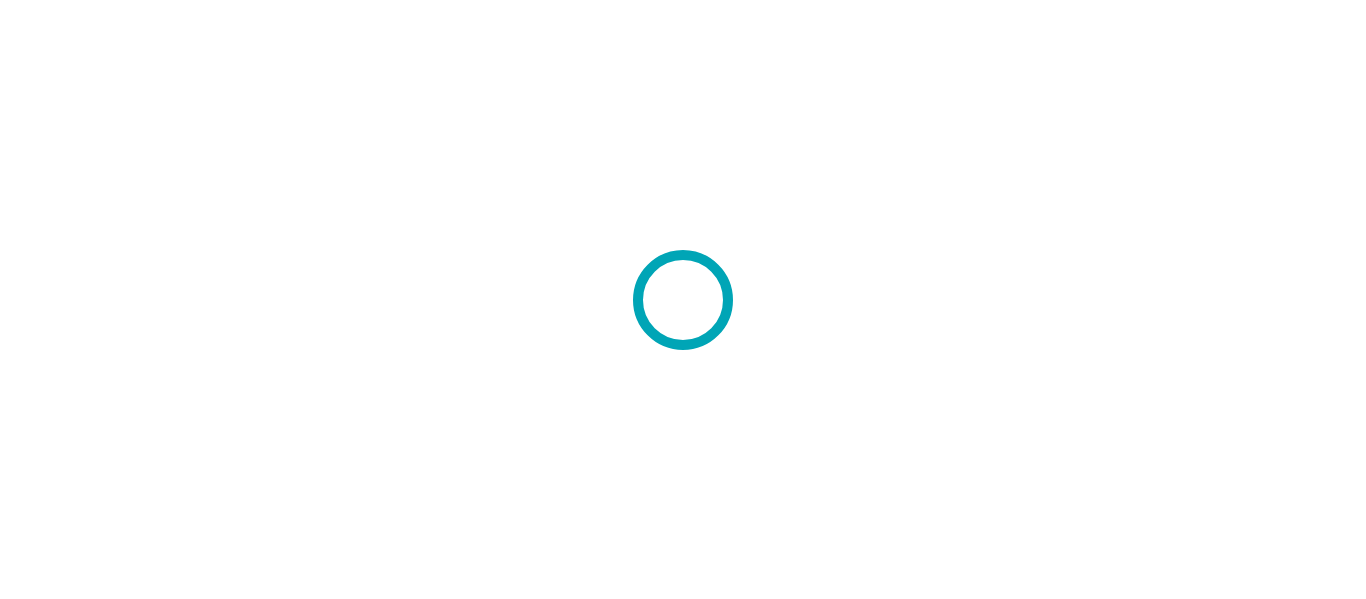 scroll, scrollTop: 0, scrollLeft: 0, axis: both 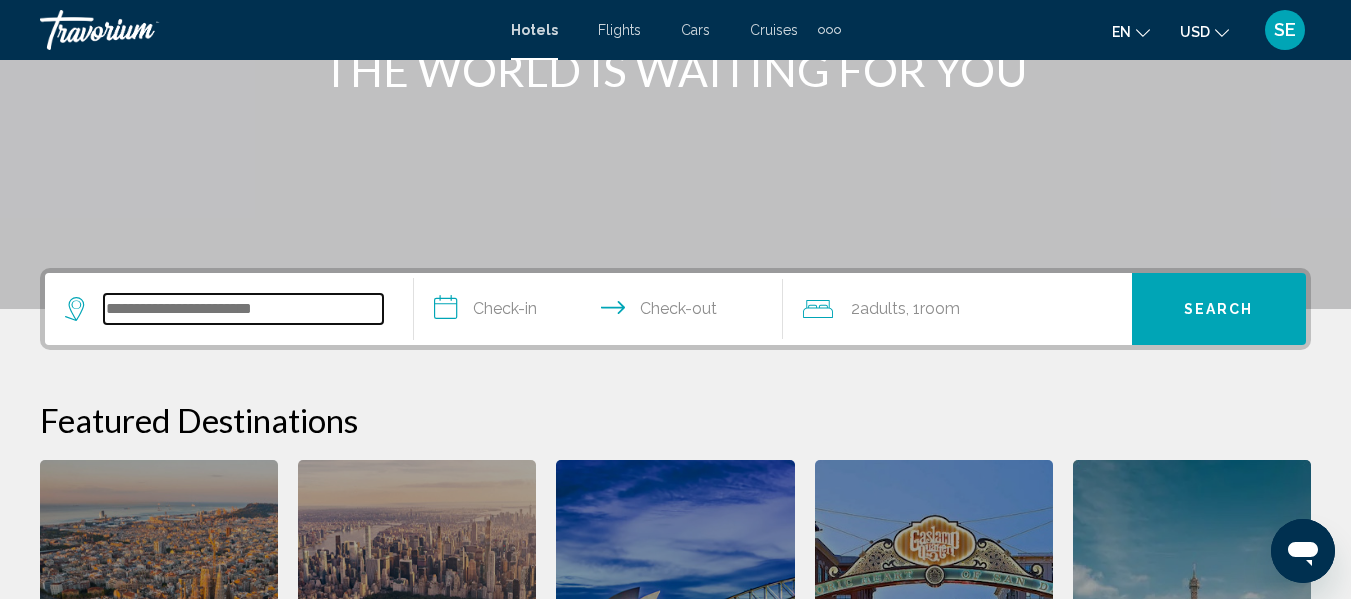 click at bounding box center [243, 309] 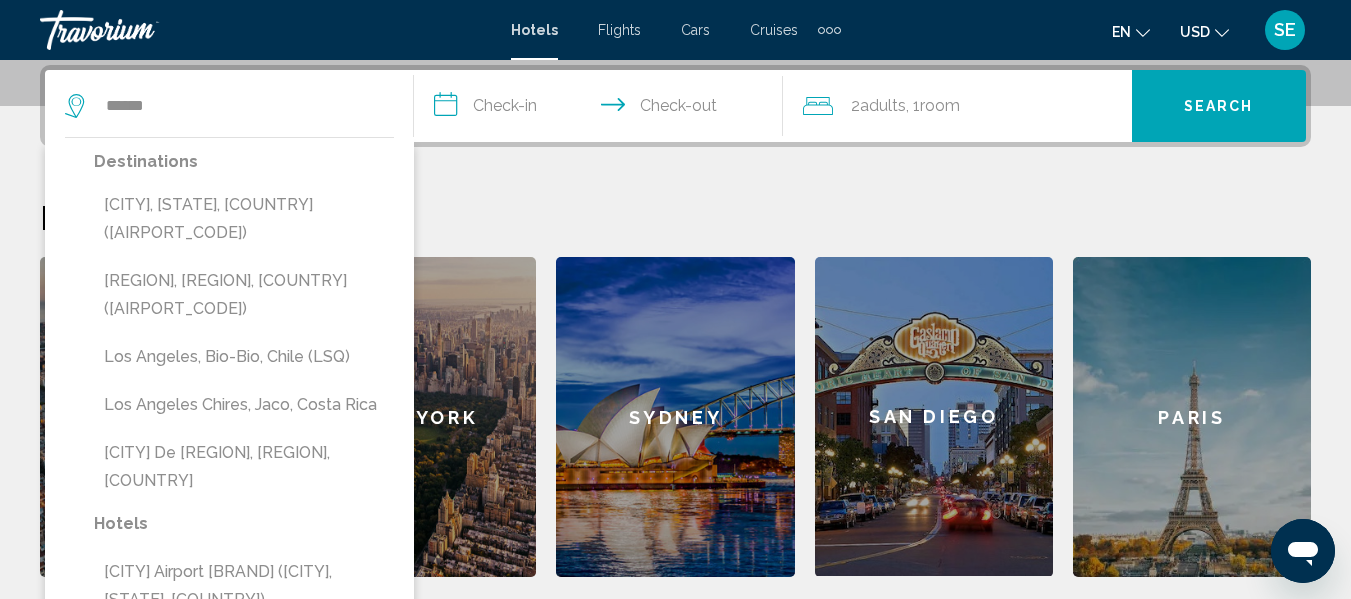 click on "Los Angeles, Bio-Bio, Chile (LSQ)" at bounding box center (244, 357) 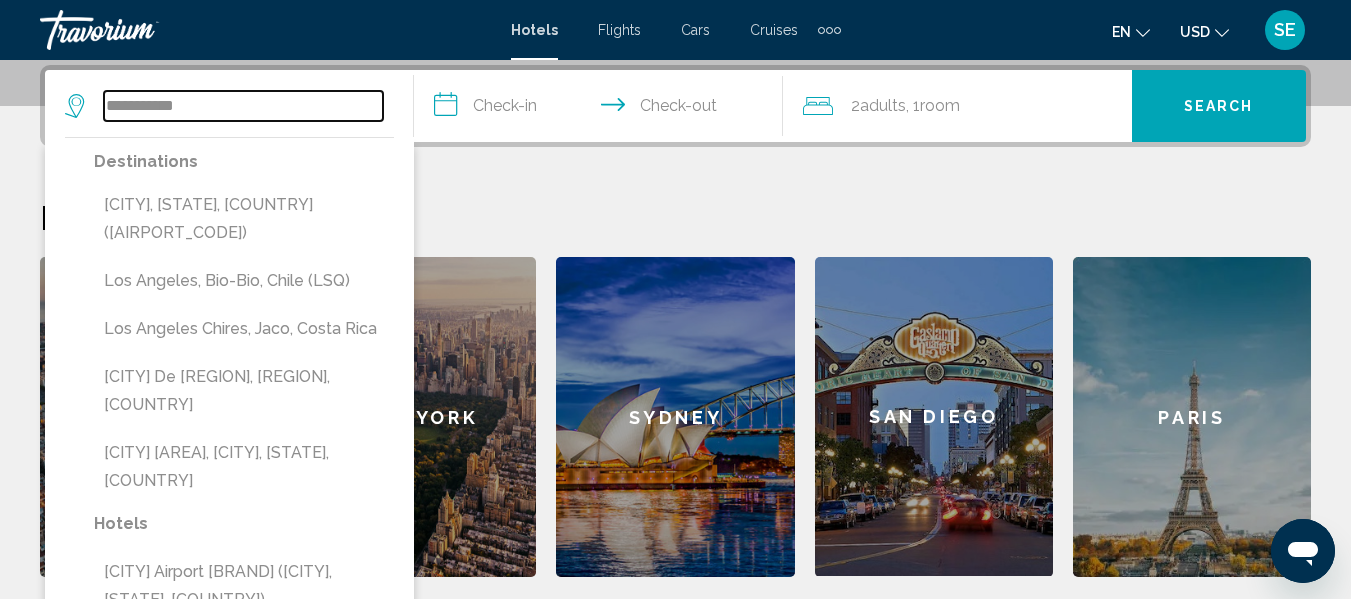 type on "**********" 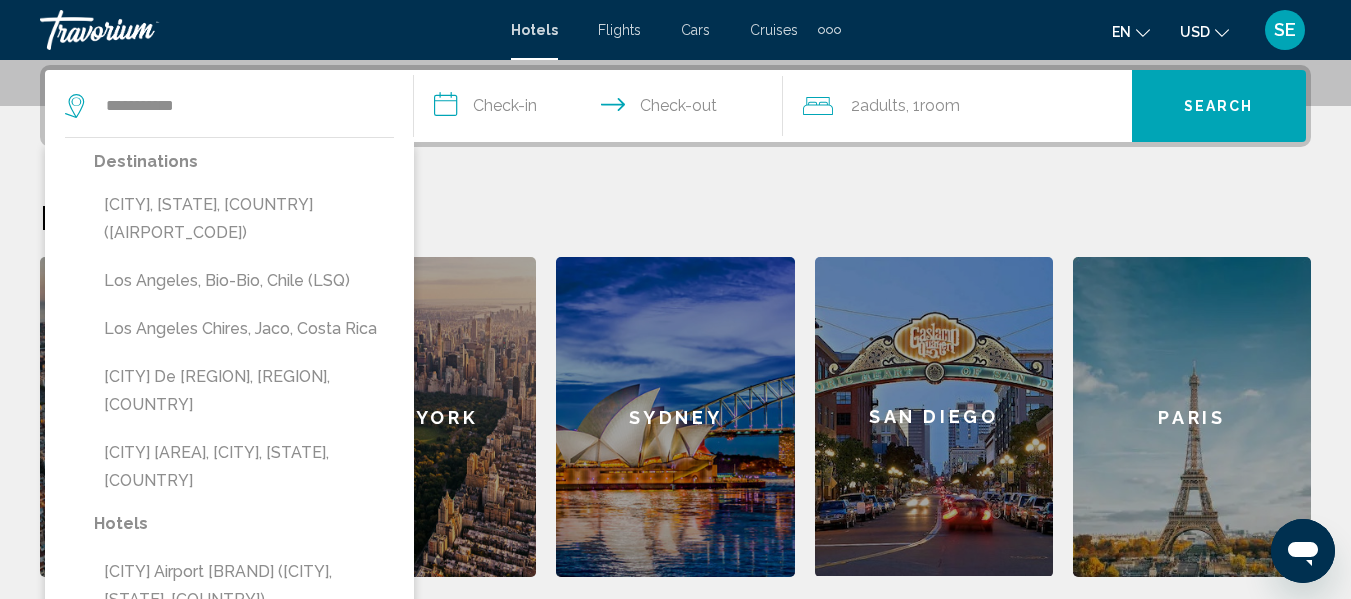 click on "**********" at bounding box center (602, 109) 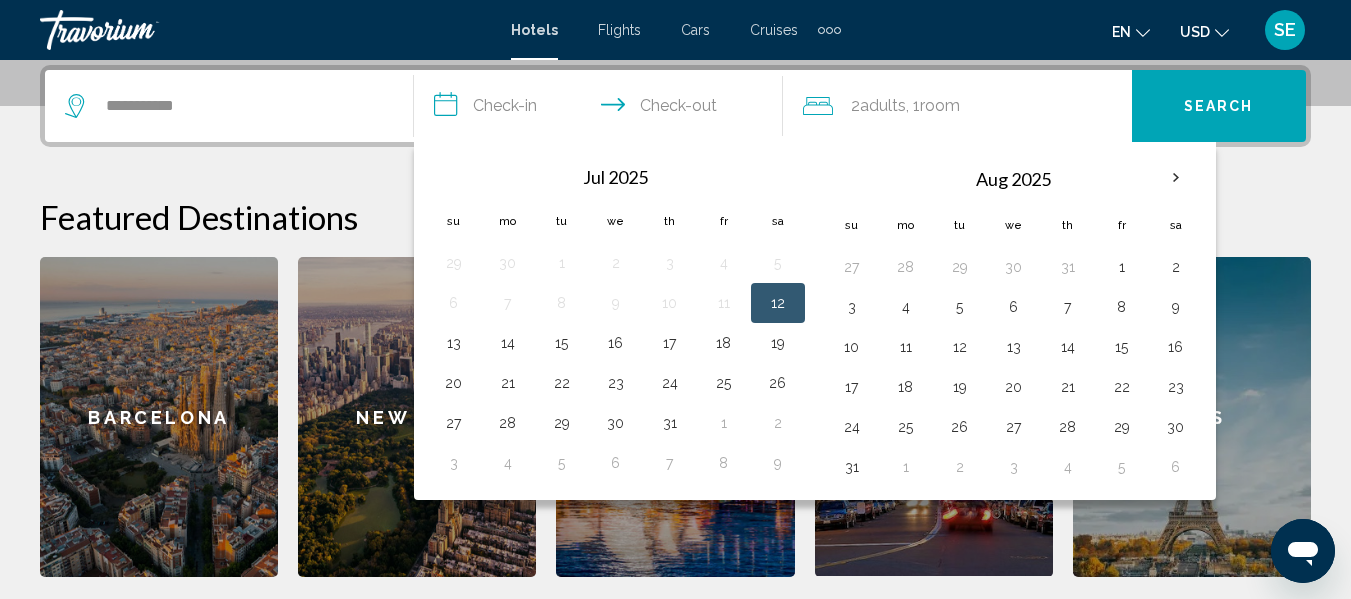 click on "12" at bounding box center (778, 303) 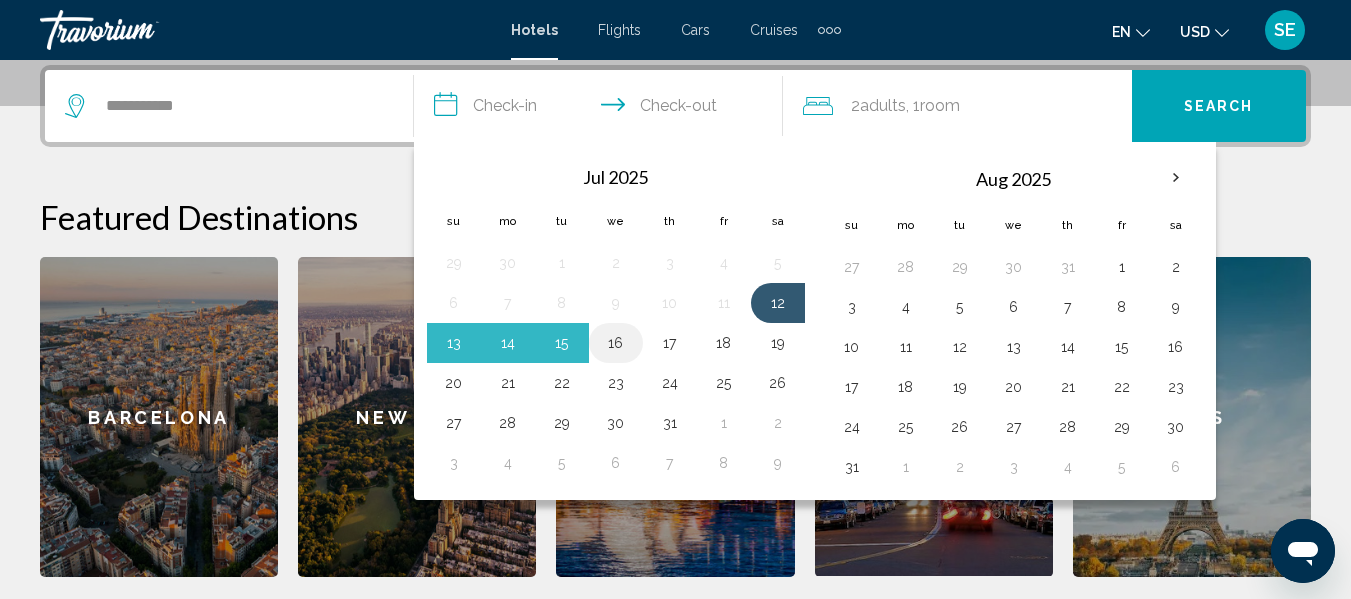 click on "16" at bounding box center (616, 343) 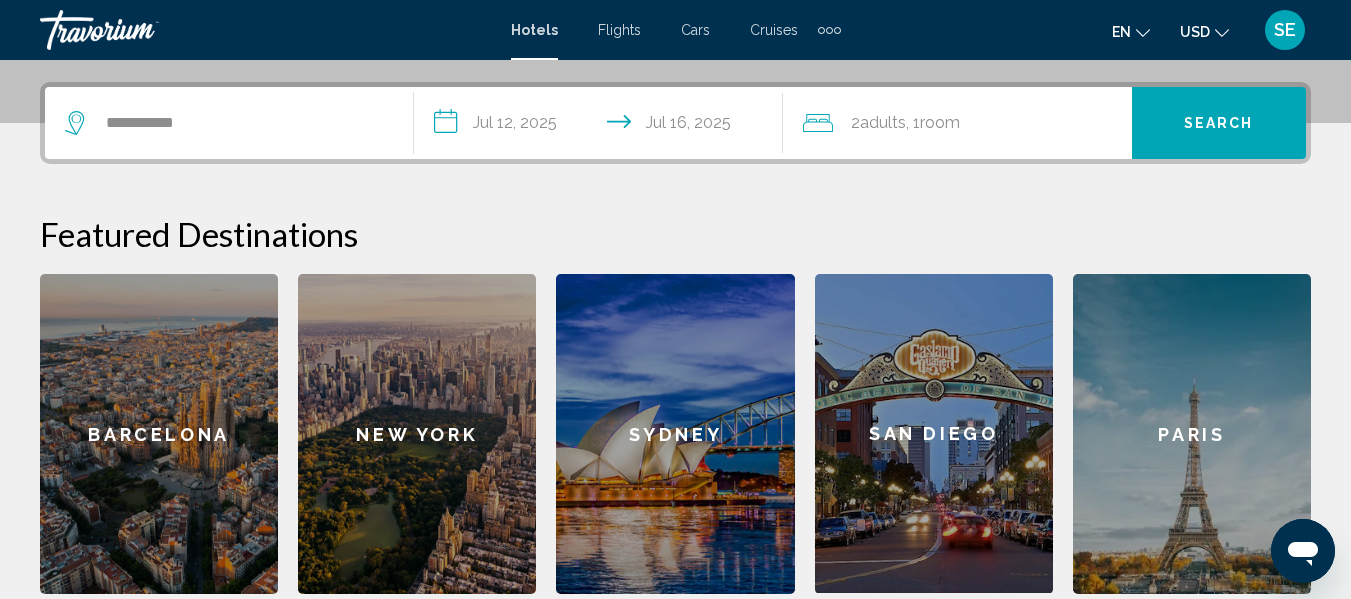 scroll, scrollTop: 476, scrollLeft: 0, axis: vertical 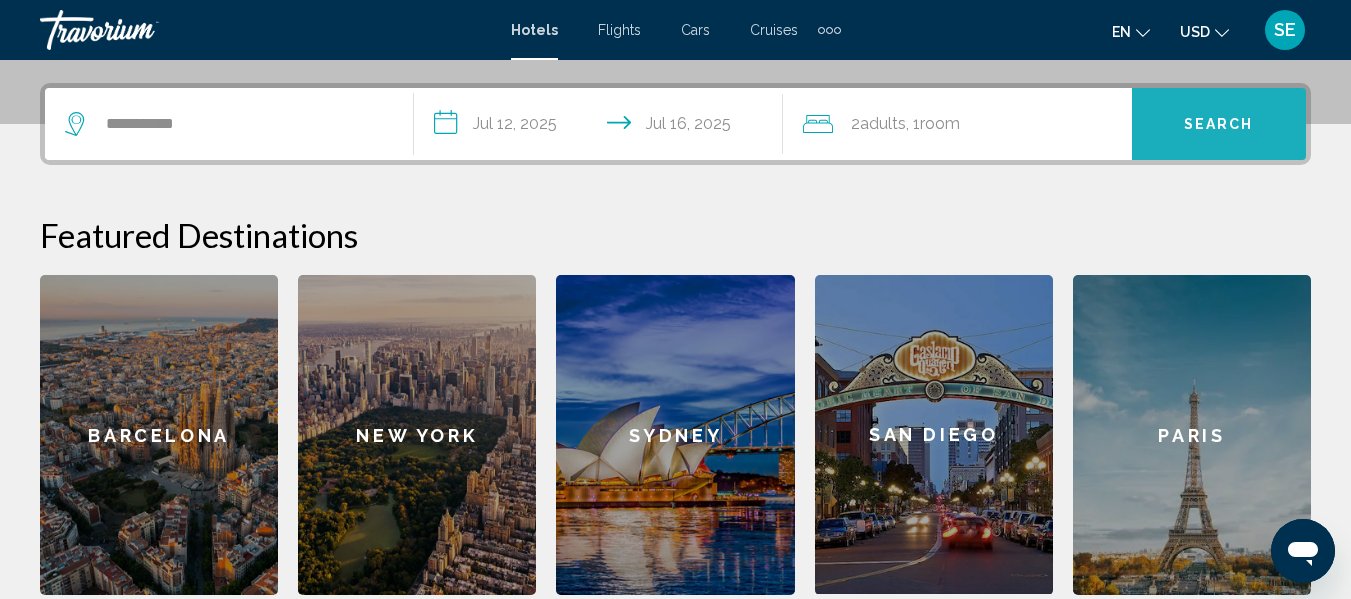 click on "Search" at bounding box center (1219, 123) 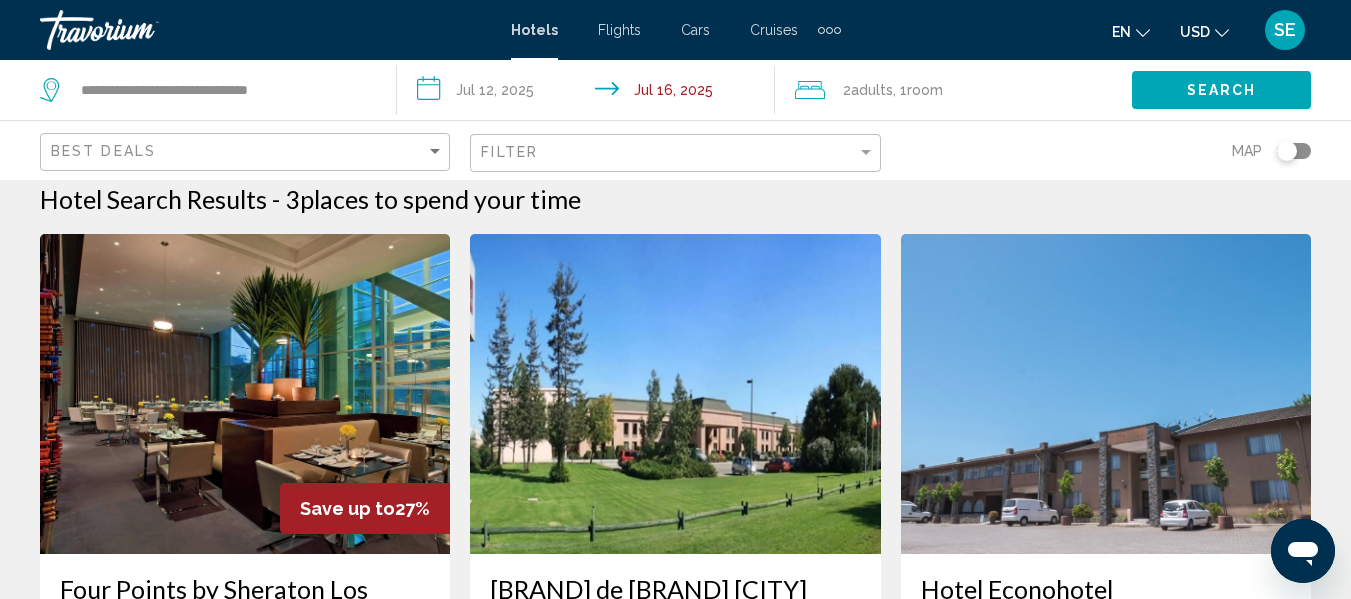 scroll, scrollTop: 14, scrollLeft: 0, axis: vertical 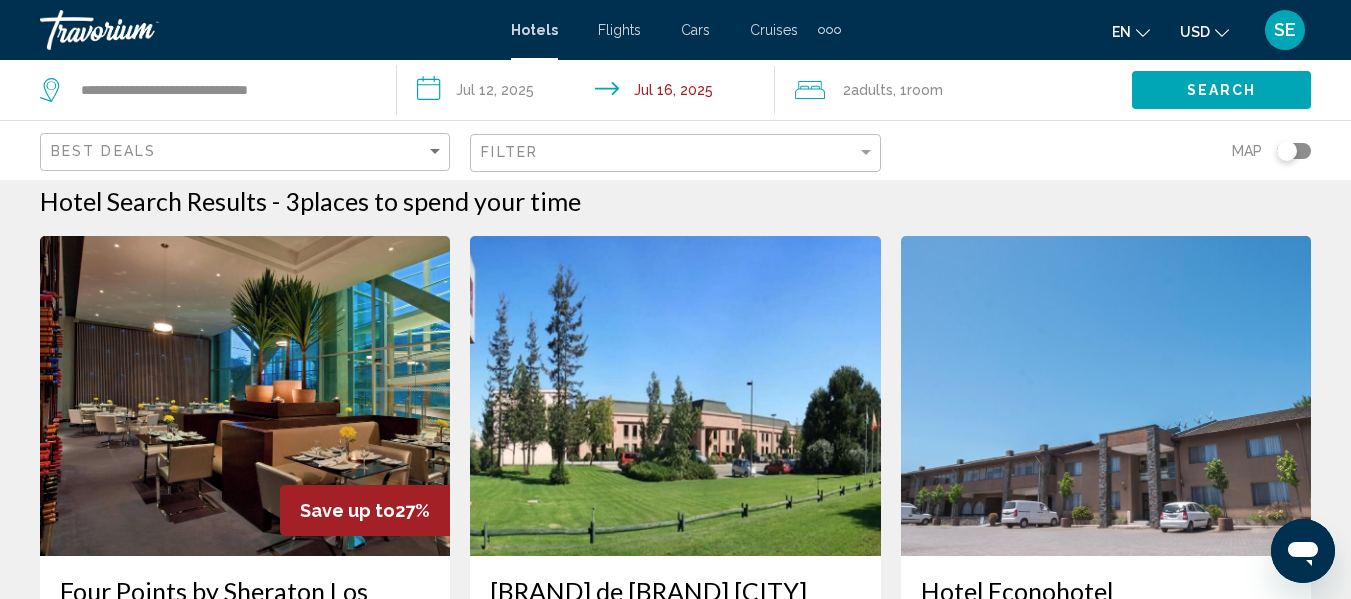 click on "**********" at bounding box center [589, 93] 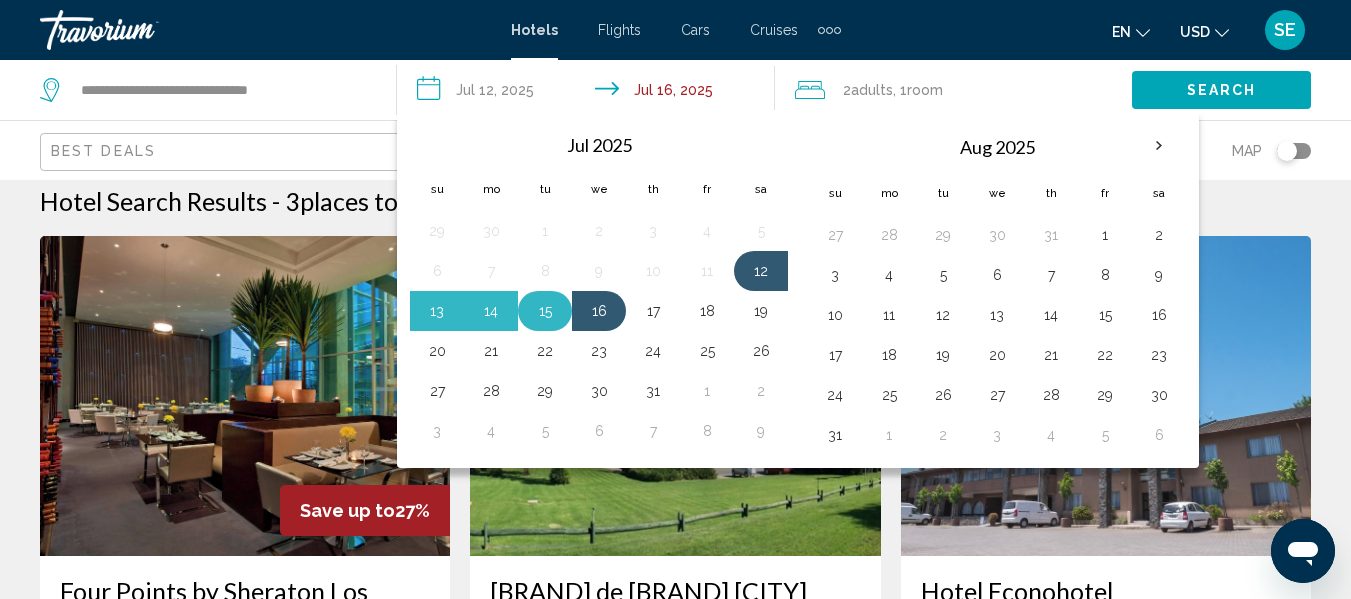 click on "15" at bounding box center [545, 311] 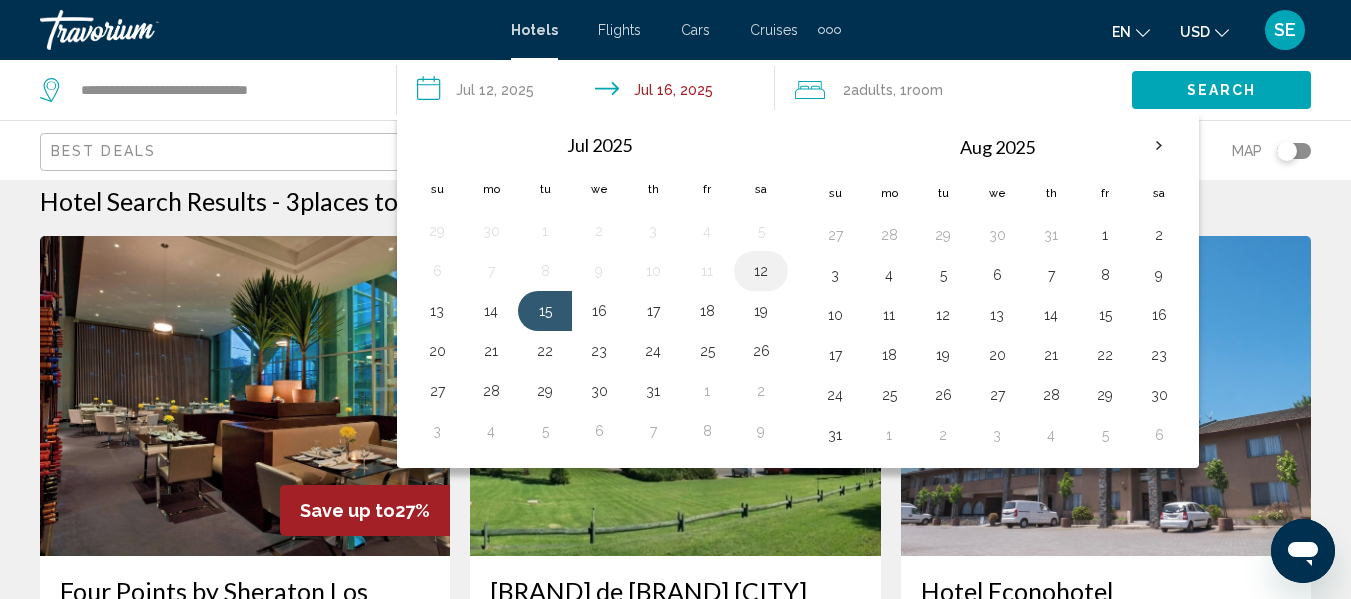 click on "12" at bounding box center [761, 271] 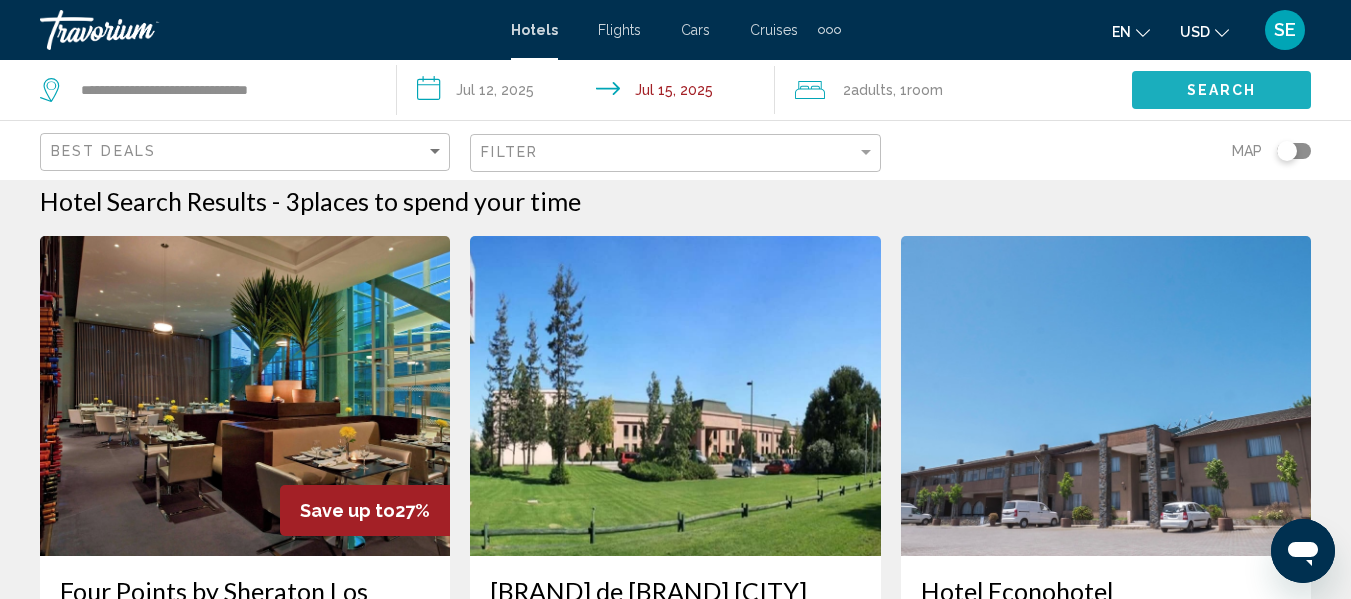 click on "Search" 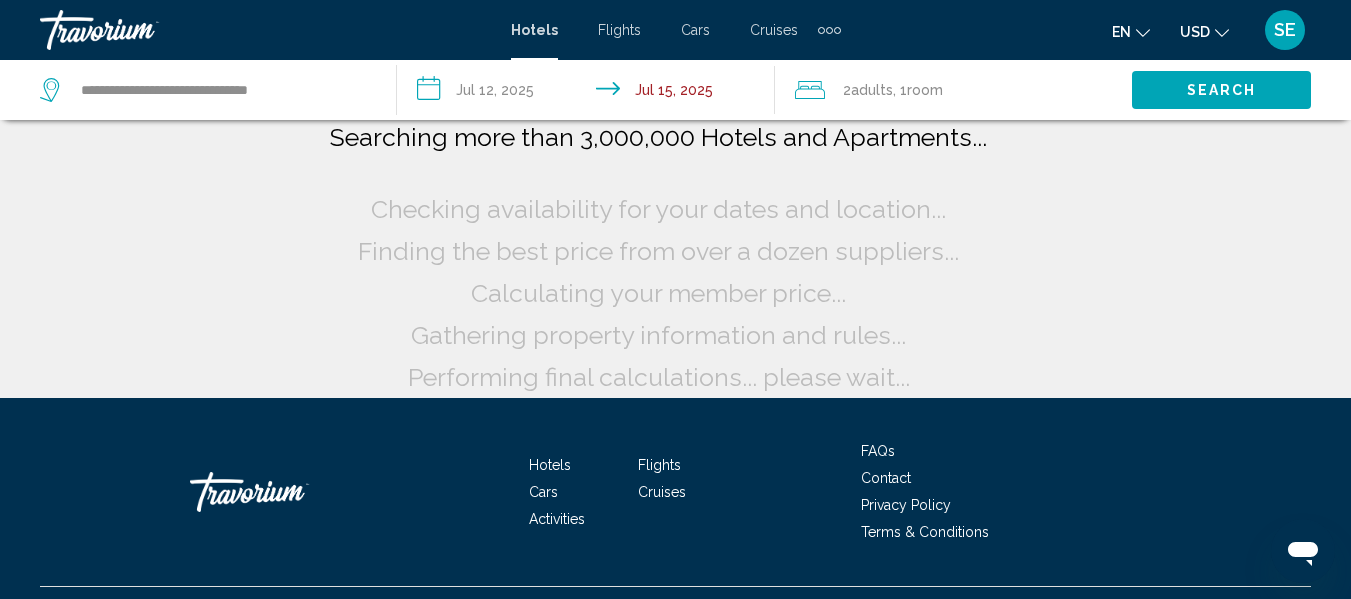 scroll, scrollTop: 0, scrollLeft: 0, axis: both 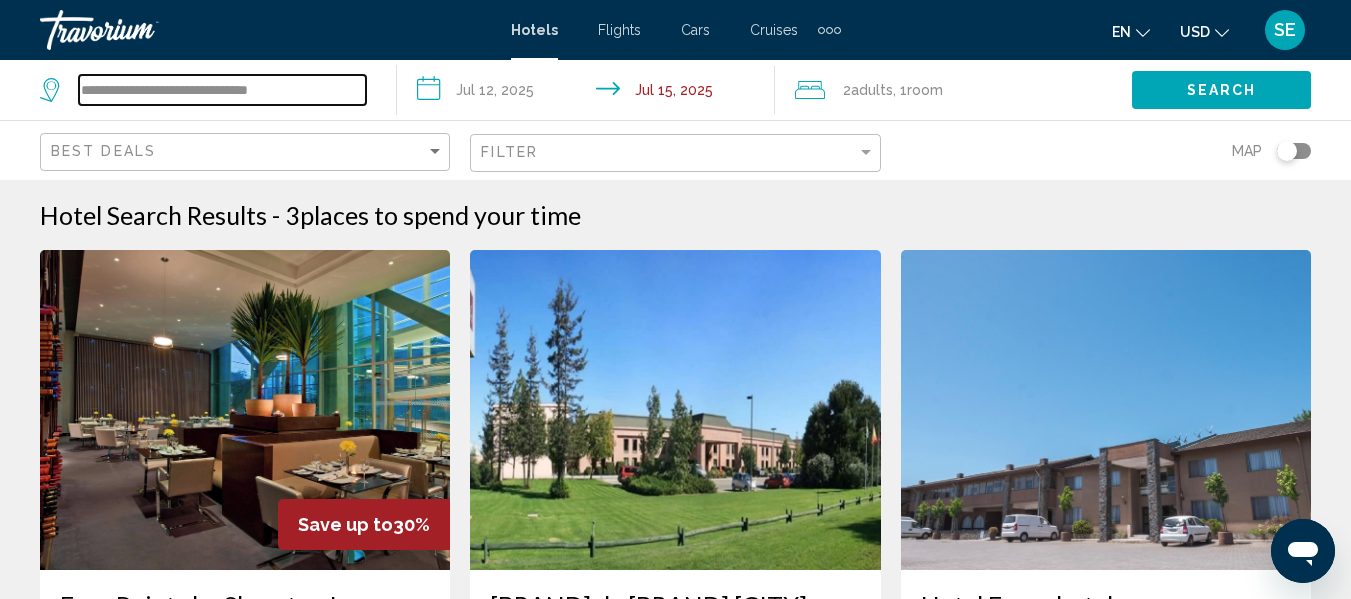 click on "**********" at bounding box center (222, 90) 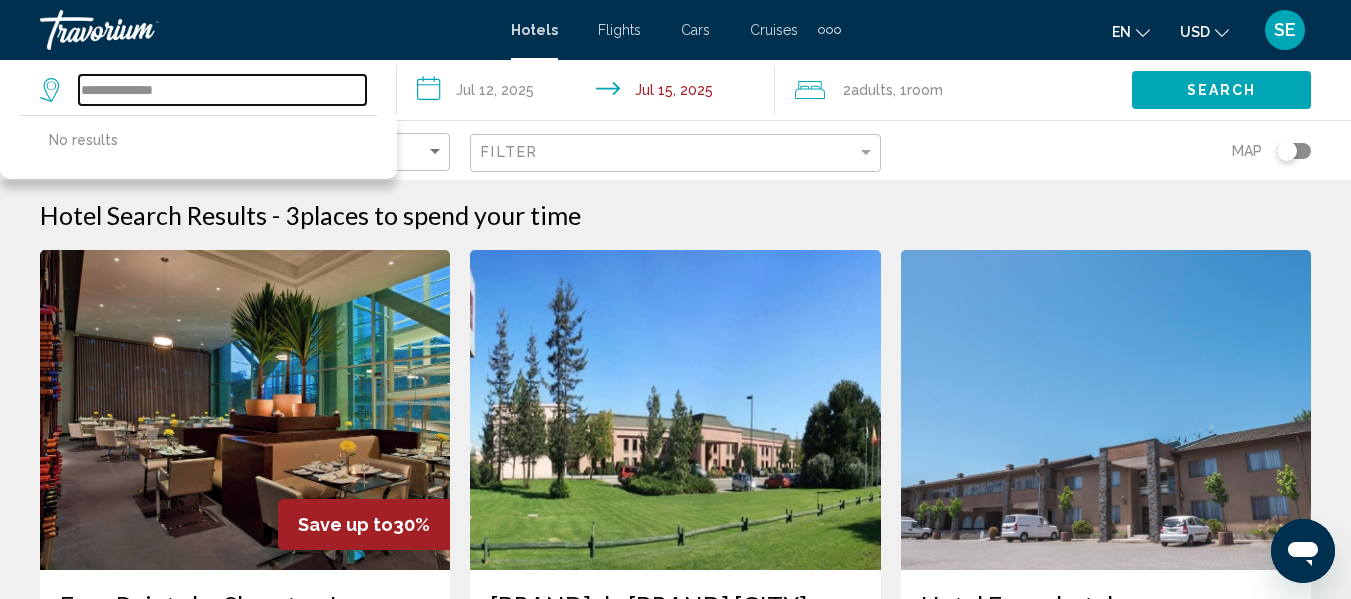 click on "**********" at bounding box center (222, 90) 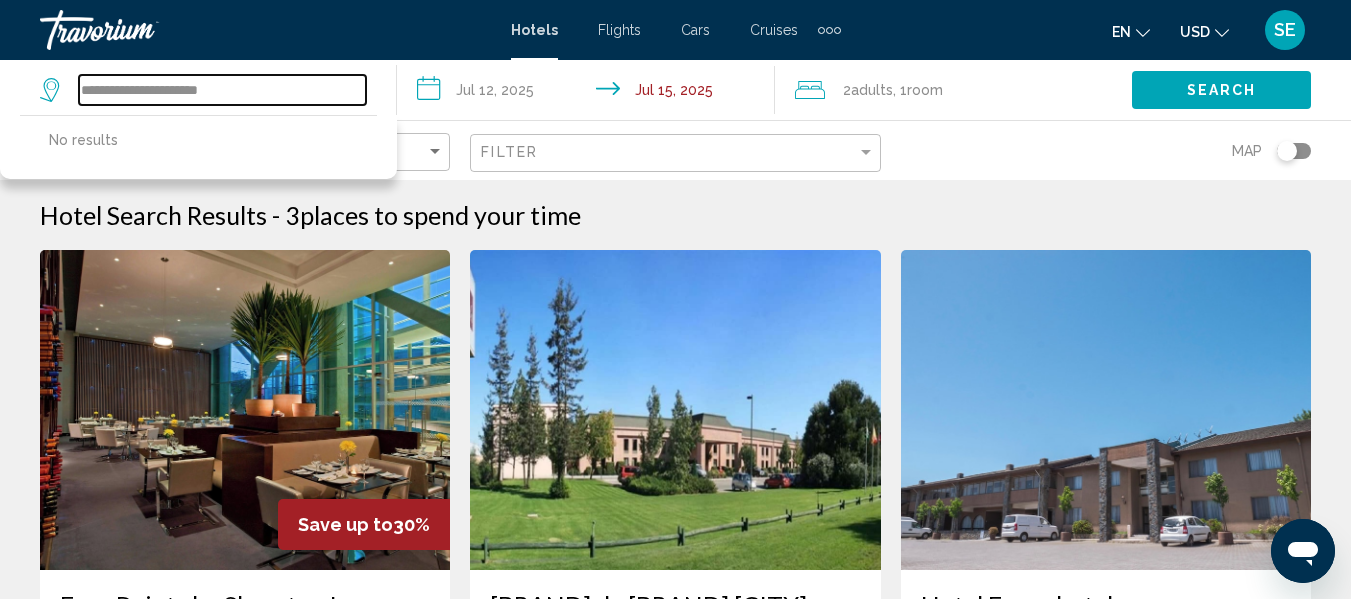 type on "**********" 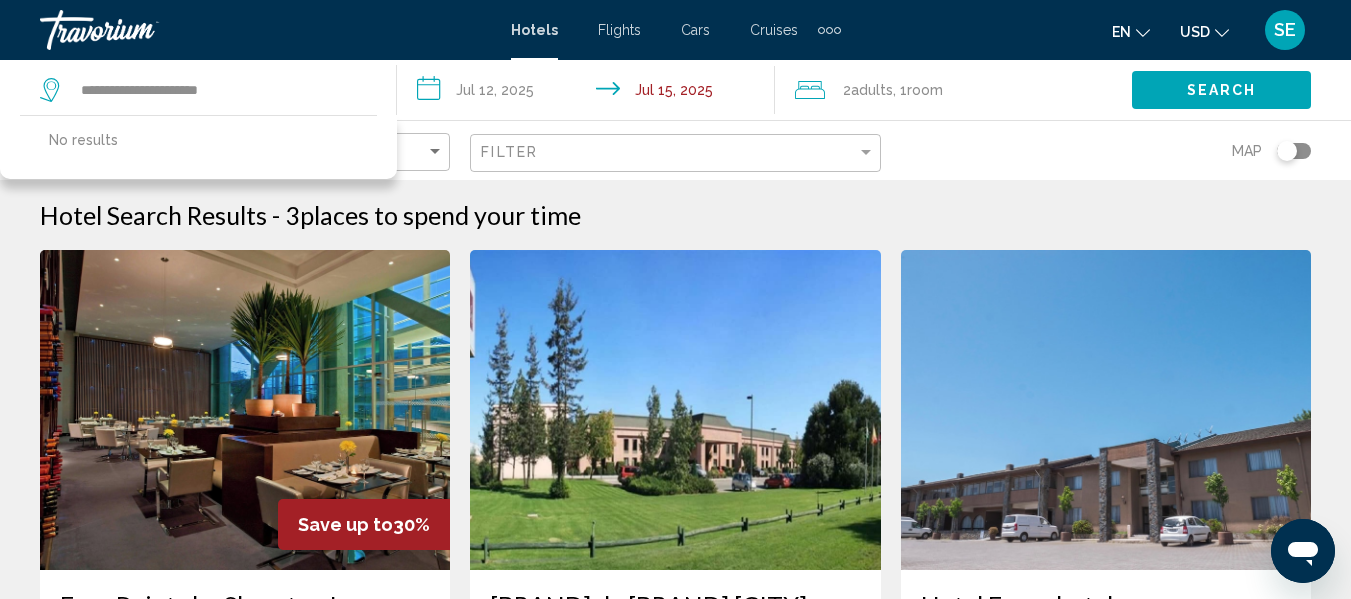click on "Search" 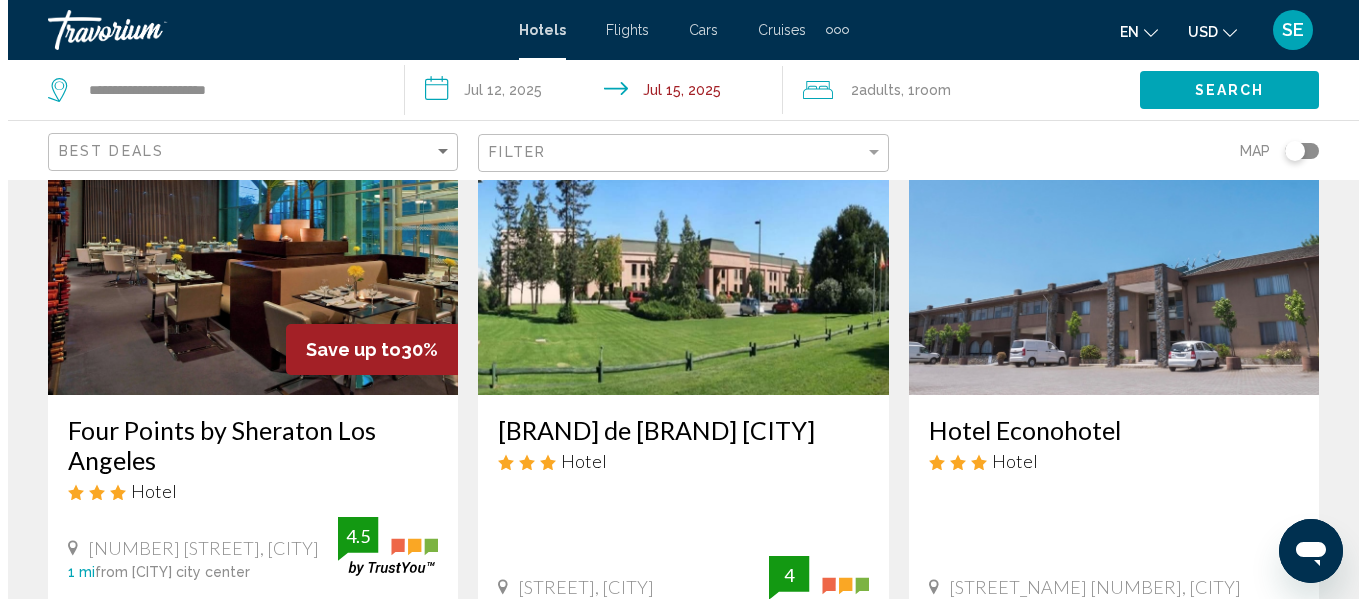 scroll, scrollTop: 0, scrollLeft: 0, axis: both 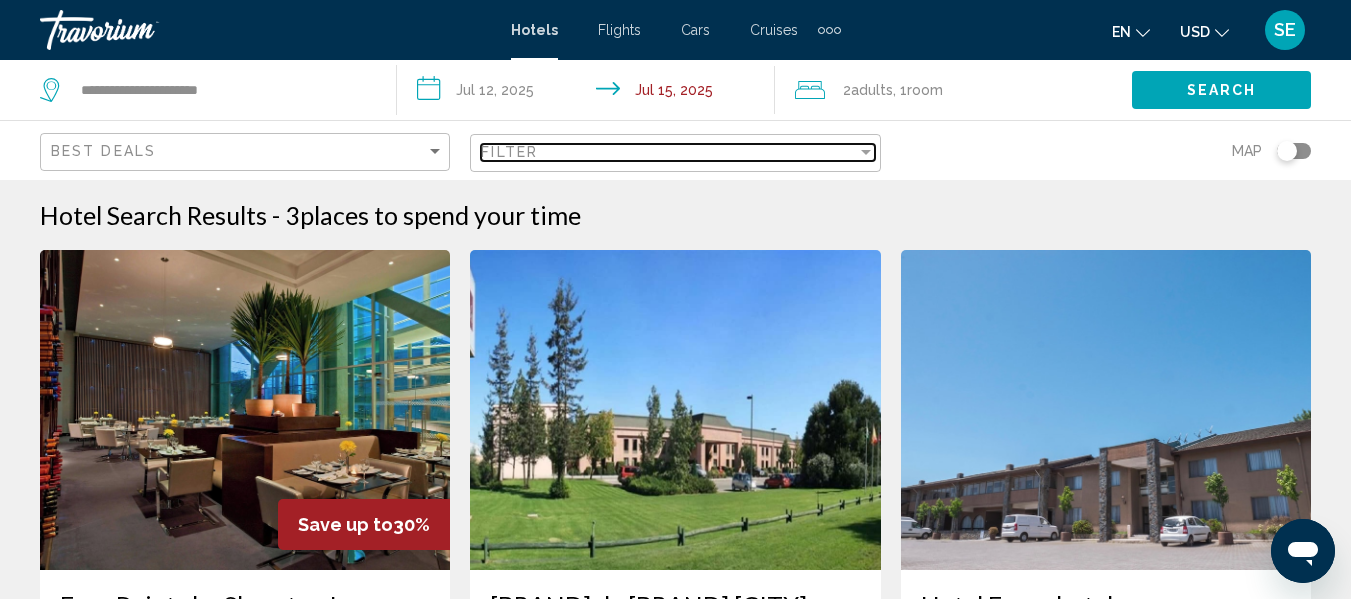 click at bounding box center [866, 152] 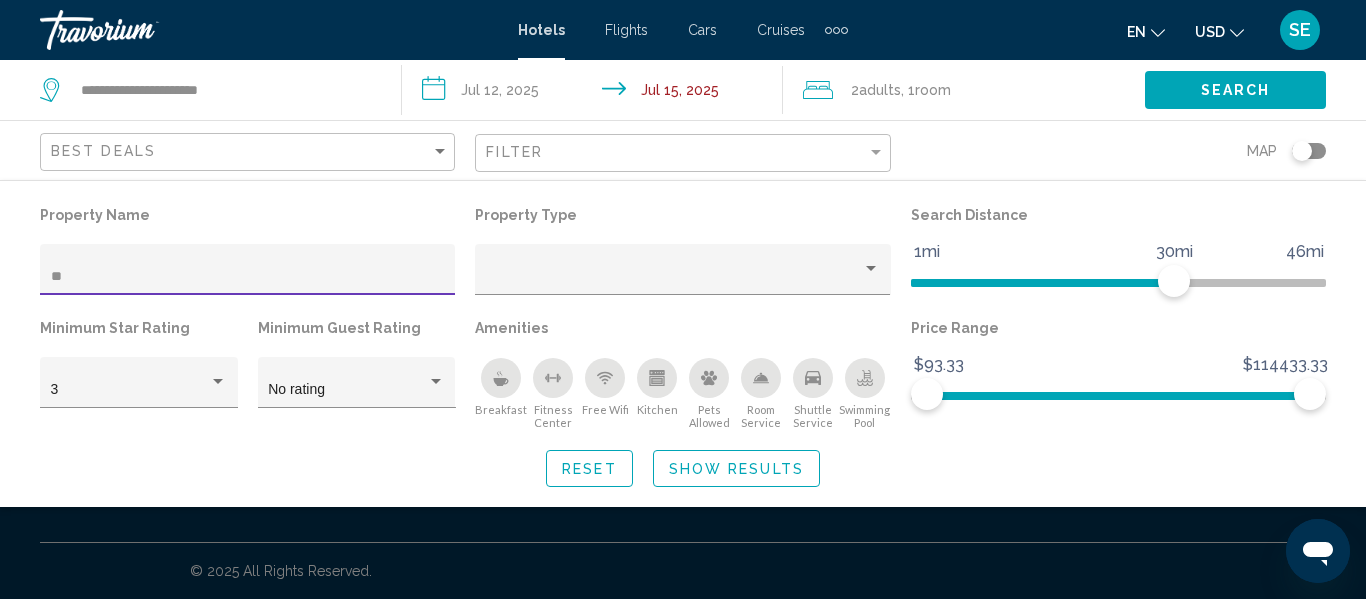 type on "*" 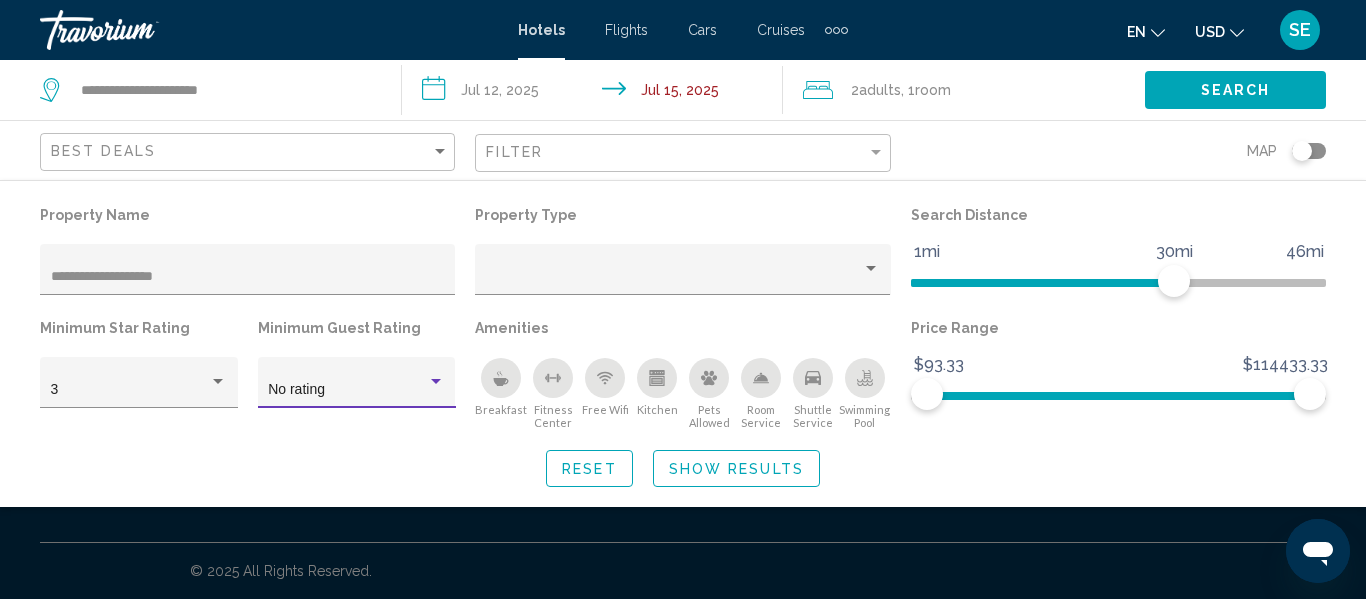 click at bounding box center [436, 381] 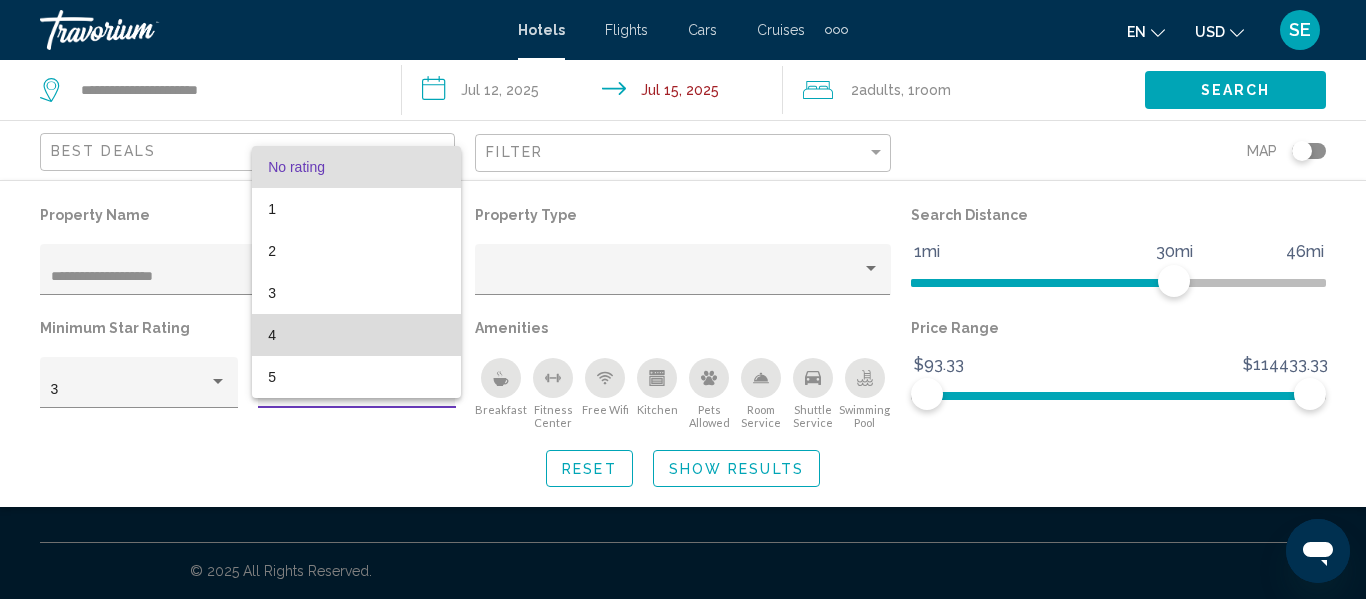 click on "4" at bounding box center [356, 335] 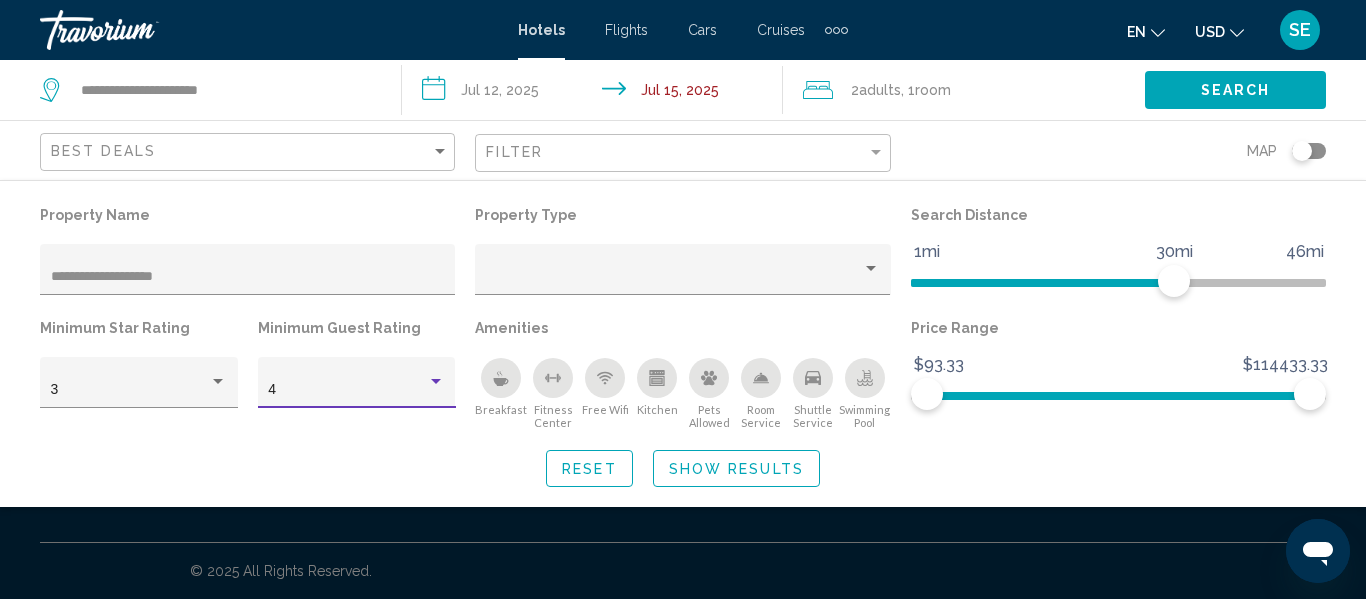 click at bounding box center (436, 382) 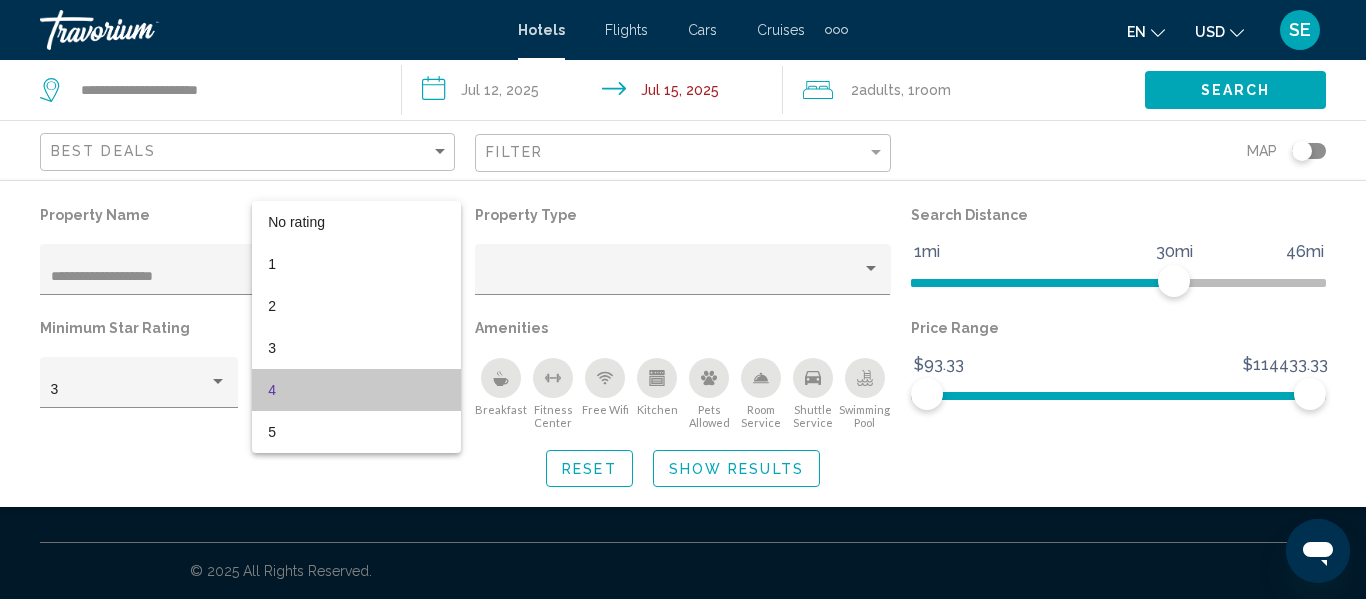 click on "4" at bounding box center (356, 390) 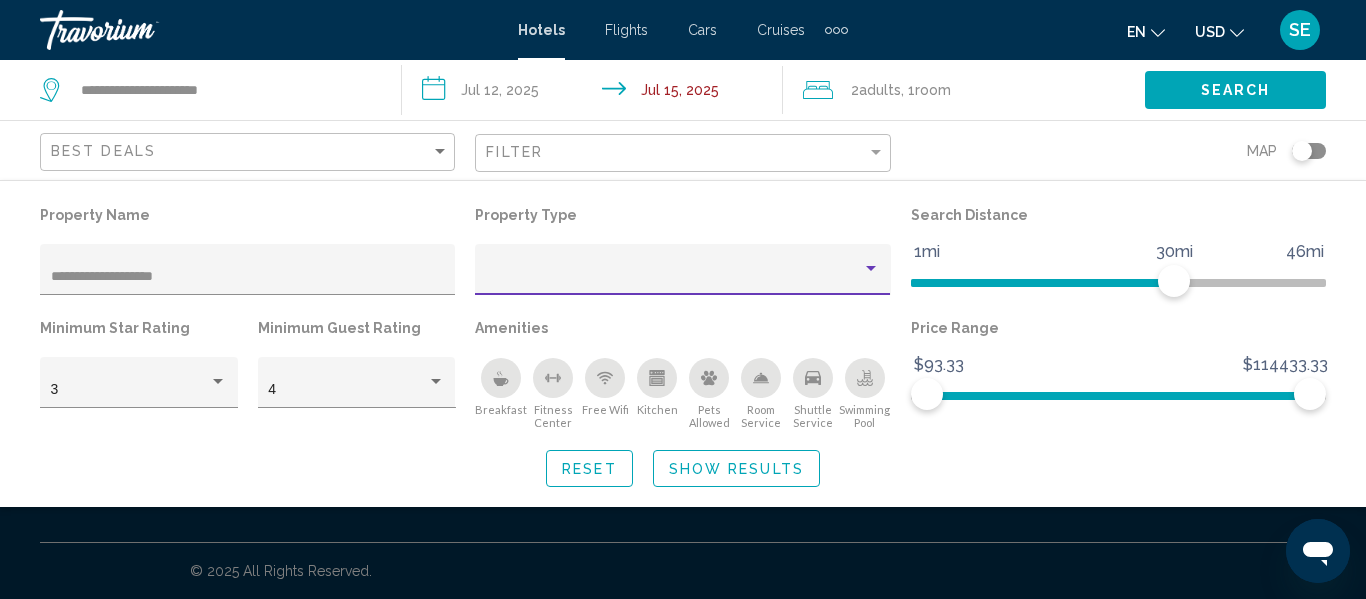 click at bounding box center [871, 268] 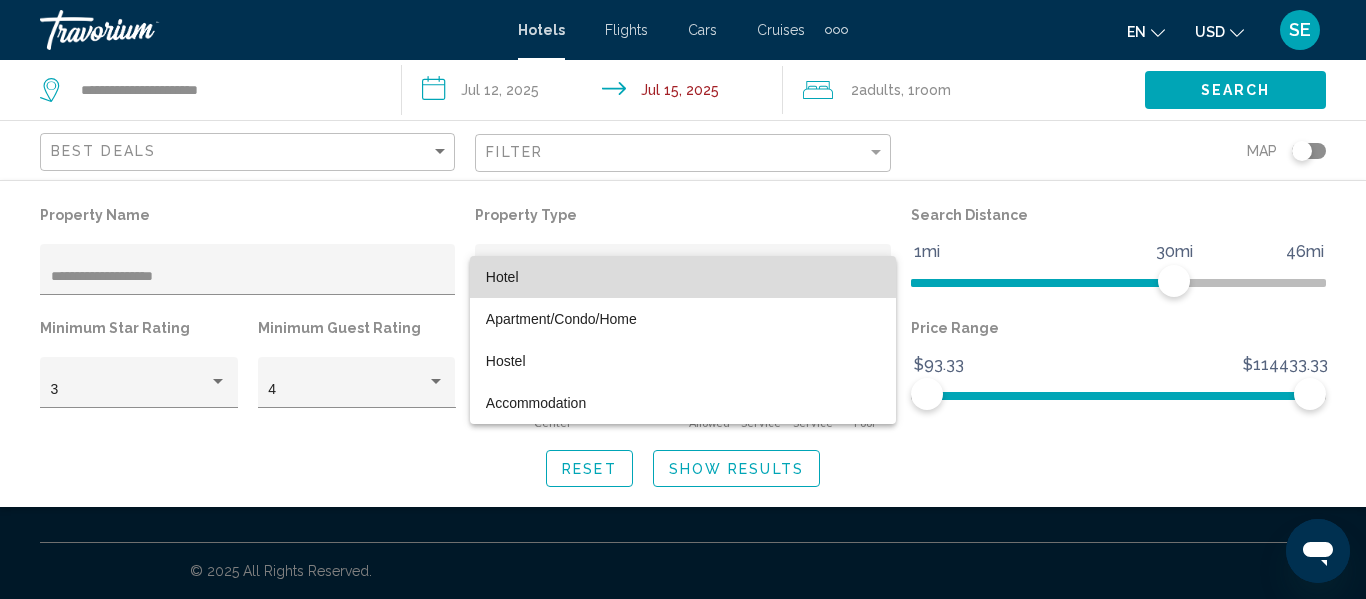 click on "Hotel" at bounding box center [683, 277] 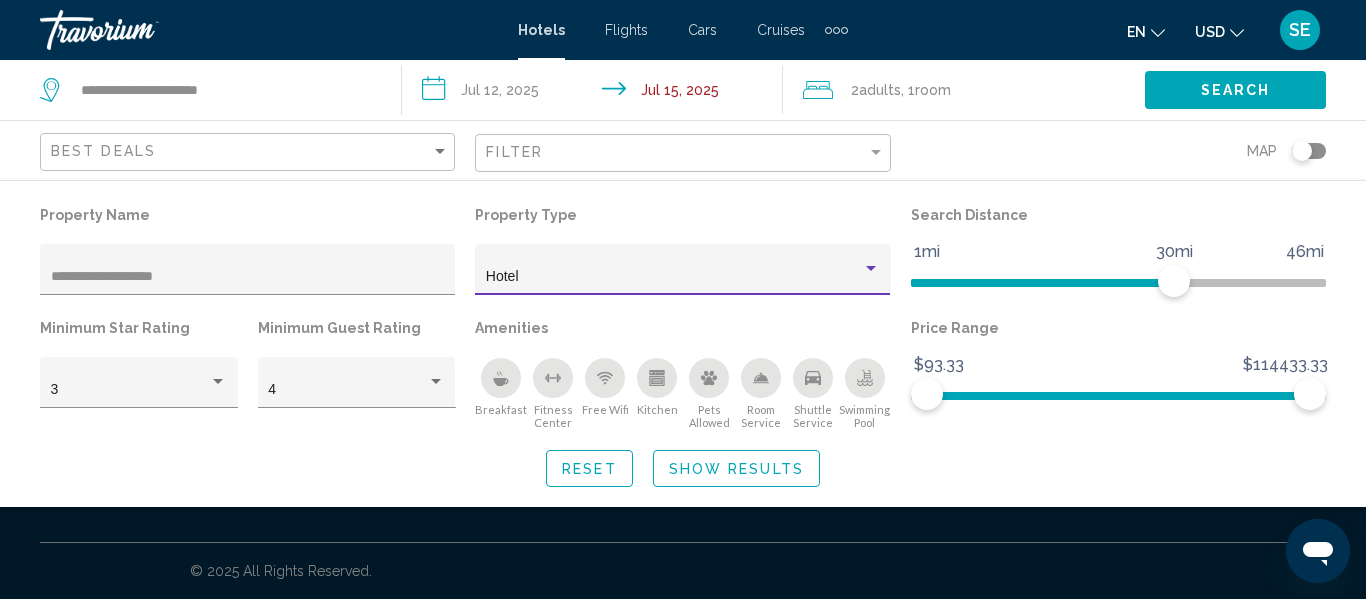 click at bounding box center (871, 269) 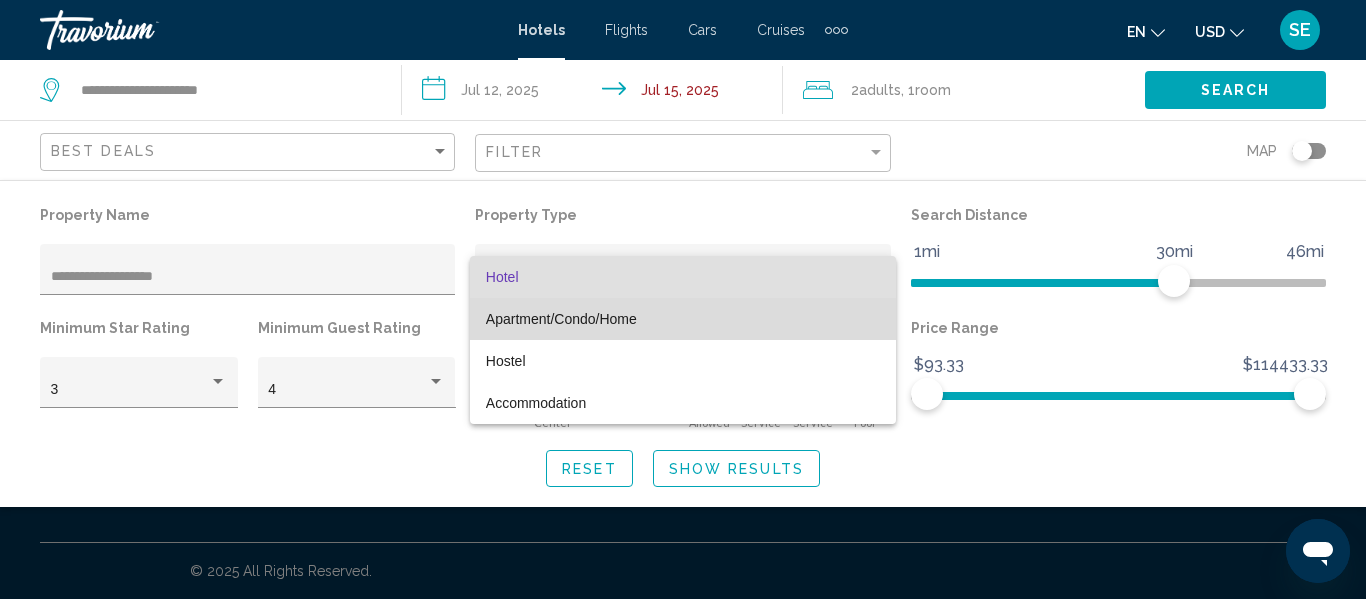 click on "Apartment/Condo/Home" at bounding box center [683, 319] 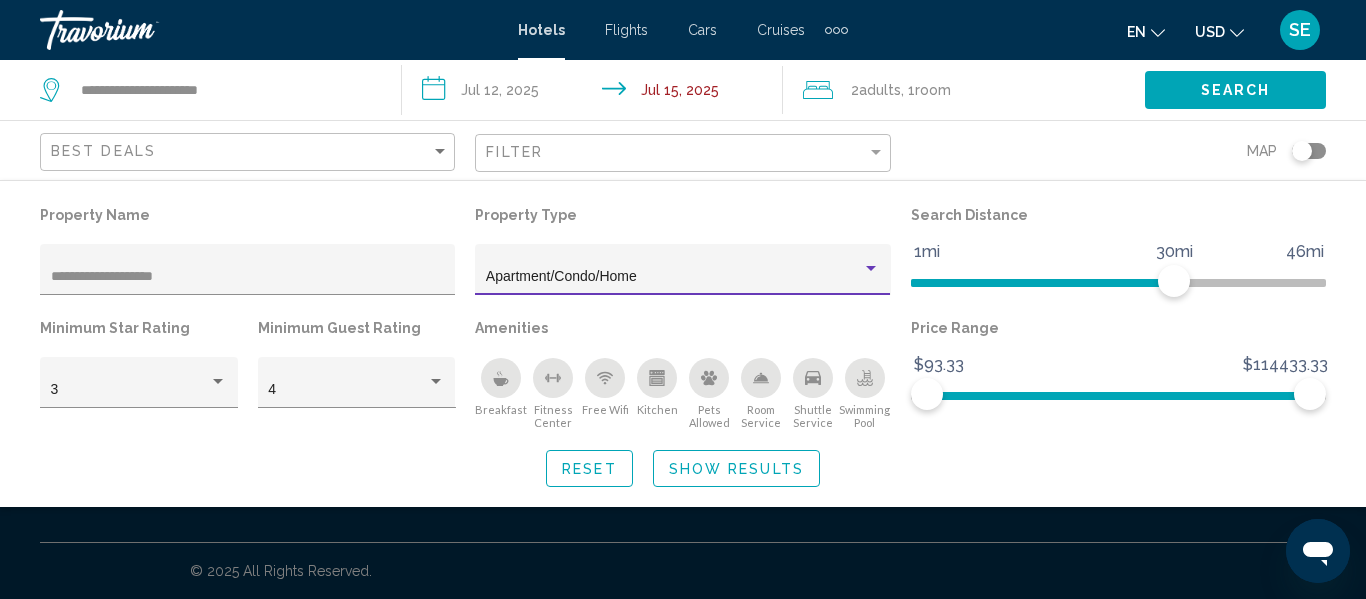 click at bounding box center (871, 268) 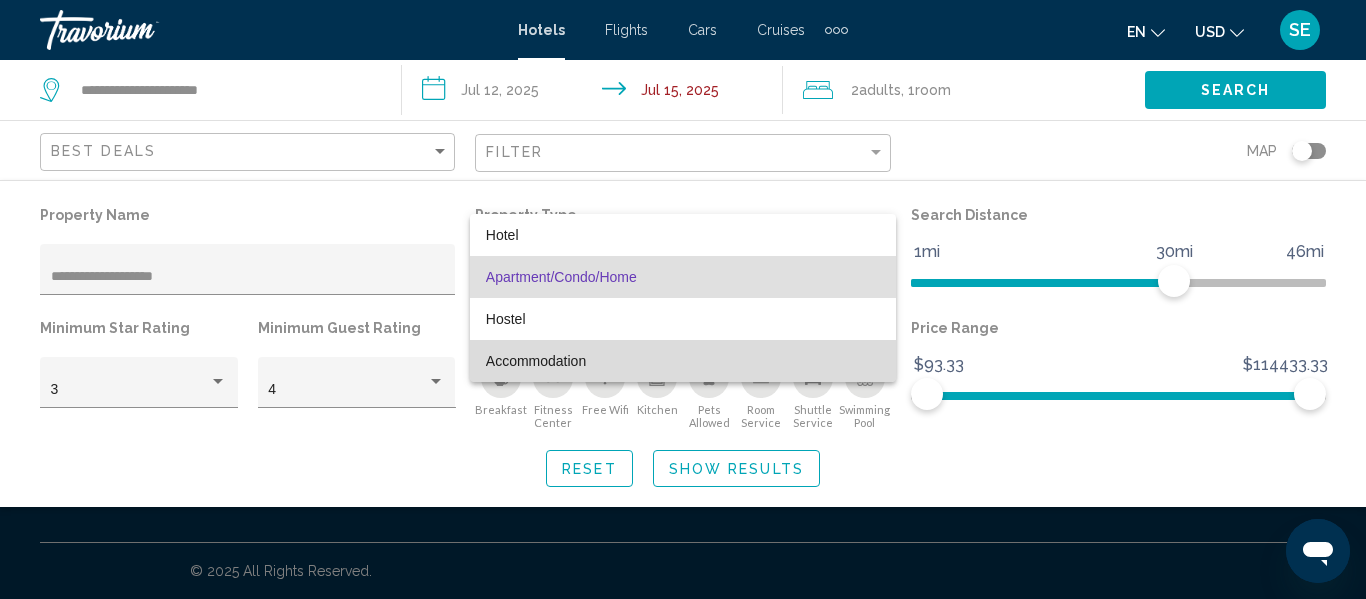 click on "Accommodation" at bounding box center (683, 361) 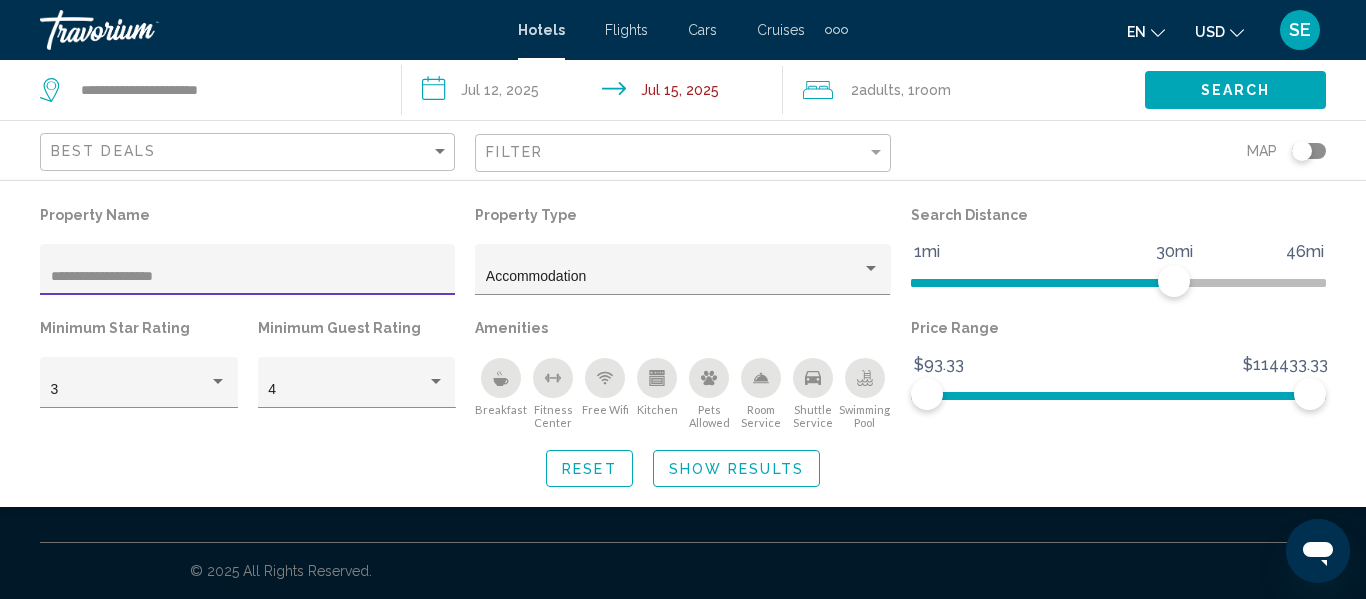 click on "**********" at bounding box center (248, 277) 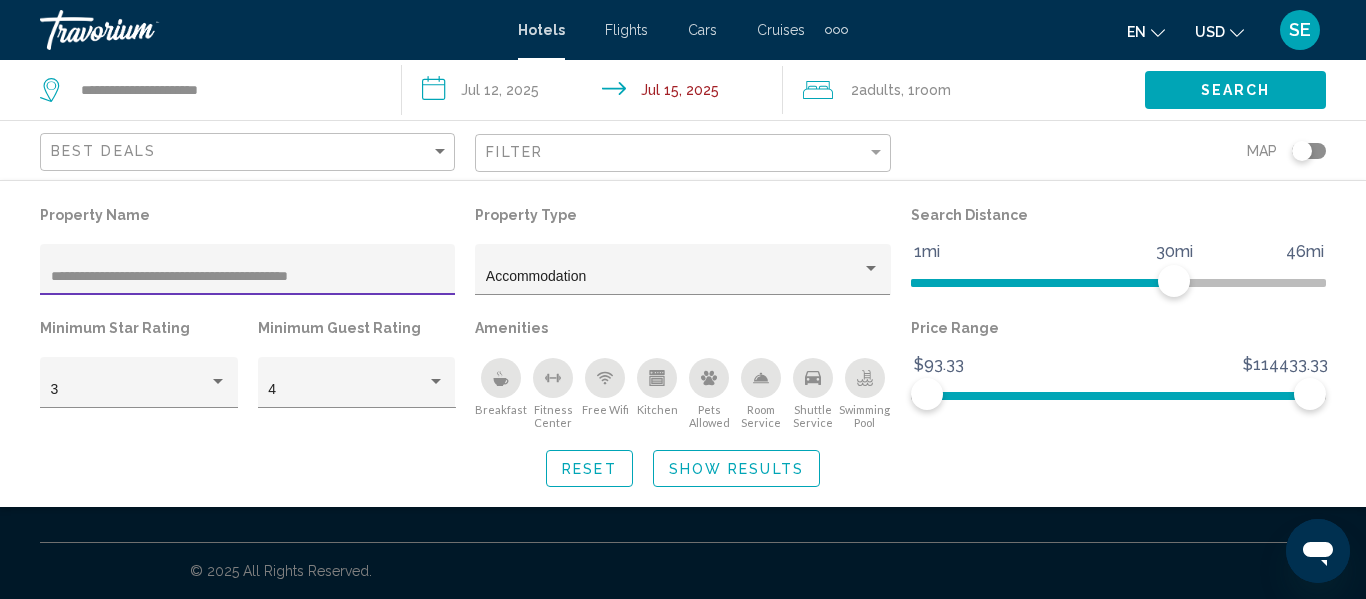 type on "**********" 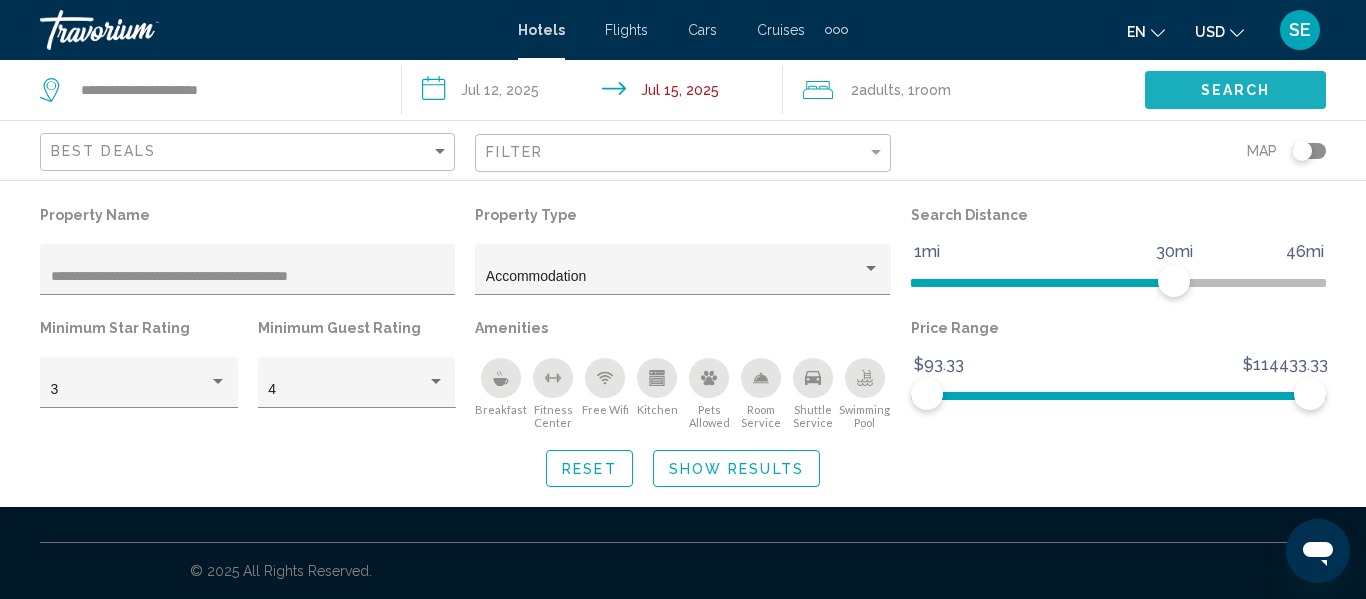 click on "Search" 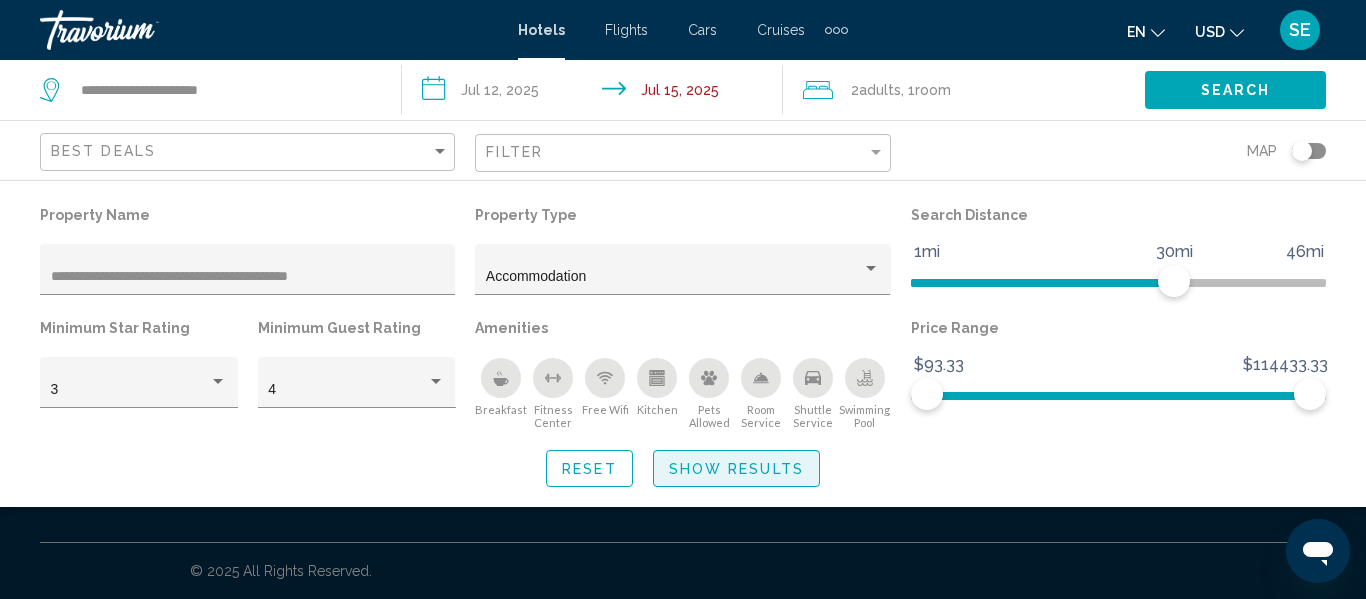 click on "Show Results" 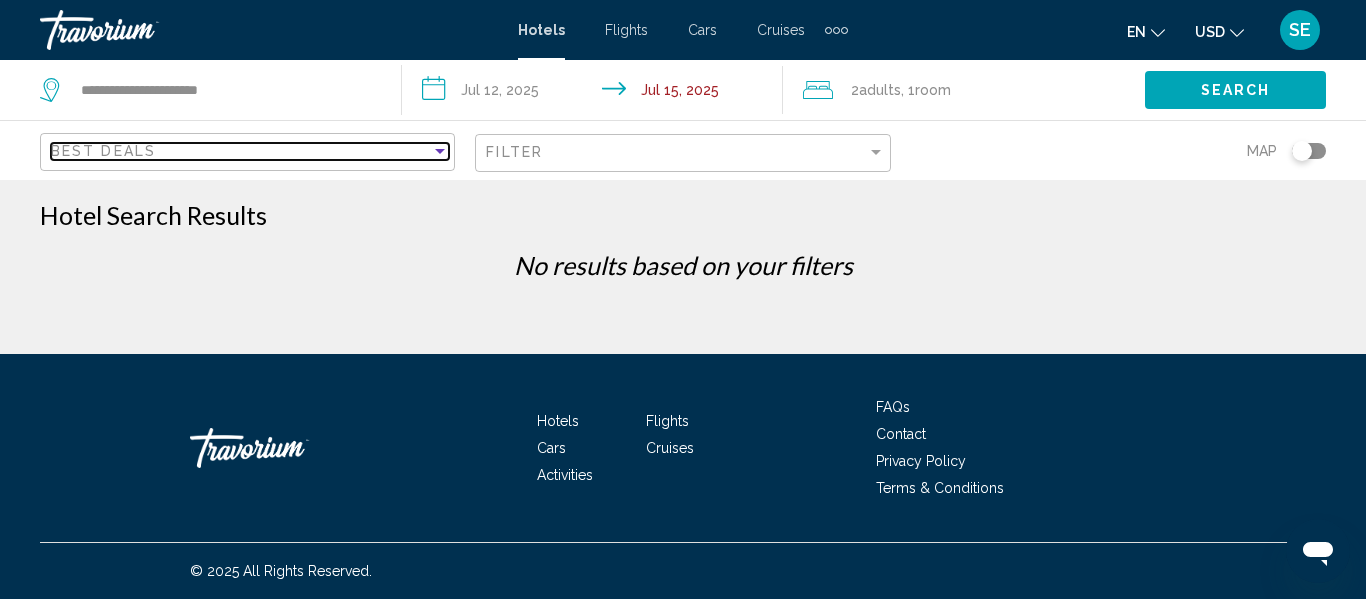 click at bounding box center [440, 151] 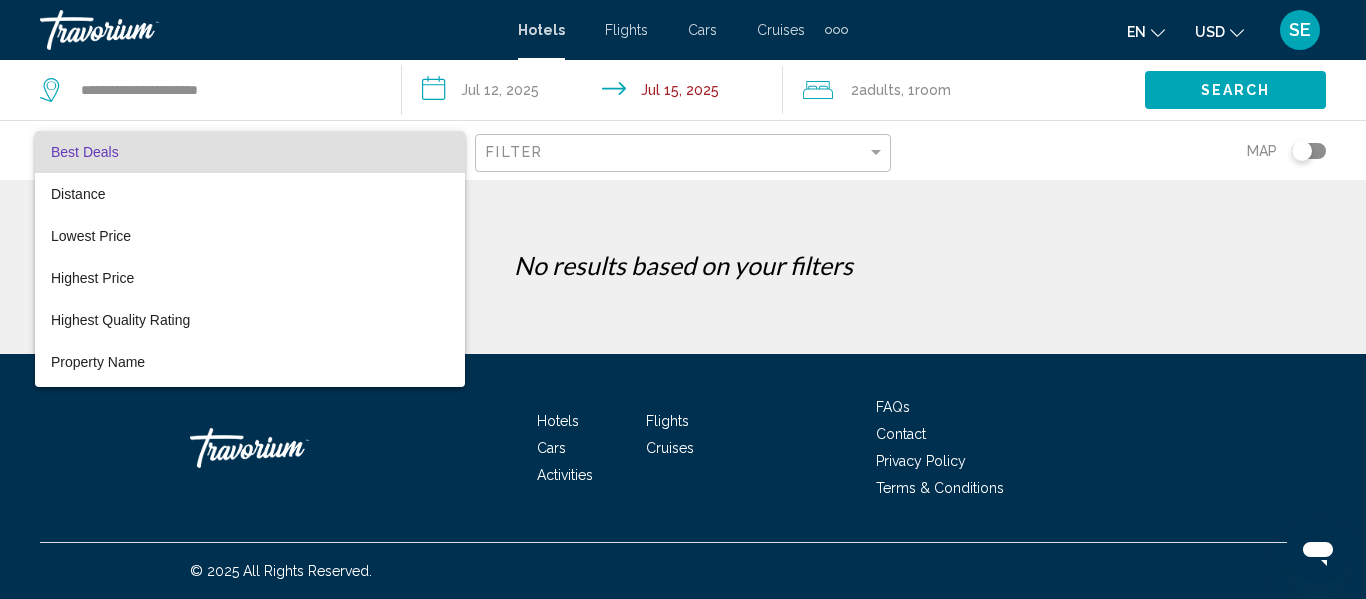 click at bounding box center [683, 299] 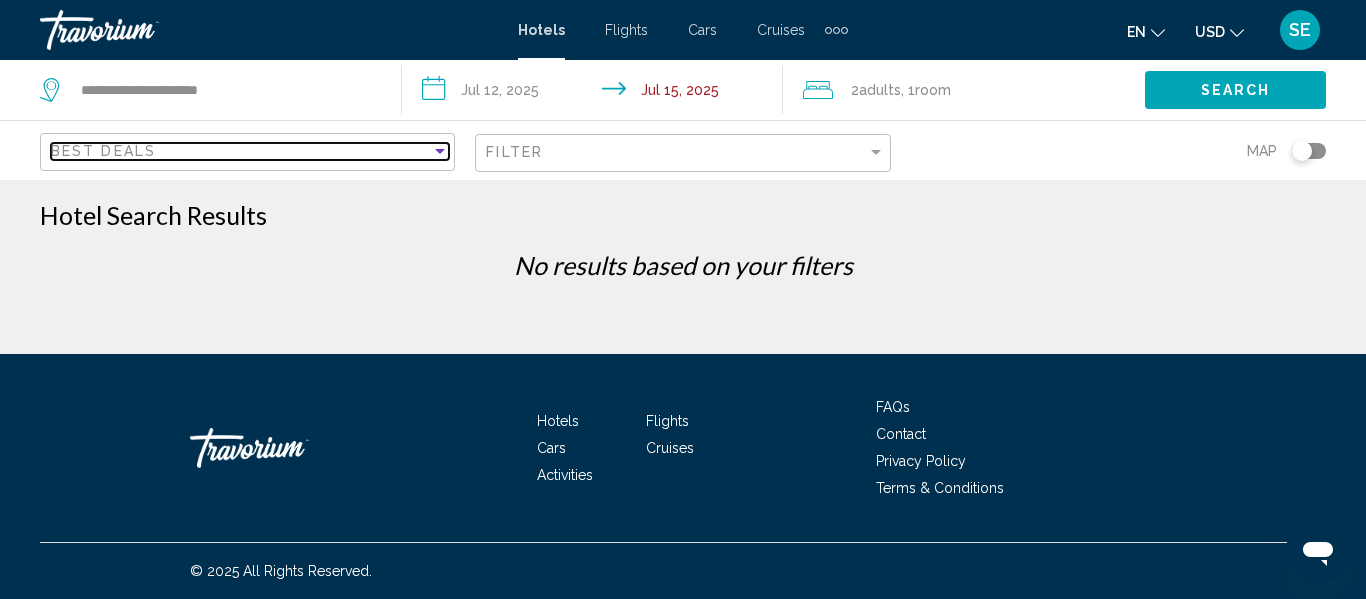 click at bounding box center [440, 151] 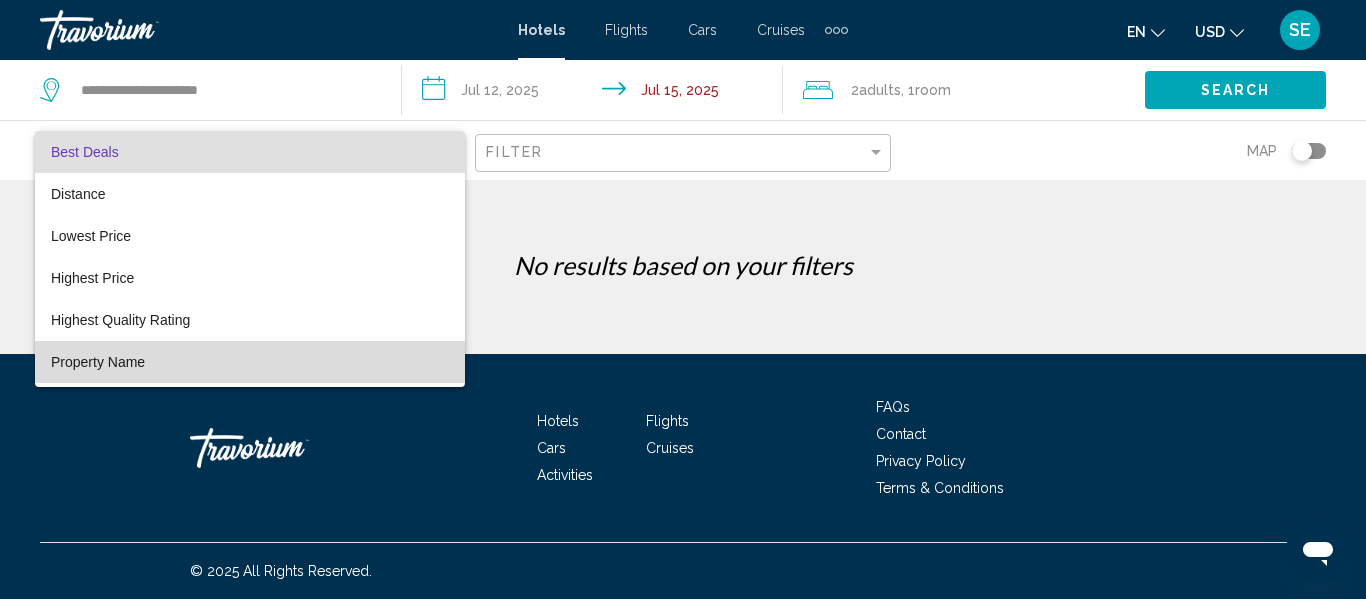 click on "Property Name" at bounding box center (250, 362) 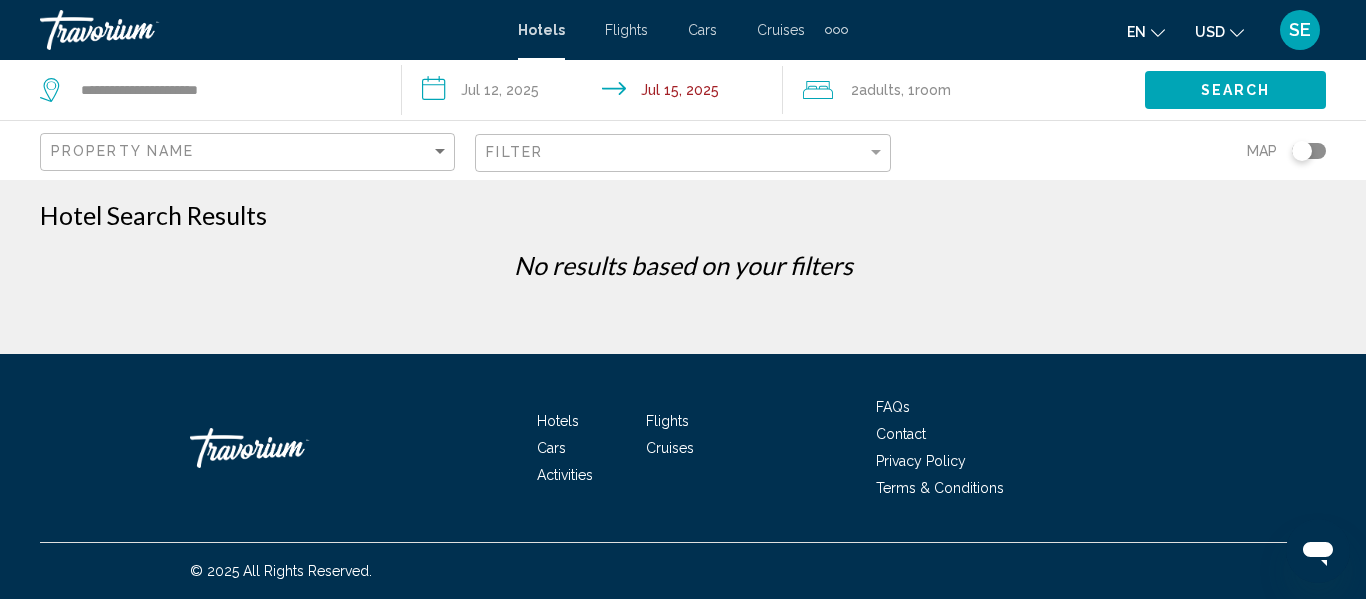 click on "Property Name" 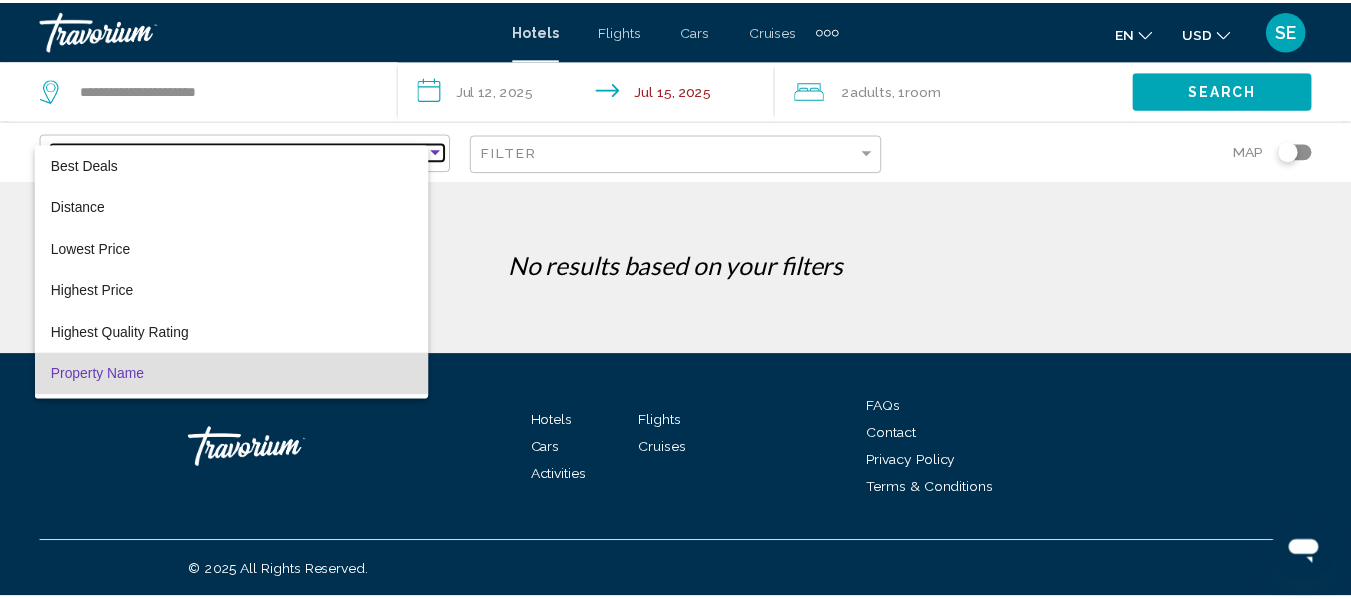 scroll, scrollTop: 38, scrollLeft: 0, axis: vertical 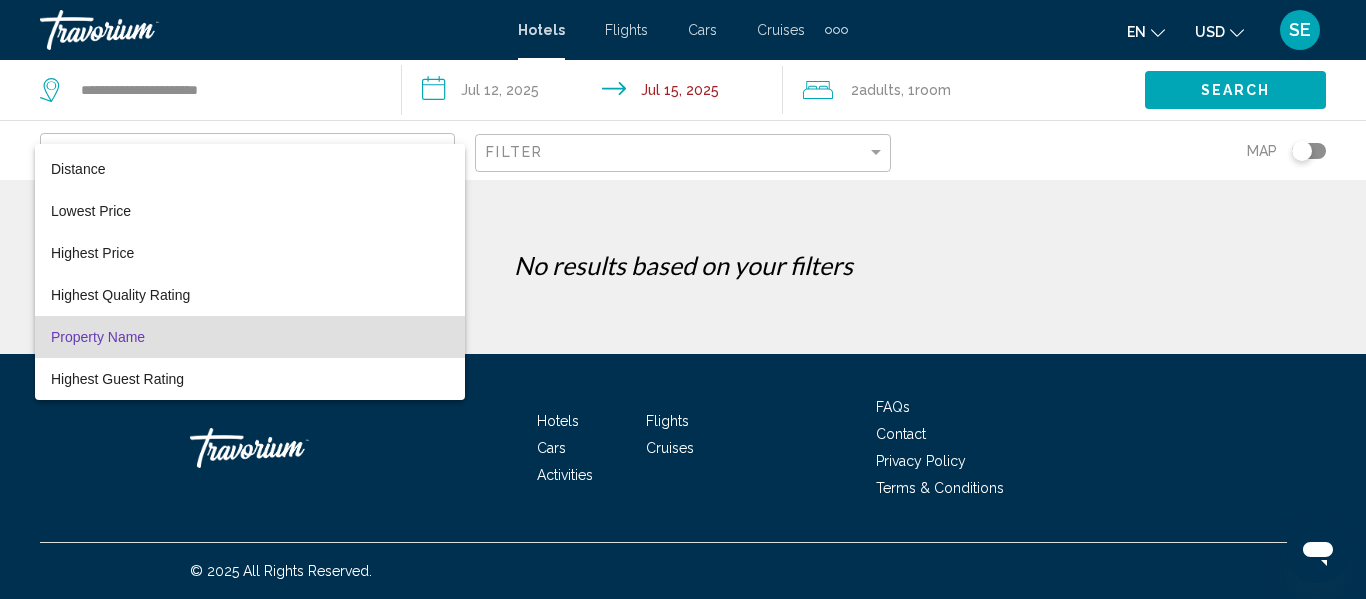 click at bounding box center (683, 299) 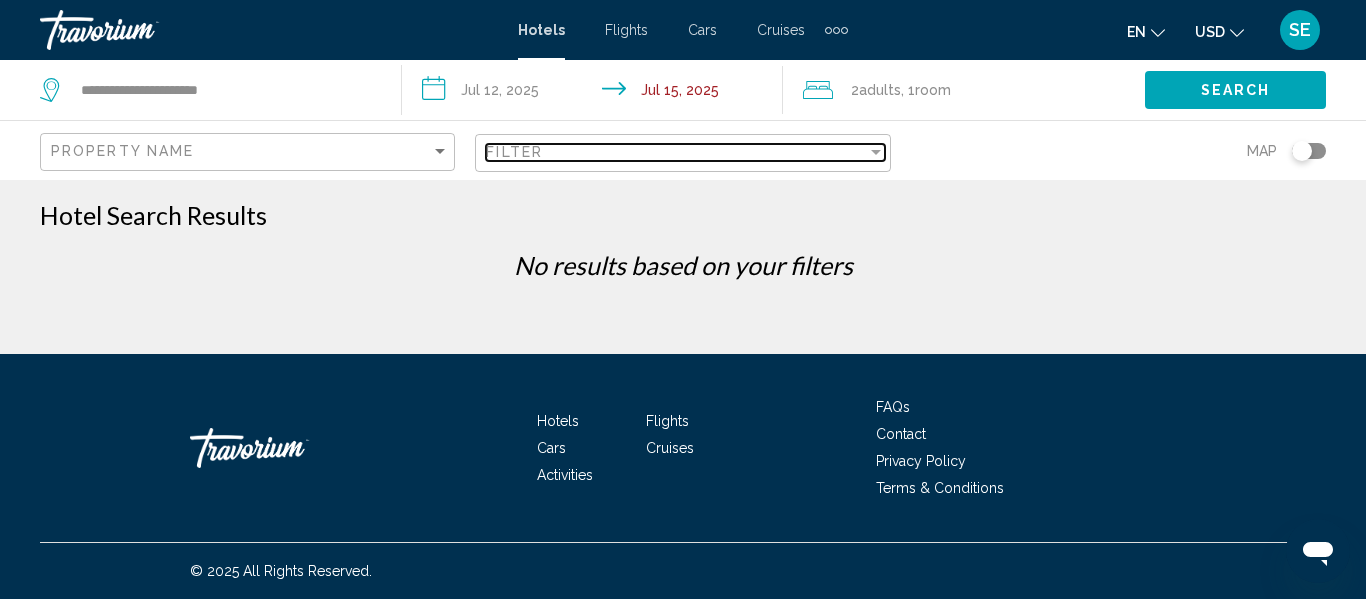 click at bounding box center [876, 152] 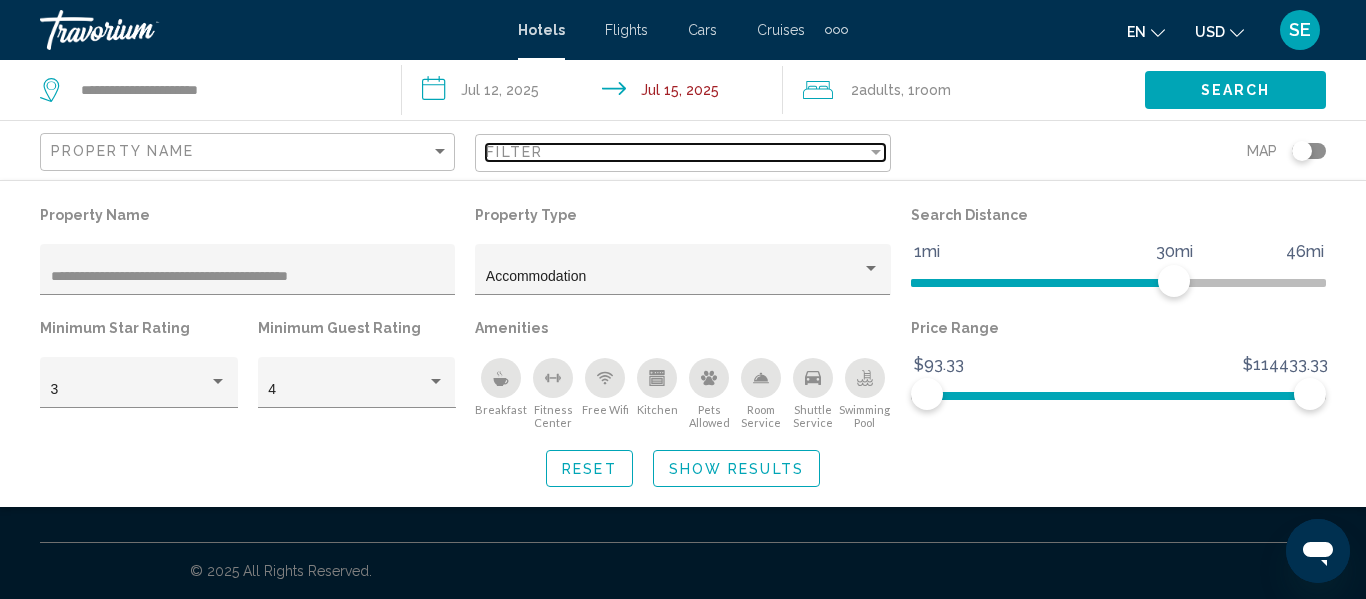 drag, startPoint x: 873, startPoint y: 154, endPoint x: 810, endPoint y: 170, distance: 65 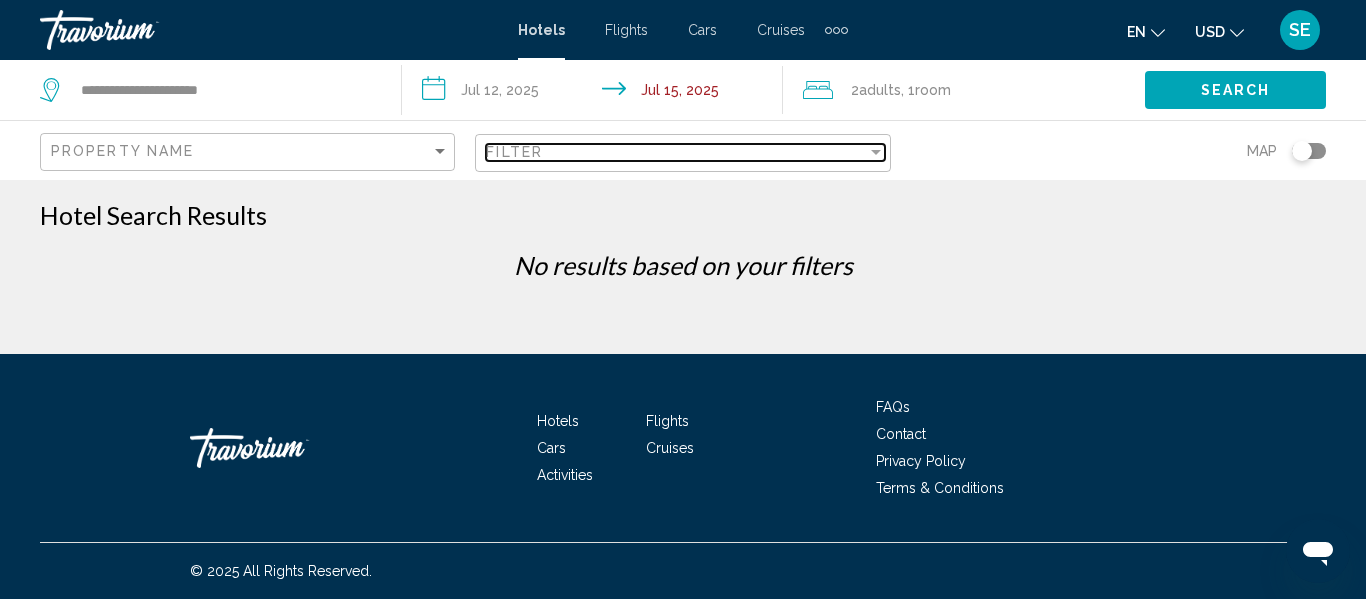 click at bounding box center (876, 152) 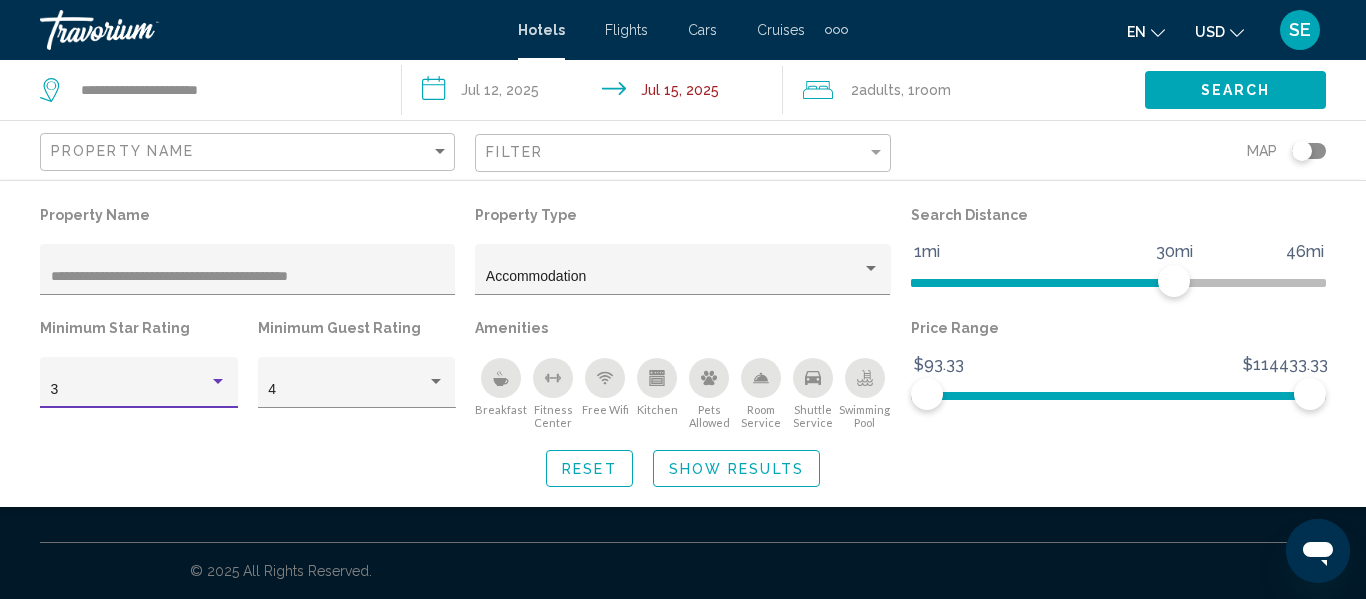 click at bounding box center [218, 382] 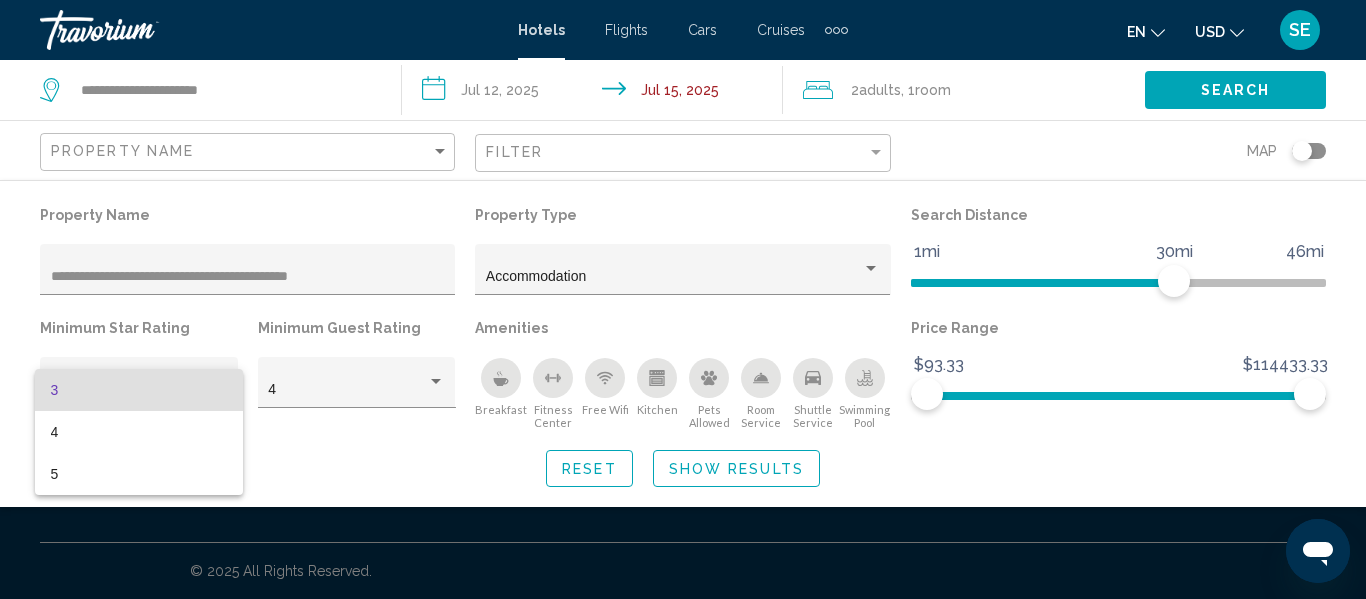 click at bounding box center [683, 299] 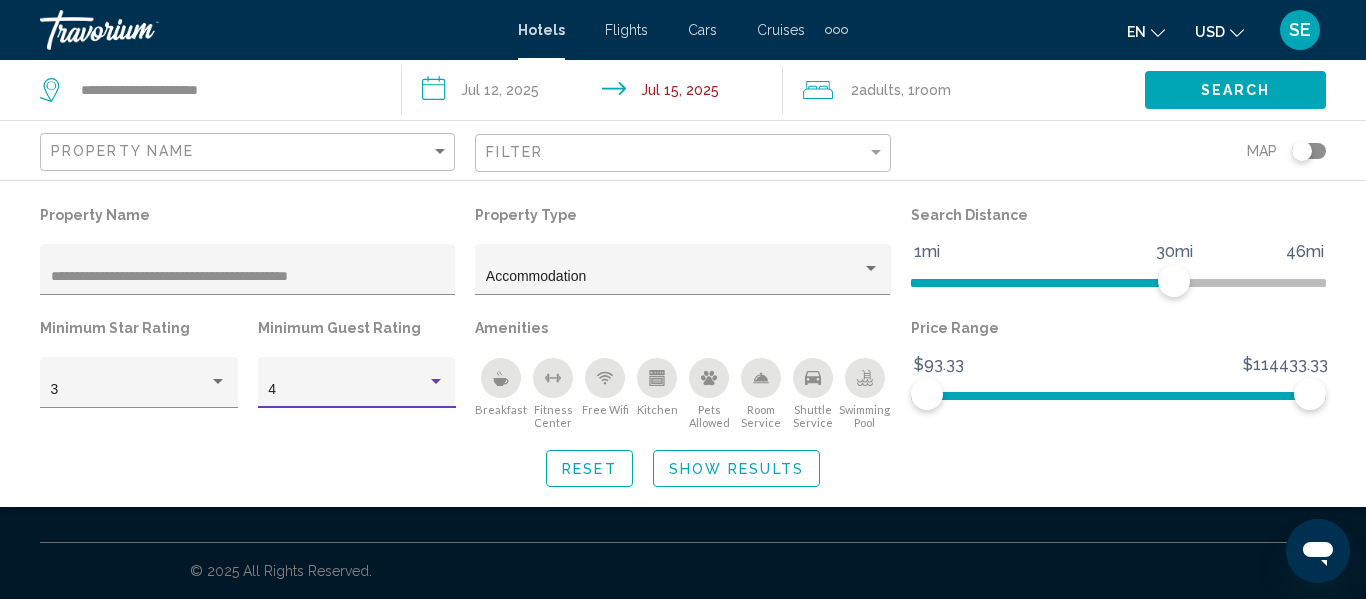click at bounding box center (436, 382) 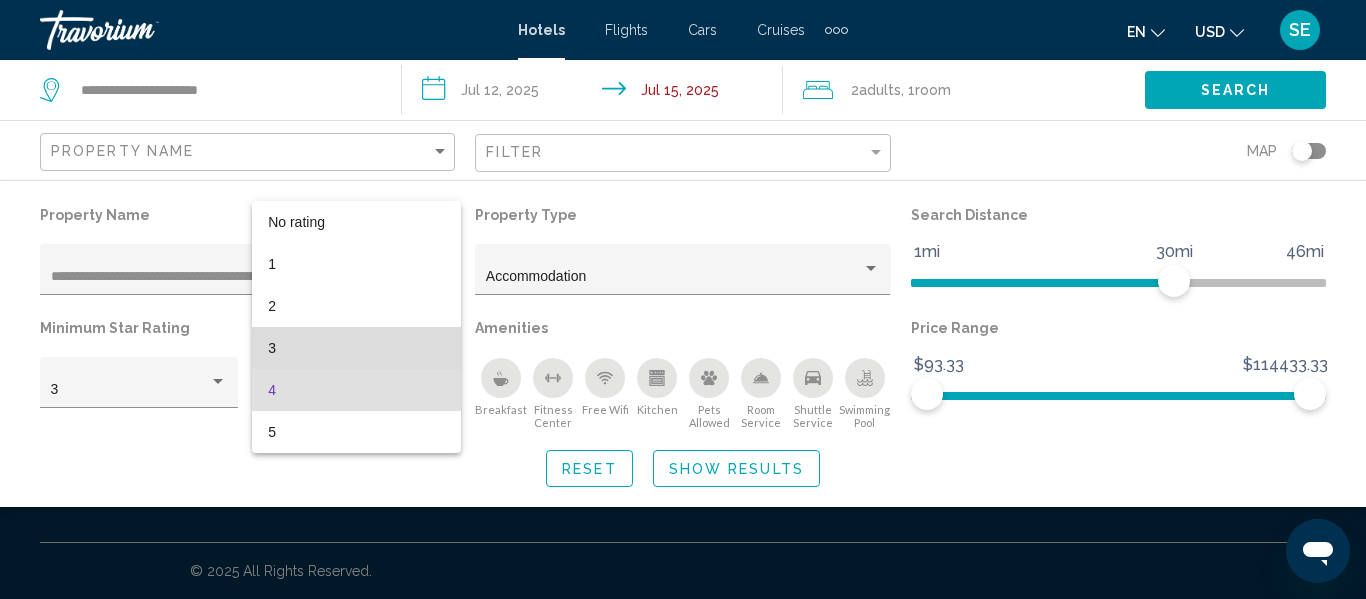 click on "3" at bounding box center [356, 348] 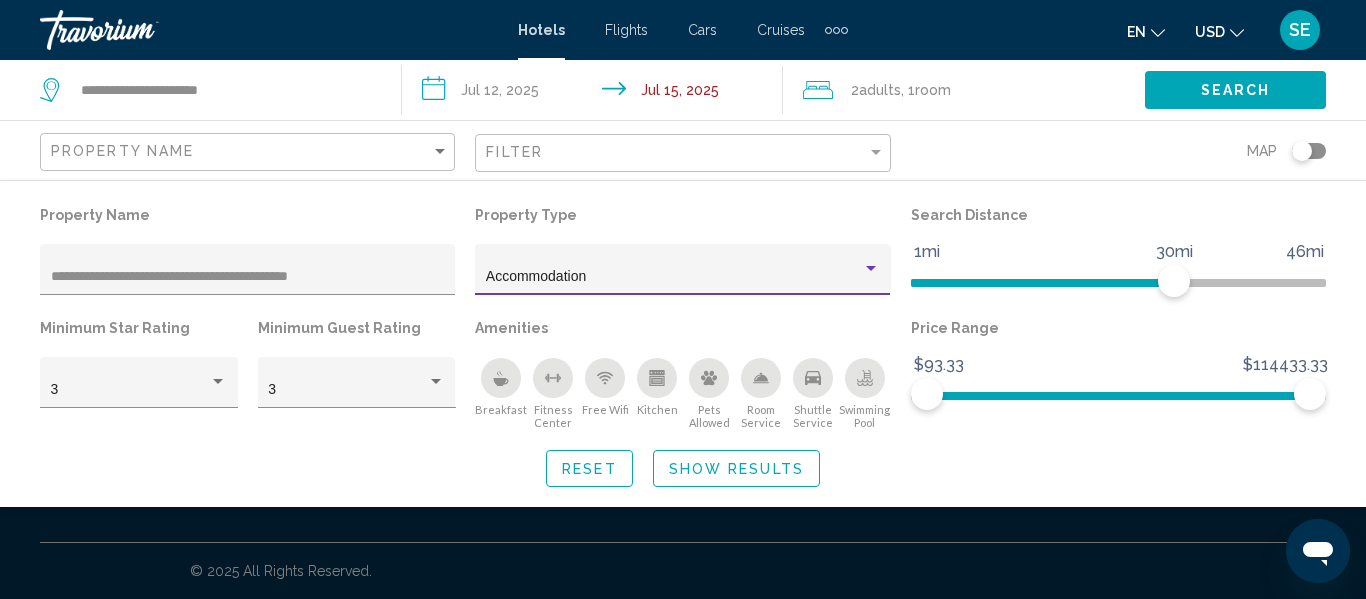 click at bounding box center [871, 268] 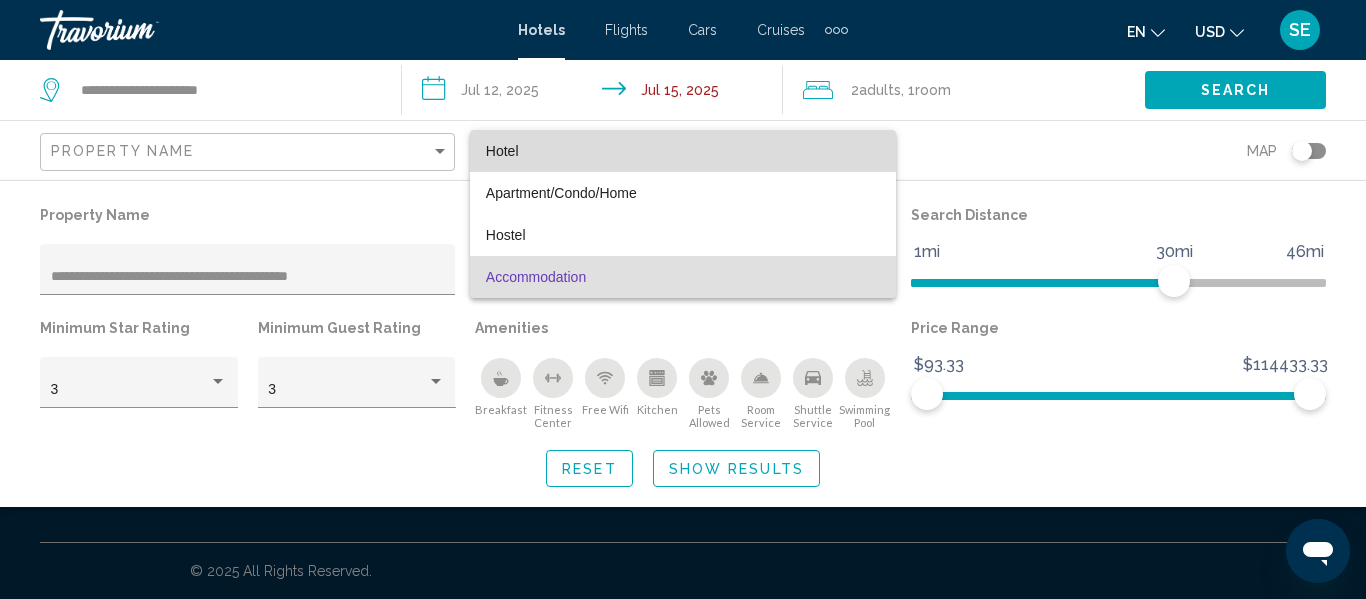 click on "Hotel" at bounding box center [683, 151] 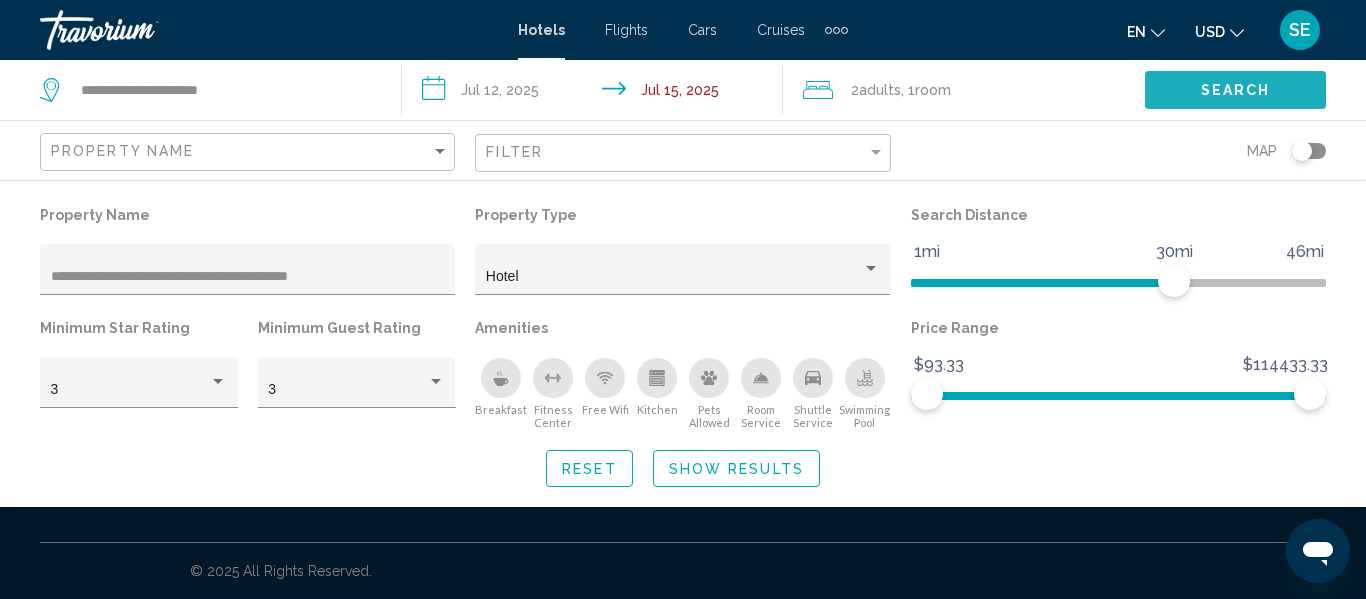 click on "Search" 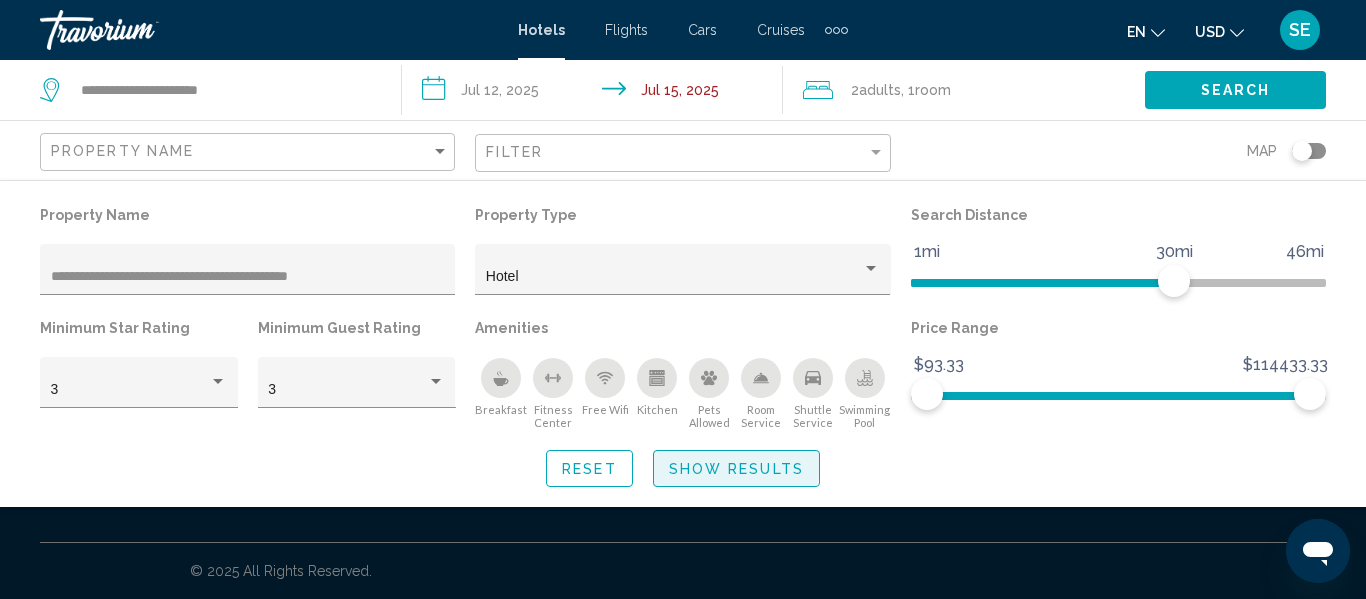 click on "Show Results" 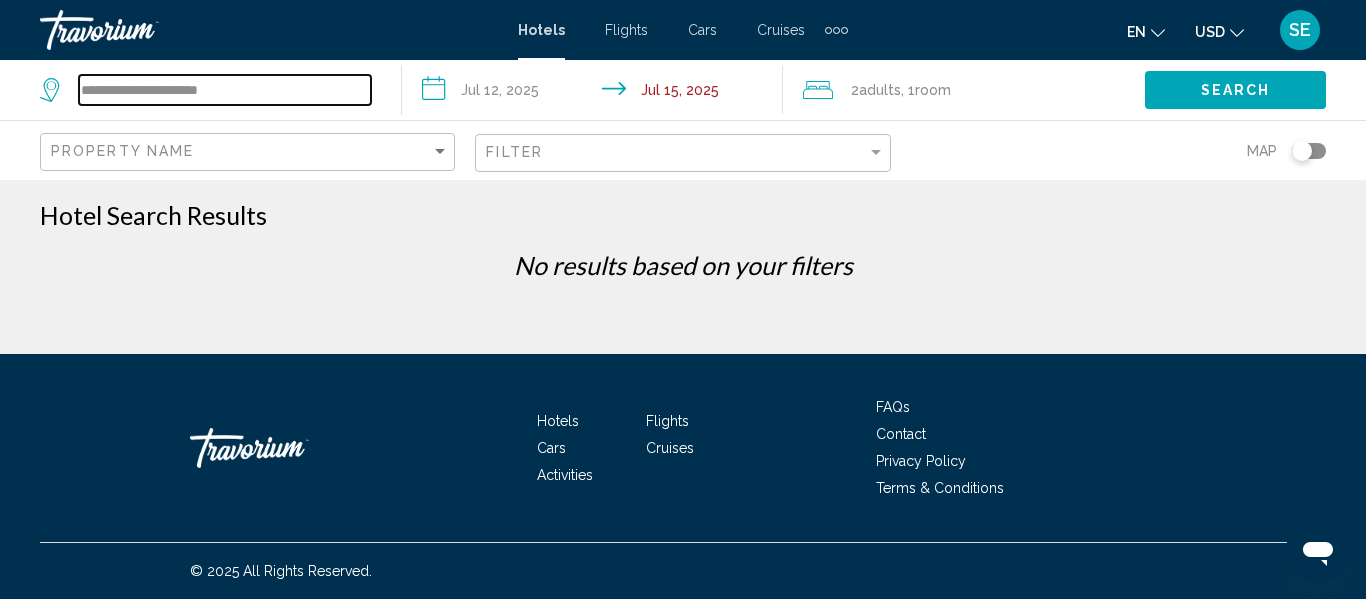 click on "**********" at bounding box center (225, 90) 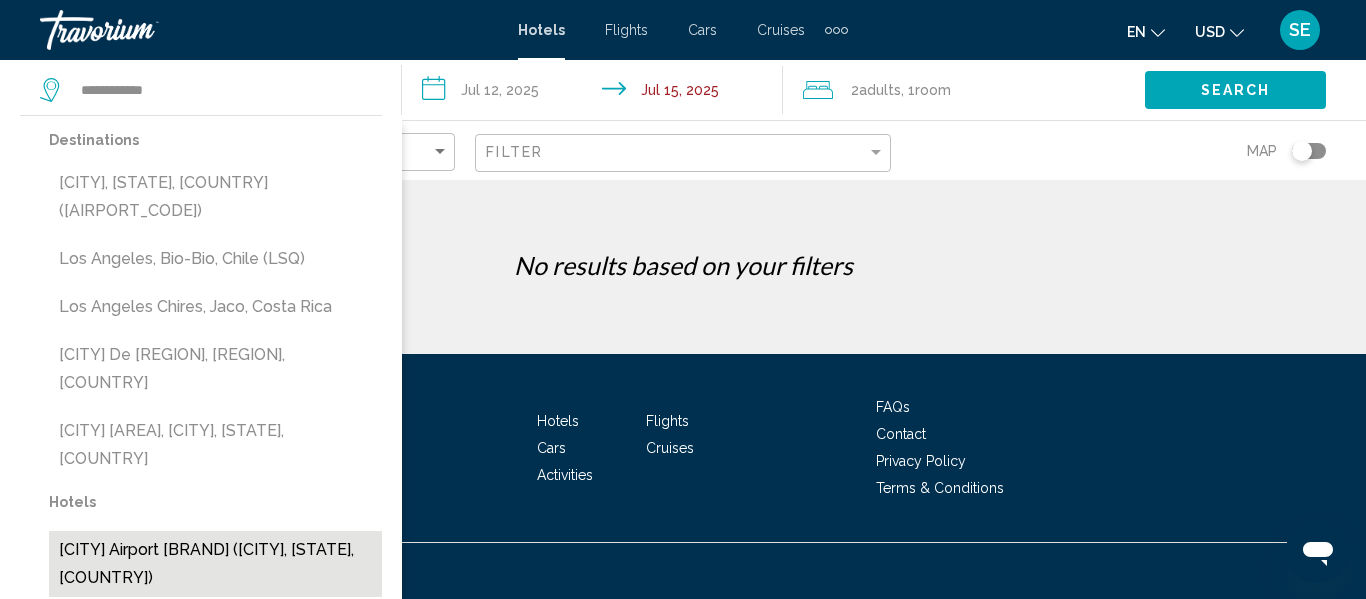 click on "[CITY] Airport Marriott ([CITY], [STATE], [COUNTRY])" at bounding box center [215, 564] 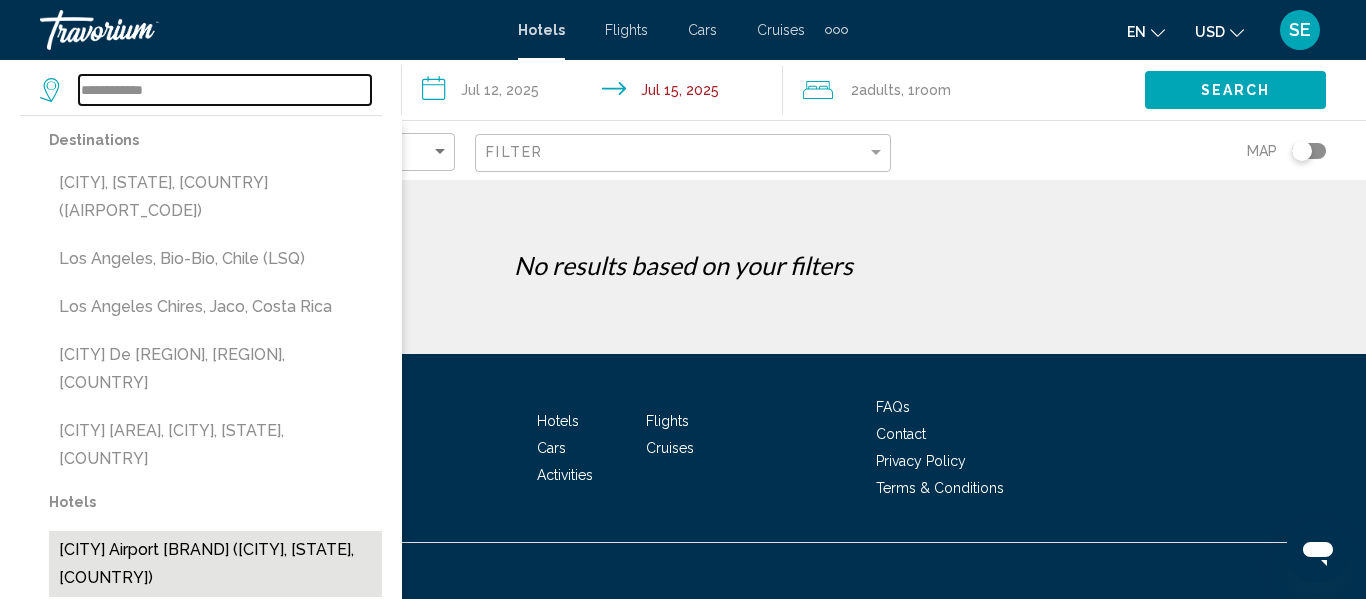 type on "**********" 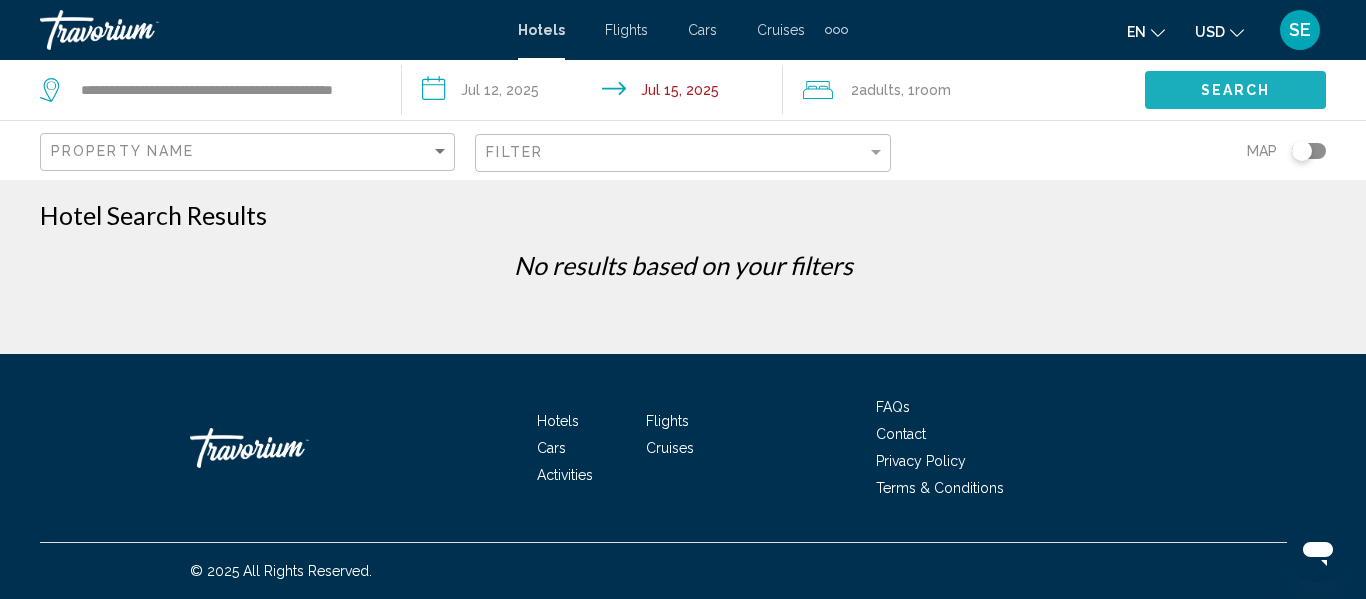 click on "Search" 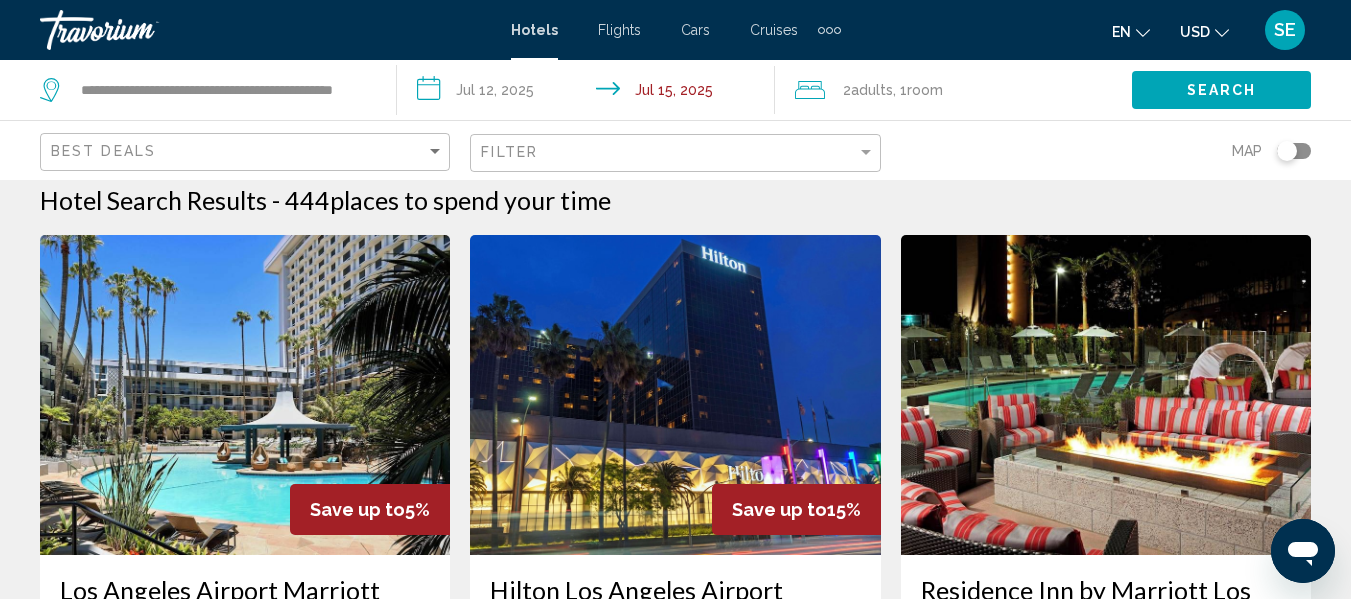 scroll, scrollTop: 0, scrollLeft: 0, axis: both 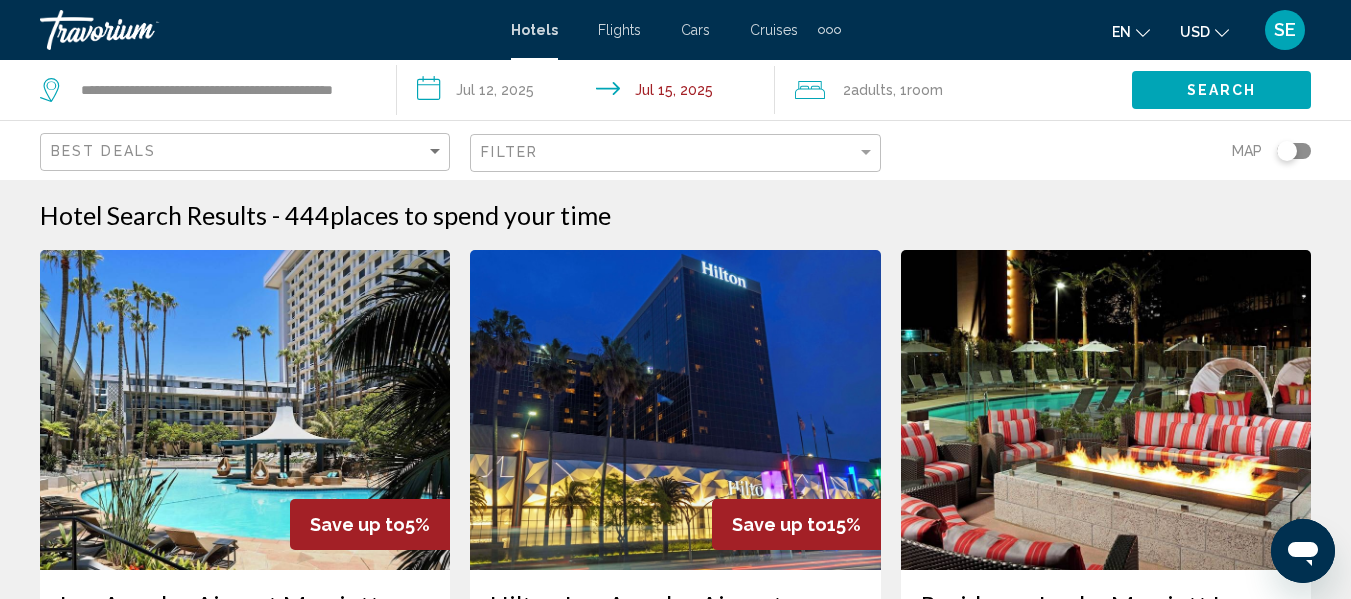 click at bounding box center (245, 410) 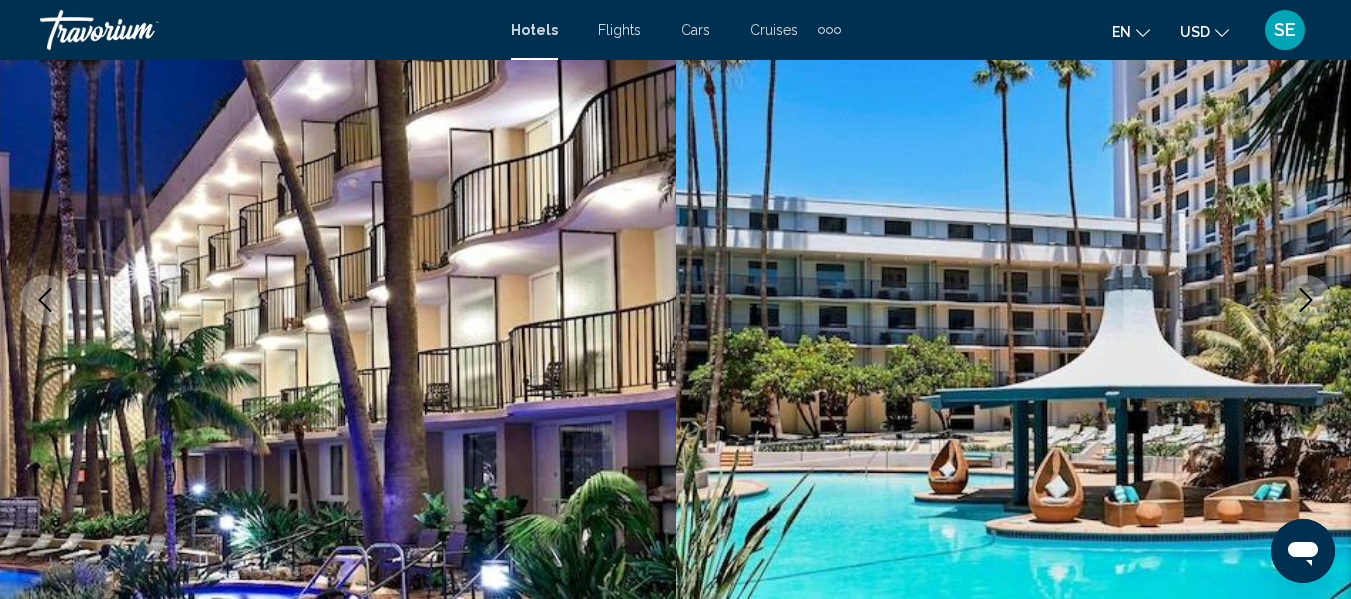 scroll, scrollTop: 411, scrollLeft: 0, axis: vertical 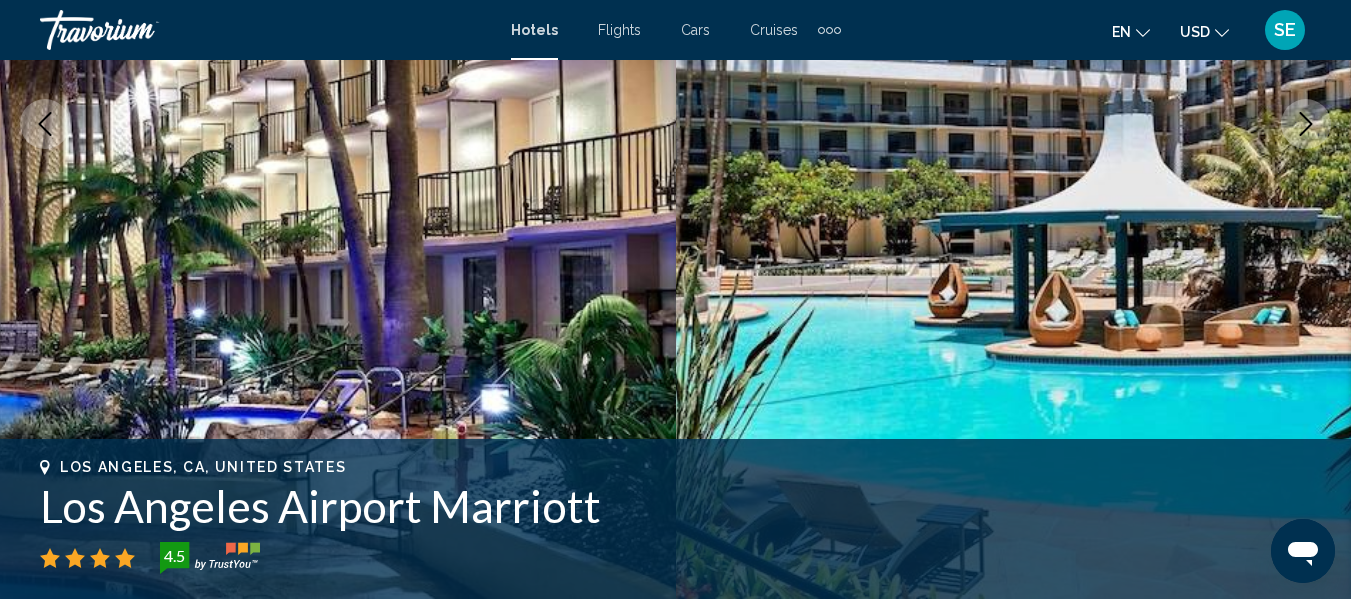 click at bounding box center [1014, 124] 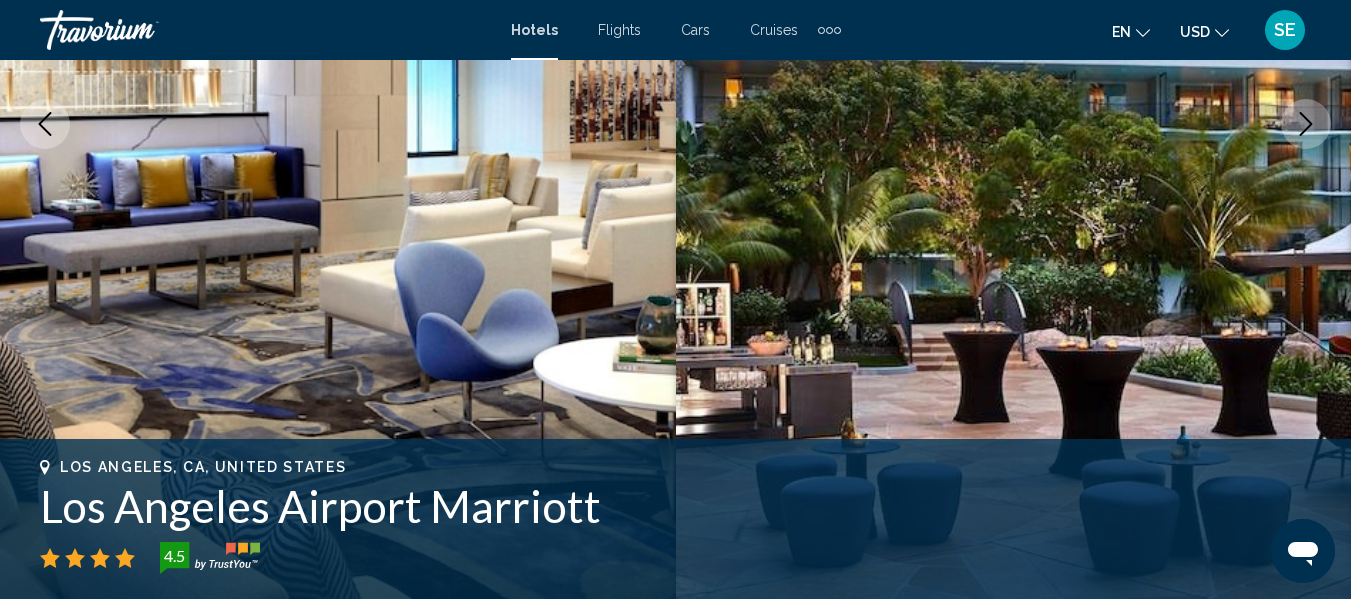 click 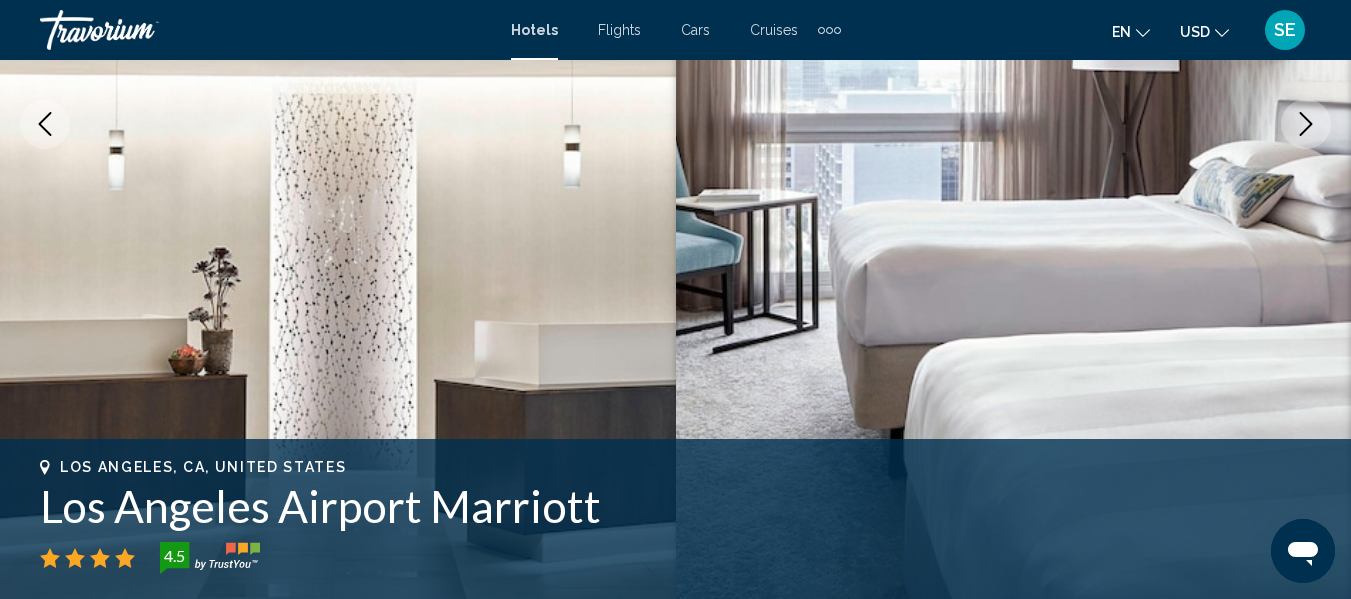 click 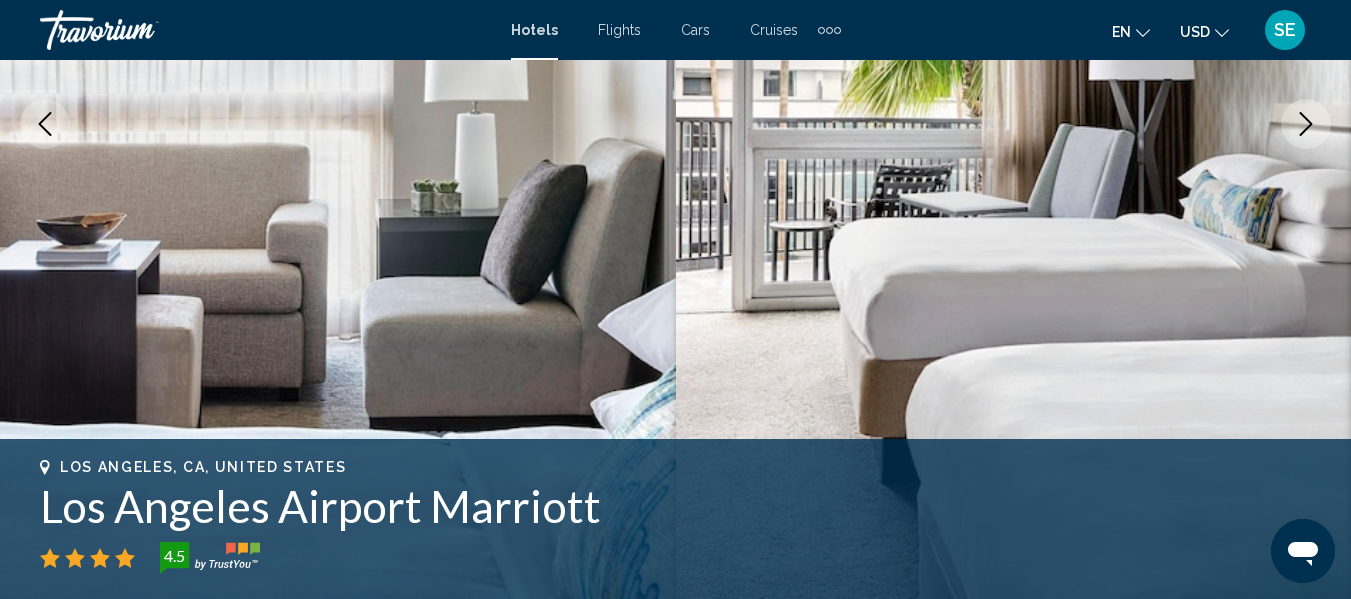 click 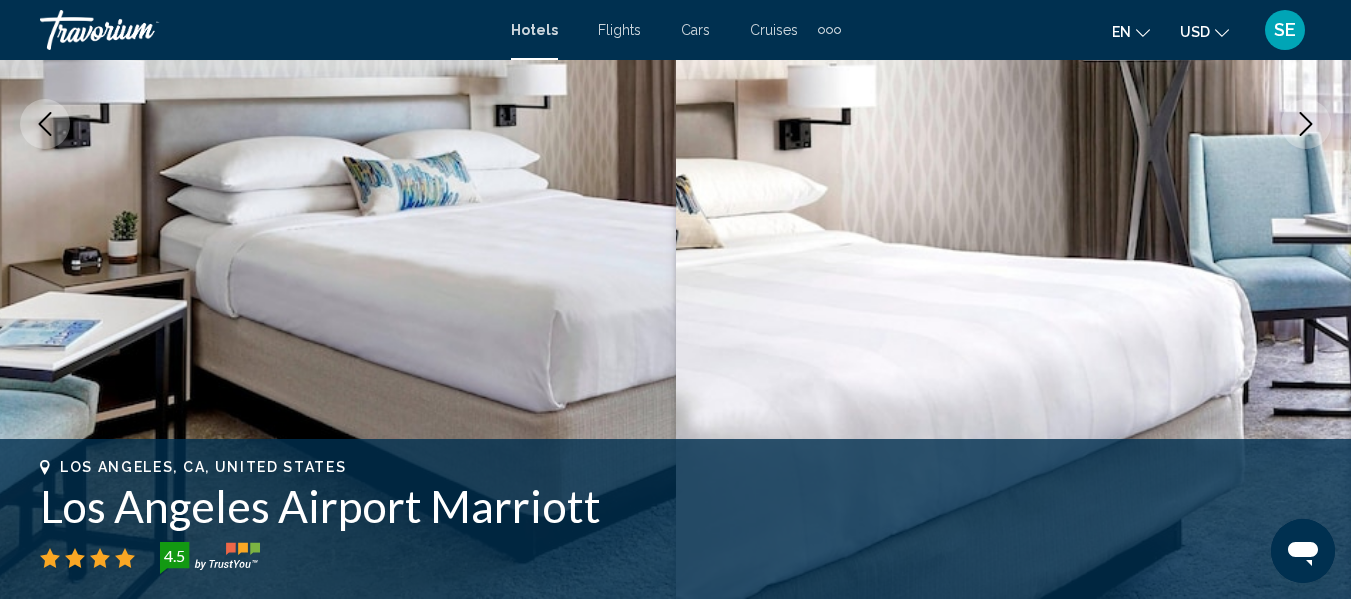 click 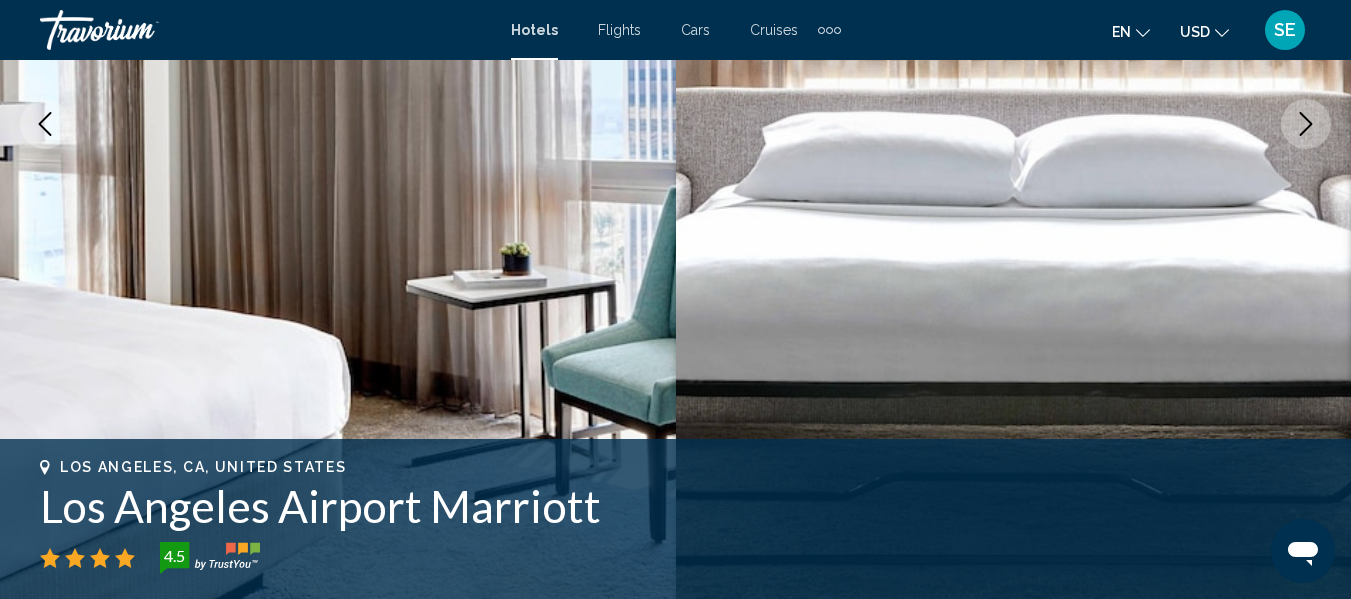 click 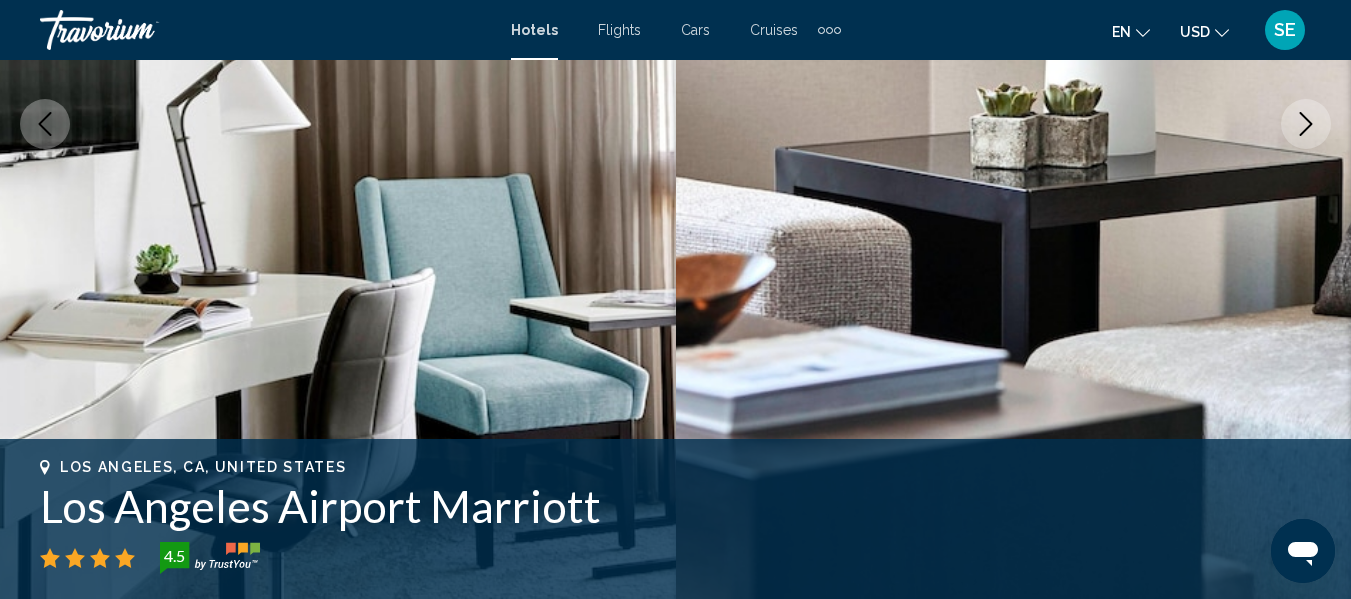 click 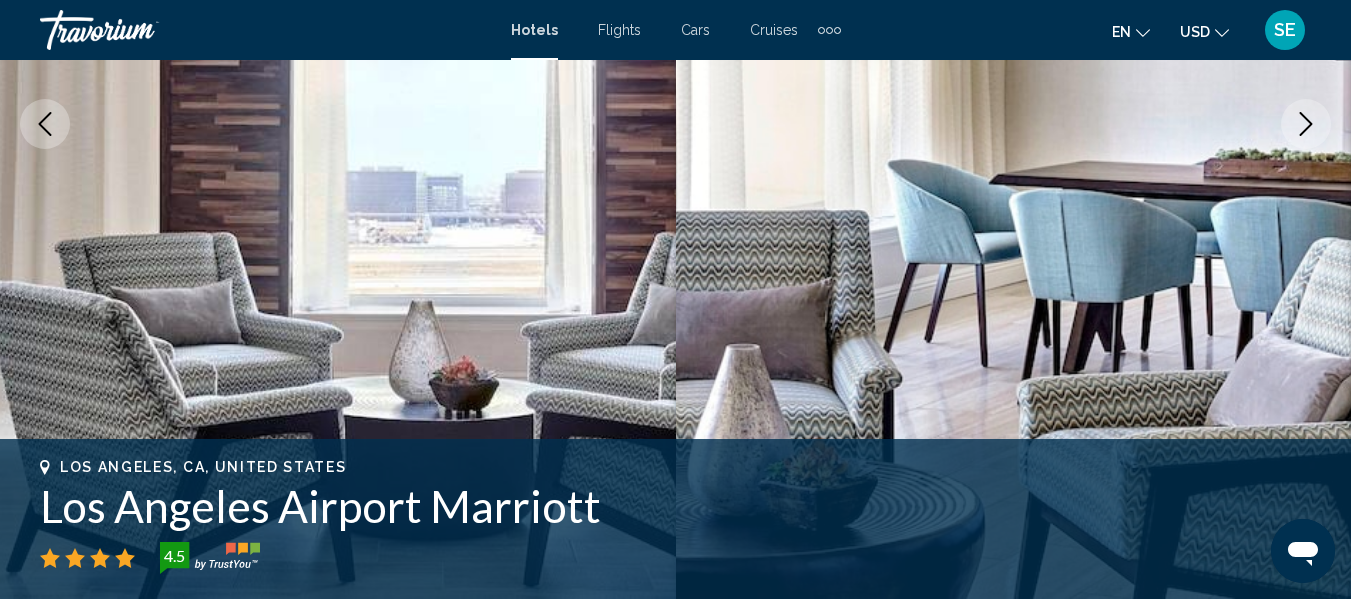 click 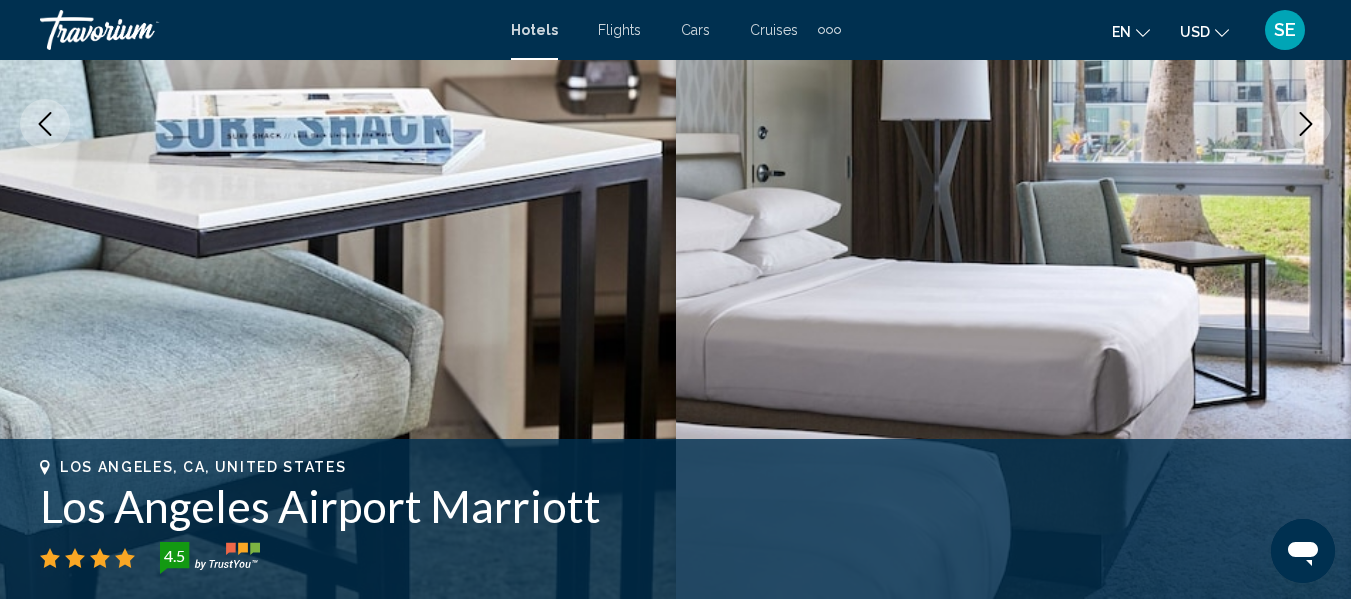 click 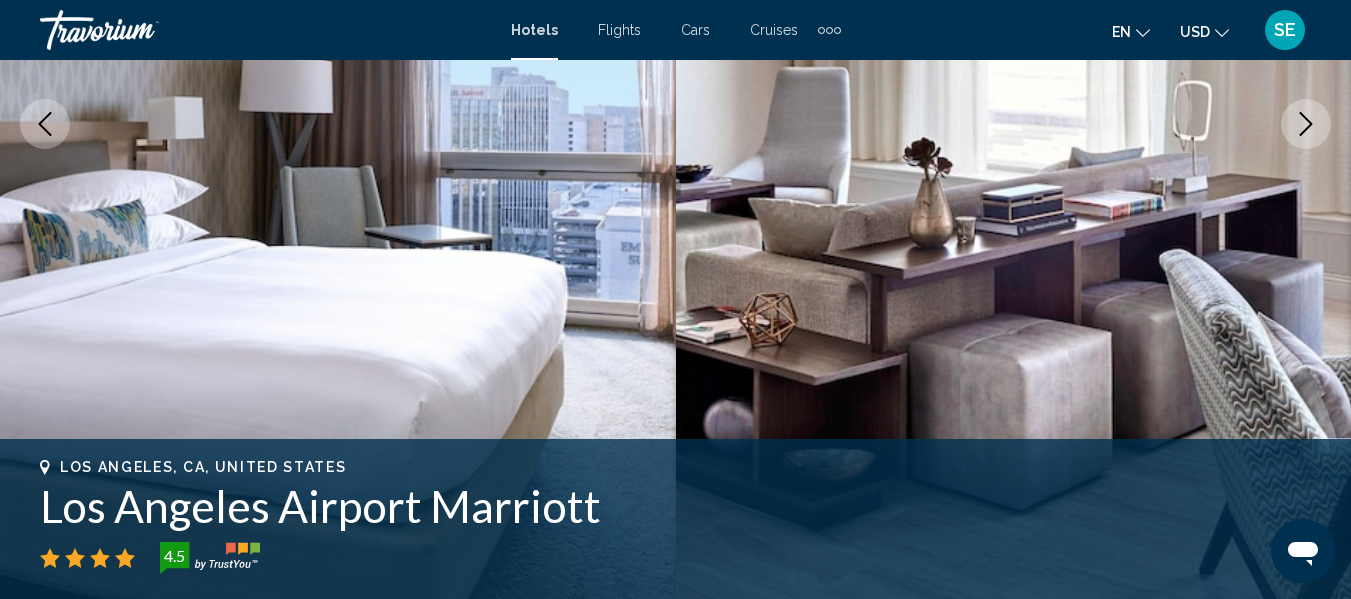 click 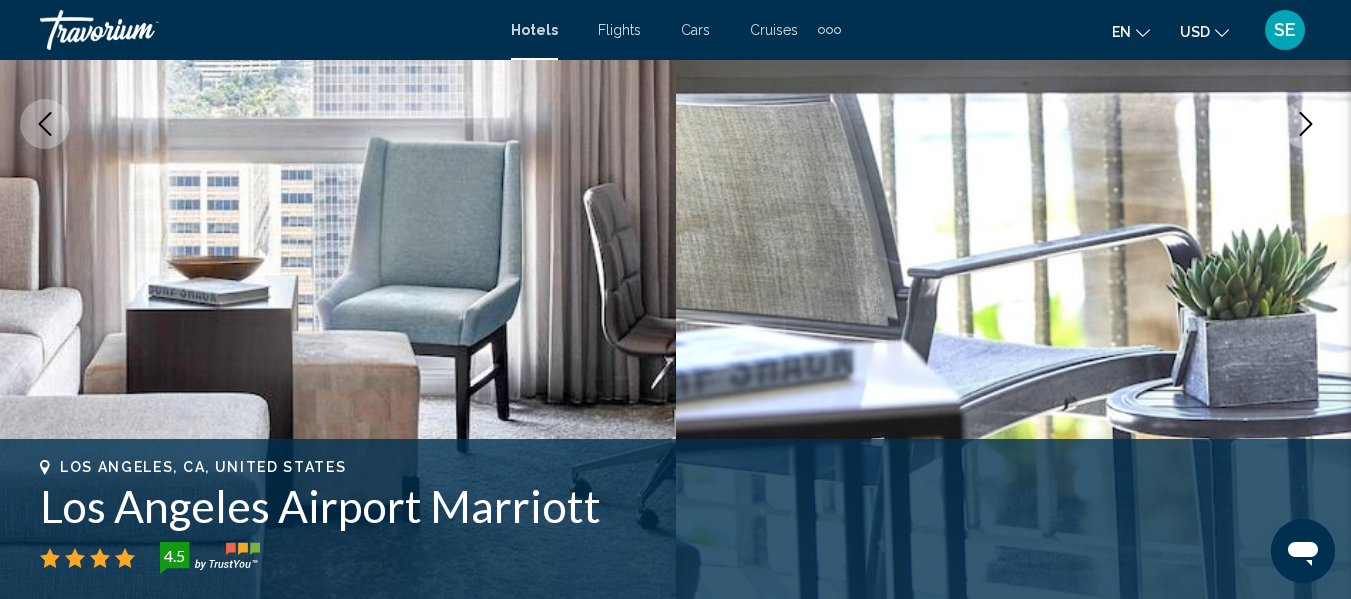 click 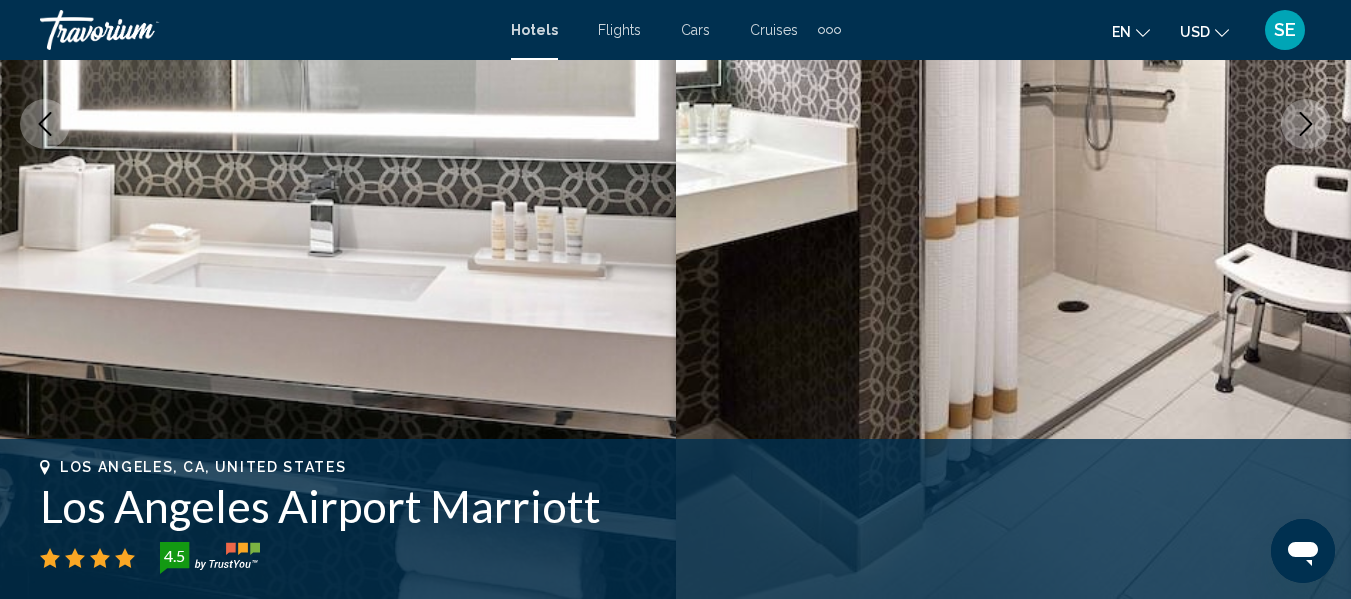 click 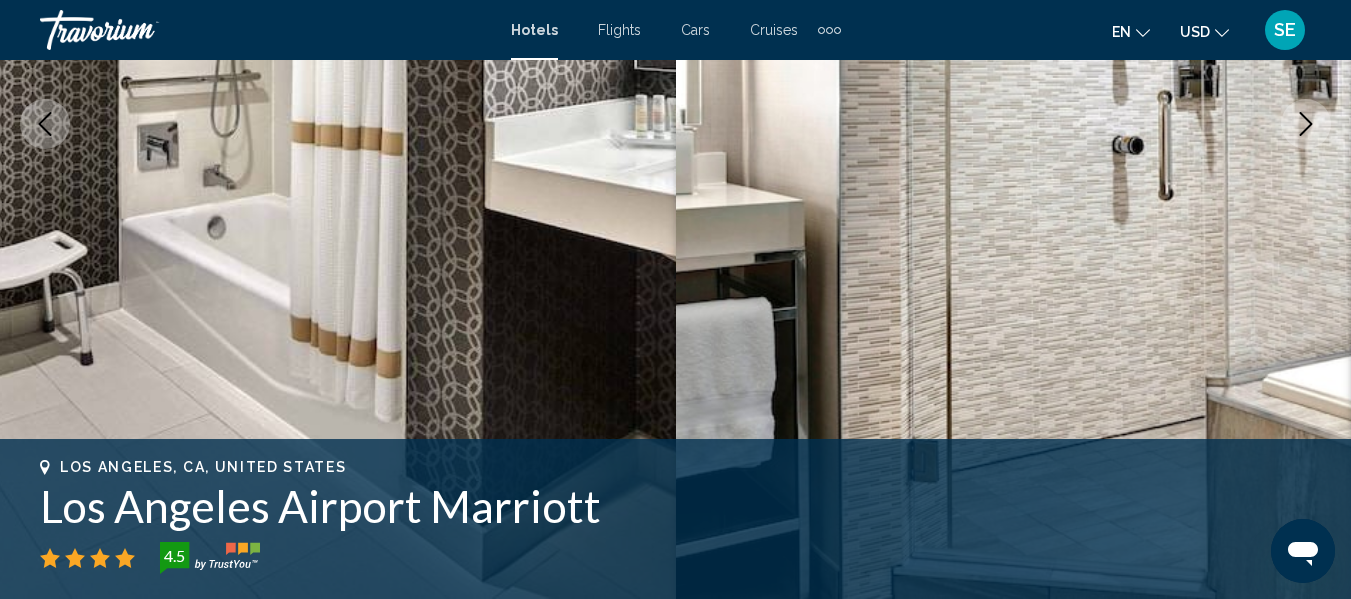 click 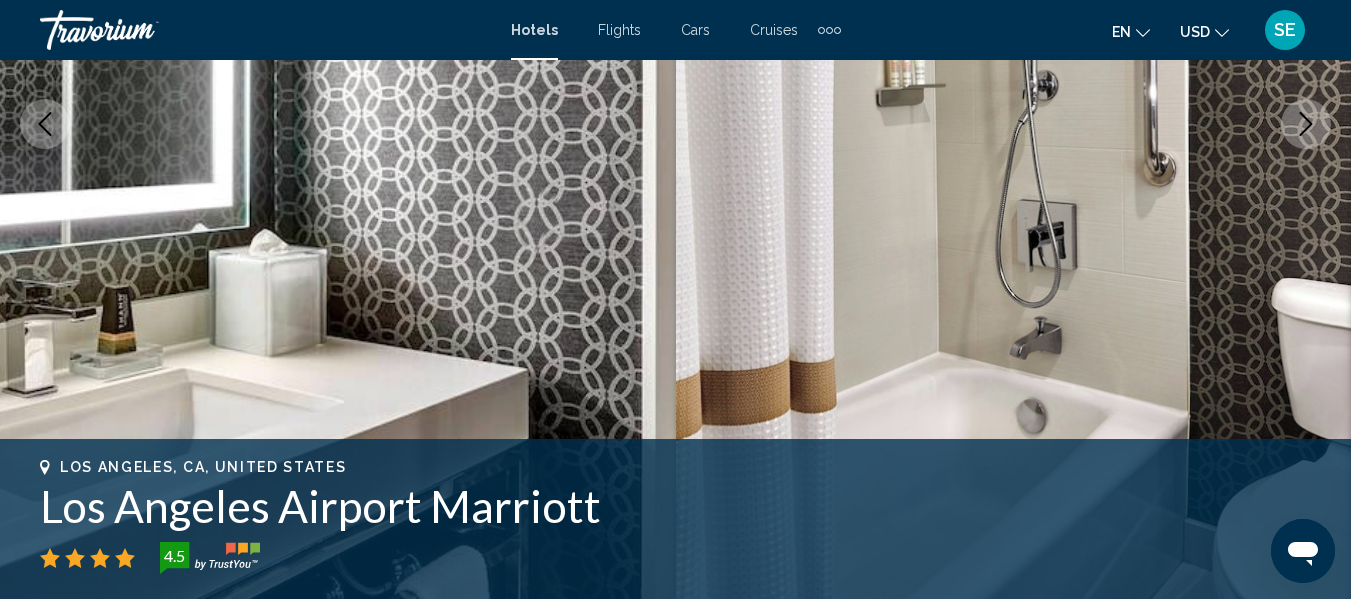 click 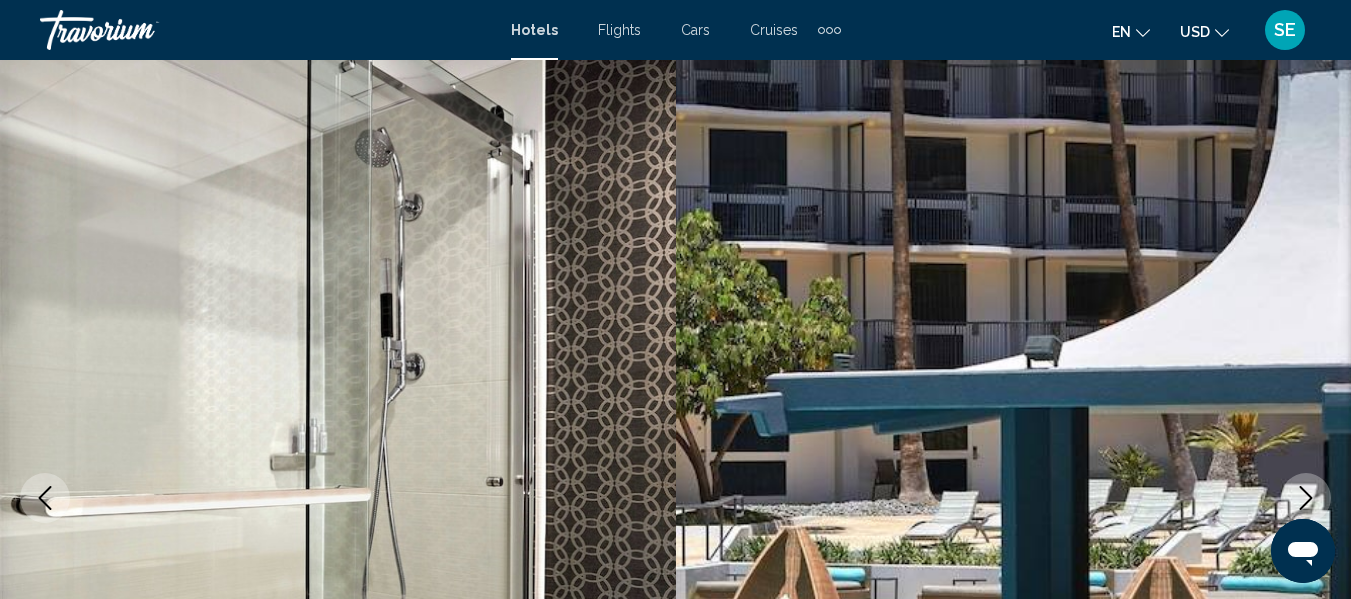 scroll, scrollTop: 0, scrollLeft: 0, axis: both 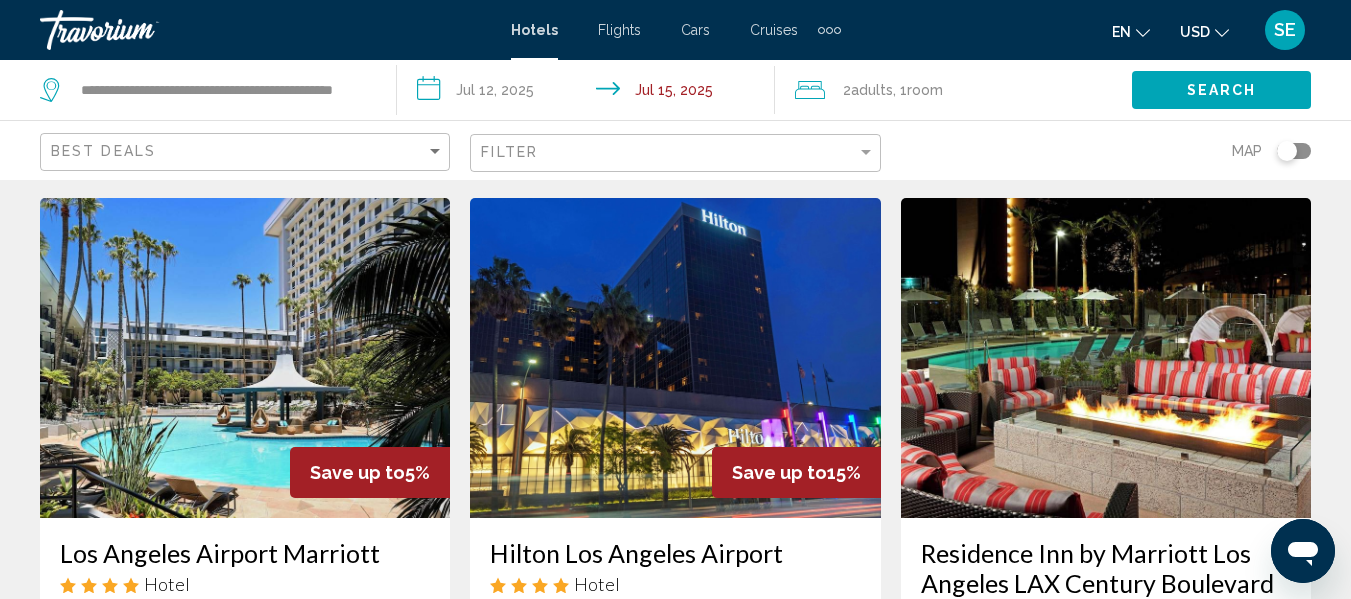 click at bounding box center [675, 358] 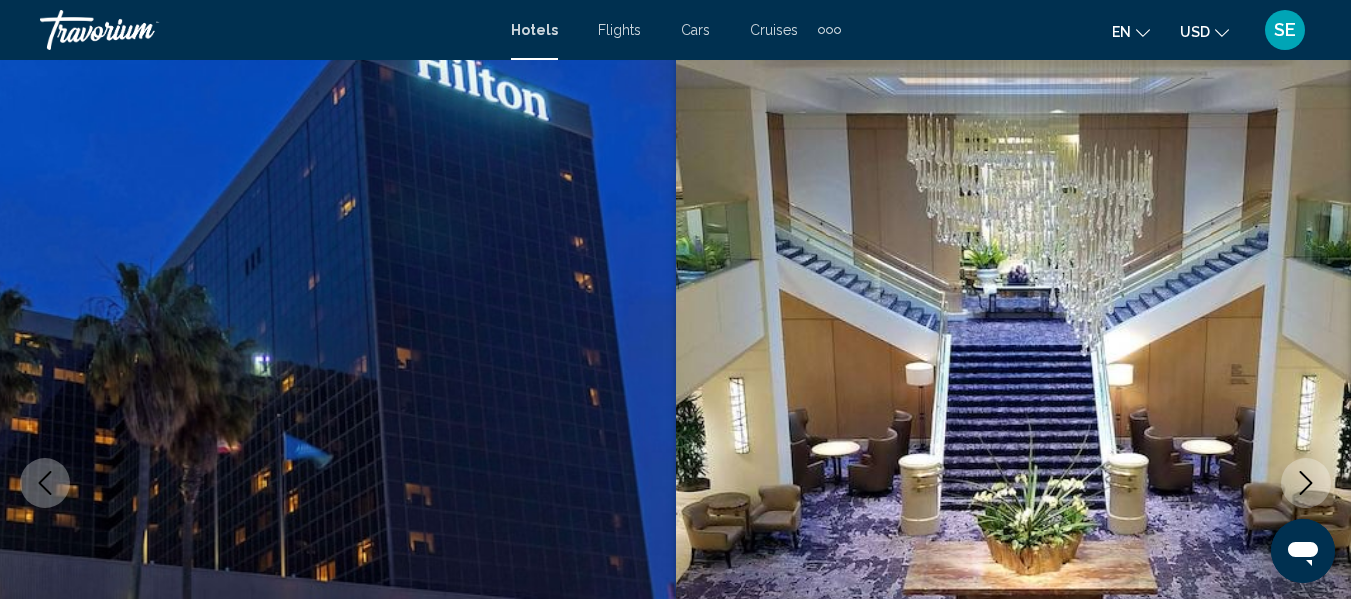 scroll, scrollTop: 235, scrollLeft: 0, axis: vertical 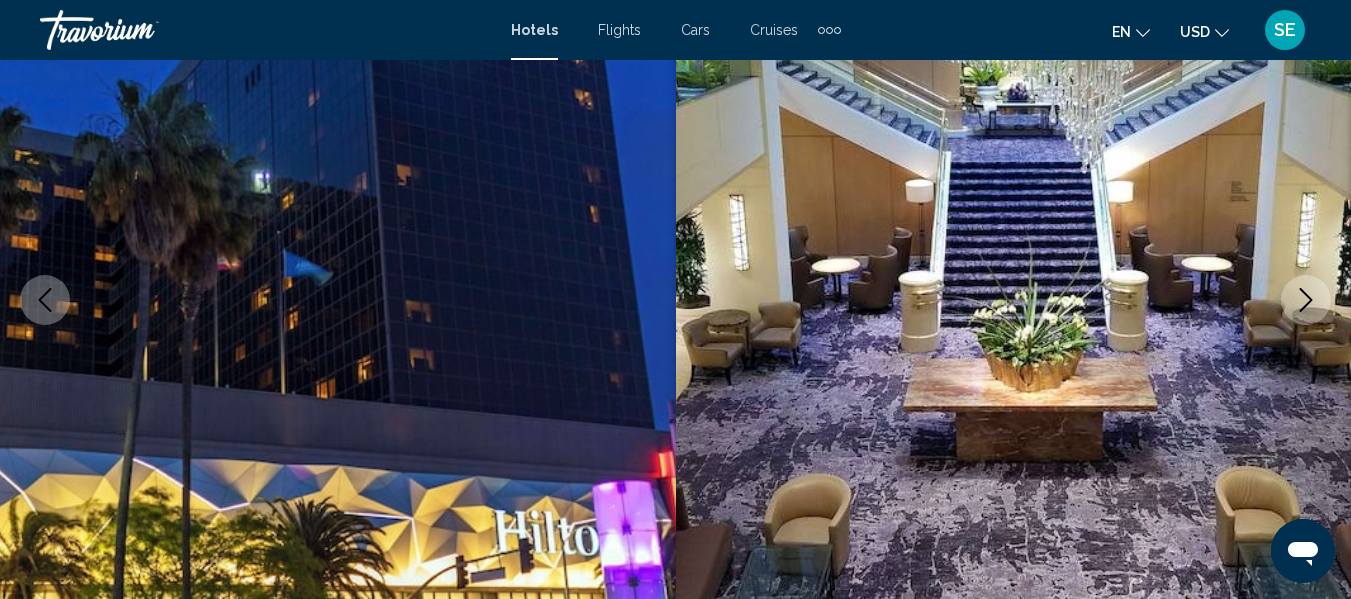 click 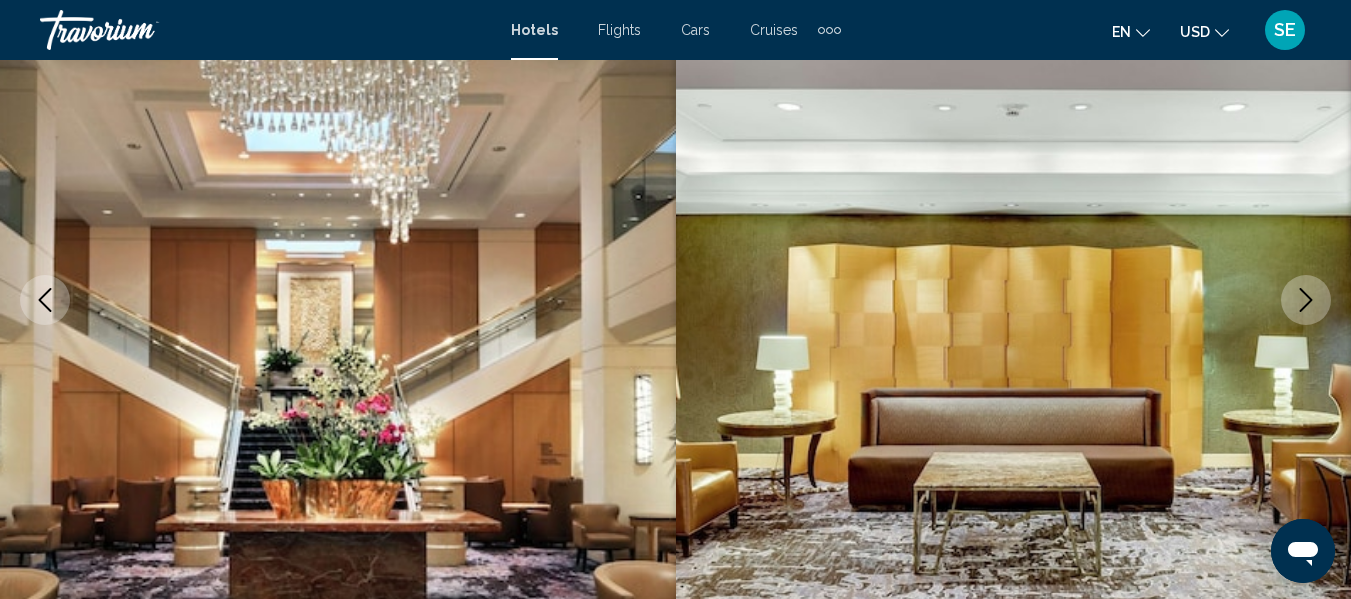 click 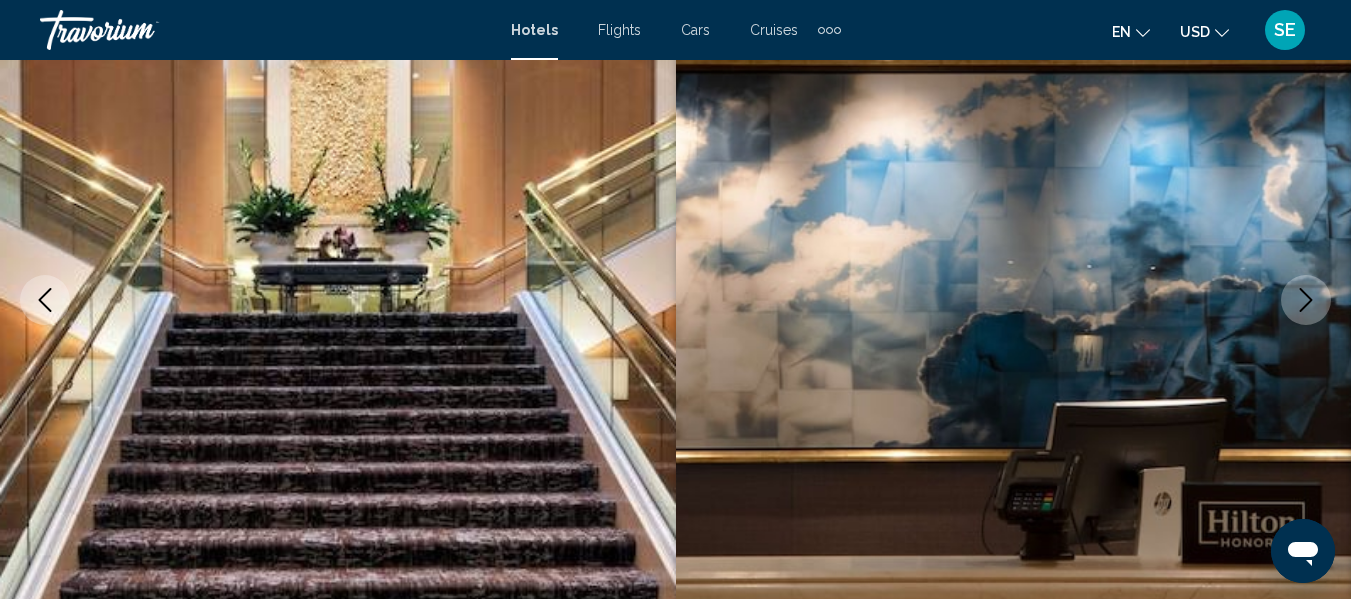 click 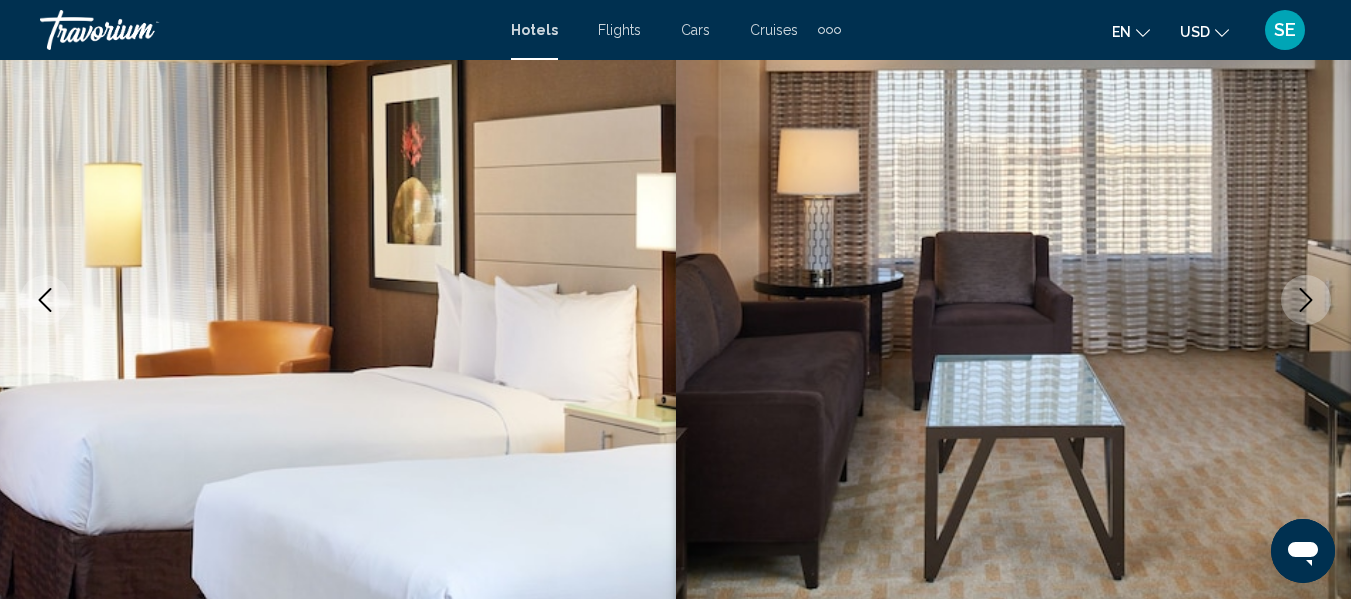 click 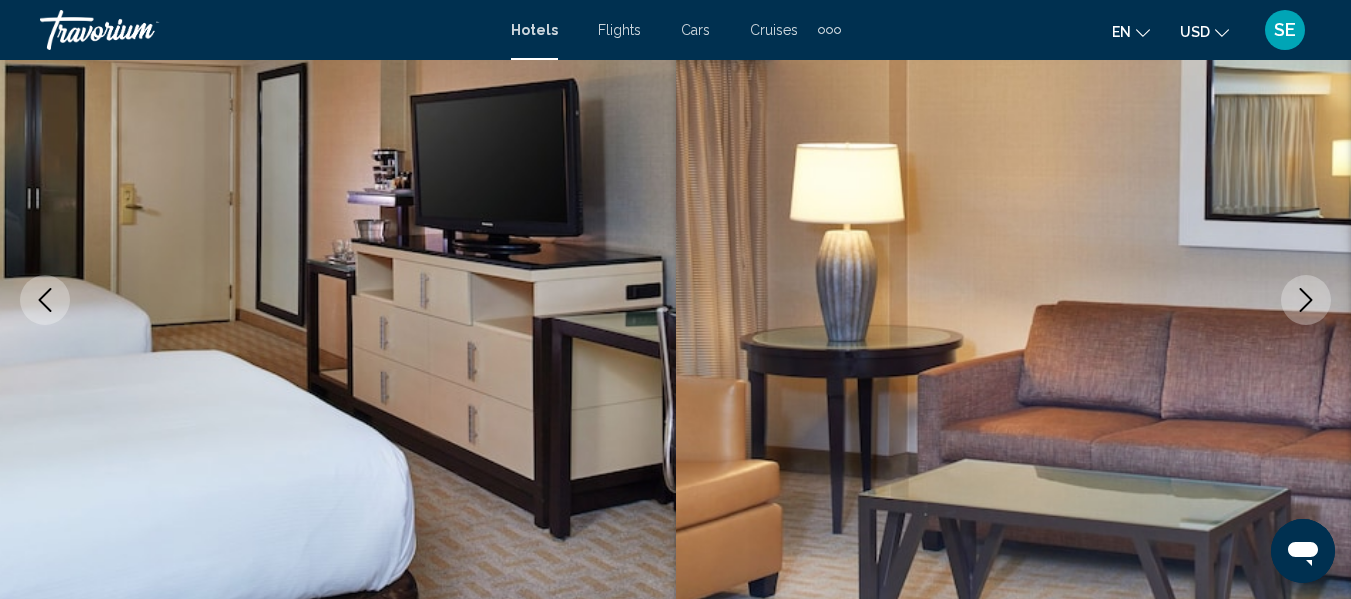 click 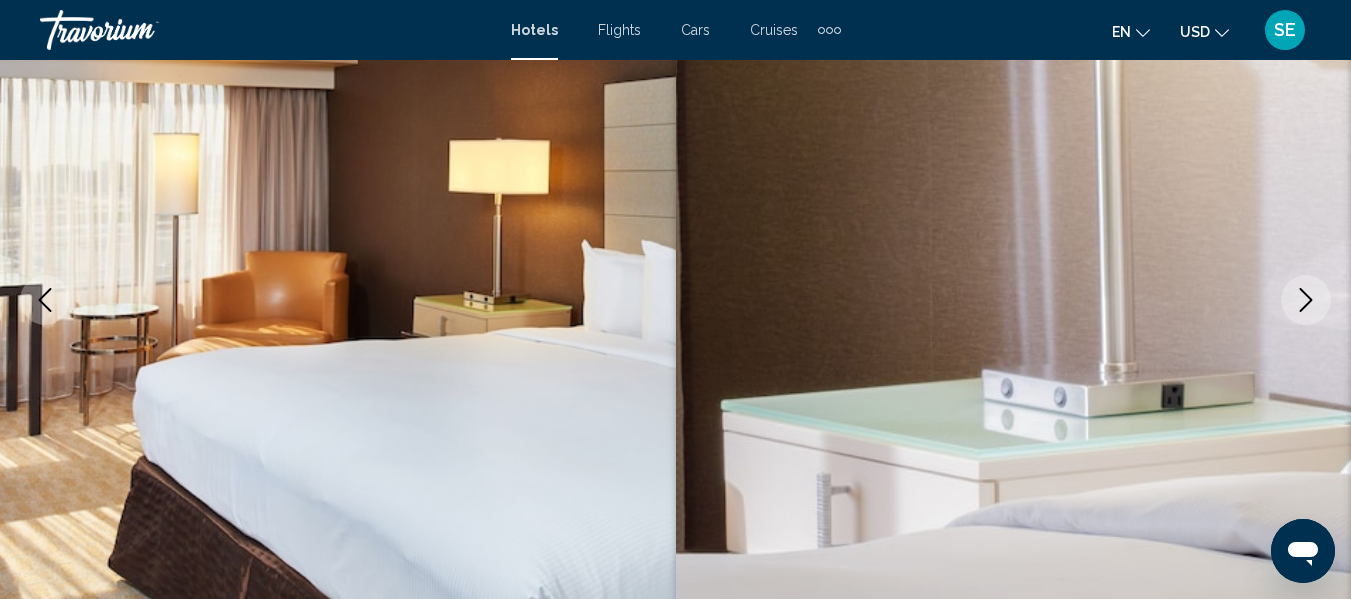 click 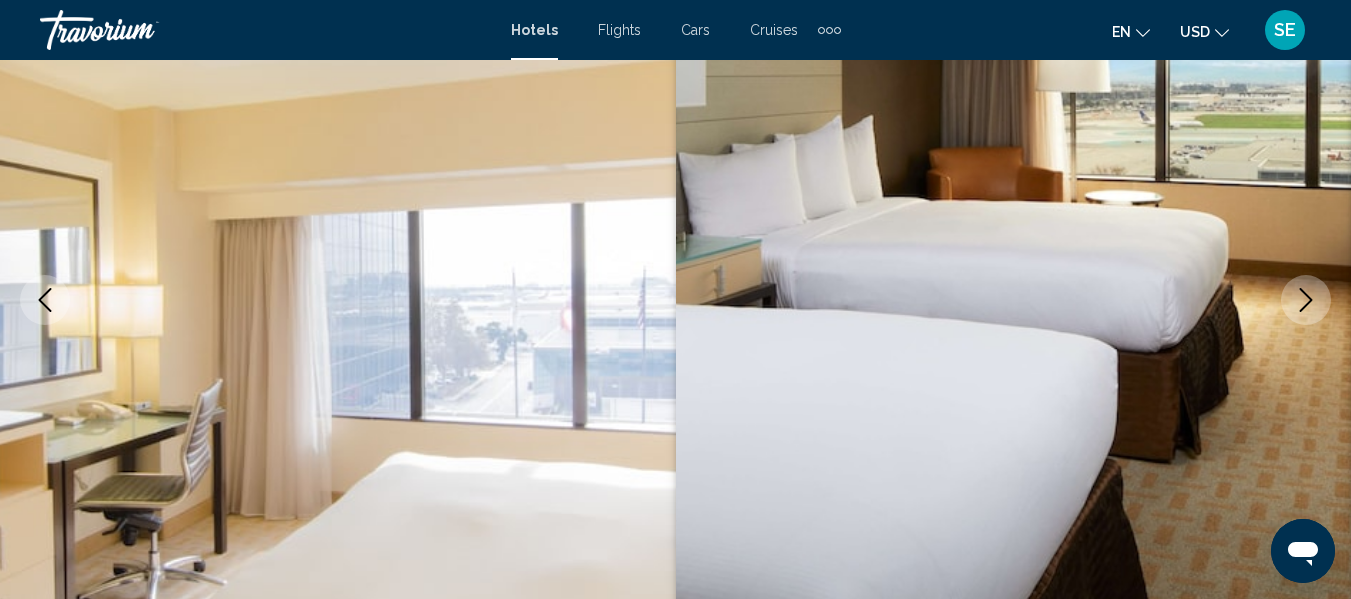click 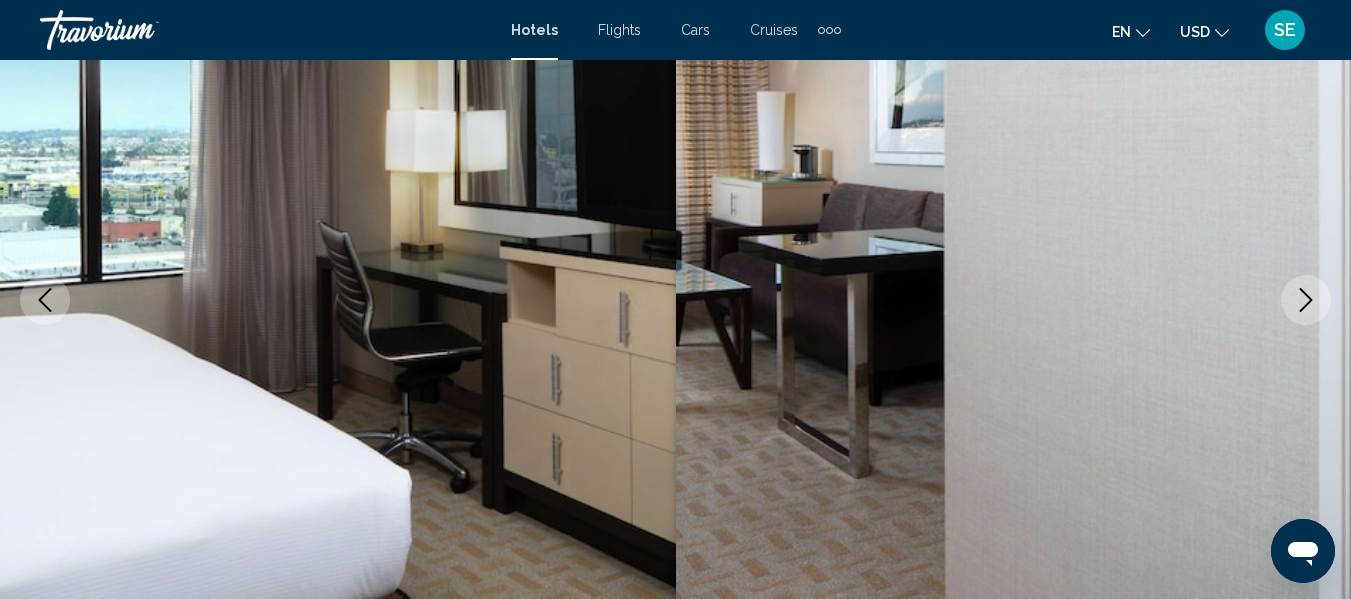 click 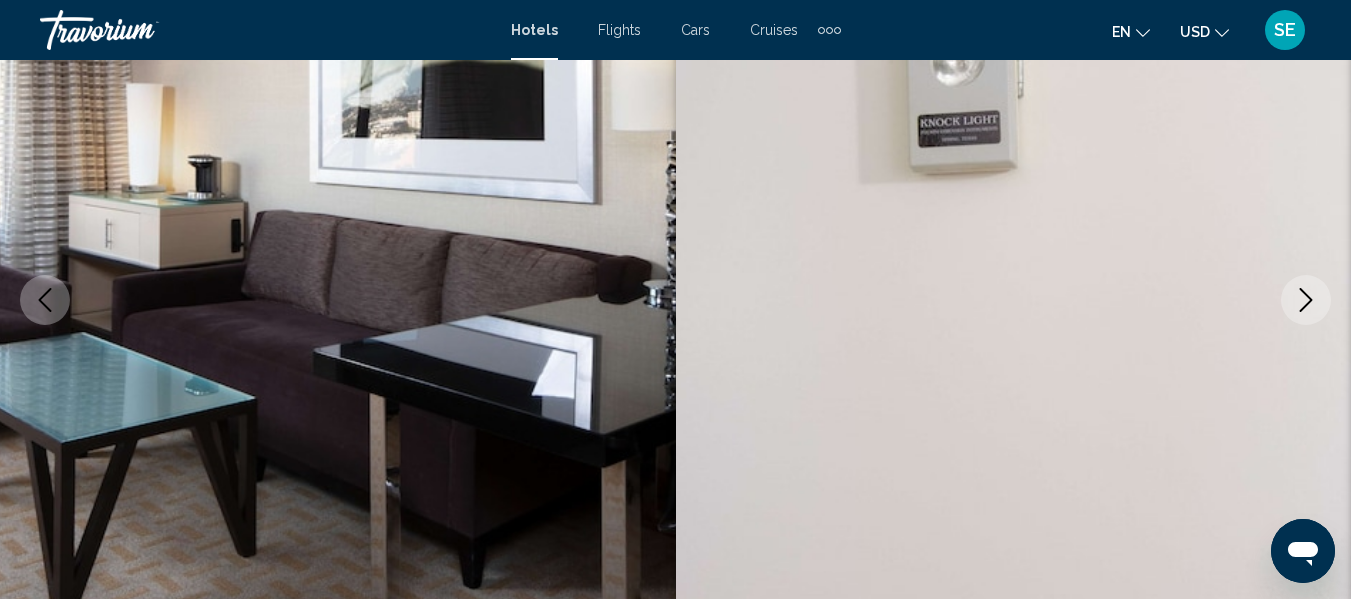 click 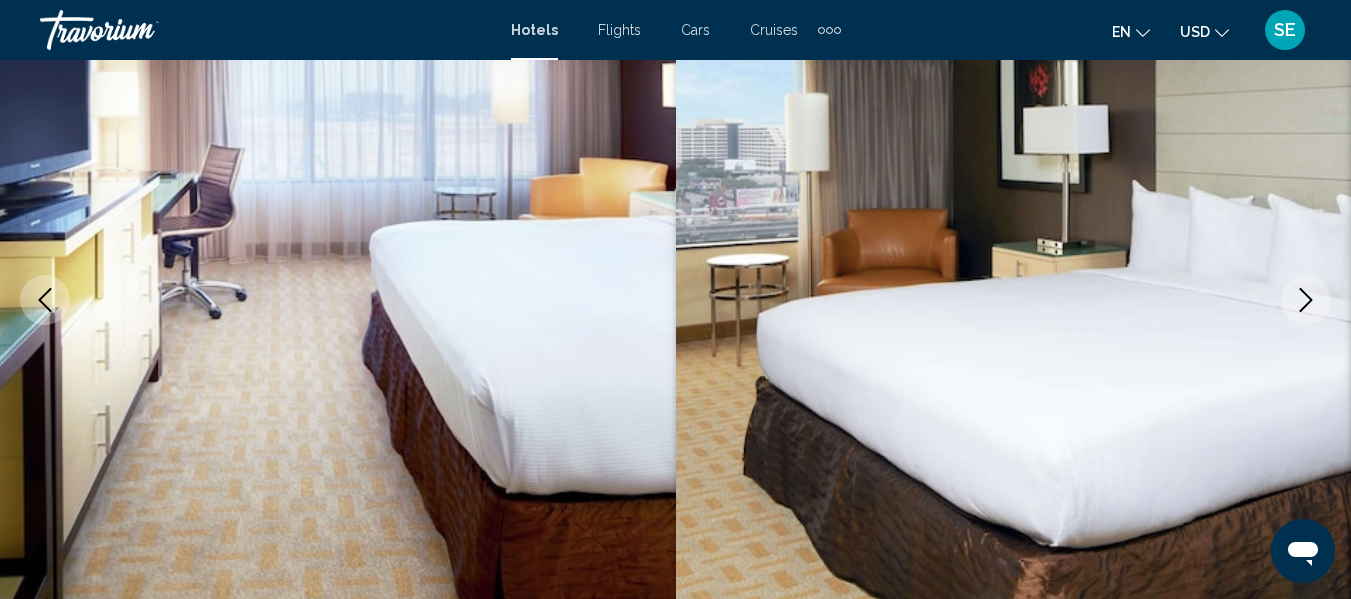 click 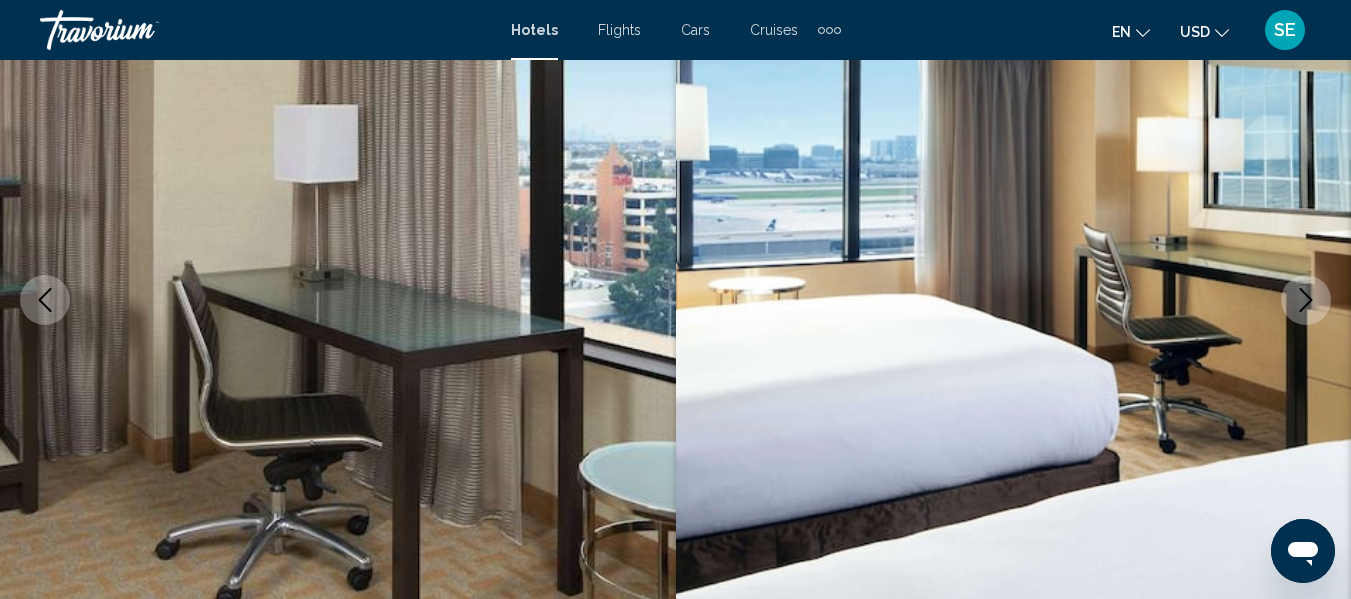 click 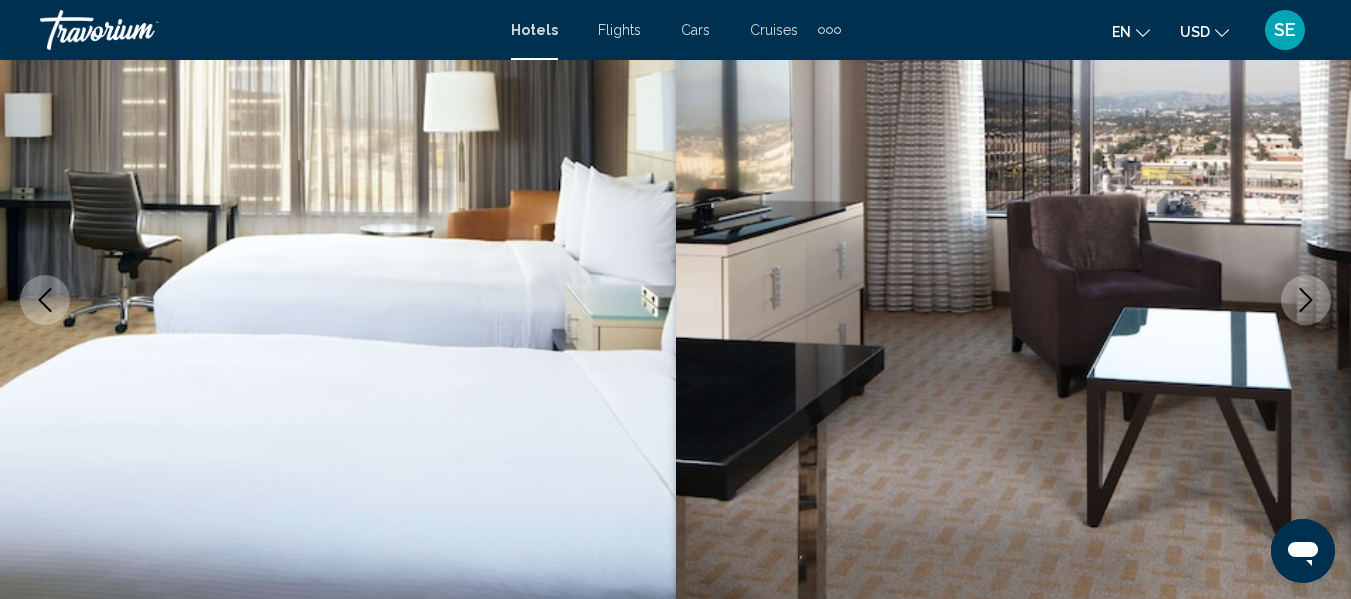 click 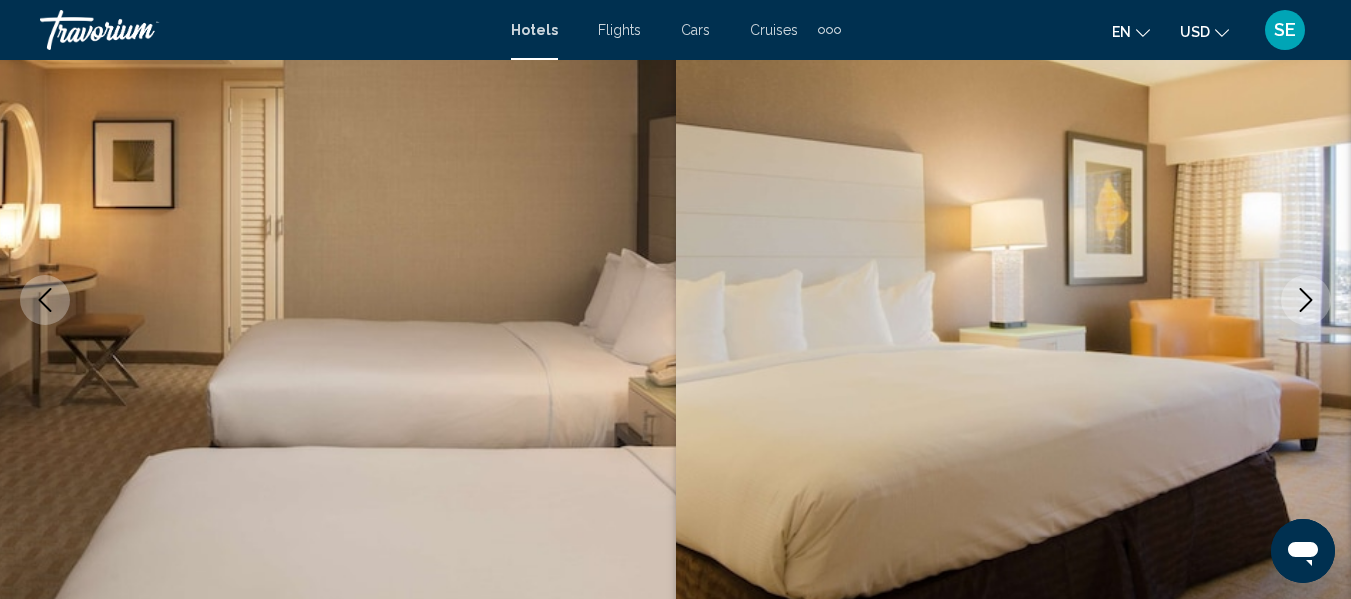 click 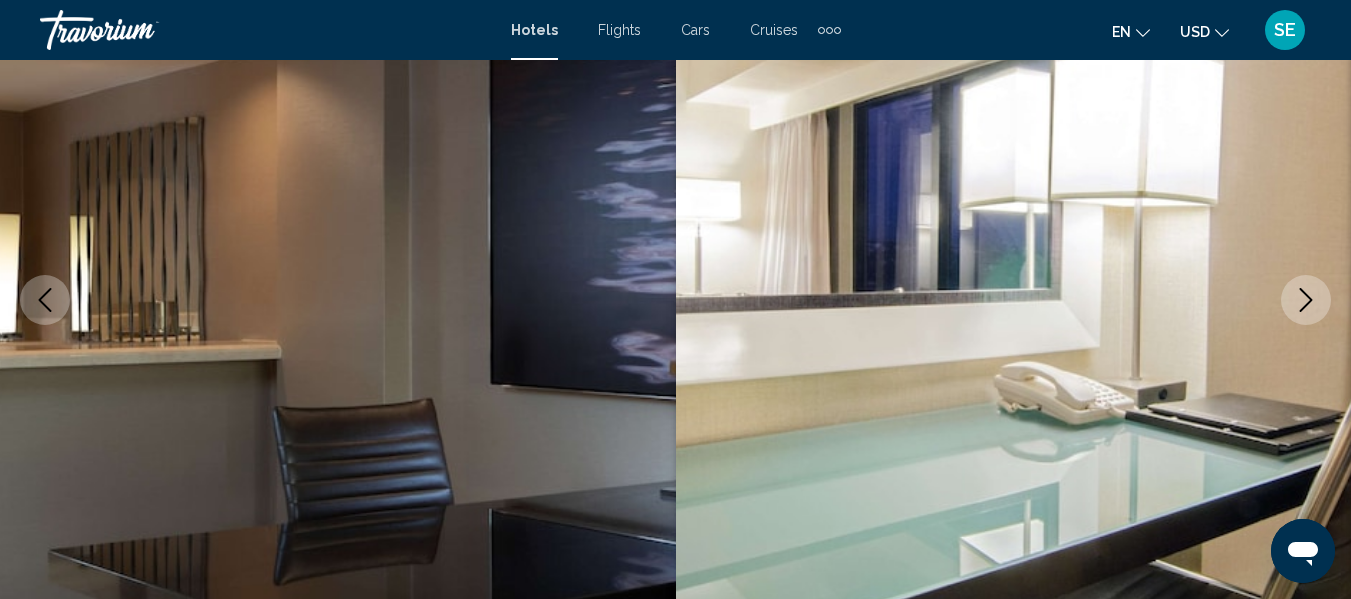 click 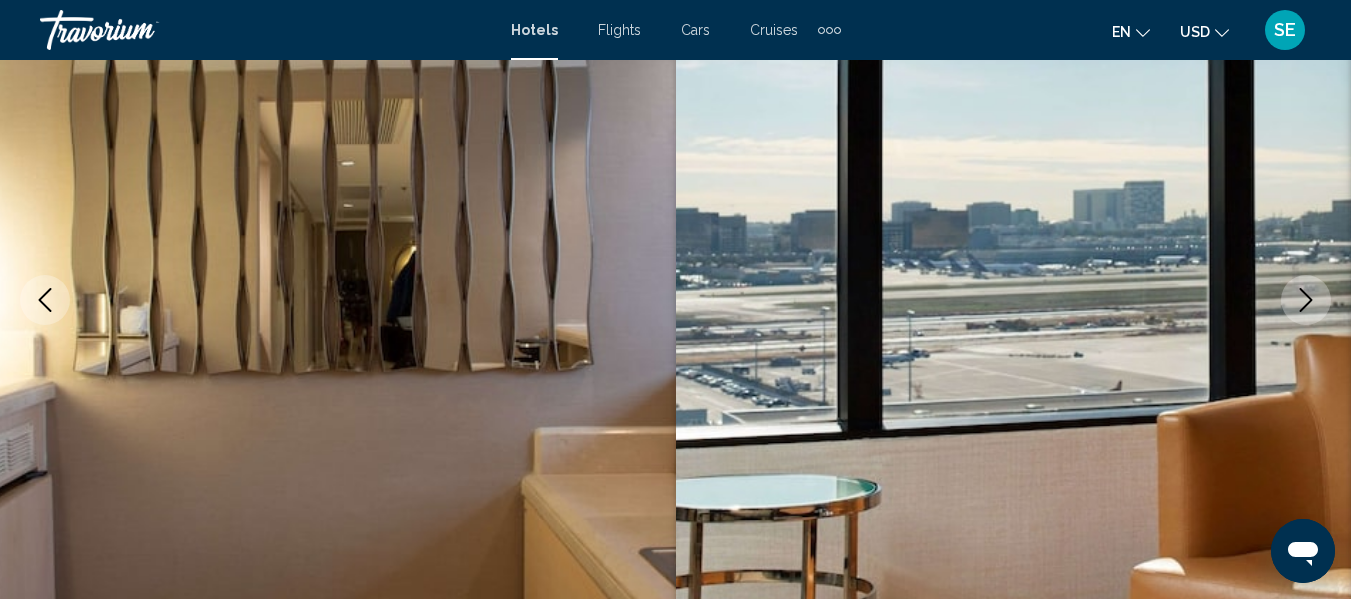 click 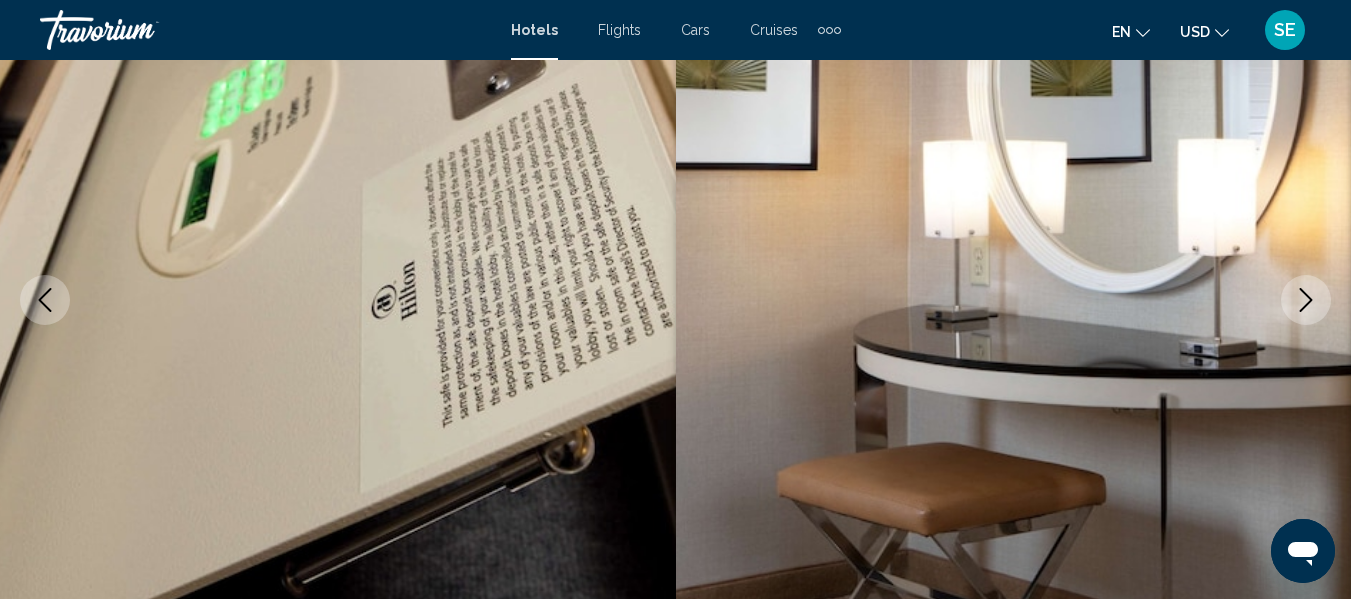 click 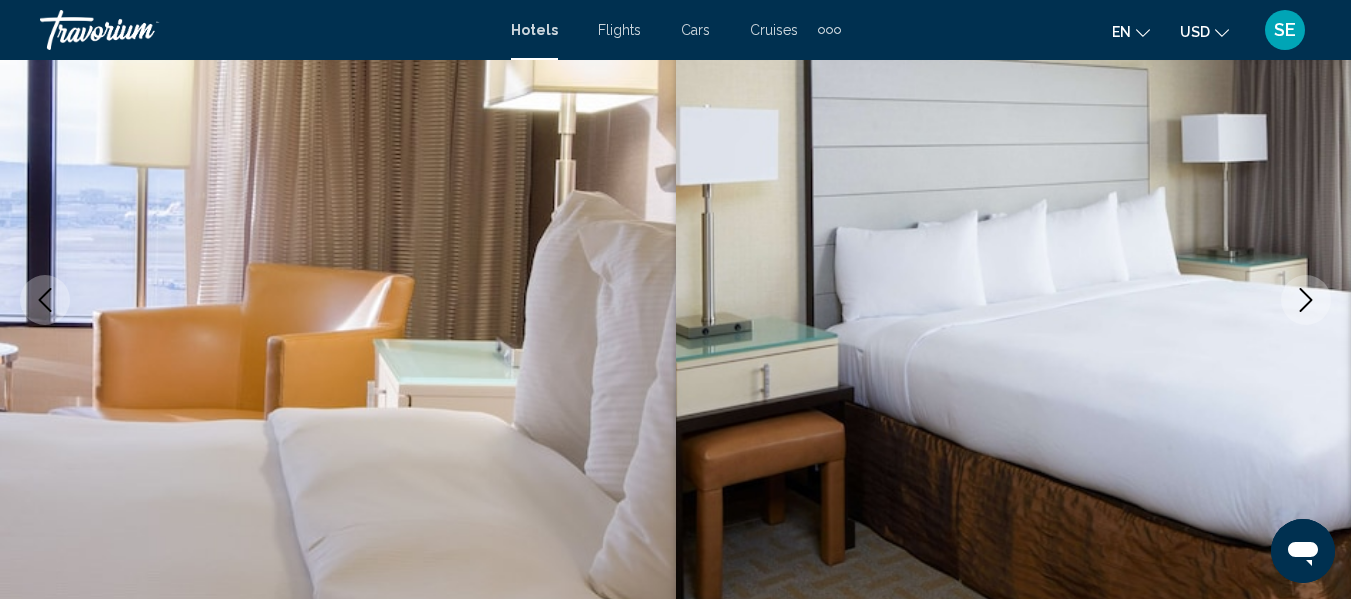 click 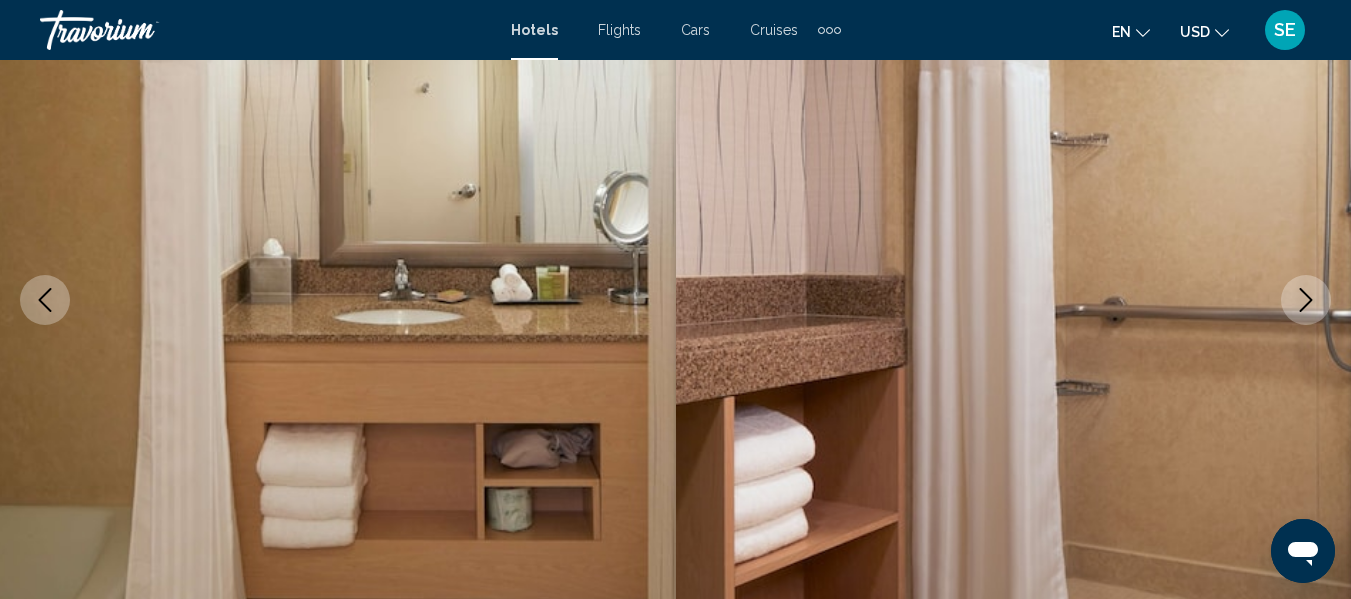 click 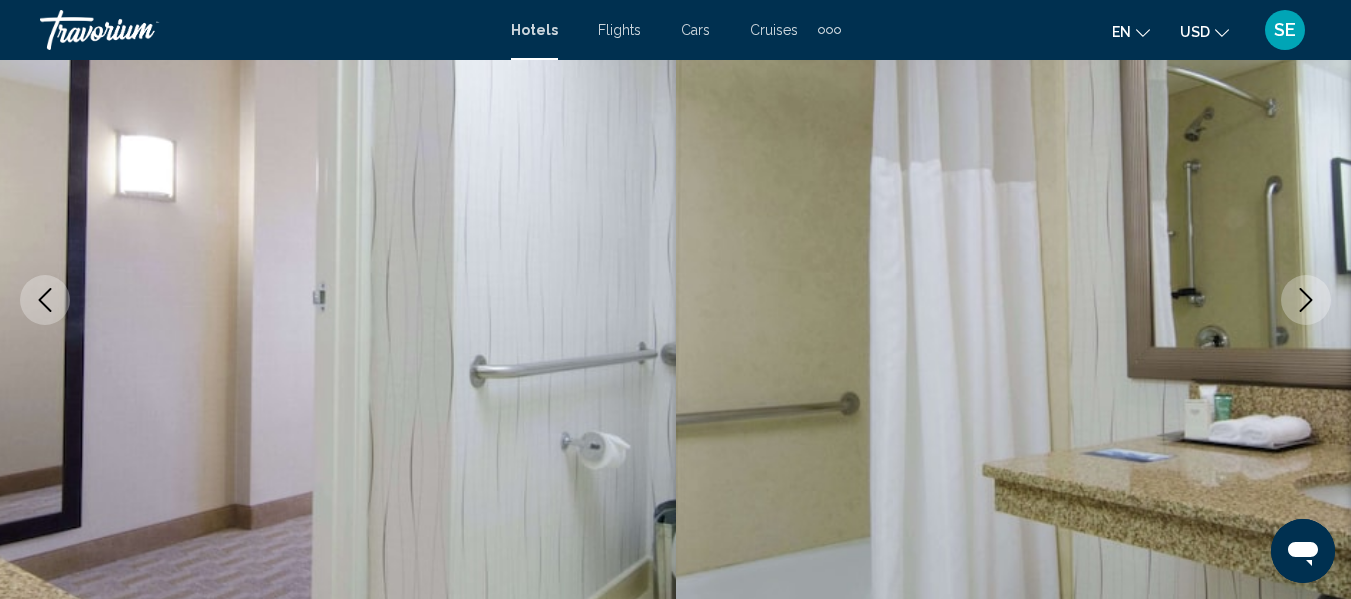 click 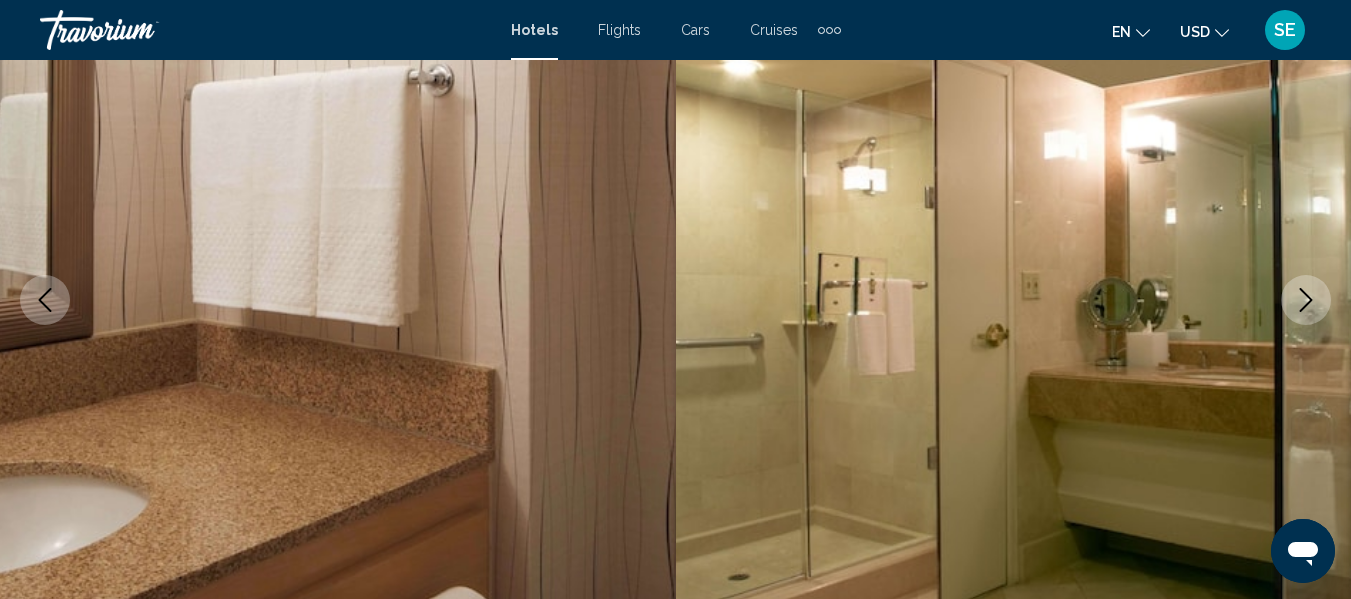 click 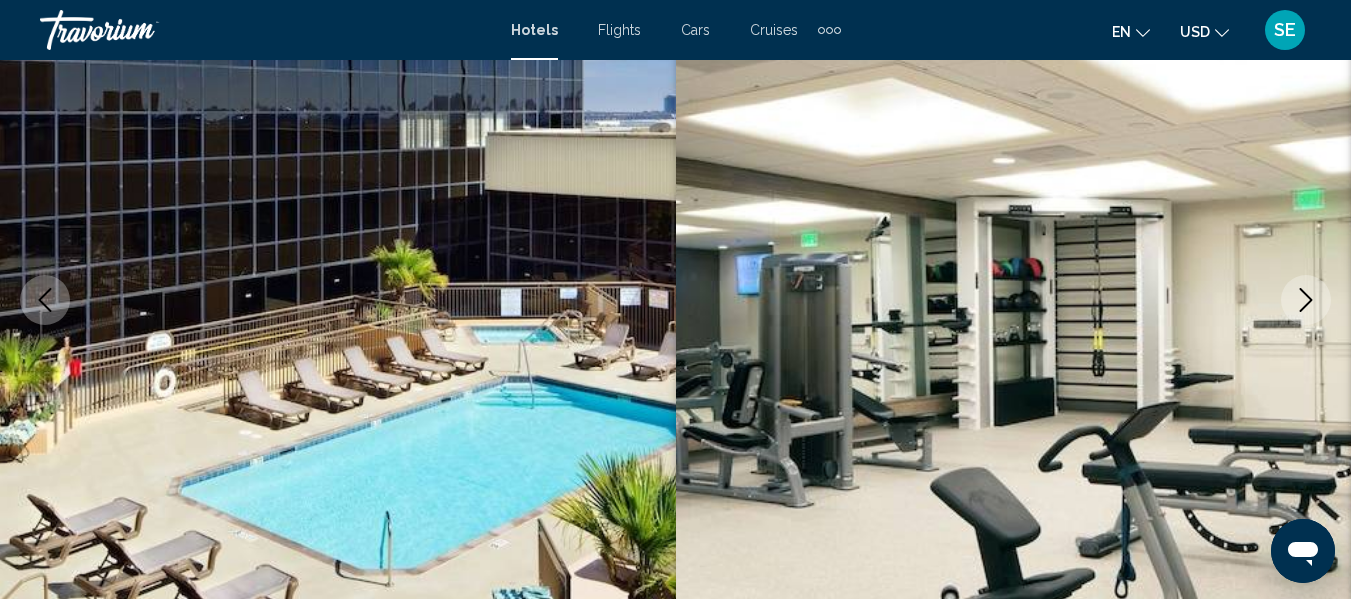 click 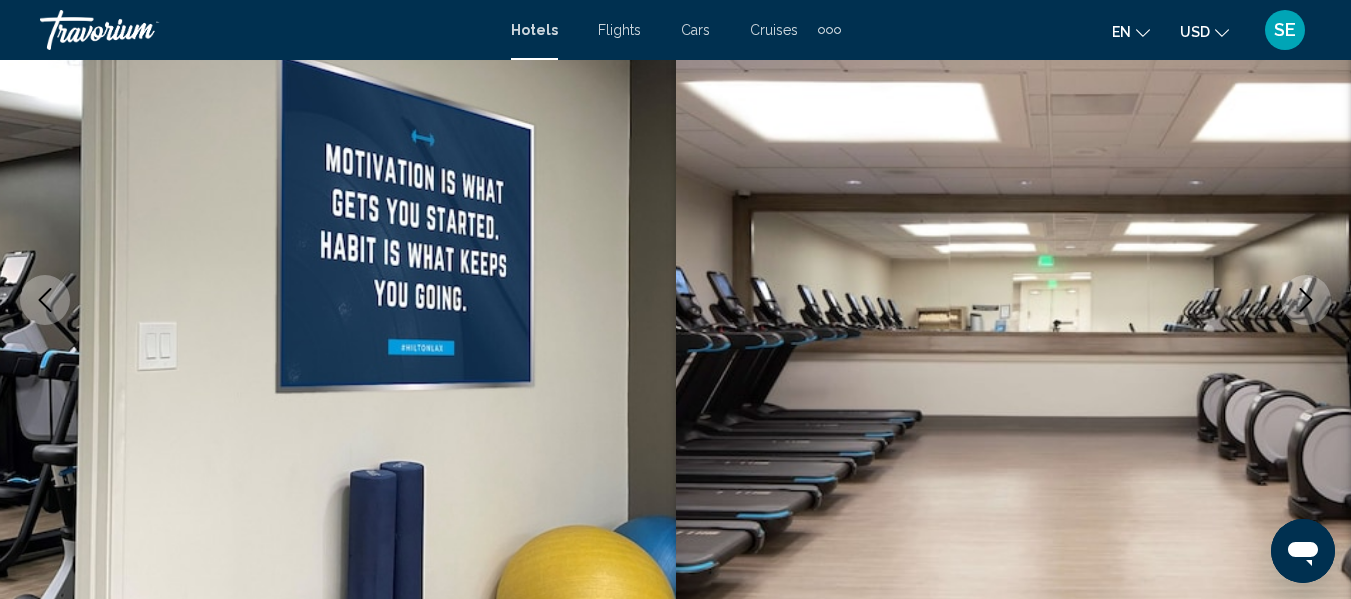 click 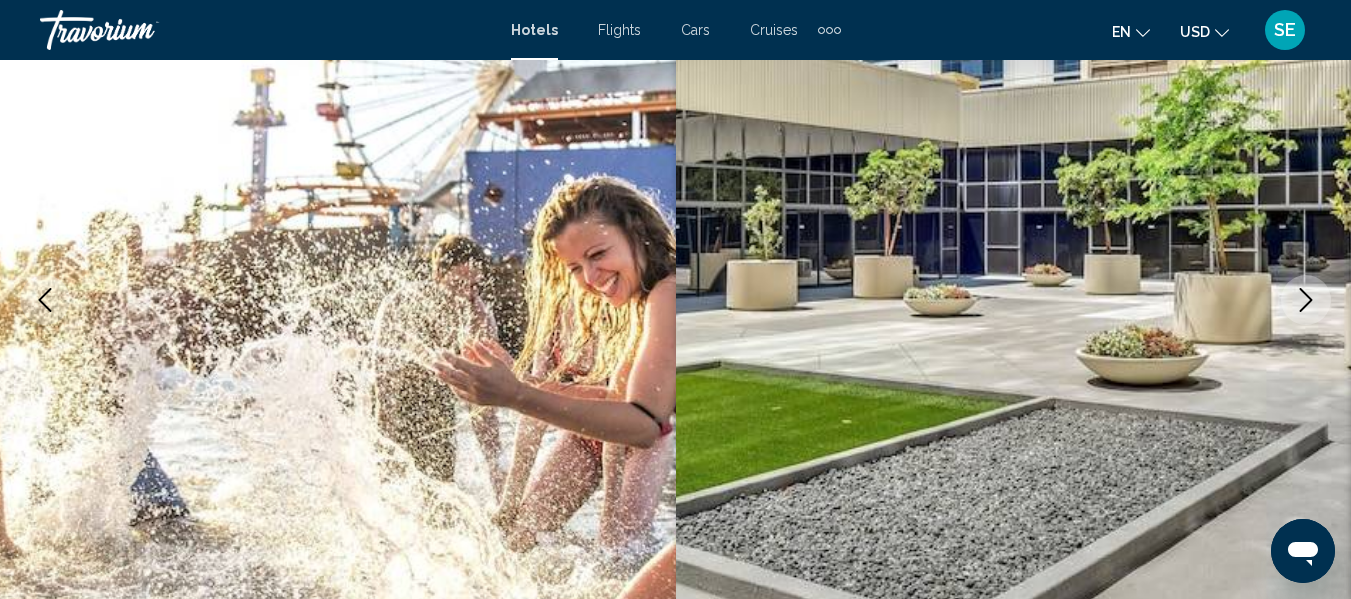 click 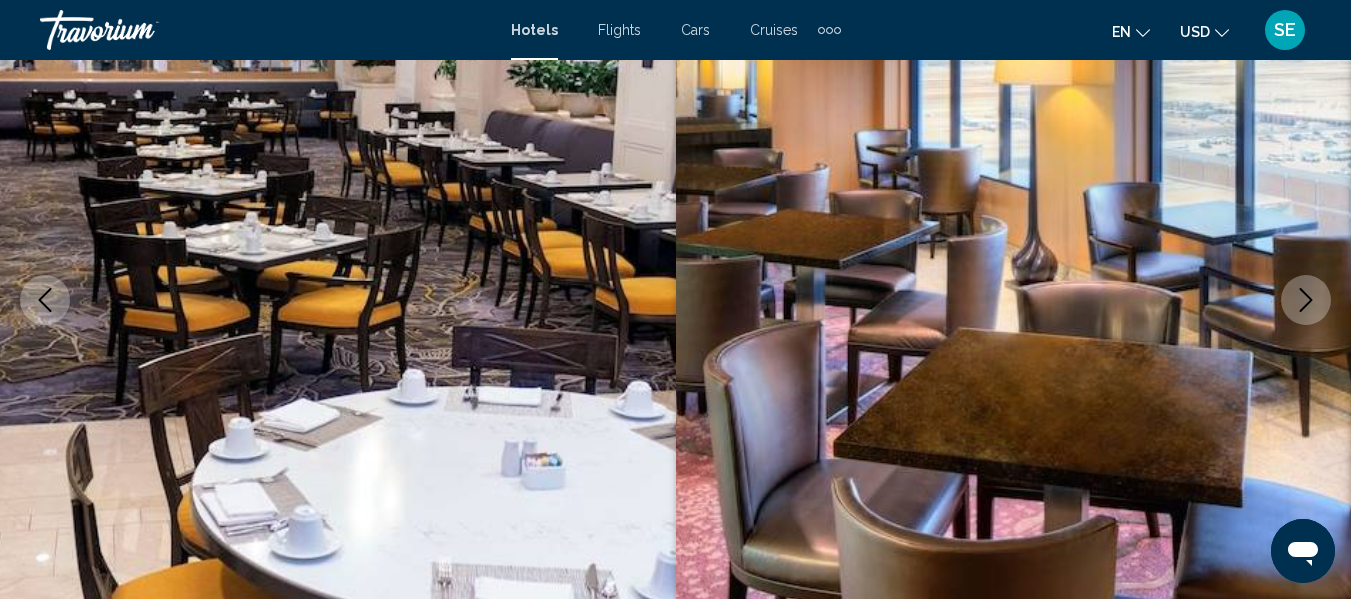 click 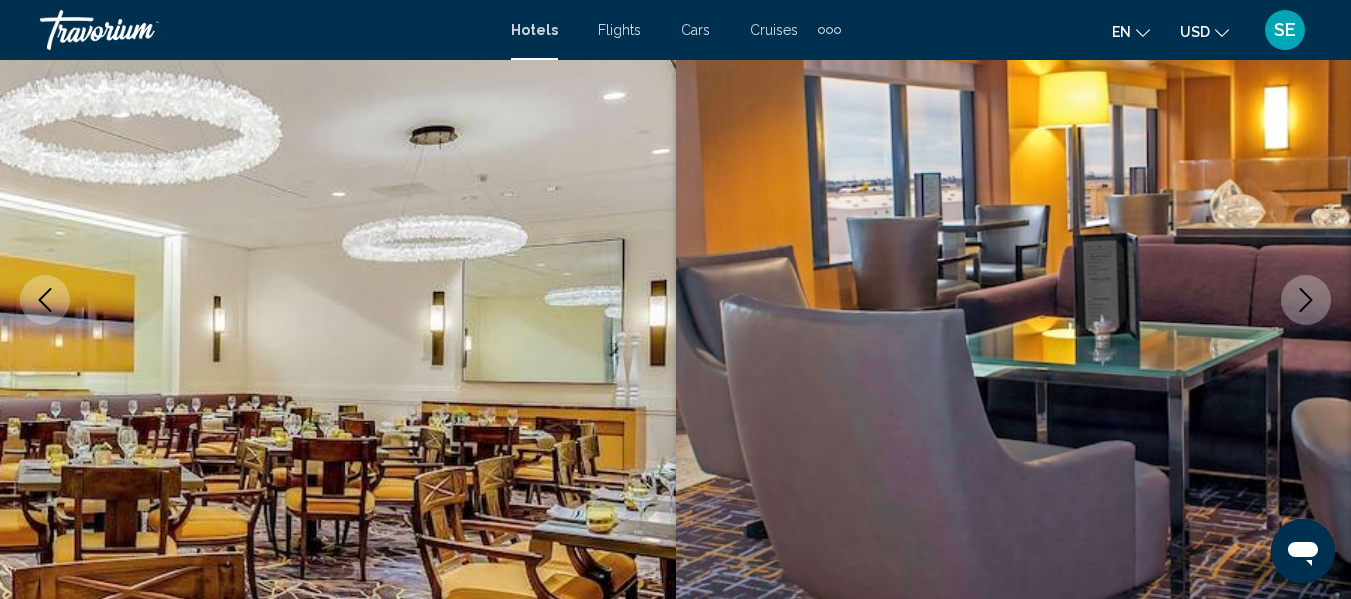 click 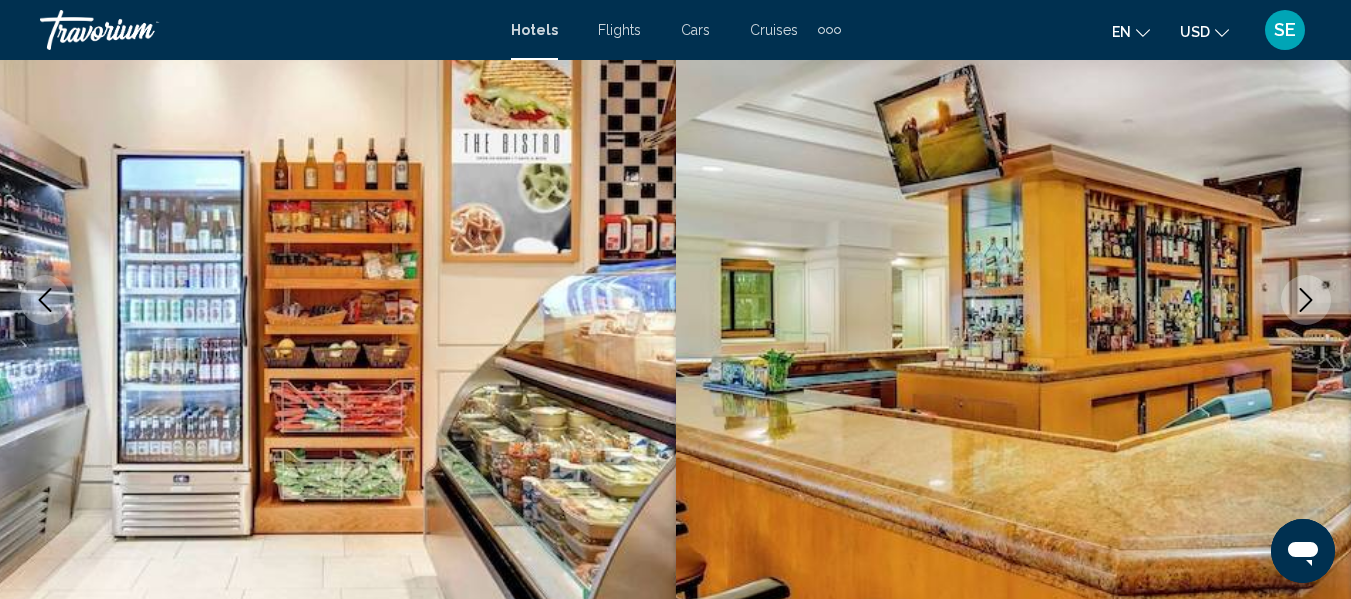click 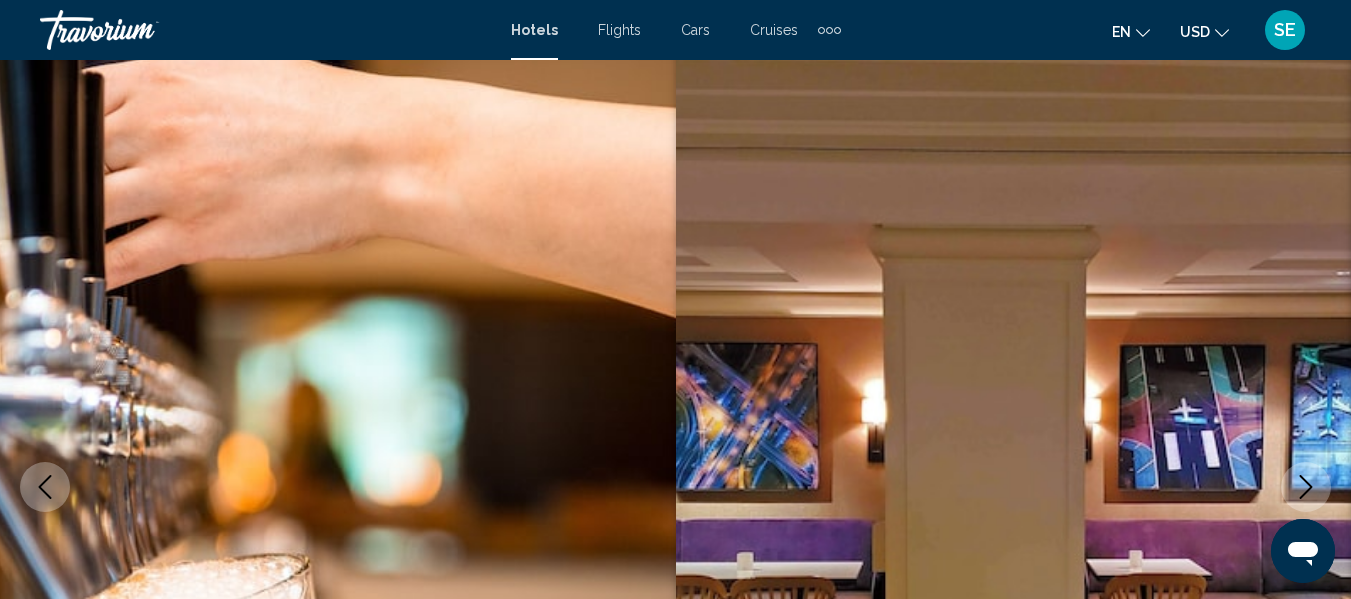 scroll, scrollTop: 0, scrollLeft: 0, axis: both 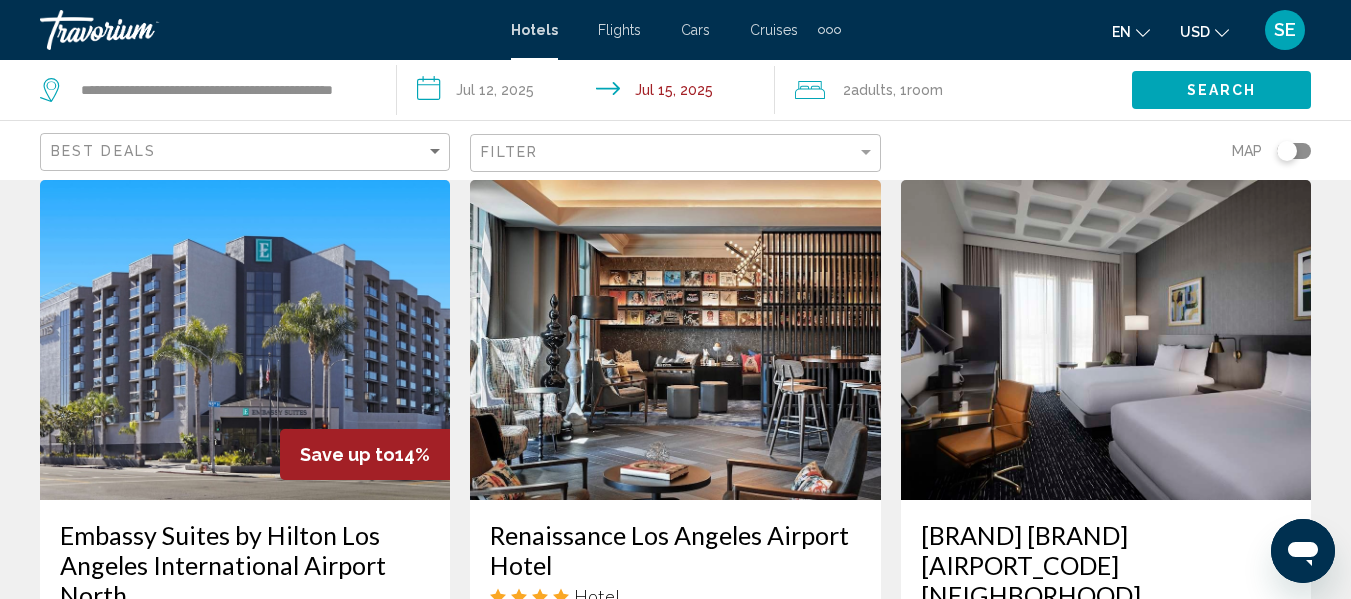 click at bounding box center (245, 340) 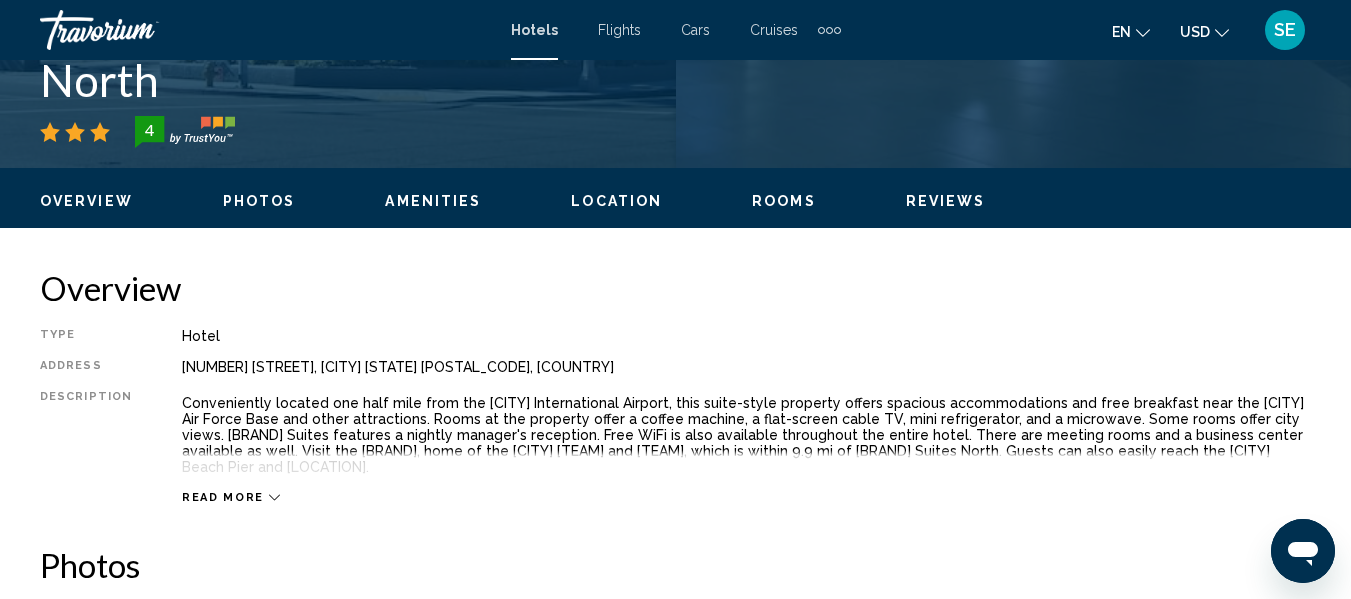 scroll, scrollTop: 235, scrollLeft: 0, axis: vertical 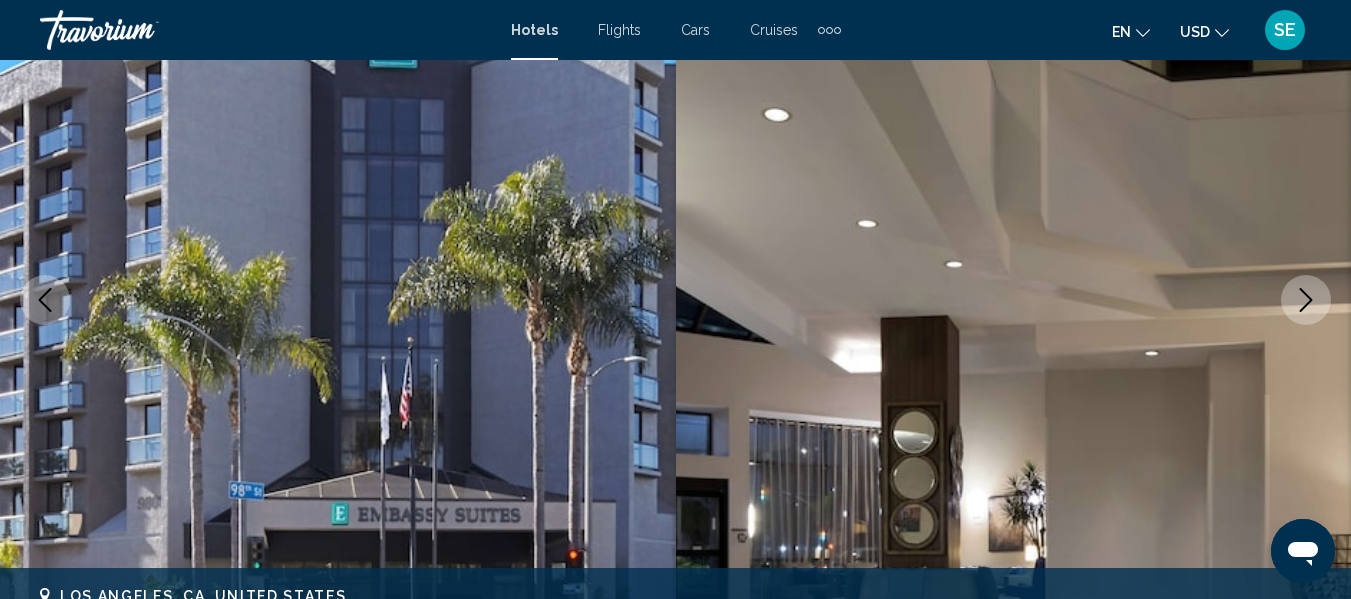 click 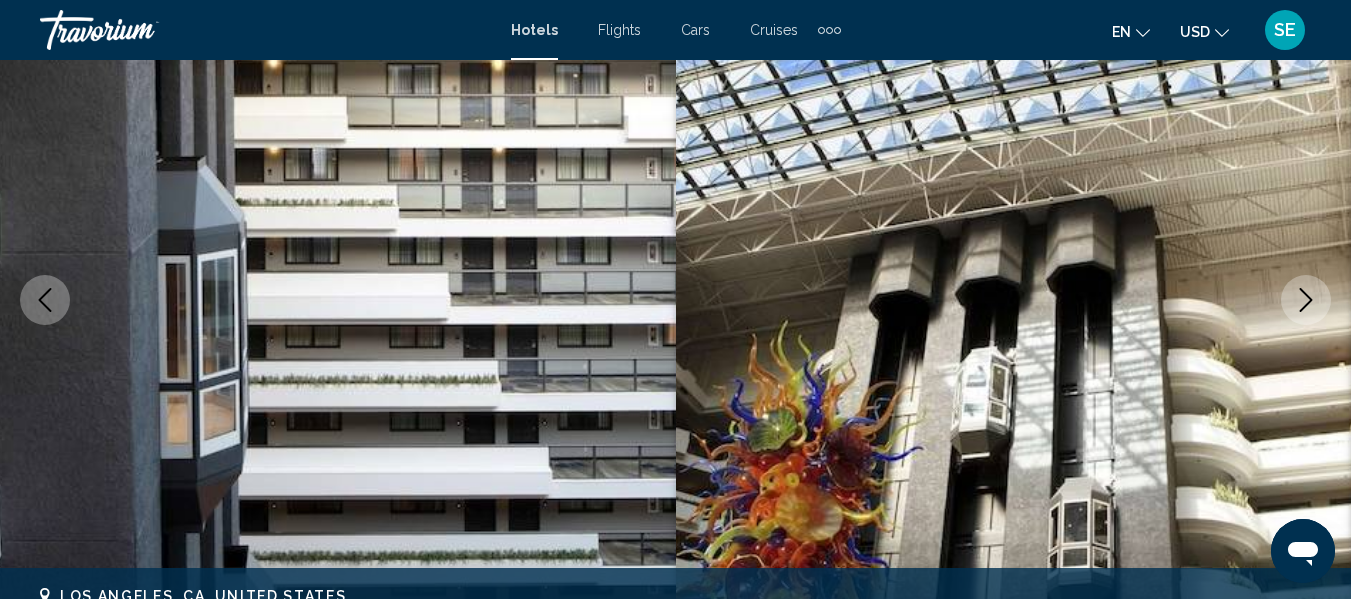 click 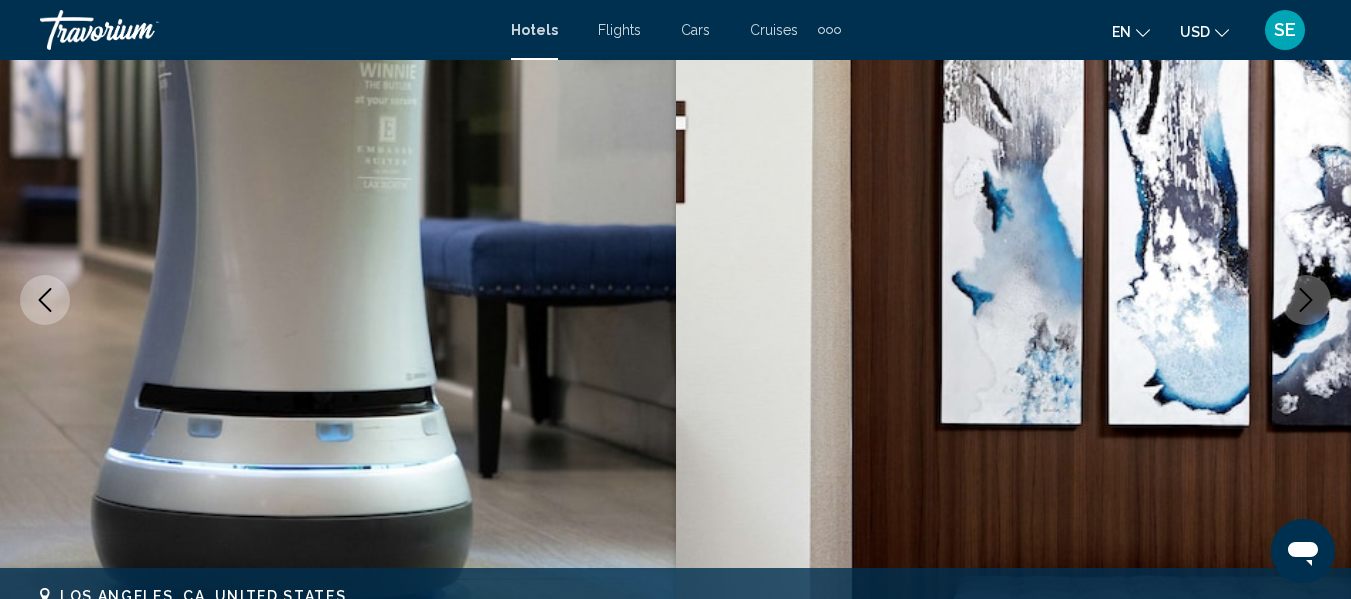 click 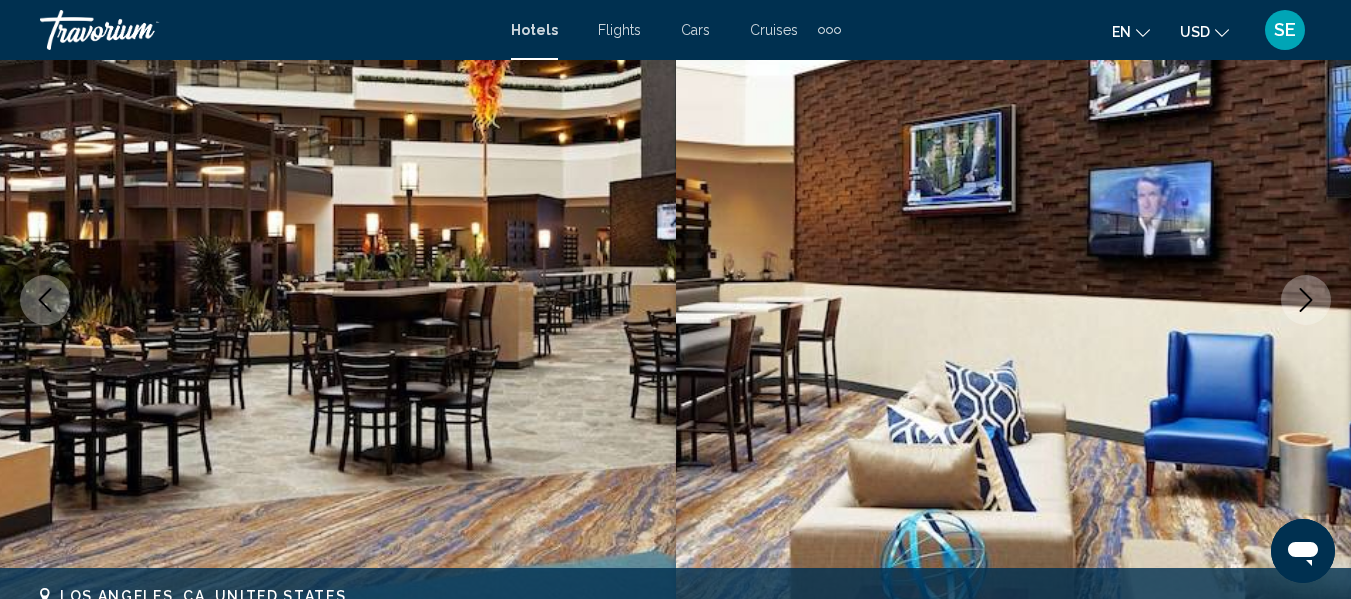 click 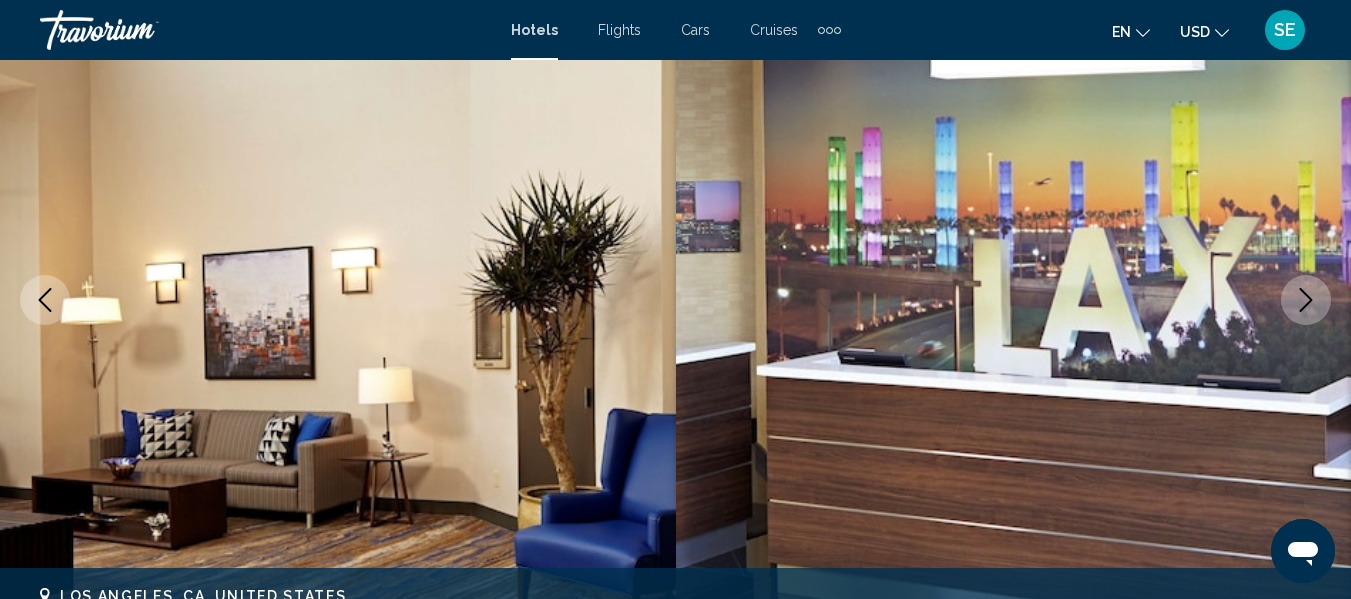 click 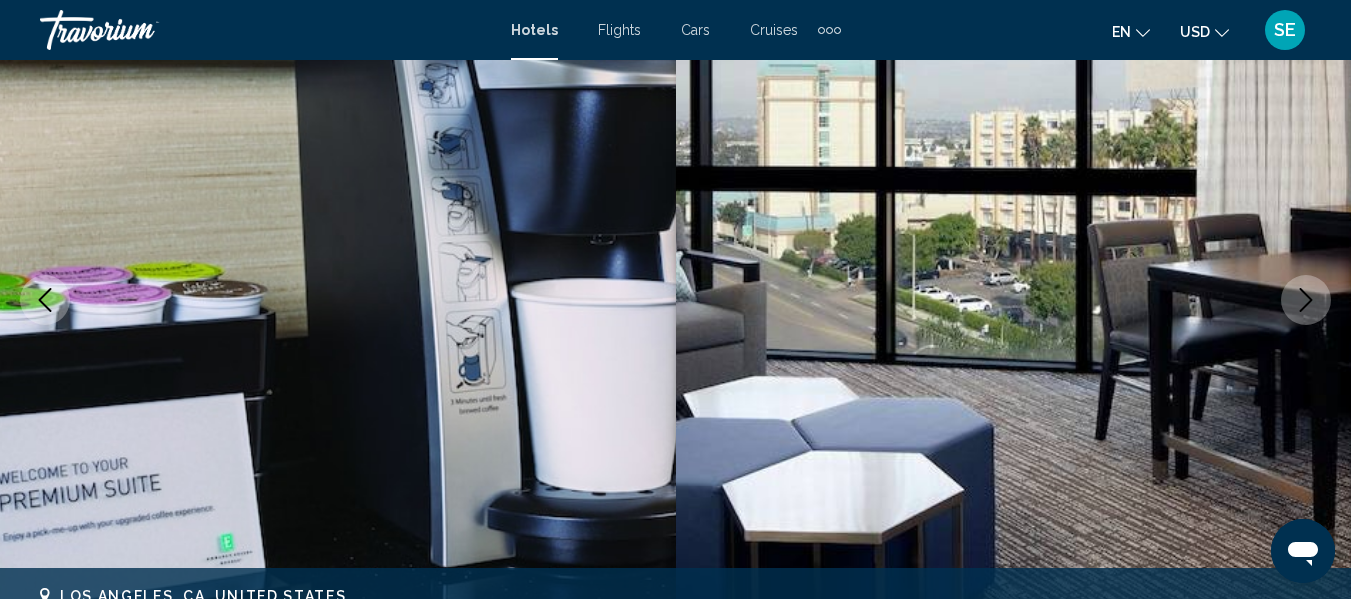 click 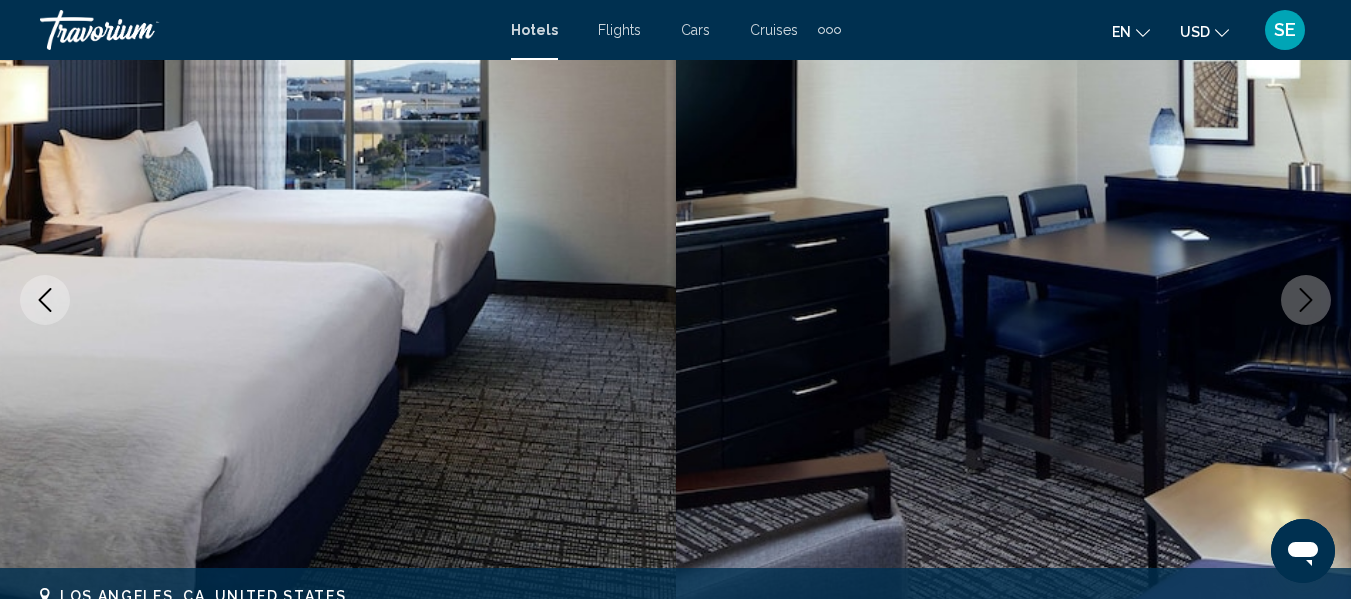 click 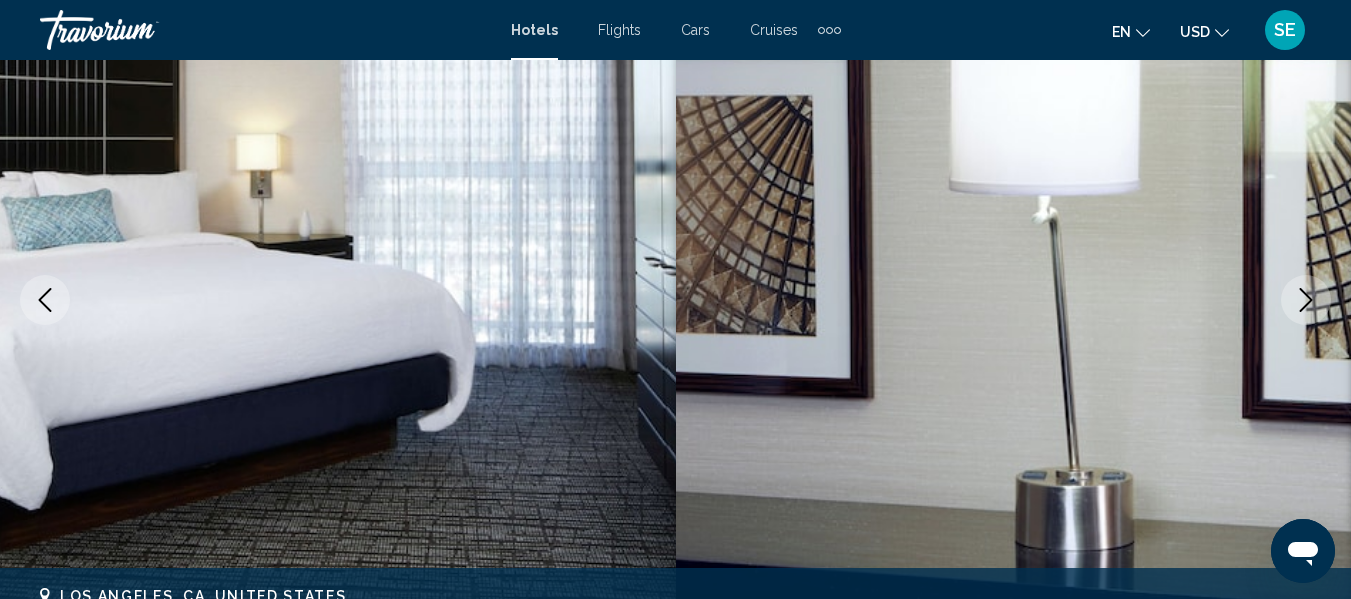 click 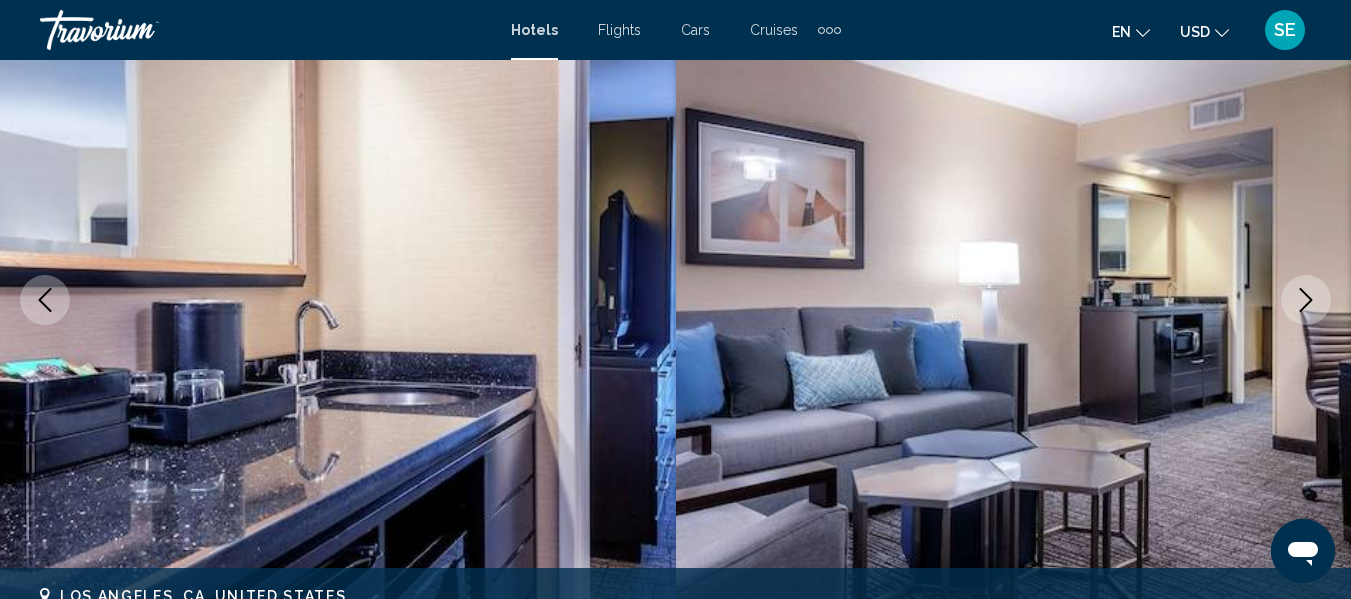 click 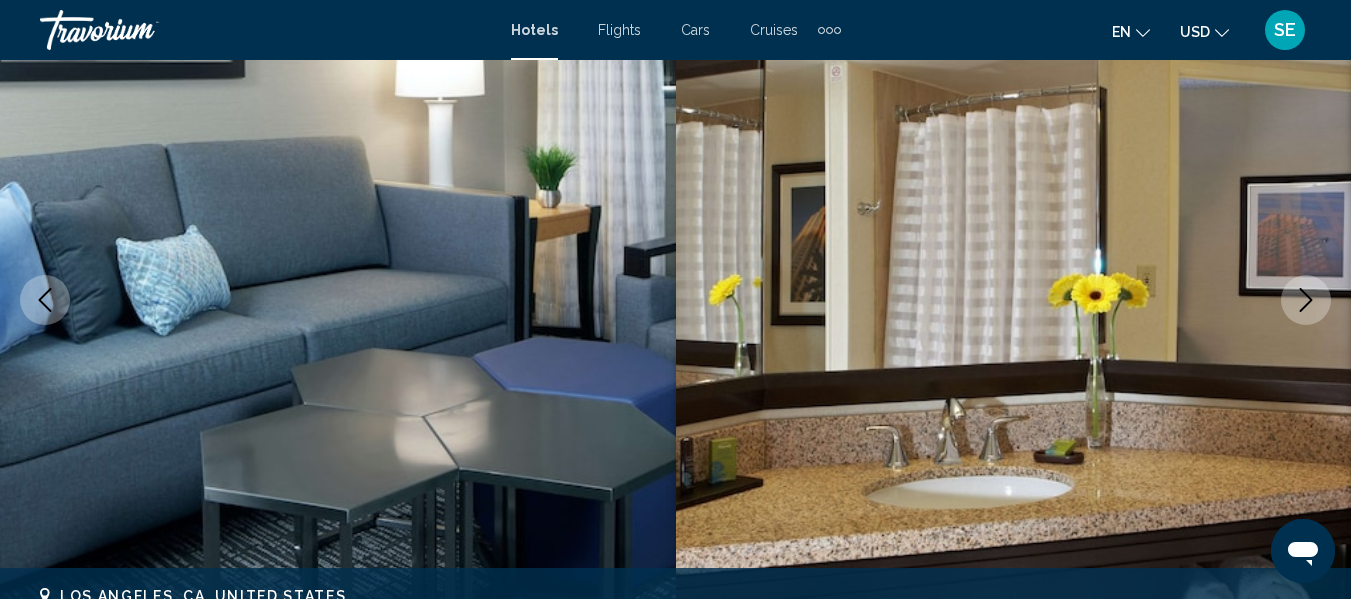 click 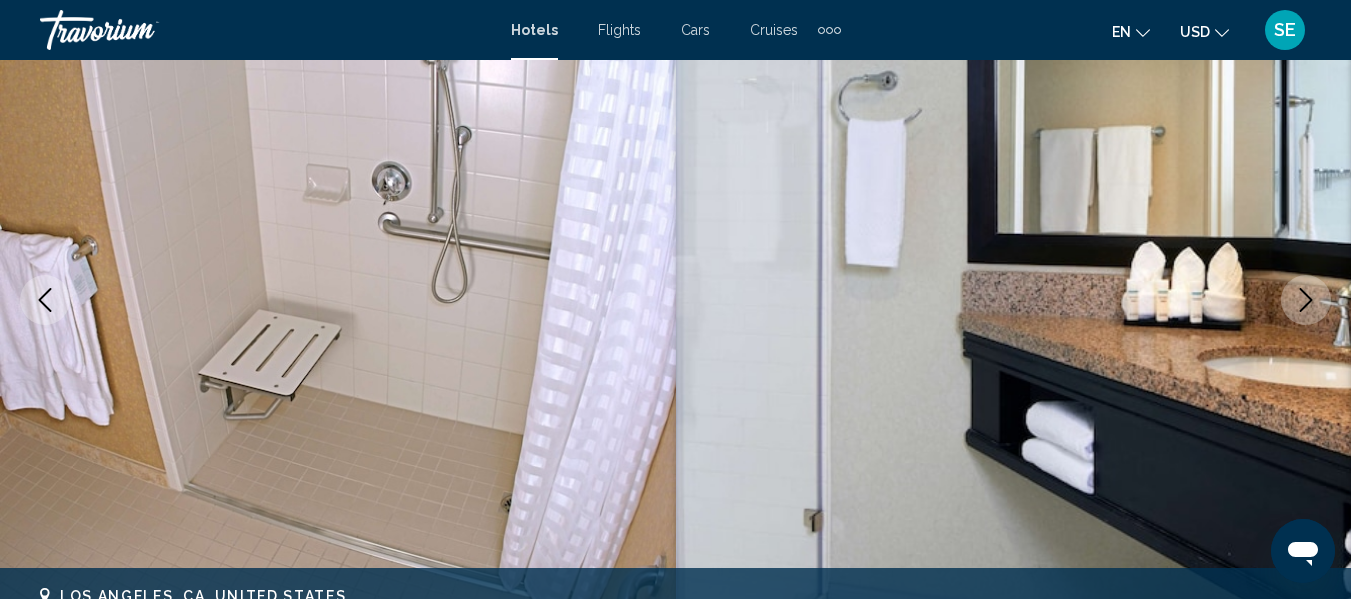 click 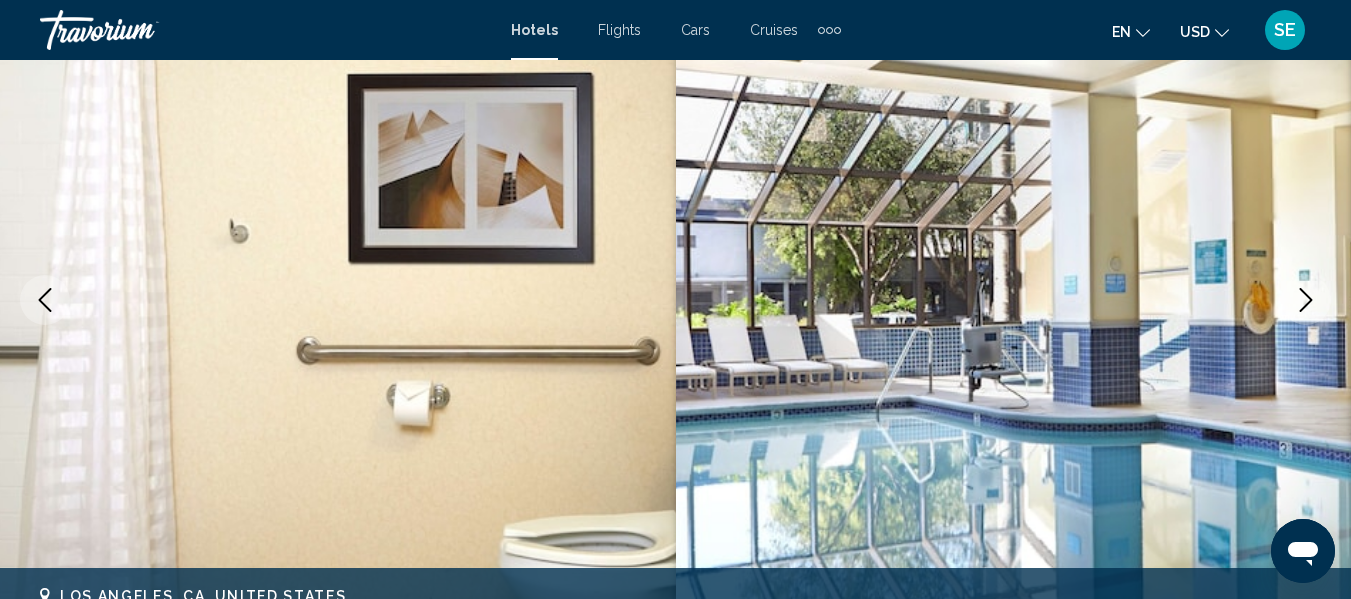 click 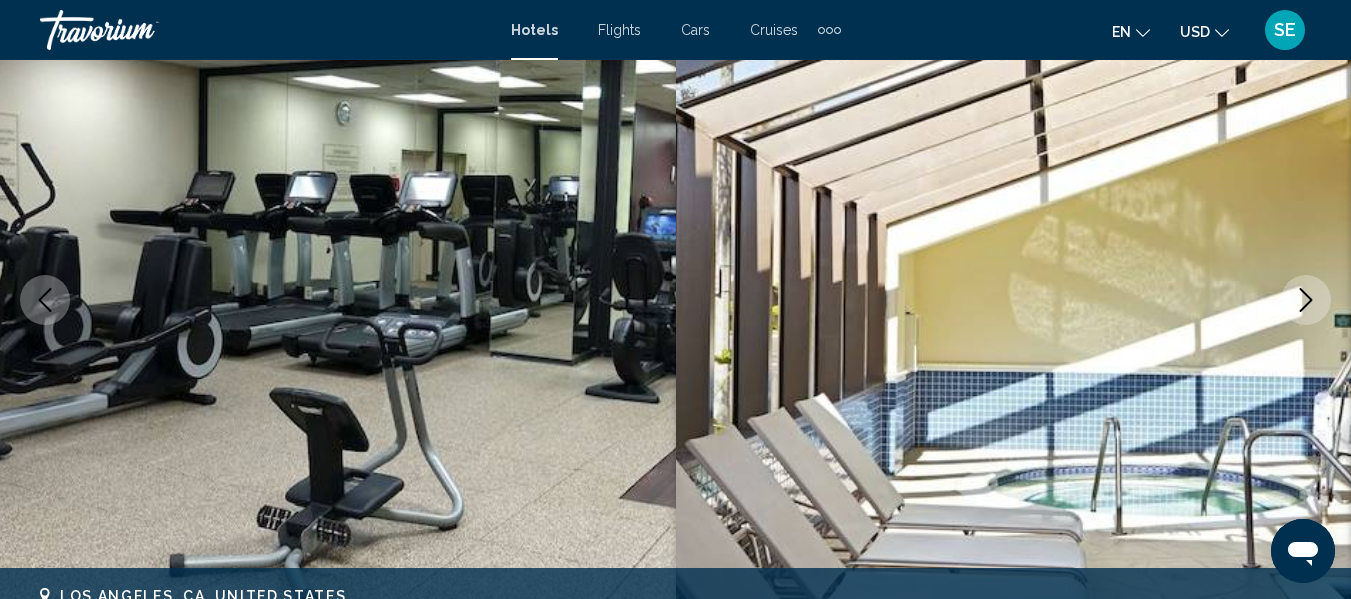 click 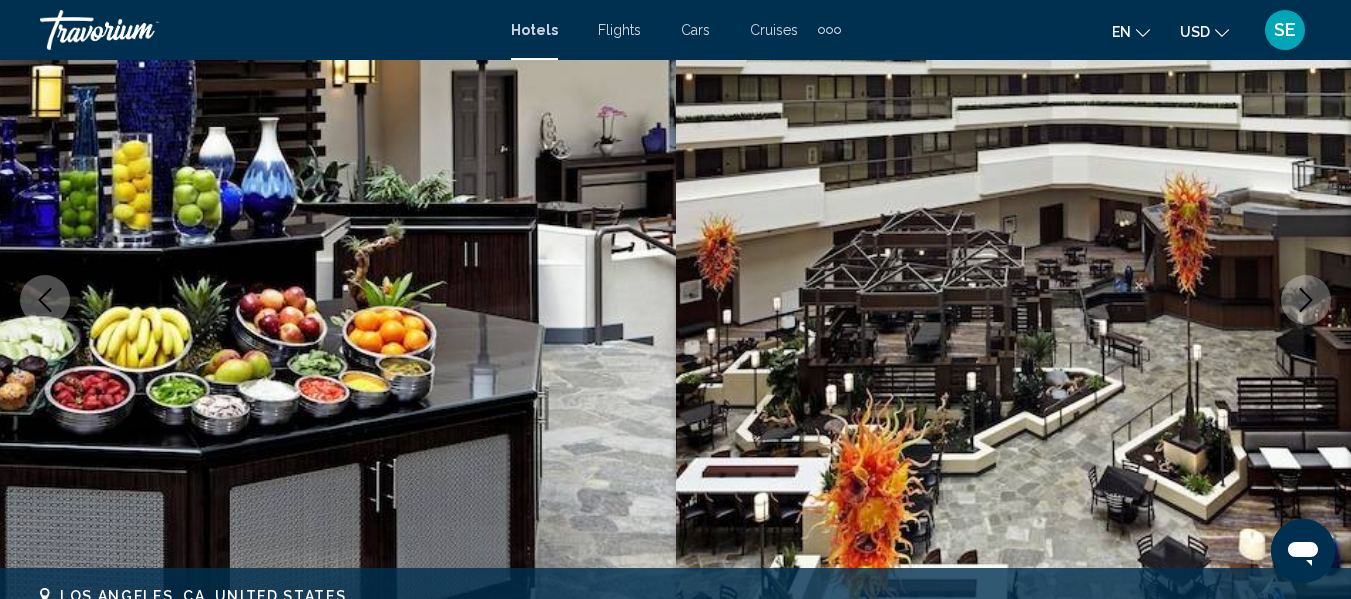 click 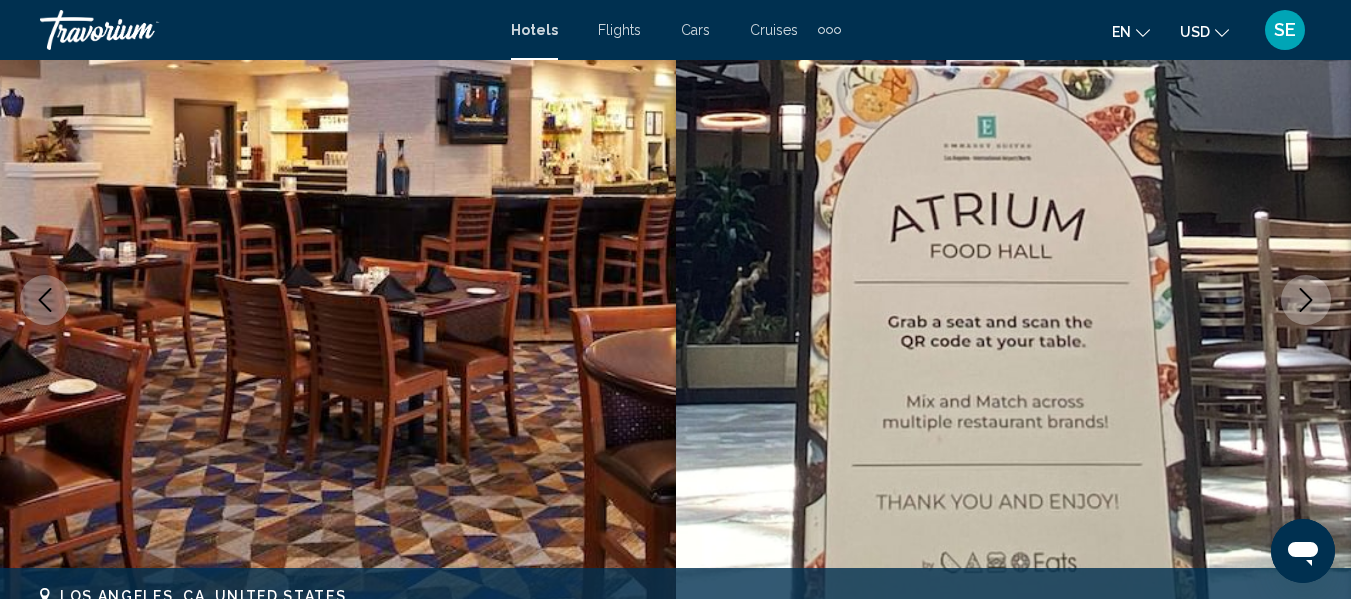 click 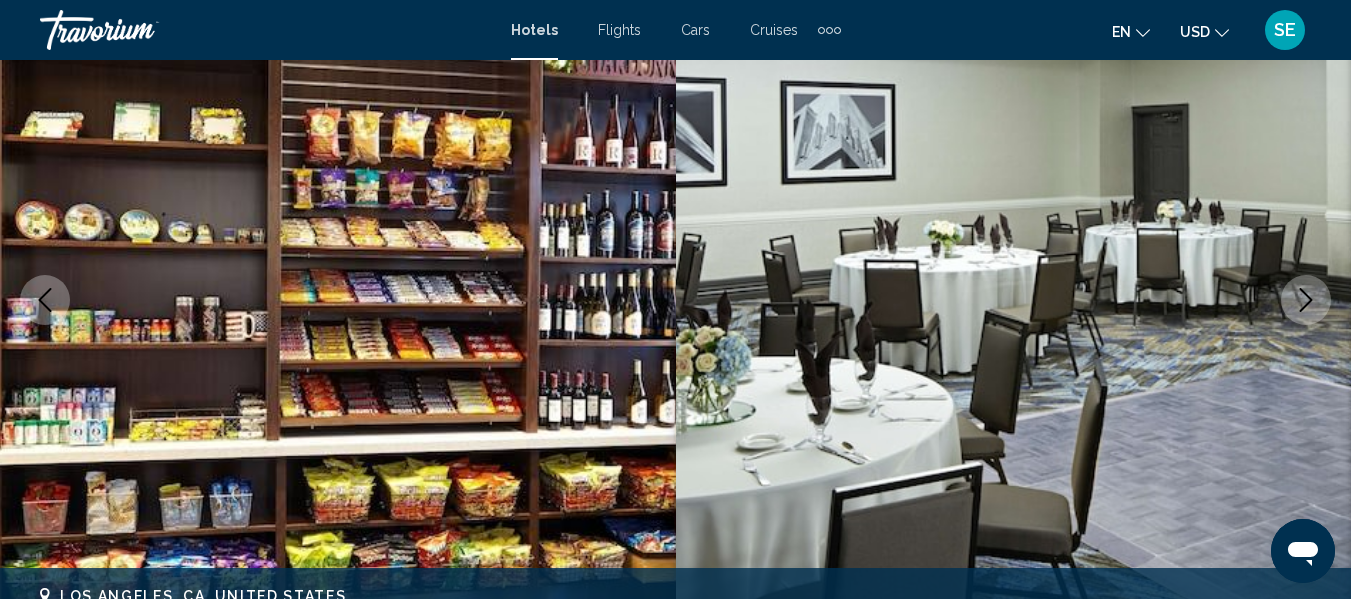 click 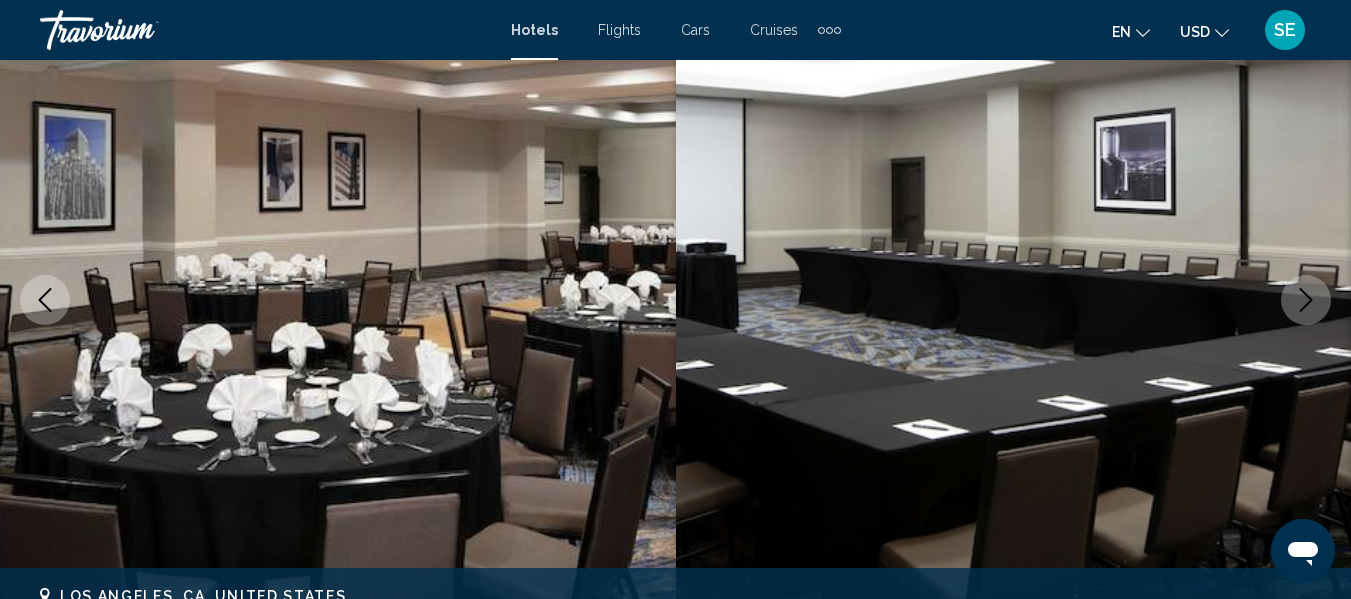 click 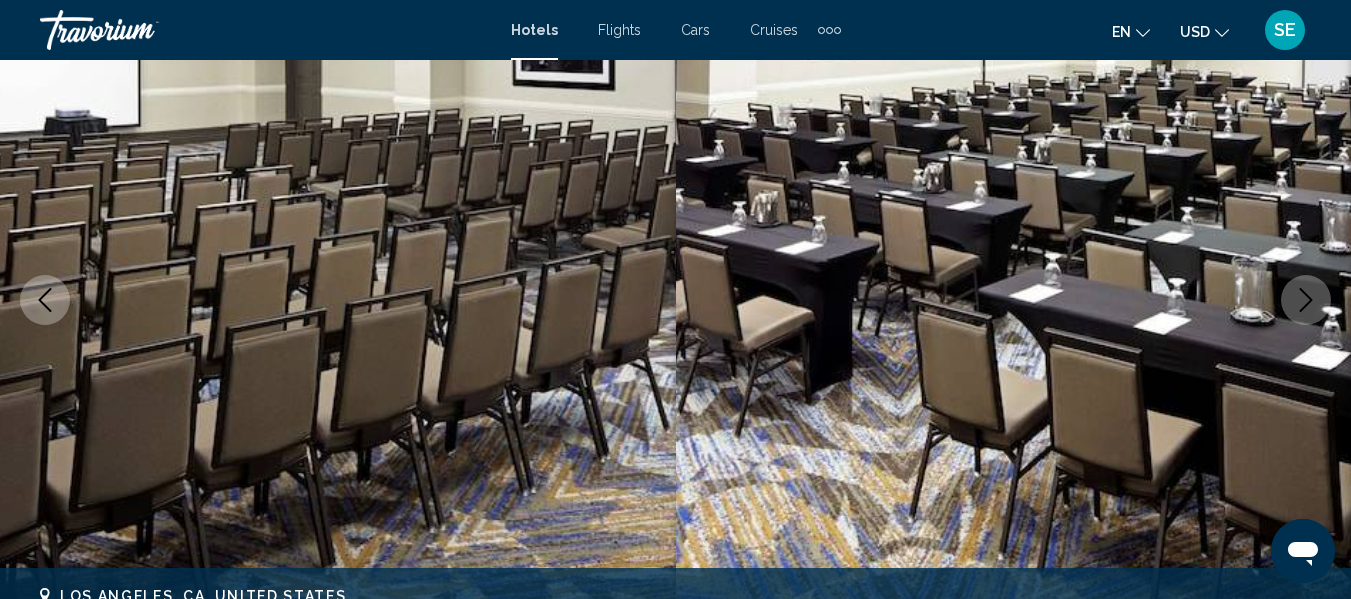 click 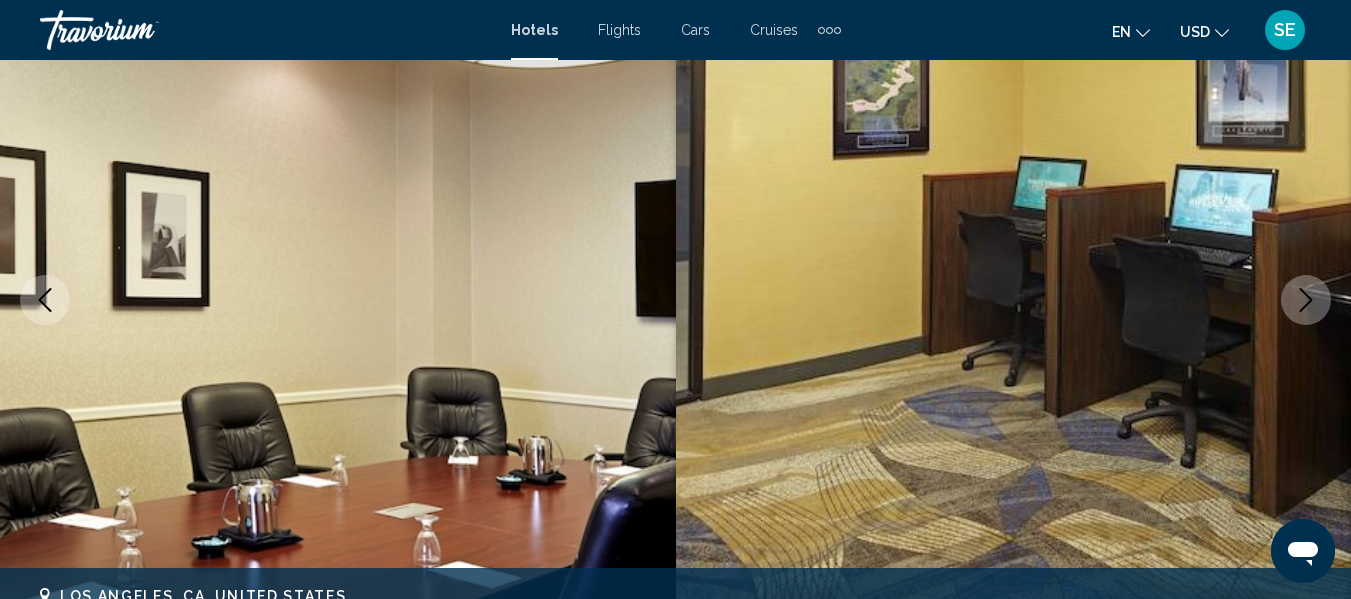 click 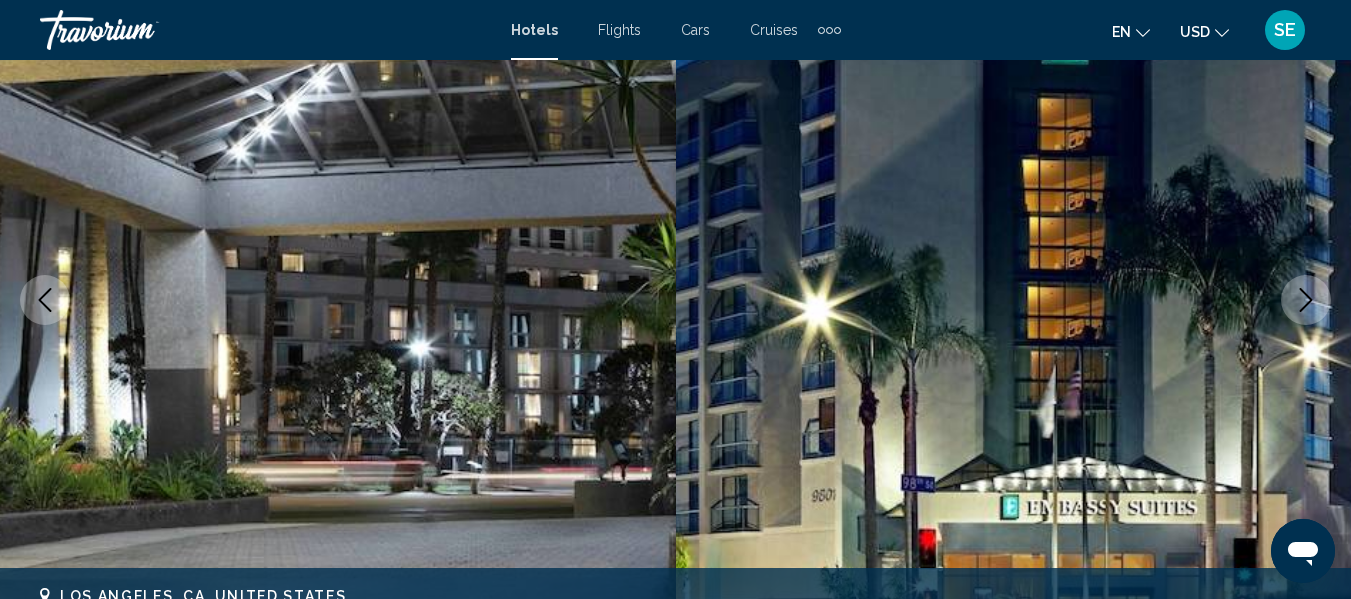 click 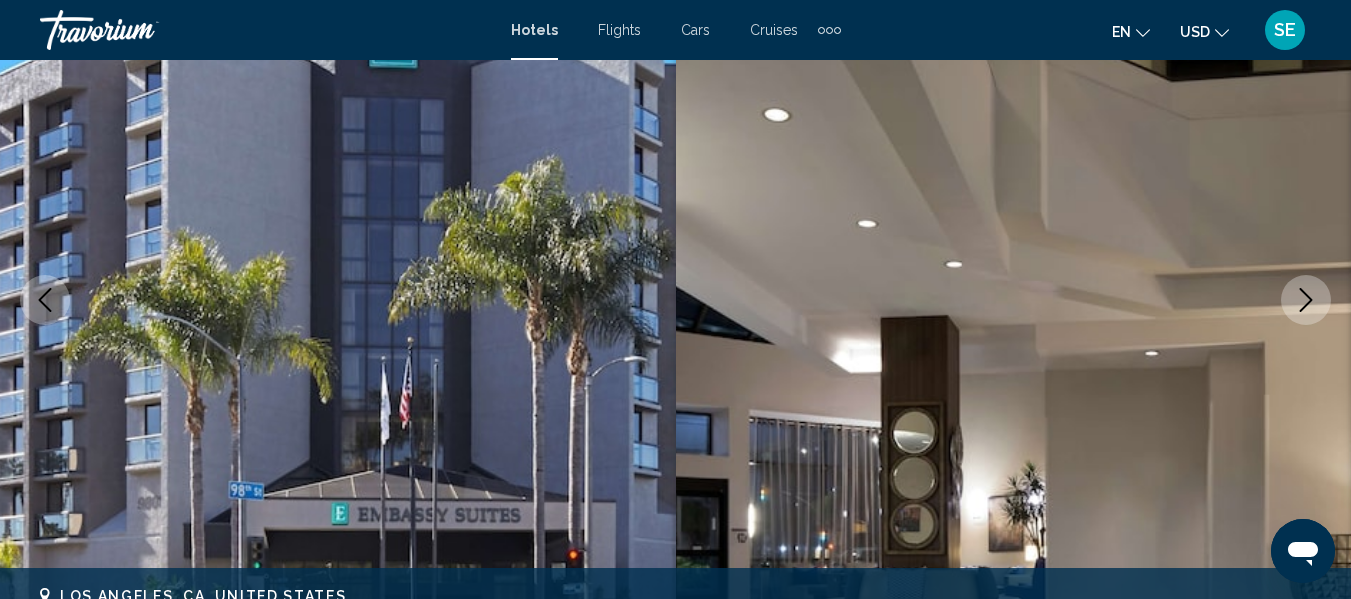 click 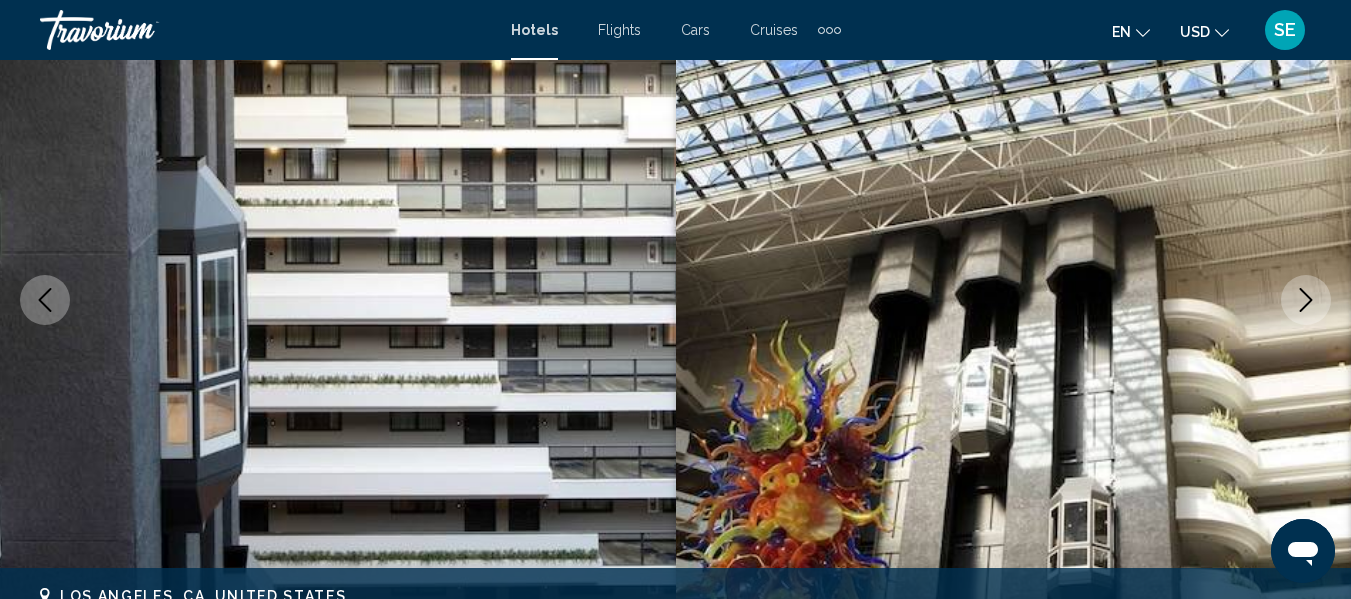 click 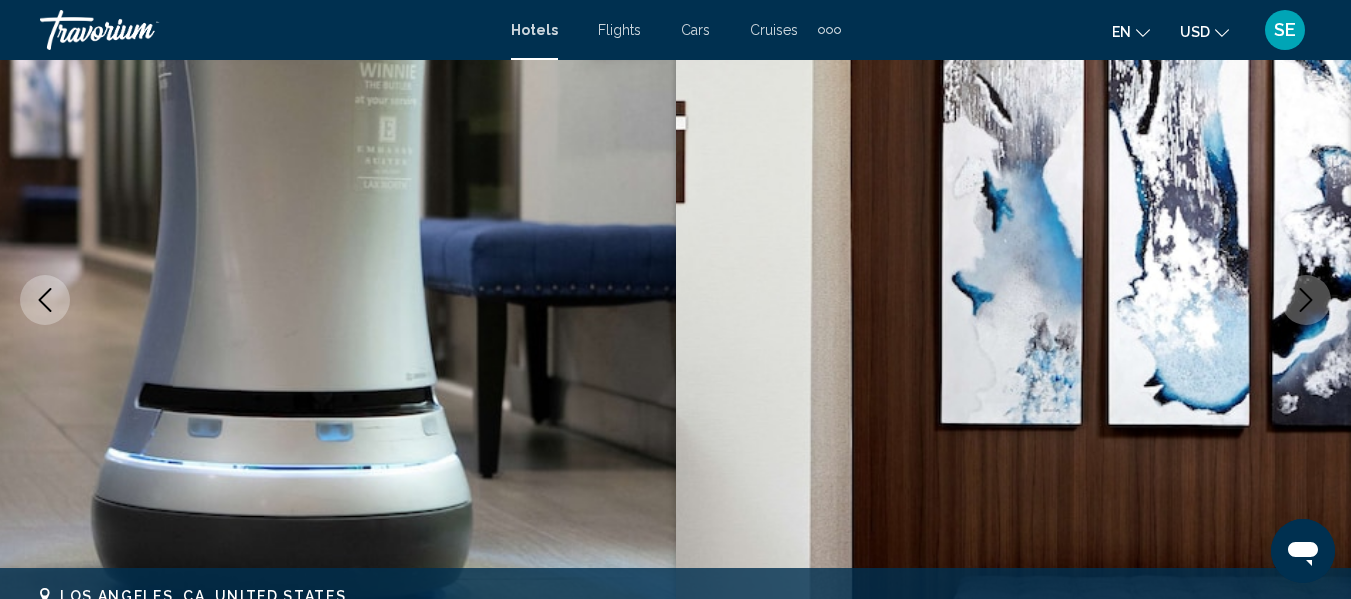 click 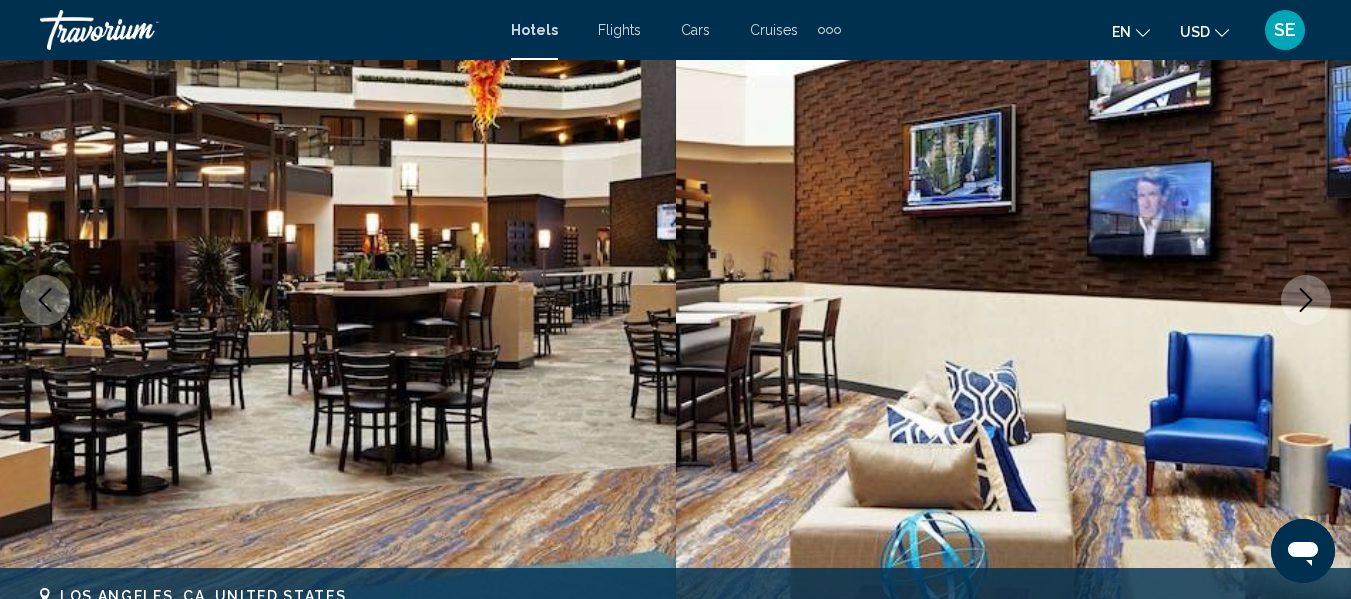 click 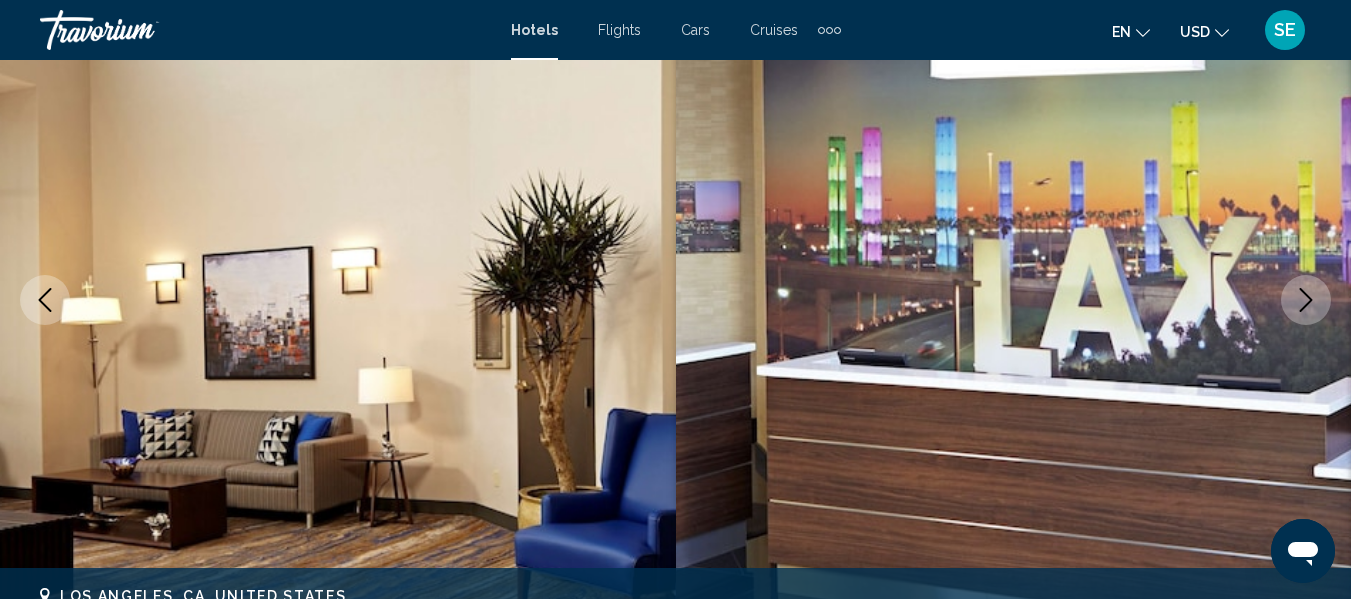 click 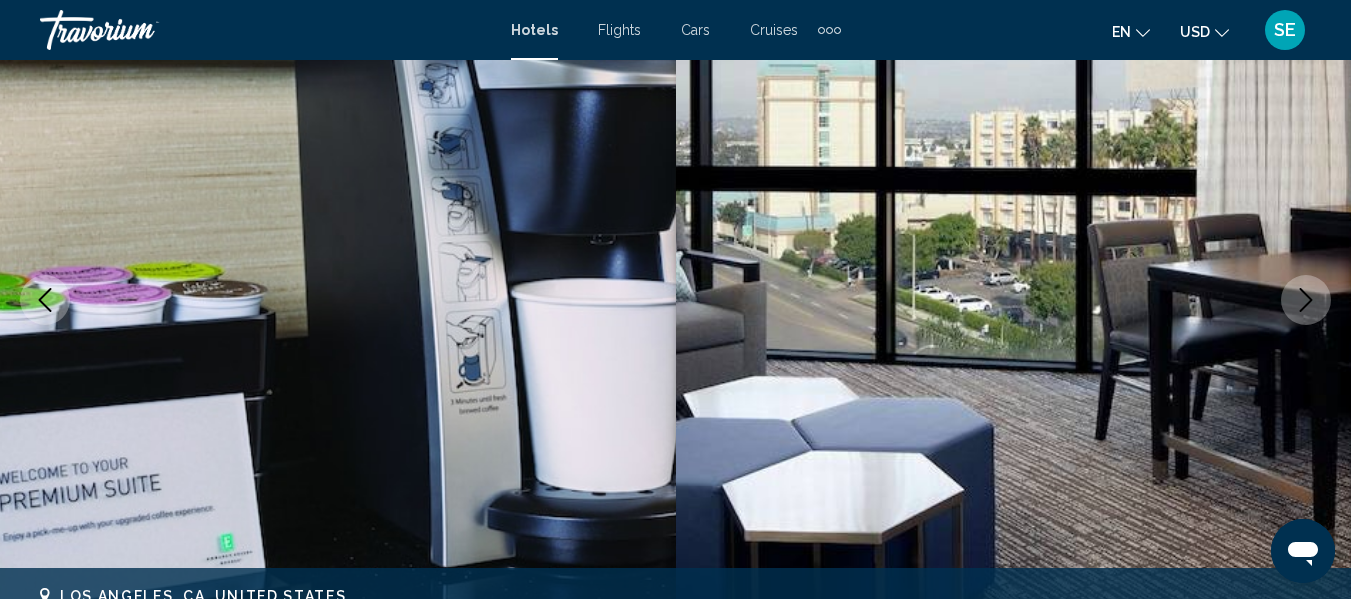 click 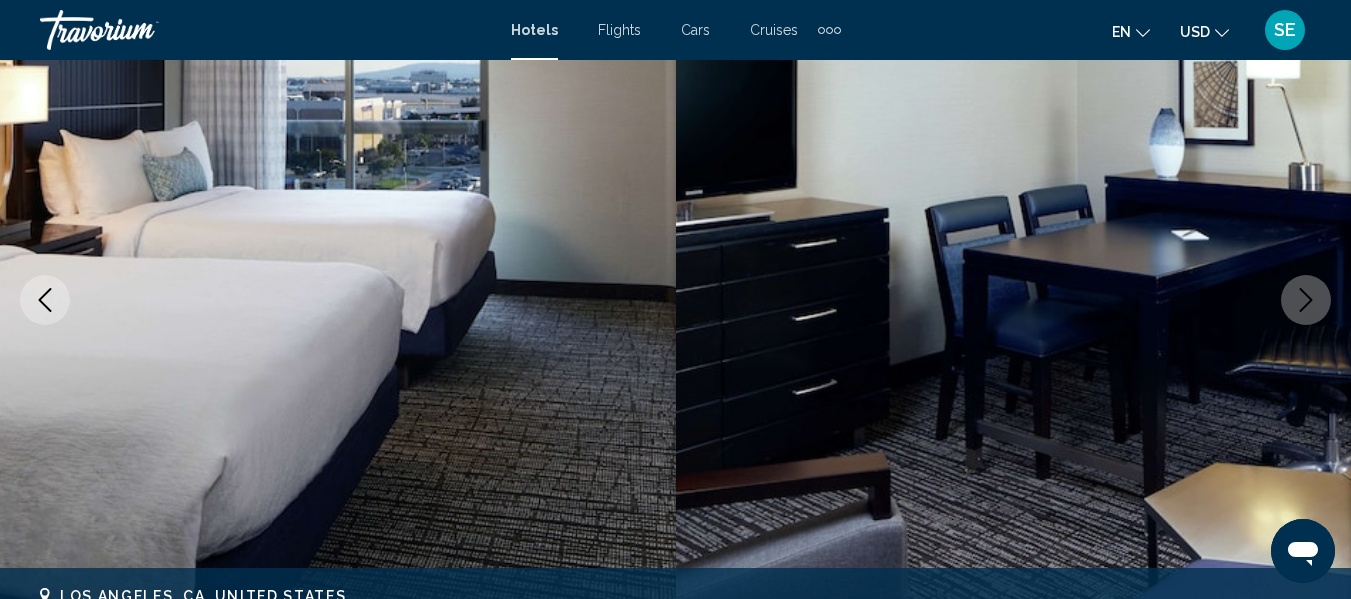 click 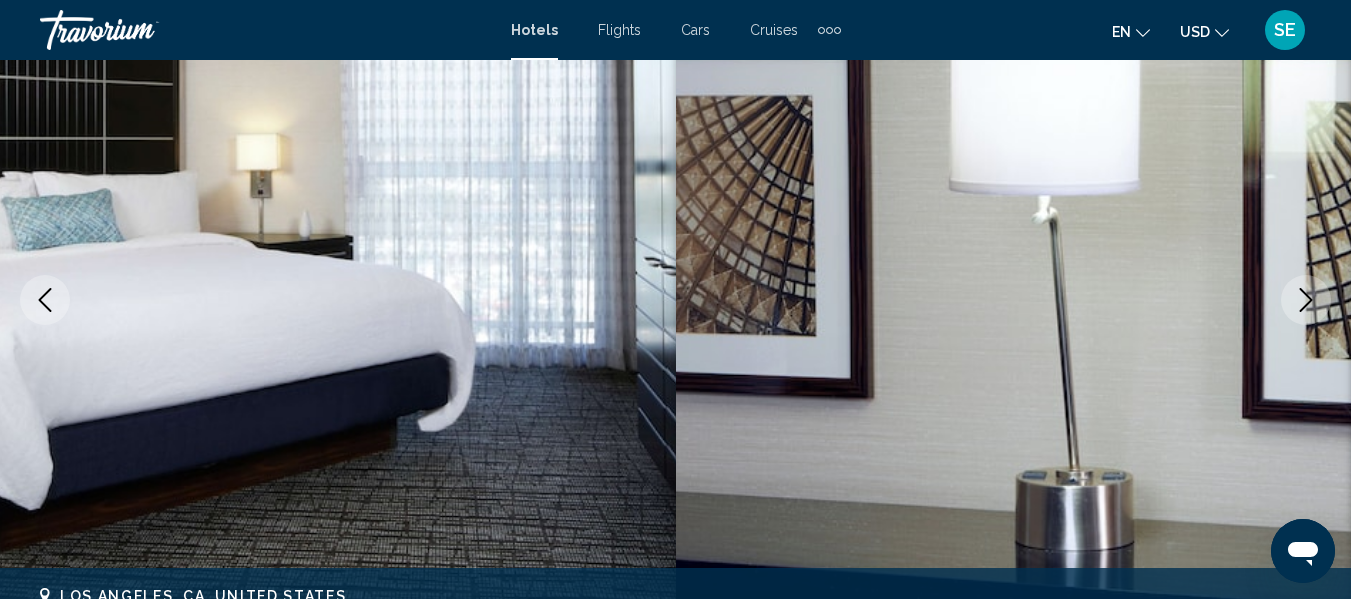 click 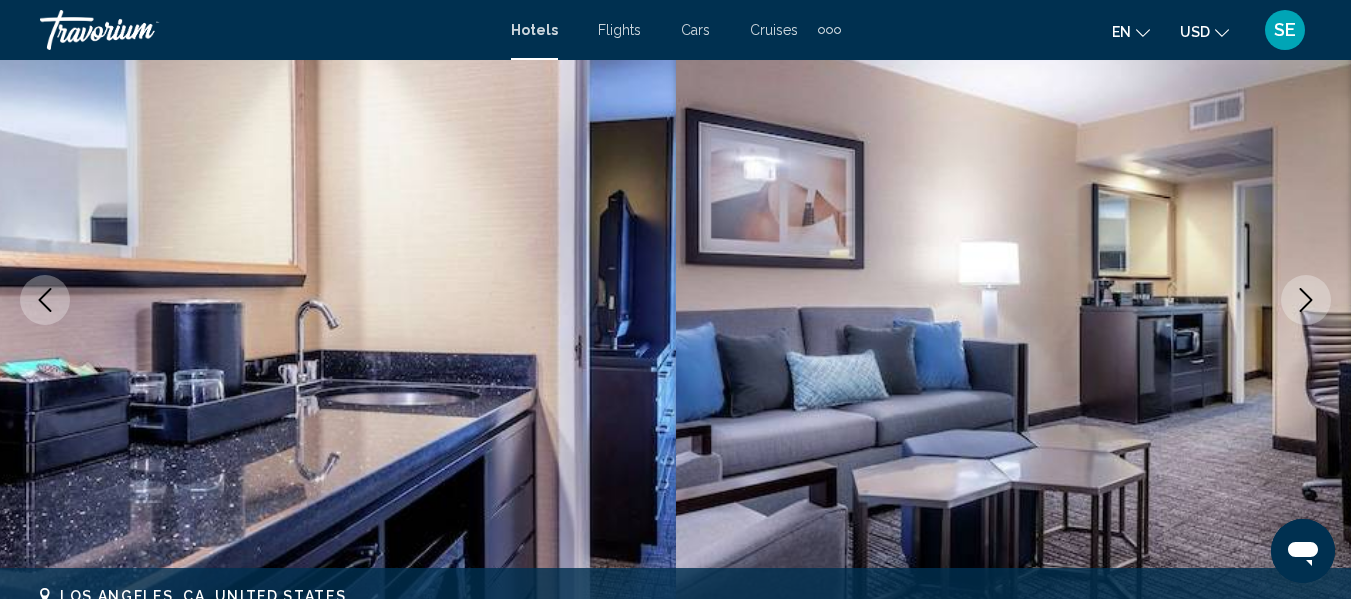 click 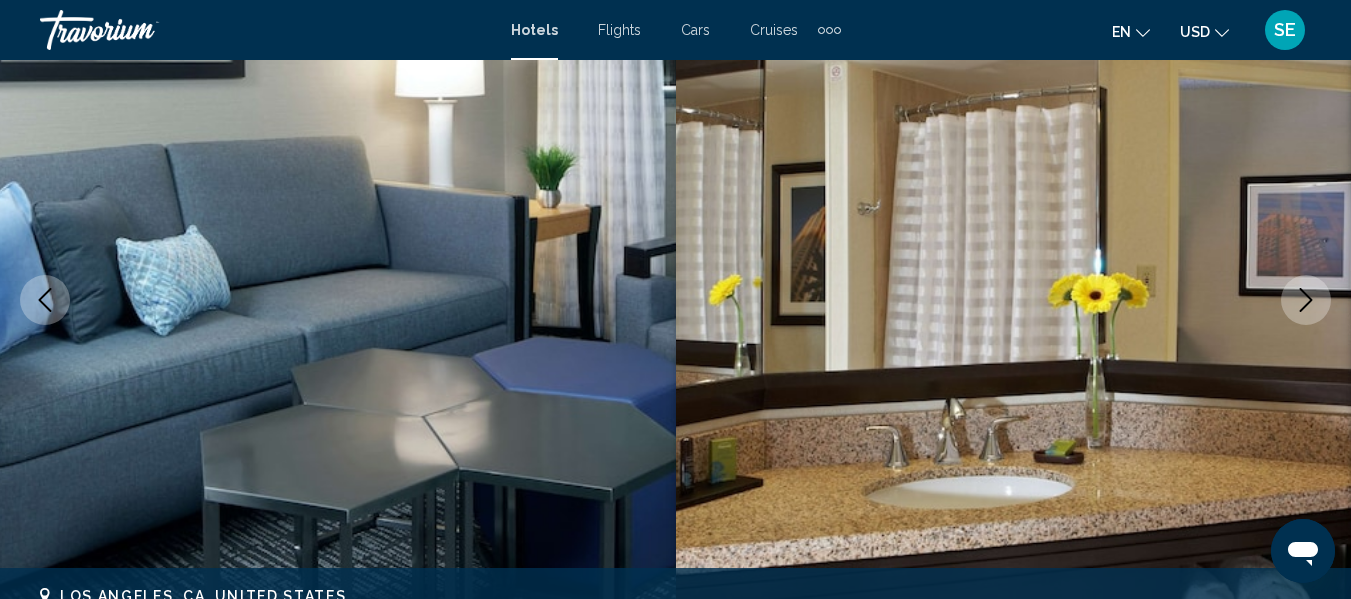 click 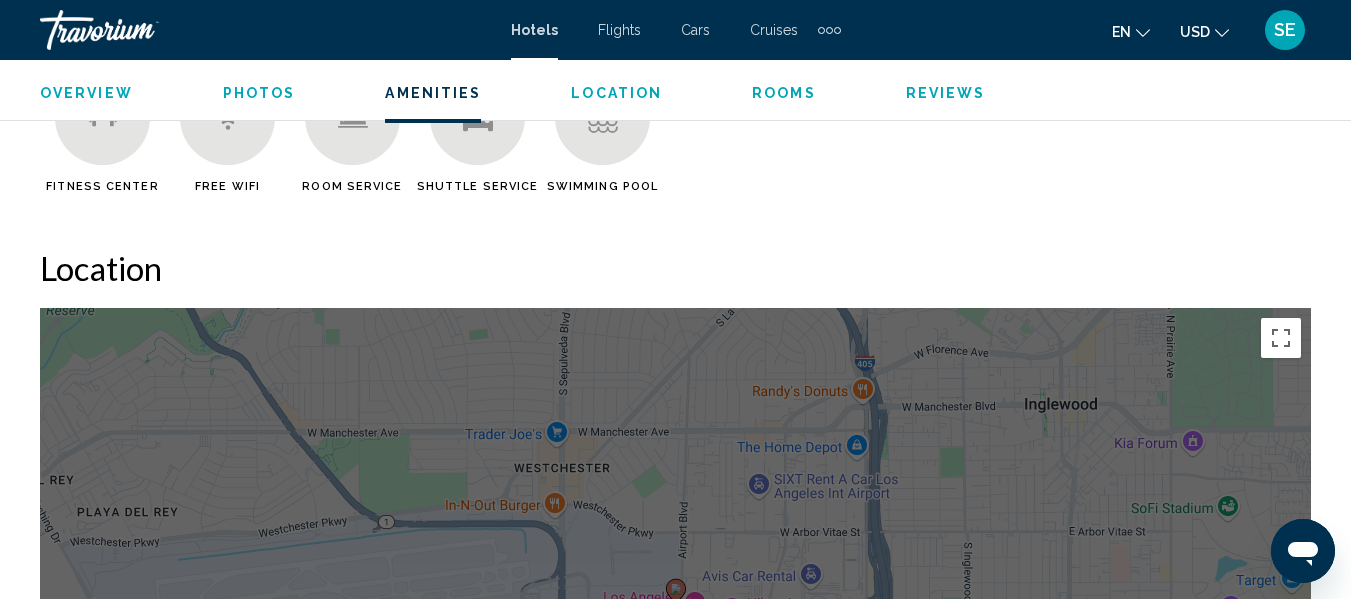 scroll, scrollTop: 1905, scrollLeft: 0, axis: vertical 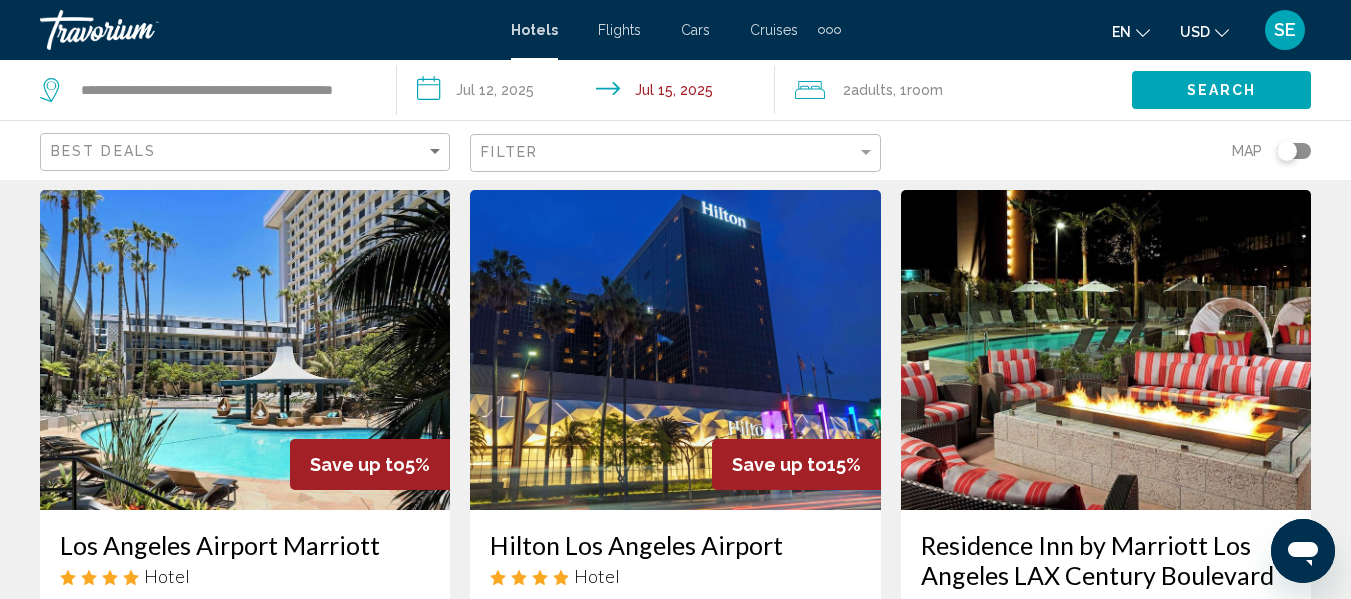 drag, startPoint x: 978, startPoint y: 440, endPoint x: 951, endPoint y: 446, distance: 27.658634 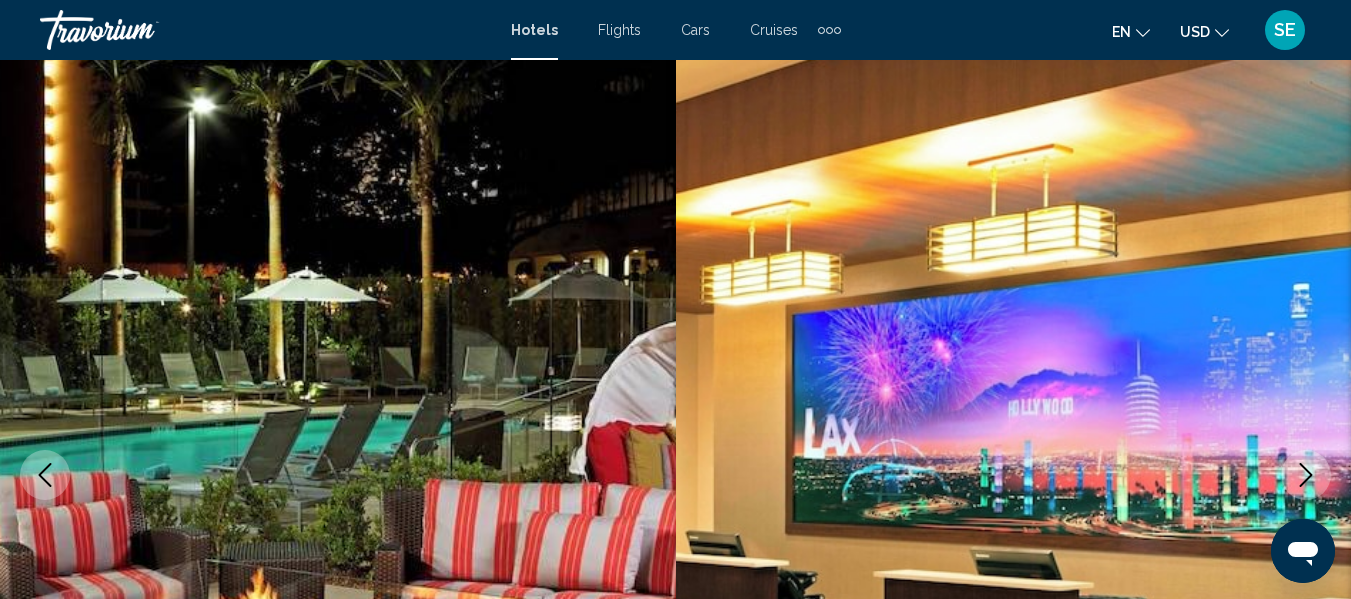 scroll, scrollTop: 235, scrollLeft: 0, axis: vertical 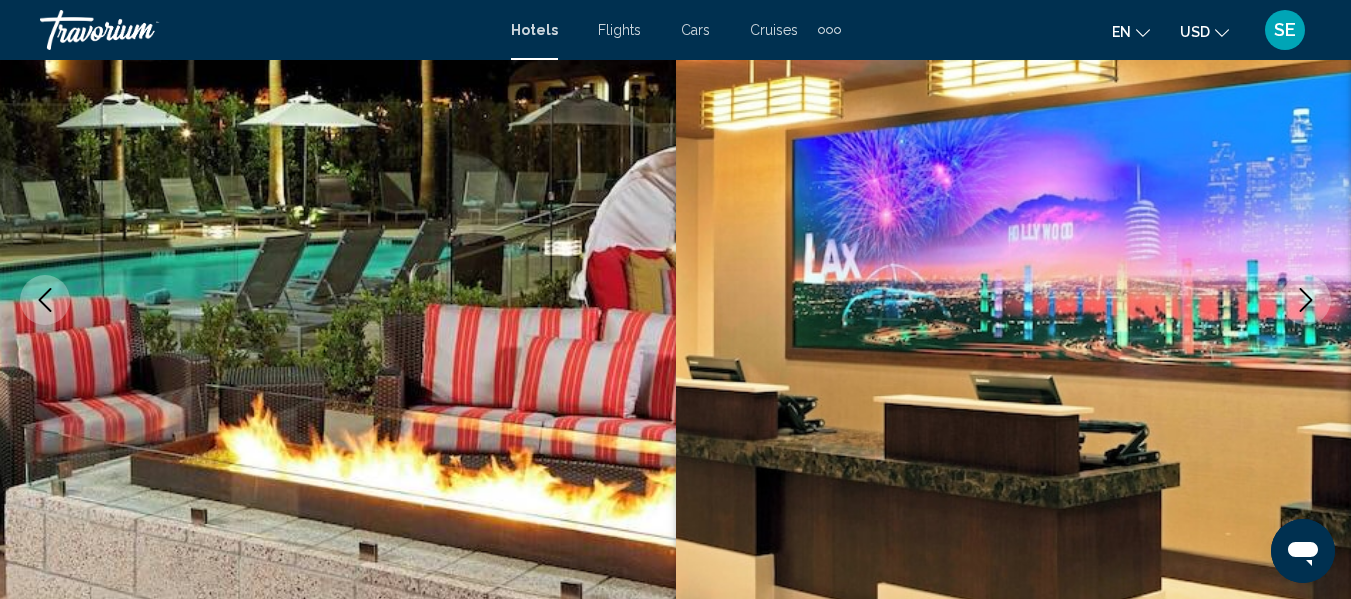 click 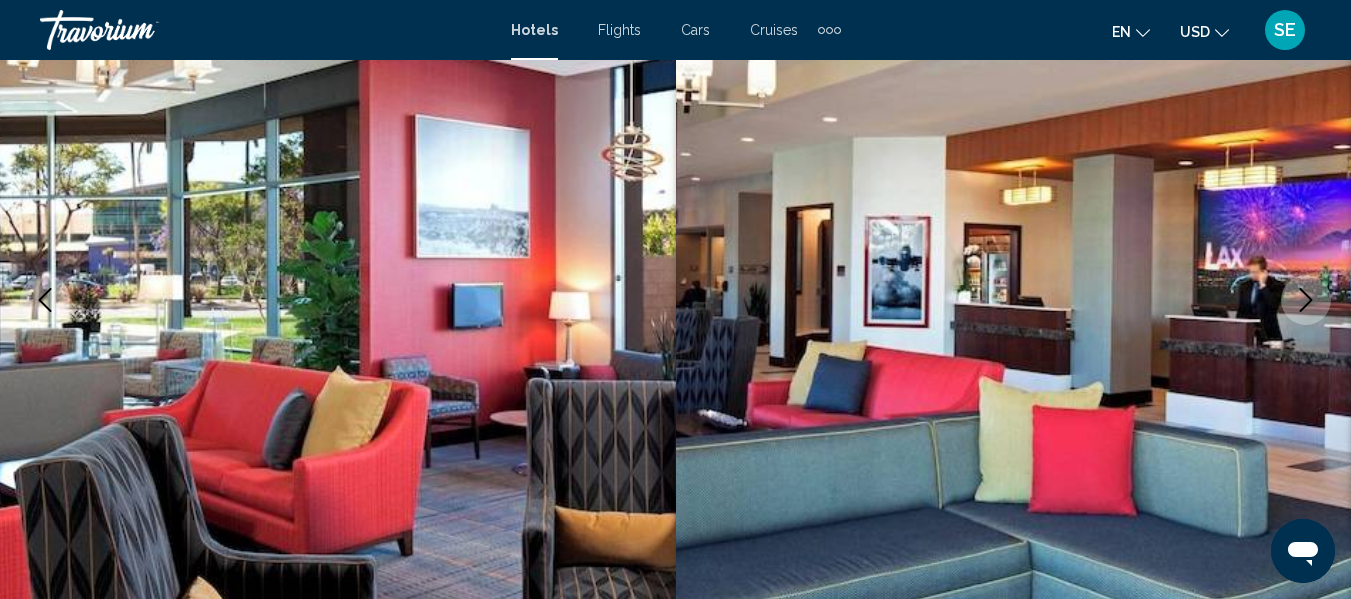 click 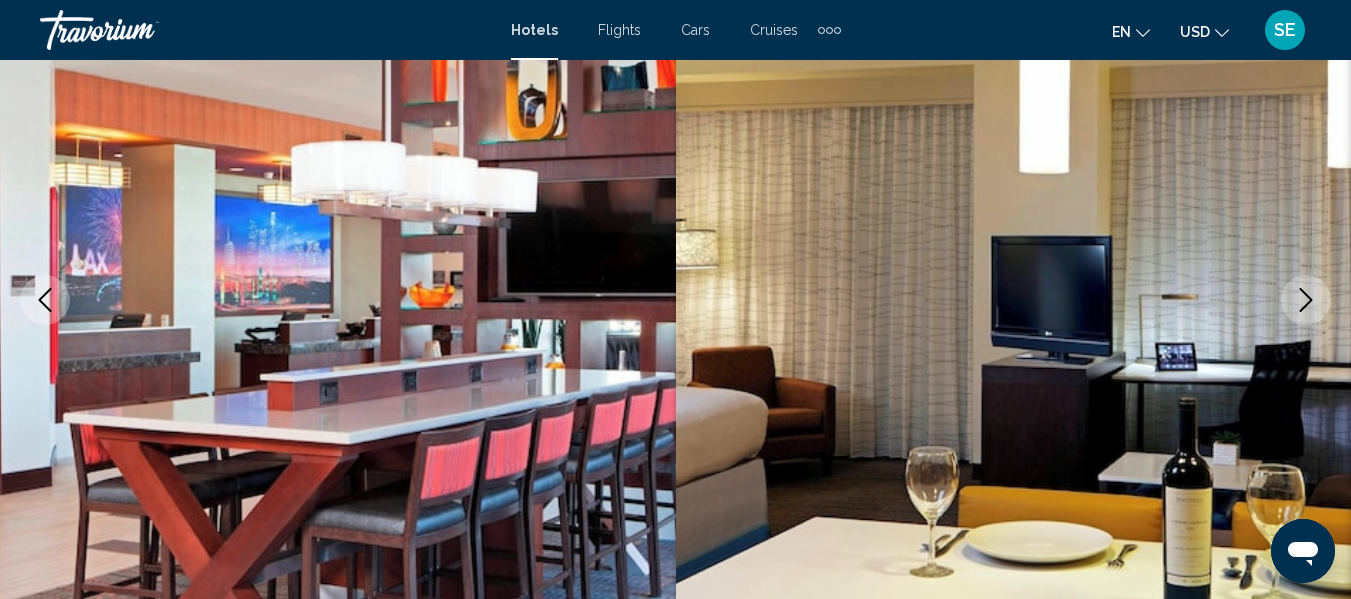 click 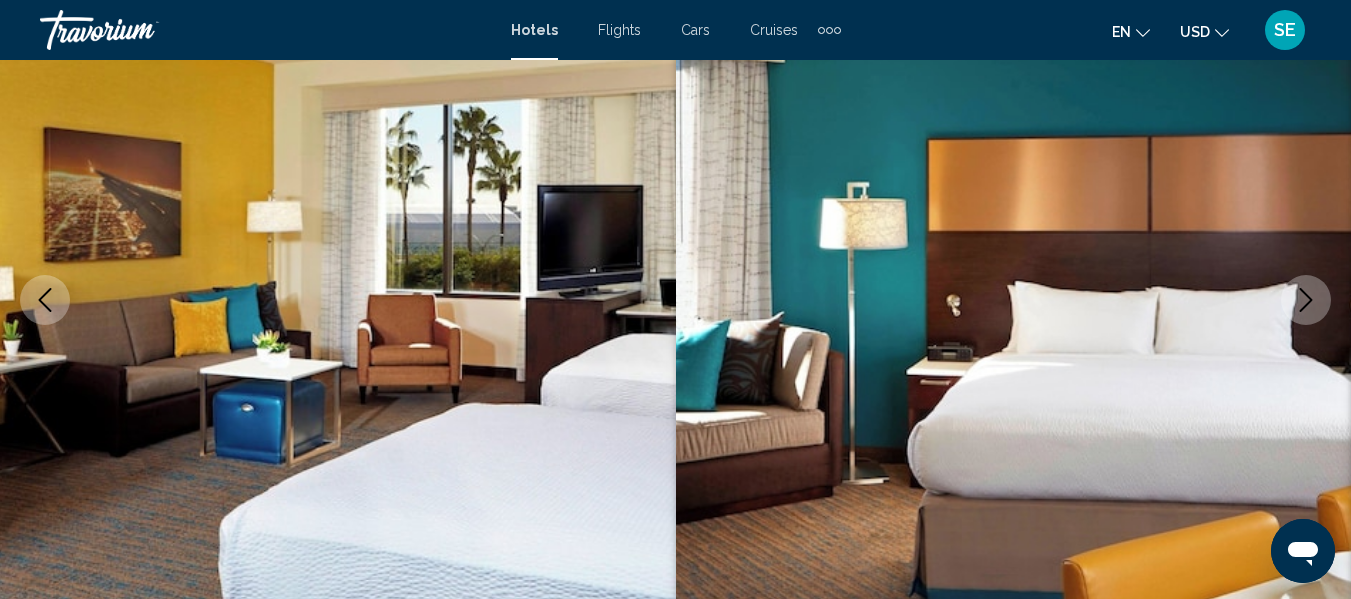 click 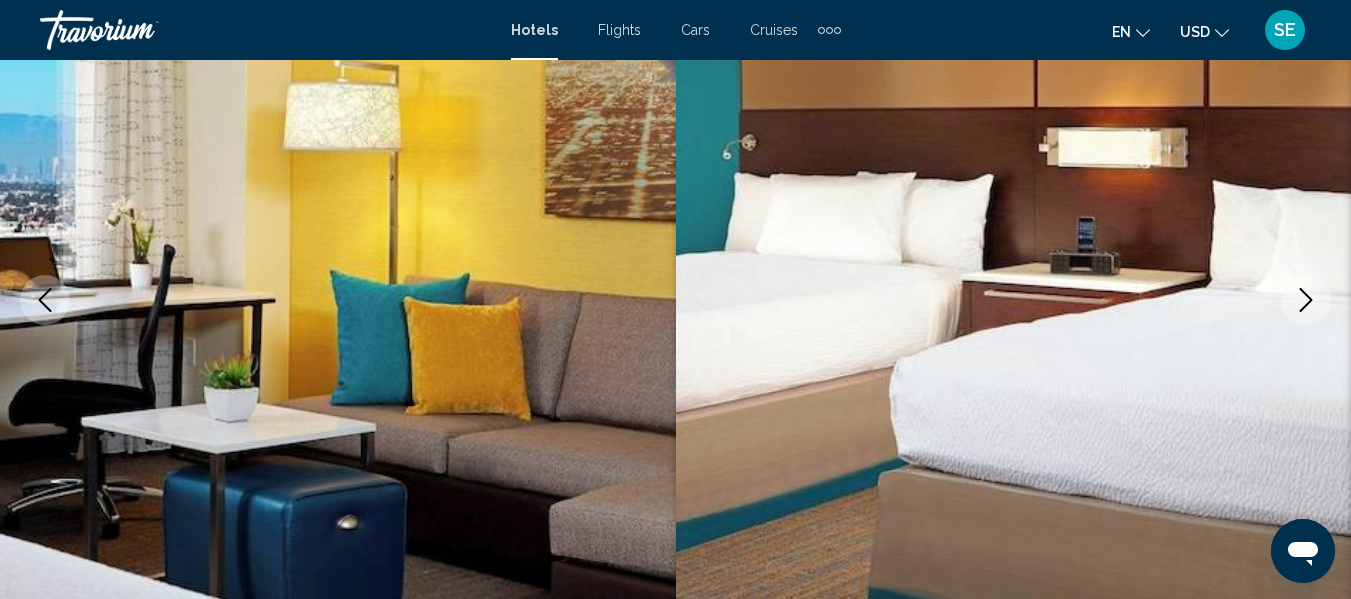 click 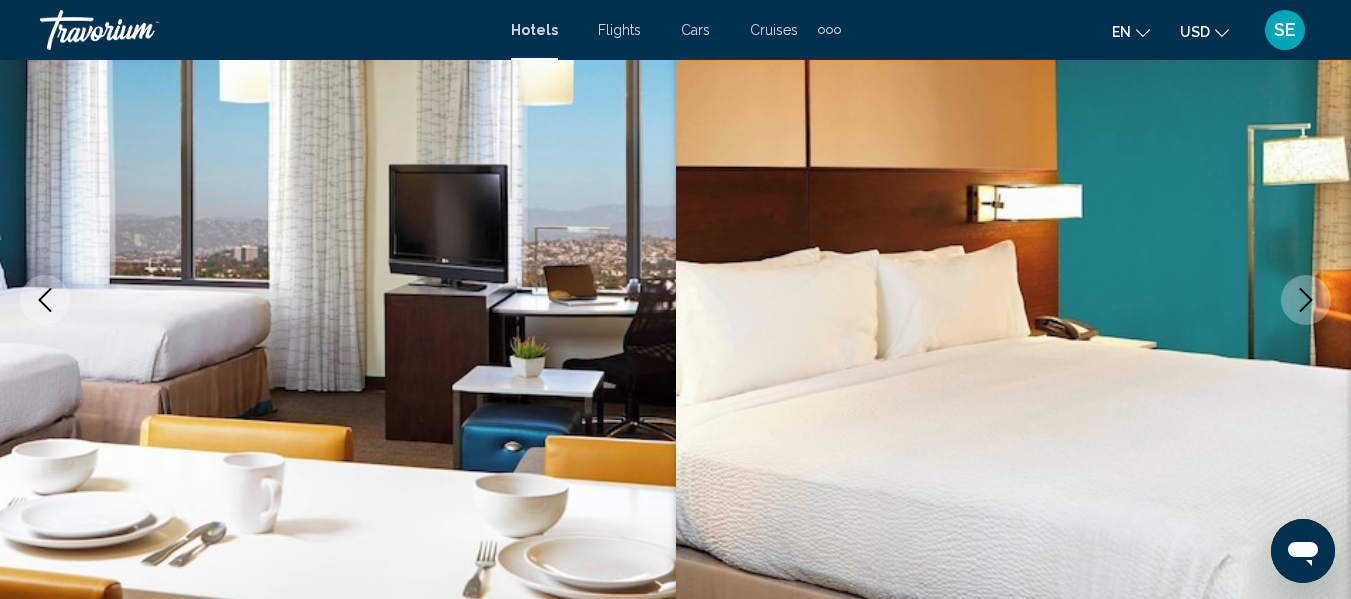 click 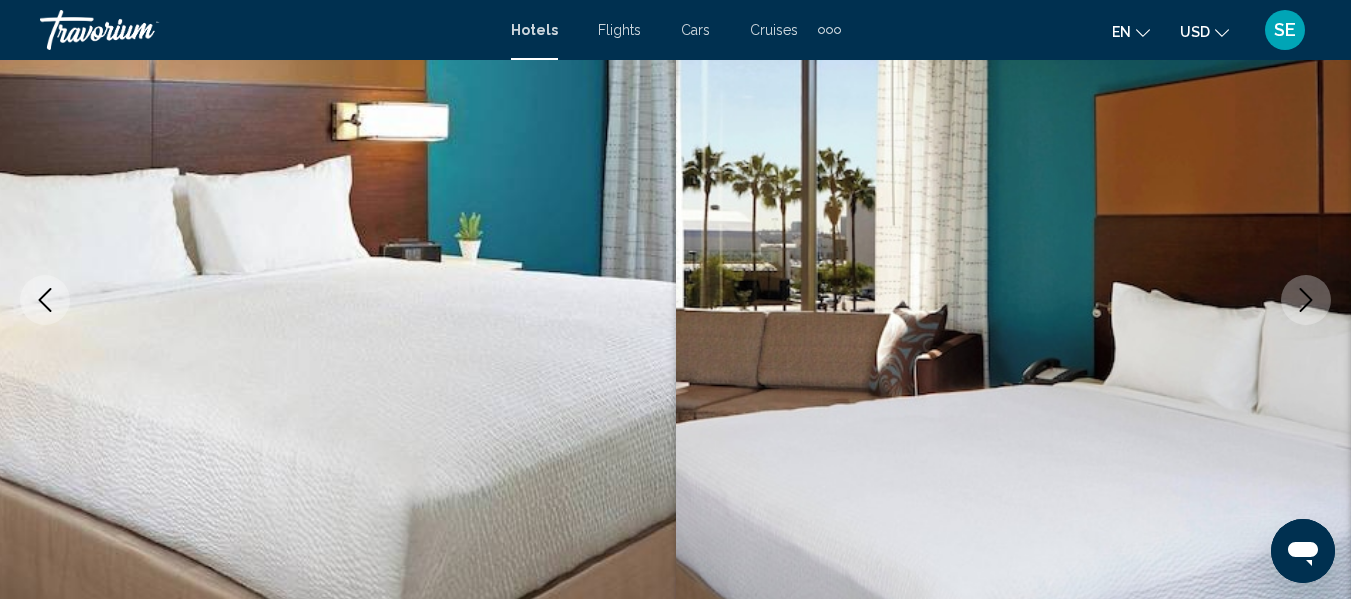 click 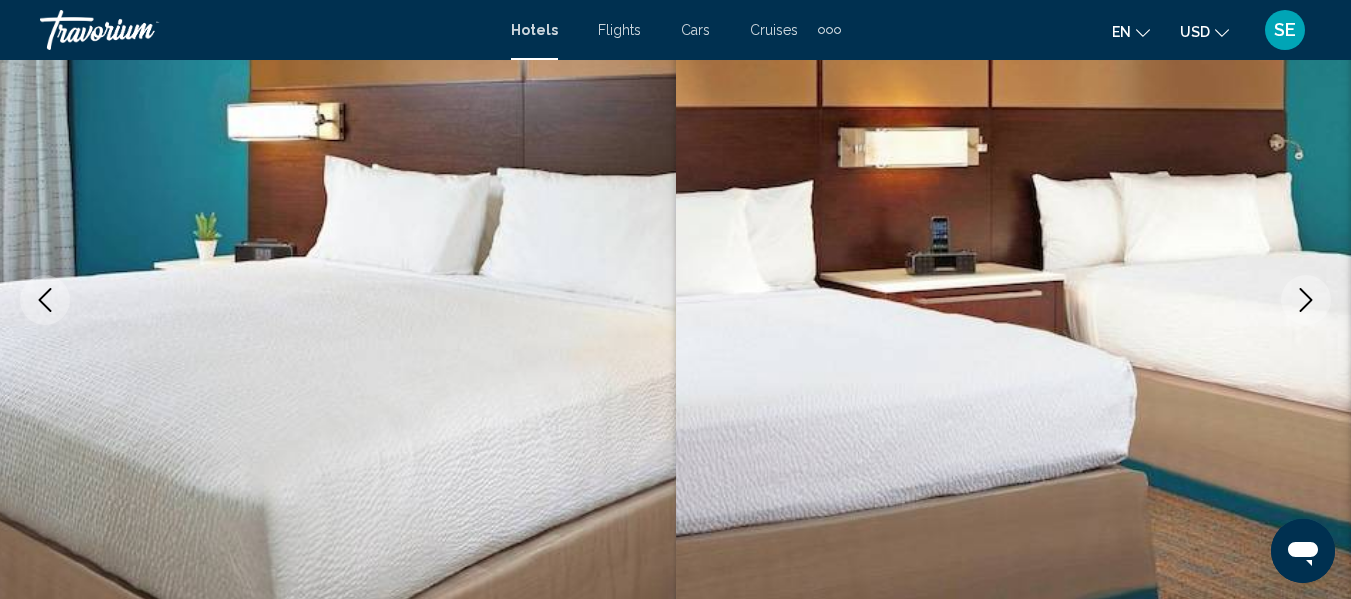 click 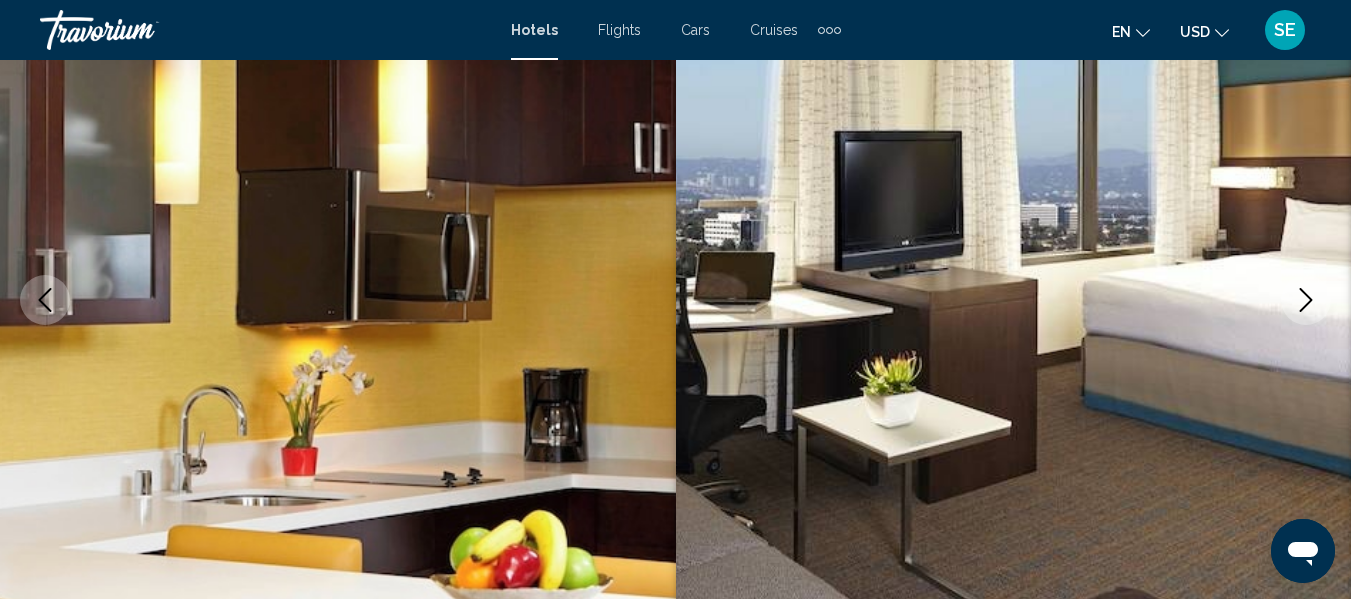 click 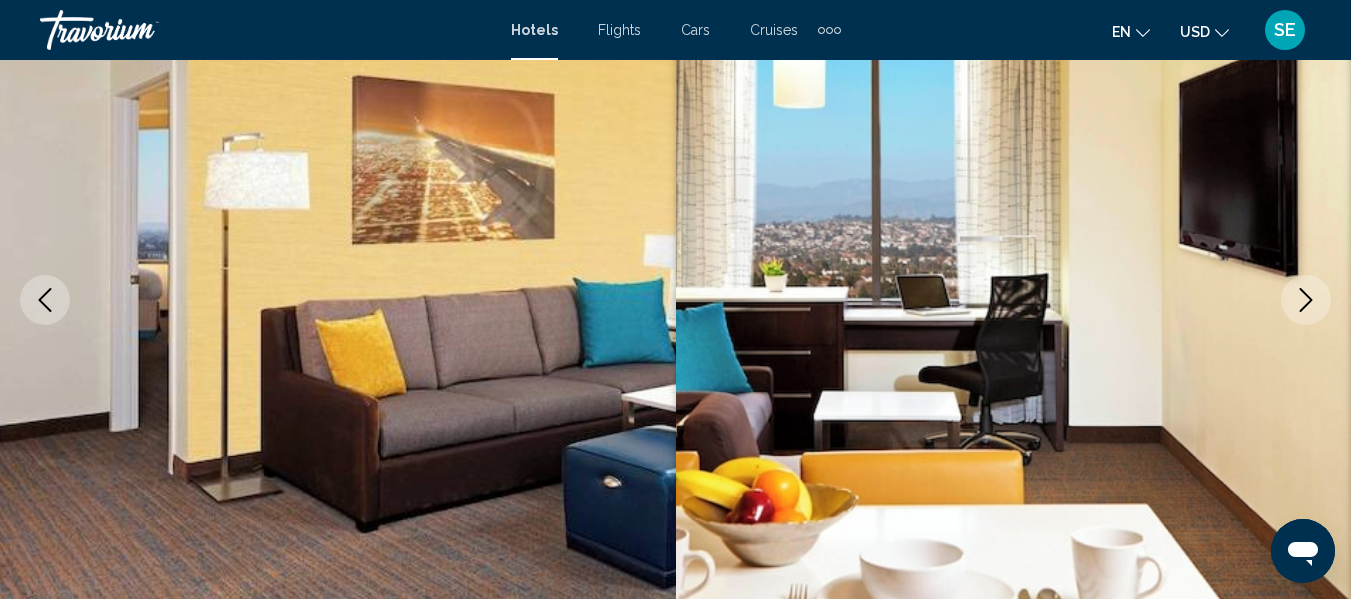 click 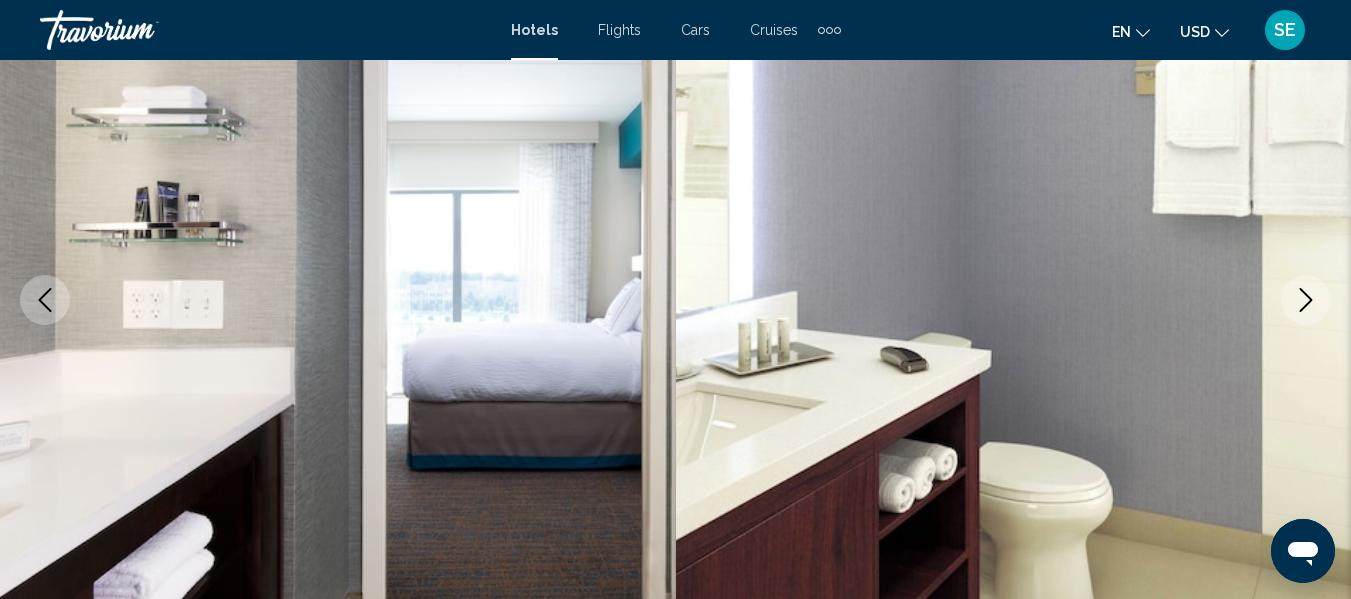 click 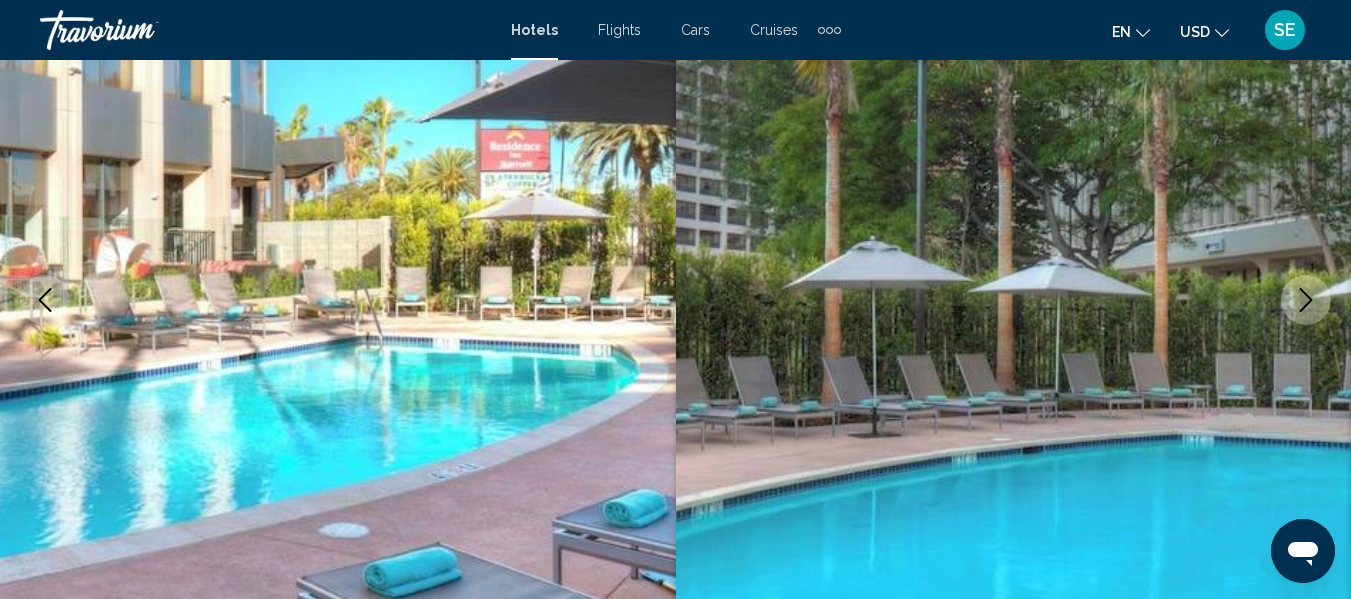 click 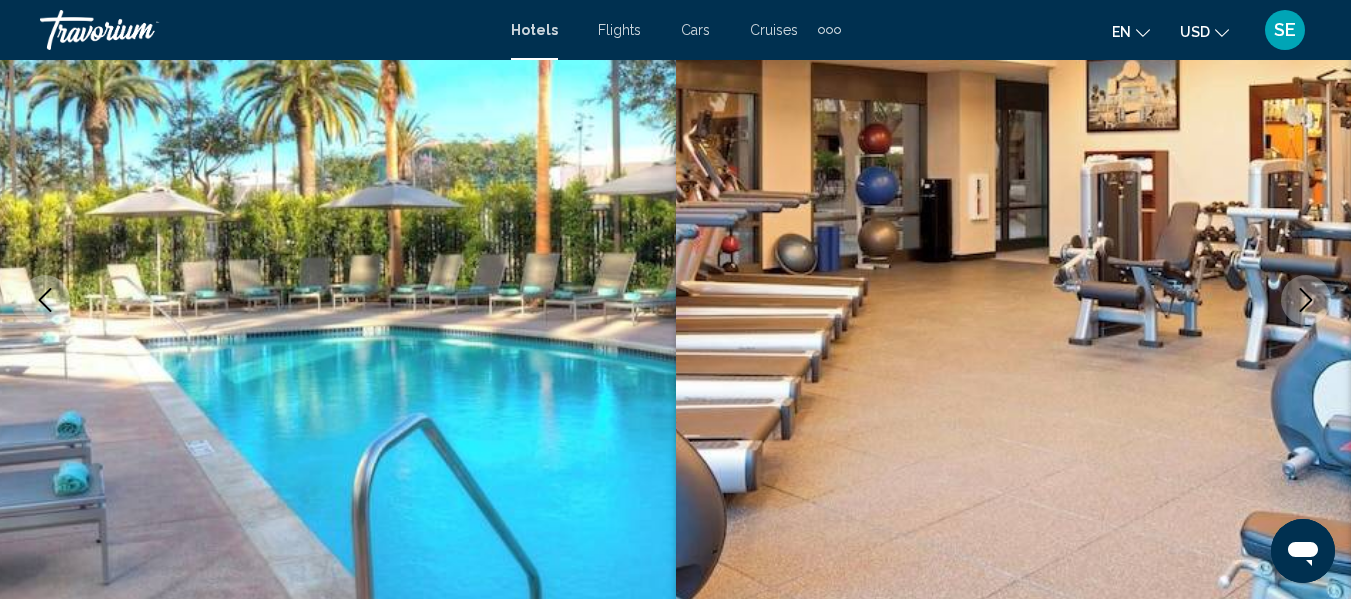 click 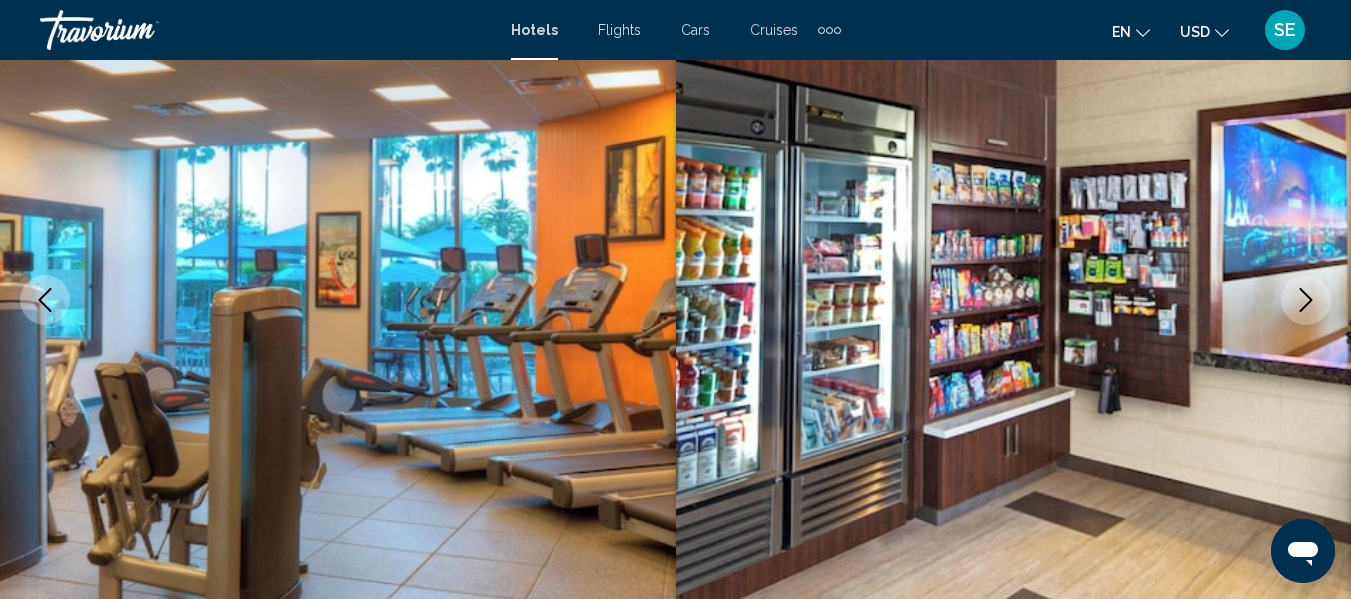 click 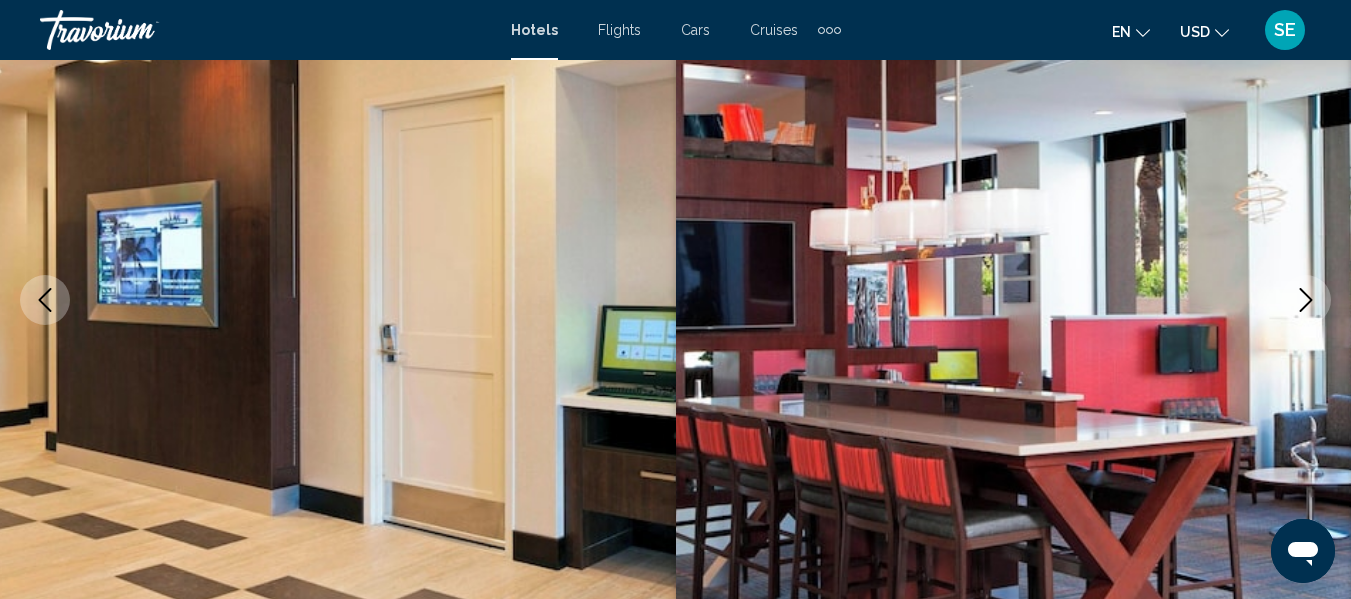 click 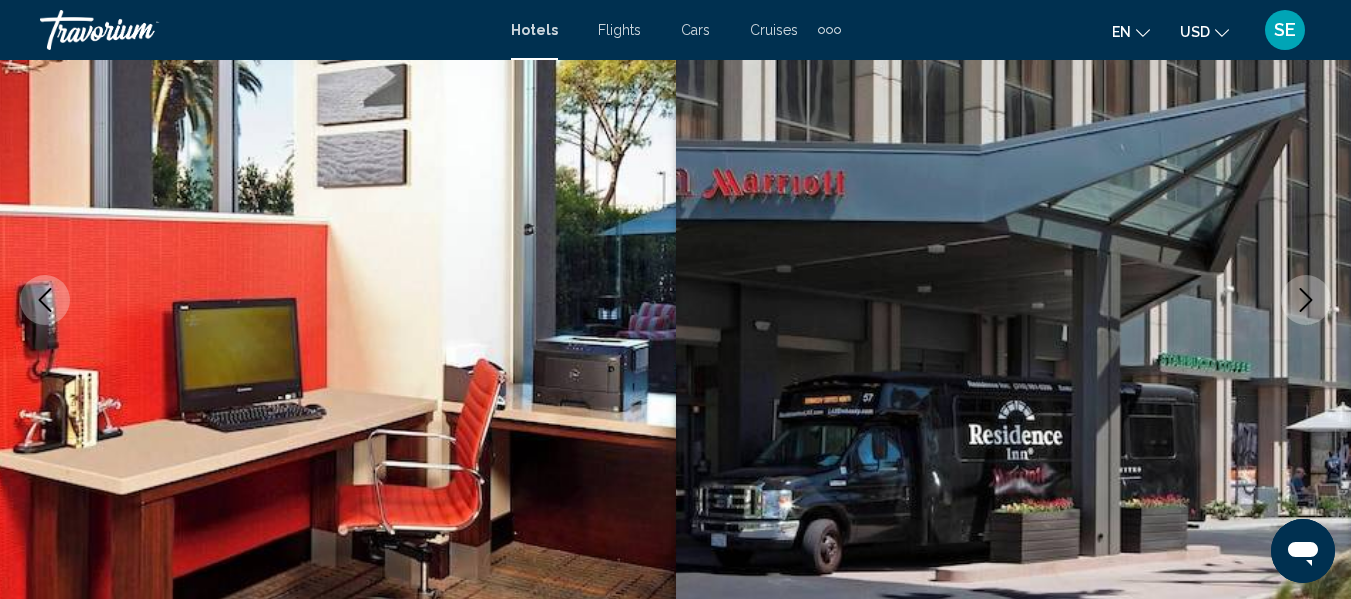 click 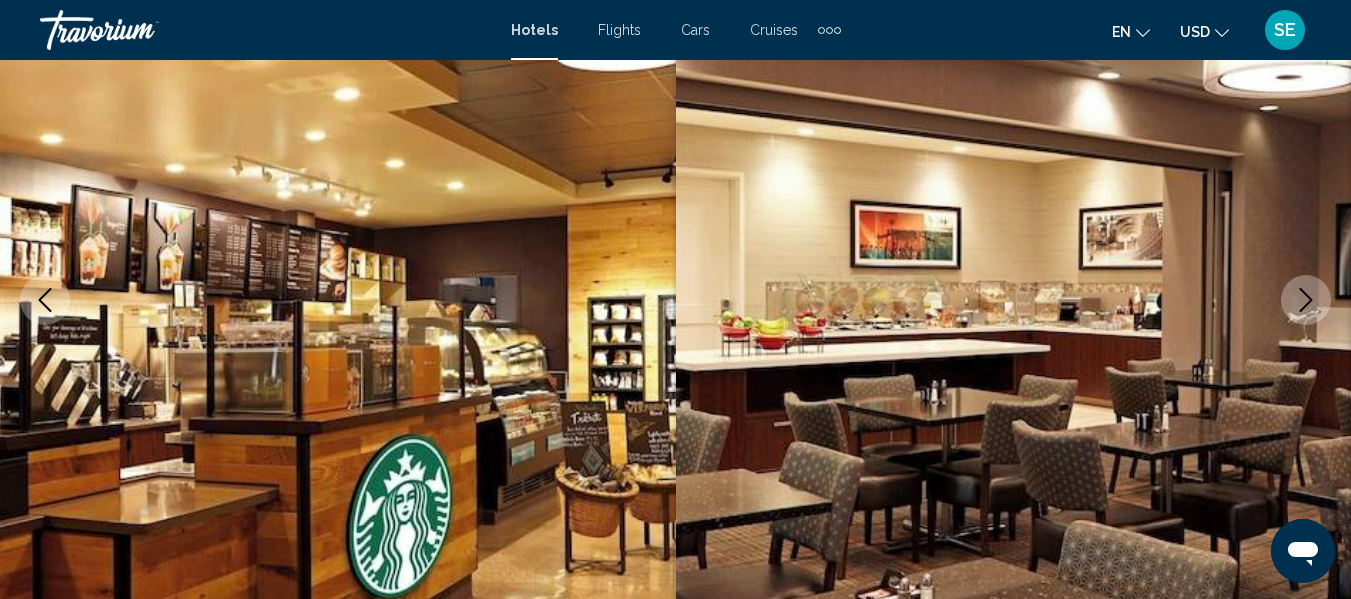 click 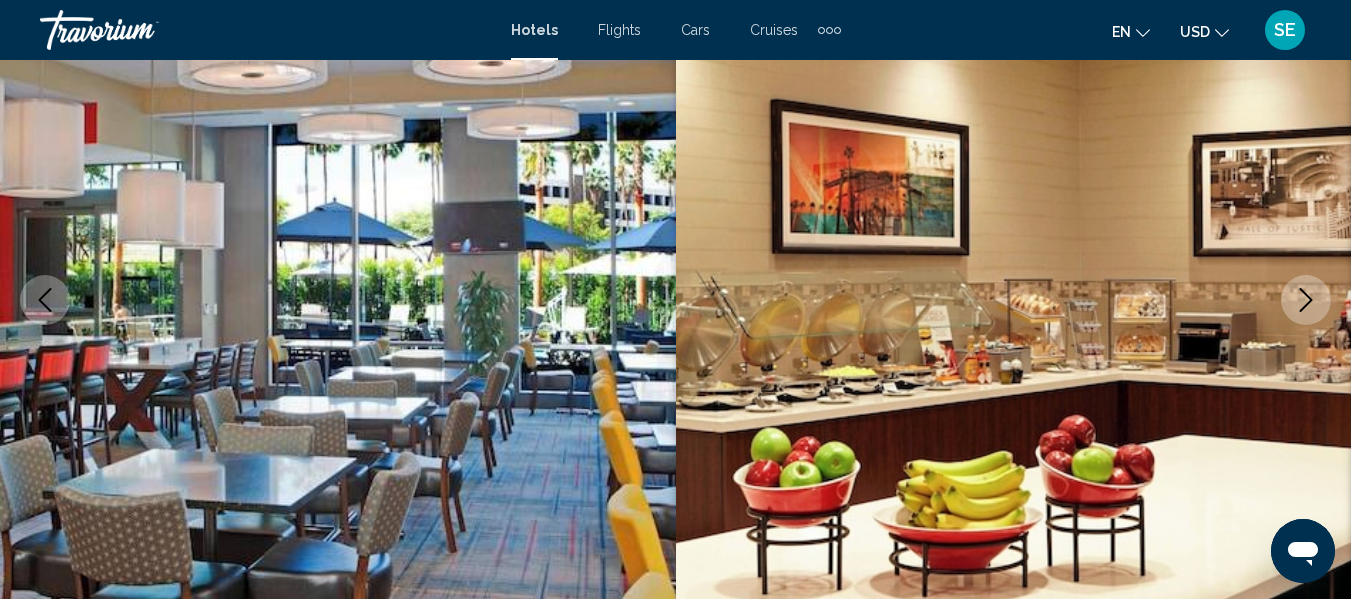 click 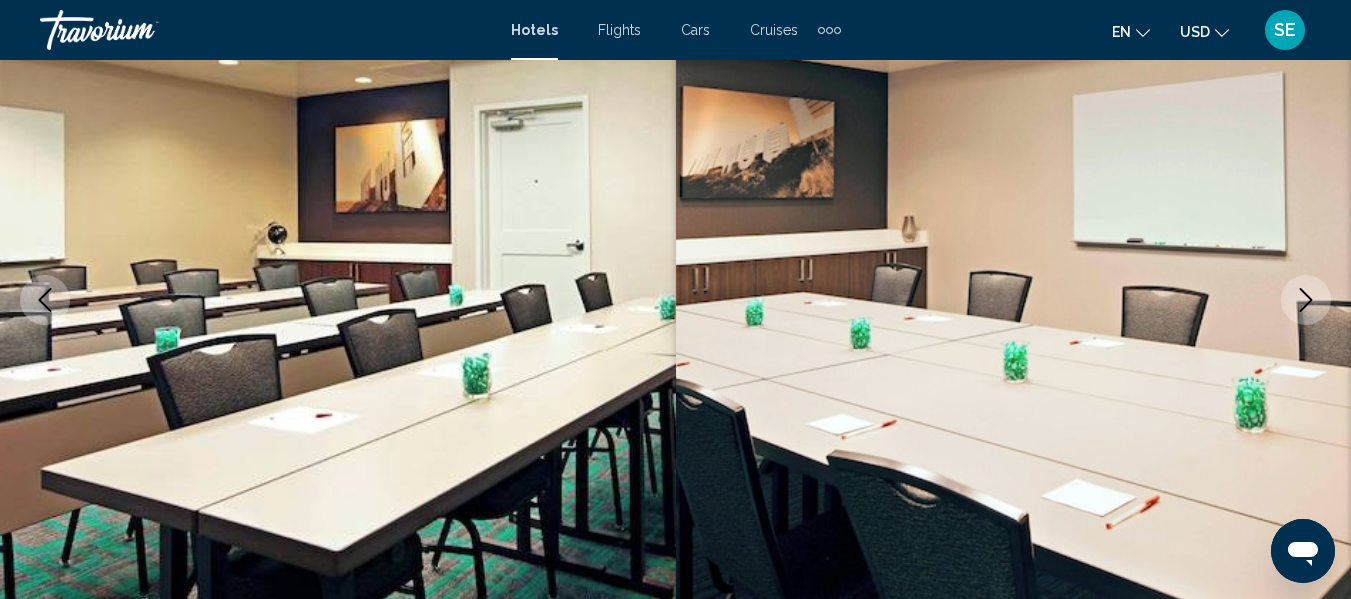 click 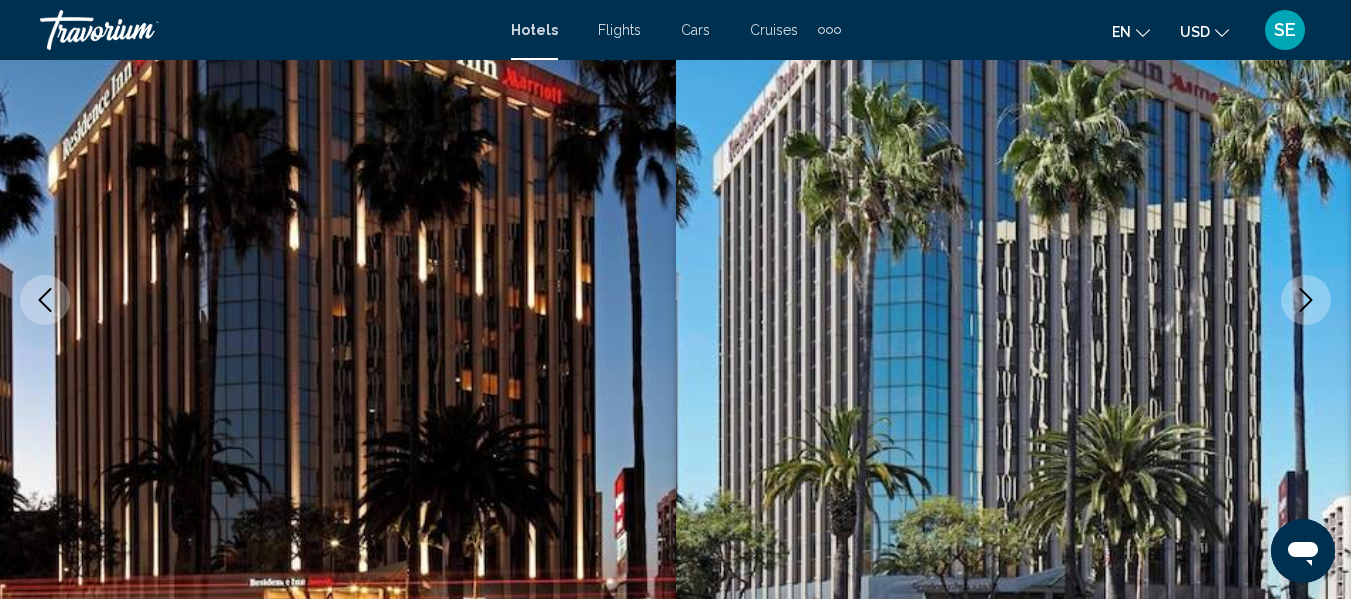 click 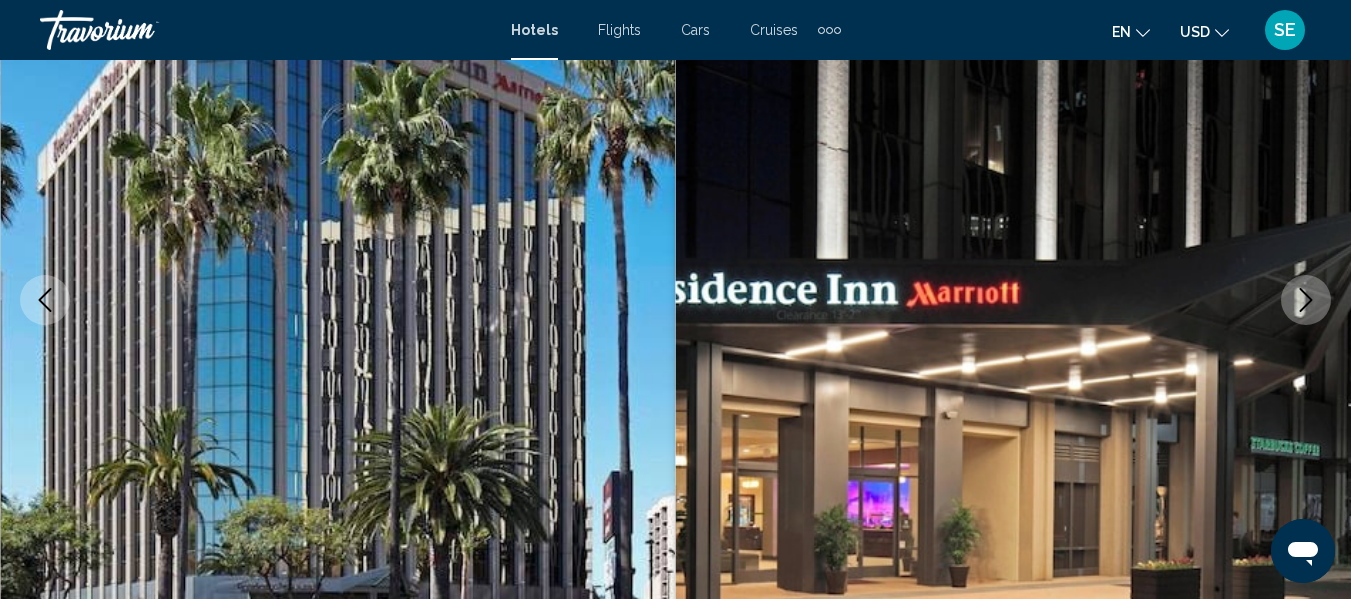 click 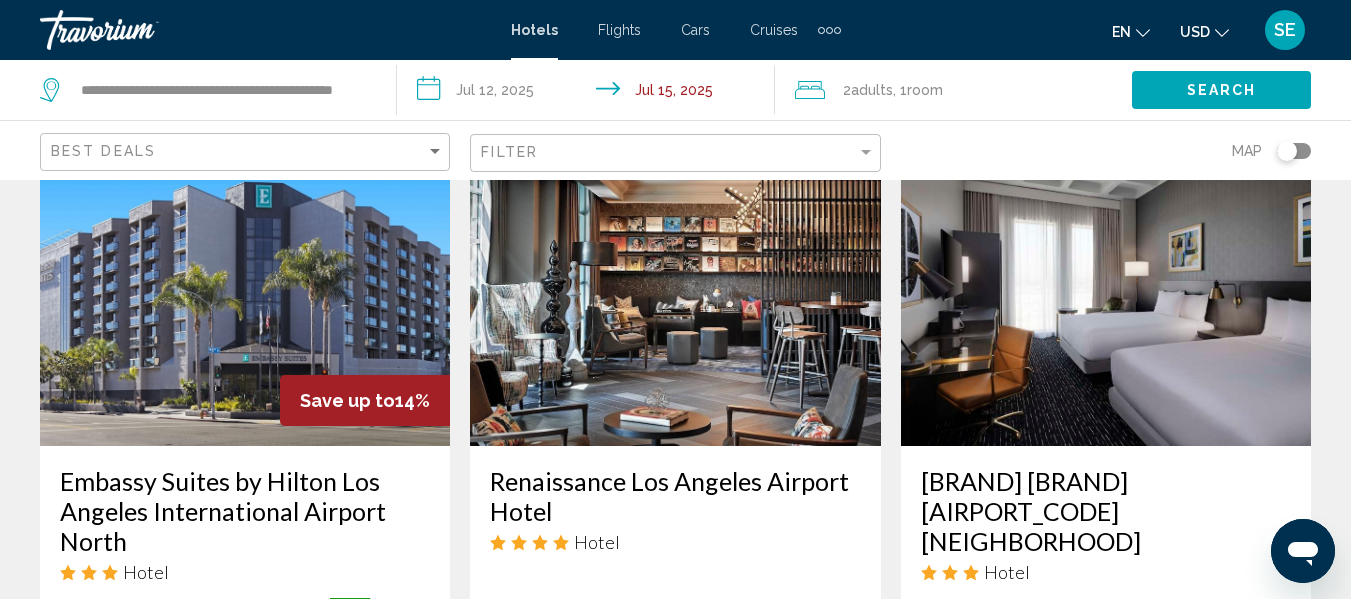 scroll, scrollTop: 895, scrollLeft: 0, axis: vertical 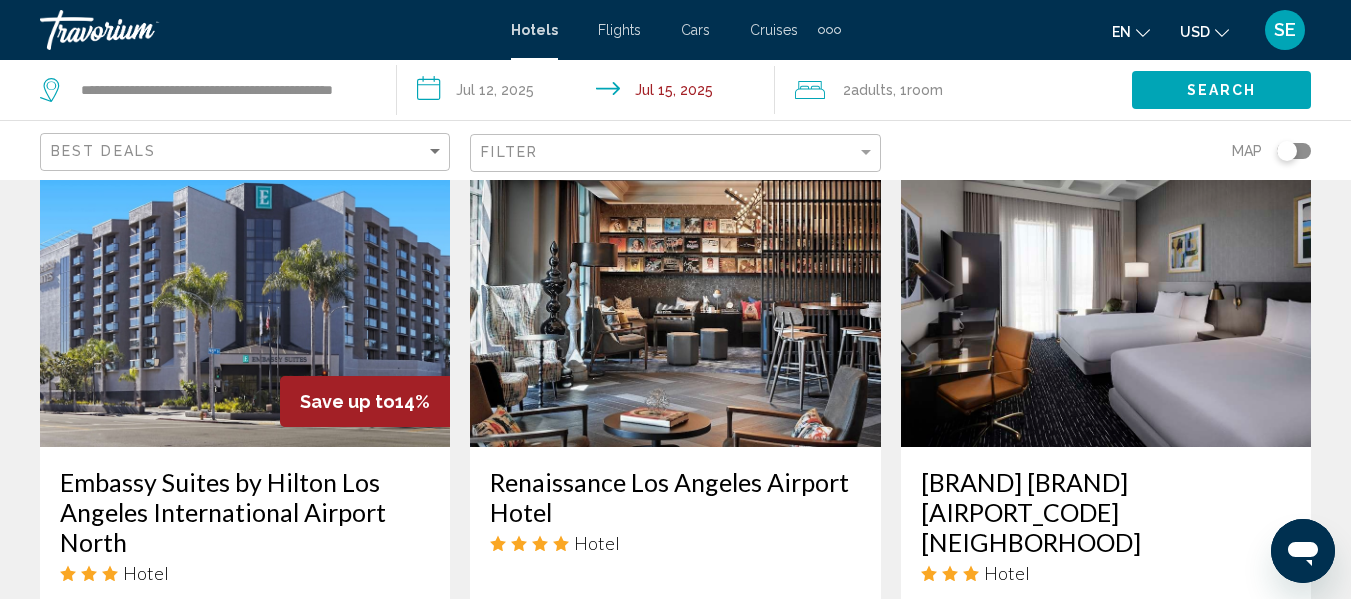 click at bounding box center [675, 287] 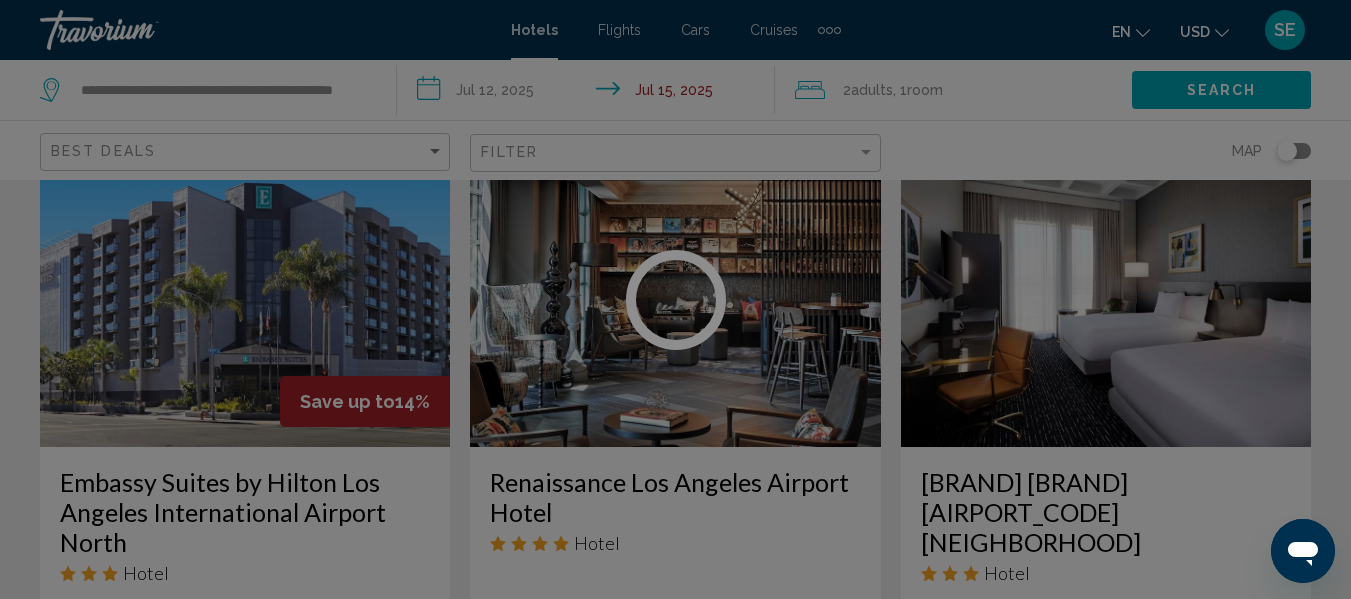scroll, scrollTop: 235, scrollLeft: 0, axis: vertical 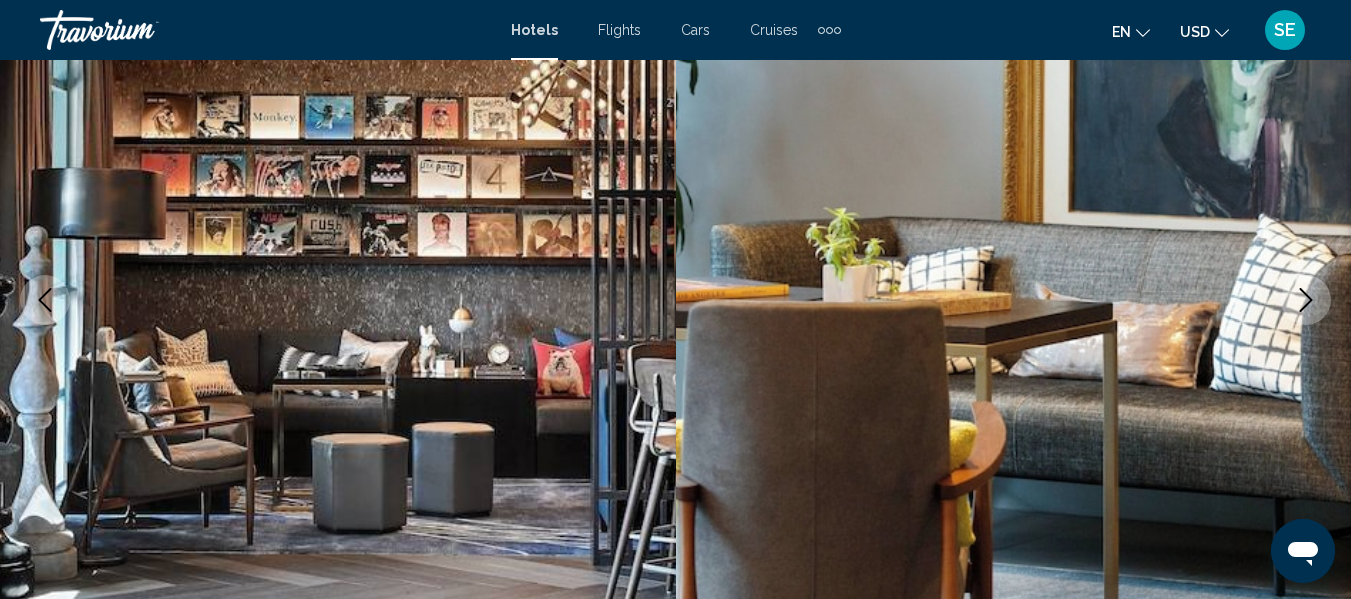 click 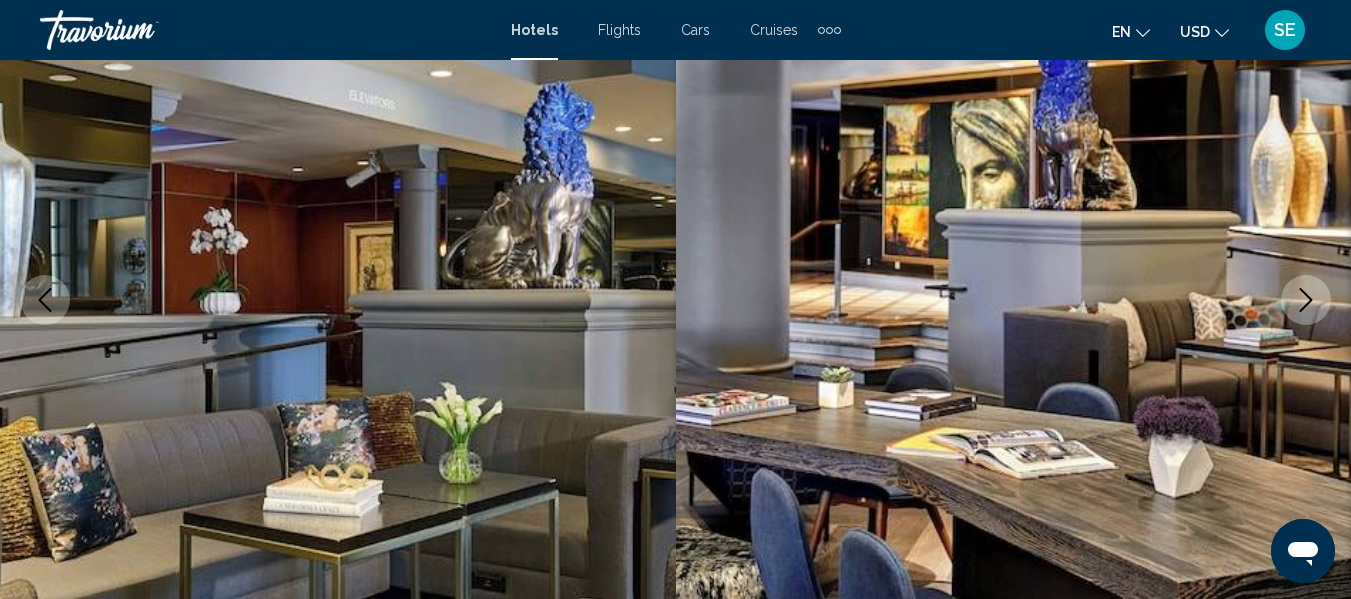 click 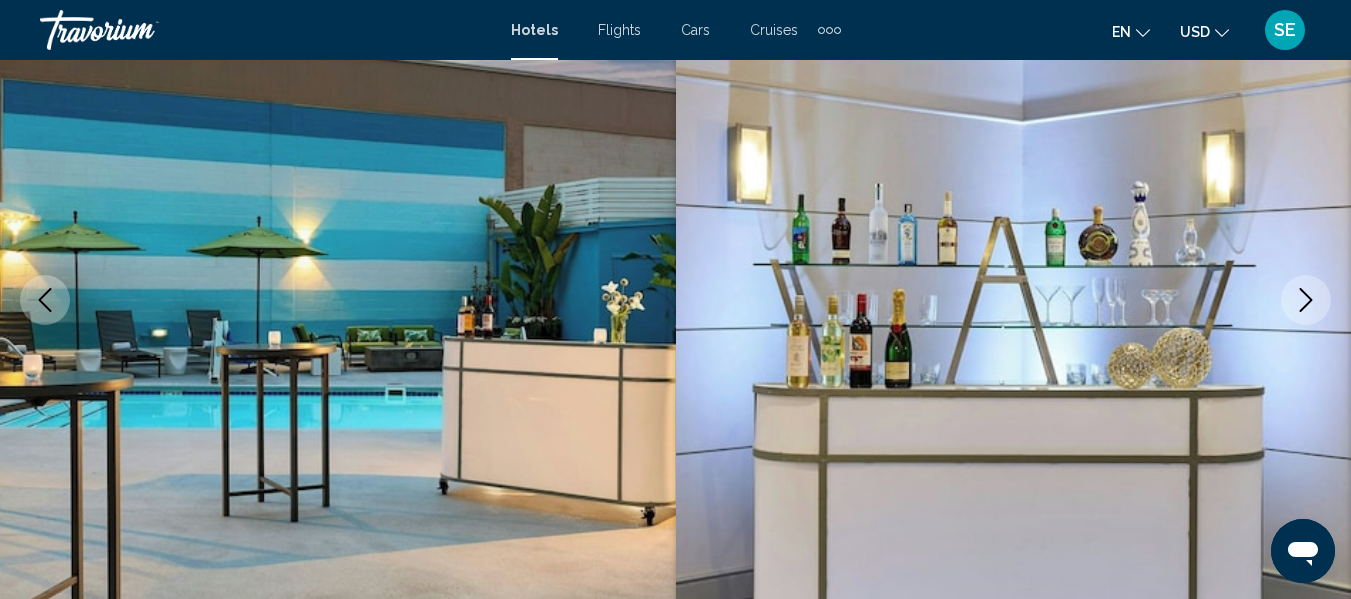 click 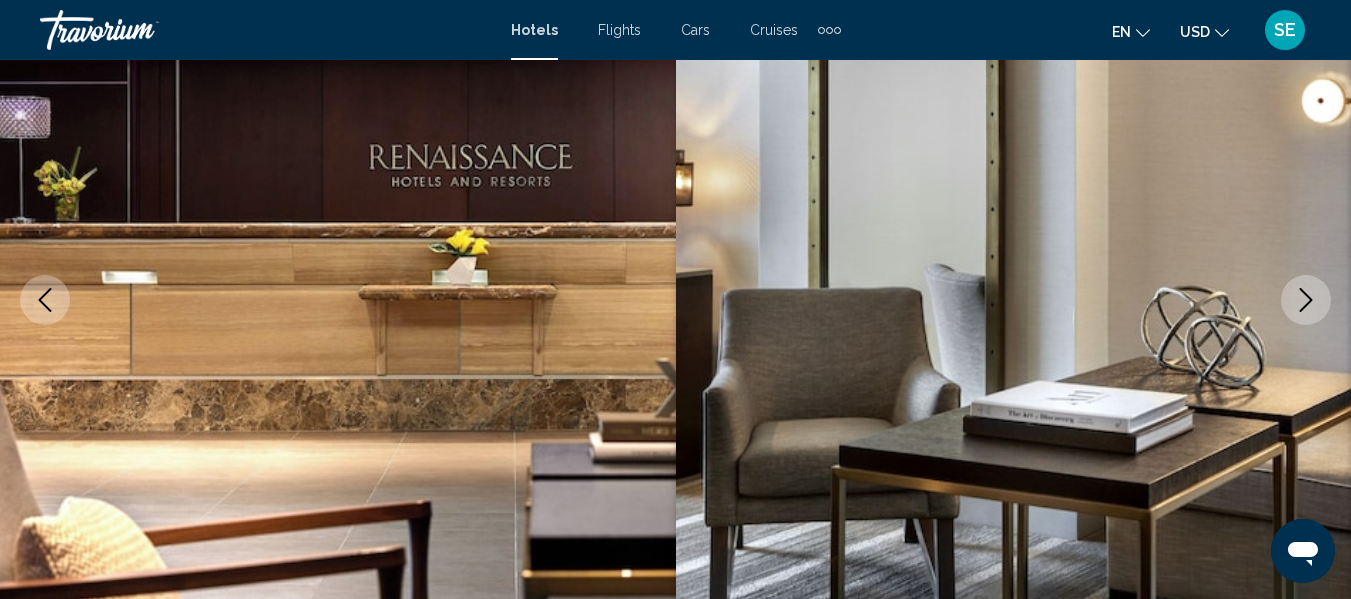 click 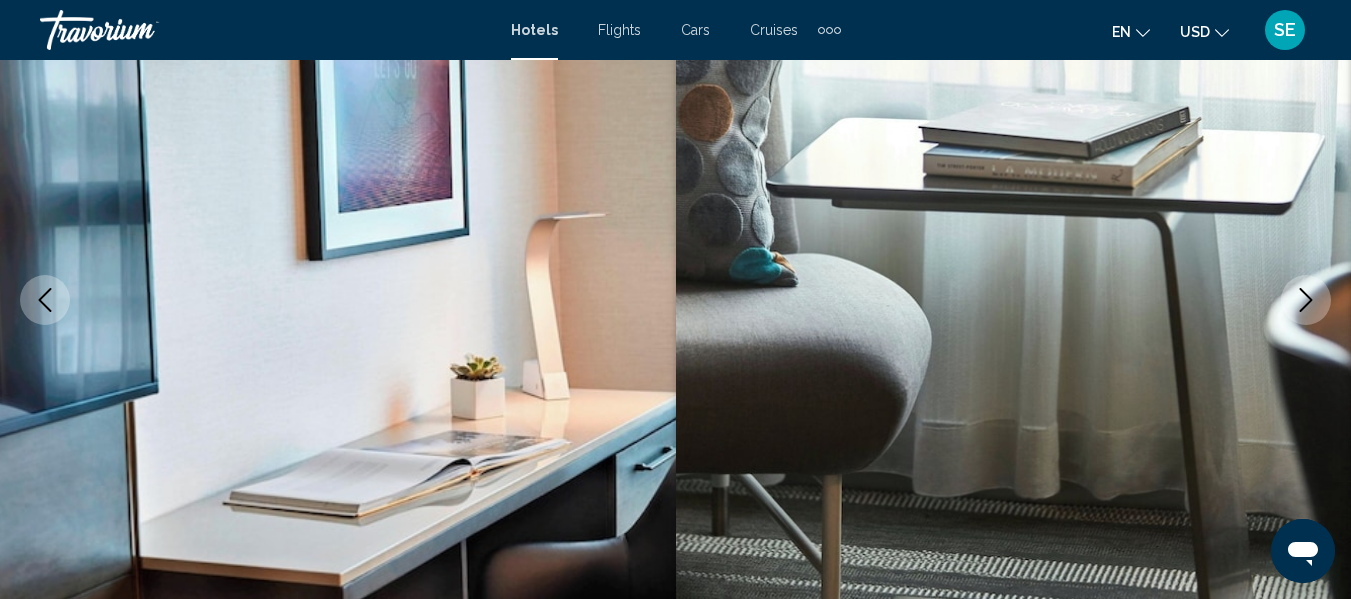 click 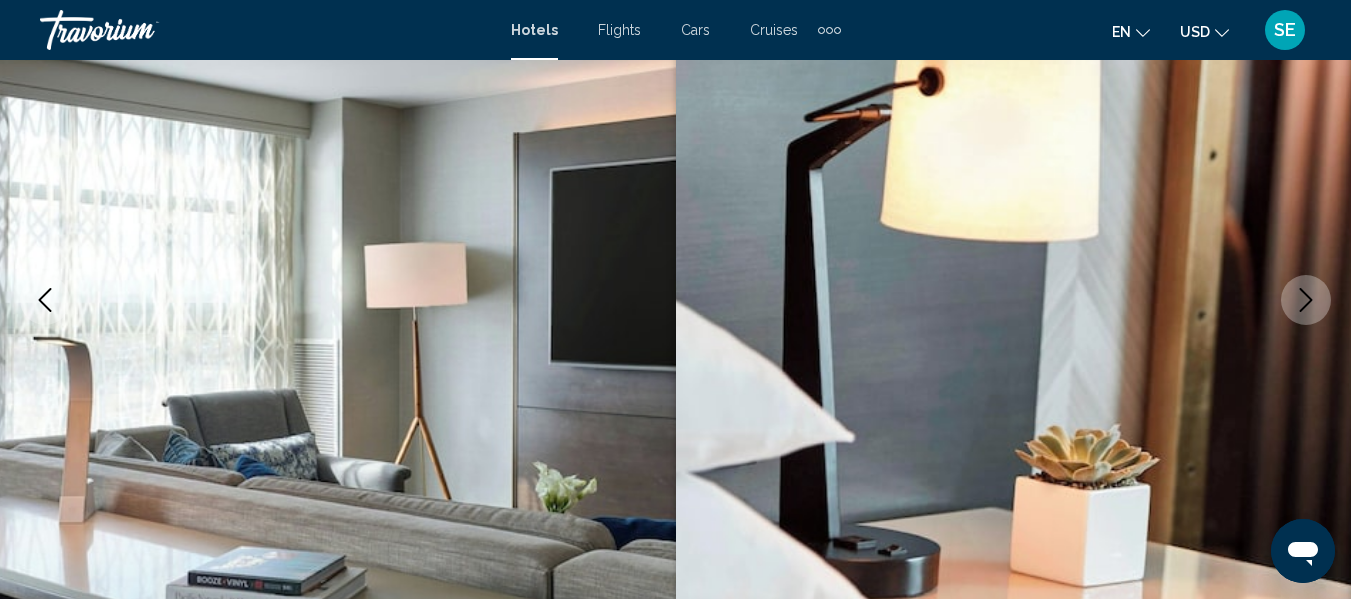 click 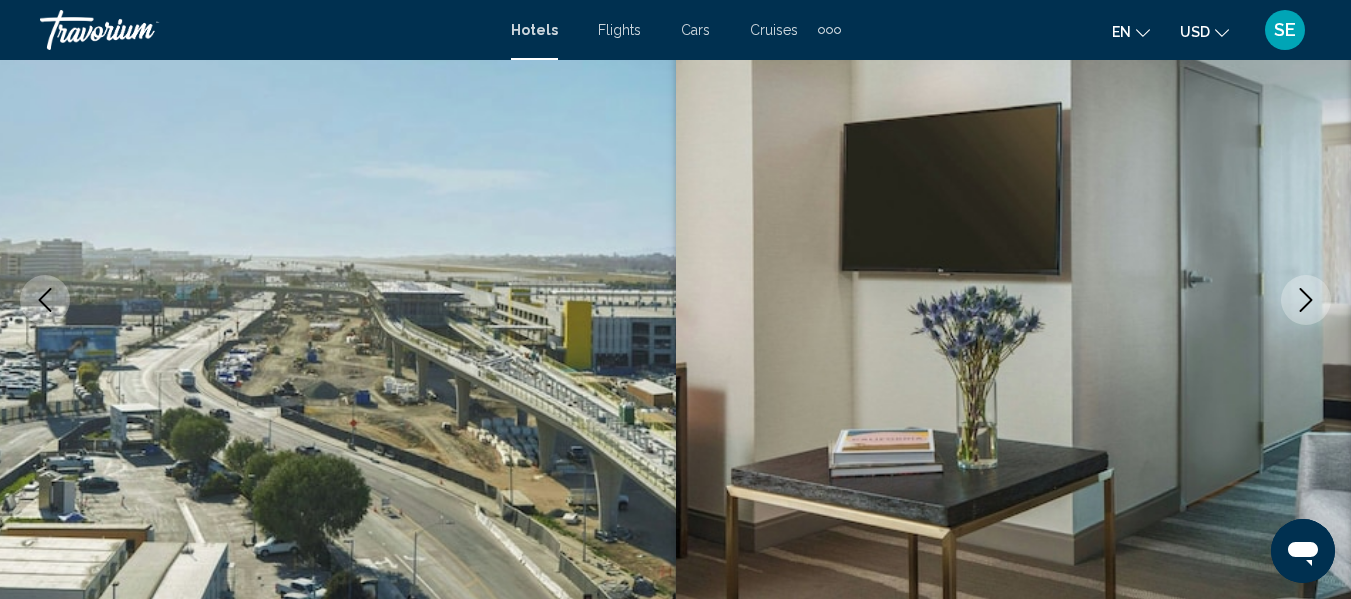 click 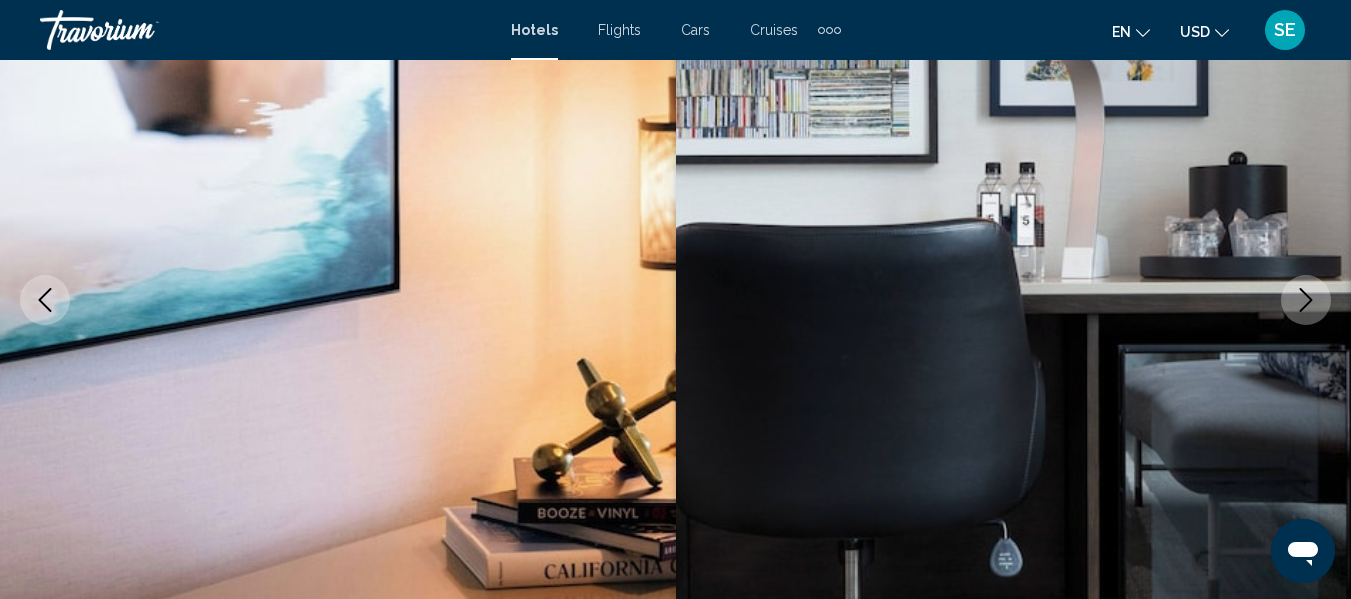 click 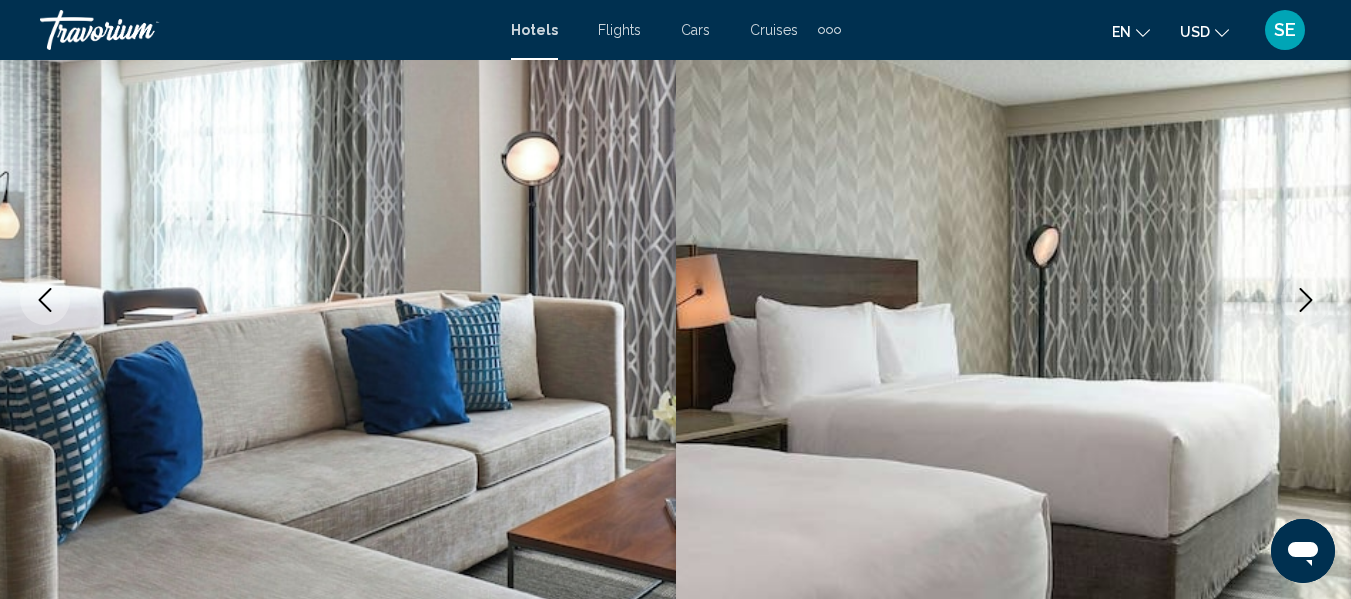 click 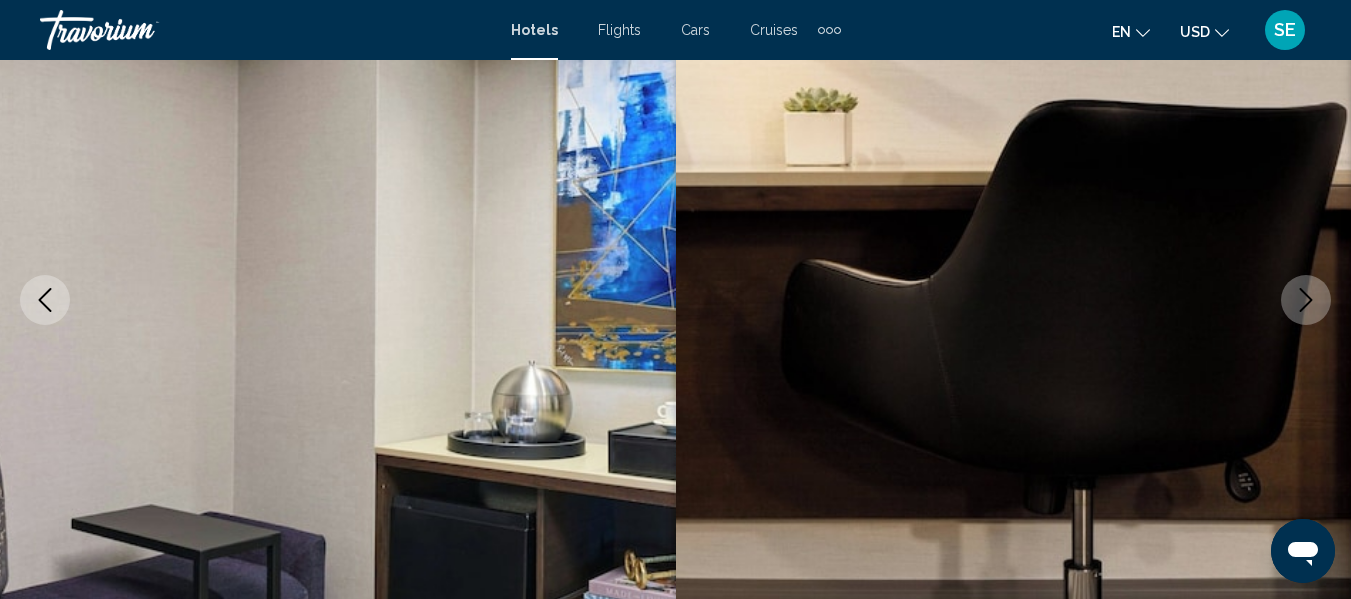 click 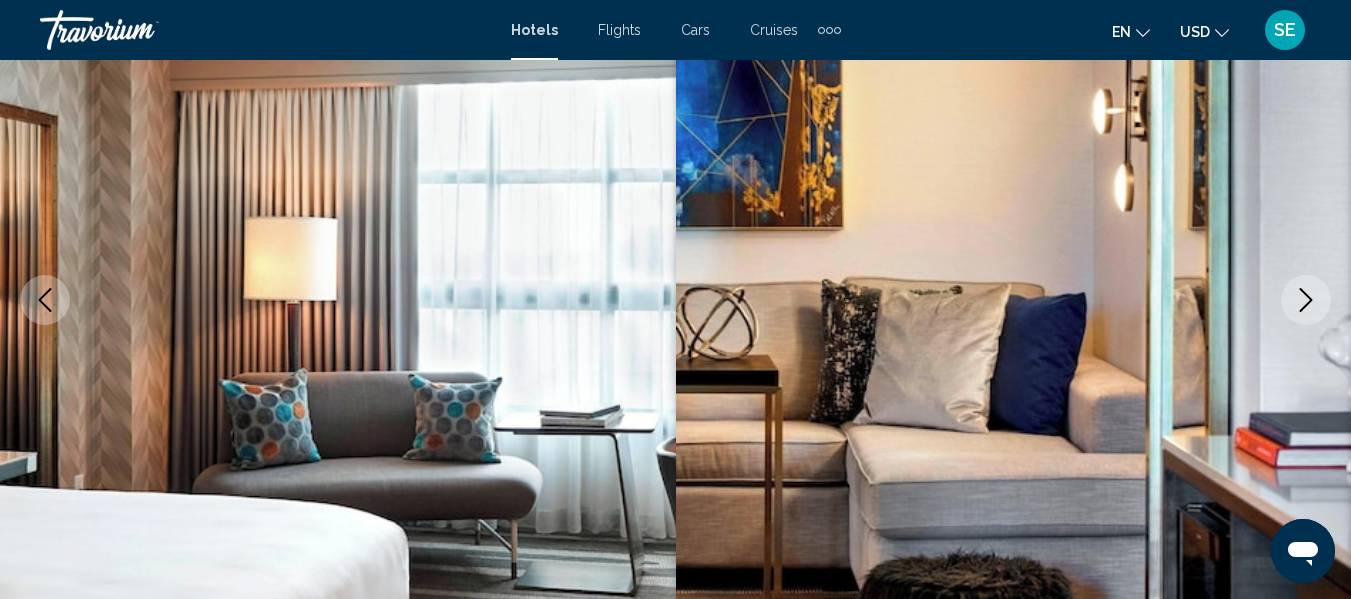click 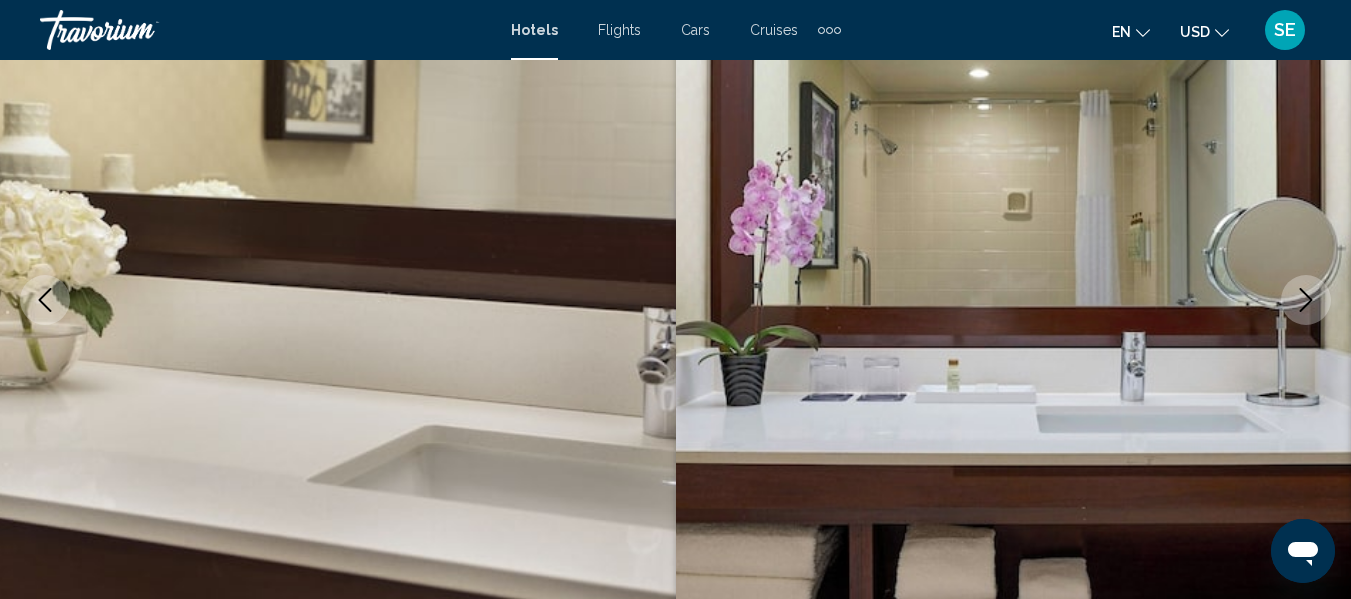 click 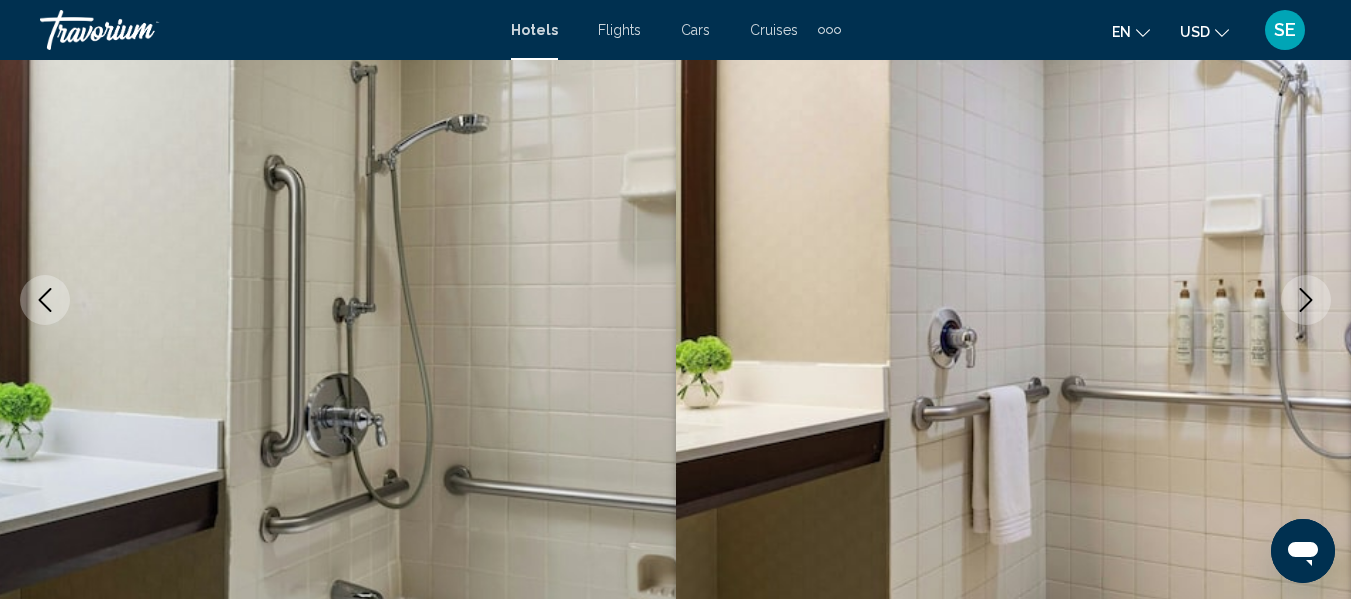 click 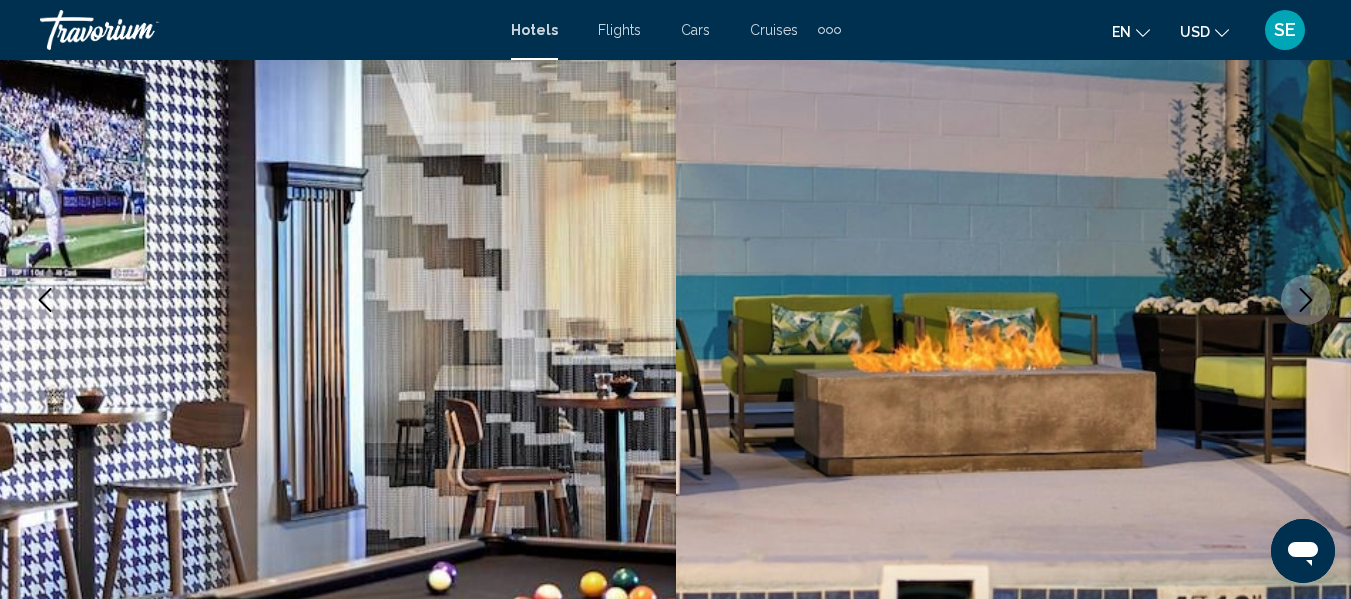 click 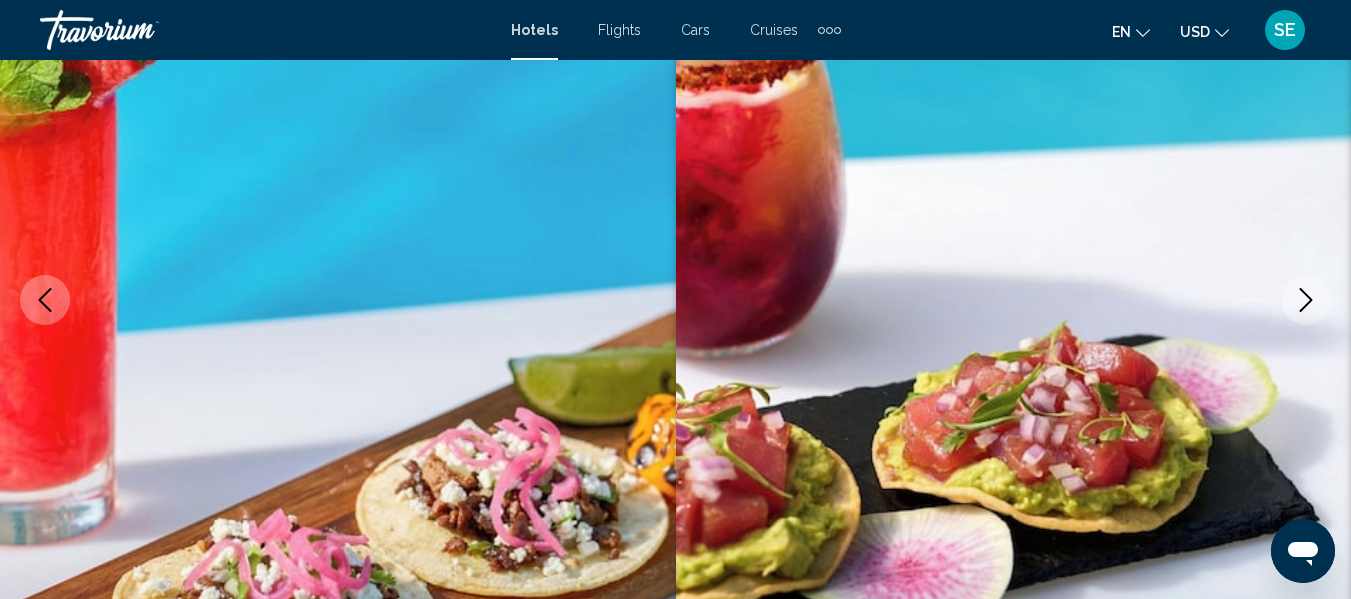 click 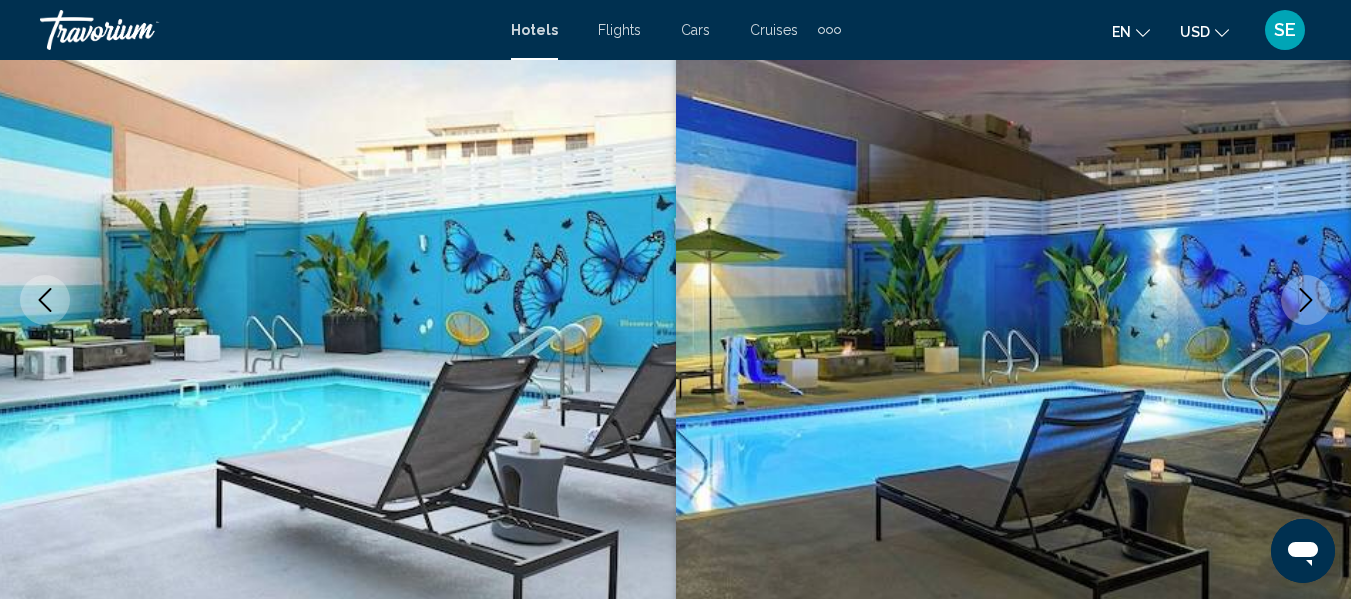 click 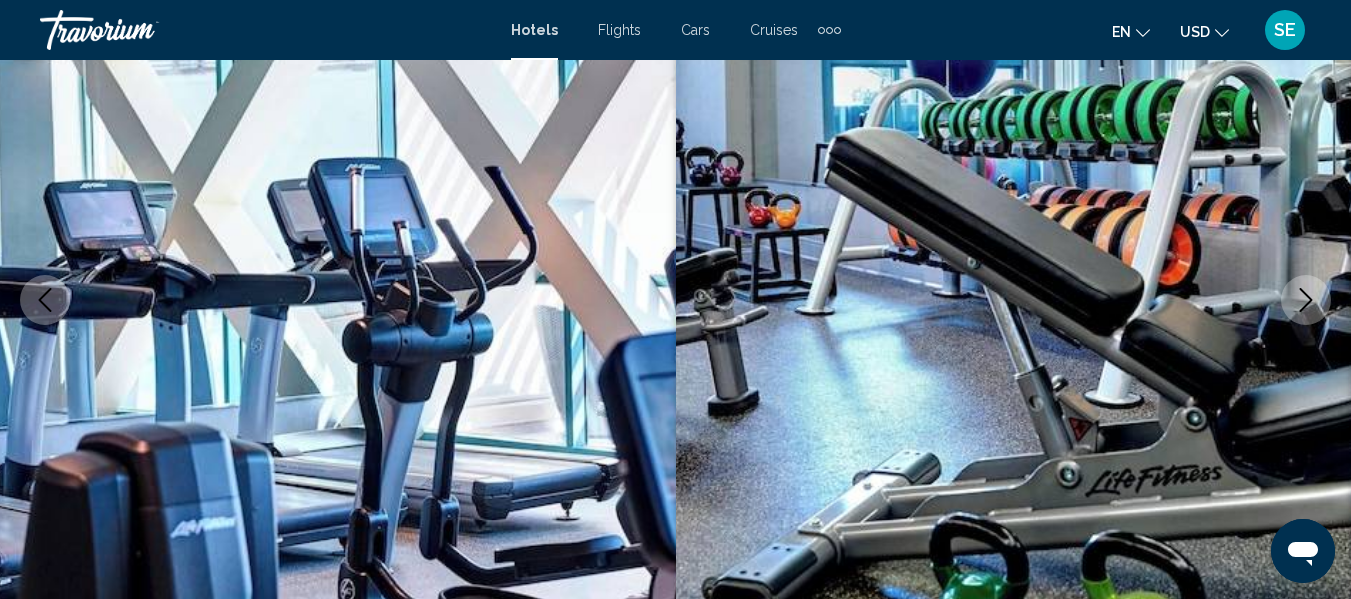 click 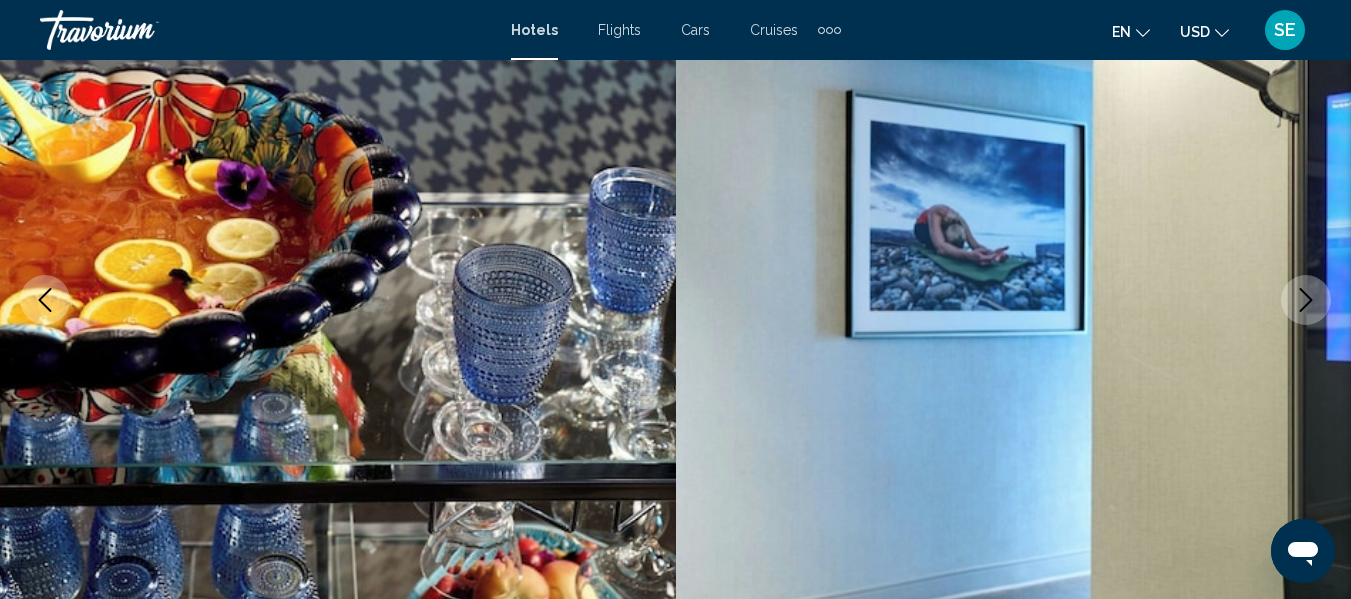 click 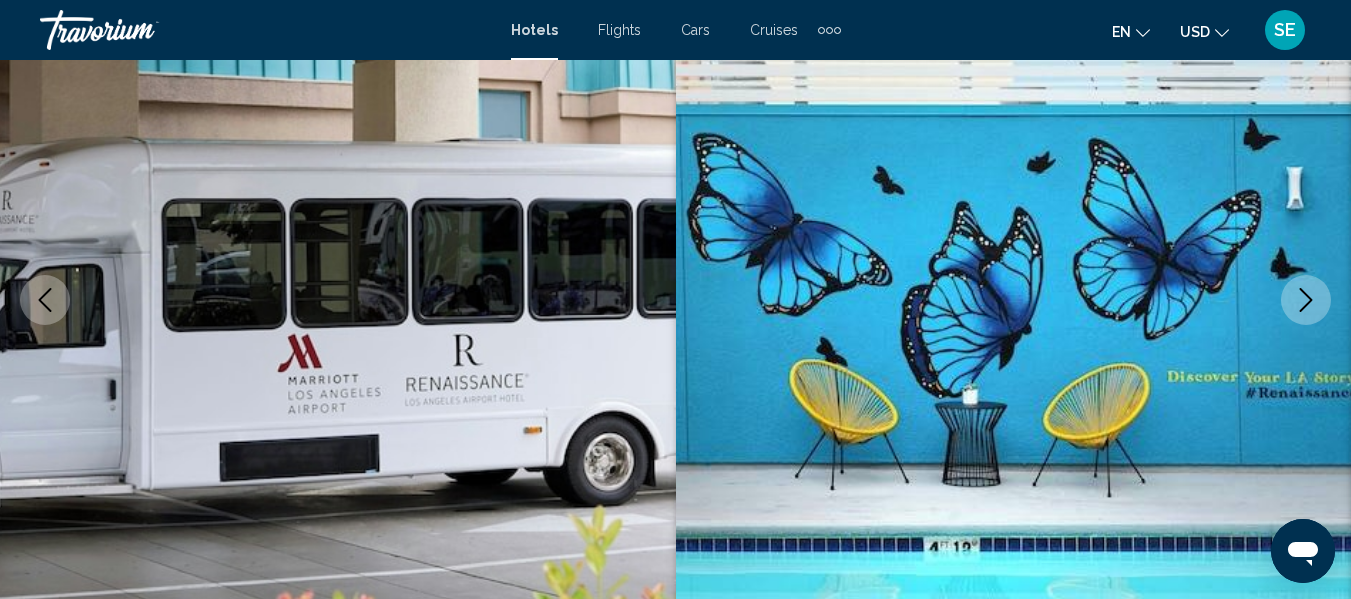 click 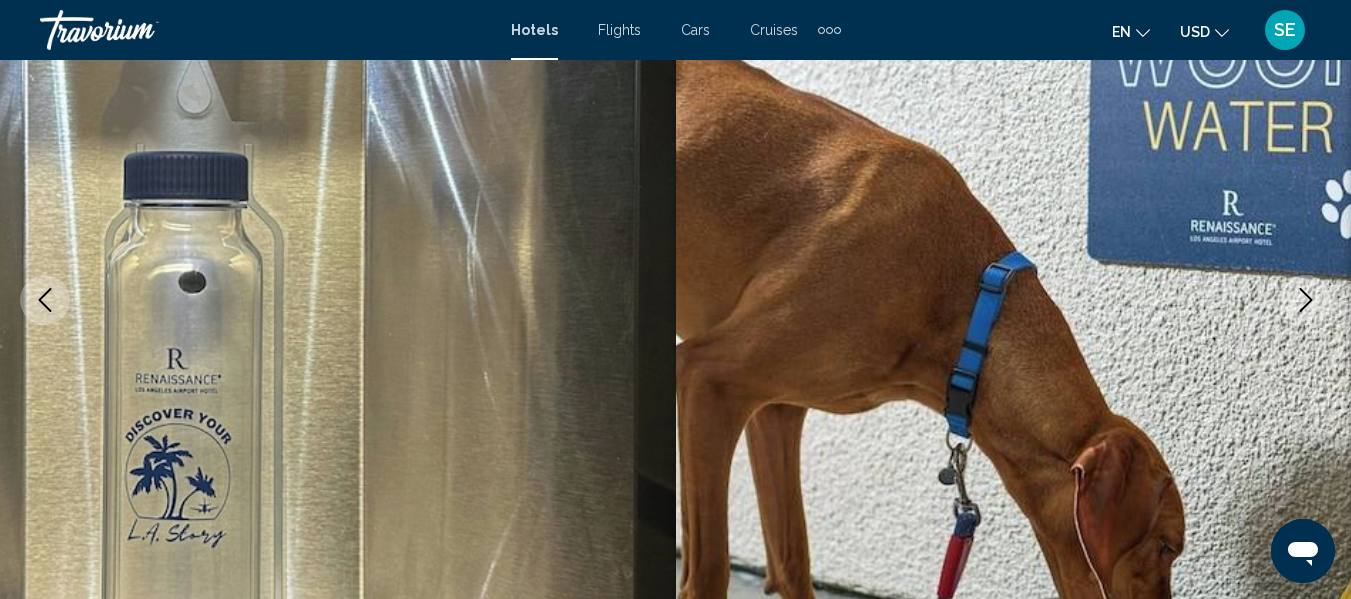 click 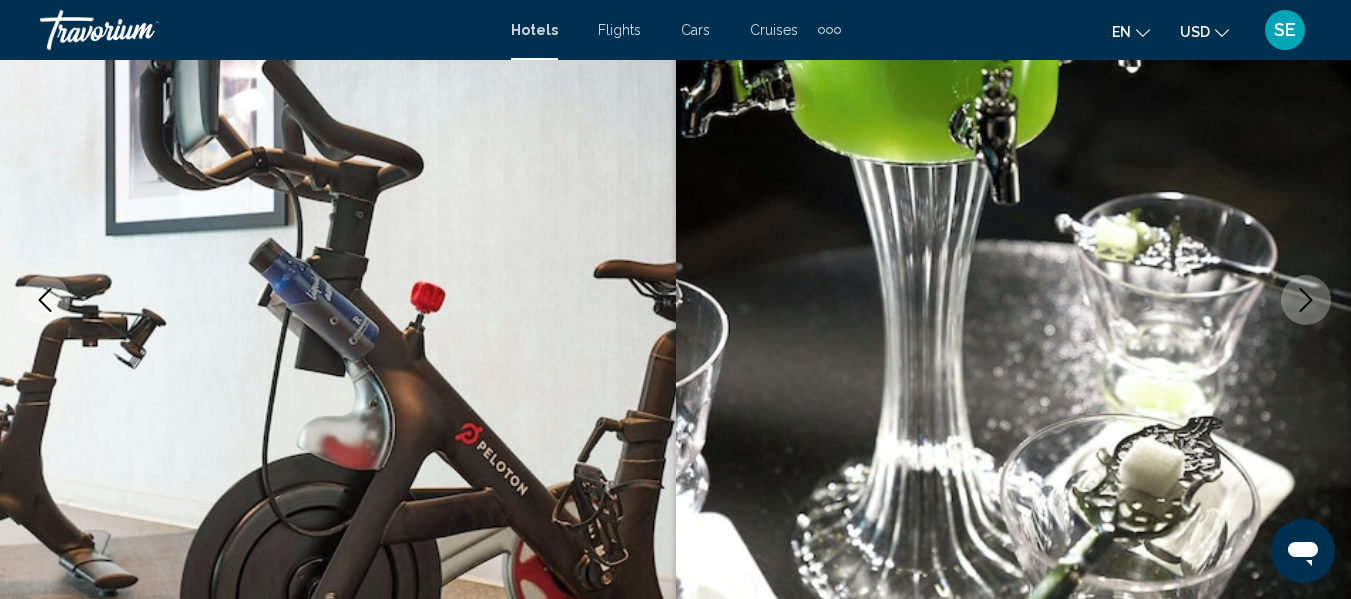 click 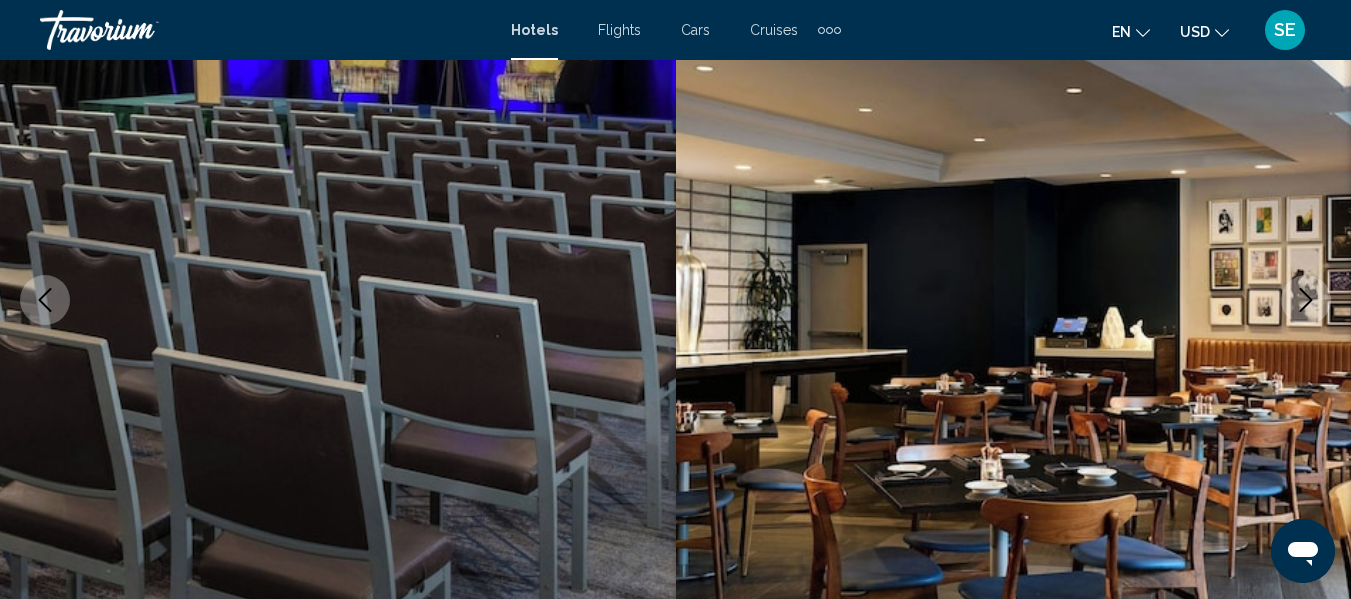 click 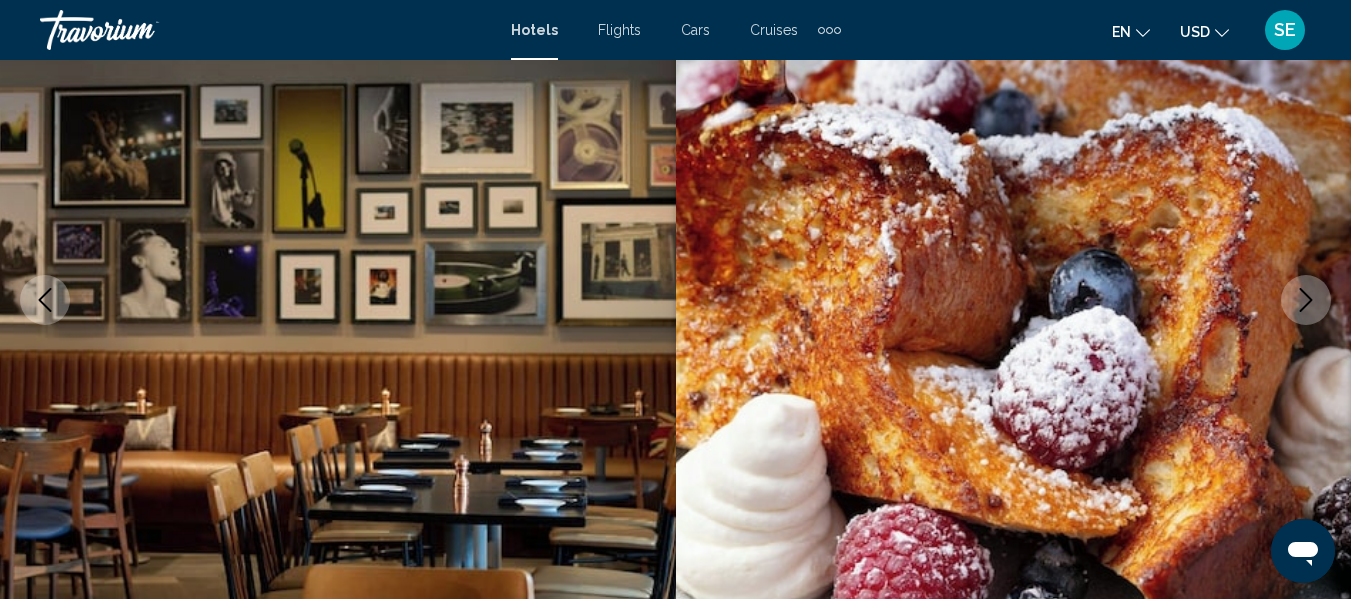 click 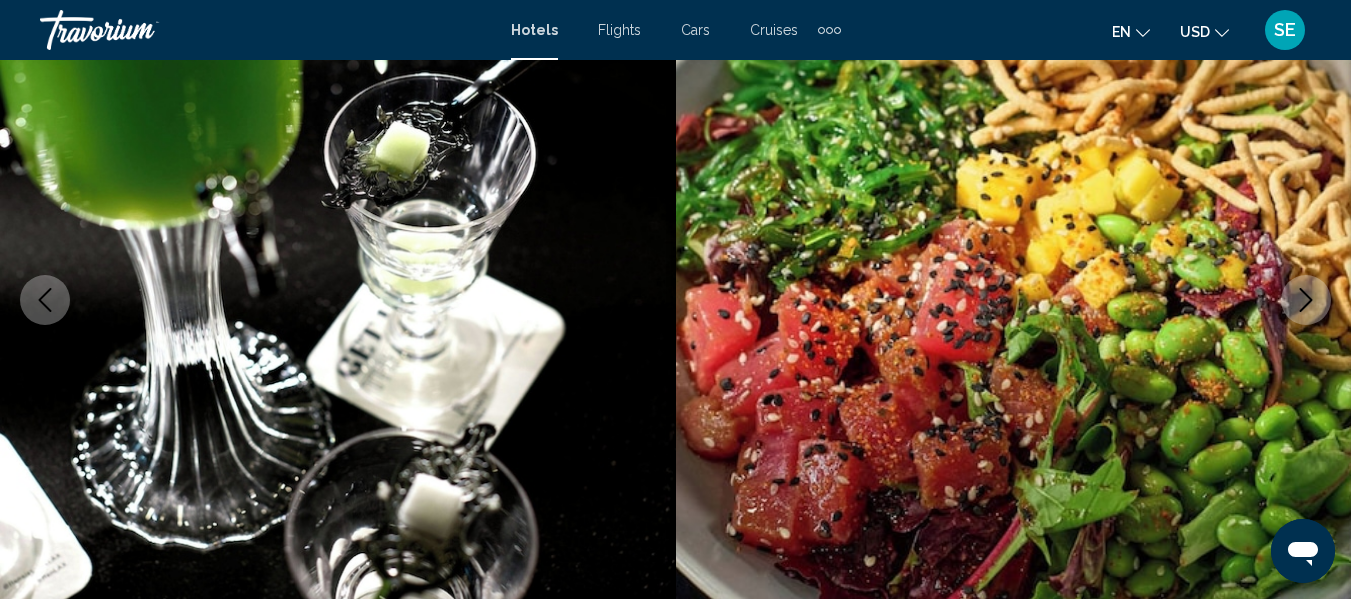 click 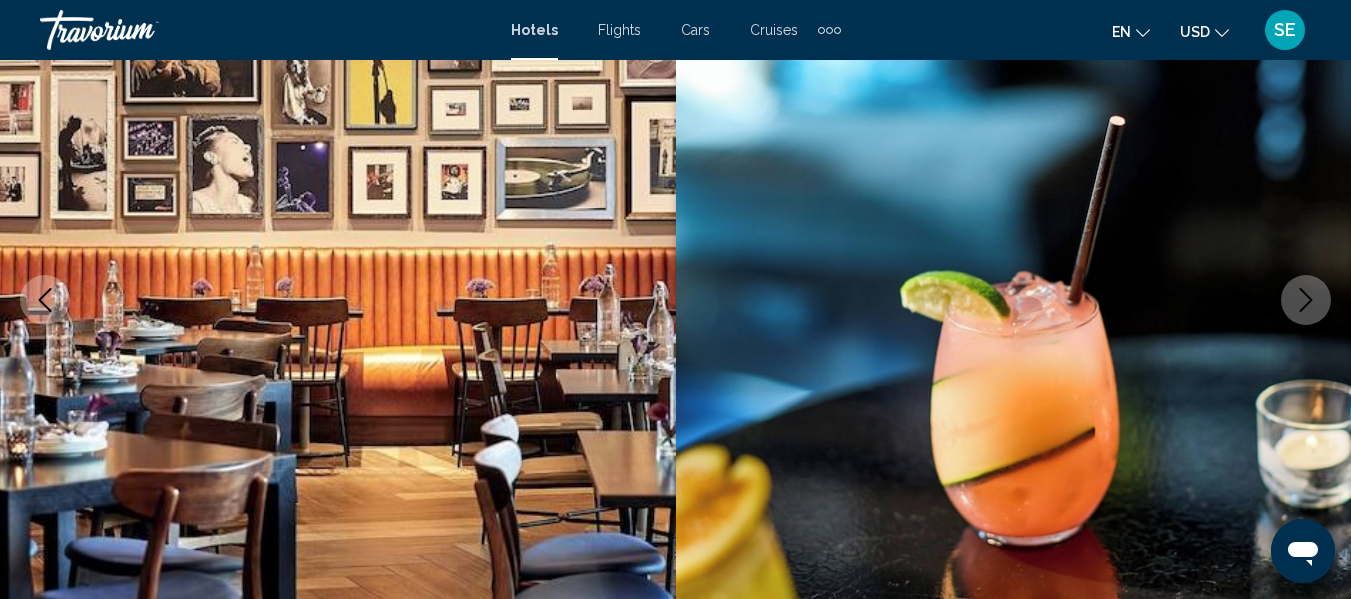 click 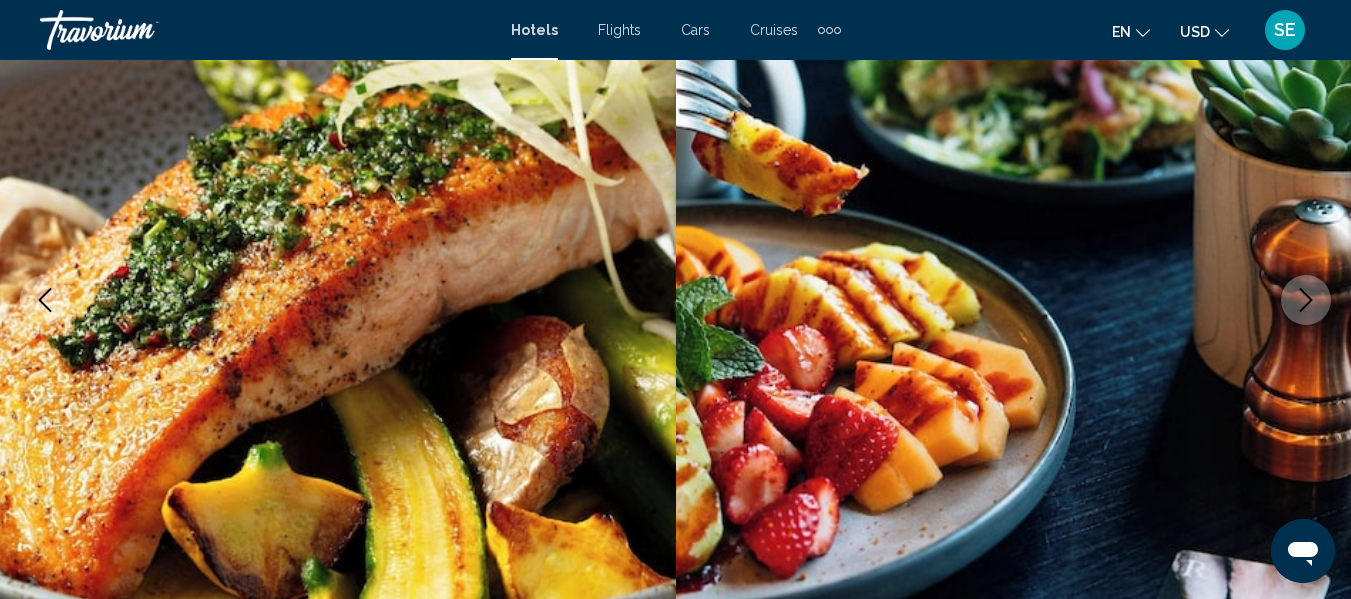 click 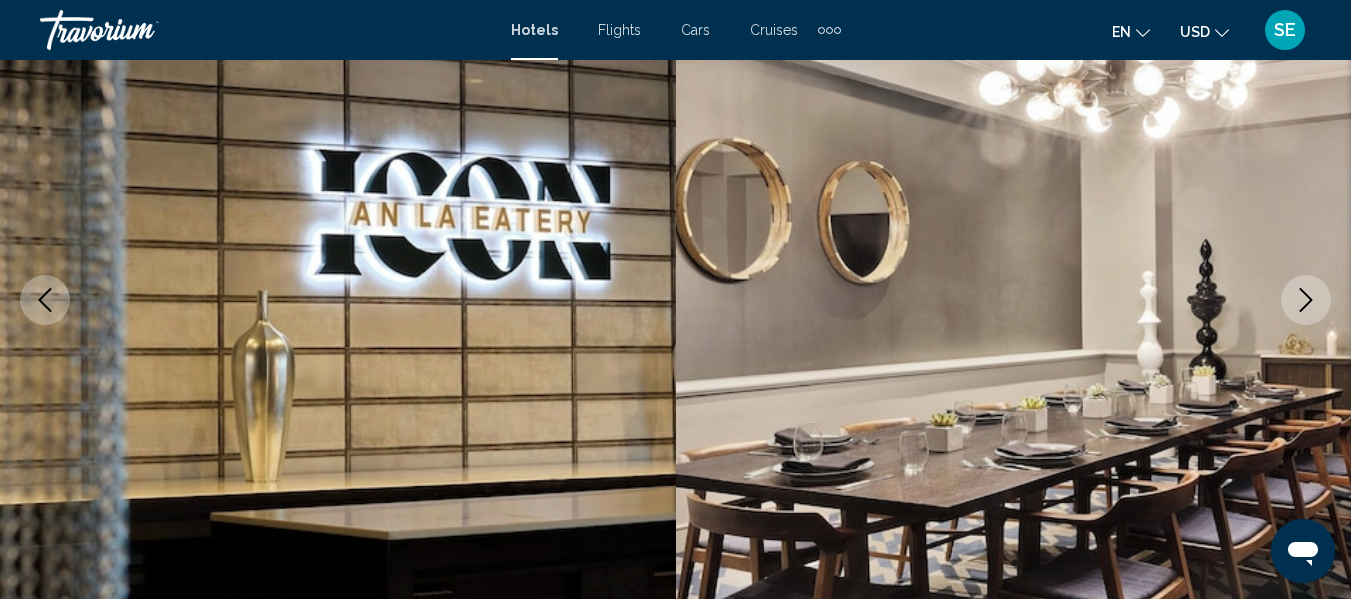 click 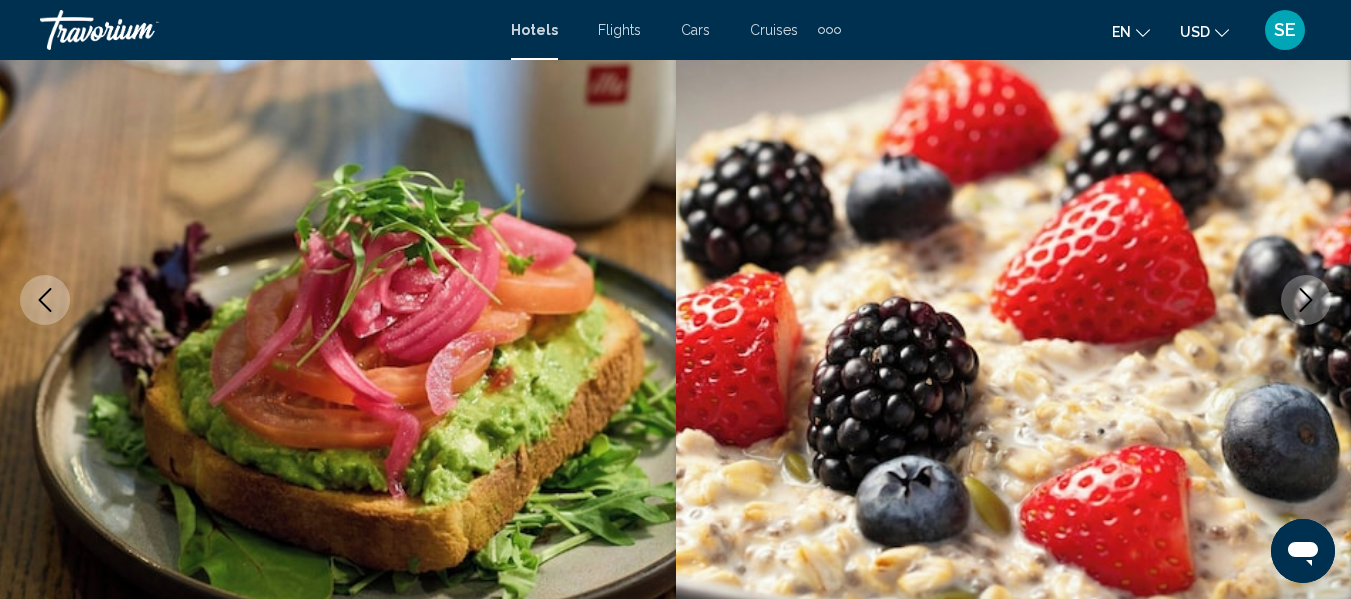 click 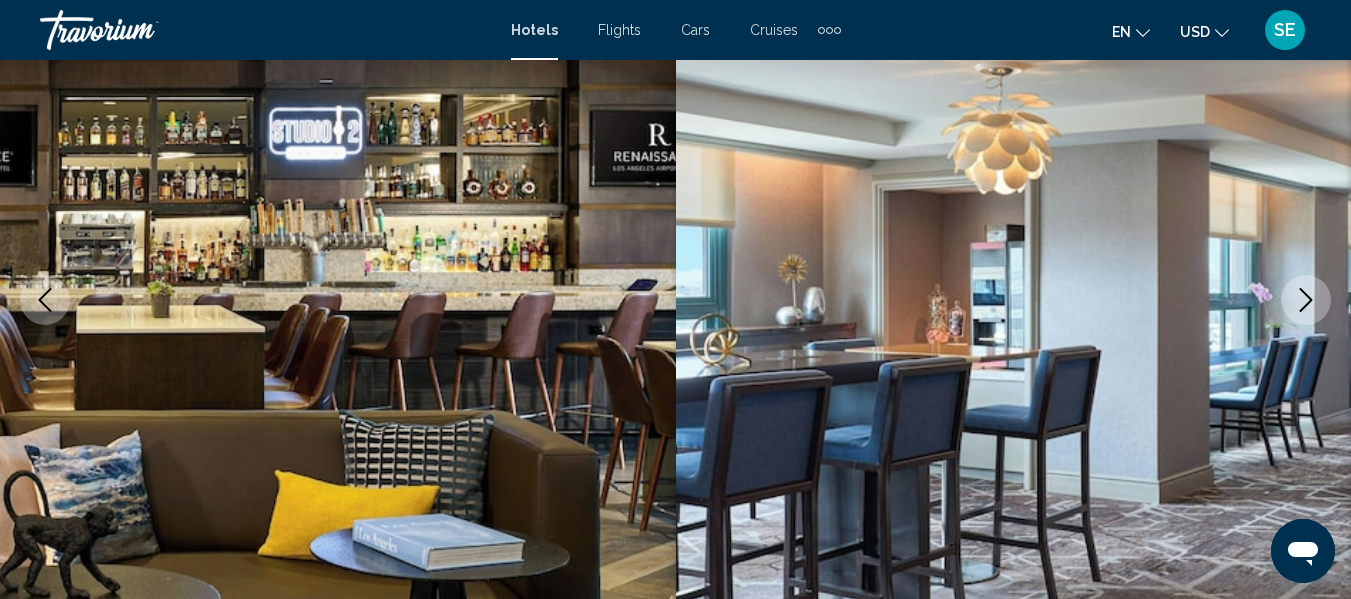 click 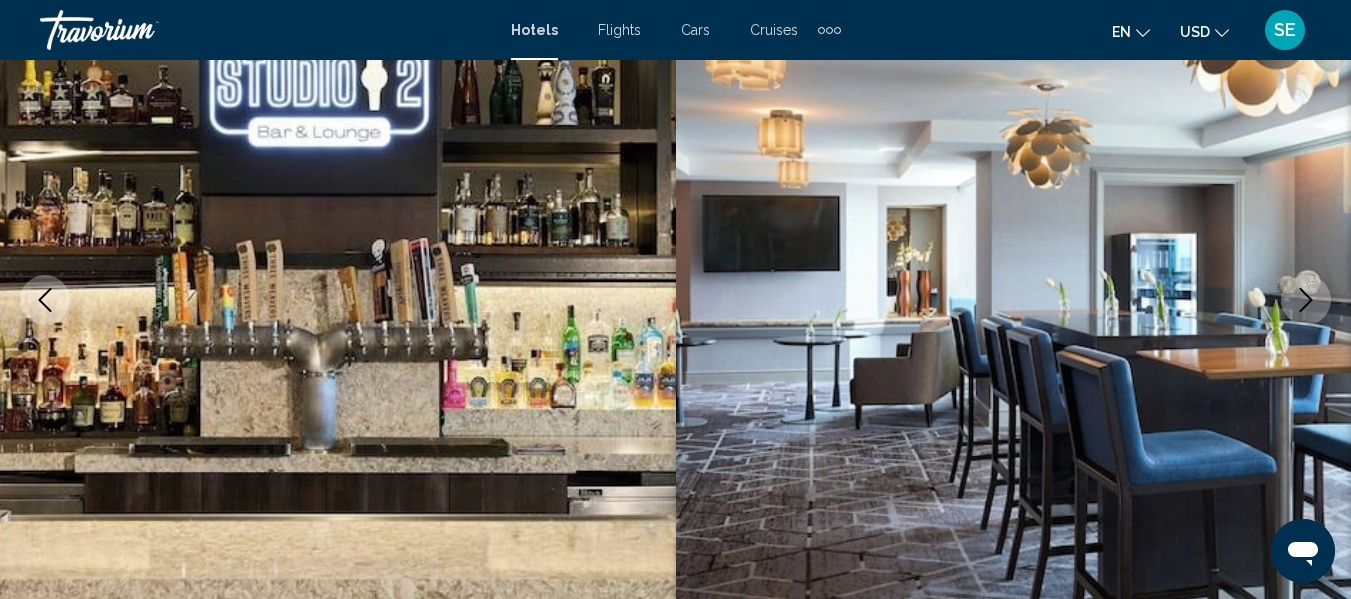 click 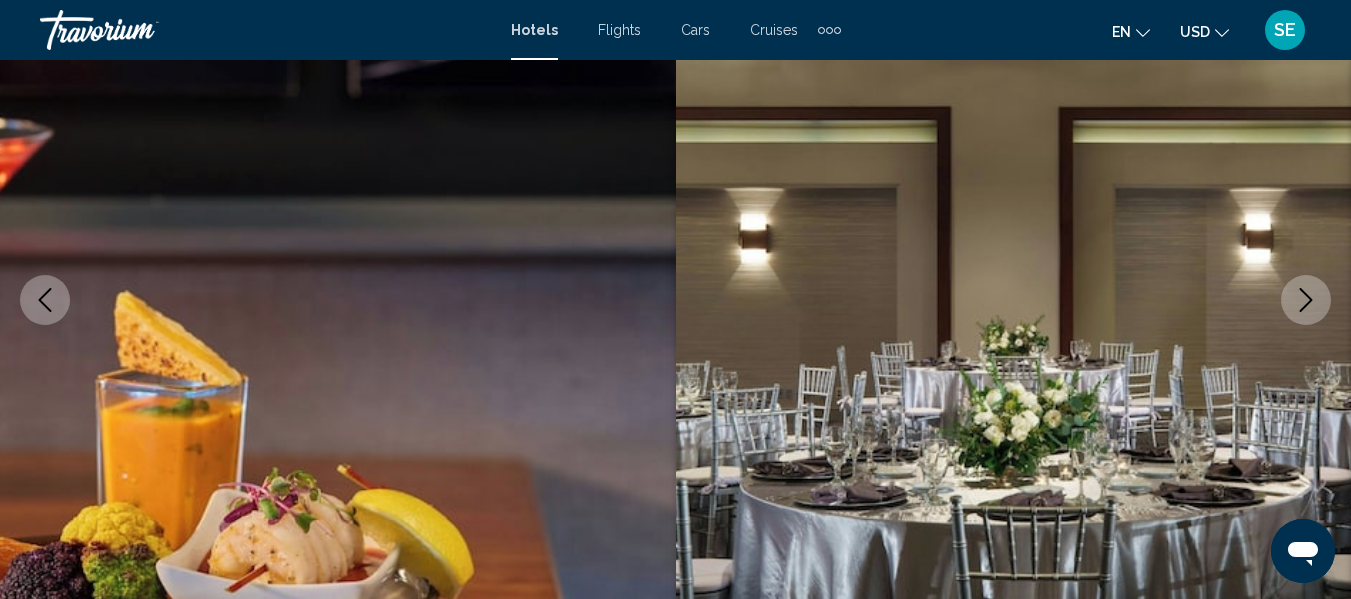 click 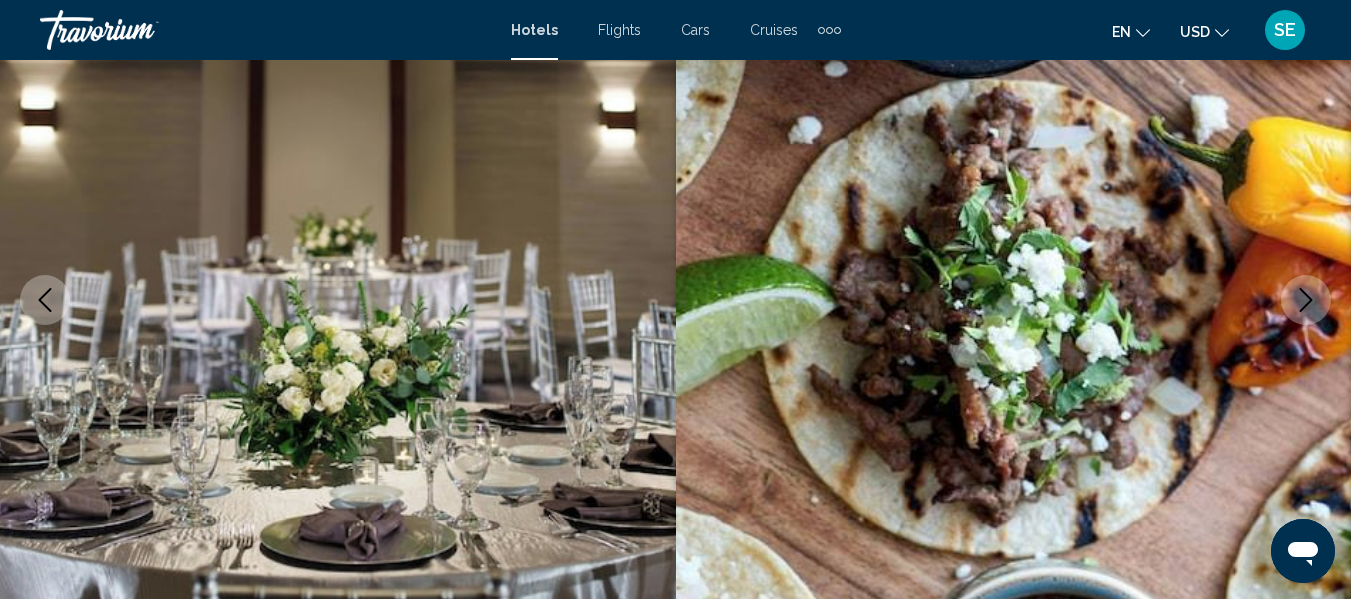 click 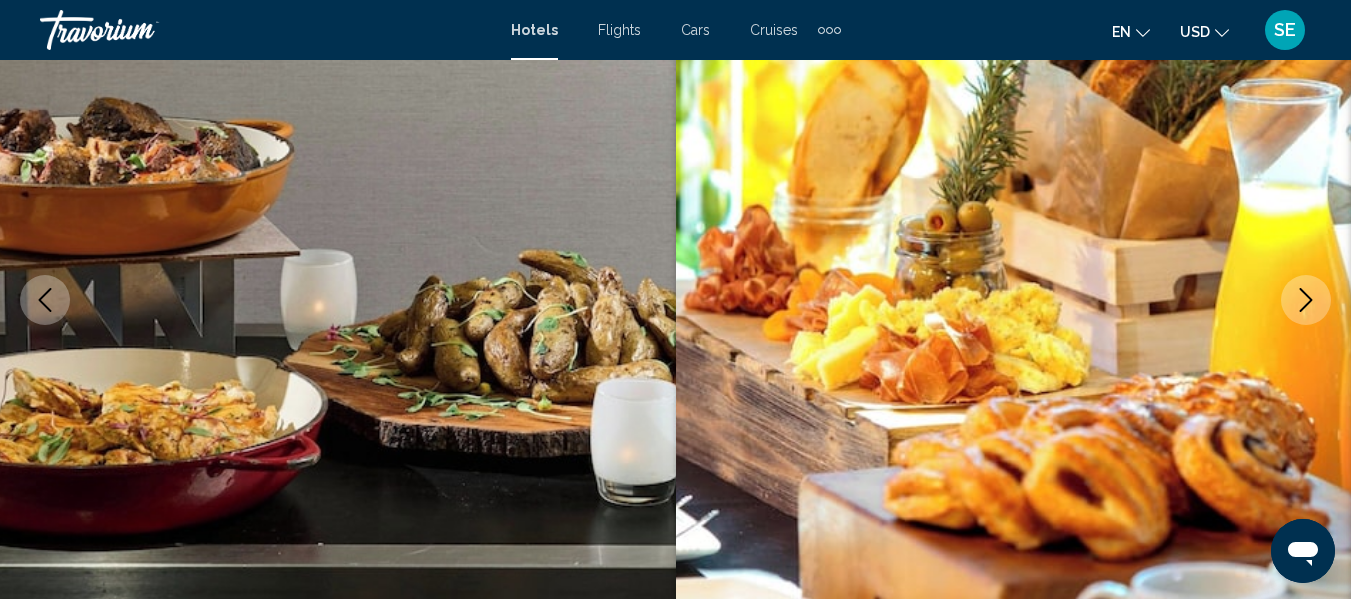 click 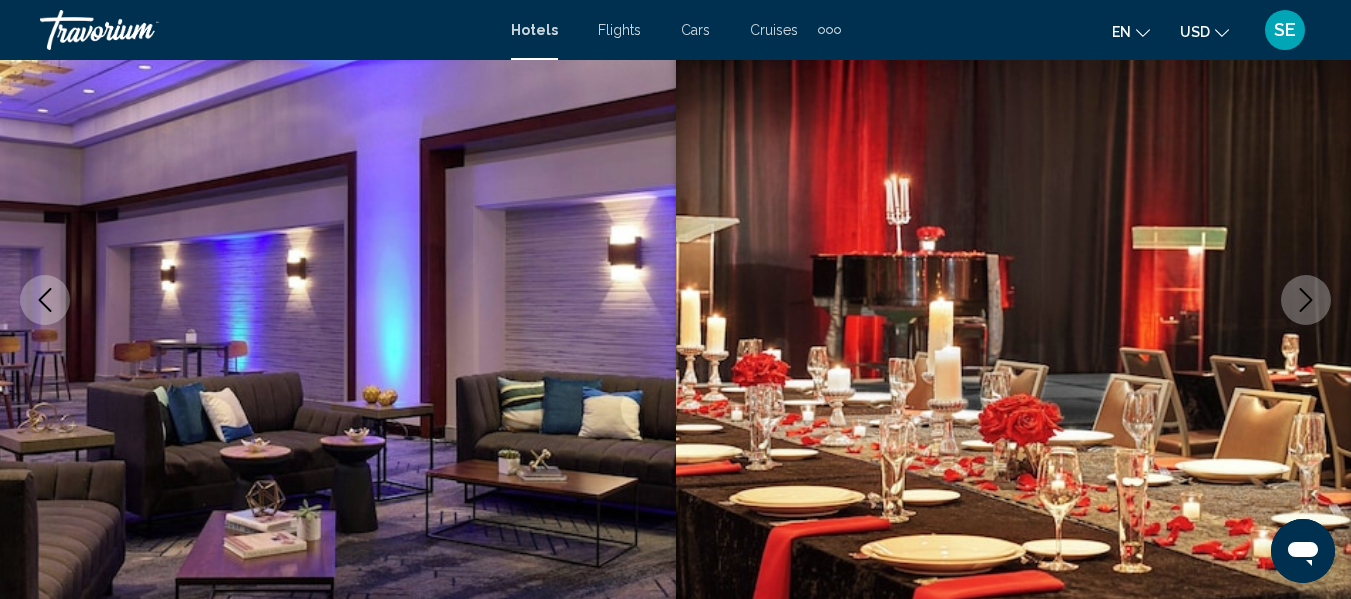 click 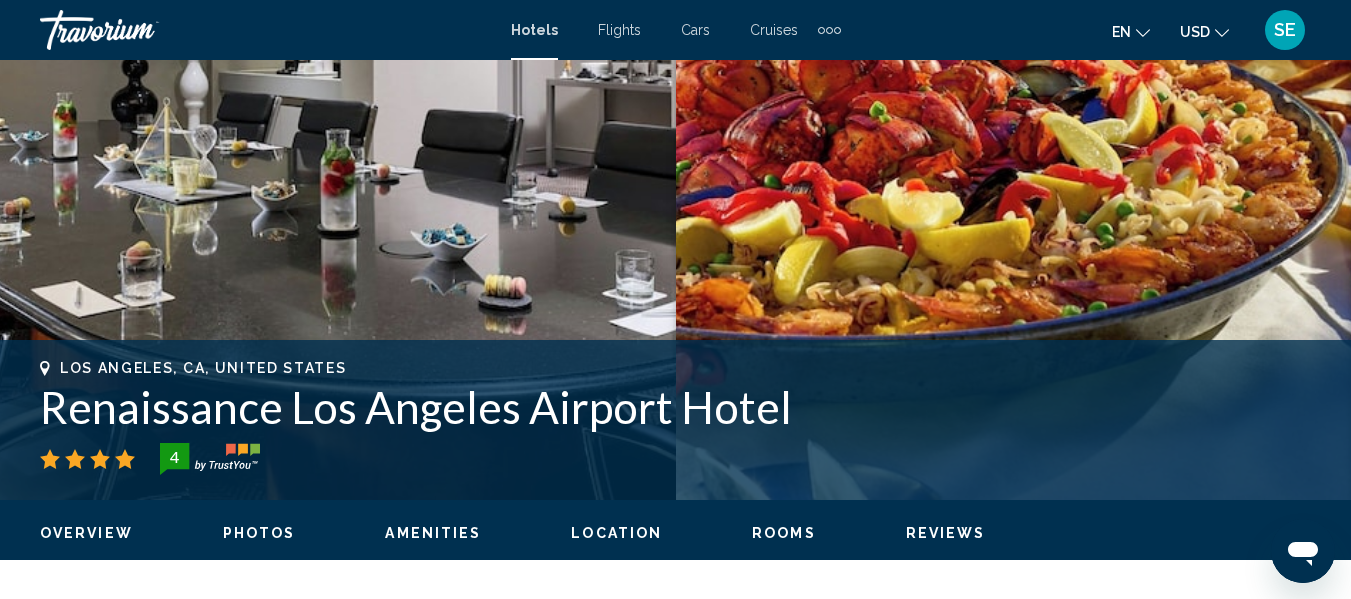 scroll, scrollTop: 511, scrollLeft: 0, axis: vertical 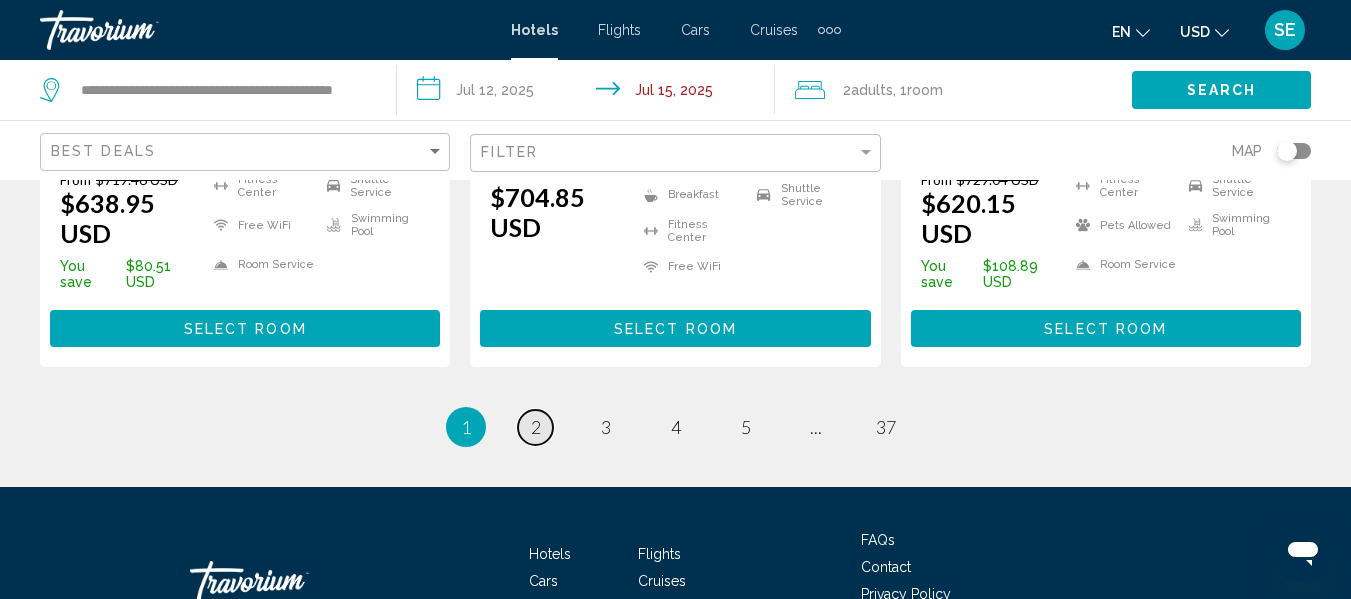 click on "page  2" at bounding box center (535, 427) 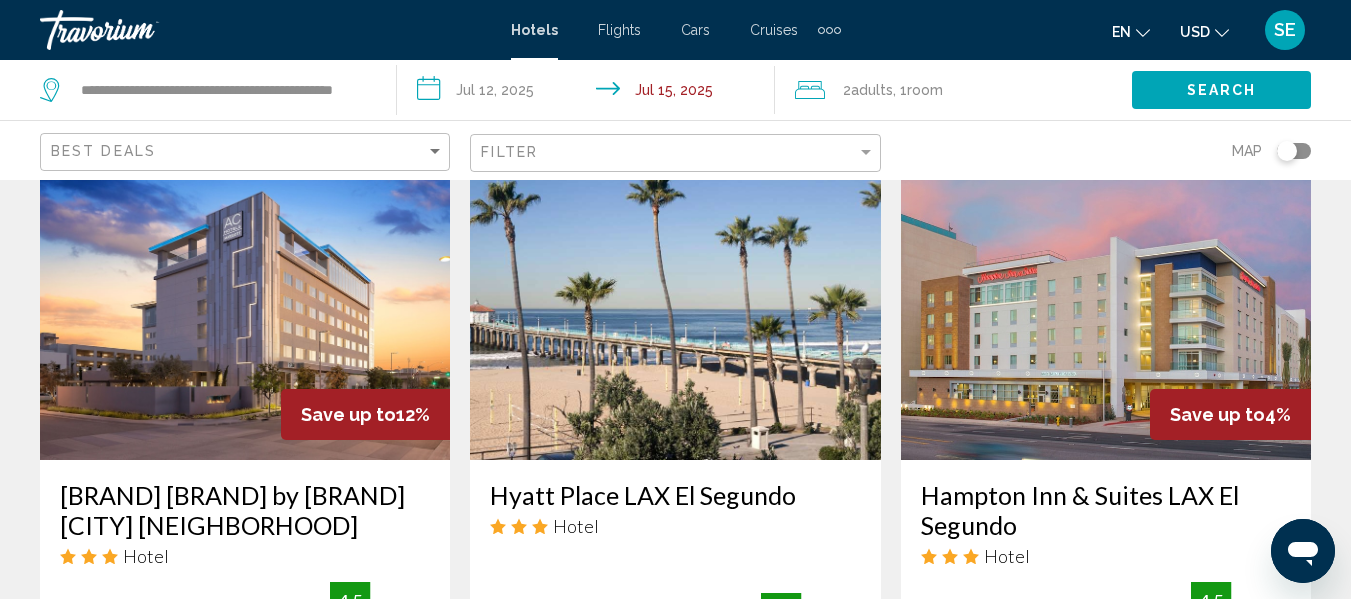 scroll, scrollTop: 920, scrollLeft: 0, axis: vertical 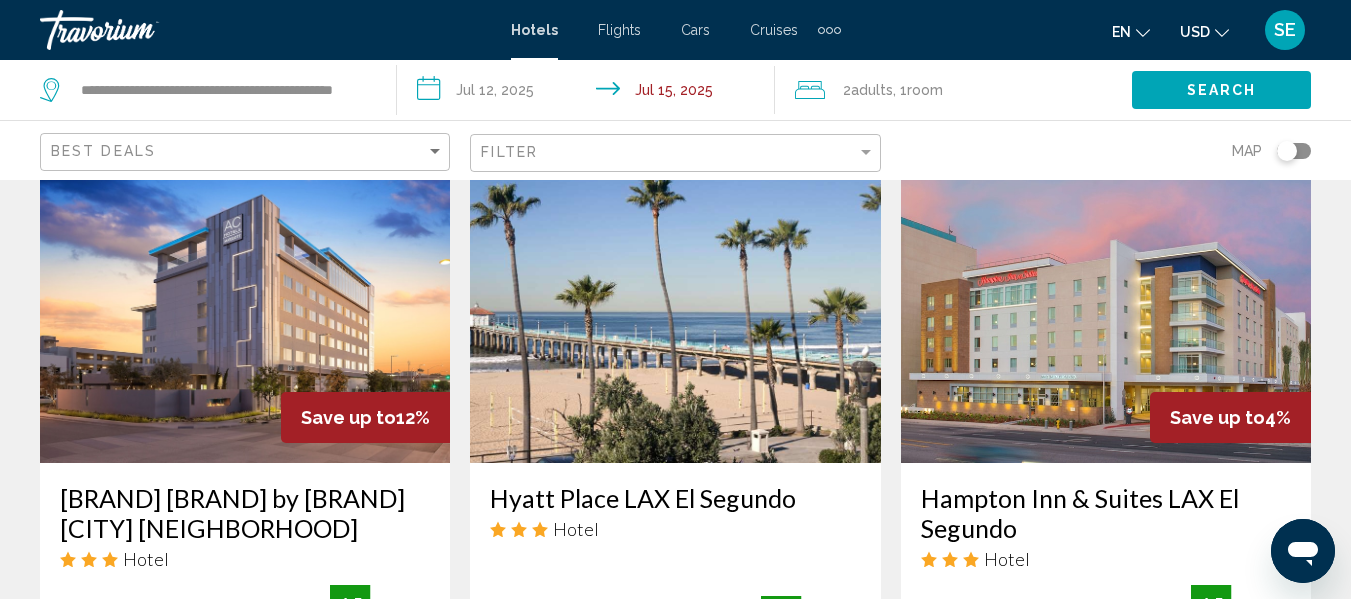 click at bounding box center [245, 303] 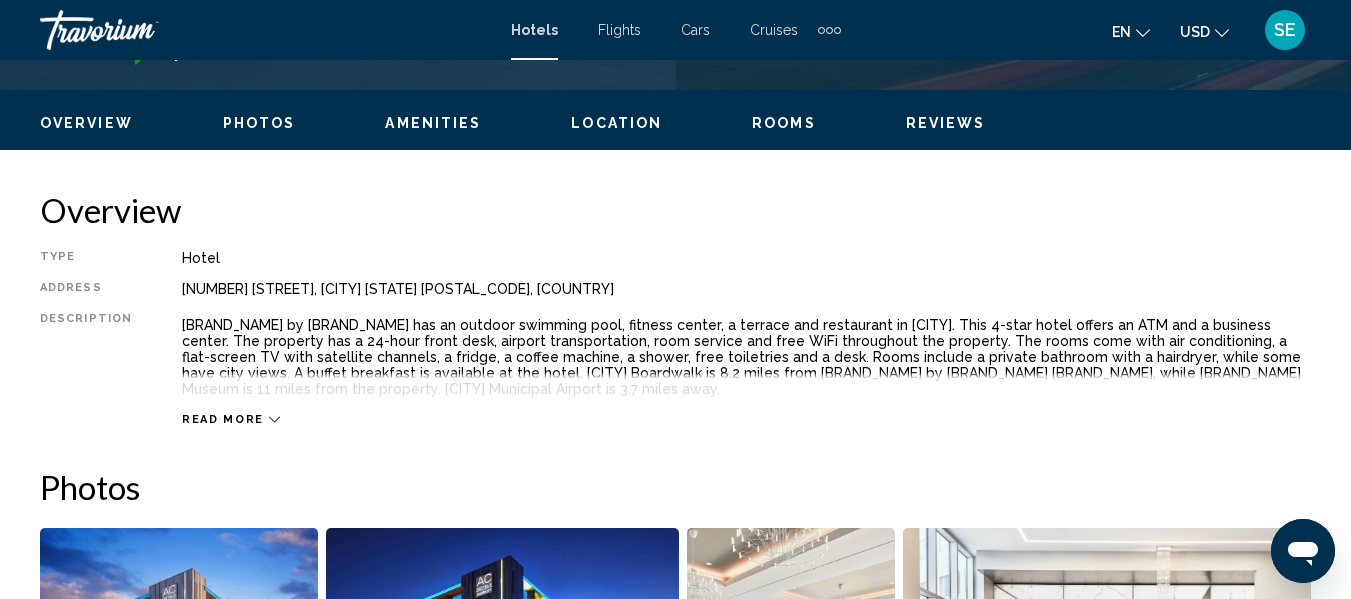 scroll, scrollTop: 236, scrollLeft: 0, axis: vertical 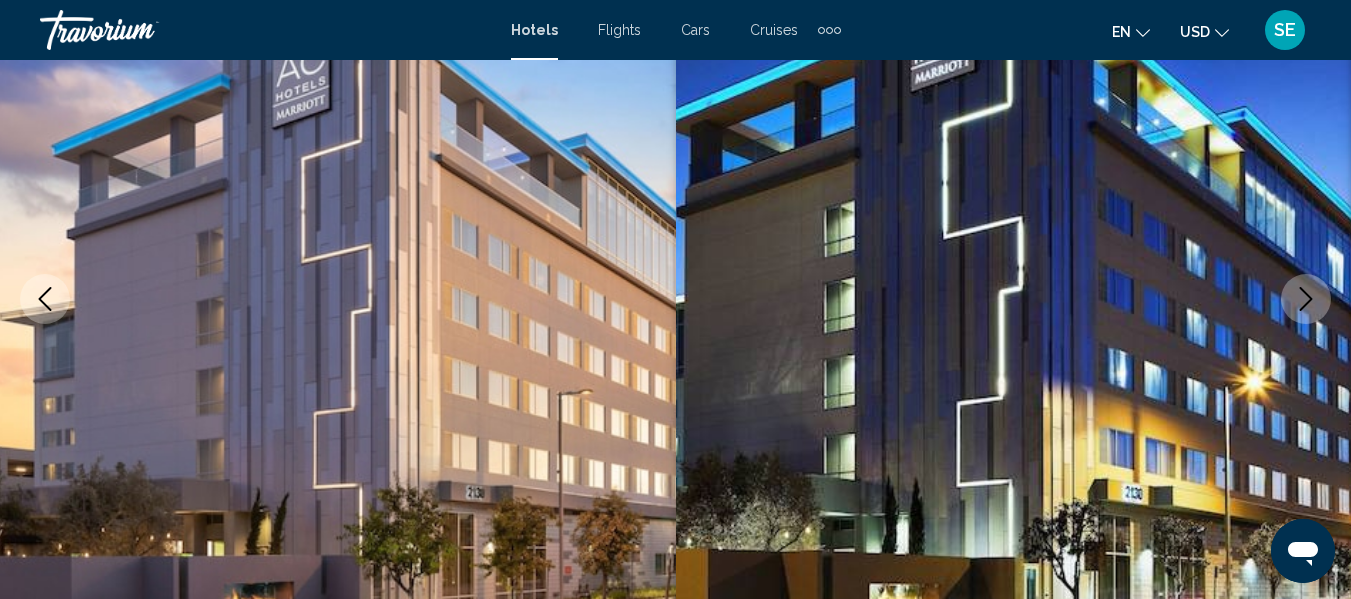 click 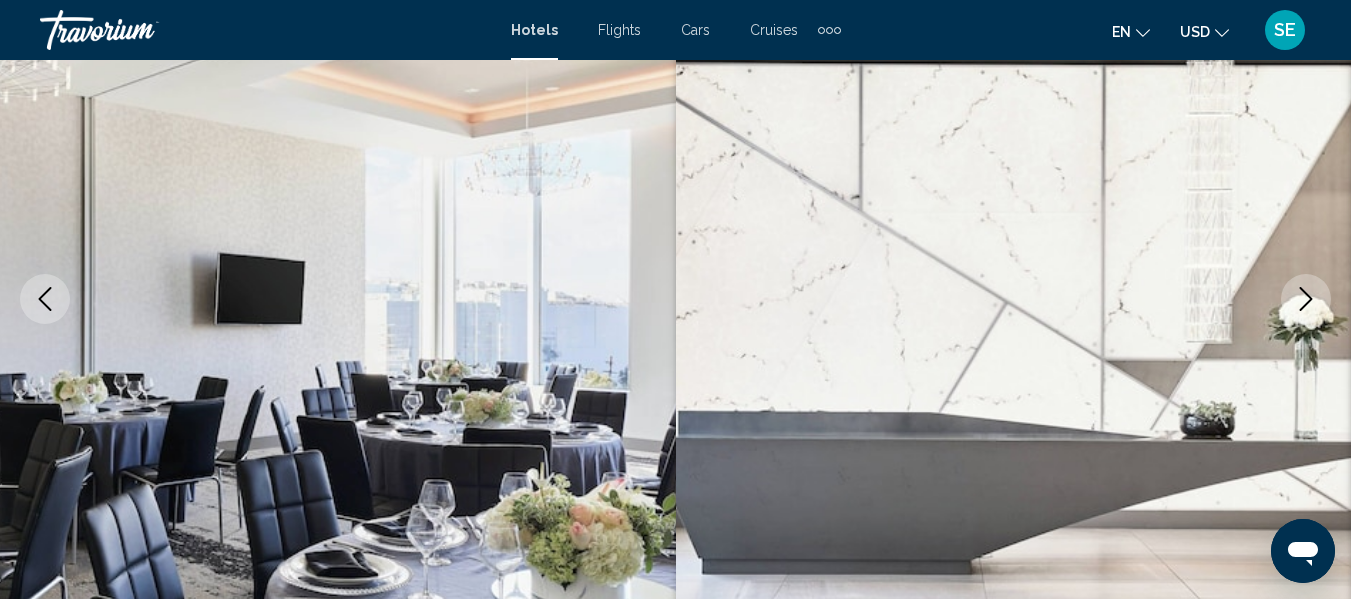 click 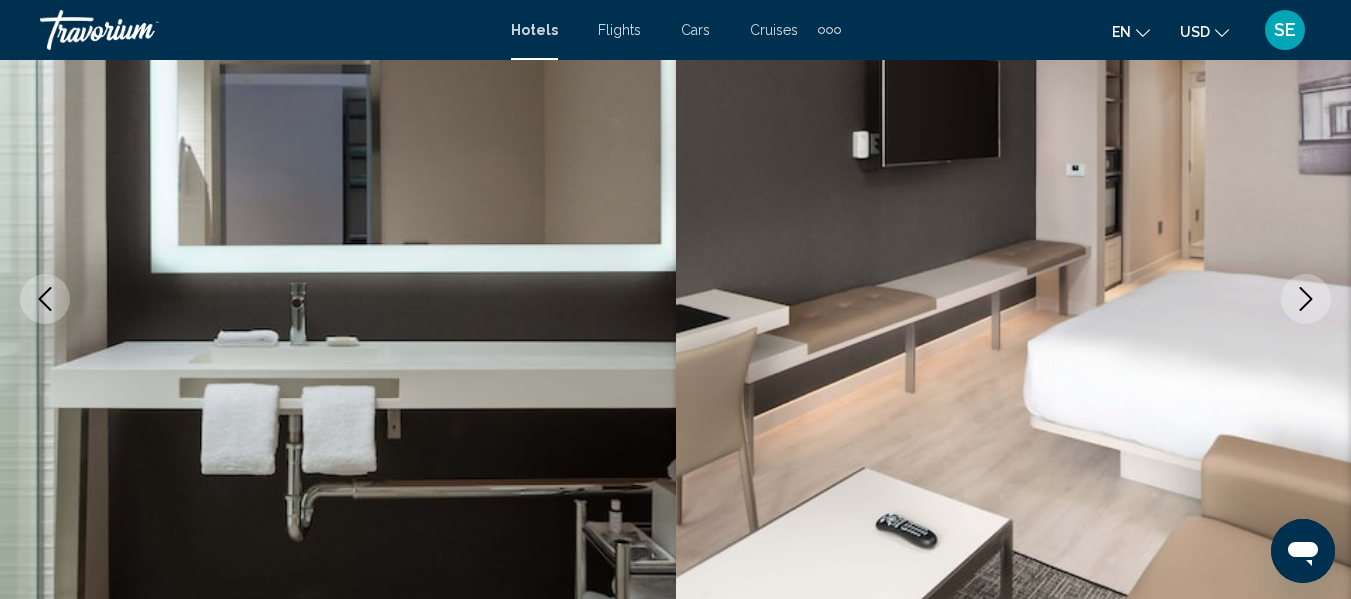 click 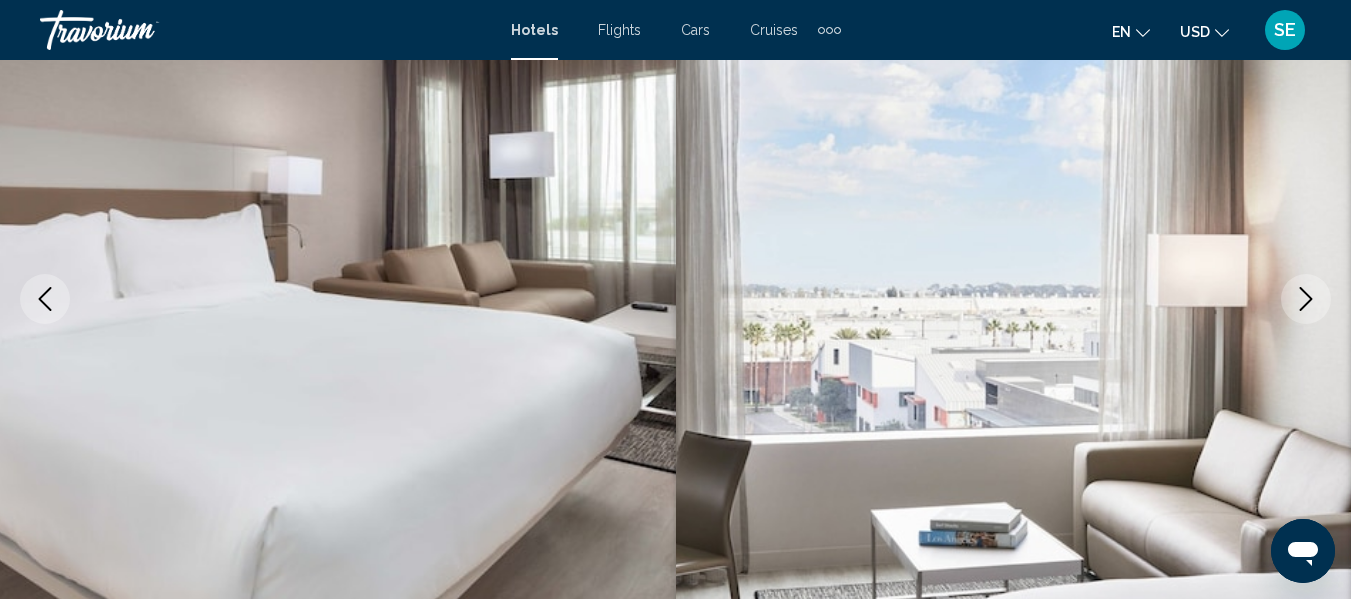 click 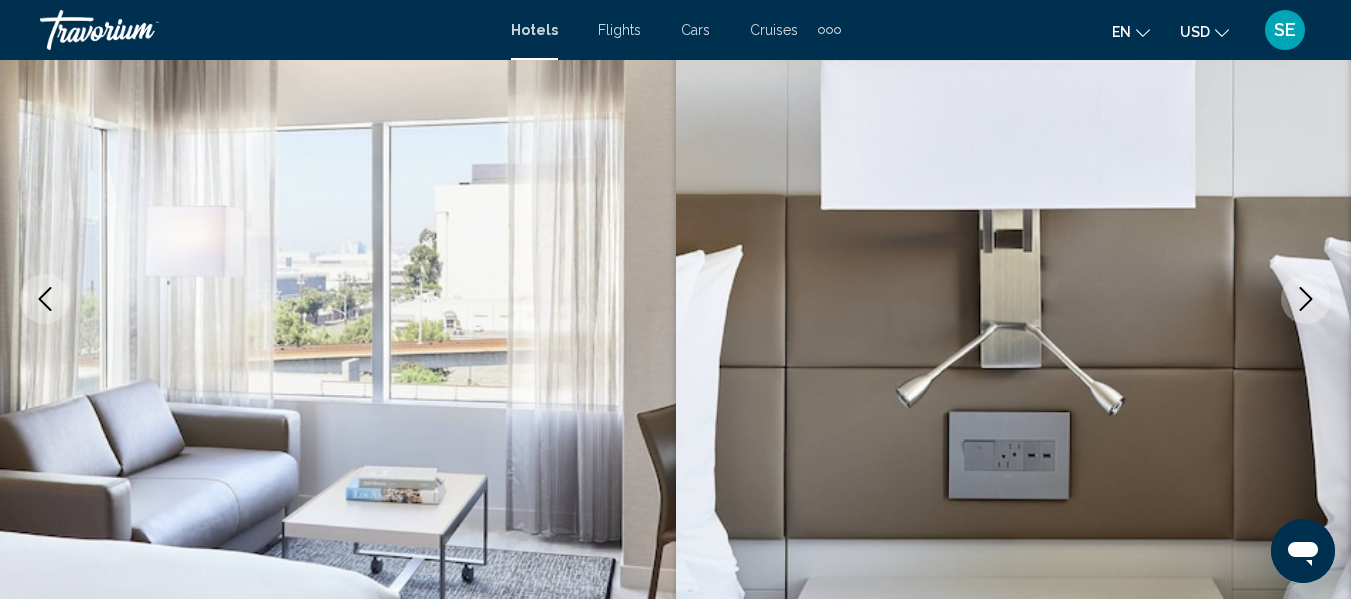 click 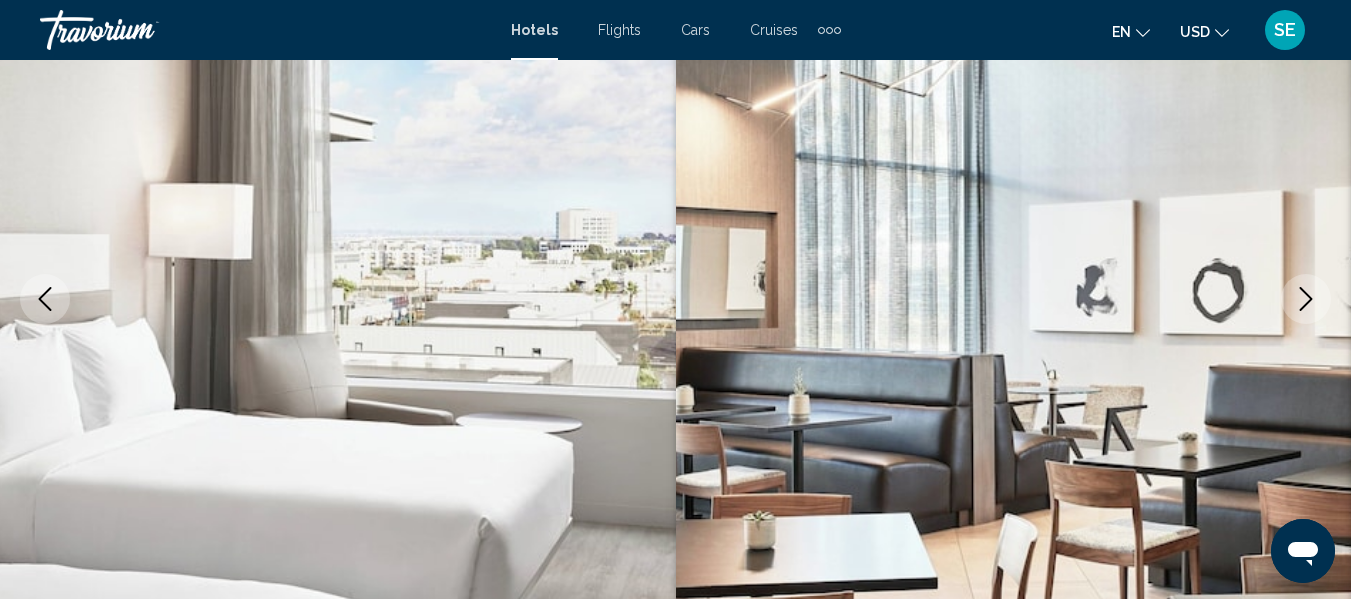 click 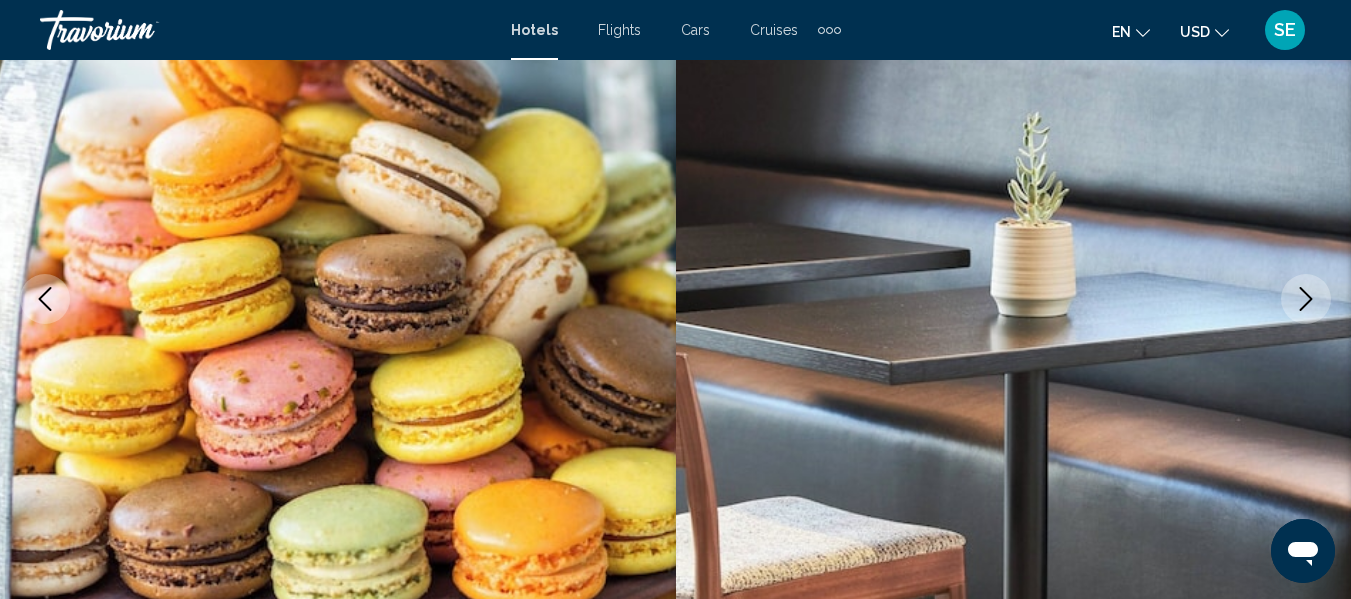 click 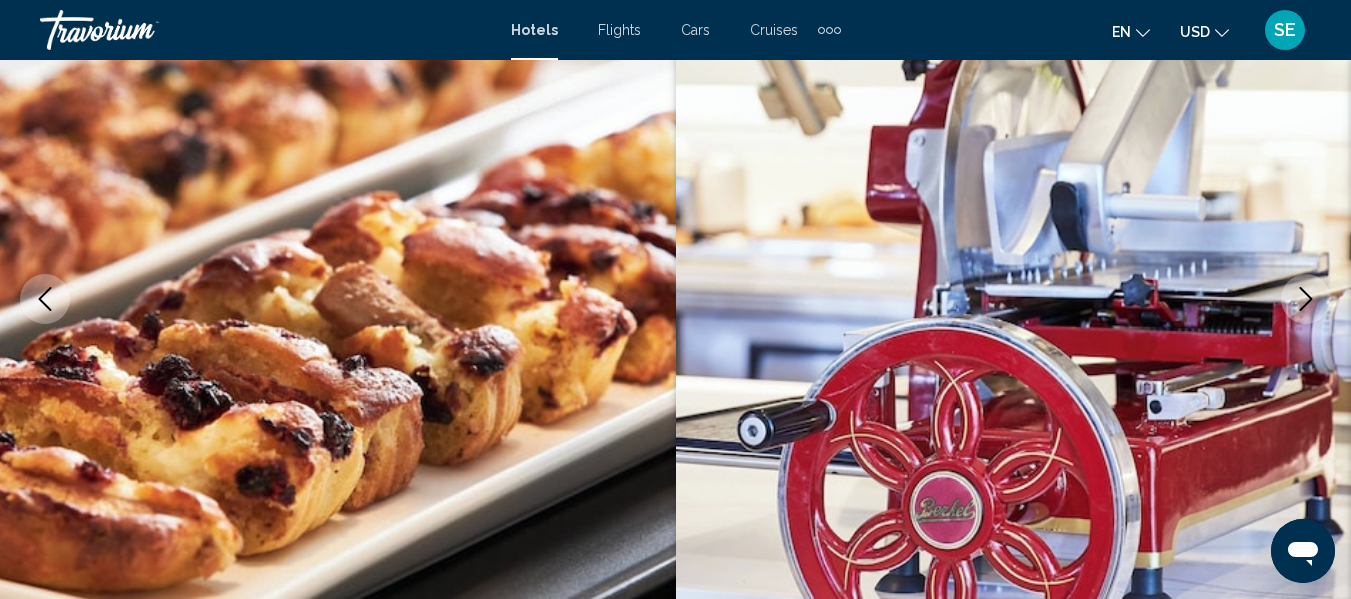 click 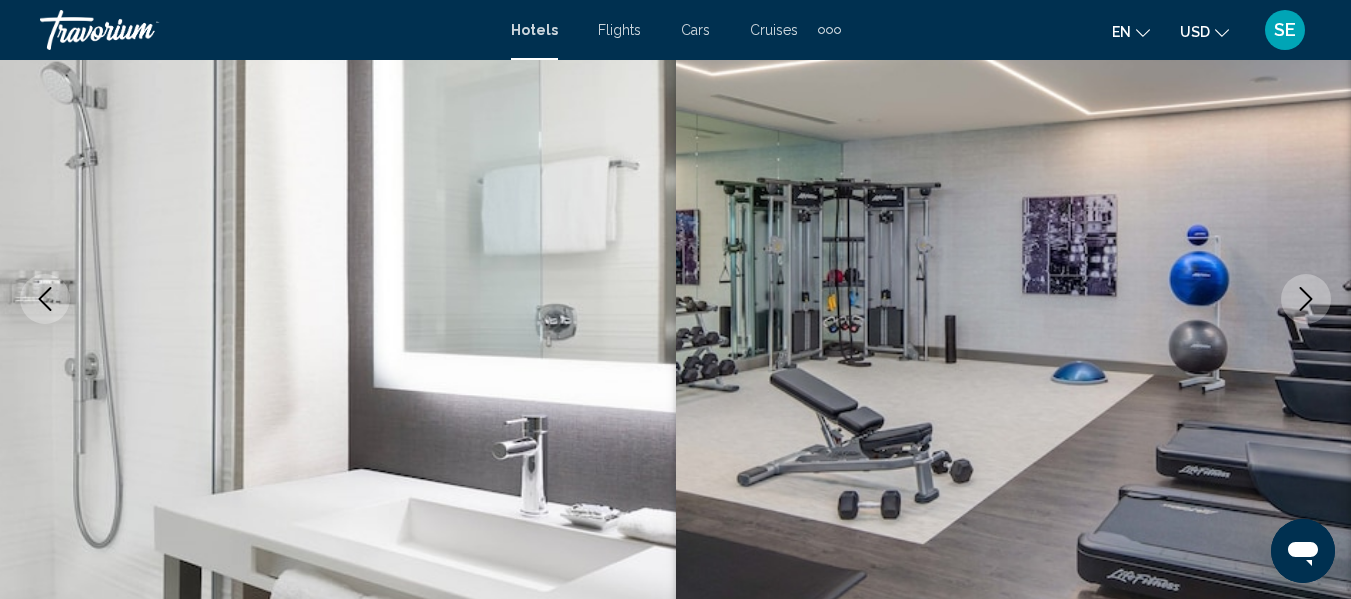 click 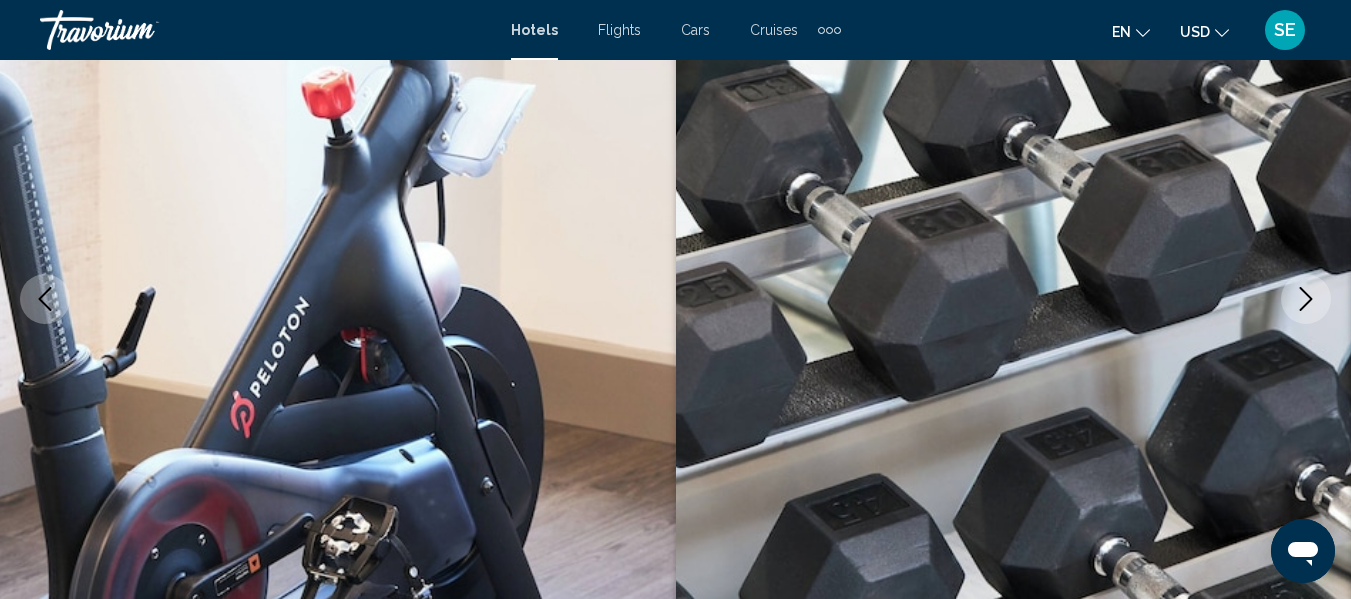 click 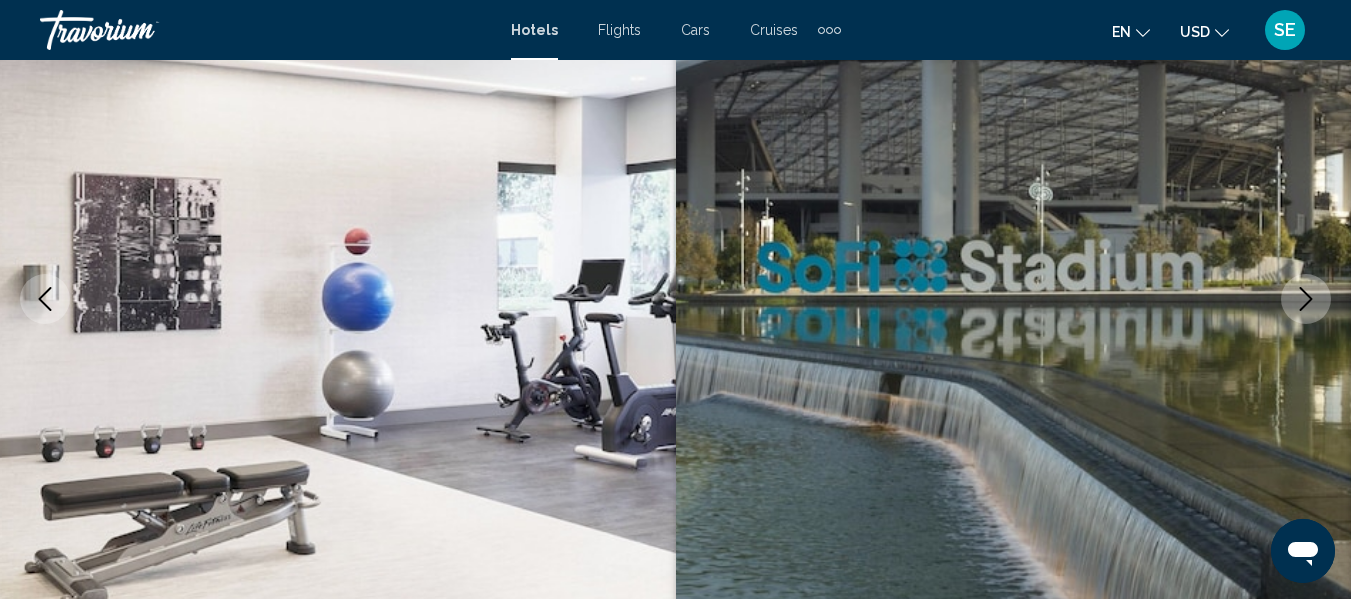 click 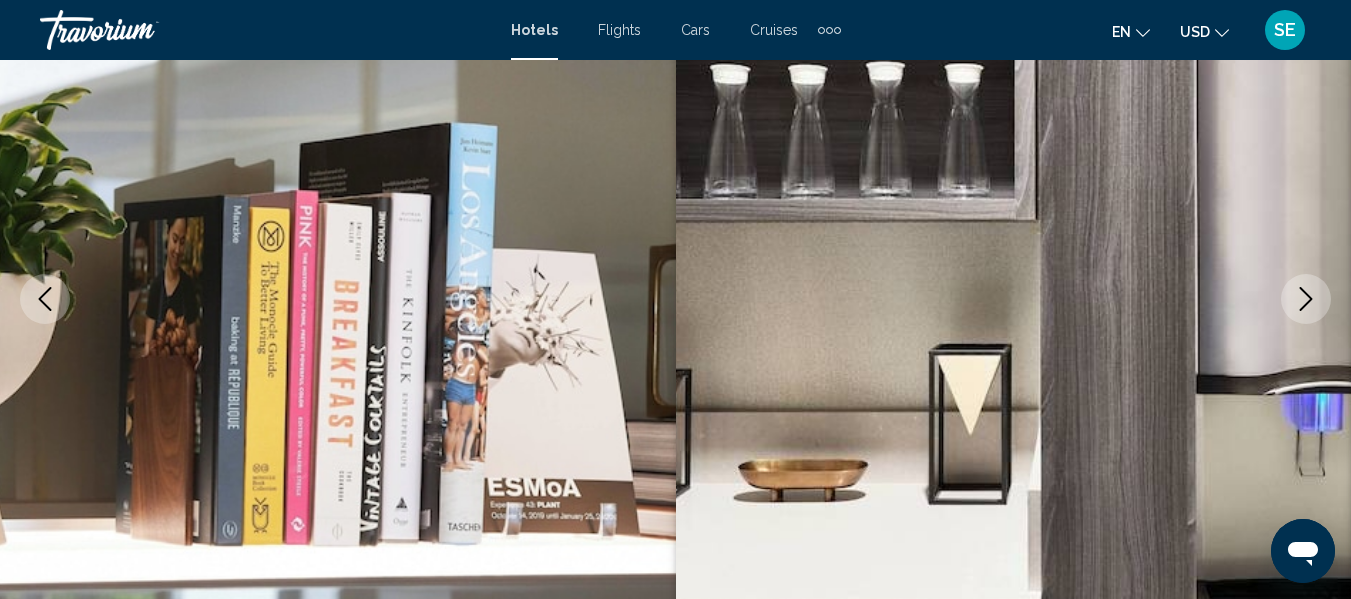 click 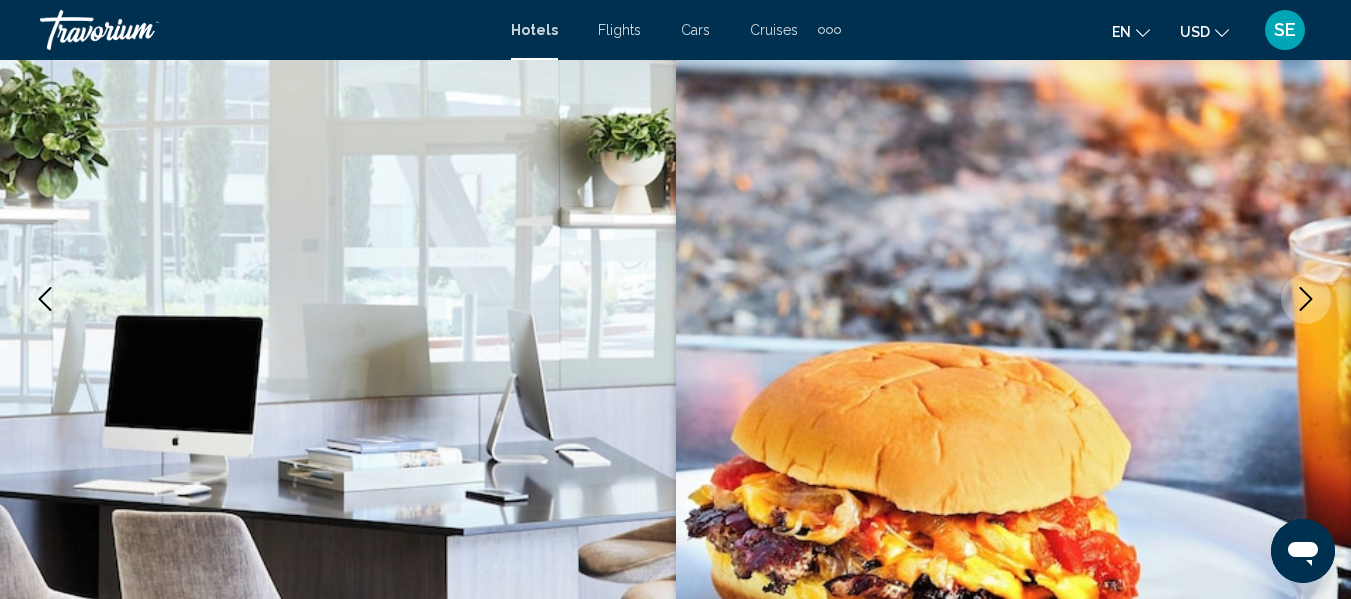 click 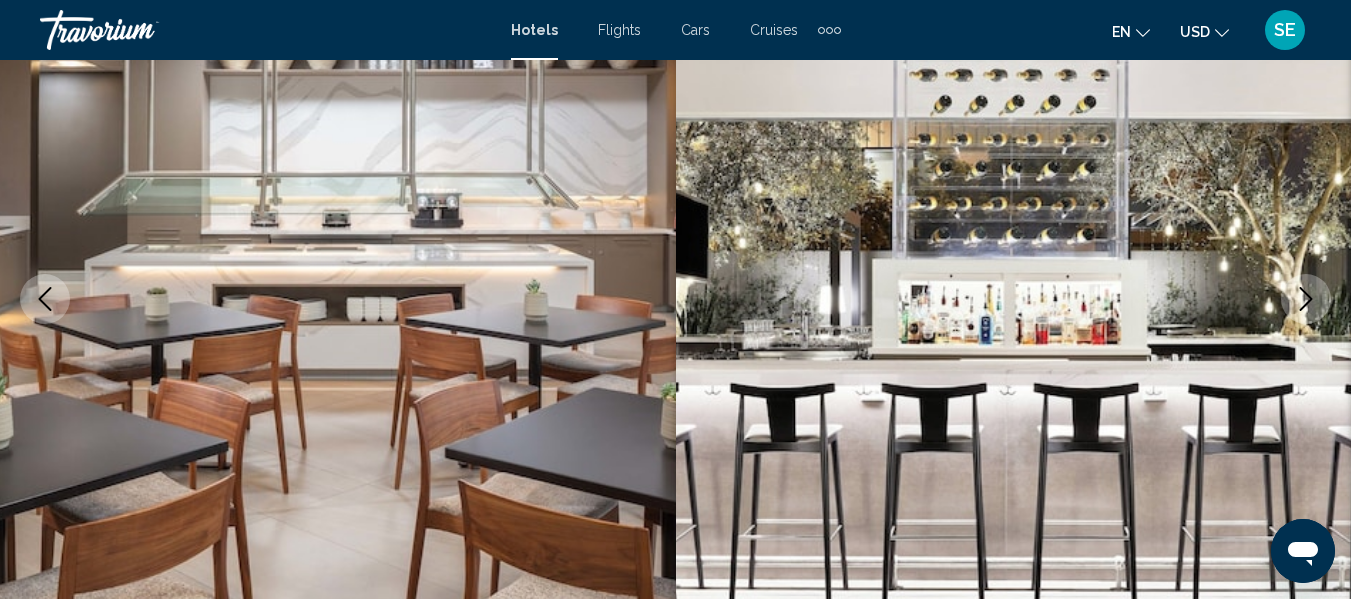 click 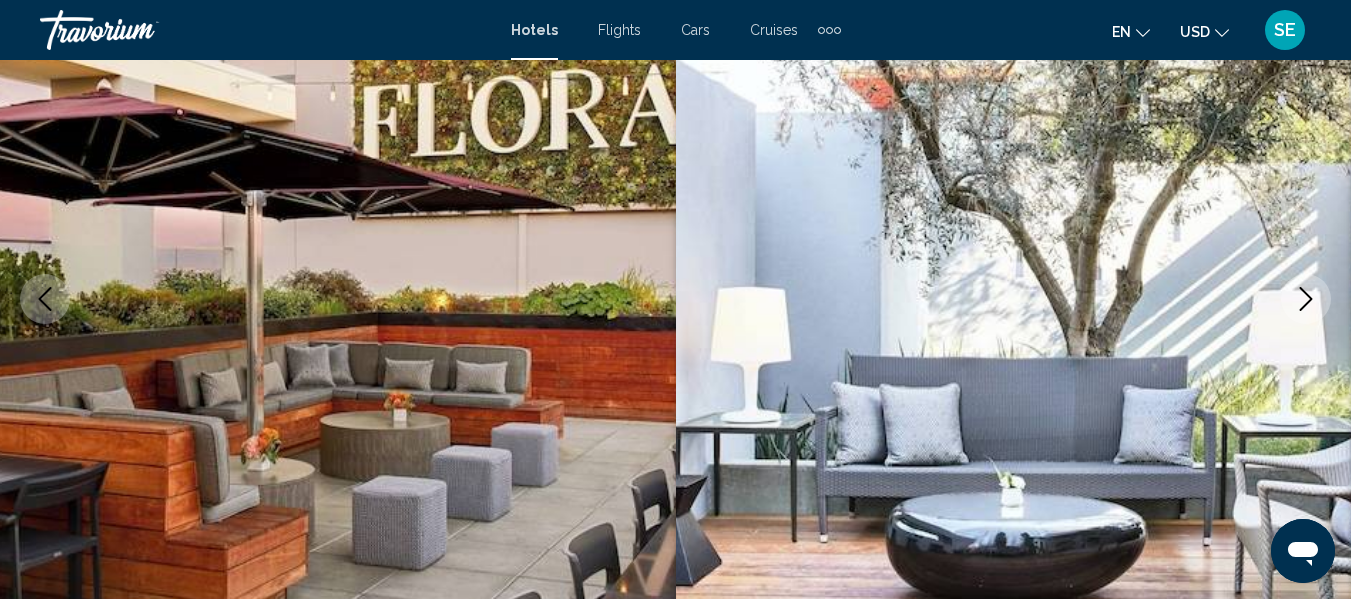 click 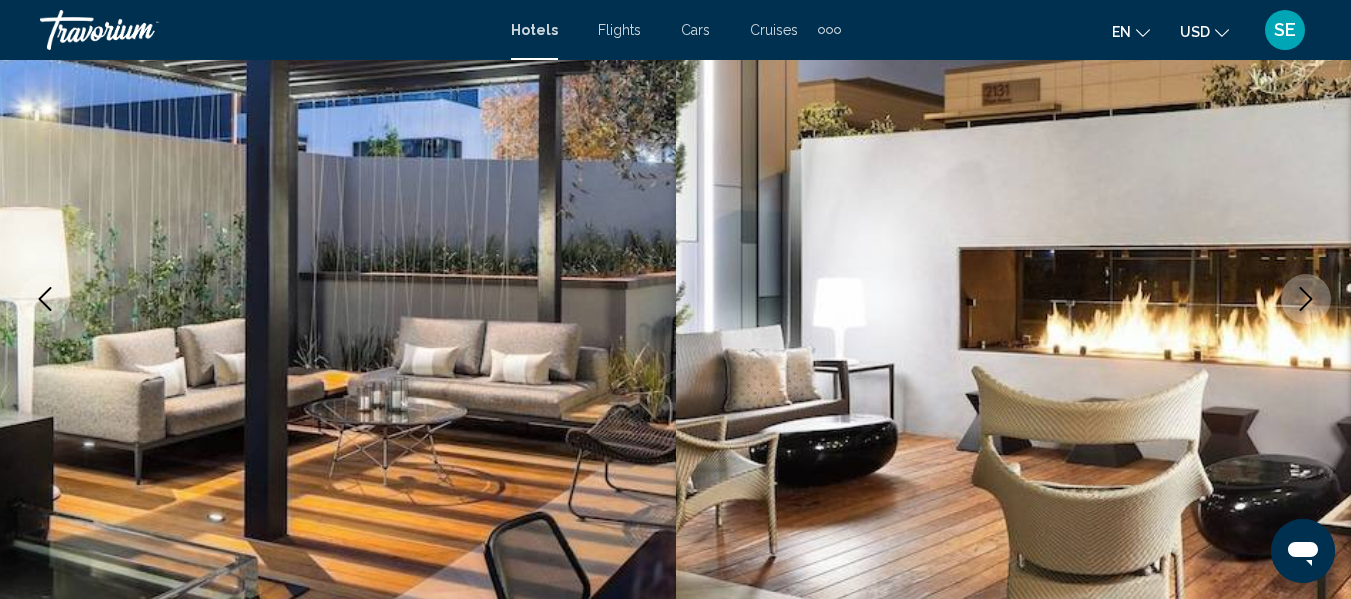 click 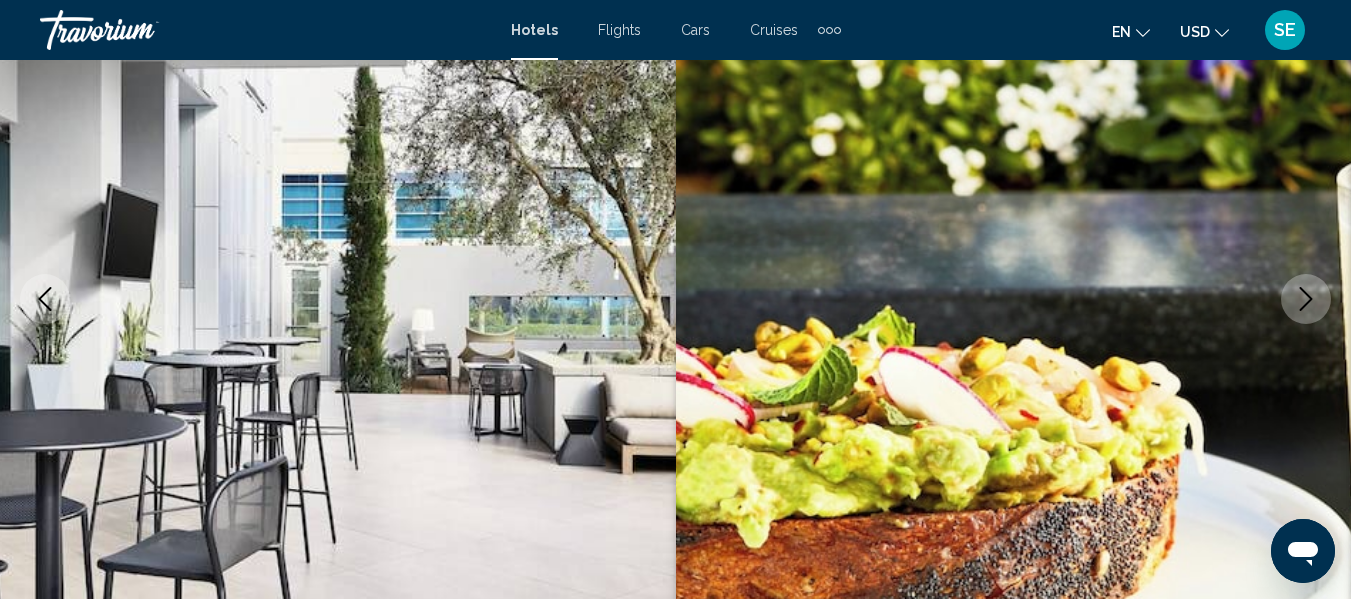 click 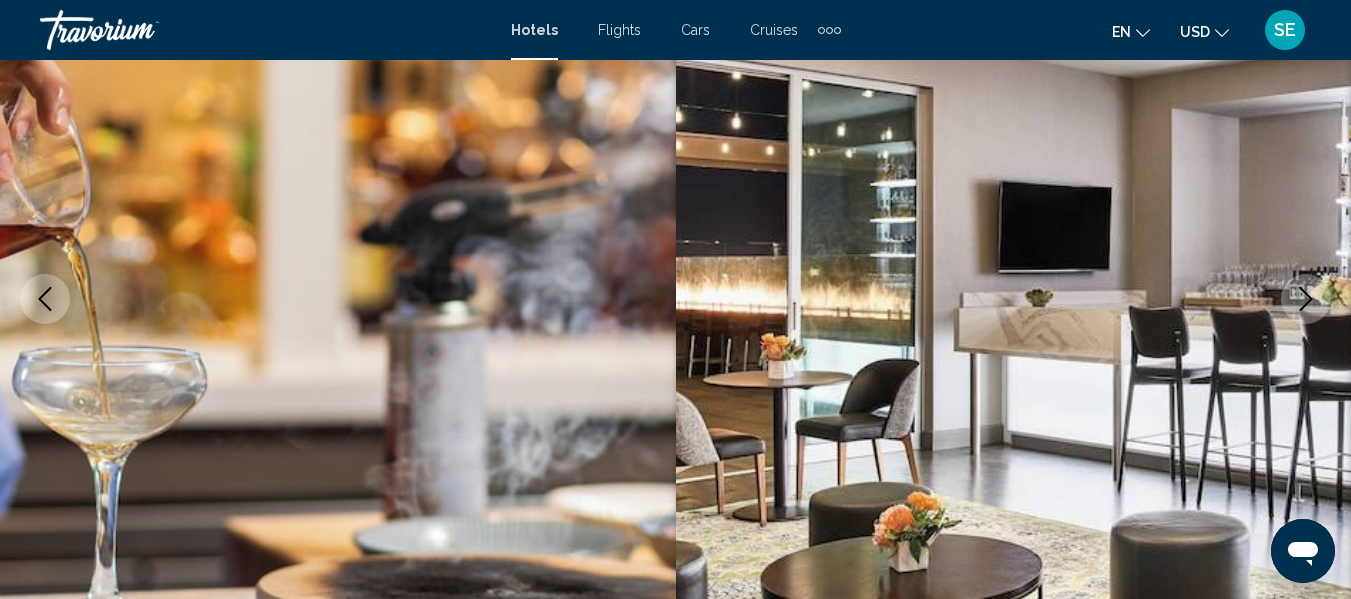 click 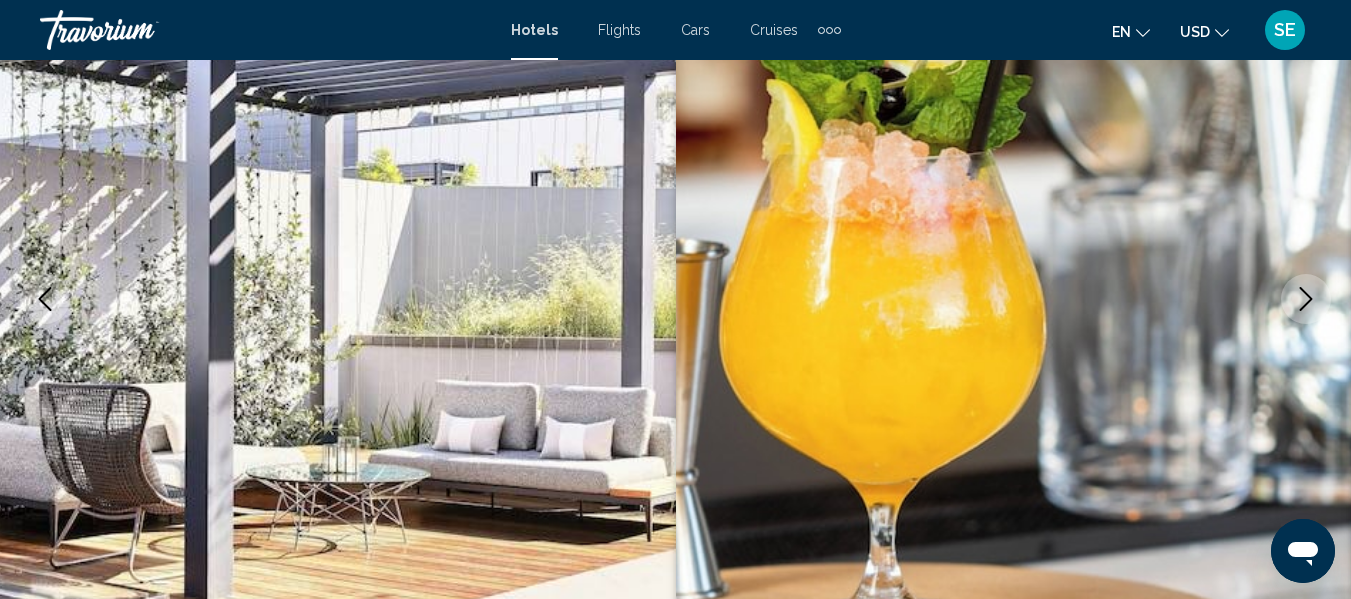 click 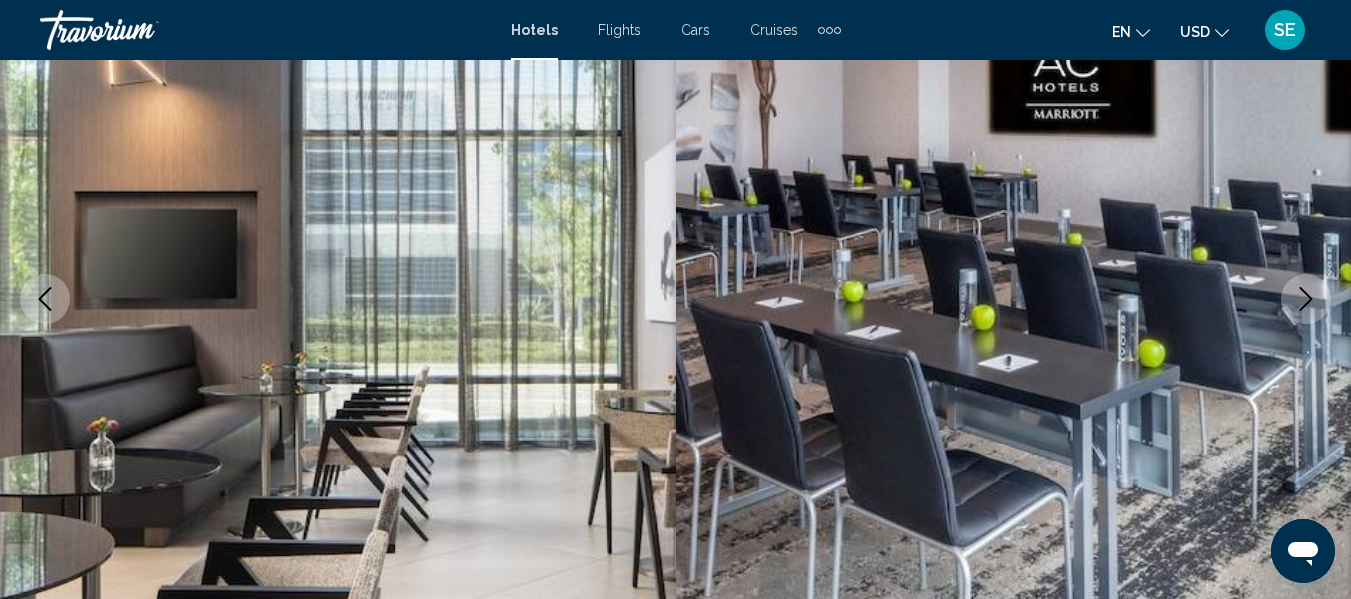click 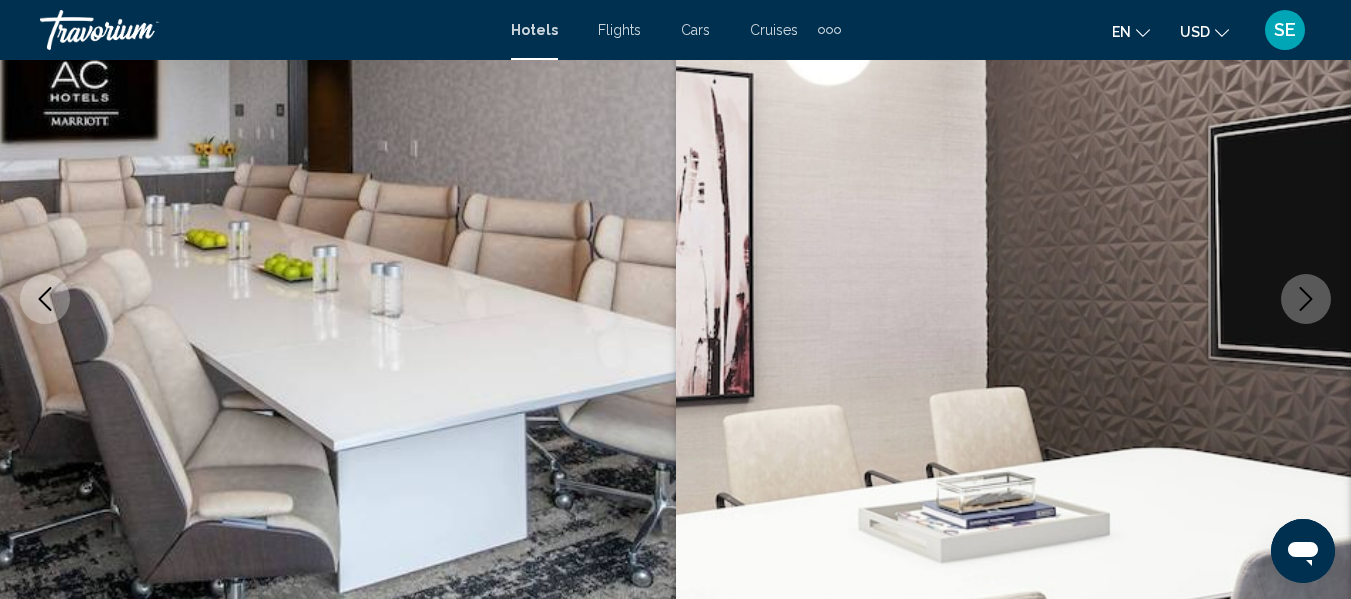click 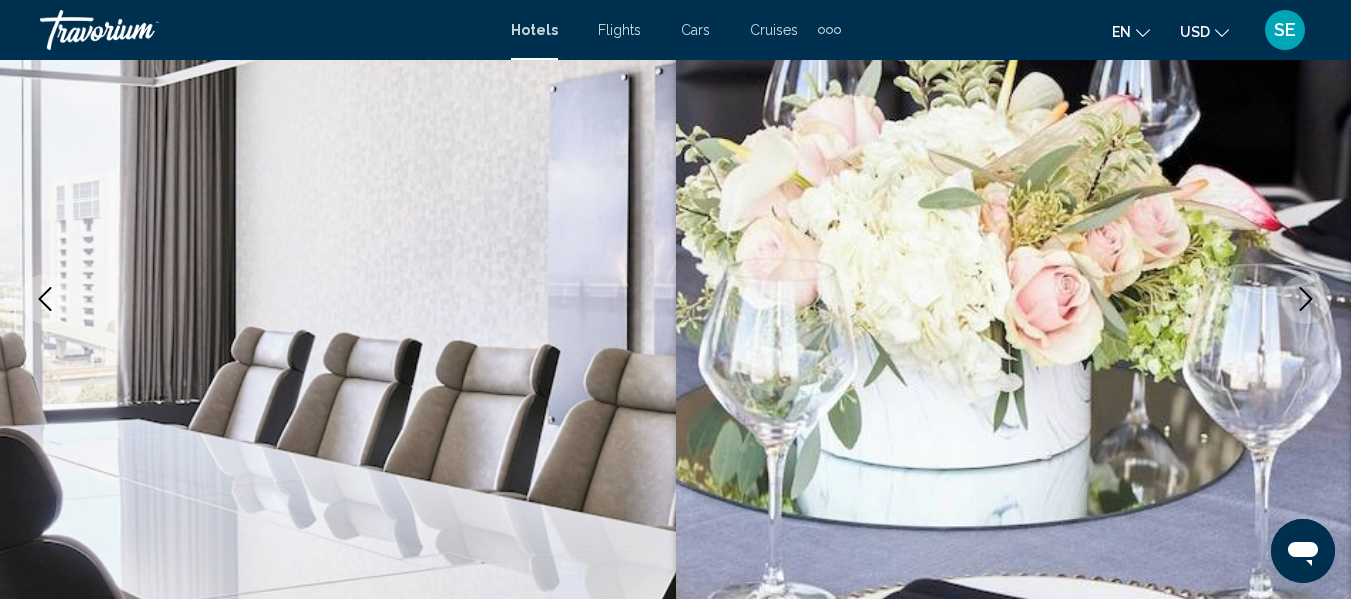 click 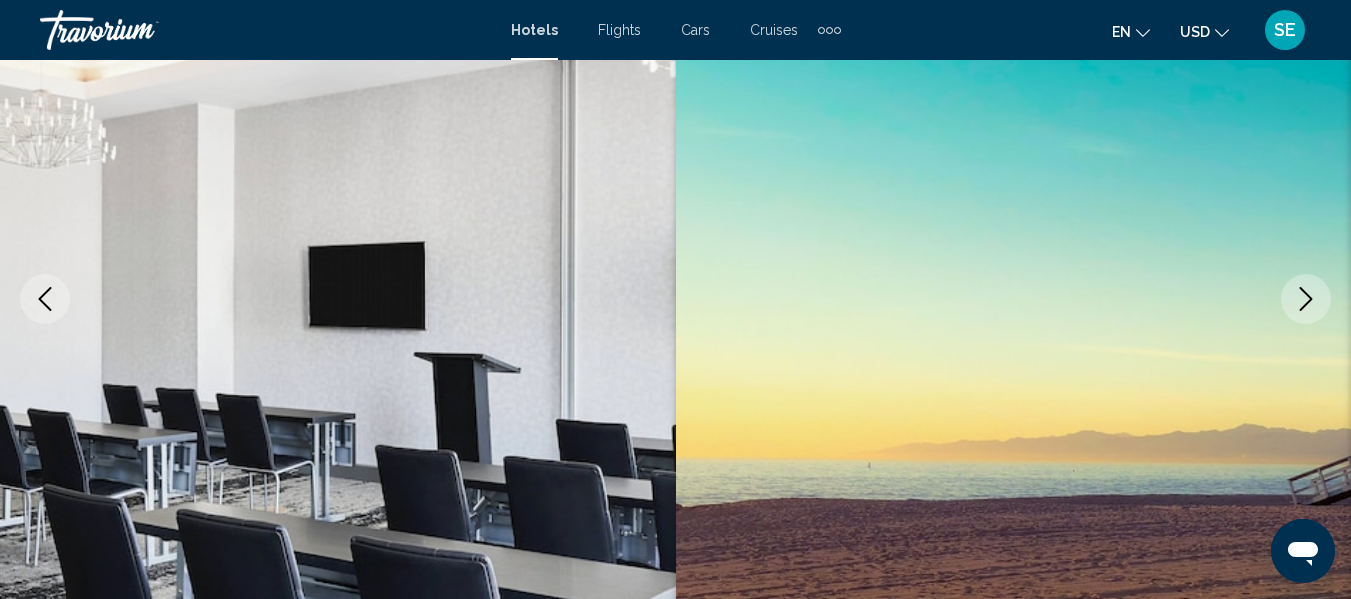click 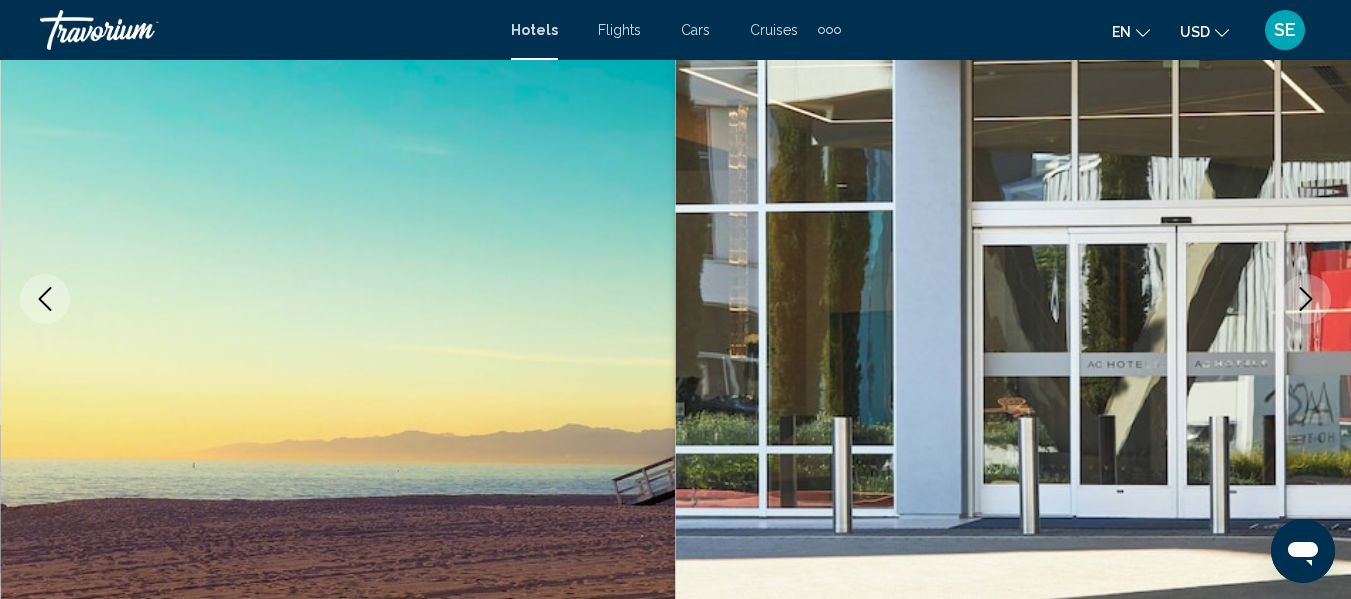 click 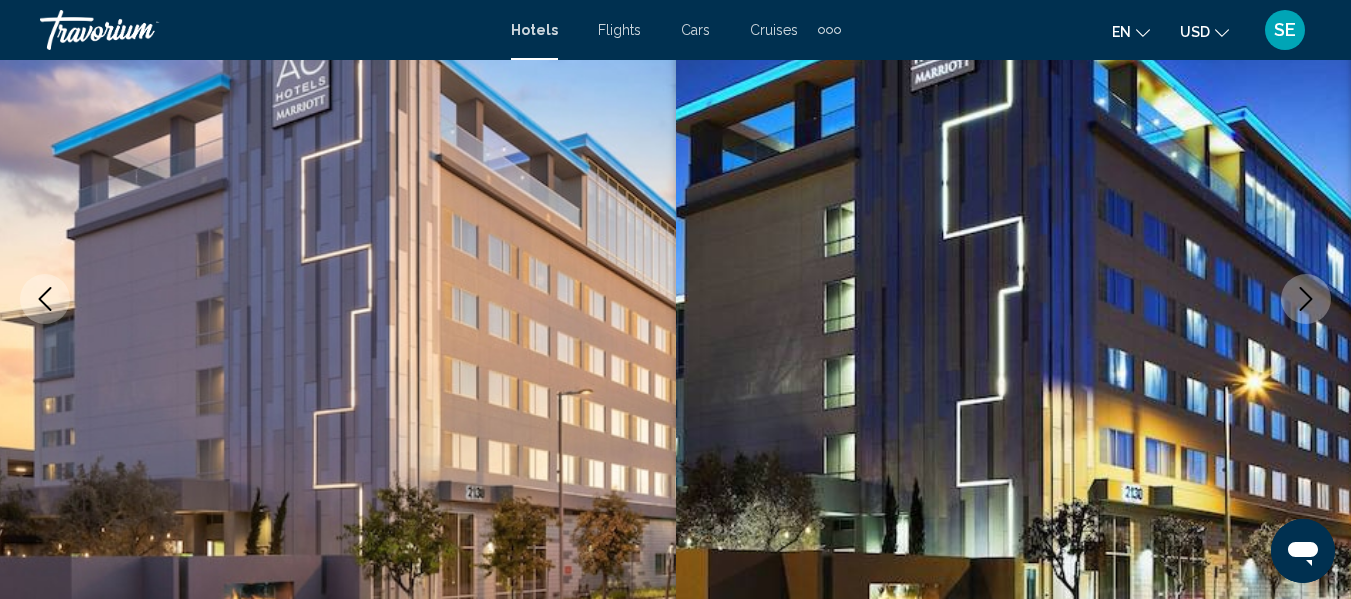 click 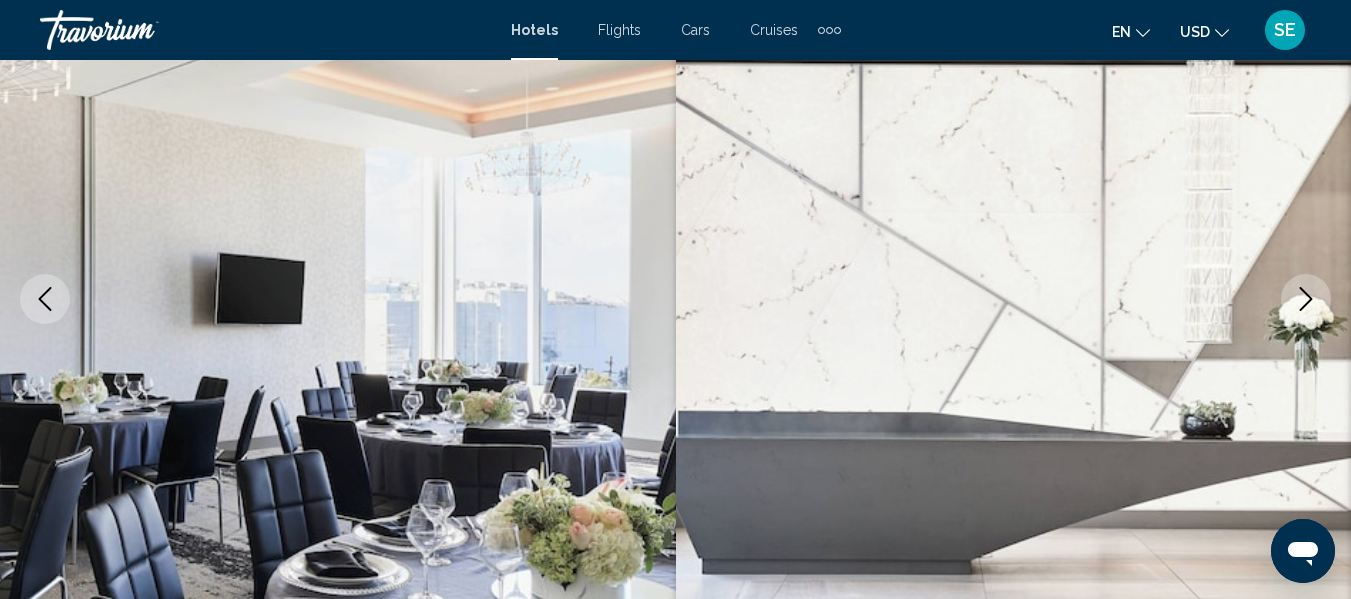 click 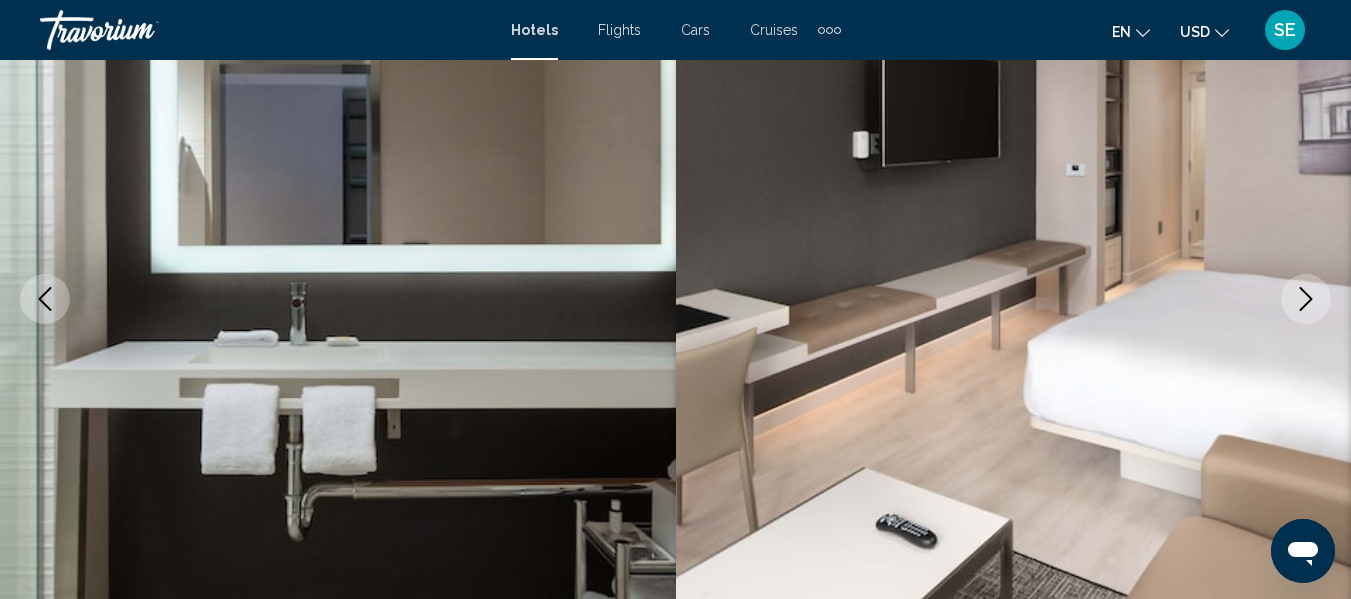 click 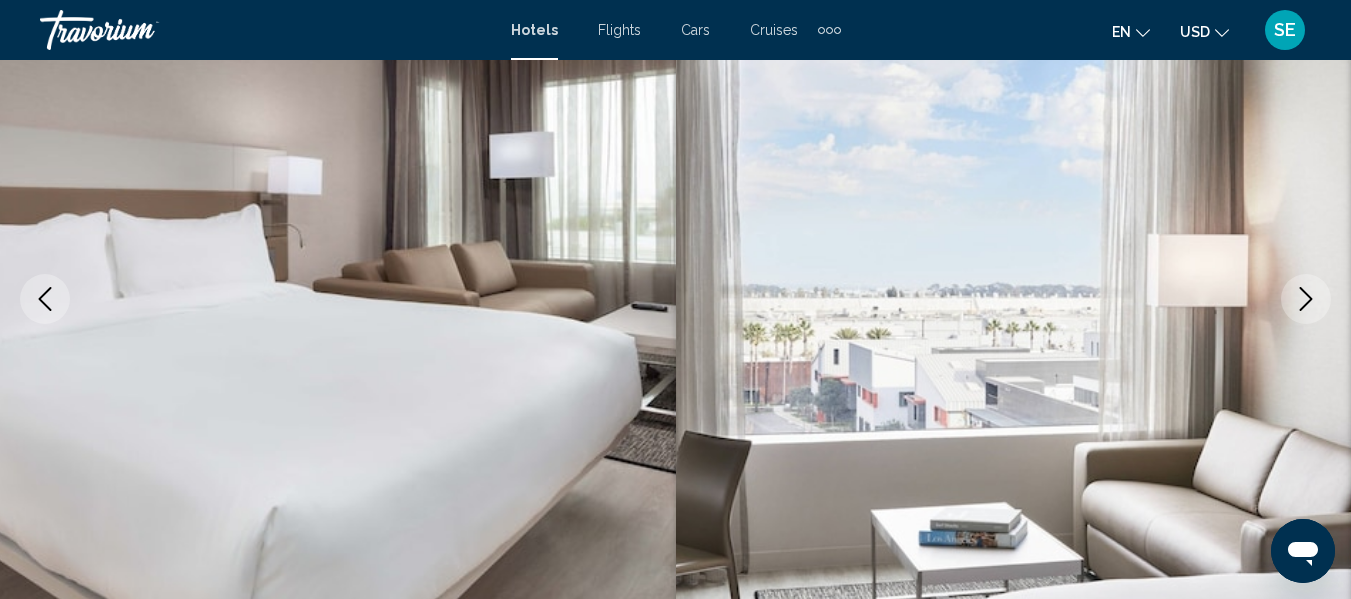 click 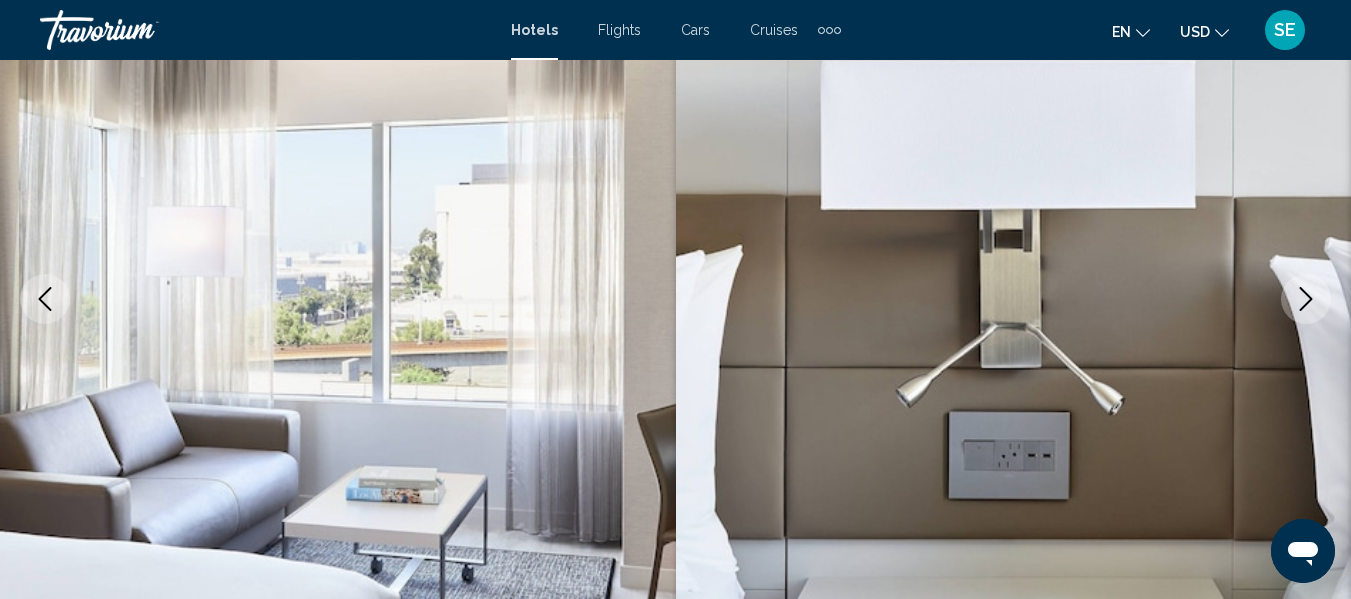 click 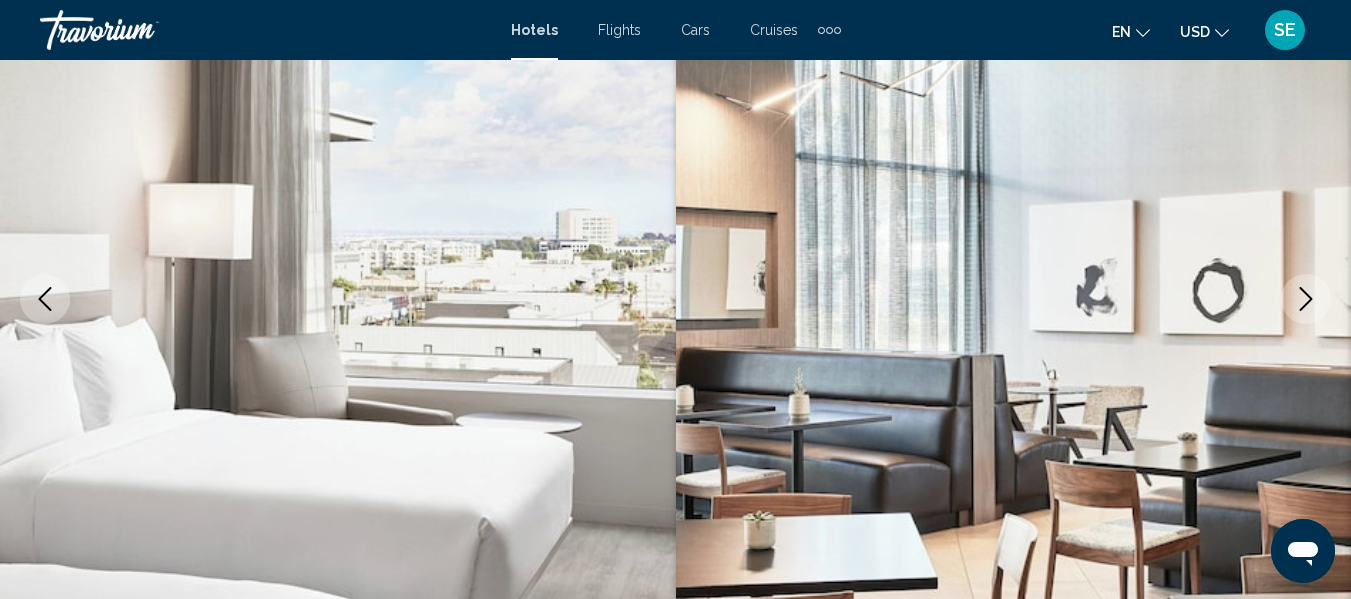 click 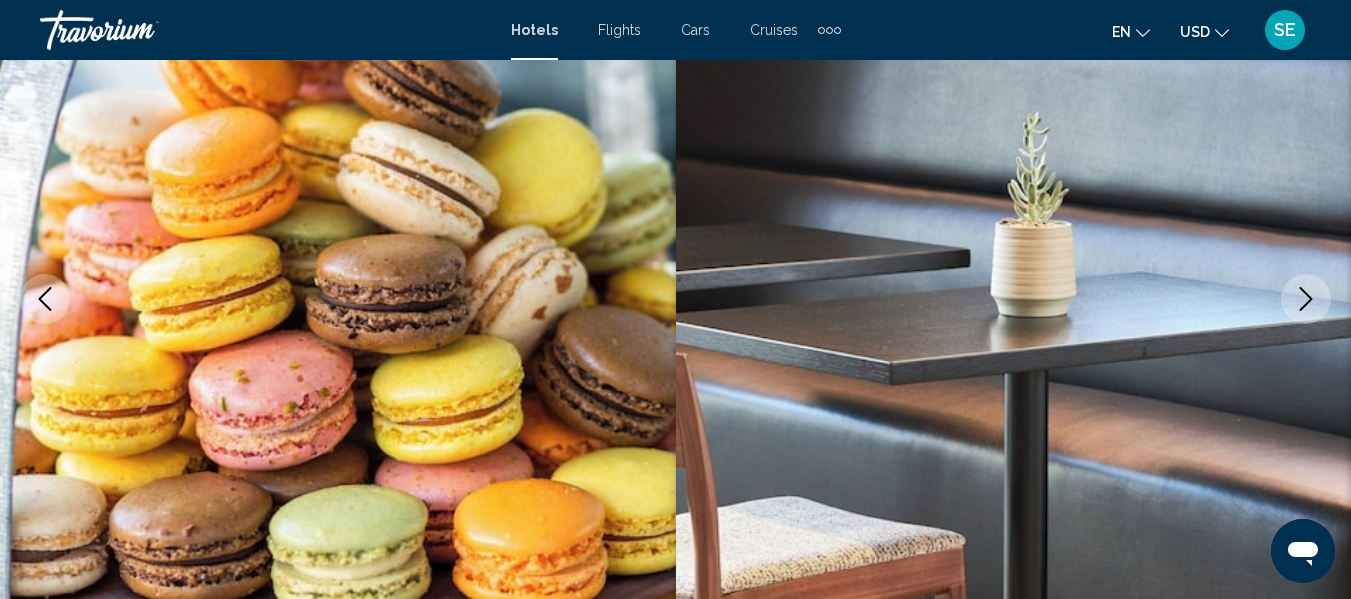 click 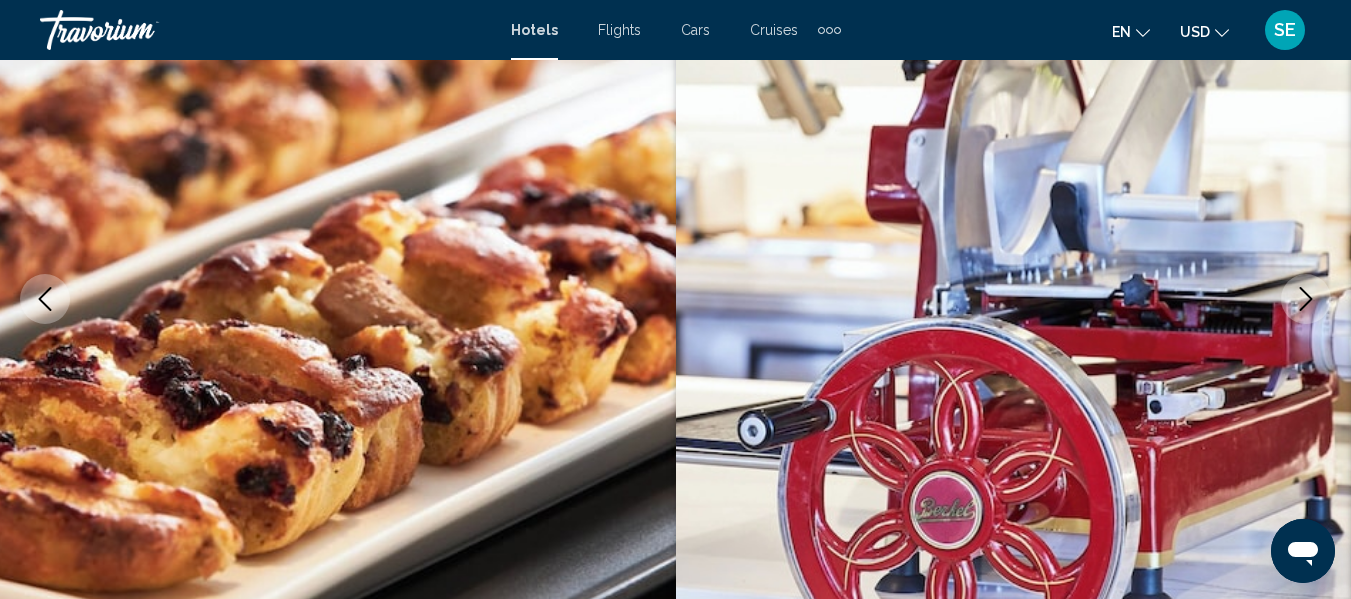 click 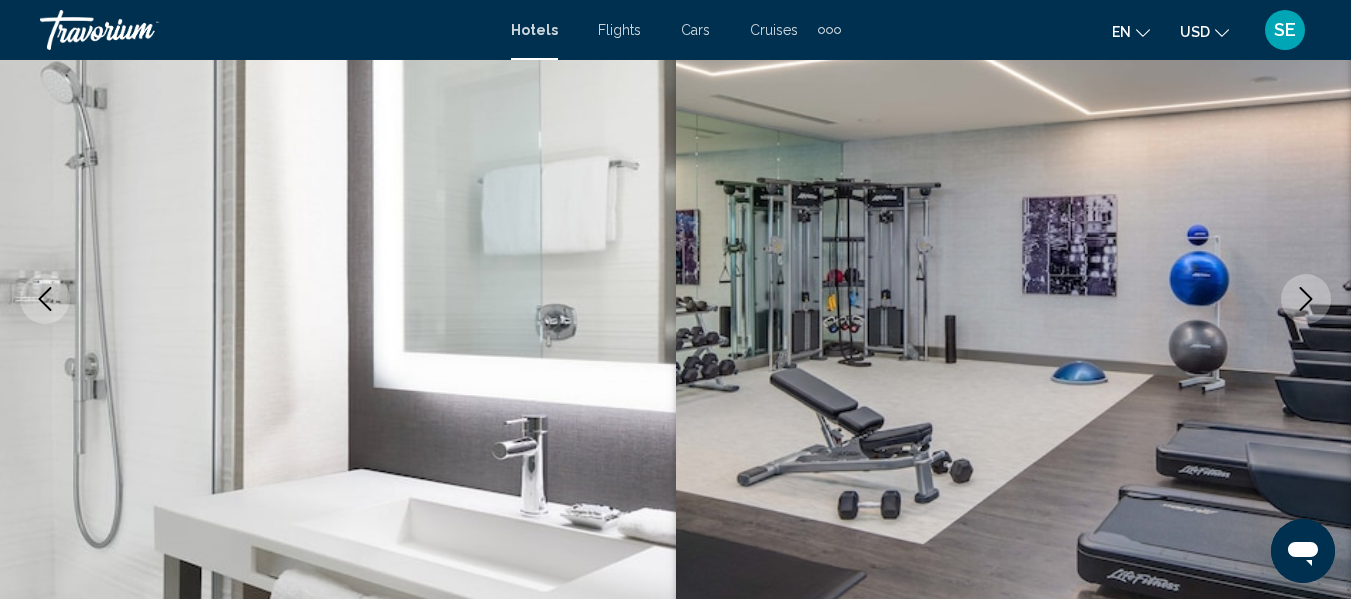 click 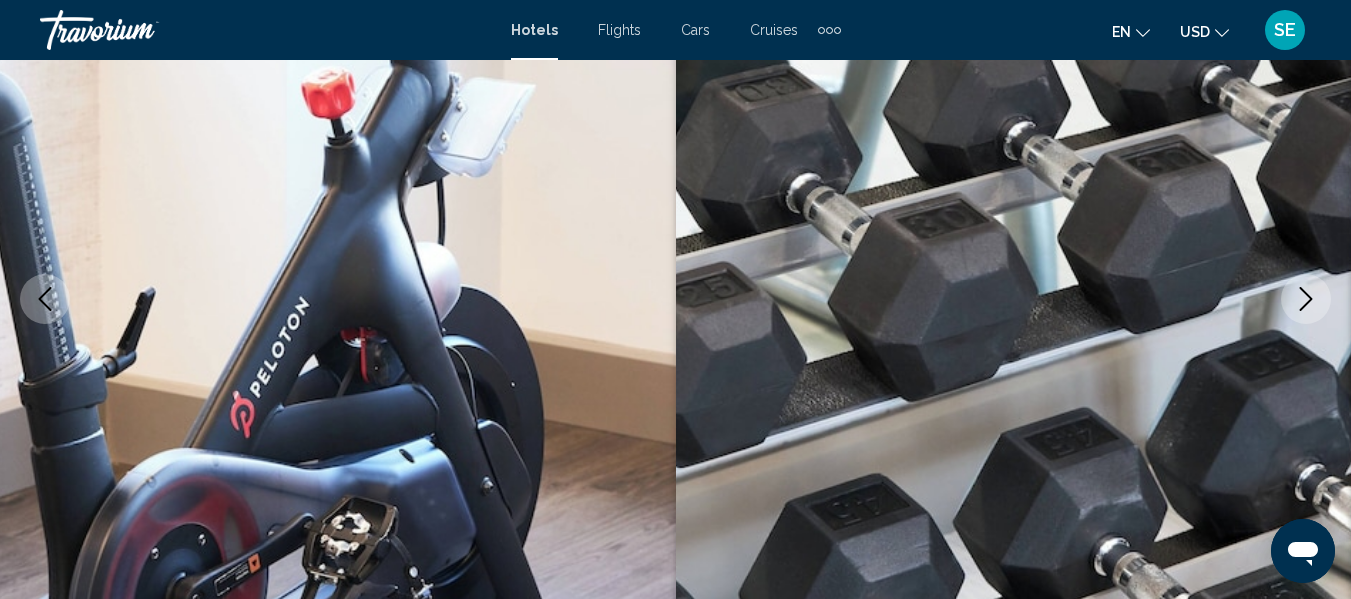 click 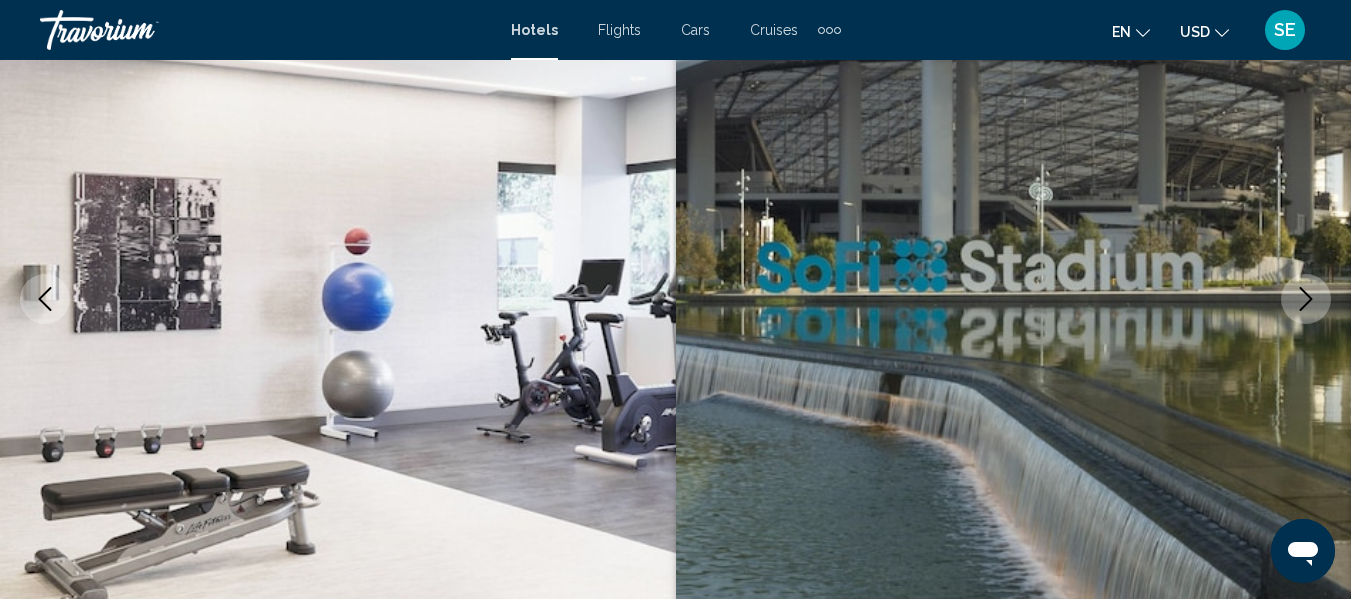 click 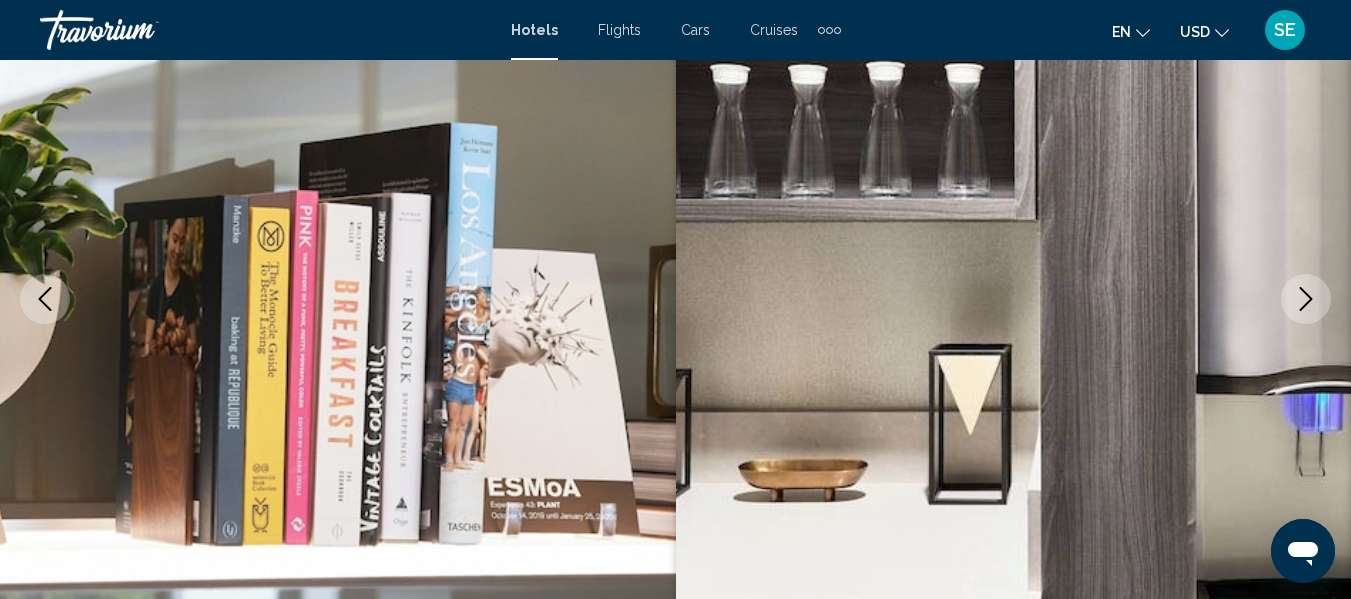 click 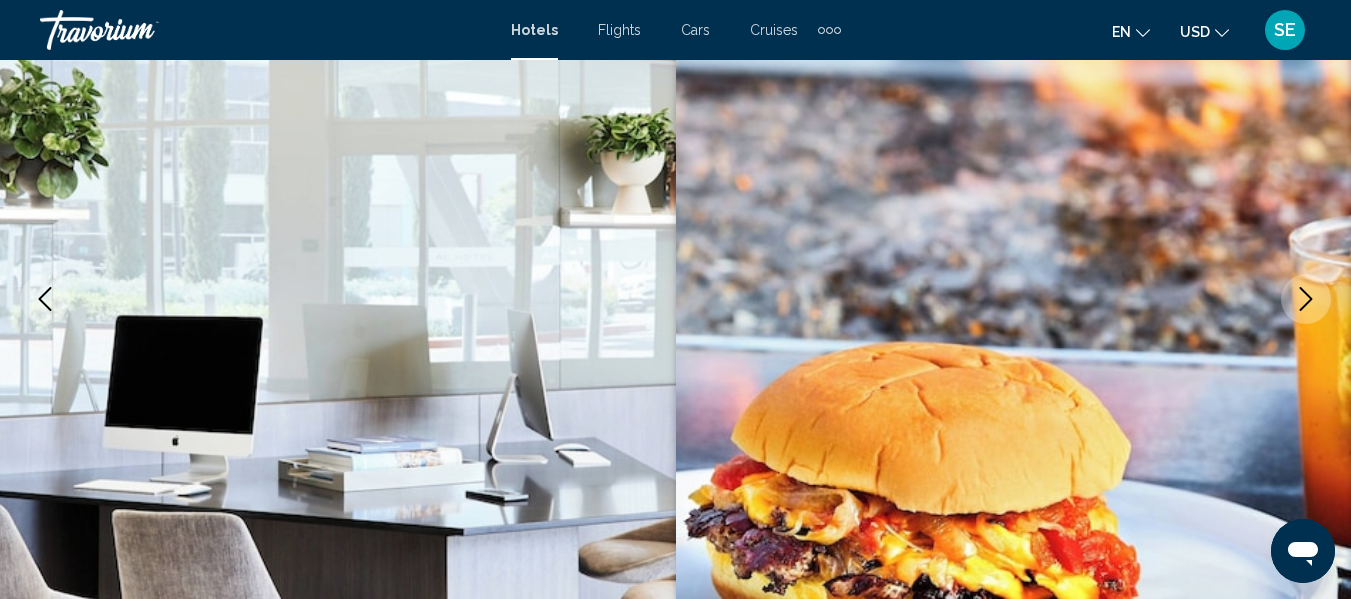 click 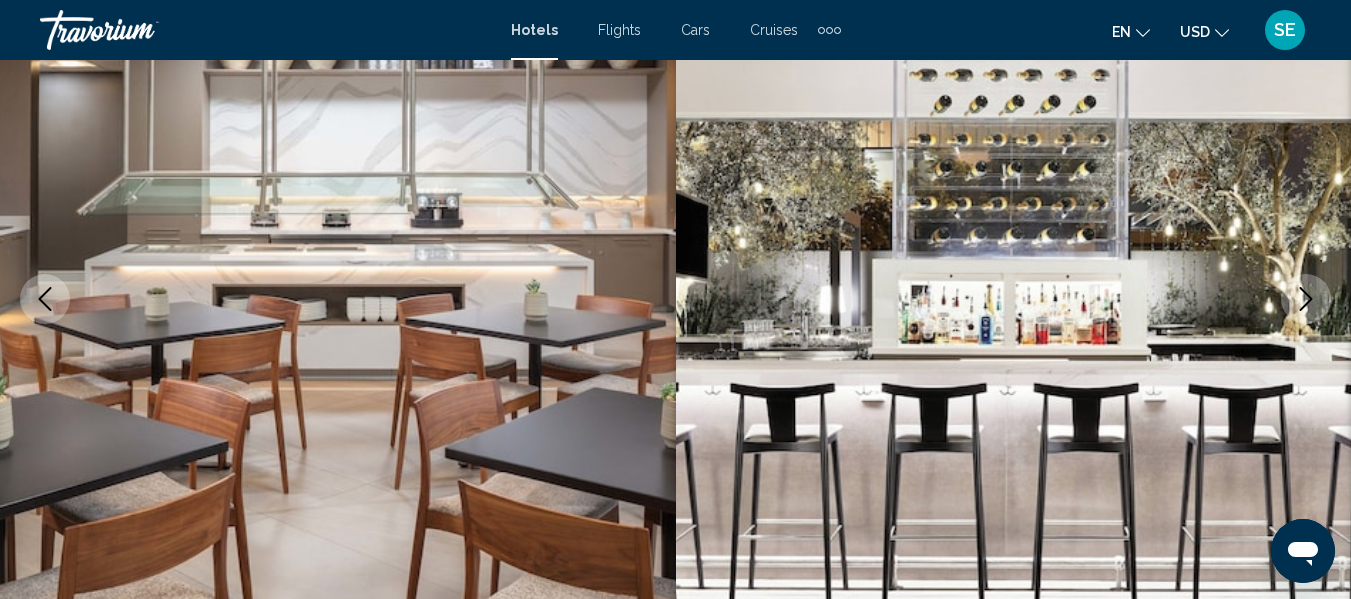 click 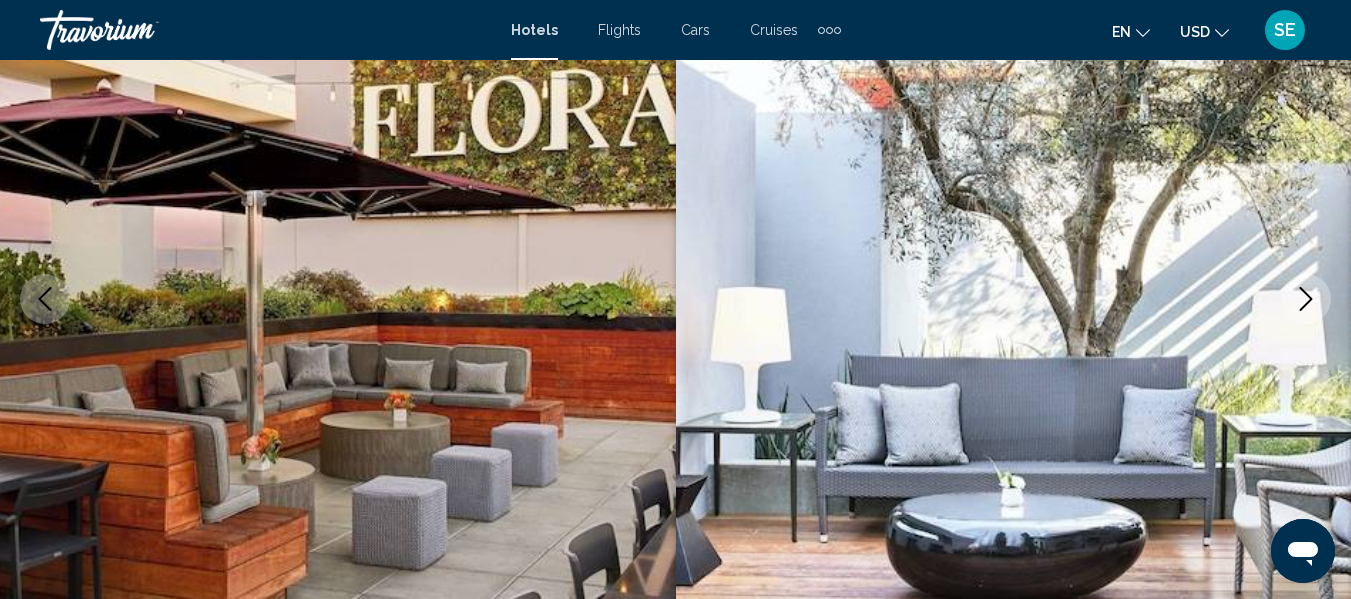 click 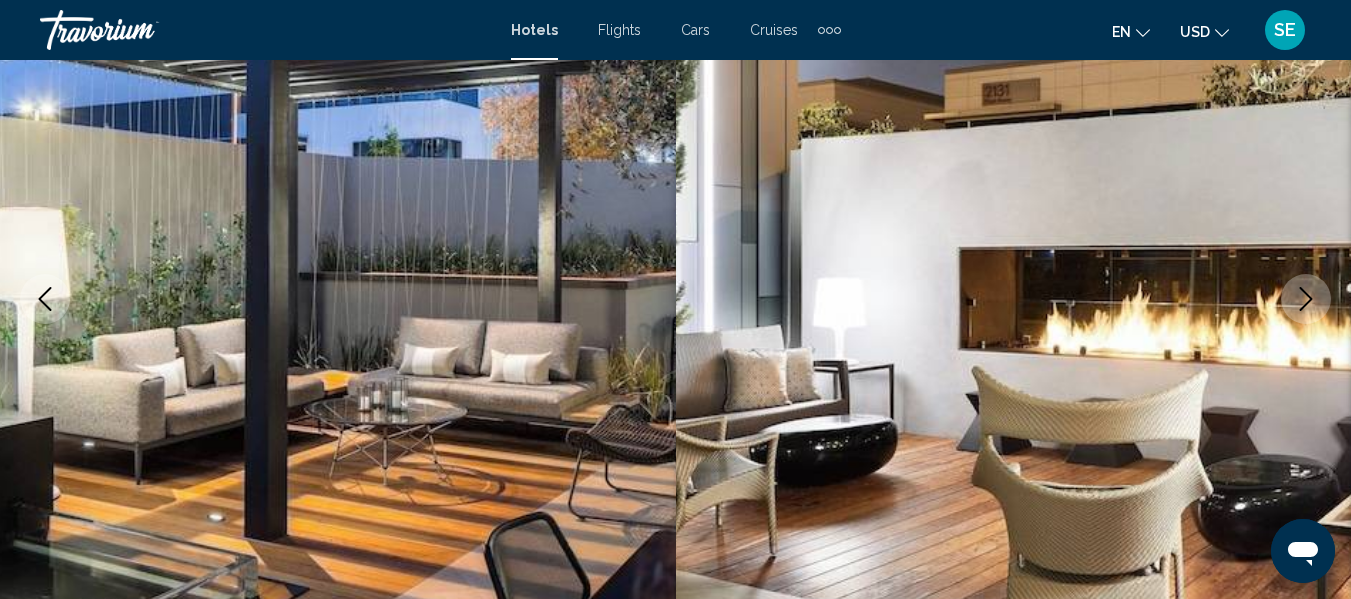 click 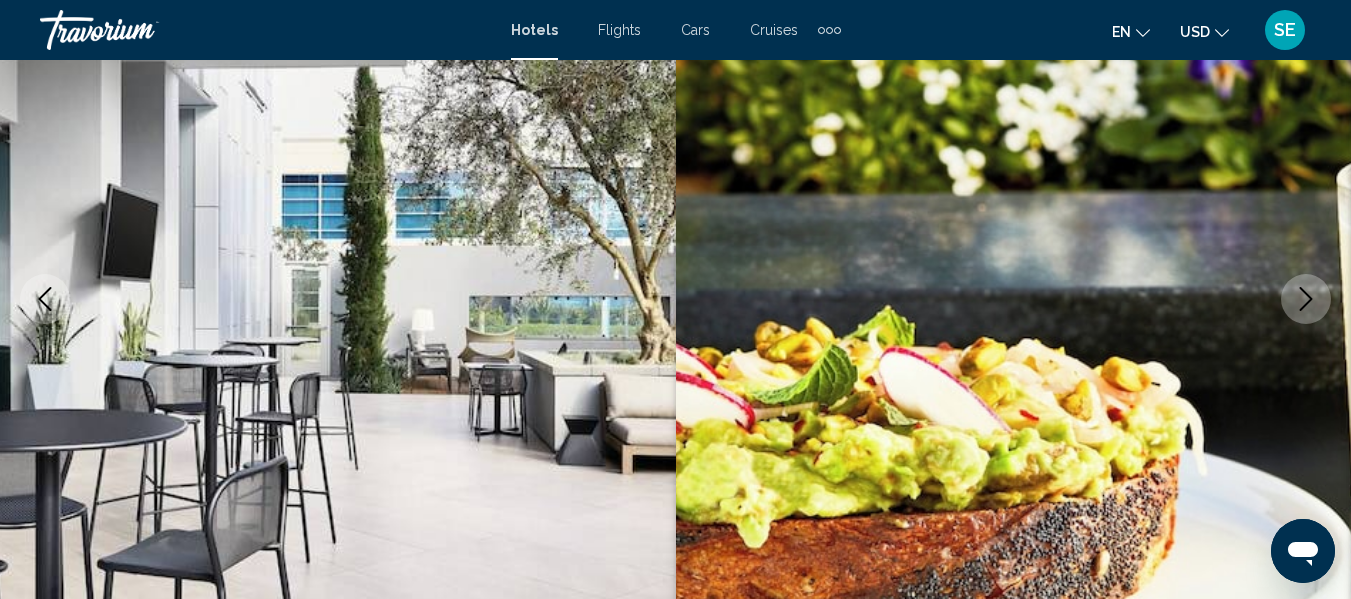 click 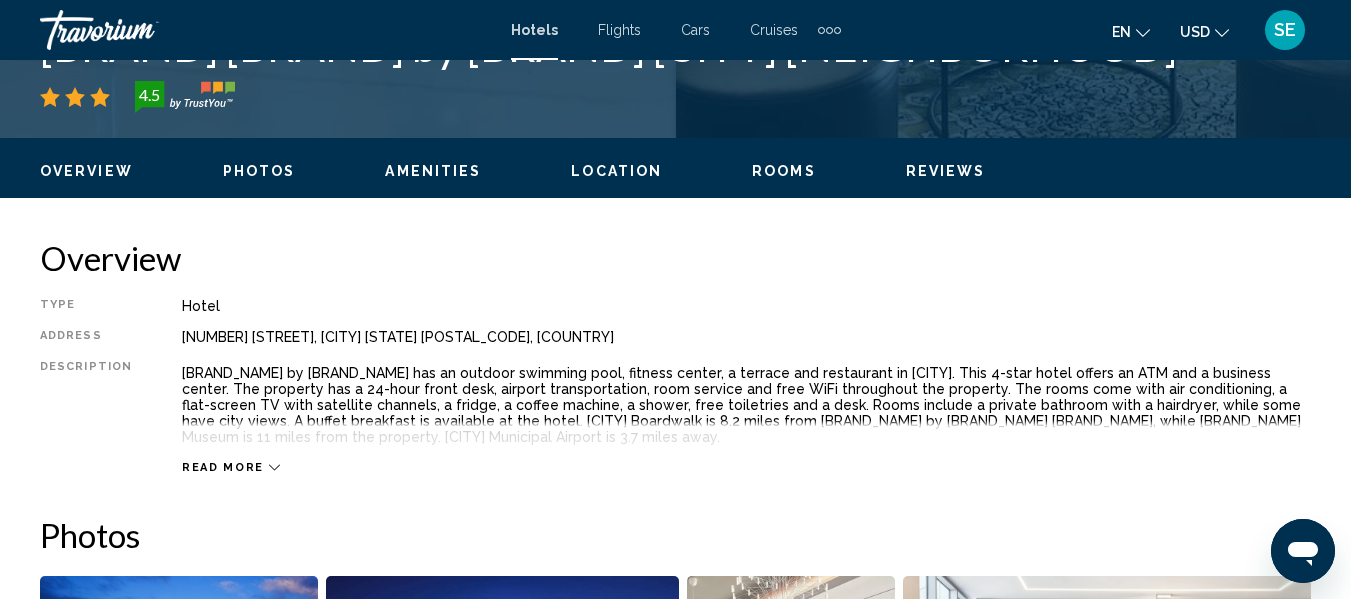 scroll, scrollTop: 873, scrollLeft: 0, axis: vertical 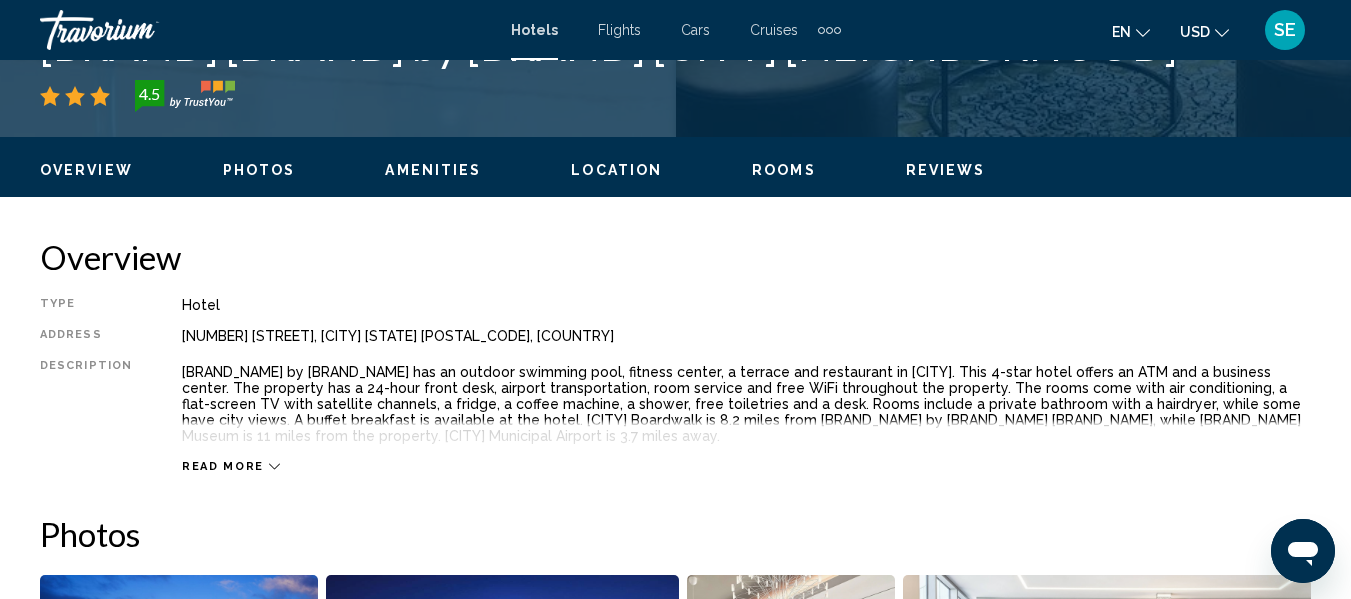 click on "Read more" at bounding box center [223, 466] 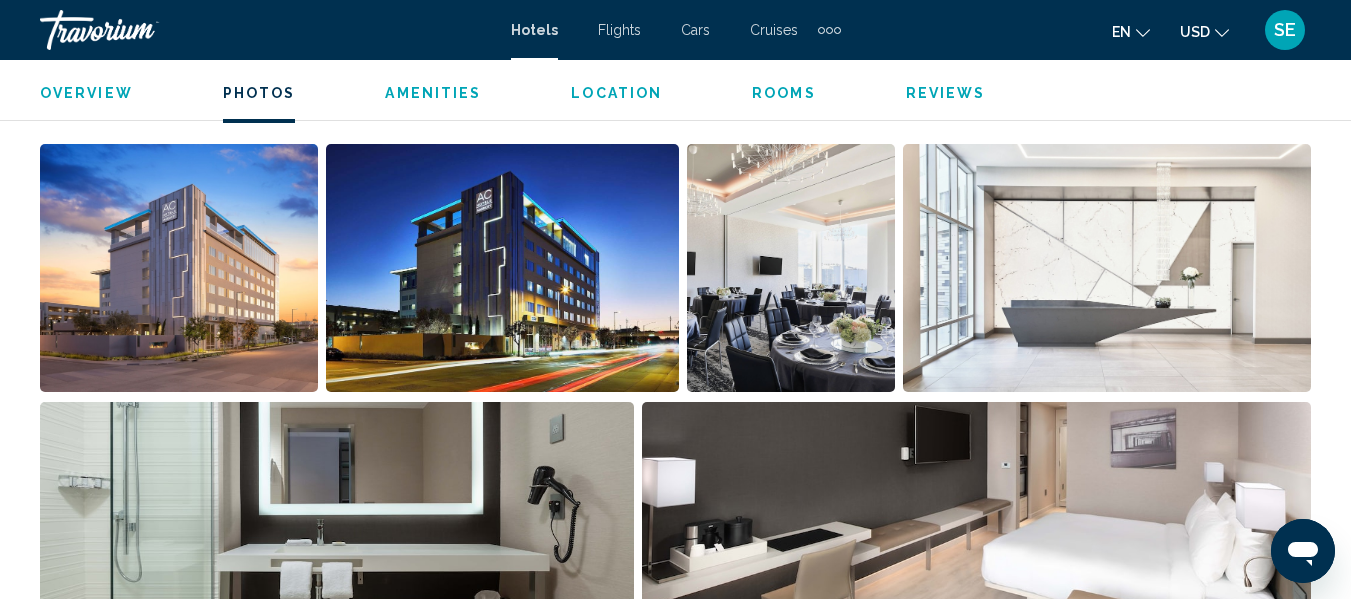 scroll, scrollTop: 1304, scrollLeft: 0, axis: vertical 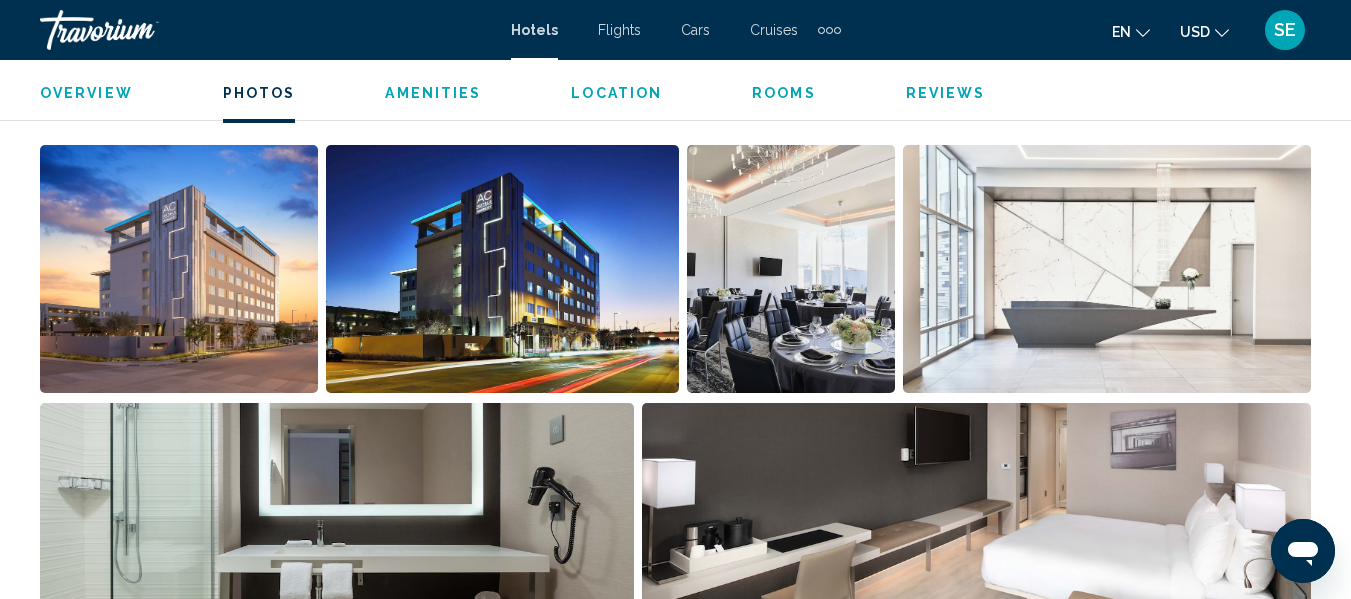 click at bounding box center [337, 527] 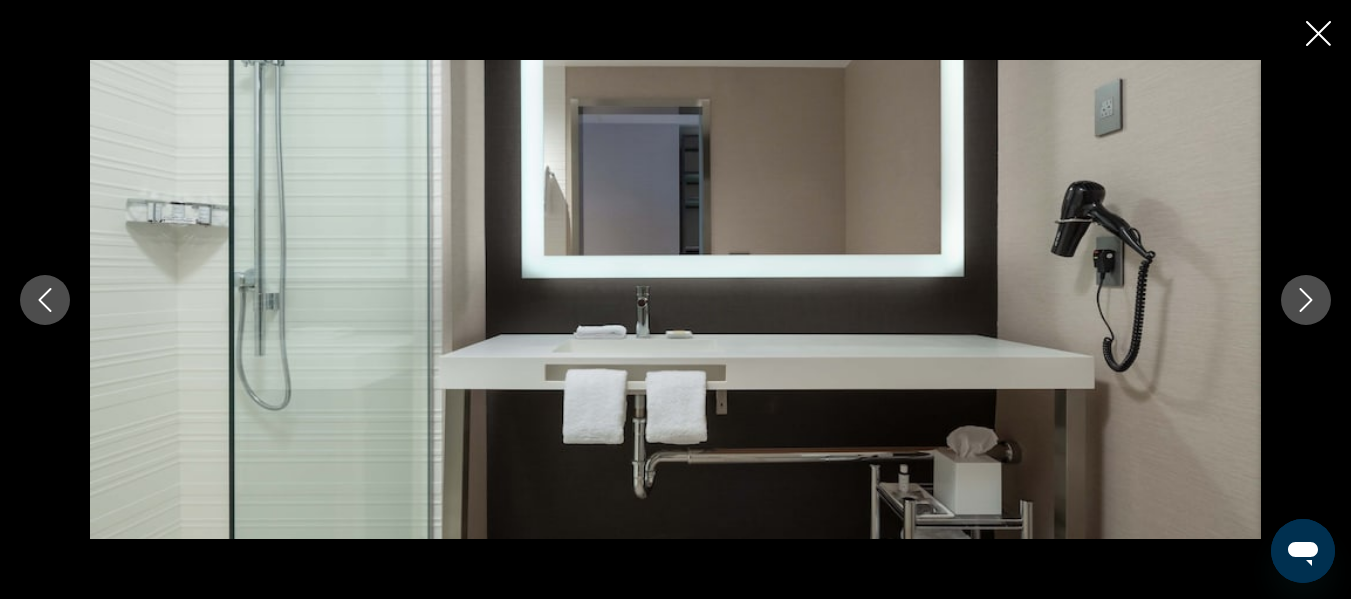 scroll, scrollTop: 1195, scrollLeft: 0, axis: vertical 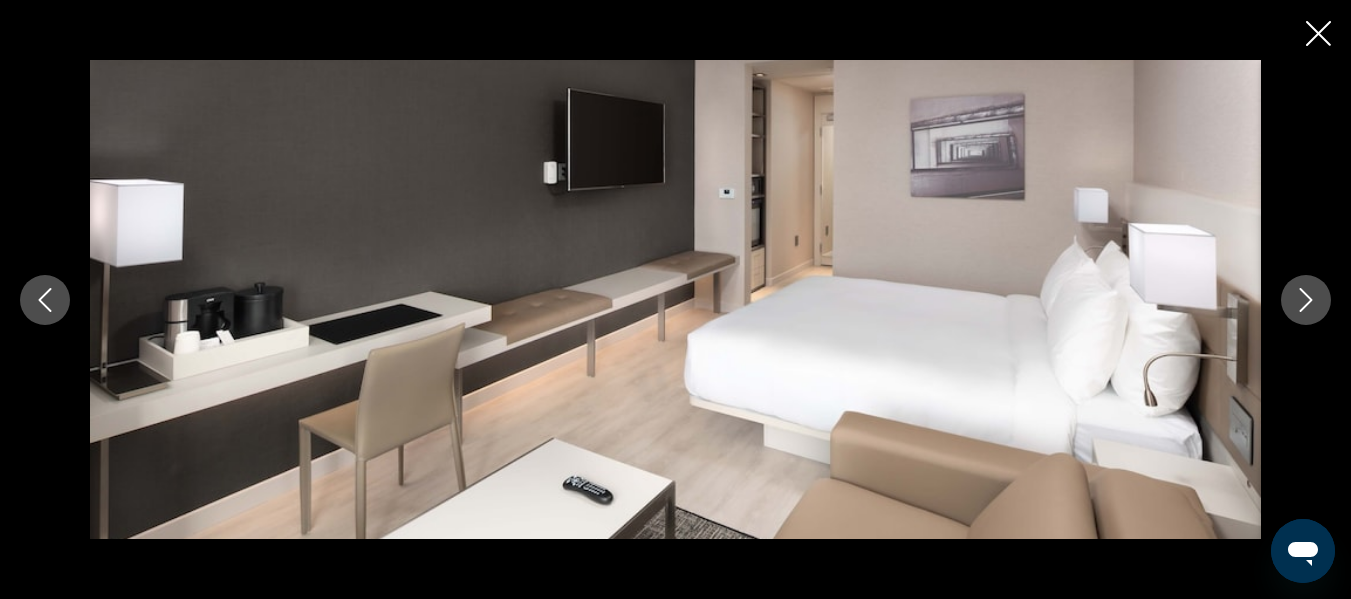 click 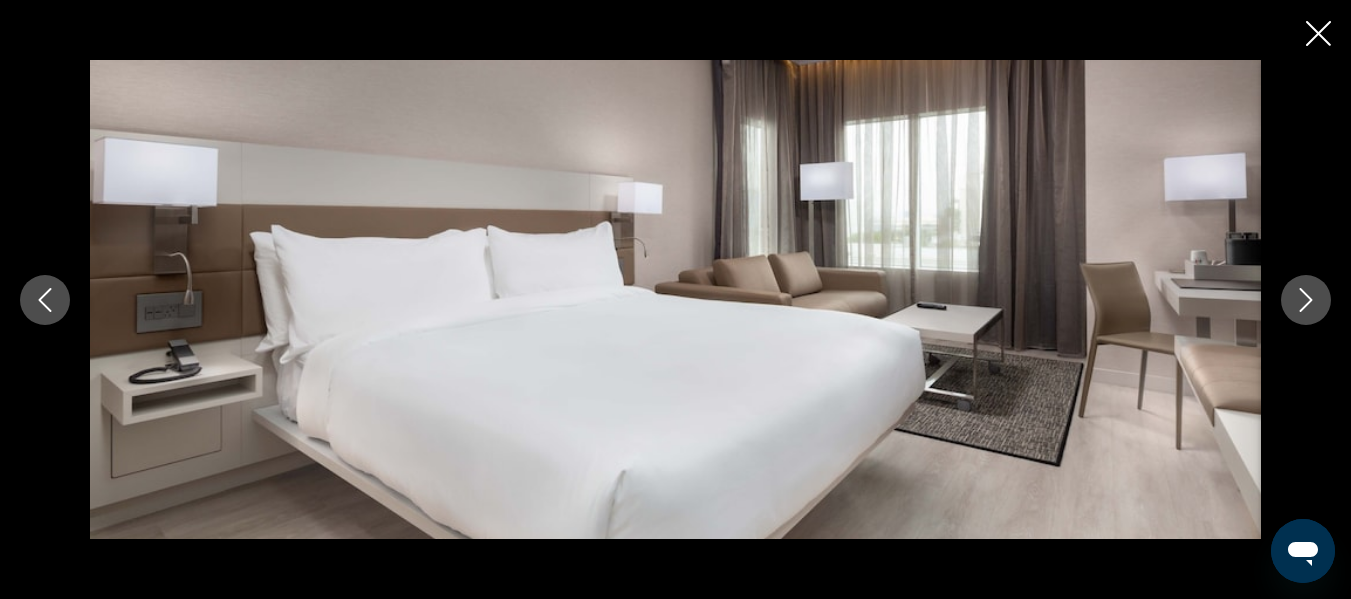 click 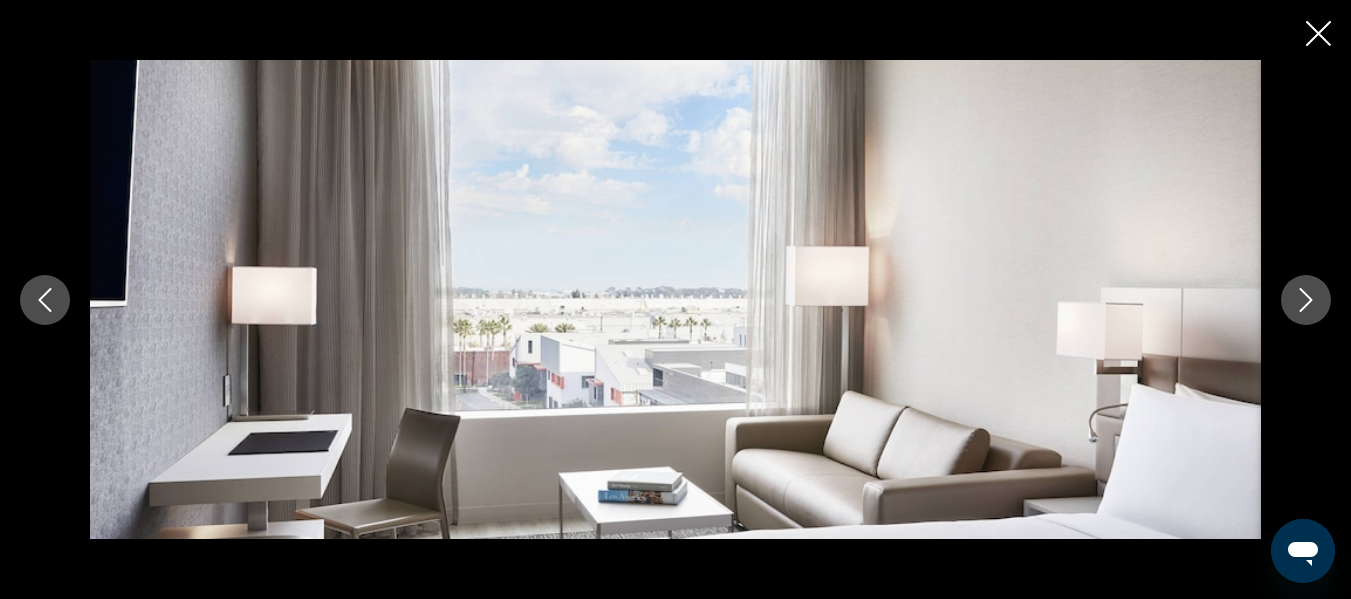 click 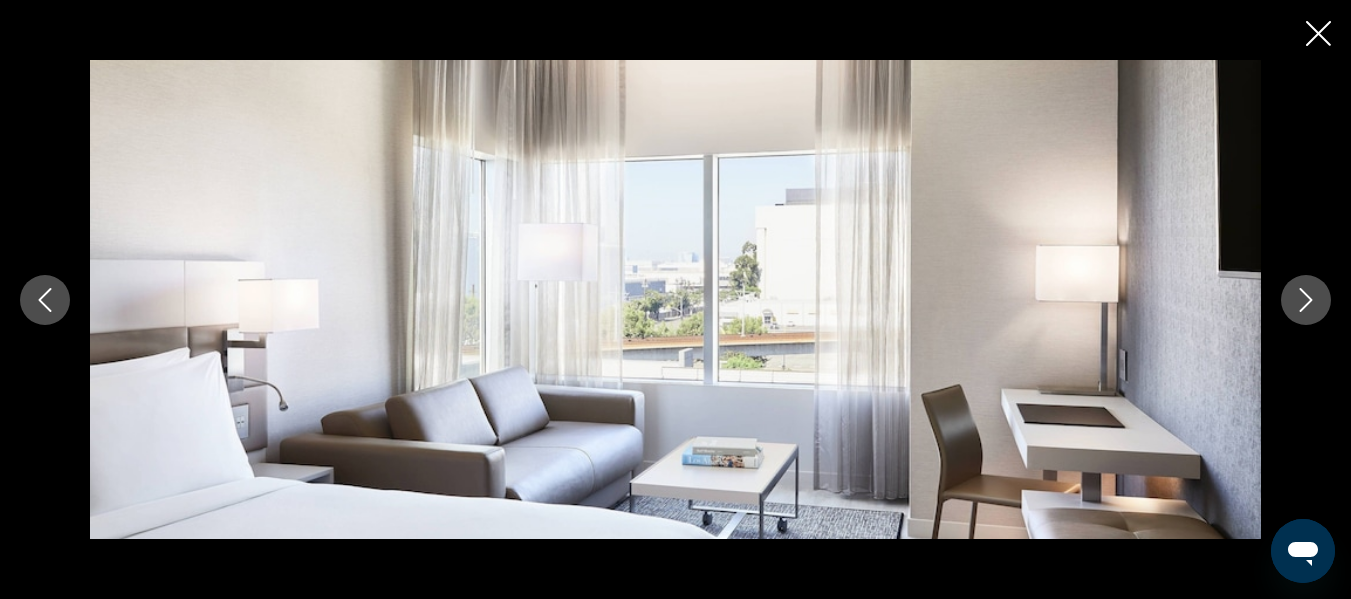 click 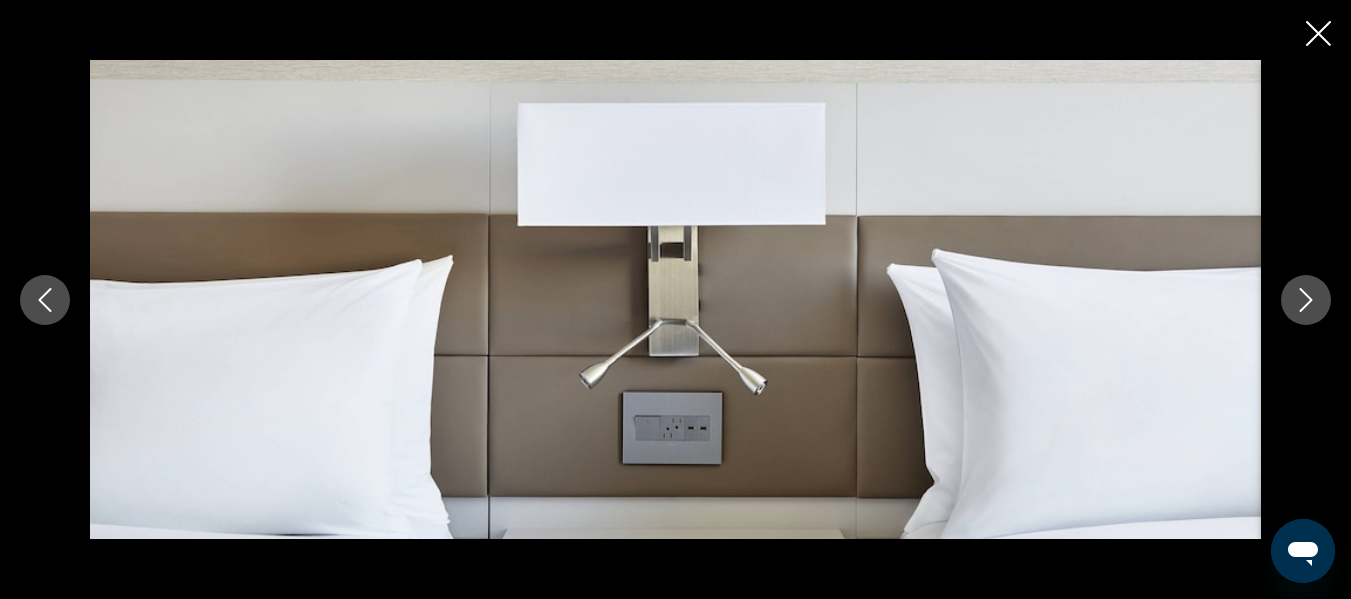 click 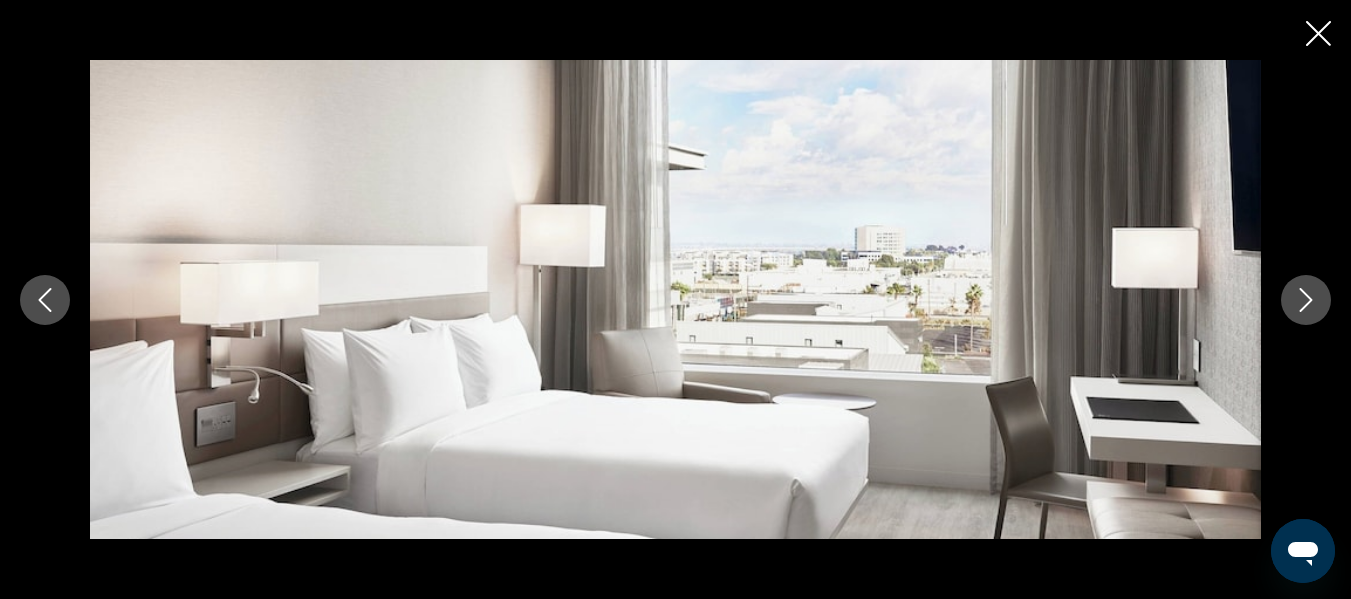 click 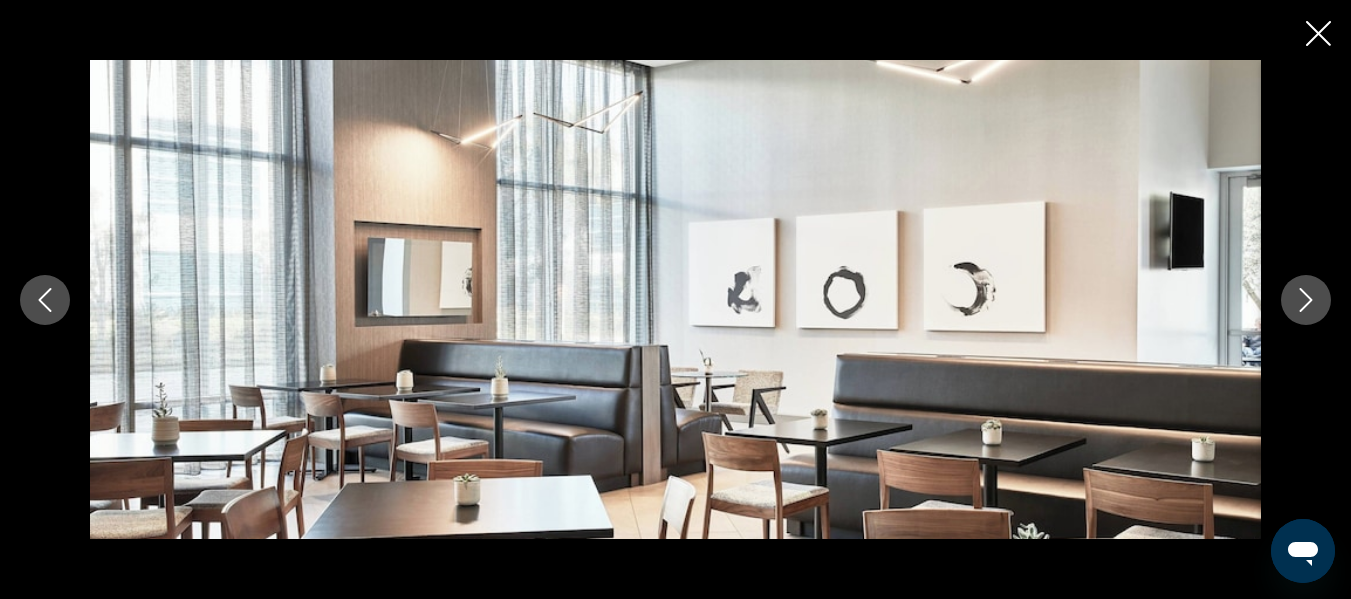 click 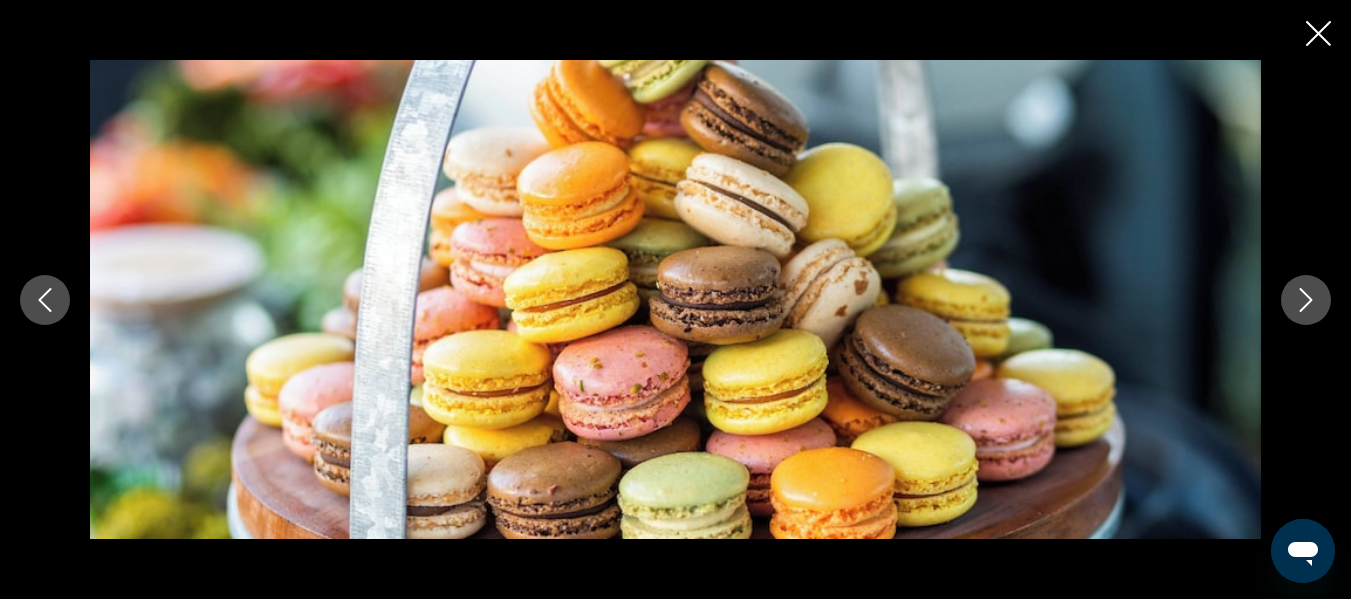 click 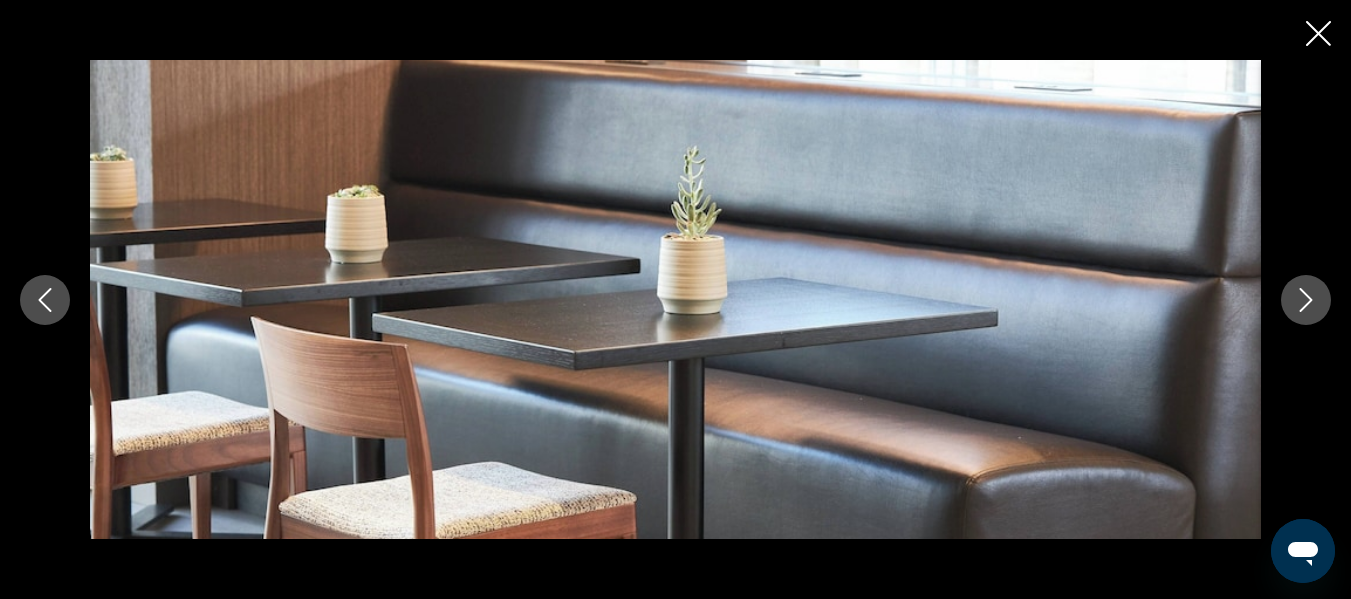 click 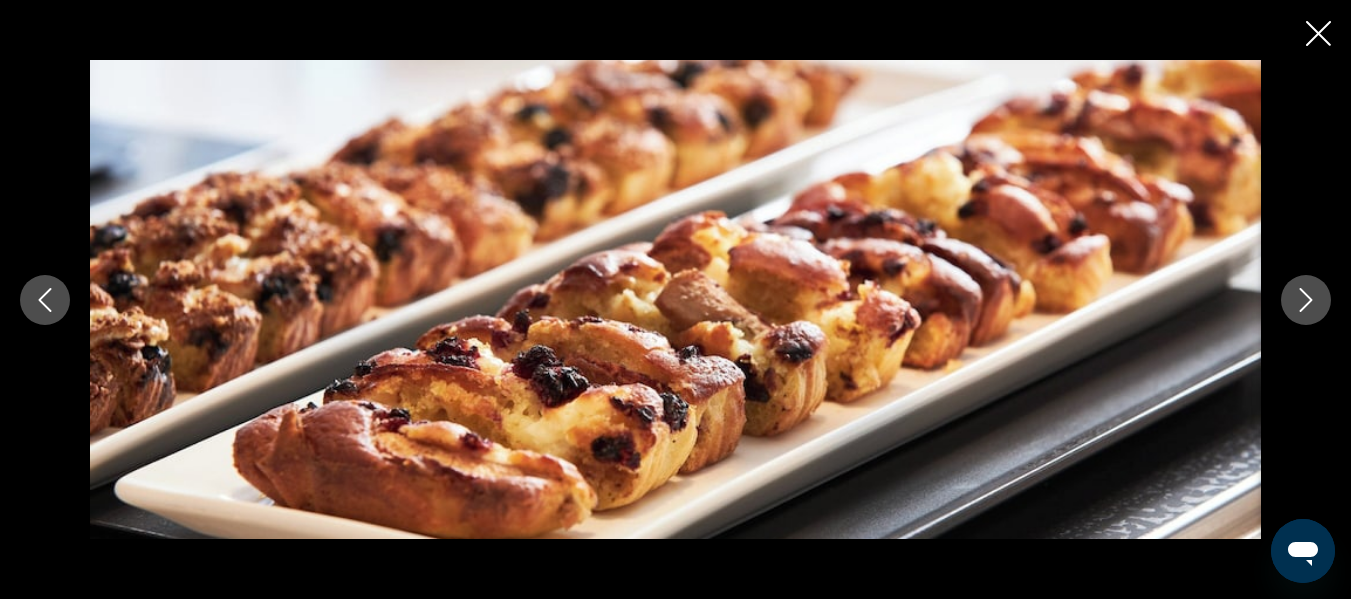 click 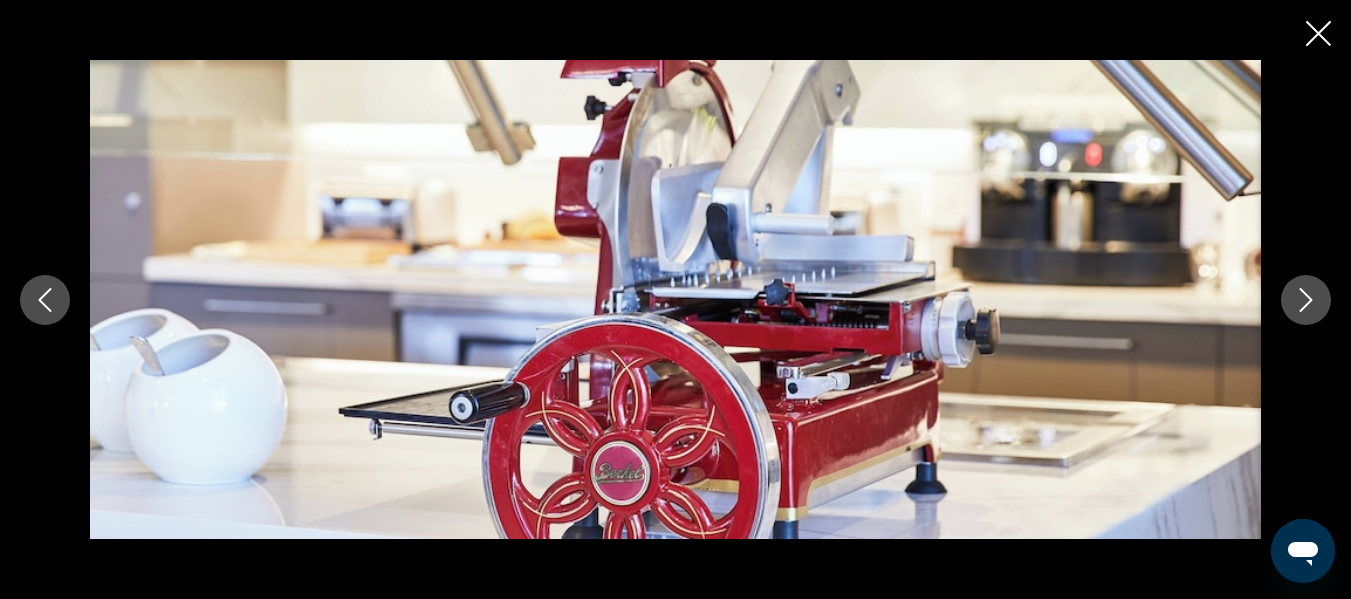 click 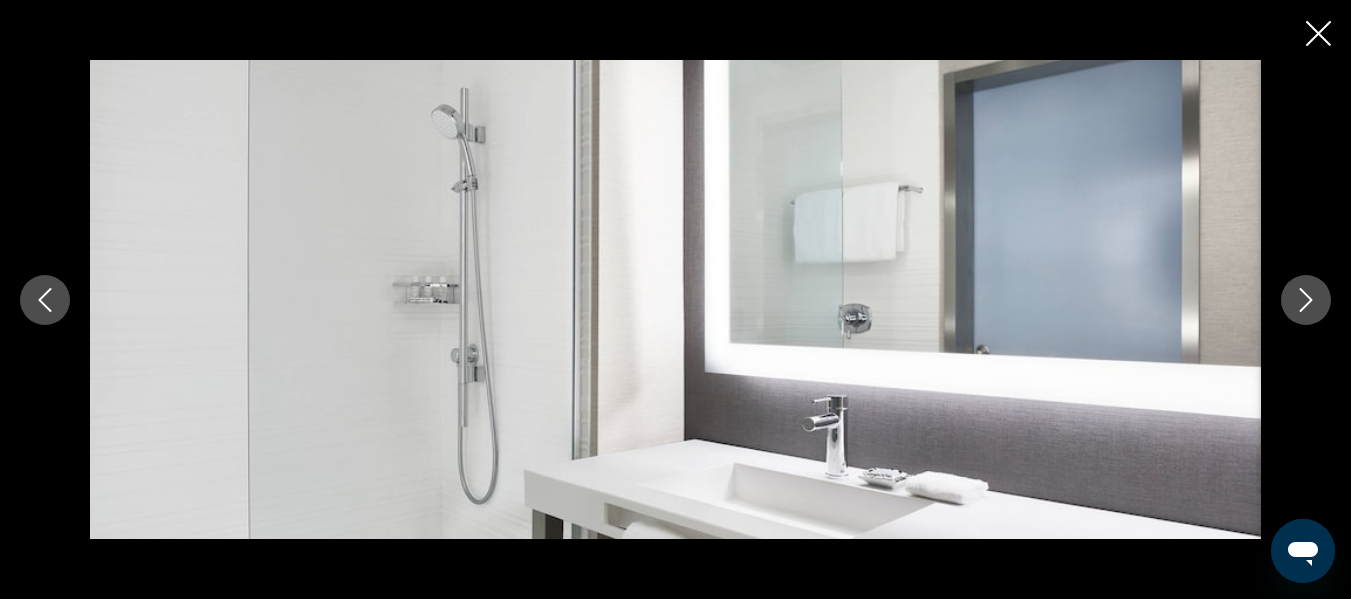 click 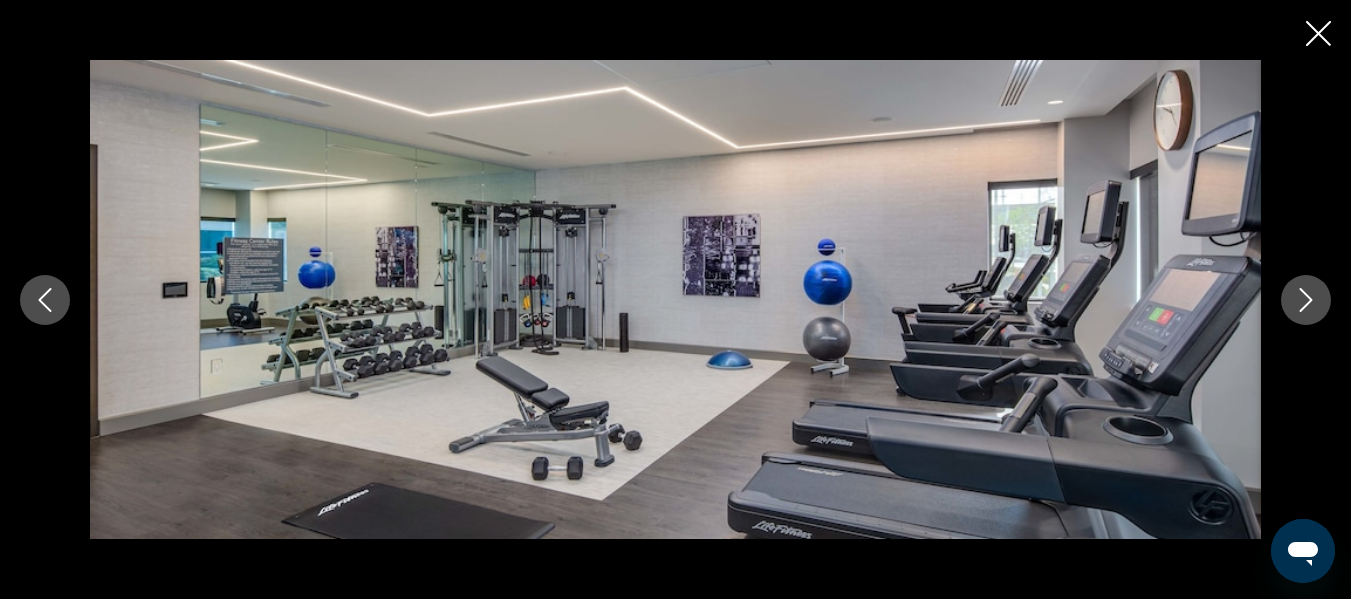 click 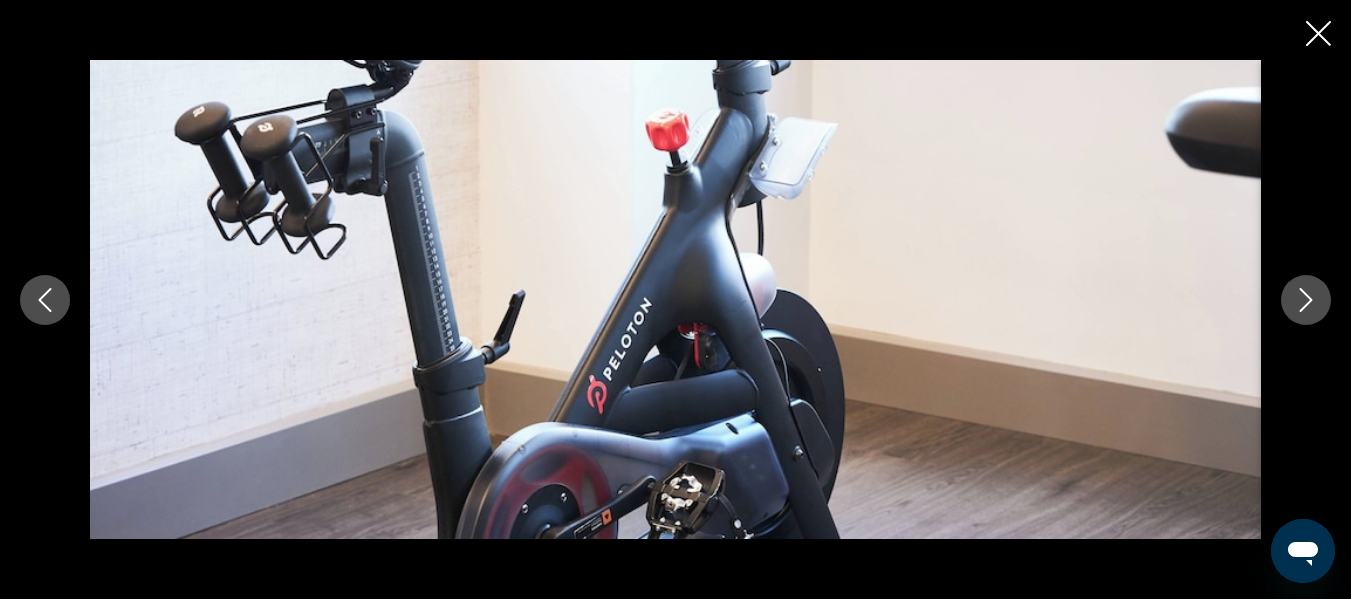 click 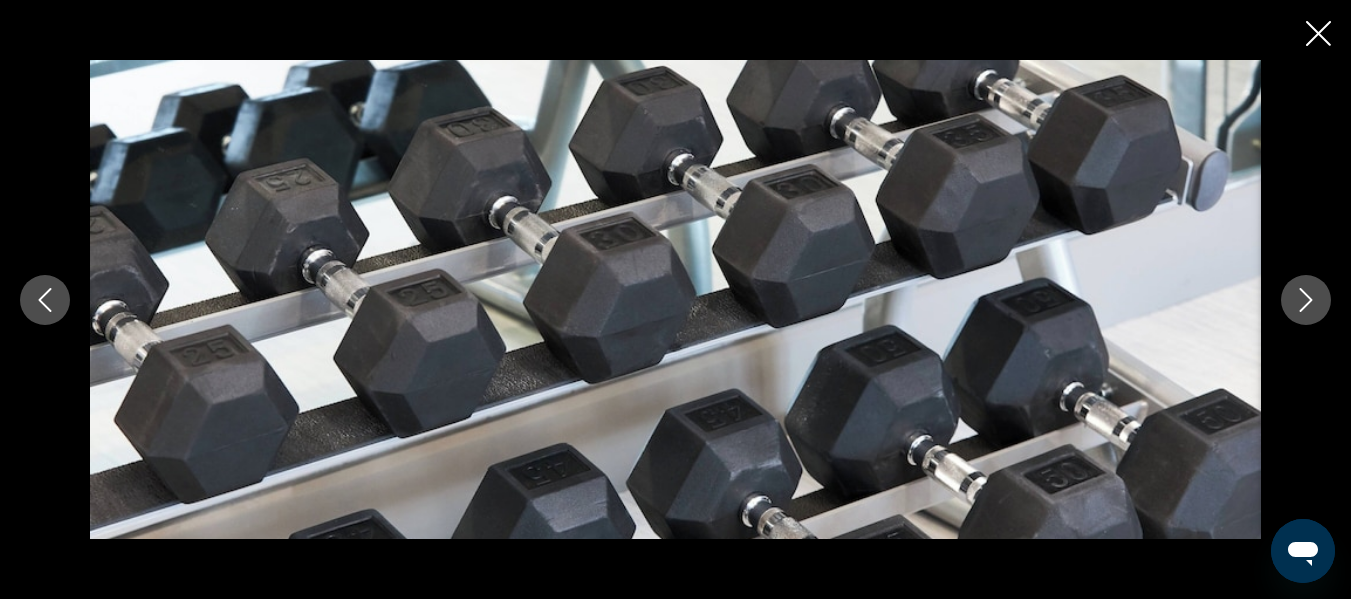 click 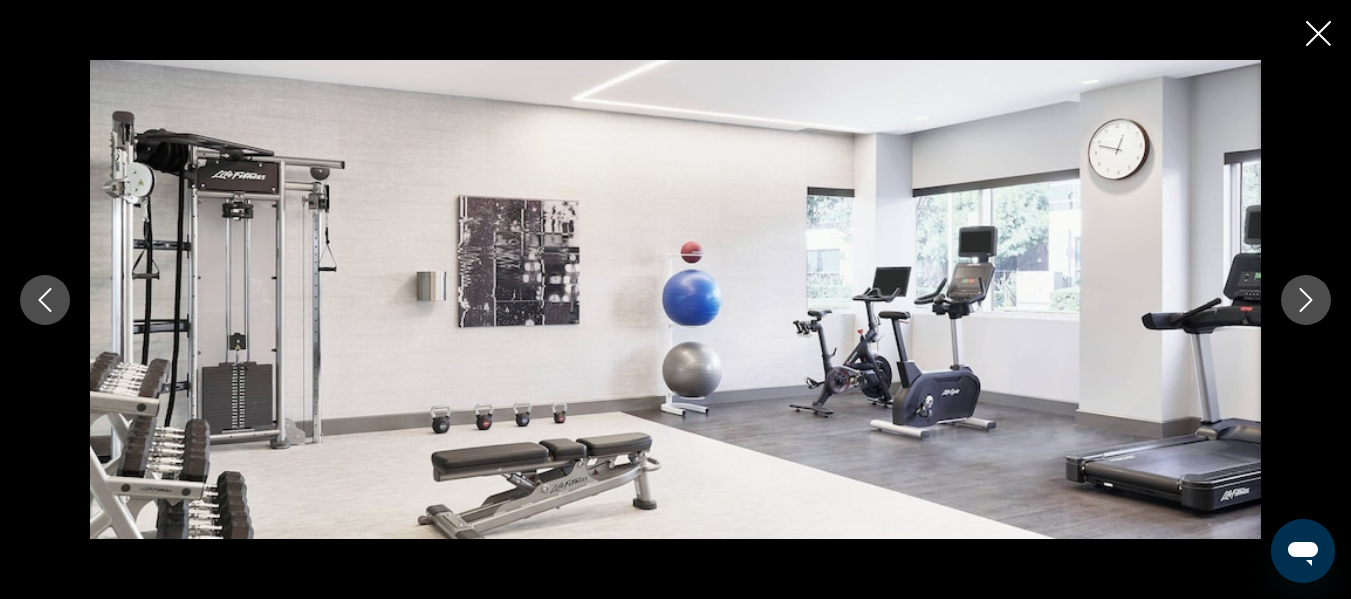 click 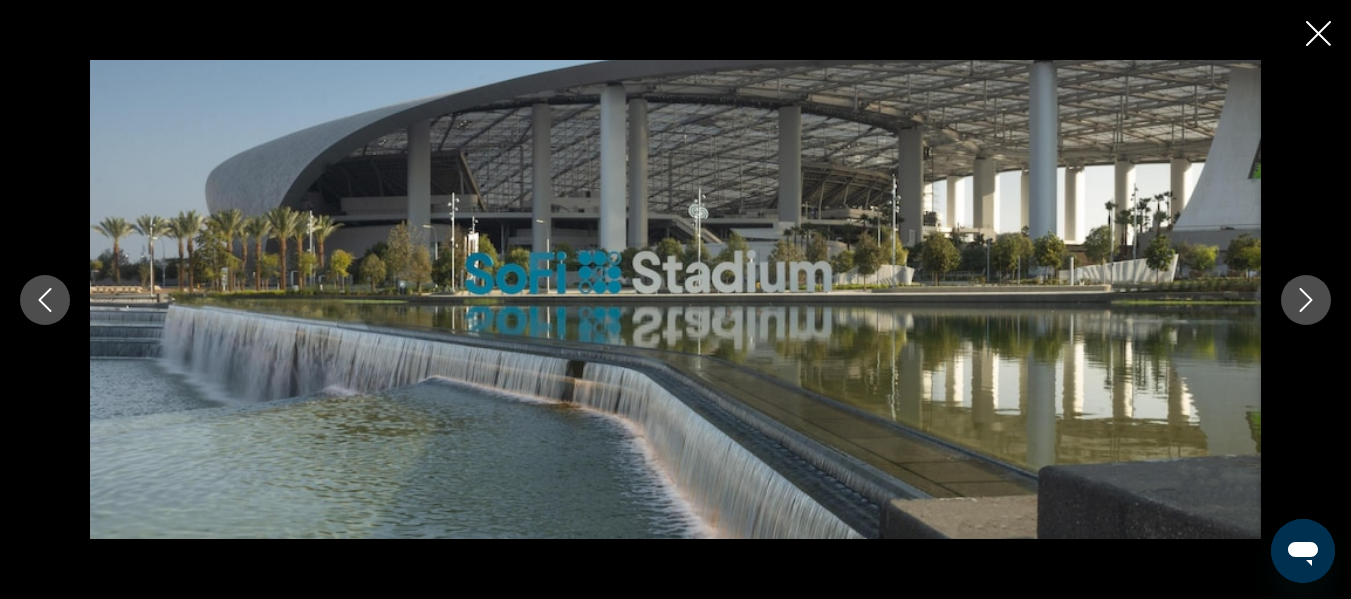 click 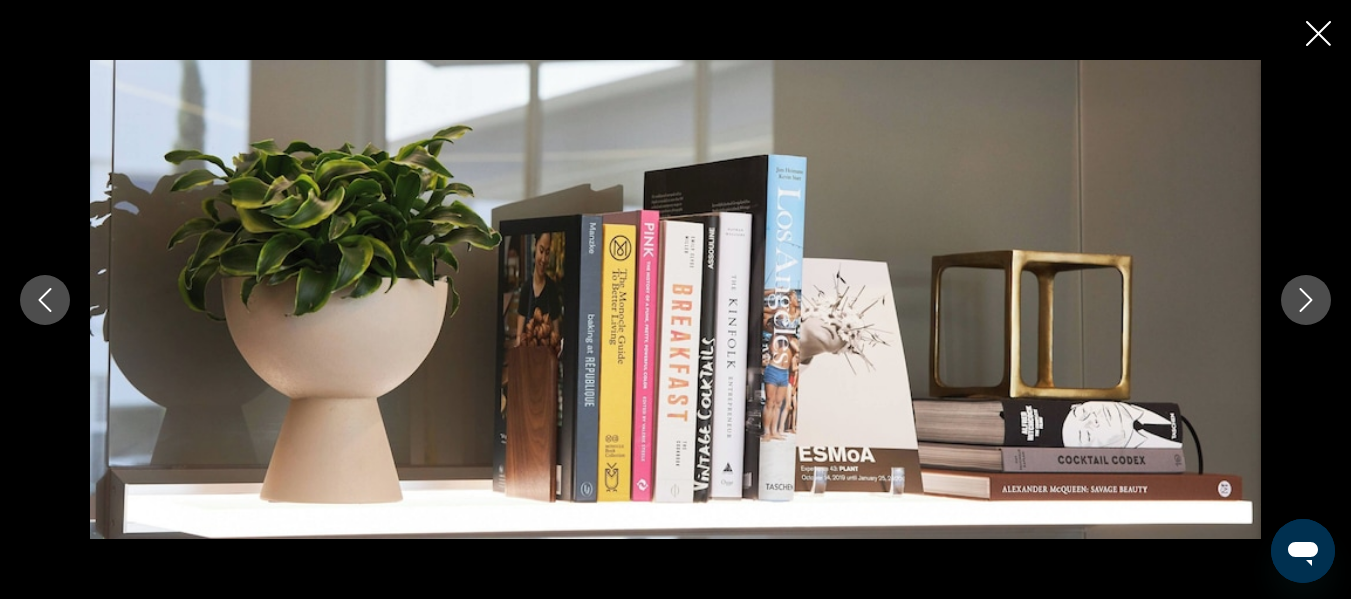 click 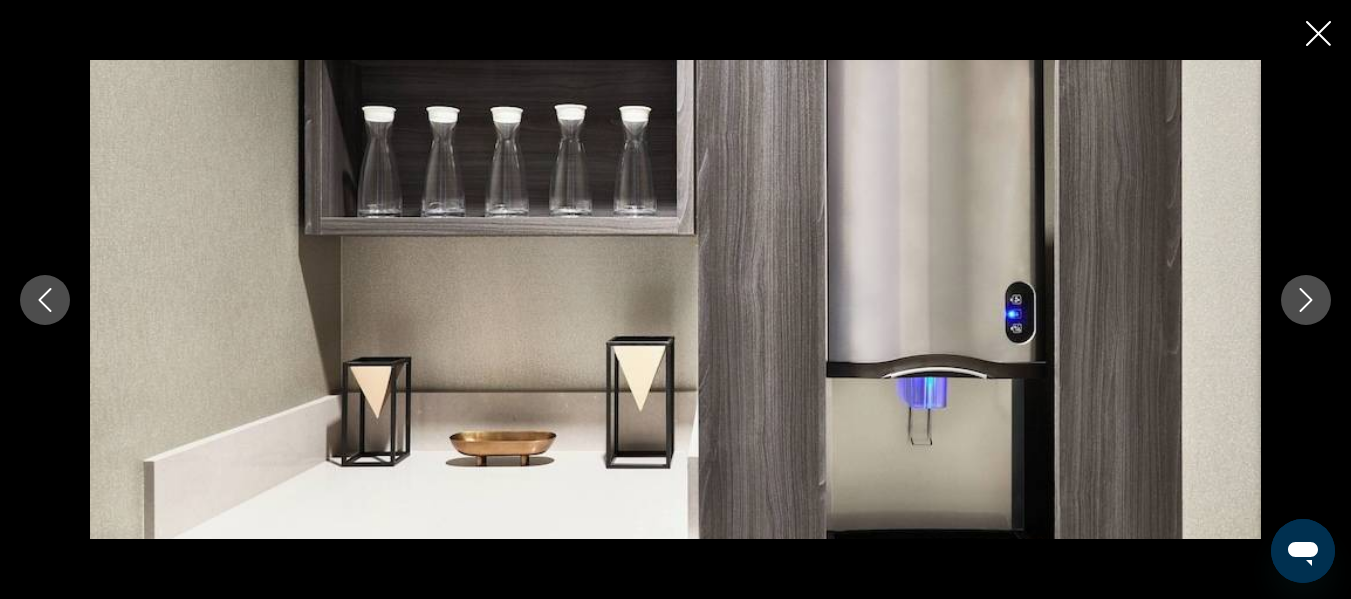 click 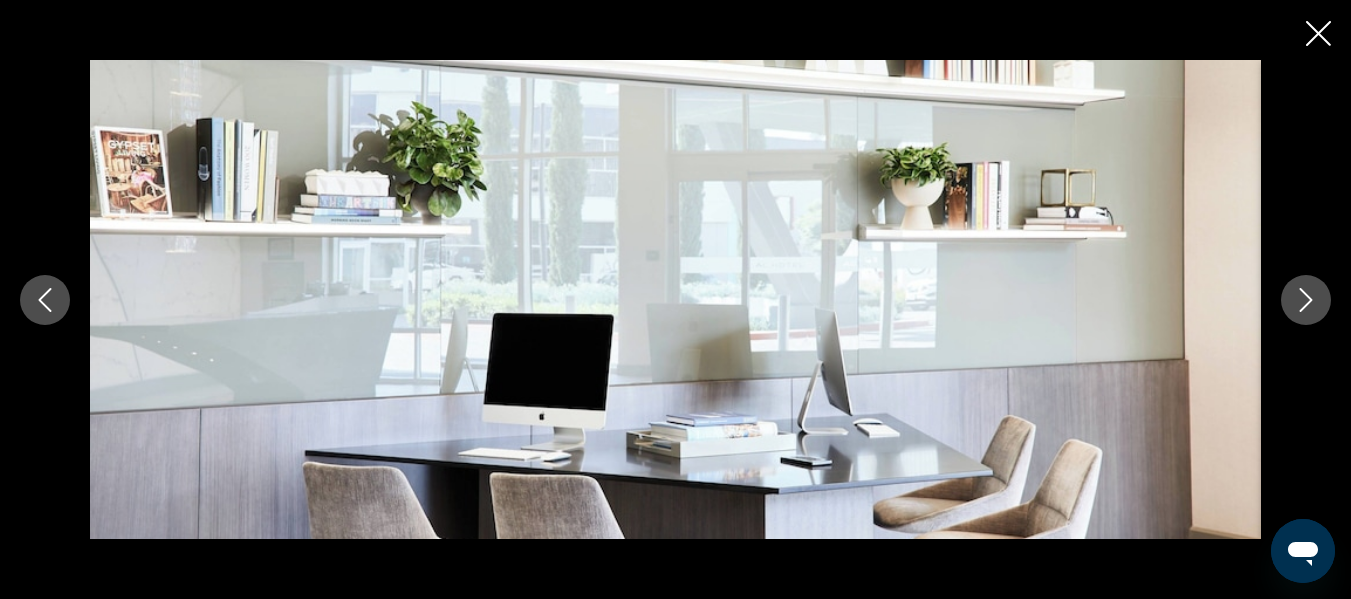 click 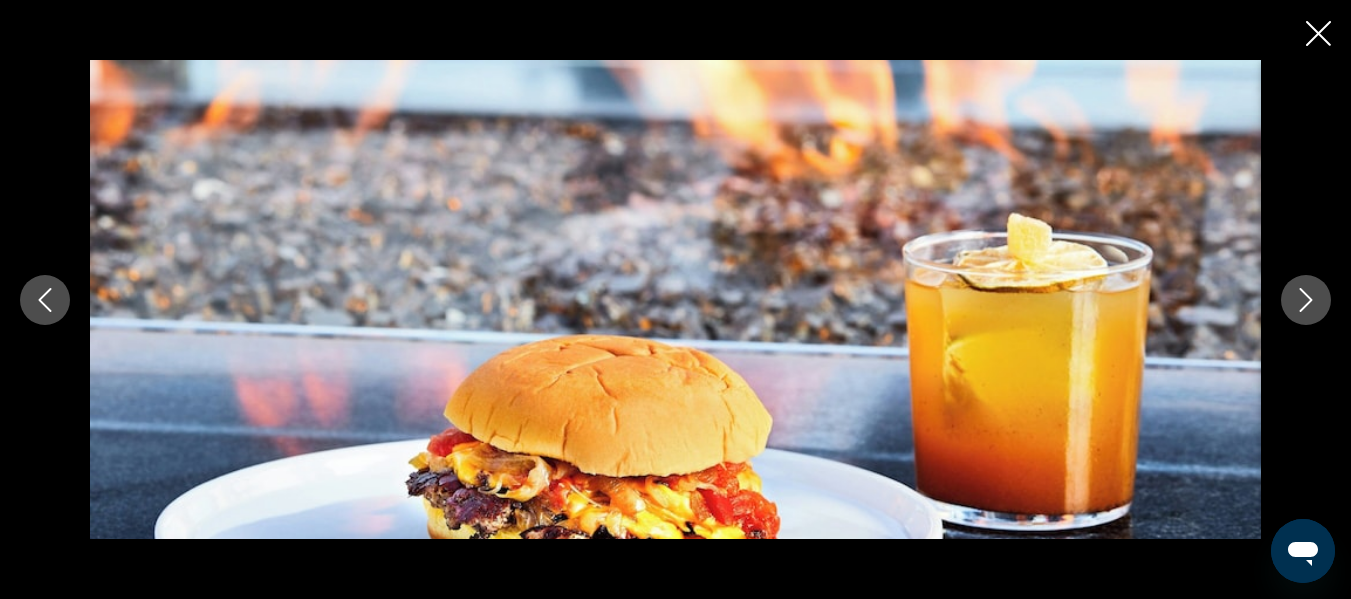 click 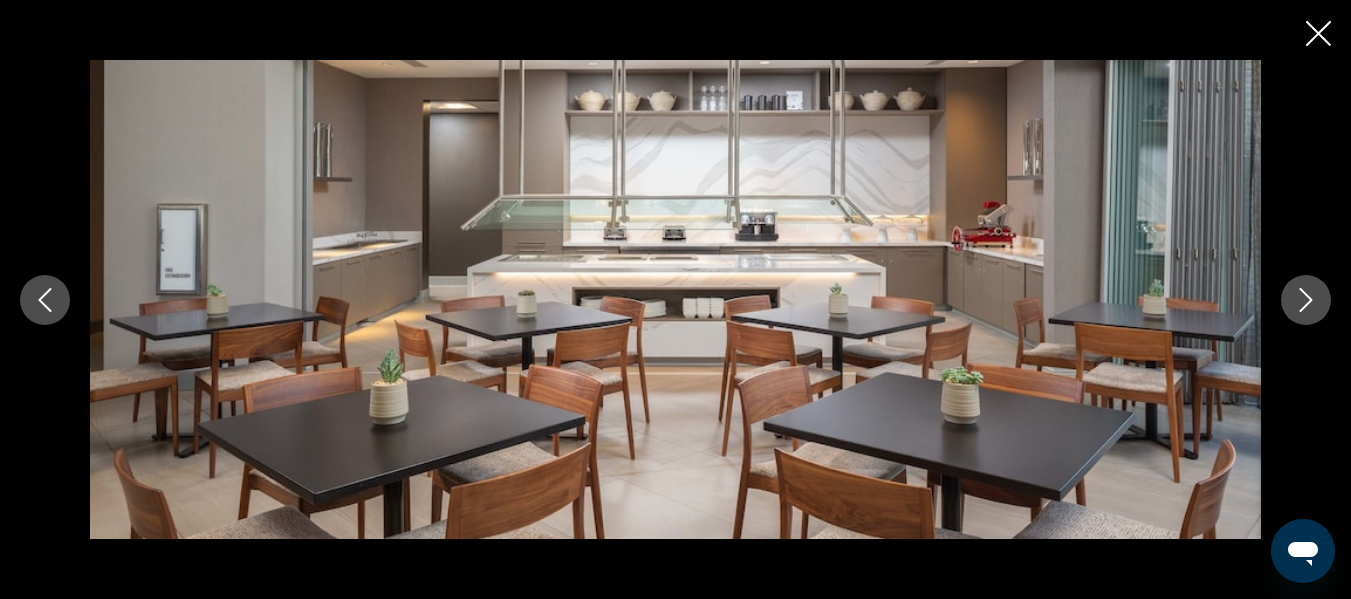click 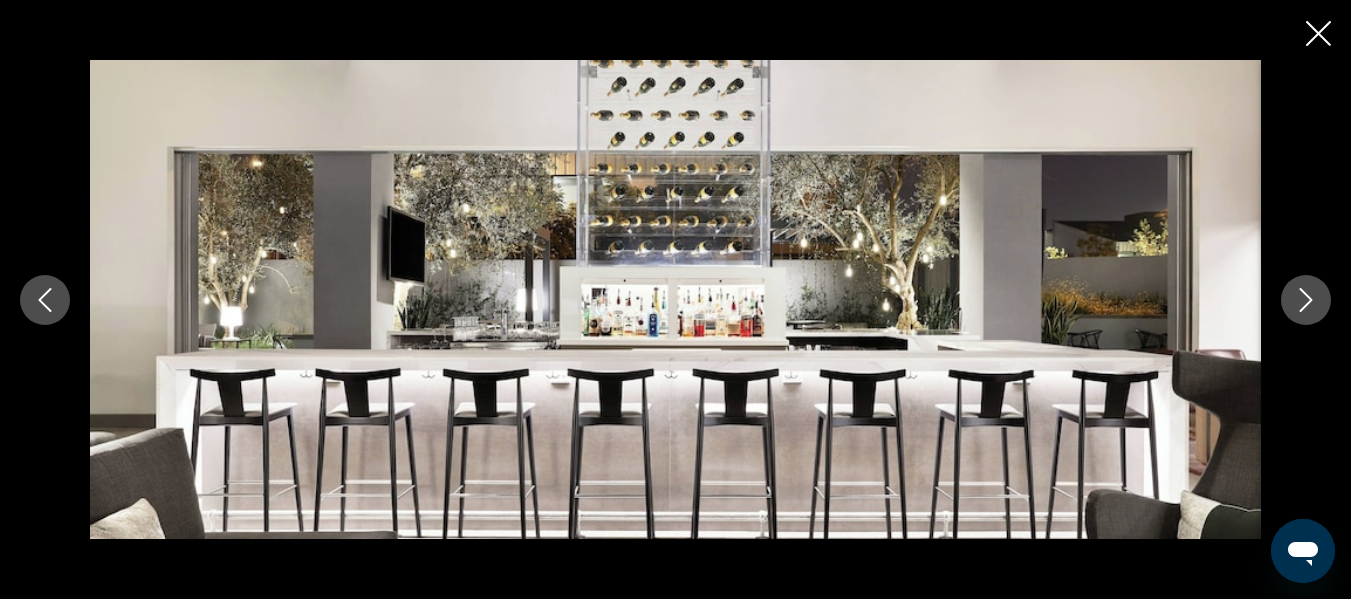 click 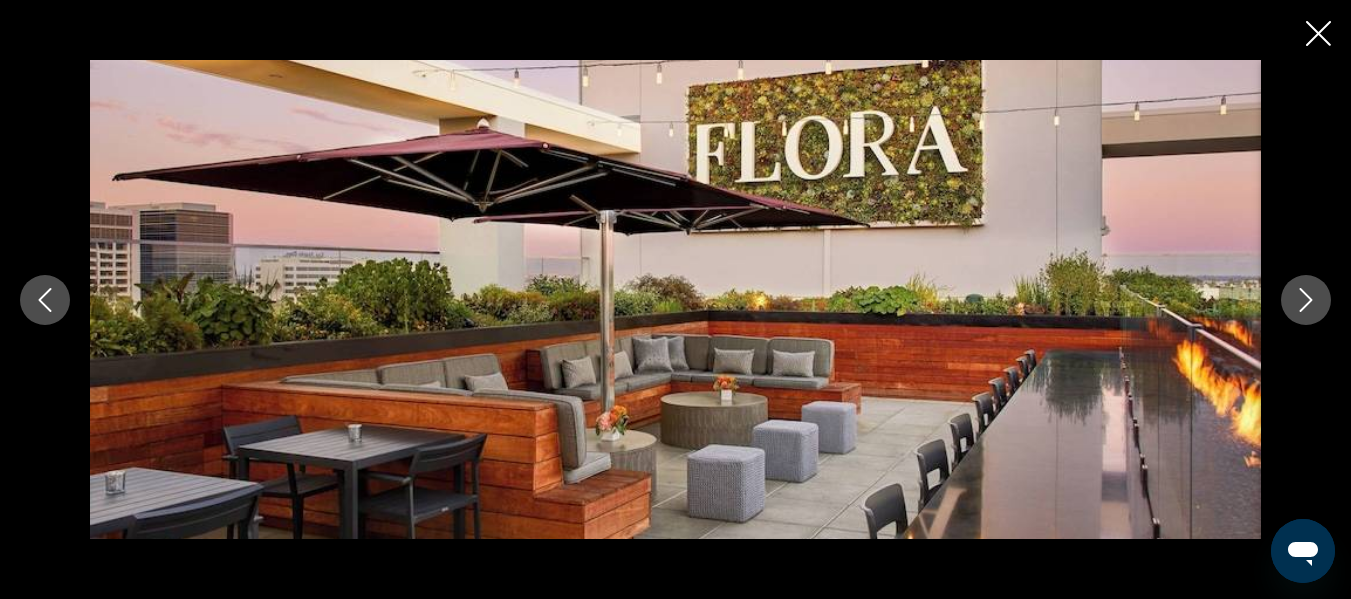 click 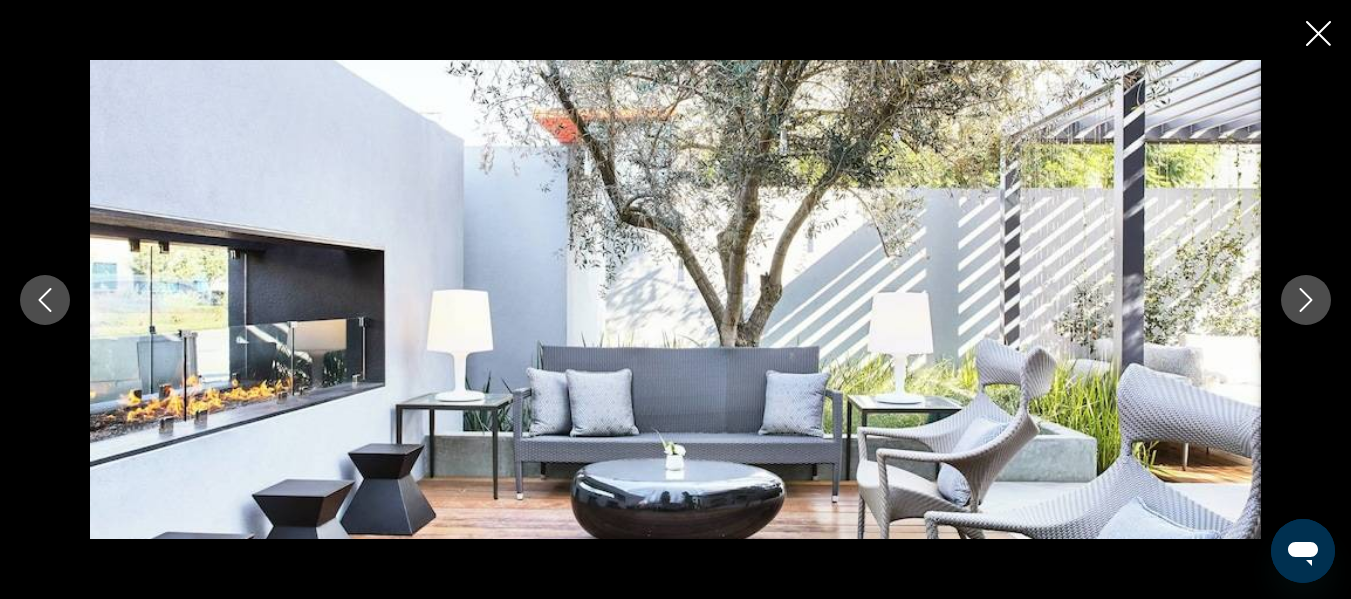 click 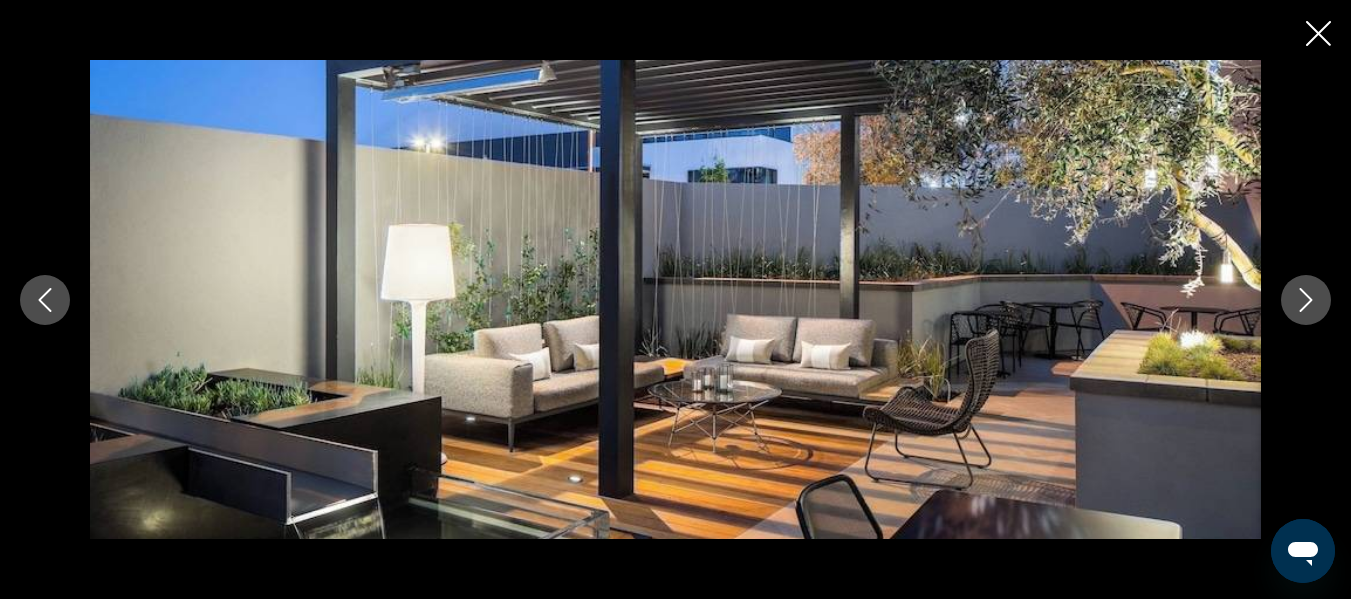 click 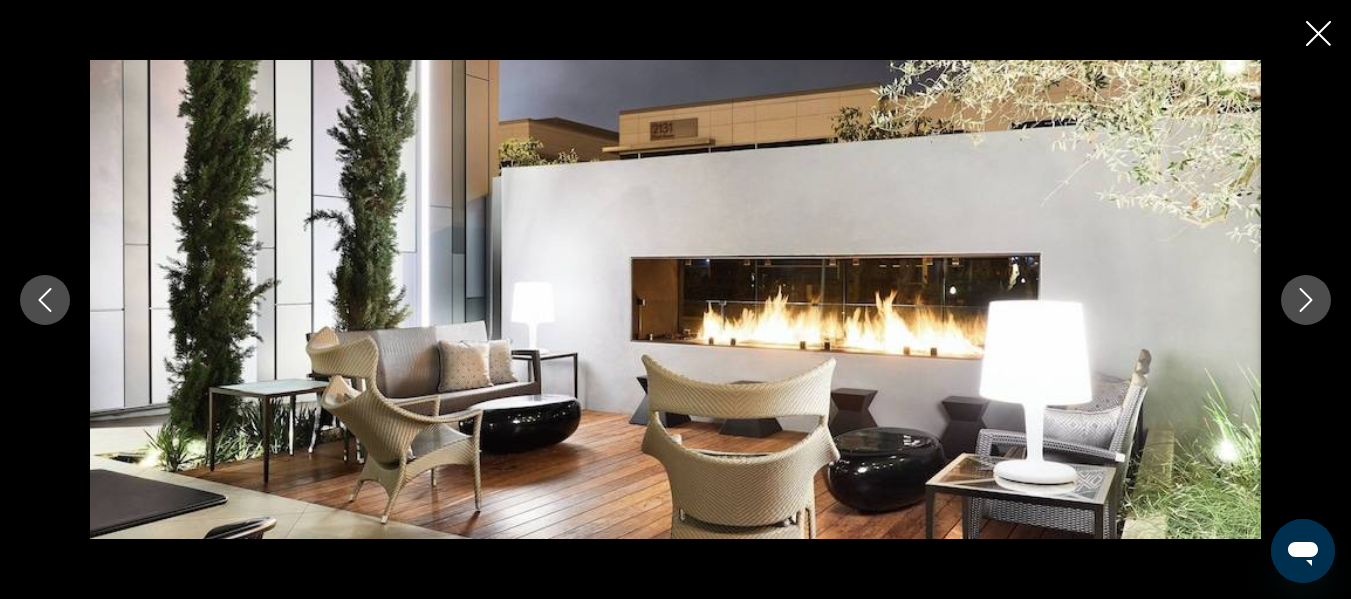 click 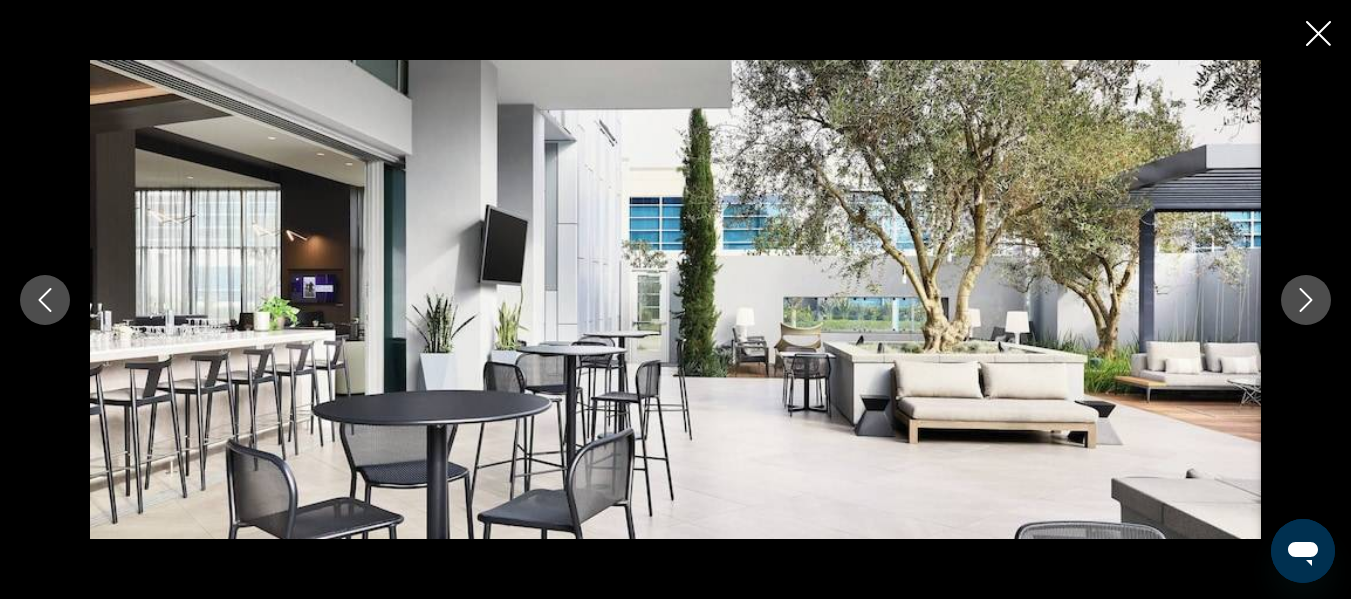 click 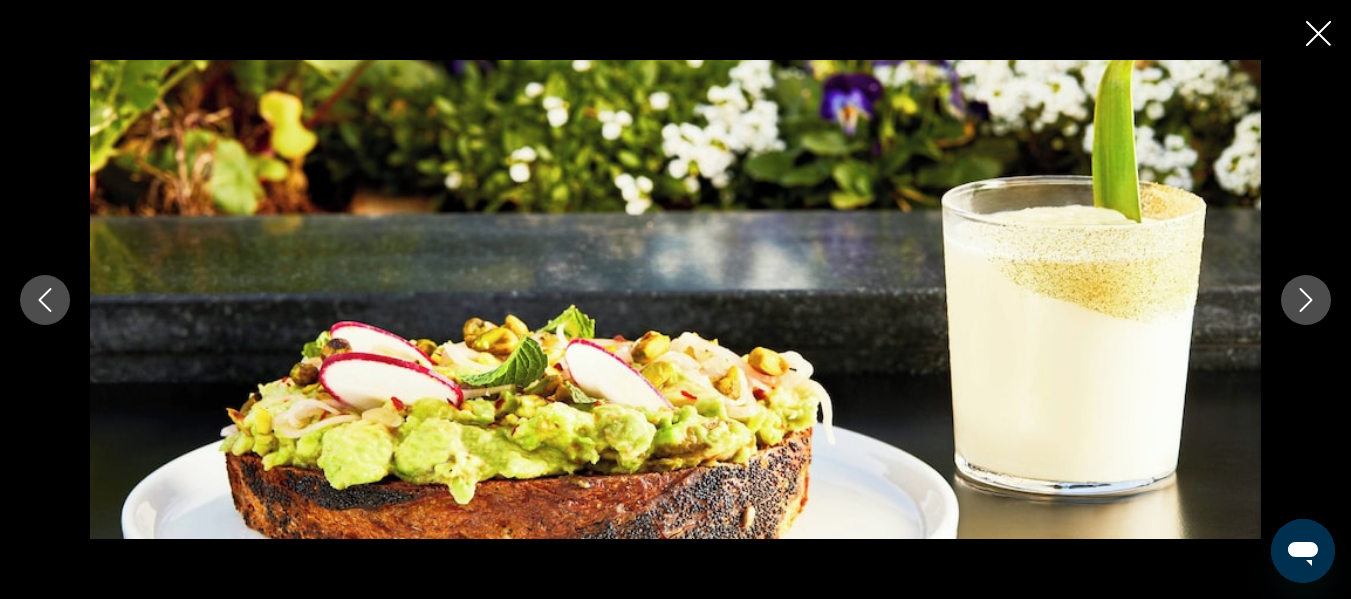 click 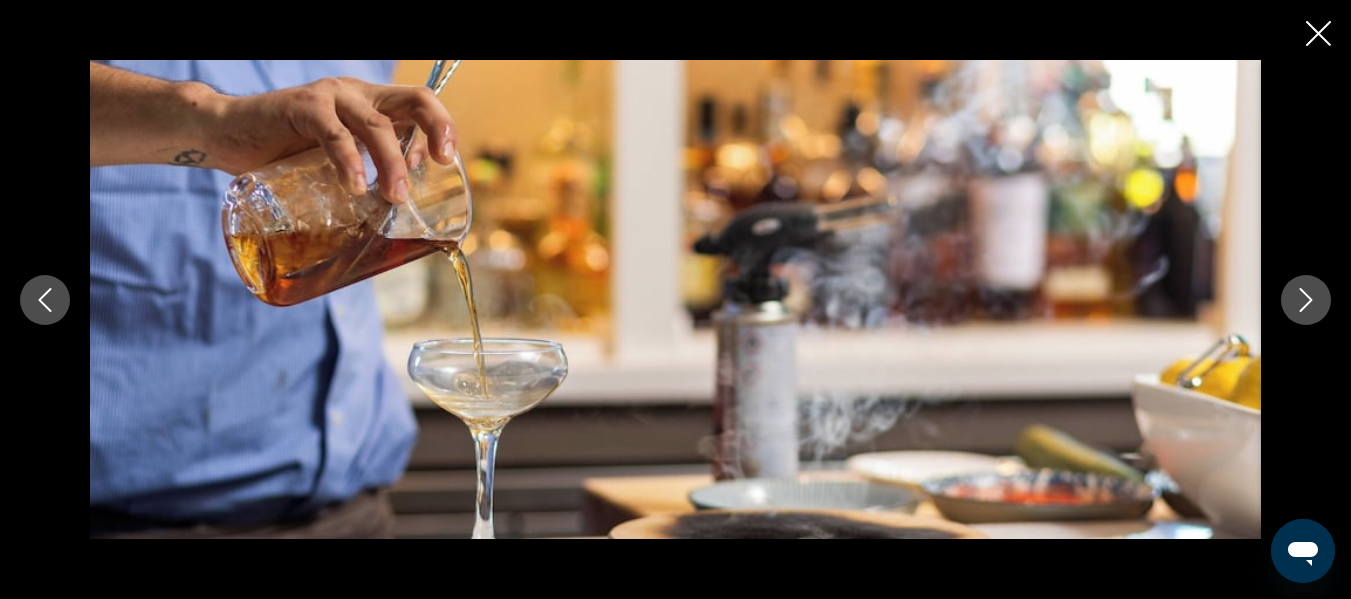 click 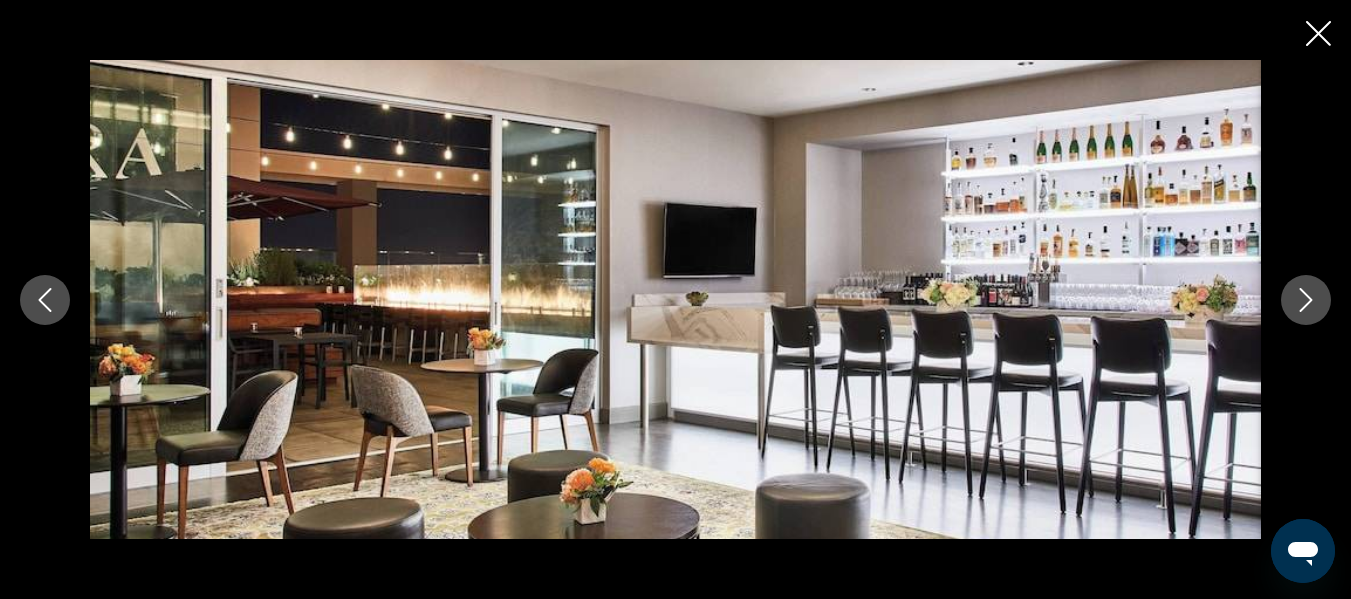 click 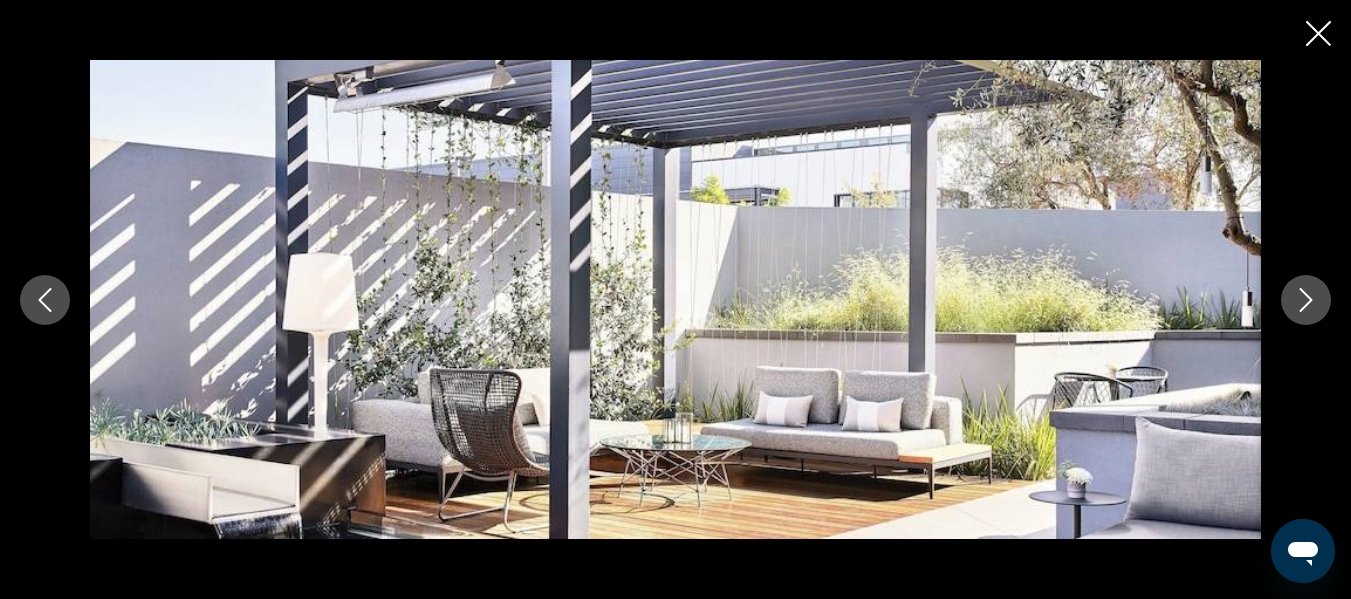 click 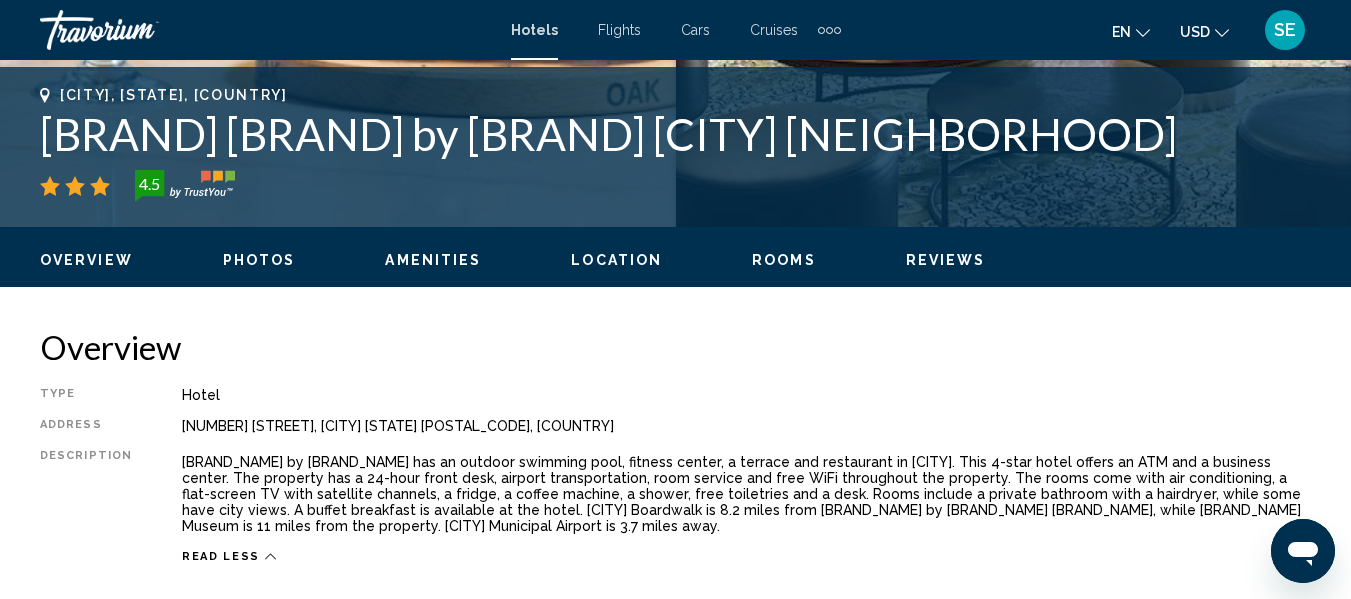 scroll, scrollTop: 776, scrollLeft: 0, axis: vertical 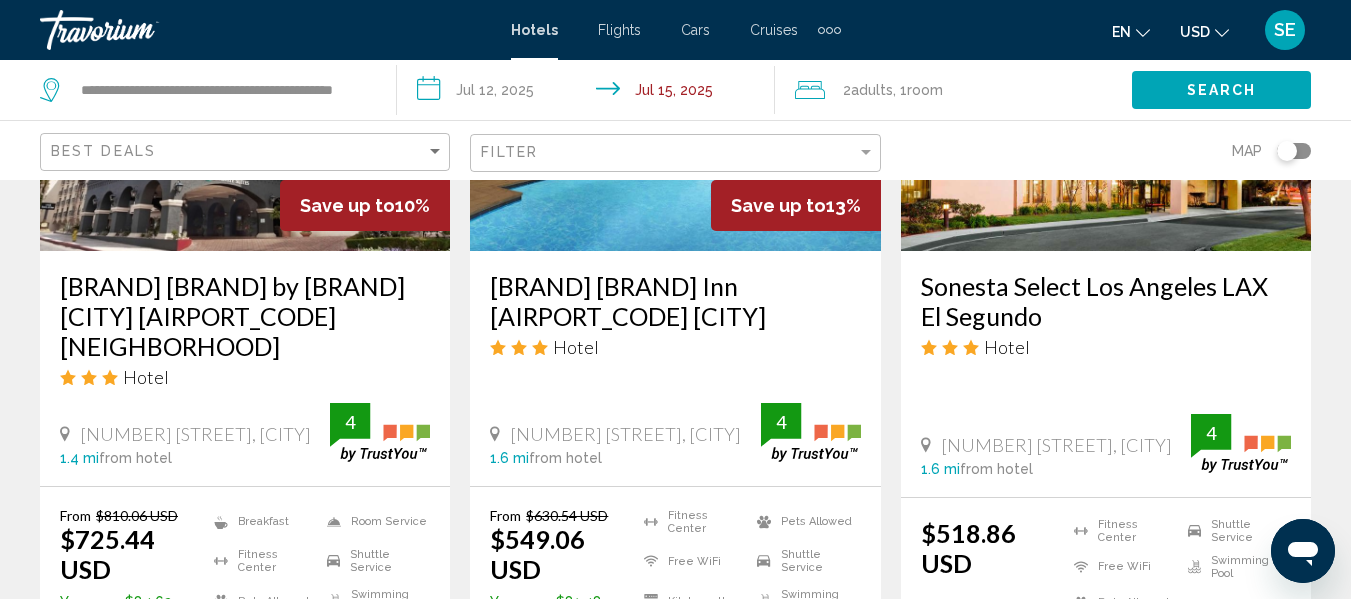 click on "Hilton Garden Inn LAX El Segundo
Hotel
2100 E Mariposa Ave, El Segundo 1.6 mi  from hotel 4" at bounding box center (675, 368) 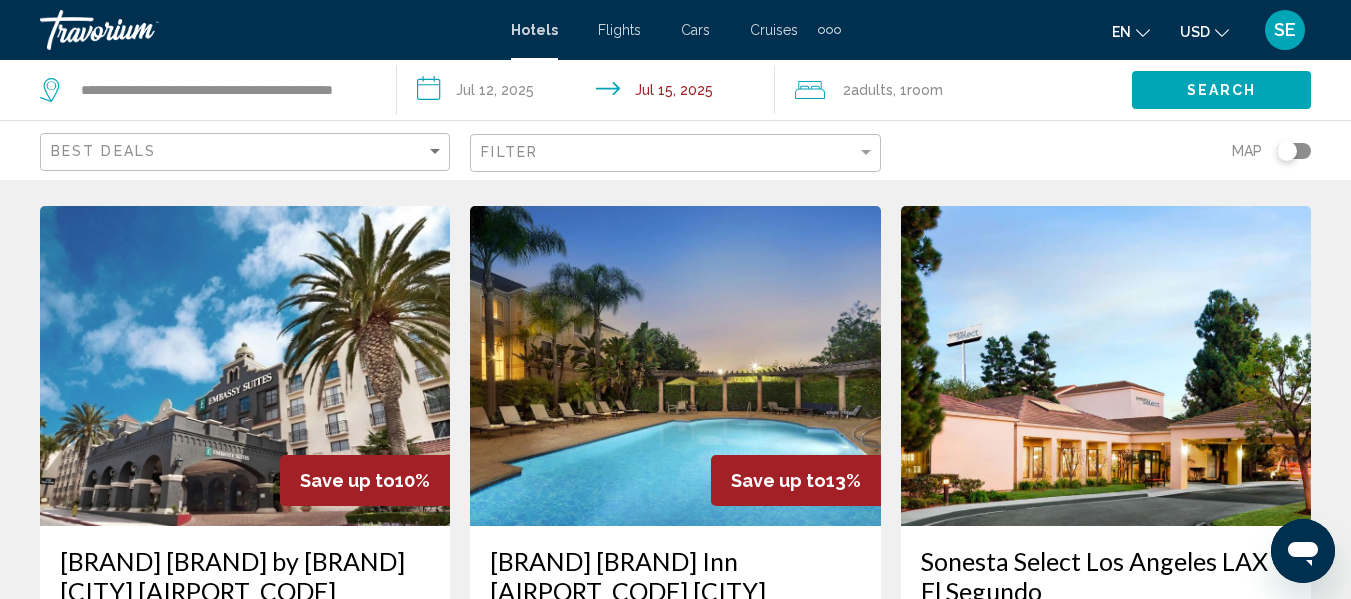 scroll, scrollTop: 1651, scrollLeft: 0, axis: vertical 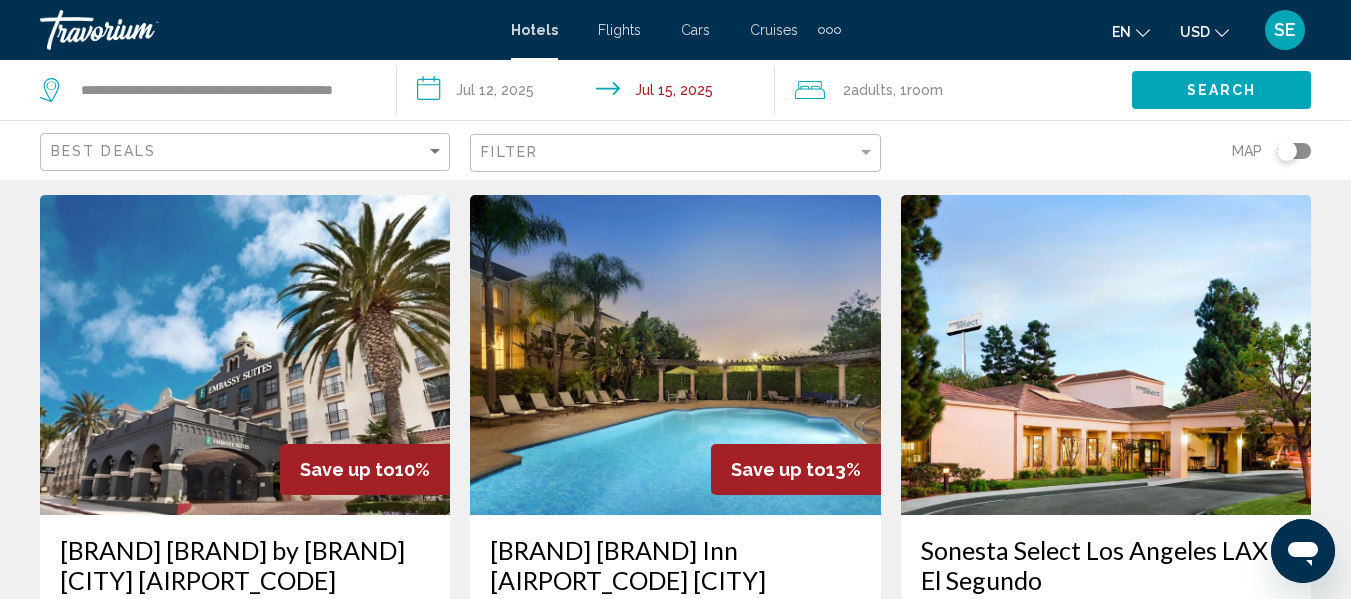 click at bounding box center [675, 355] 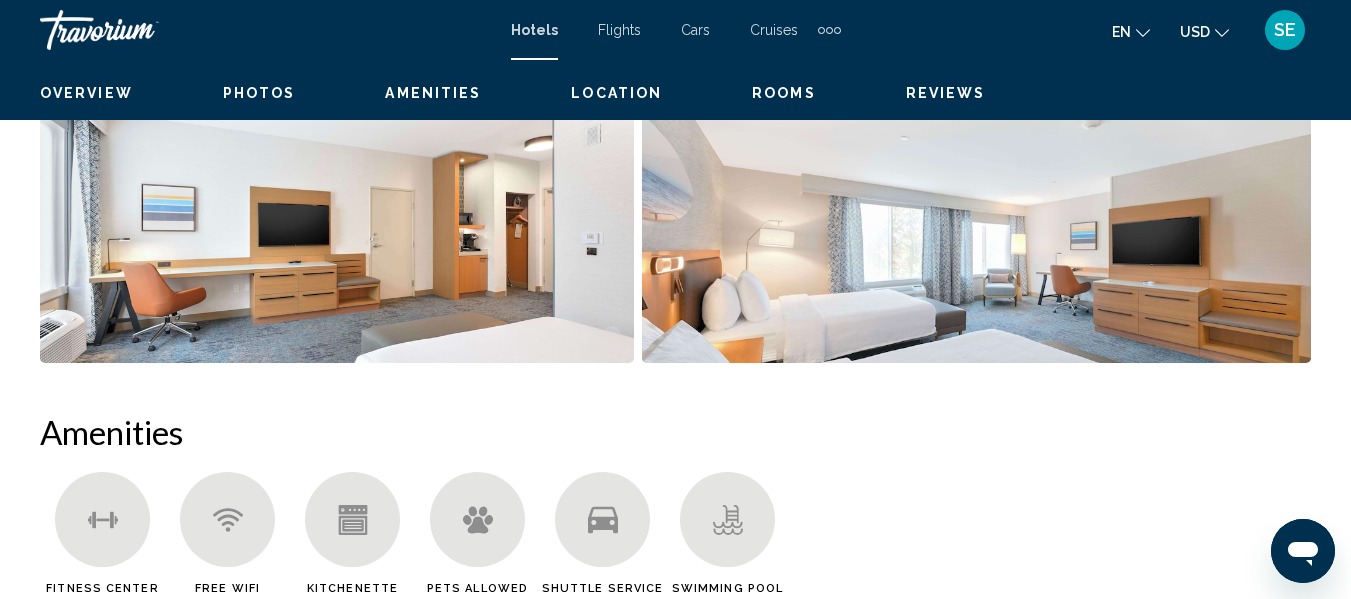 scroll, scrollTop: 236, scrollLeft: 0, axis: vertical 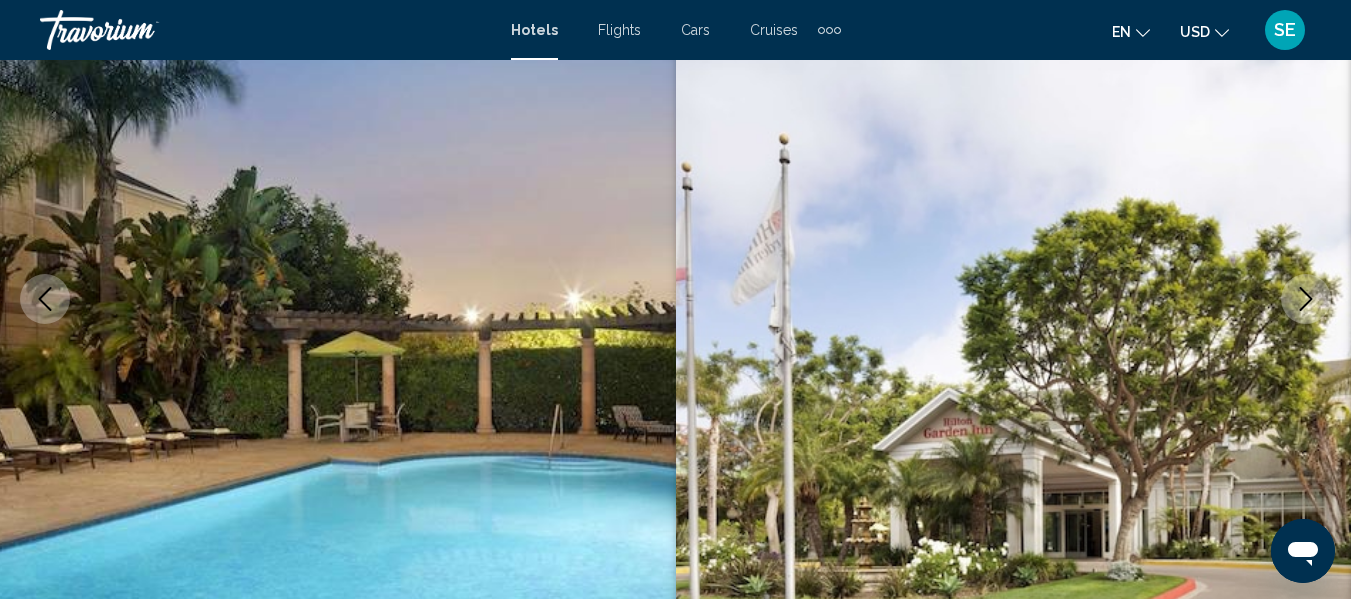 click 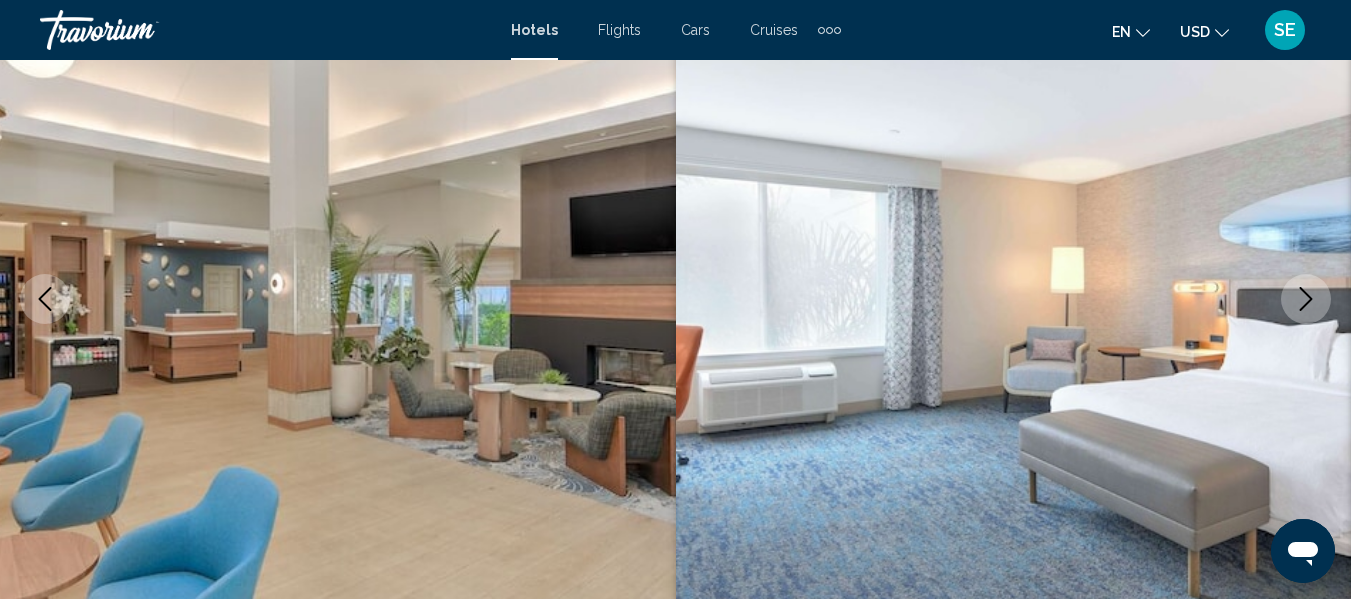 click 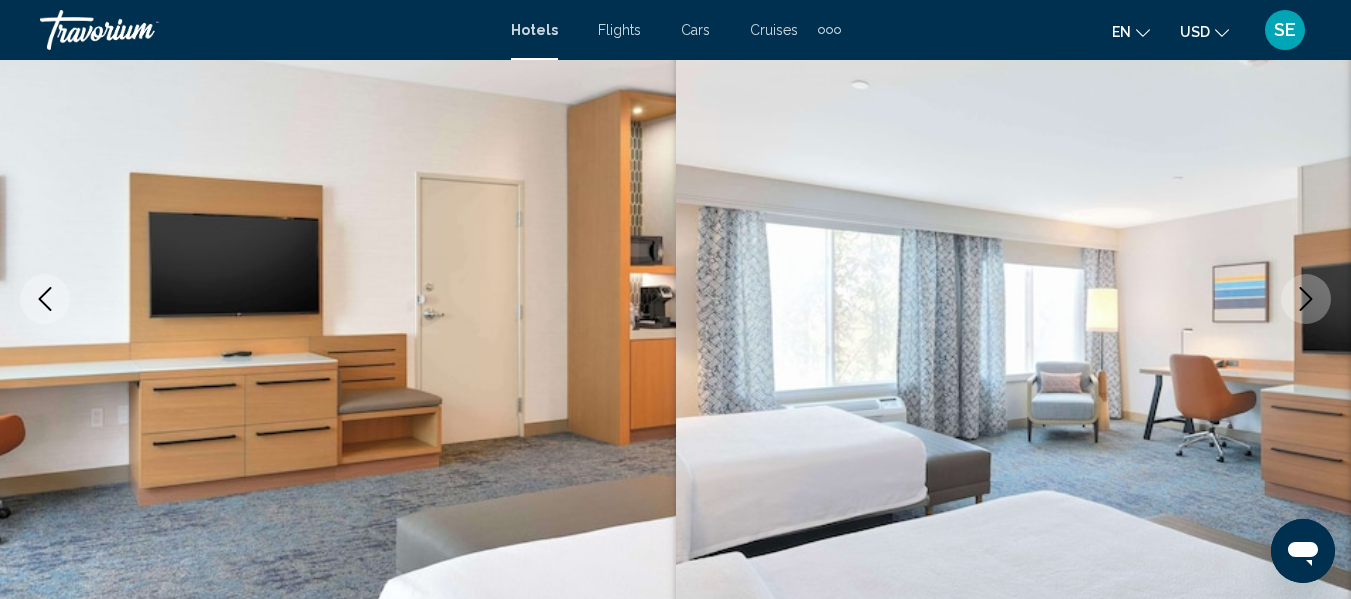 click 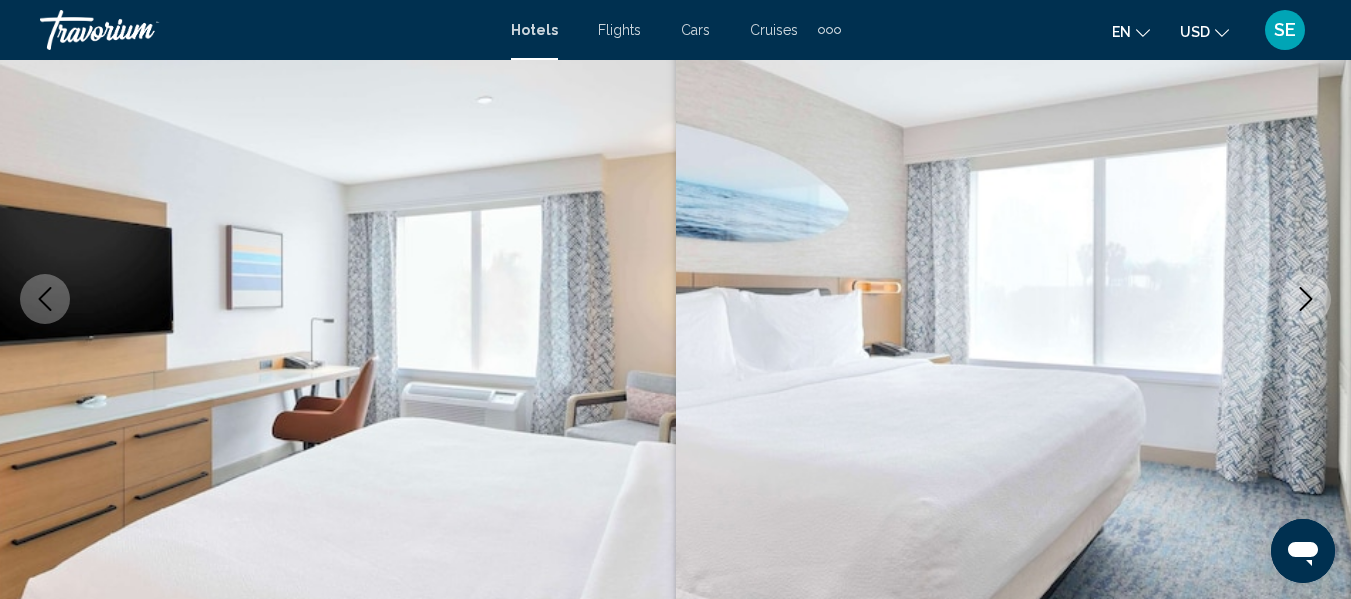 click 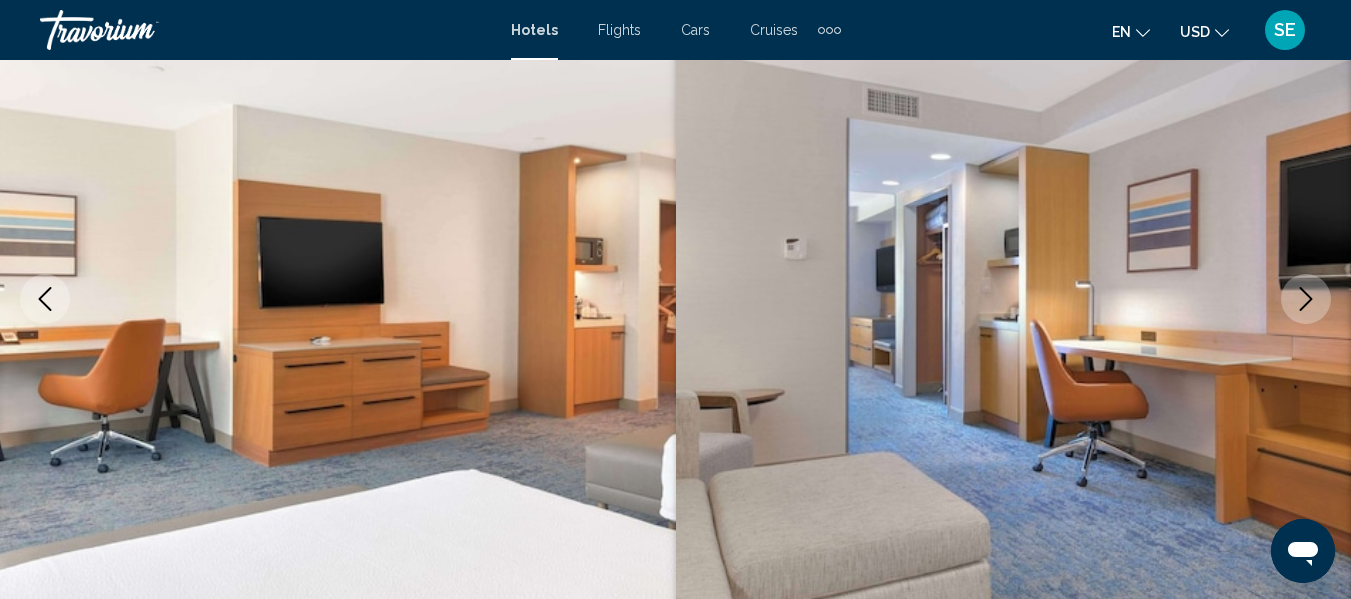 click 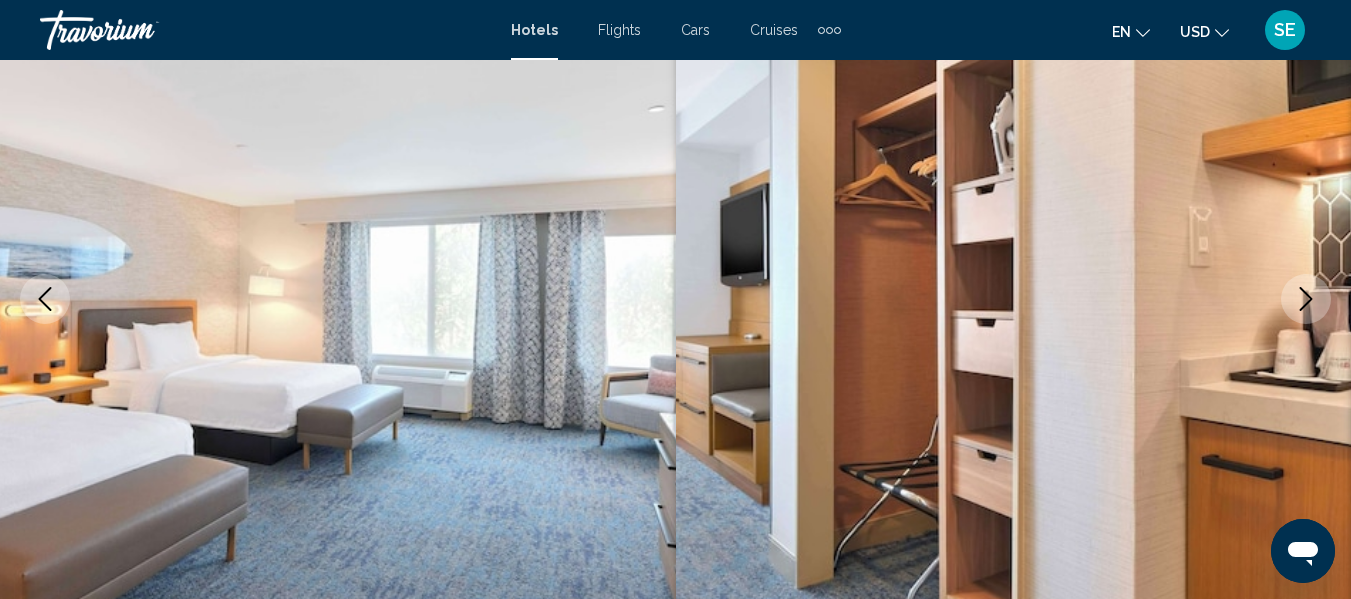 click 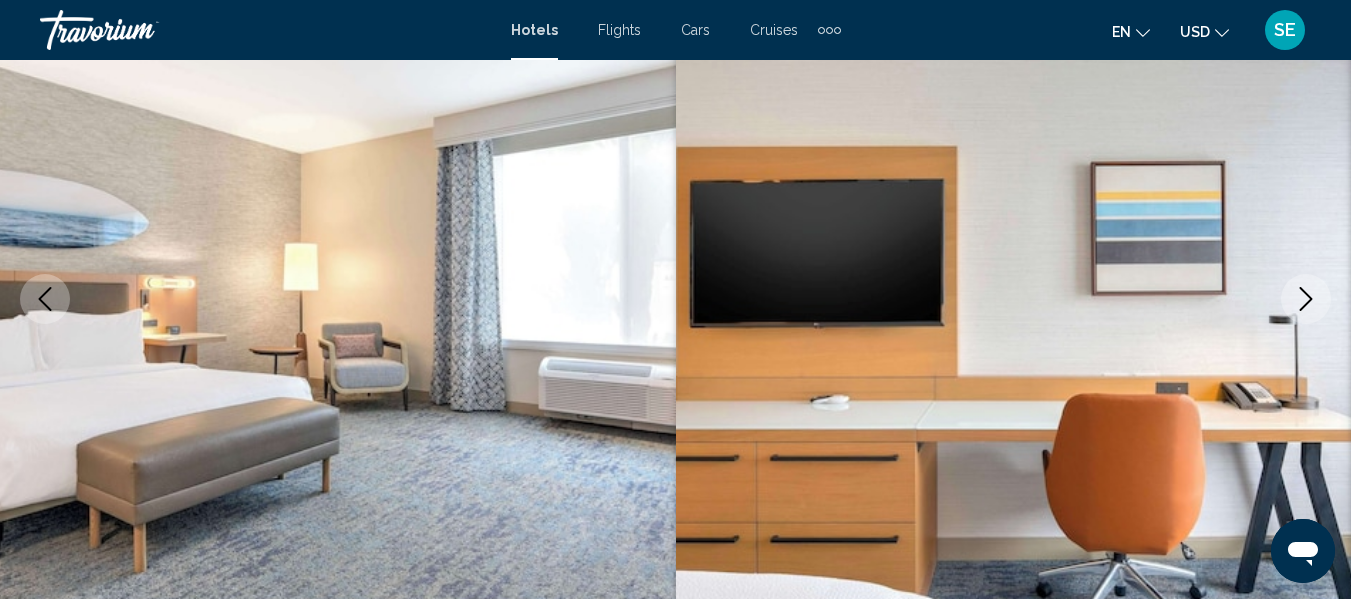 click 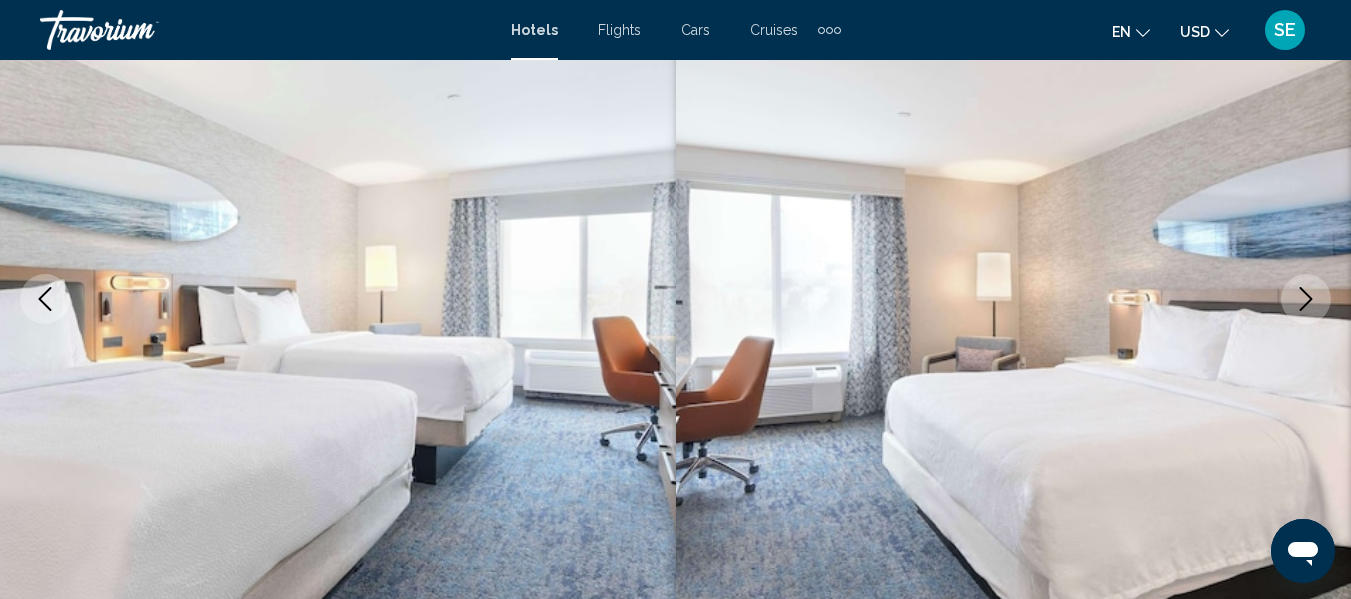 click 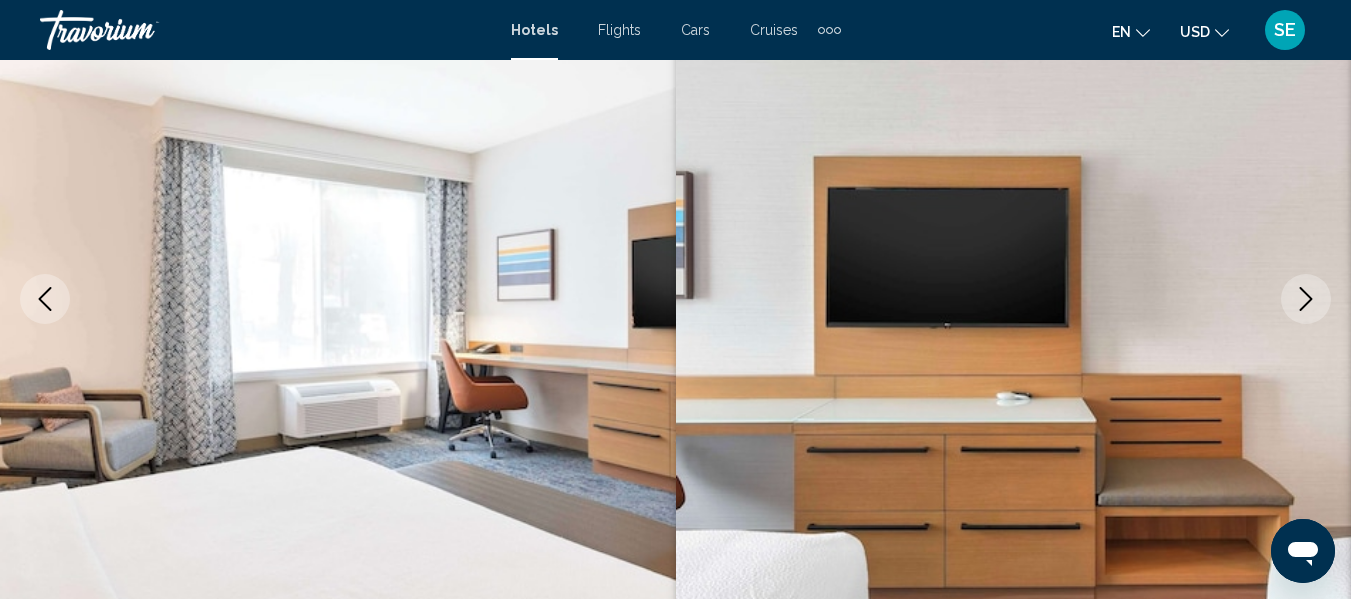 click 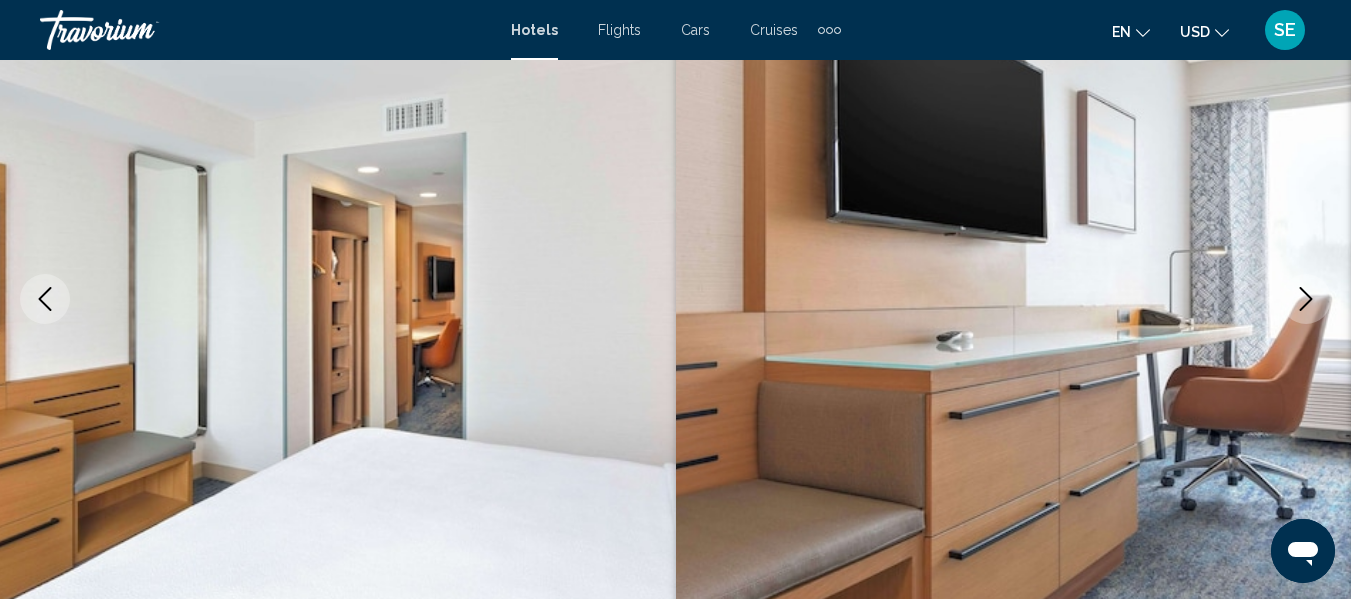 click 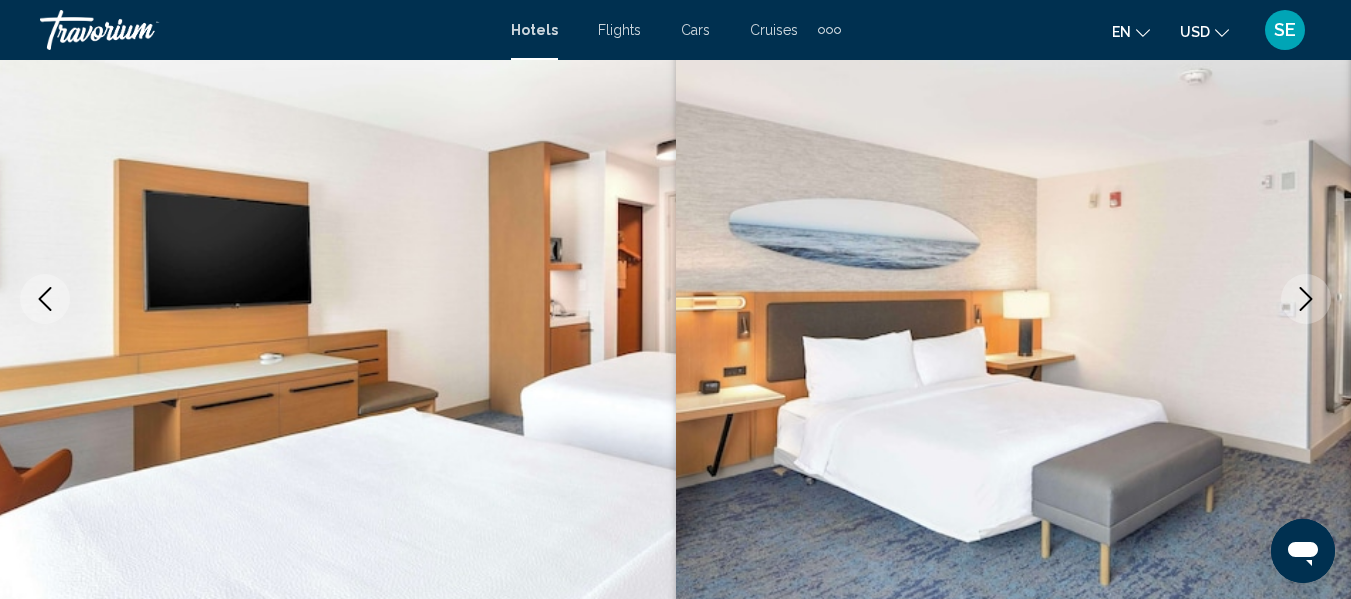 click 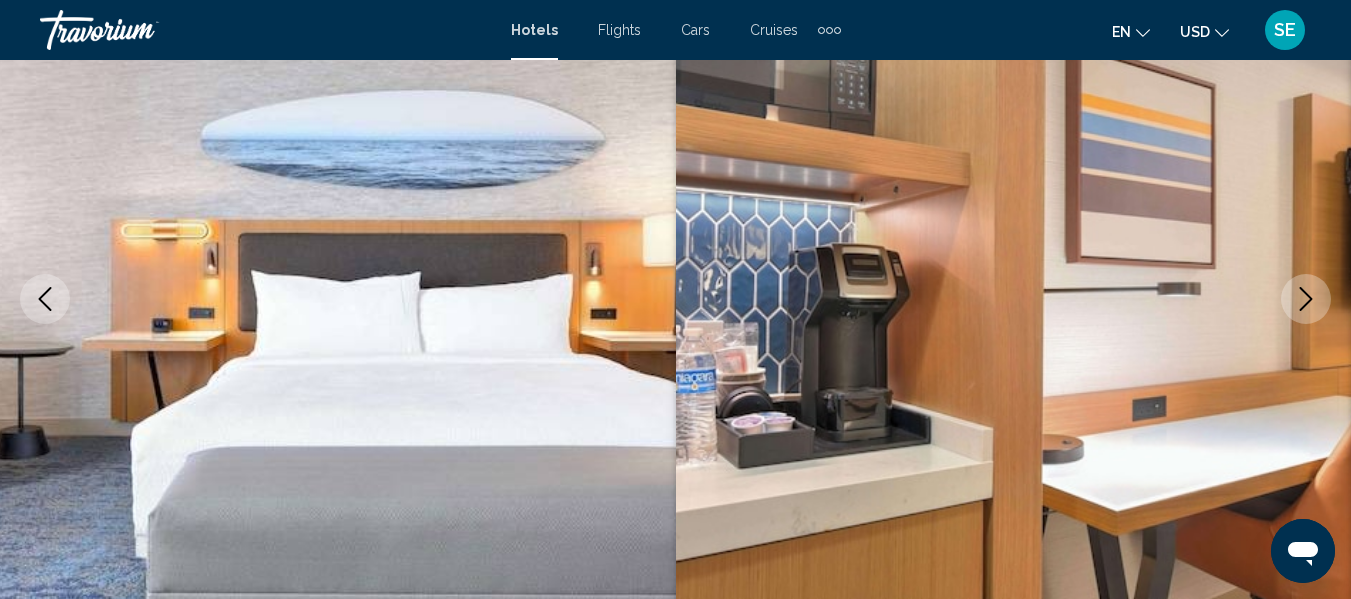 click 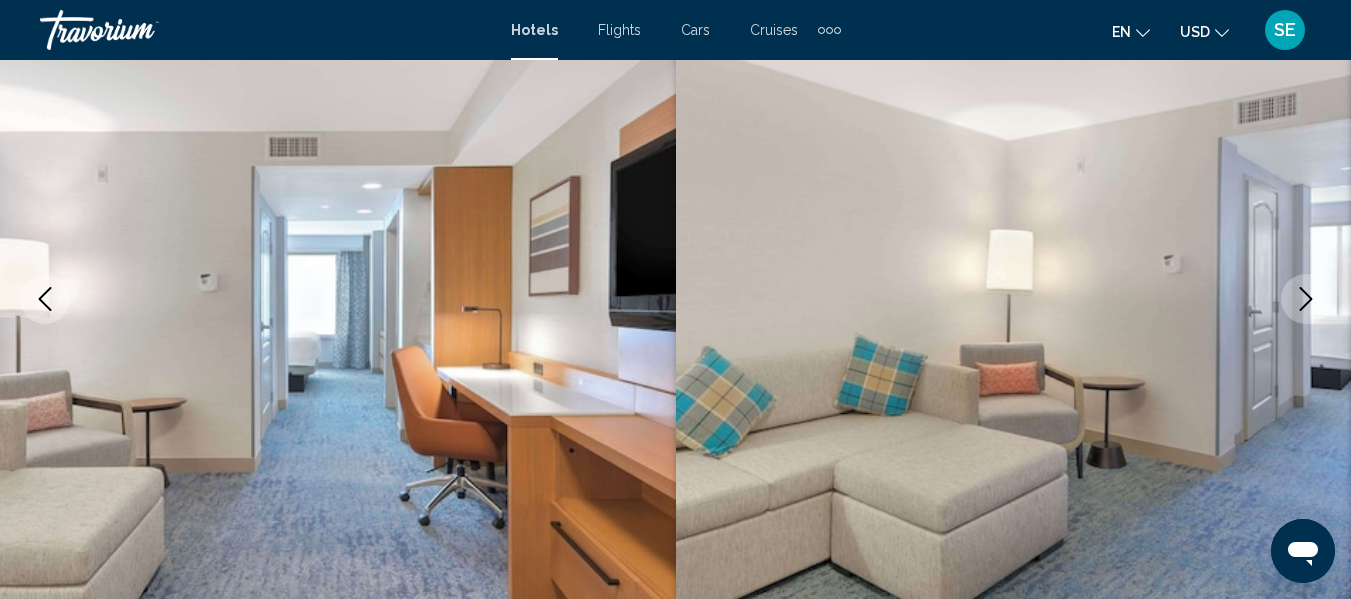 click 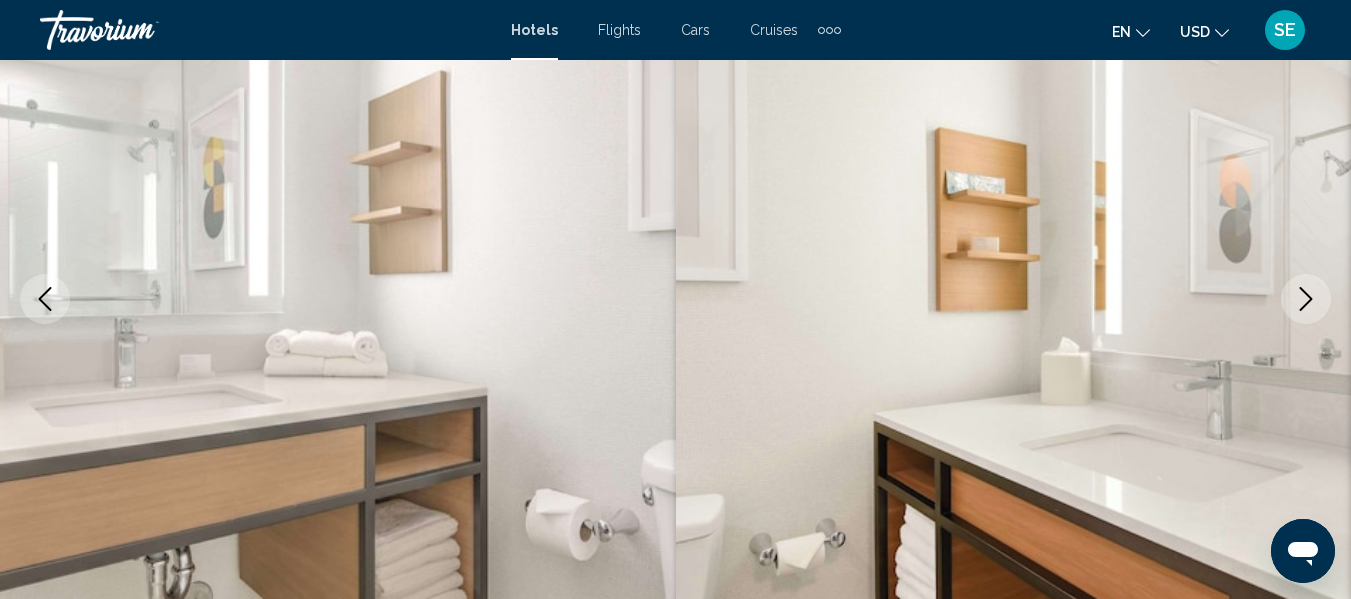 click 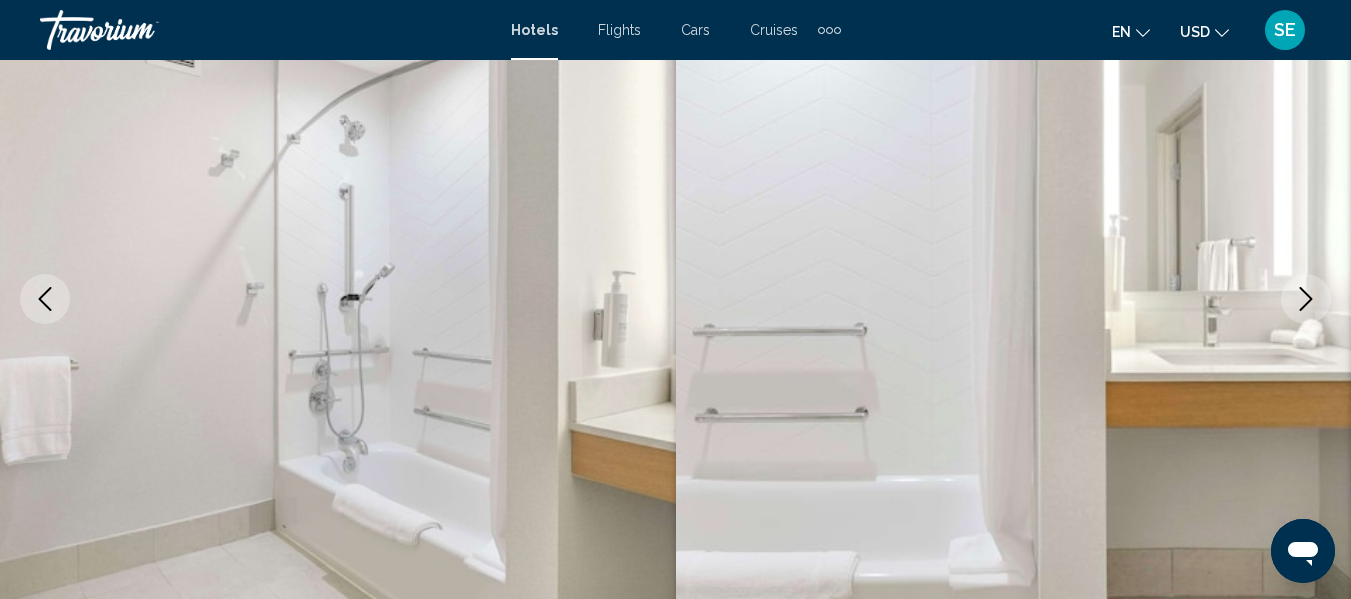 click 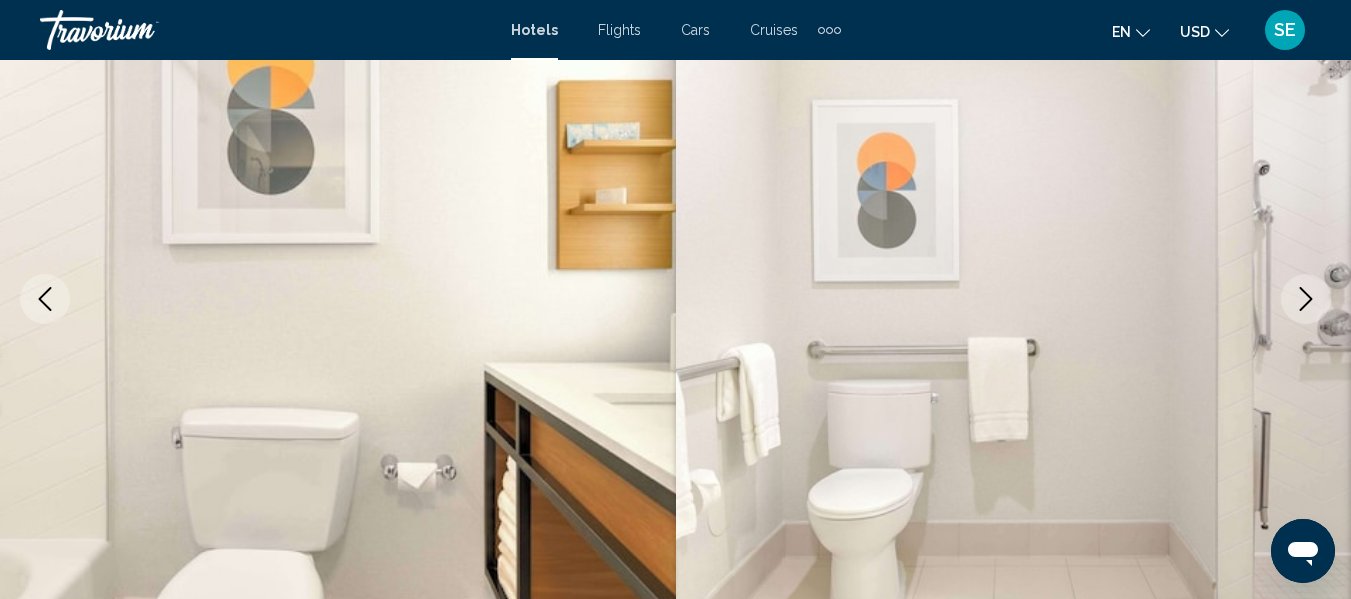 click 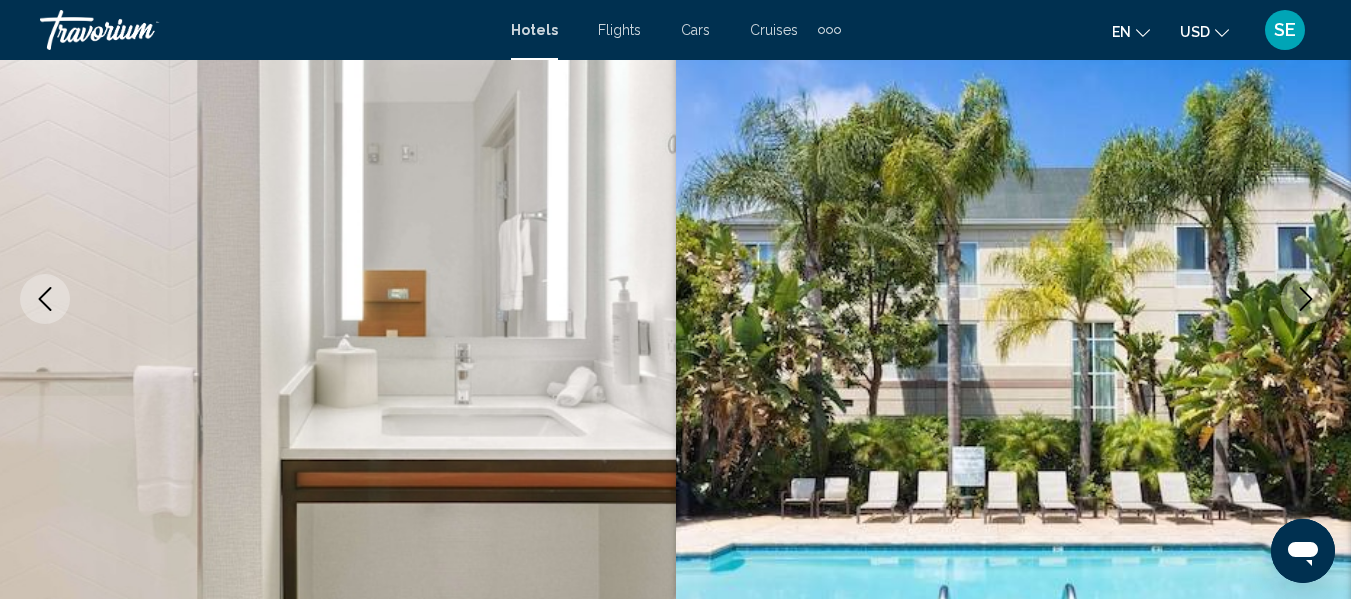 click 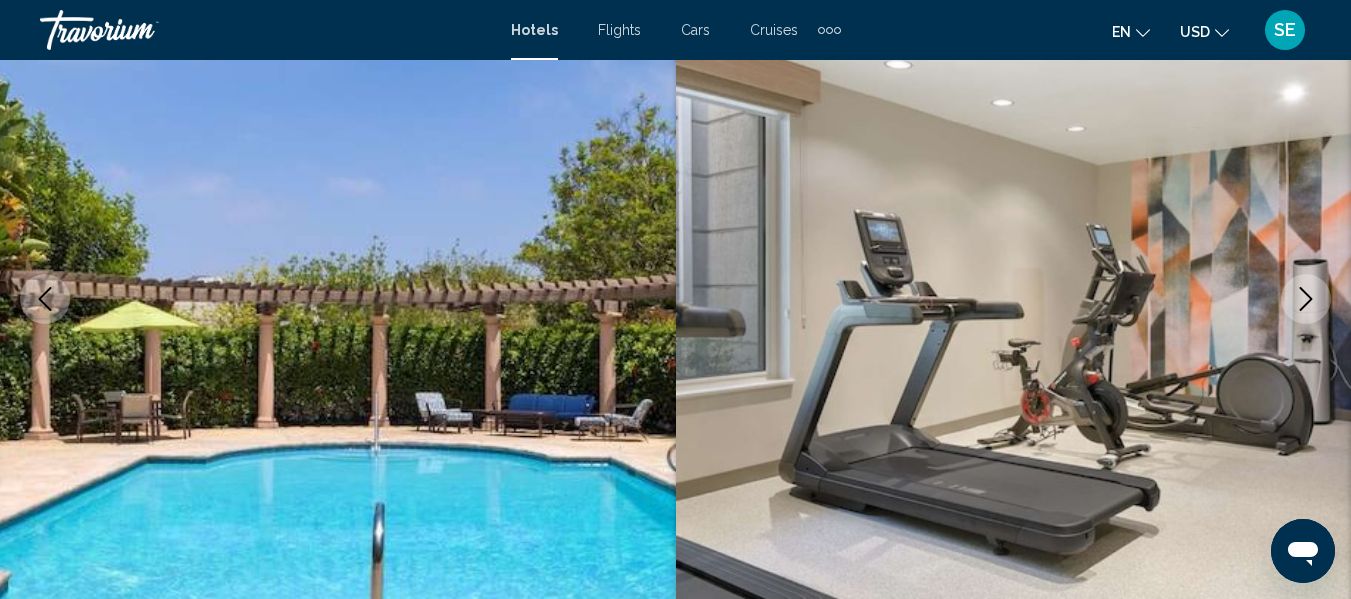 click 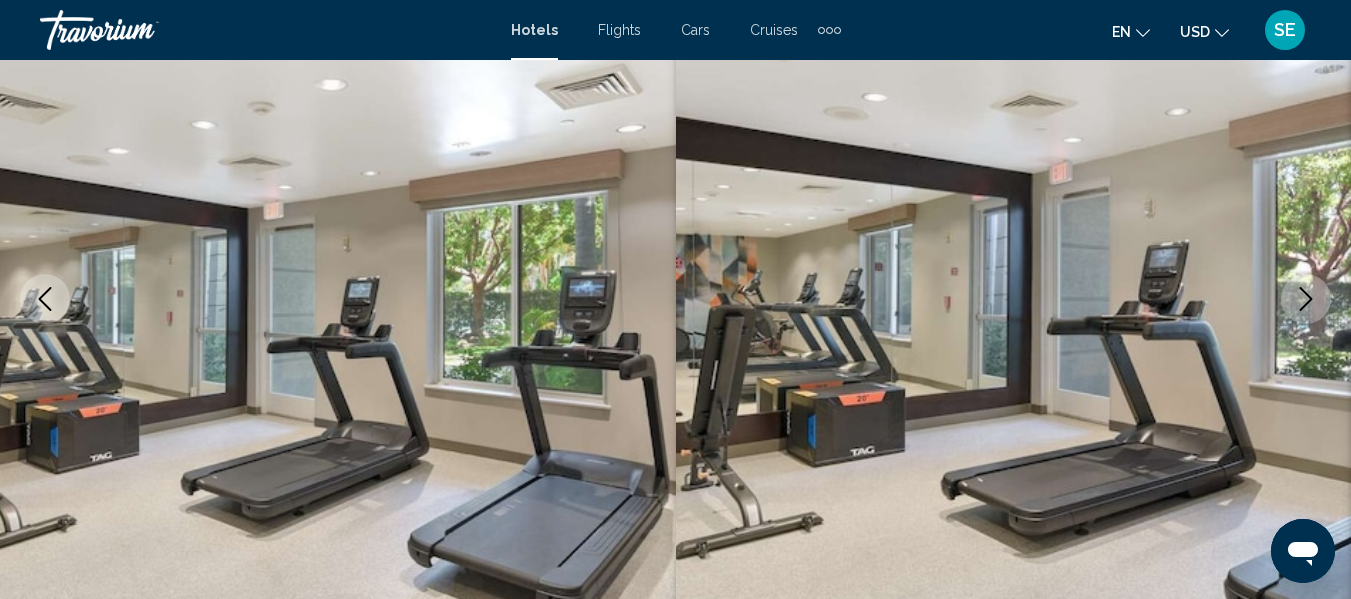 click 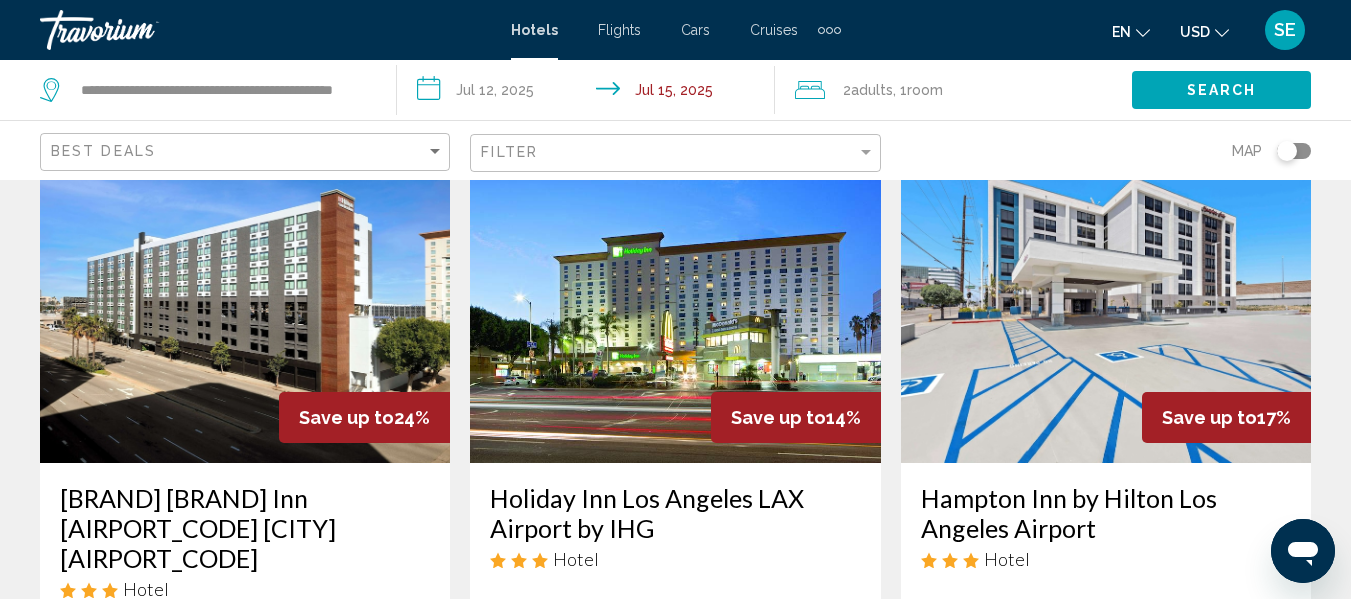 scroll, scrollTop: 109, scrollLeft: 0, axis: vertical 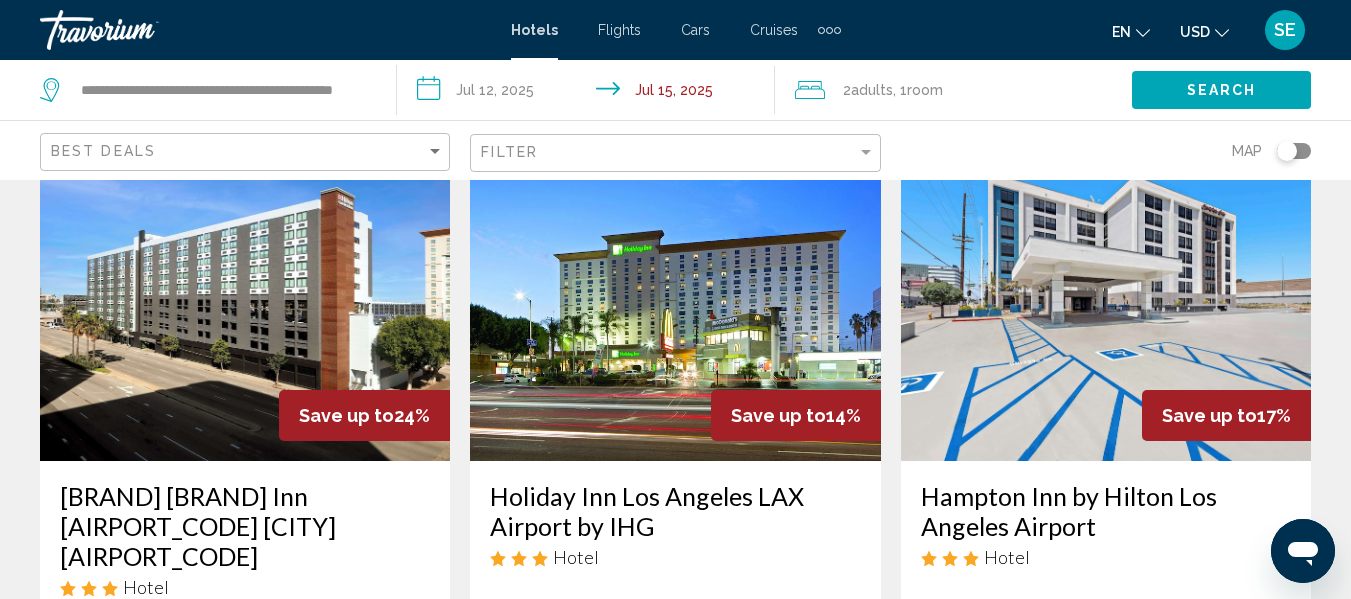 click at bounding box center [245, 301] 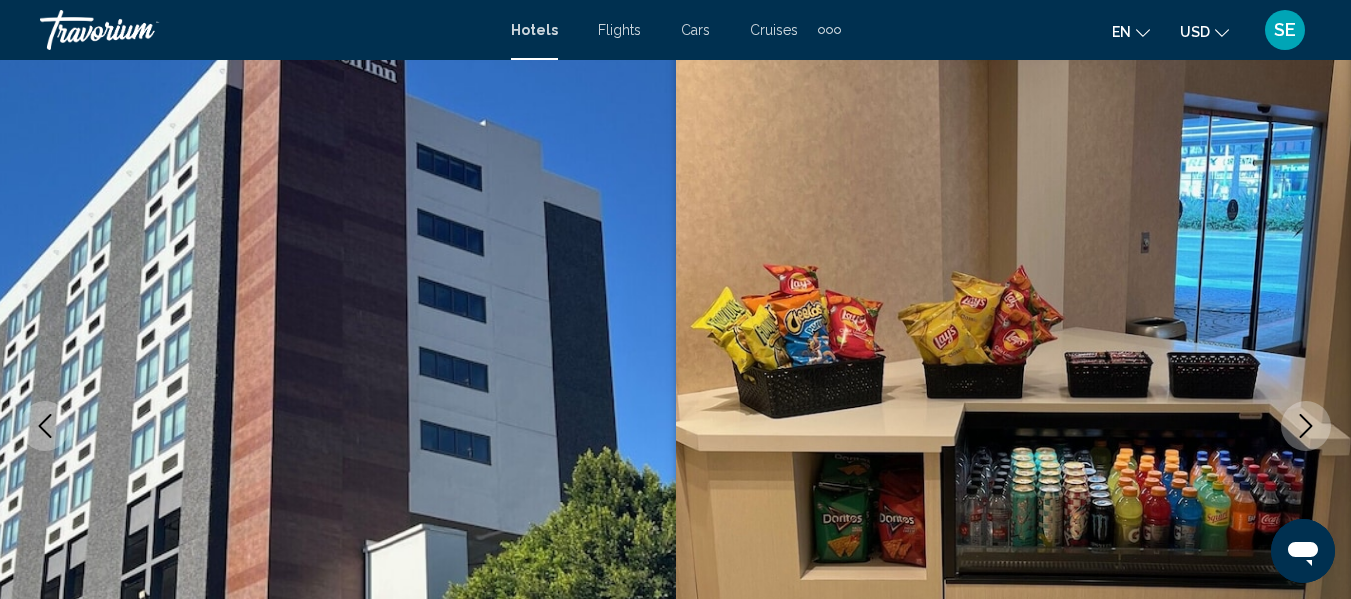 scroll, scrollTop: 236, scrollLeft: 0, axis: vertical 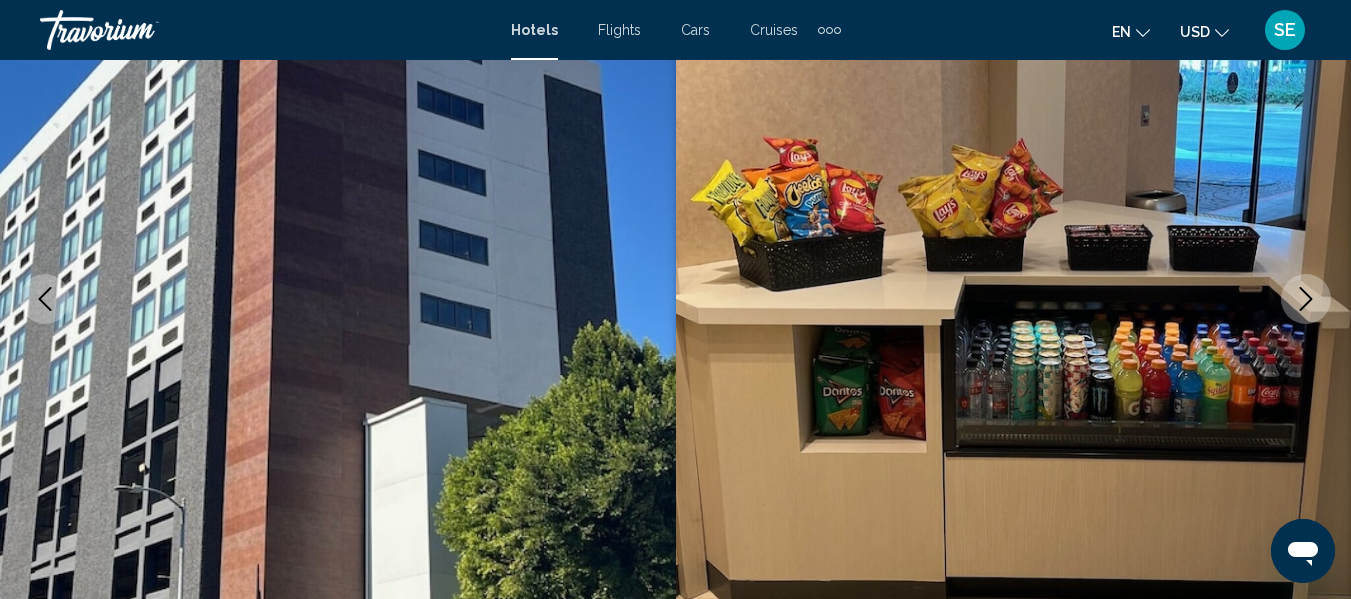 click 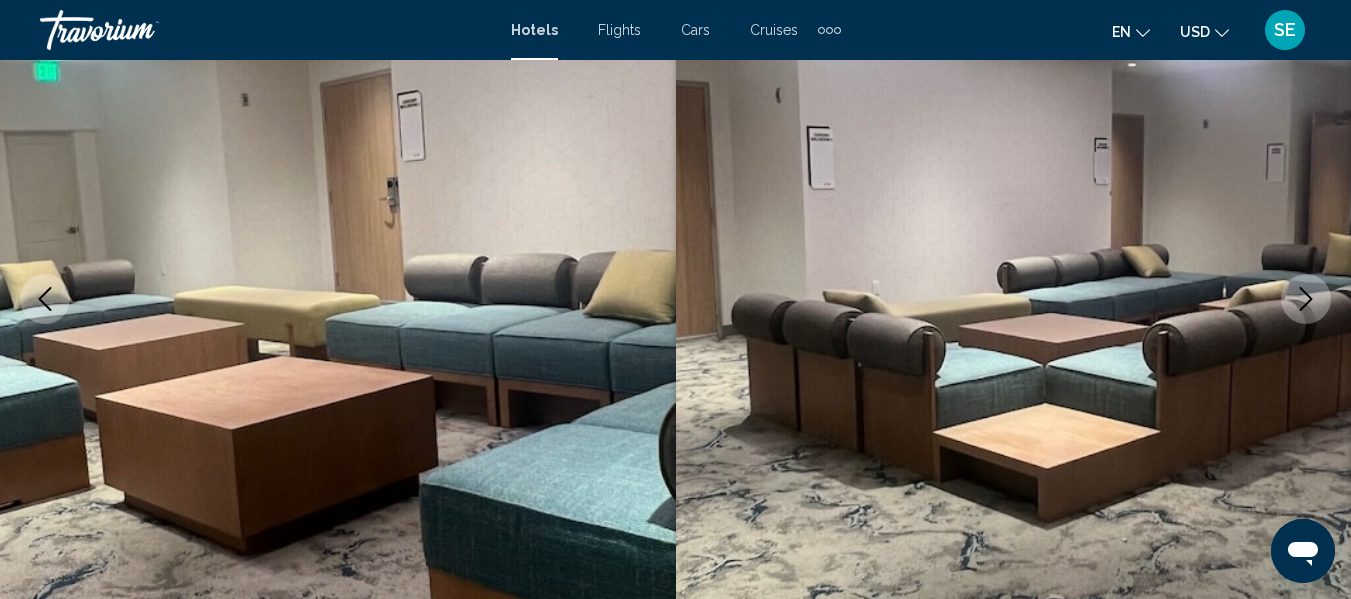 click 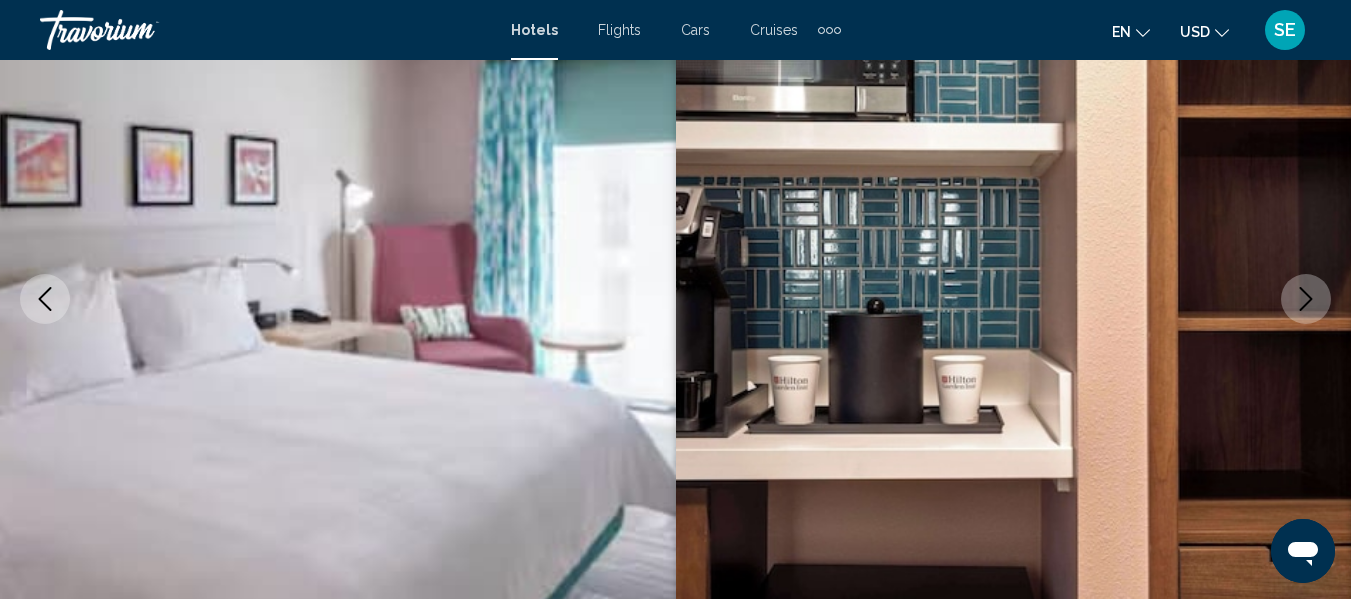 click 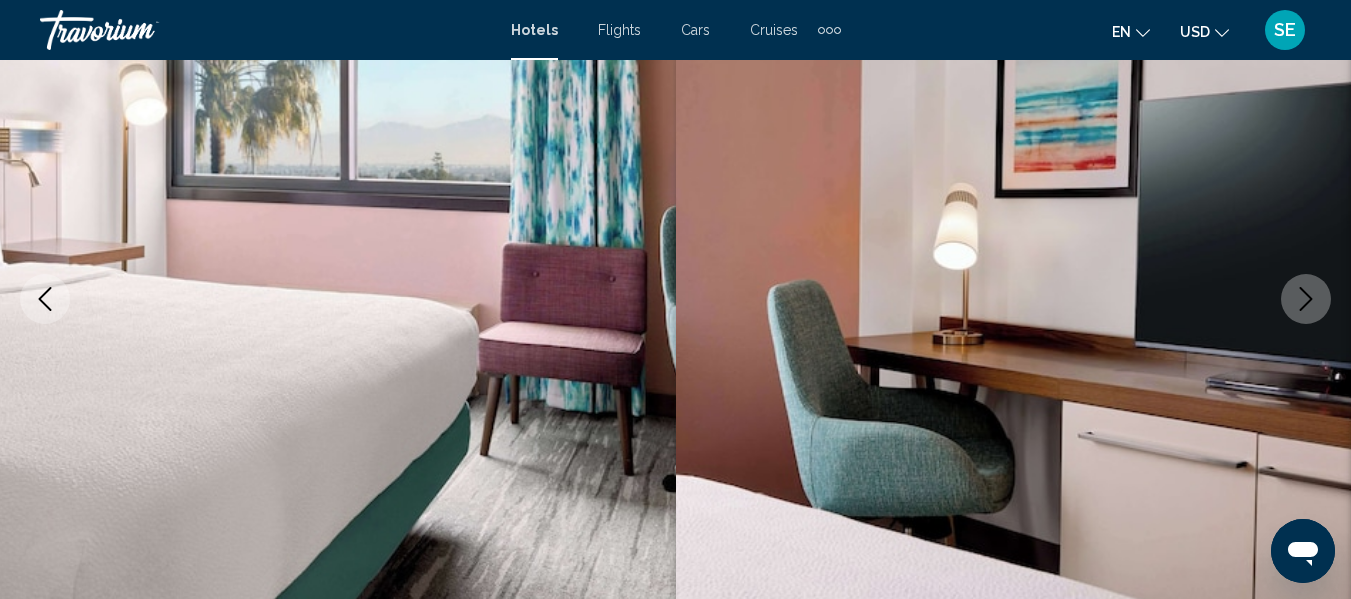click 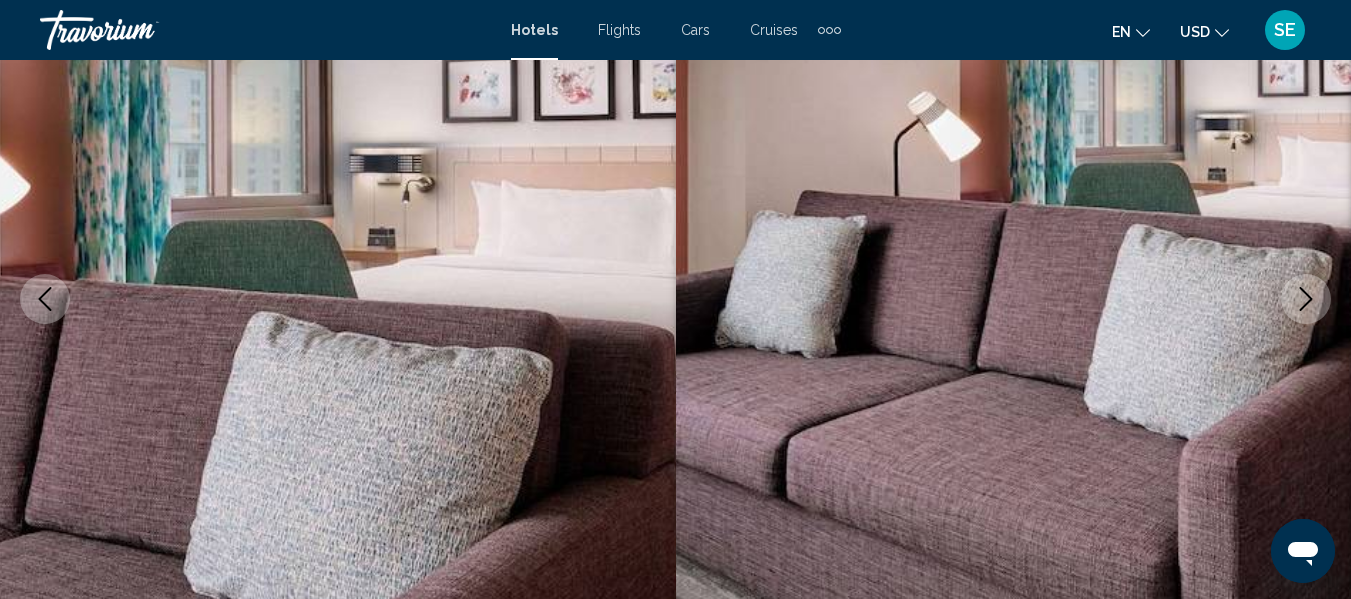 click 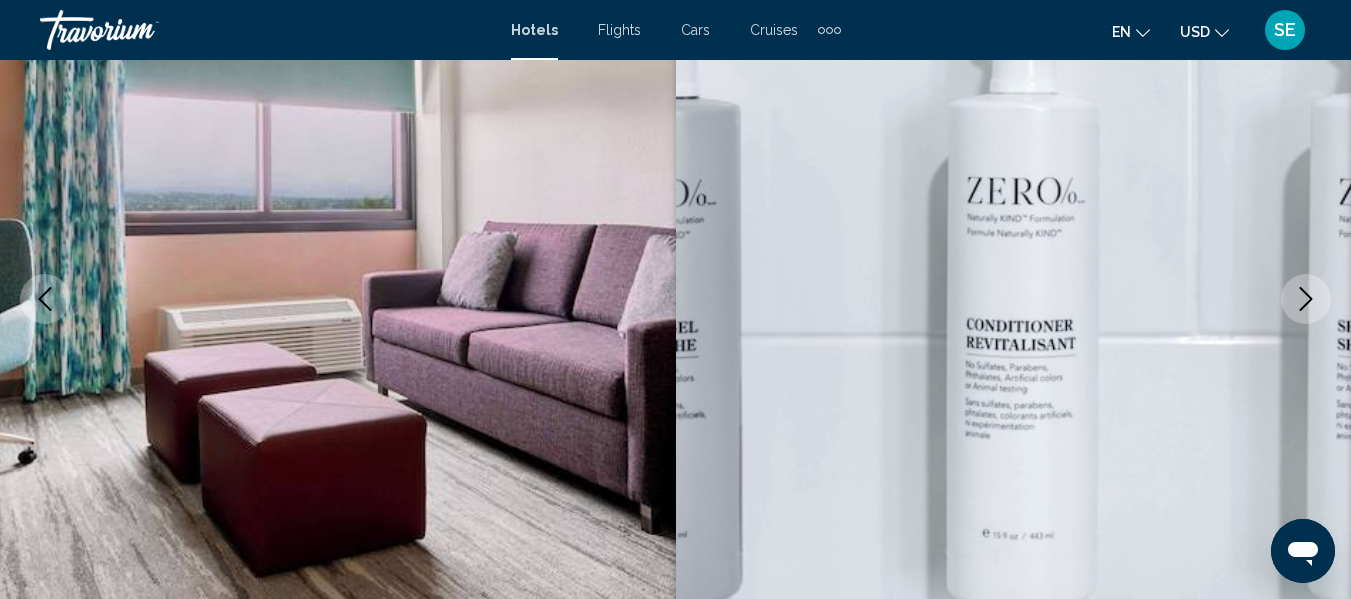 click 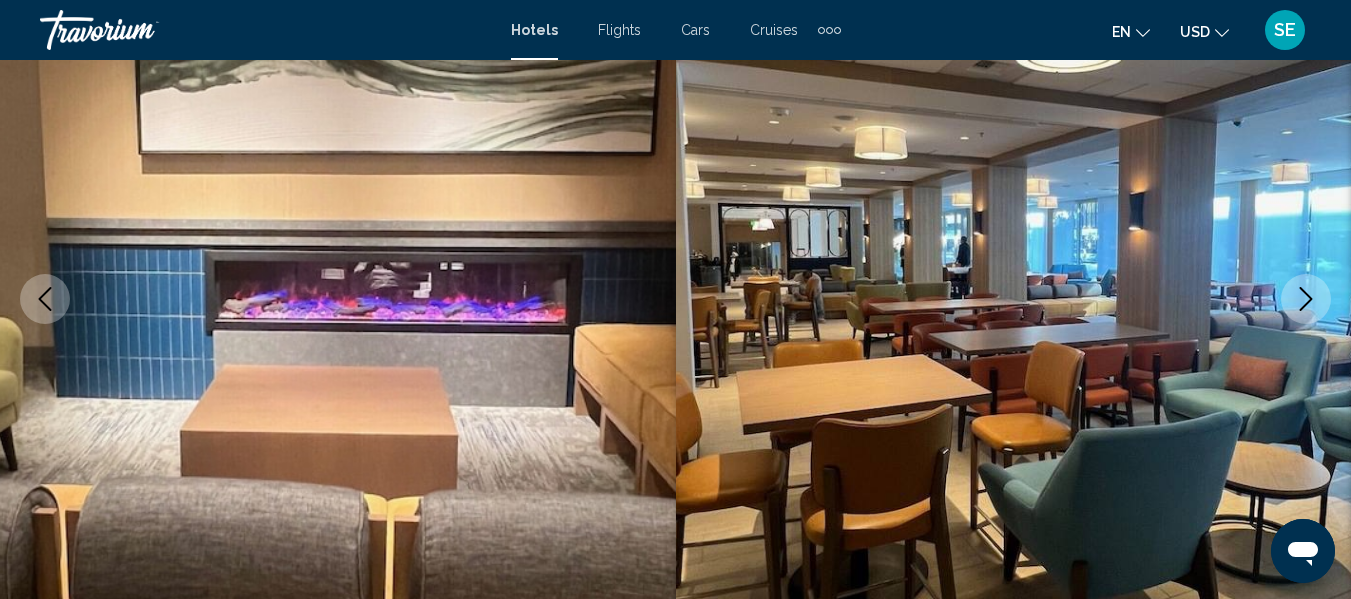 click 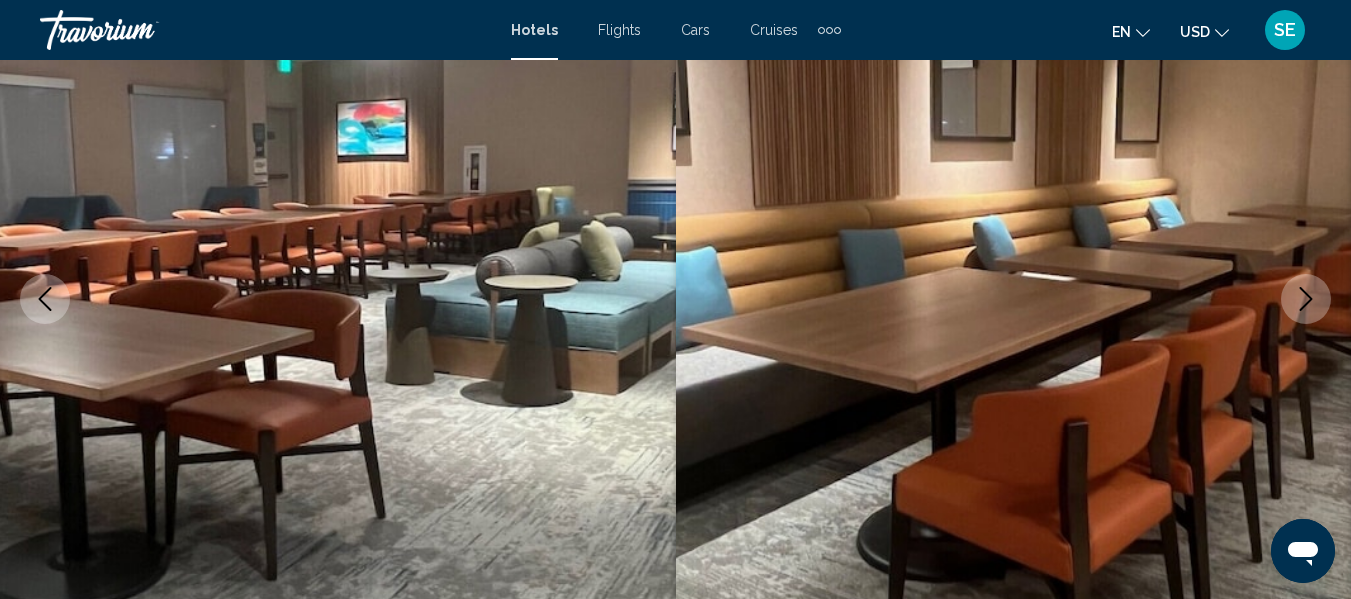 click 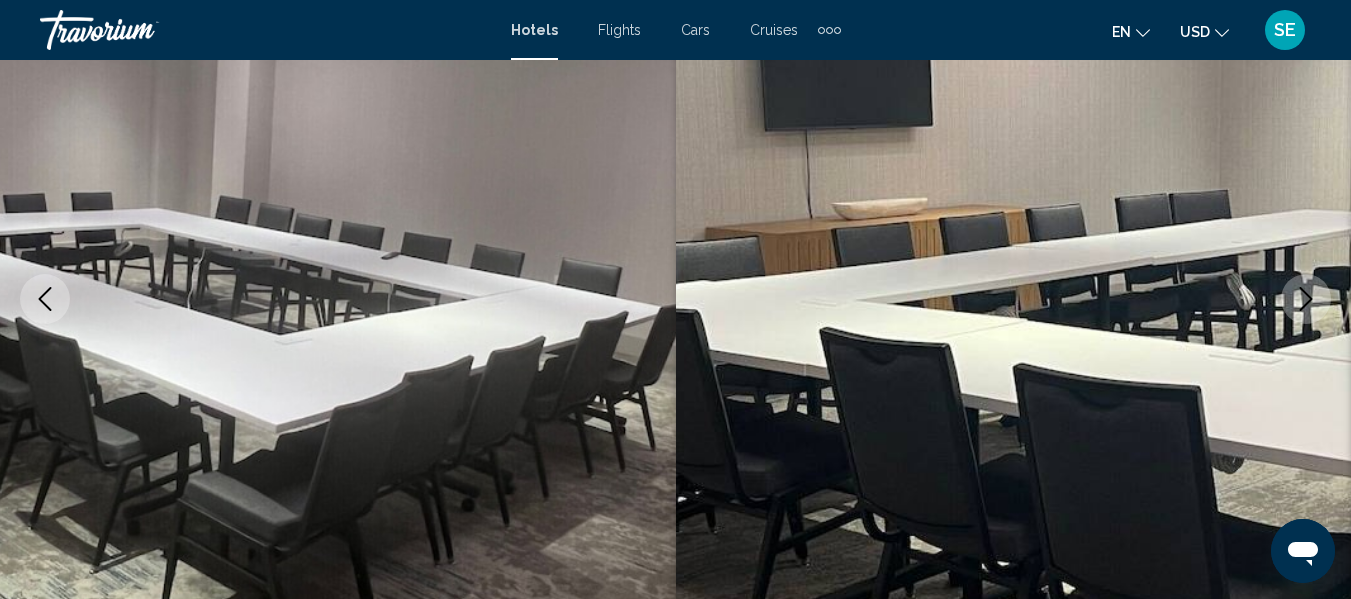click 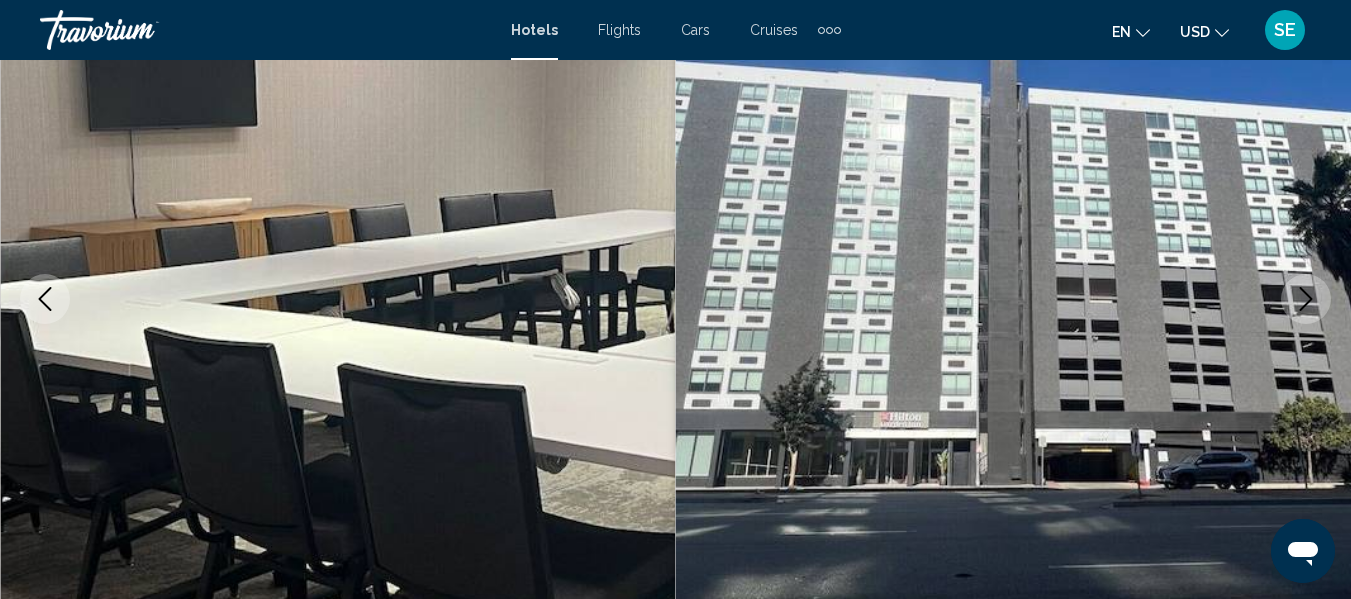 click 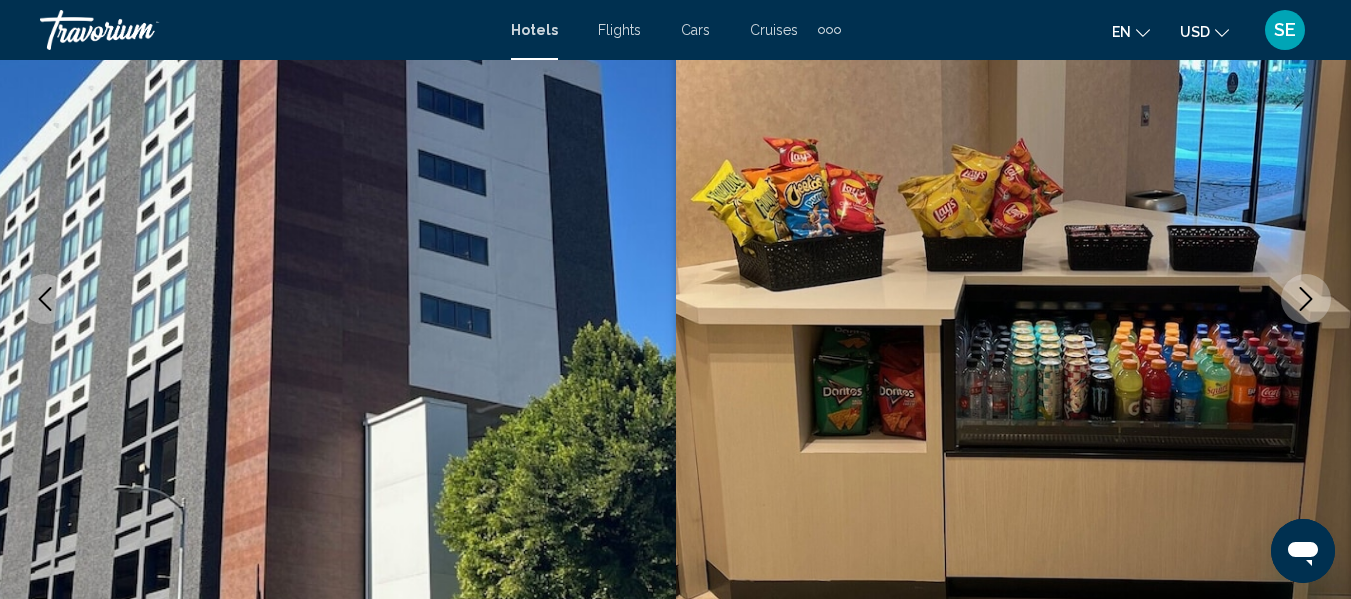 click 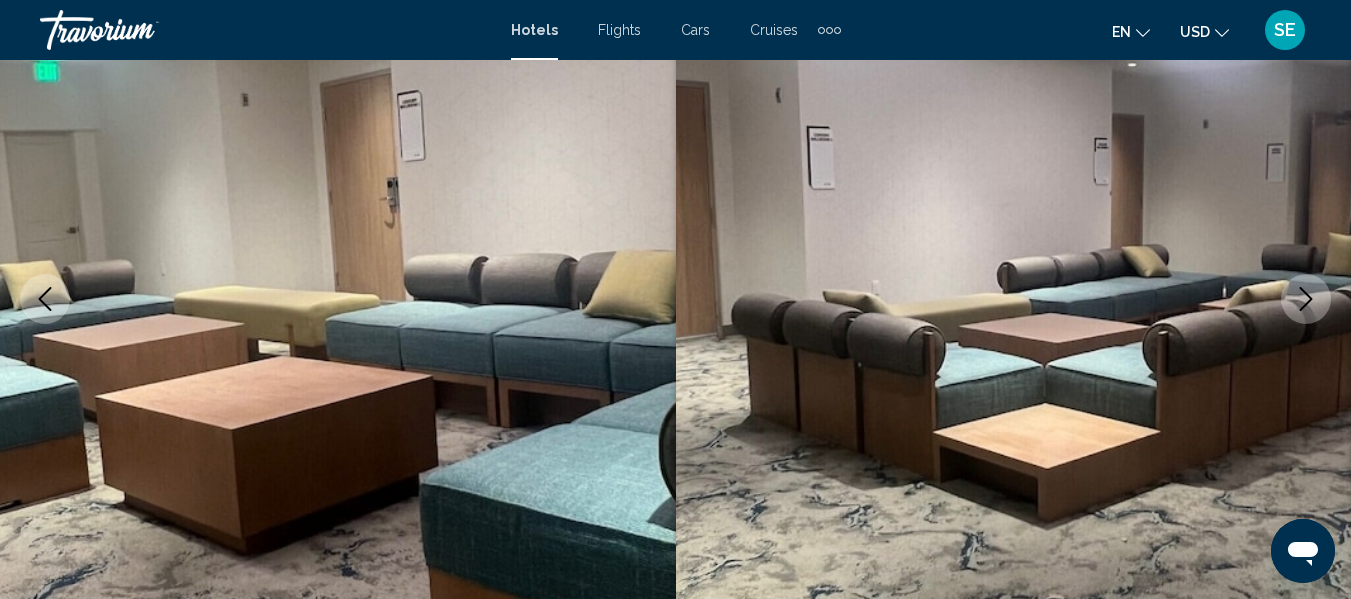 click 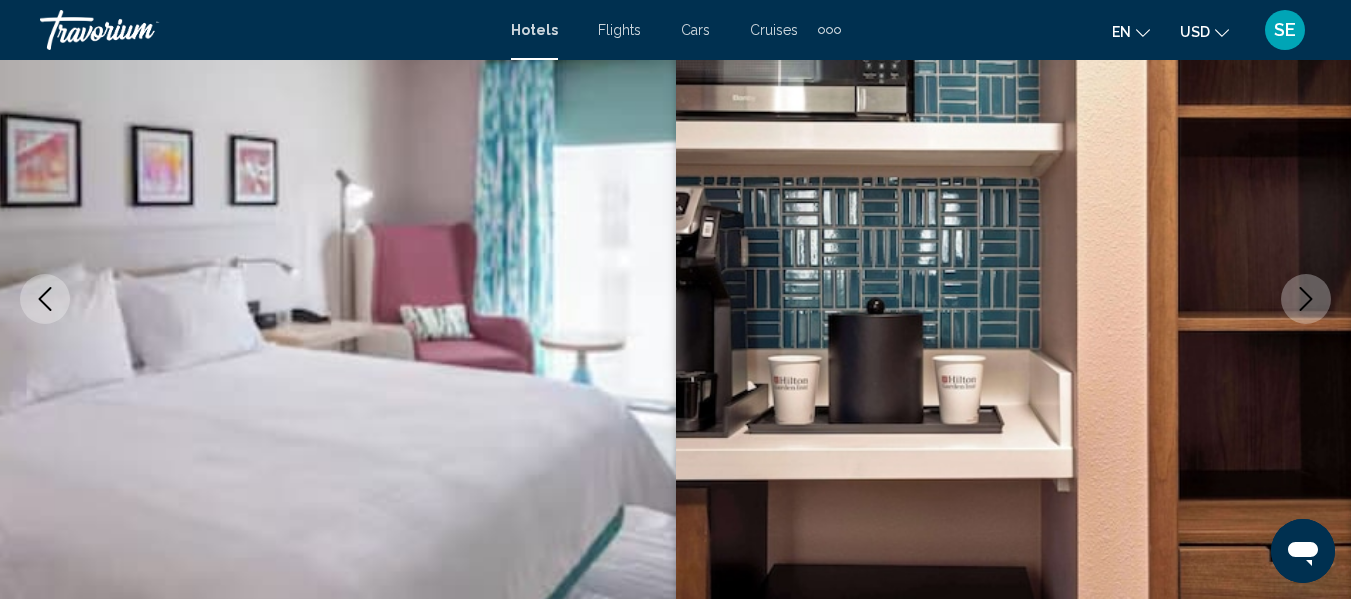 click 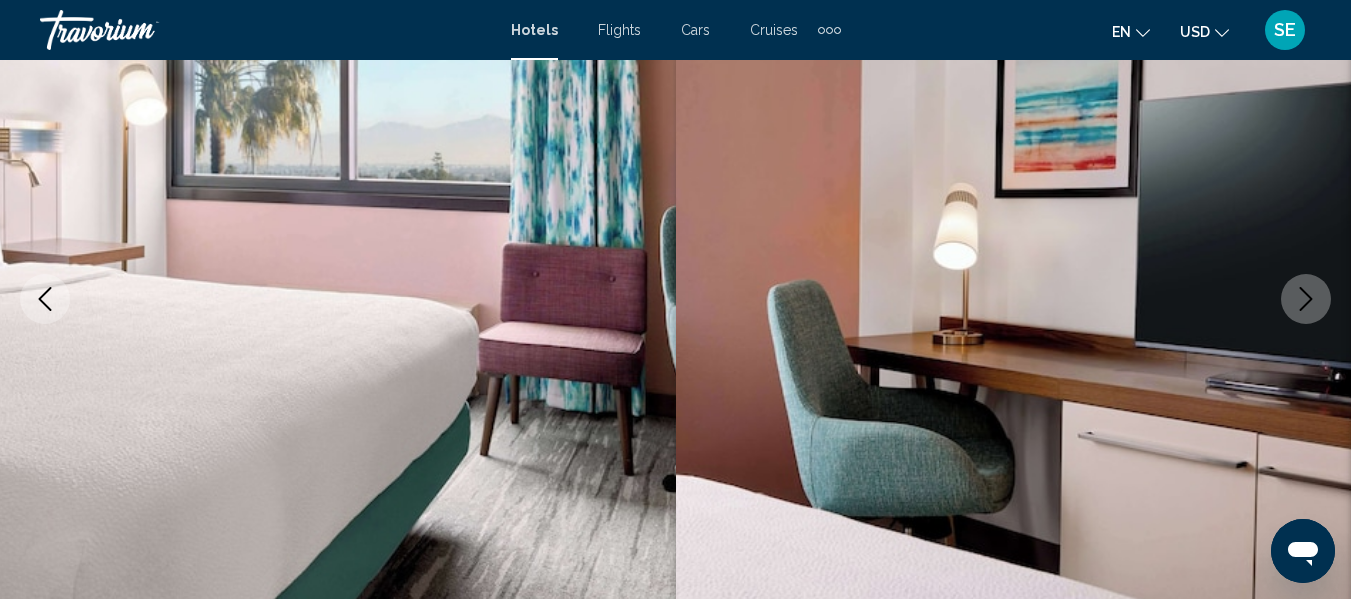 click 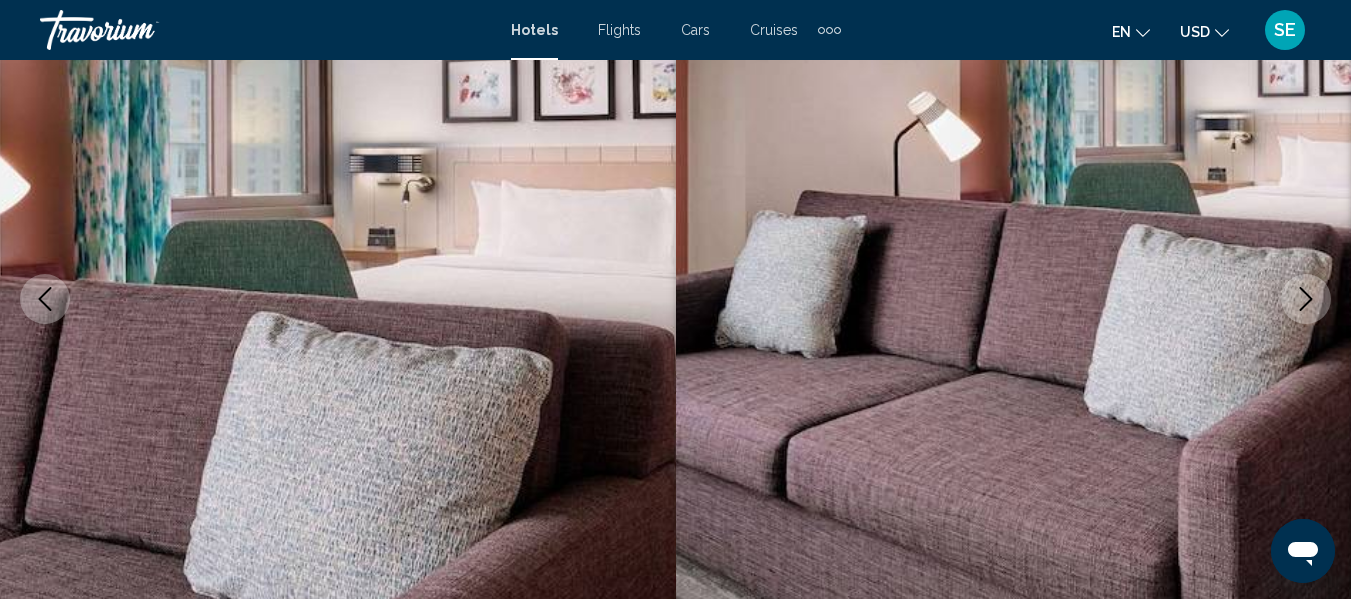click 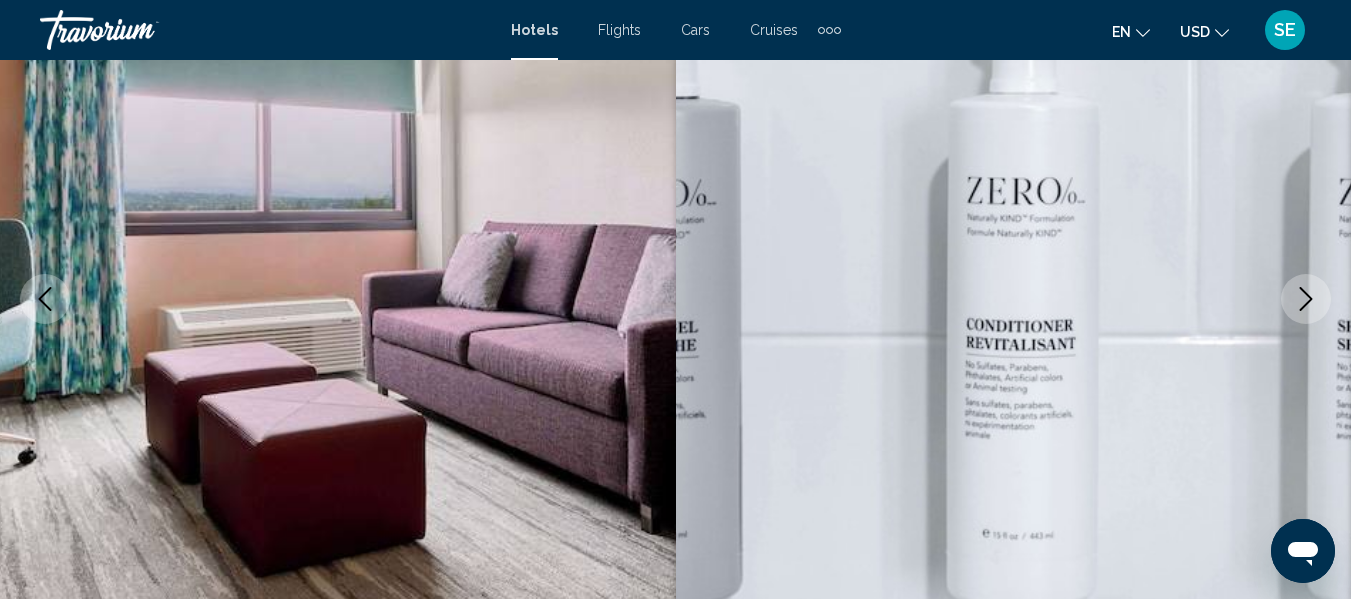 click 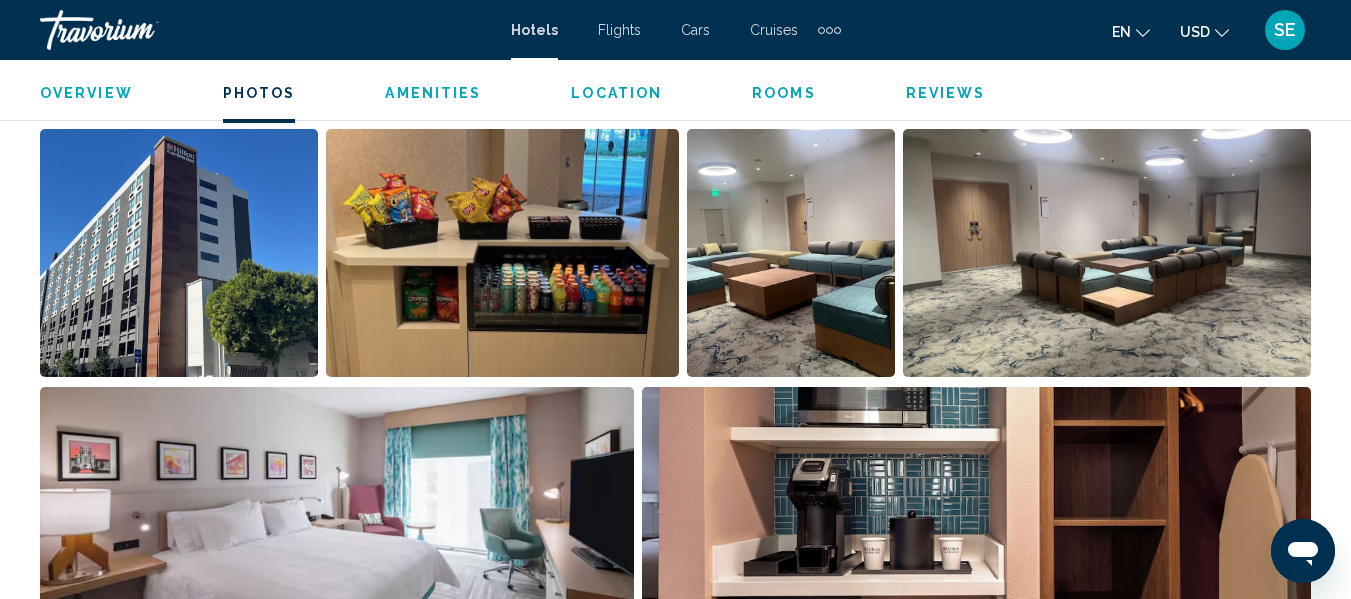 scroll, scrollTop: 1373, scrollLeft: 0, axis: vertical 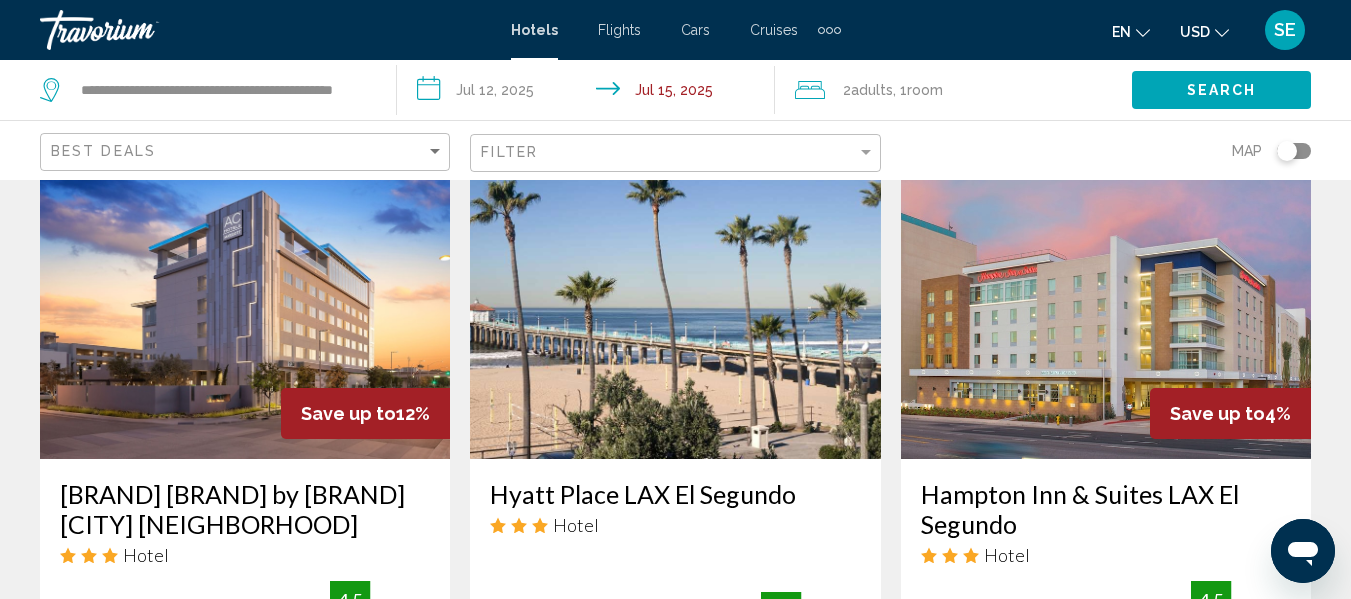 click at bounding box center [1106, 299] 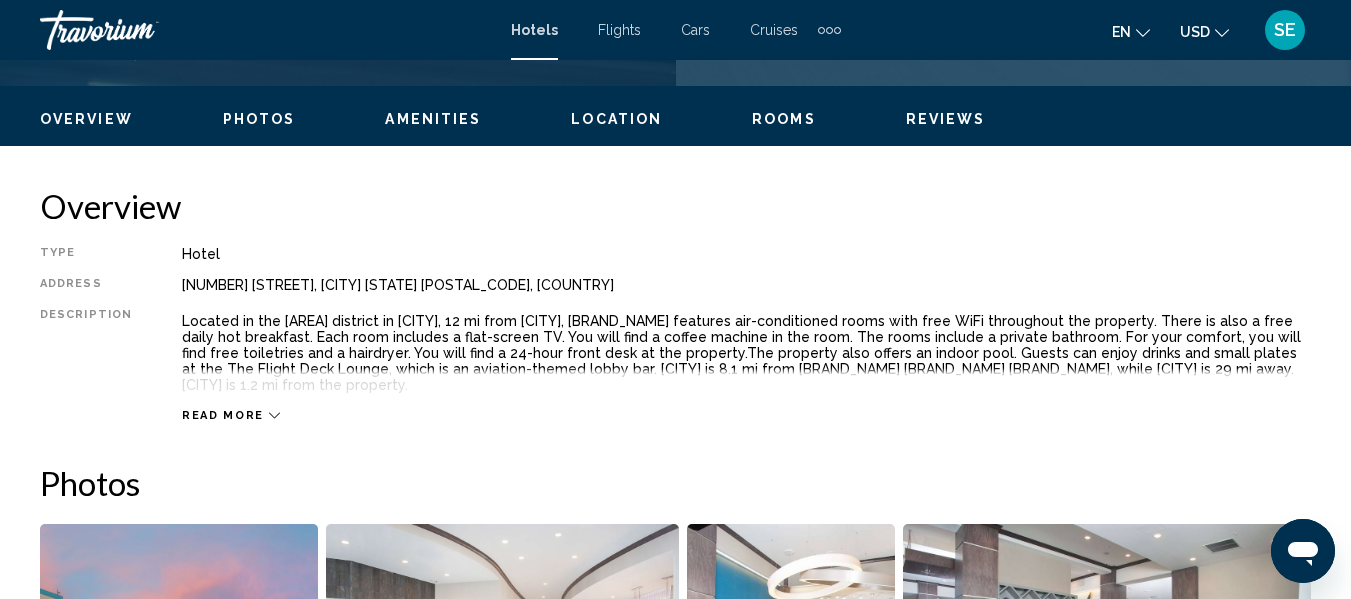 scroll, scrollTop: 236, scrollLeft: 0, axis: vertical 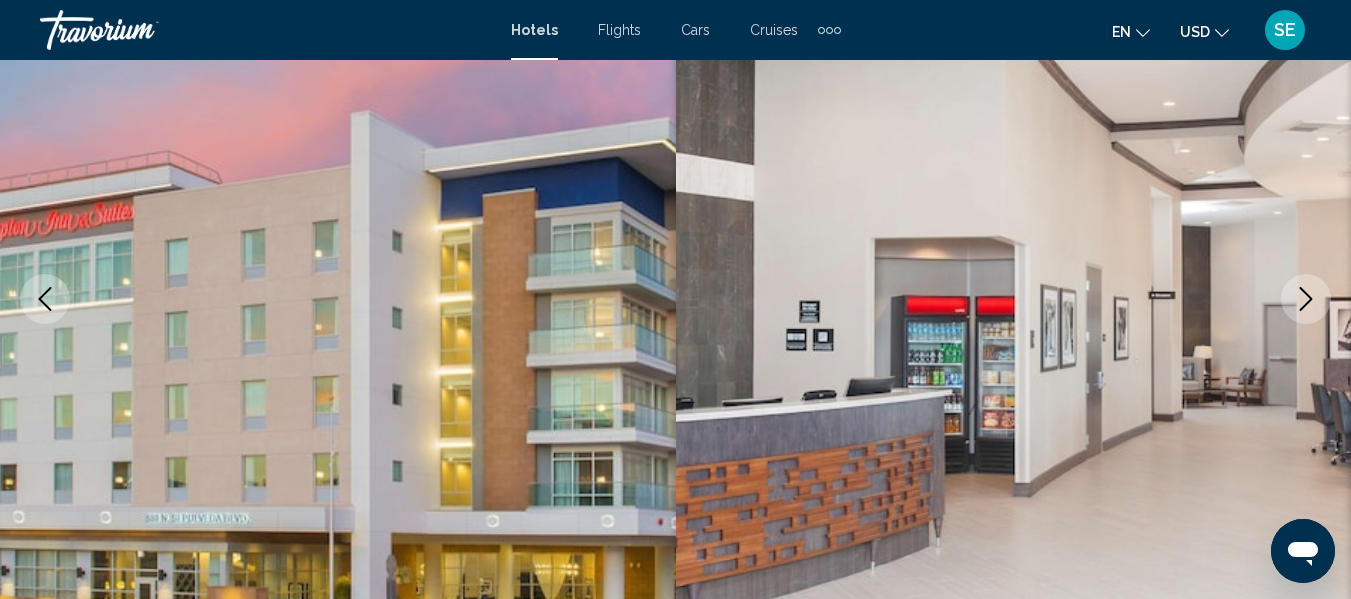 click 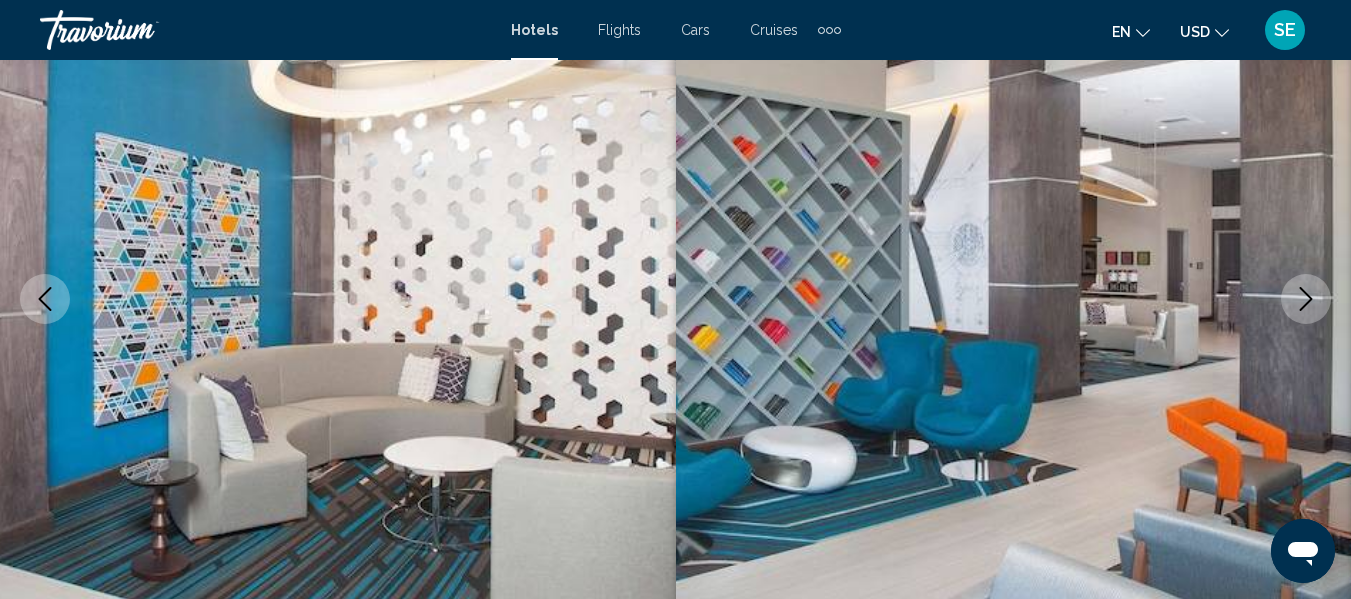 click 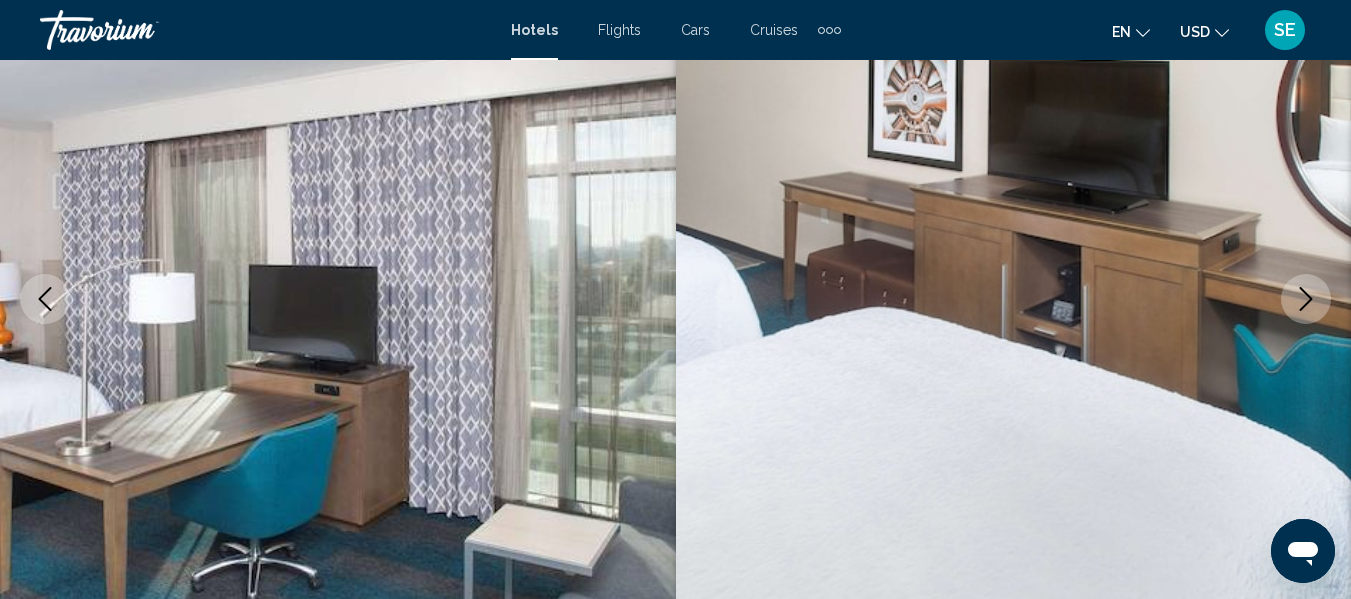 click 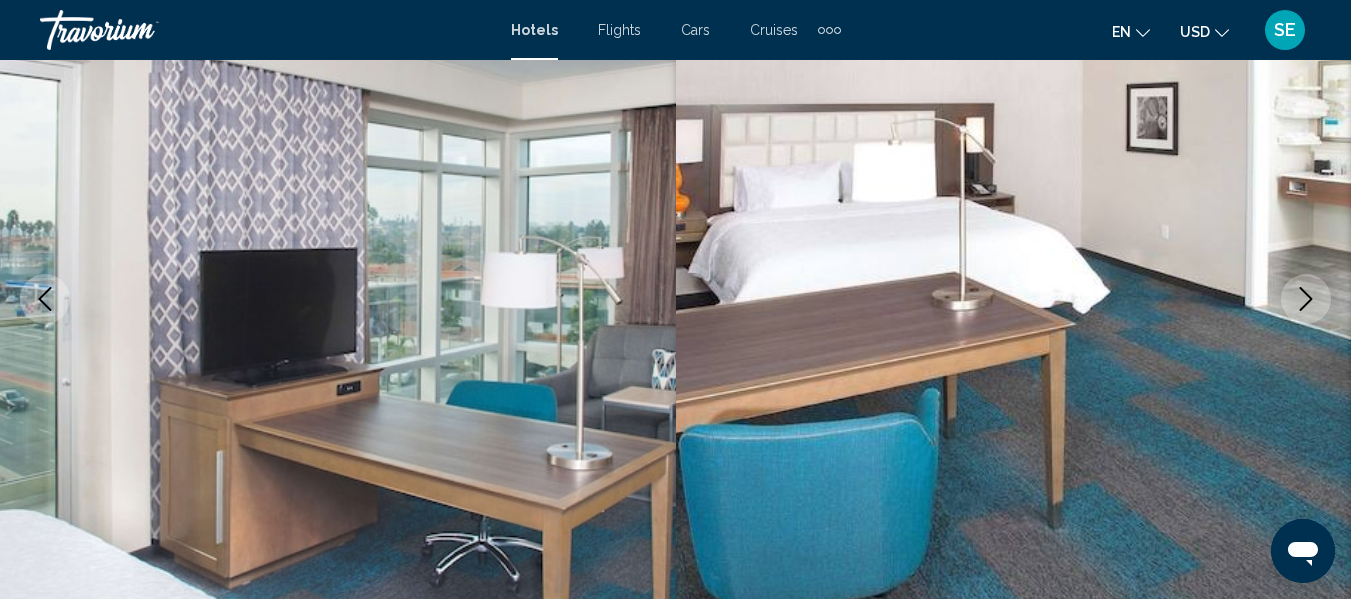 click 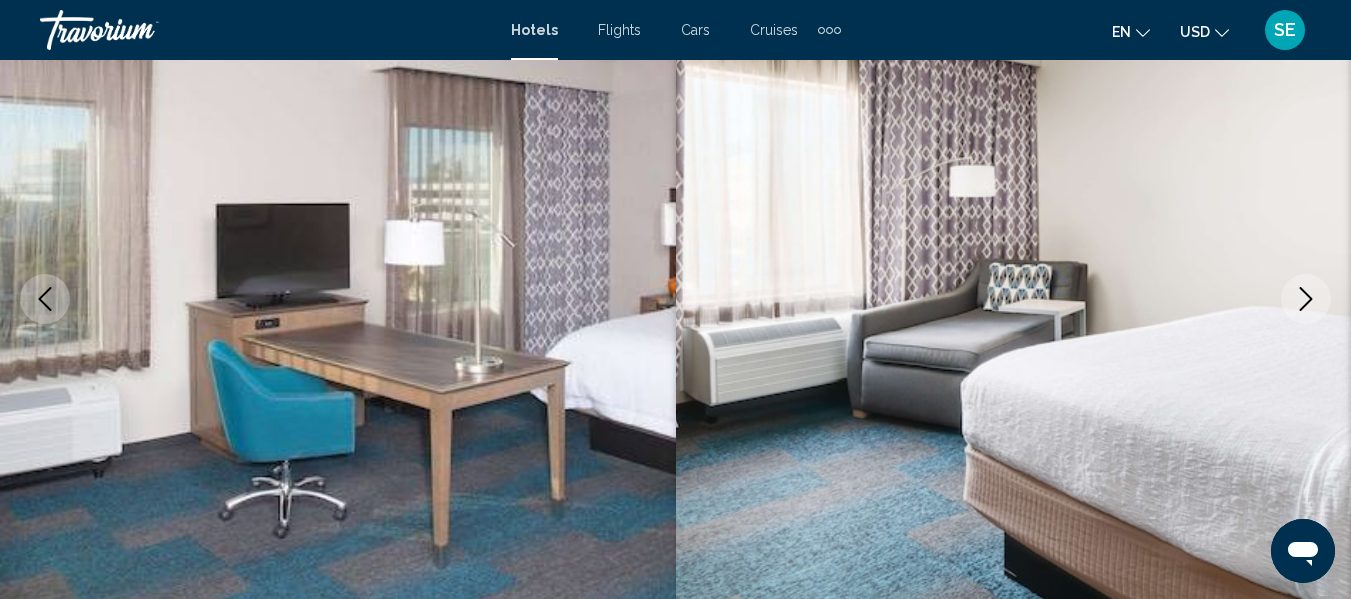 click 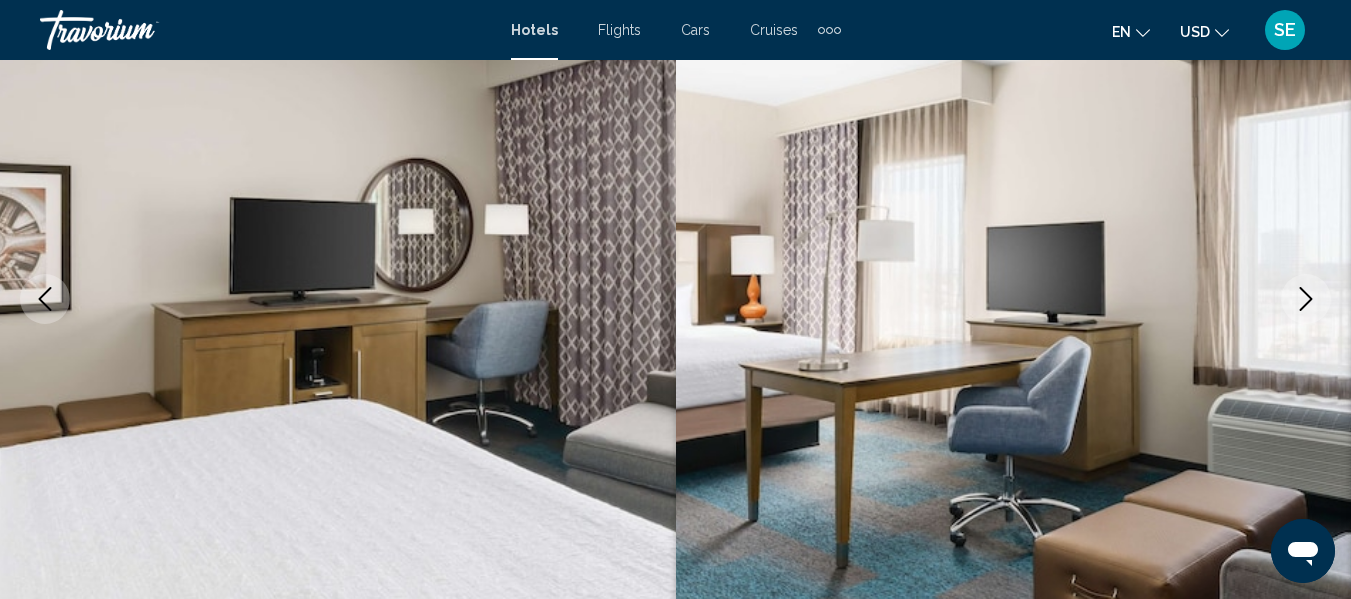 click 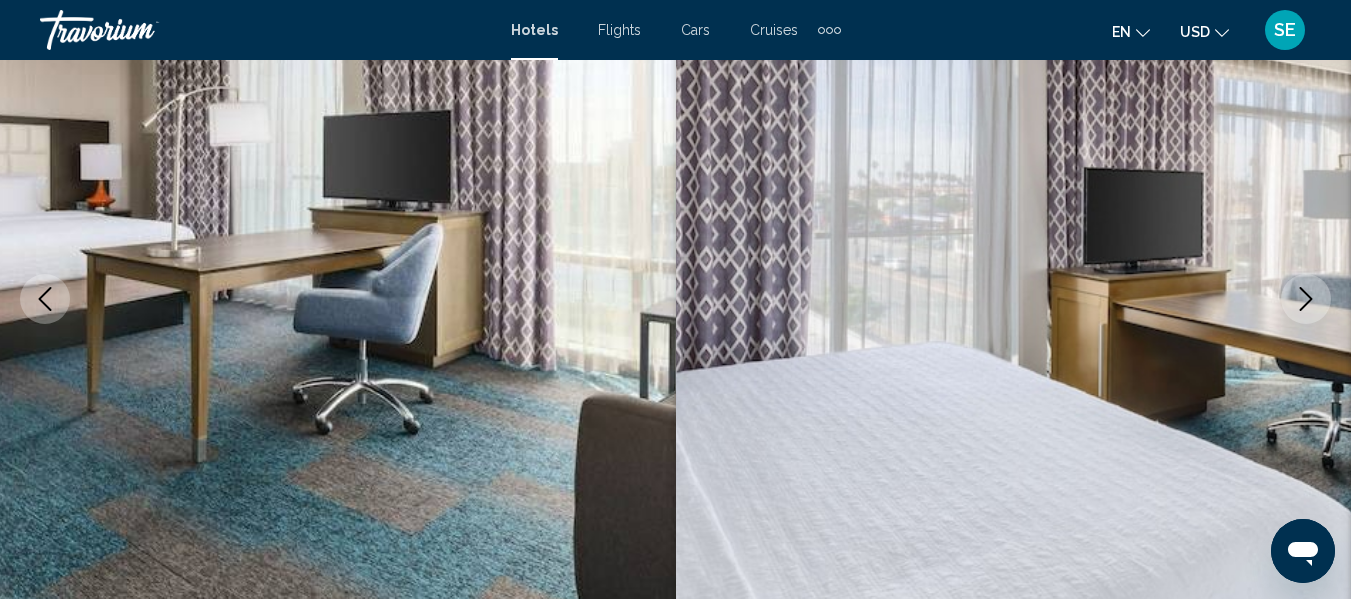 click 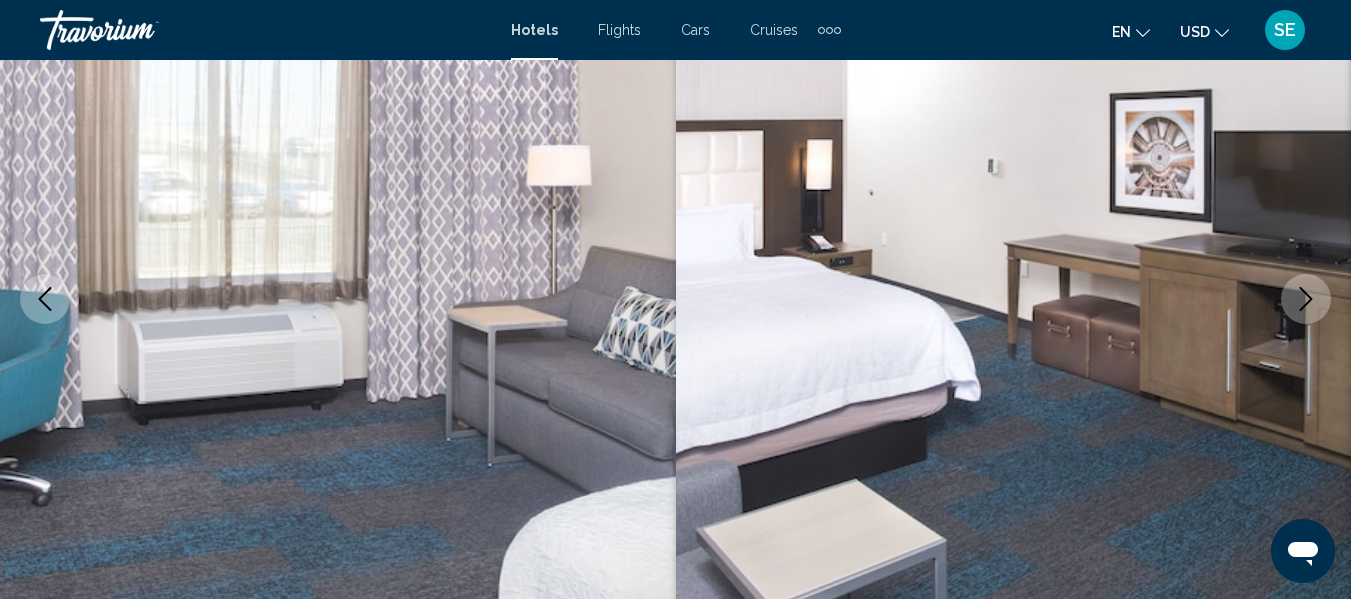 click 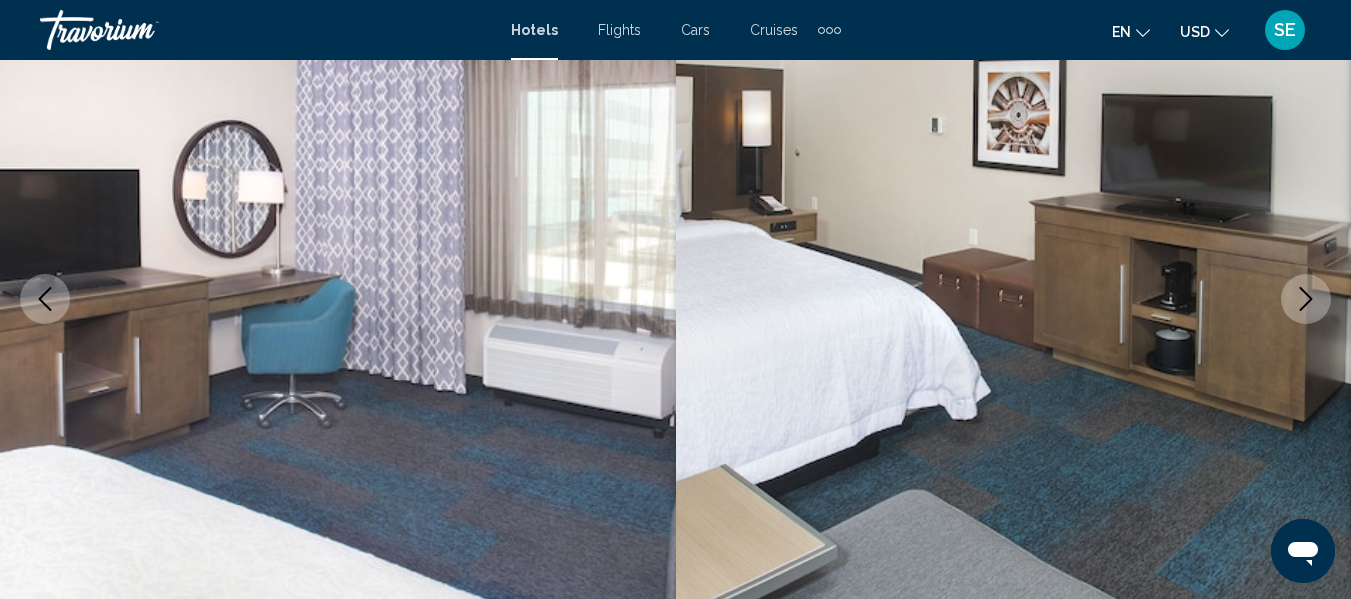 click 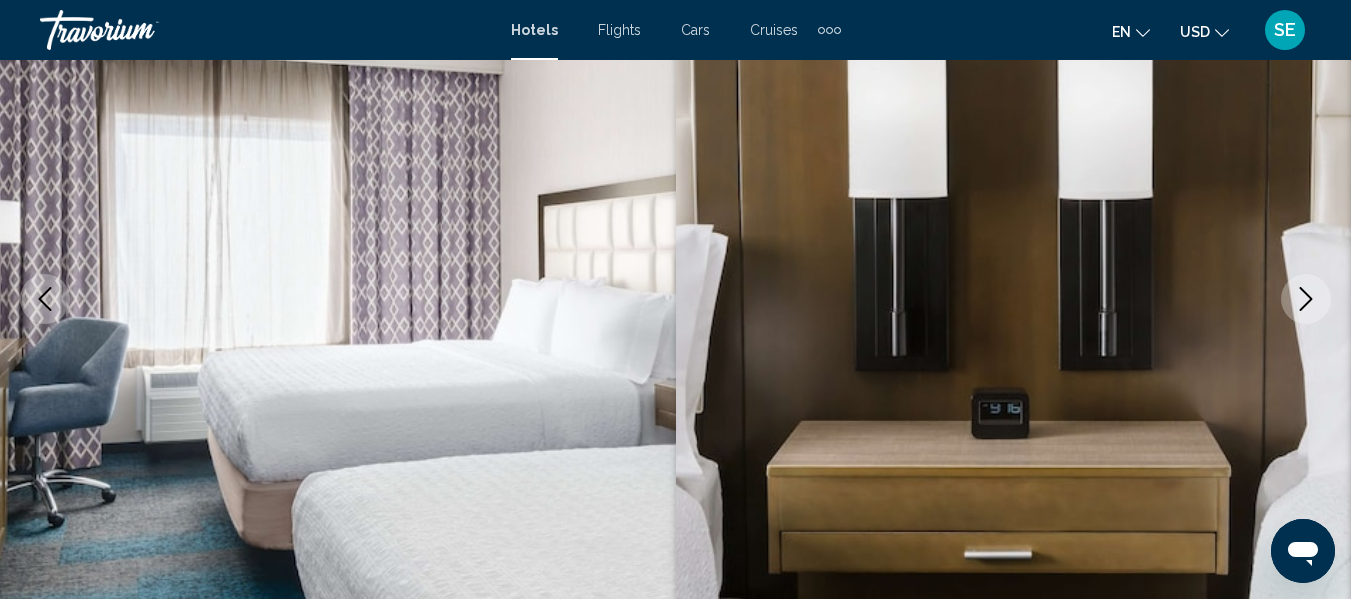 click 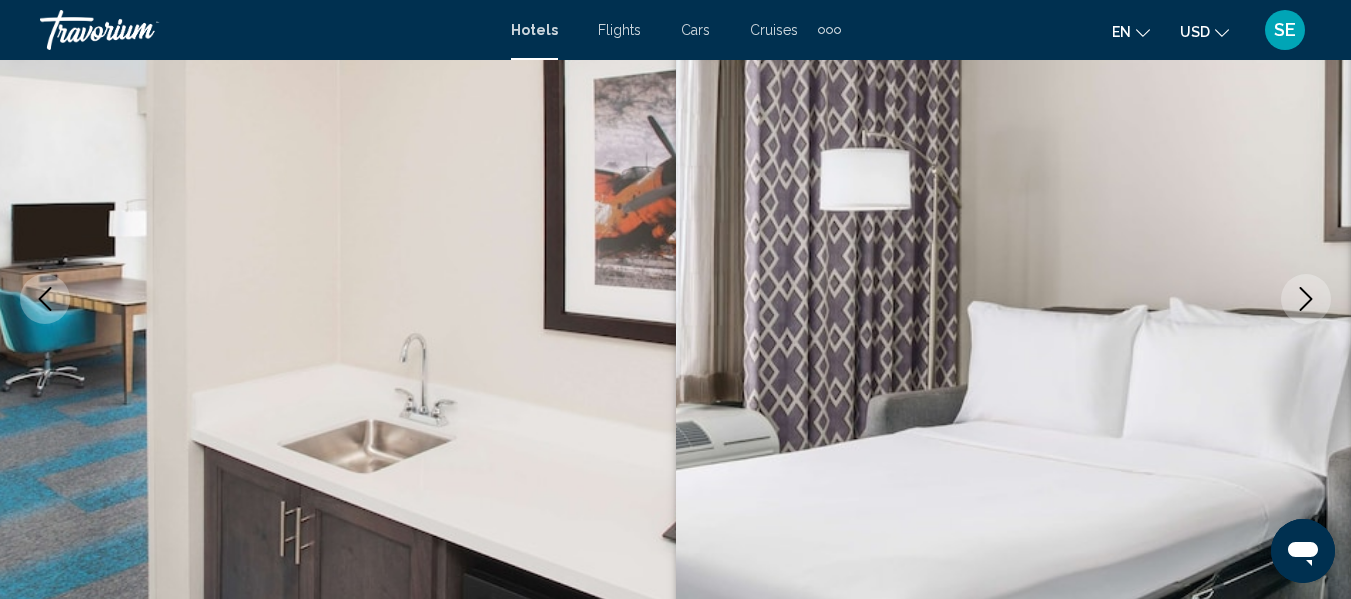 click 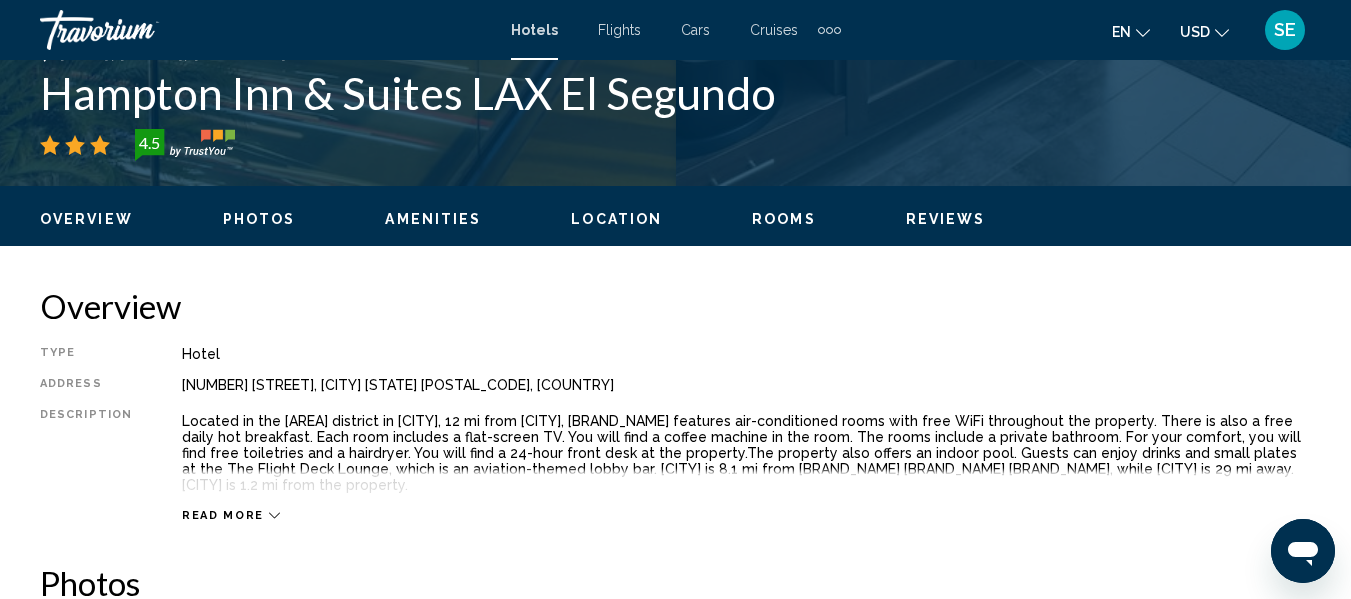 scroll, scrollTop: 822, scrollLeft: 0, axis: vertical 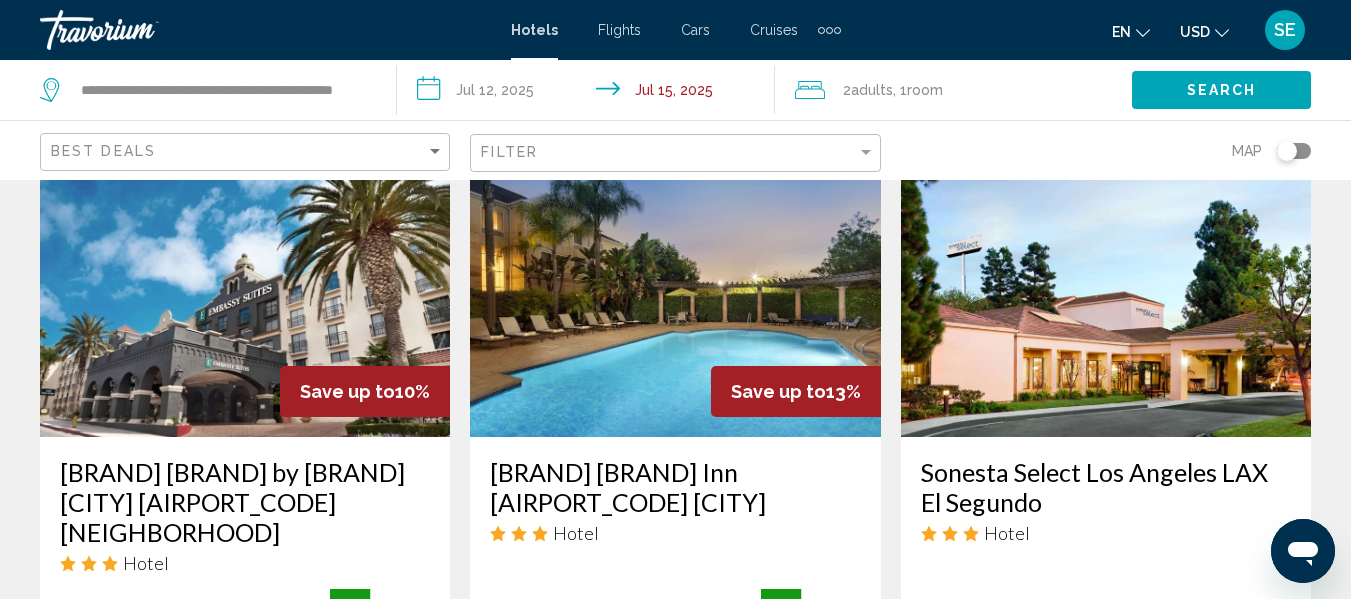 click at bounding box center (675, 277) 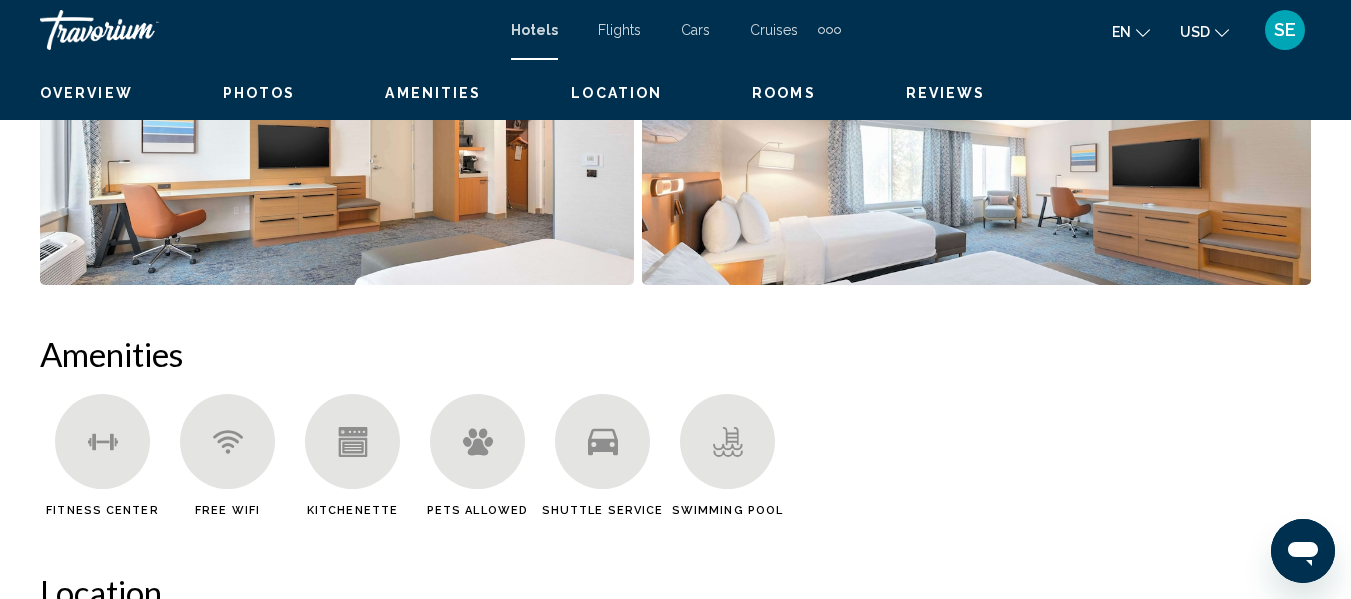 scroll, scrollTop: 236, scrollLeft: 0, axis: vertical 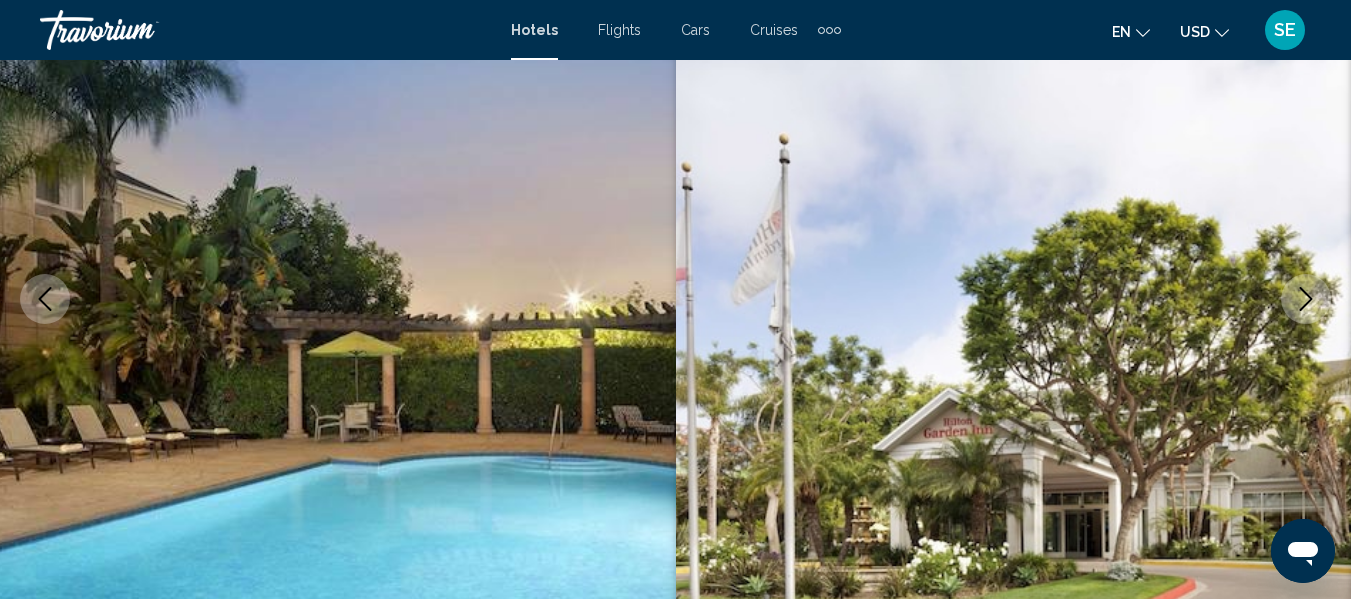 click 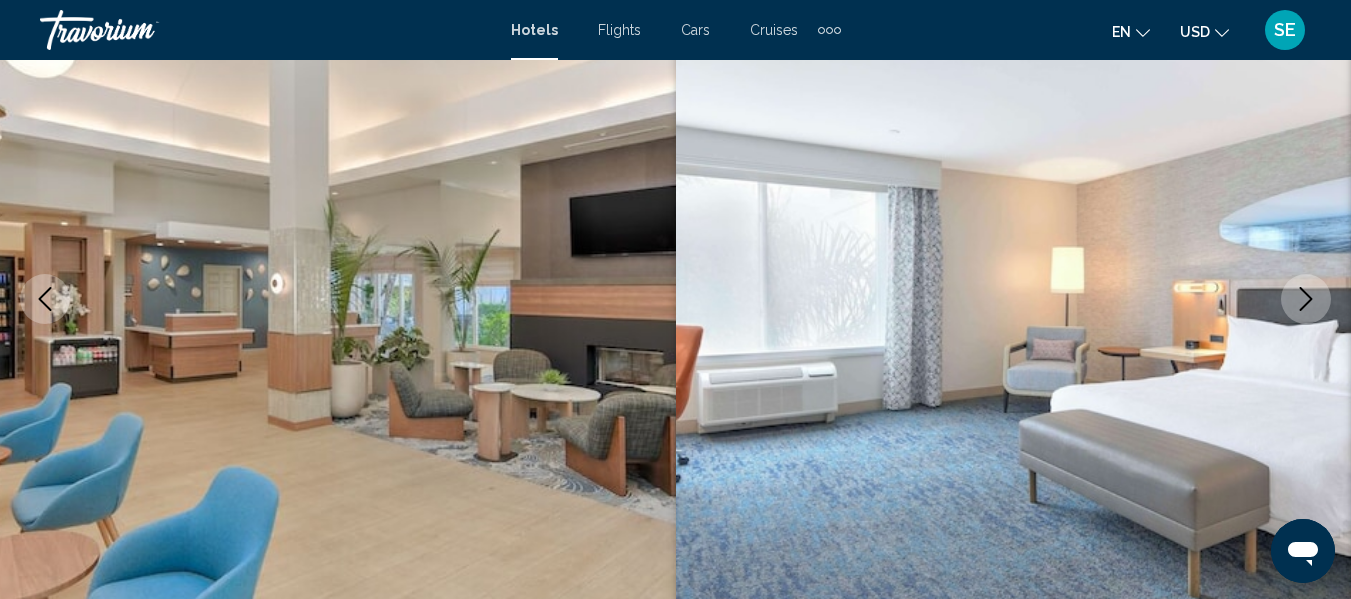 click 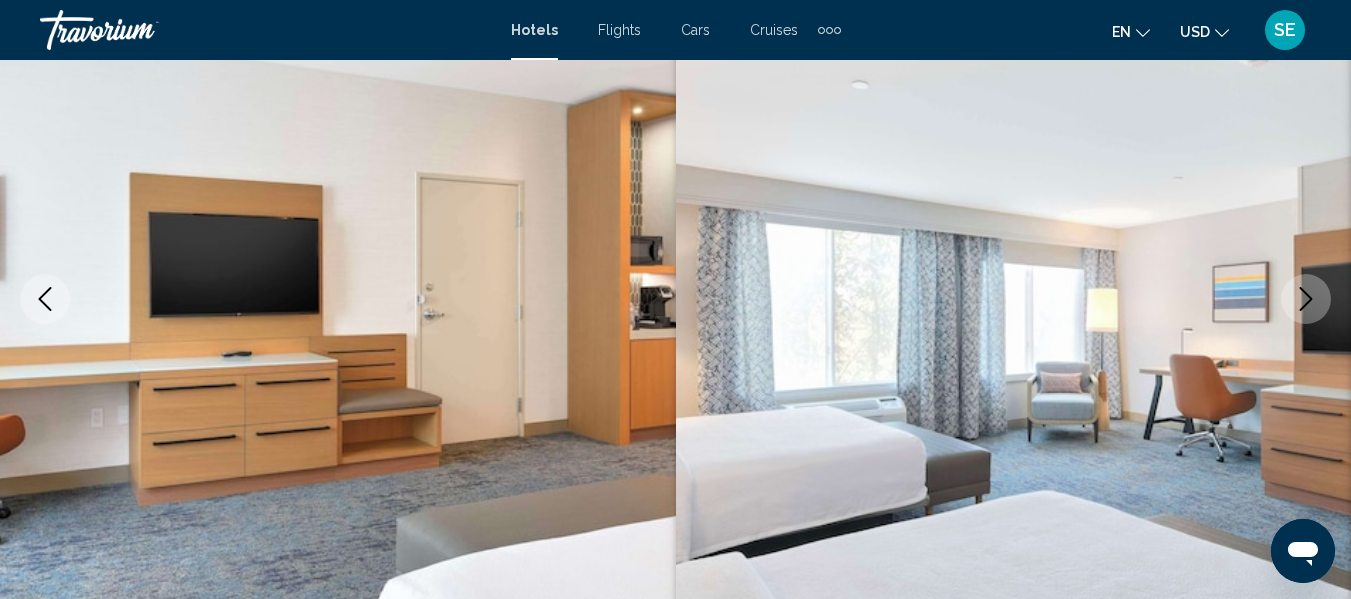 click 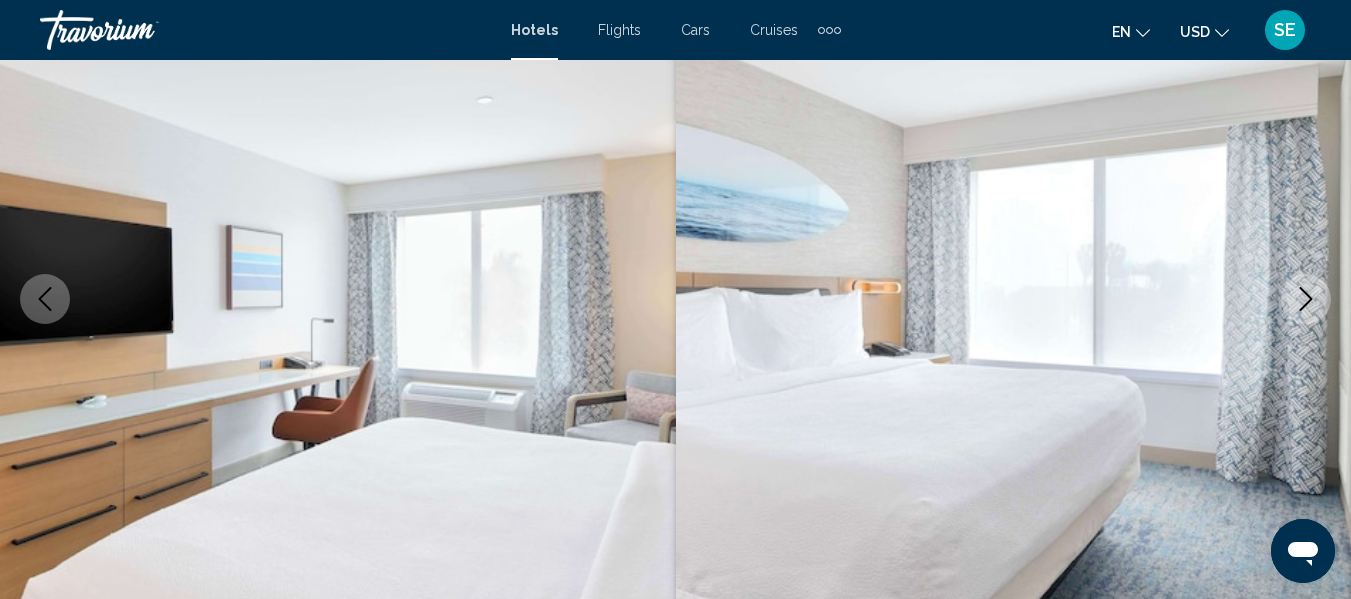 click 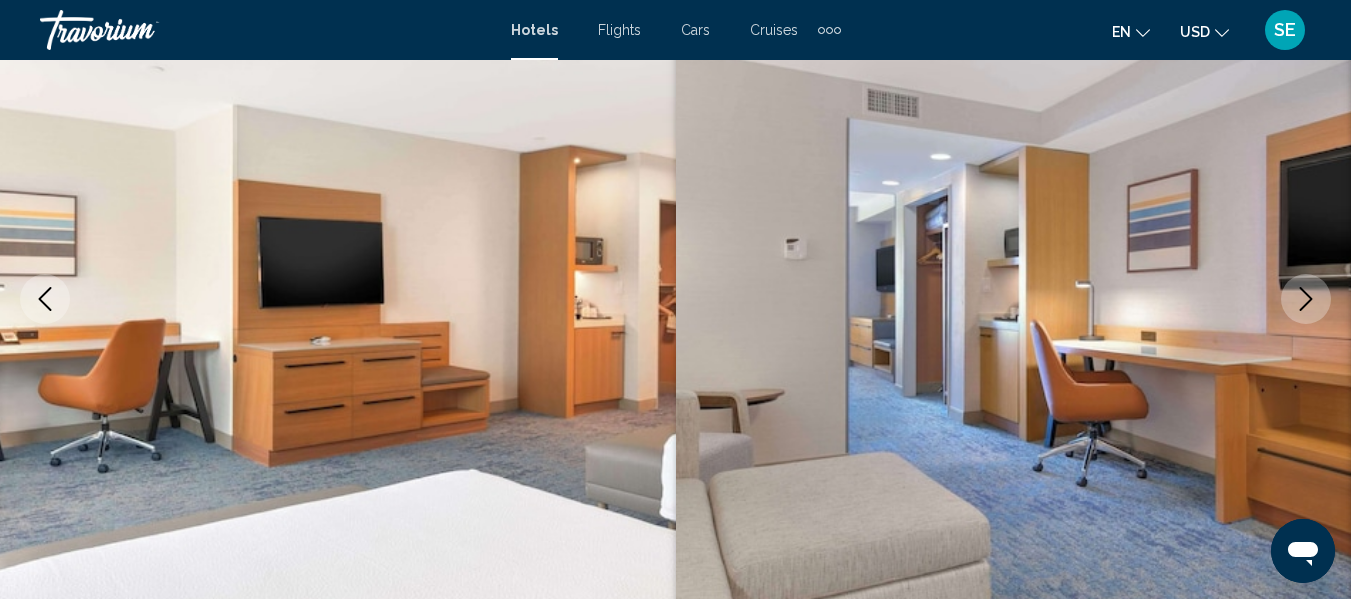 click 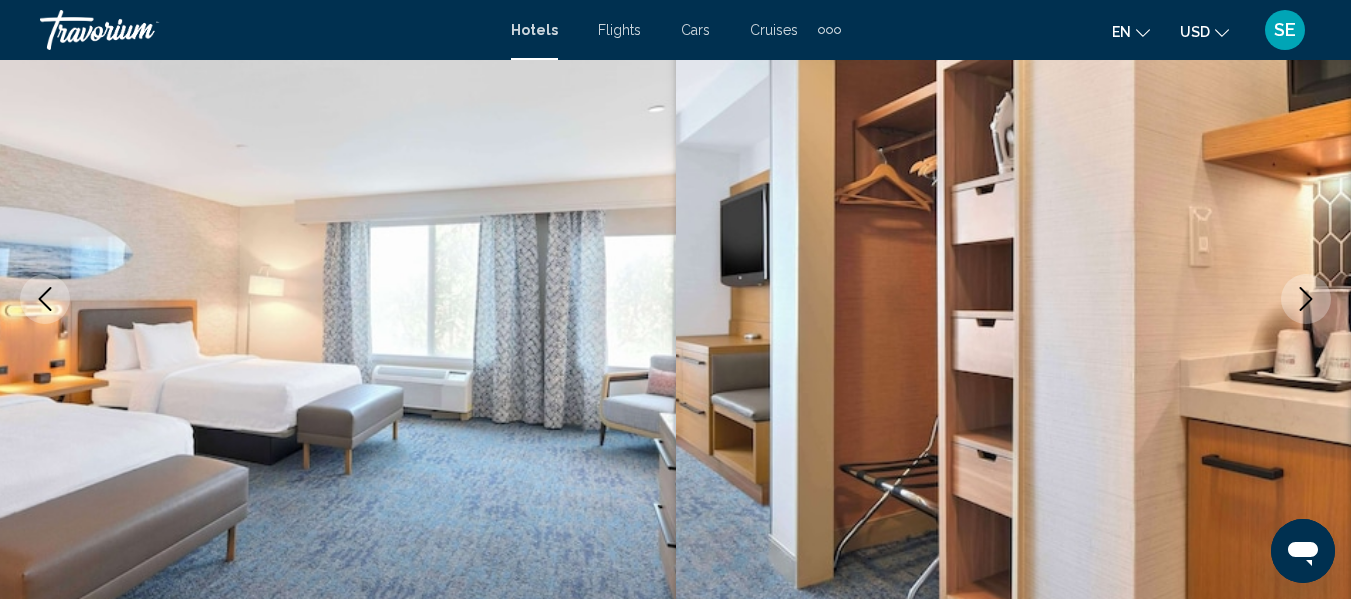 click 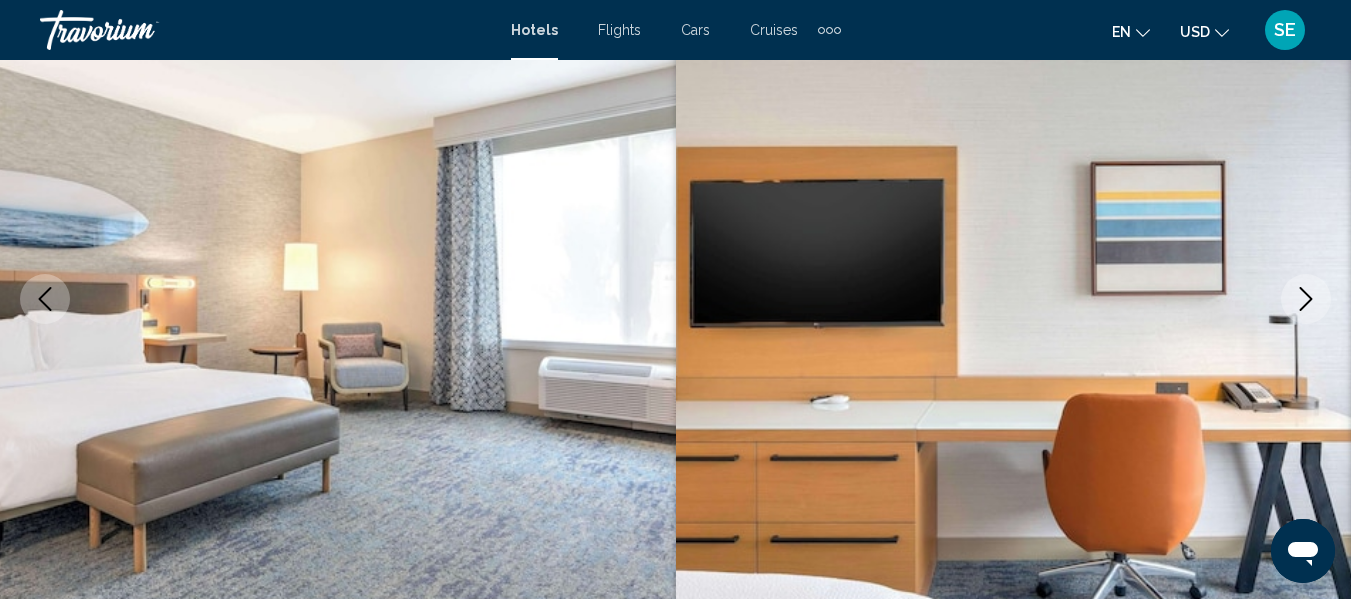 click 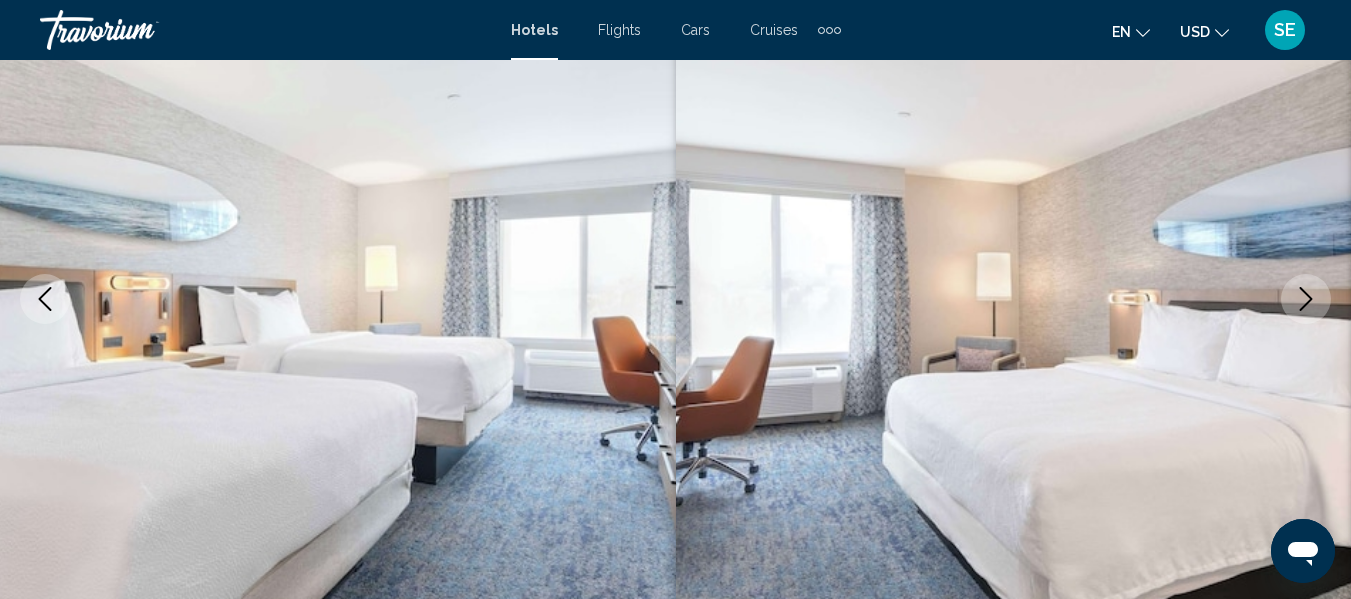click 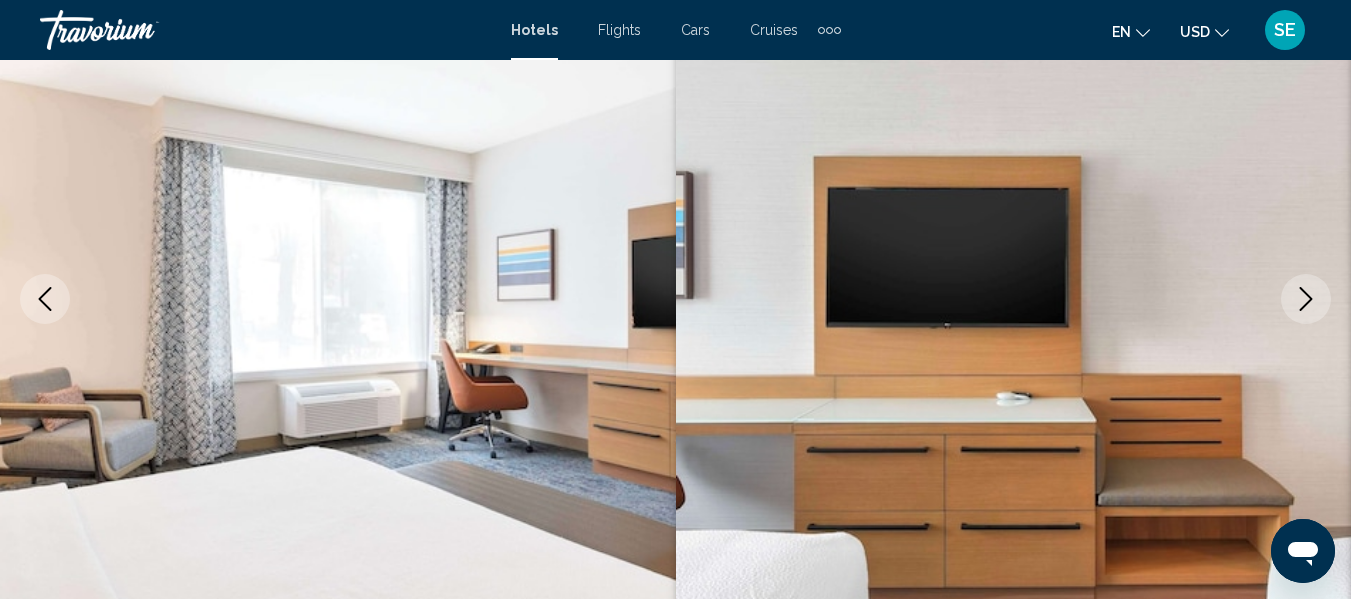 click 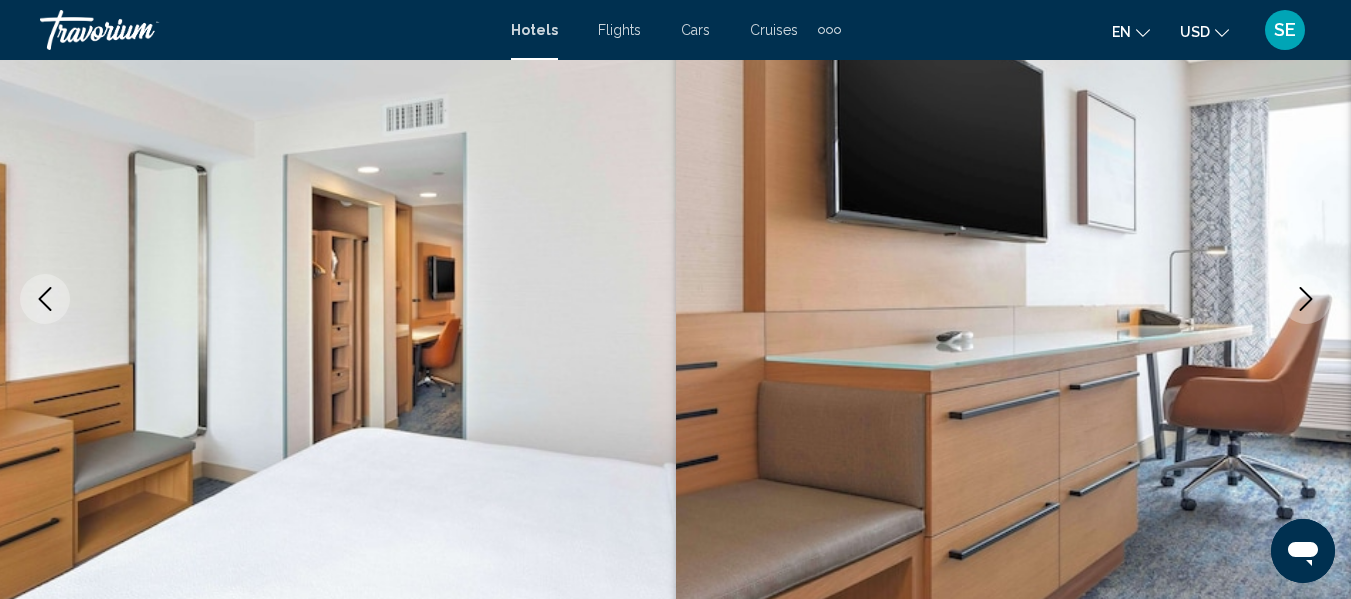 click 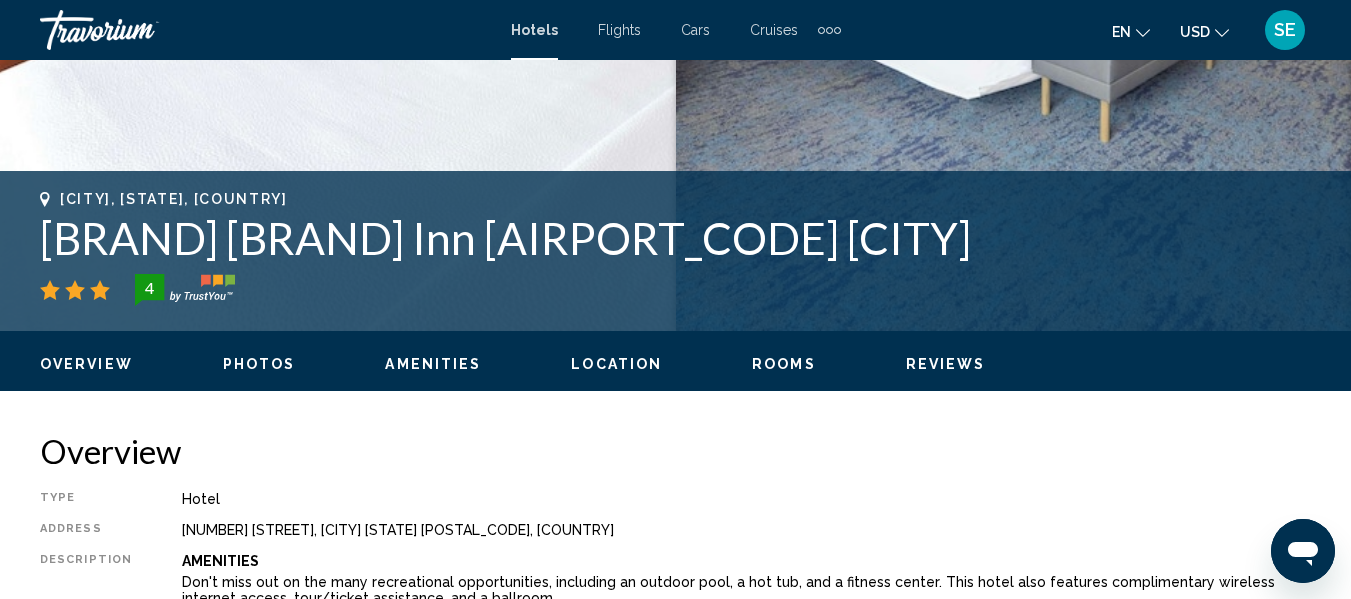 scroll, scrollTop: 678, scrollLeft: 0, axis: vertical 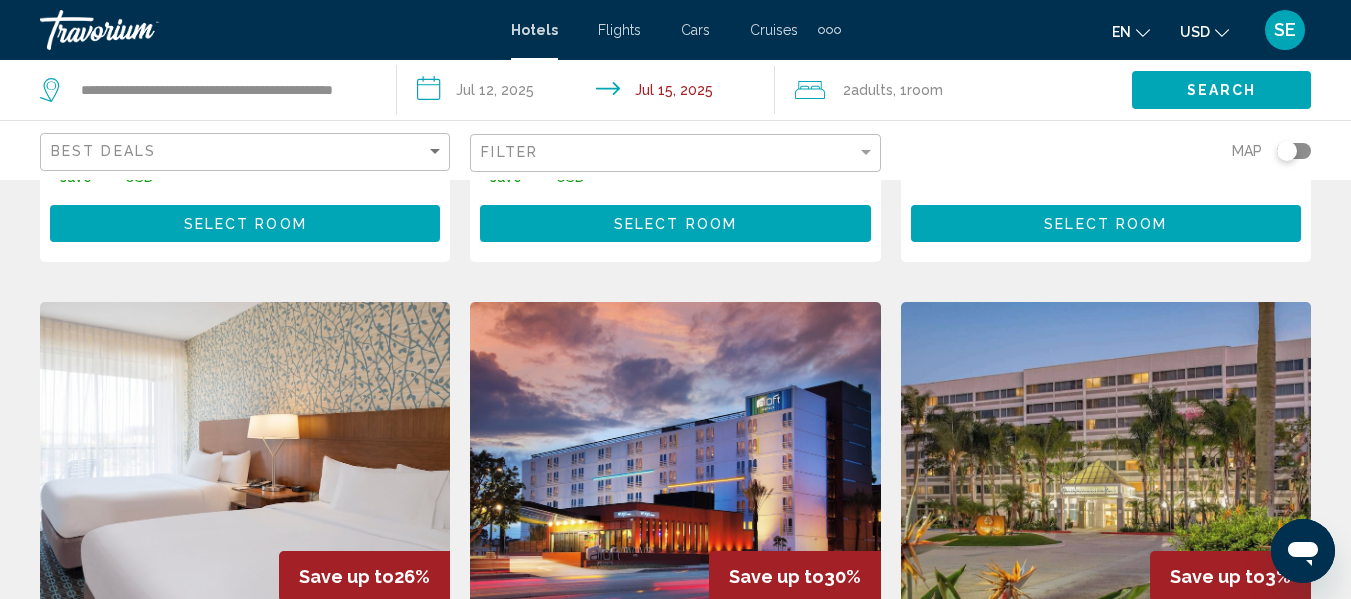 click at bounding box center (675, 462) 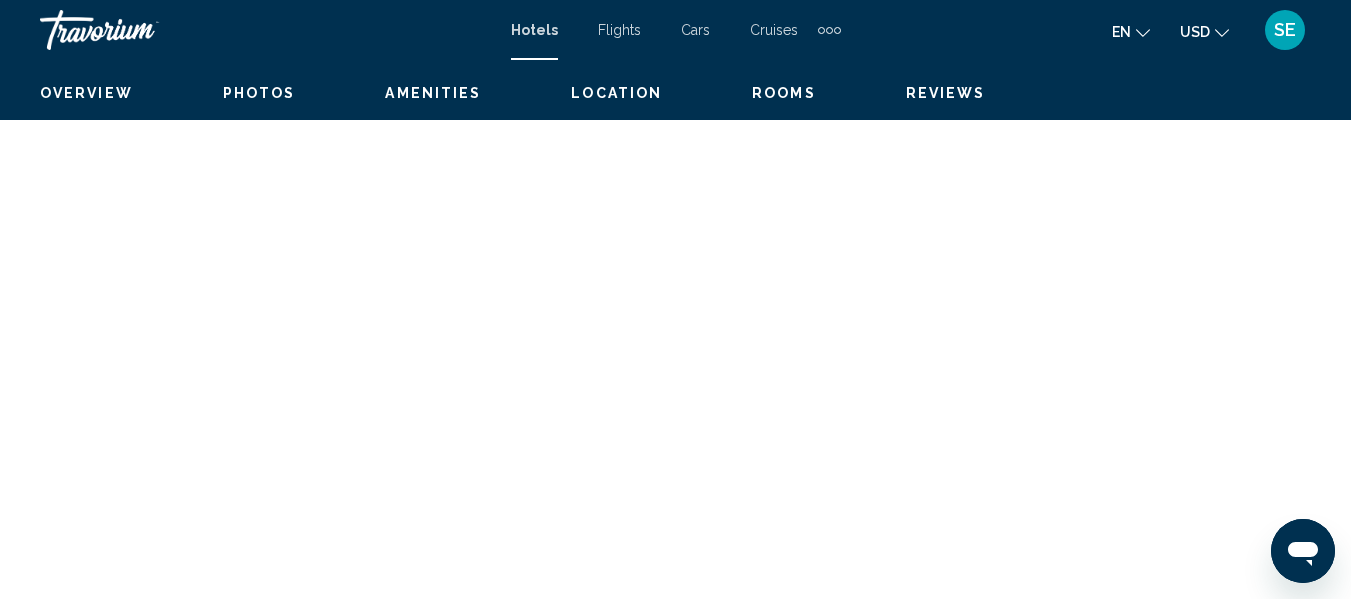scroll, scrollTop: 236, scrollLeft: 0, axis: vertical 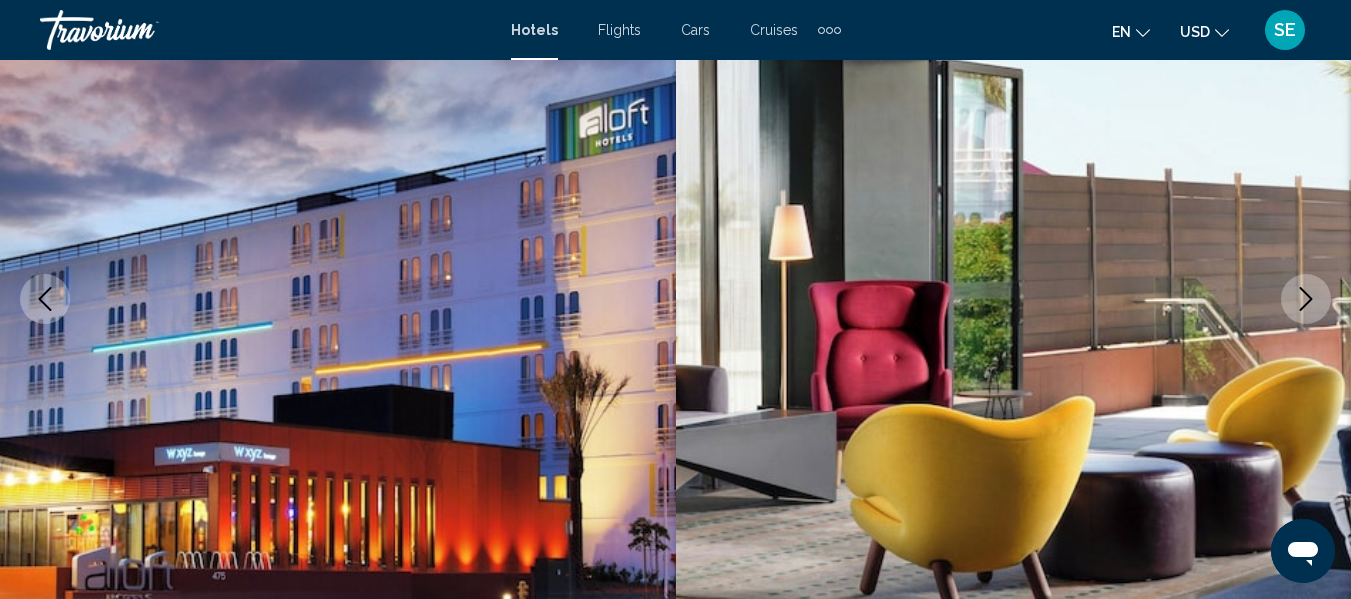 click 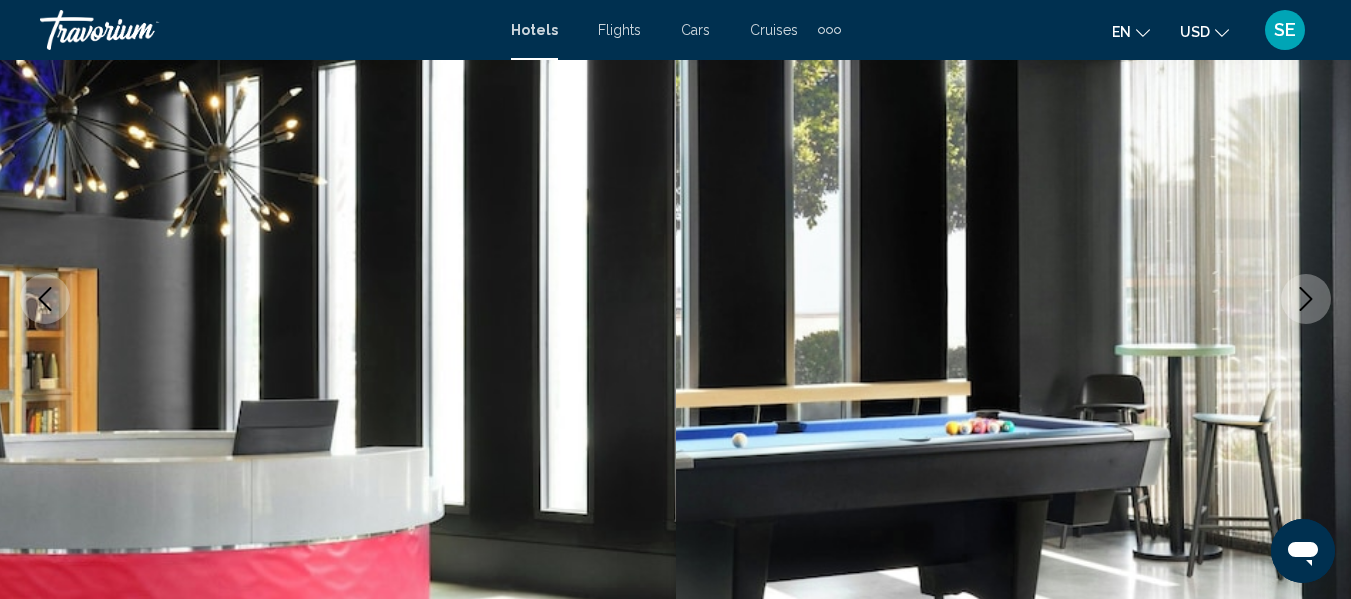 click 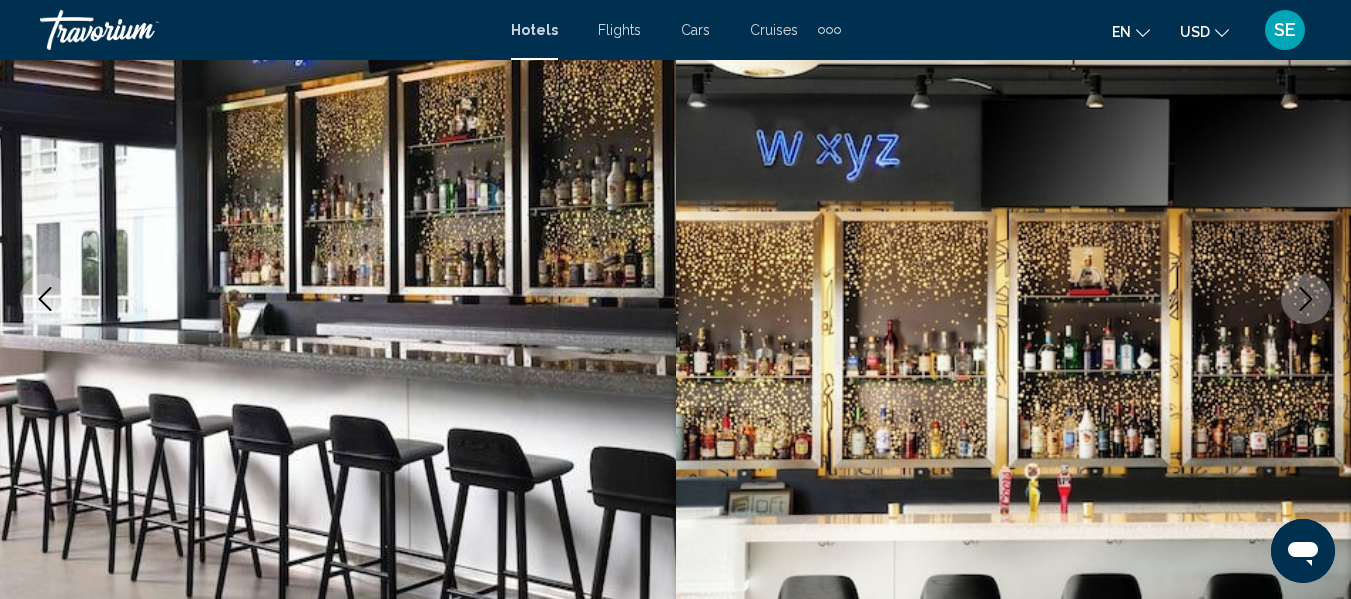 click 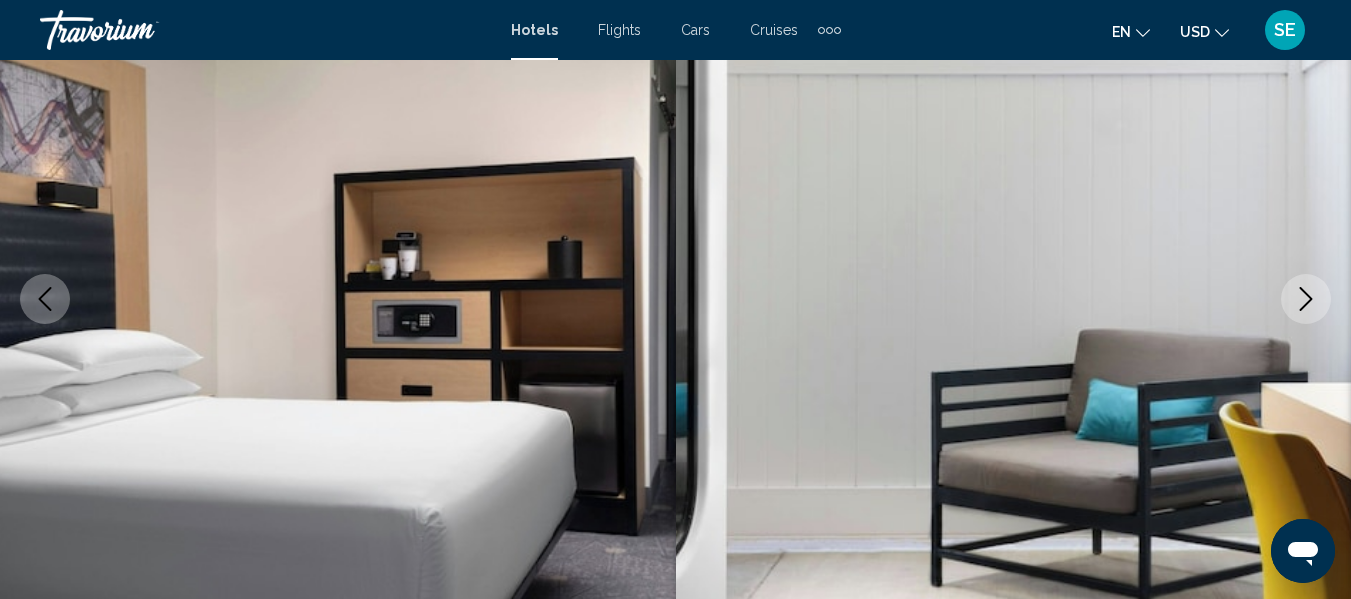click 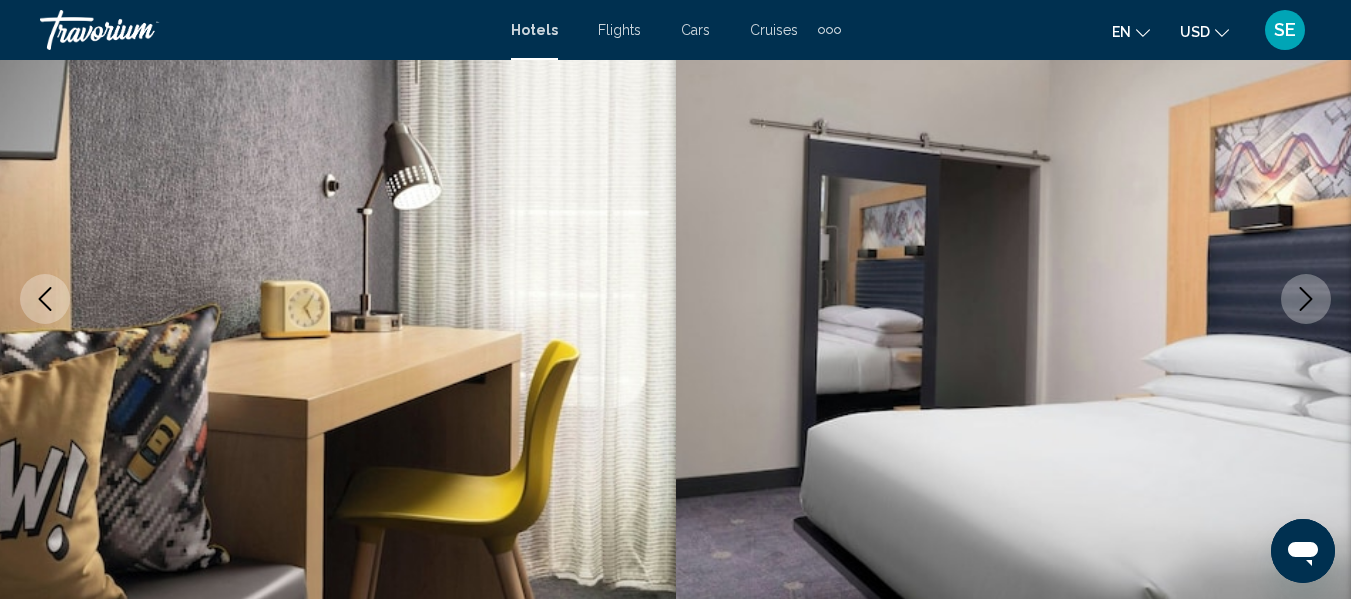 click 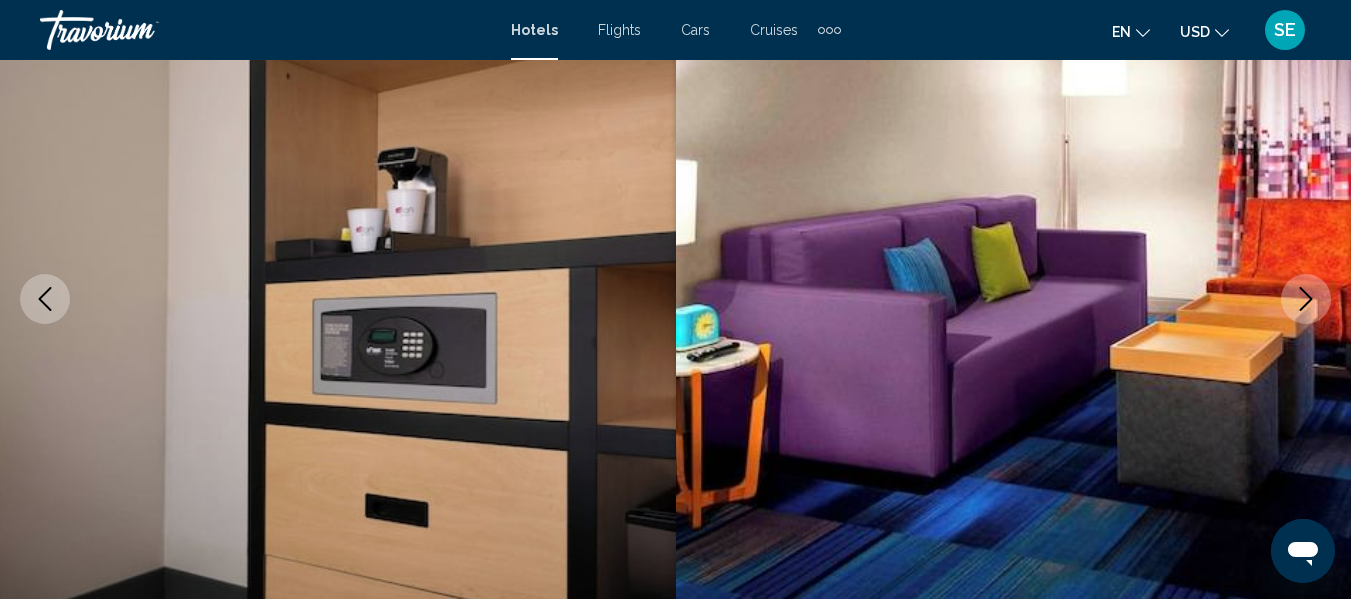 click 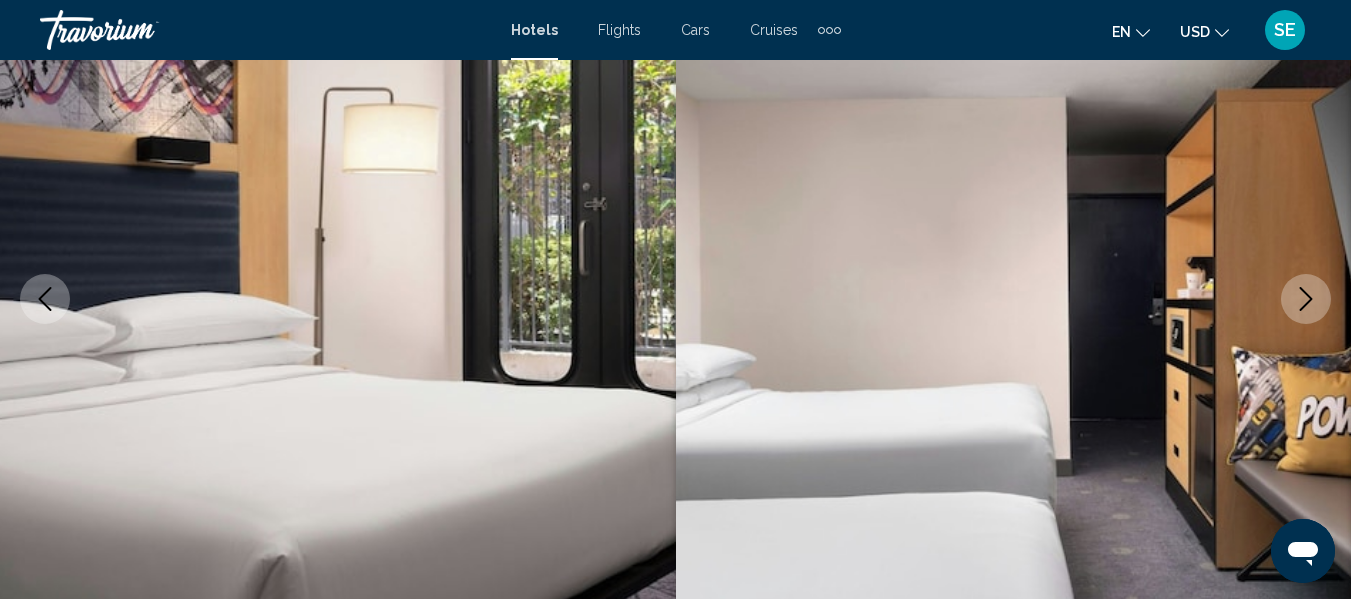 click 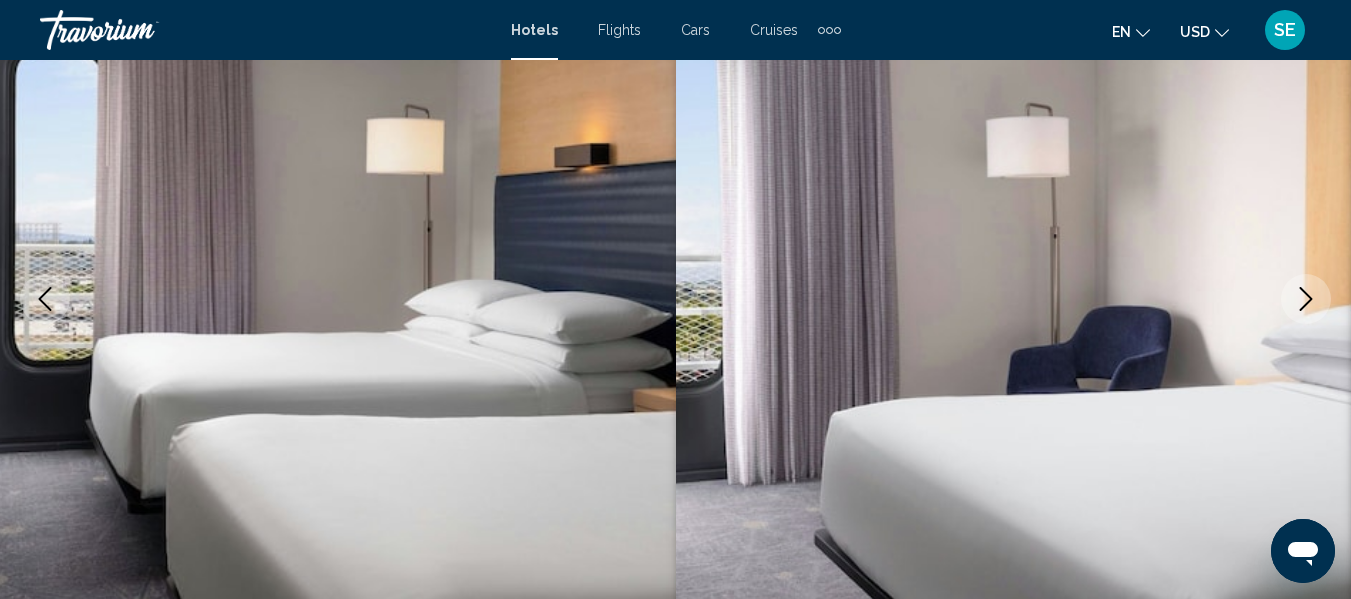 click 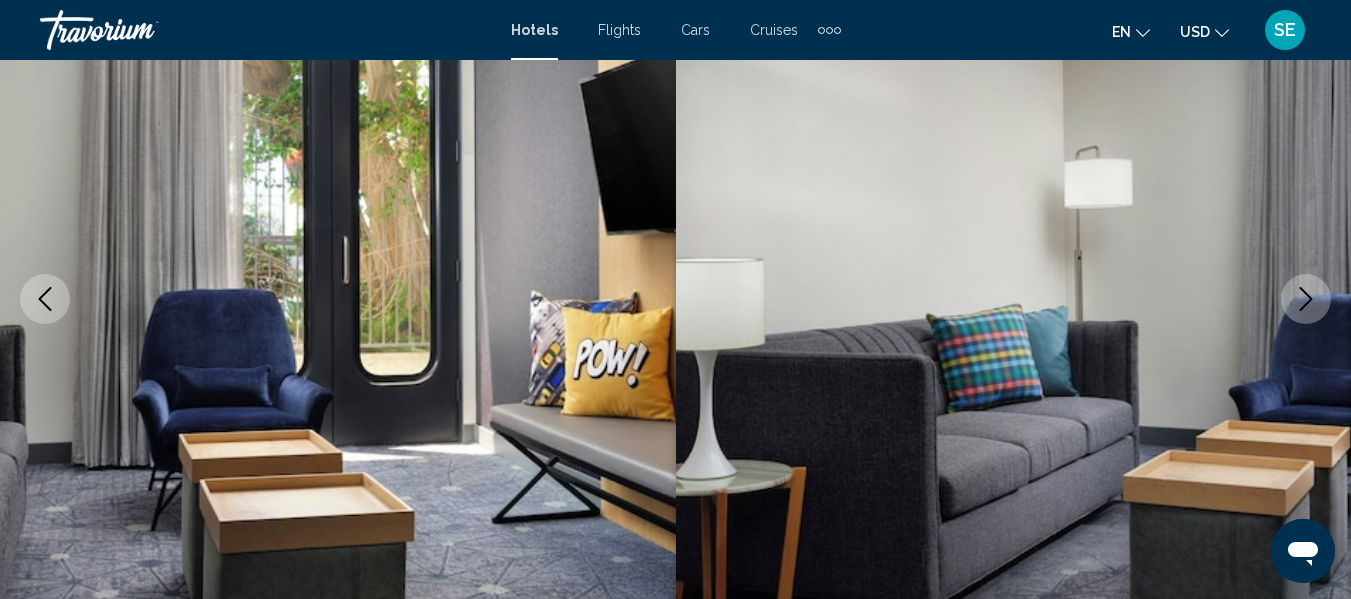 click 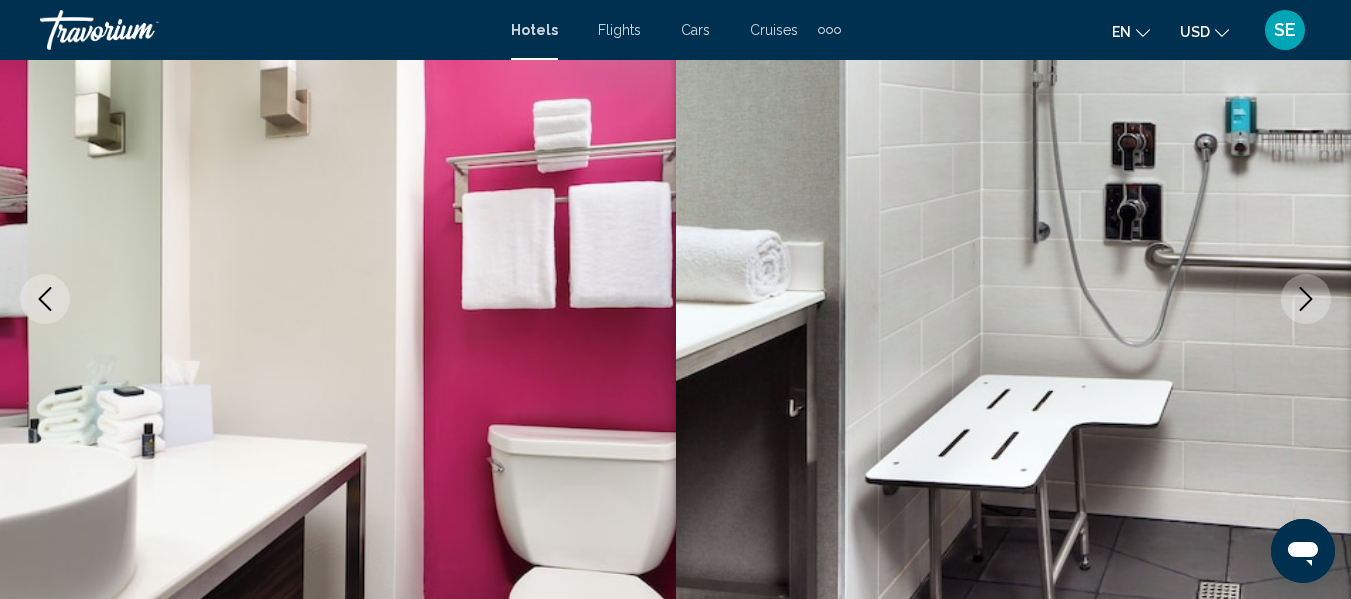 click 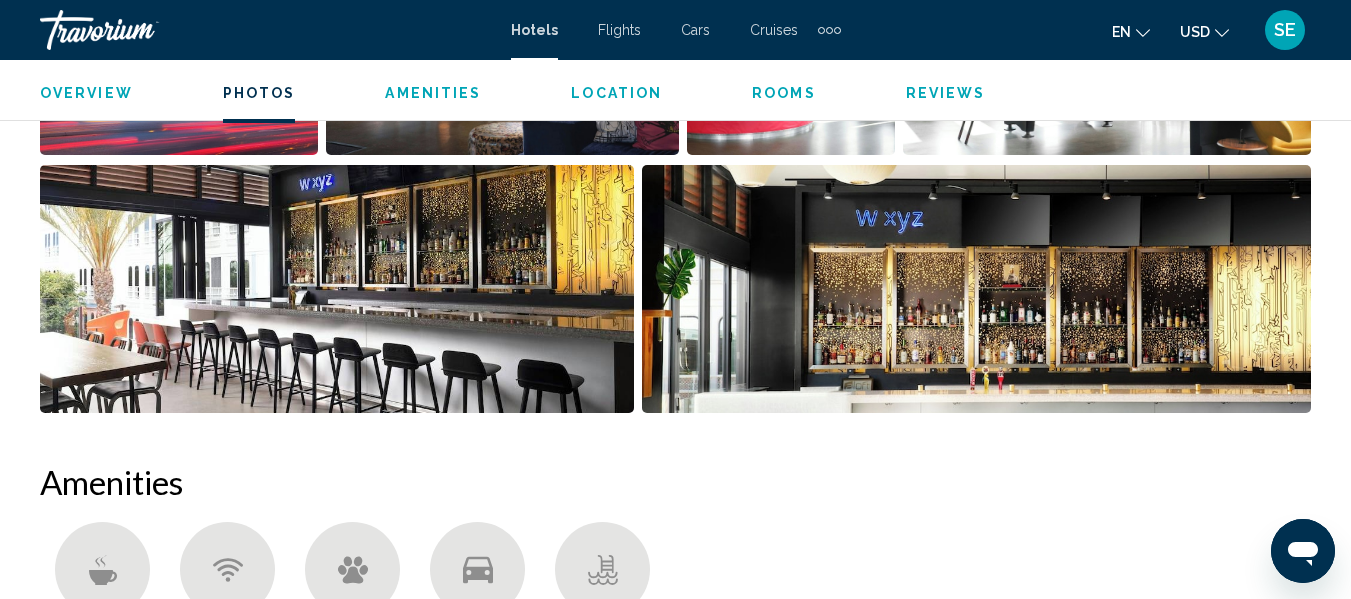 scroll, scrollTop: 1547, scrollLeft: 0, axis: vertical 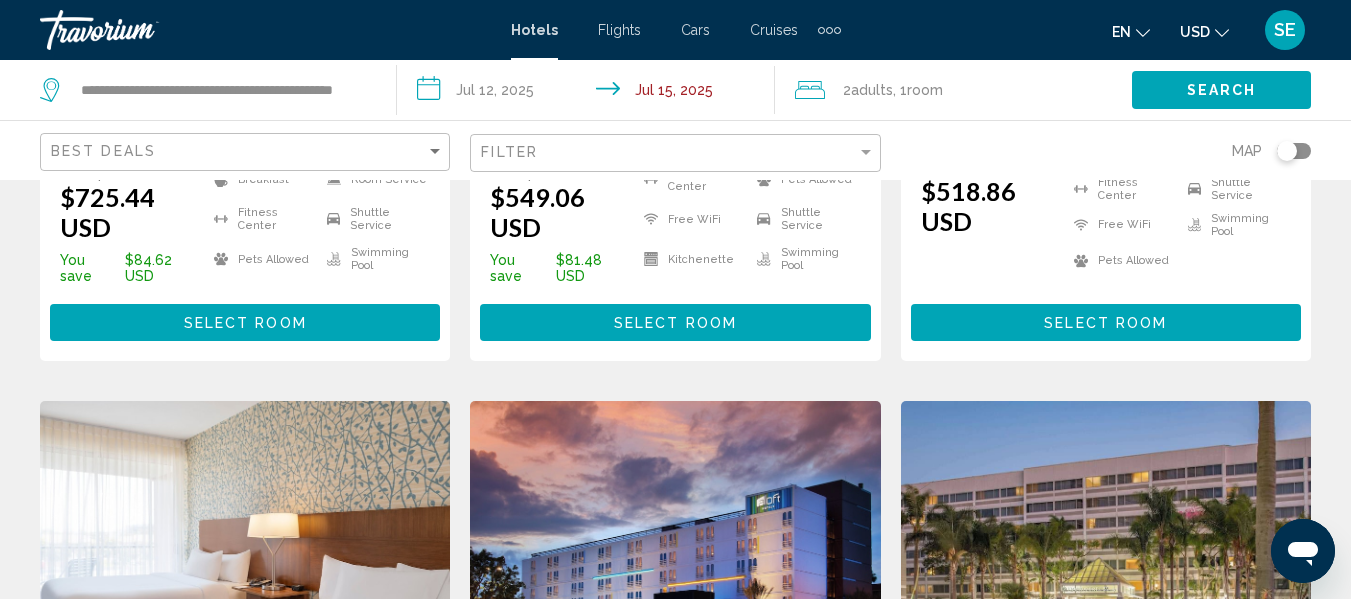 click at bounding box center [1106, 561] 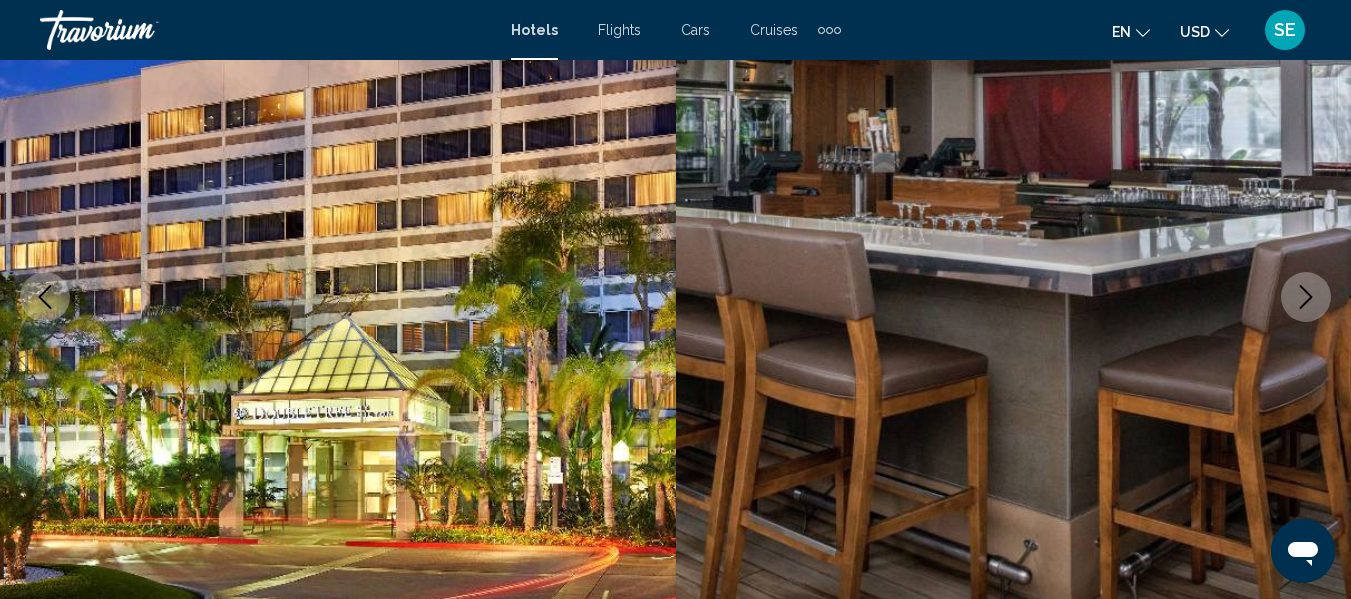 scroll, scrollTop: 237, scrollLeft: 0, axis: vertical 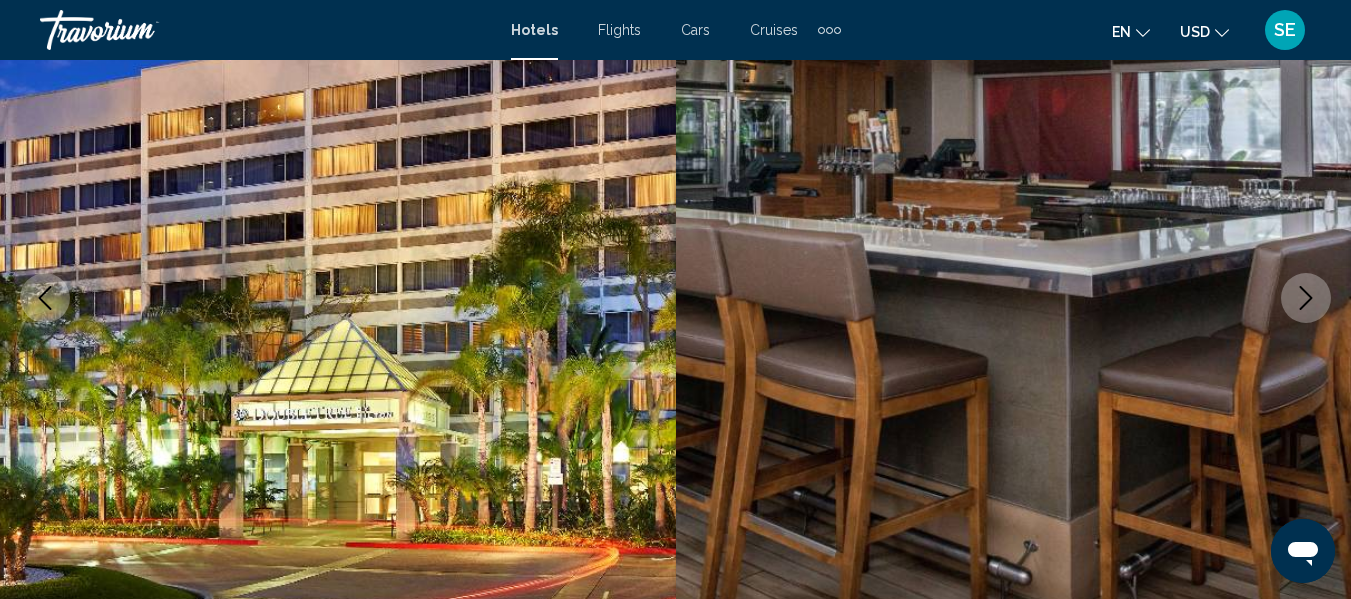 click at bounding box center [1306, 298] 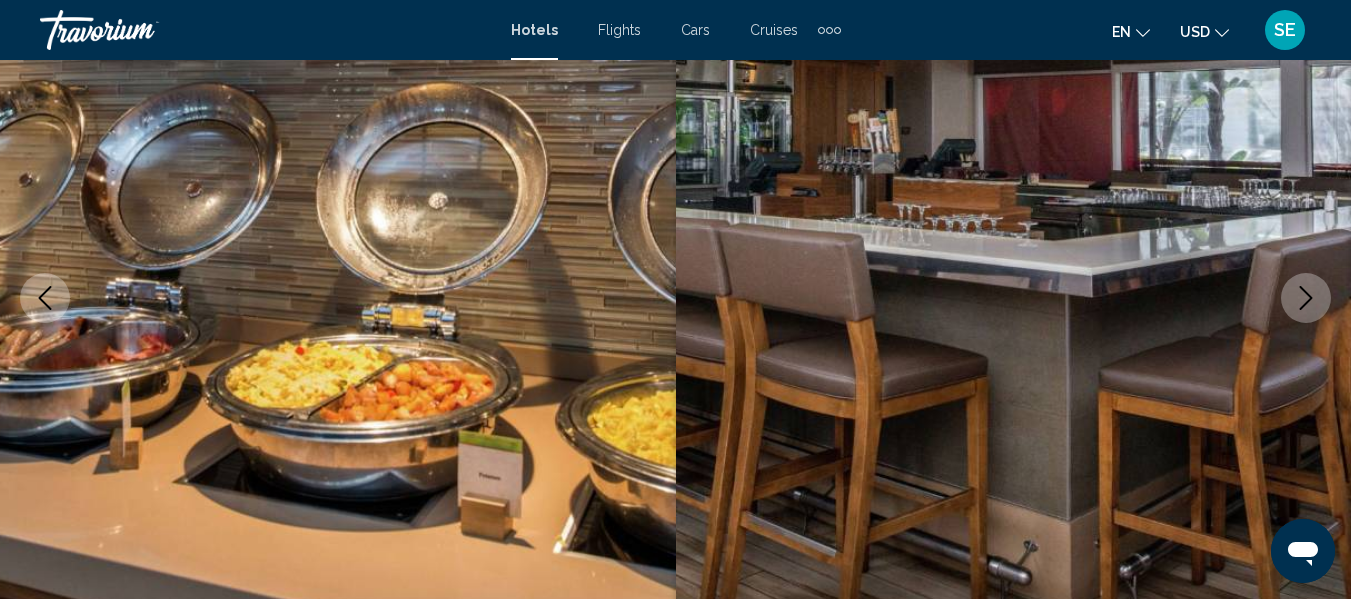 click at bounding box center [1306, 298] 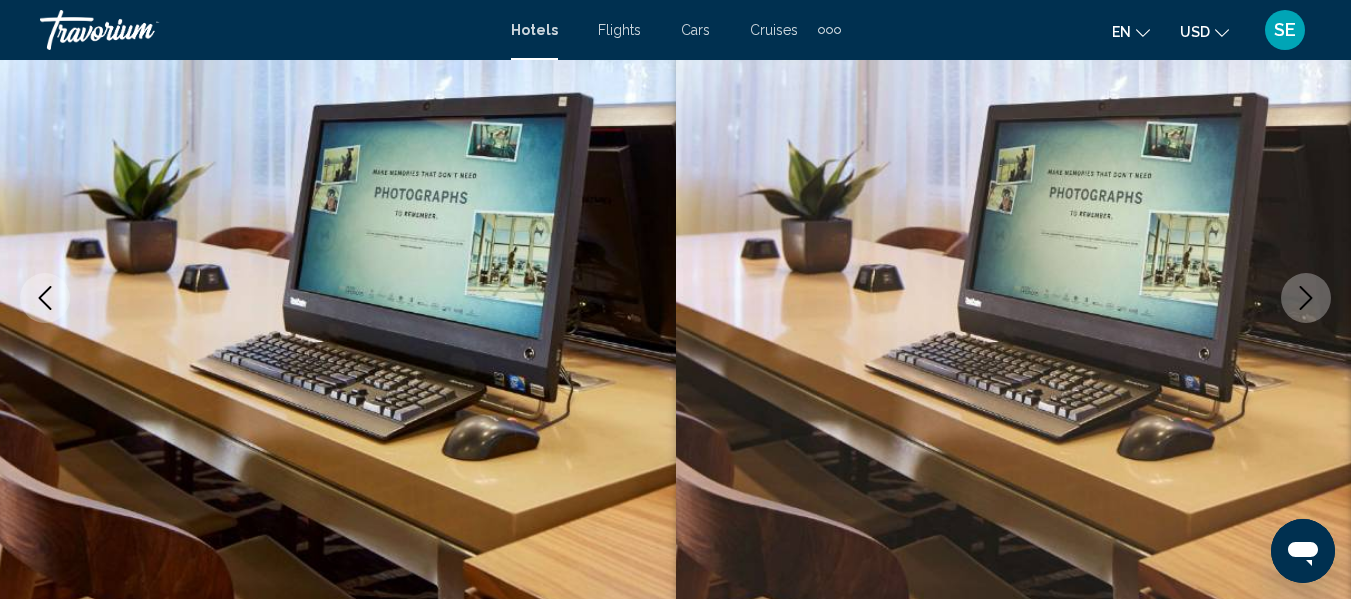 click at bounding box center (1306, 298) 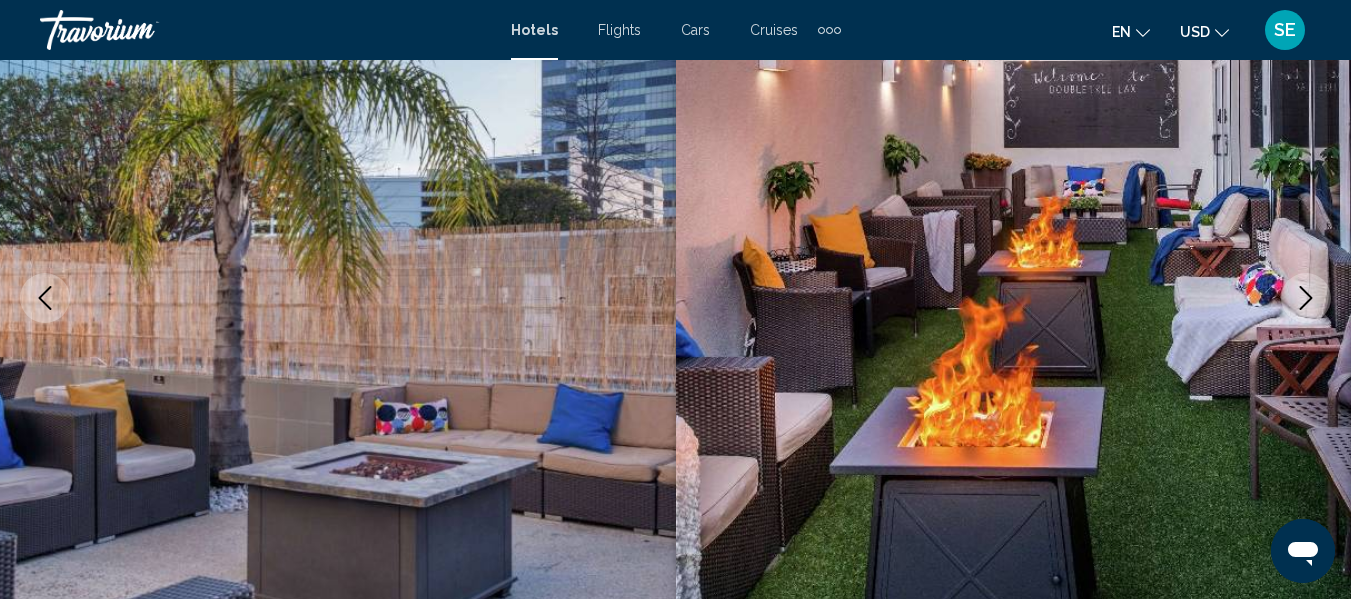 click at bounding box center (1306, 298) 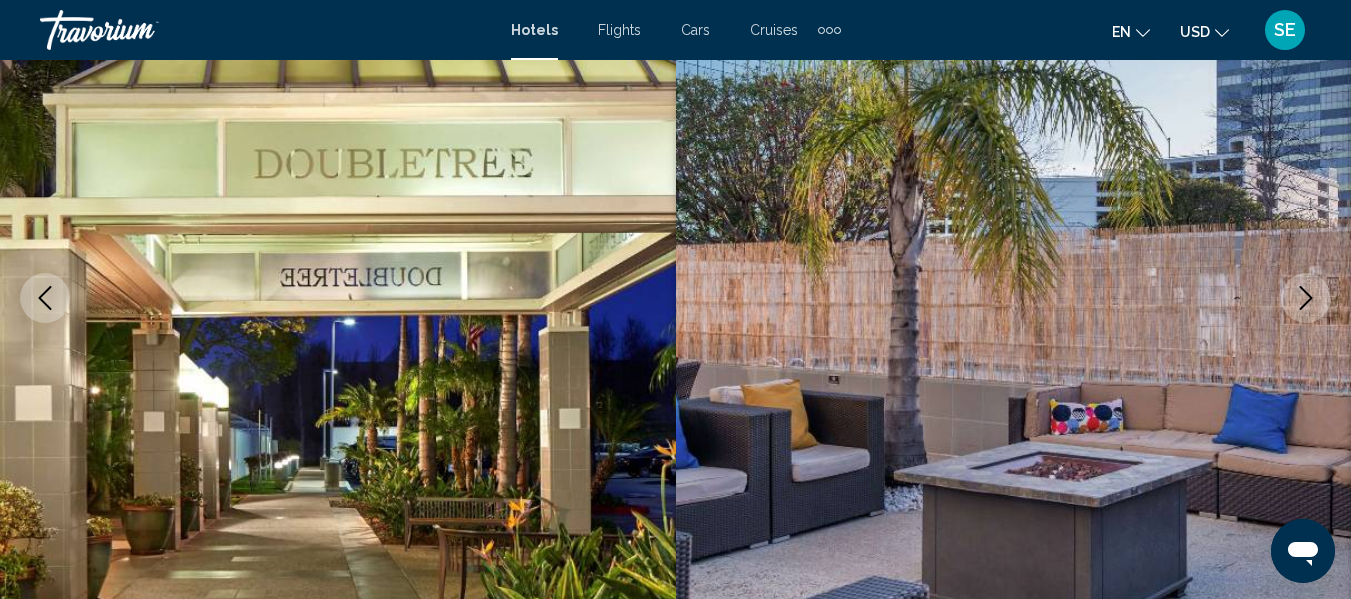 click at bounding box center [1306, 298] 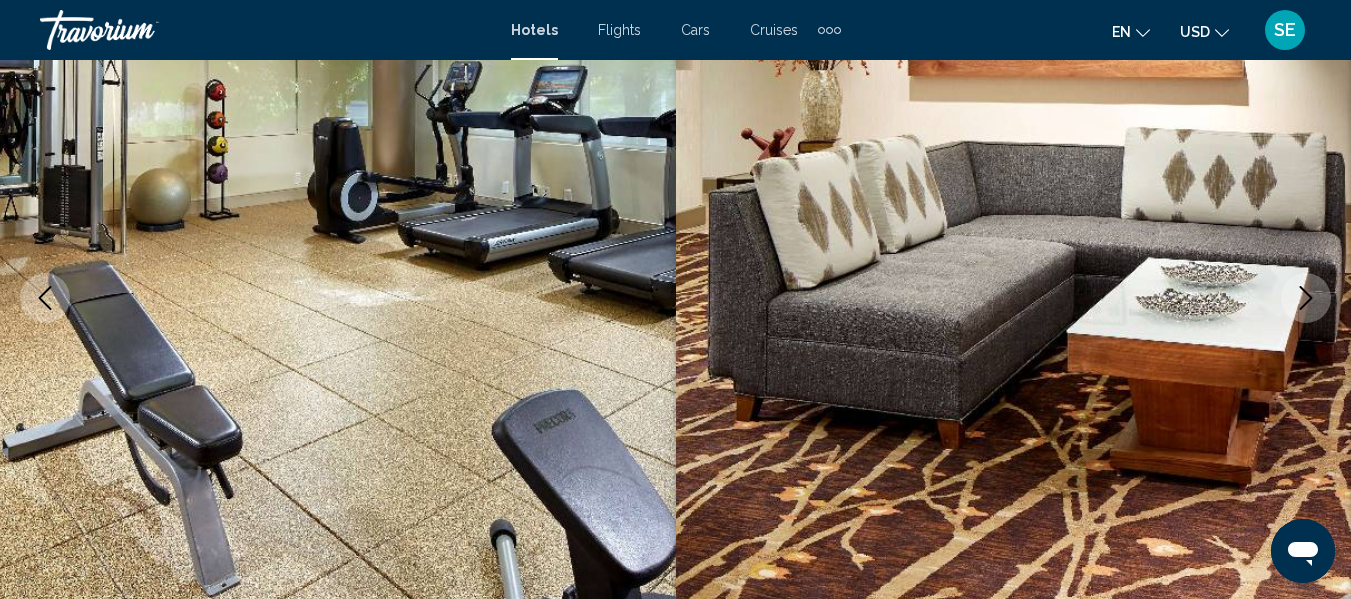 click at bounding box center (1306, 298) 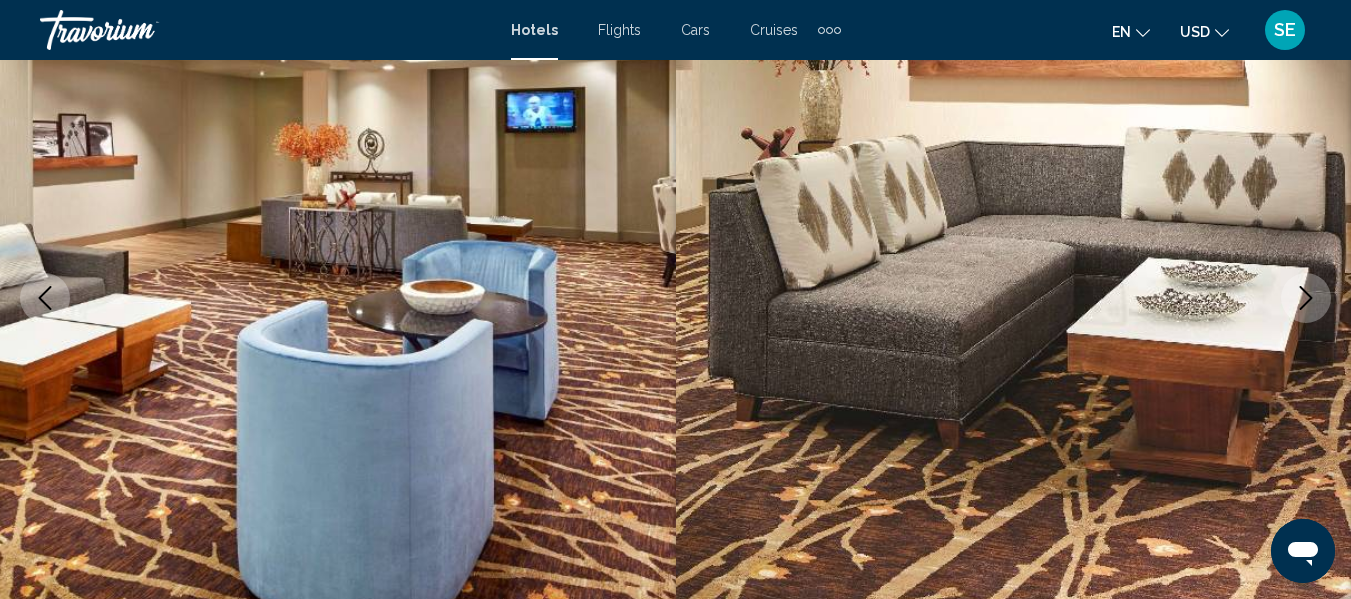 click at bounding box center (1306, 298) 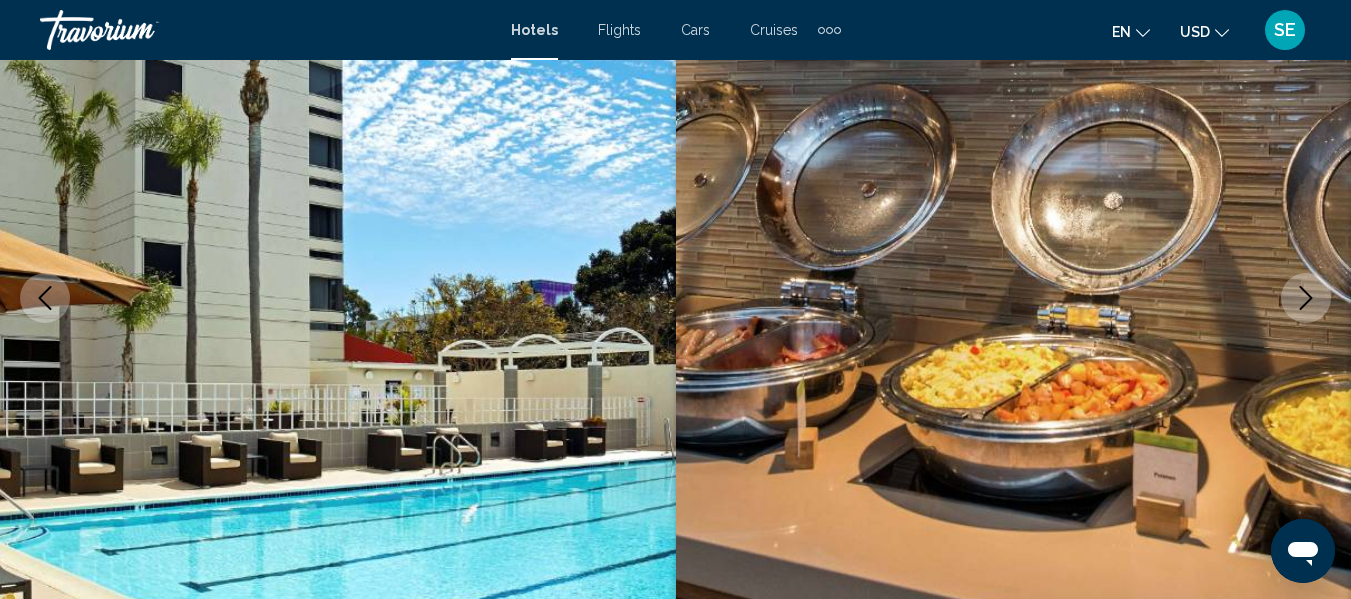 click at bounding box center (1306, 298) 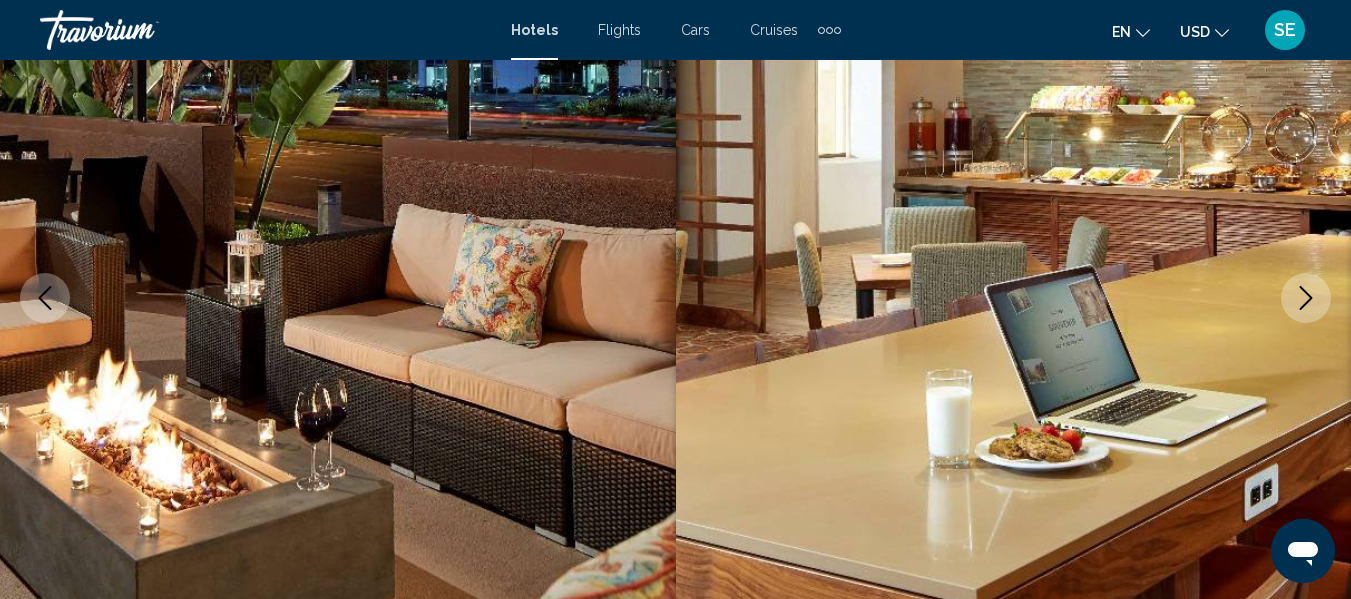 click at bounding box center [1306, 298] 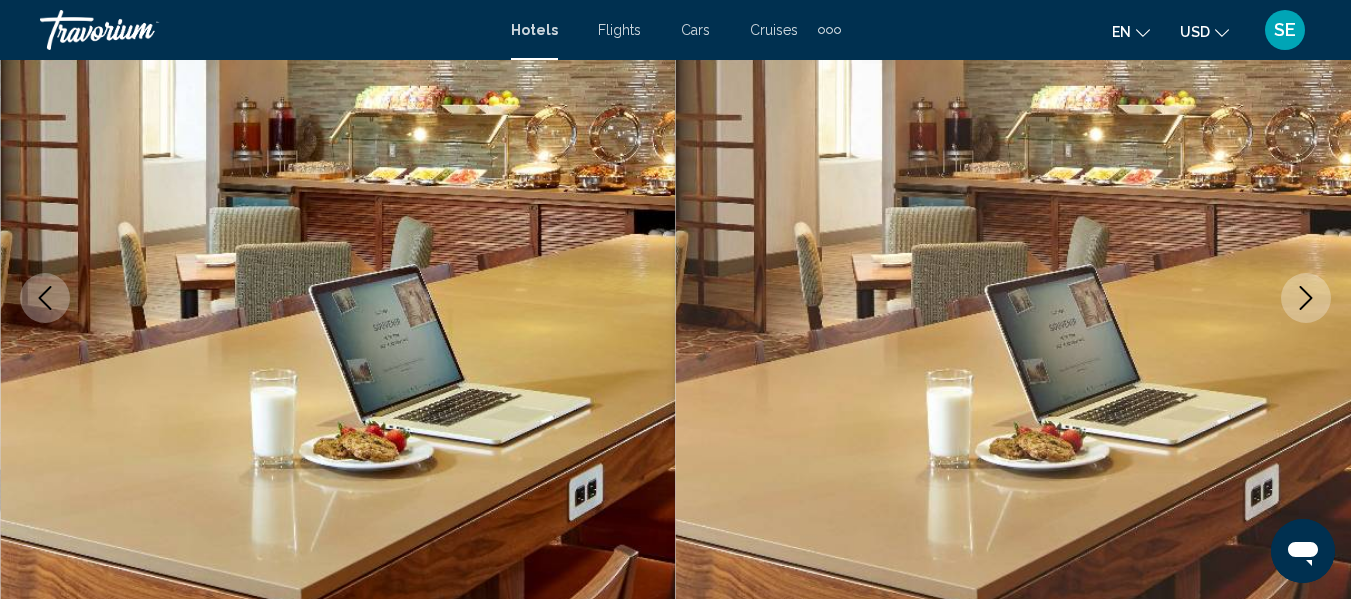 click at bounding box center (1306, 298) 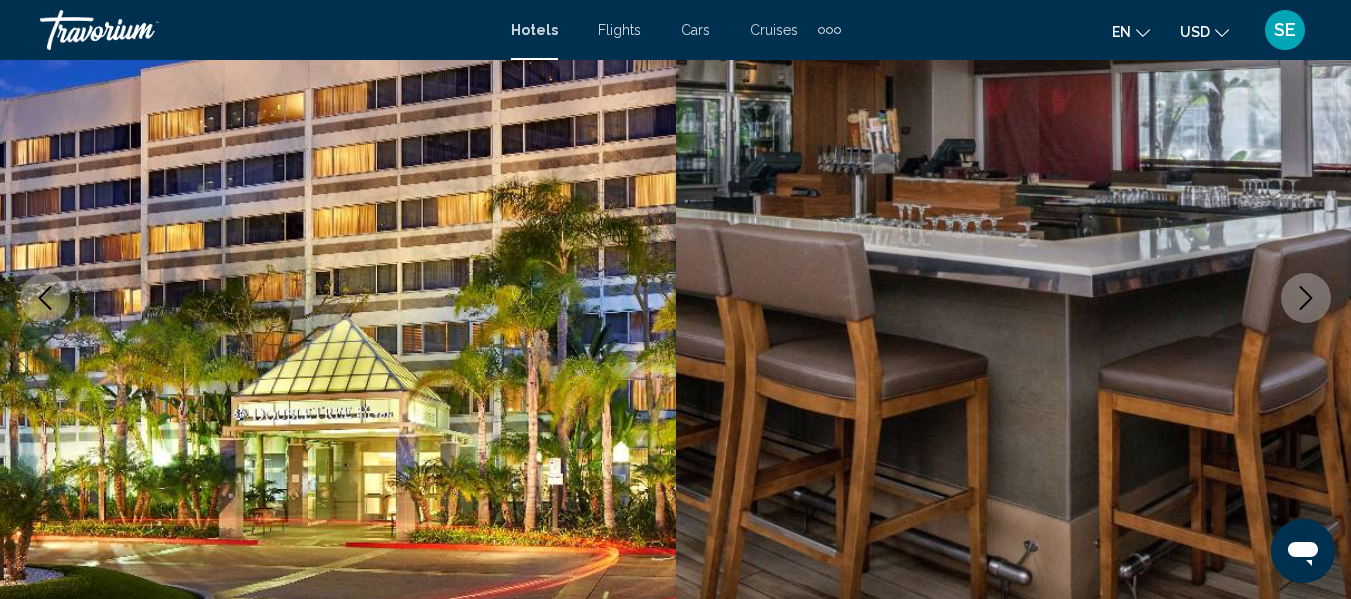 click at bounding box center (1306, 298) 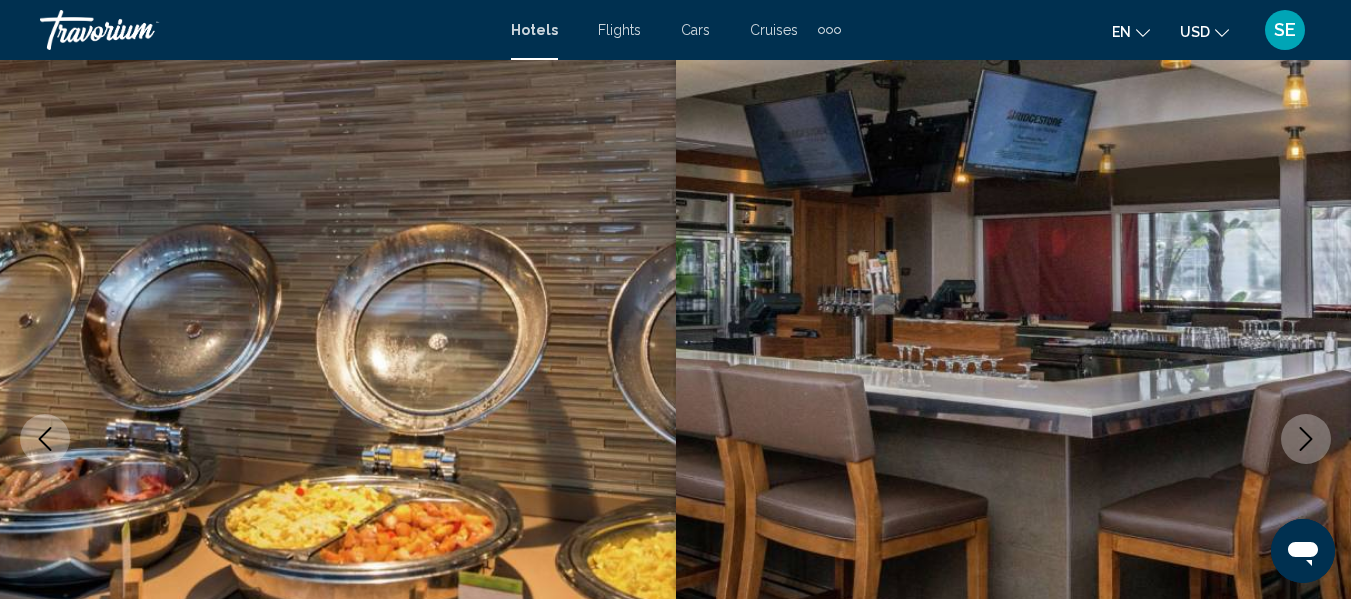 scroll, scrollTop: 0, scrollLeft: 0, axis: both 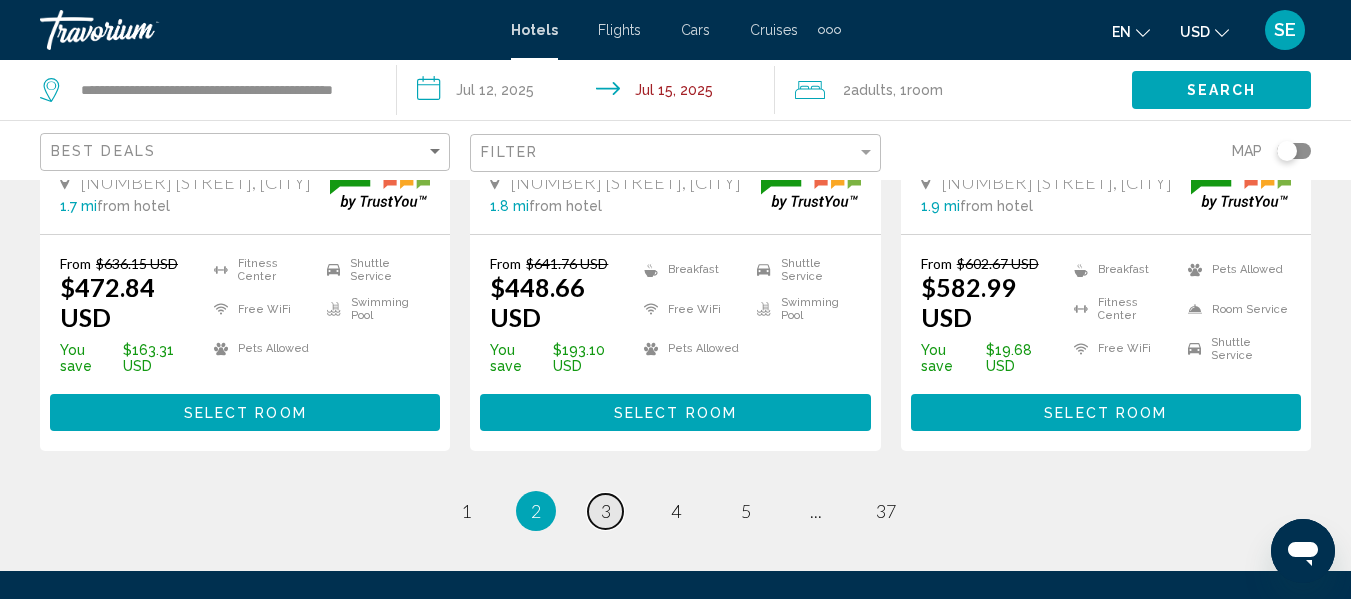click on "3" at bounding box center (606, 511) 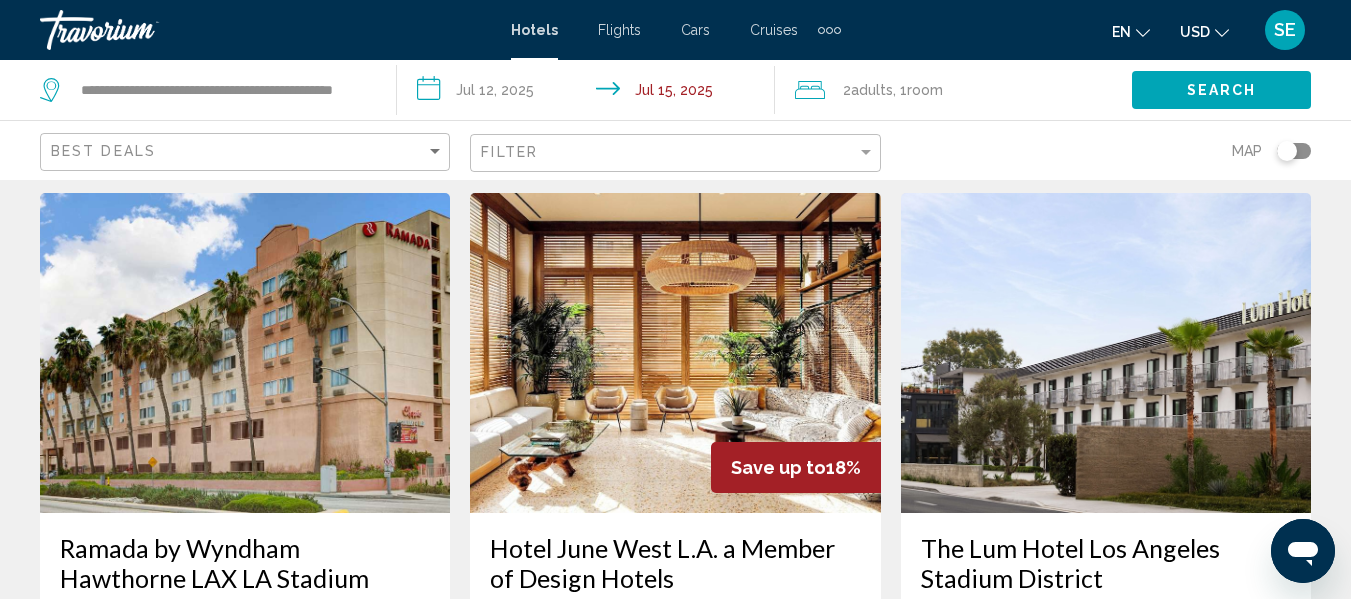 scroll, scrollTop: 821, scrollLeft: 0, axis: vertical 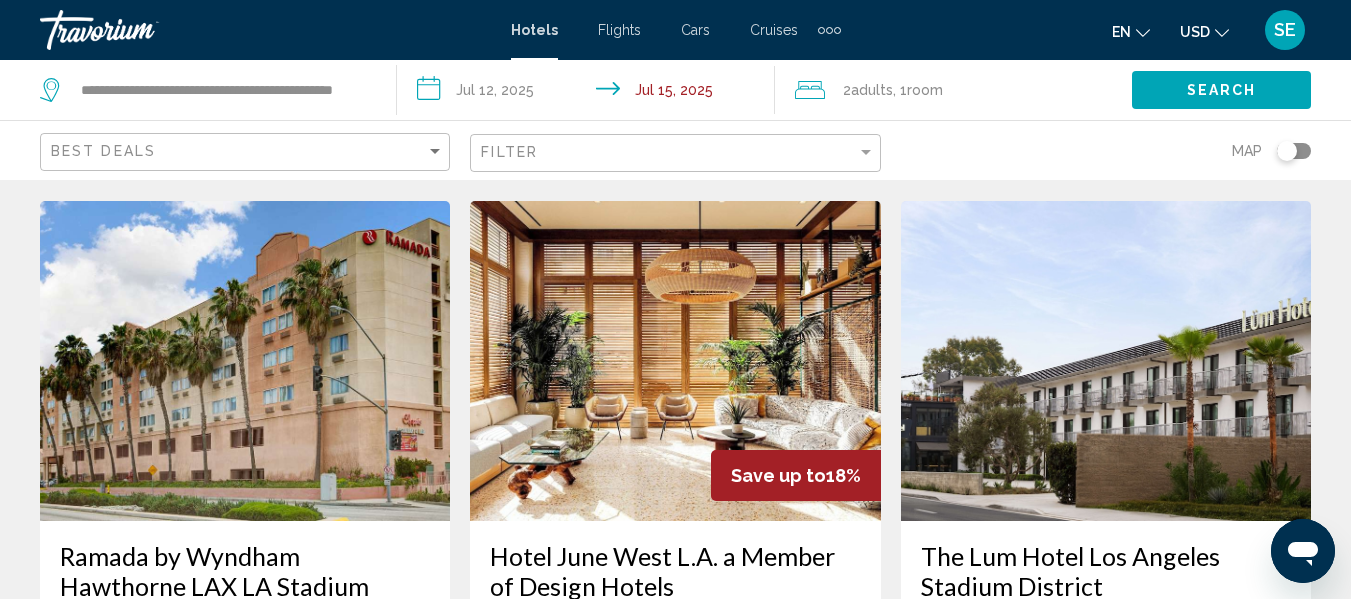 click at bounding box center [675, 361] 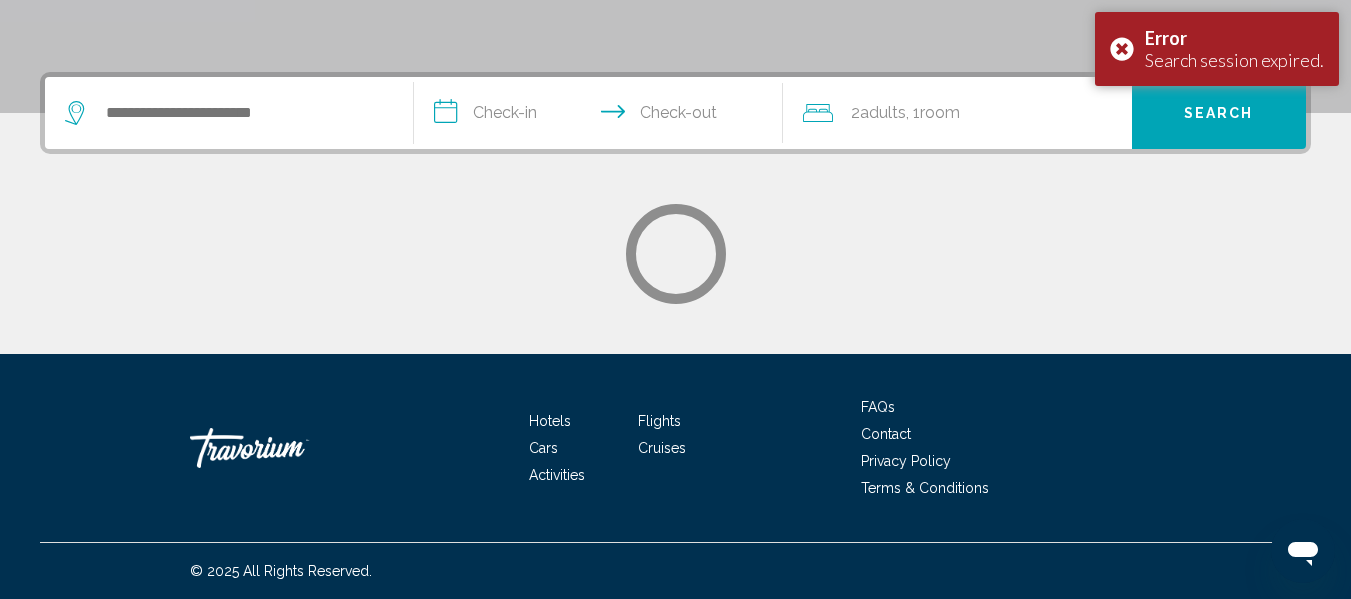 scroll, scrollTop: 0, scrollLeft: 0, axis: both 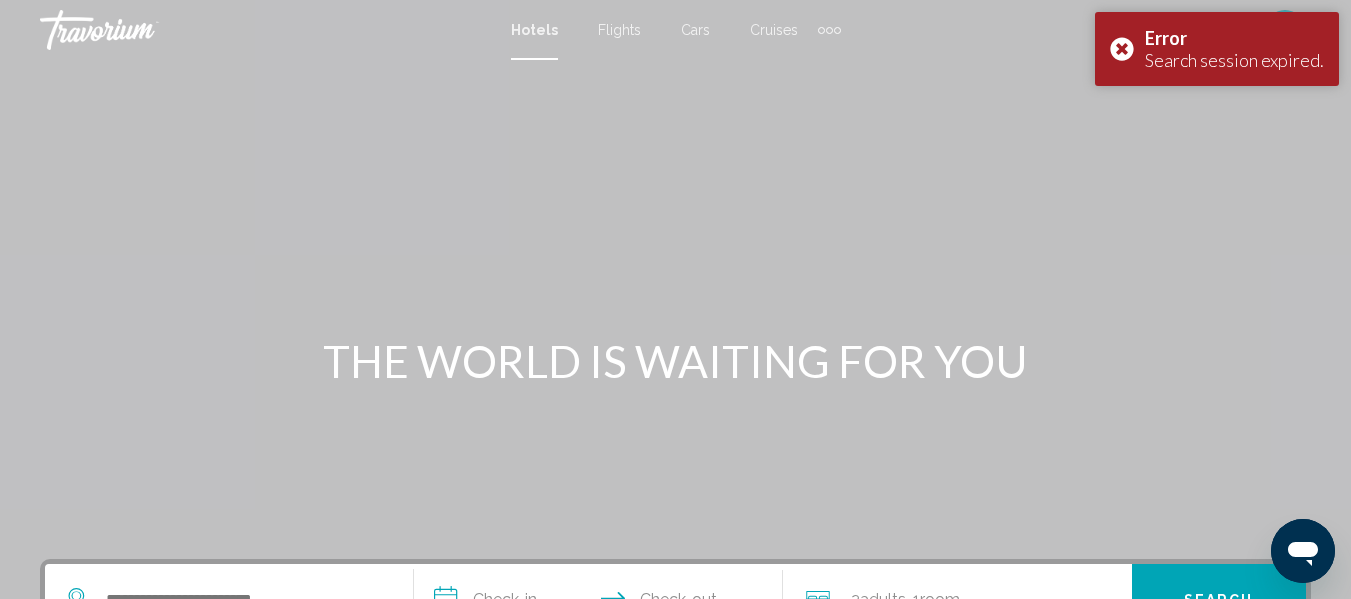 click at bounding box center (675, 300) 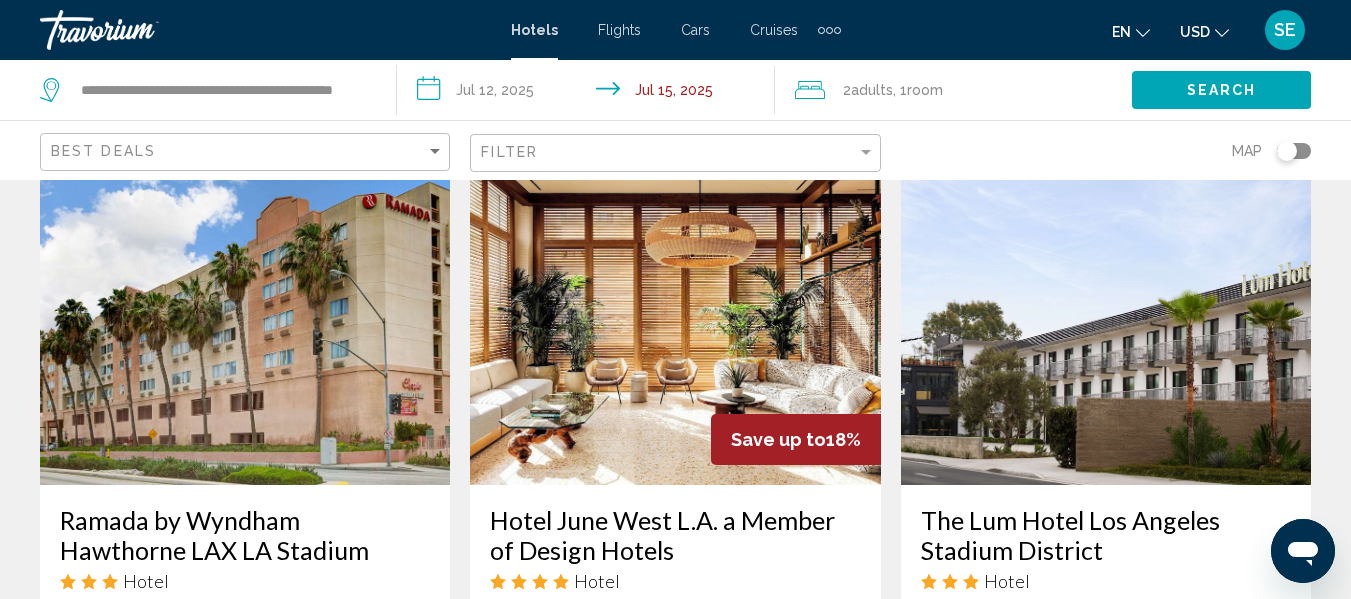 scroll, scrollTop: 864, scrollLeft: 0, axis: vertical 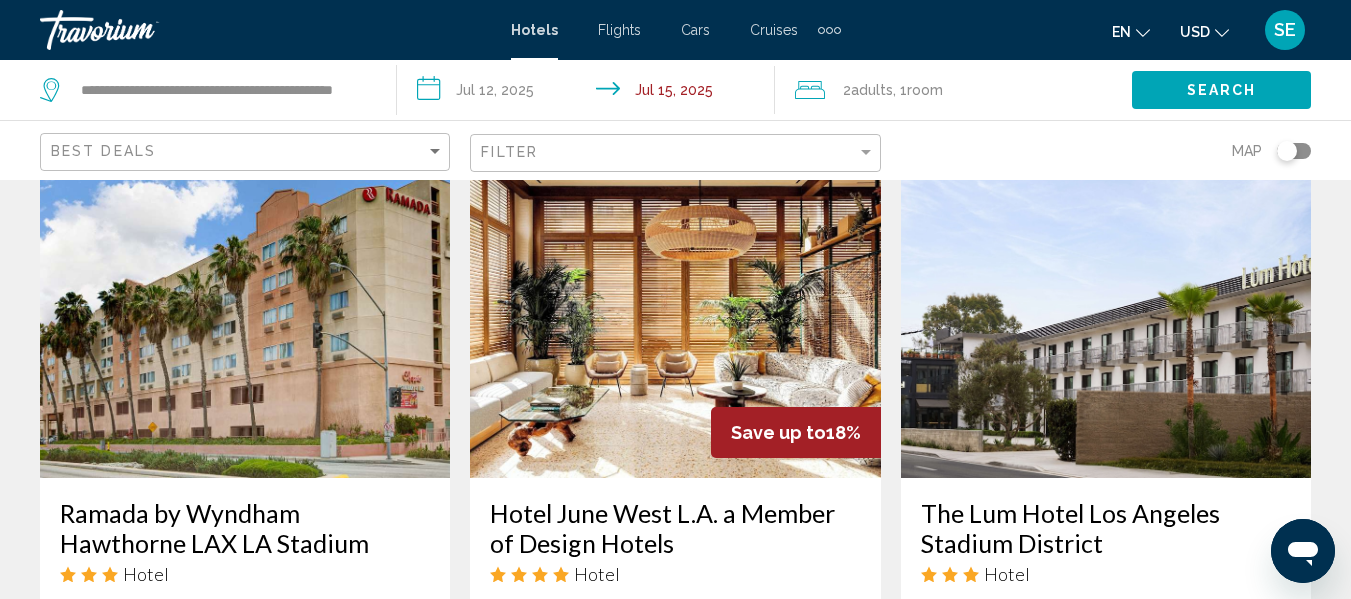 click at bounding box center [675, 318] 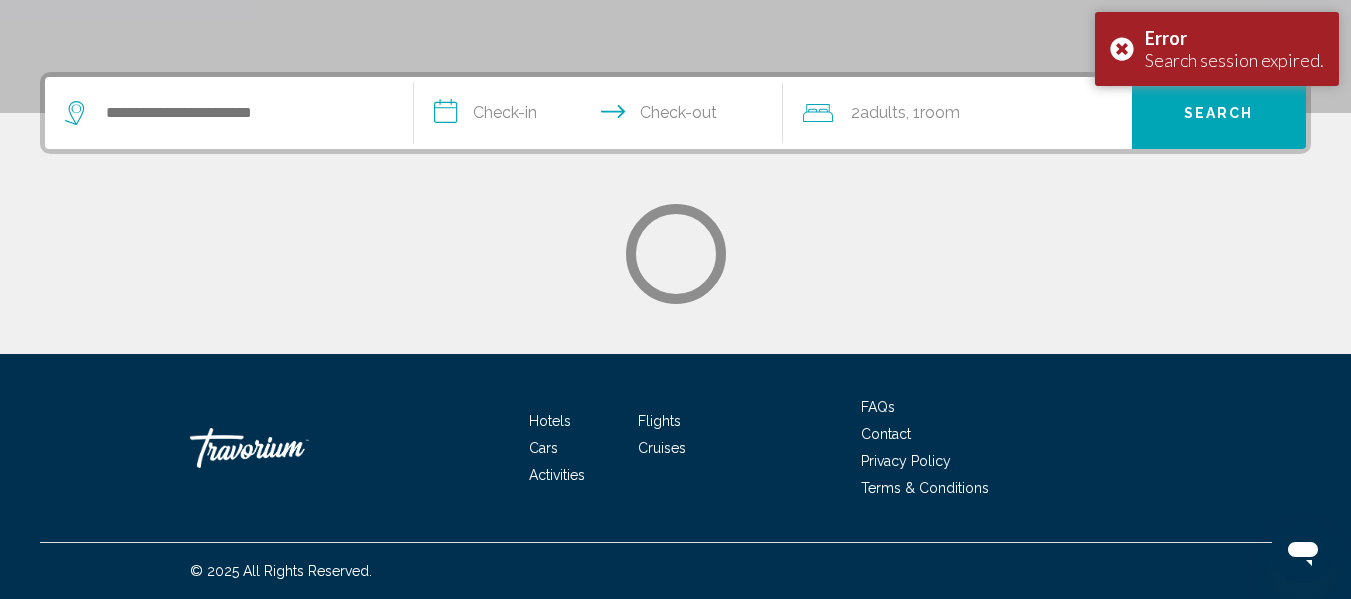 scroll, scrollTop: 0, scrollLeft: 0, axis: both 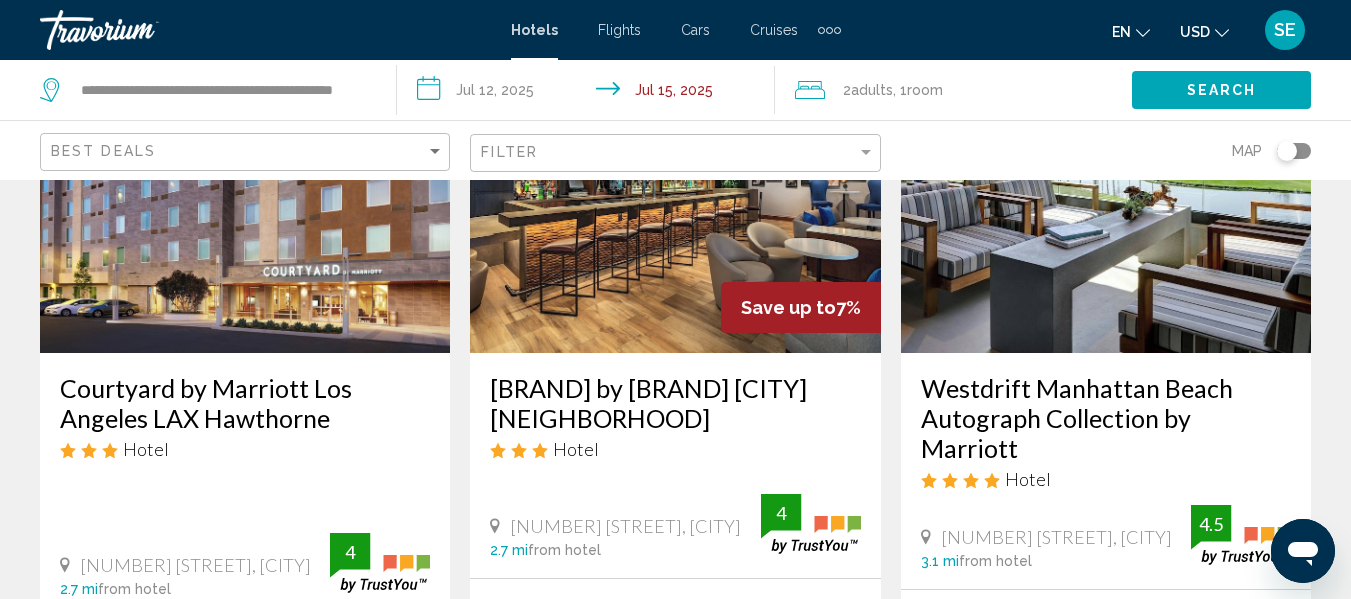 click at bounding box center [1106, 193] 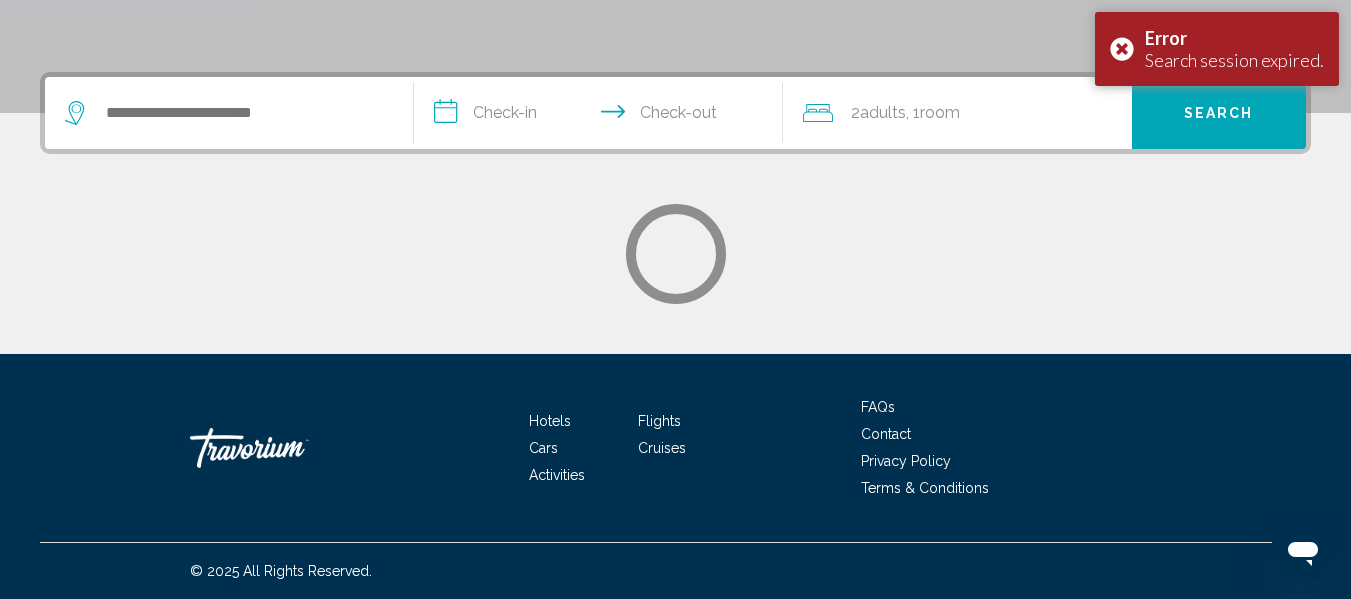 scroll, scrollTop: 0, scrollLeft: 0, axis: both 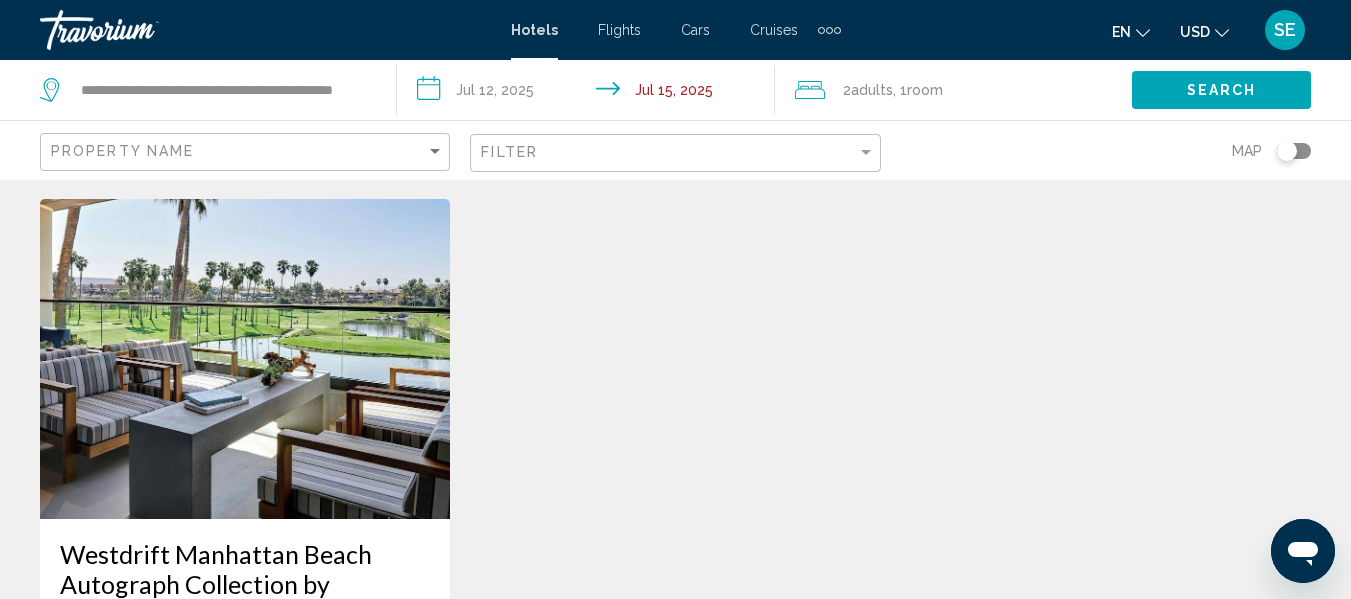 click at bounding box center [245, 359] 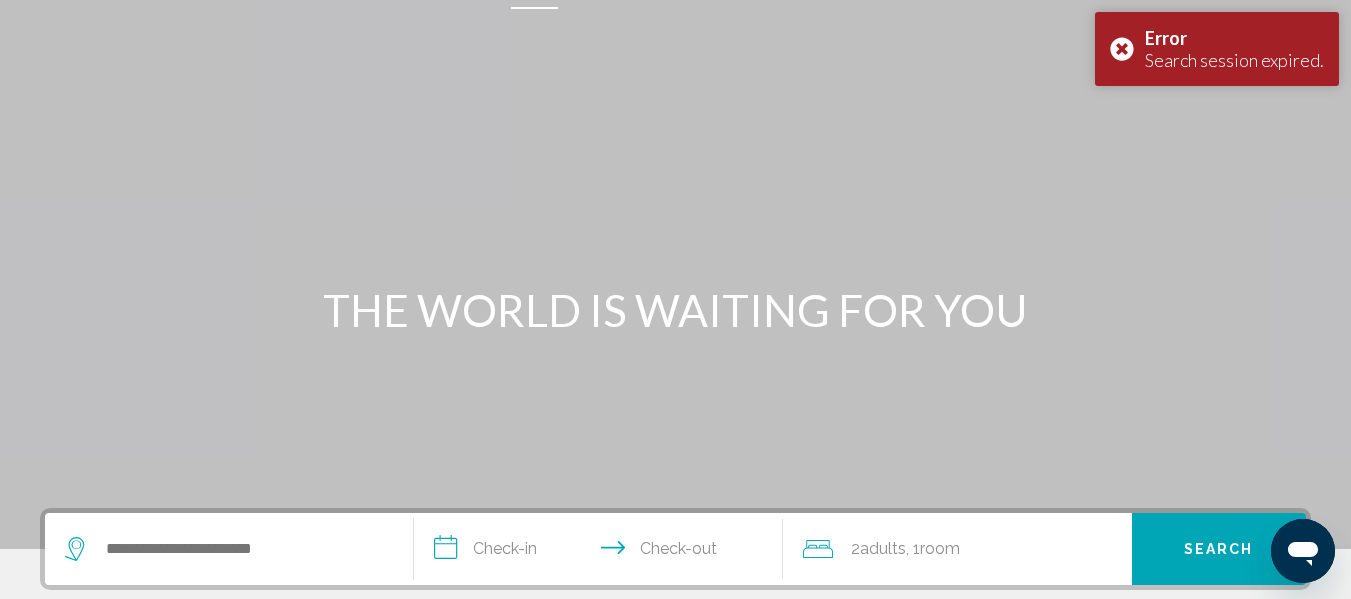 scroll, scrollTop: 0, scrollLeft: 0, axis: both 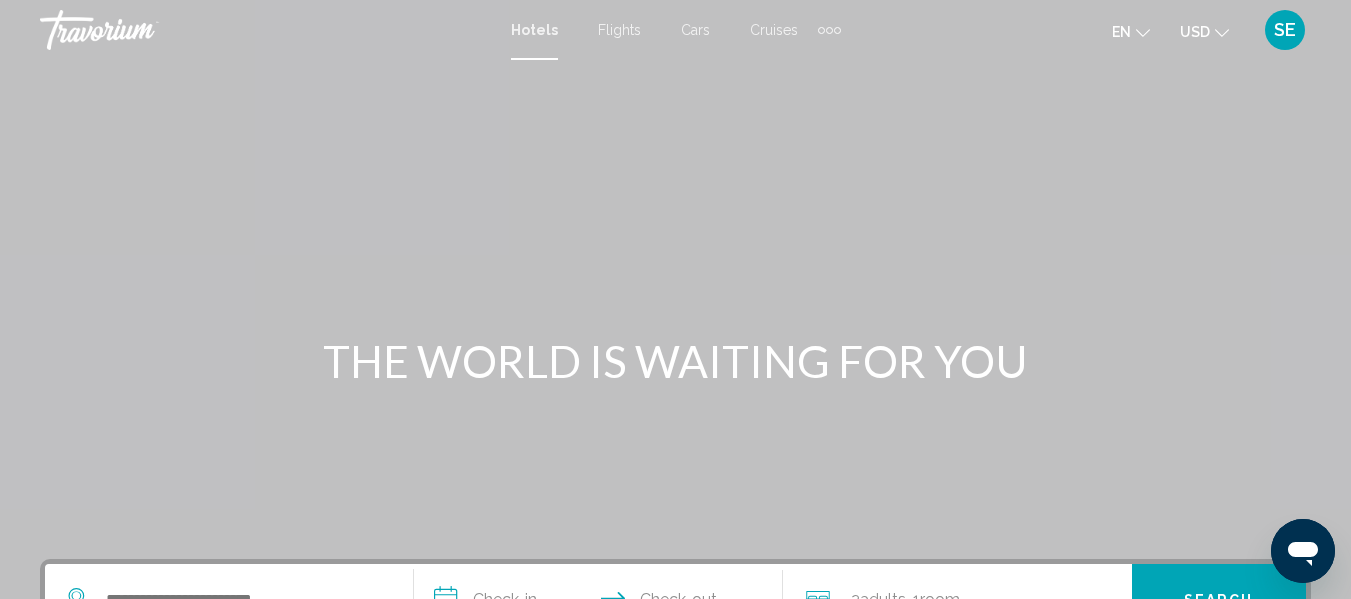 click on "Hotels" at bounding box center (534, 30) 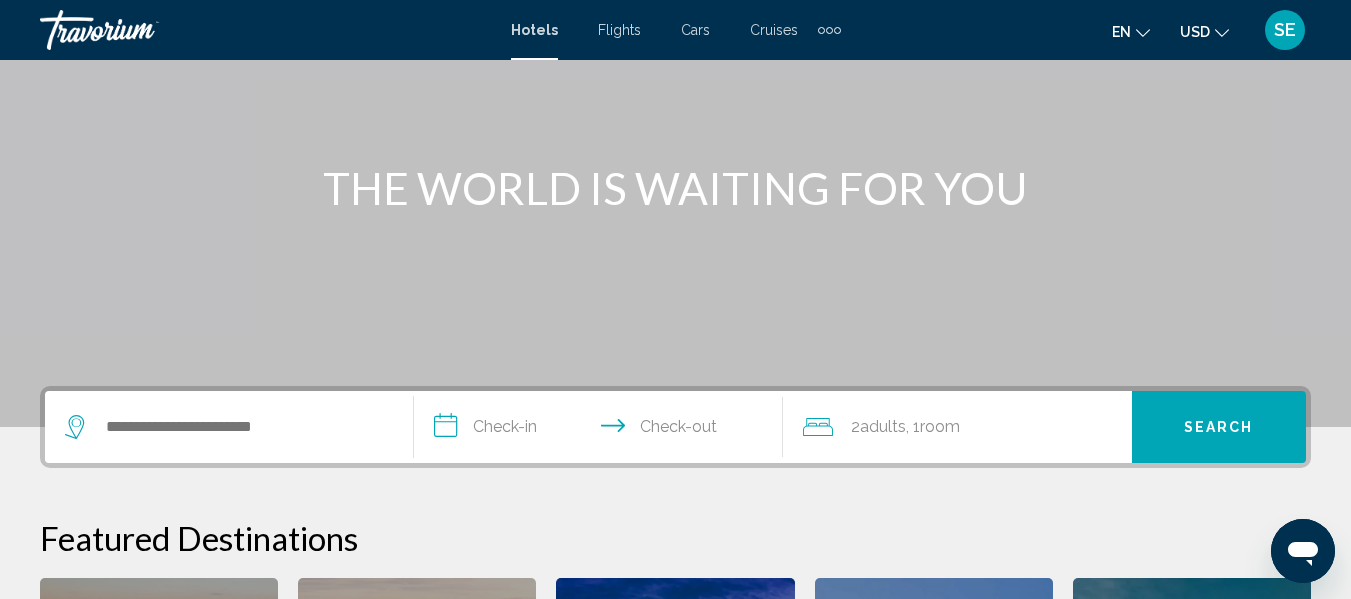 scroll, scrollTop: 171, scrollLeft: 0, axis: vertical 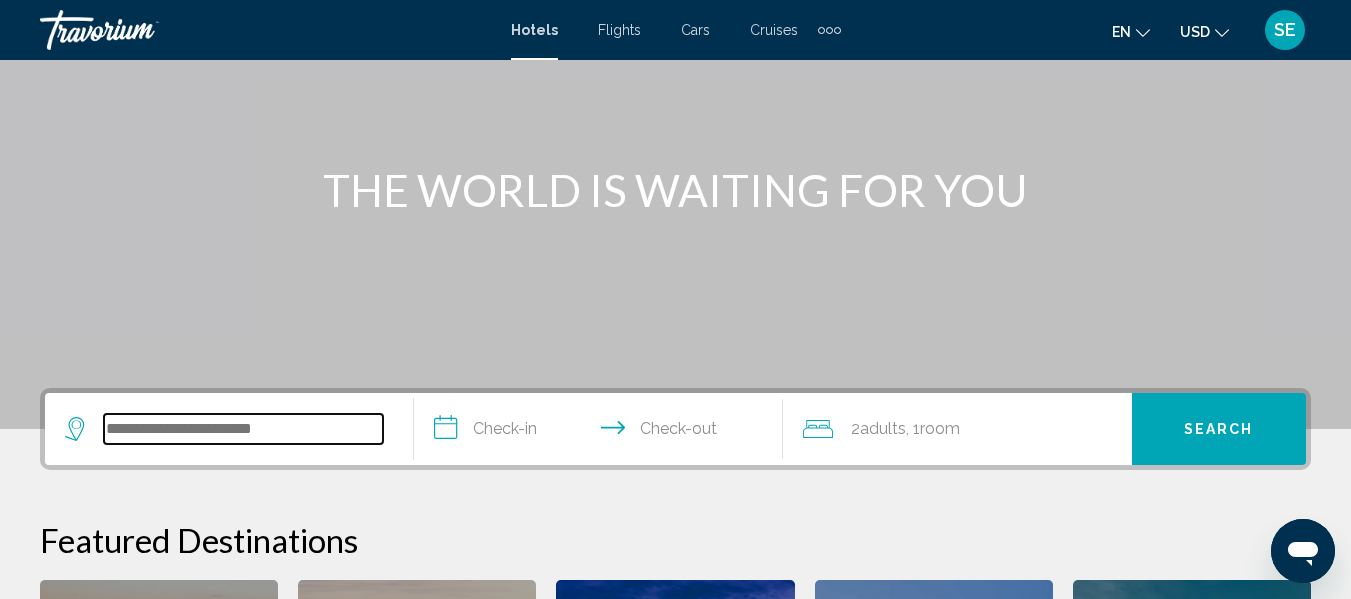 click at bounding box center (243, 429) 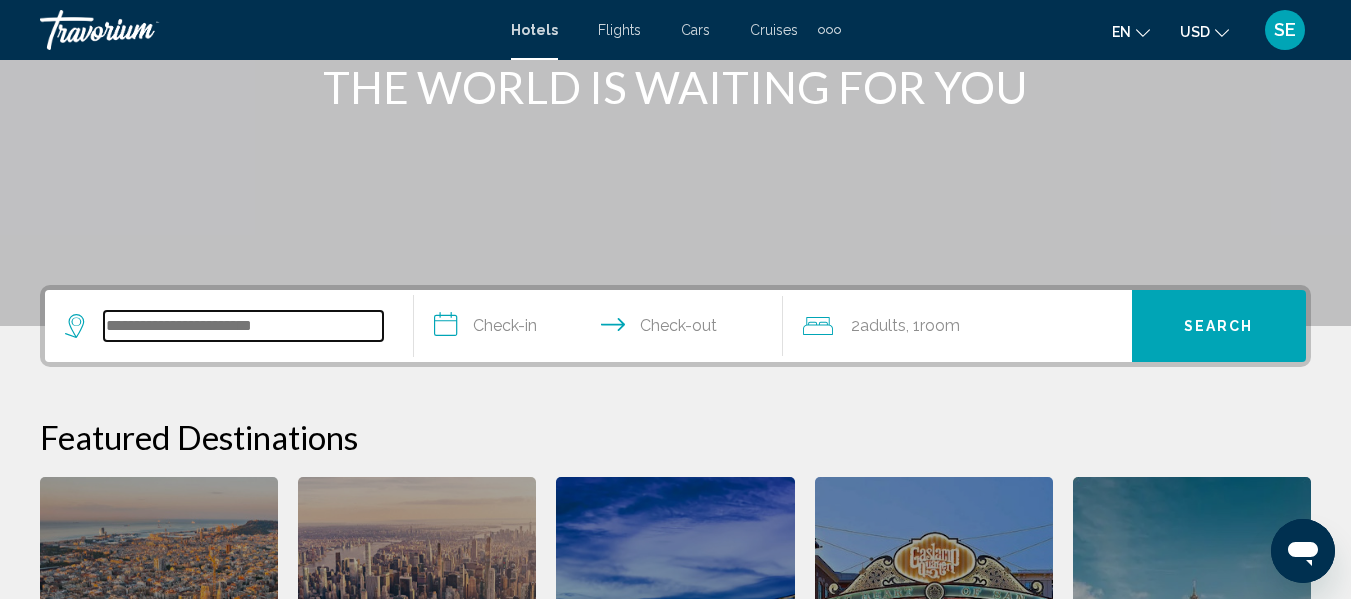 scroll, scrollTop: 494, scrollLeft: 0, axis: vertical 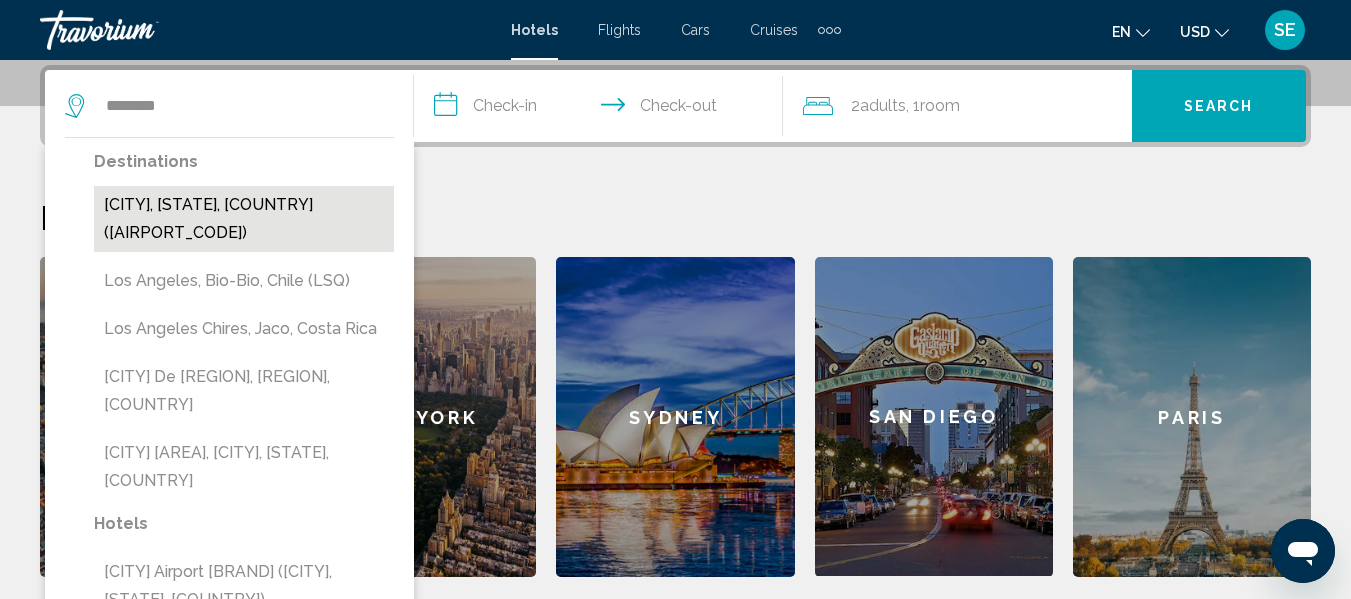 click on "[CITY], [STATE], United States (LAX)" at bounding box center (244, 219) 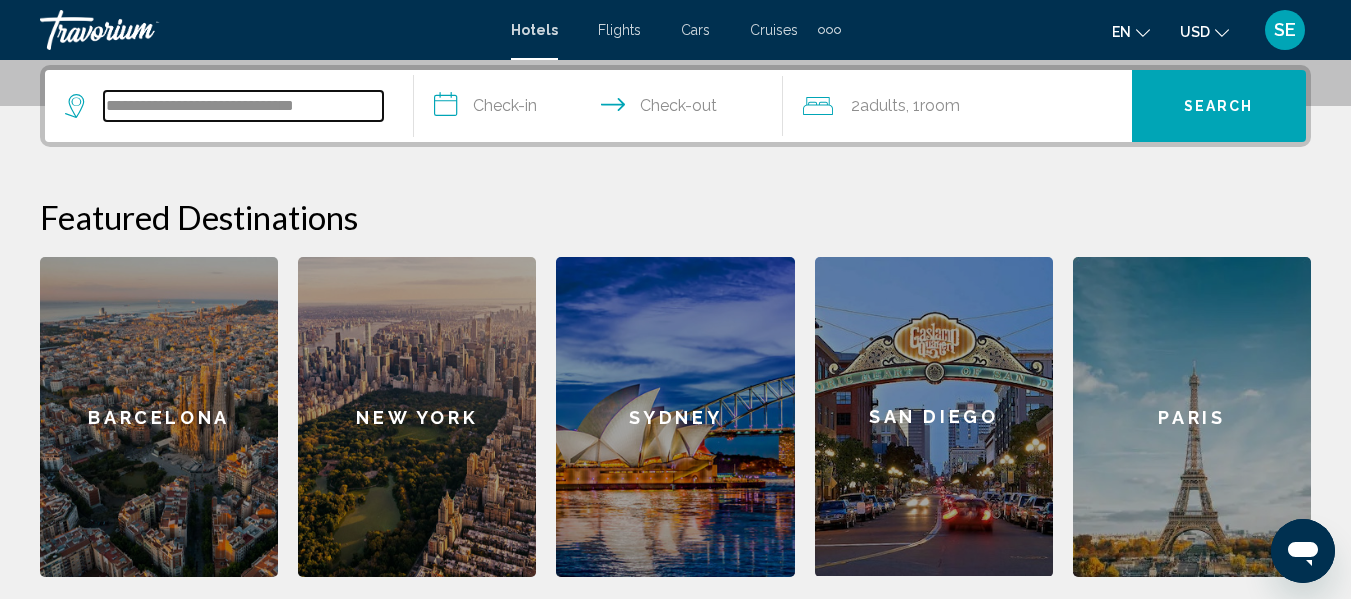 type on "**********" 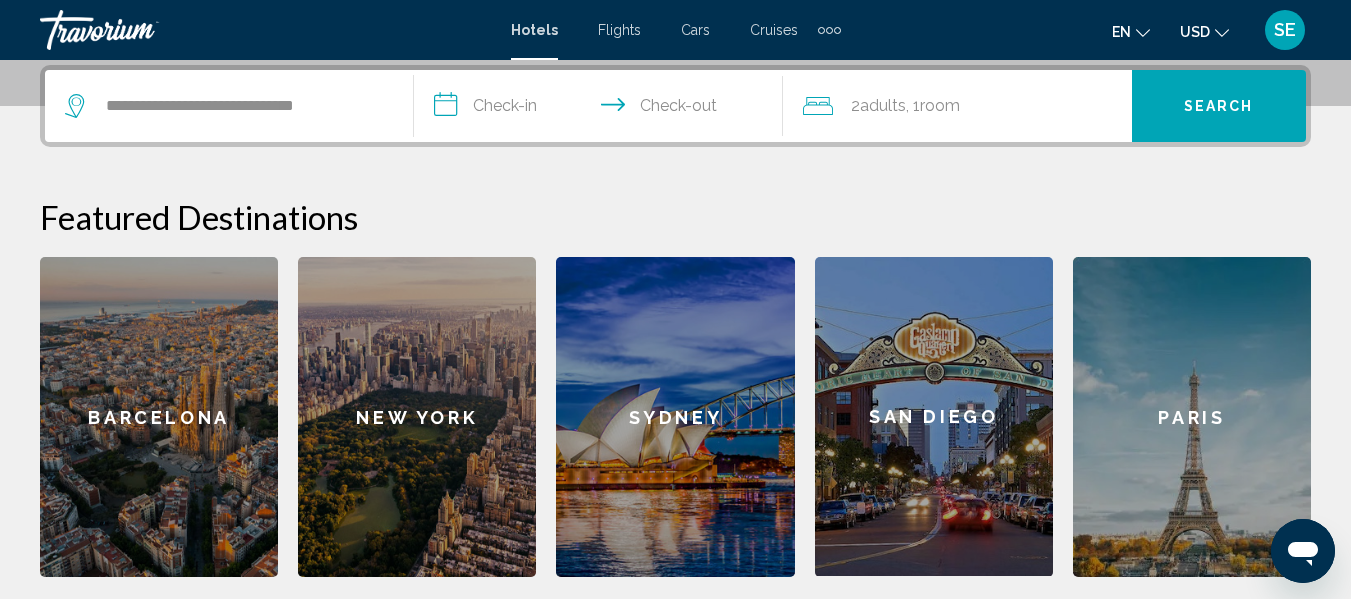 click on "**********" at bounding box center [602, 109] 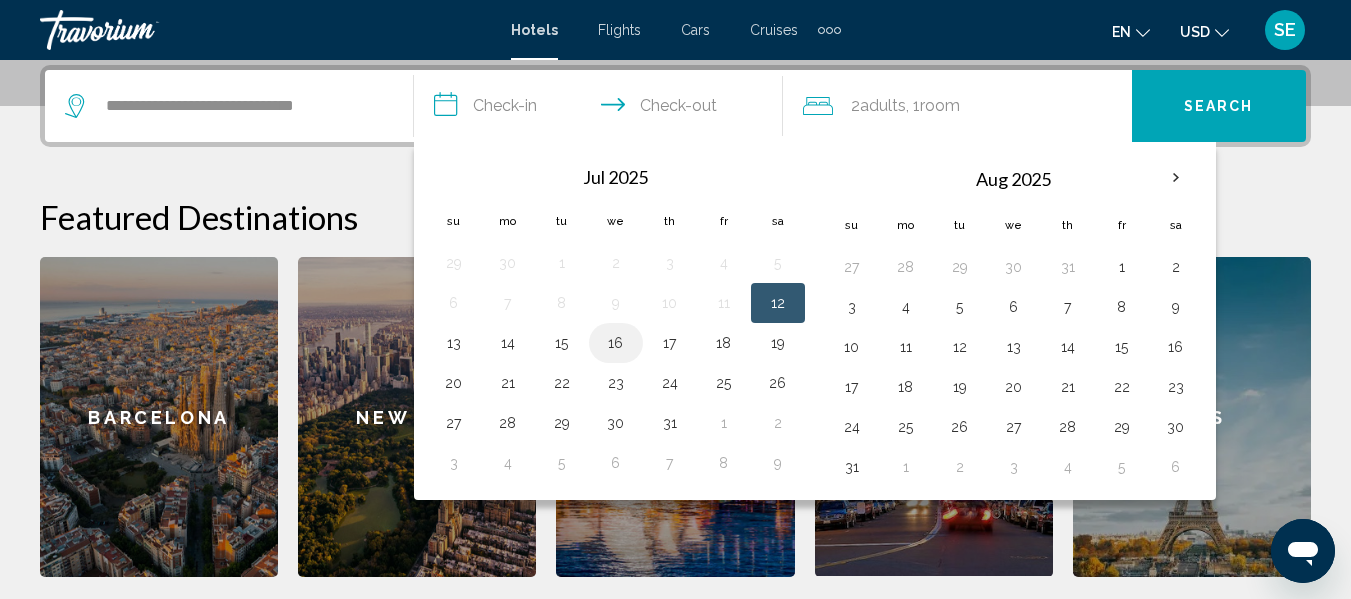 click on "16" at bounding box center (616, 343) 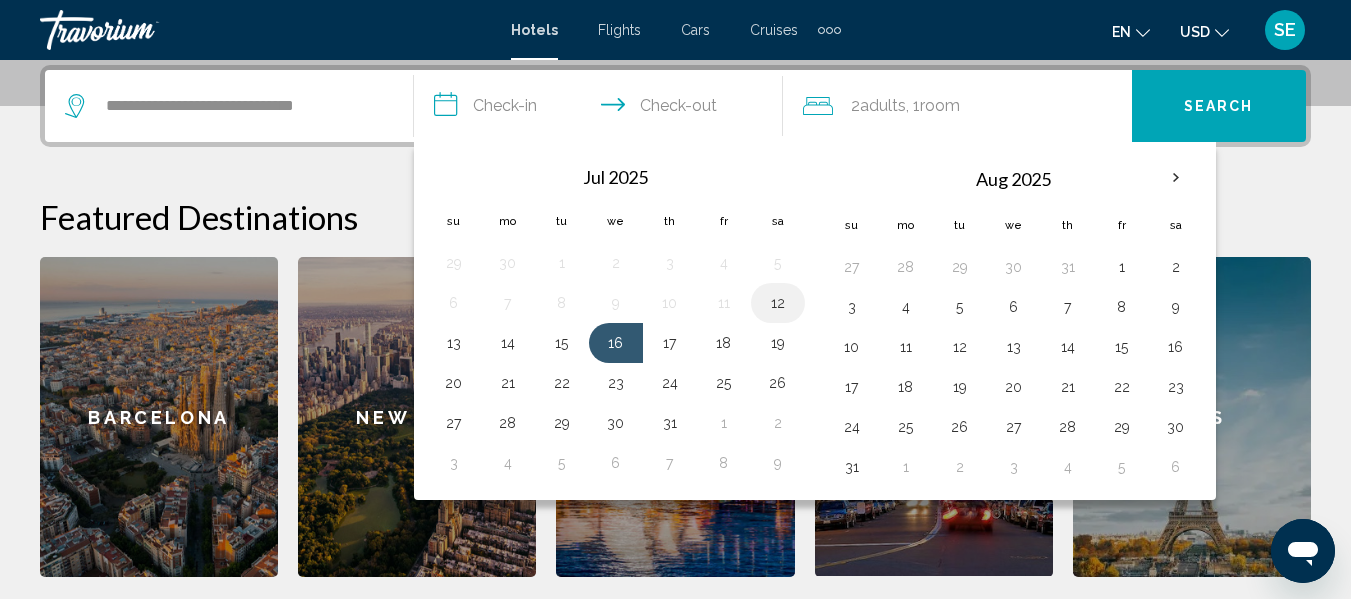 click on "12" at bounding box center (778, 303) 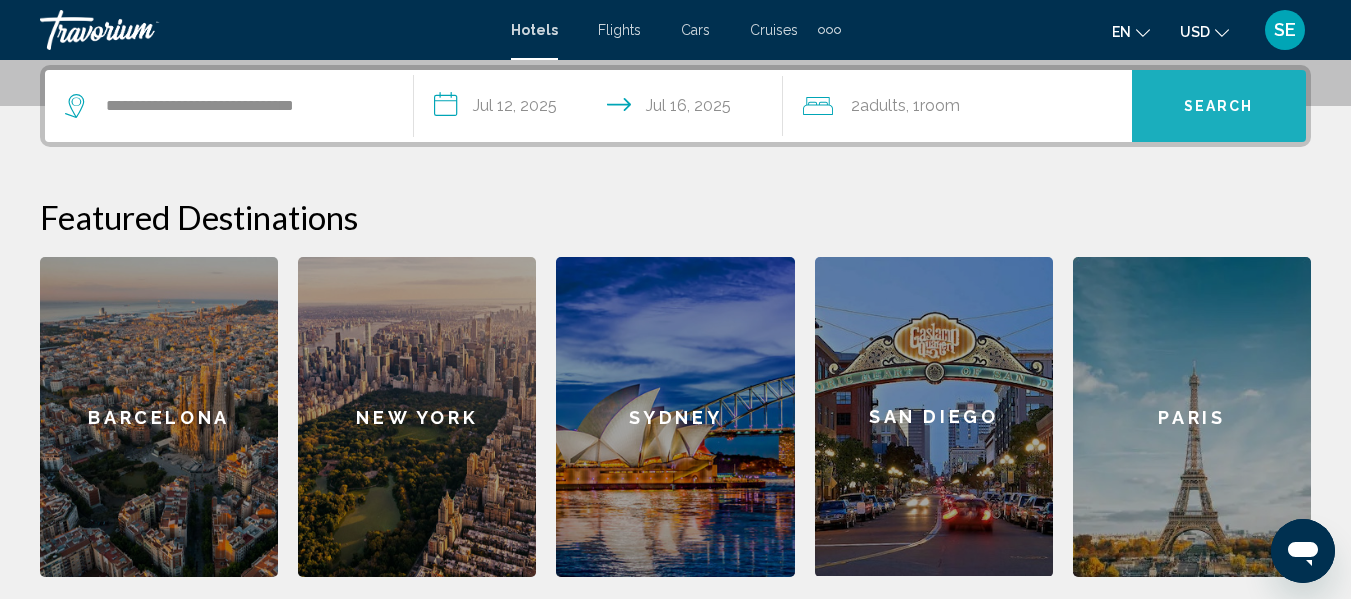 click on "Search" at bounding box center (1219, 106) 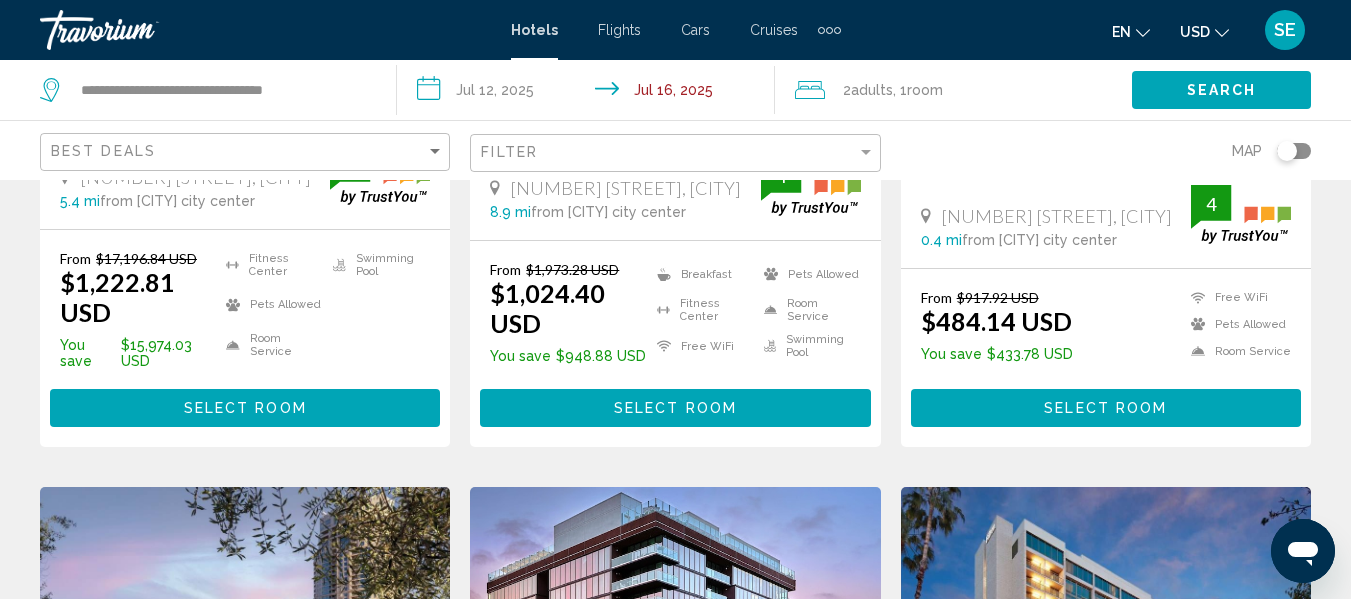 scroll, scrollTop: 514, scrollLeft: 0, axis: vertical 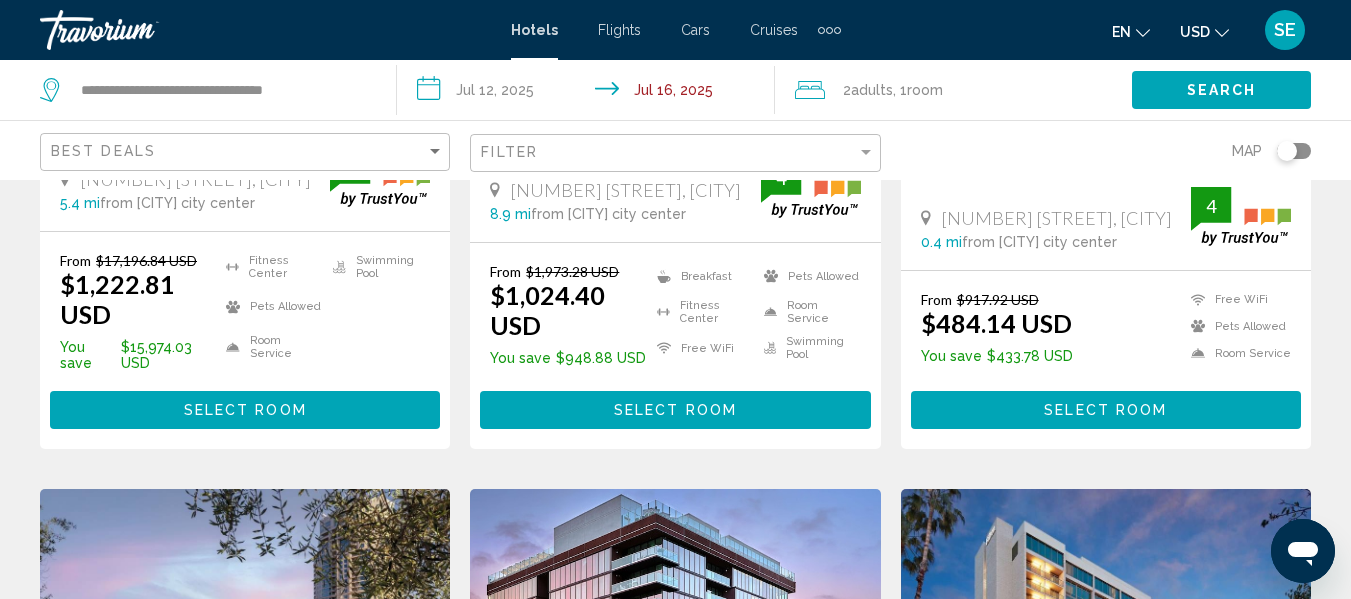click on "**********" at bounding box center [589, 93] 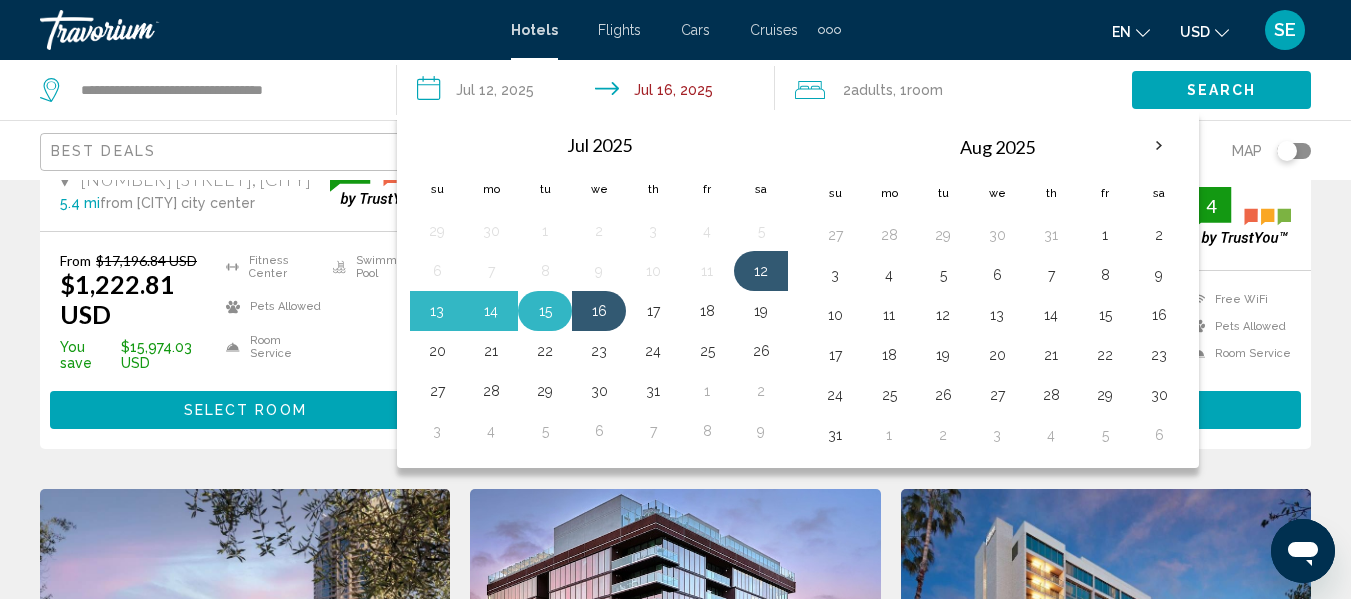 click on "15" at bounding box center [545, 311] 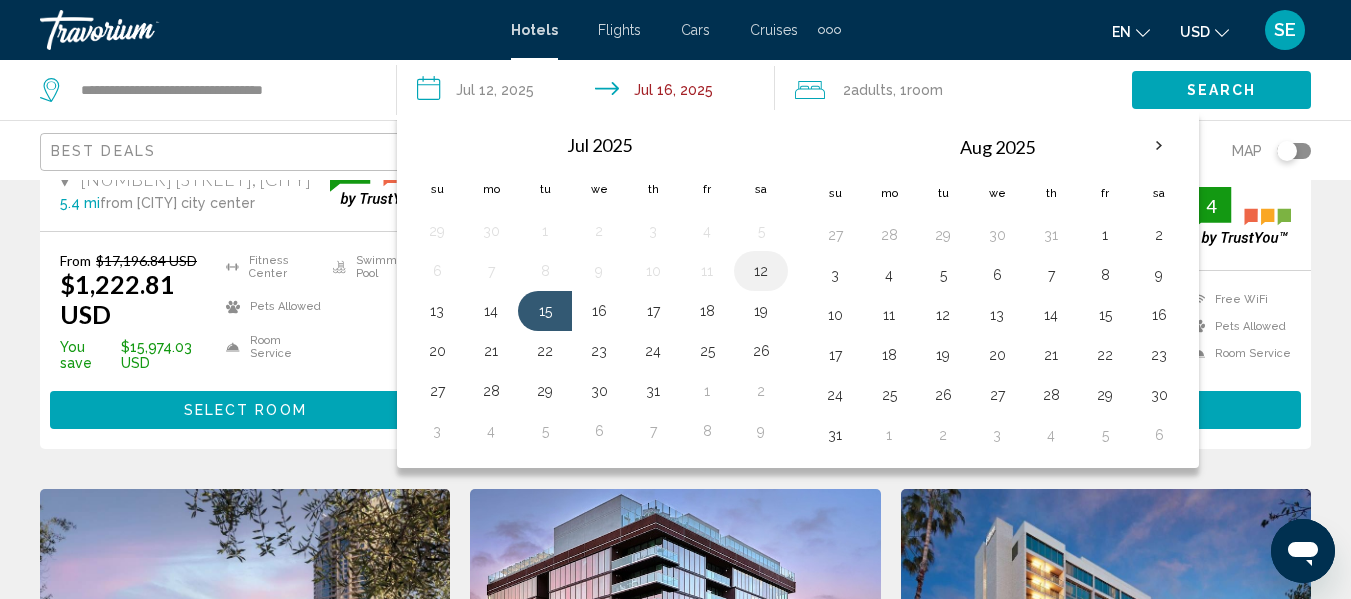 click on "12" at bounding box center [761, 271] 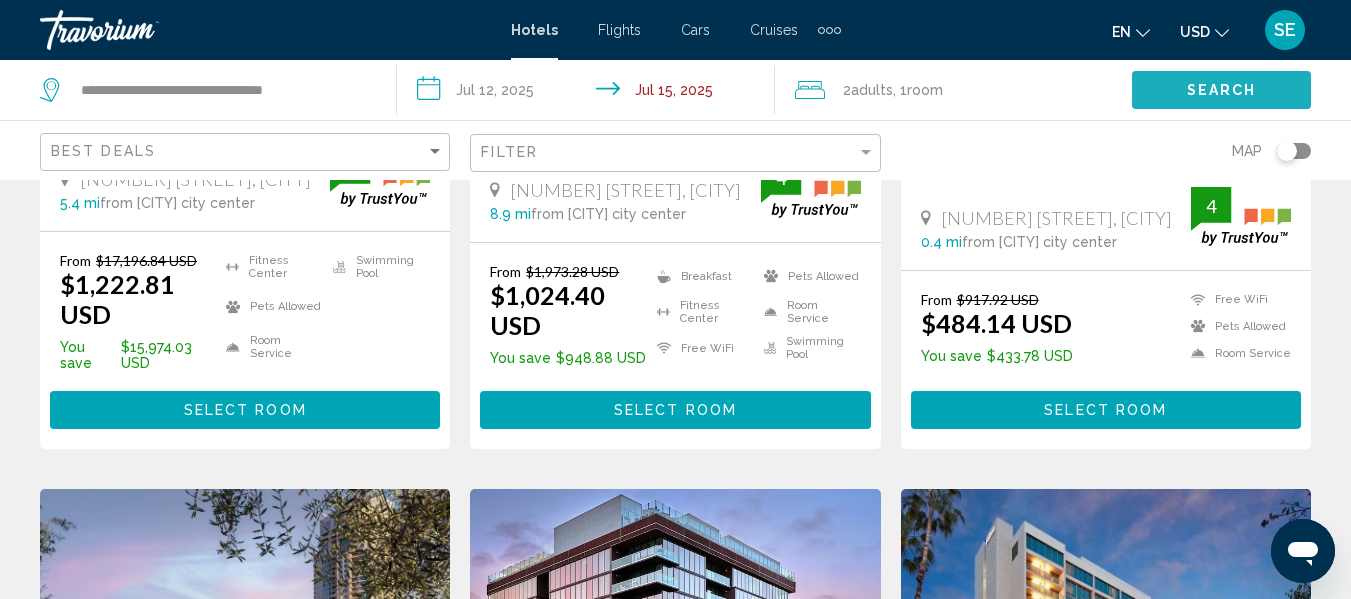 click on "Search" 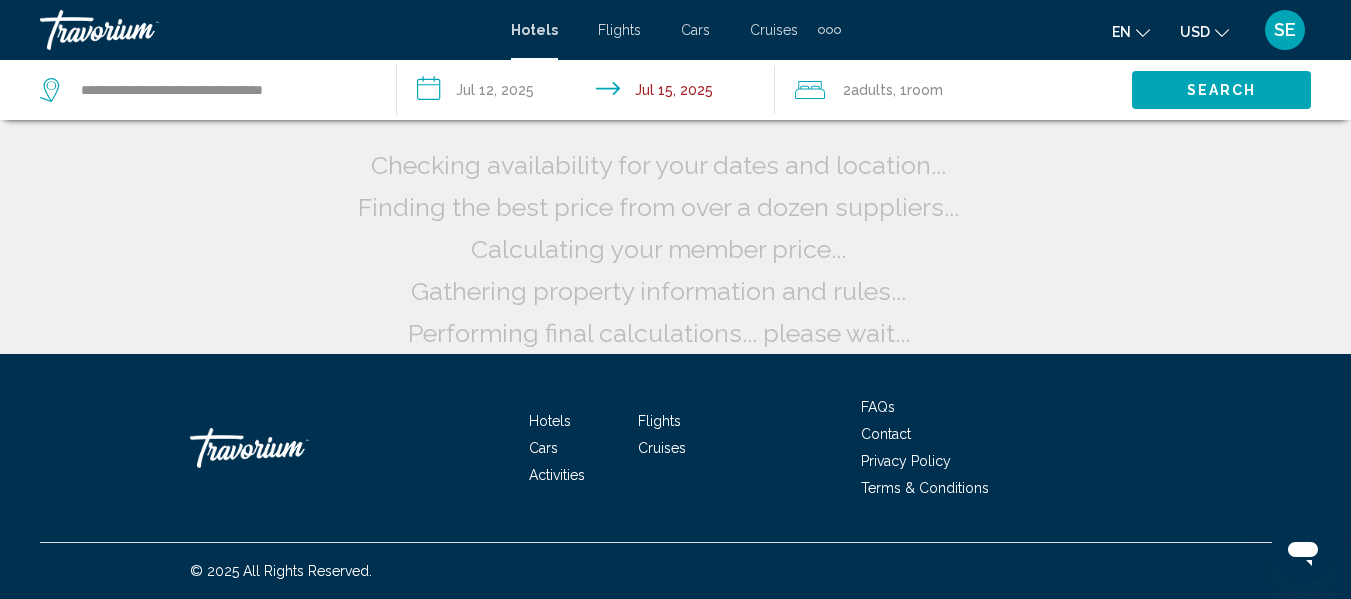 scroll, scrollTop: 58, scrollLeft: 0, axis: vertical 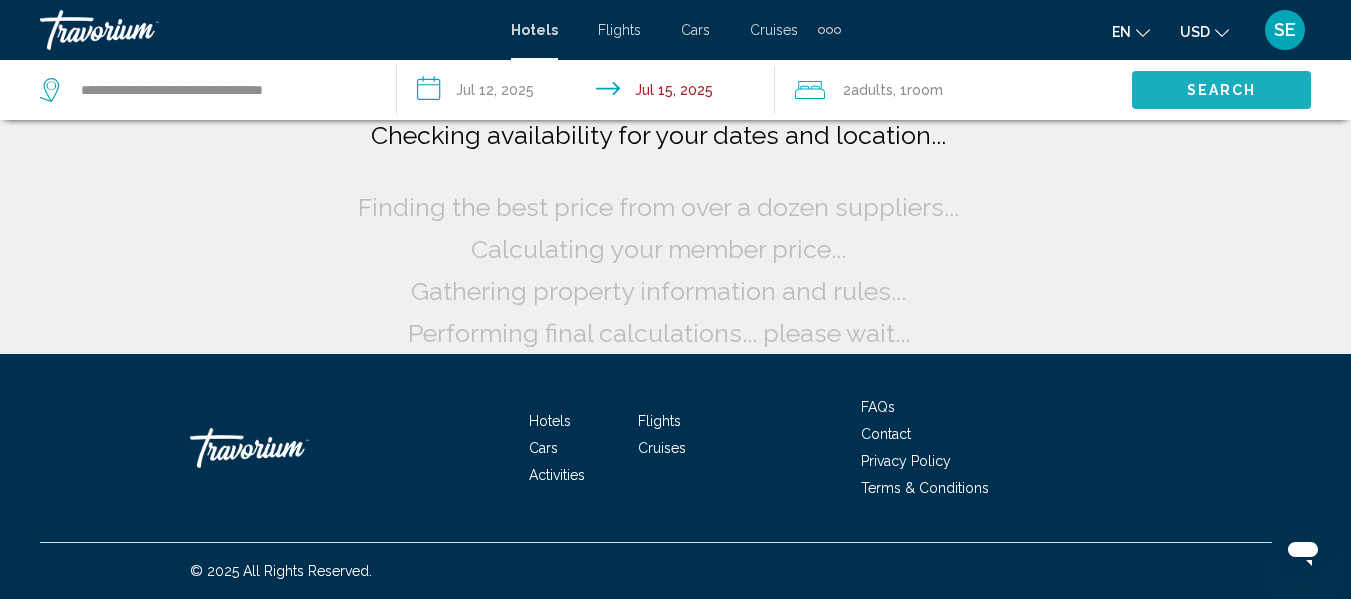 click on "Search" 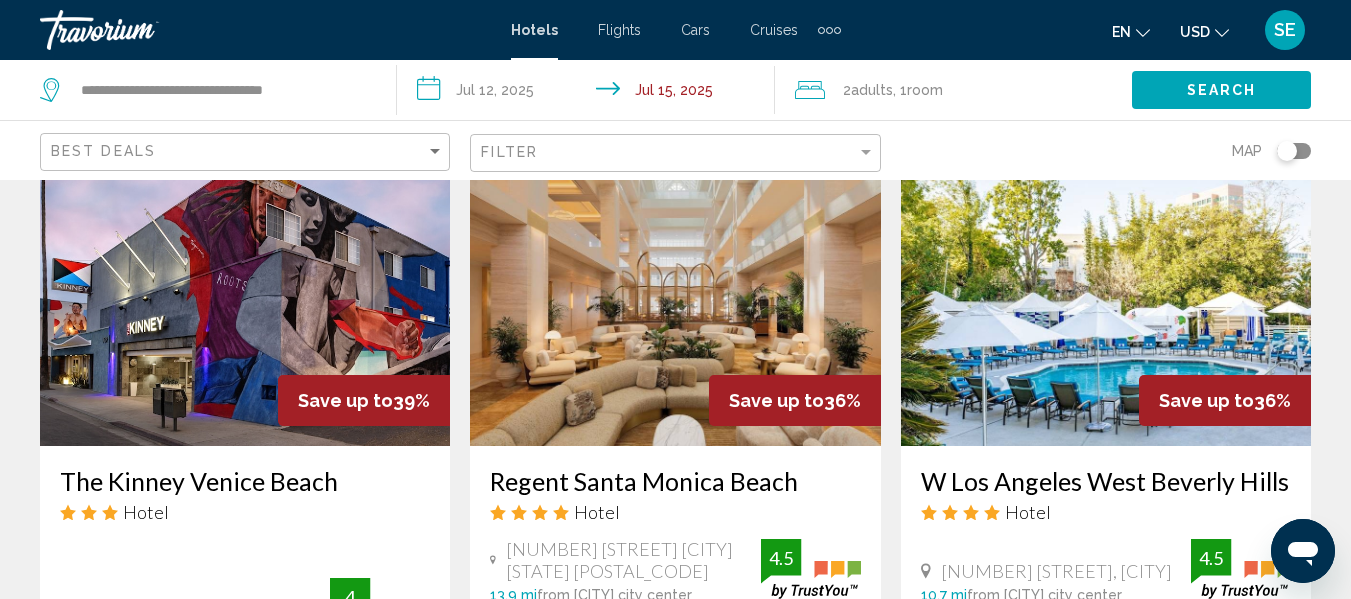 scroll, scrollTop: 878, scrollLeft: 0, axis: vertical 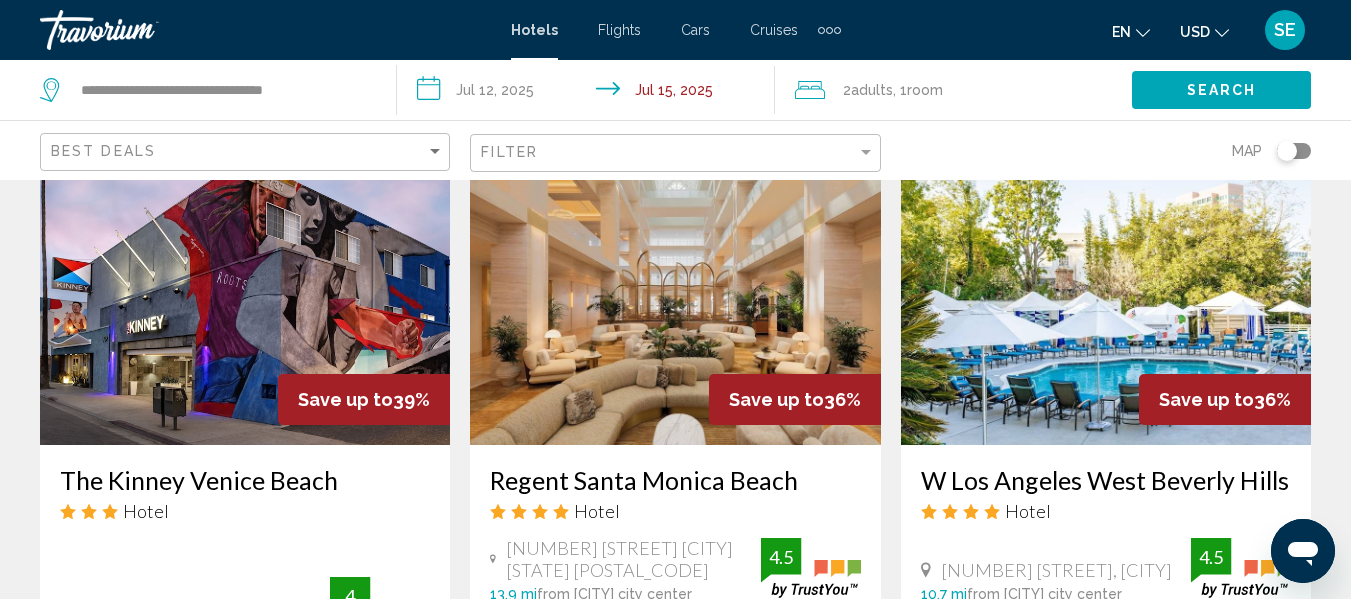 click at bounding box center (245, 285) 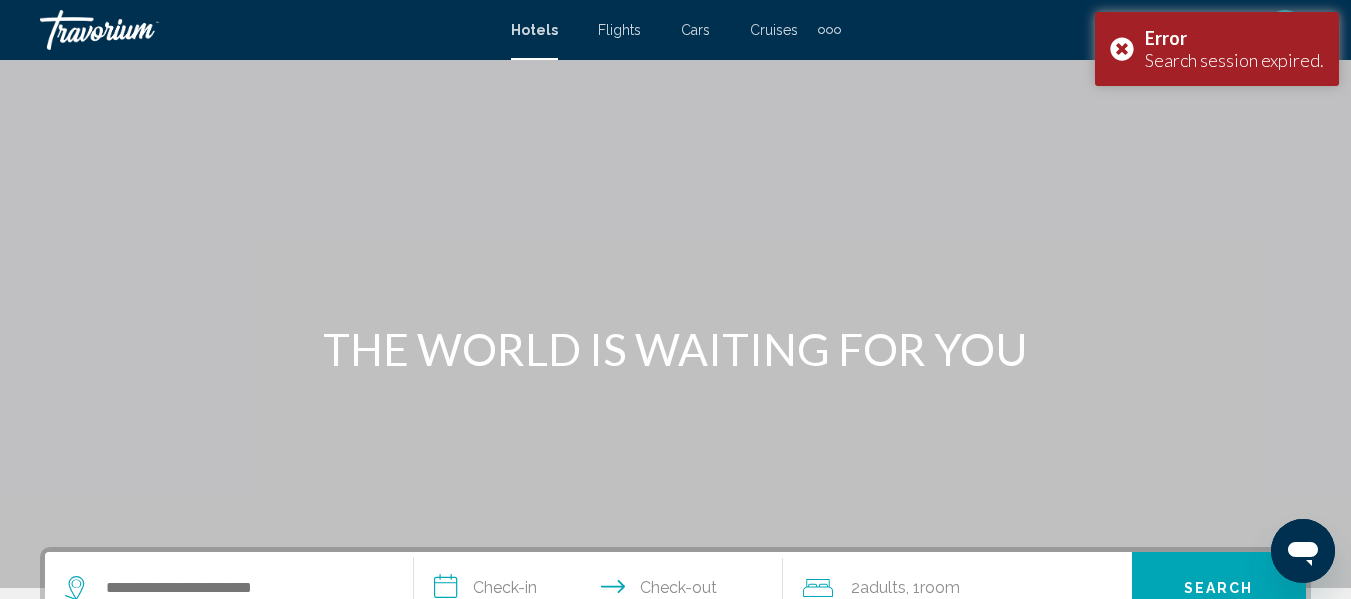 scroll, scrollTop: 0, scrollLeft: 0, axis: both 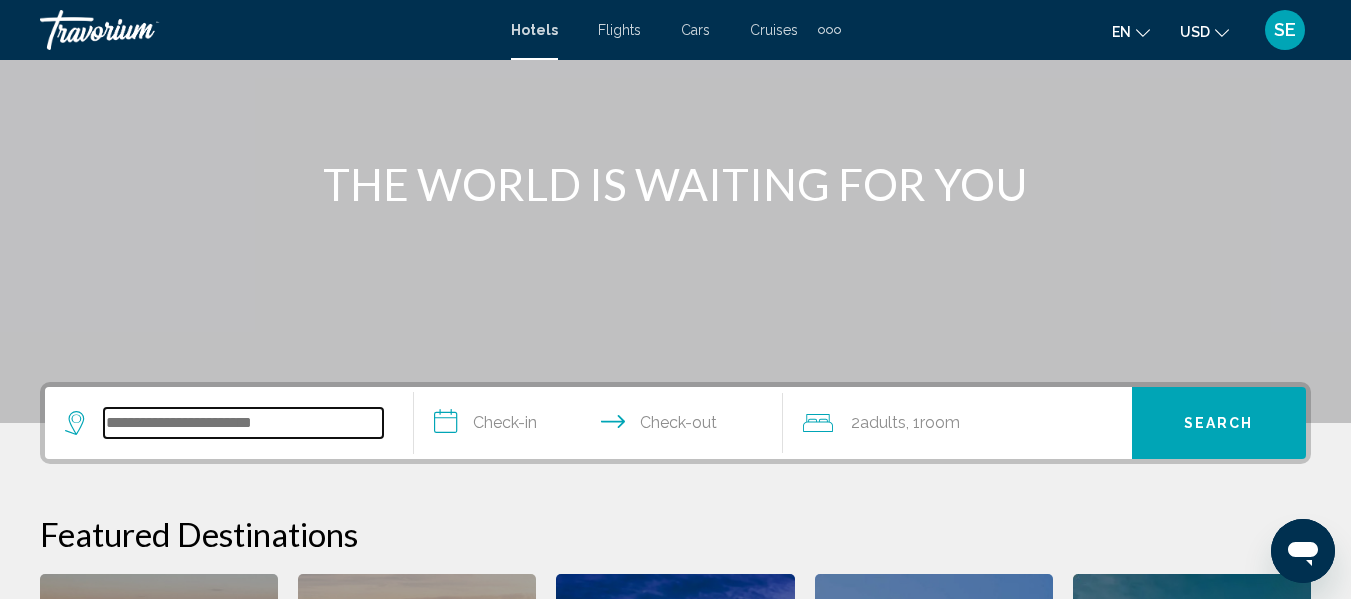 click at bounding box center [243, 423] 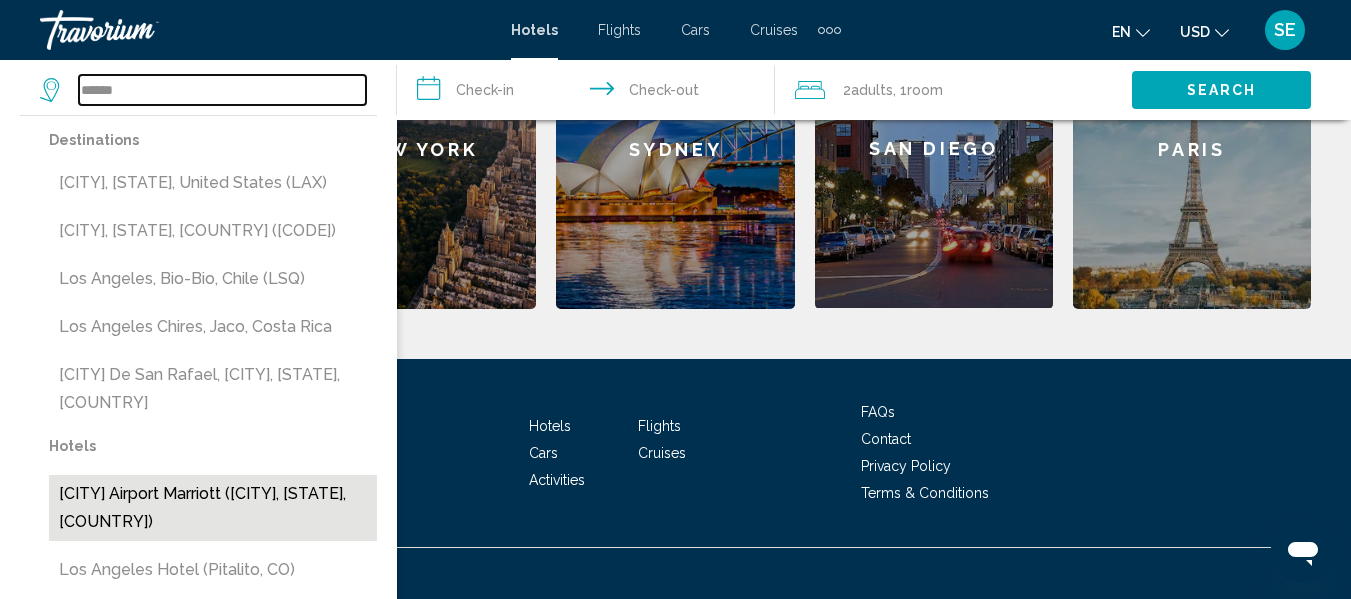 scroll, scrollTop: 767, scrollLeft: 0, axis: vertical 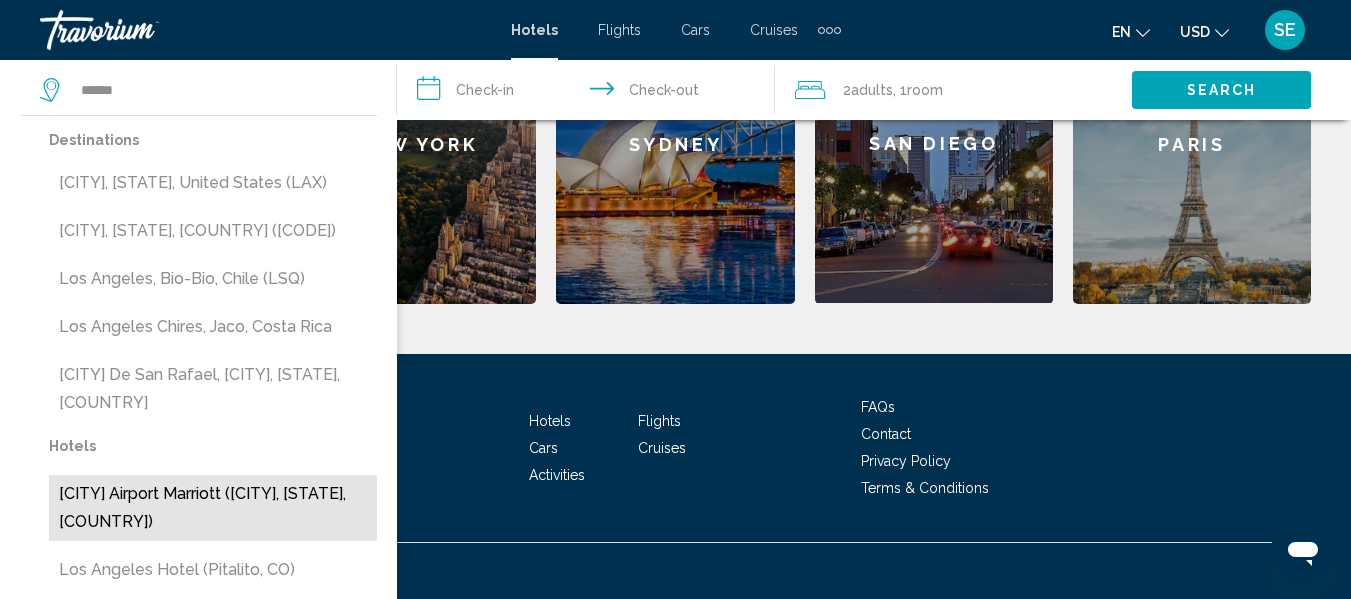 click on "[CITY] Airport Marriott ([CITY], [STATE], [COUNTRY])" at bounding box center (213, 508) 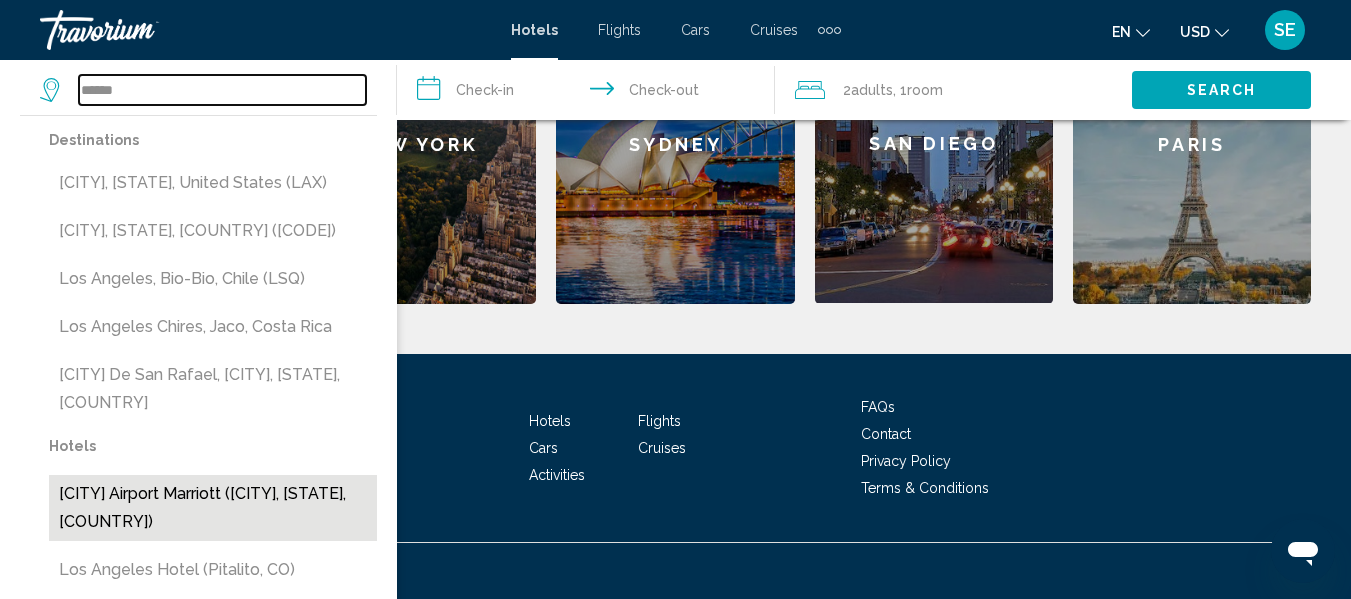 type on "**********" 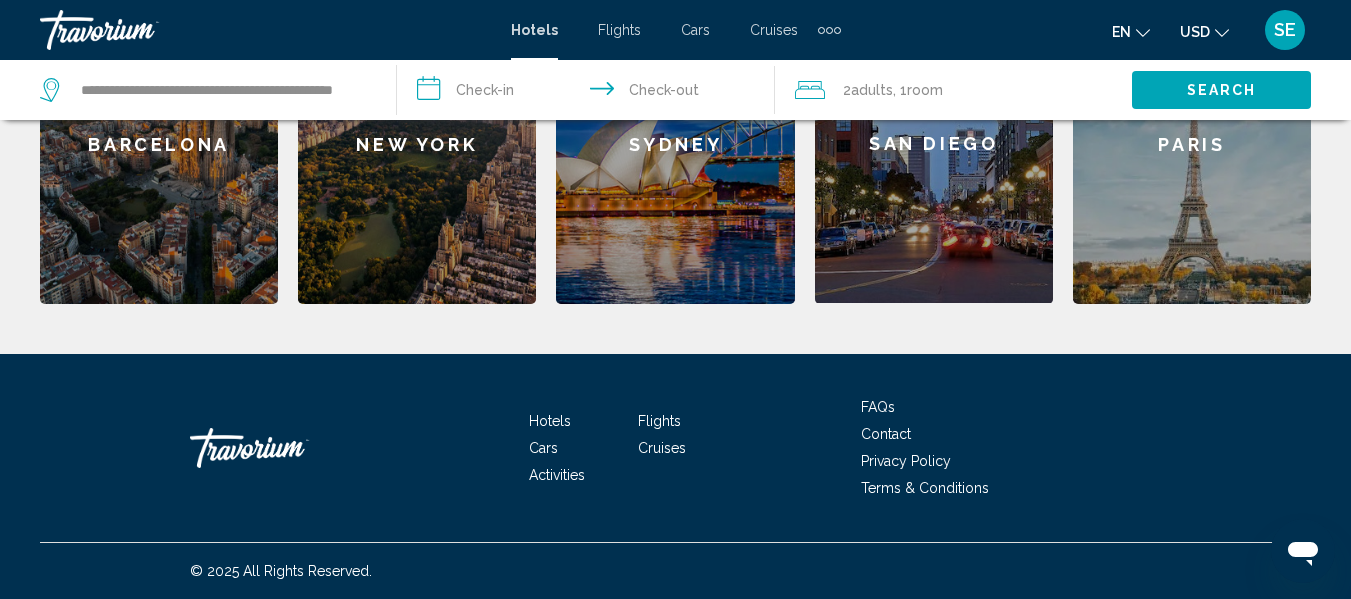 click on "**********" at bounding box center (589, 93) 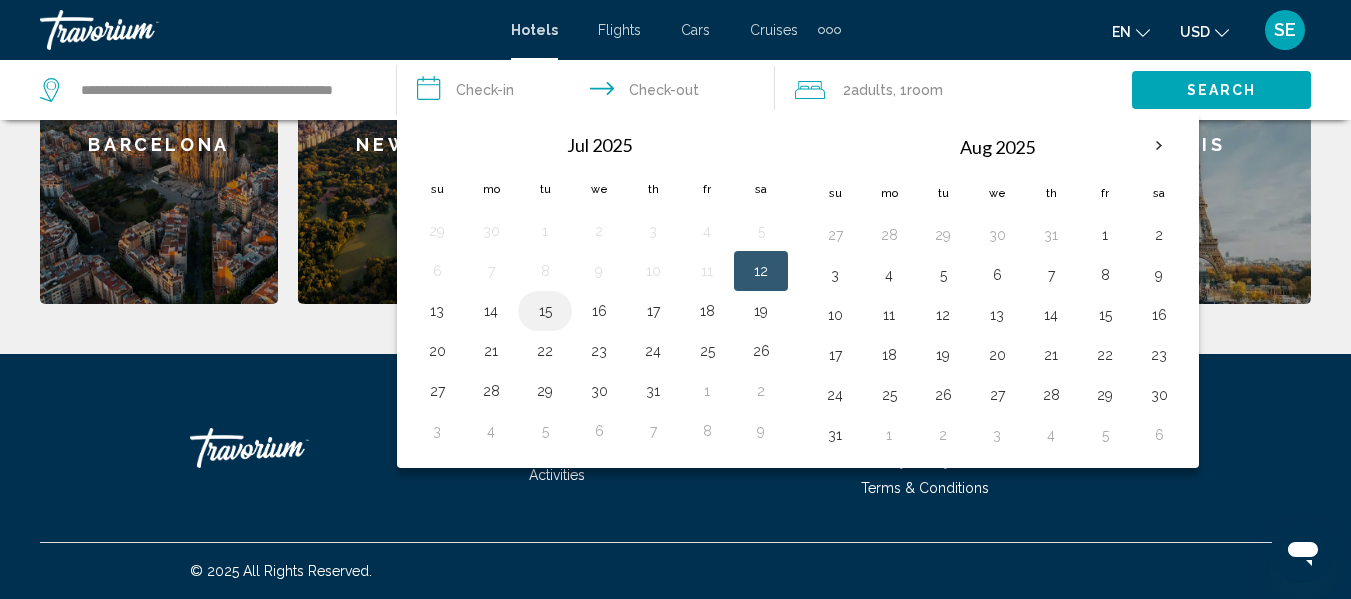 click on "15" at bounding box center [545, 311] 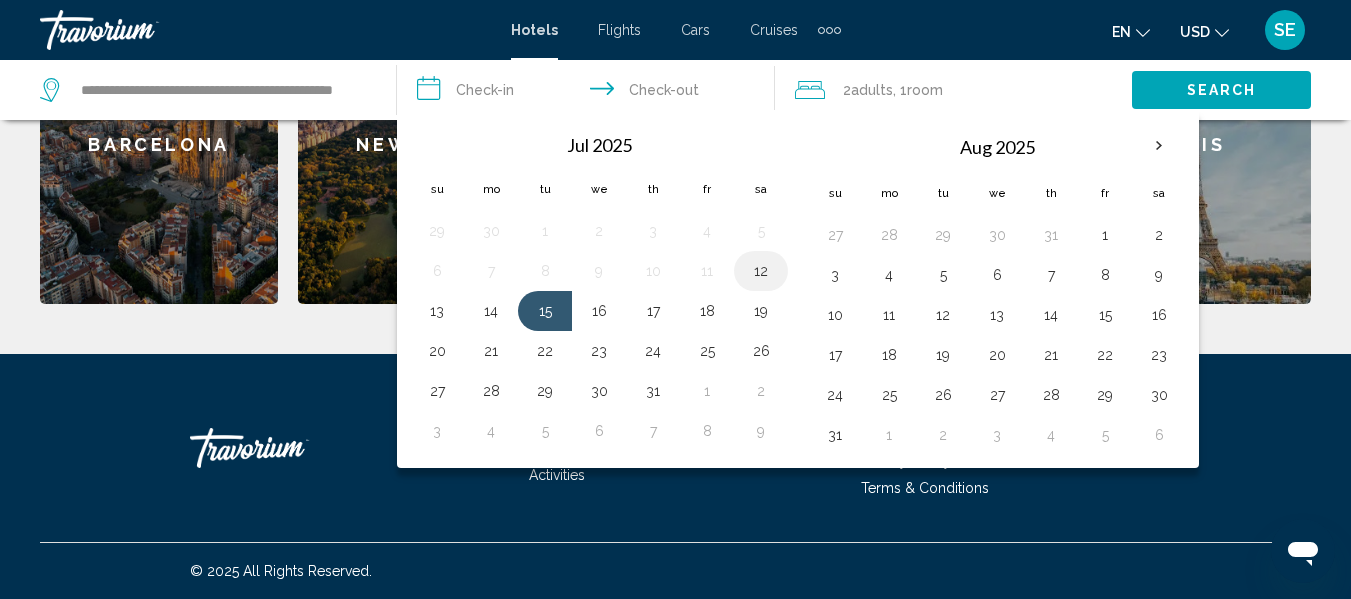 click on "12" at bounding box center [761, 271] 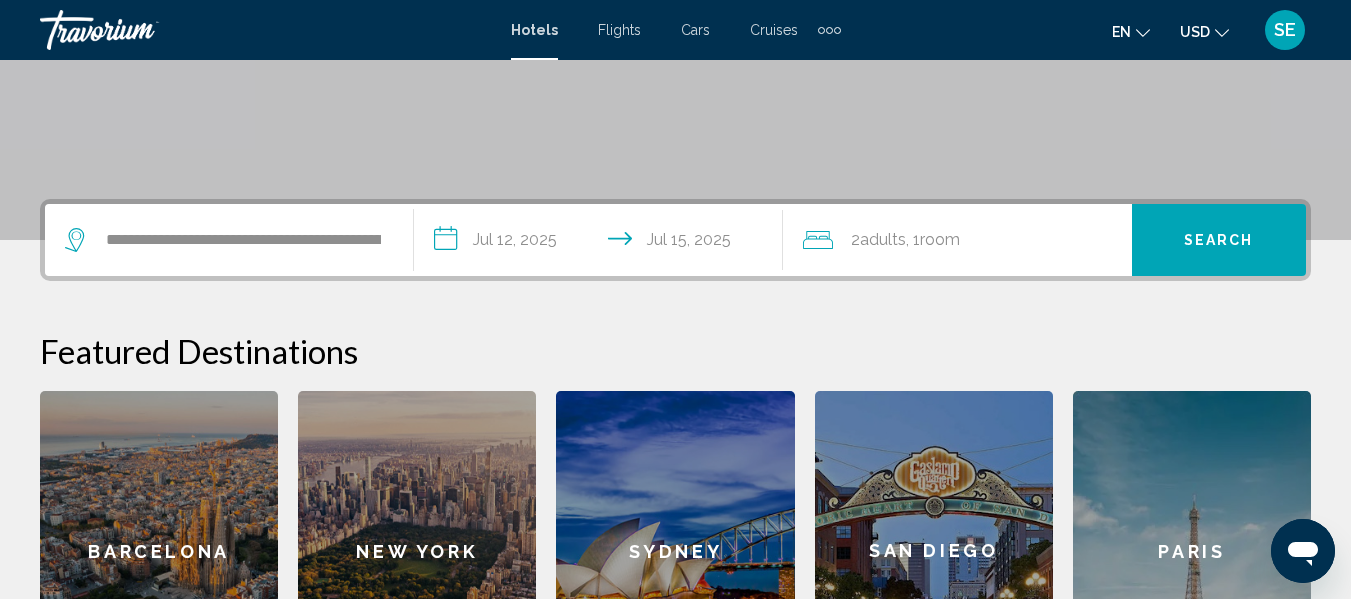 scroll, scrollTop: 361, scrollLeft: 0, axis: vertical 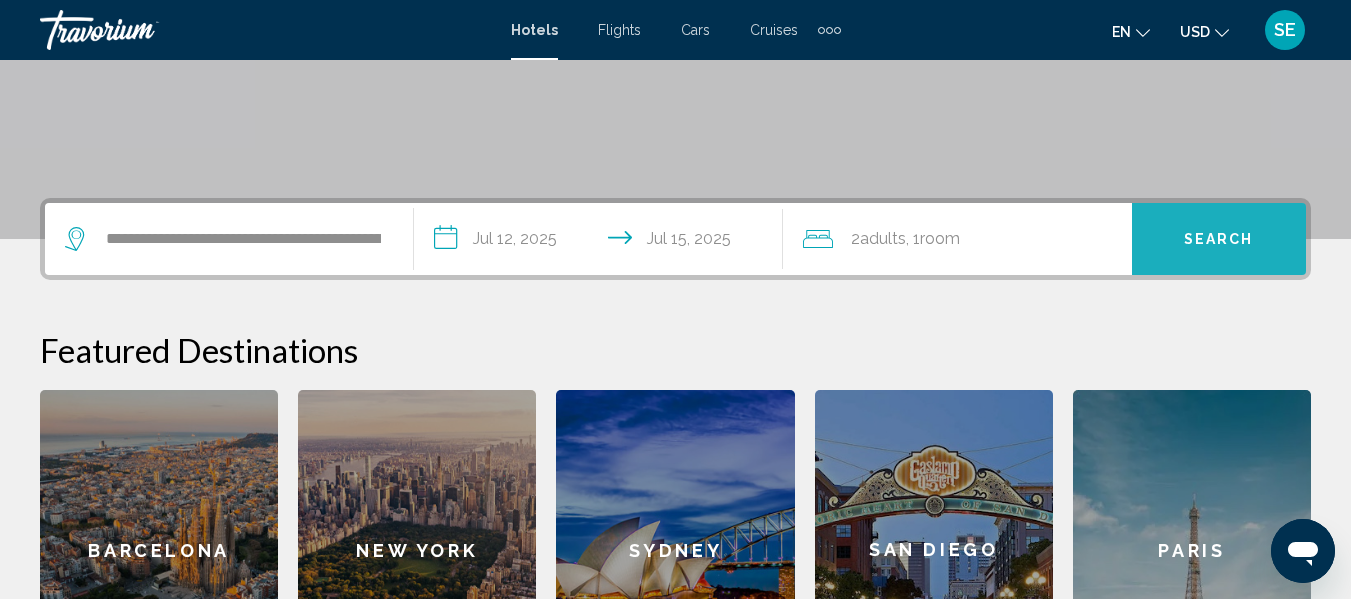 click on "Search" at bounding box center [1219, 239] 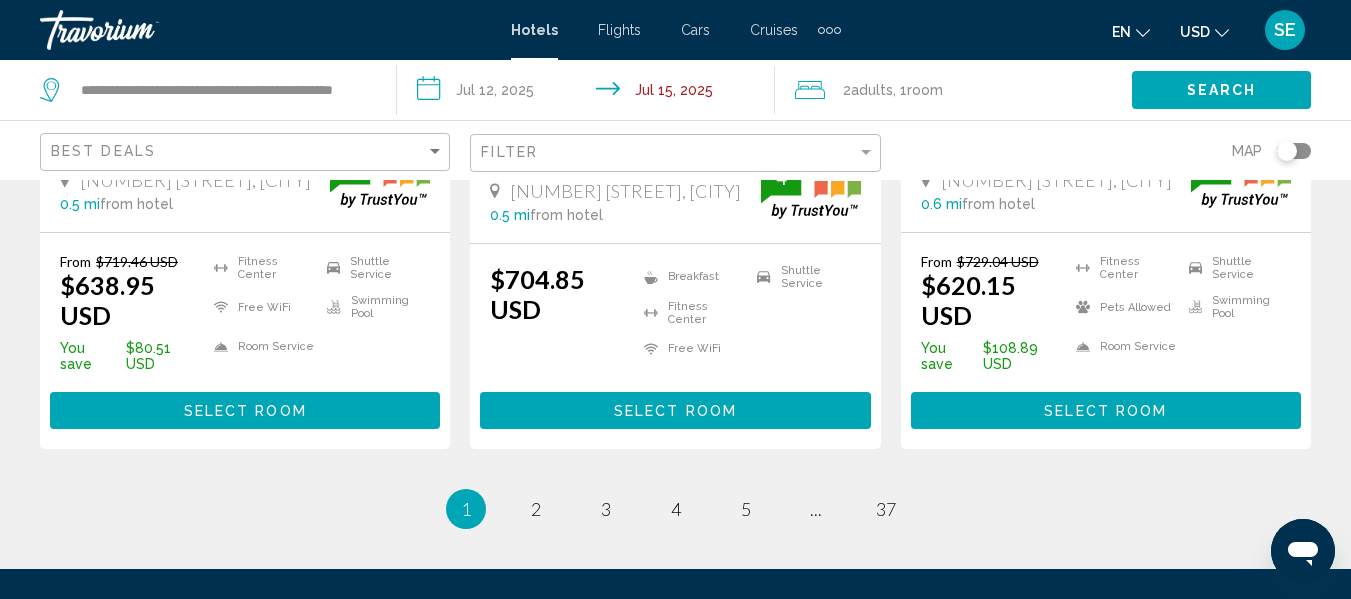 scroll, scrollTop: 2914, scrollLeft: 0, axis: vertical 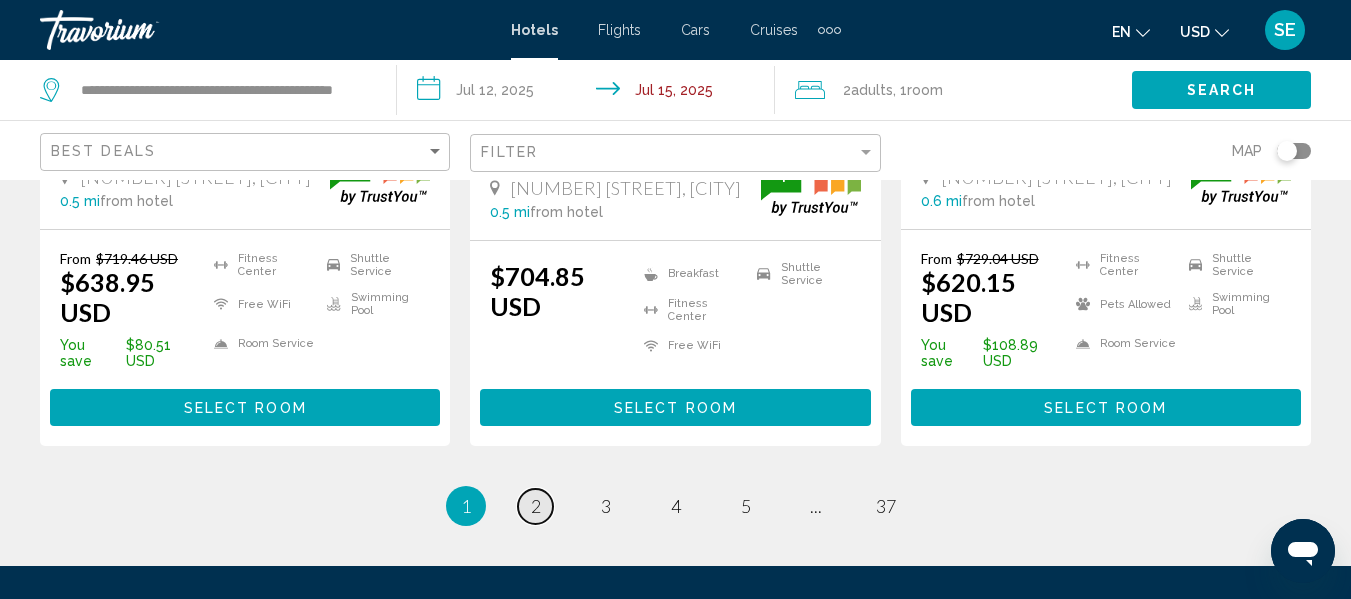 click on "page  2" at bounding box center [535, 506] 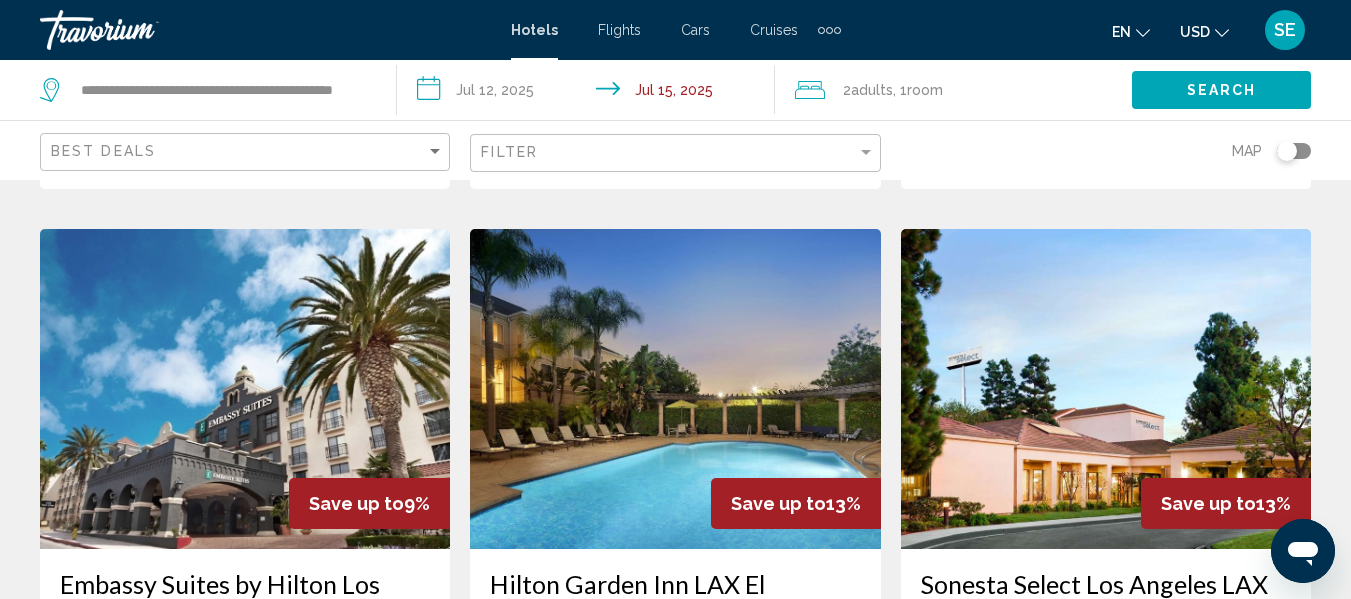 scroll, scrollTop: 1583, scrollLeft: 0, axis: vertical 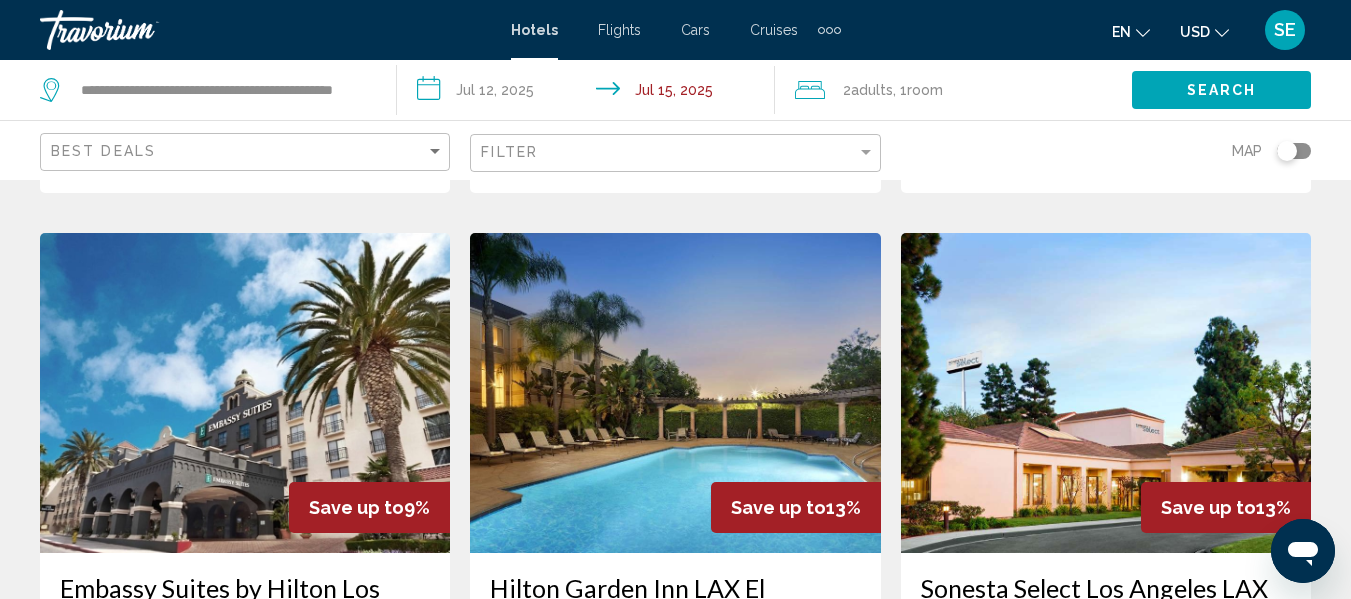 click at bounding box center (675, 393) 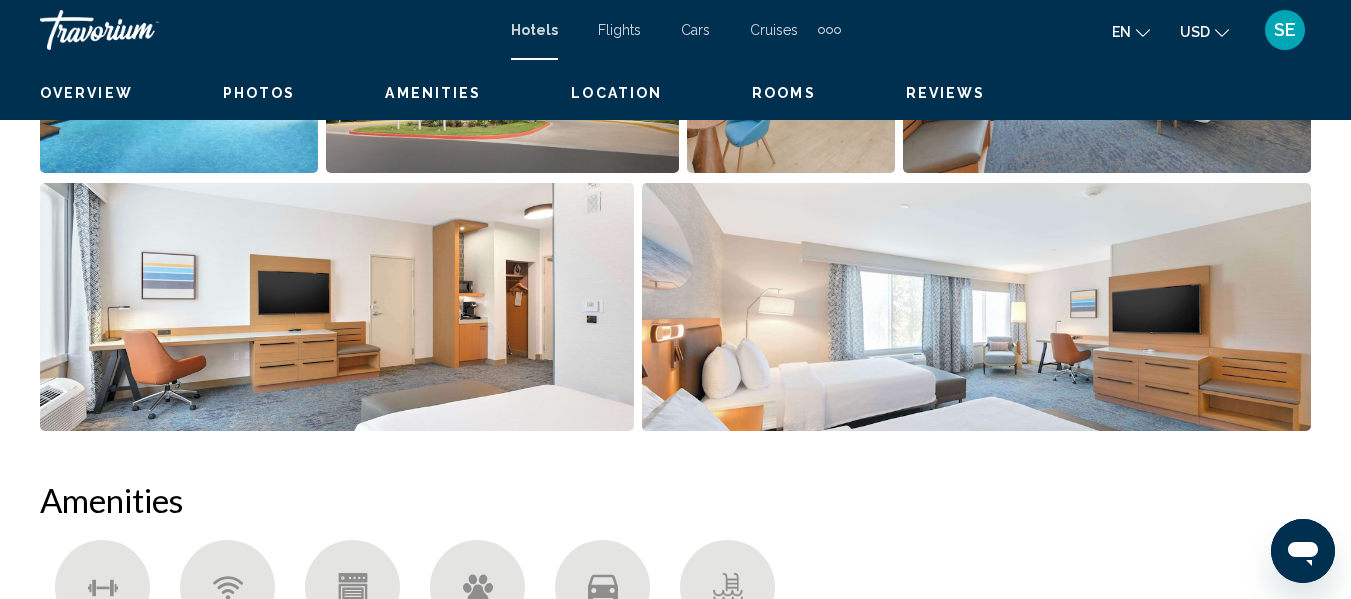 scroll, scrollTop: 236, scrollLeft: 0, axis: vertical 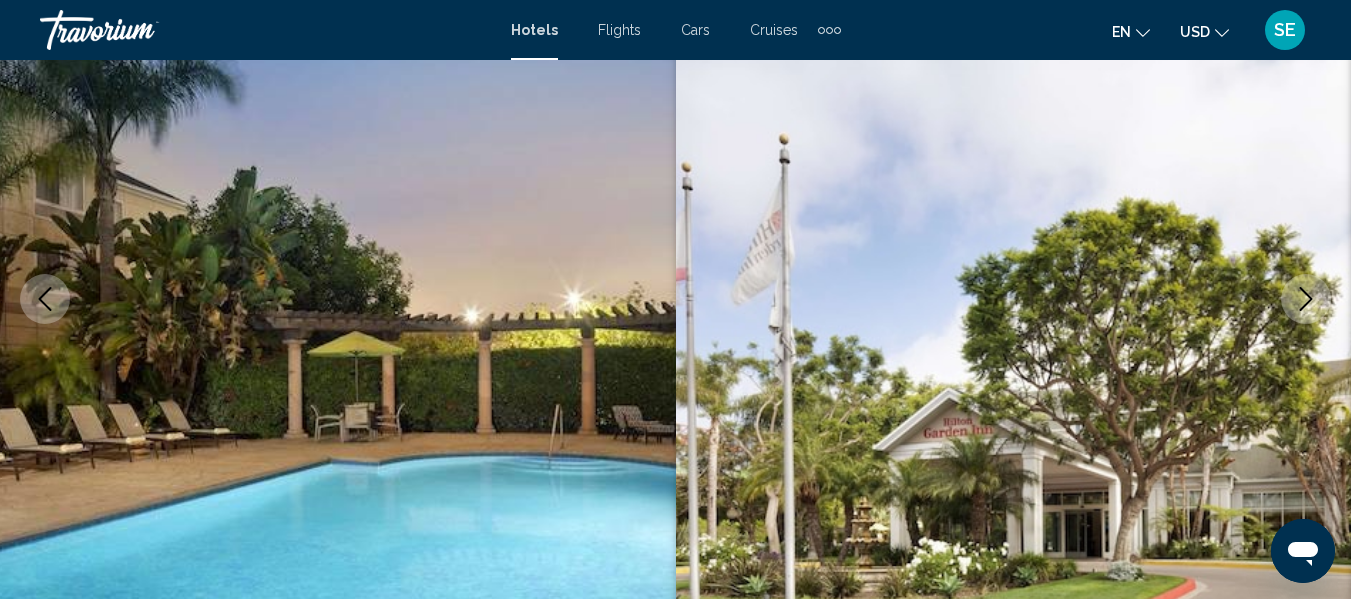 click 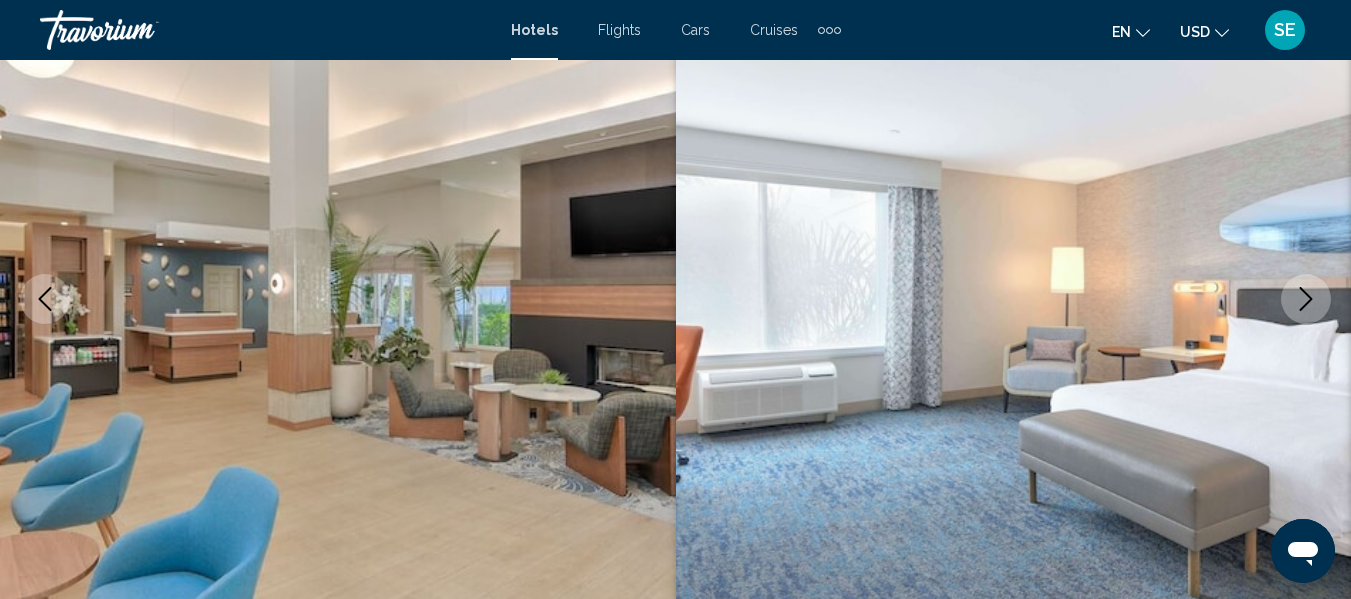 click 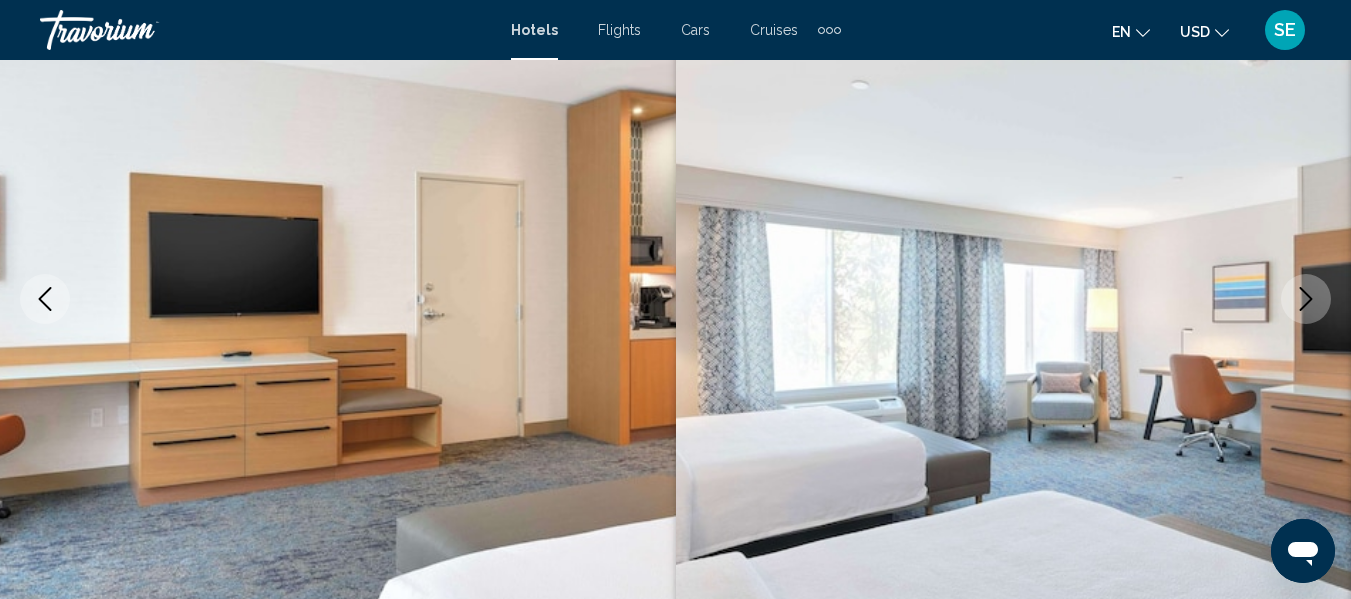 click 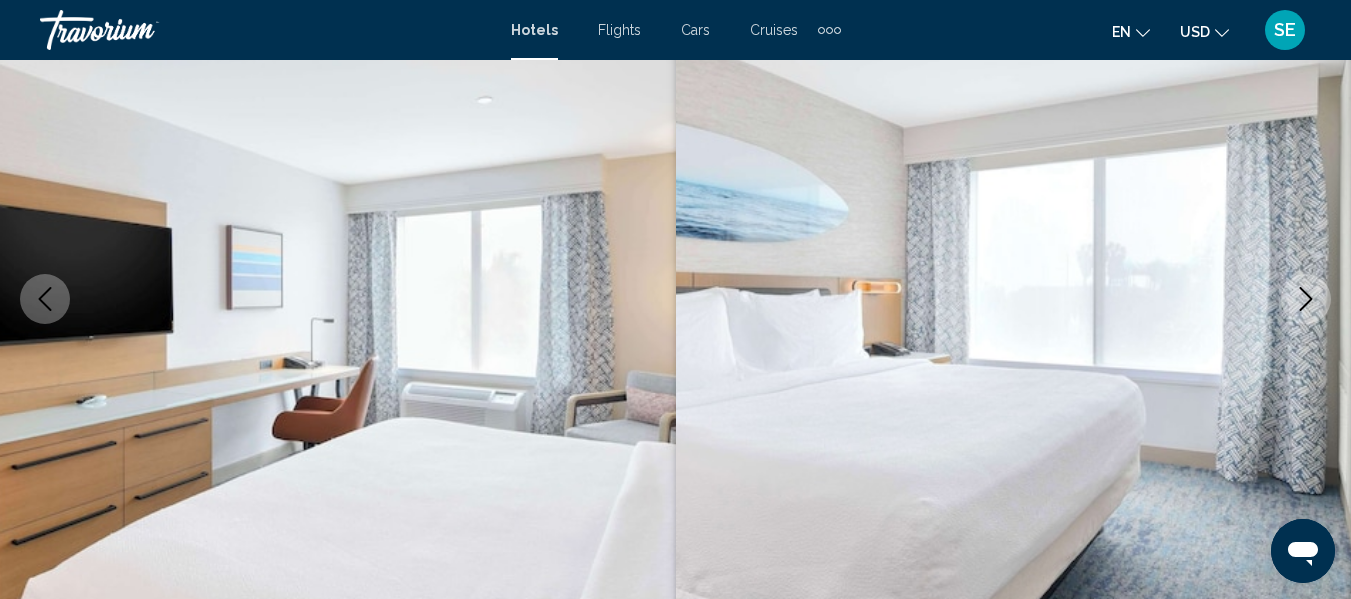 click 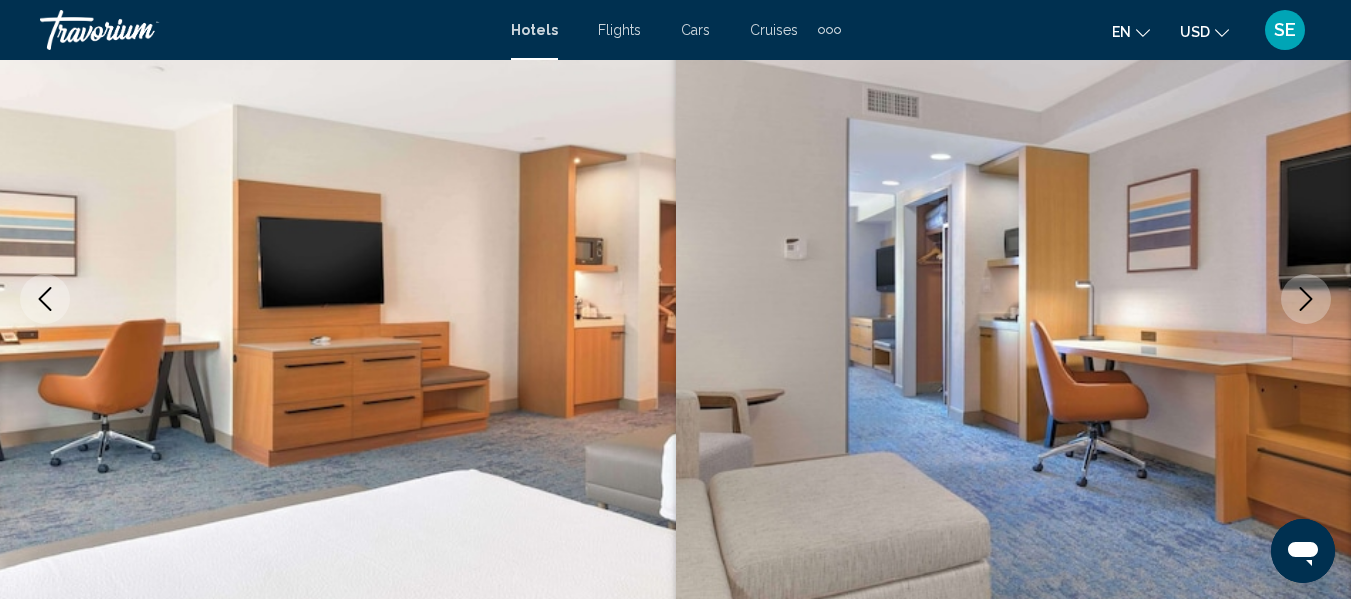 click 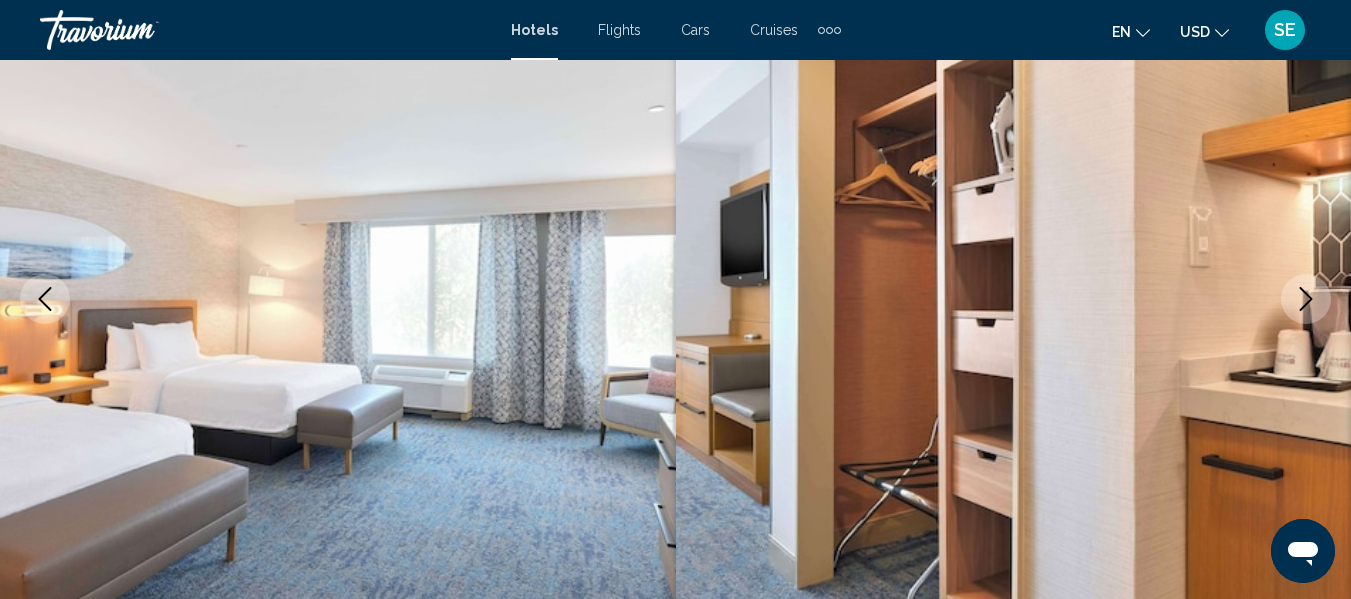 click 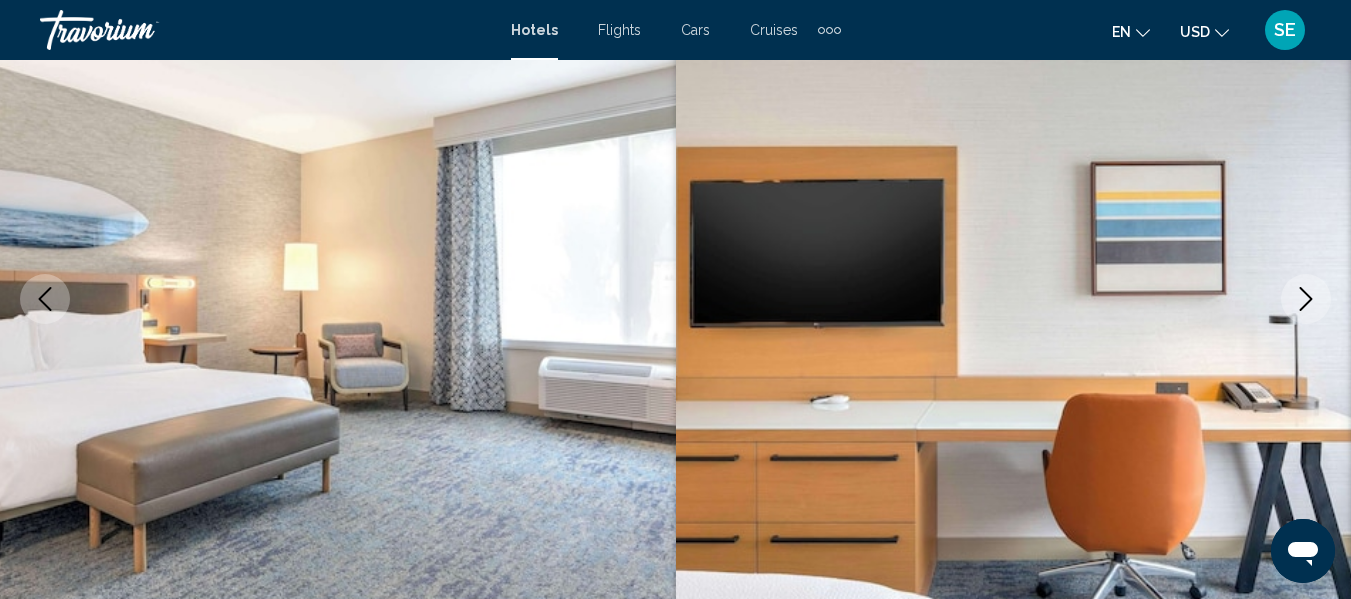 click 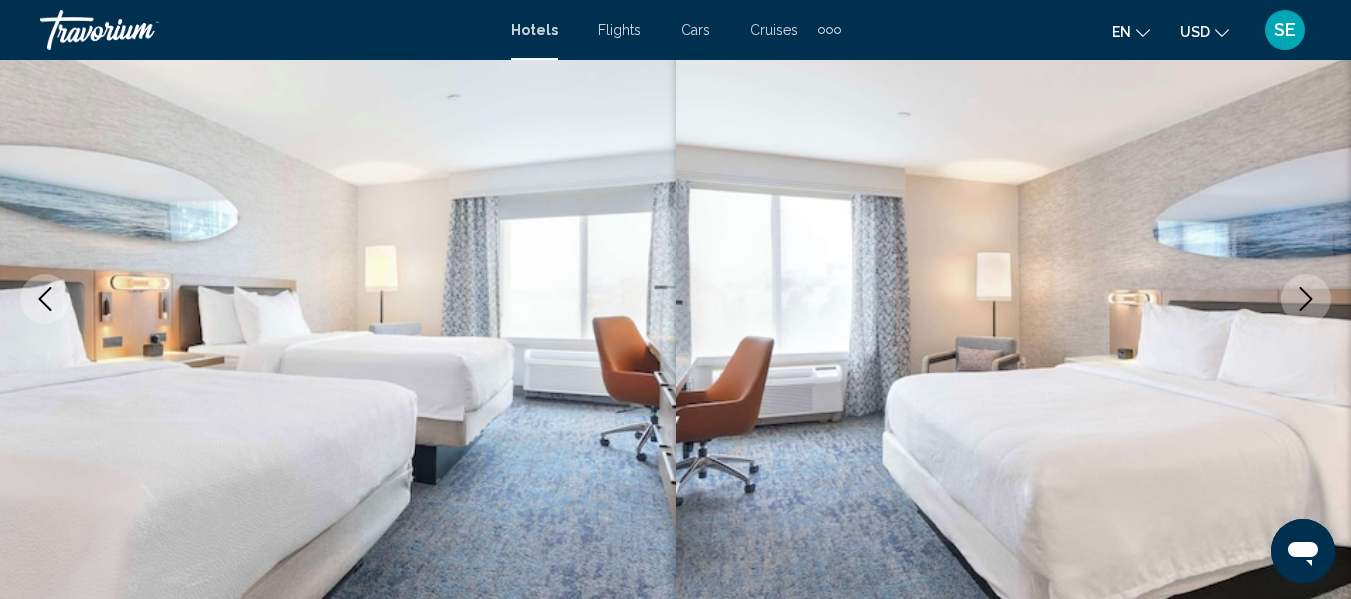 click 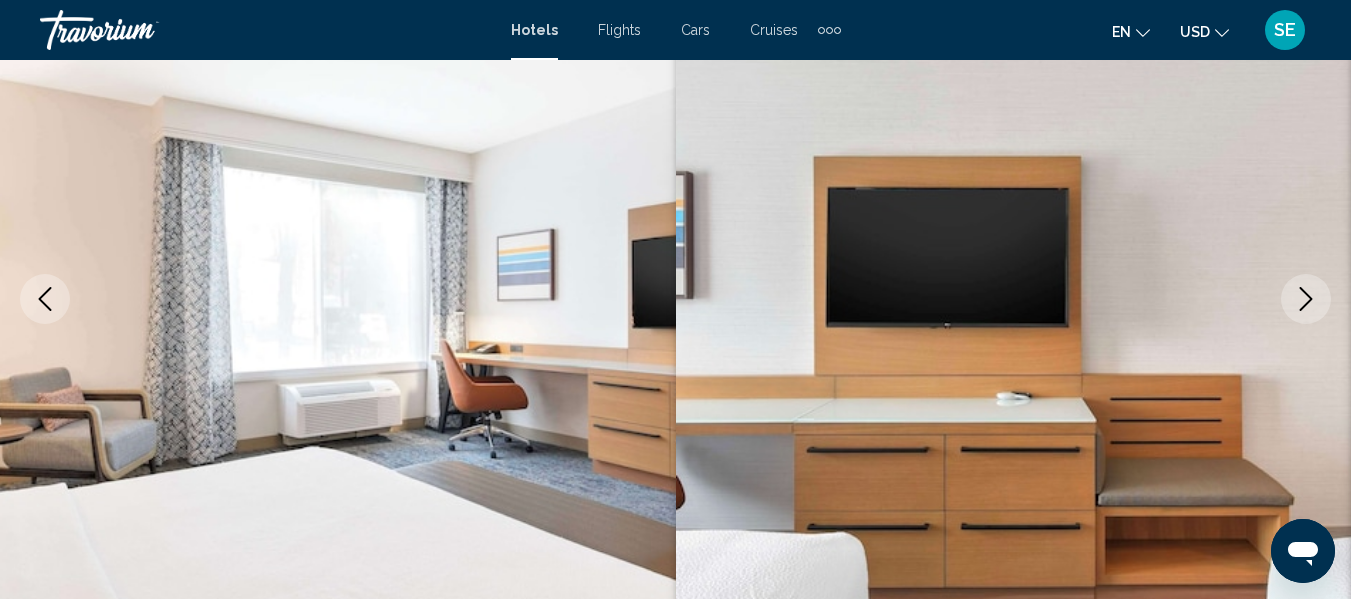 click 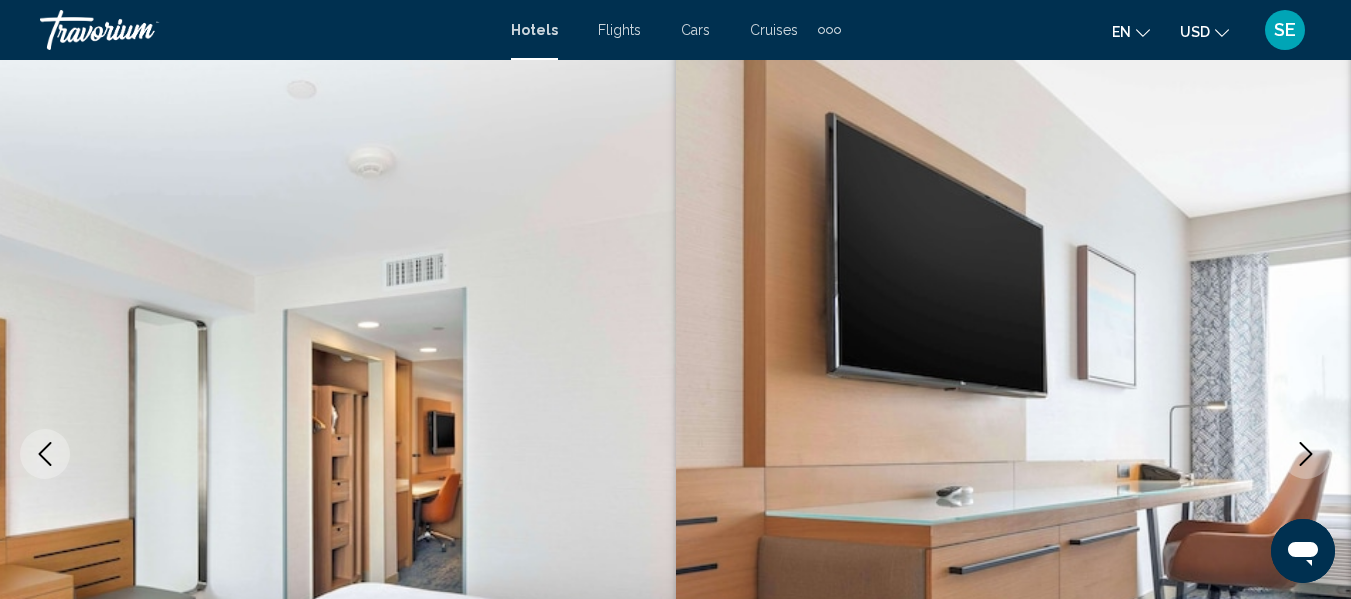 scroll, scrollTop: 60, scrollLeft: 0, axis: vertical 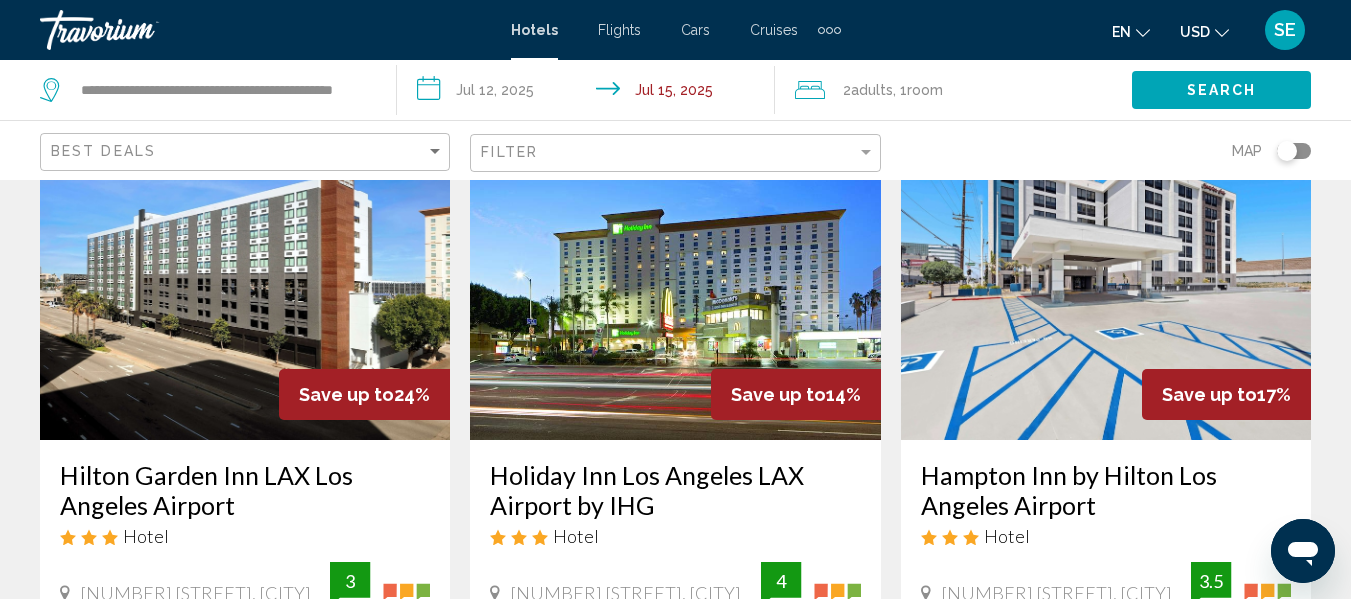 click at bounding box center (675, 280) 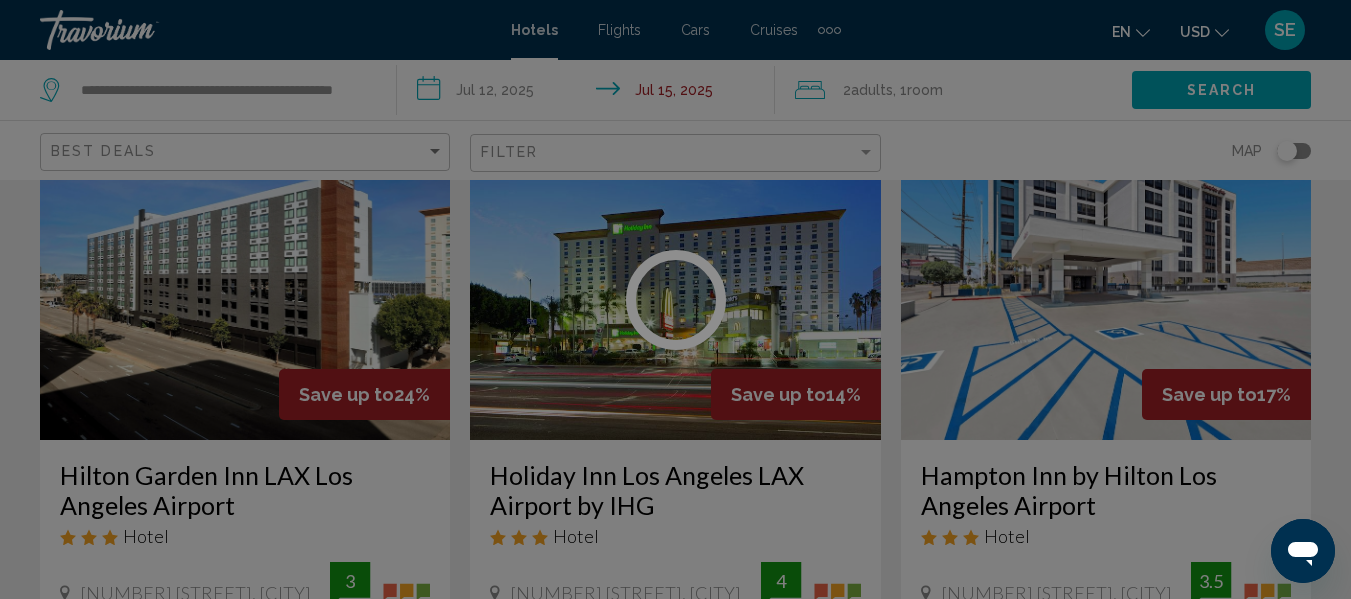 scroll, scrollTop: 236, scrollLeft: 0, axis: vertical 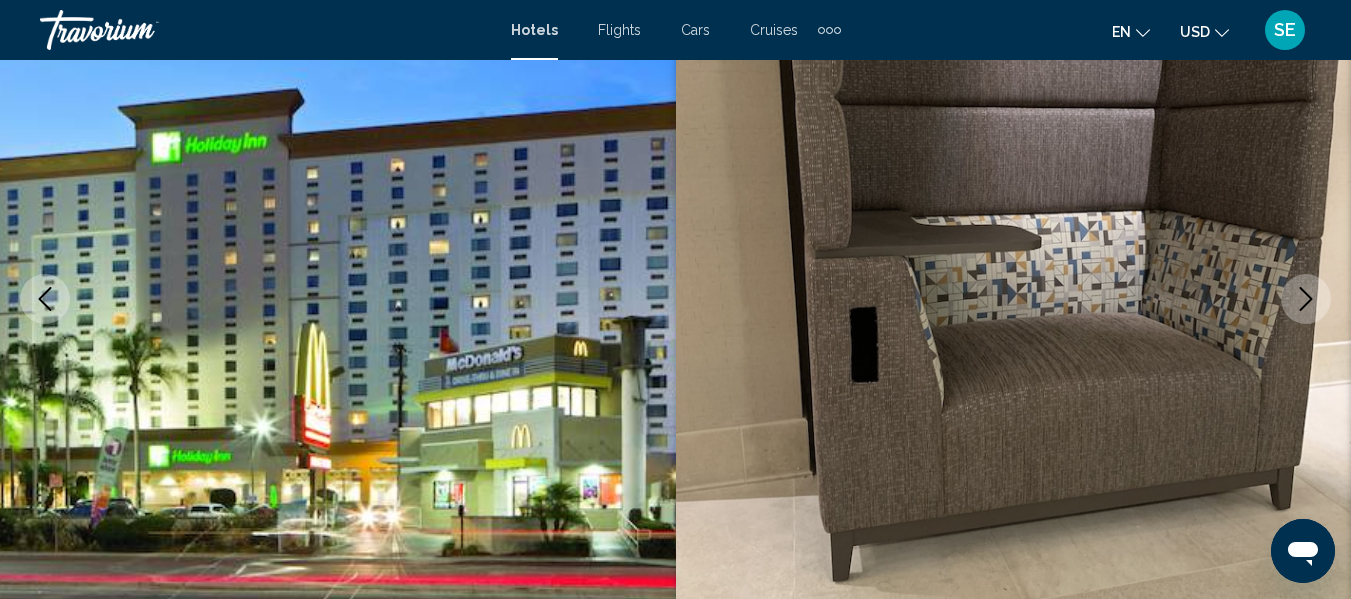 click at bounding box center (1306, 299) 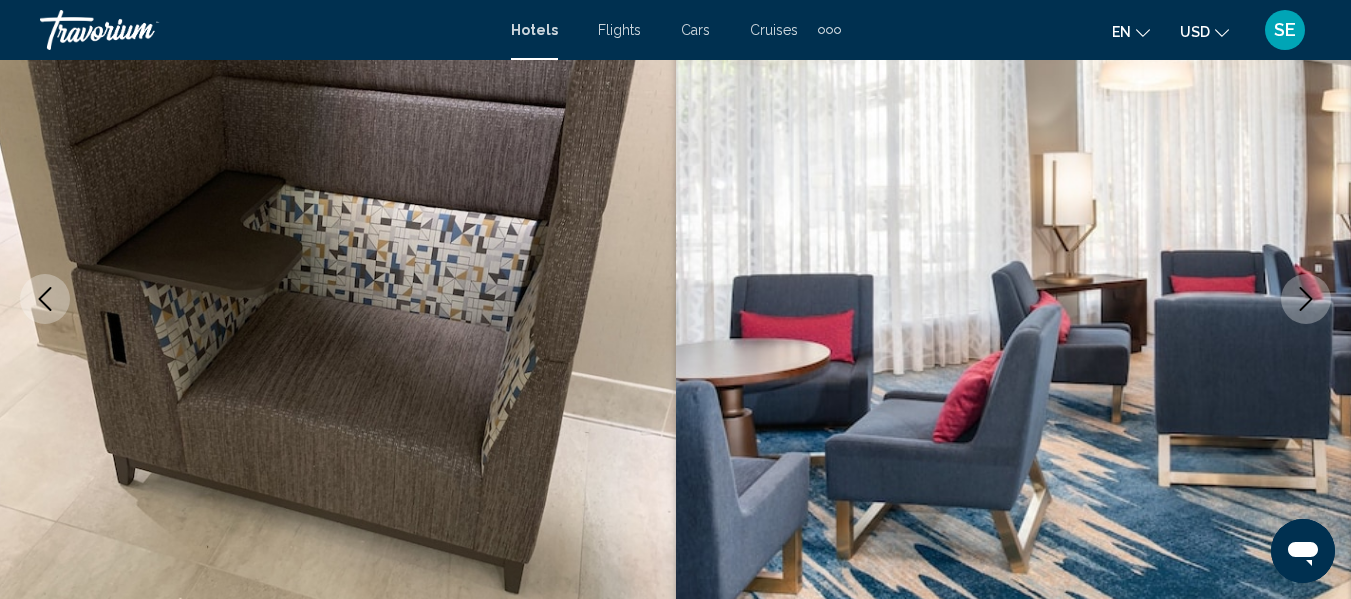 click at bounding box center (1306, 299) 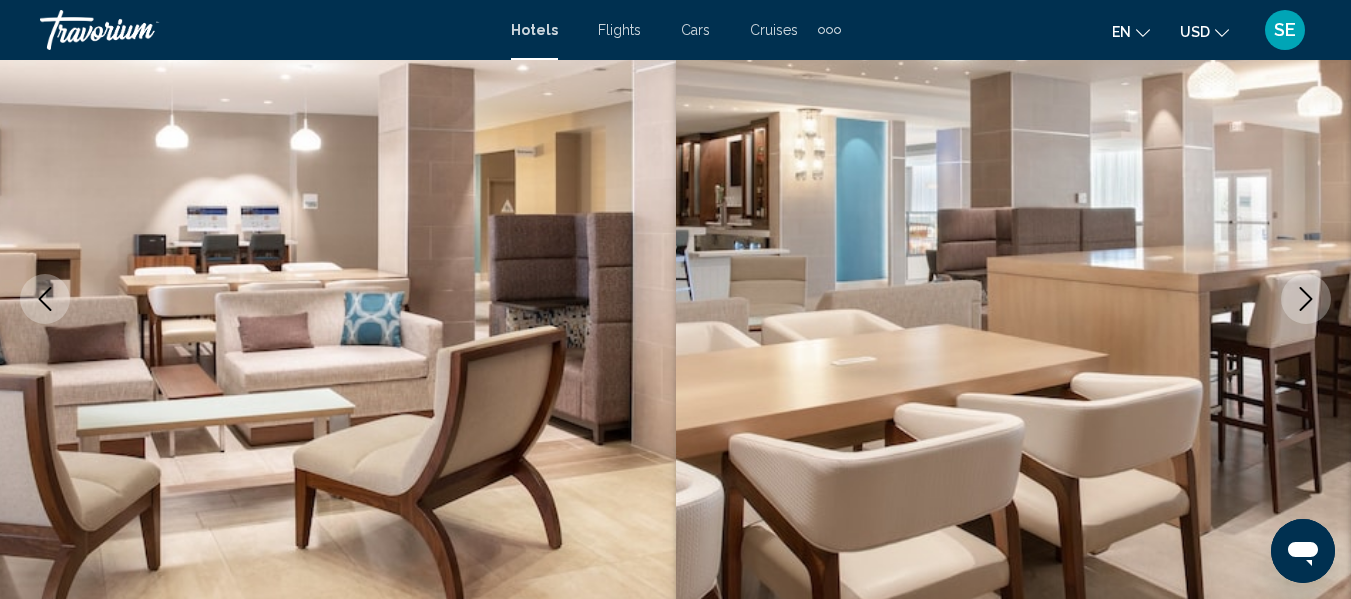 click at bounding box center (1306, 299) 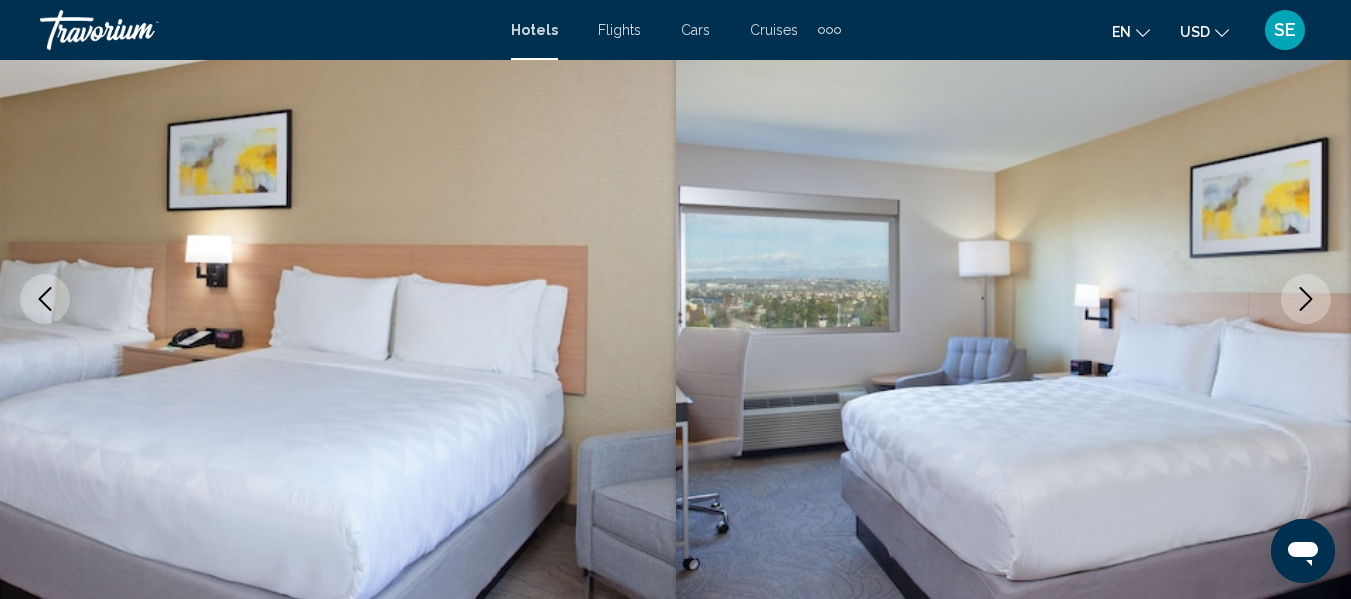 click at bounding box center [1306, 299] 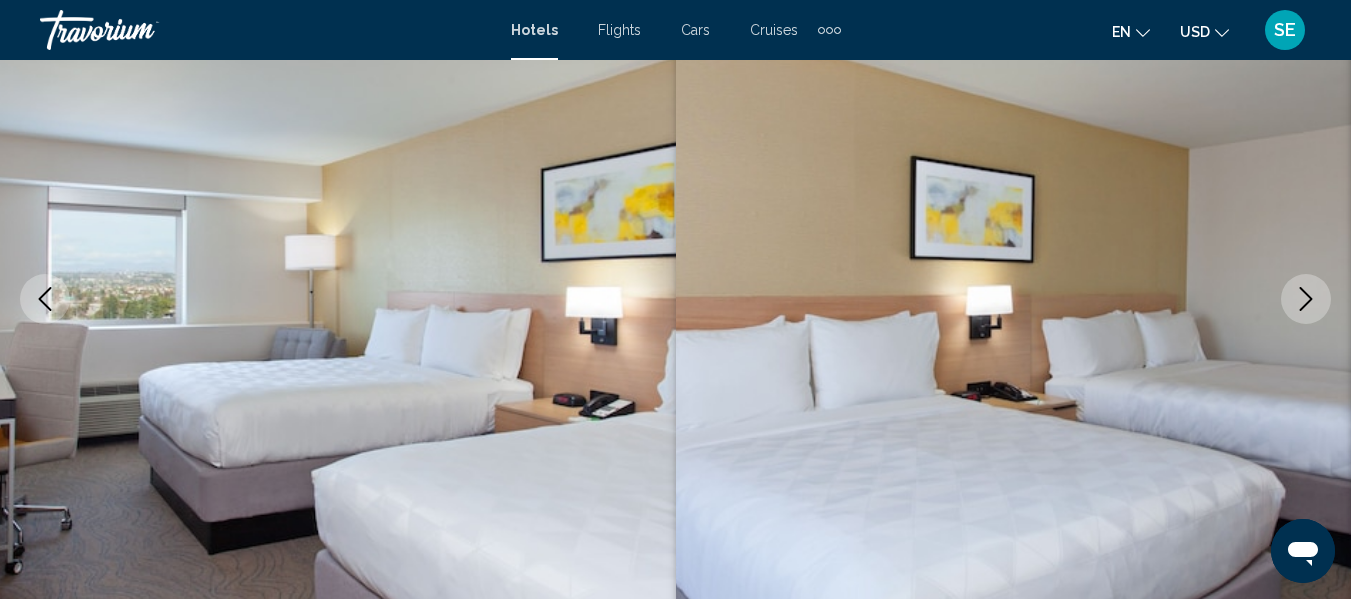click at bounding box center [1306, 299] 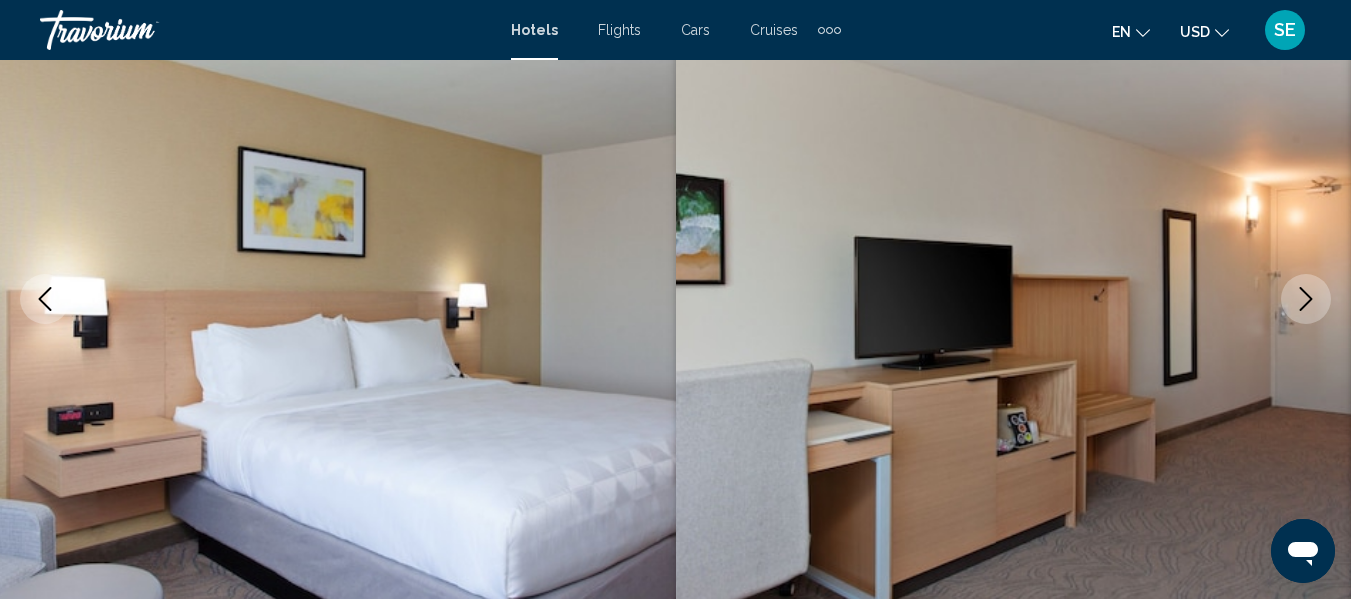 click at bounding box center (1306, 299) 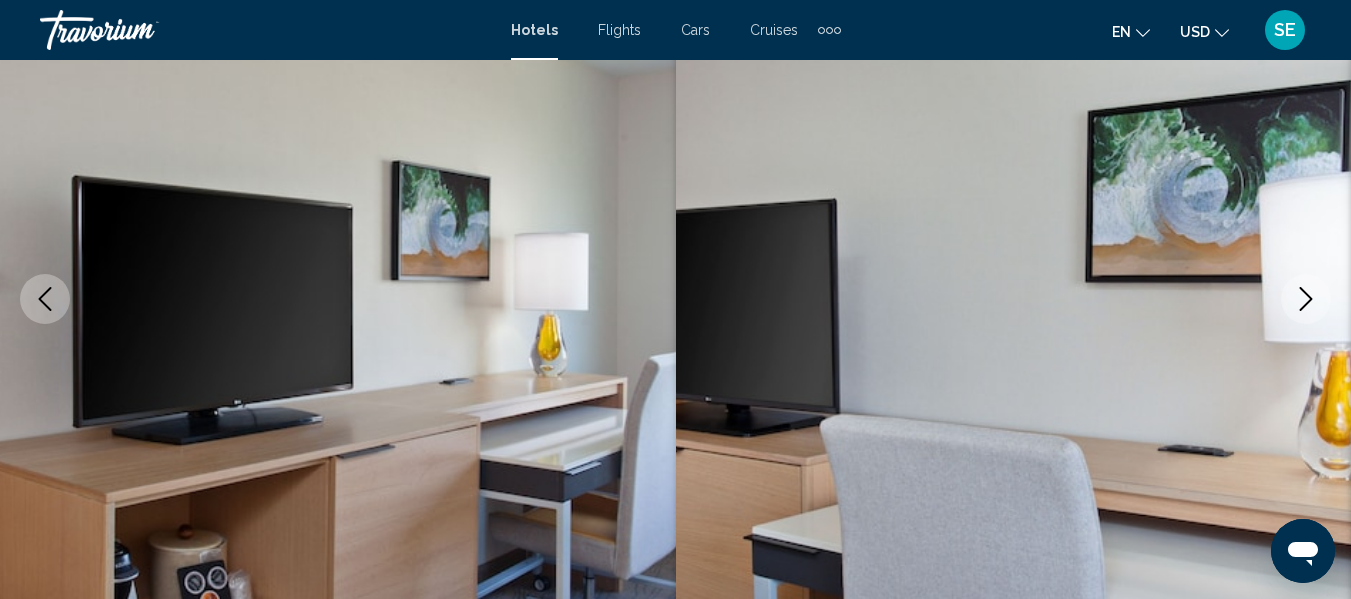 click at bounding box center [1306, 299] 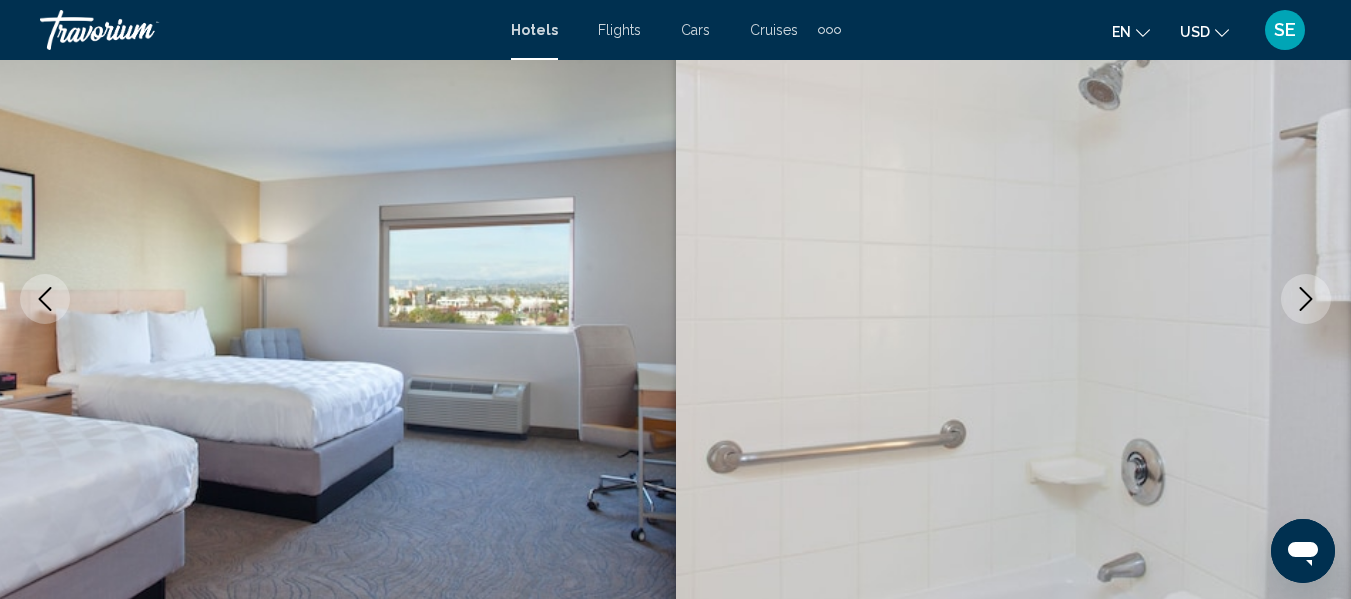 click at bounding box center [1306, 299] 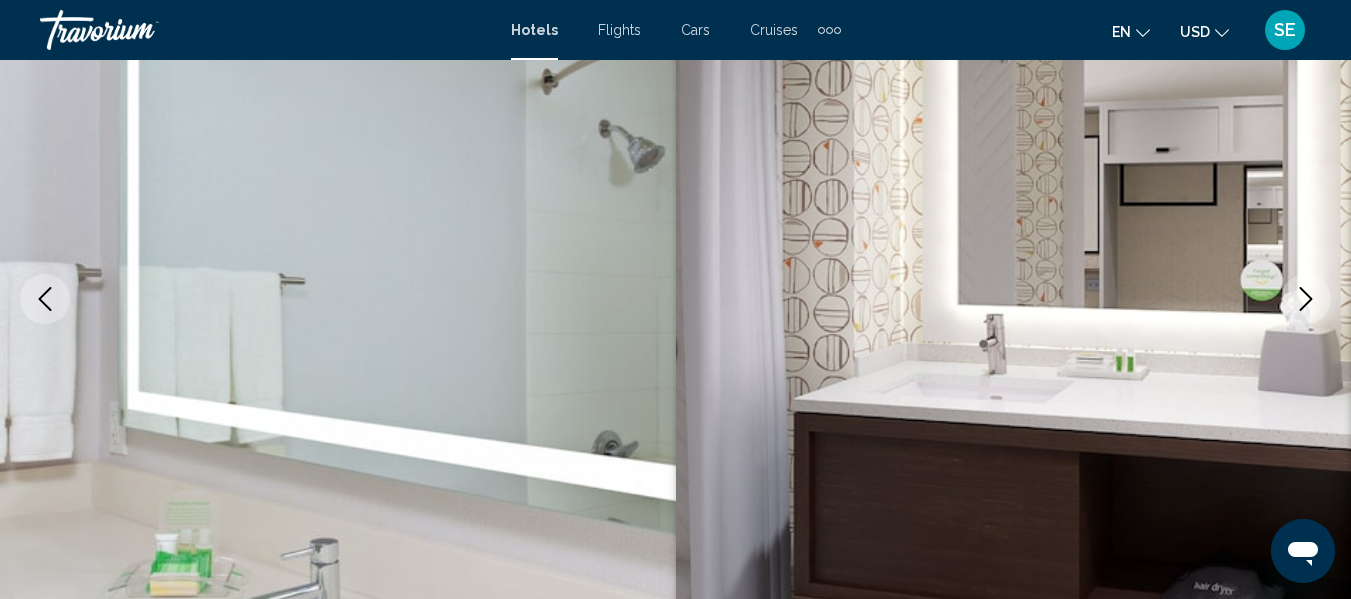 click at bounding box center [1306, 299] 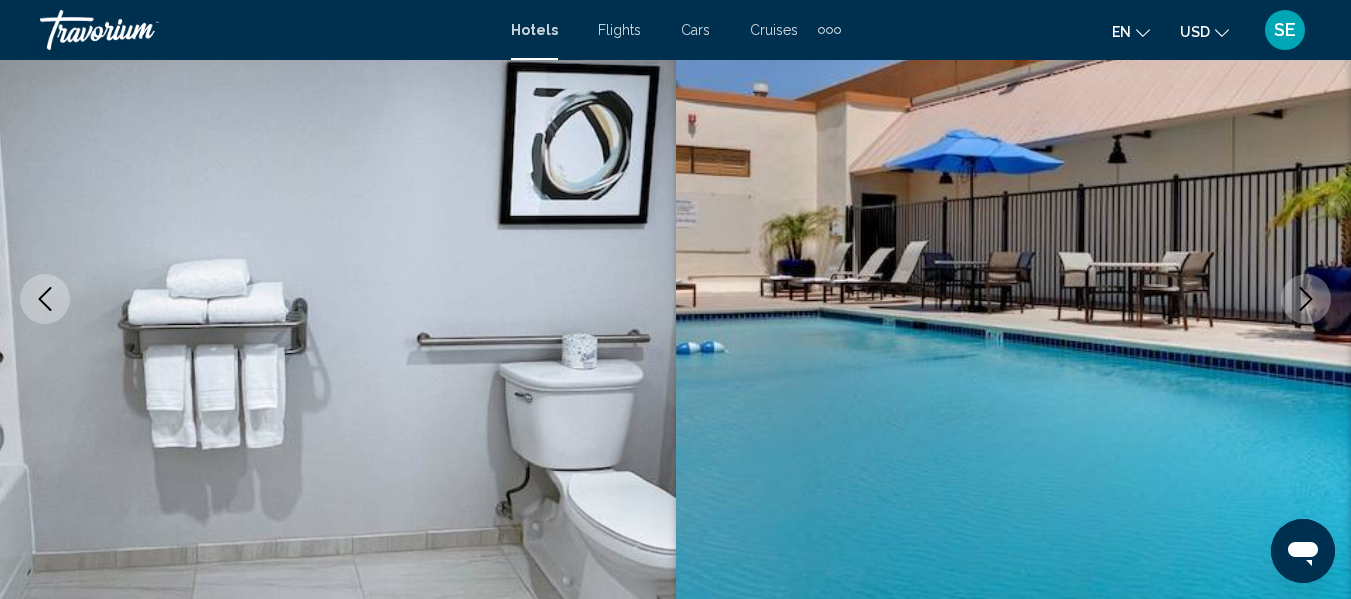 click at bounding box center (1306, 299) 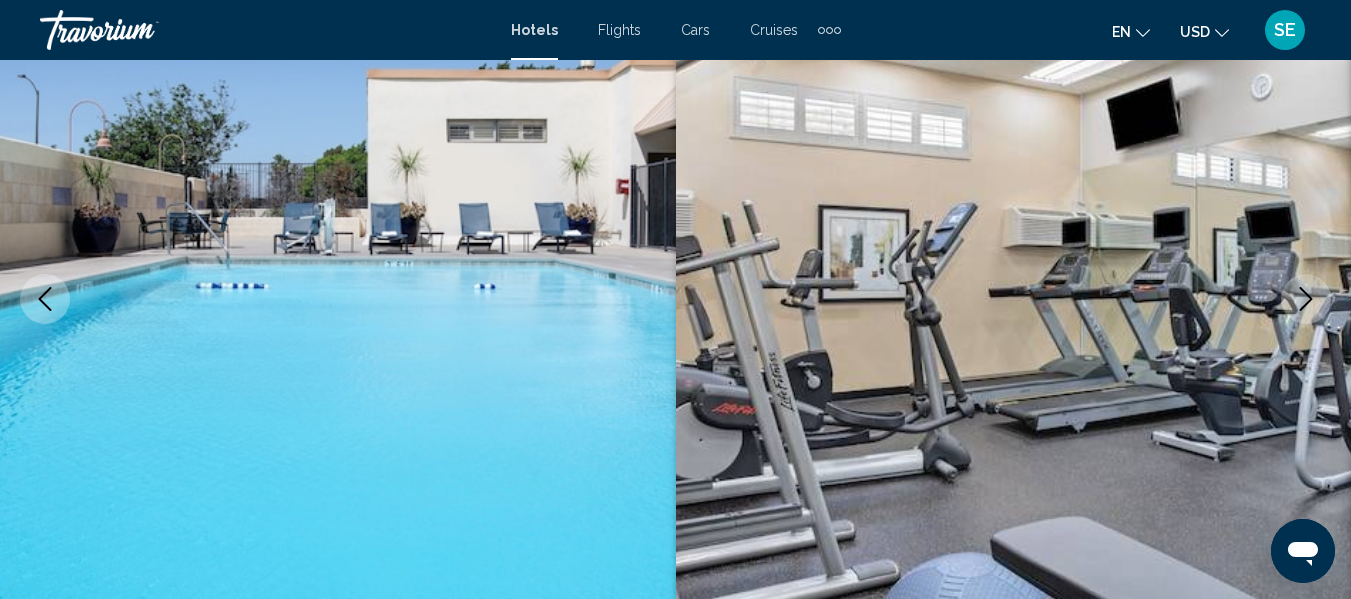 click at bounding box center (1306, 299) 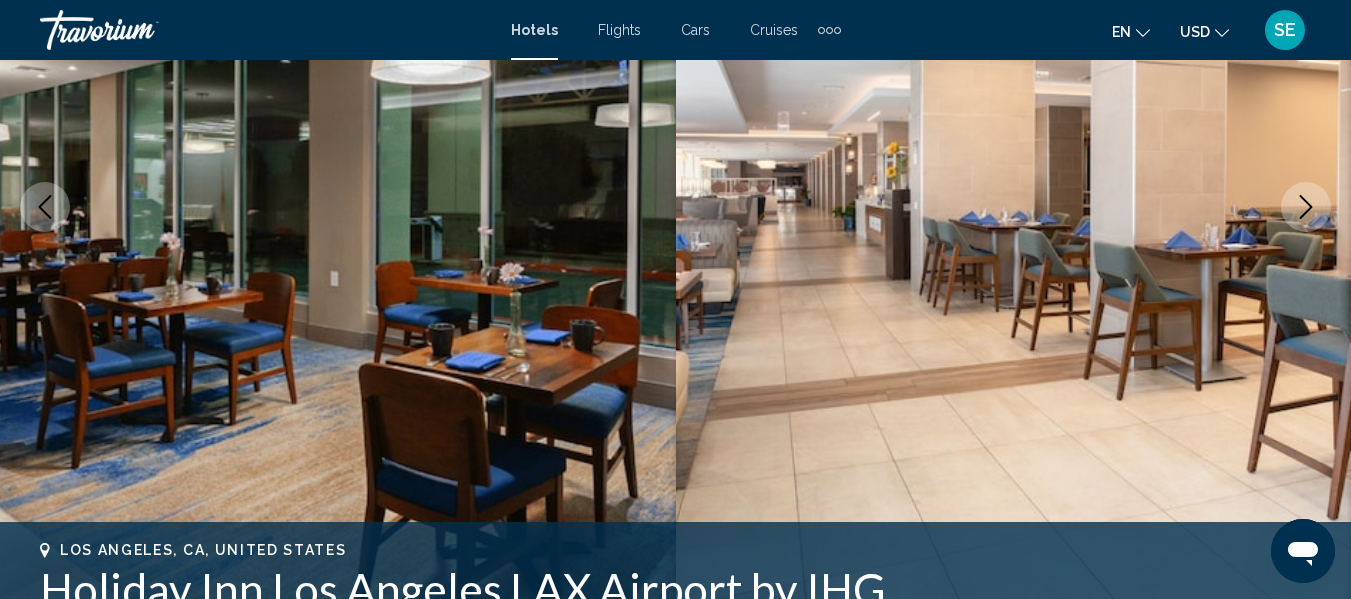 scroll, scrollTop: 329, scrollLeft: 0, axis: vertical 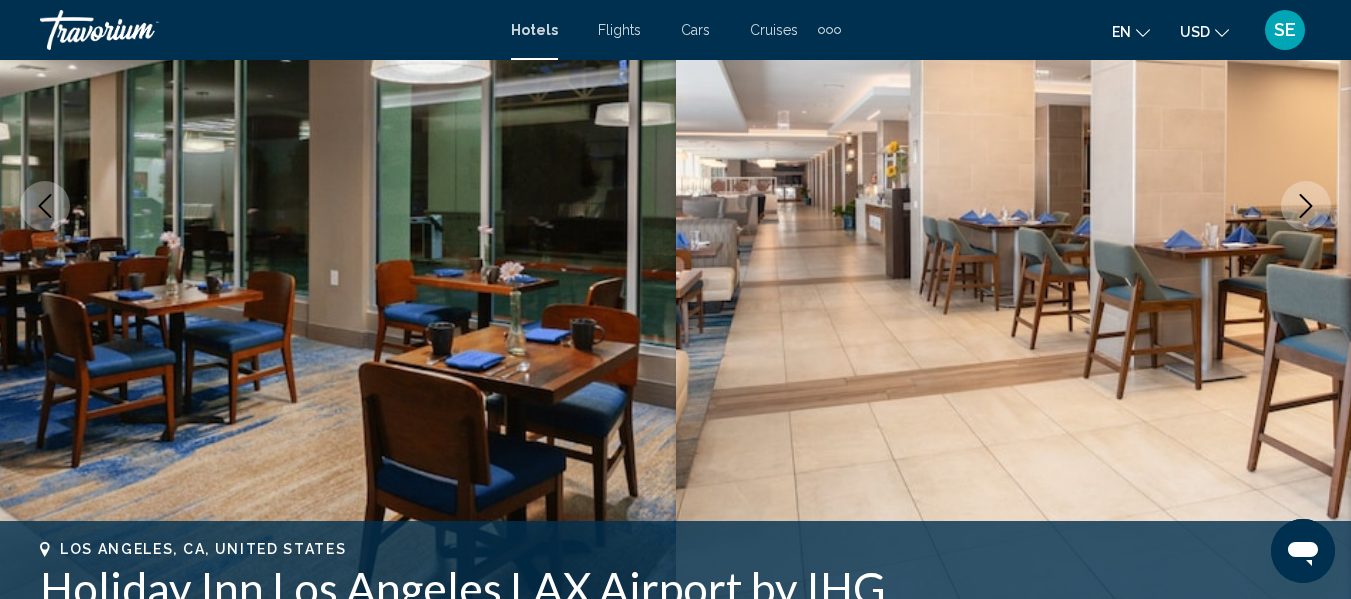 click at bounding box center [1014, 206] 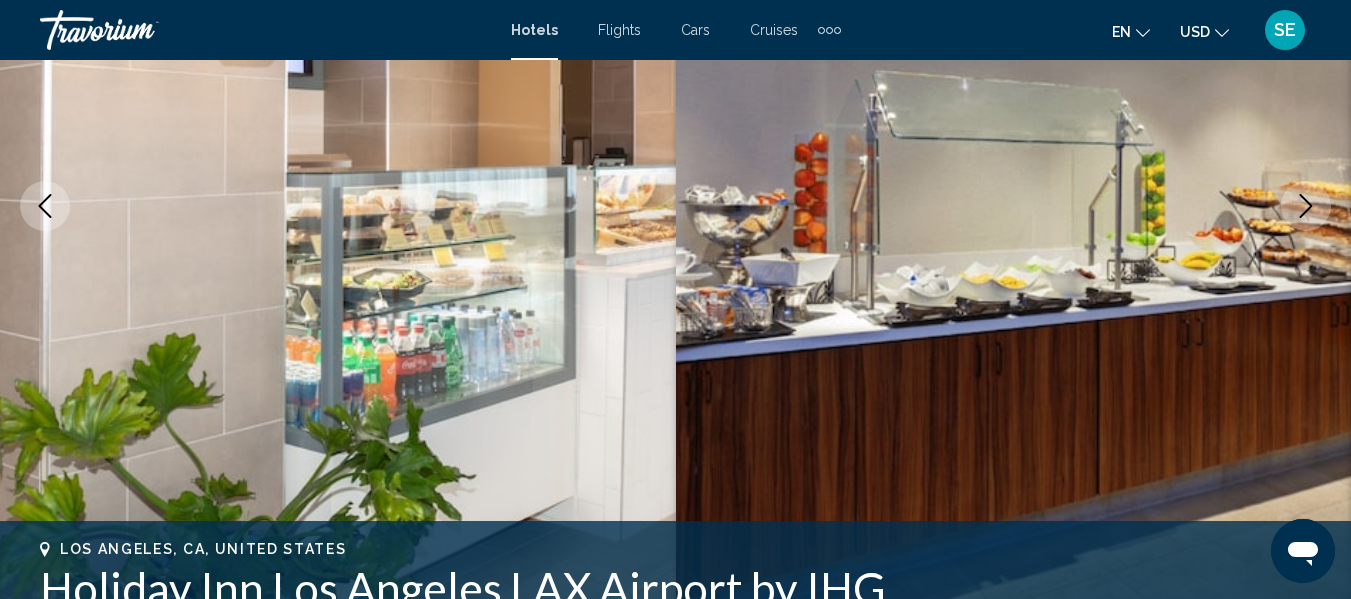 click 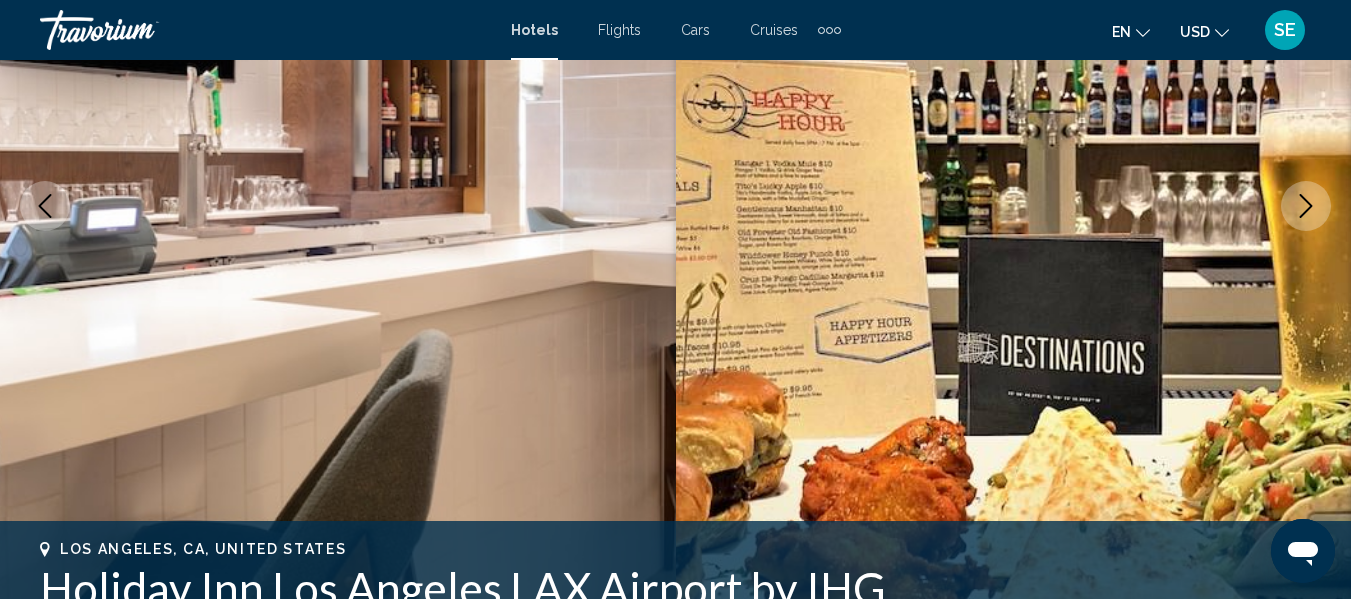 click 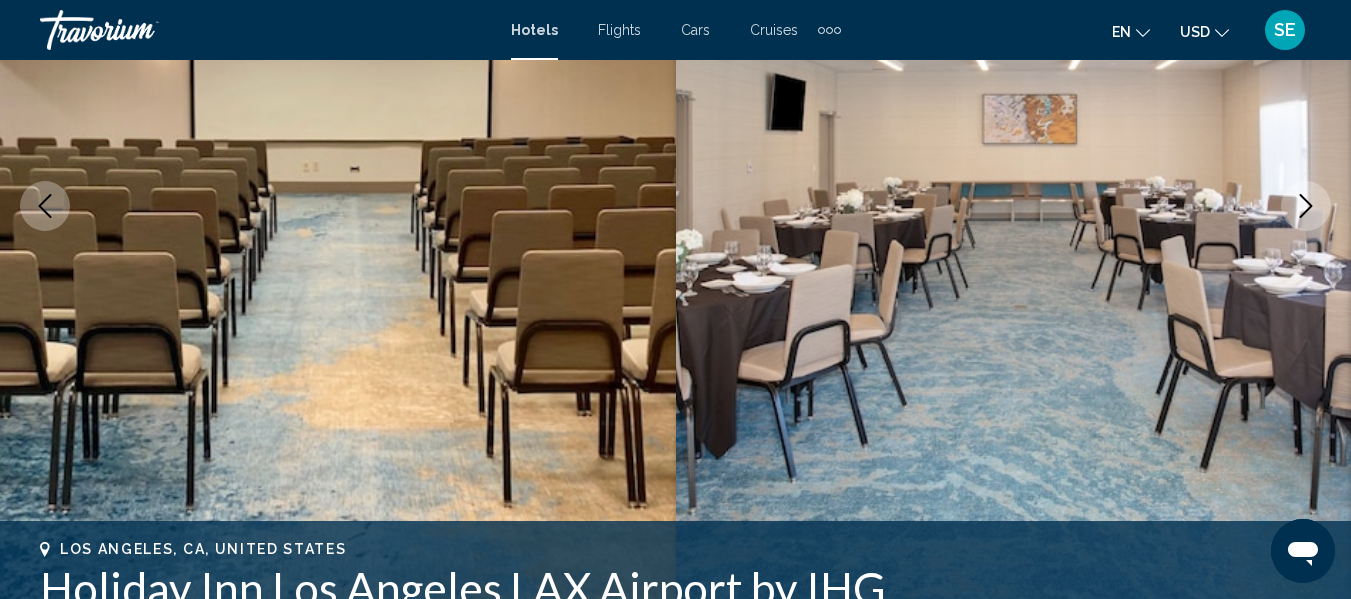 click 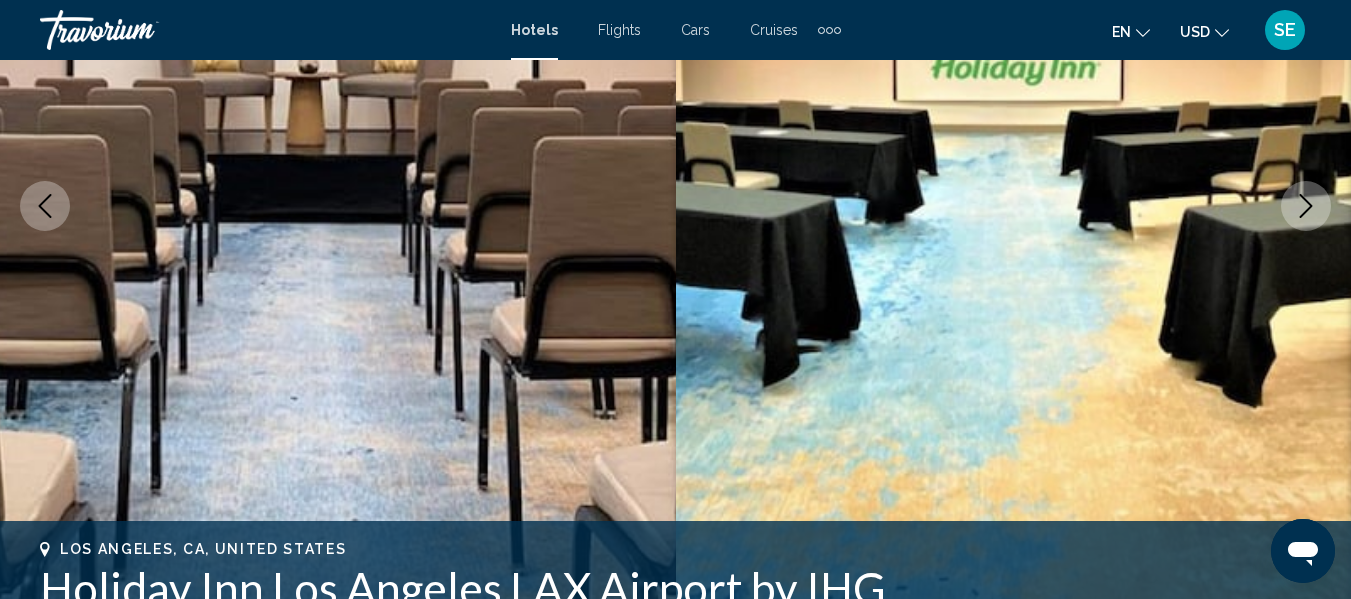 click 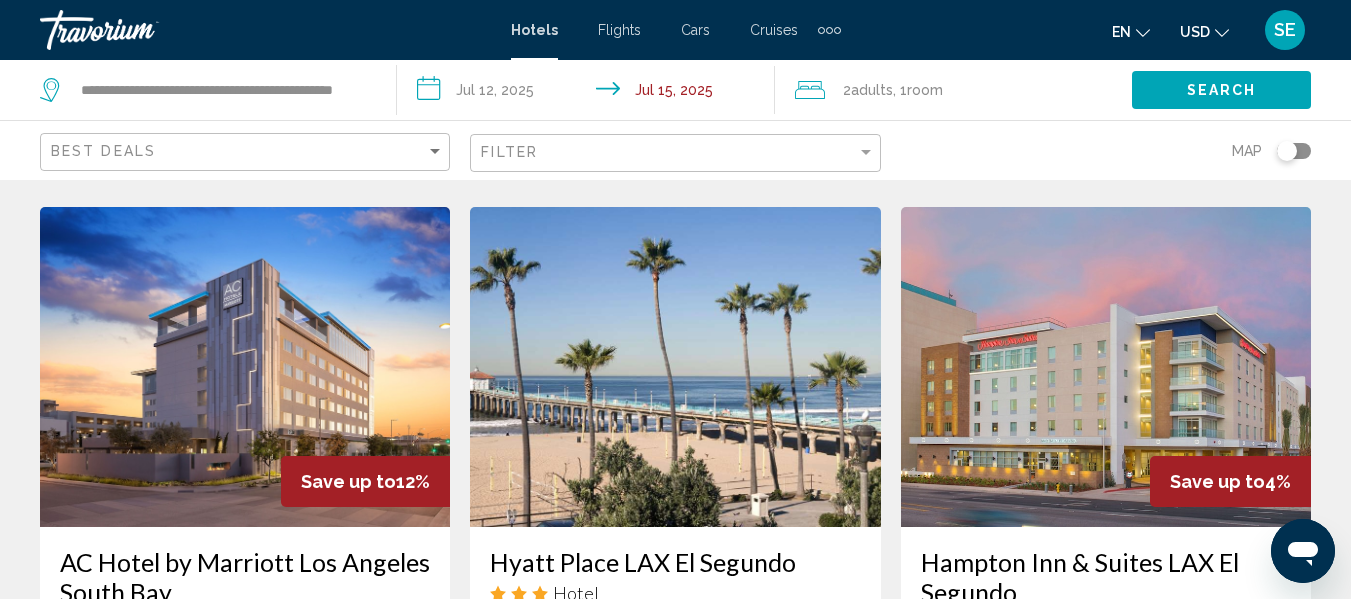scroll, scrollTop: 827, scrollLeft: 0, axis: vertical 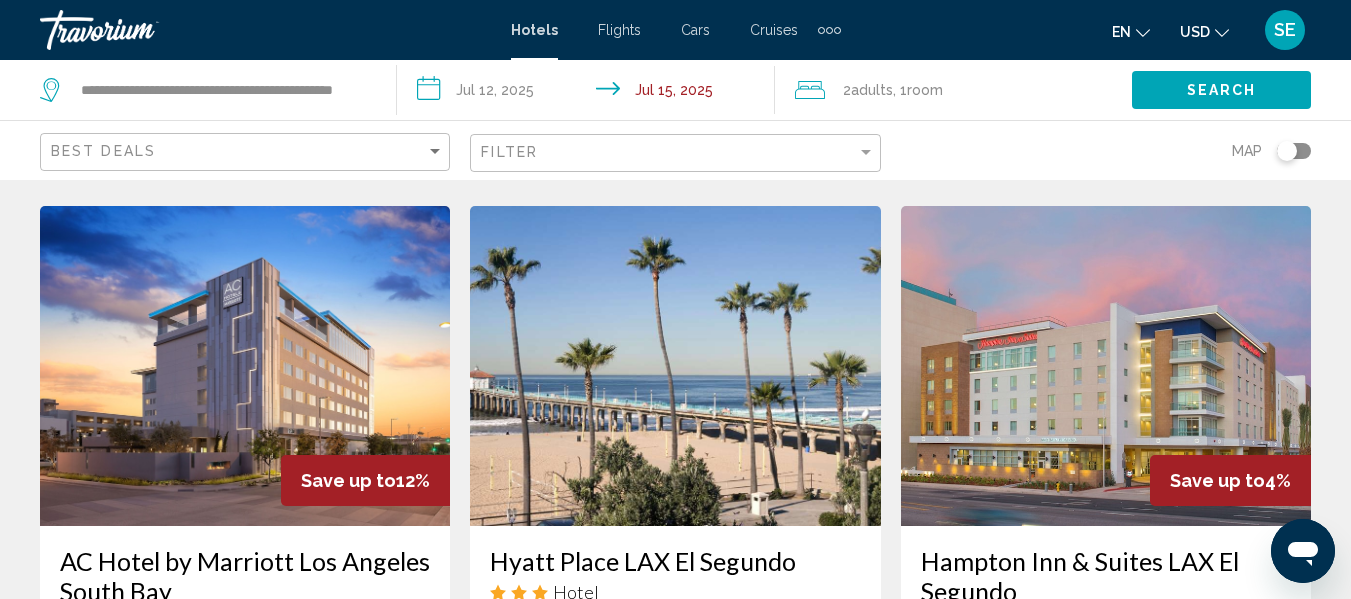 click at bounding box center [245, 366] 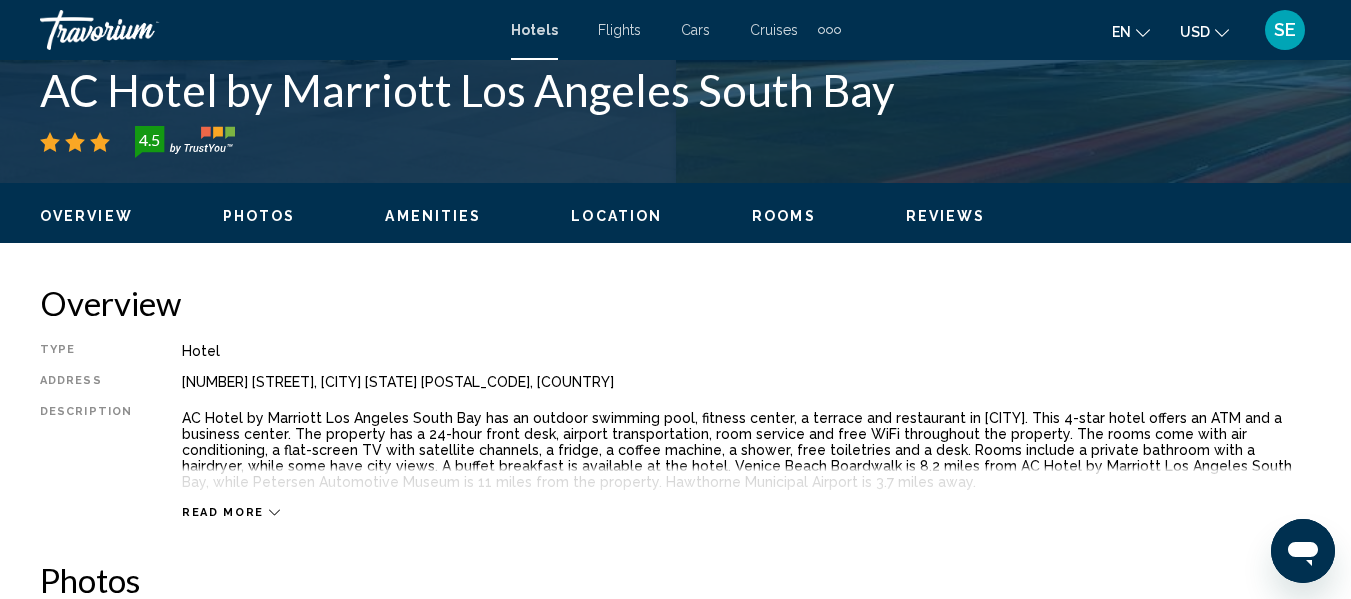 scroll, scrollTop: 236, scrollLeft: 0, axis: vertical 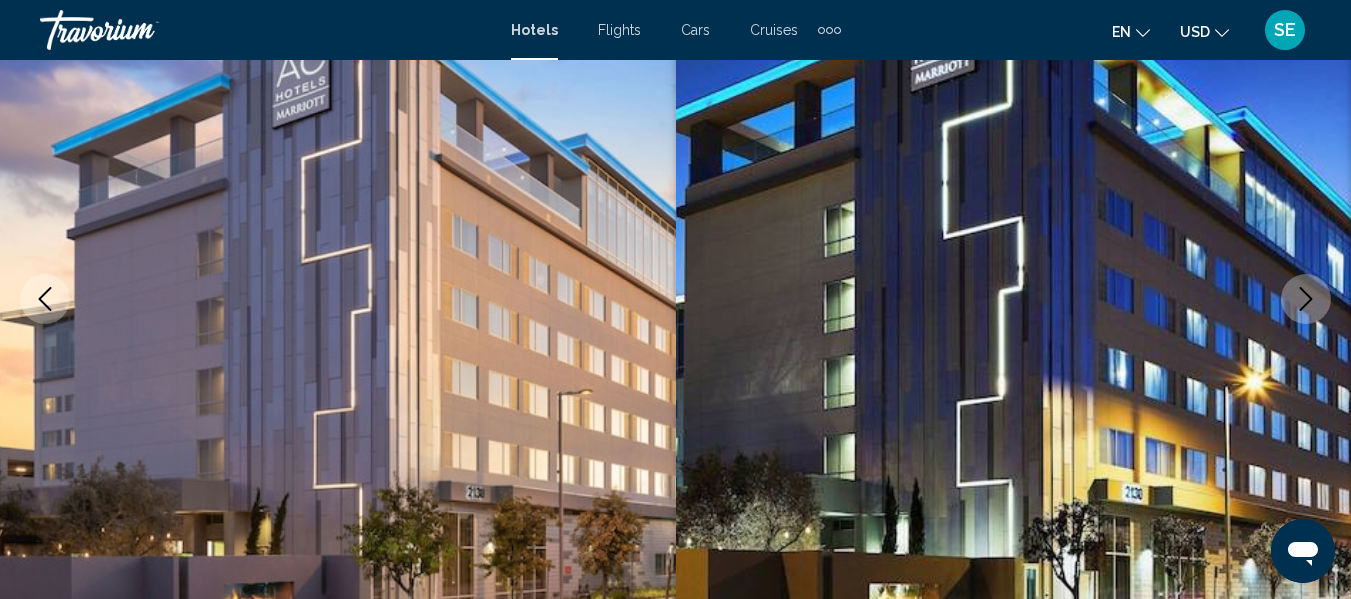 click 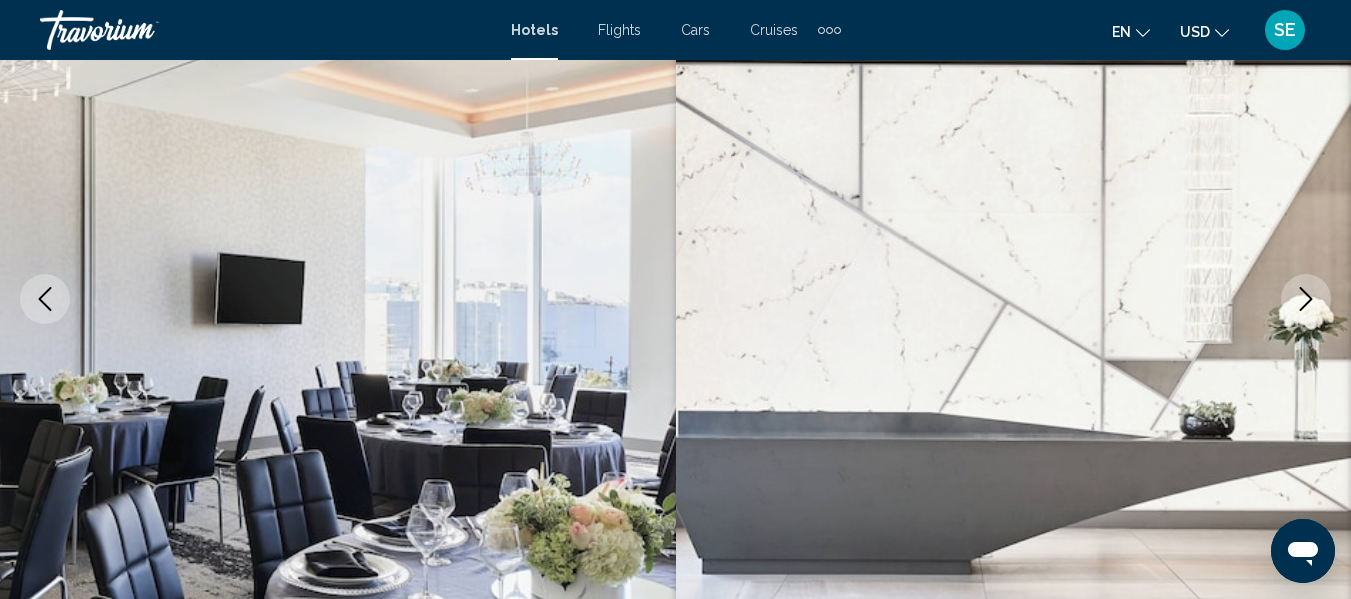 click 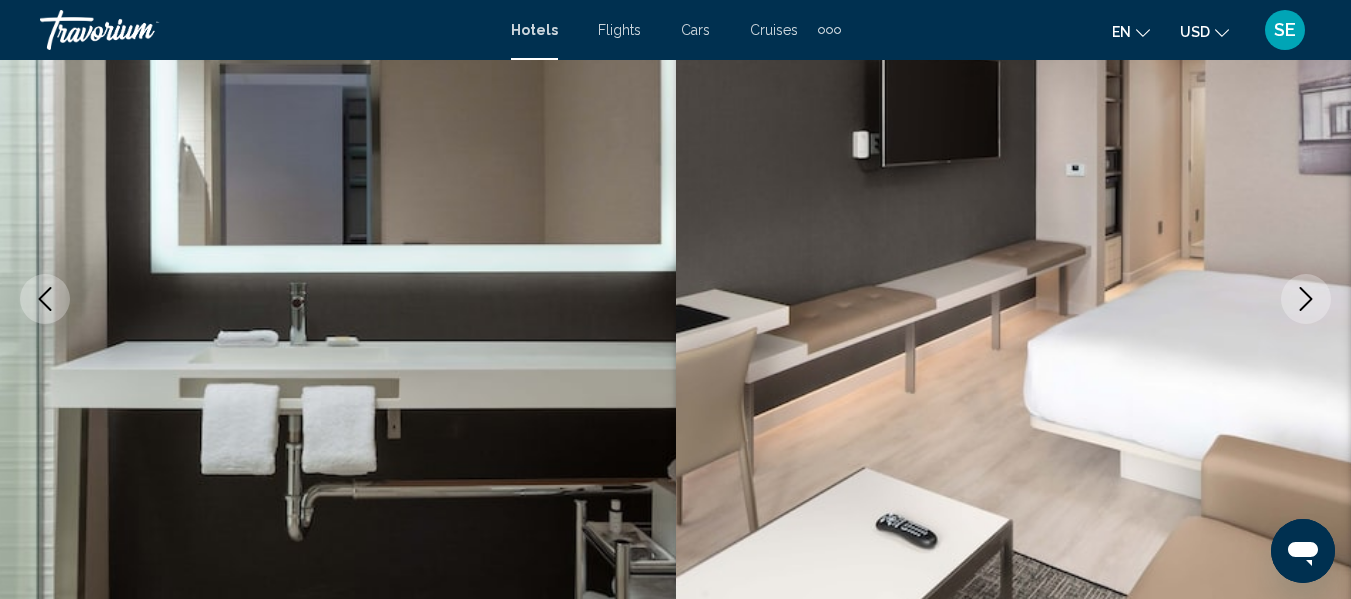 click 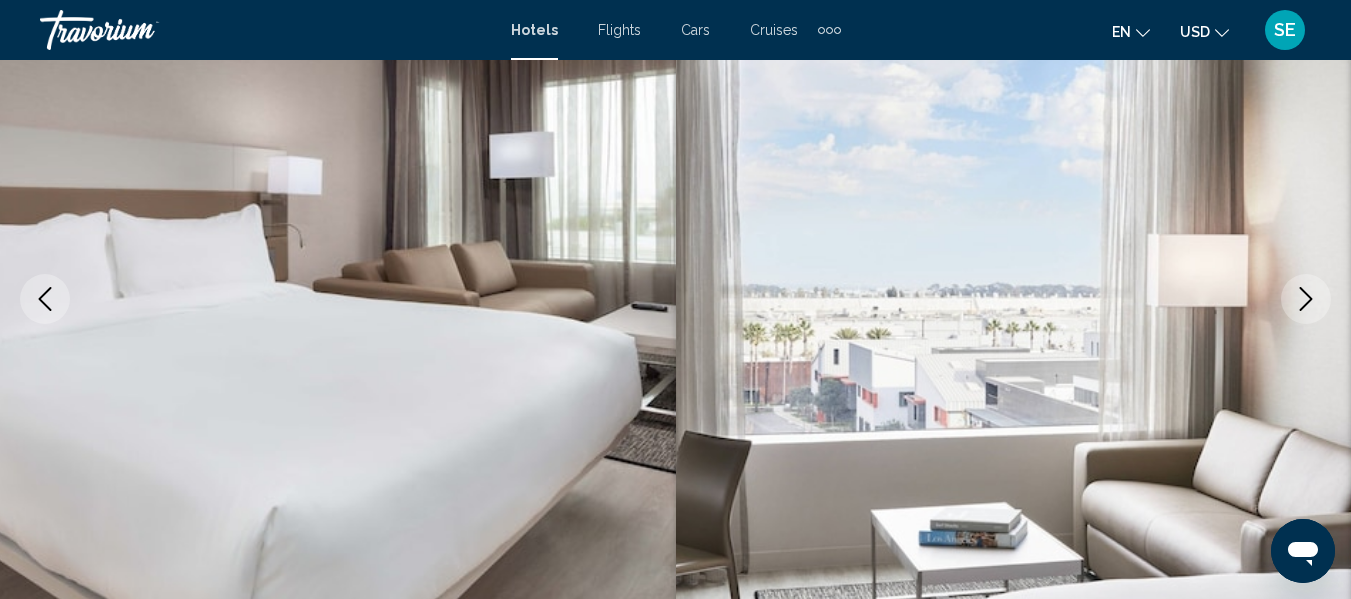 click 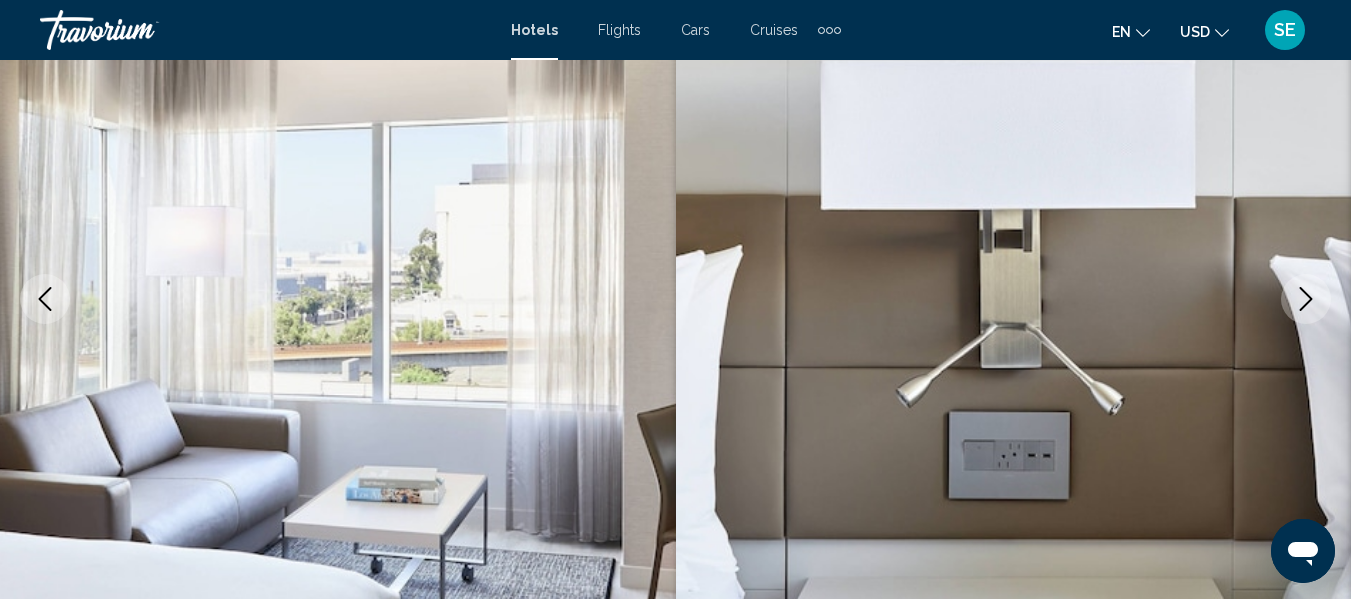 click 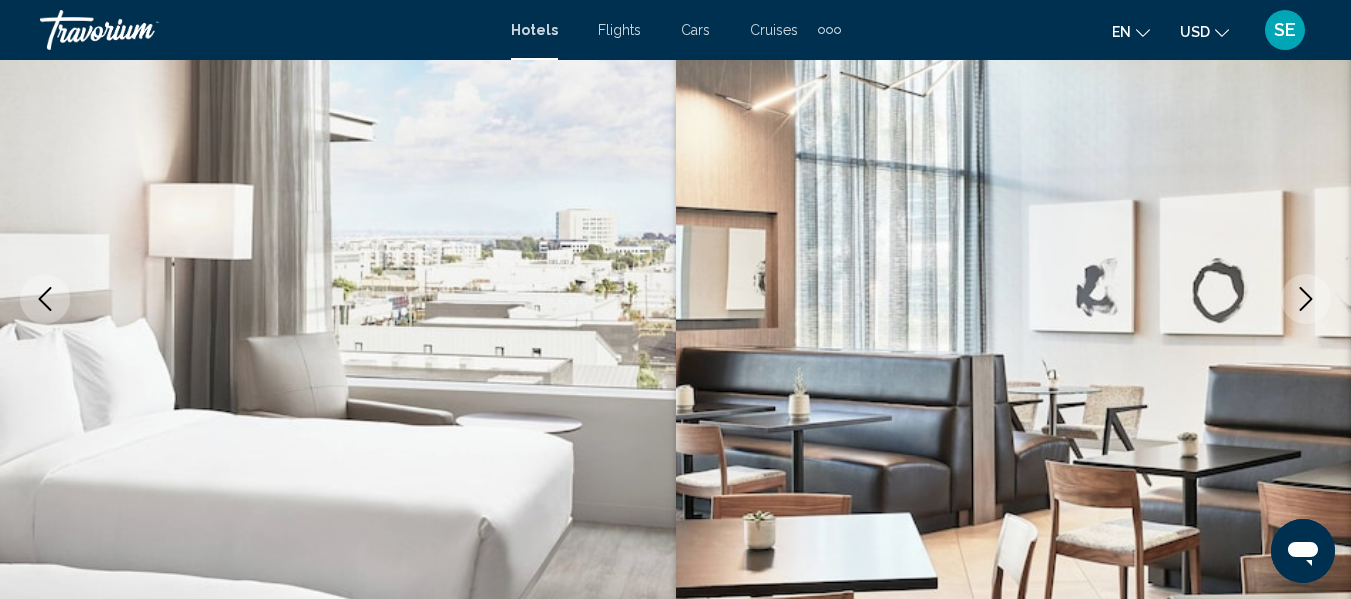click 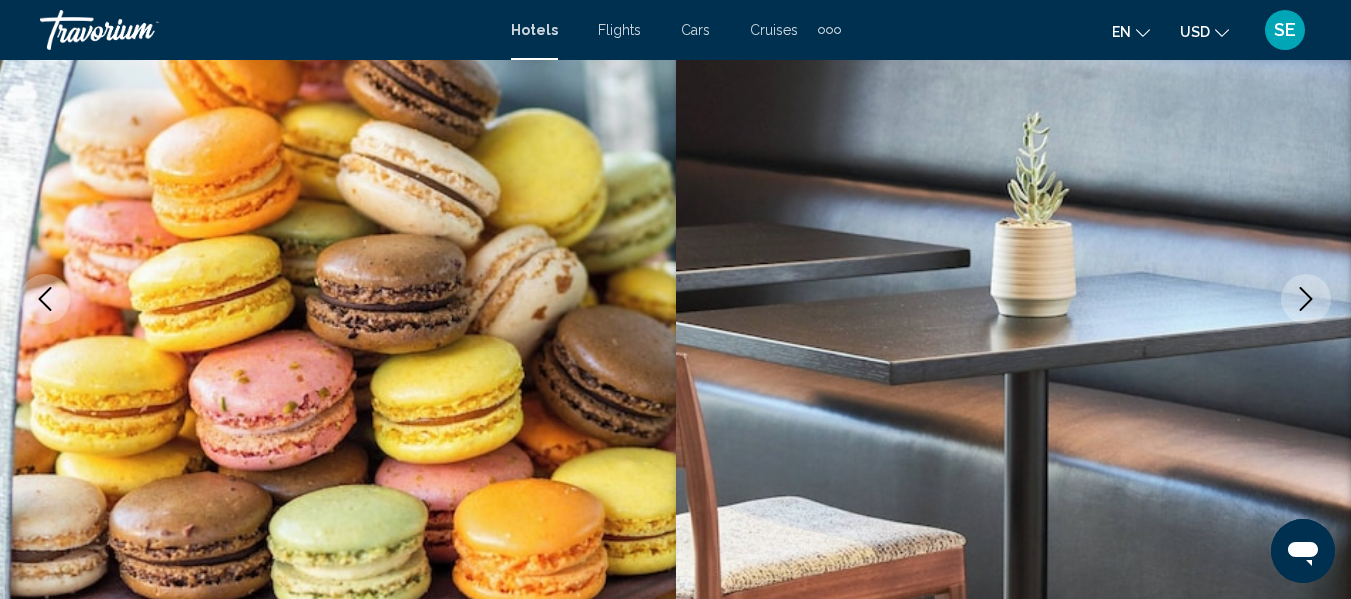click 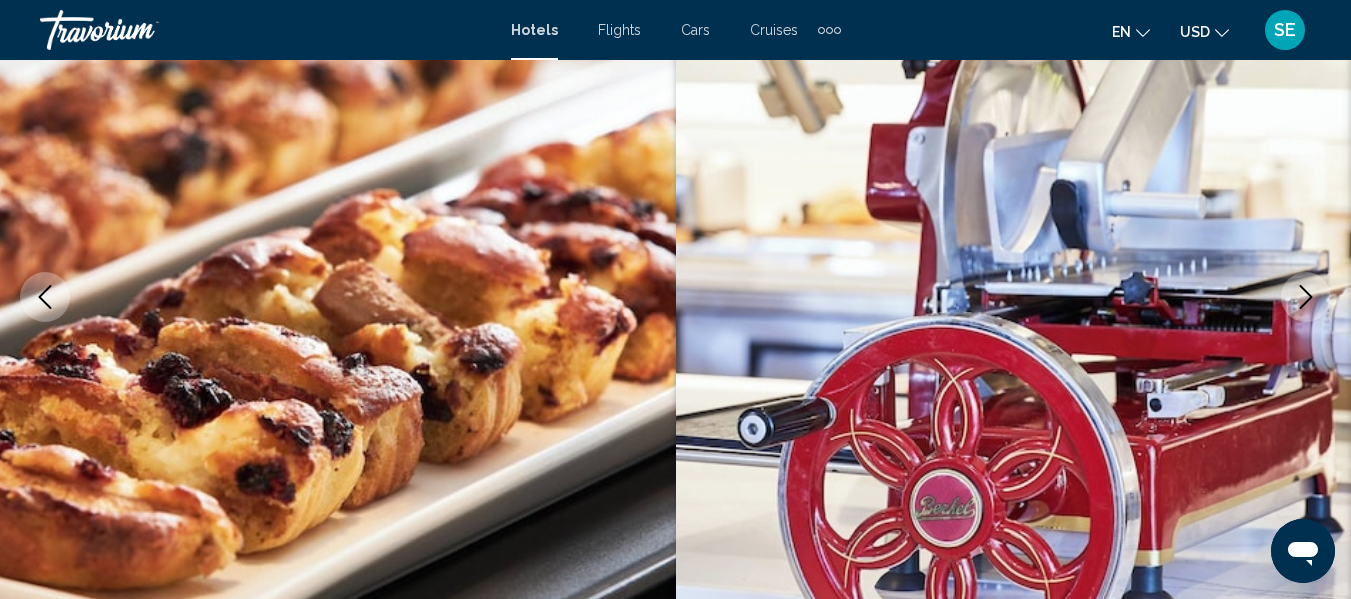 scroll, scrollTop: 237, scrollLeft: 0, axis: vertical 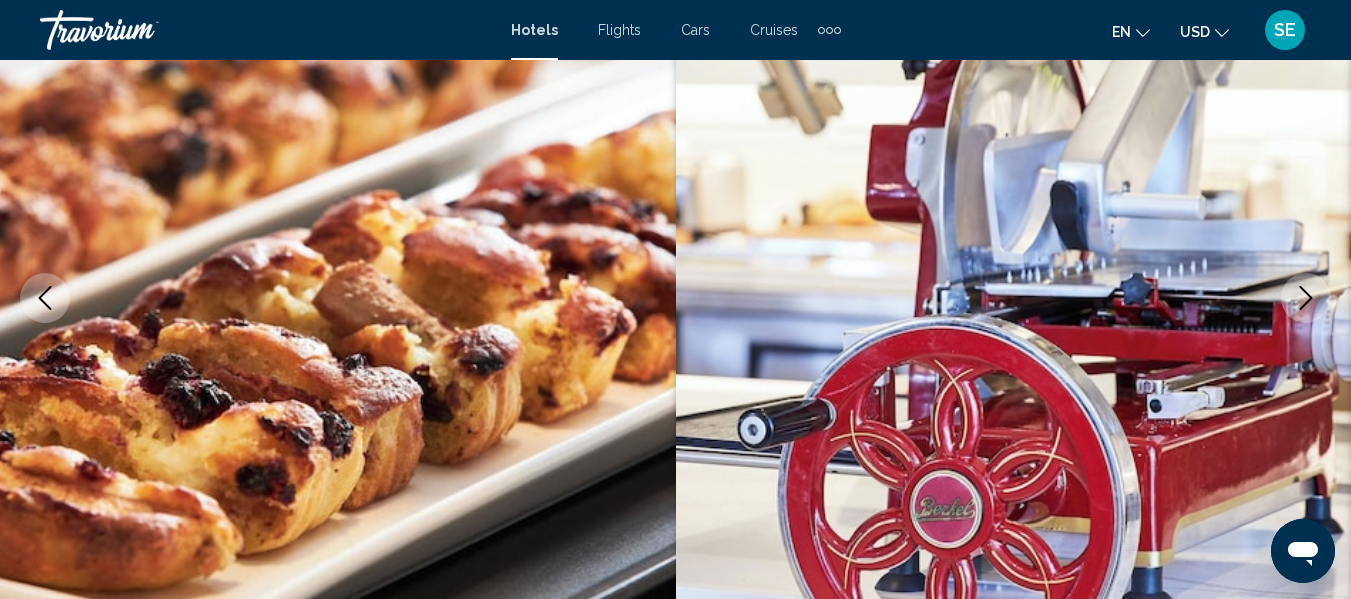 click 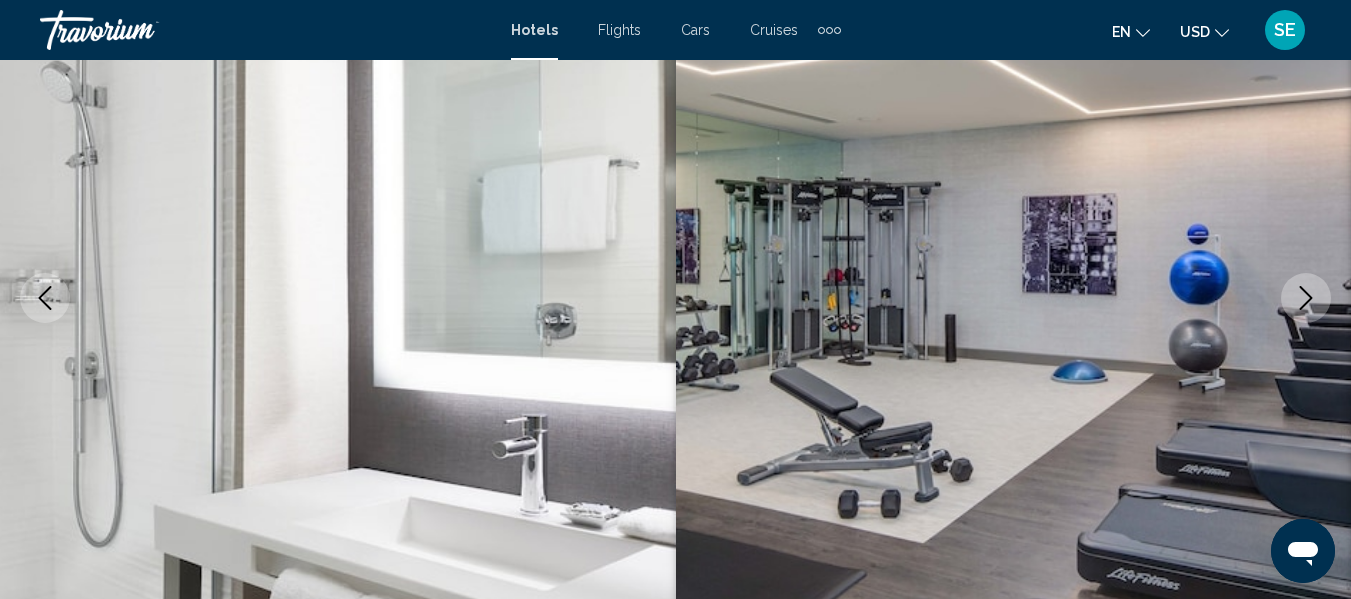 click 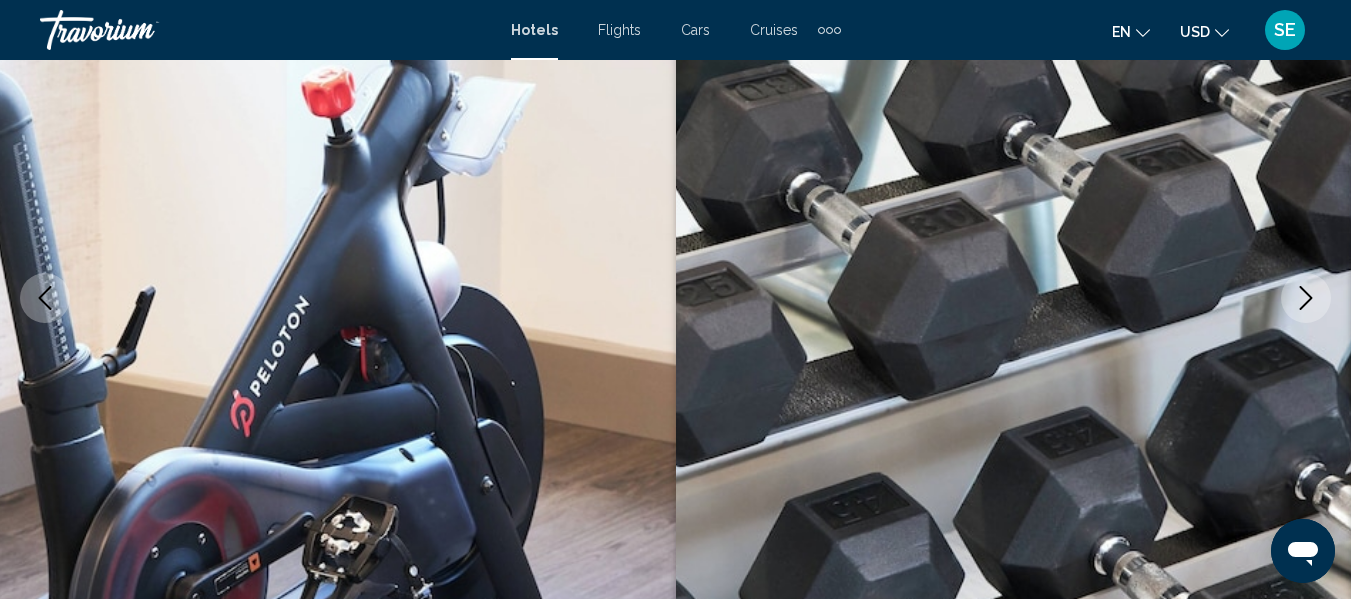 click 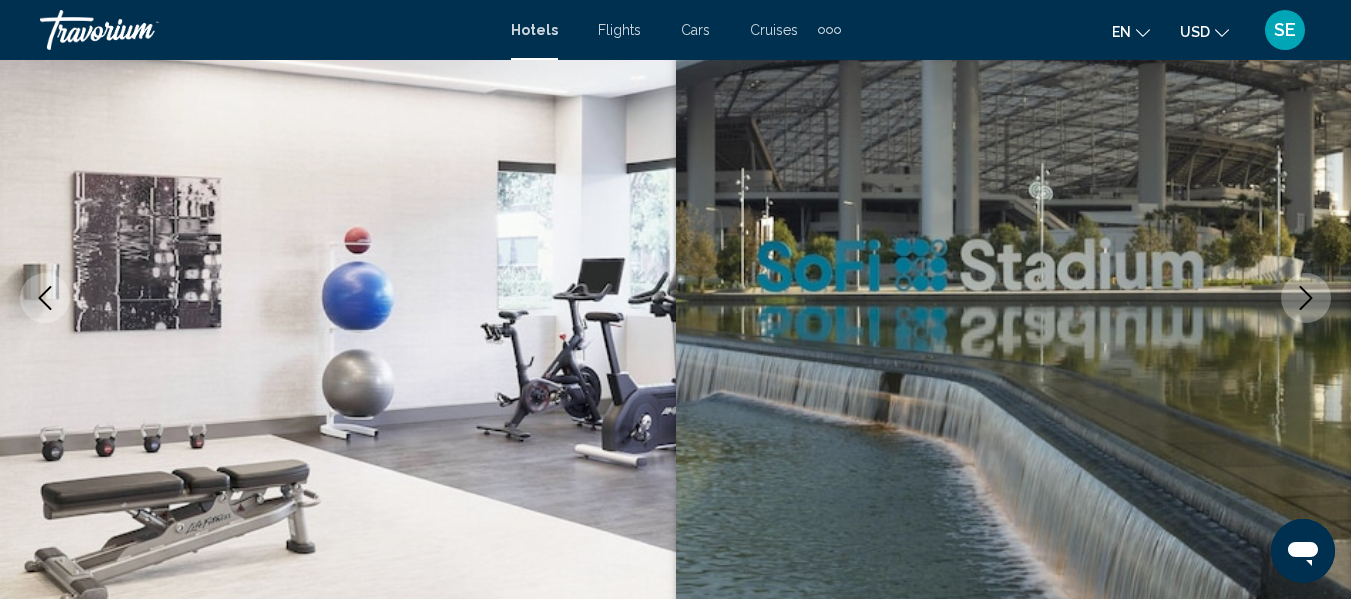 click 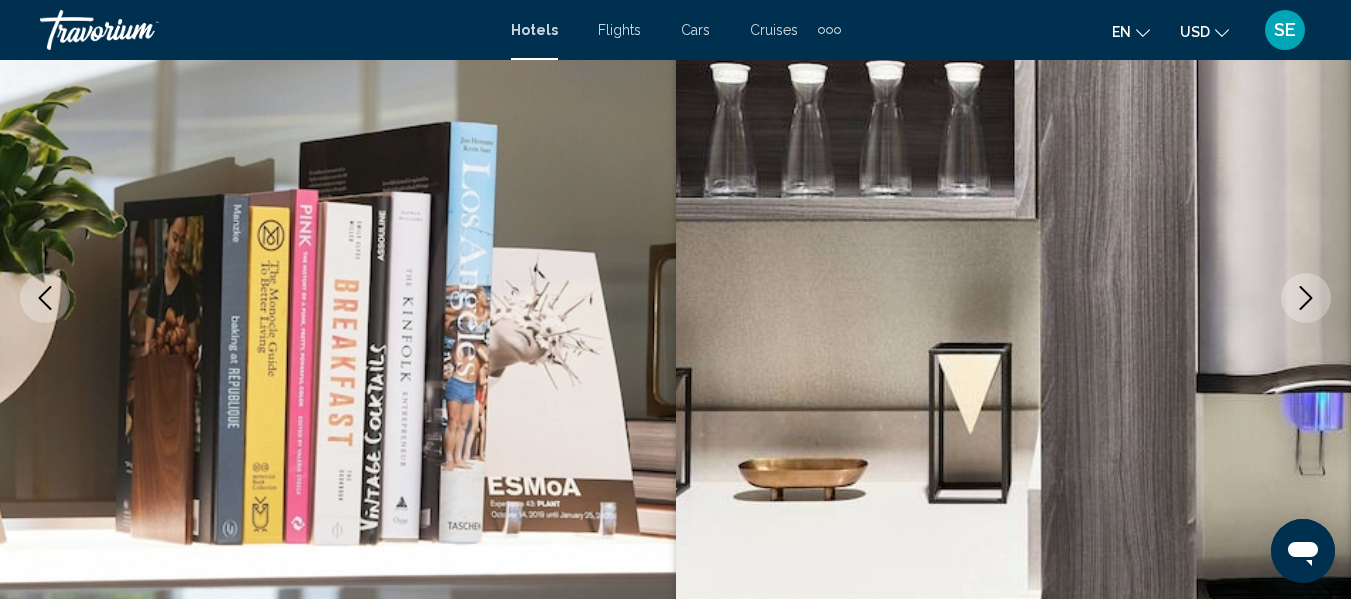 click 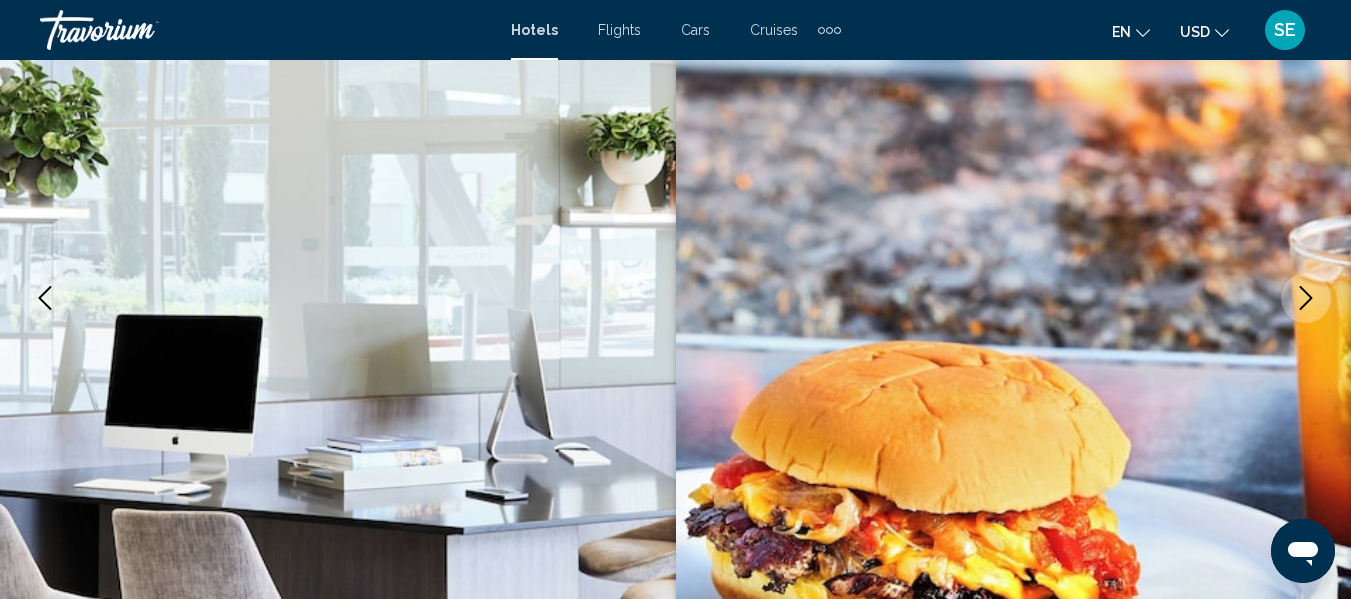 click 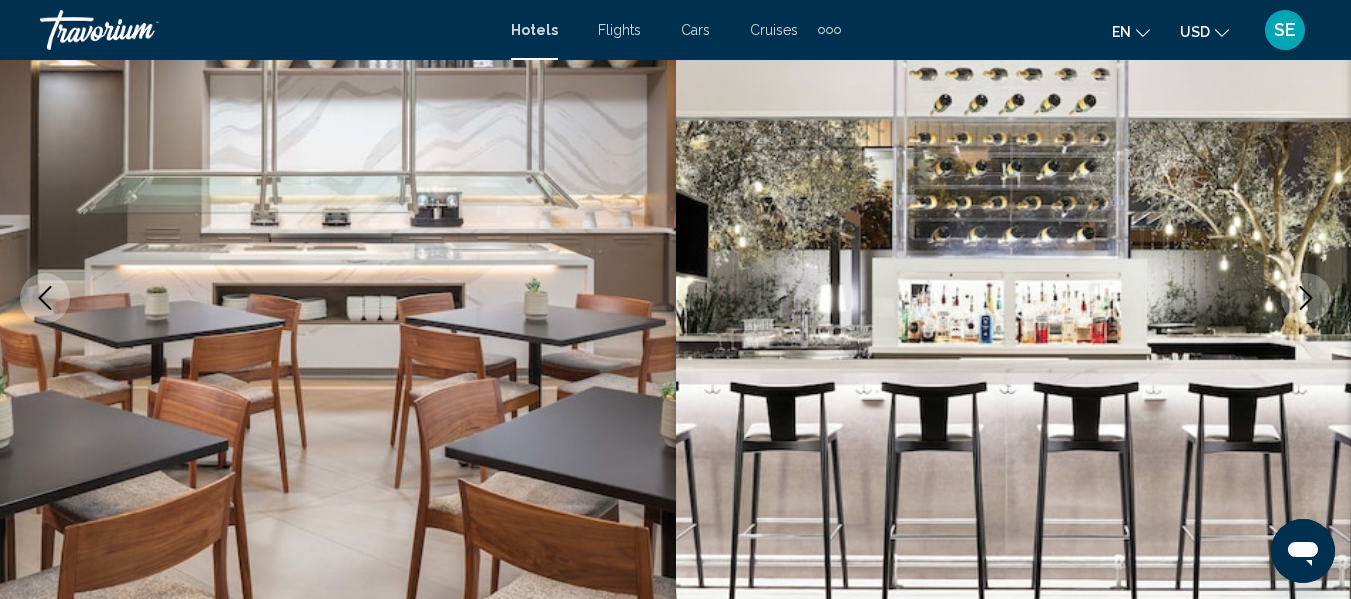 click 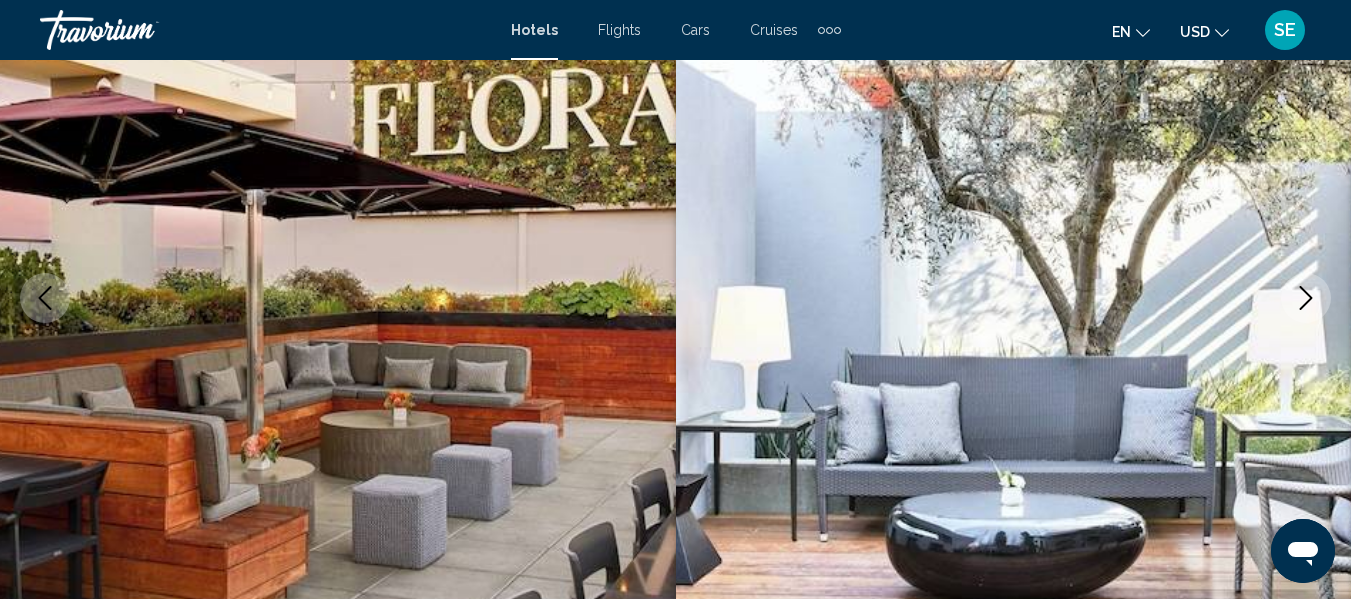 click 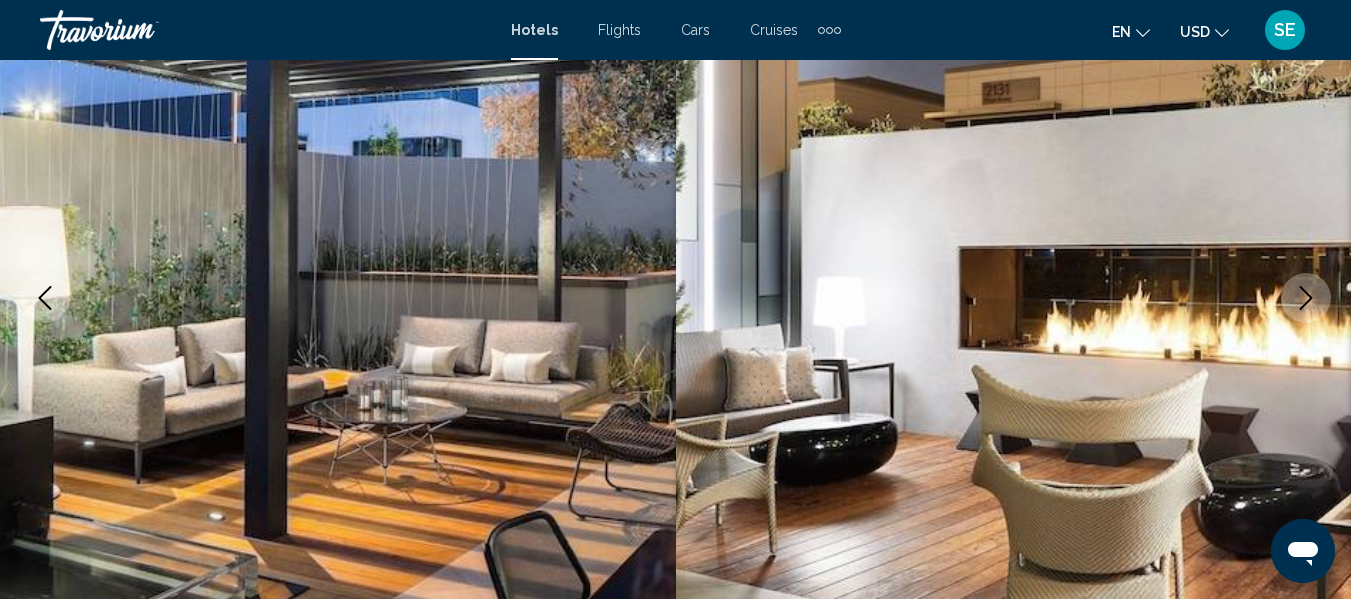 click 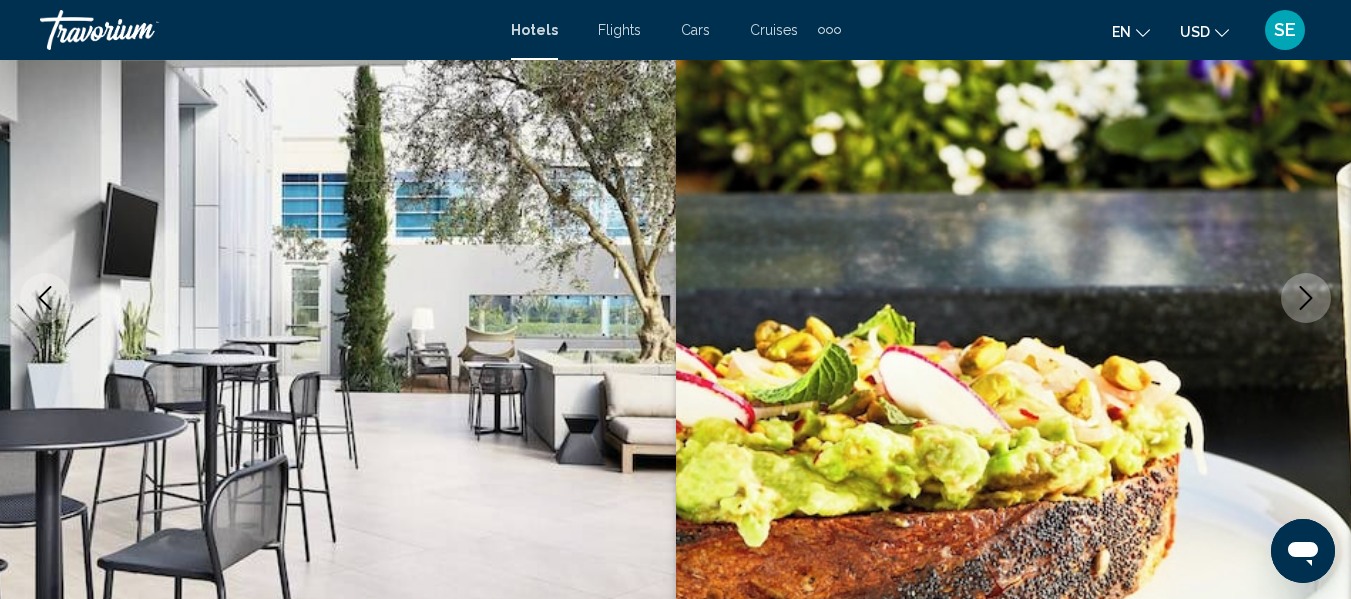 click 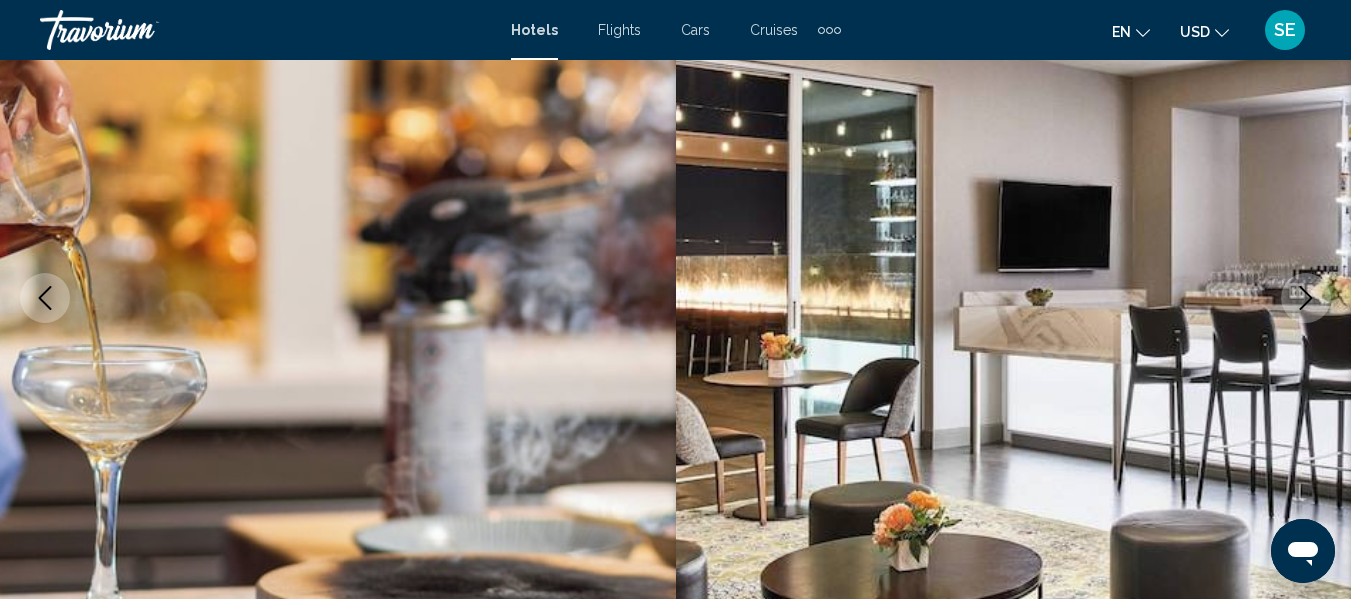 click 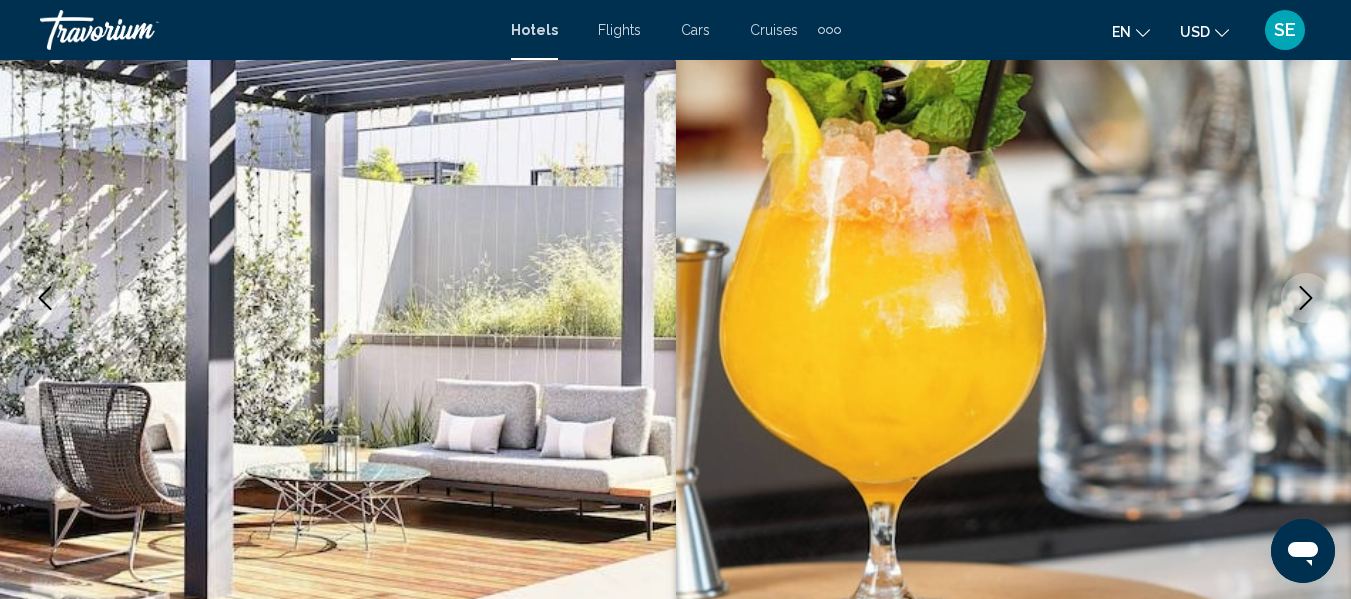 click 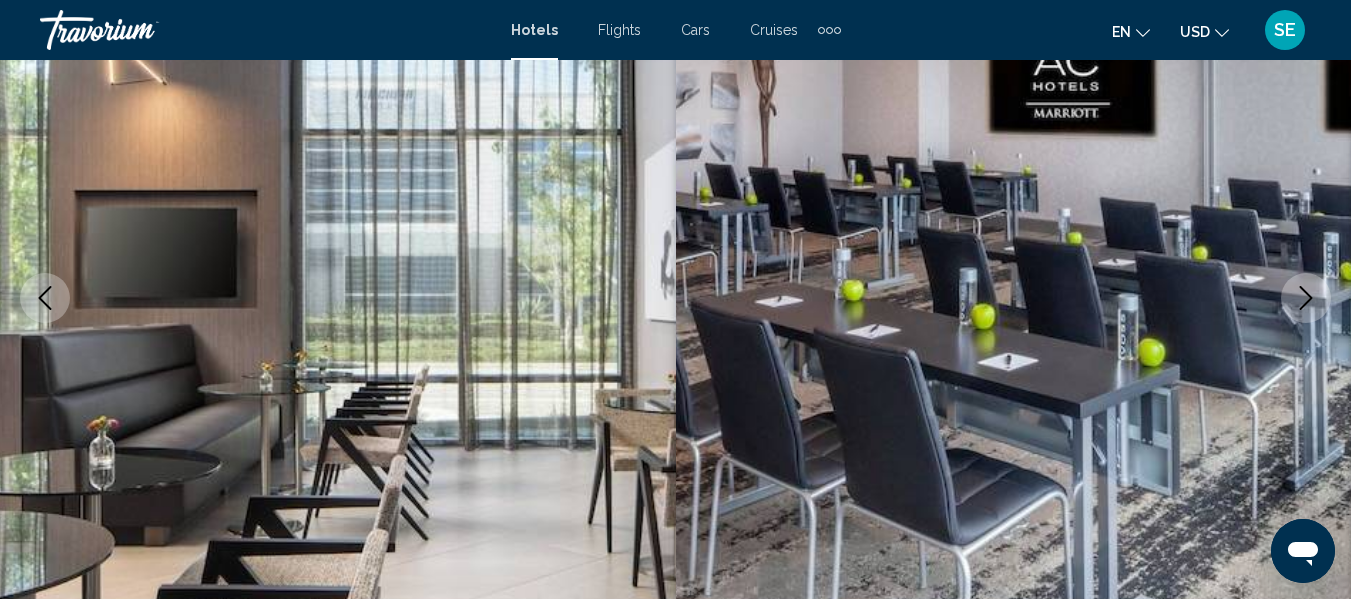 click 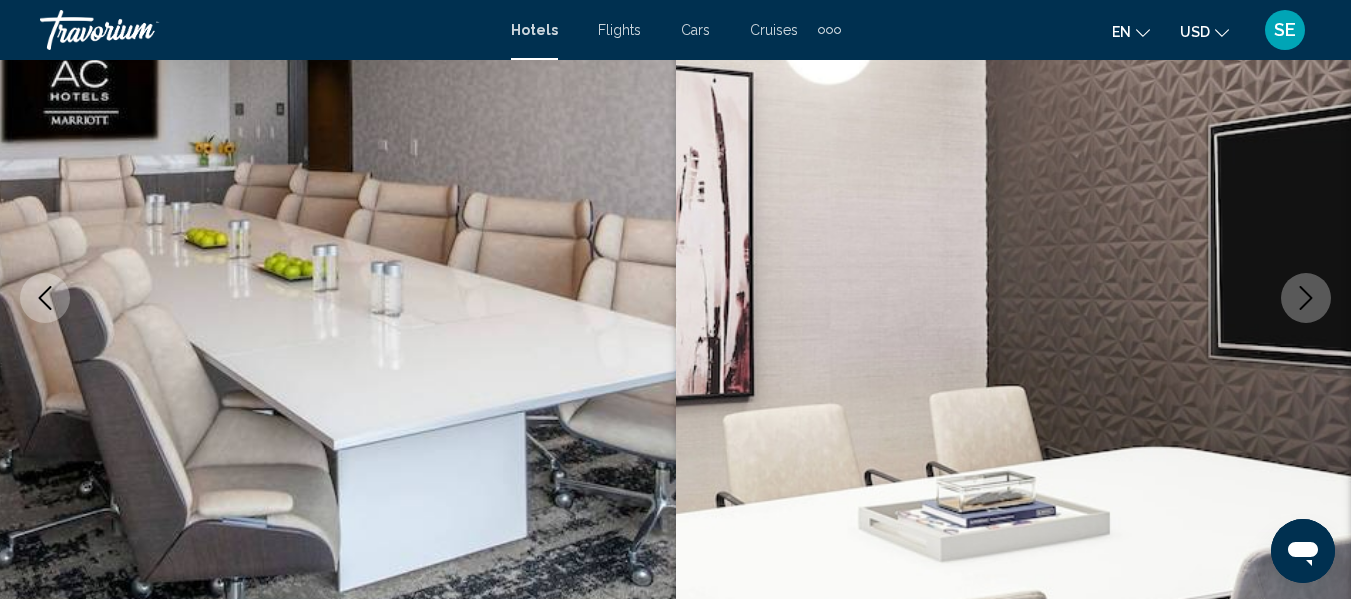 click 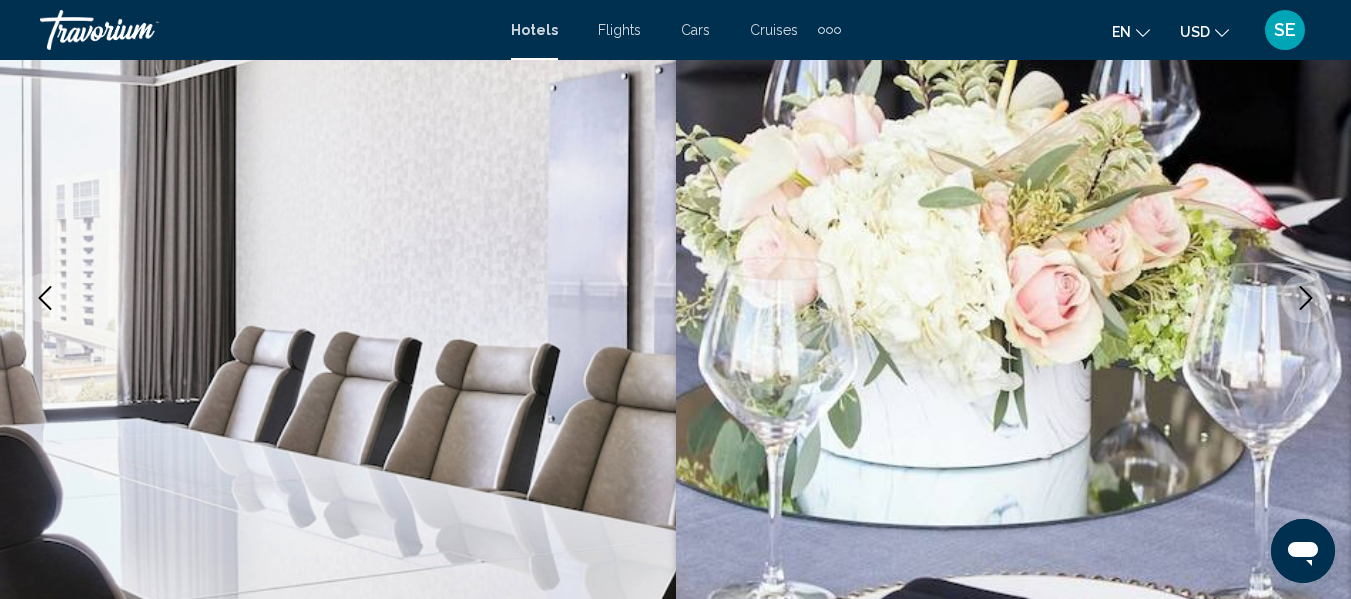 click 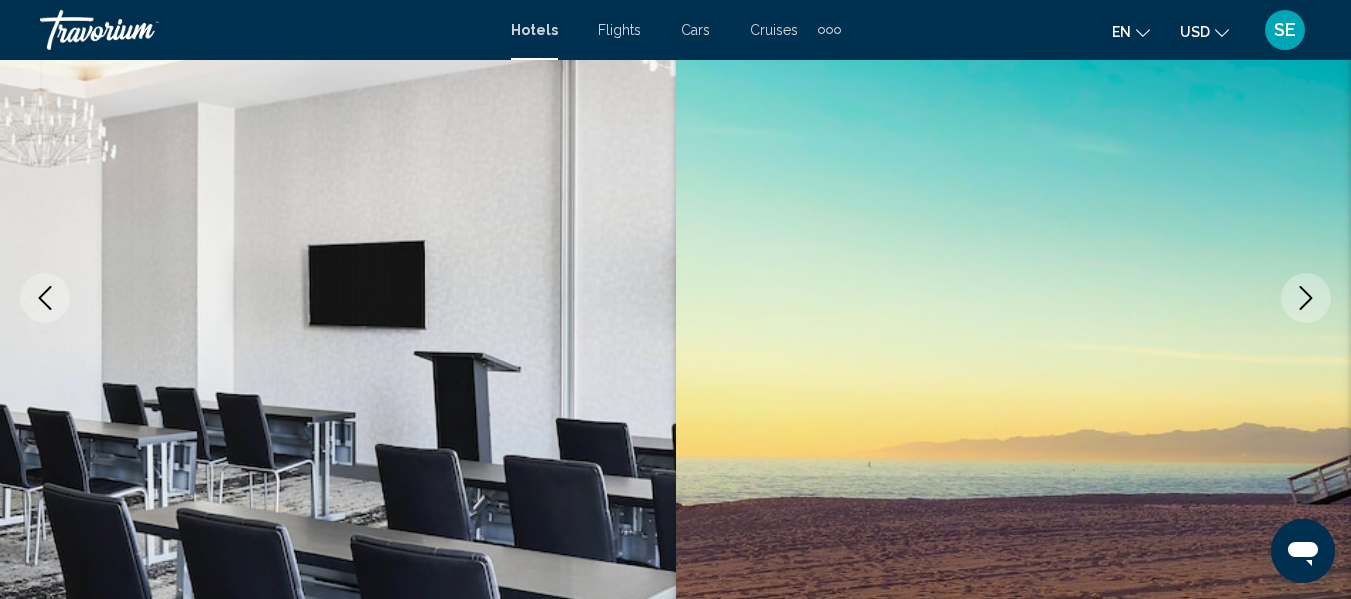 click 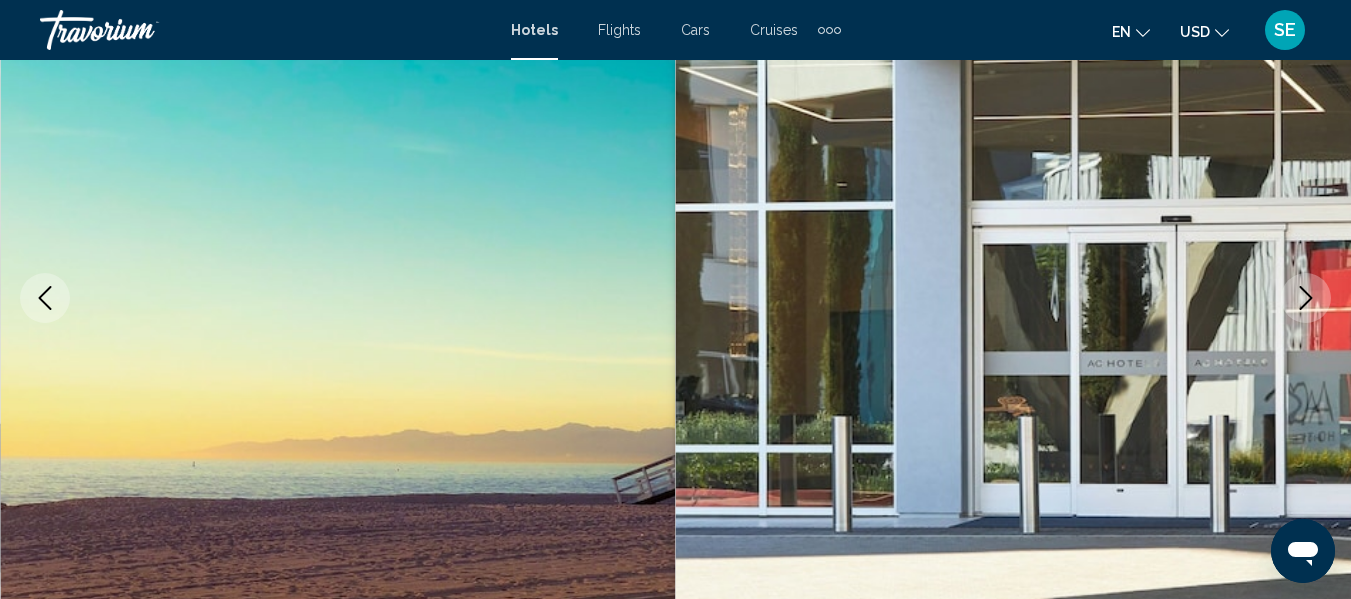 click 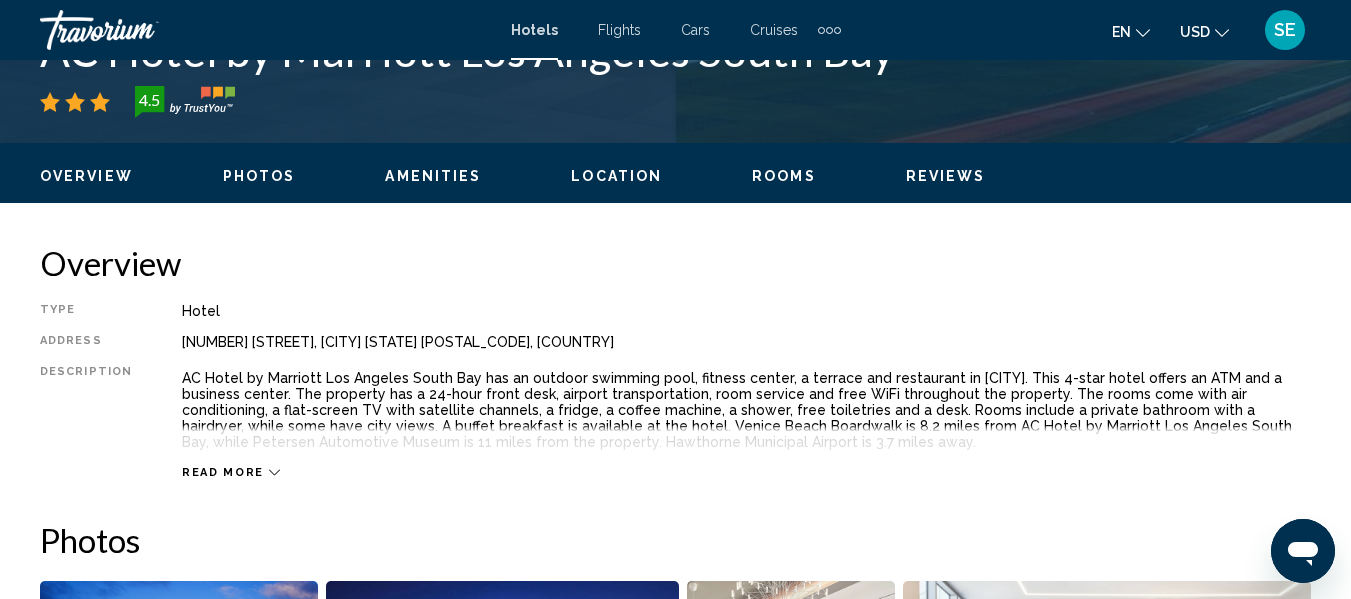 scroll, scrollTop: 868, scrollLeft: 0, axis: vertical 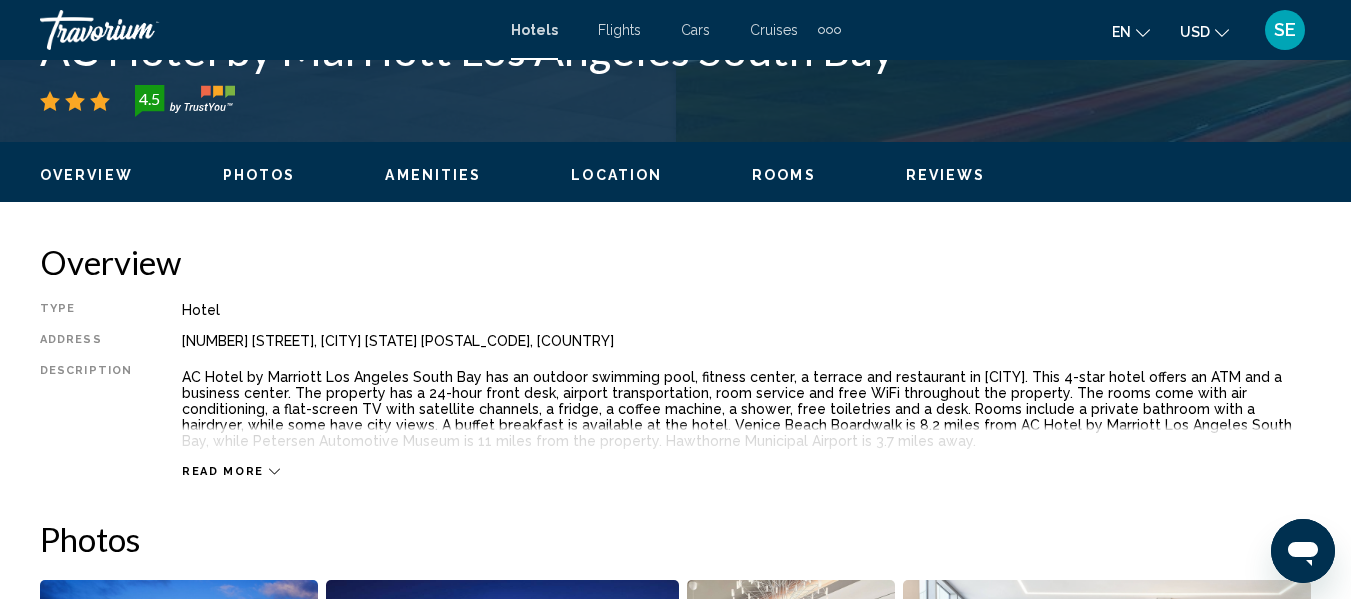 click 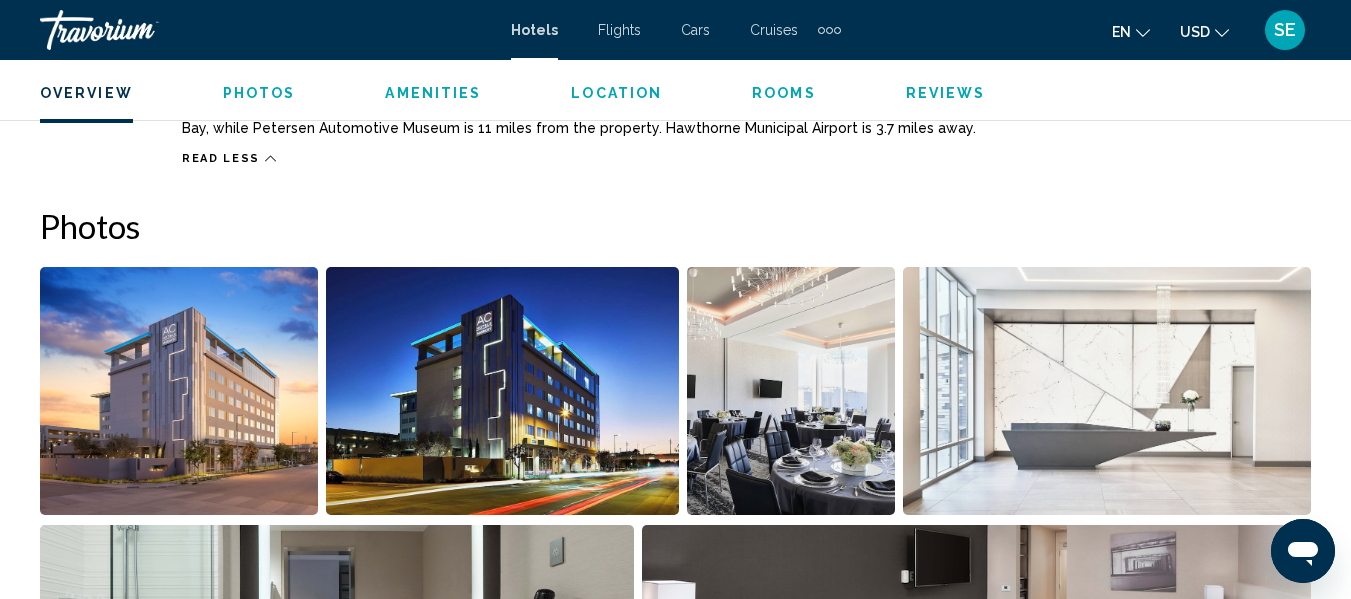 scroll, scrollTop: 1181, scrollLeft: 0, axis: vertical 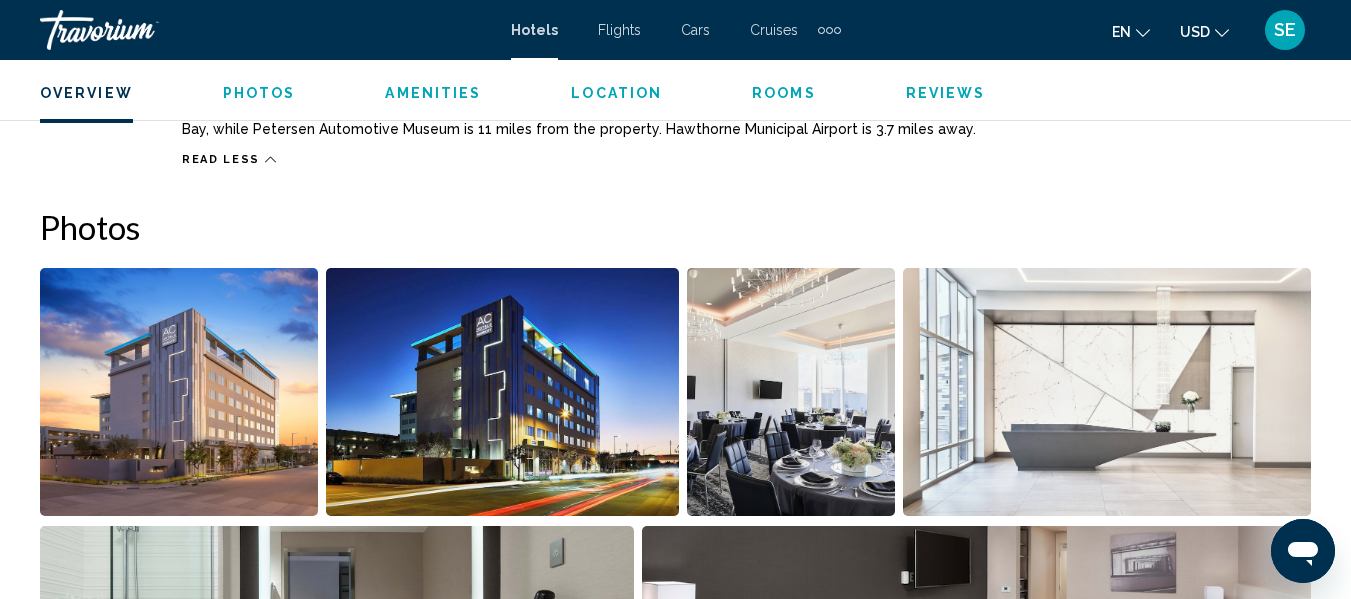 click at bounding box center [179, 392] 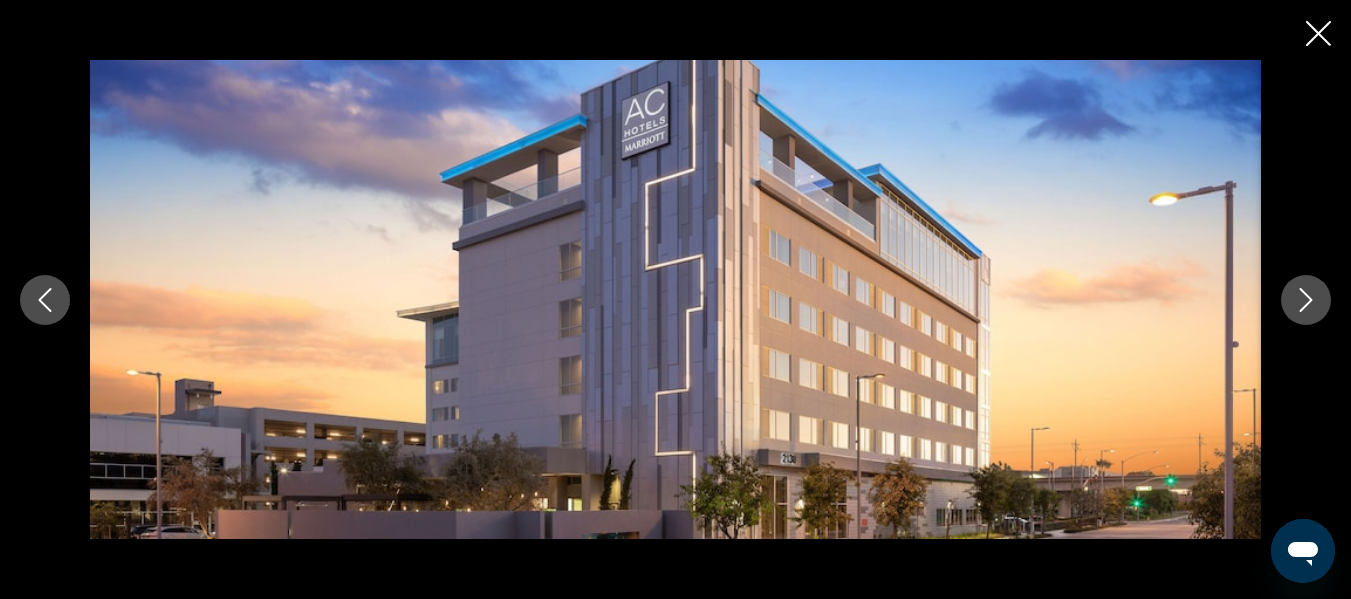 click 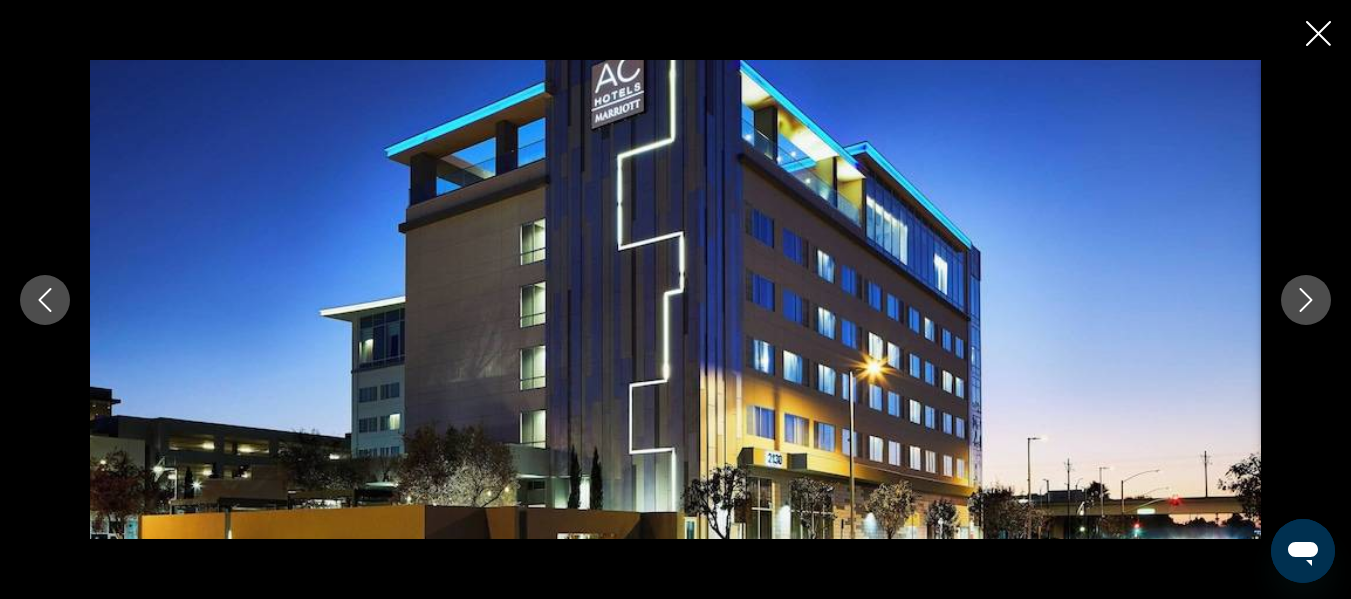 click 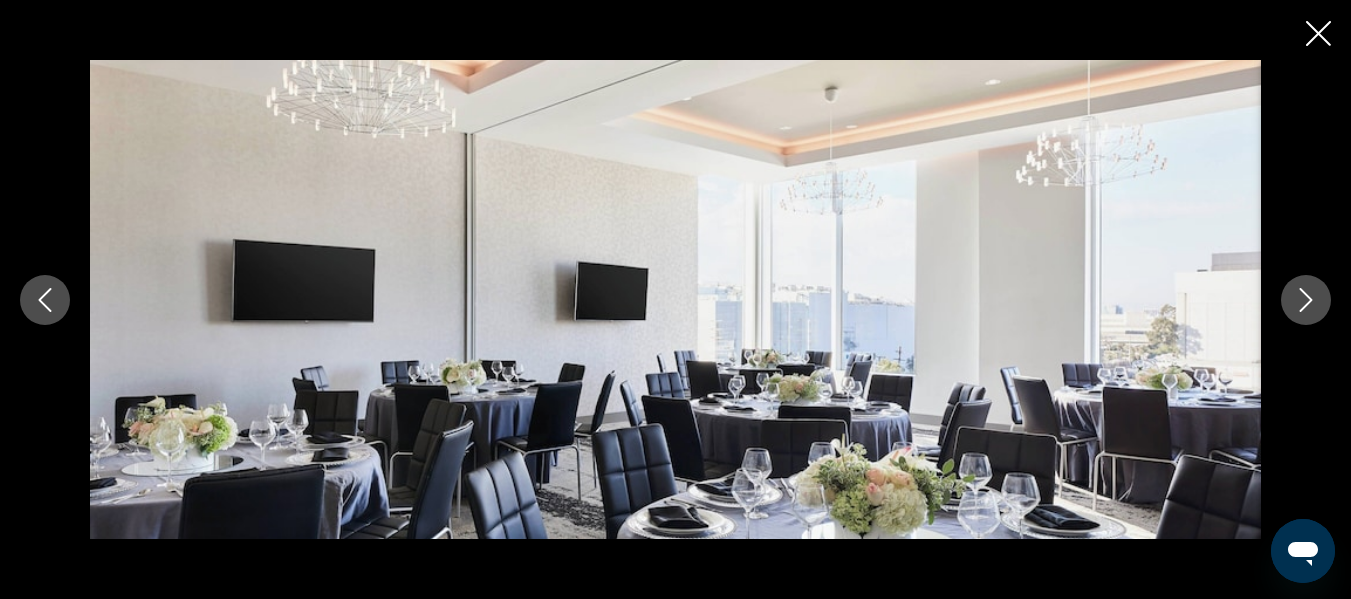 click 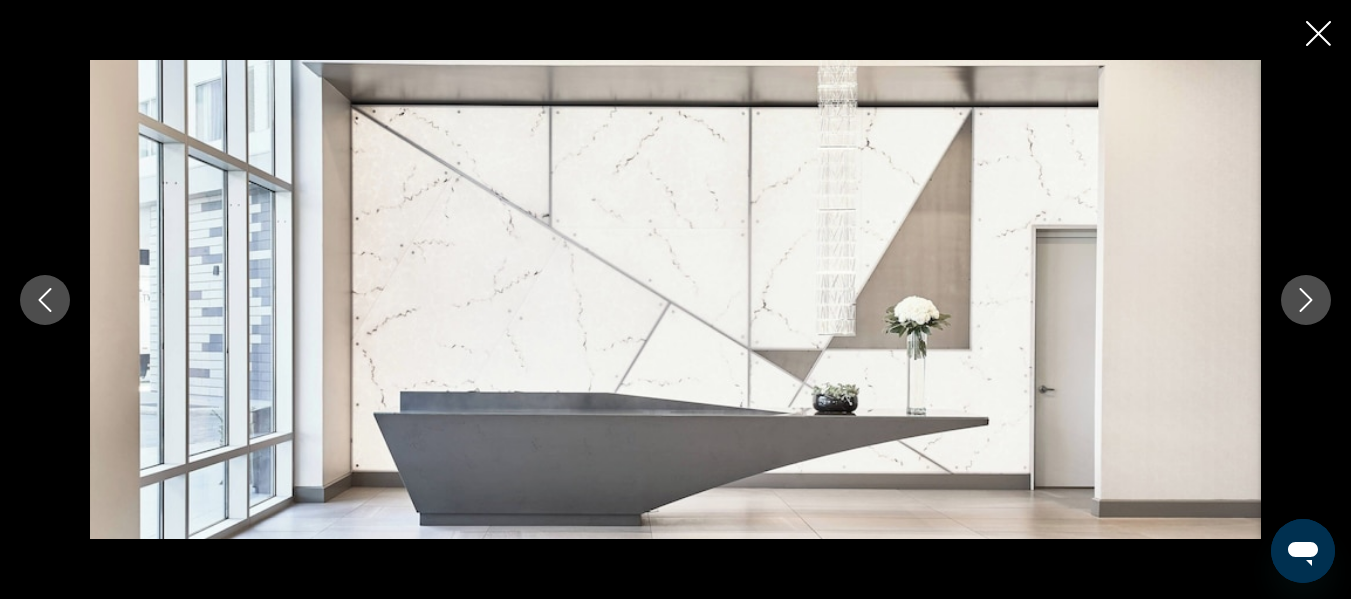 click 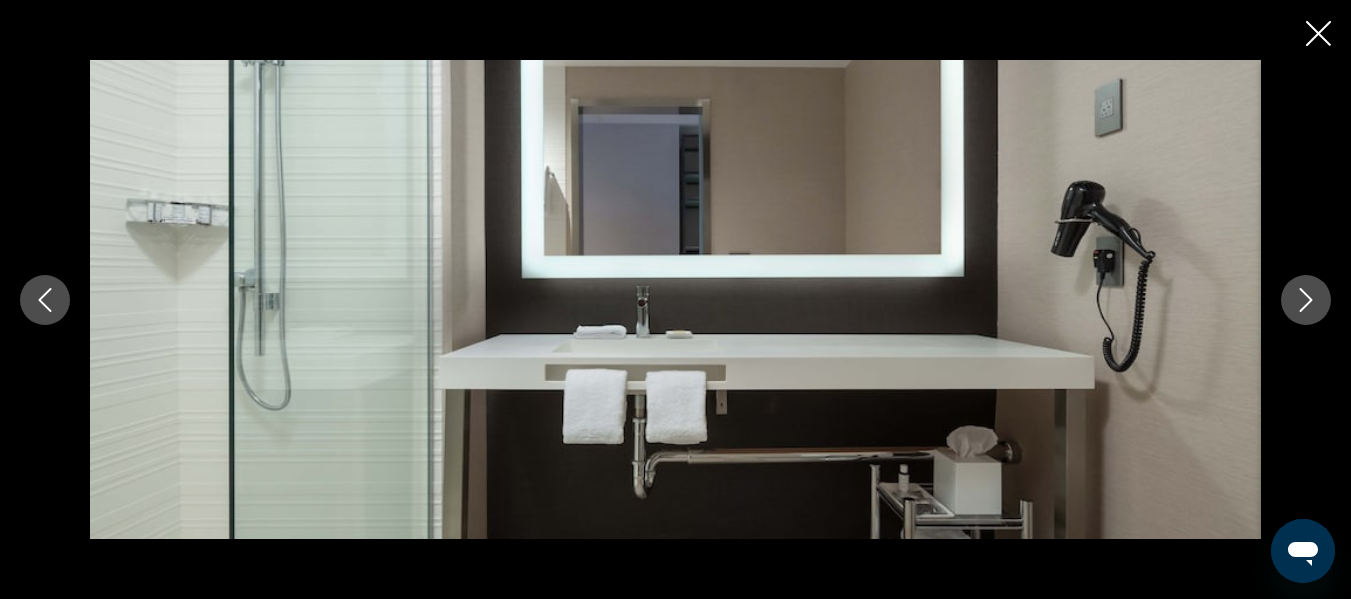 click 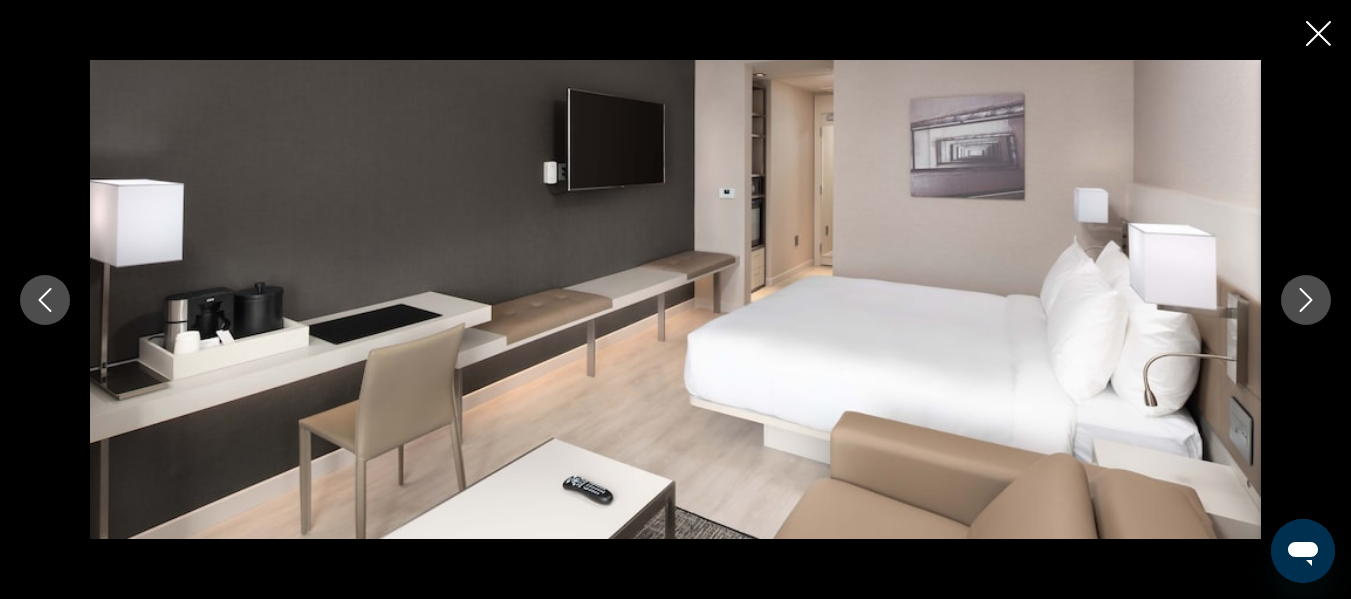 click 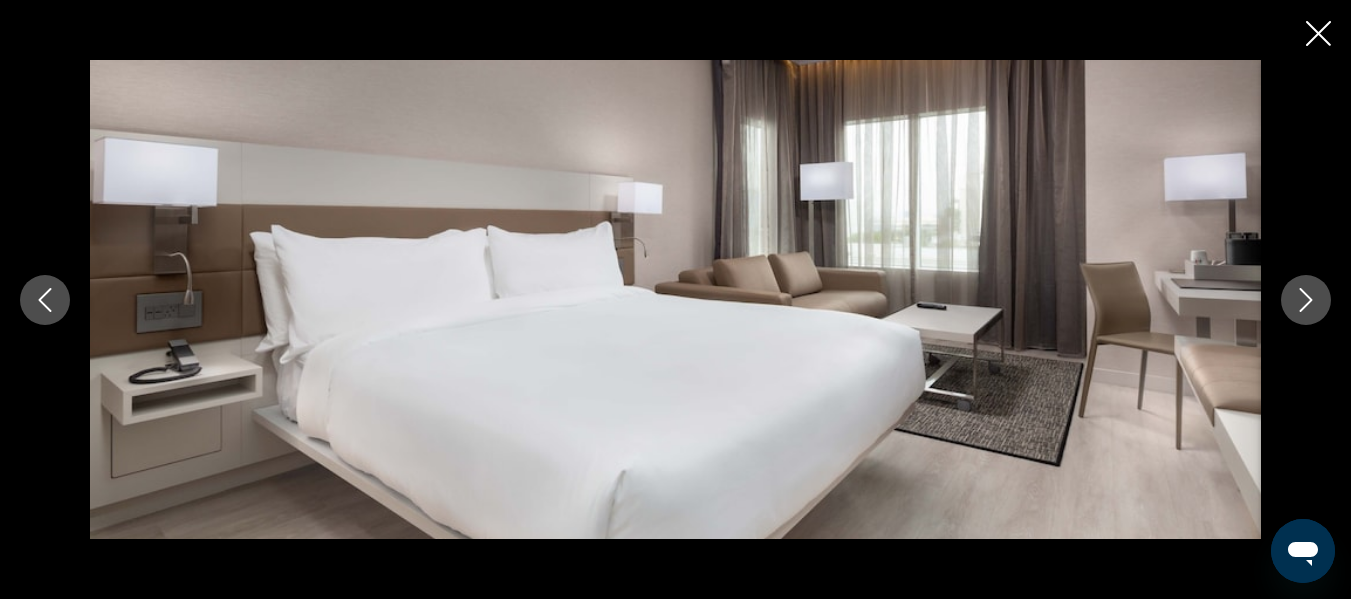 click 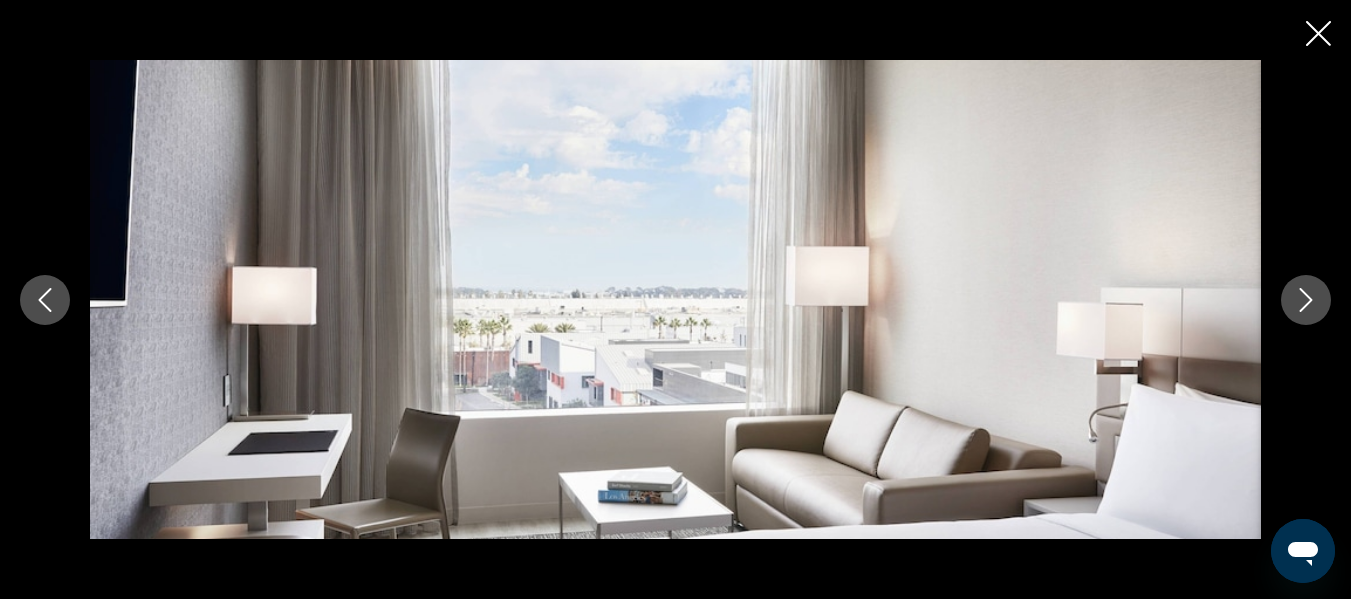 click 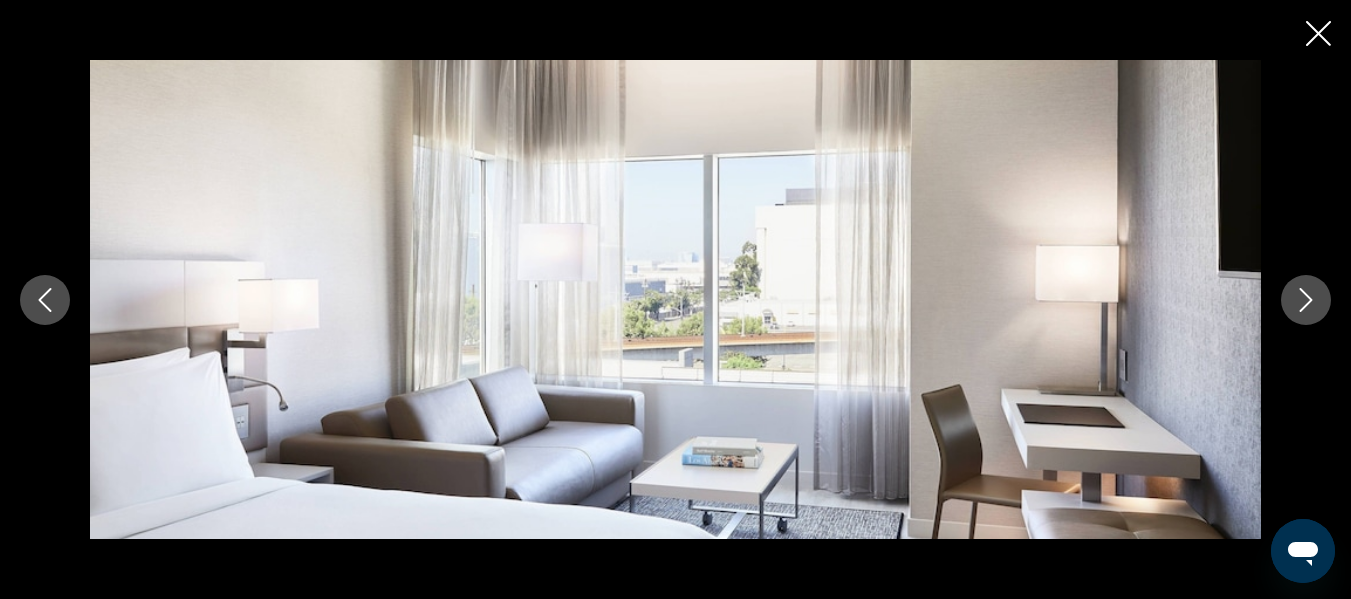click 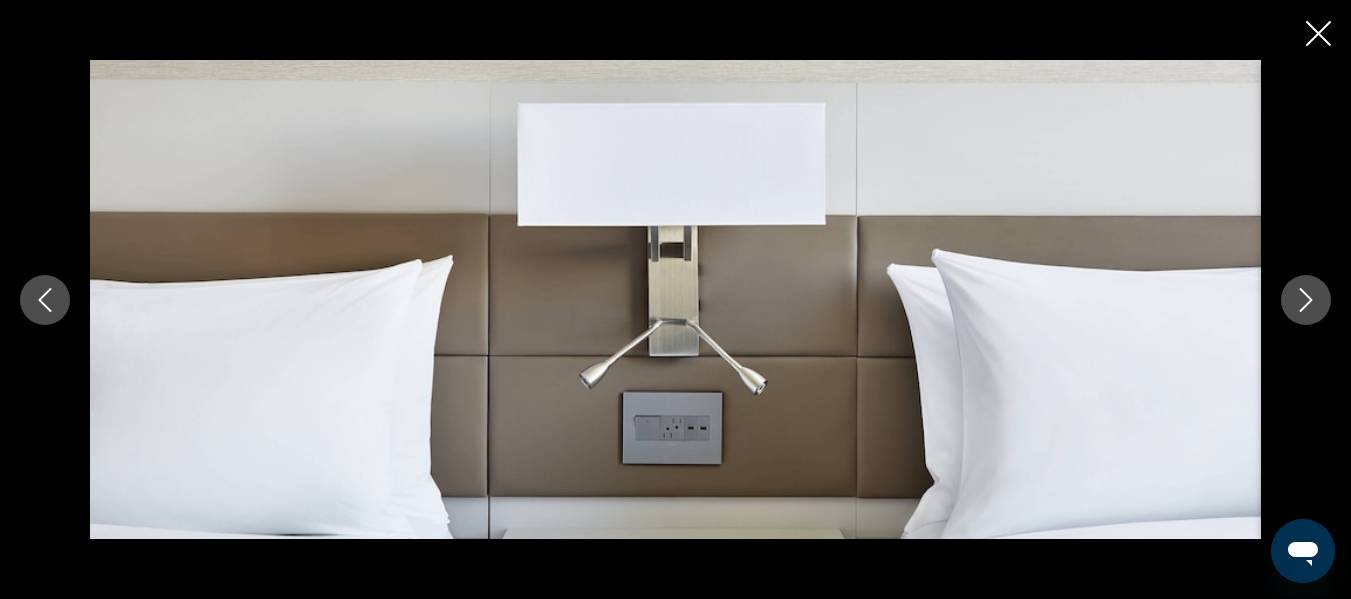 click 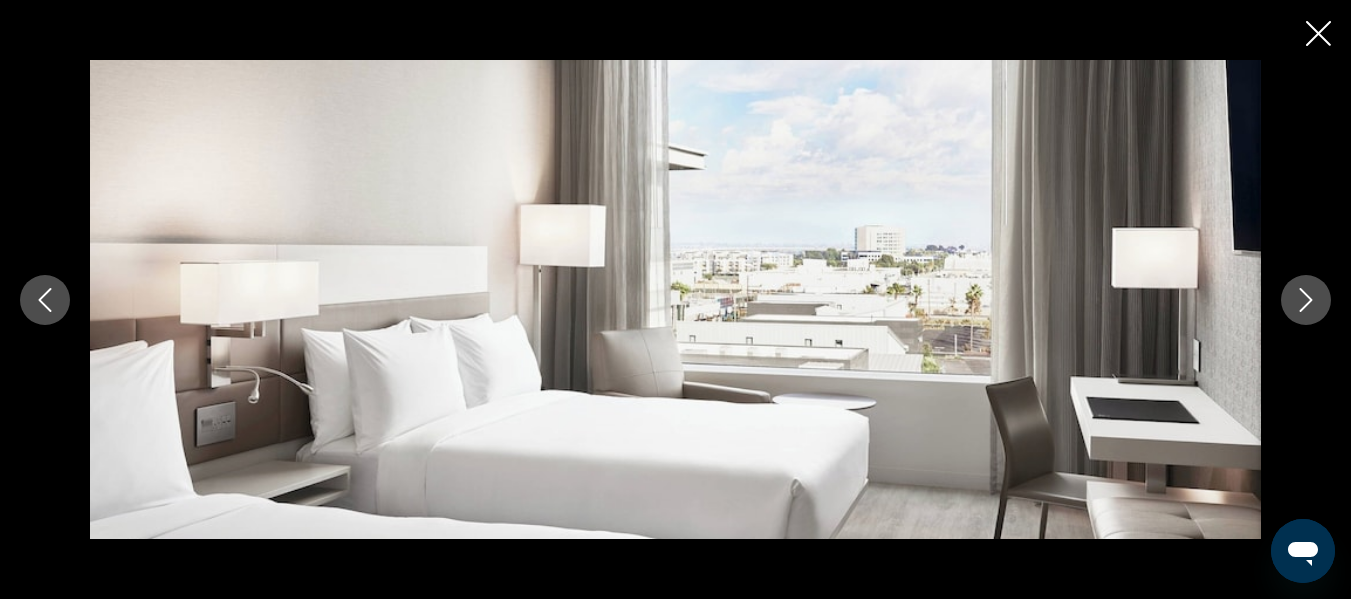 click 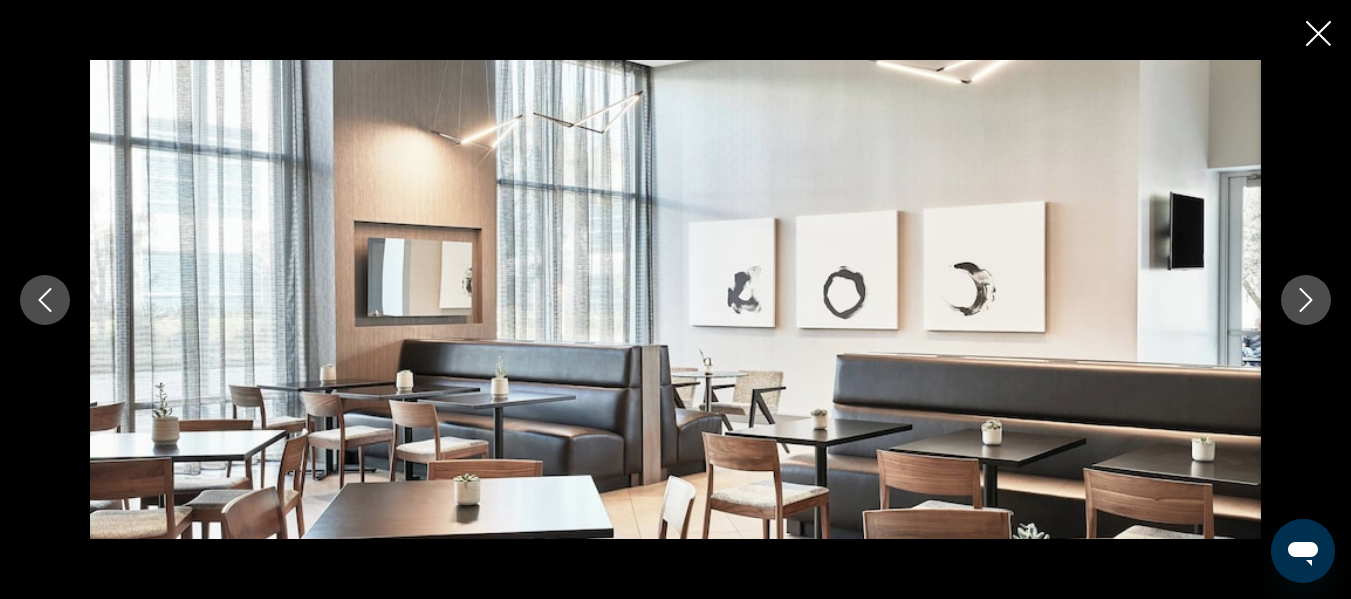 click 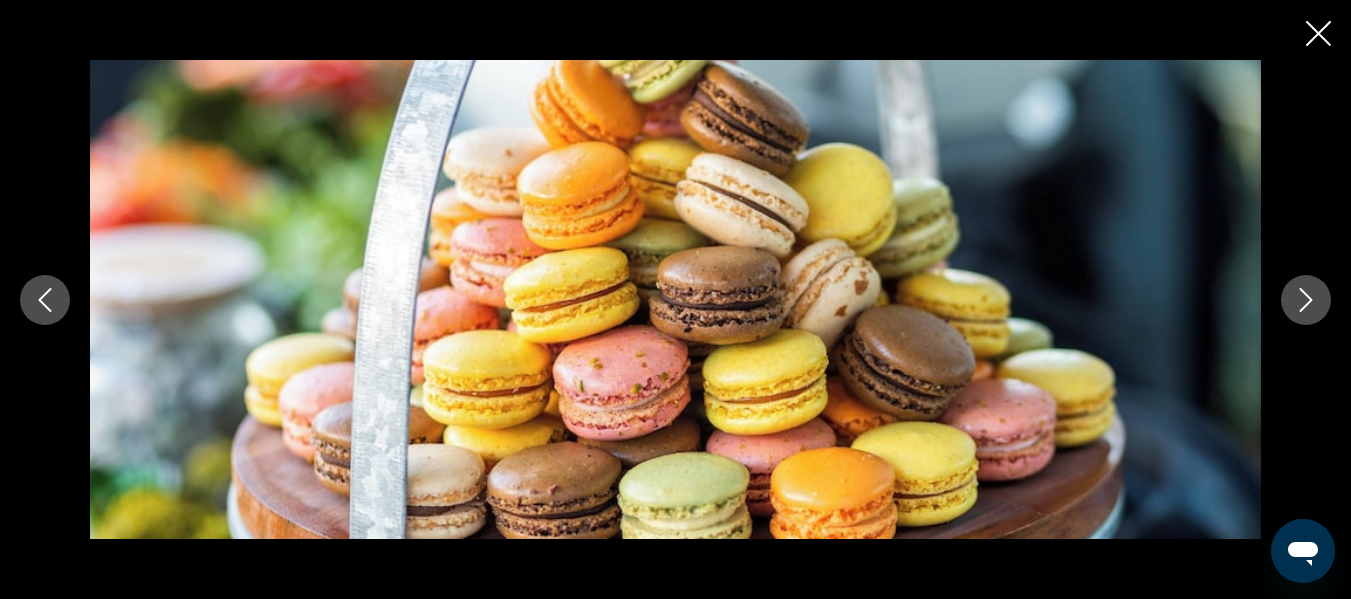 click 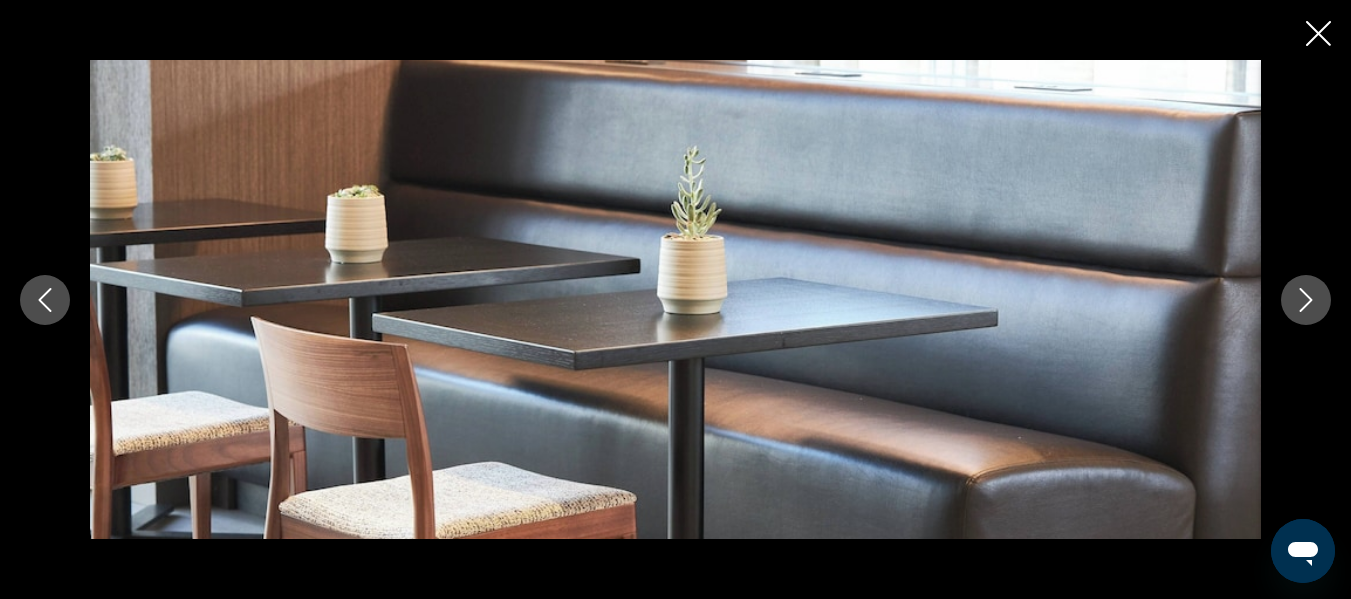 click 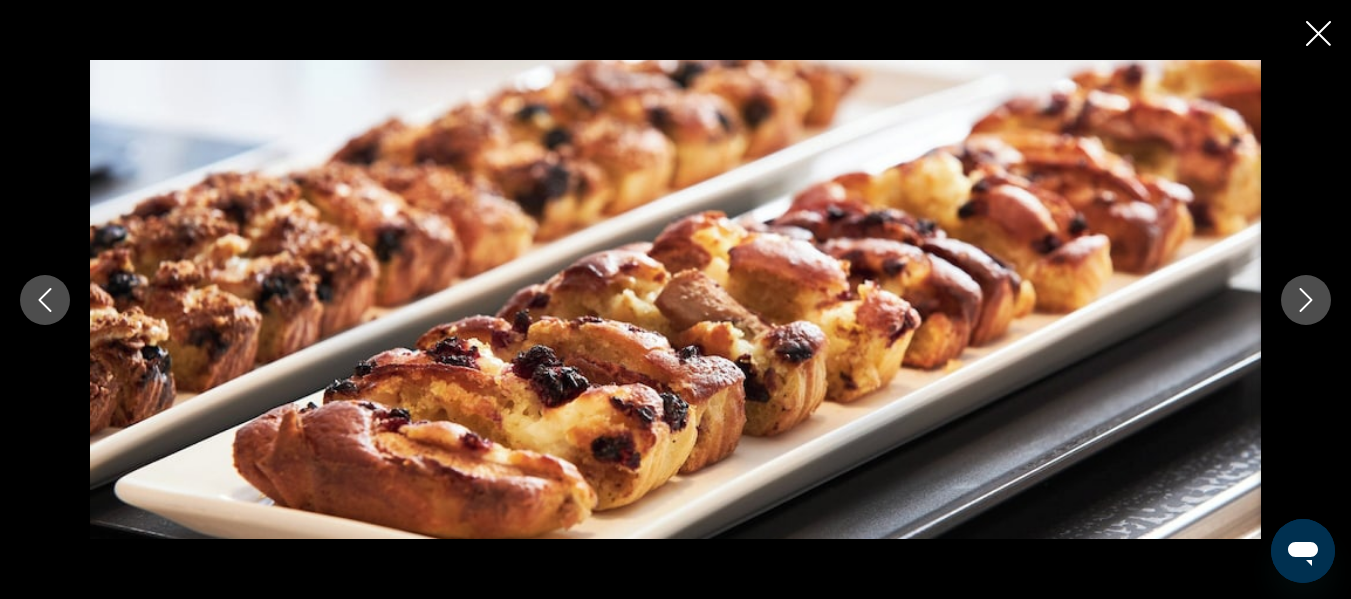 click 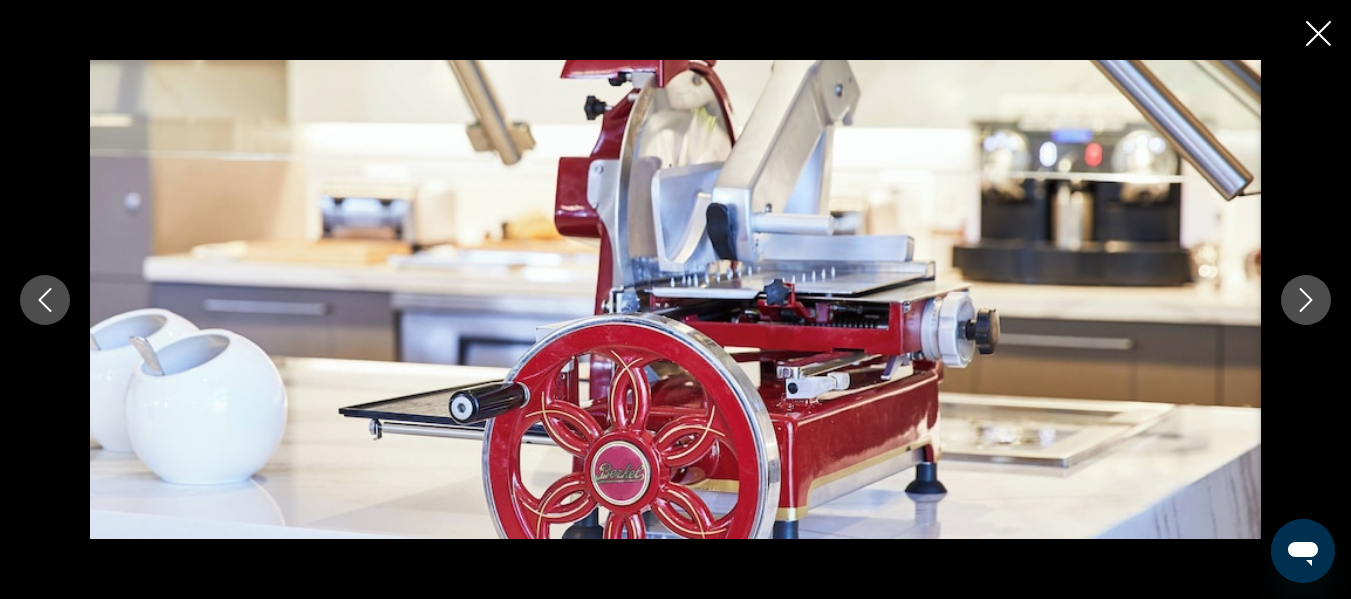 click 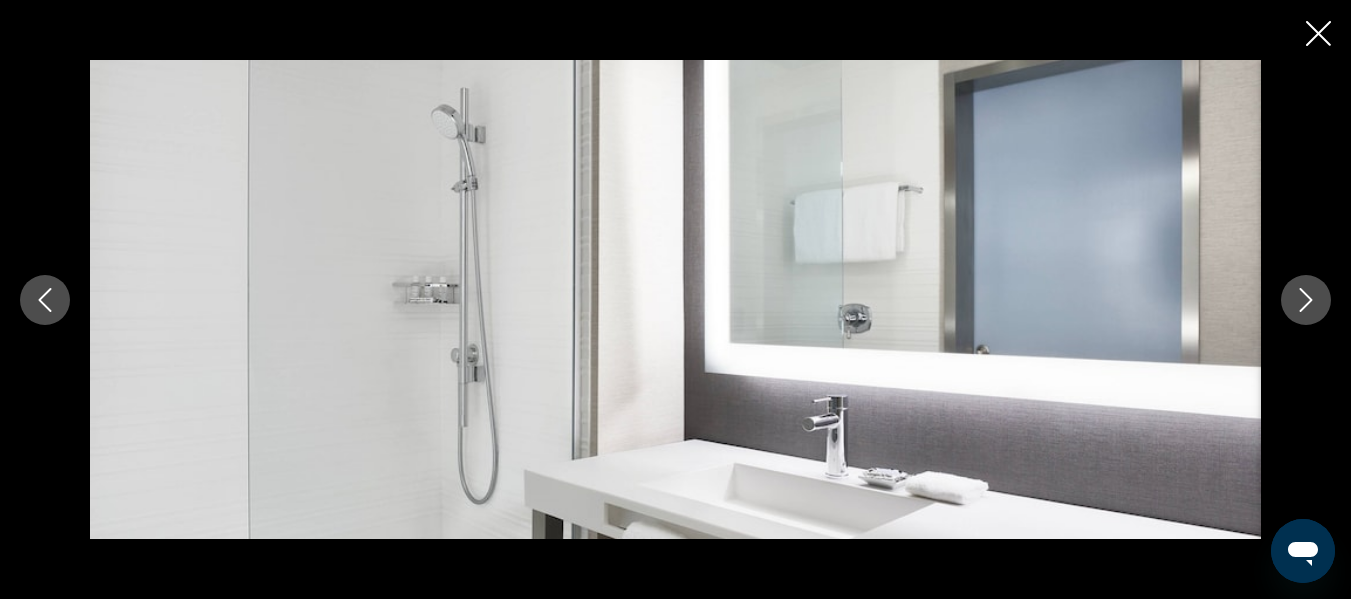 click 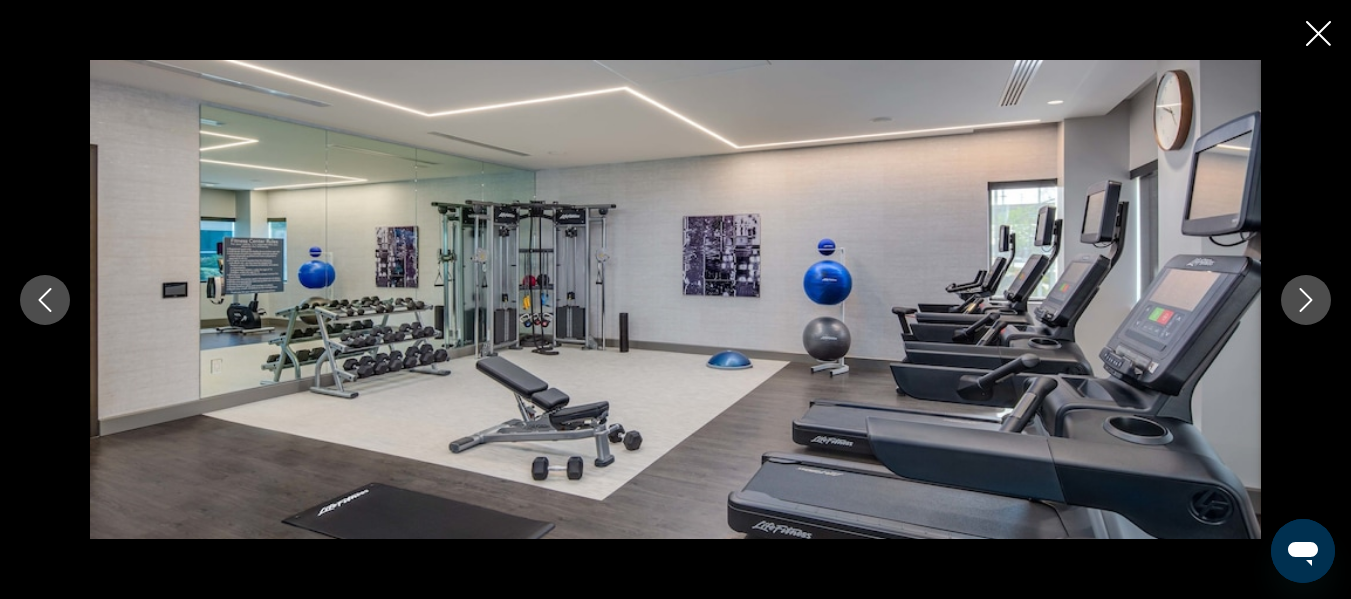 click 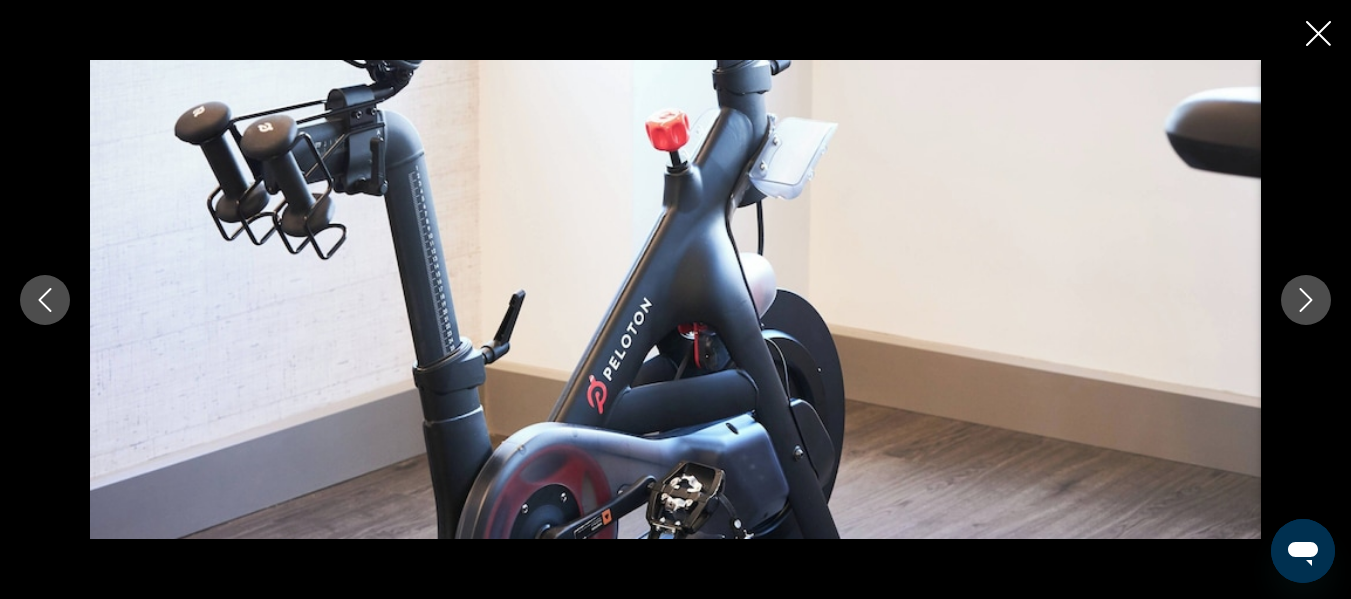 click 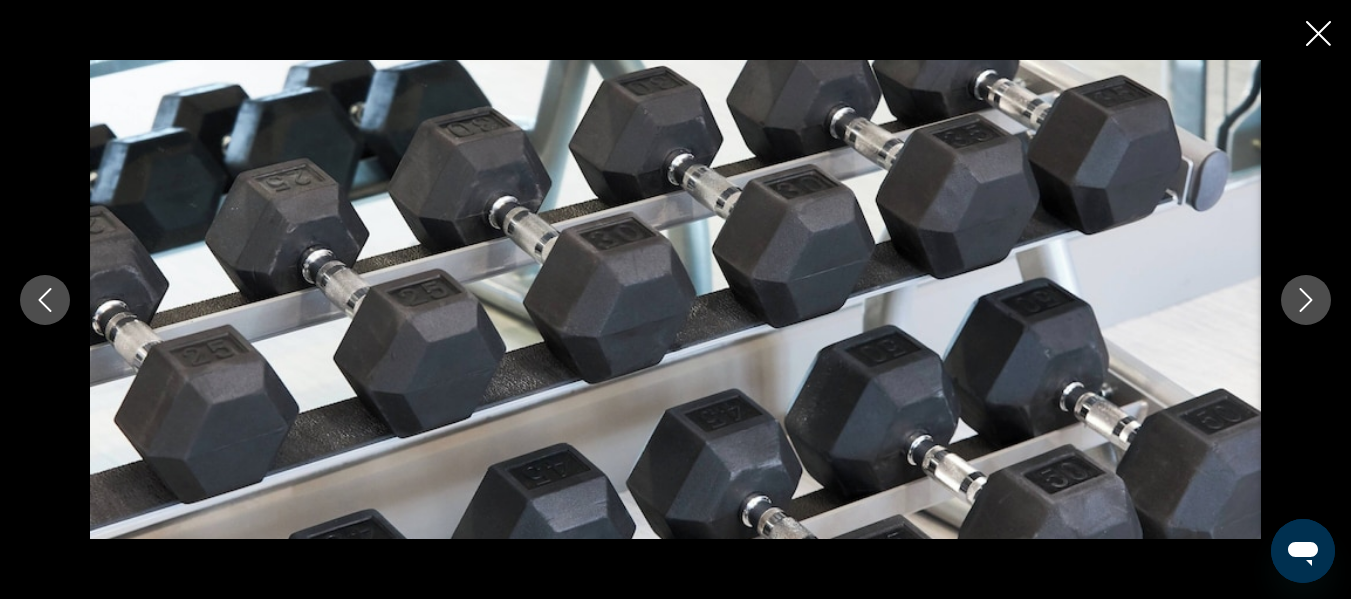 click 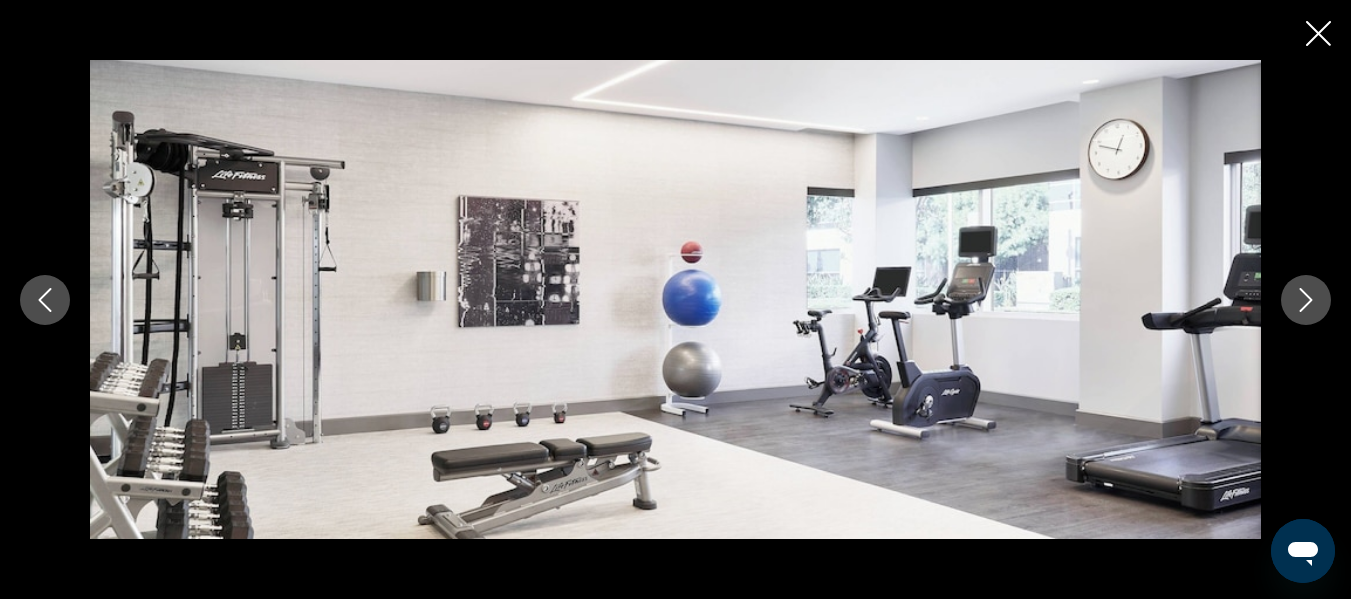 click 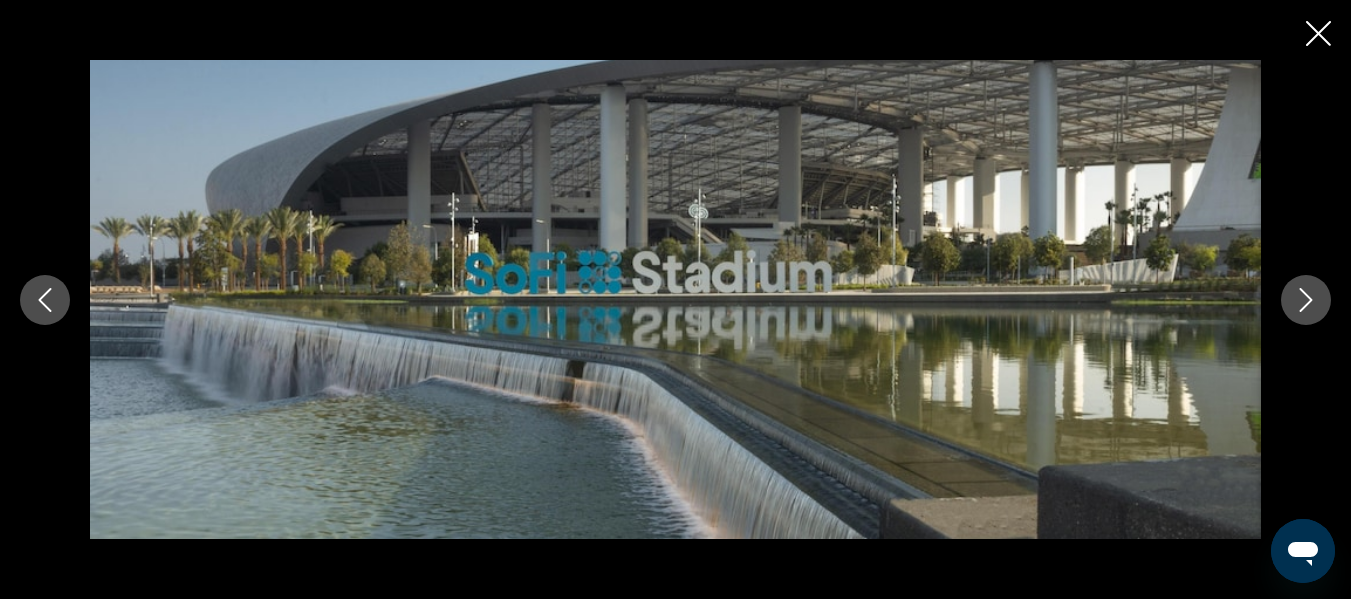 click 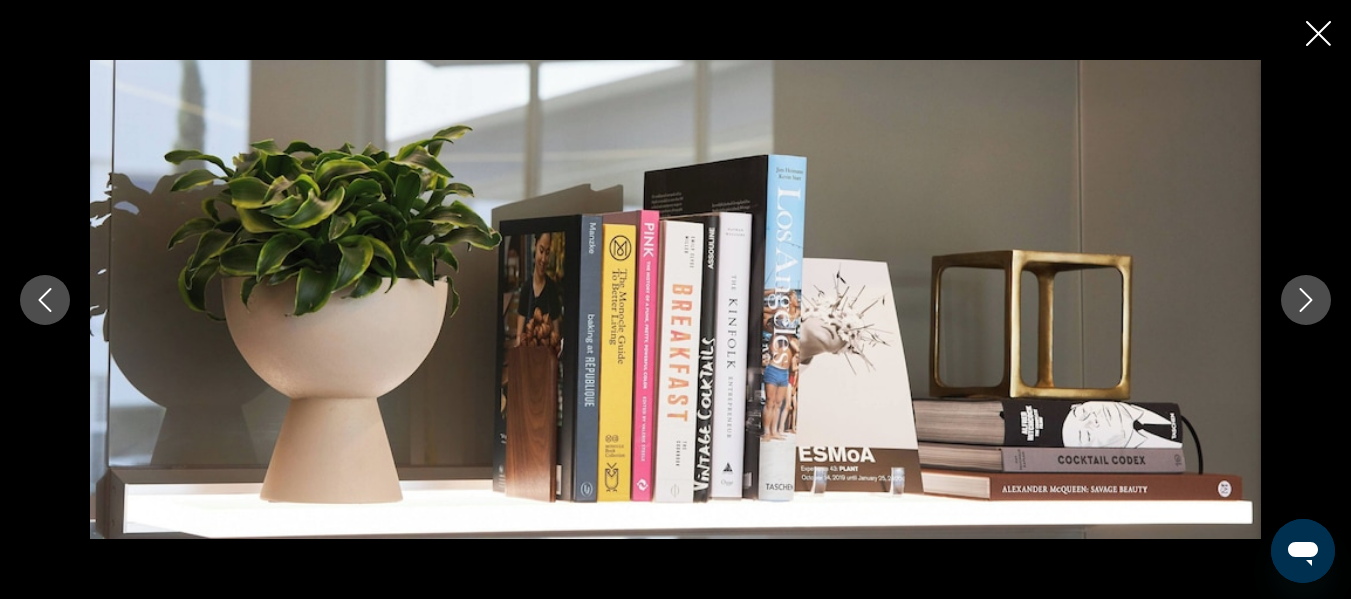 click 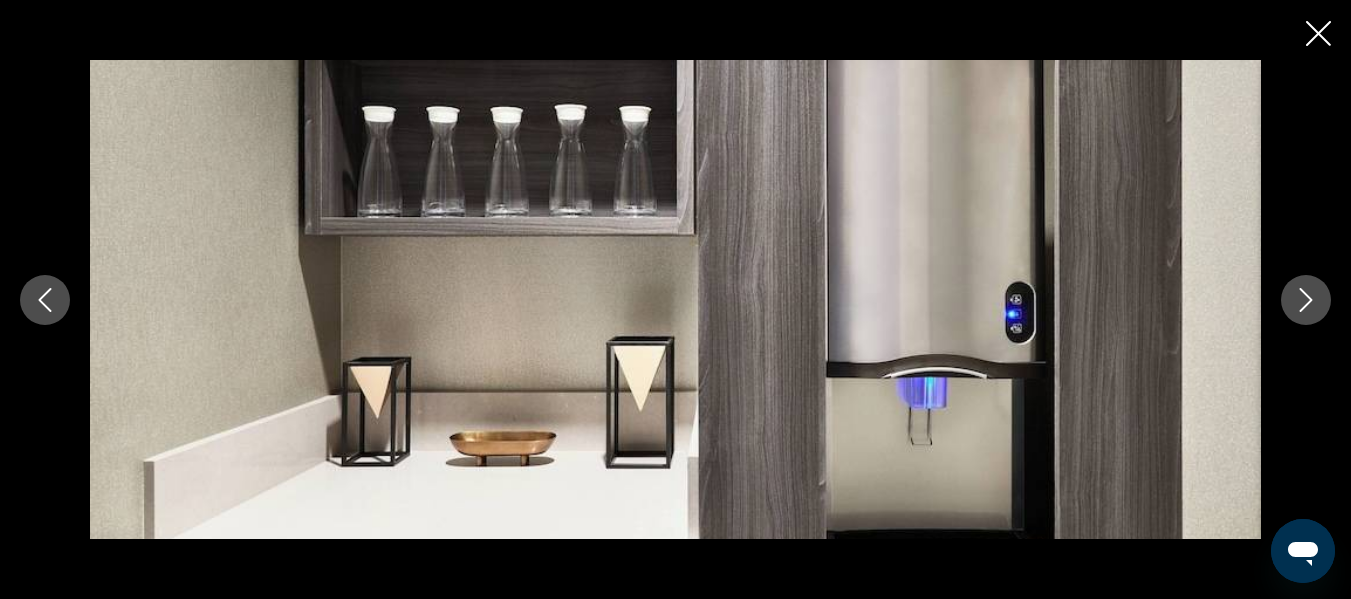 click 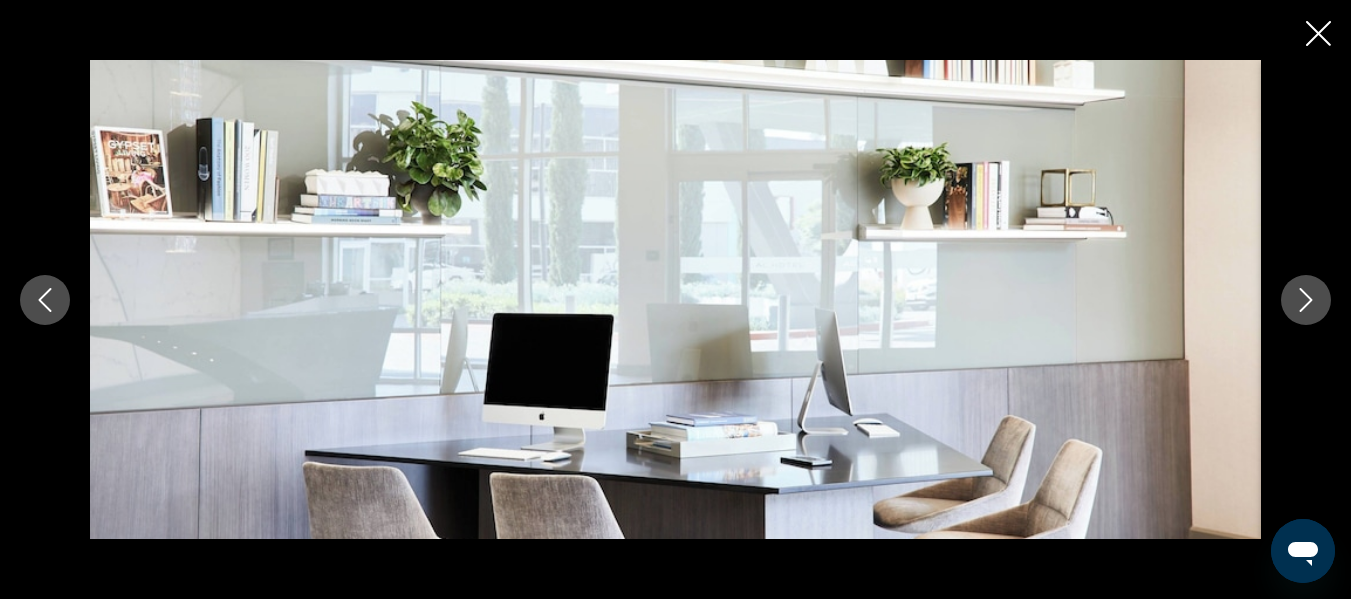 click 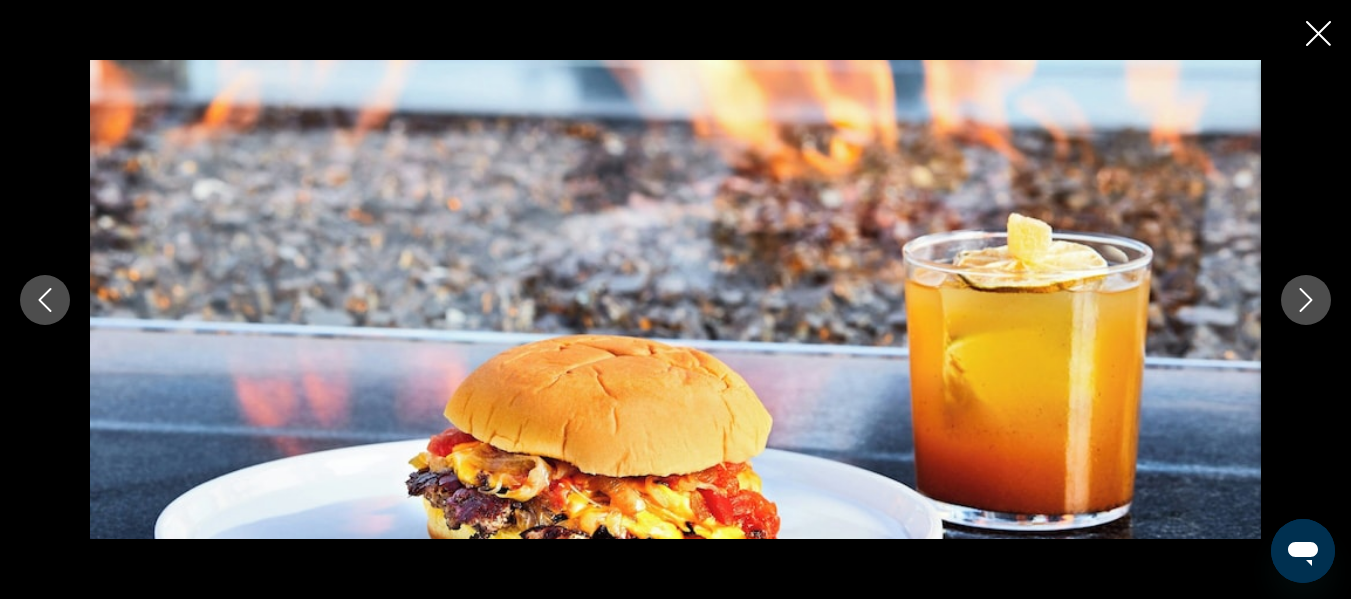 click 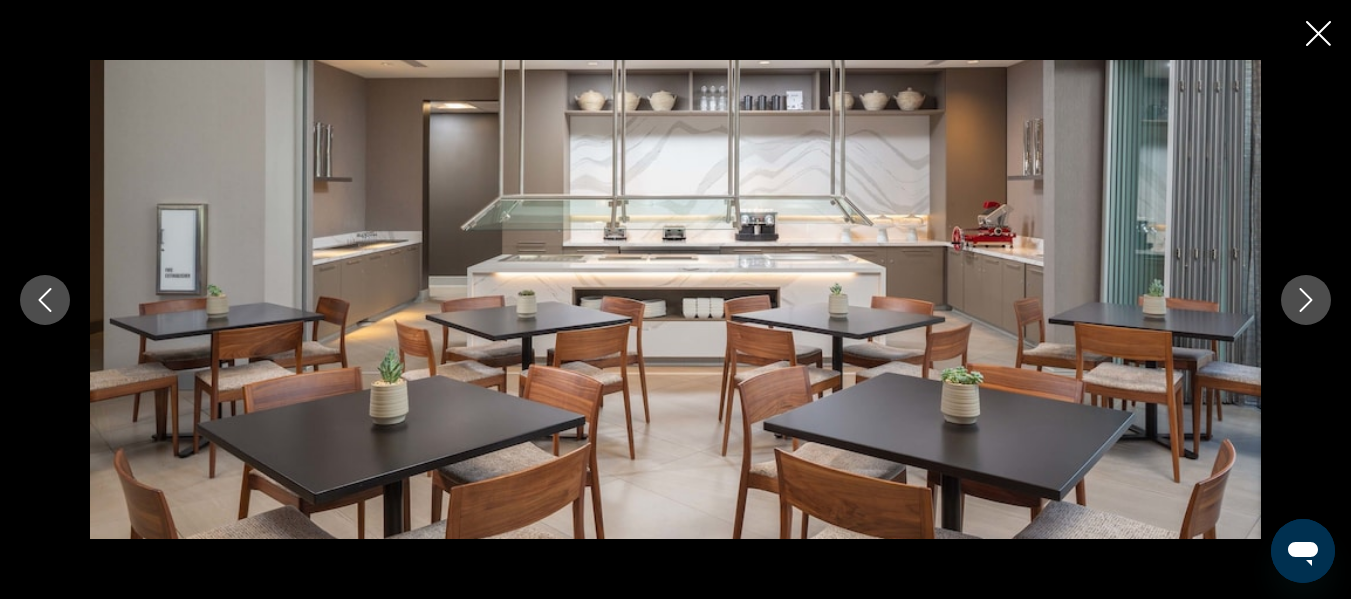 click 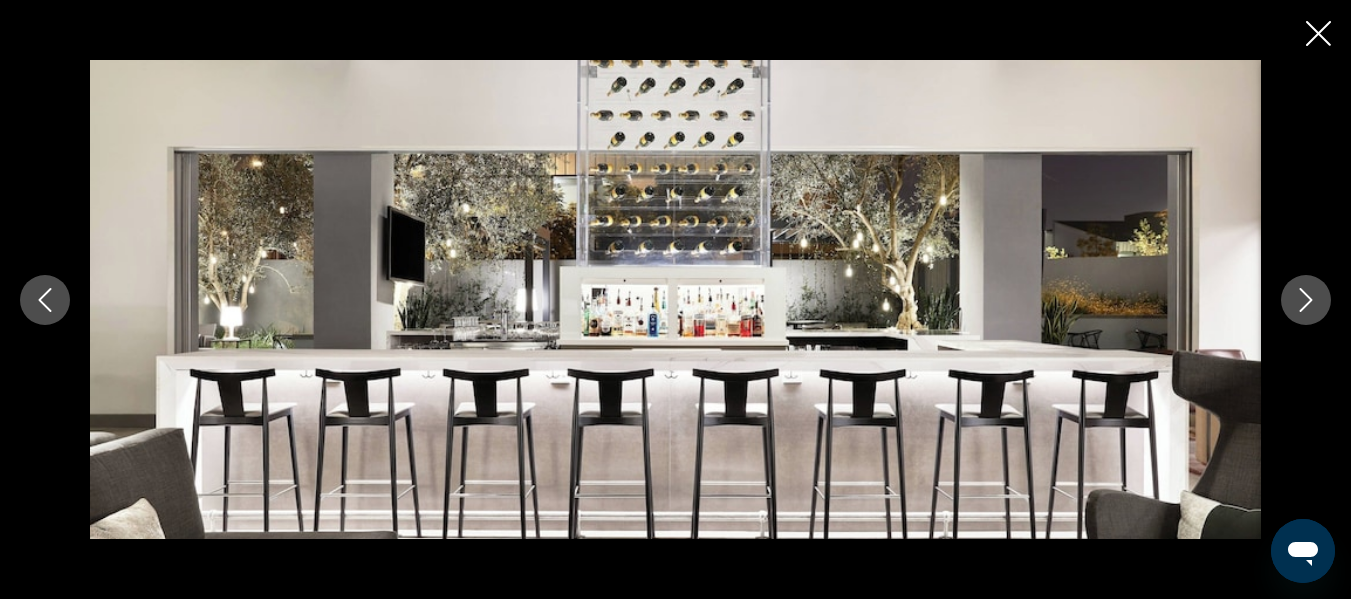 click 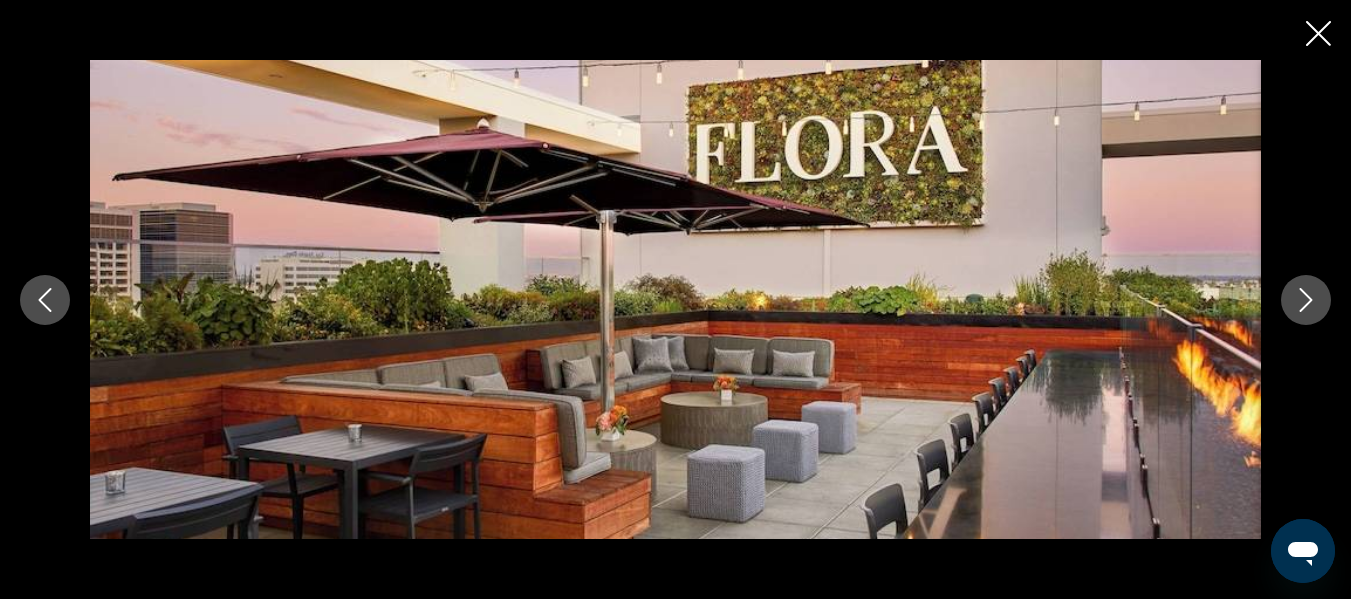 click 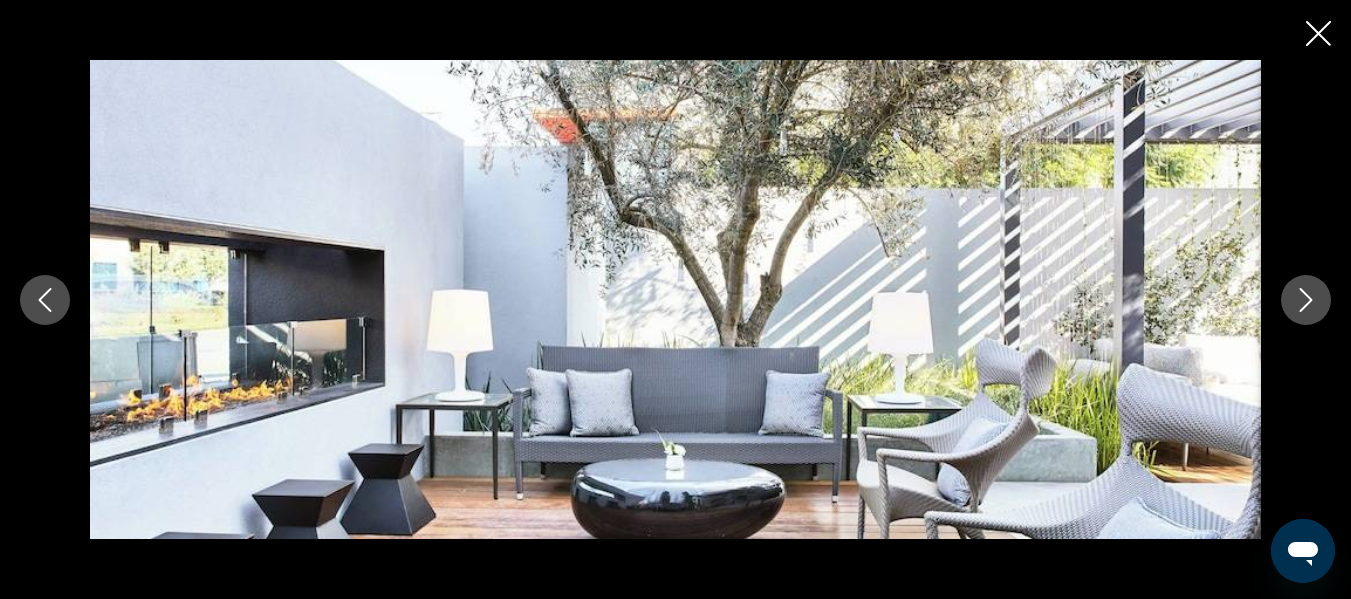 click 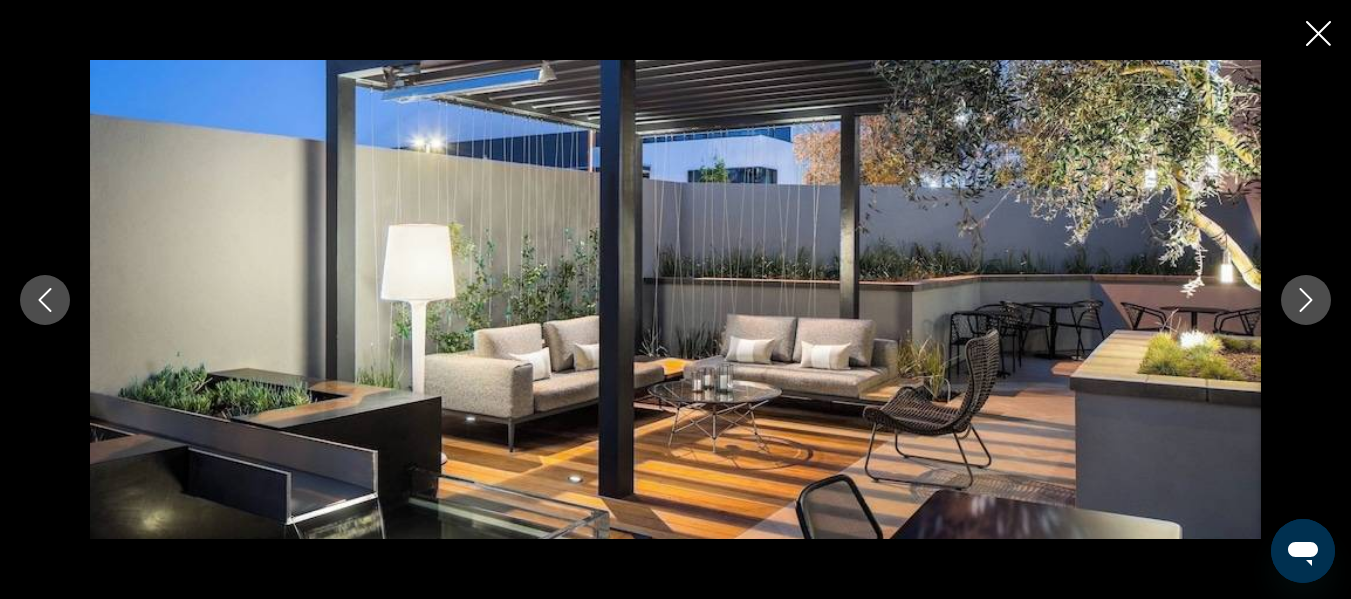 click 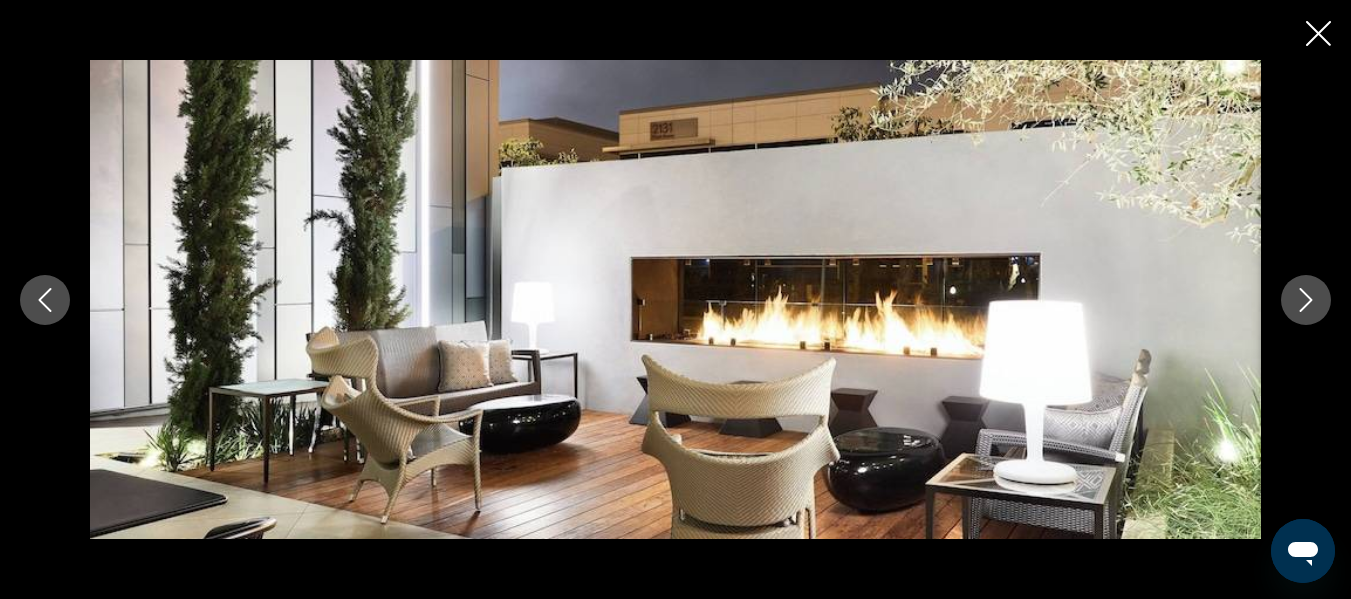 click 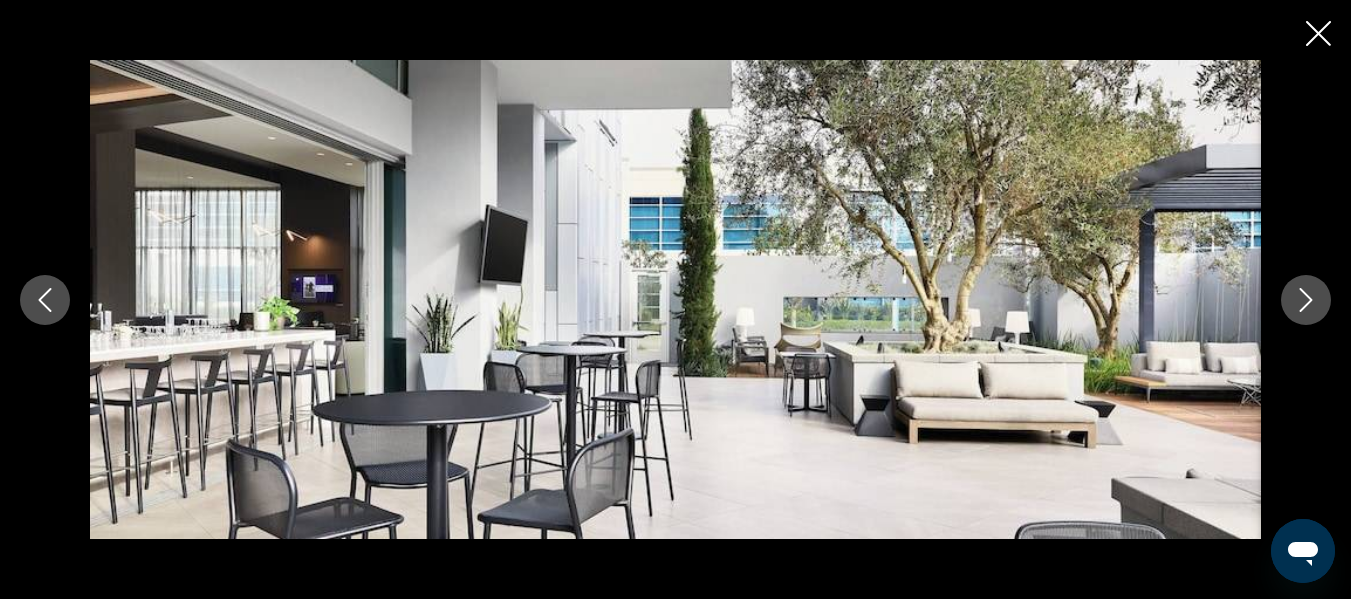 click 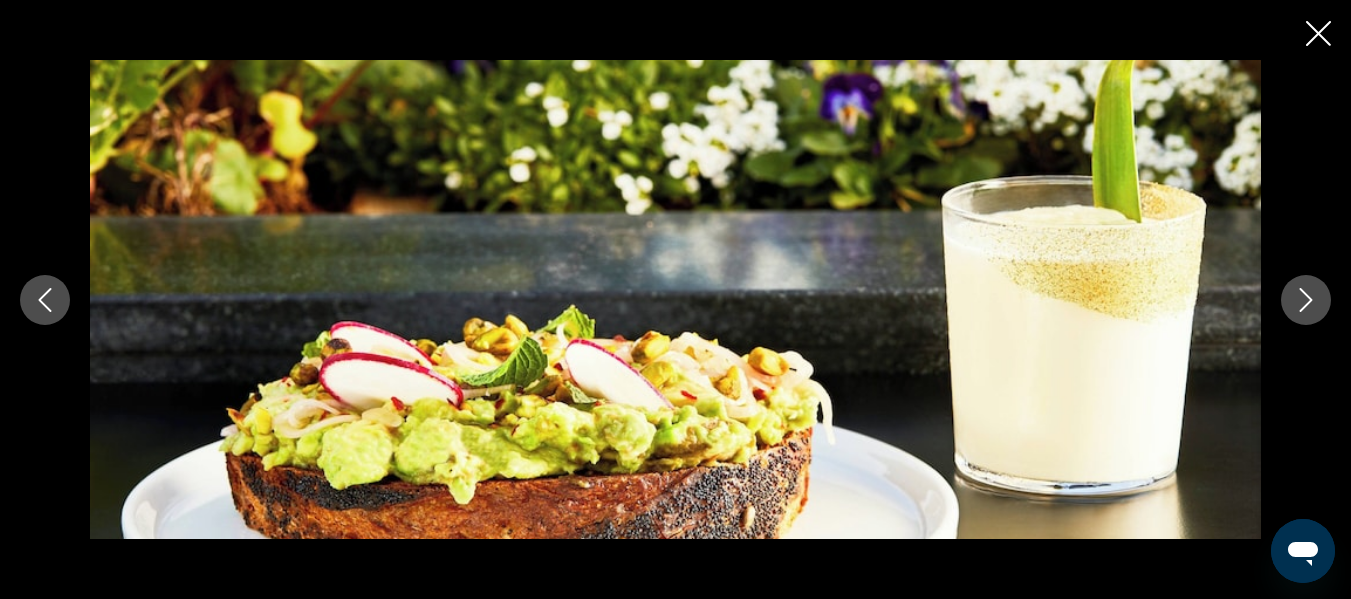 click 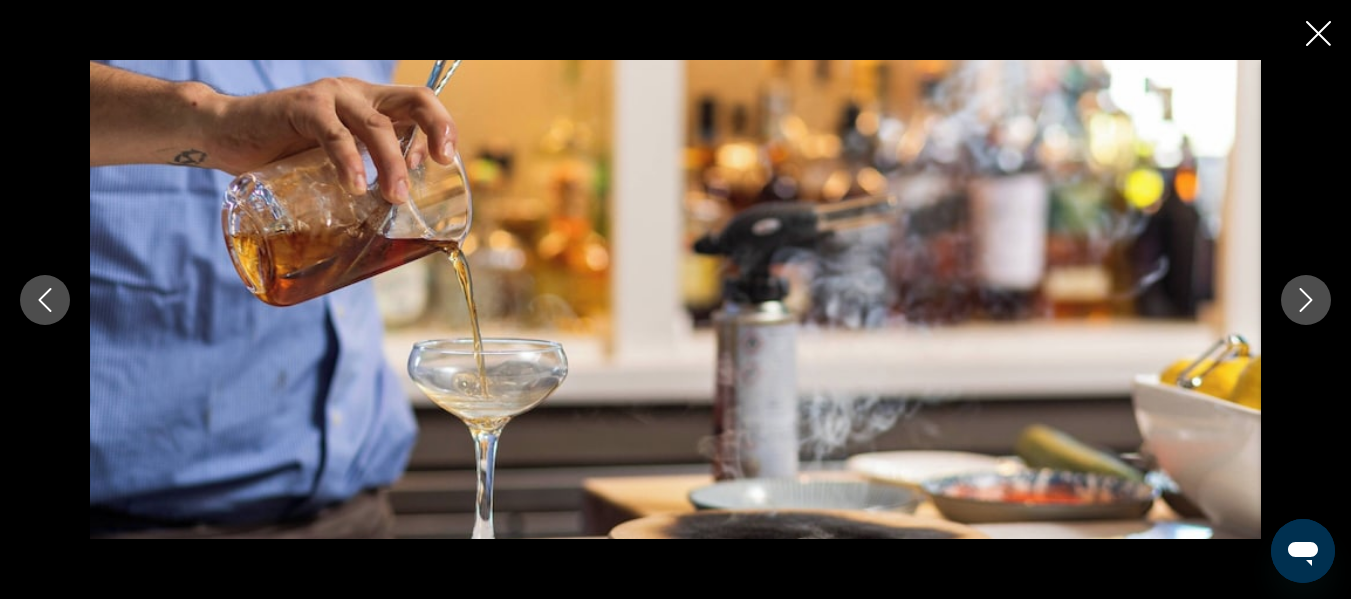 click 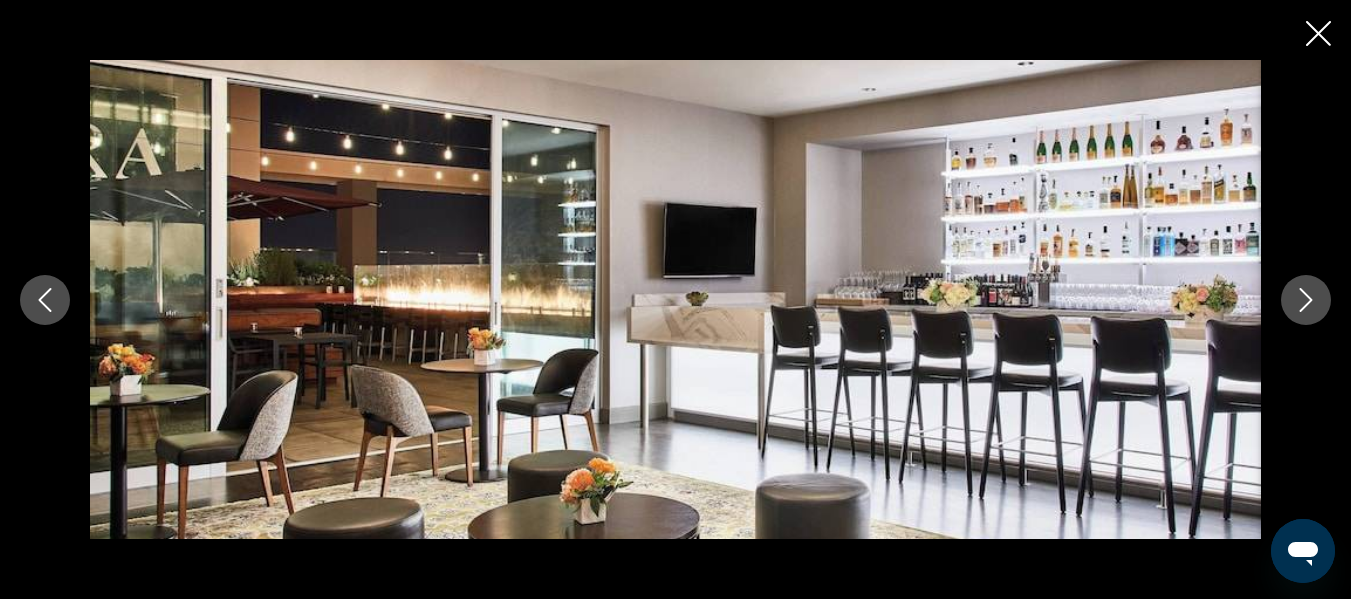 click 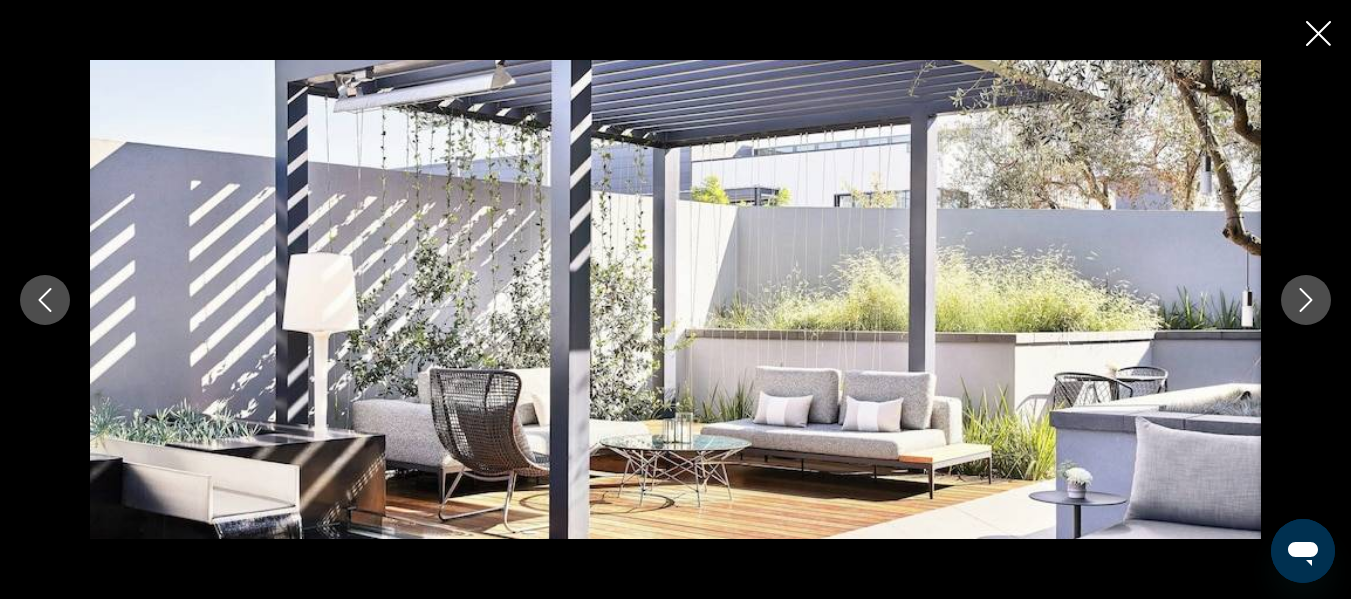 click 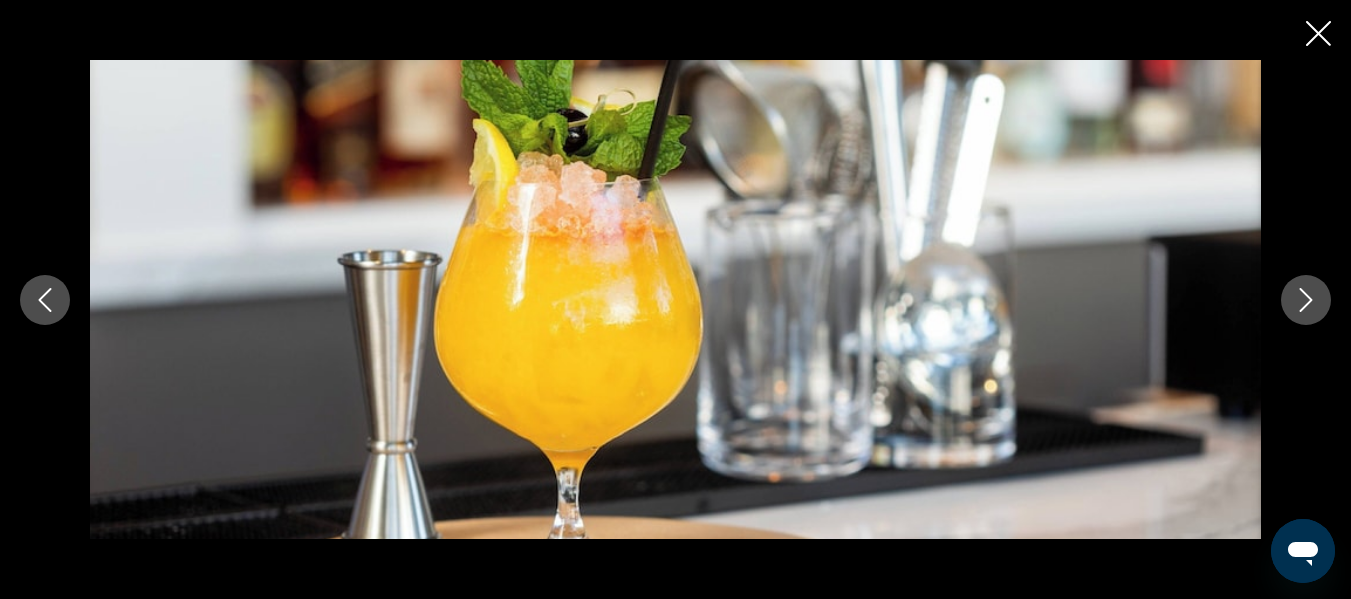 click 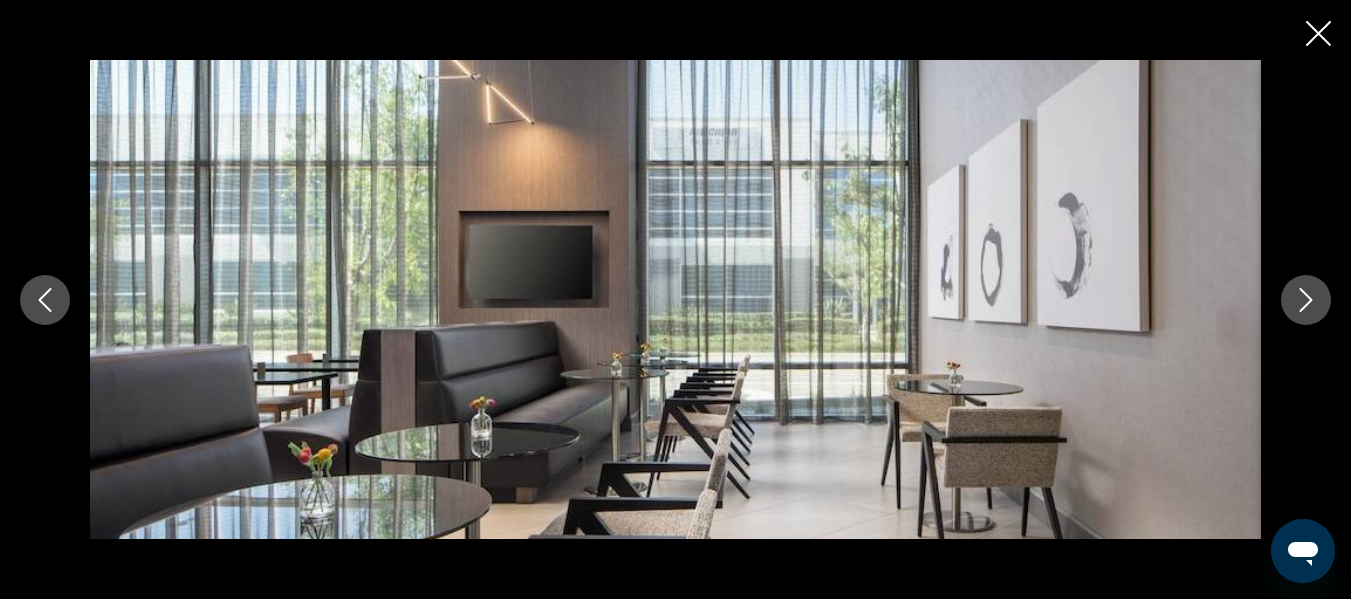 scroll, scrollTop: 1368, scrollLeft: 0, axis: vertical 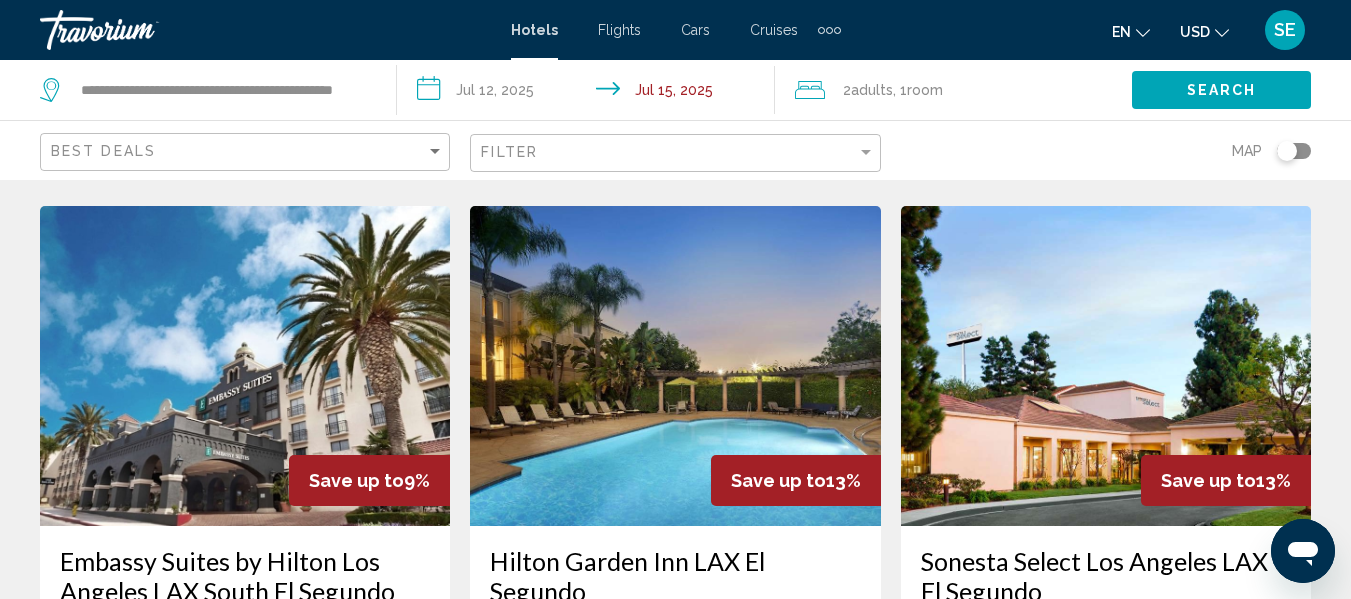 click at bounding box center [675, 366] 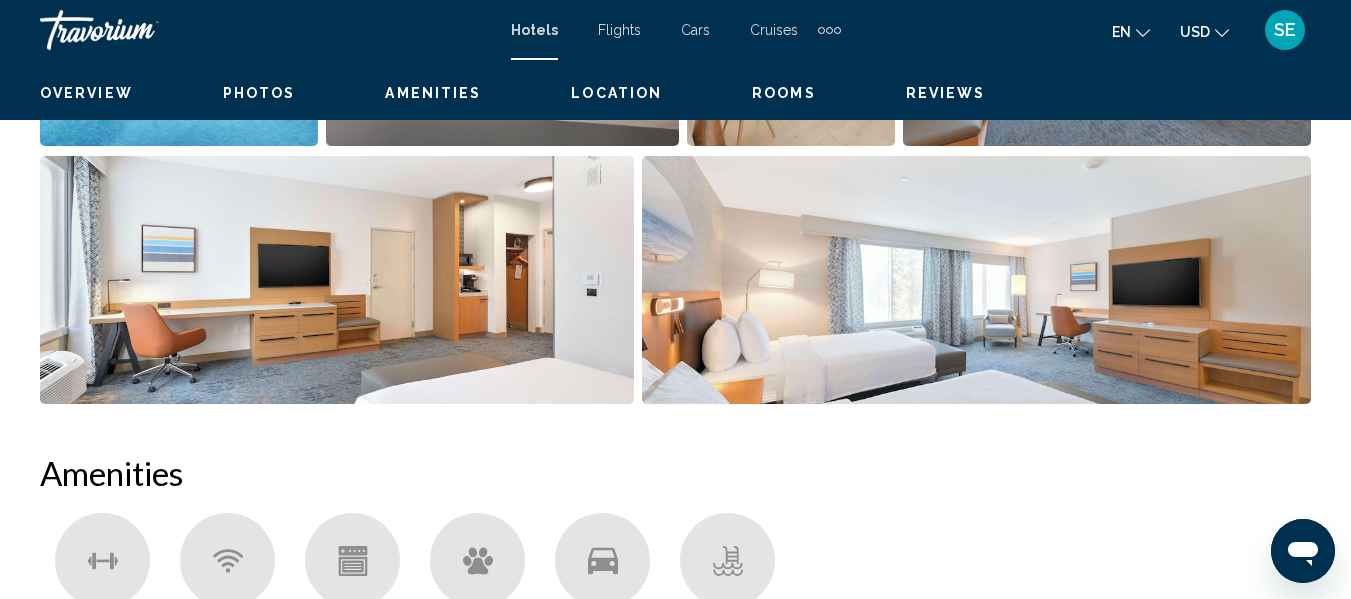 scroll, scrollTop: 236, scrollLeft: 0, axis: vertical 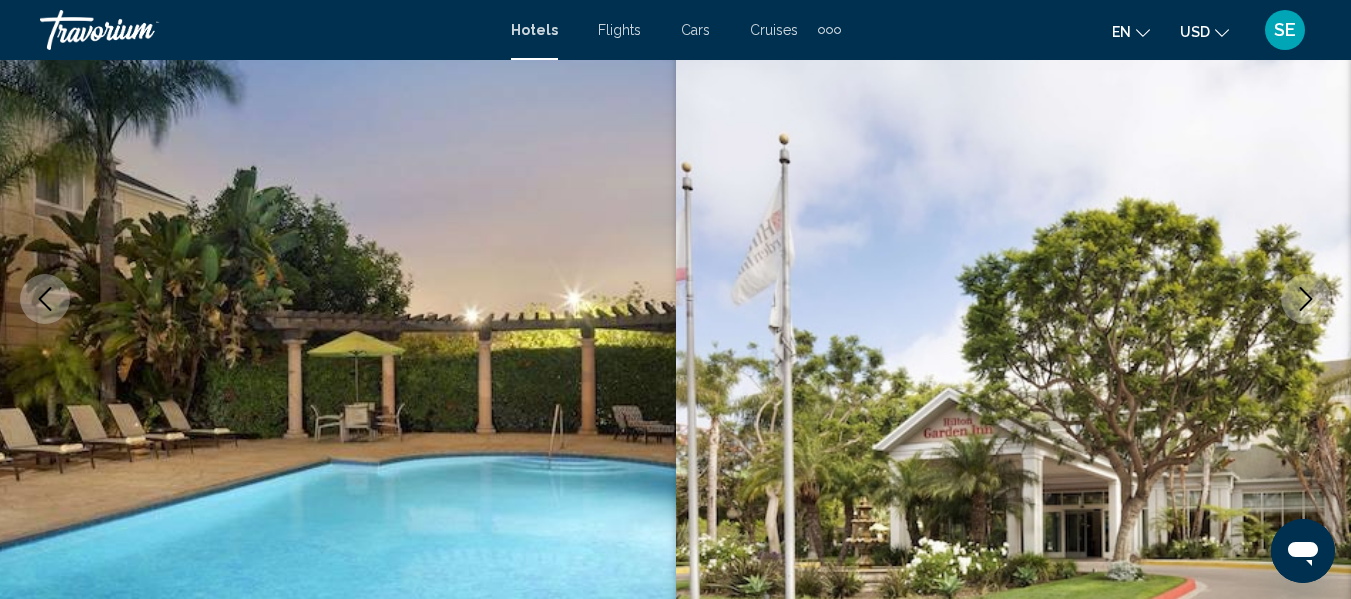 click at bounding box center (1306, 299) 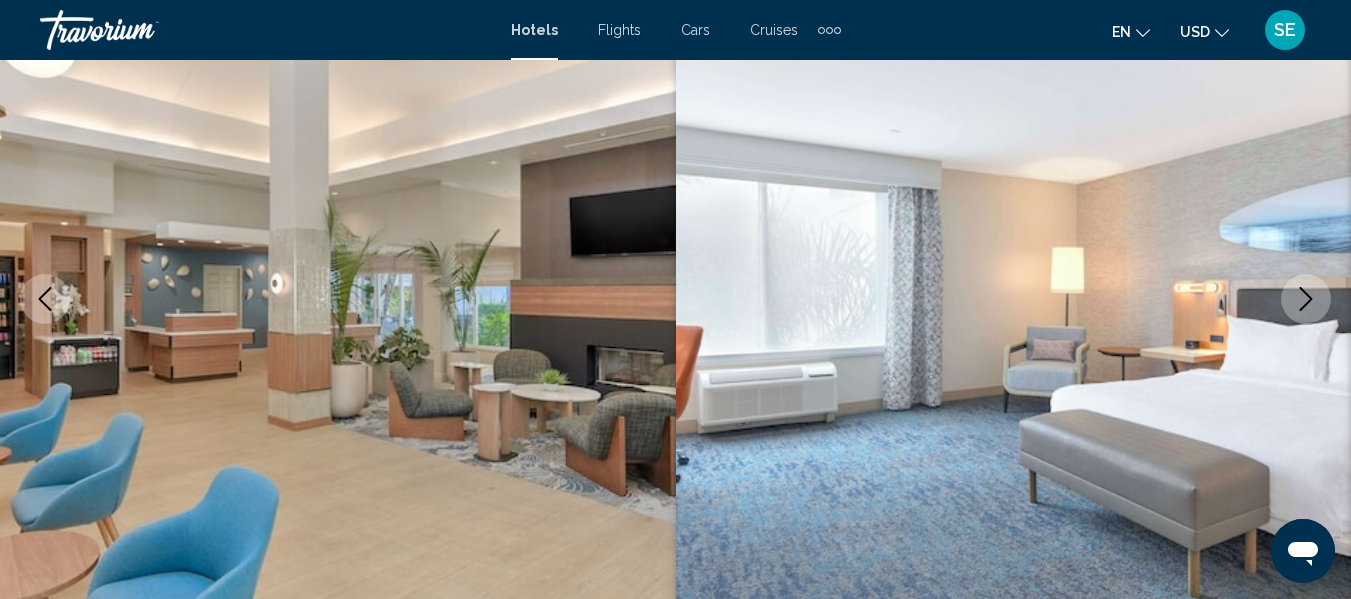 click at bounding box center [1306, 299] 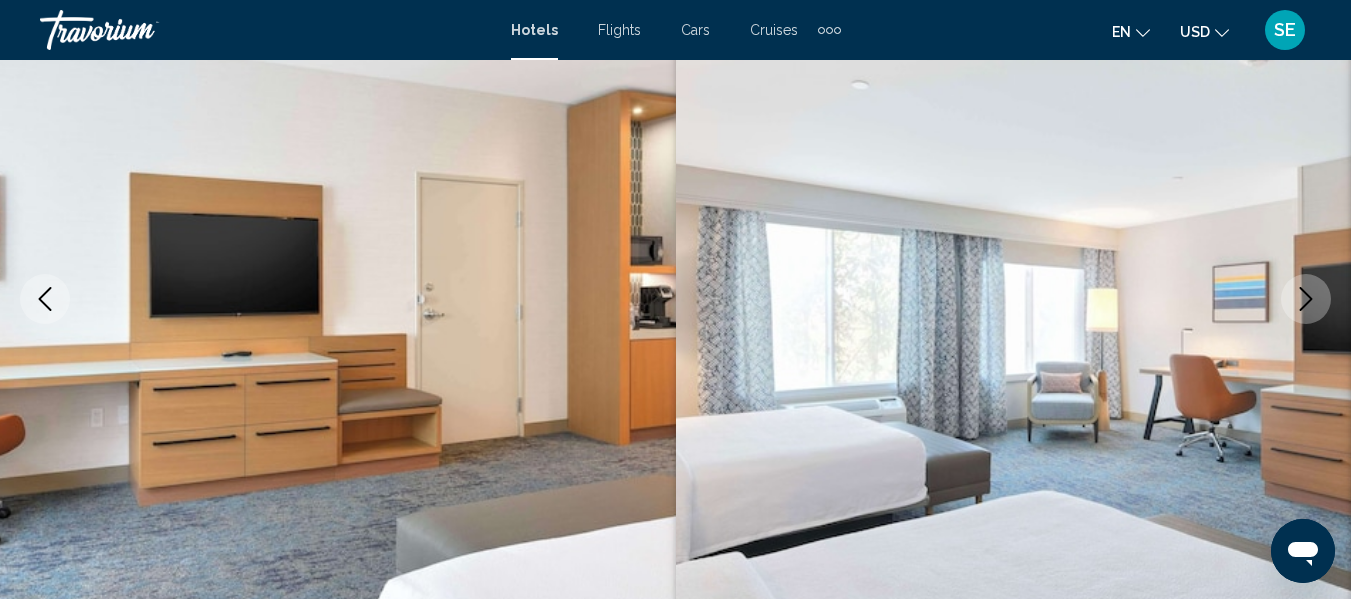 click at bounding box center [1306, 299] 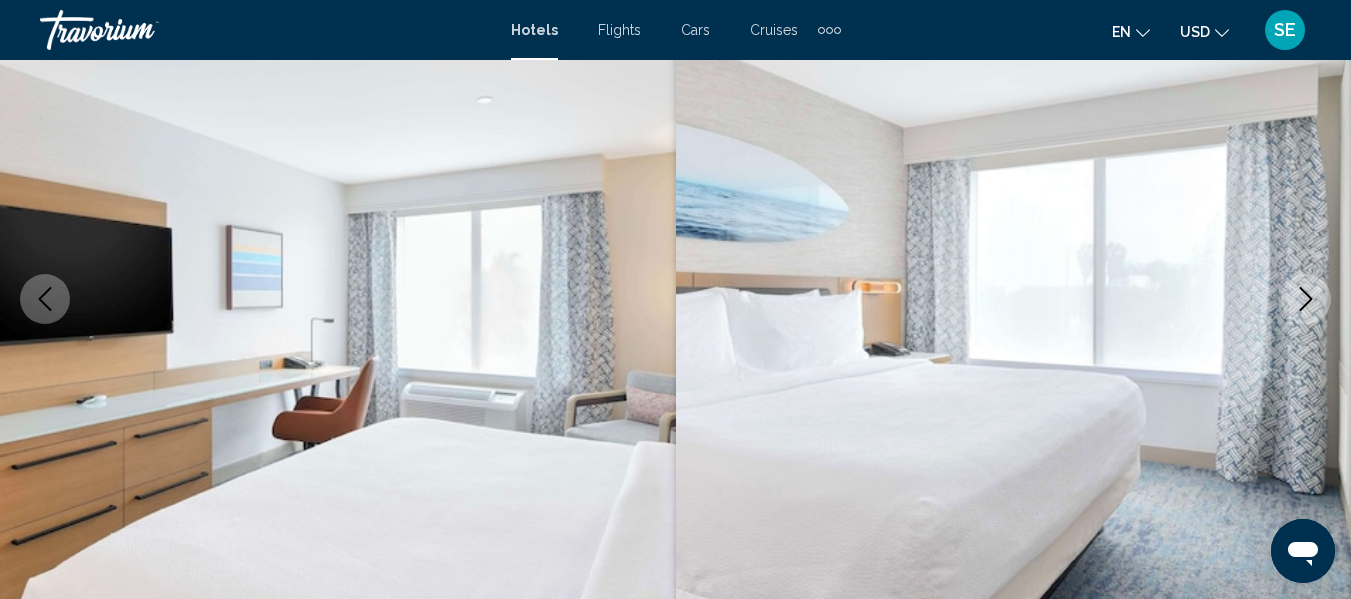 click at bounding box center (1306, 299) 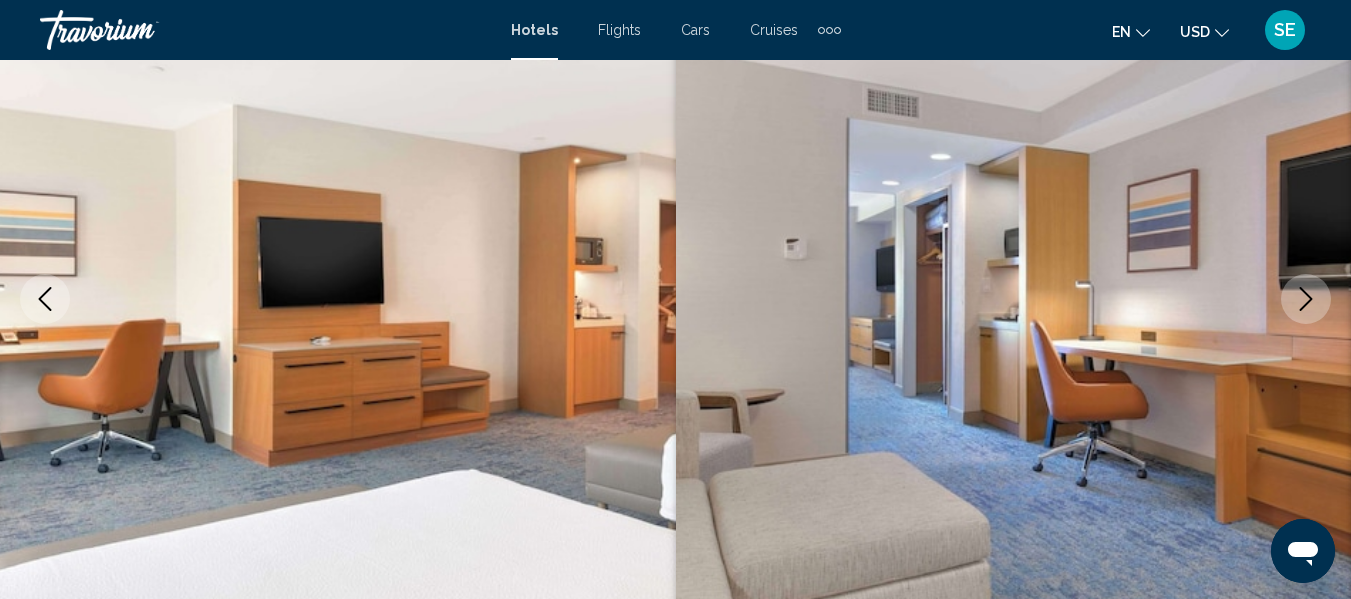 click at bounding box center (1306, 299) 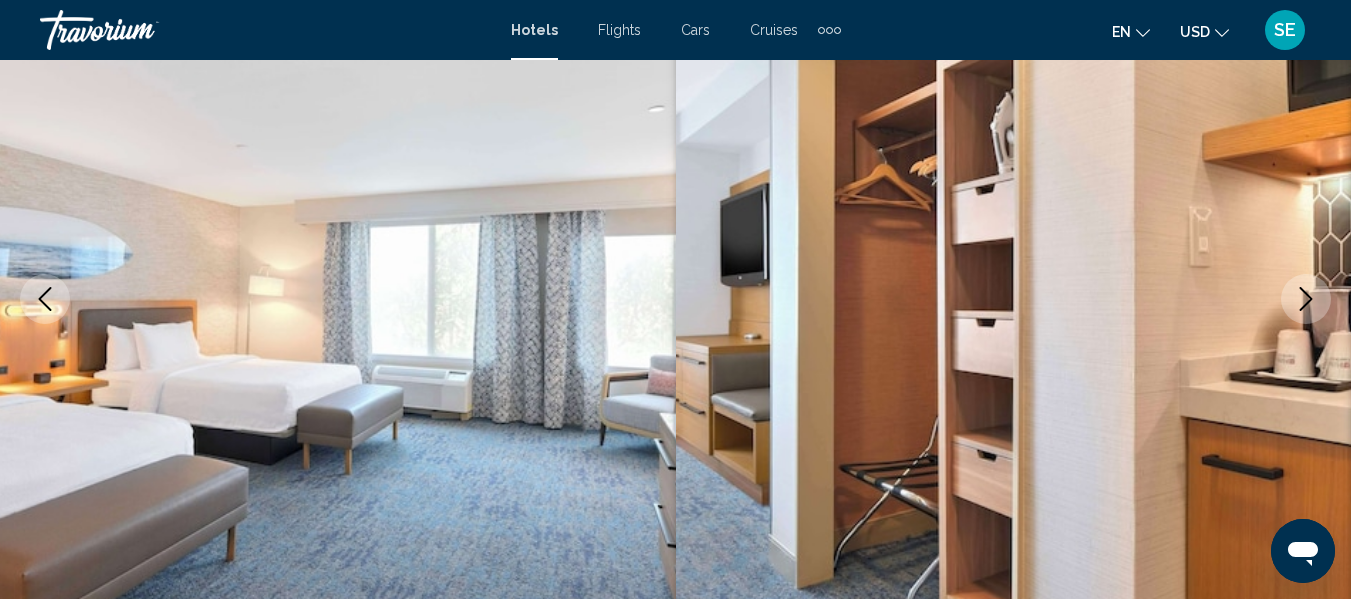 click at bounding box center (1306, 299) 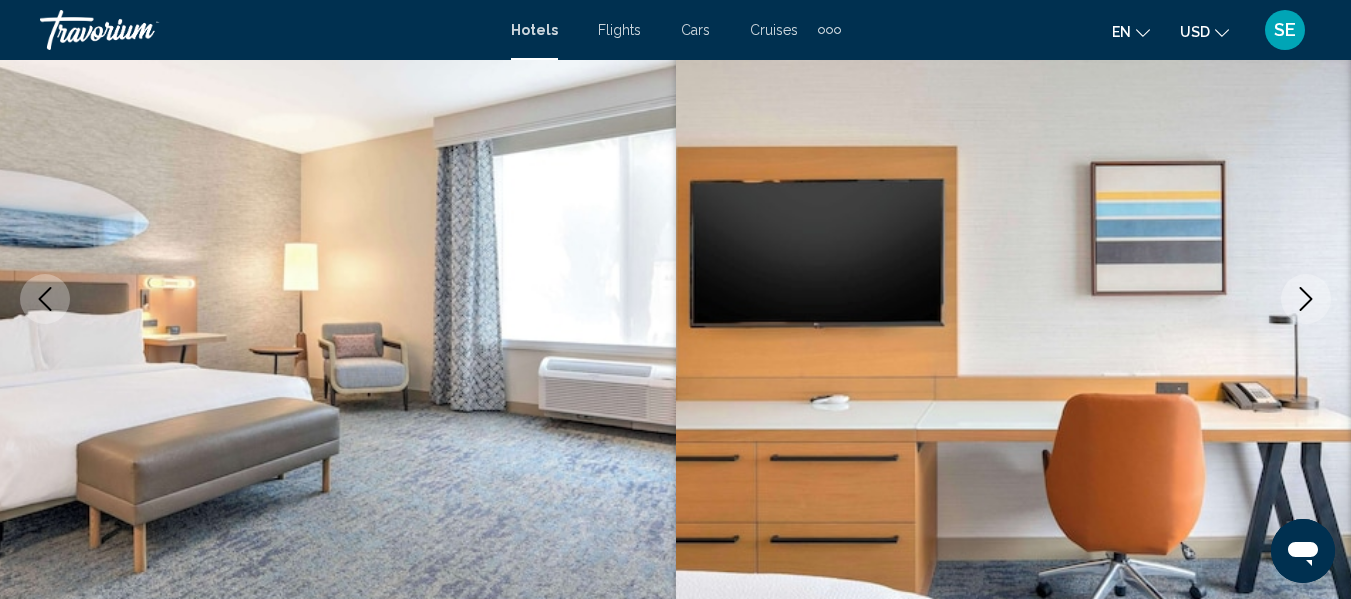 click at bounding box center [1306, 299] 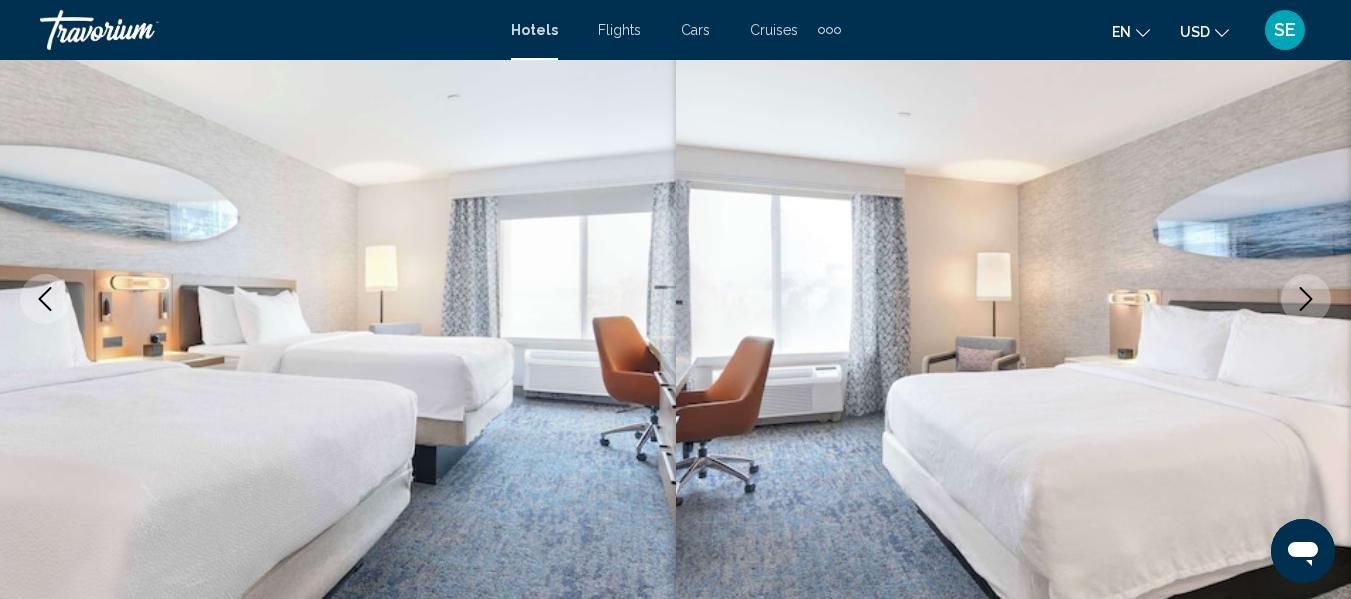 click at bounding box center (1306, 299) 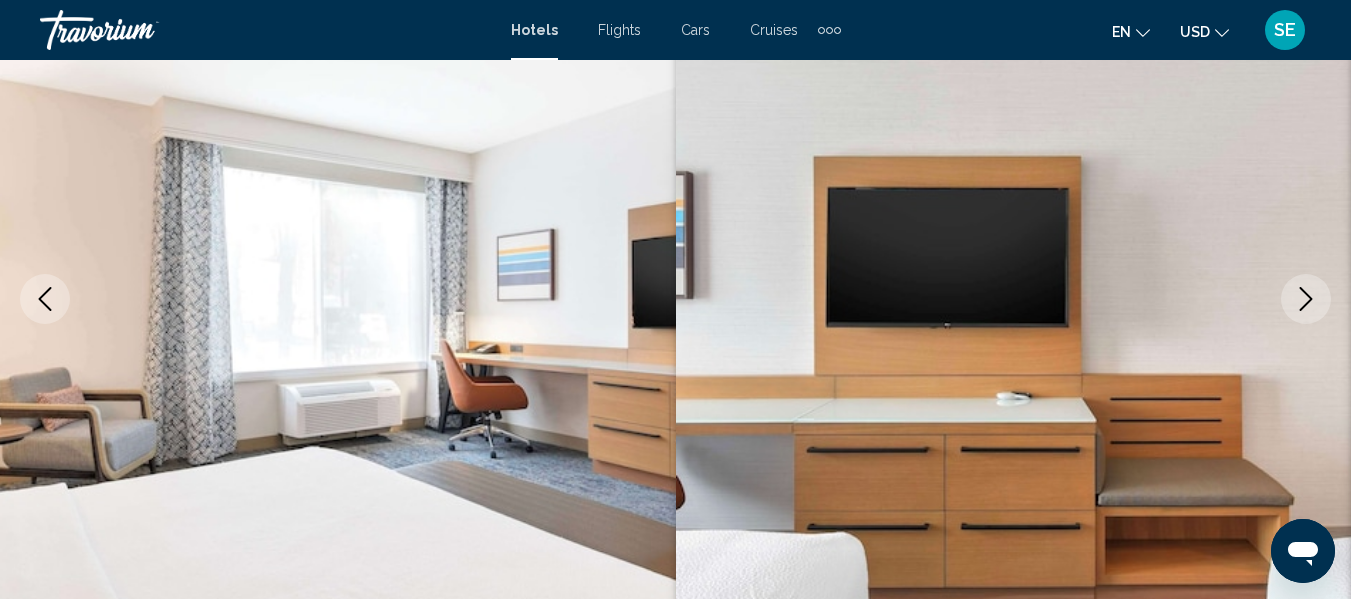 click at bounding box center [1306, 299] 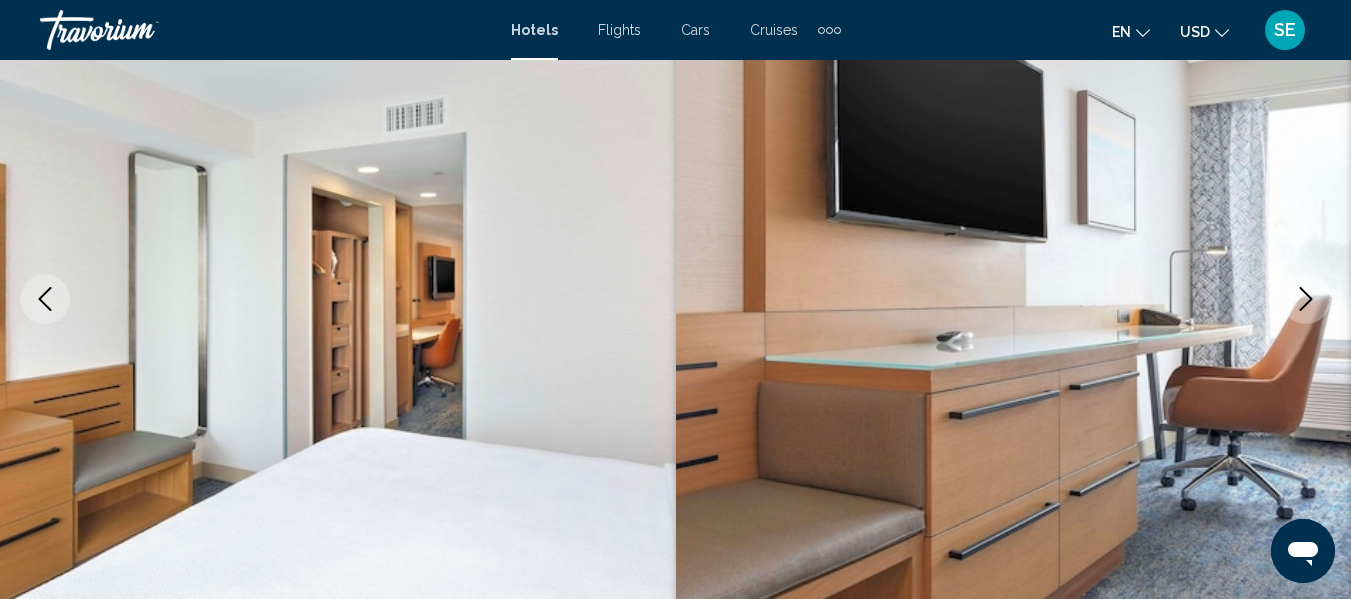 click at bounding box center [1306, 299] 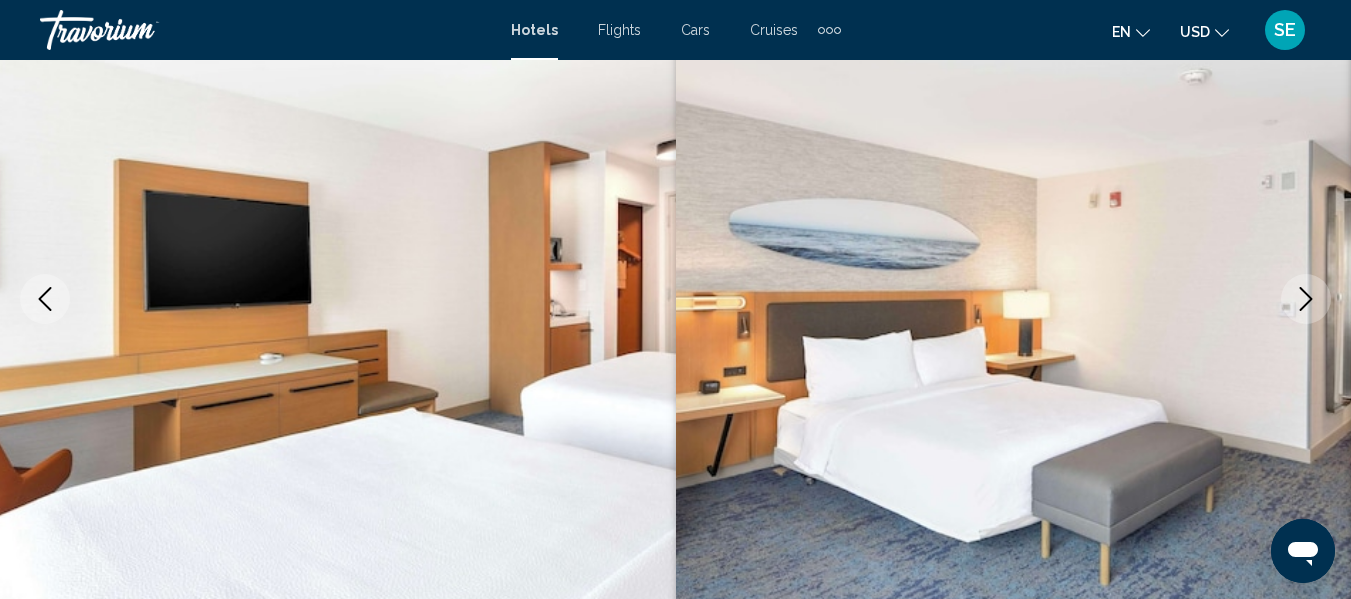click at bounding box center (1306, 299) 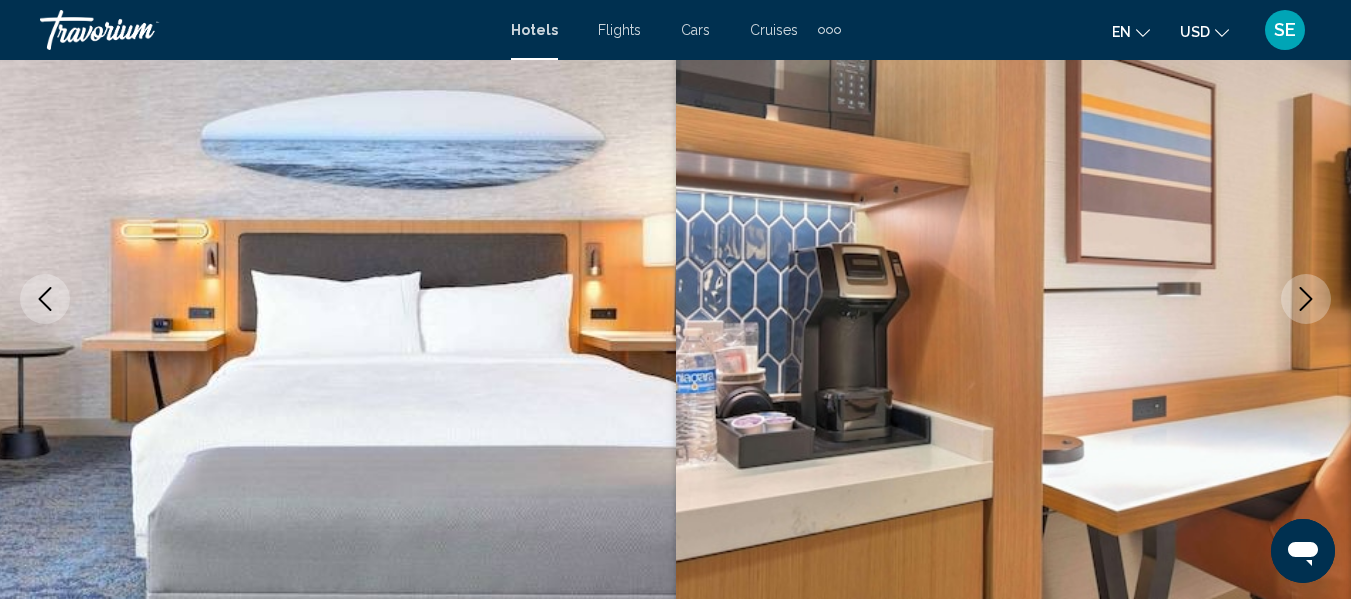 click at bounding box center (1306, 299) 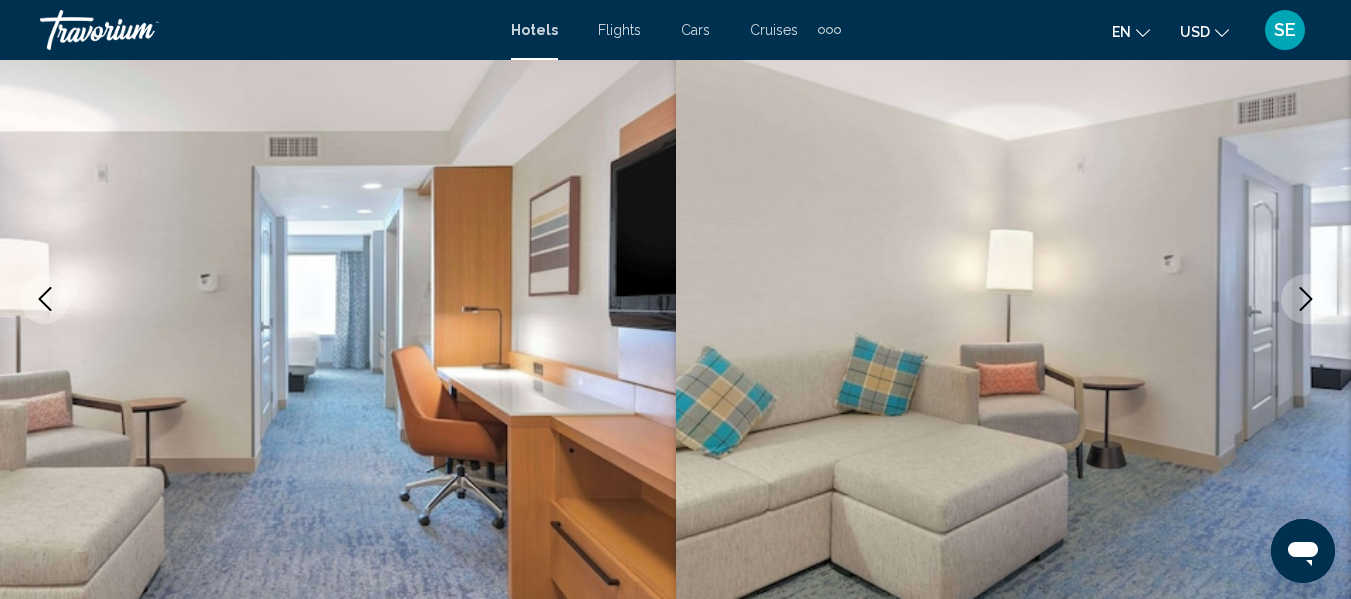 click at bounding box center [1306, 299] 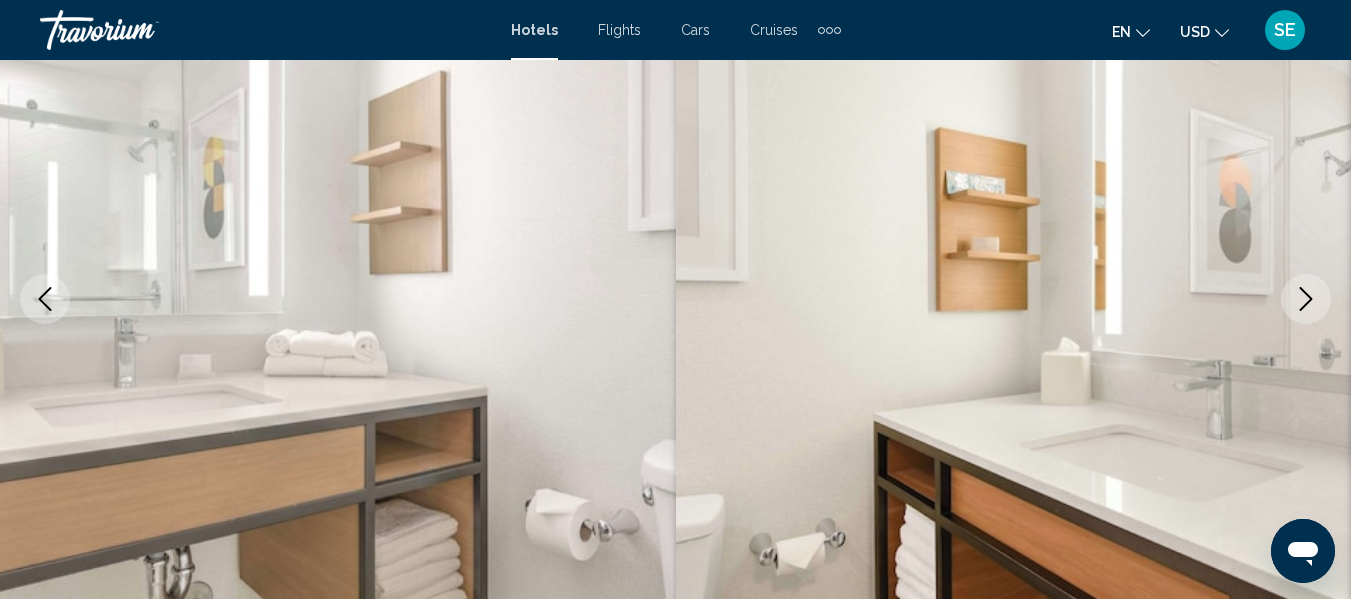 click at bounding box center (1306, 299) 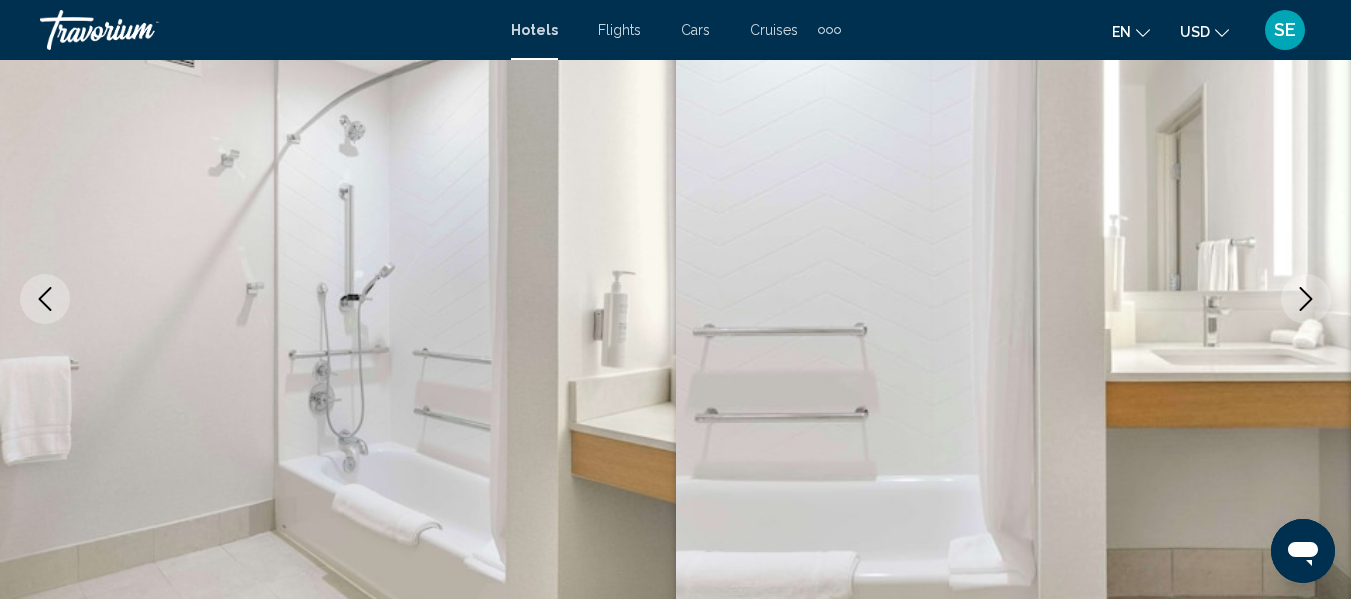 click at bounding box center [1306, 299] 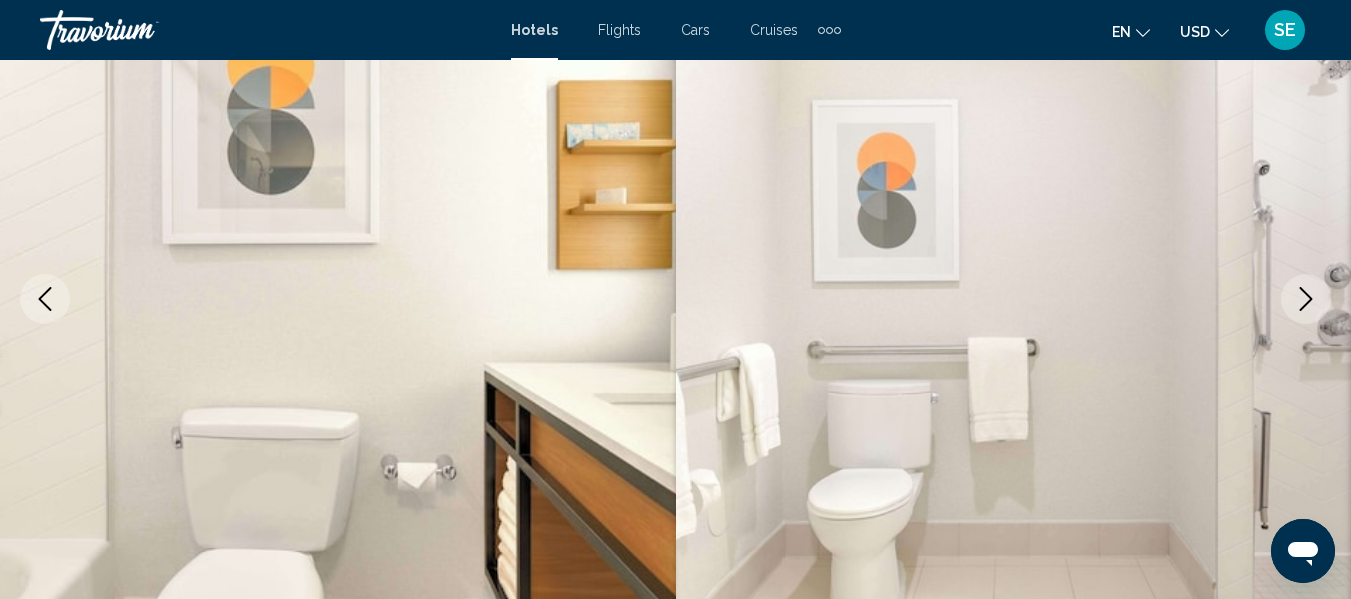 click at bounding box center (1306, 299) 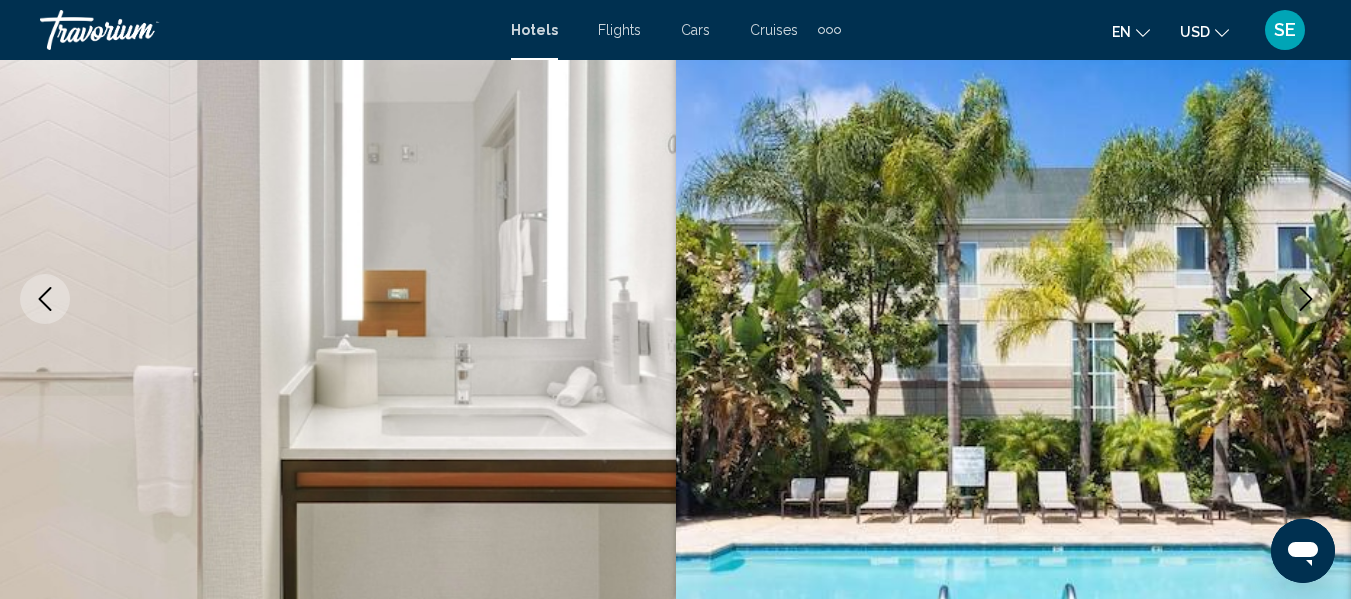 click at bounding box center [1306, 299] 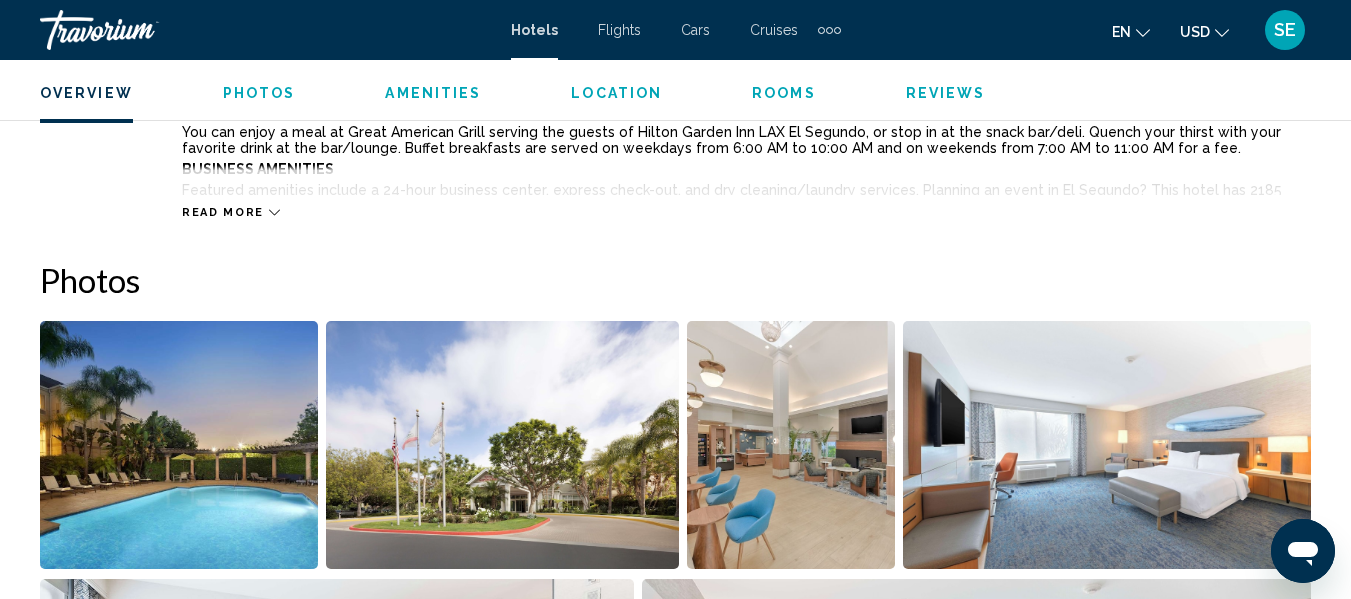 scroll, scrollTop: 1187, scrollLeft: 0, axis: vertical 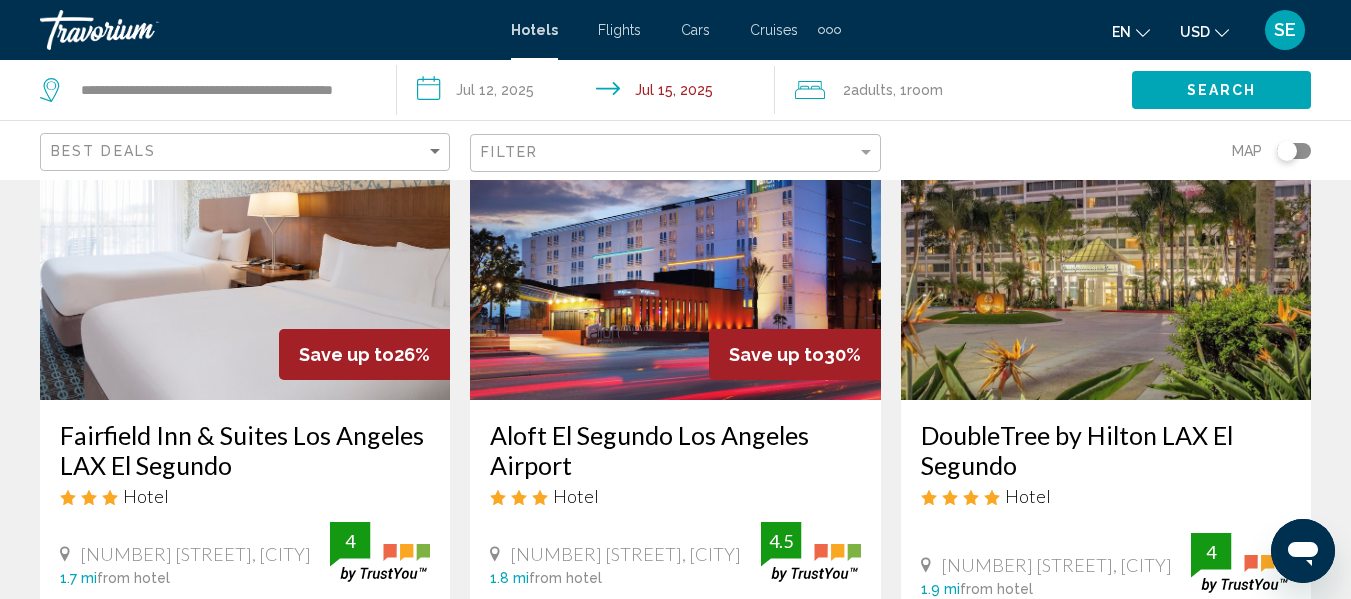 click at bounding box center (675, 240) 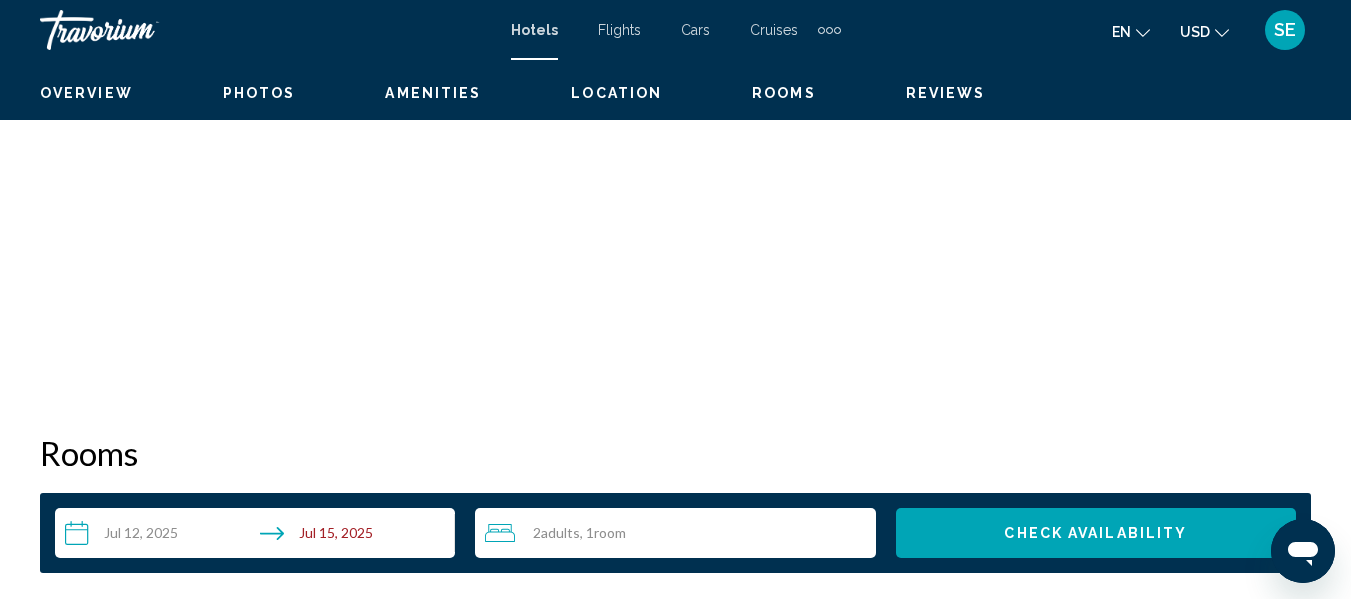 scroll, scrollTop: 236, scrollLeft: 0, axis: vertical 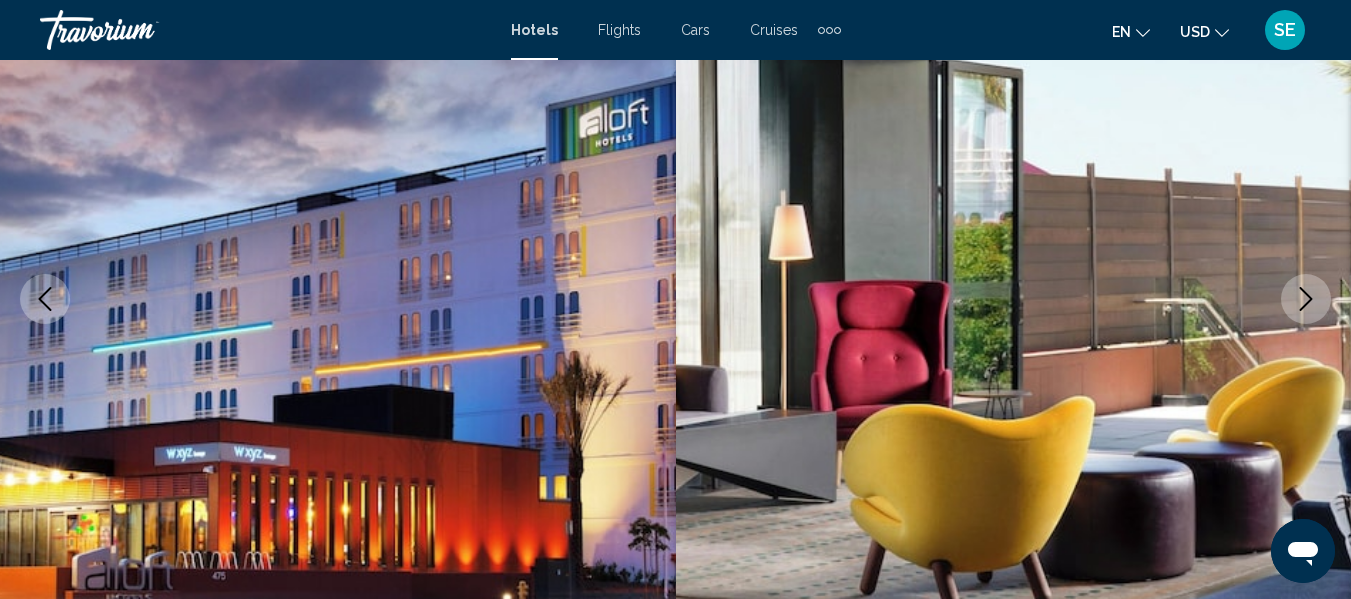 click at bounding box center [1306, 299] 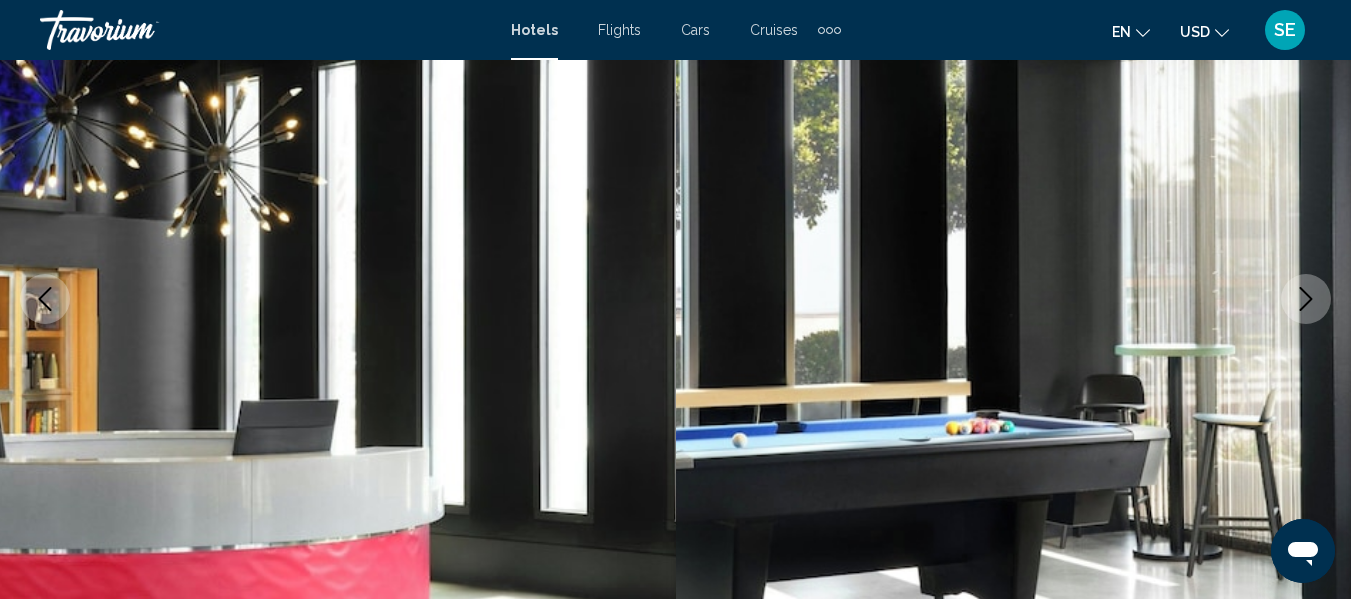 click at bounding box center (1306, 299) 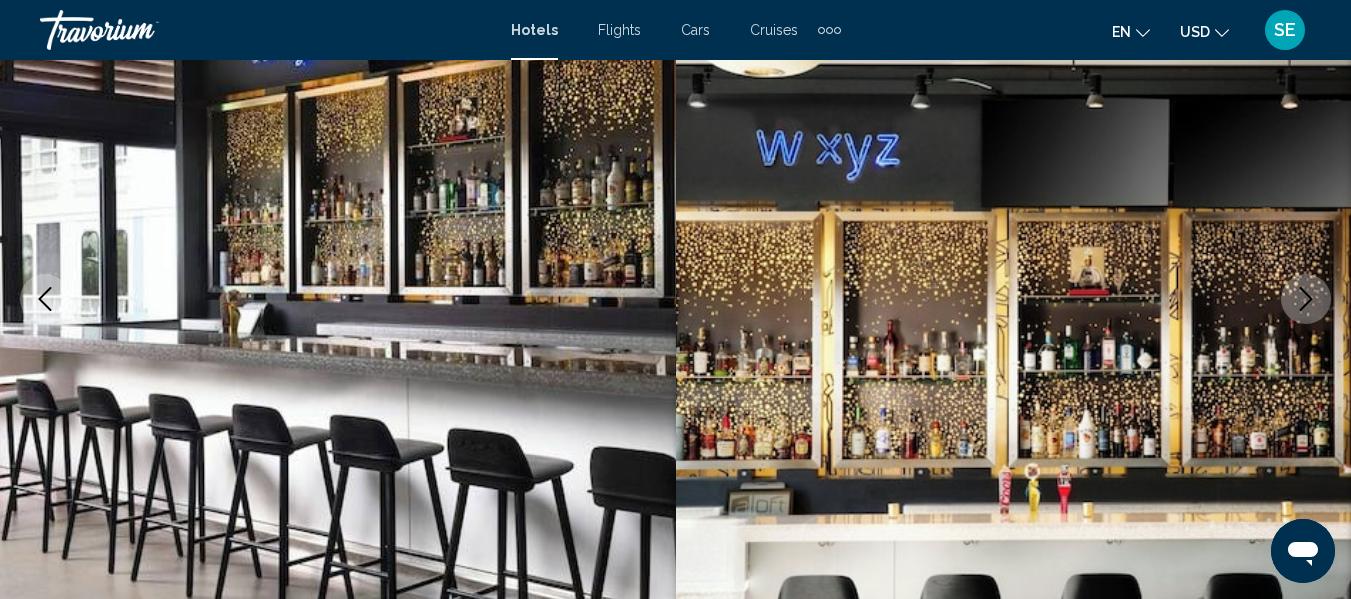 click at bounding box center [1306, 299] 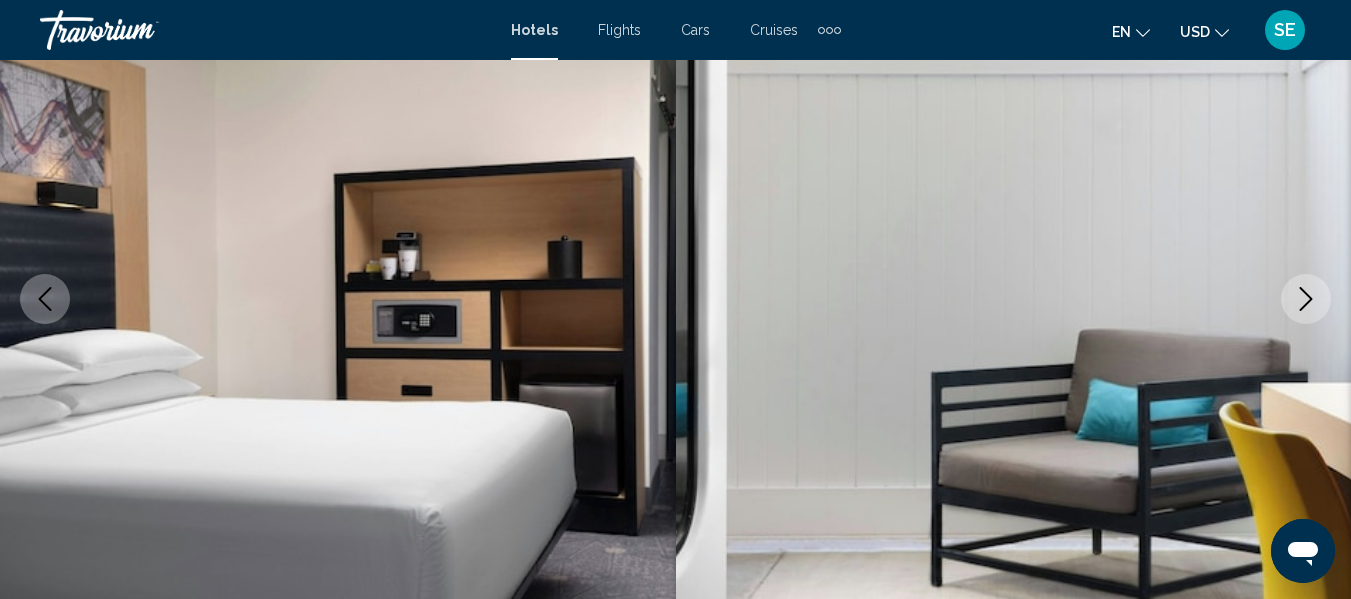 click at bounding box center [1306, 299] 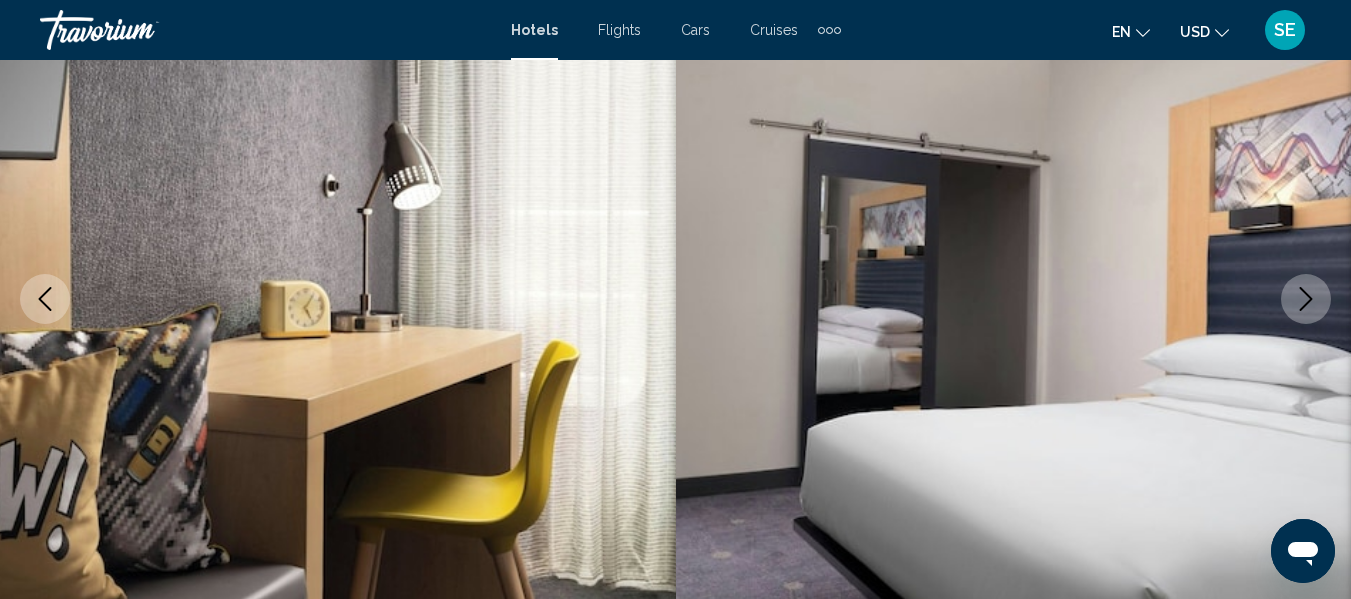 click at bounding box center (1306, 299) 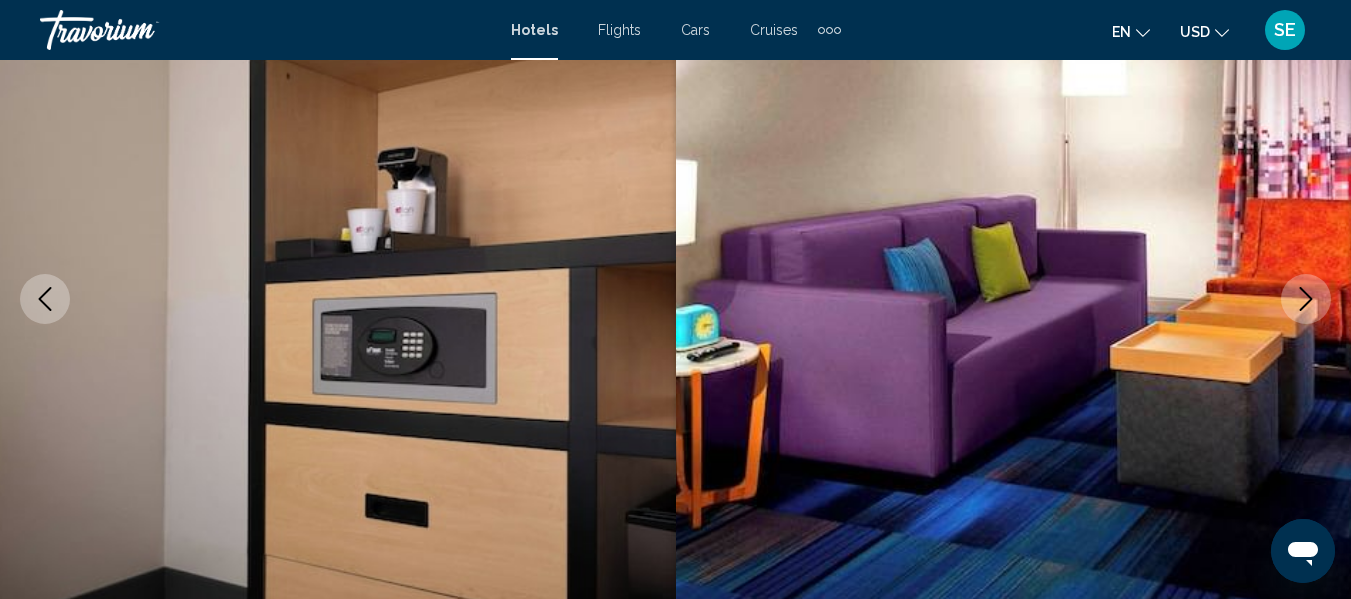 click at bounding box center [1306, 299] 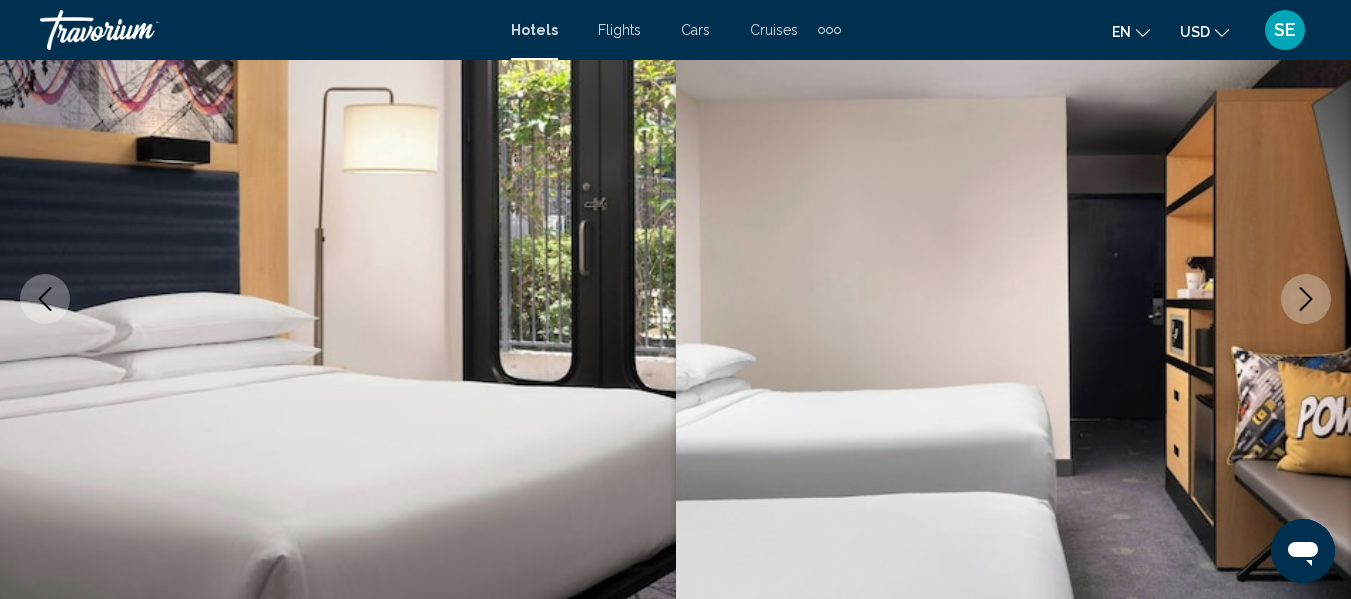 click at bounding box center (1306, 299) 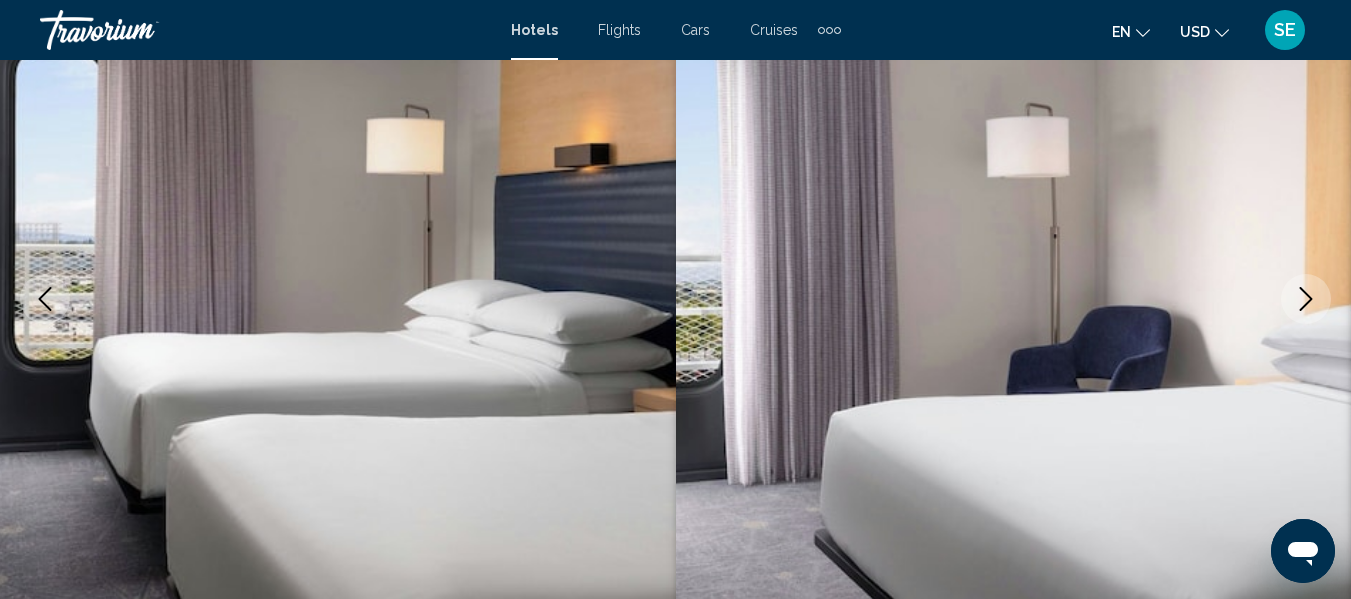 click at bounding box center (1306, 299) 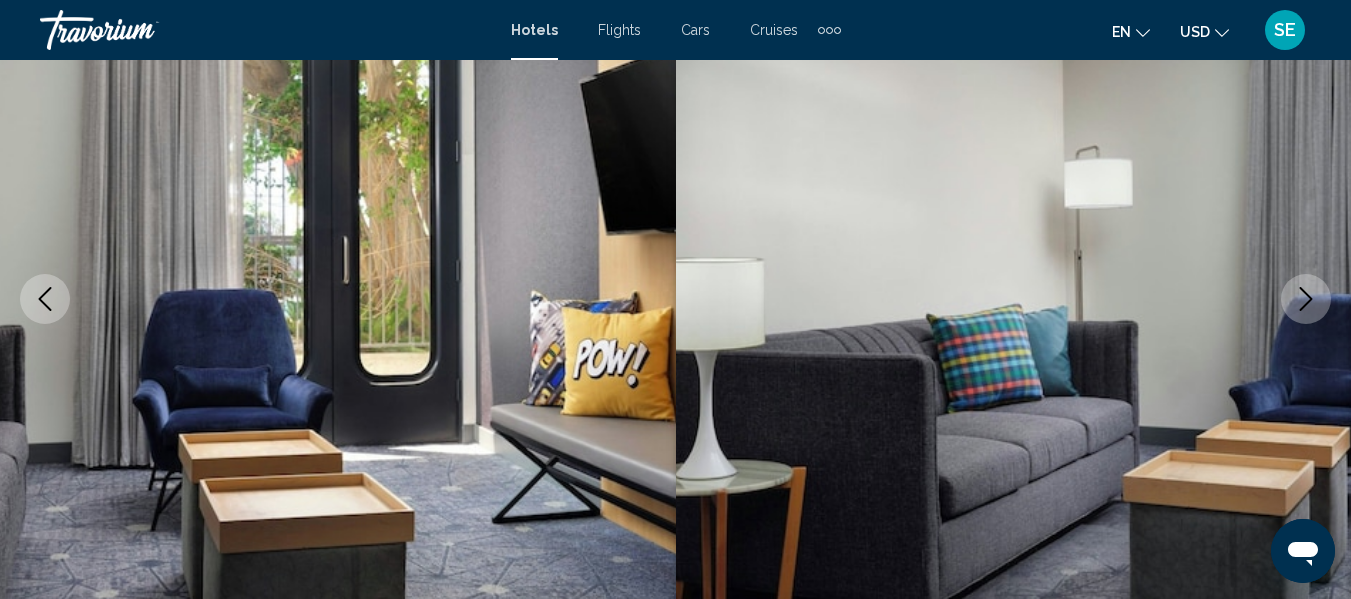 click at bounding box center [1306, 299] 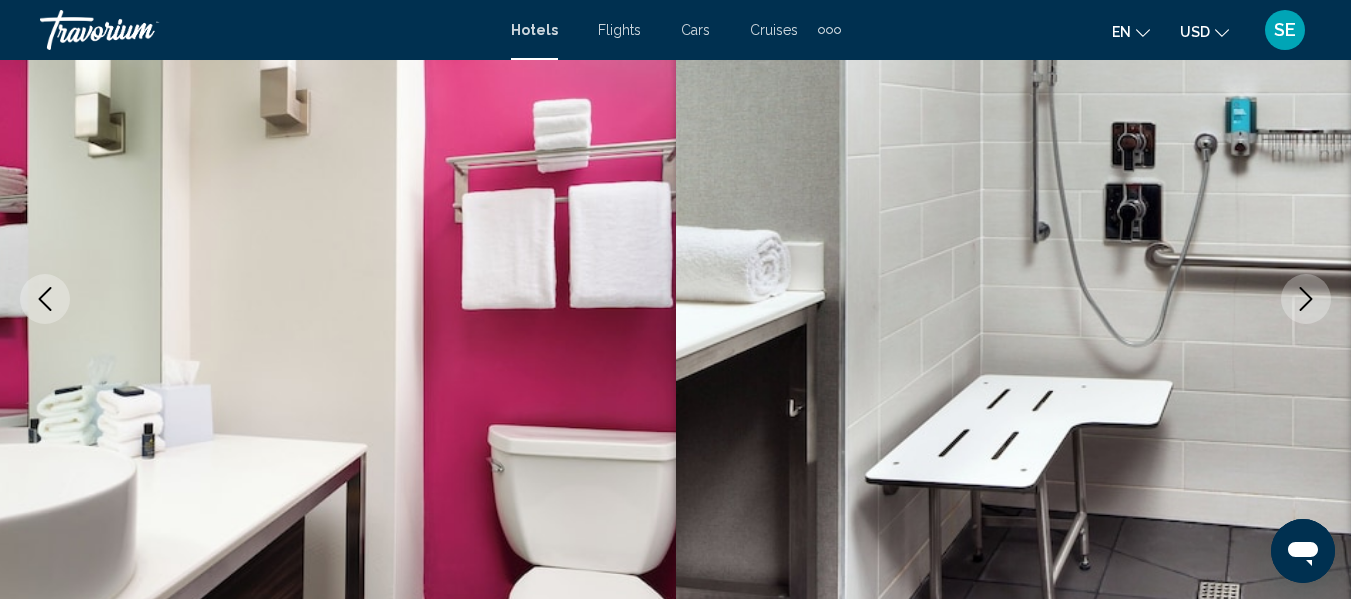 click at bounding box center (1306, 299) 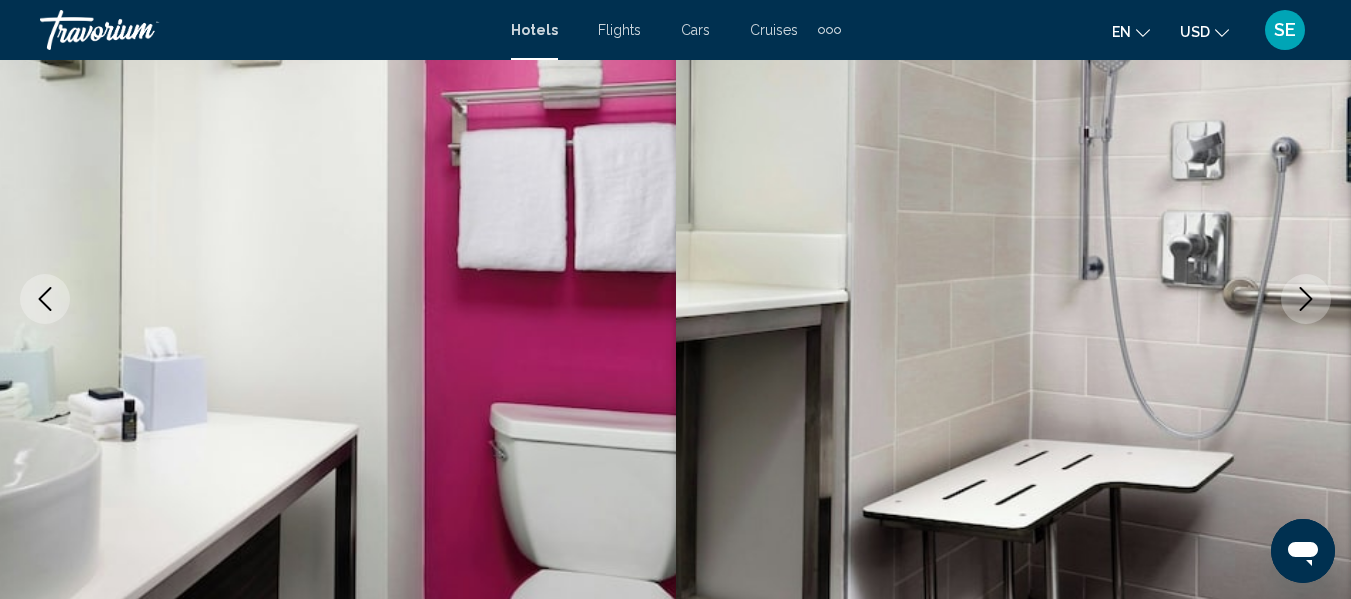 click at bounding box center [1306, 299] 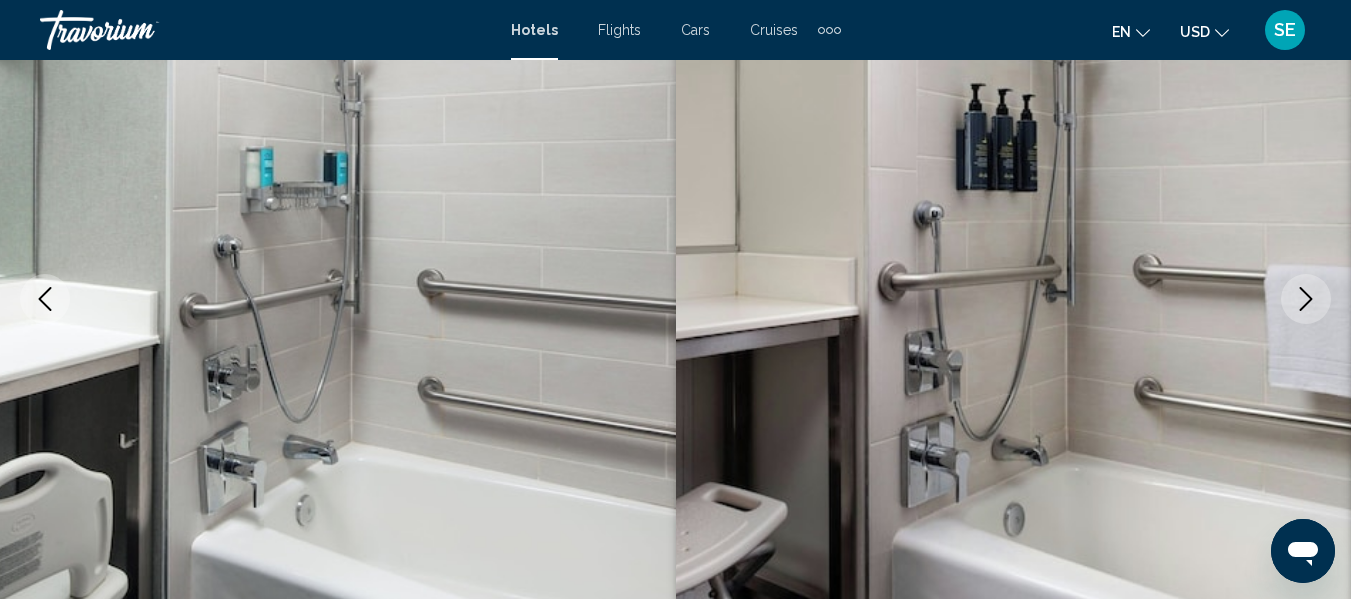 click at bounding box center (1306, 299) 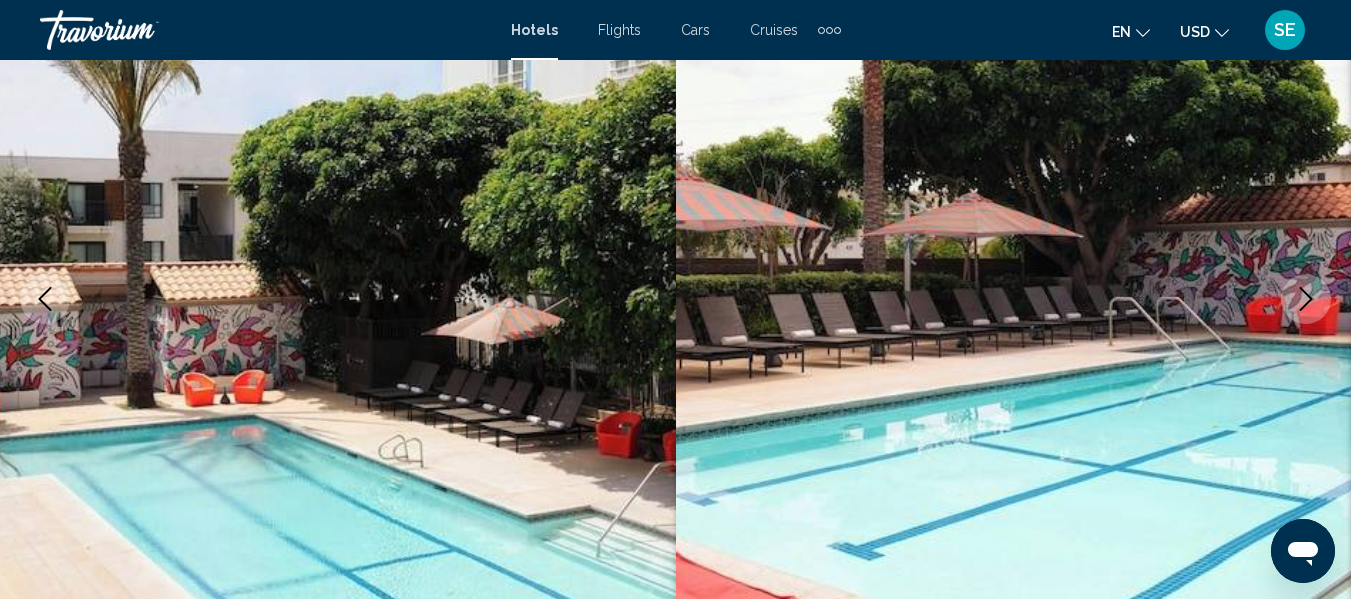 click at bounding box center [1306, 299] 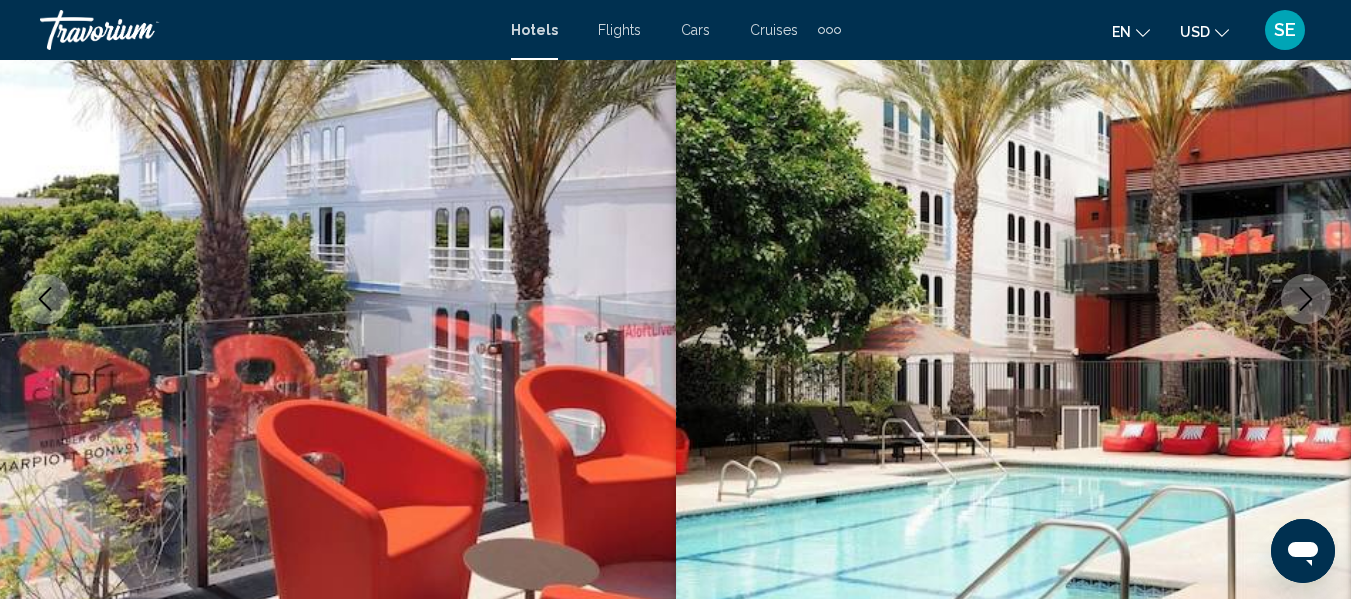 click at bounding box center [1306, 299] 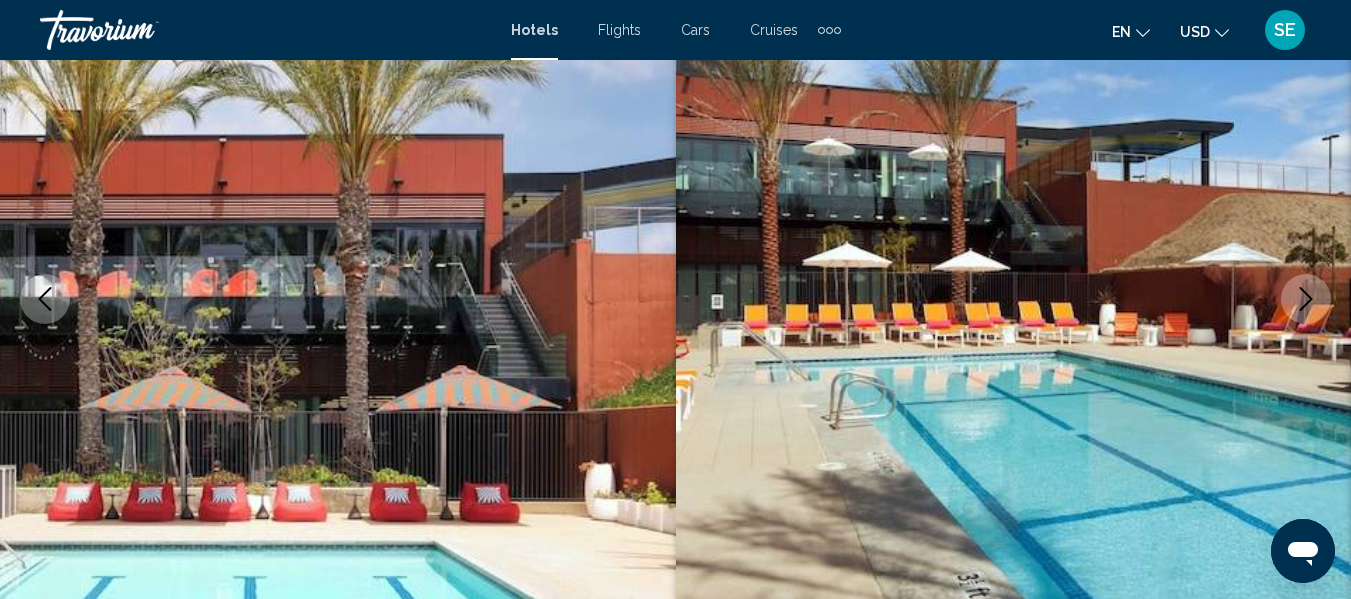 click at bounding box center (1306, 299) 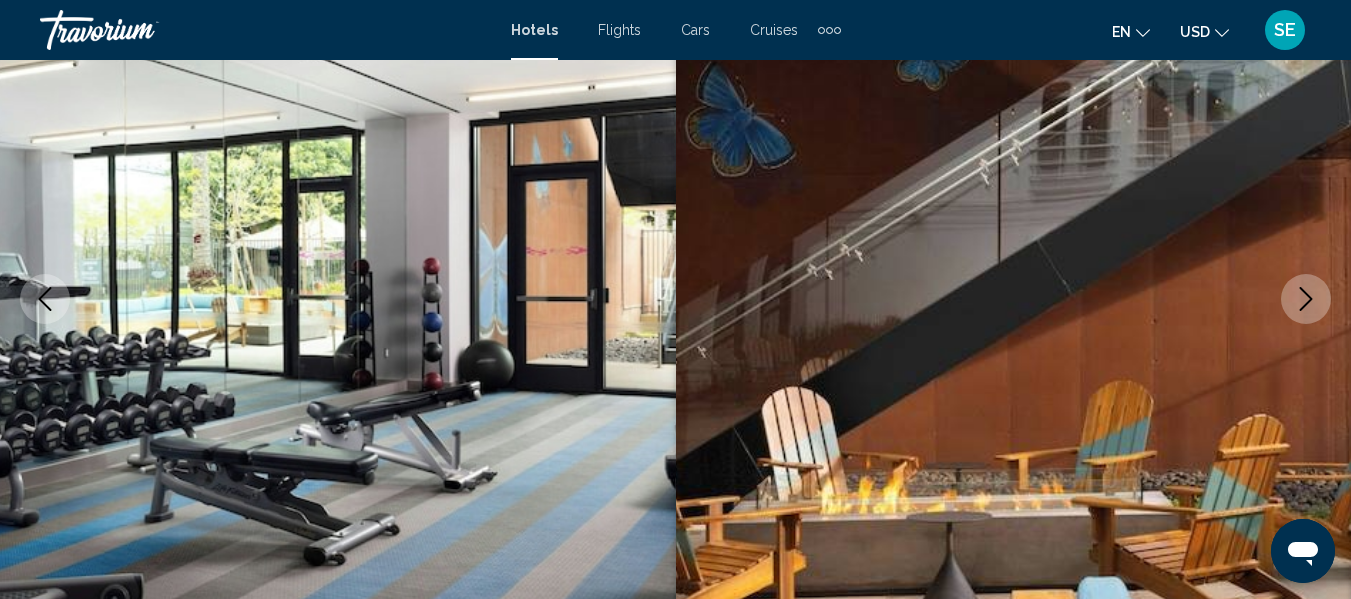 click at bounding box center (1306, 299) 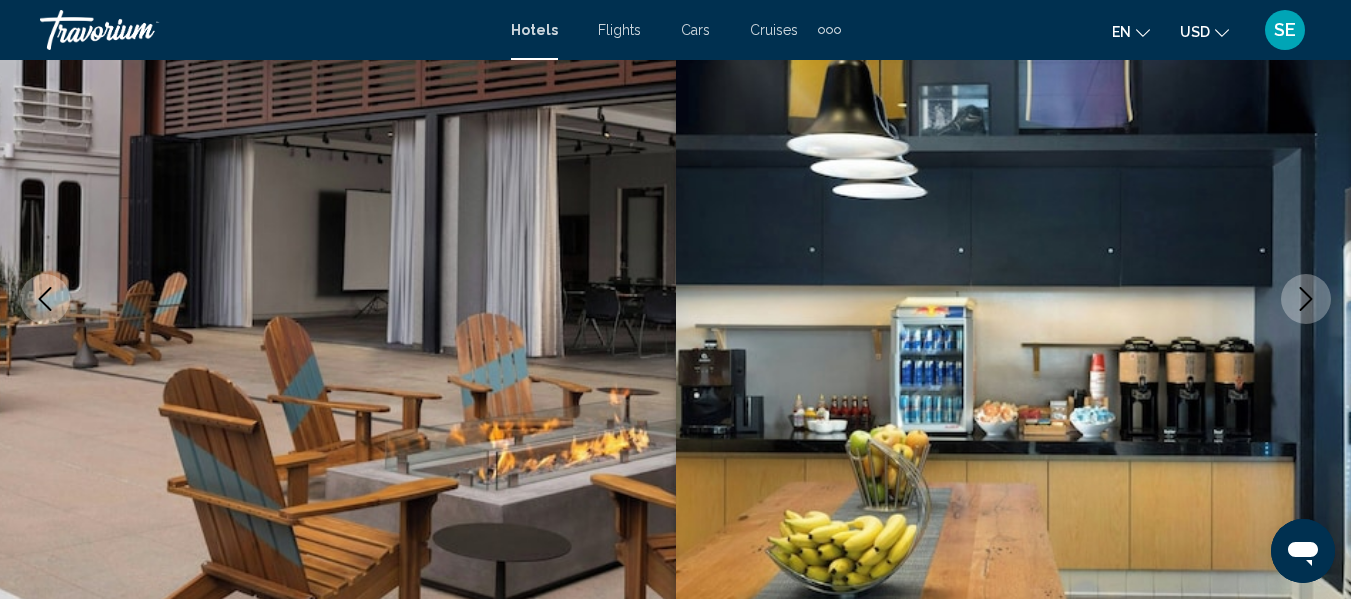 click at bounding box center [1306, 299] 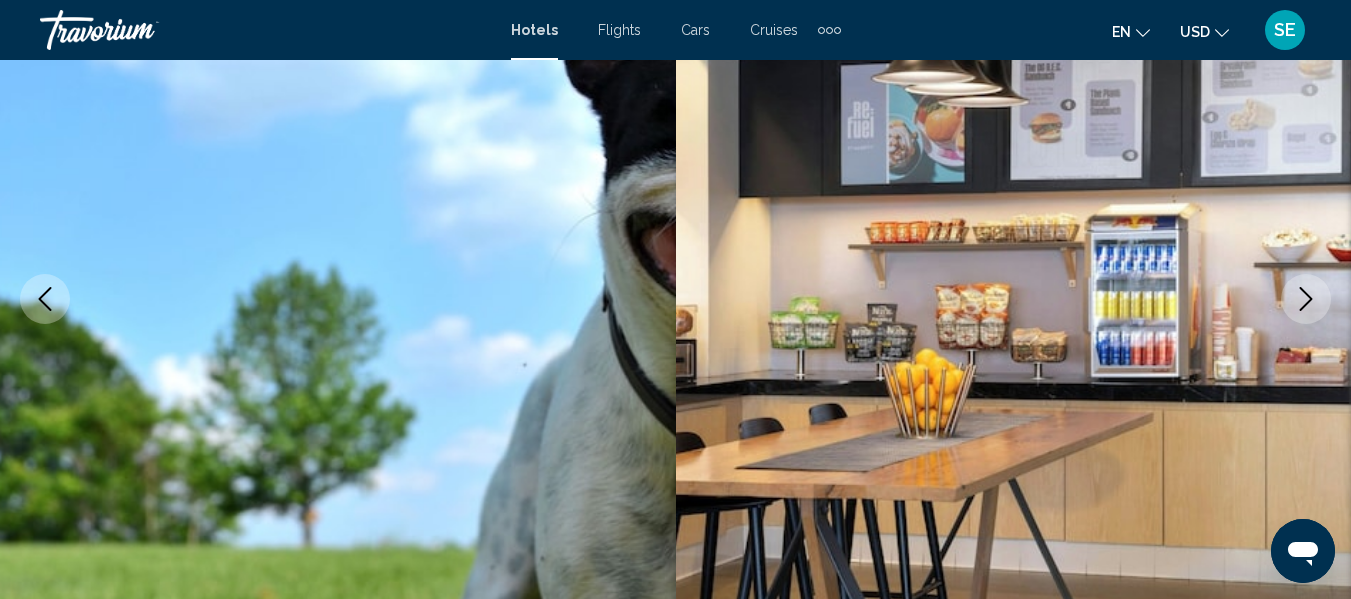 click at bounding box center (1306, 299) 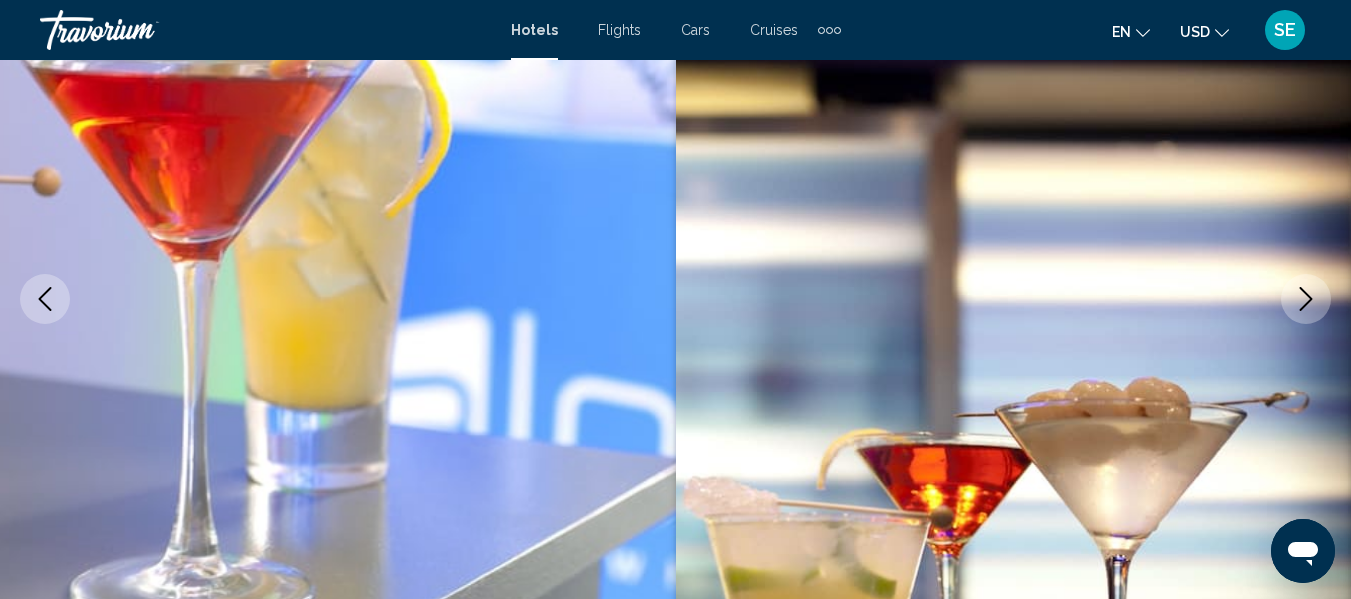 click at bounding box center (1306, 299) 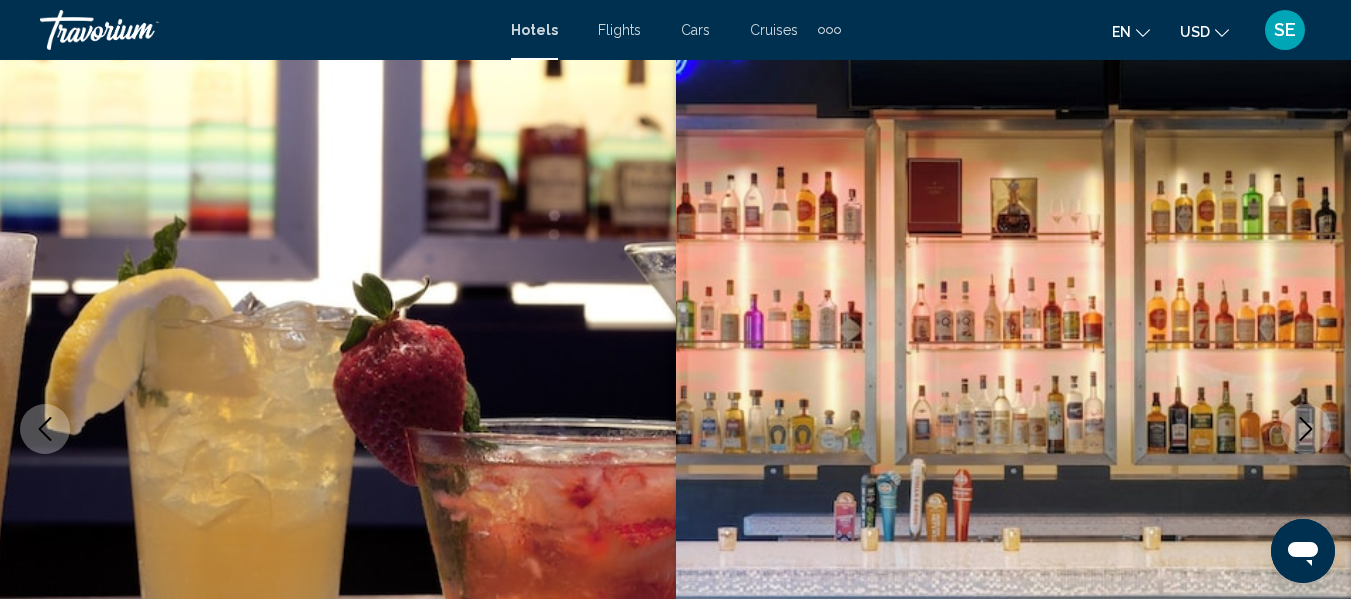 scroll, scrollTop: 0, scrollLeft: 0, axis: both 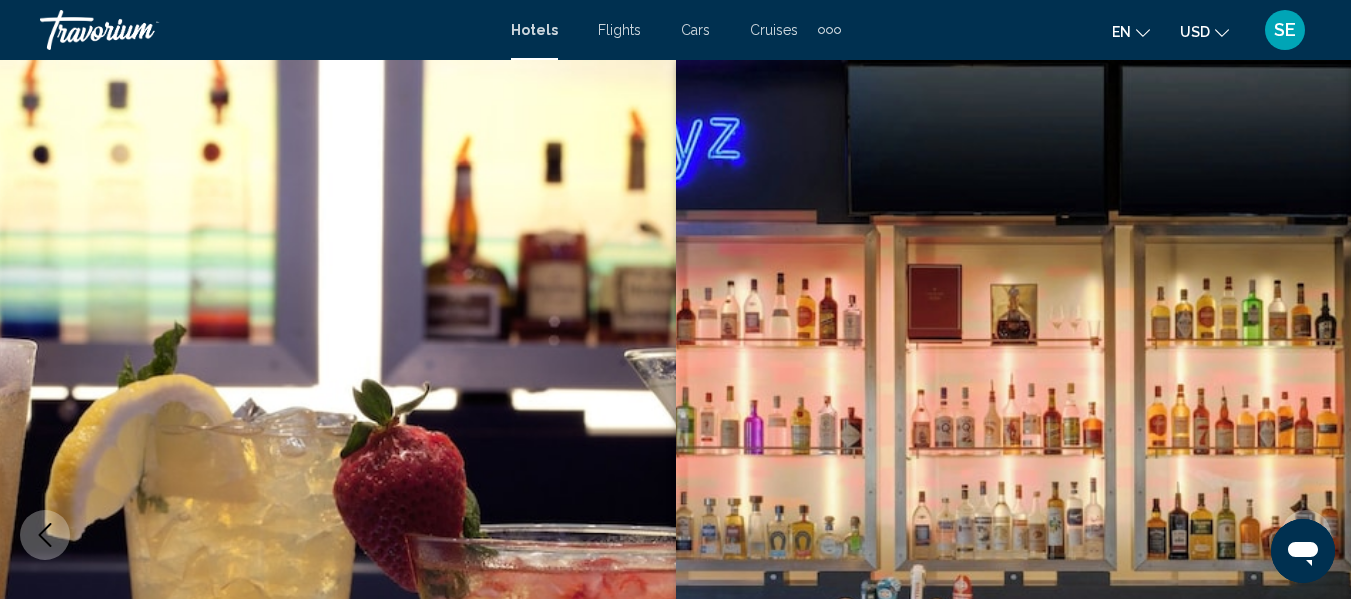 click at bounding box center (1014, 535) 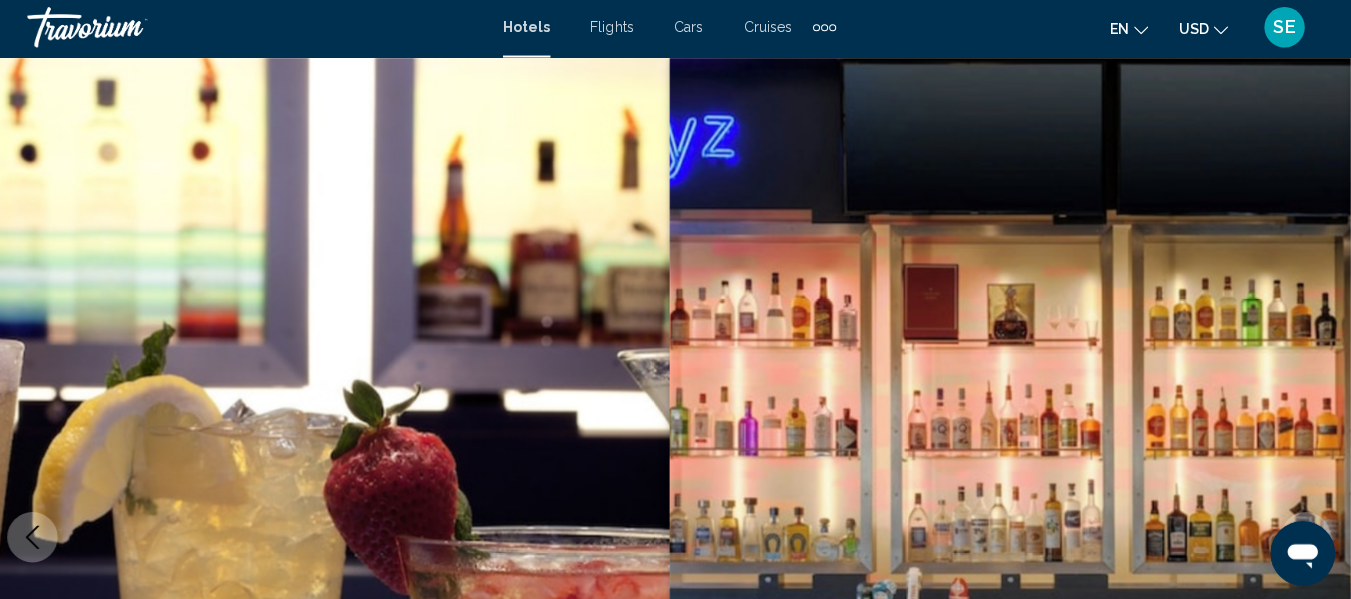 scroll, scrollTop: 0, scrollLeft: 0, axis: both 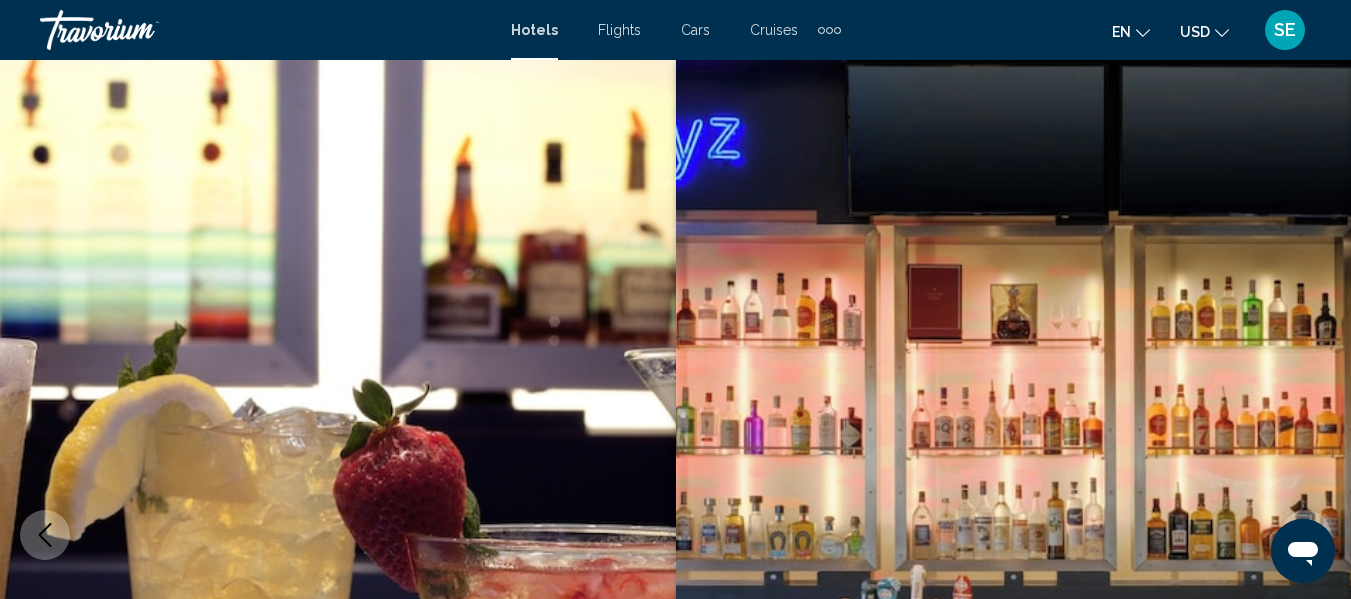 click at bounding box center [1014, 535] 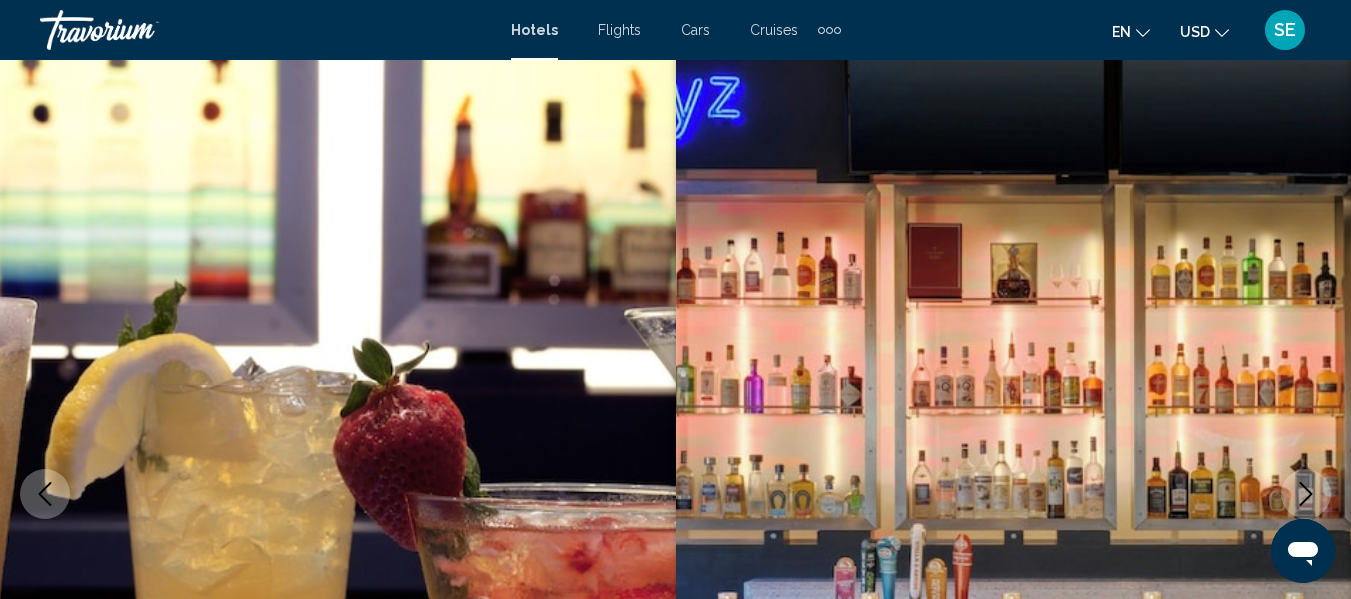 scroll, scrollTop: 0, scrollLeft: 0, axis: both 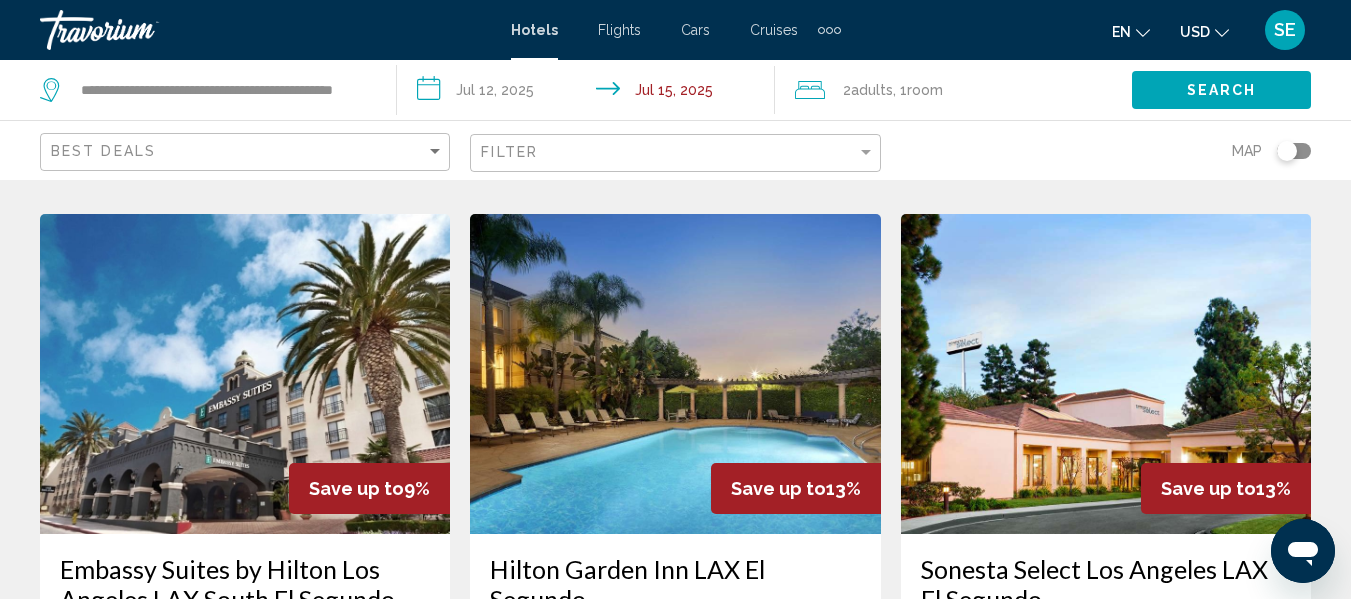 click at bounding box center (675, 374) 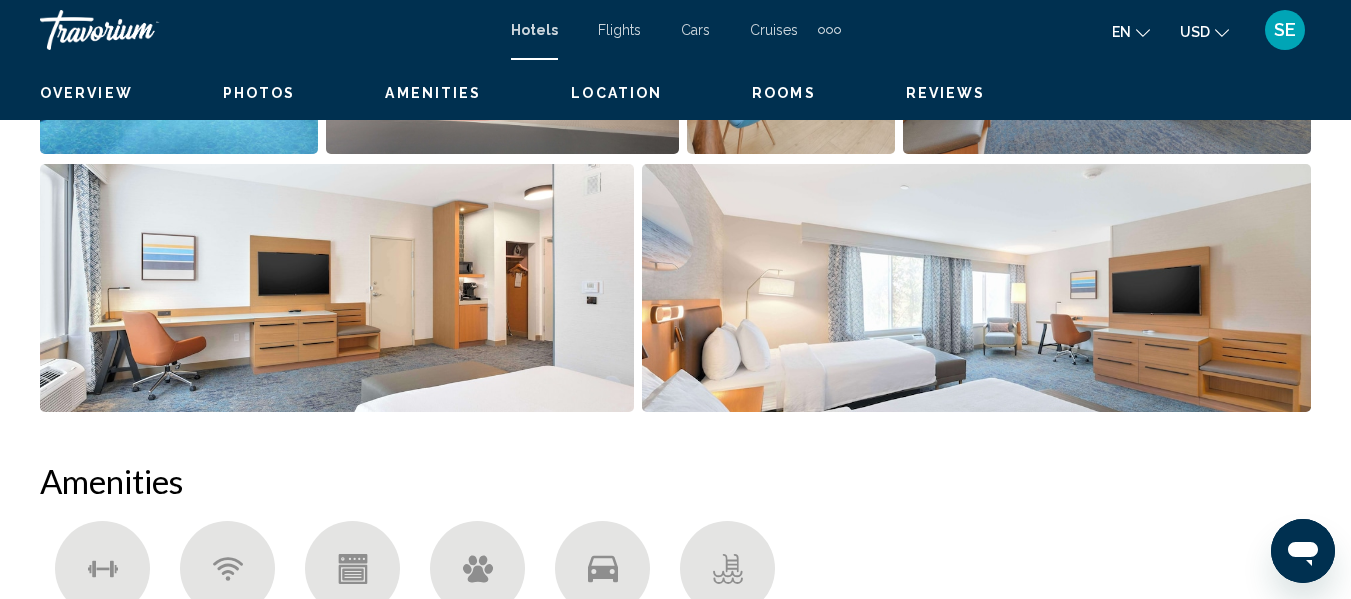 scroll, scrollTop: 236, scrollLeft: 0, axis: vertical 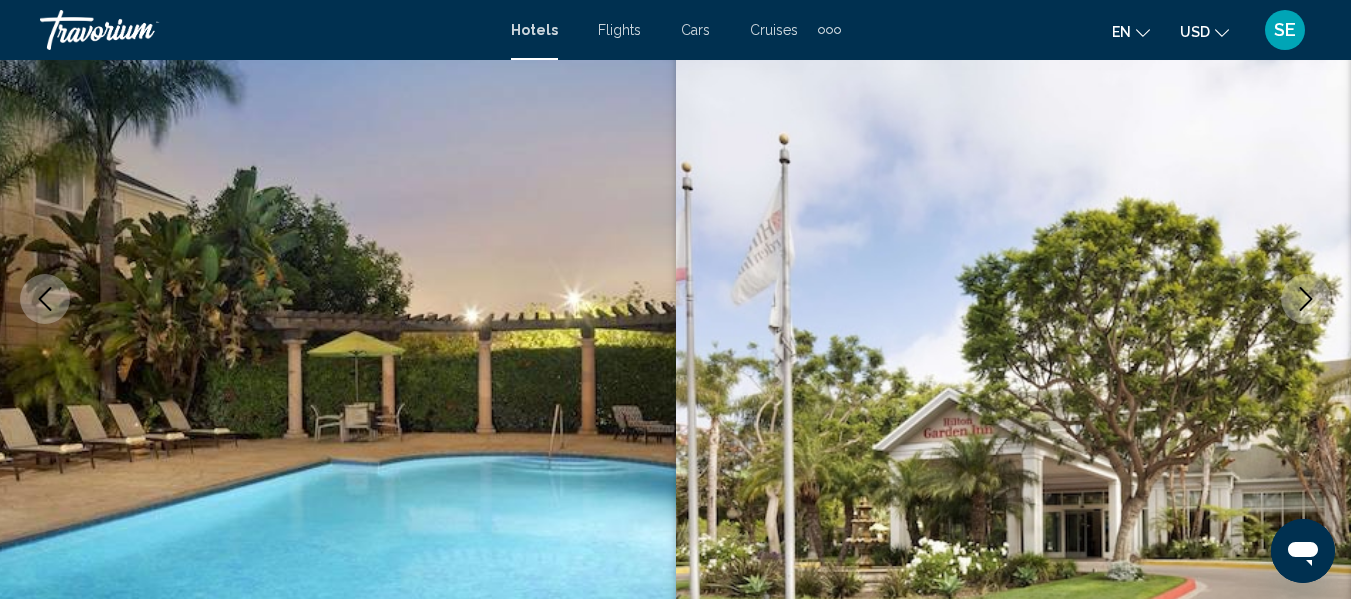 click 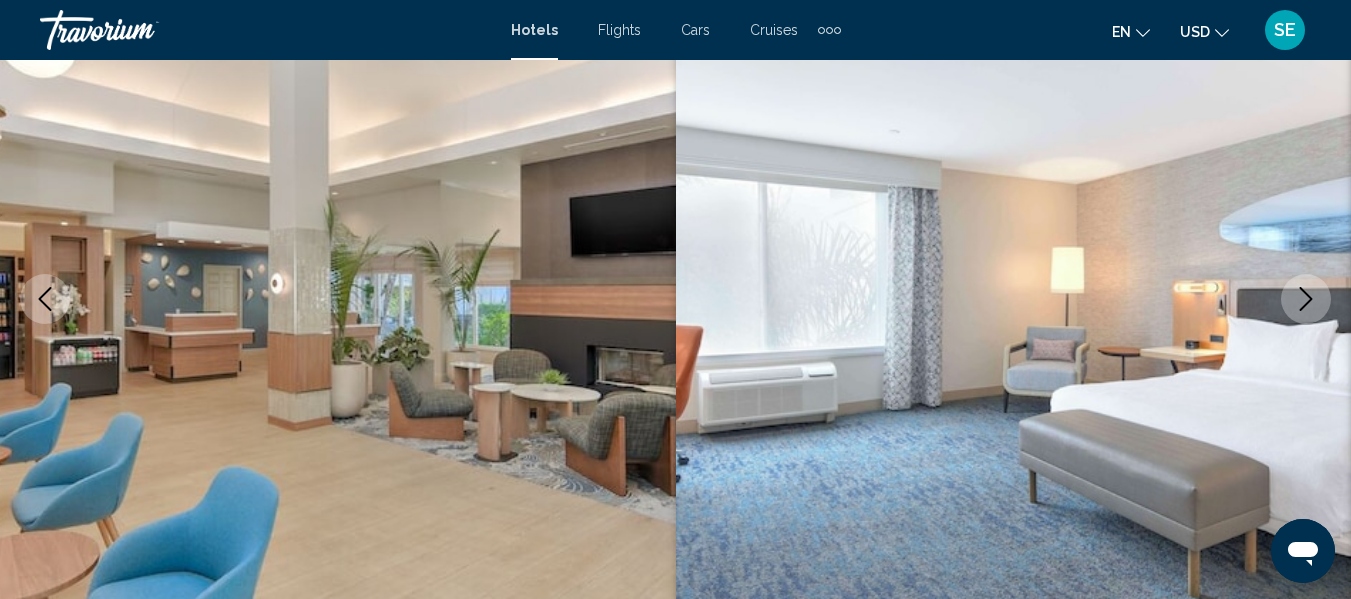 click 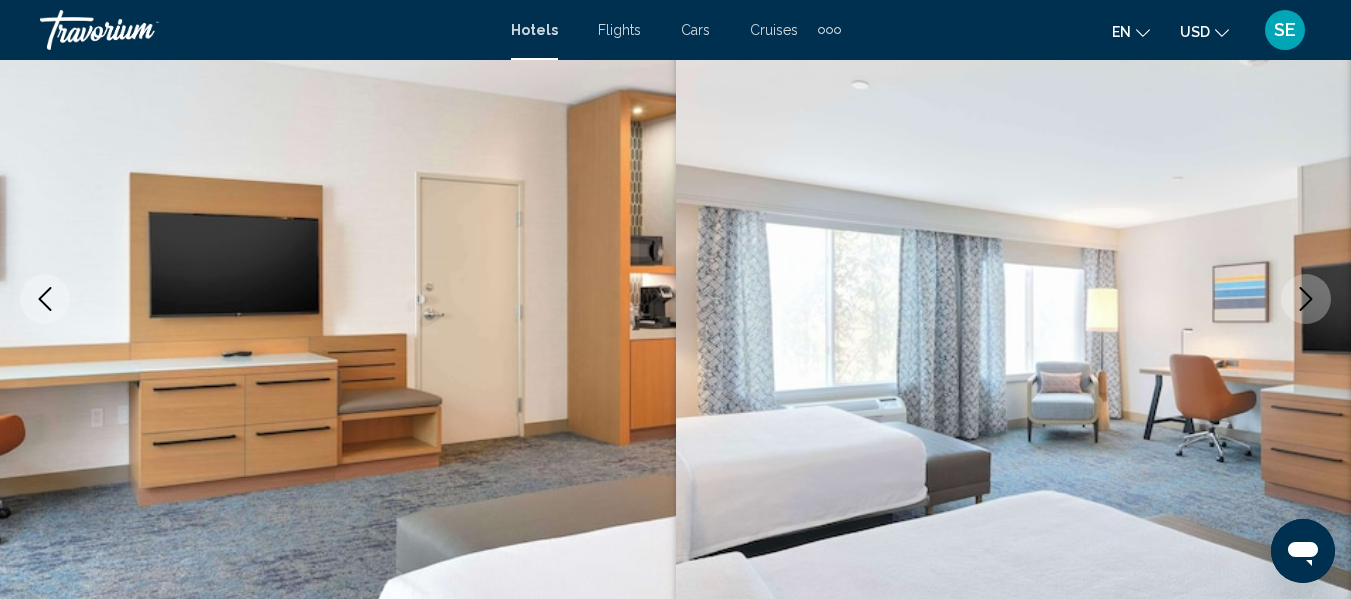 click 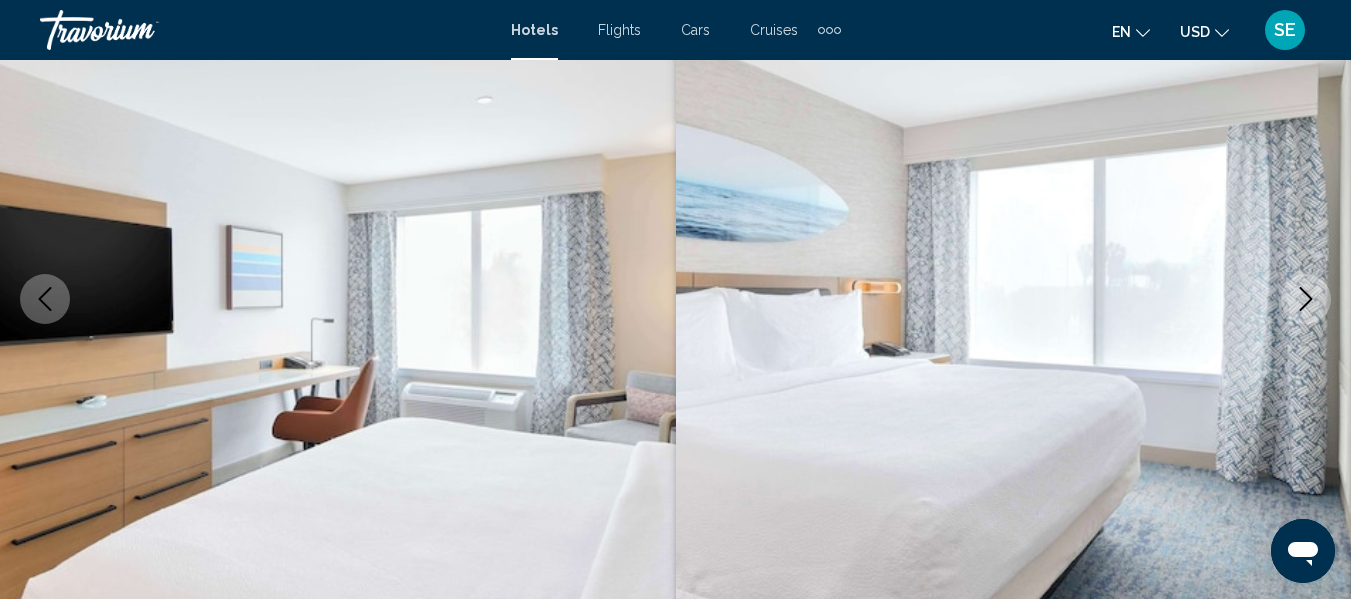 click 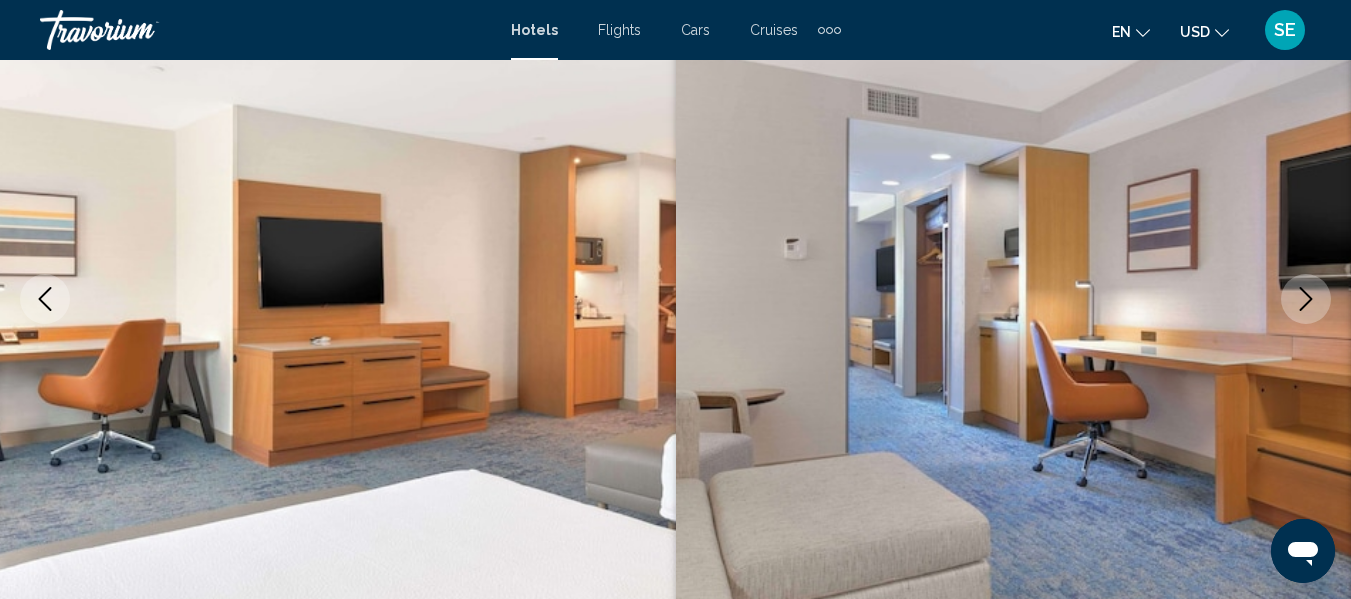 click 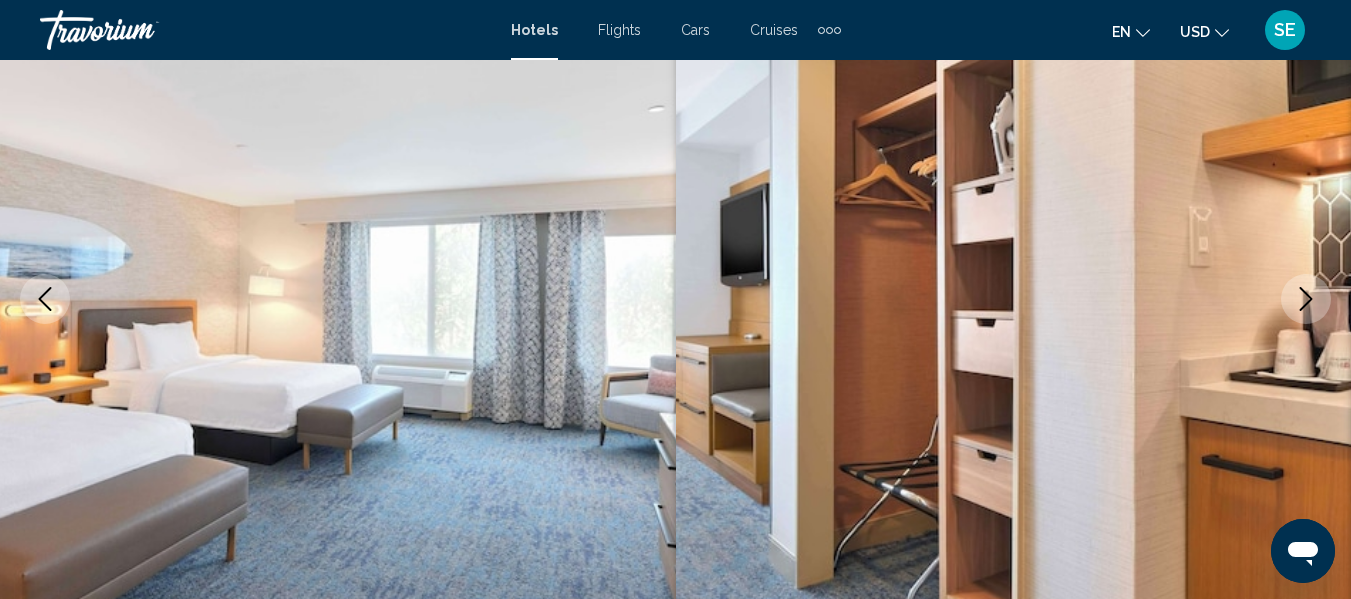 click 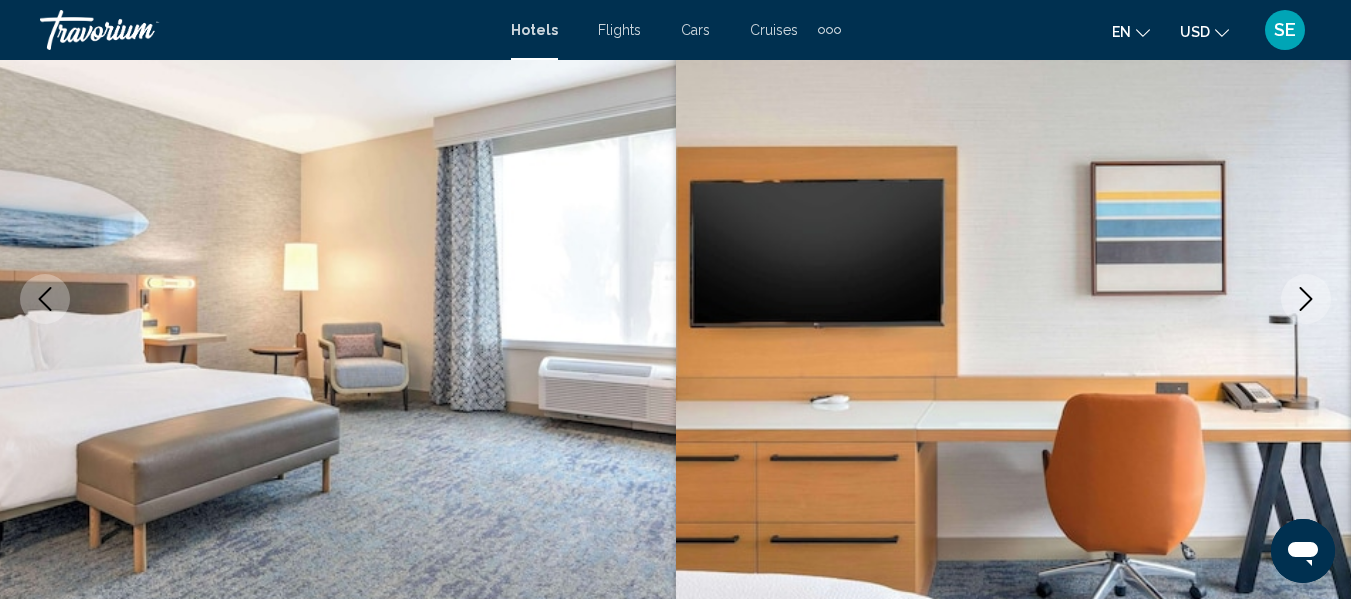click 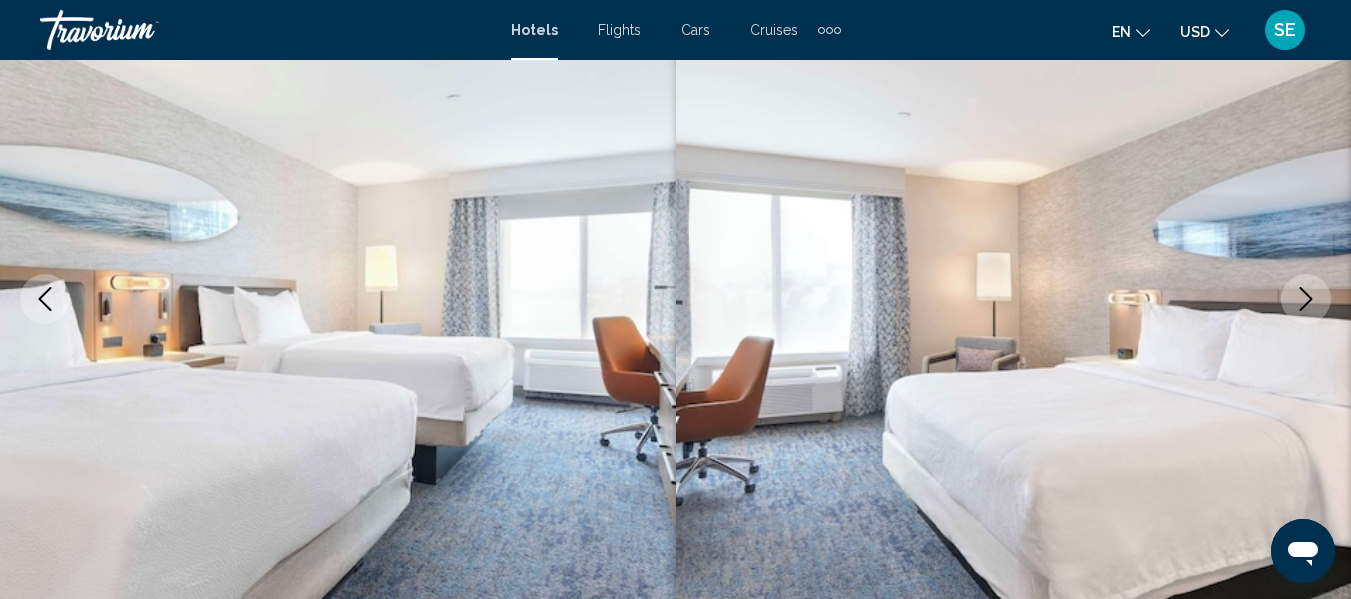 click 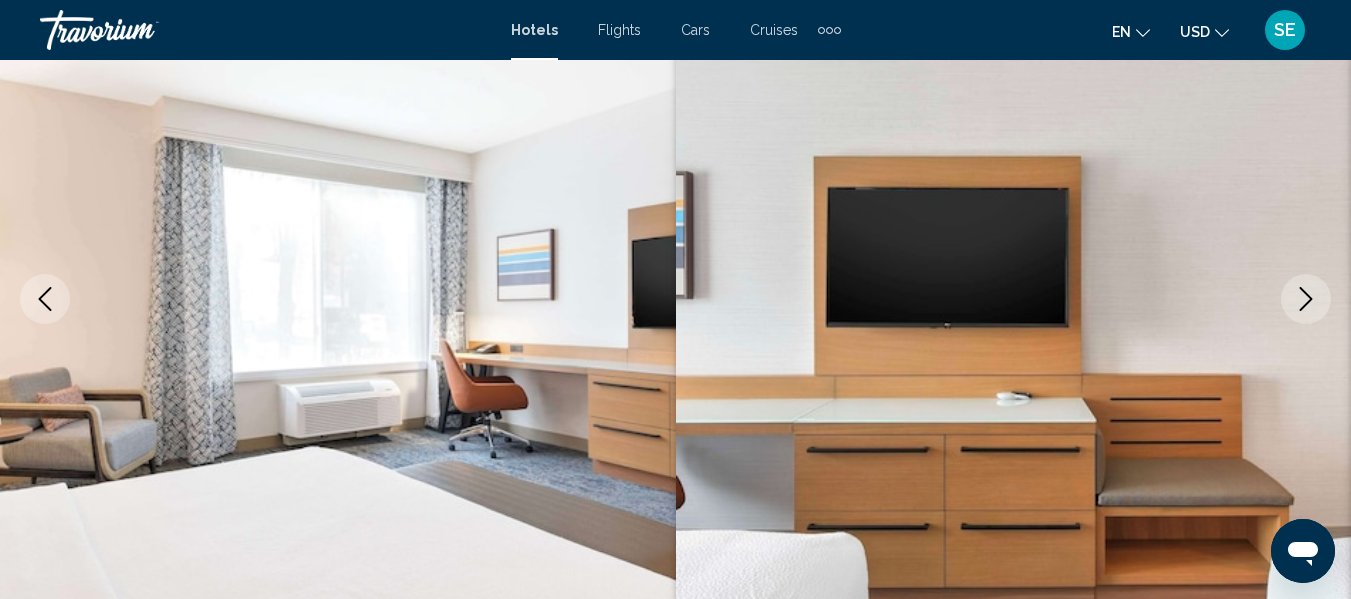 click 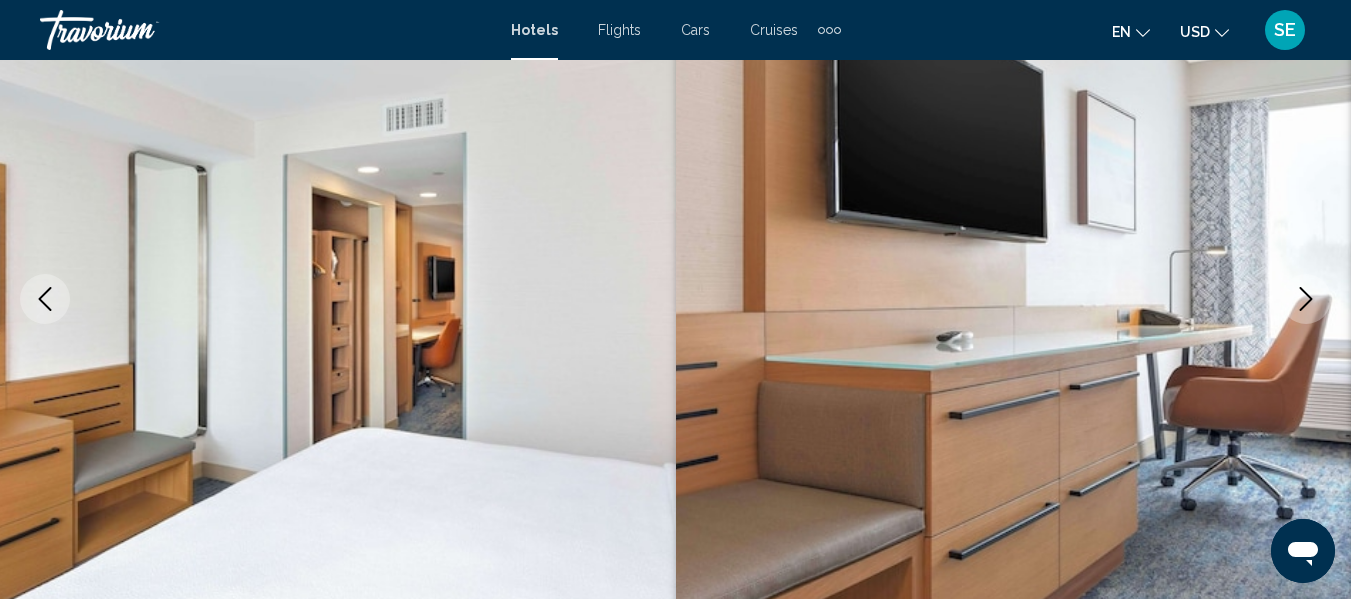 click 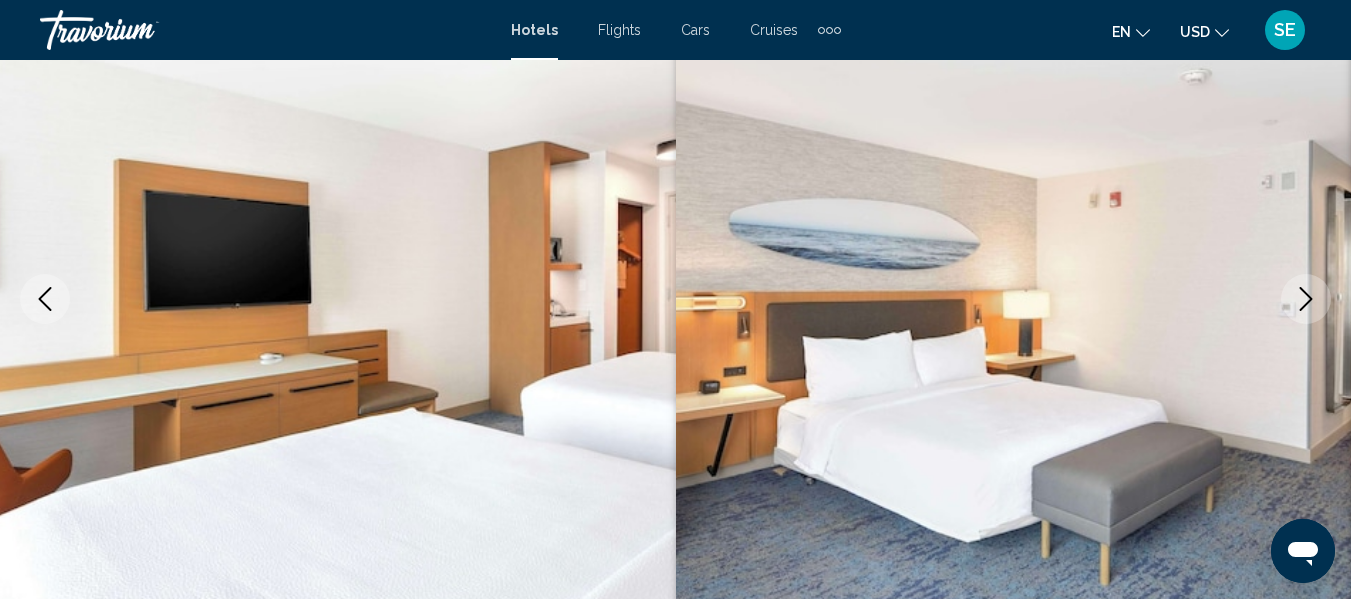 click 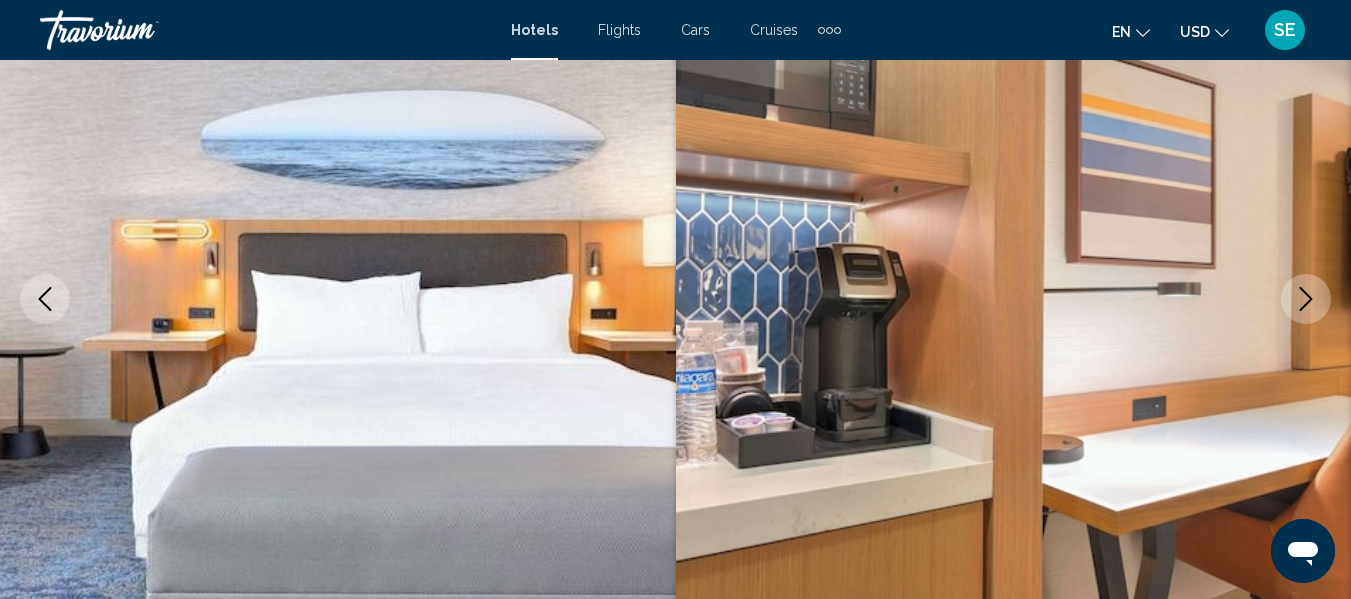 click 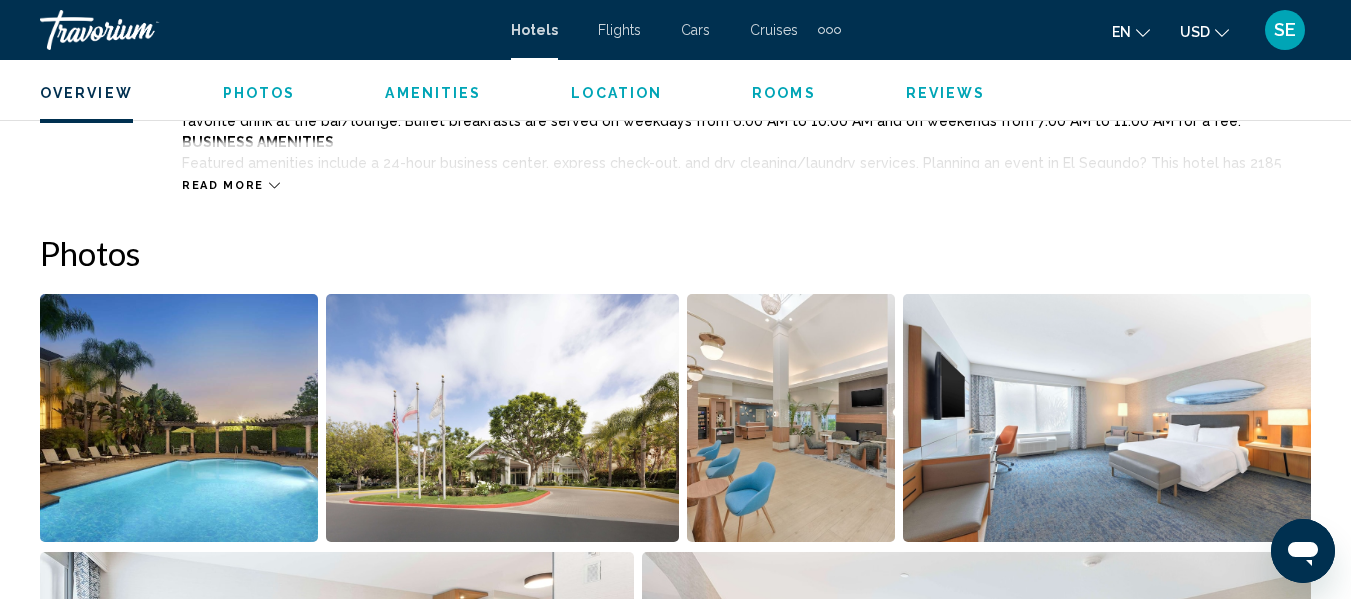 scroll, scrollTop: 1214, scrollLeft: 0, axis: vertical 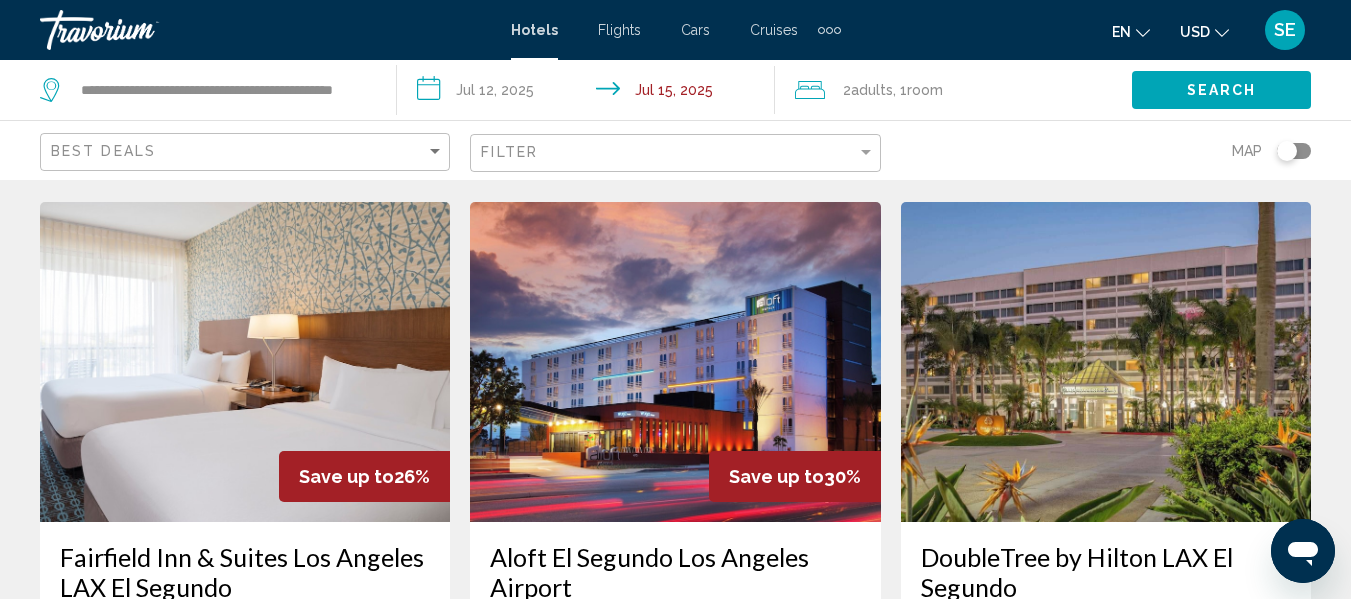 click at bounding box center [675, 362] 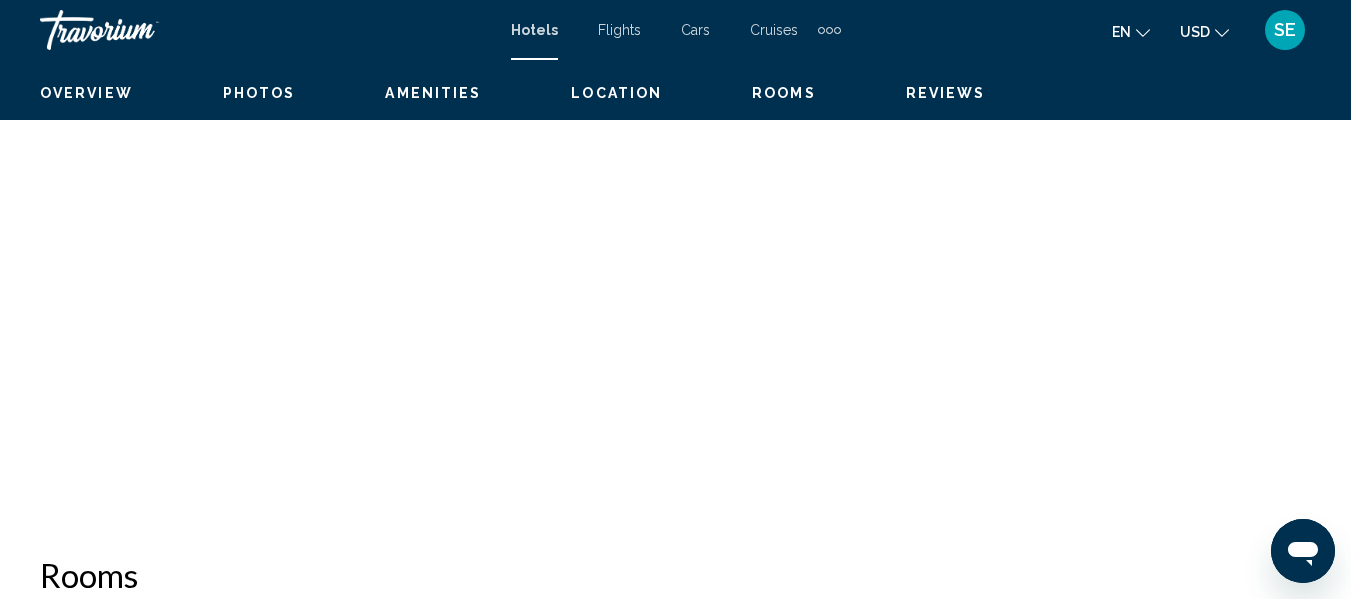 scroll, scrollTop: 236, scrollLeft: 0, axis: vertical 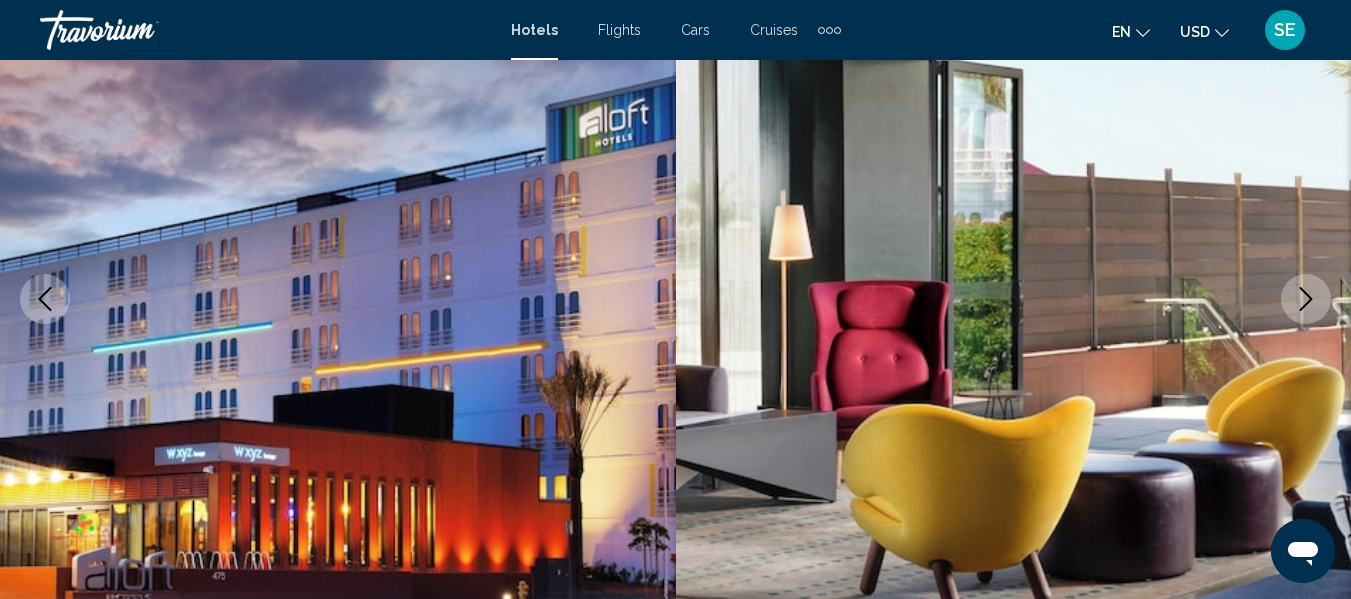 click 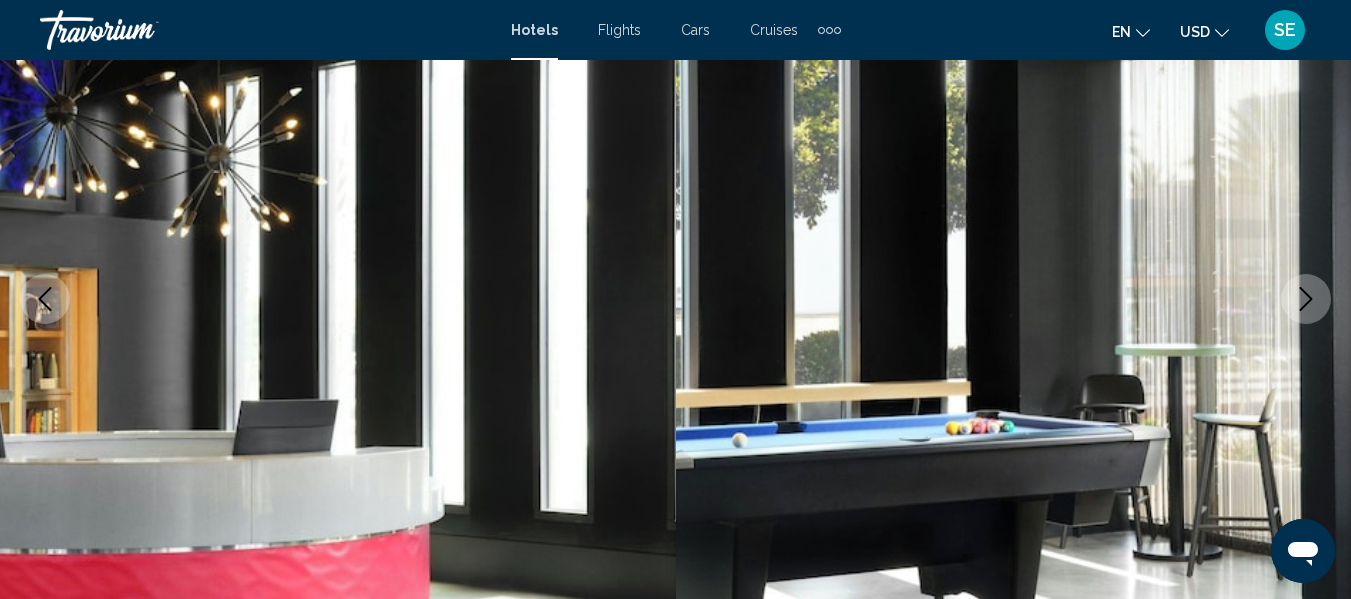 click 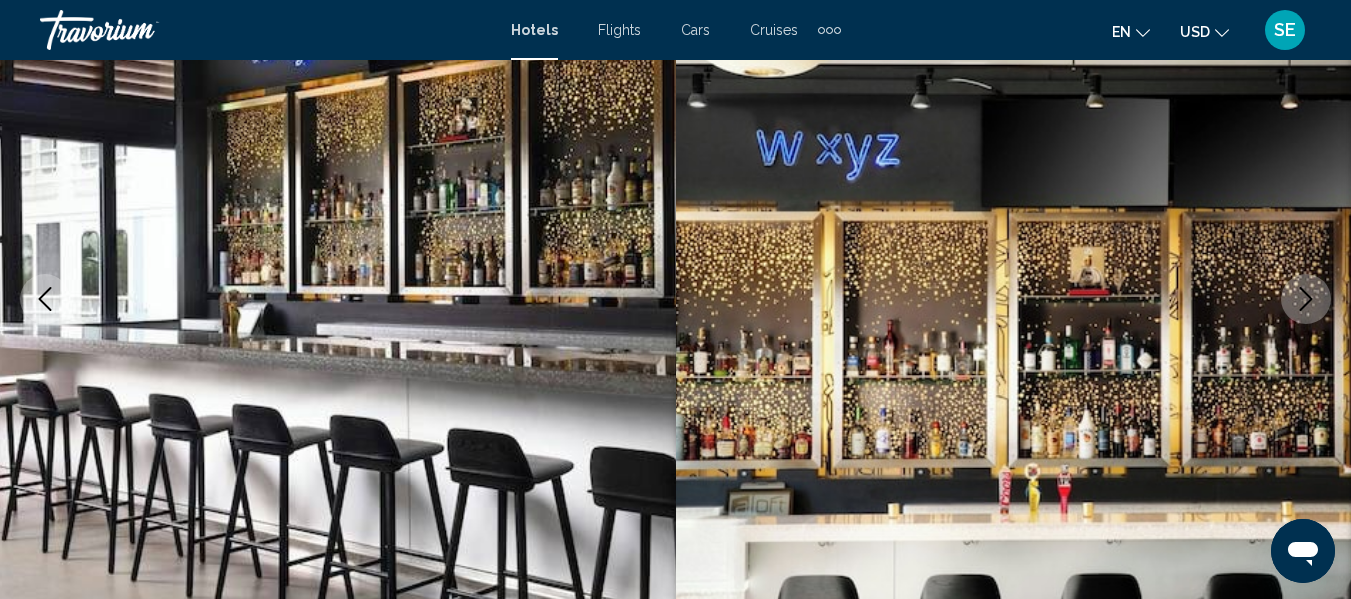 click 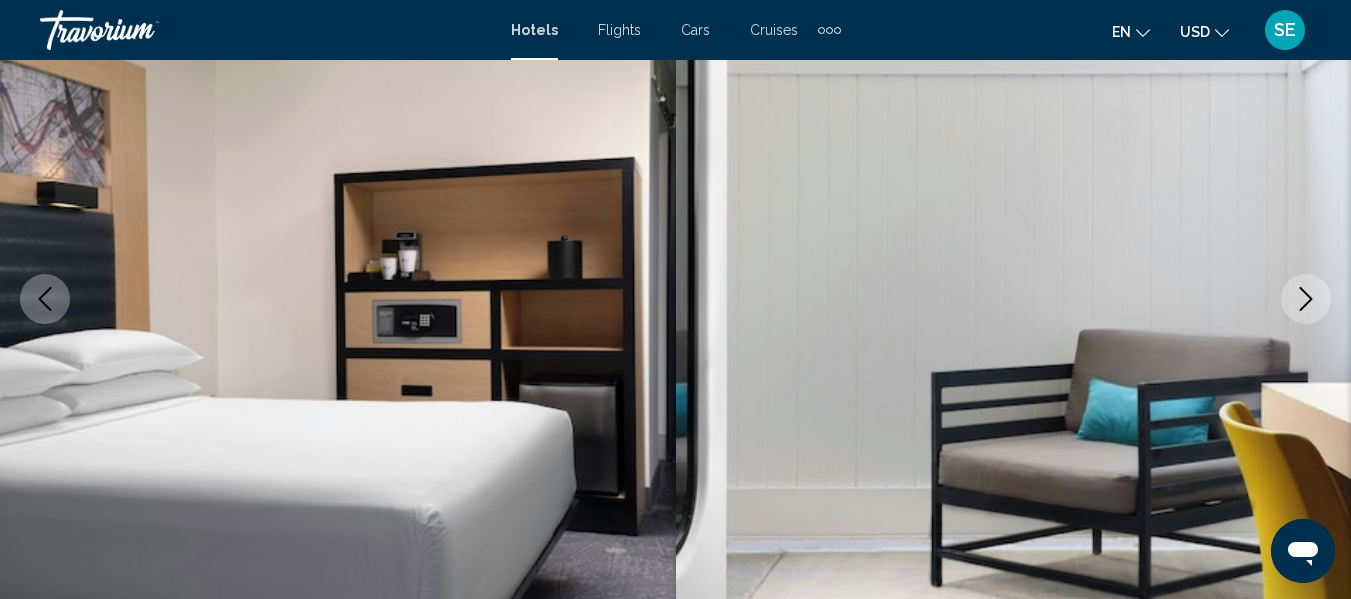 click 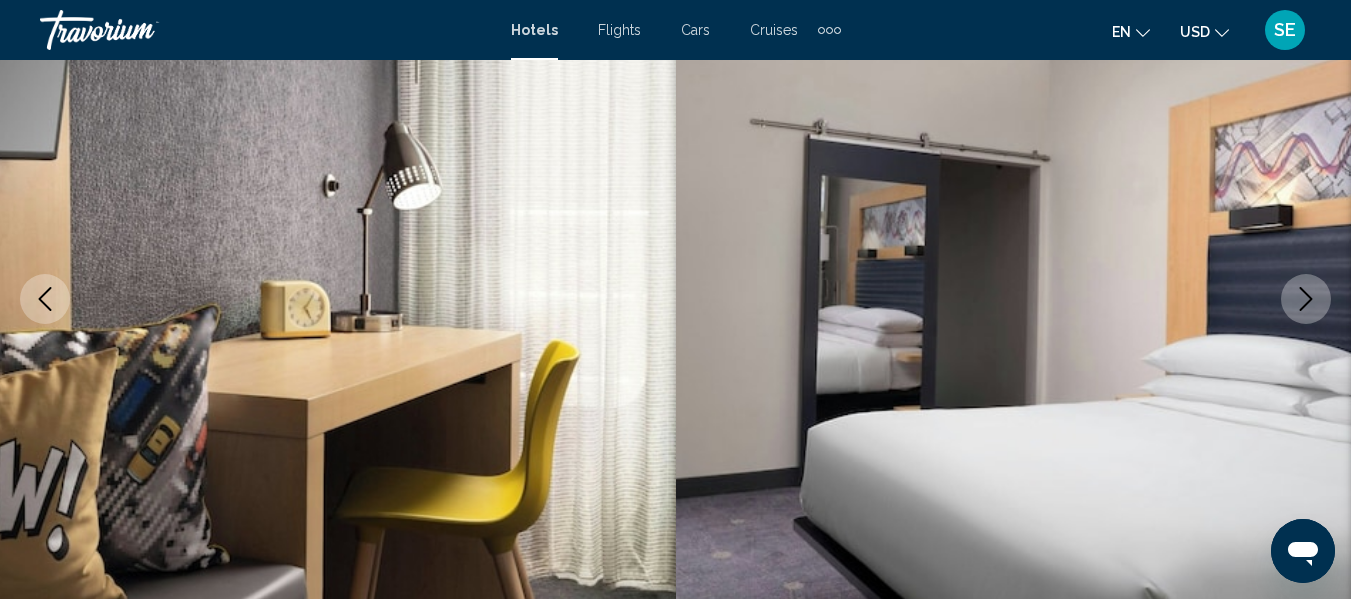 click 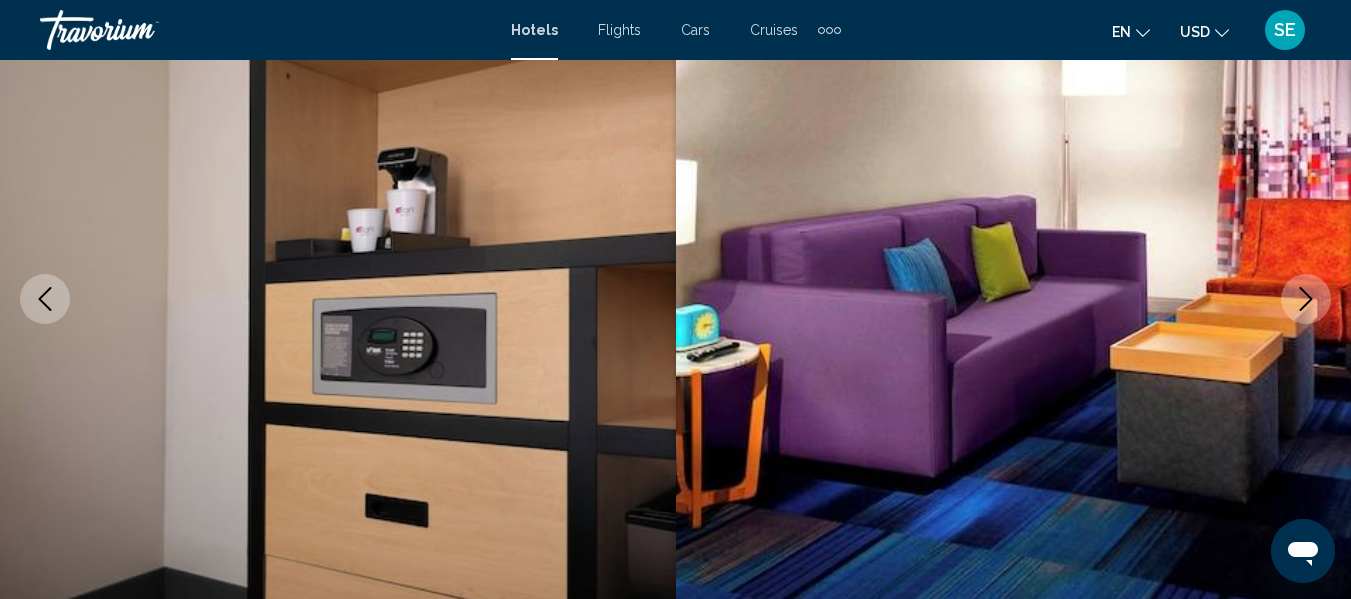 click 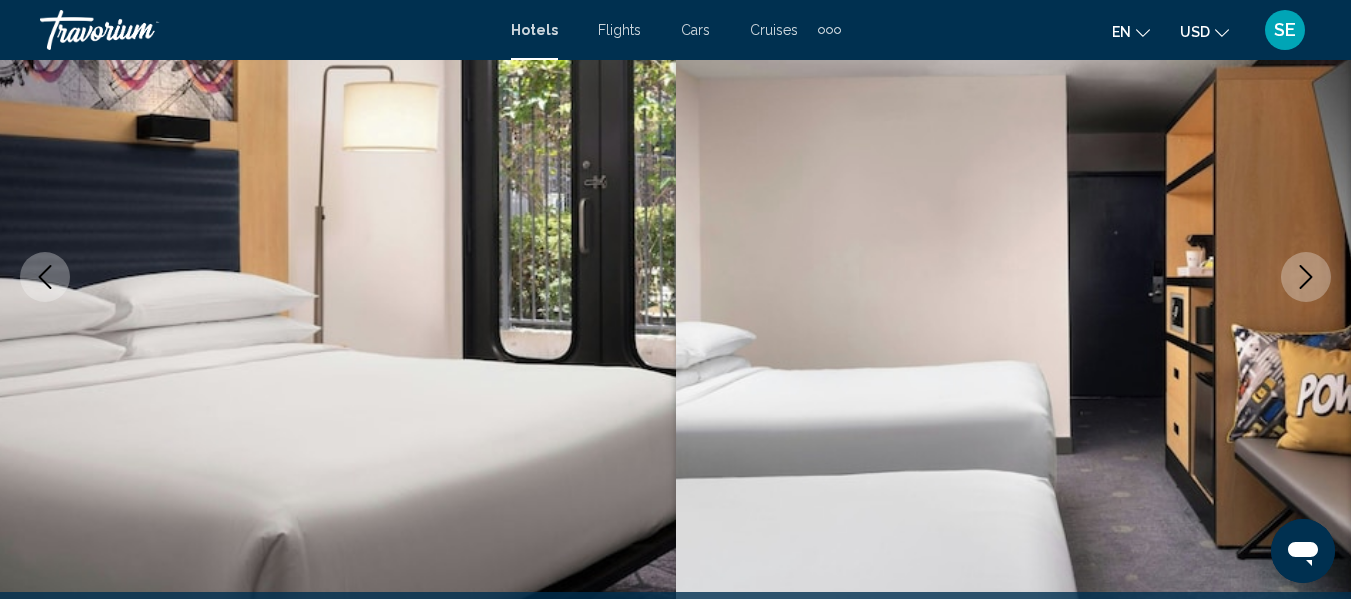 scroll, scrollTop: 345, scrollLeft: 0, axis: vertical 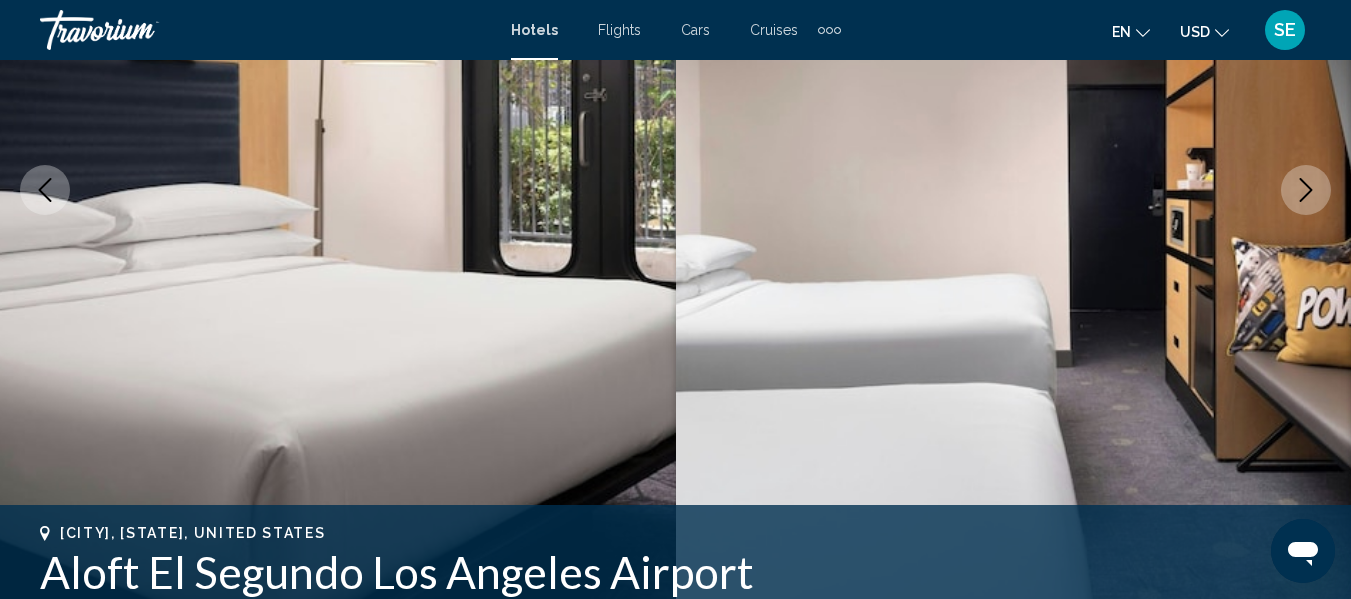 click 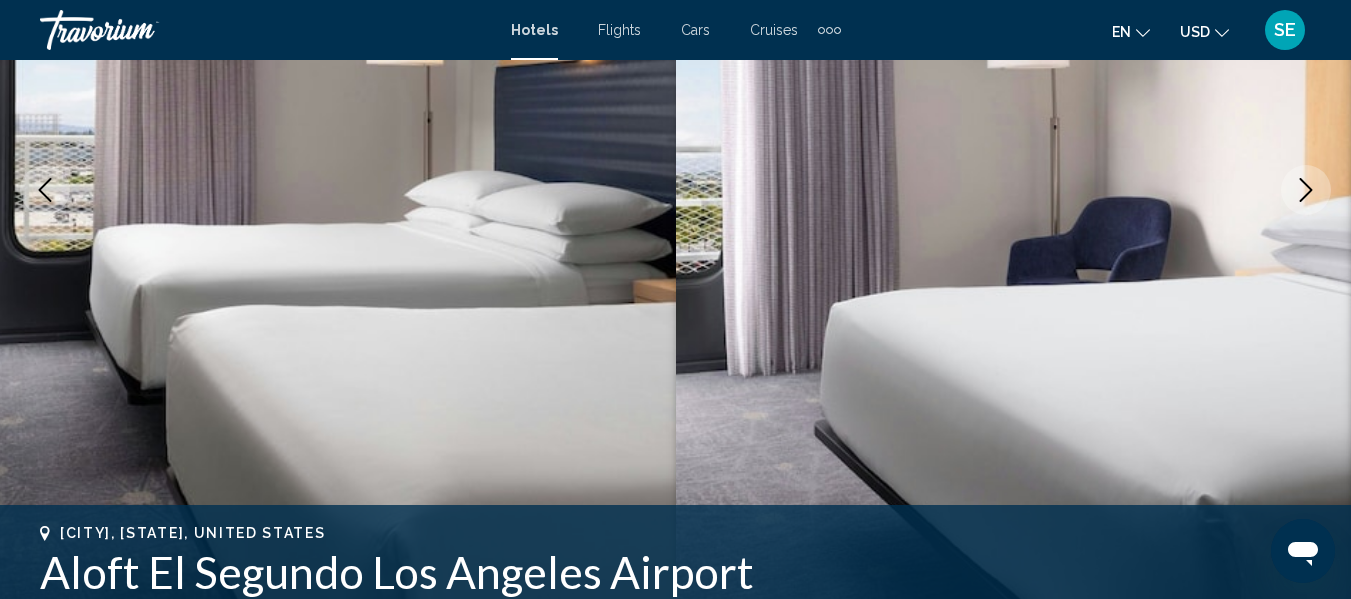 click 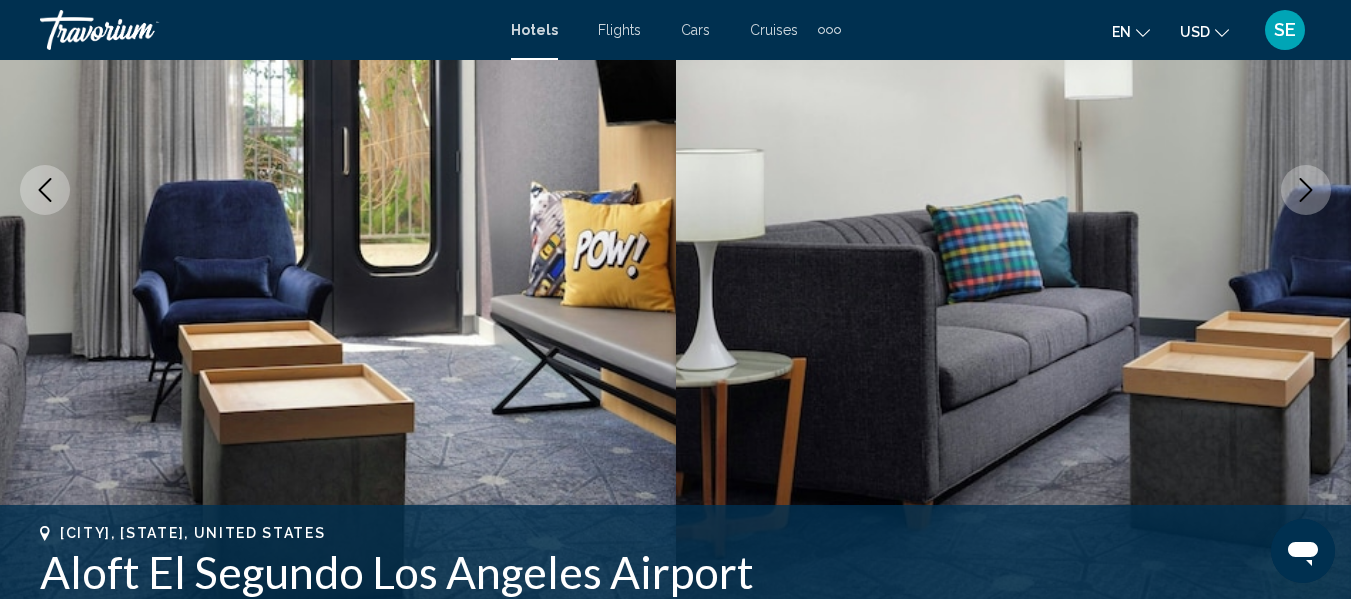 click 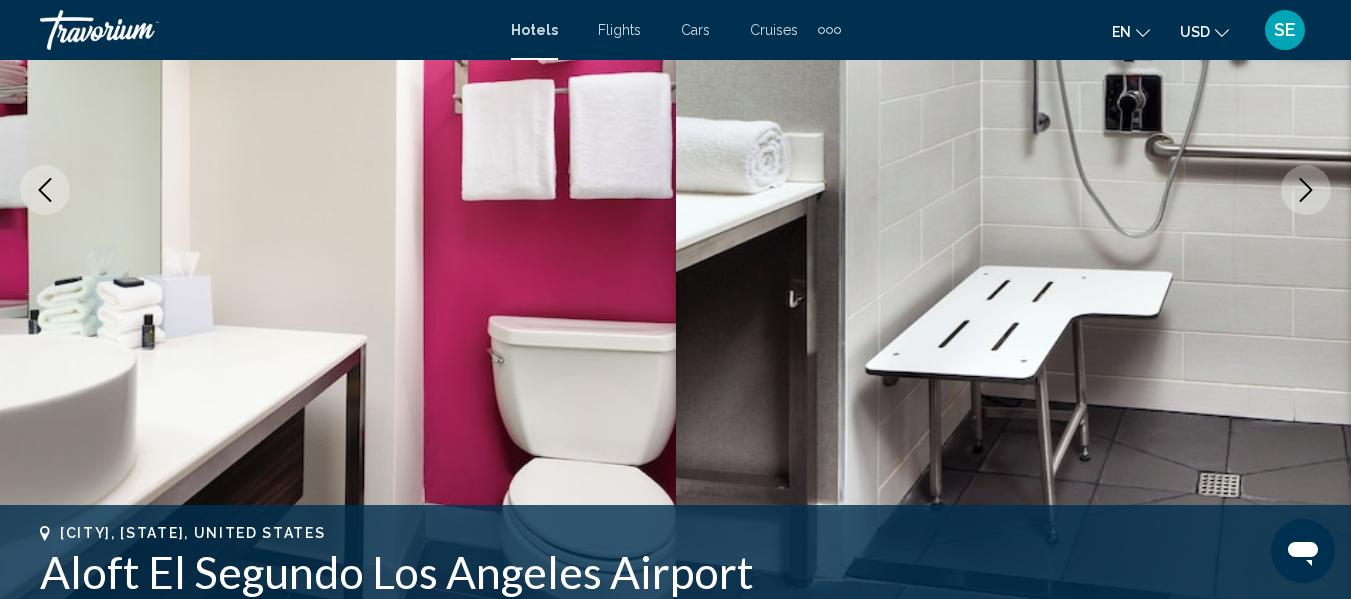 click 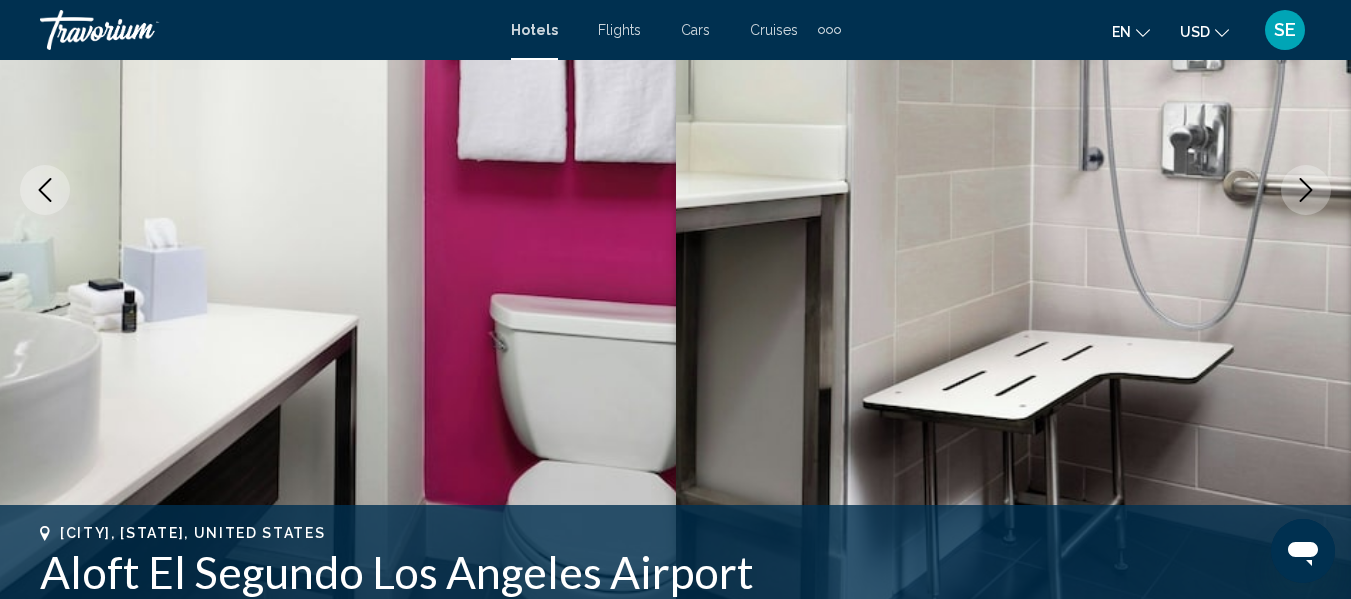 click 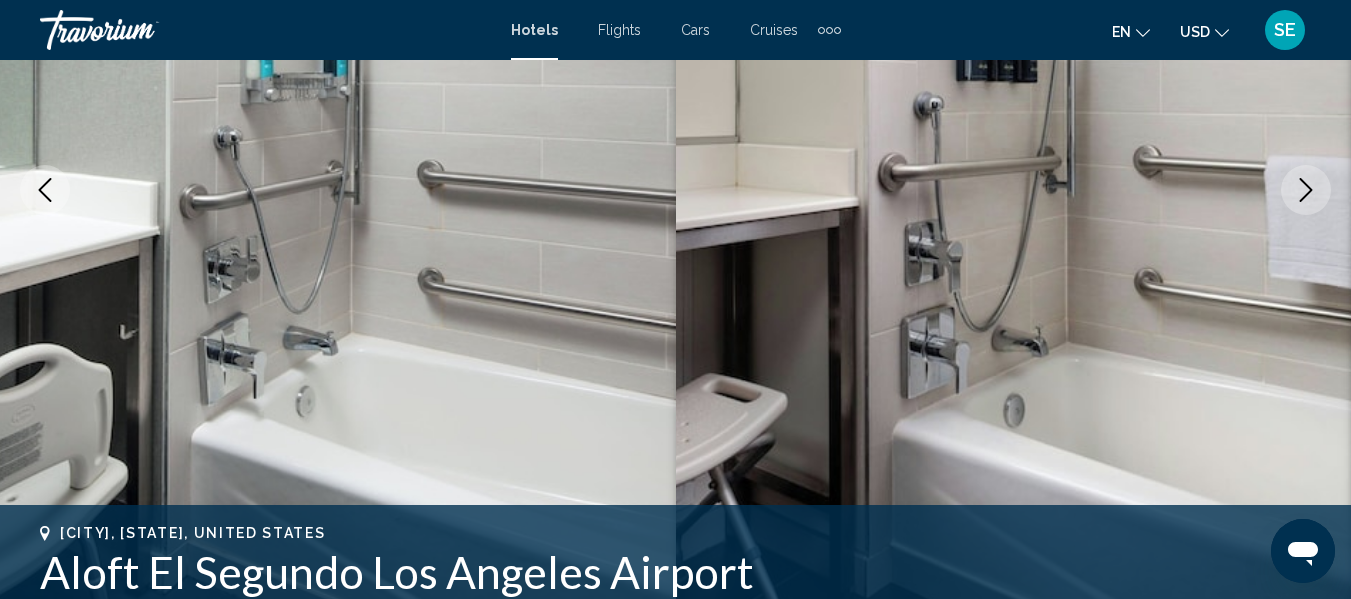 click 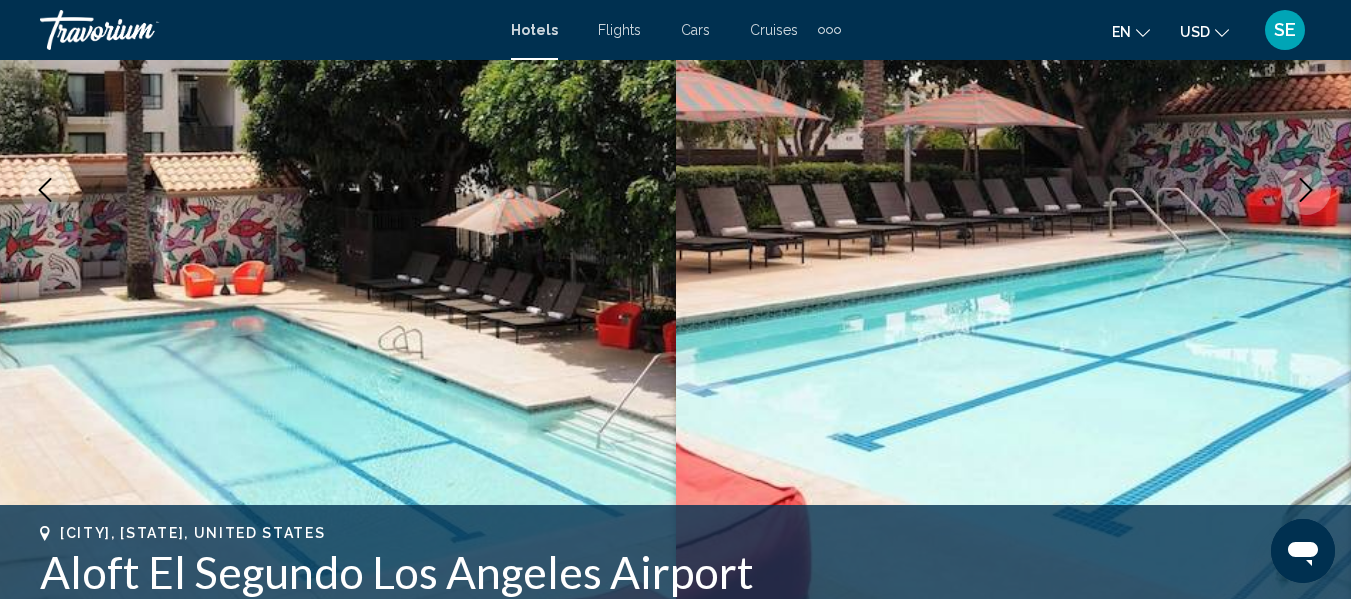 click 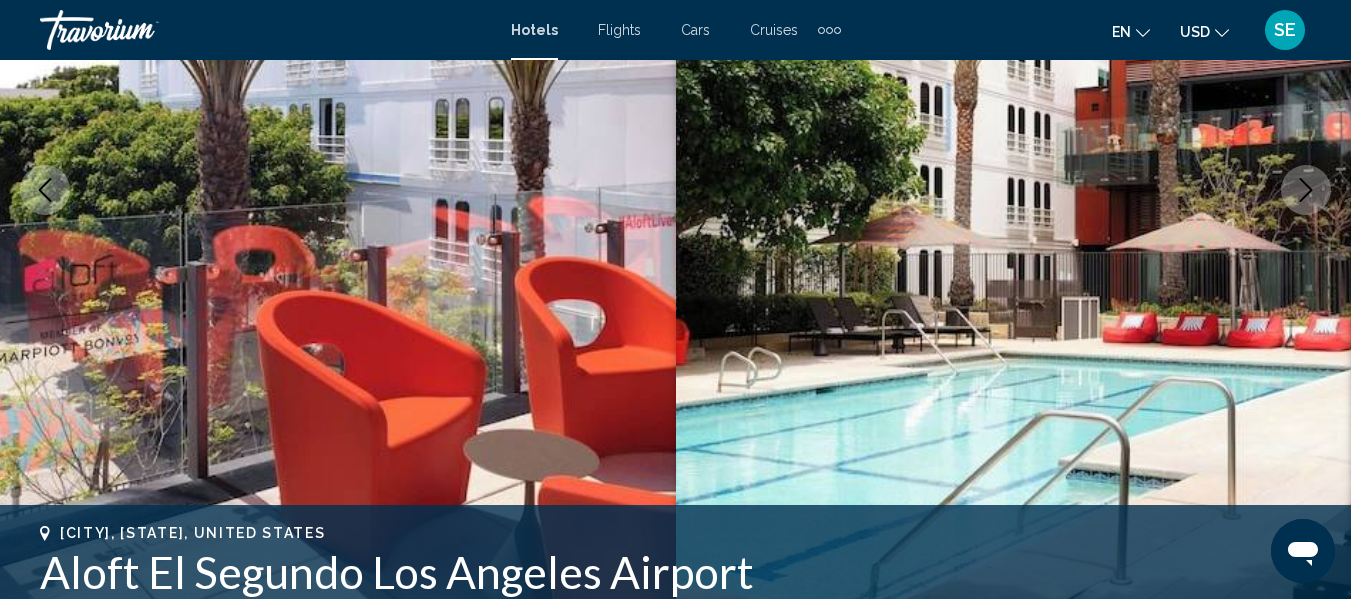 click 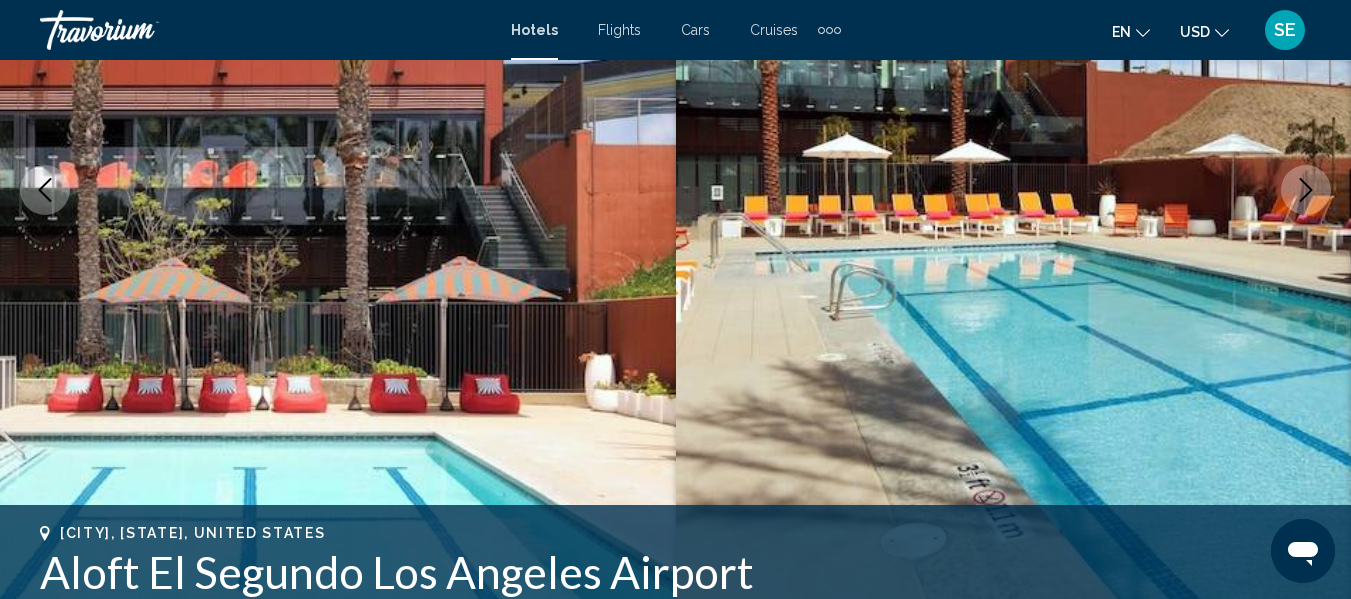 click 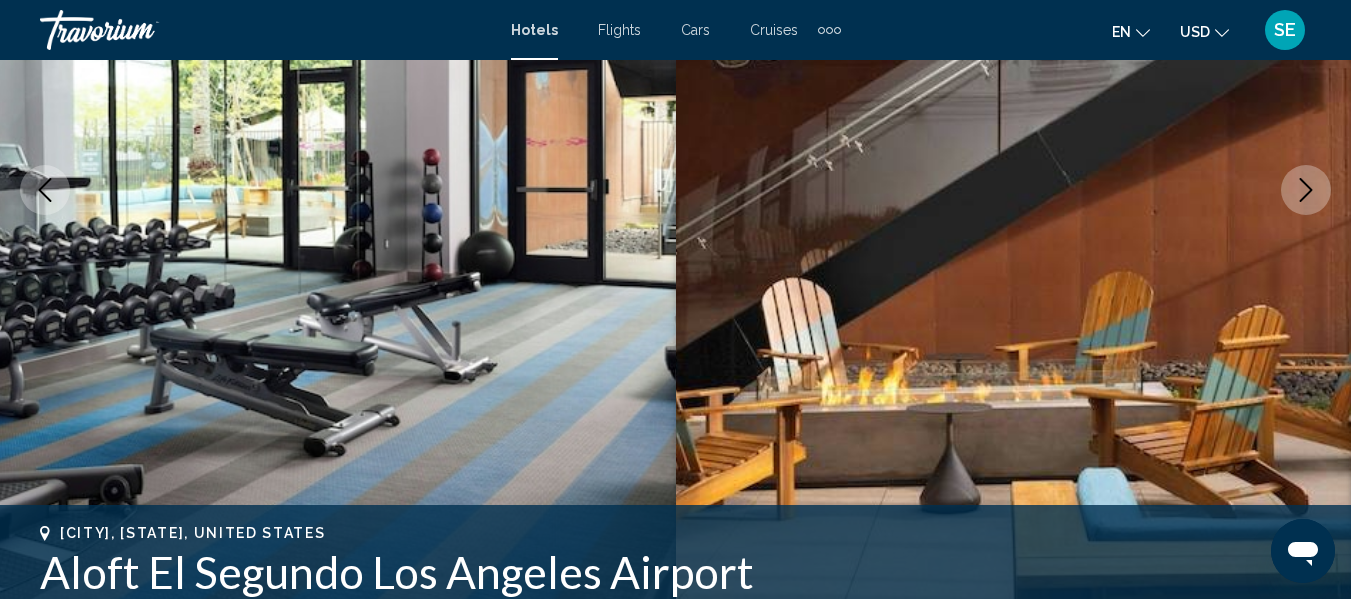 click 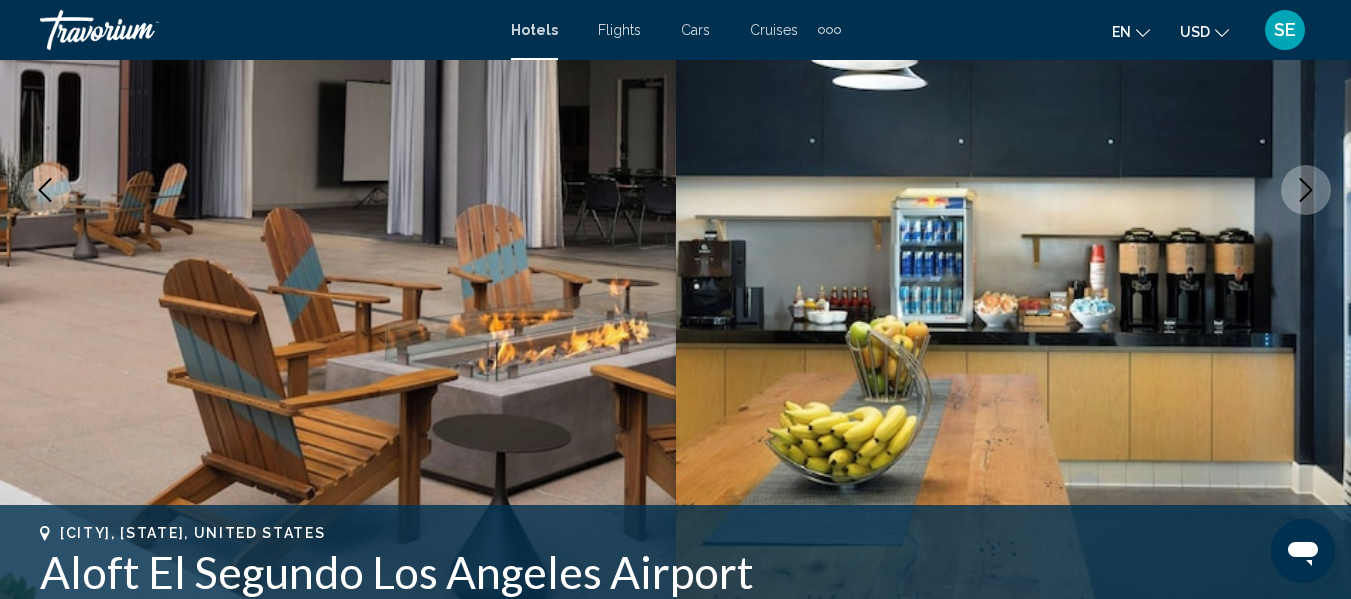 click 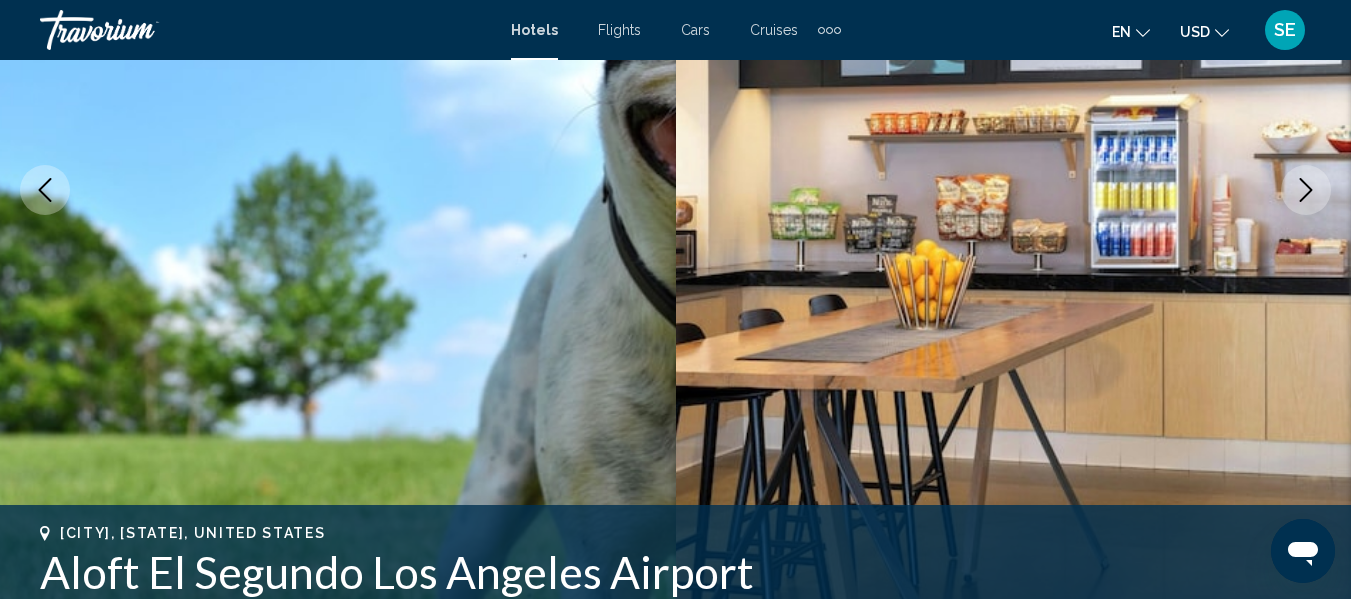 click 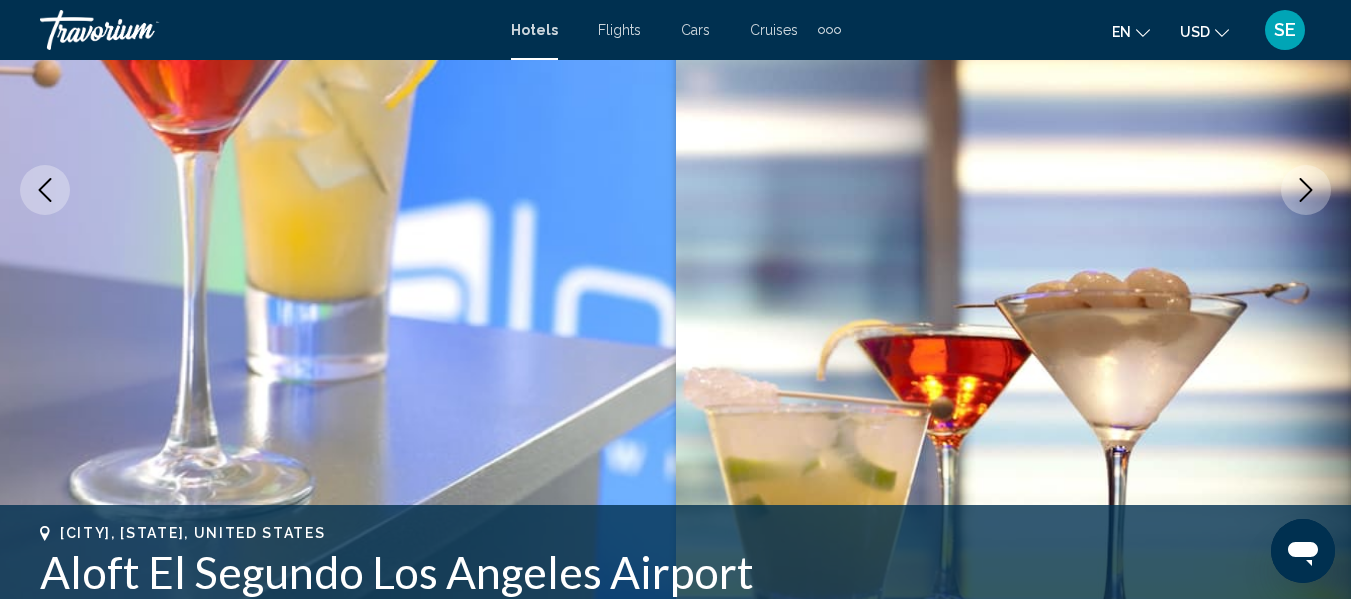 click 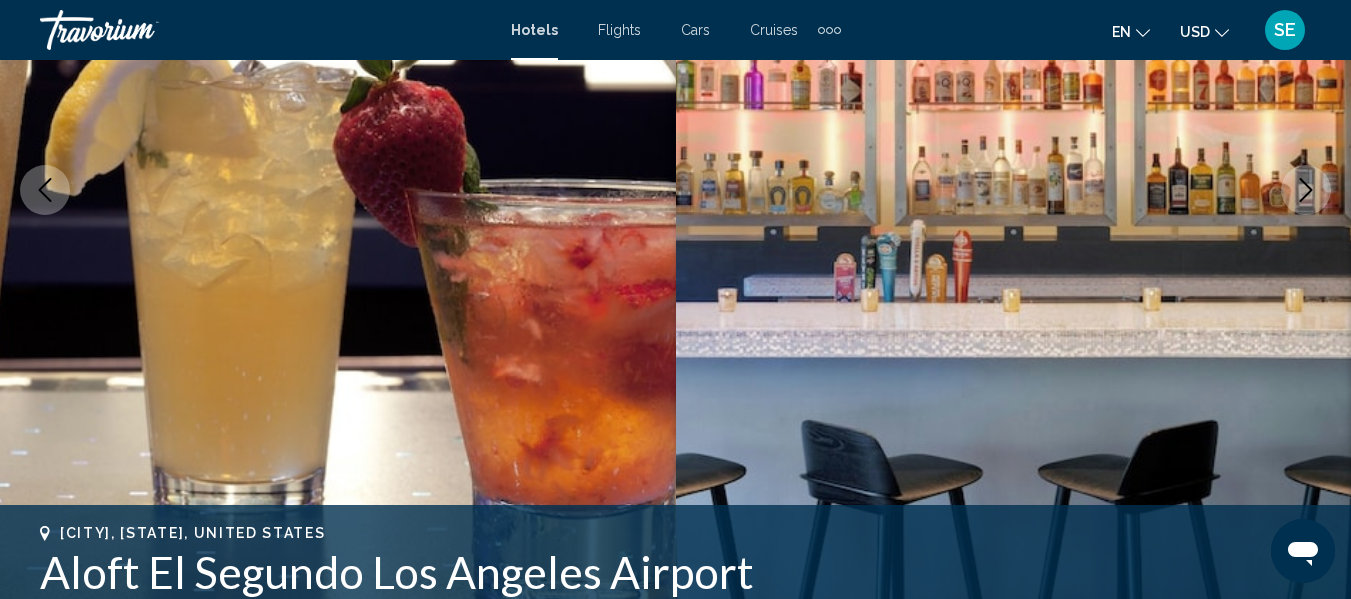 click 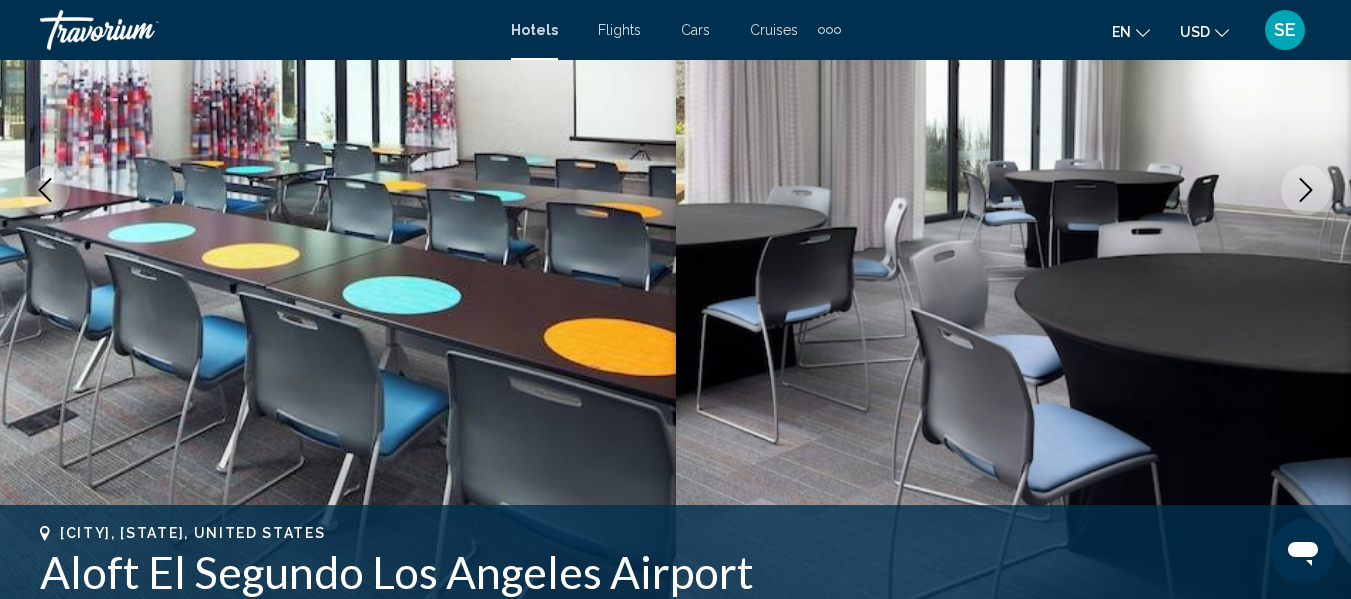 click 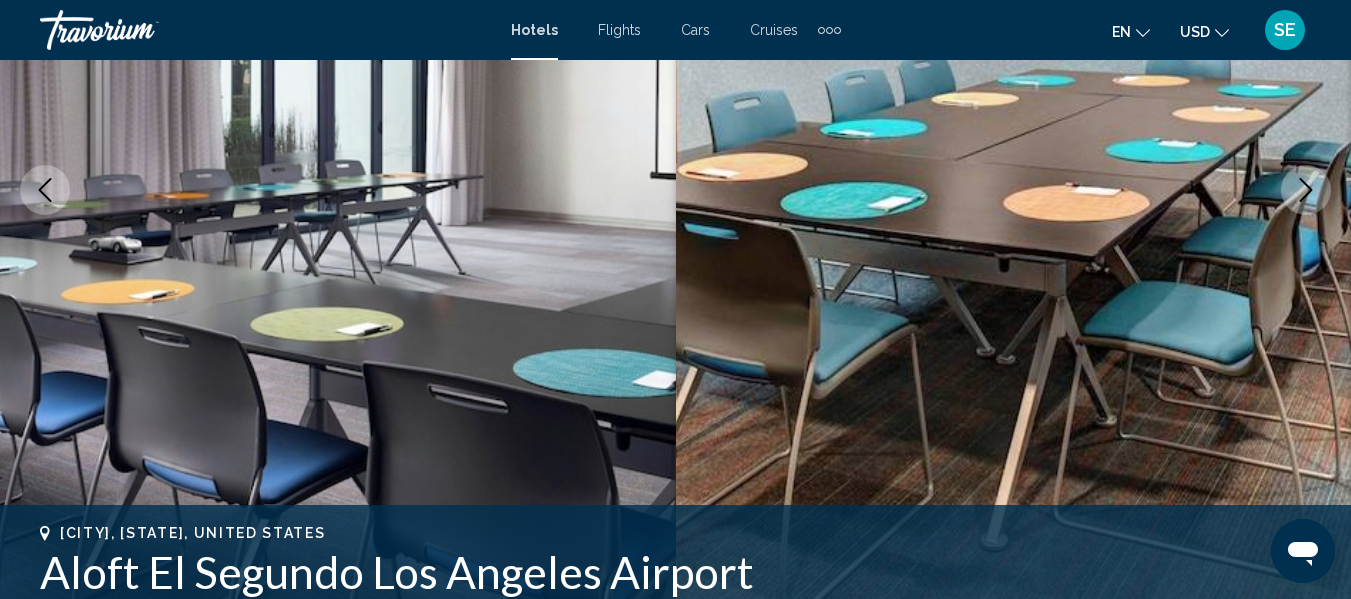 click 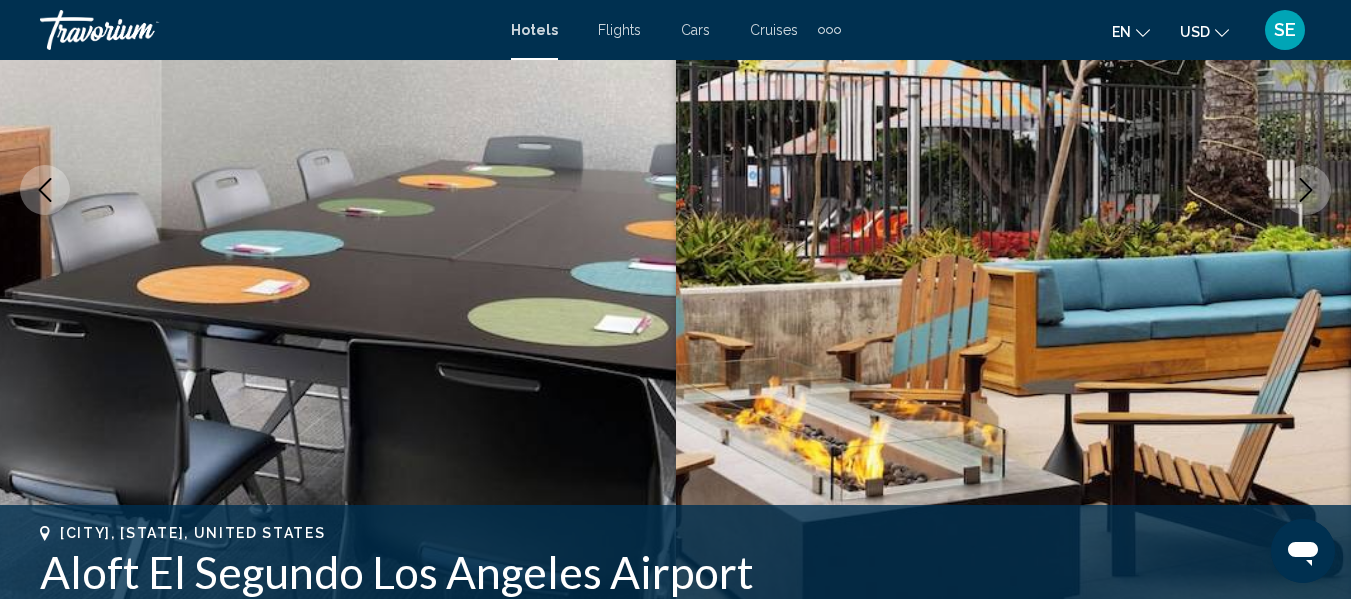 click 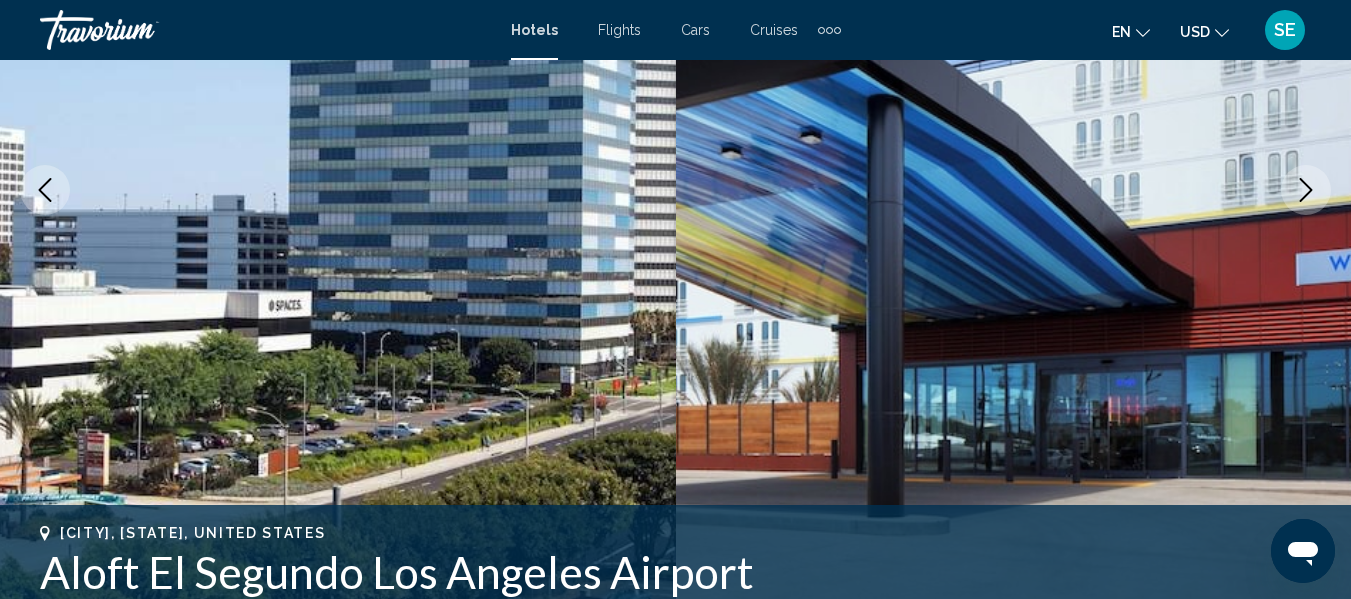 click 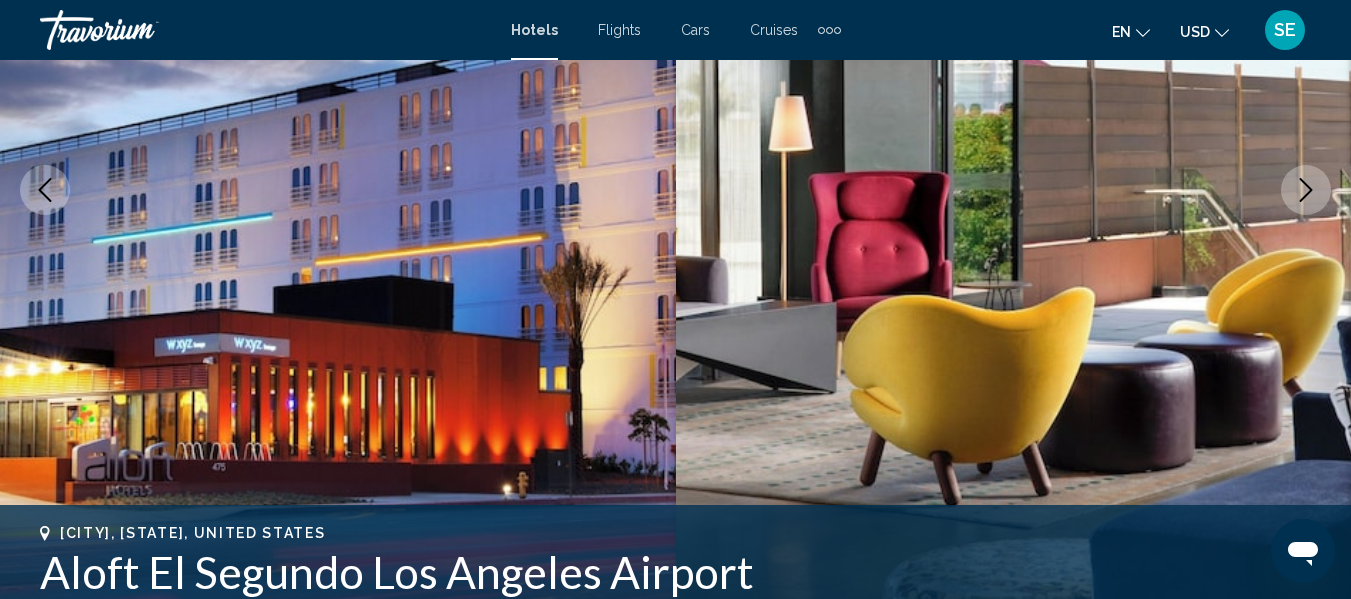 click 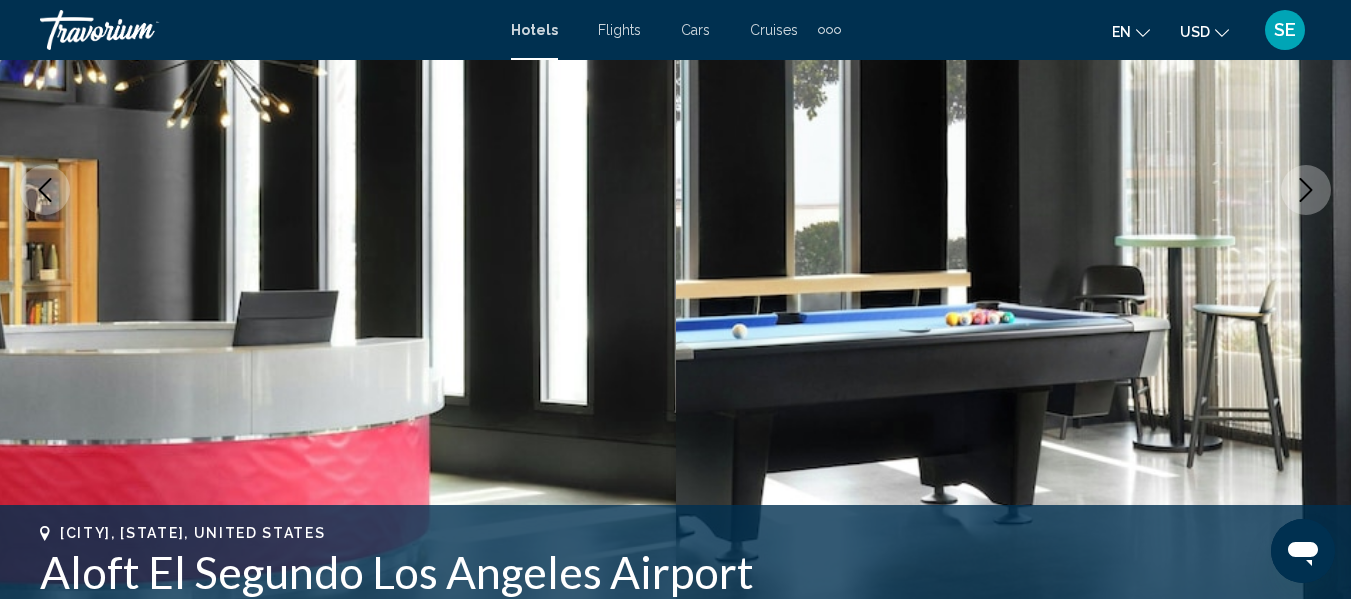 click 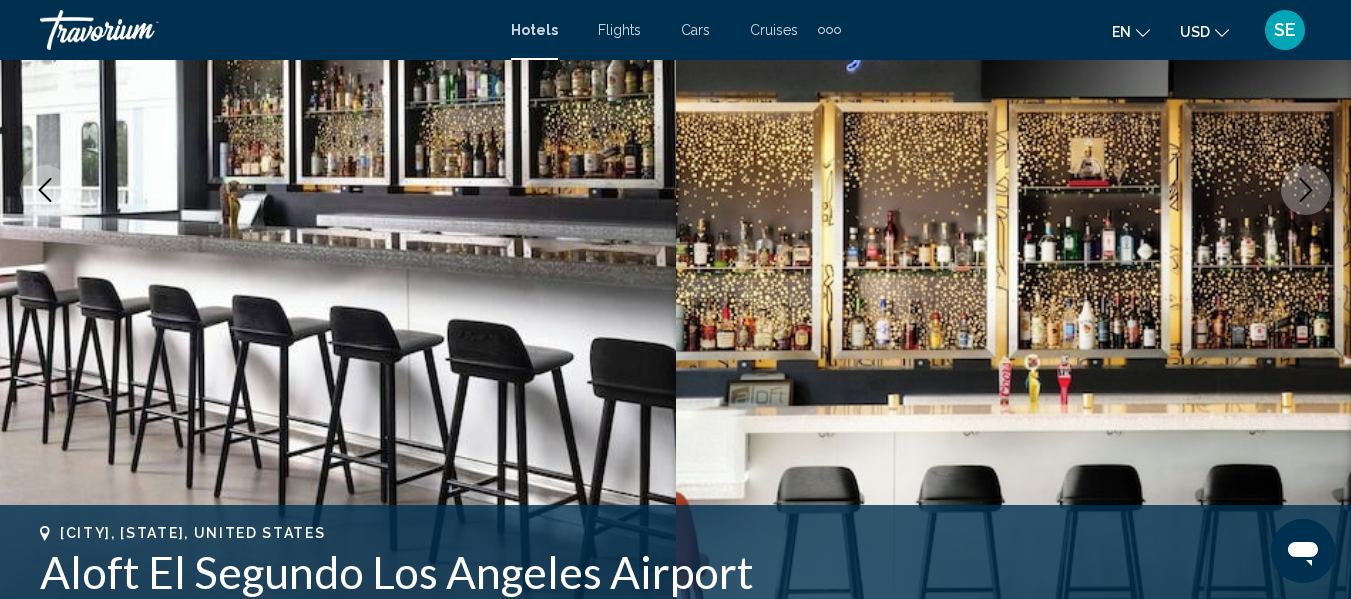 click 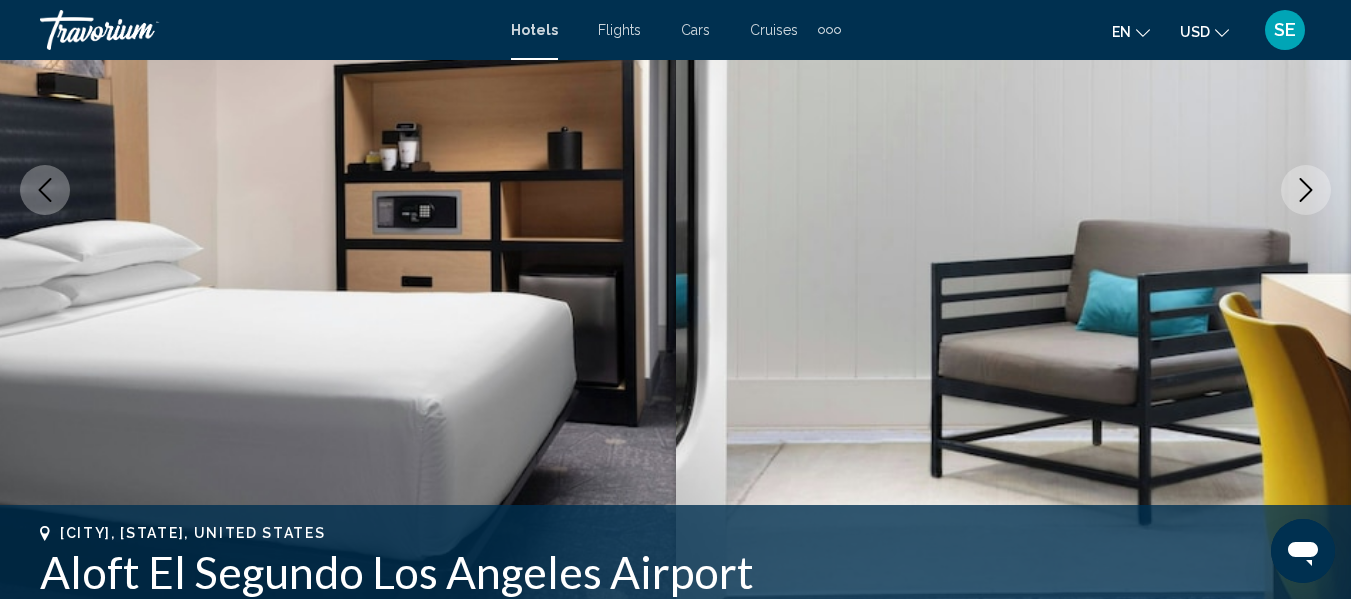 click 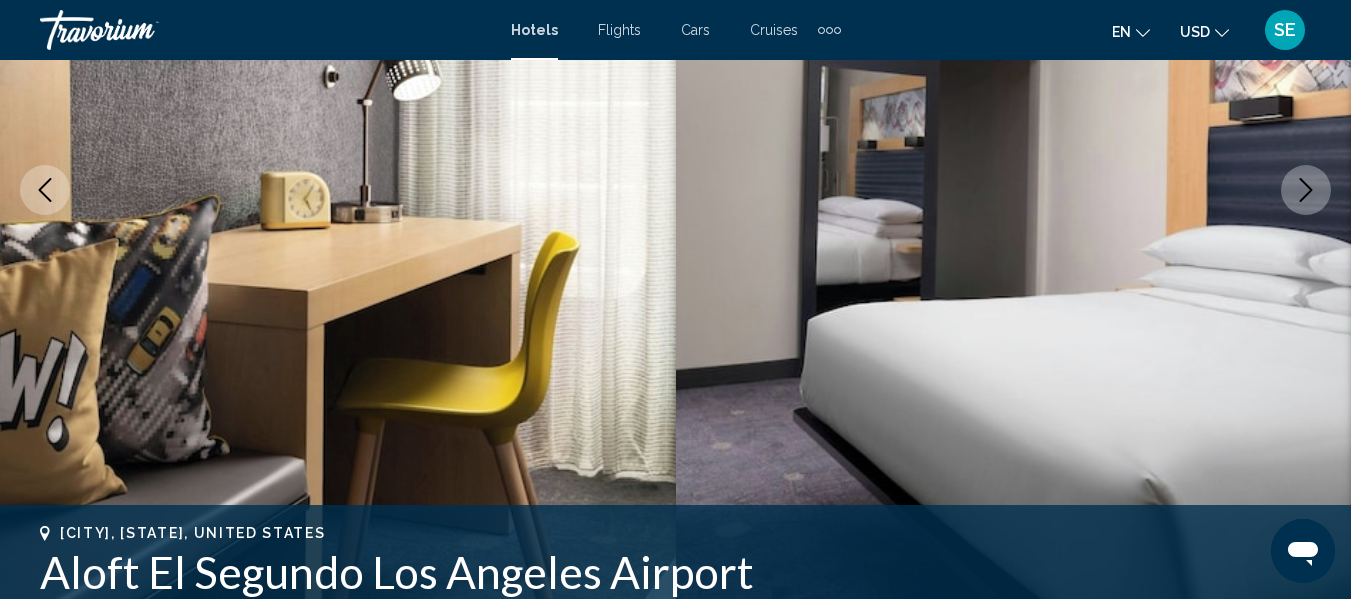 click 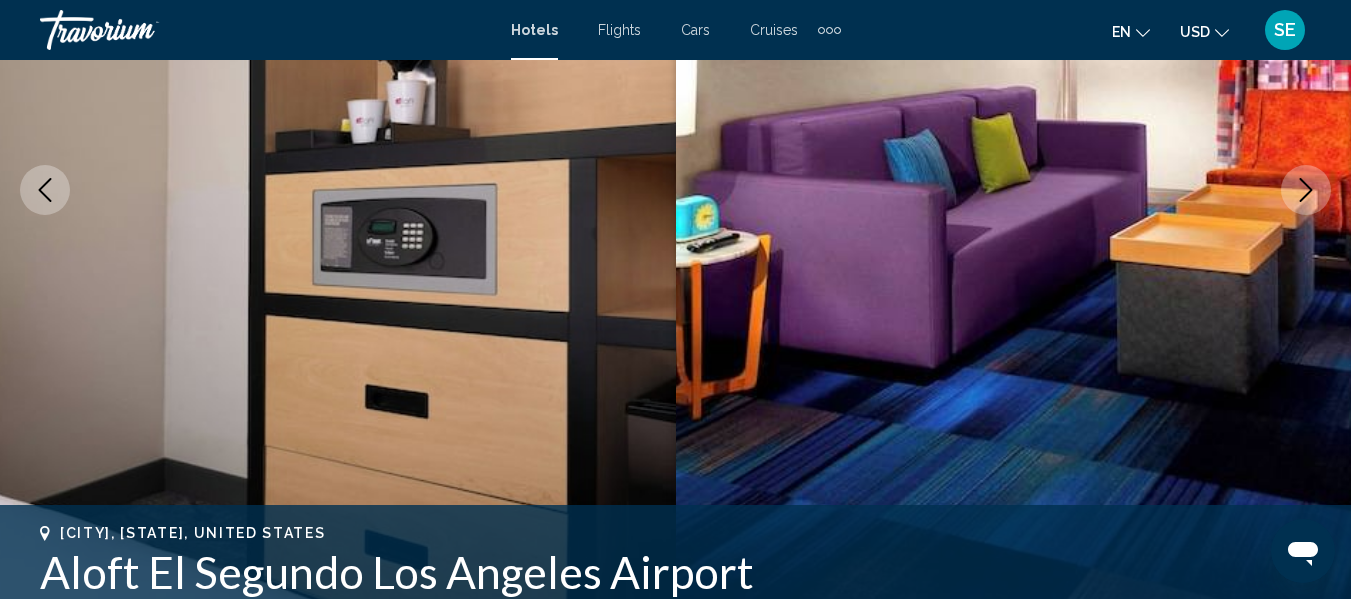 click 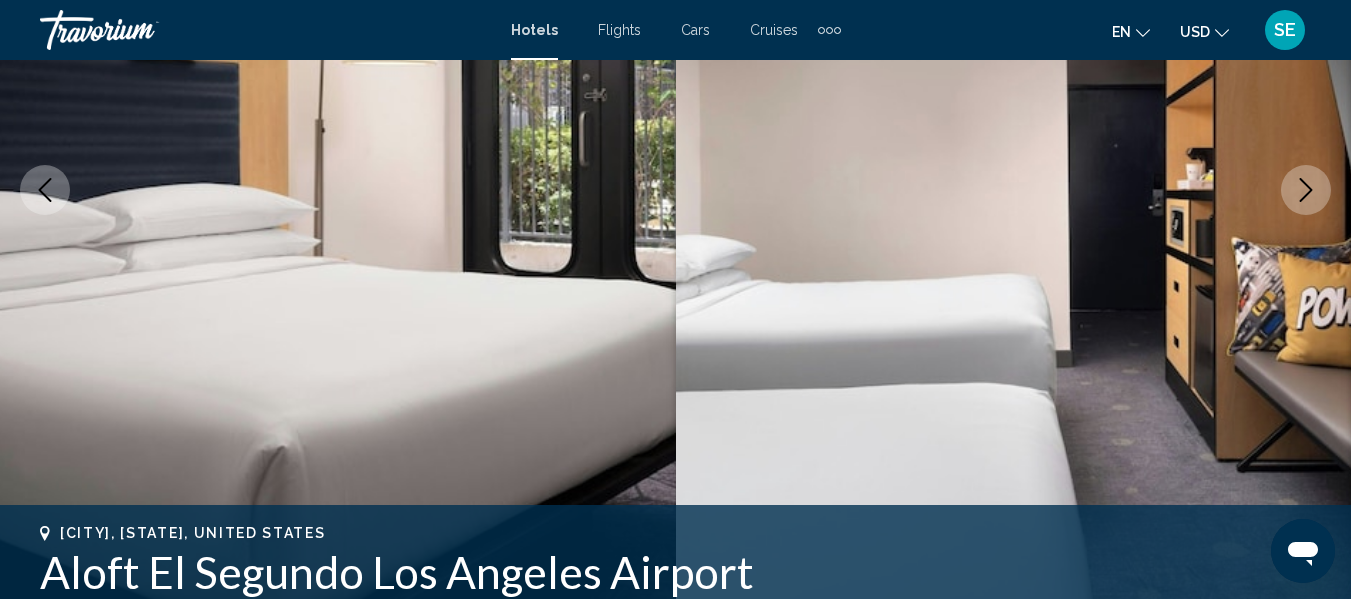click 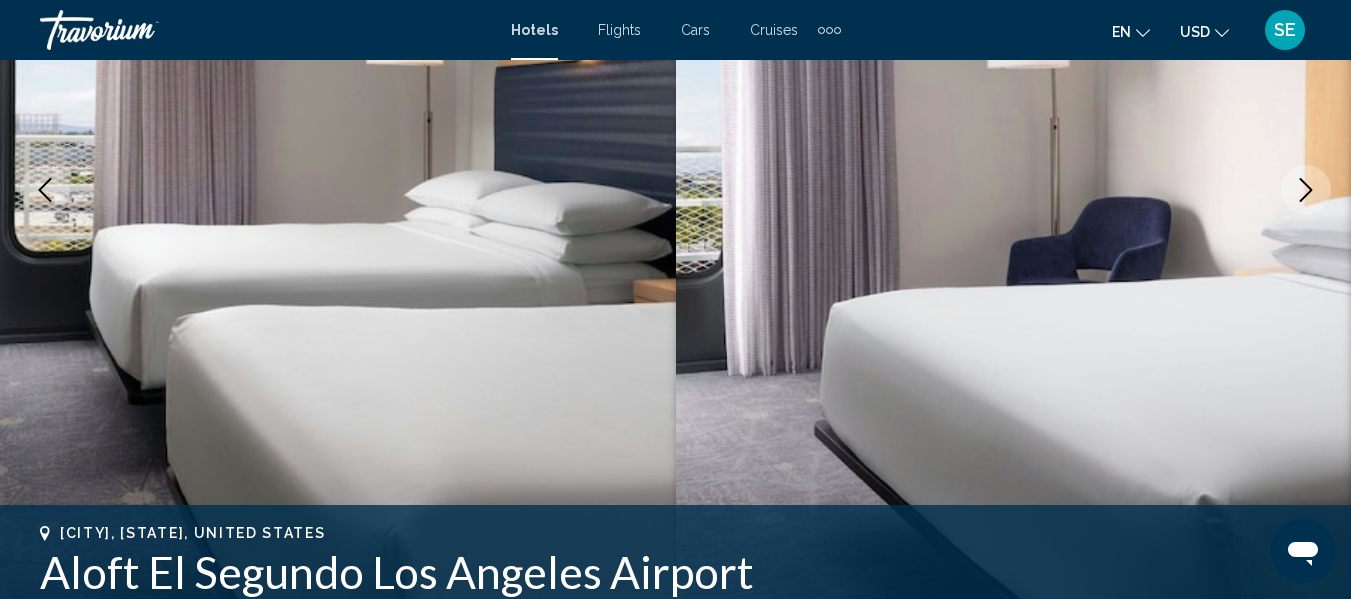 click 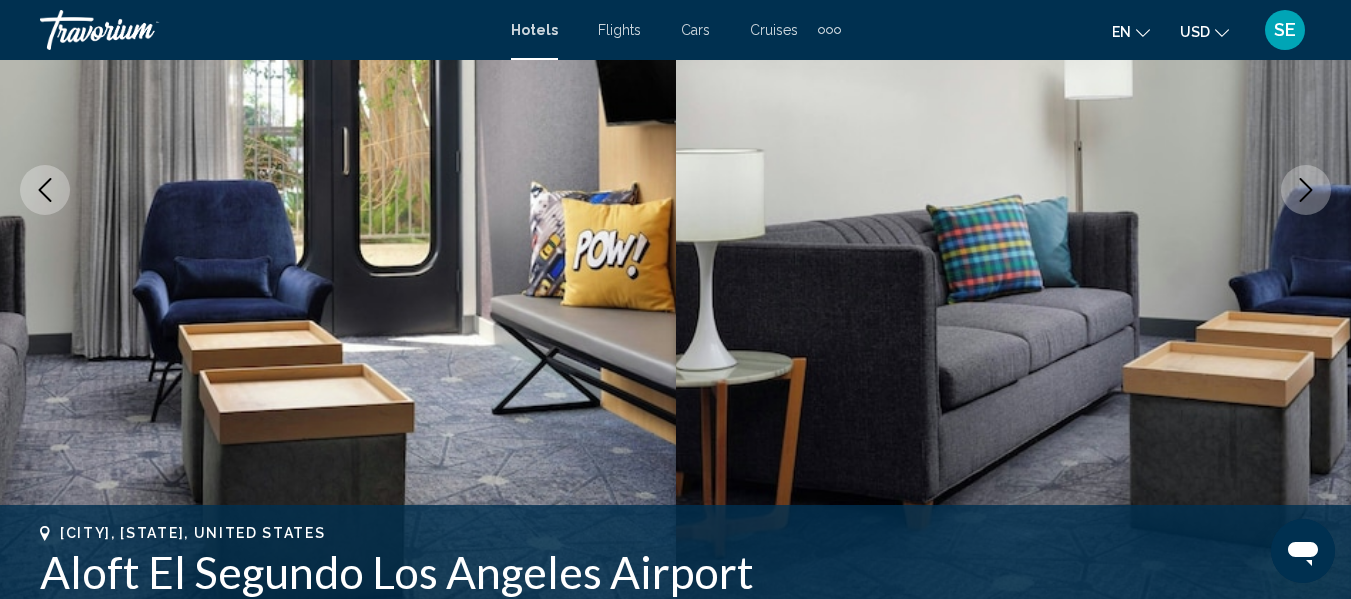 click 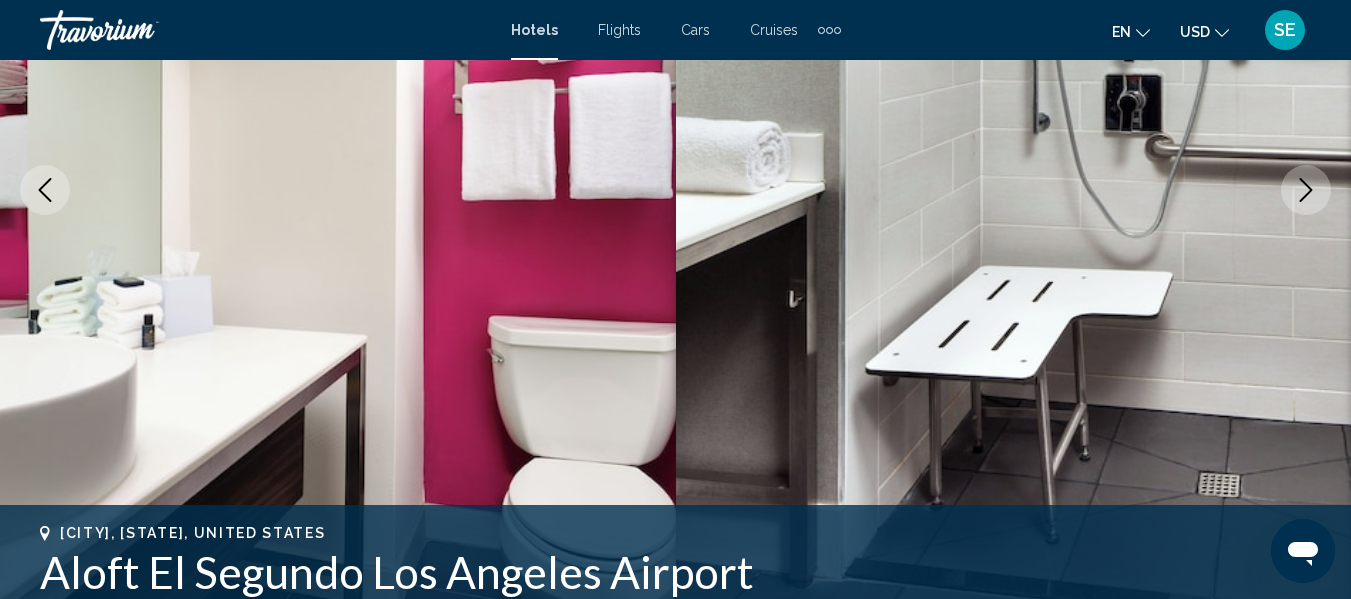 click 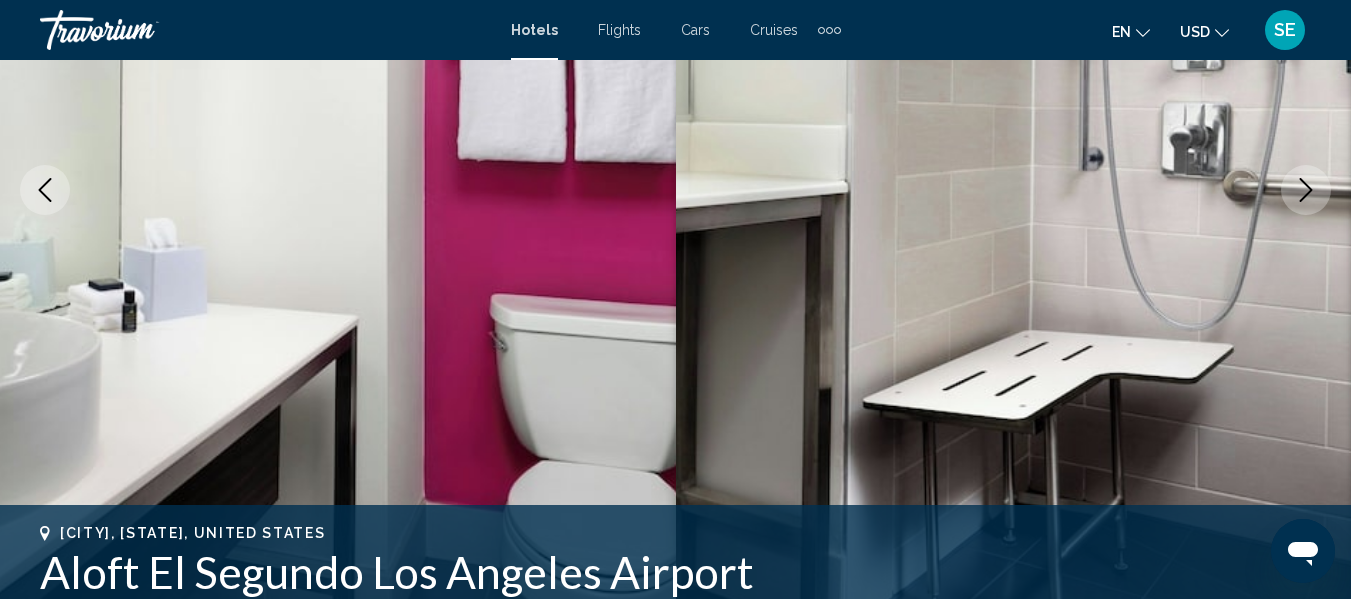 click 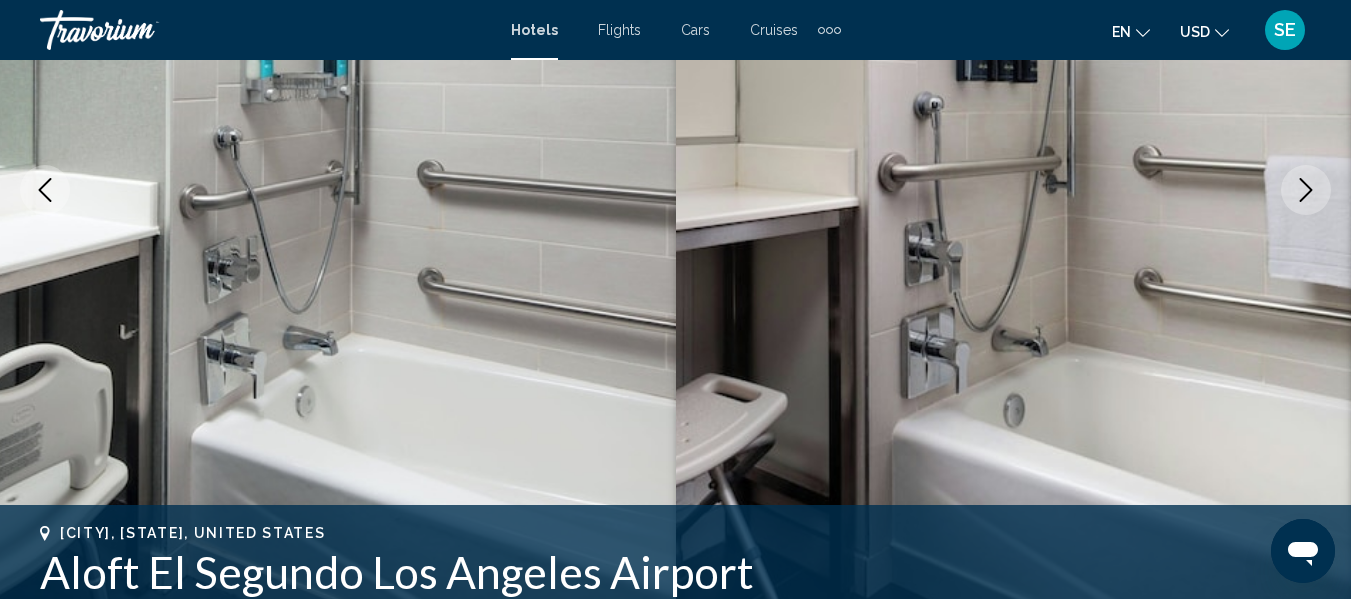 click 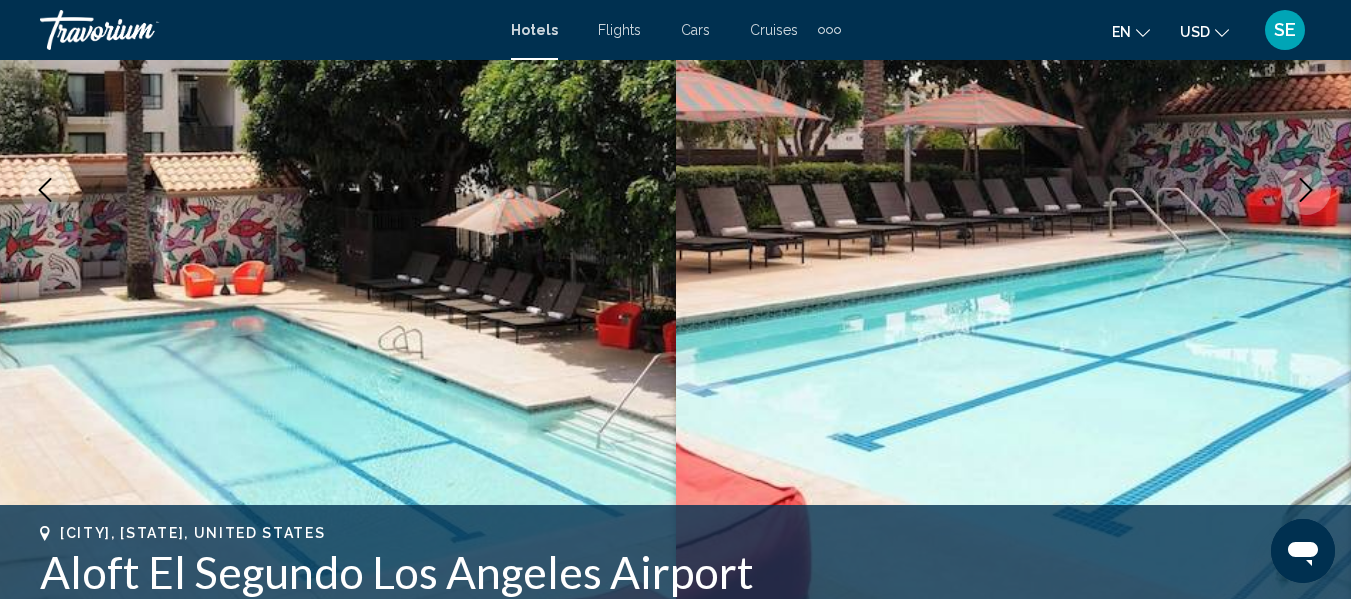 click 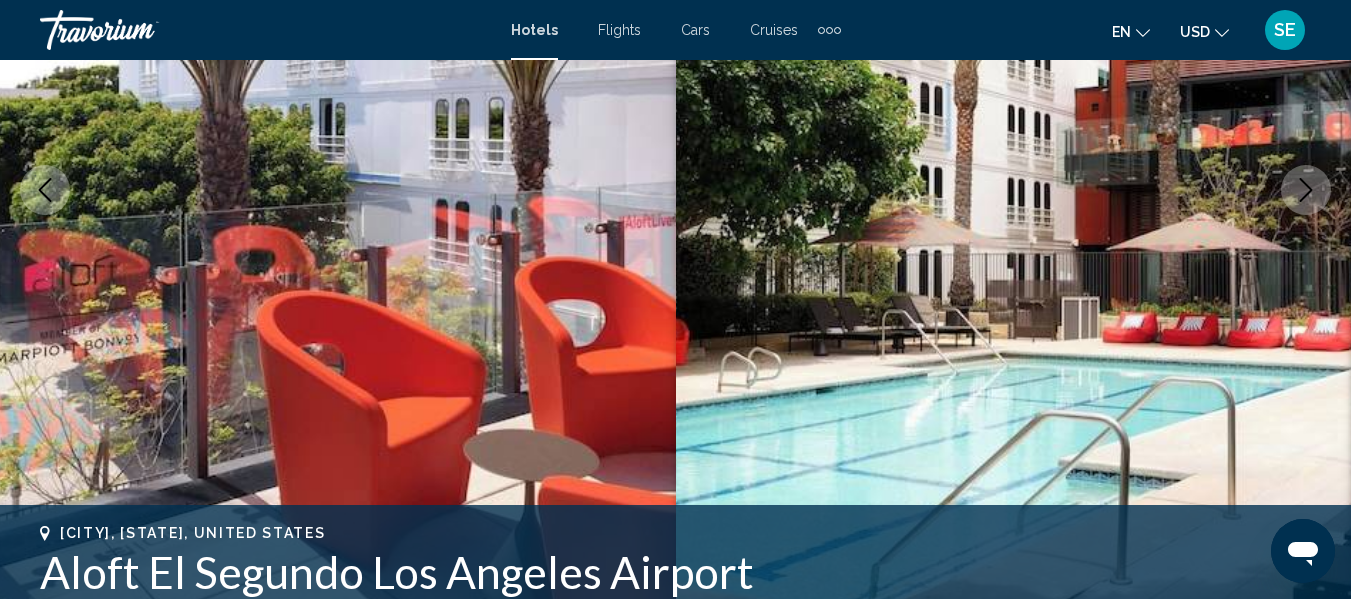 click 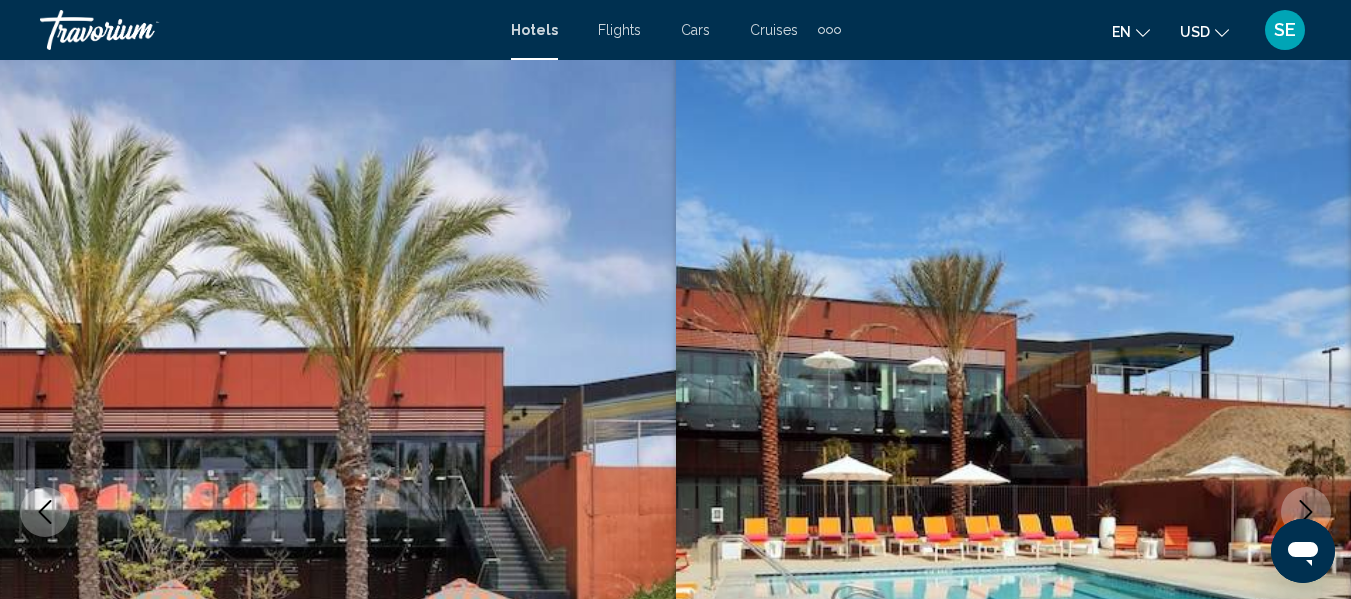 scroll, scrollTop: 22, scrollLeft: 0, axis: vertical 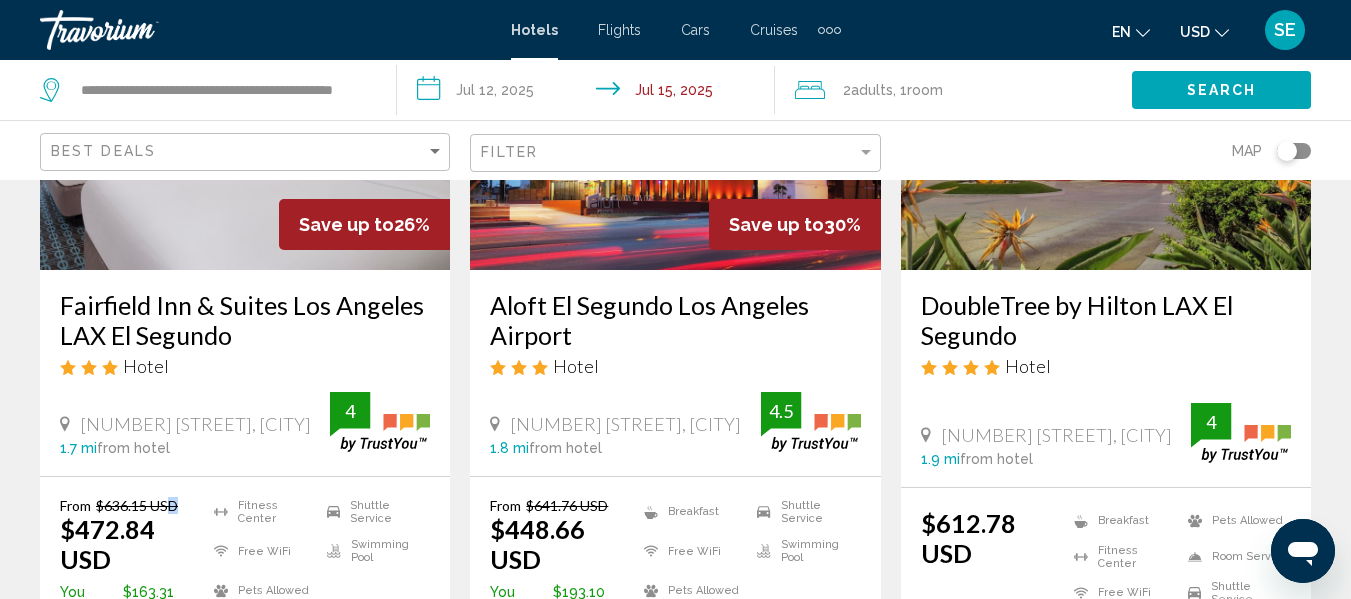 drag, startPoint x: 171, startPoint y: 452, endPoint x: 177, endPoint y: 475, distance: 23.769728 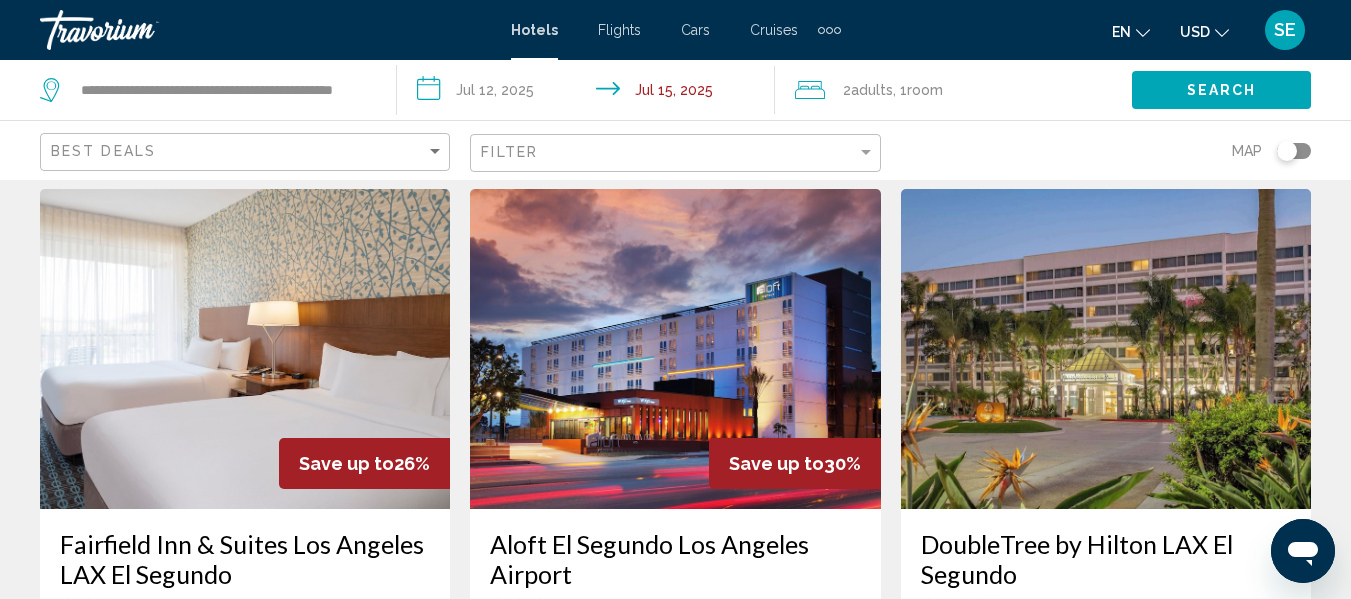 scroll, scrollTop: 2407, scrollLeft: 0, axis: vertical 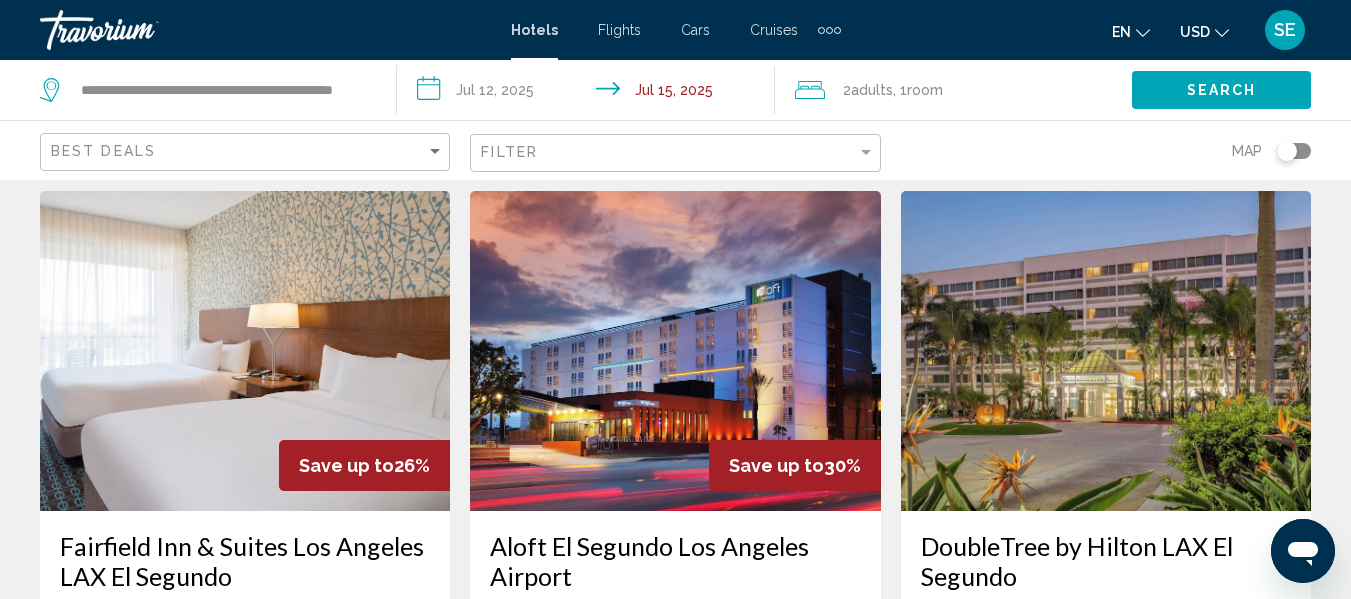click at bounding box center (675, 351) 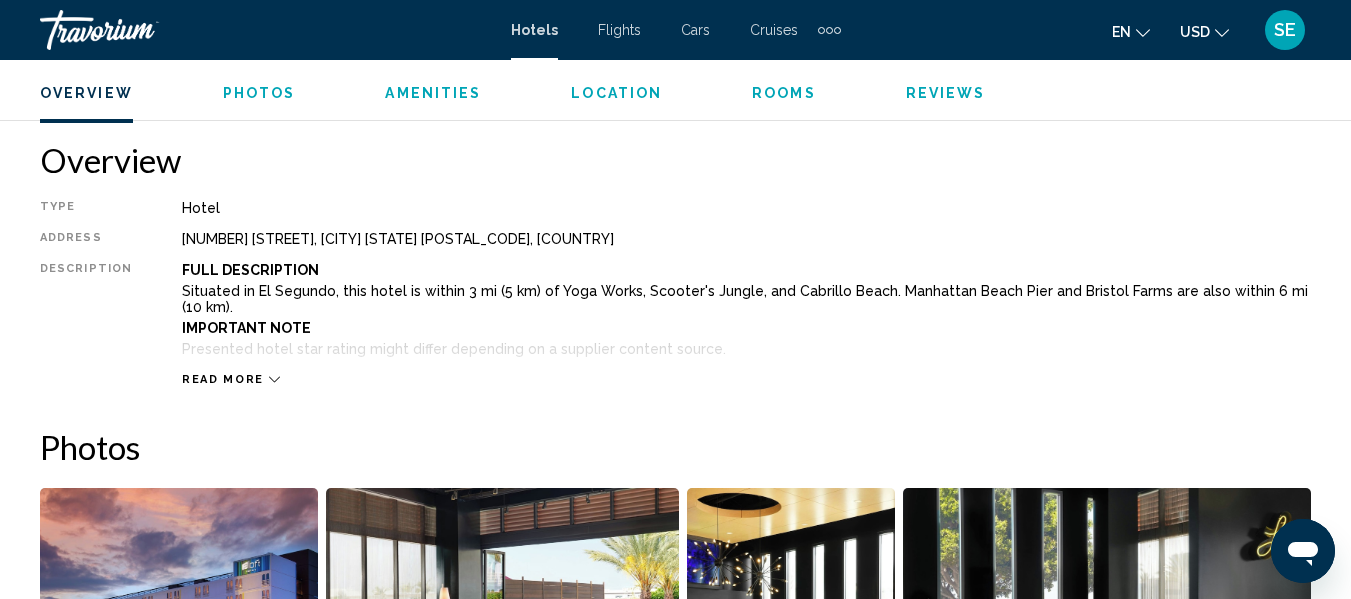 scroll, scrollTop: 972, scrollLeft: 0, axis: vertical 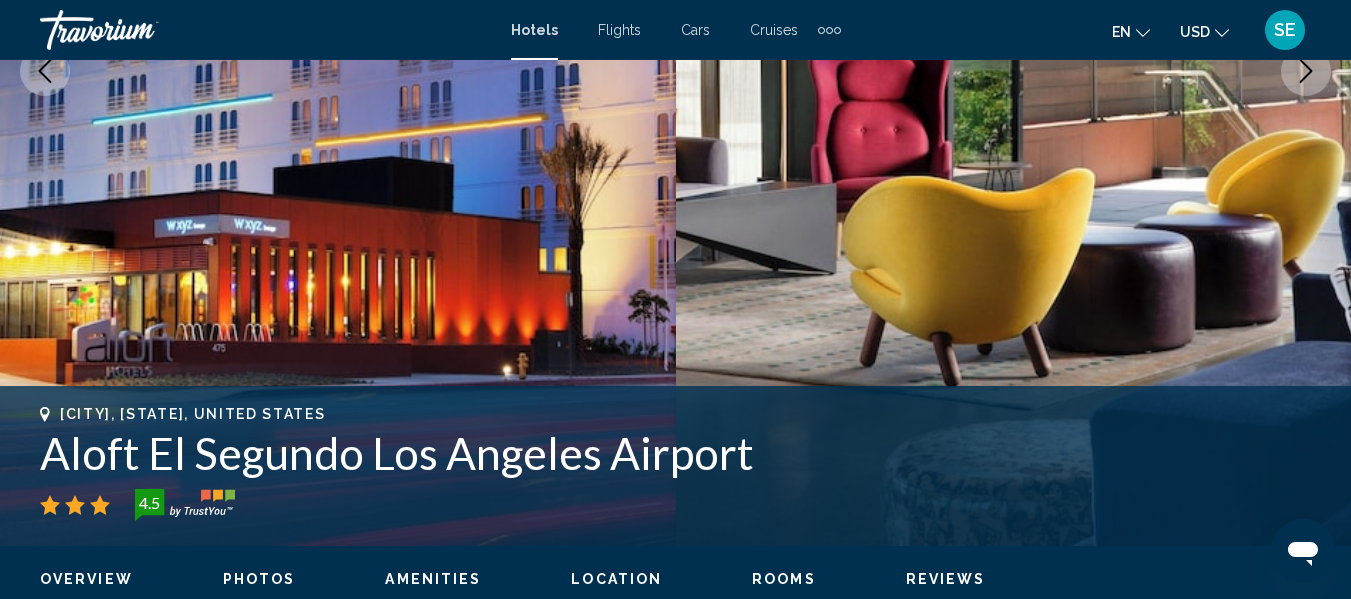 click at bounding box center (1014, 71) 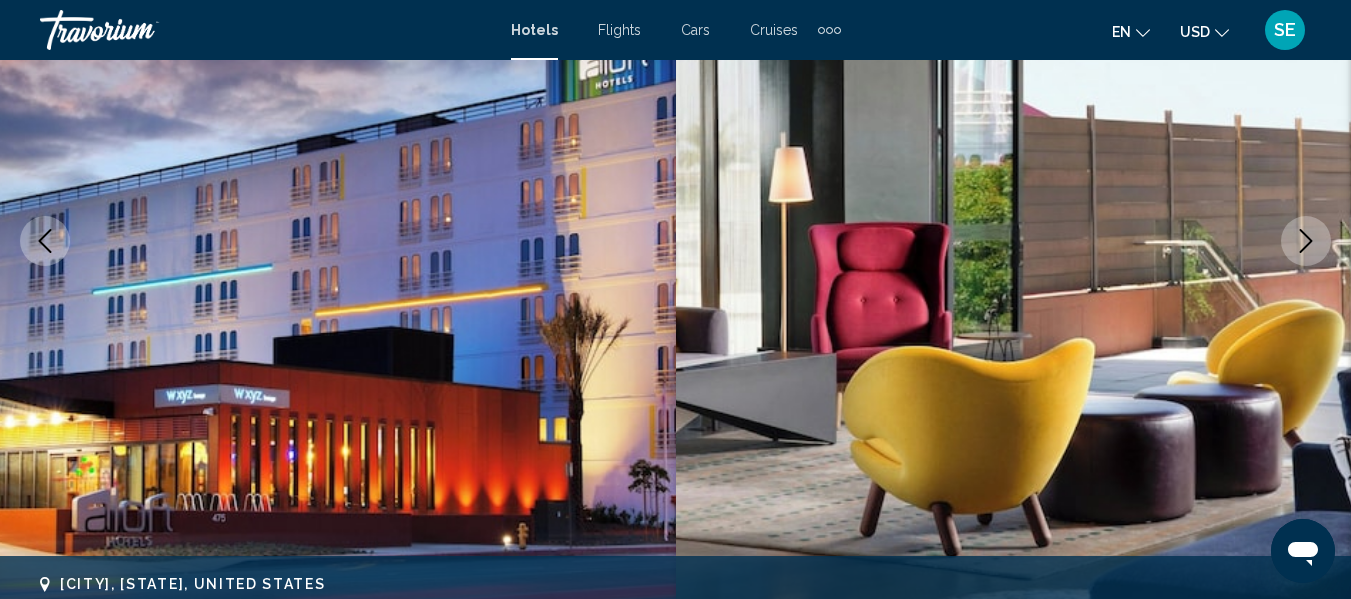 scroll, scrollTop: 288, scrollLeft: 0, axis: vertical 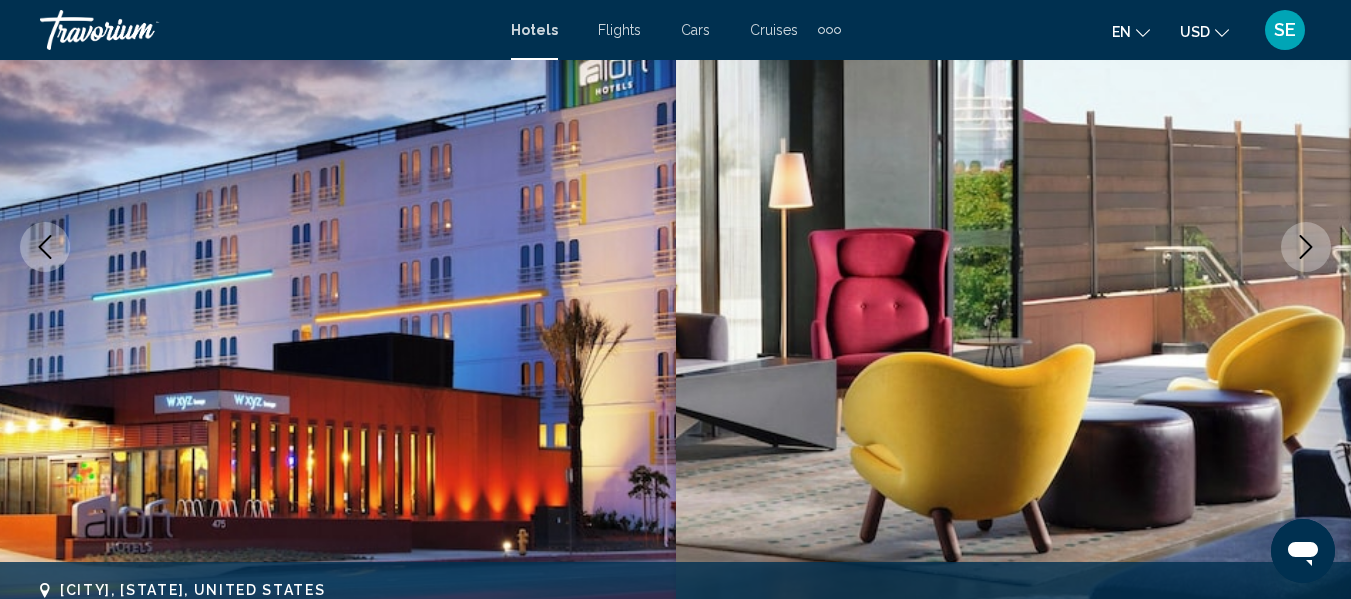 click 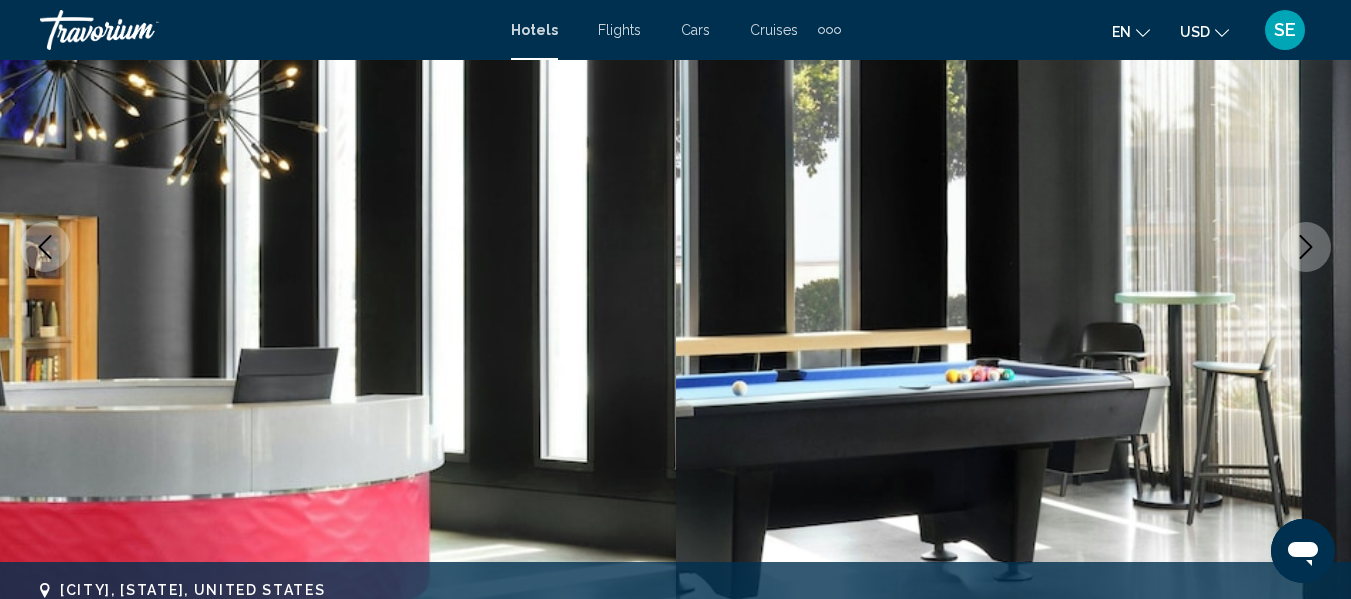 click 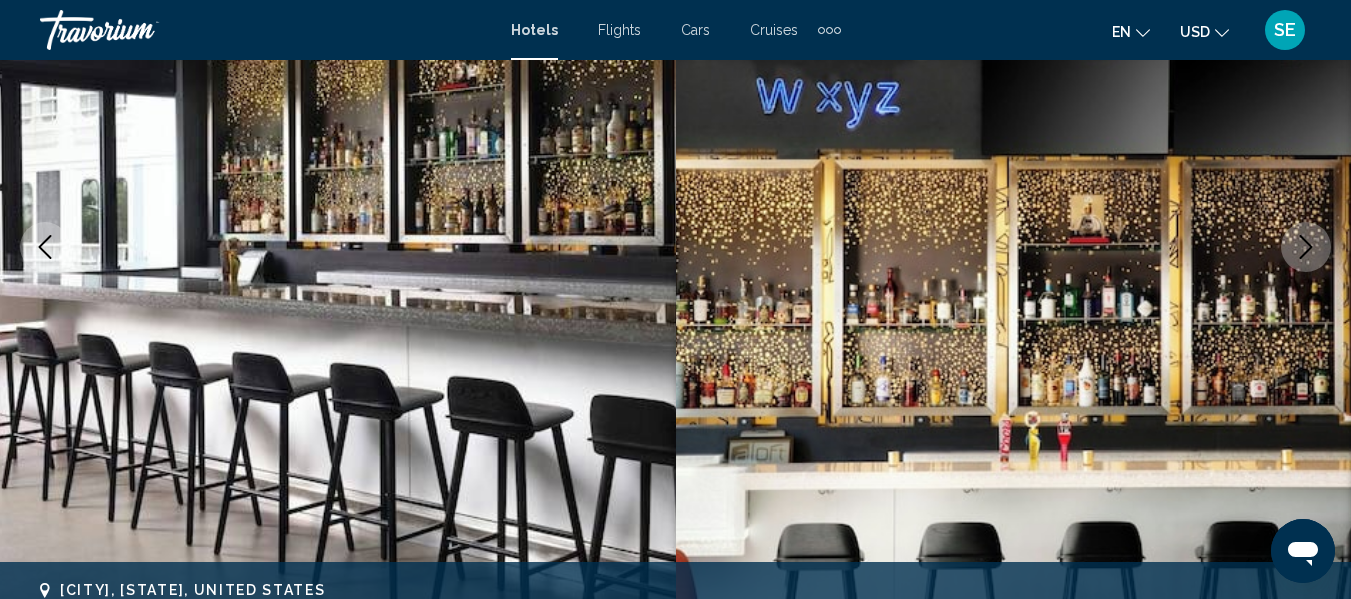 click 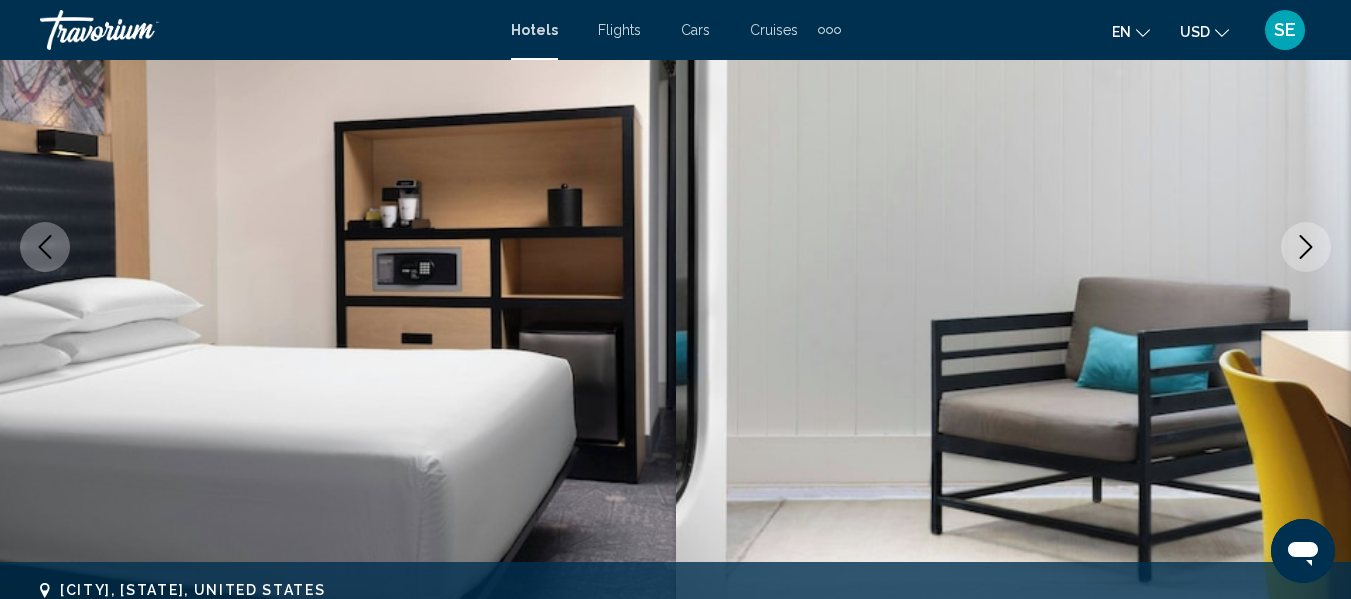click 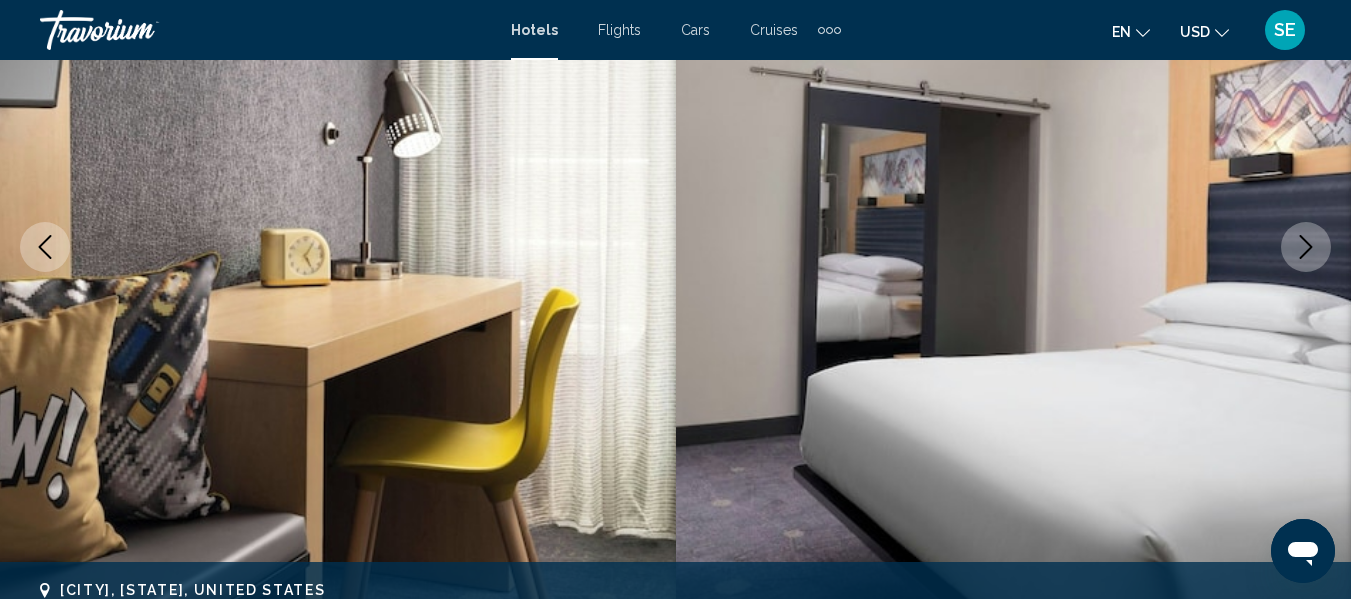 click 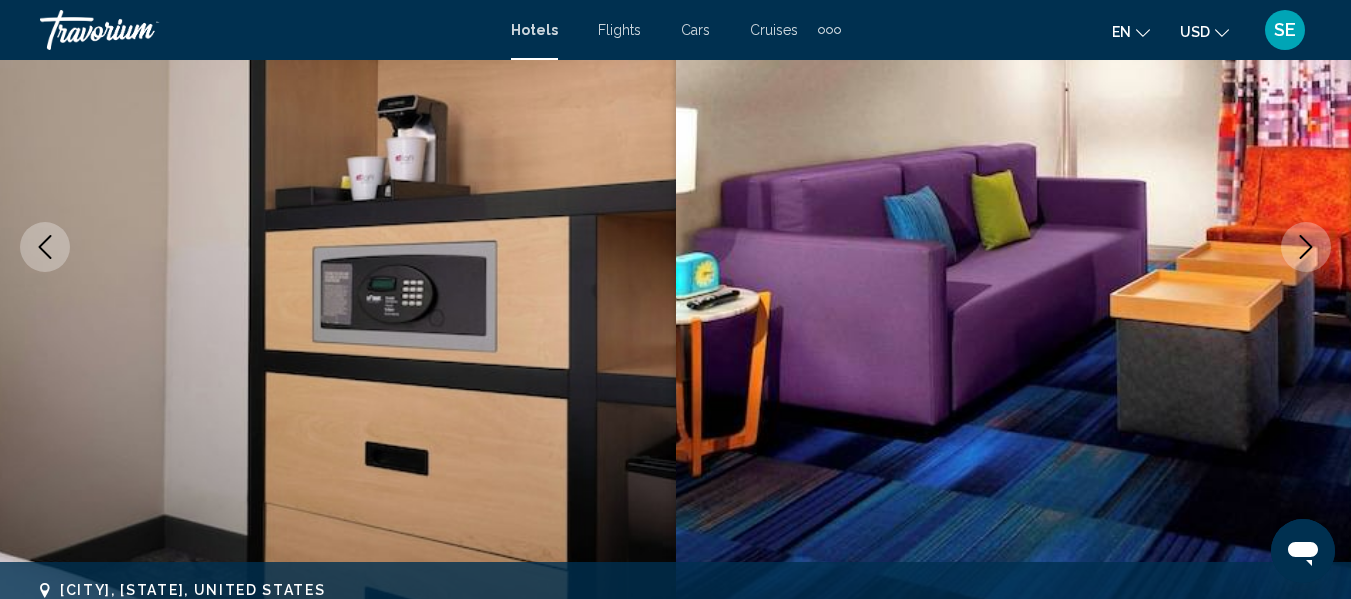 click 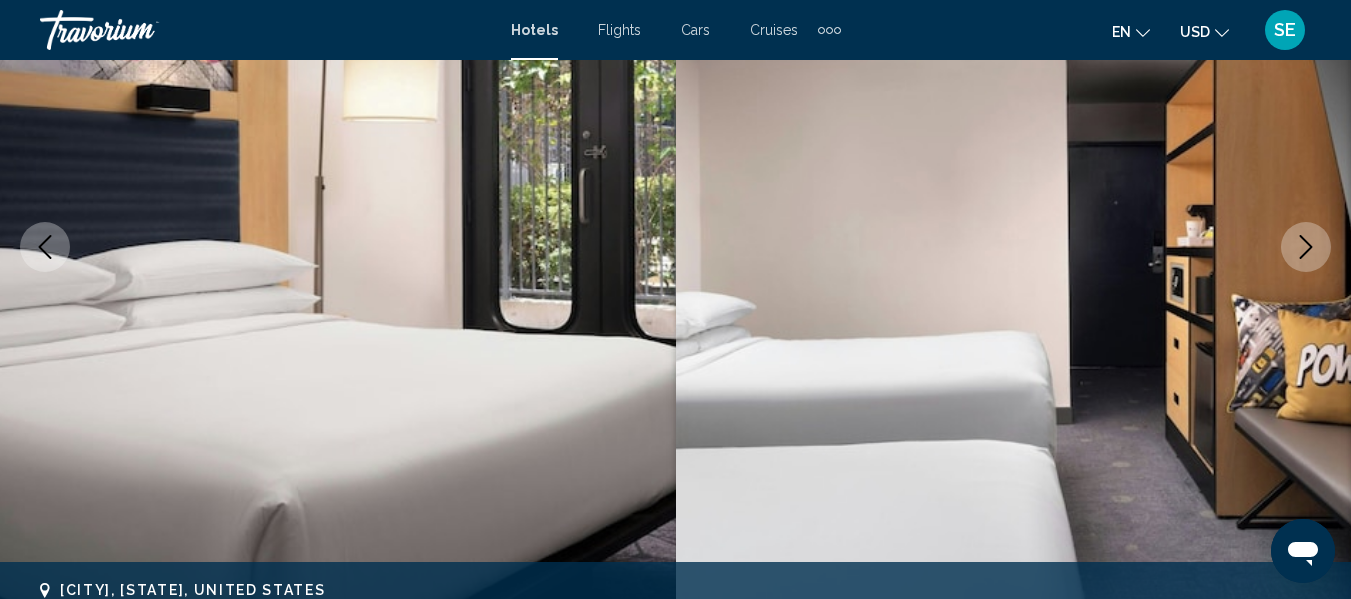 click 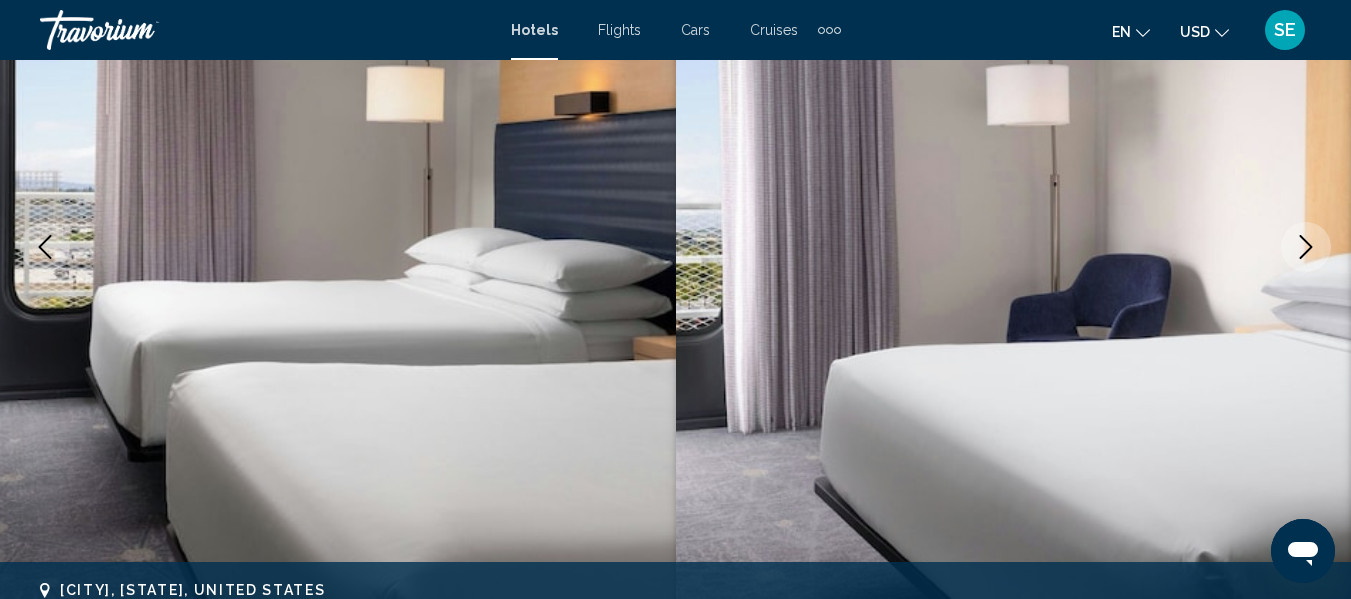 click 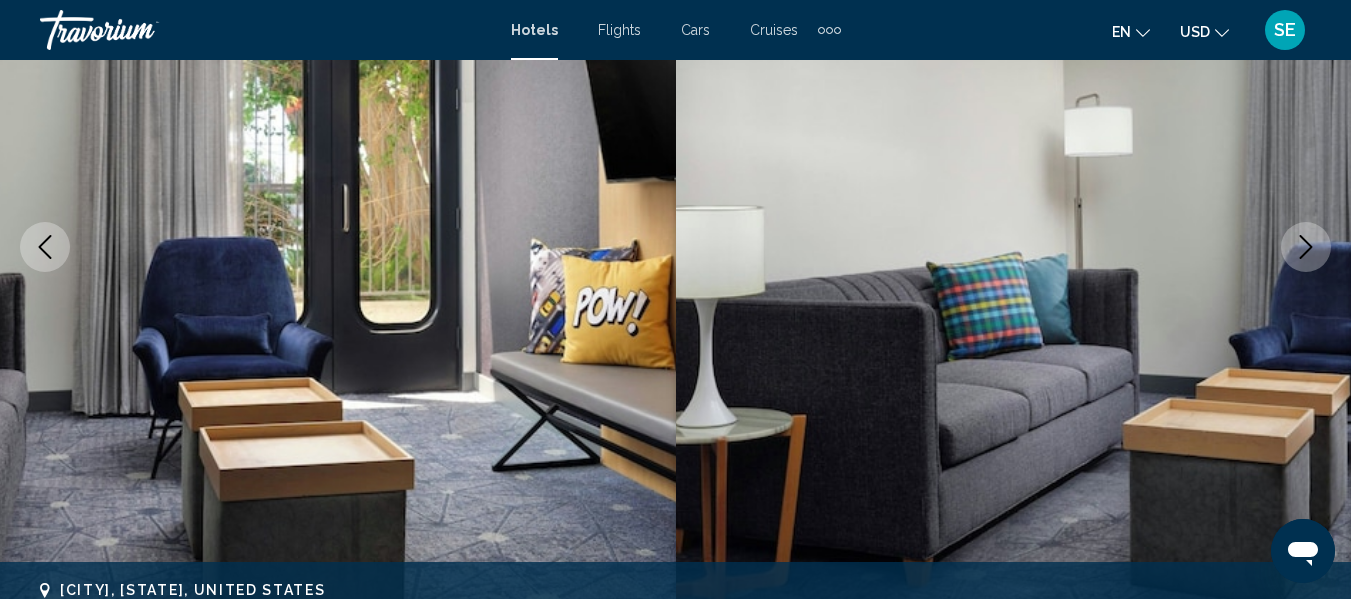 click 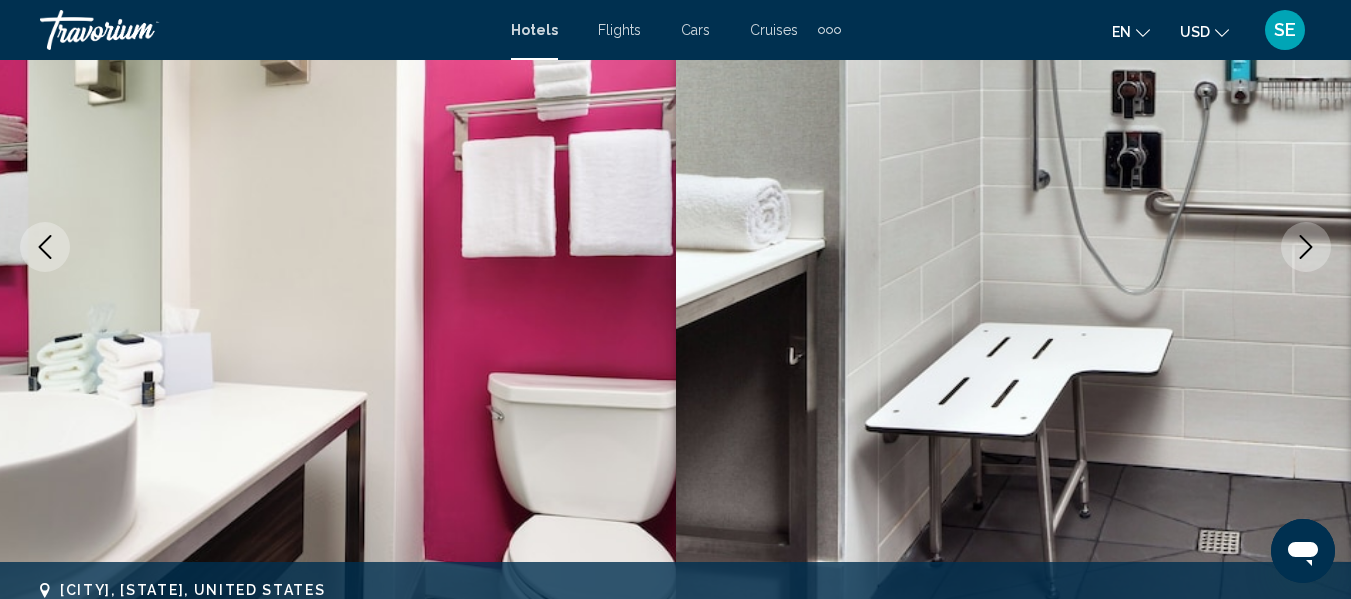 click 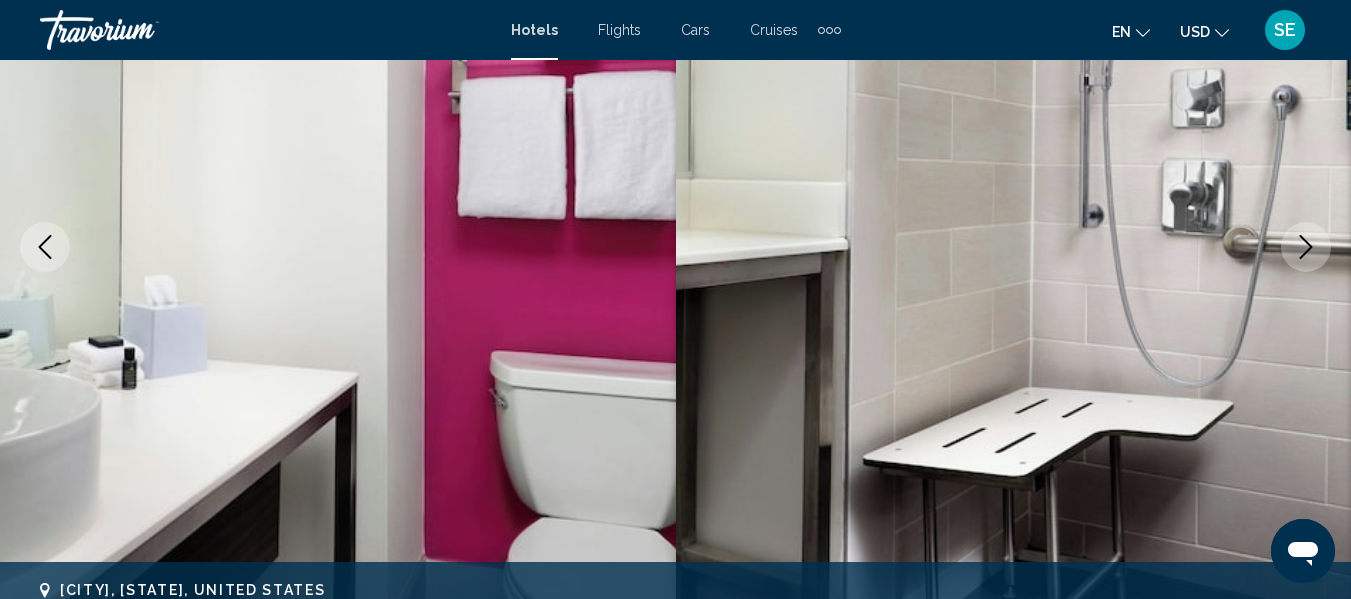 click 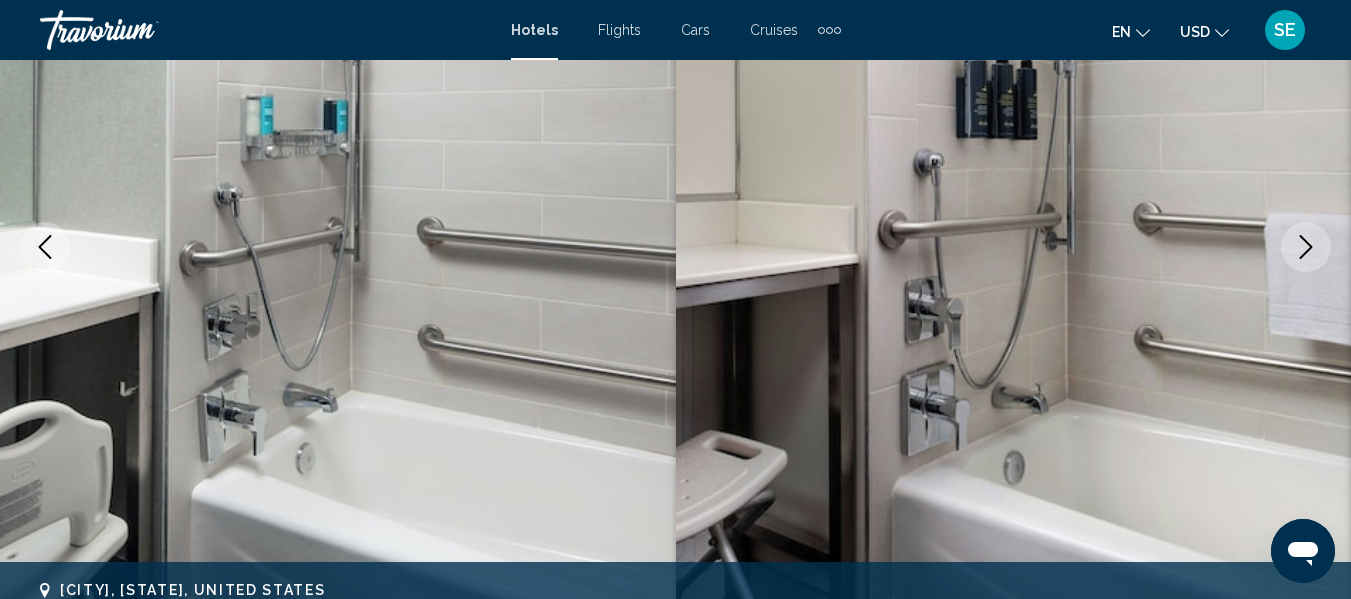 click 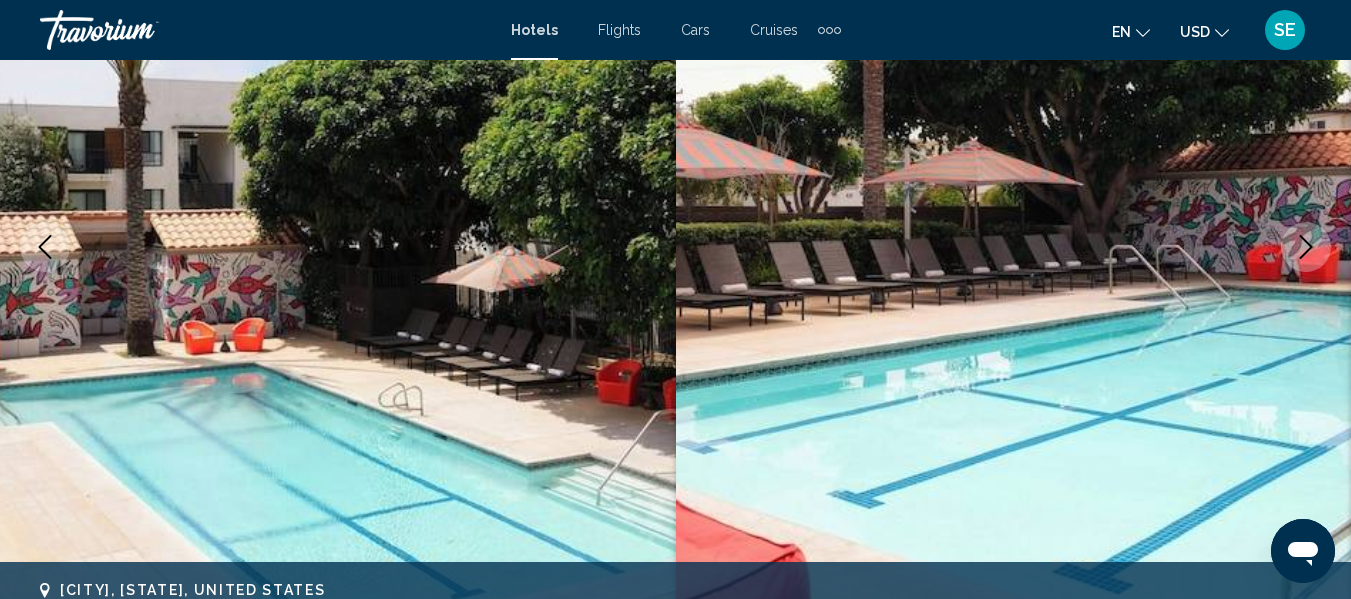 click 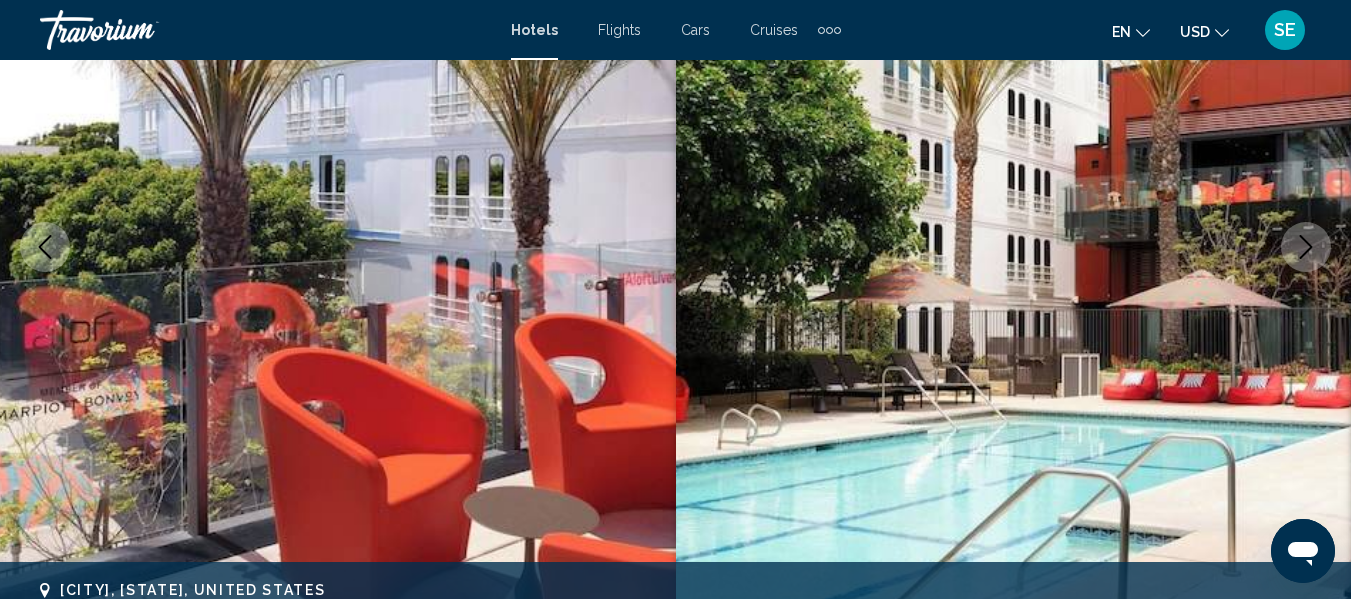 click at bounding box center [1306, 247] 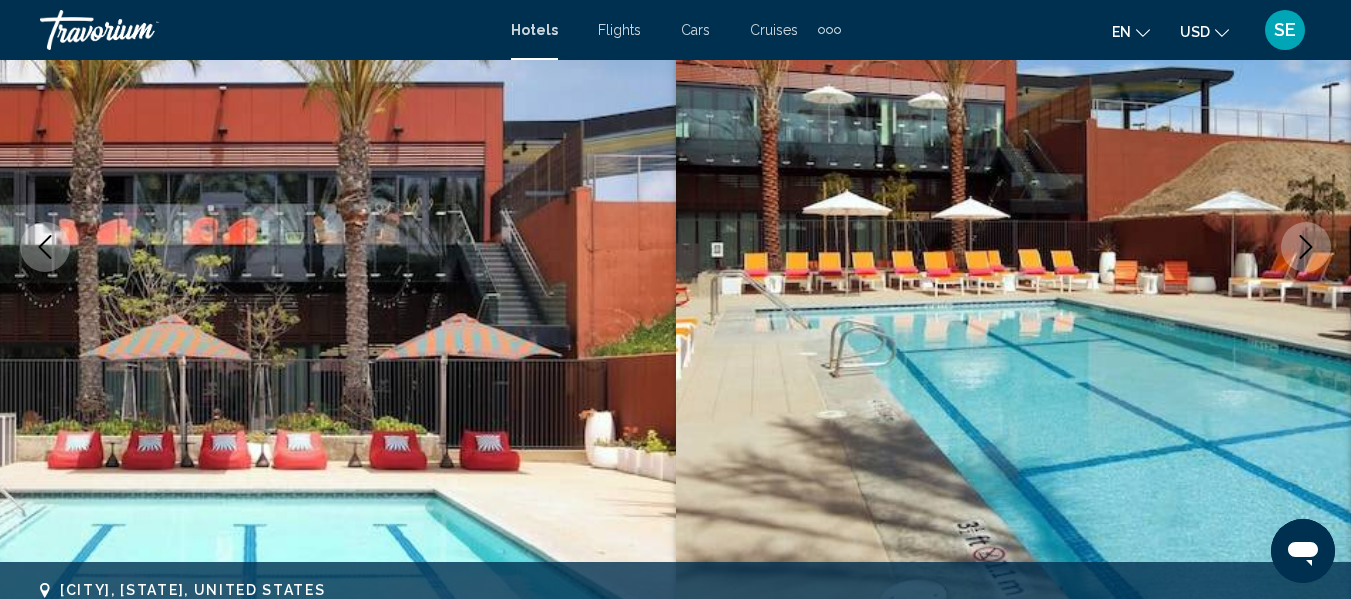 click at bounding box center [1306, 247] 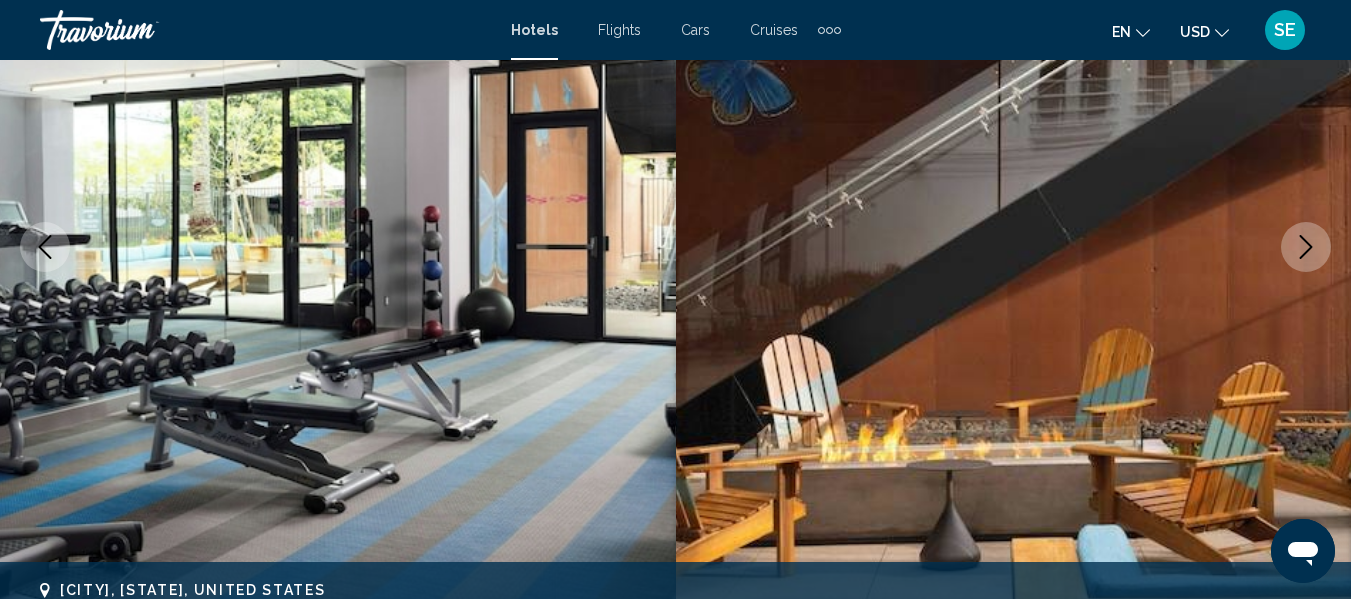 click at bounding box center [1306, 247] 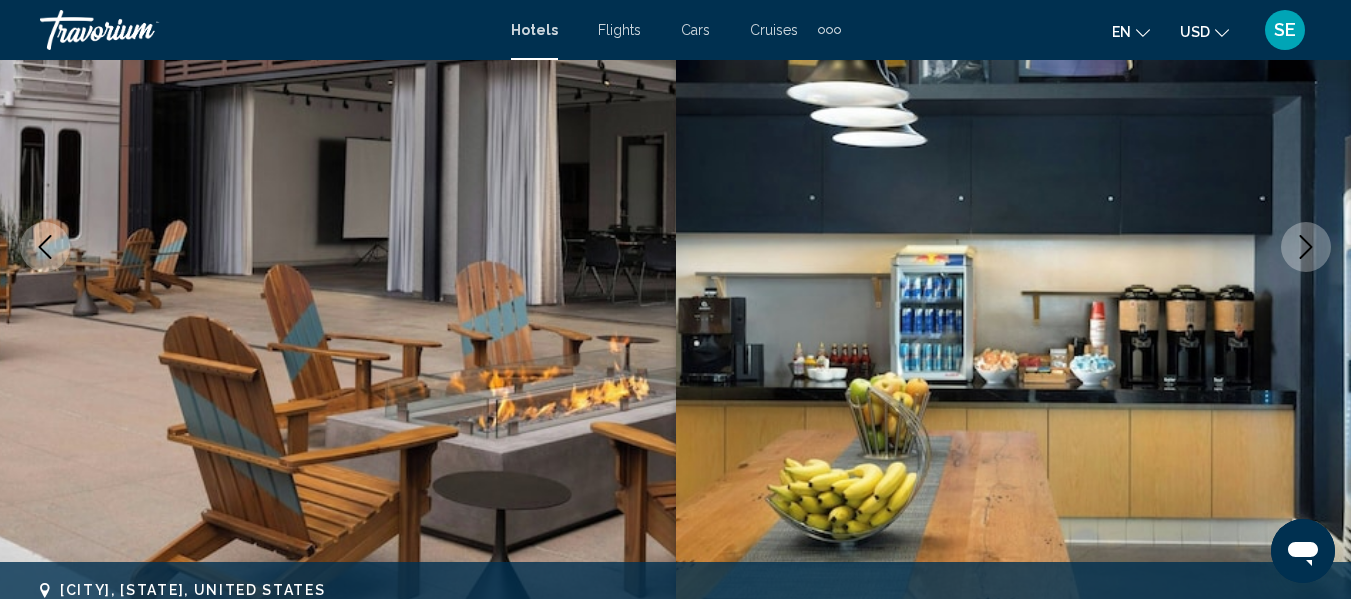 click at bounding box center (1306, 247) 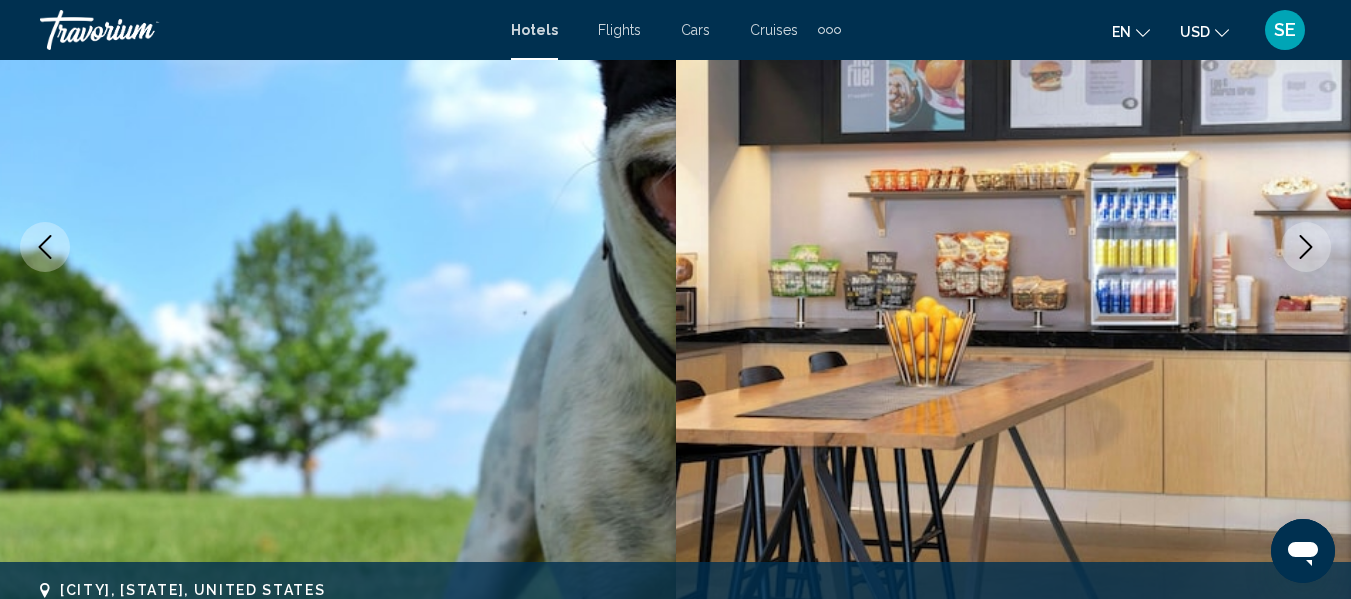 click at bounding box center (1306, 247) 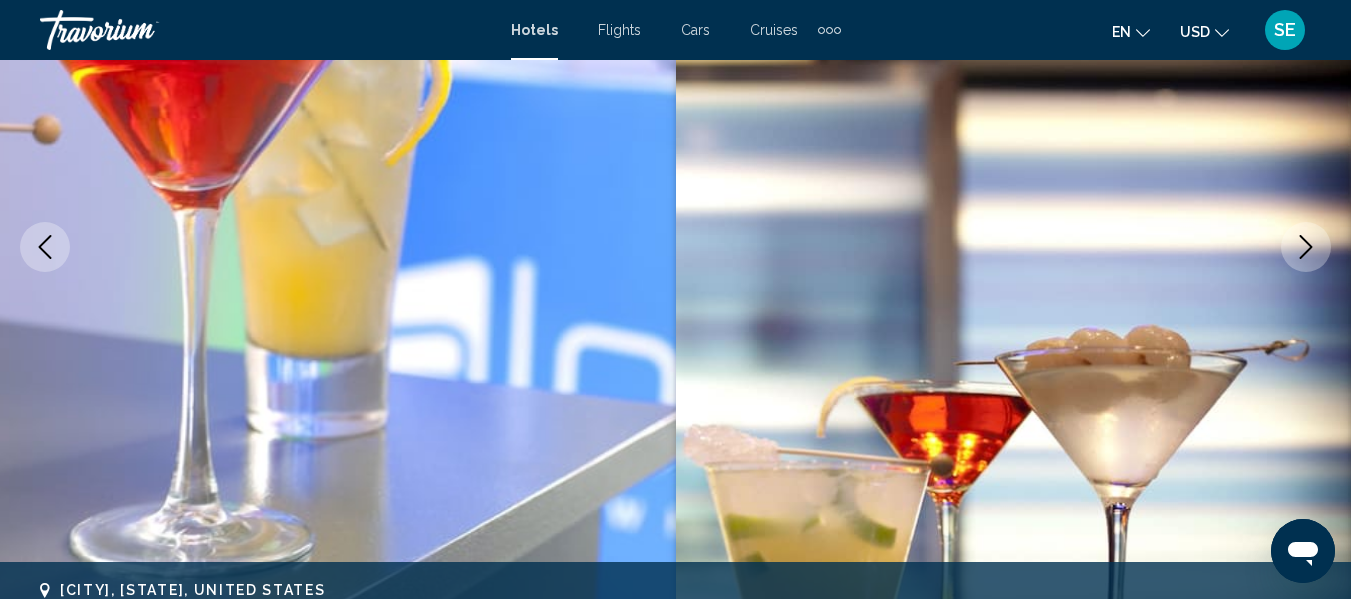 click at bounding box center (1306, 247) 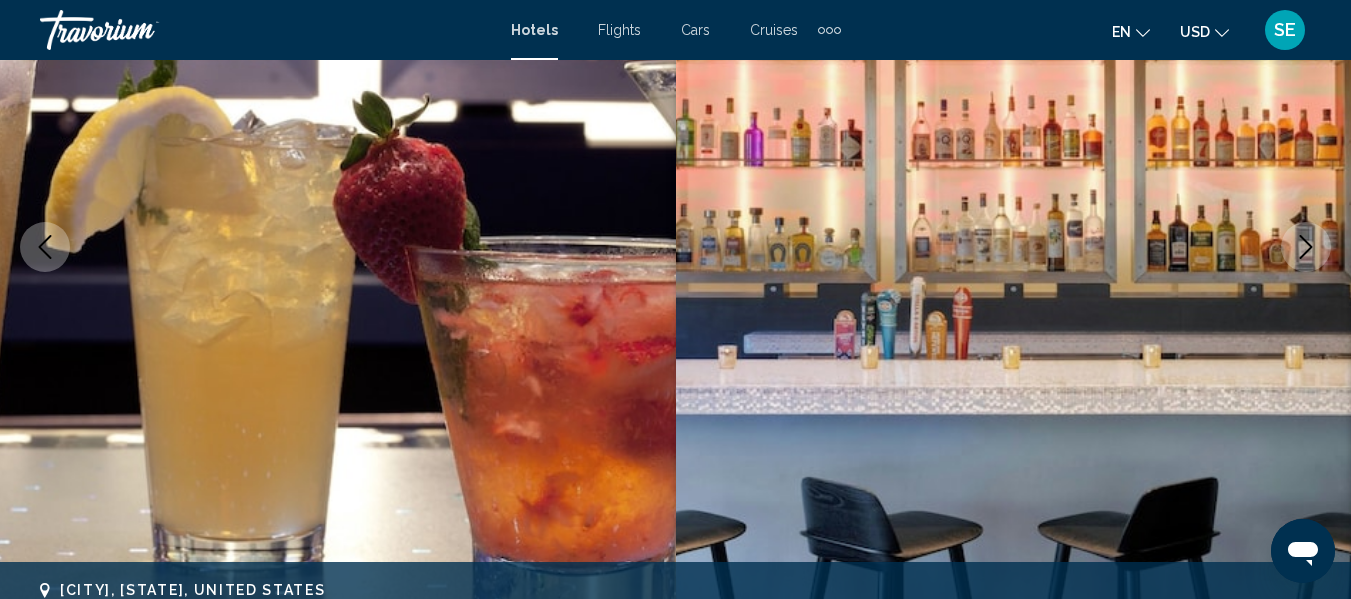 click at bounding box center (1306, 247) 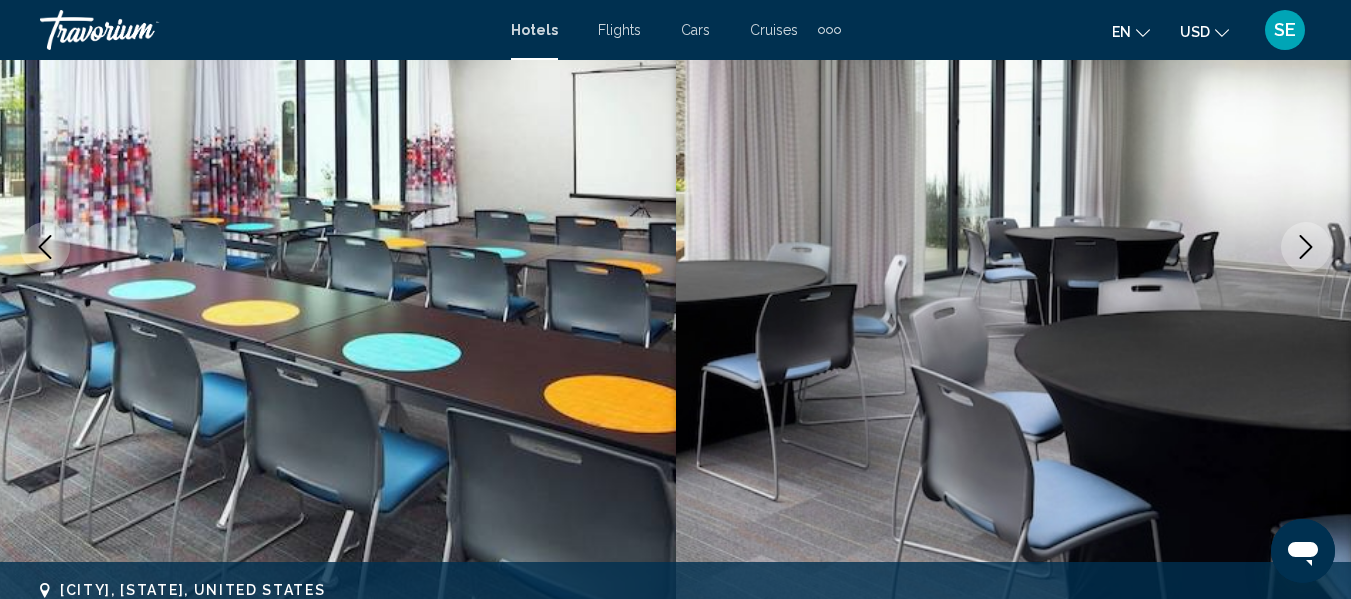 click at bounding box center [1306, 247] 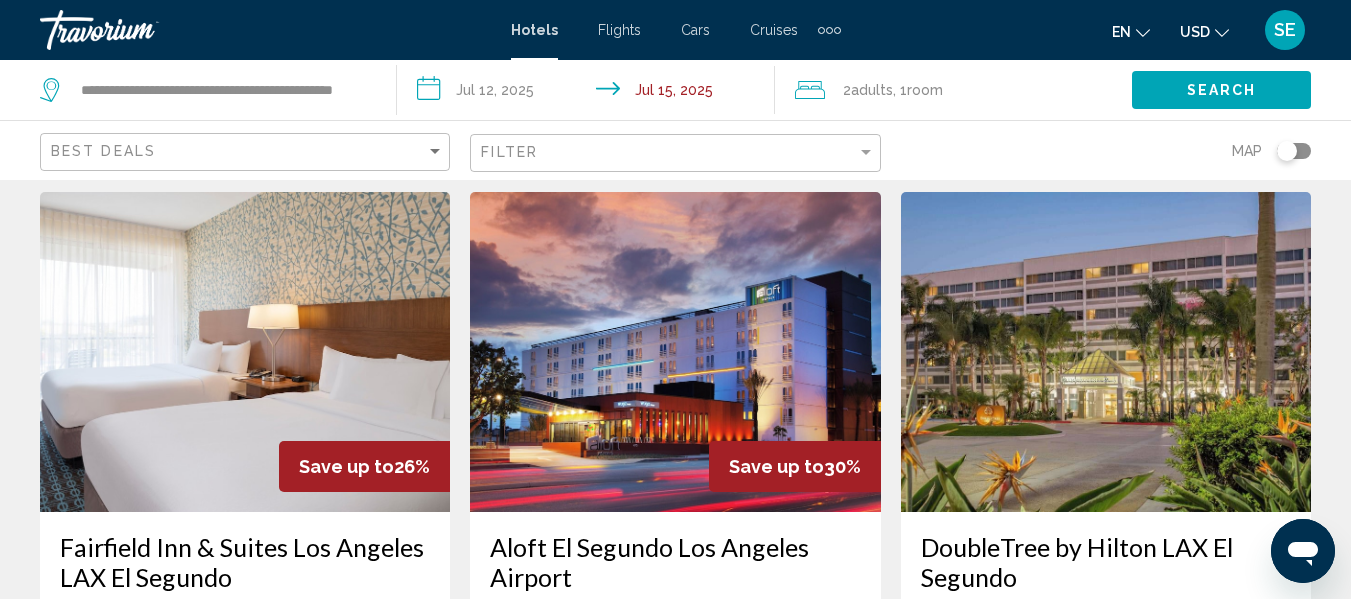 scroll, scrollTop: 2403, scrollLeft: 0, axis: vertical 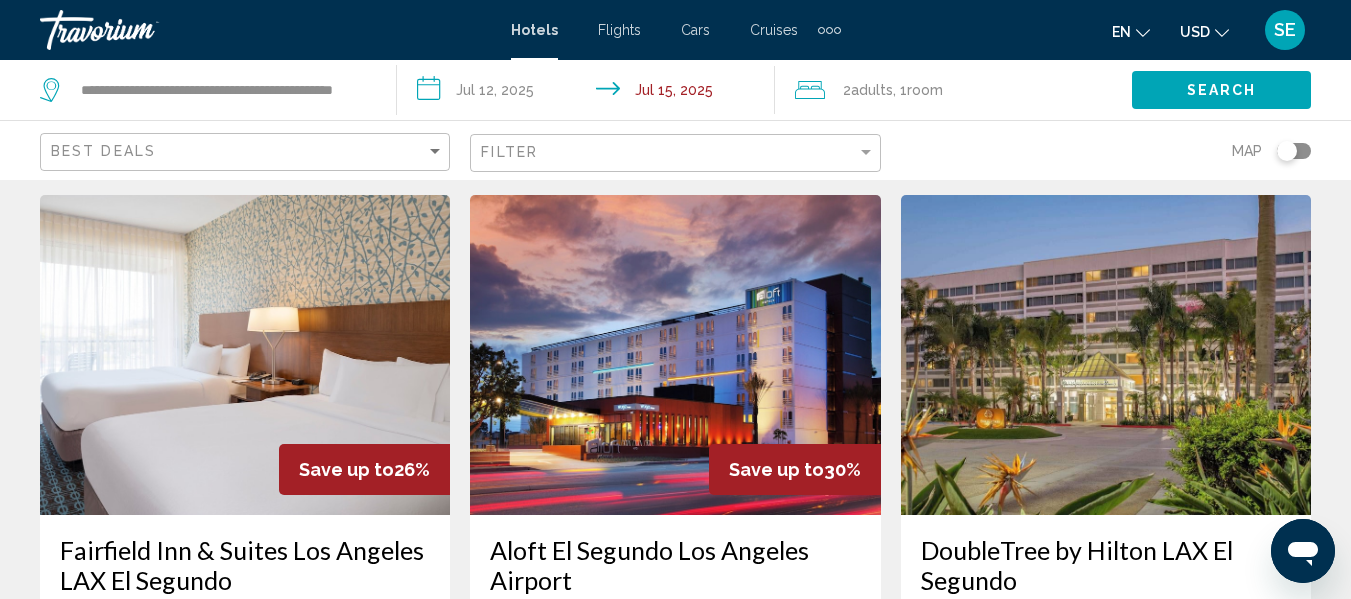 click at bounding box center (1106, 355) 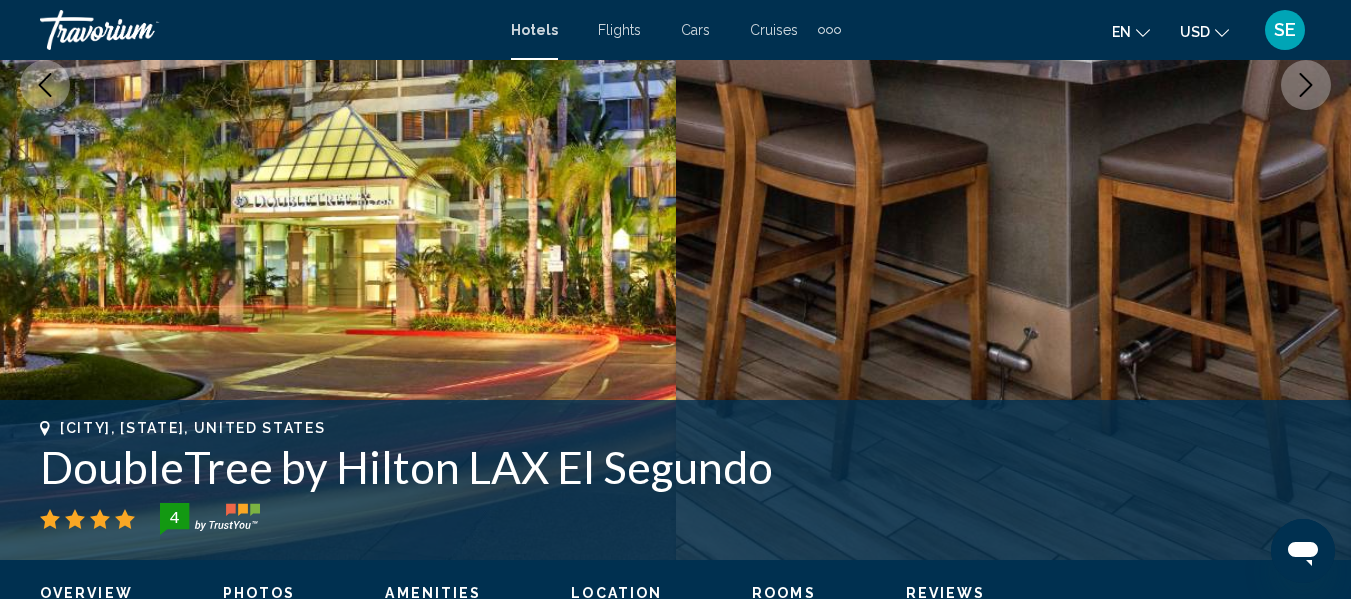 scroll, scrollTop: 447, scrollLeft: 0, axis: vertical 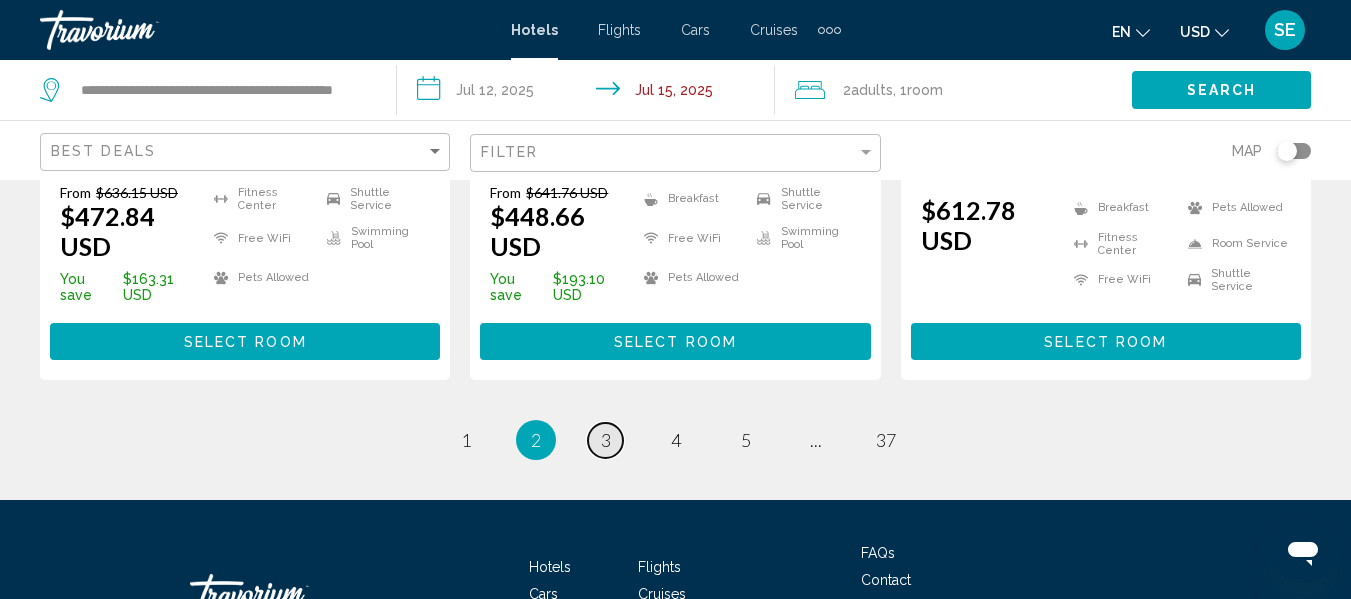 click on "3" at bounding box center [606, 440] 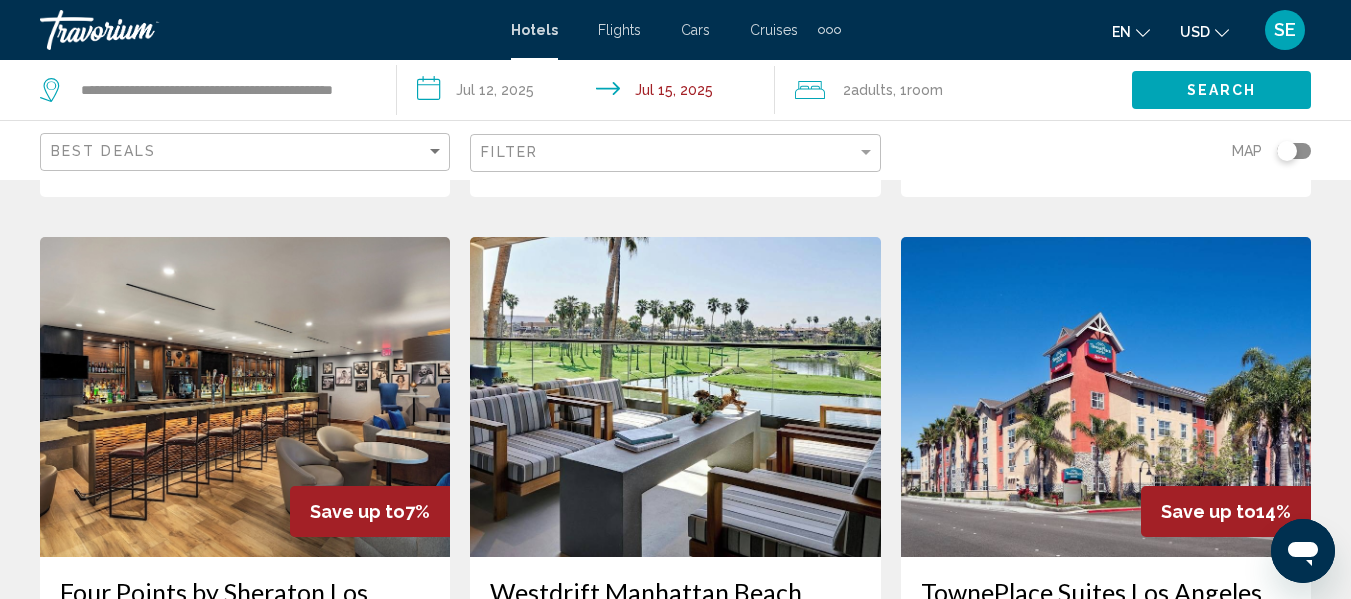 scroll, scrollTop: 2308, scrollLeft: 0, axis: vertical 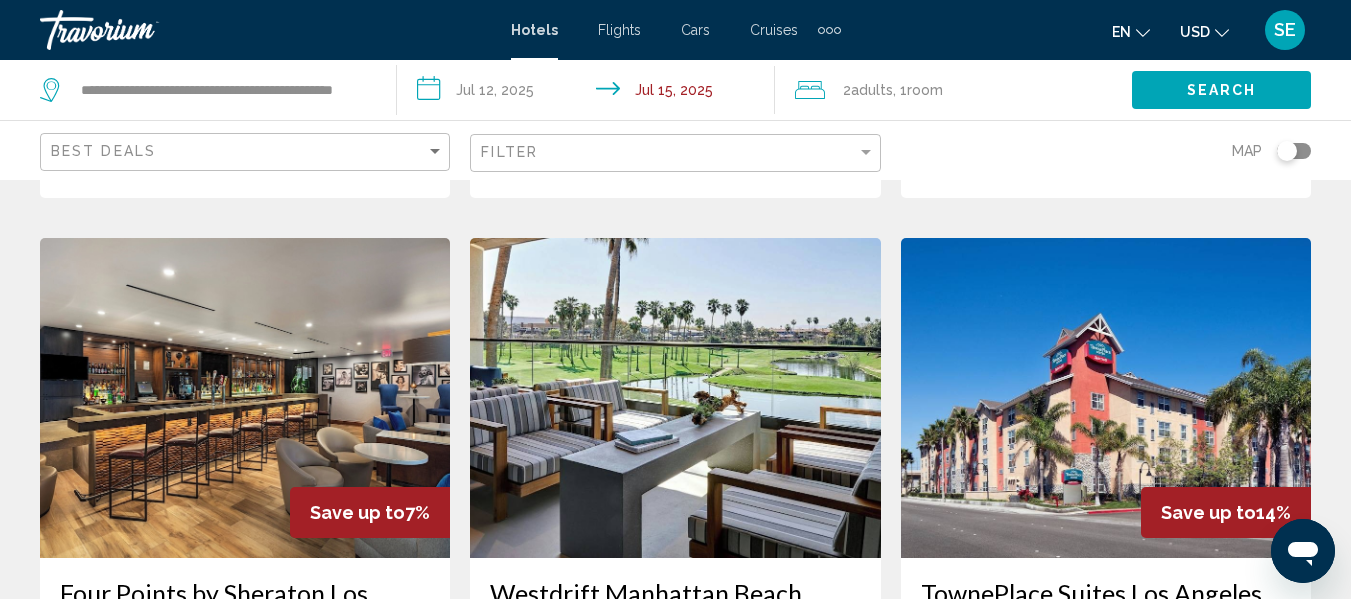click at bounding box center [675, 398] 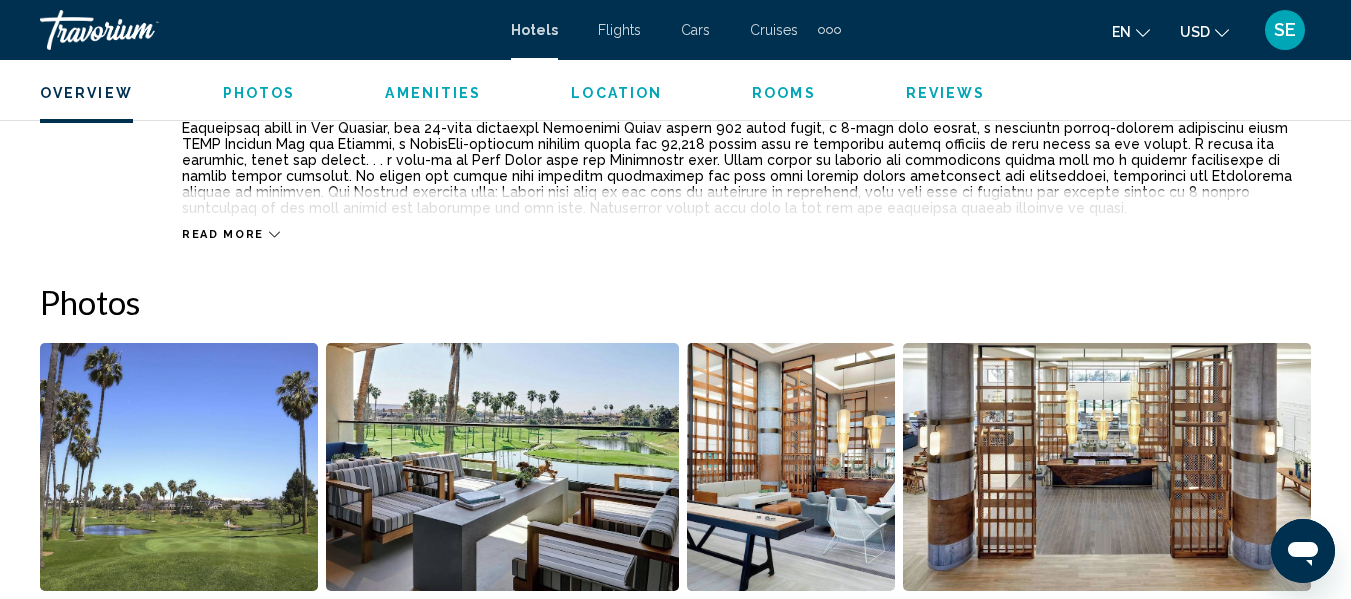 scroll, scrollTop: 1165, scrollLeft: 0, axis: vertical 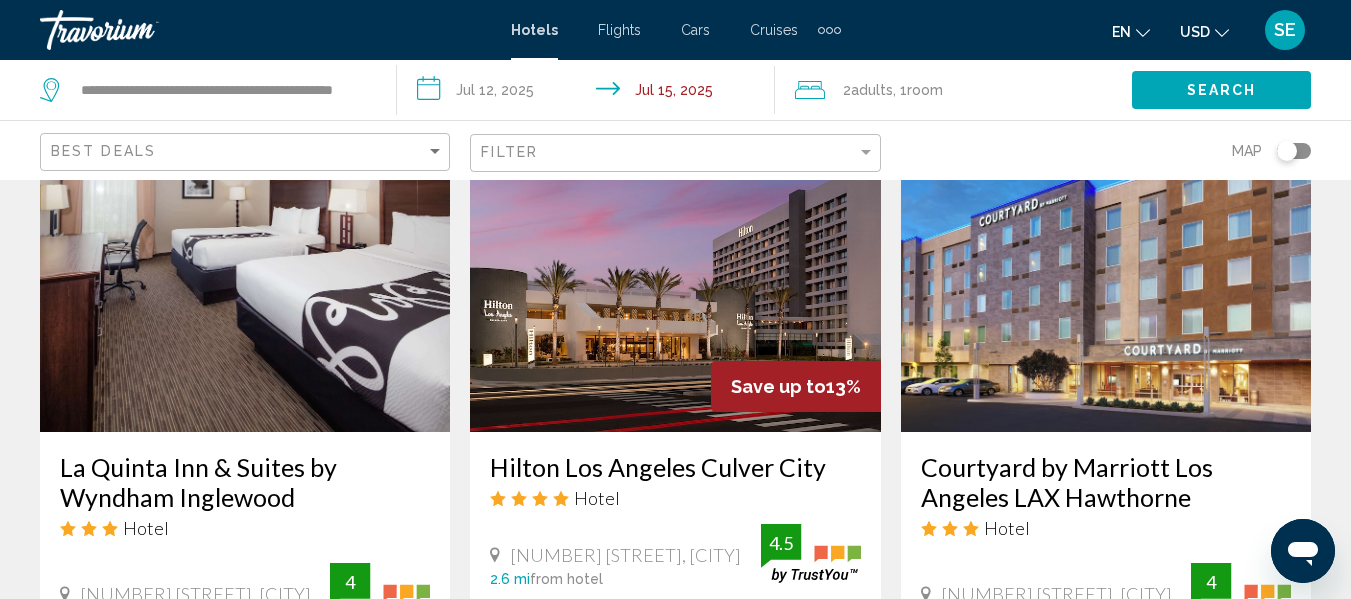 click at bounding box center [1106, 272] 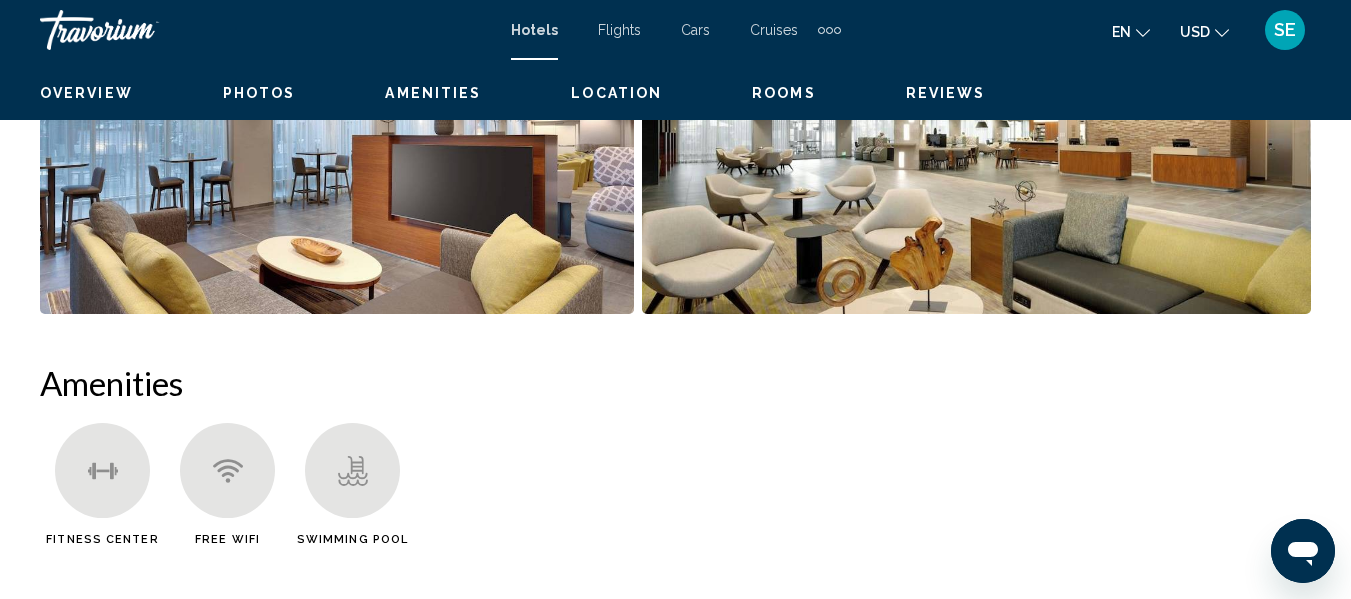 scroll, scrollTop: 236, scrollLeft: 0, axis: vertical 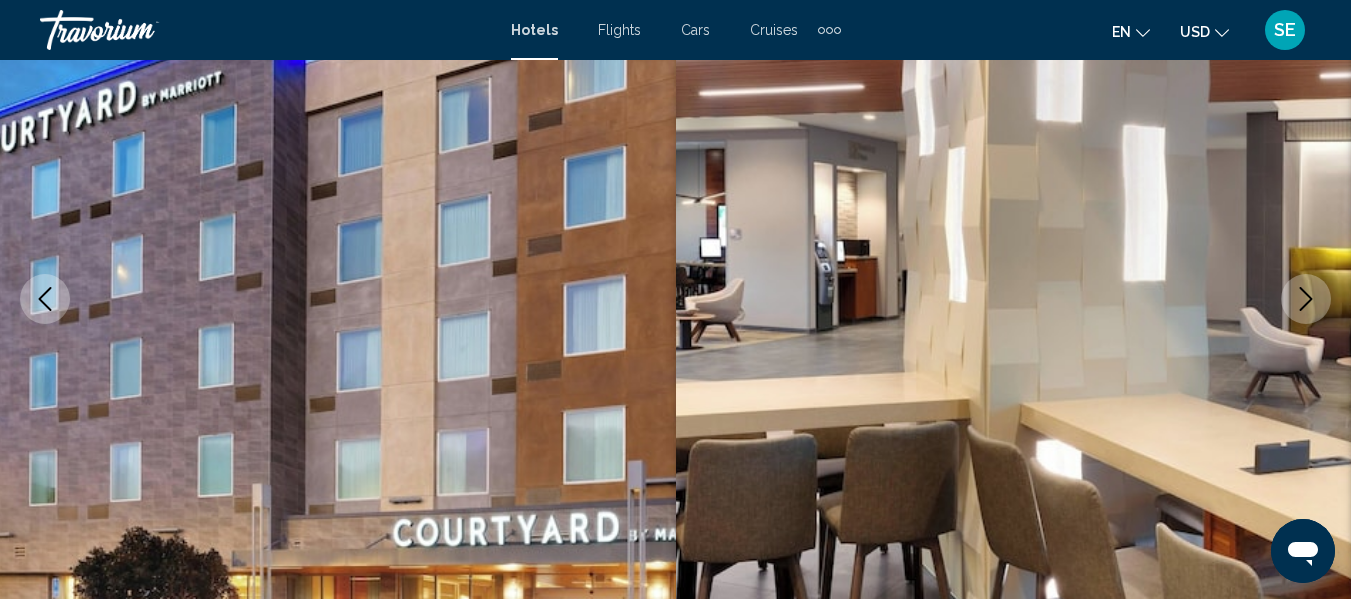 click 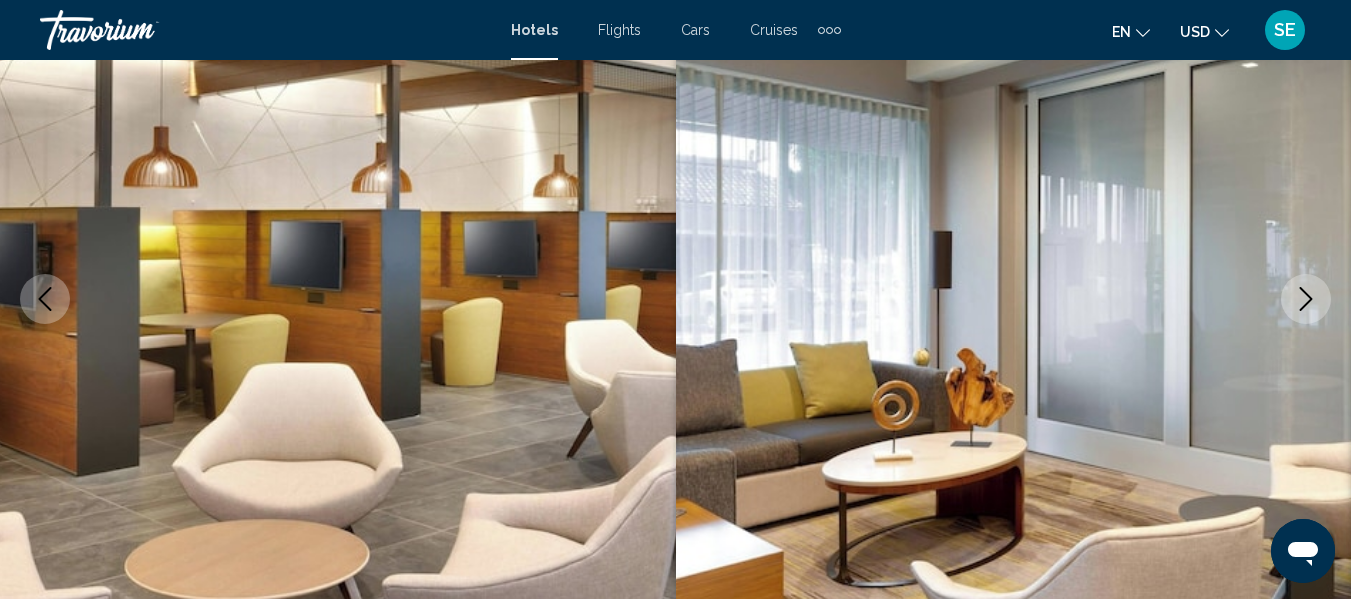 click 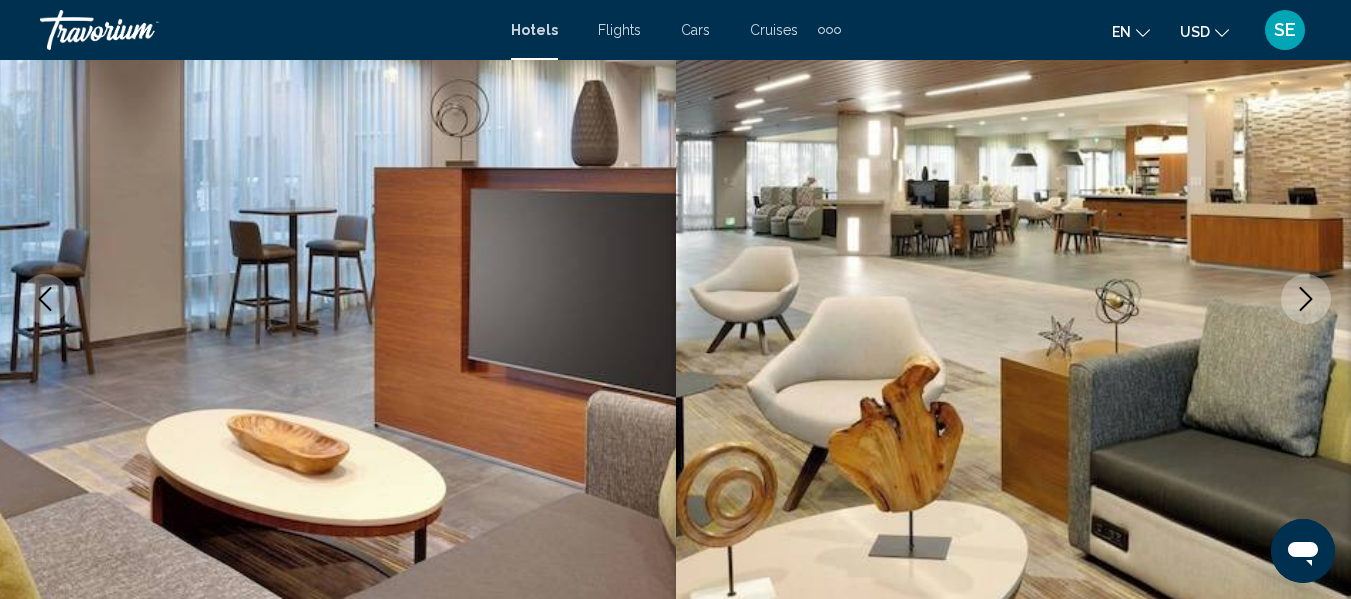 click 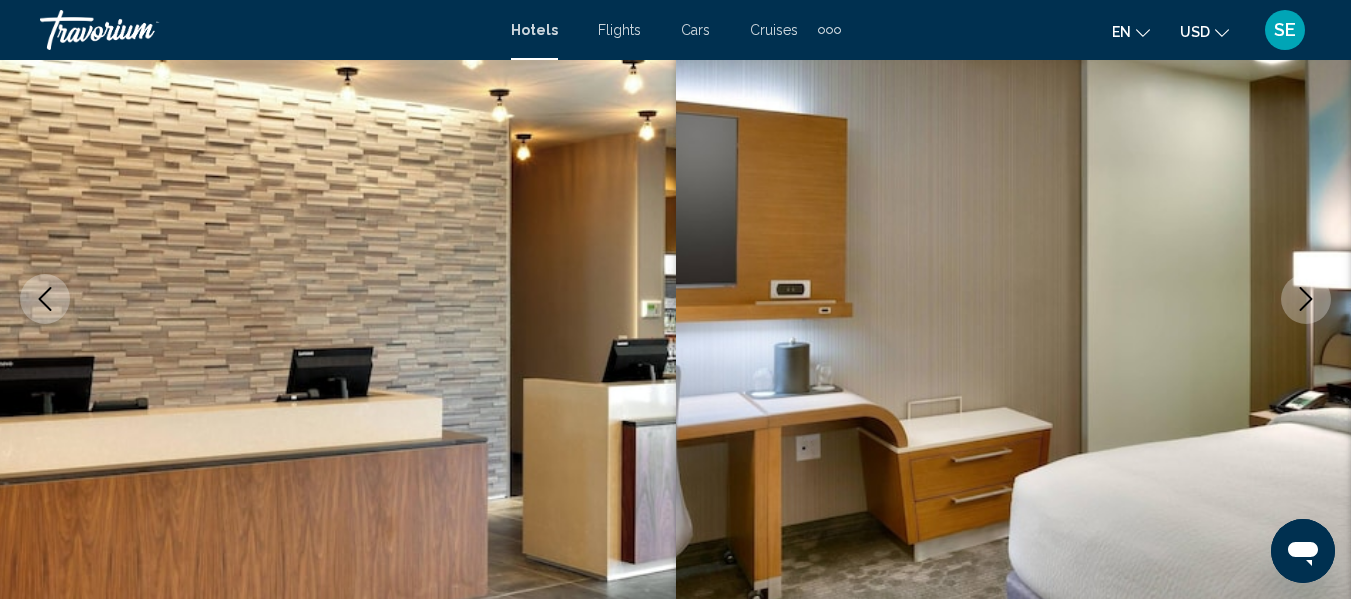 click 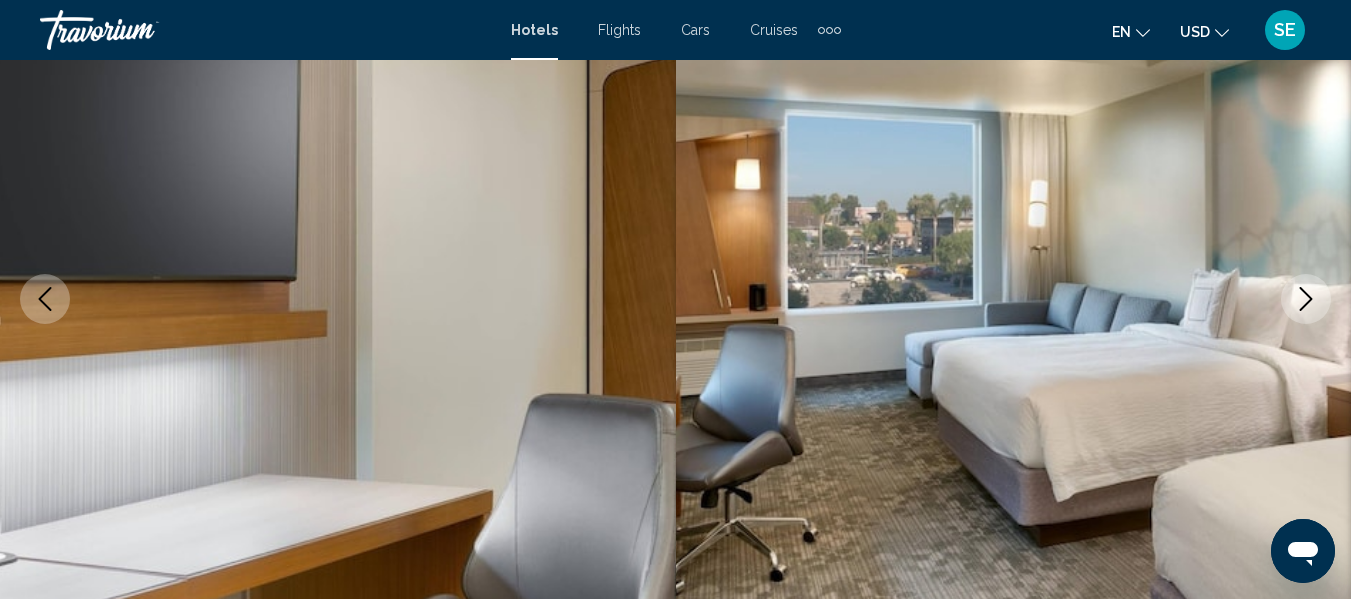 click 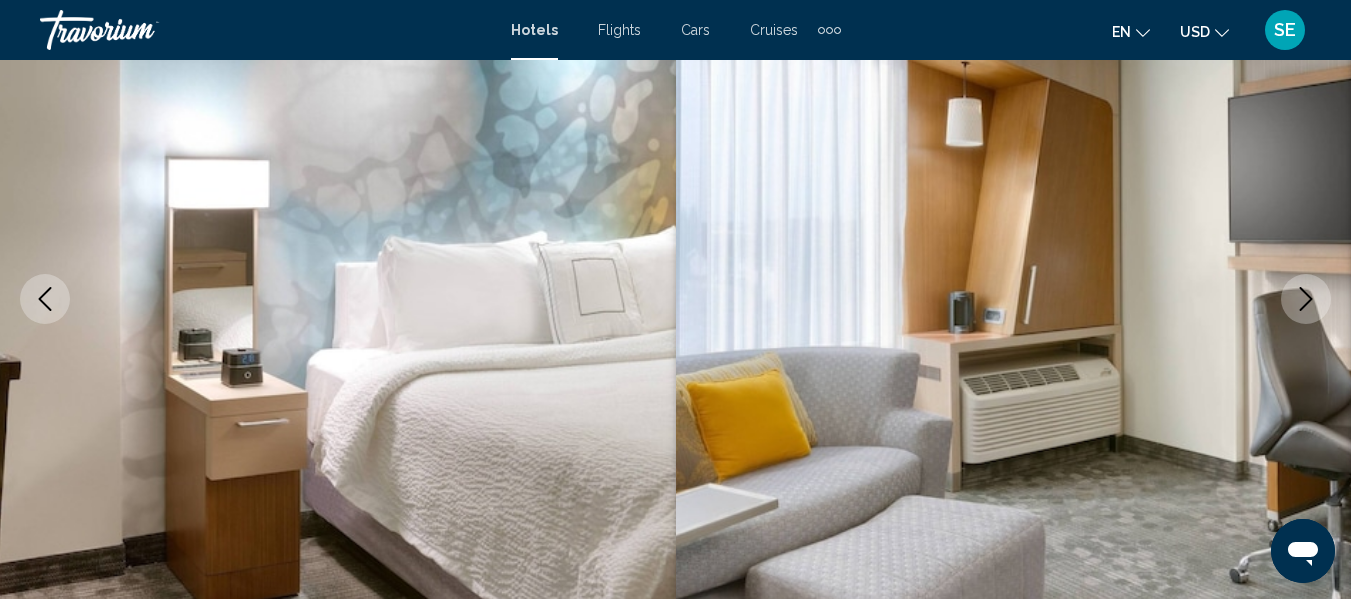 click 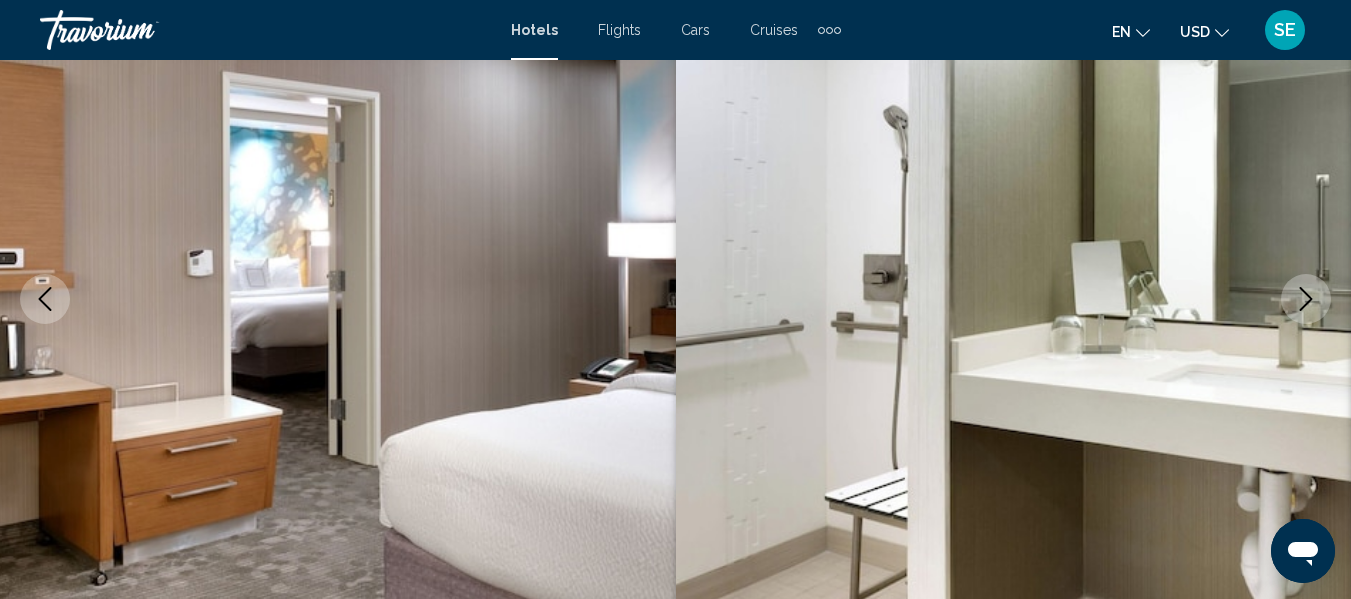 click 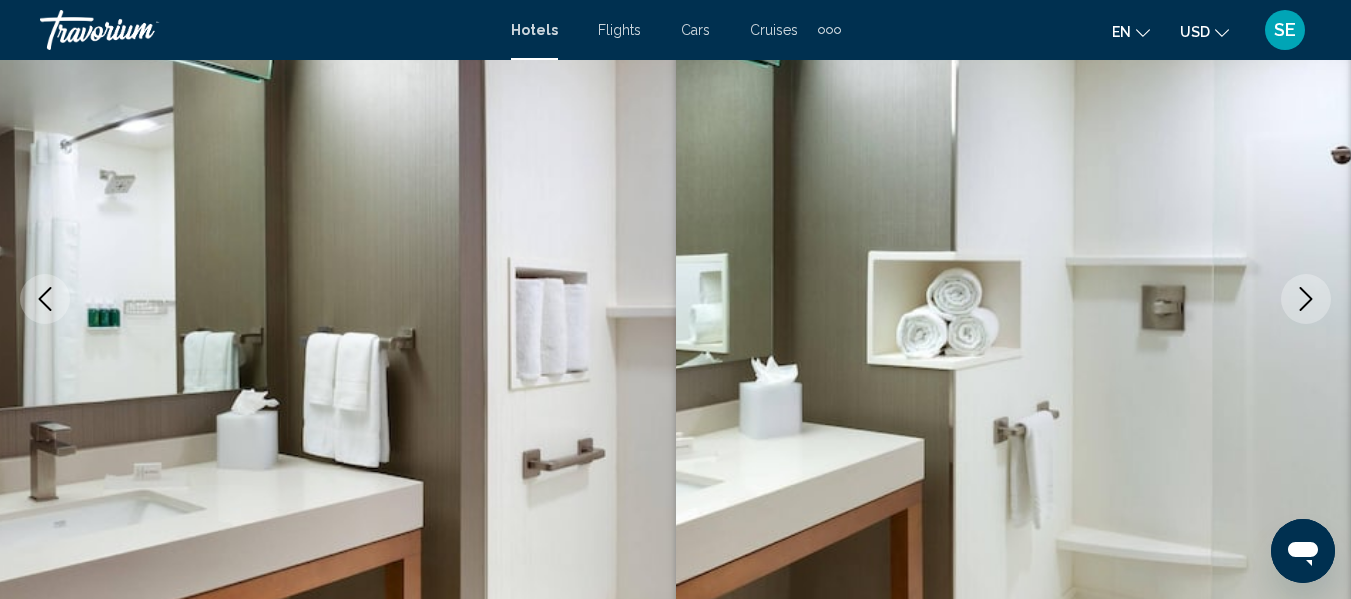 click 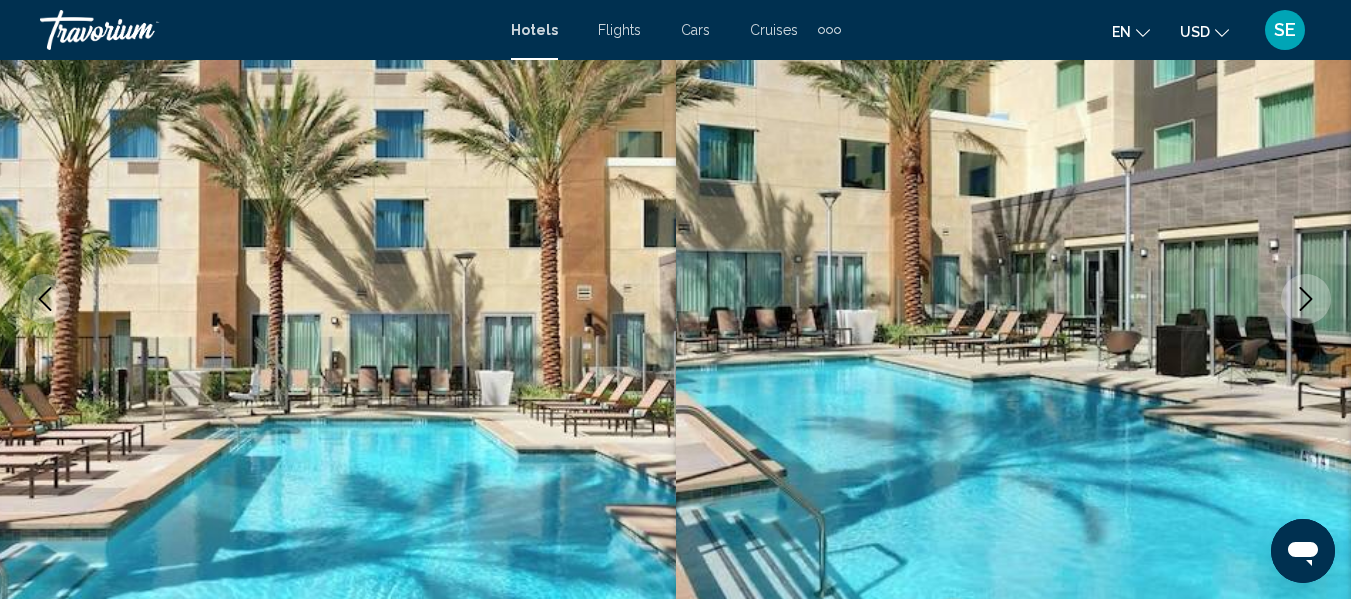 click 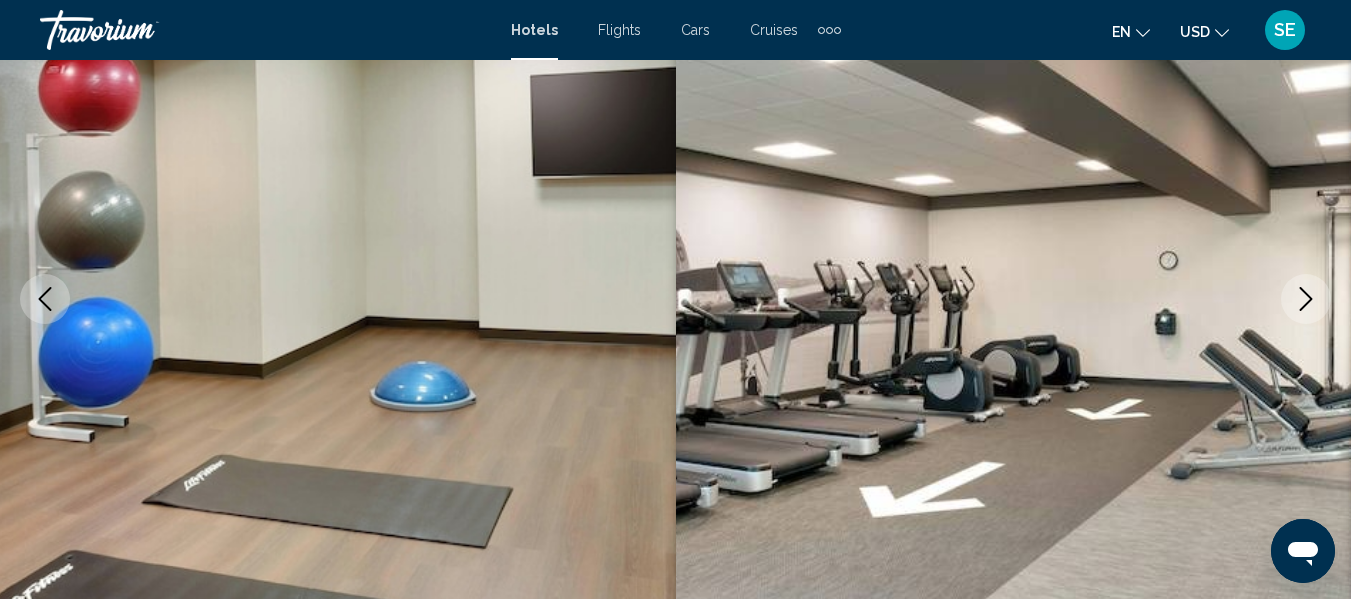 click 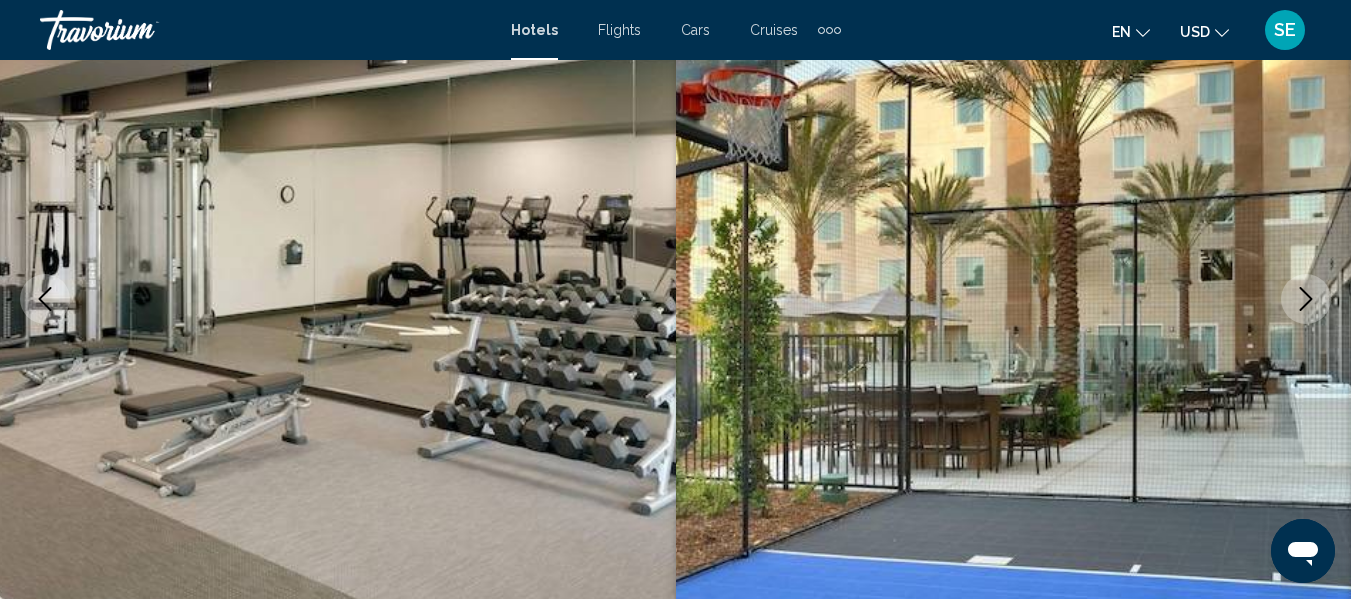 click 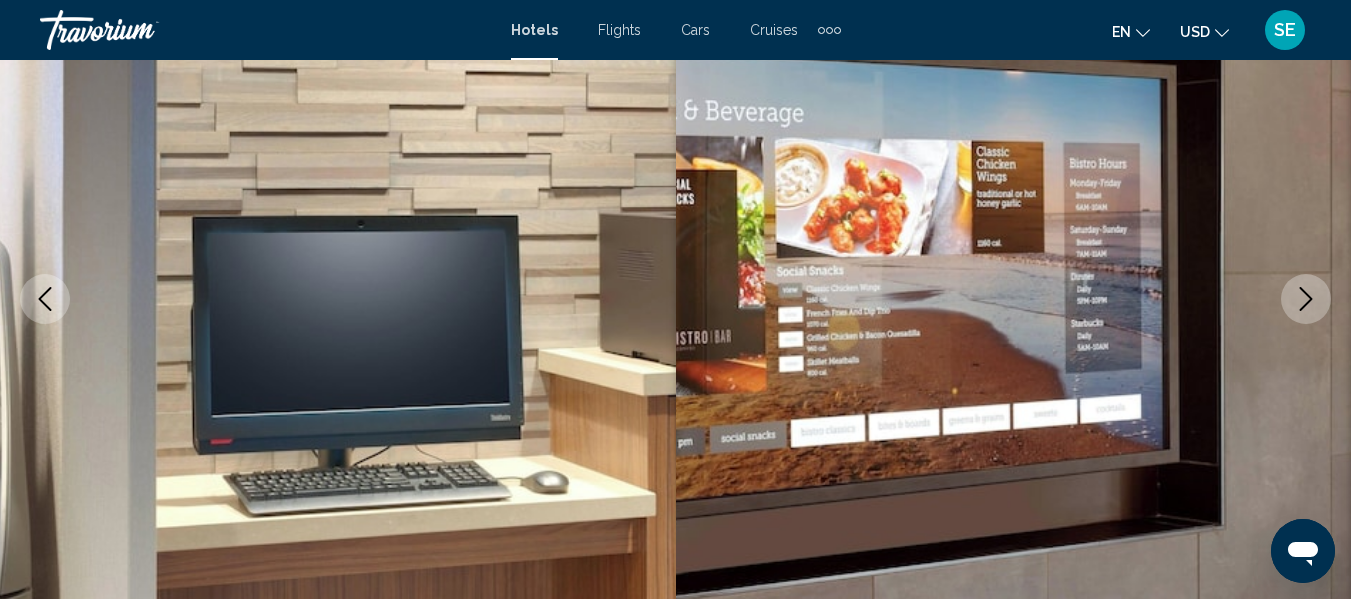 click 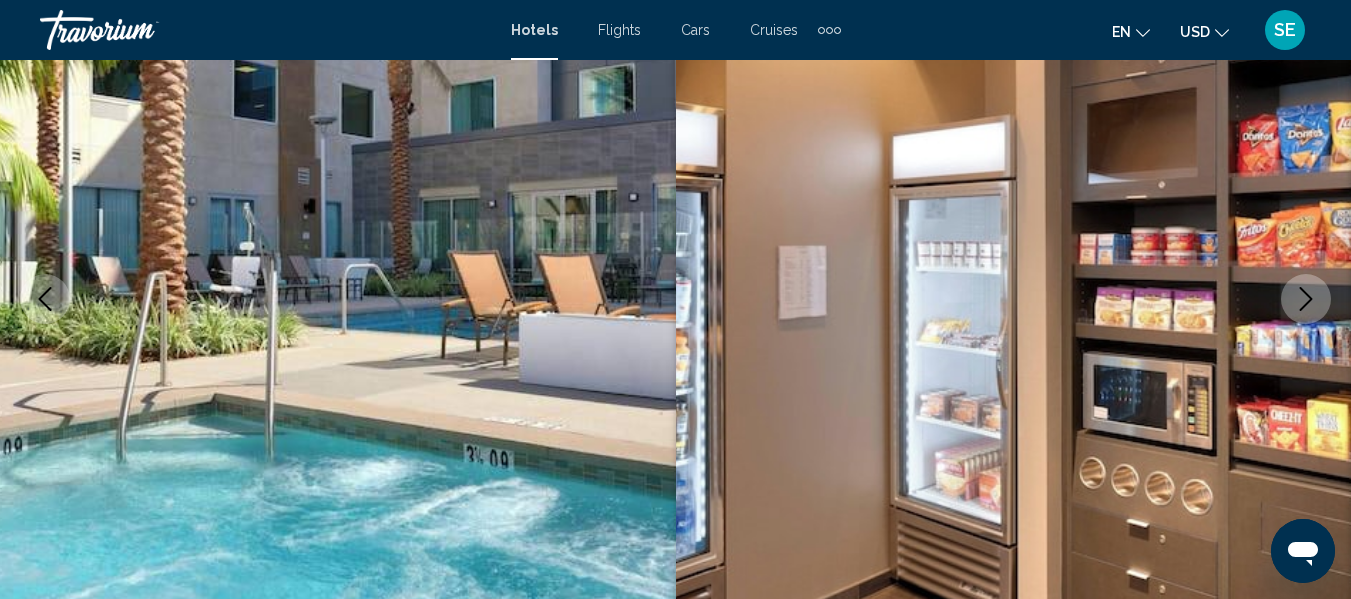 click 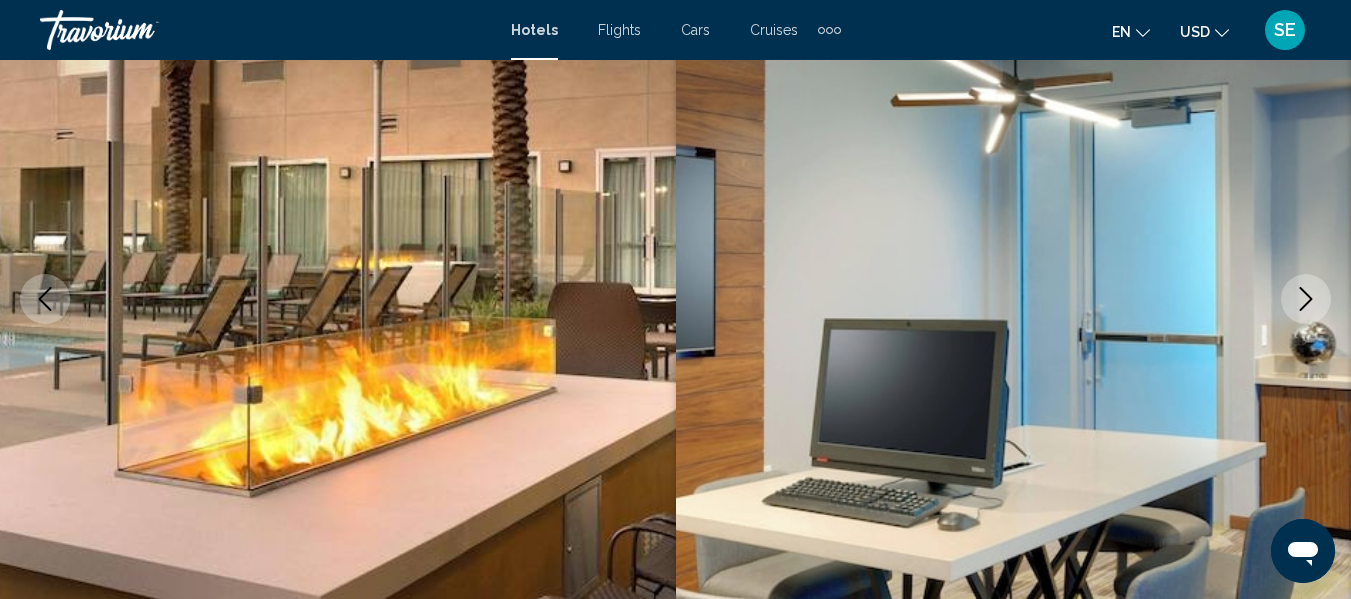 click 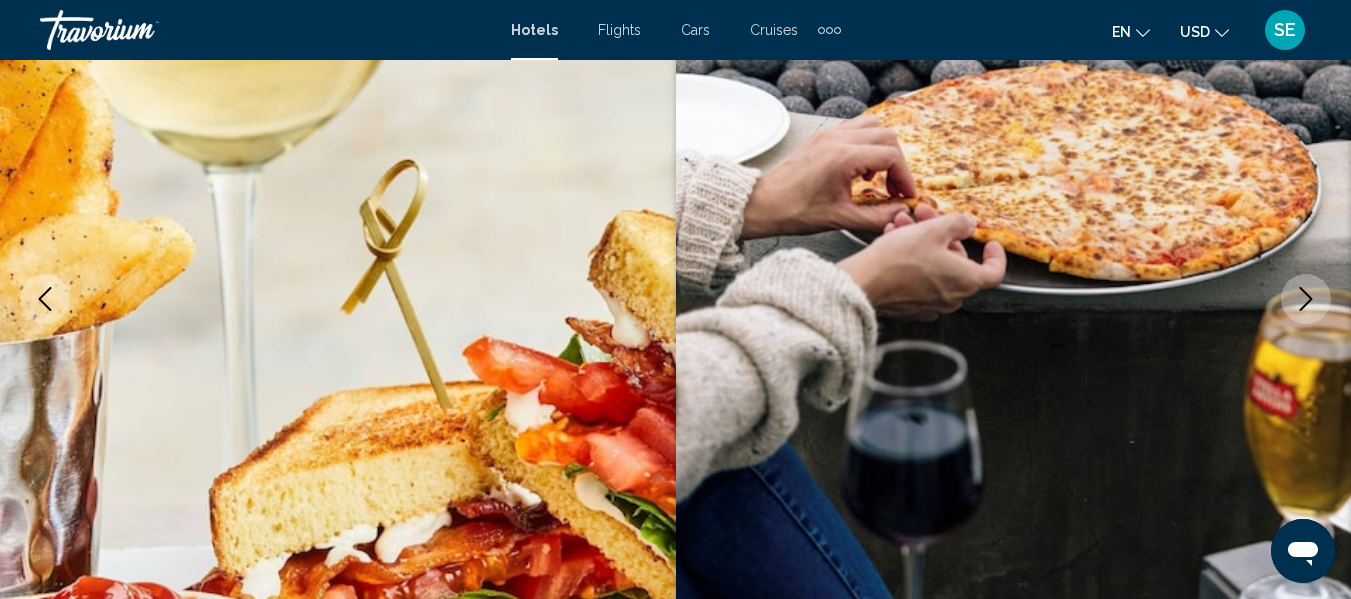 click 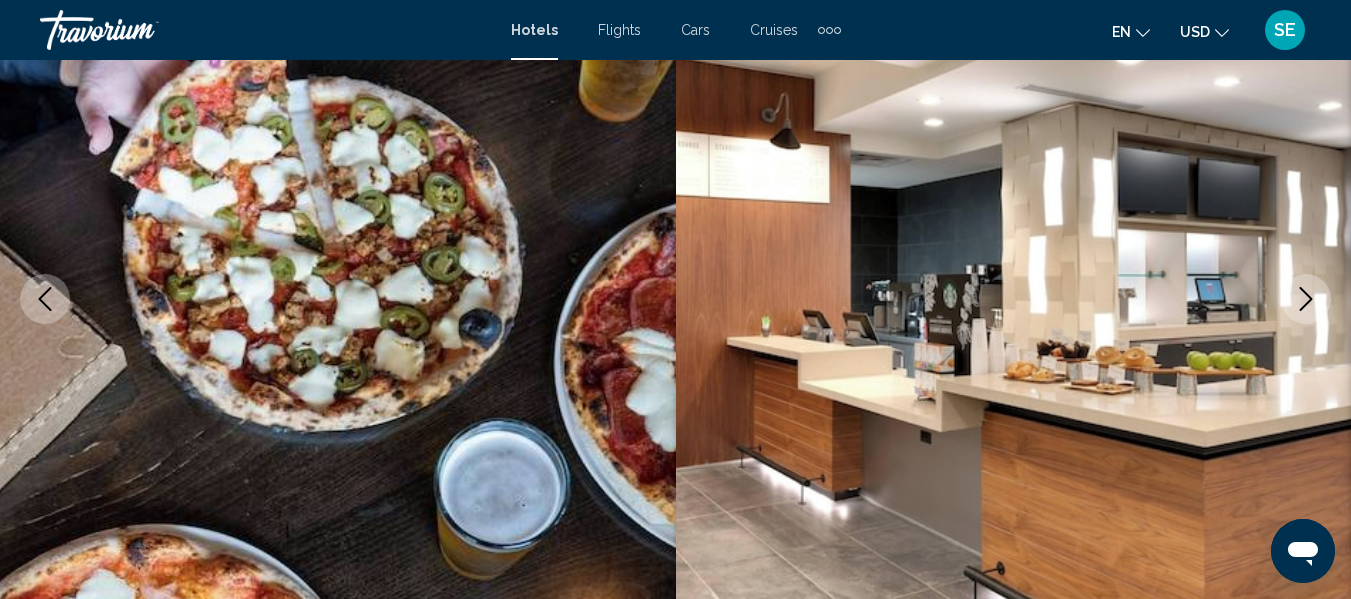click 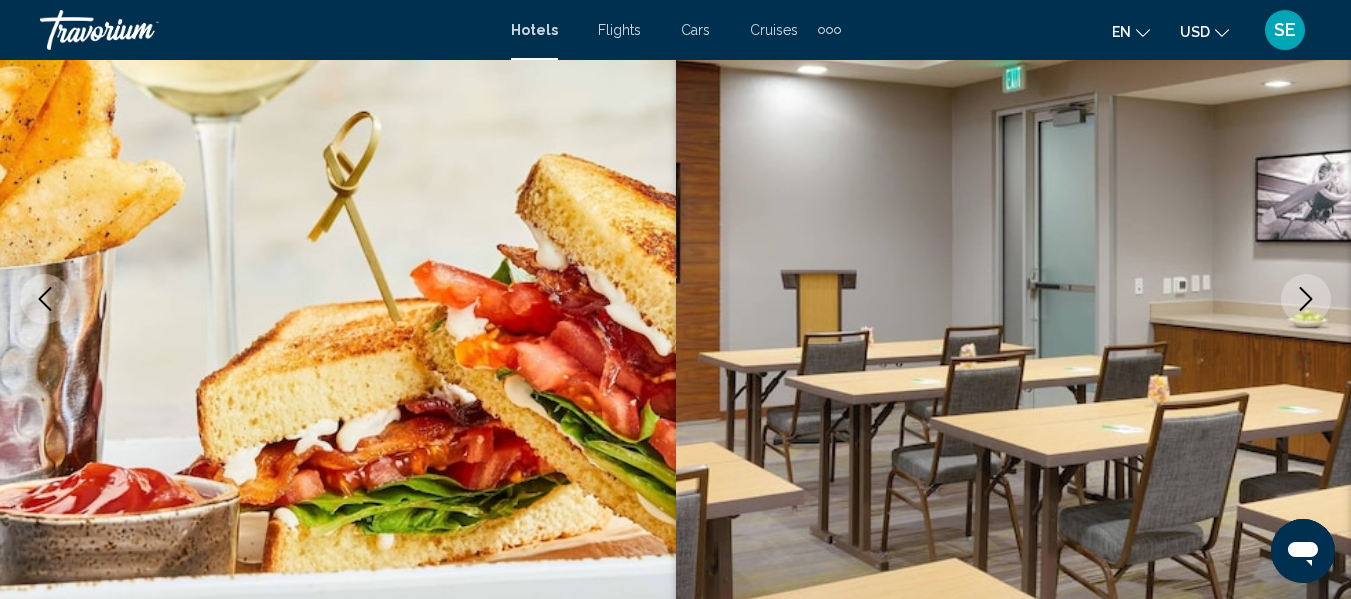 click 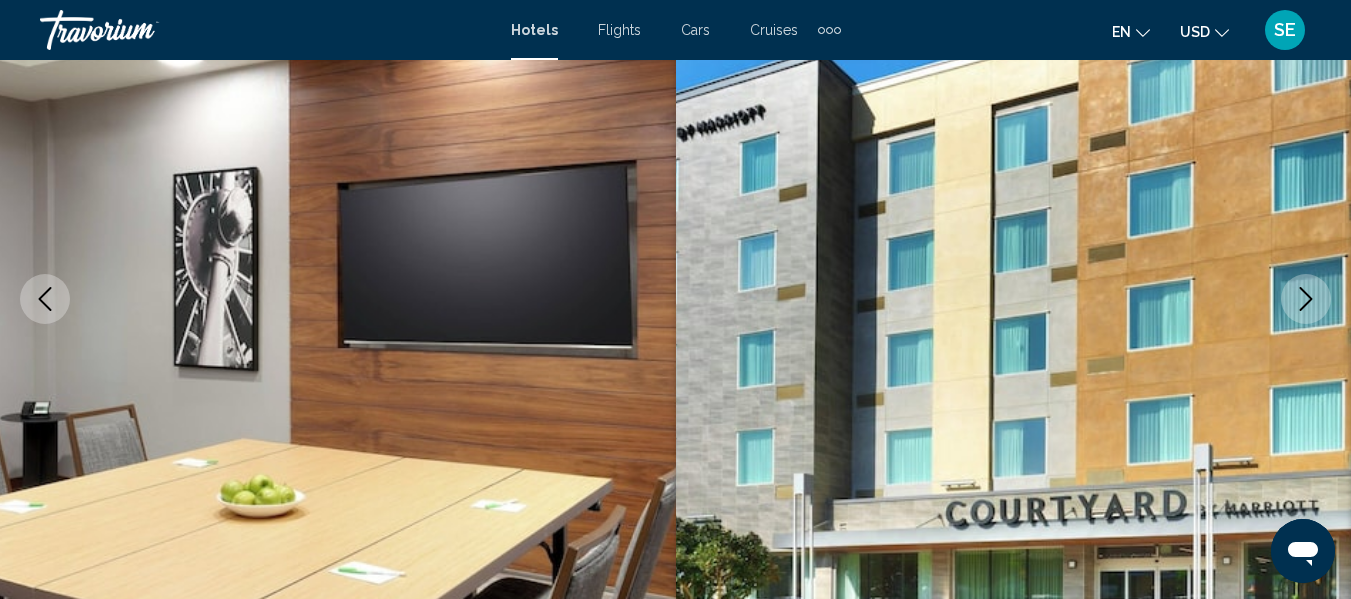 click 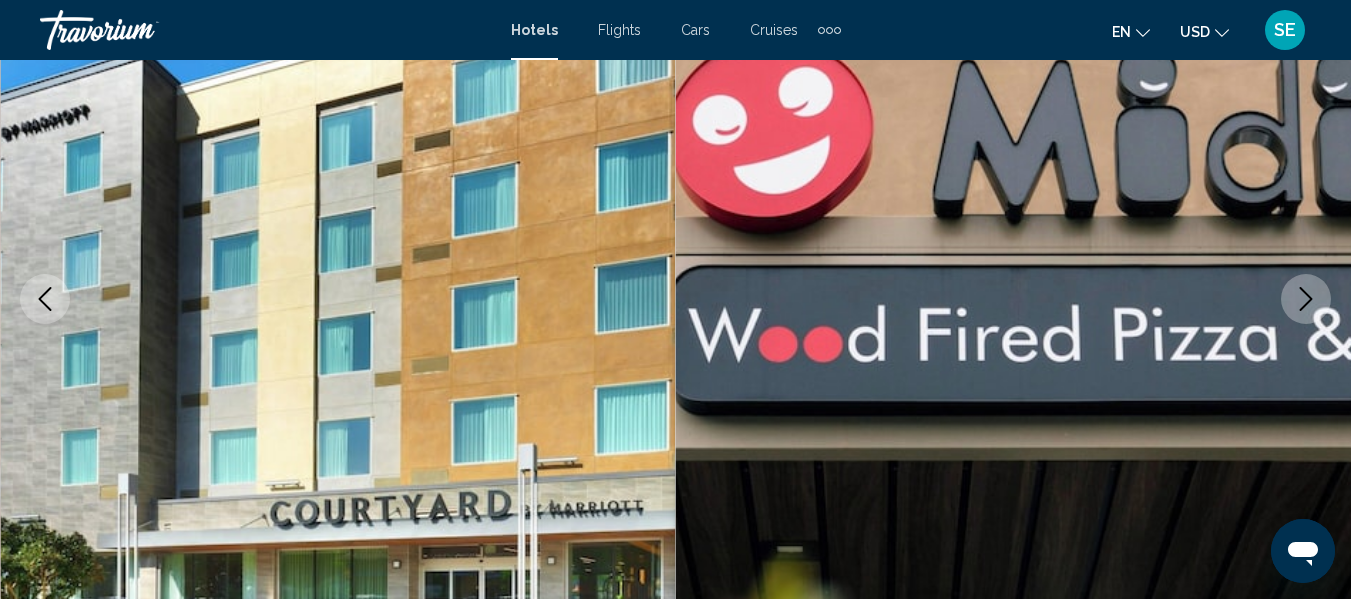 click 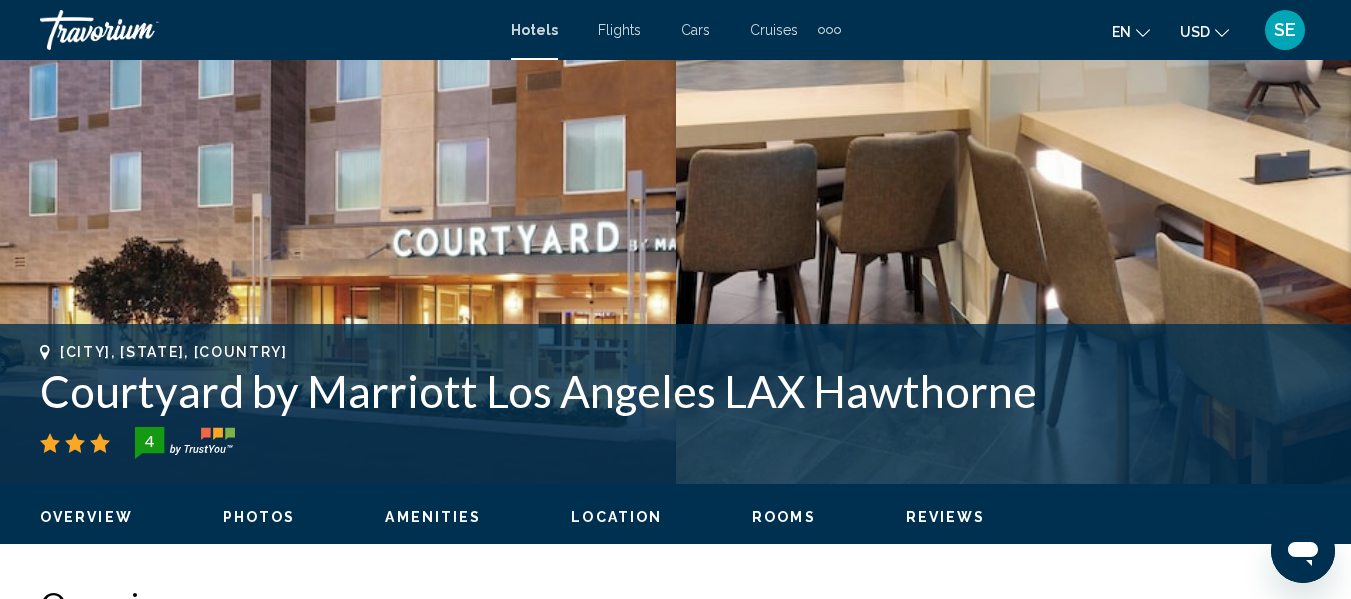 scroll, scrollTop: 524, scrollLeft: 0, axis: vertical 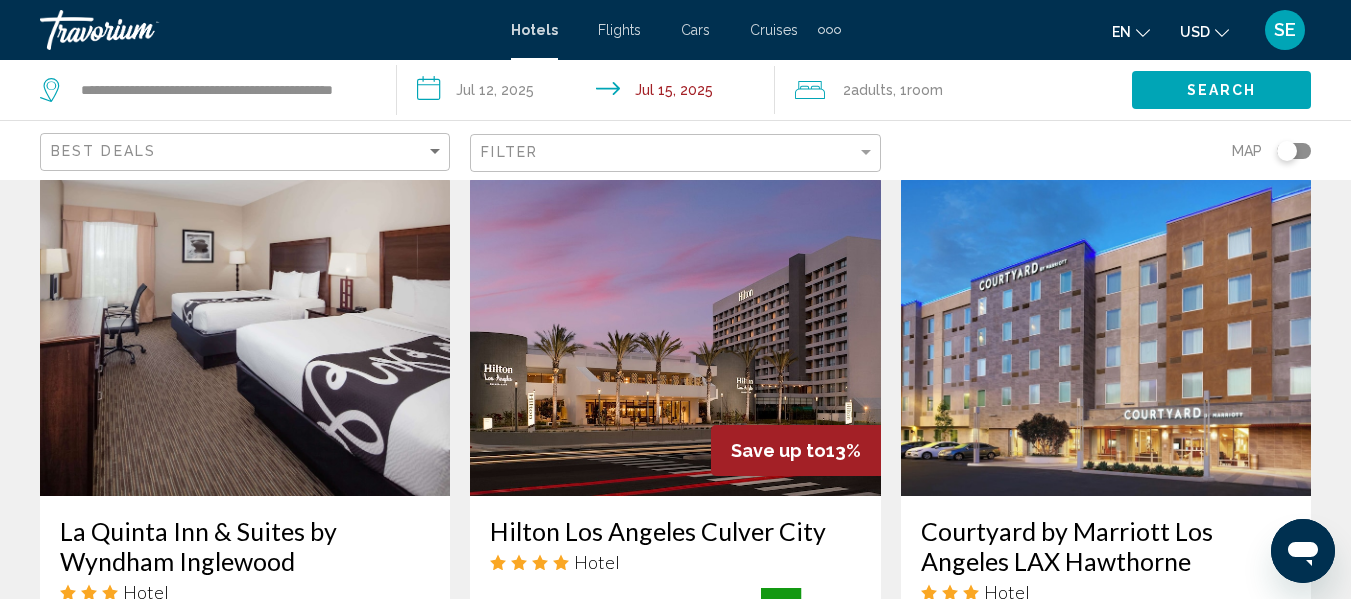 click at bounding box center (675, 336) 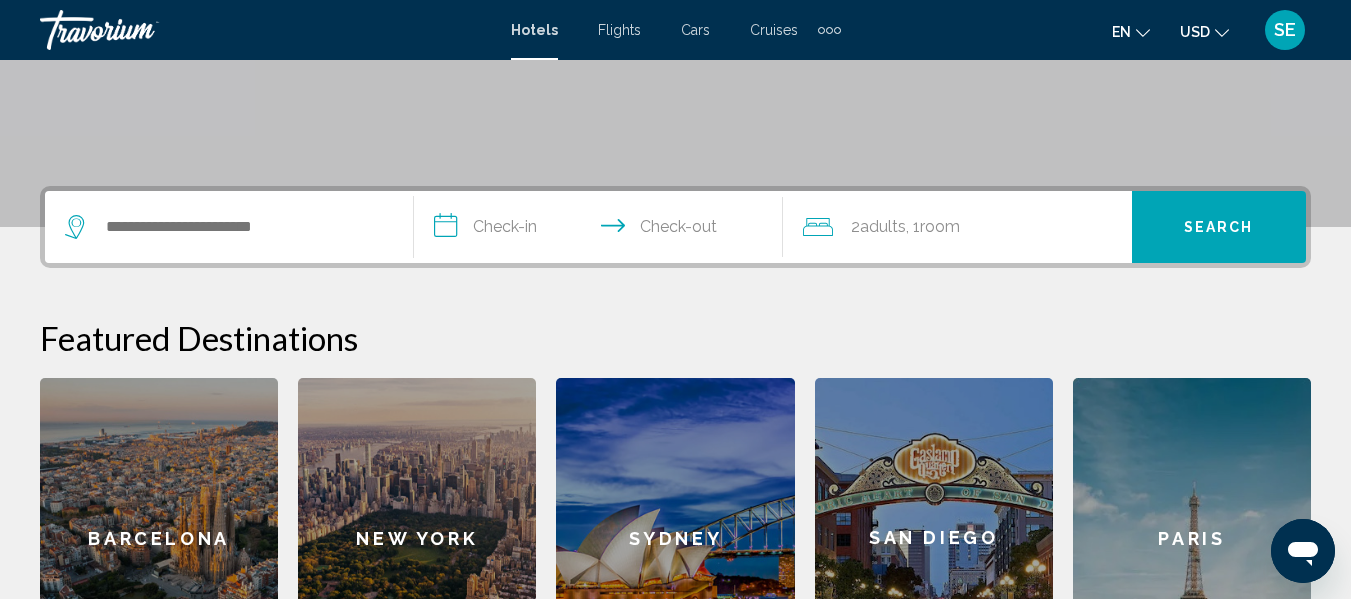 scroll, scrollTop: 372, scrollLeft: 0, axis: vertical 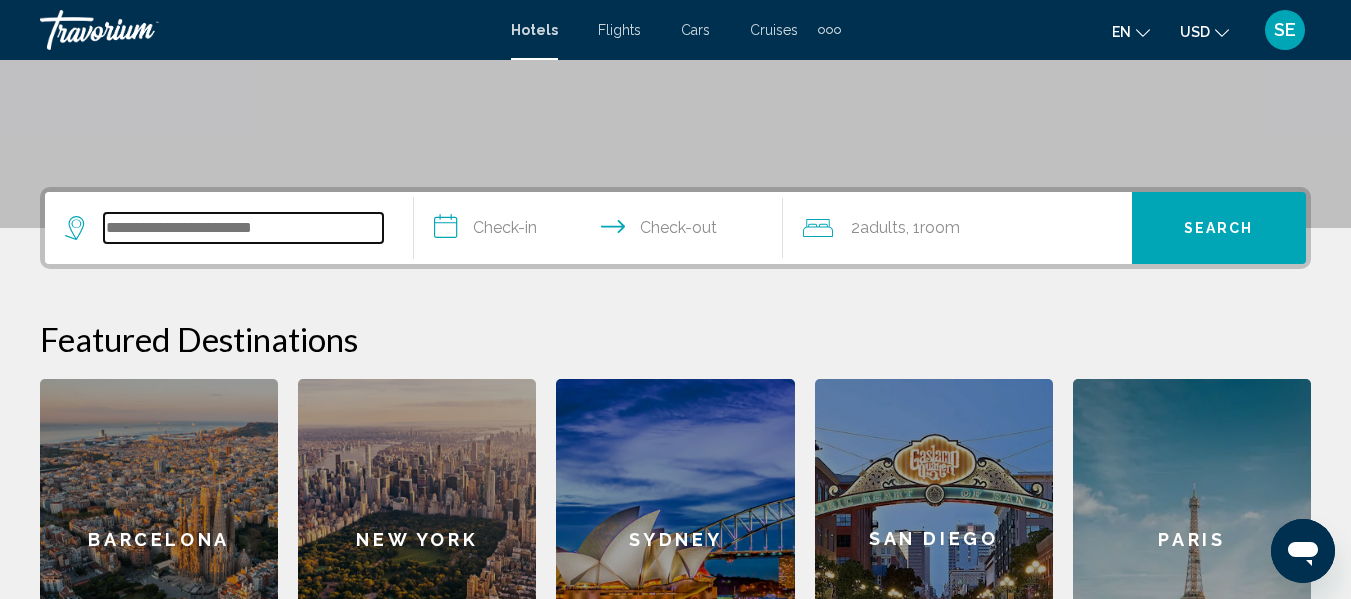 click at bounding box center [243, 228] 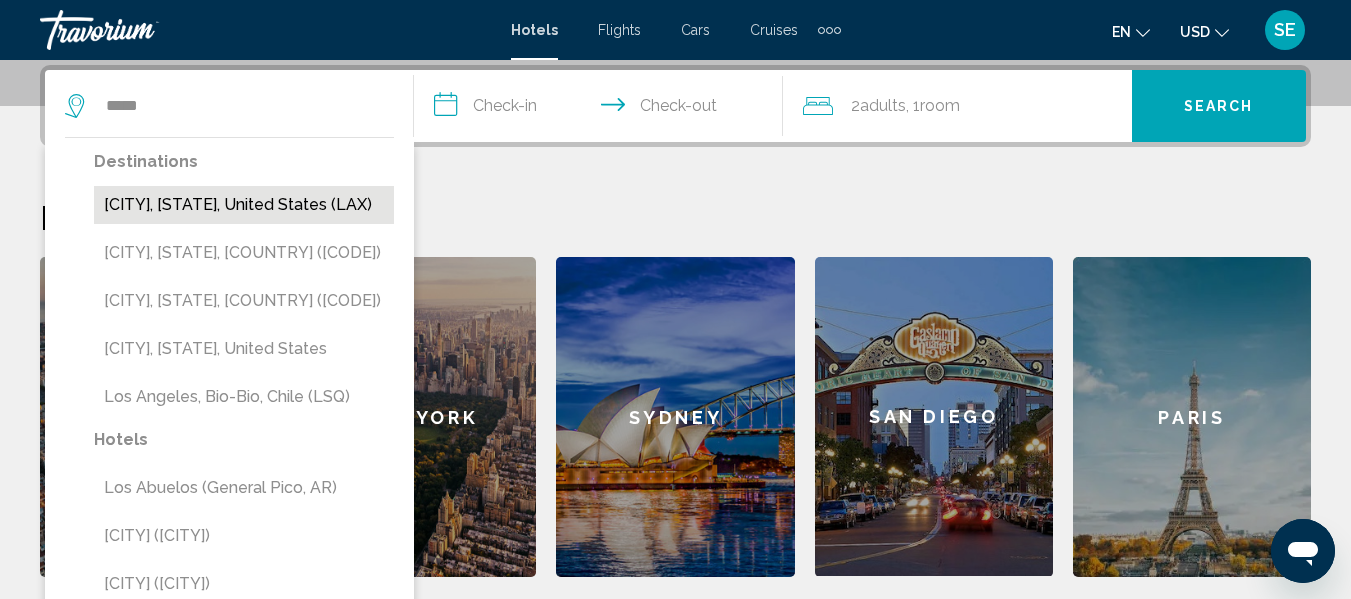 click on "[CITY], [STATE], United States (LAX)" at bounding box center (244, 205) 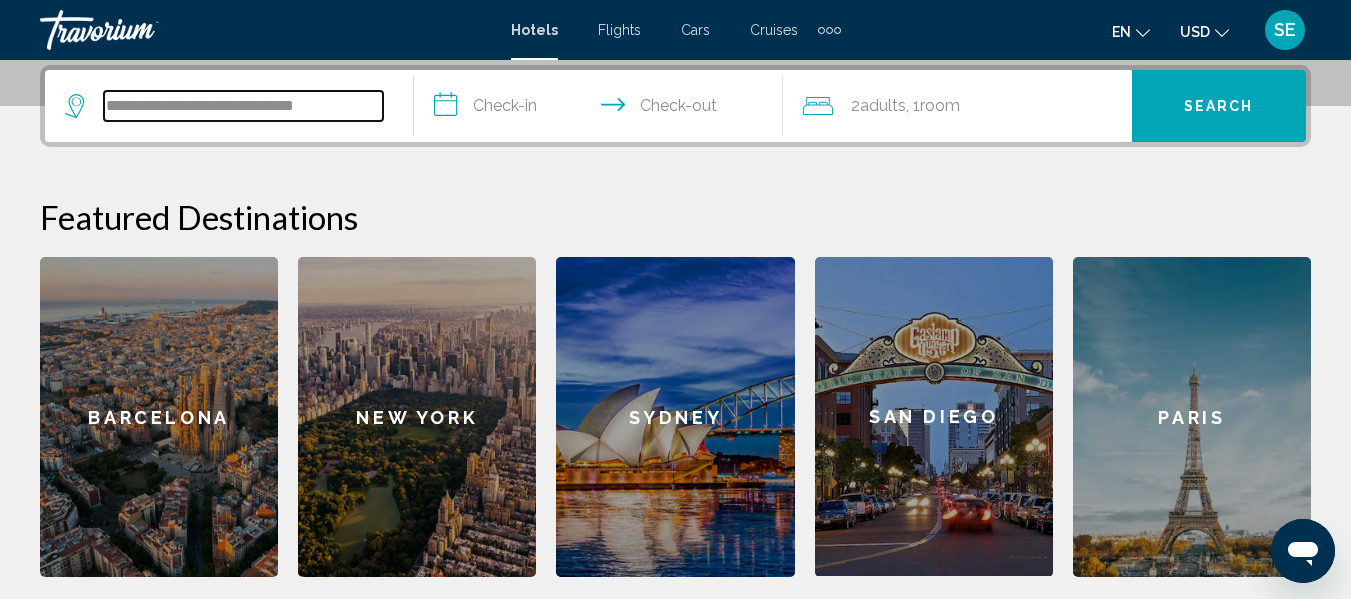 type on "**********" 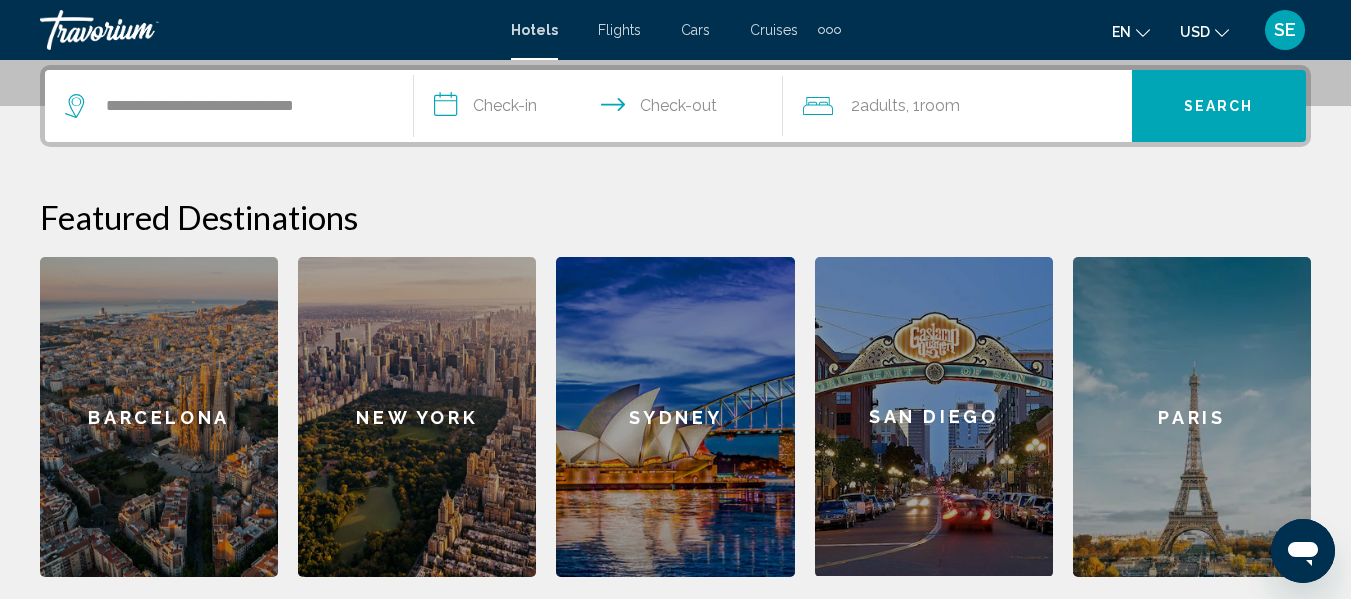 click on "**********" at bounding box center (602, 109) 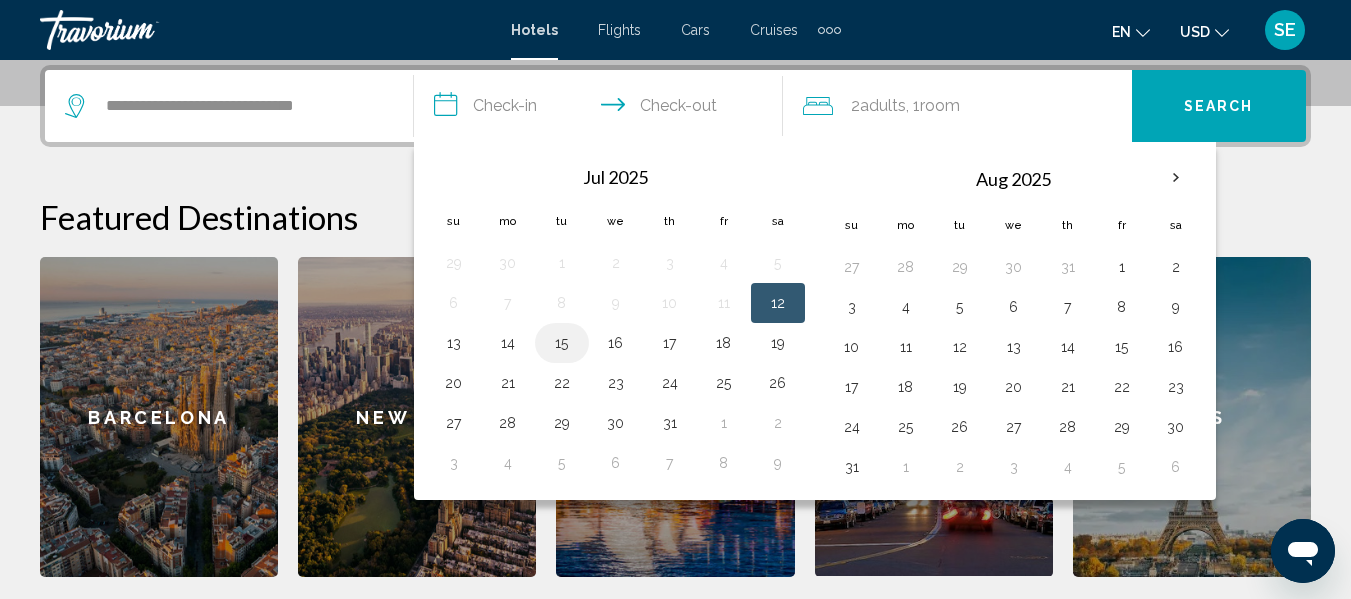 click on "15" at bounding box center (562, 343) 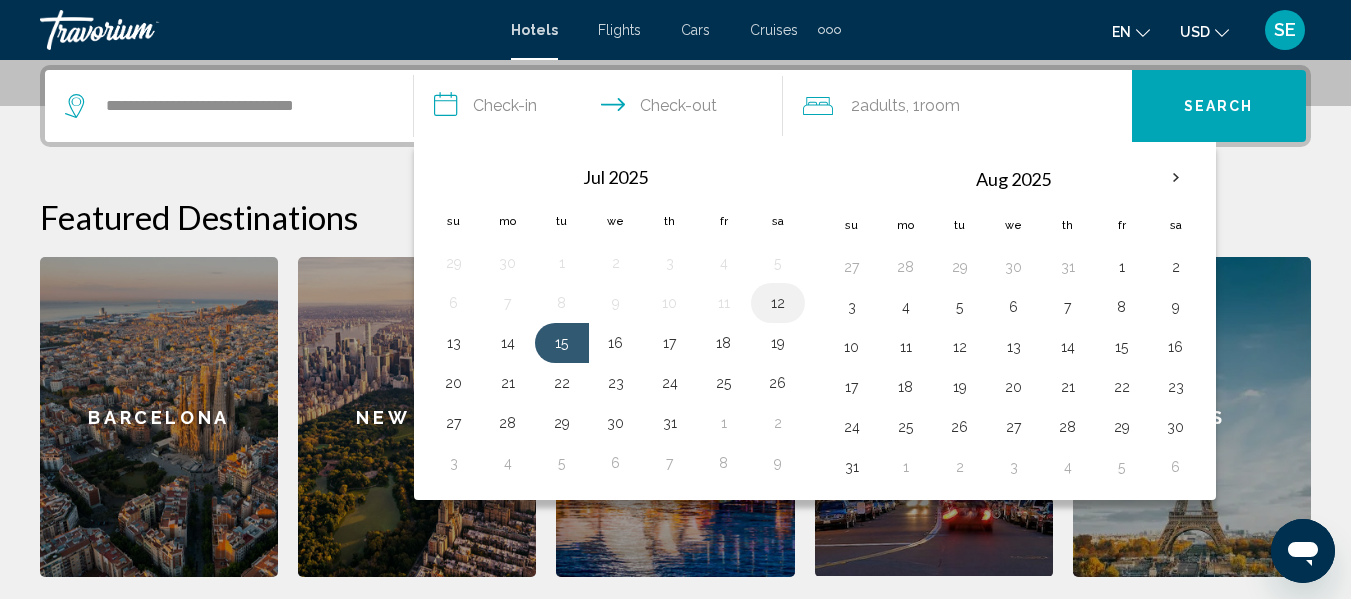 click on "12" at bounding box center (778, 303) 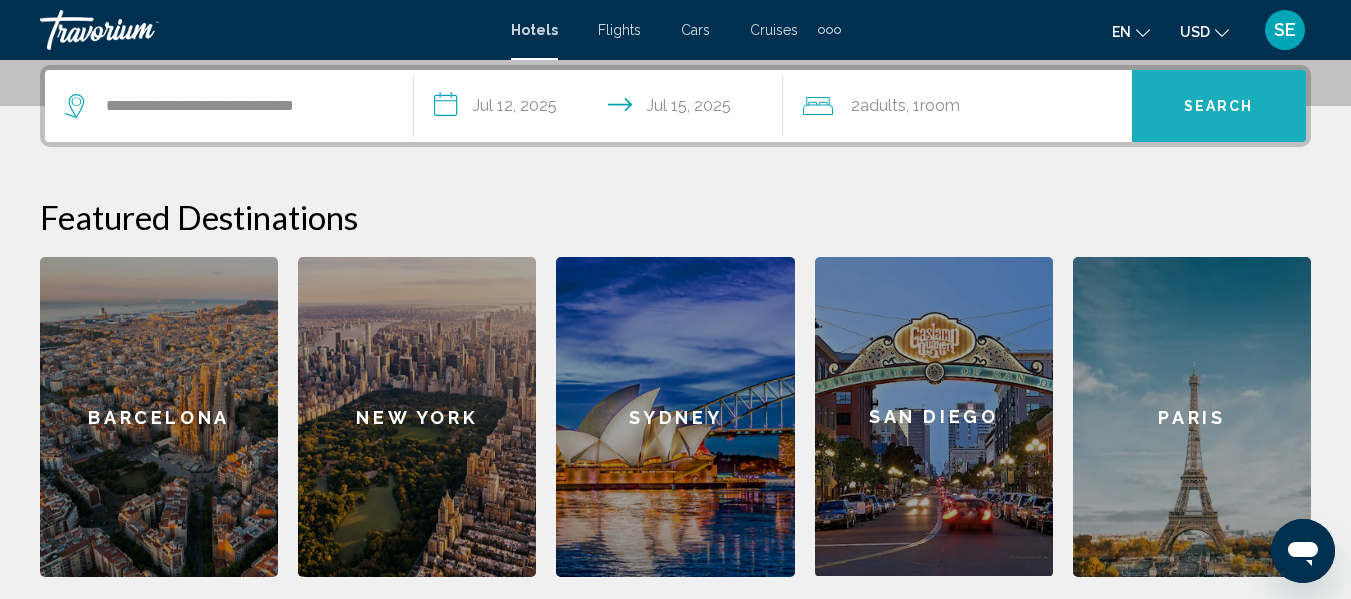 click on "Search" at bounding box center (1219, 107) 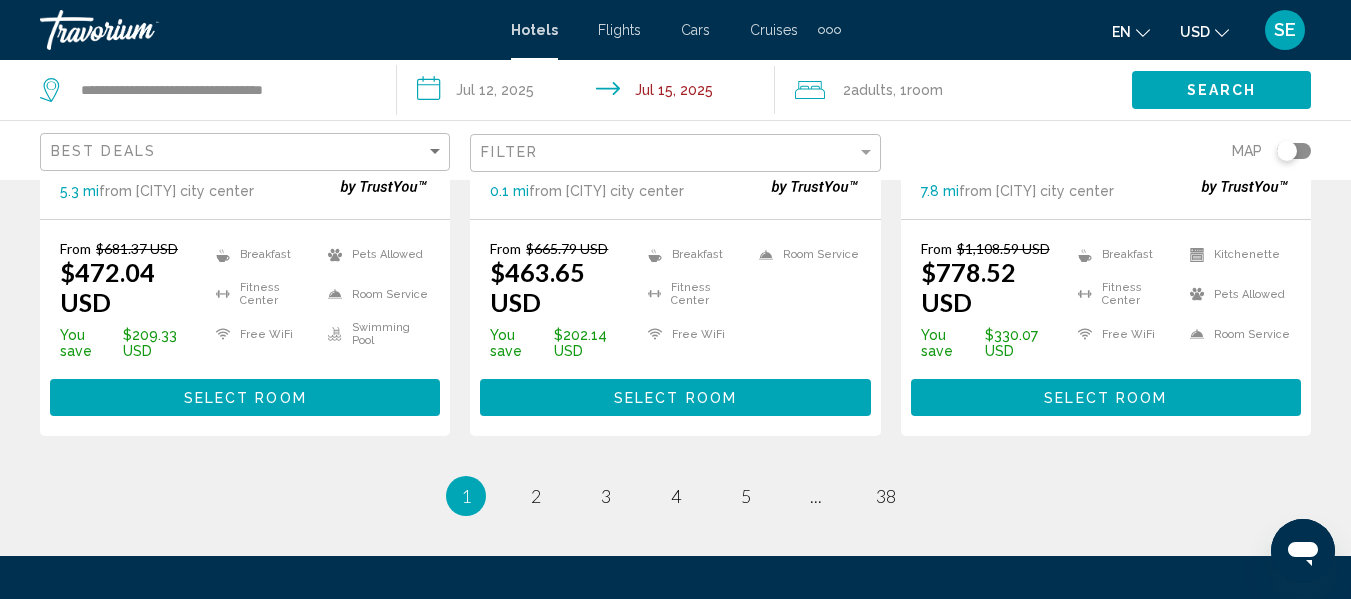 scroll, scrollTop: 2822, scrollLeft: 0, axis: vertical 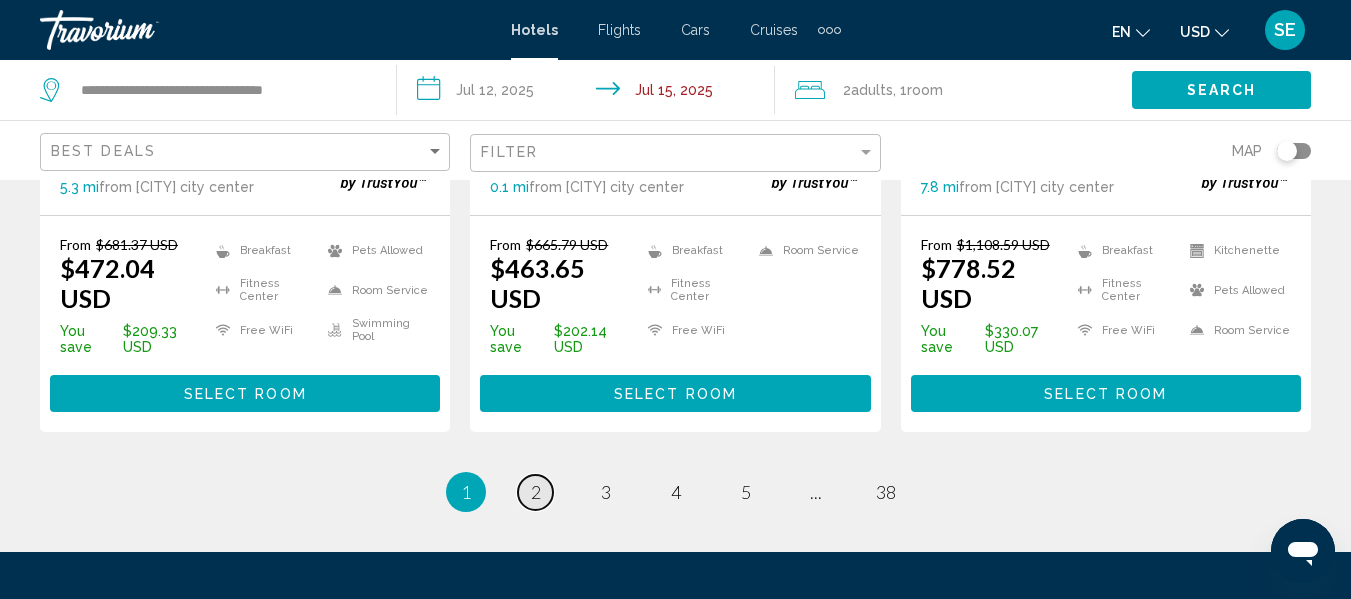 click on "2" at bounding box center (536, 492) 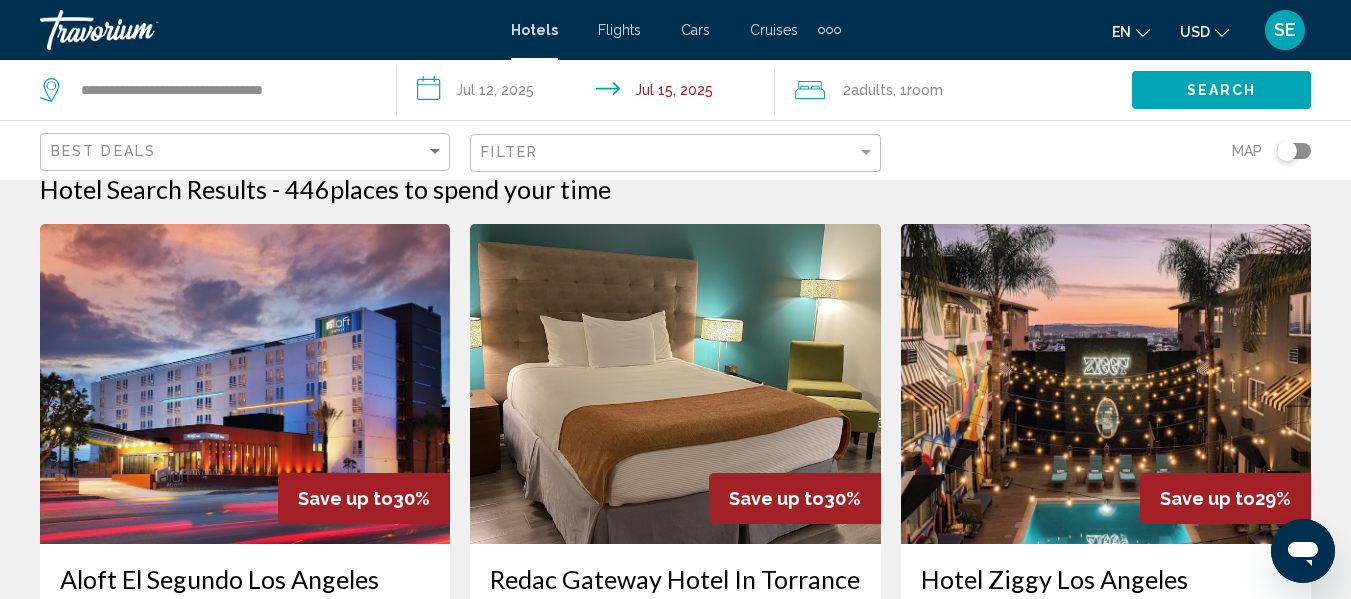 scroll, scrollTop: 0, scrollLeft: 0, axis: both 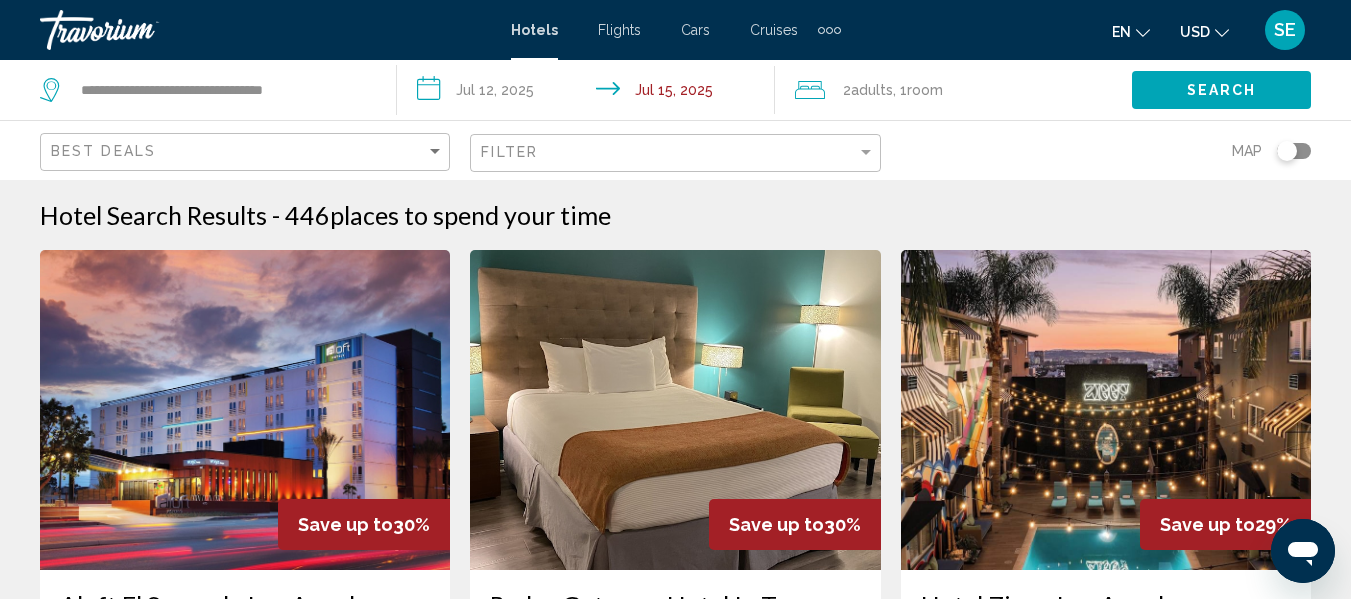 click at bounding box center (245, 410) 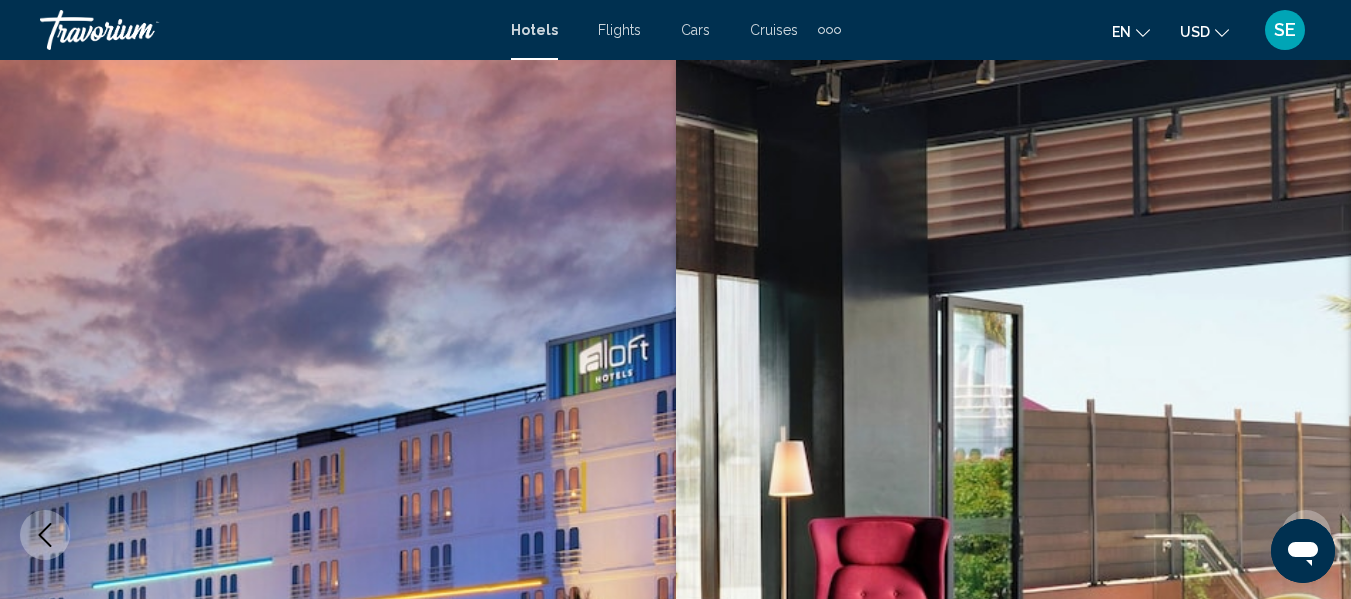 scroll, scrollTop: 236, scrollLeft: 0, axis: vertical 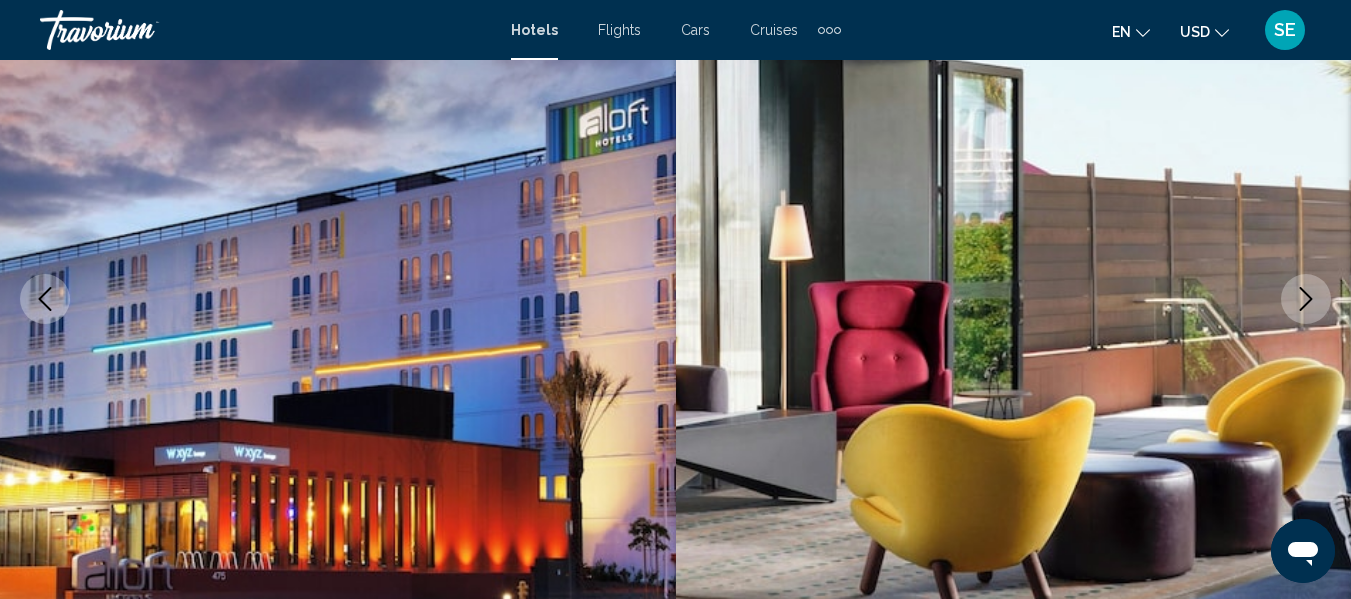 click 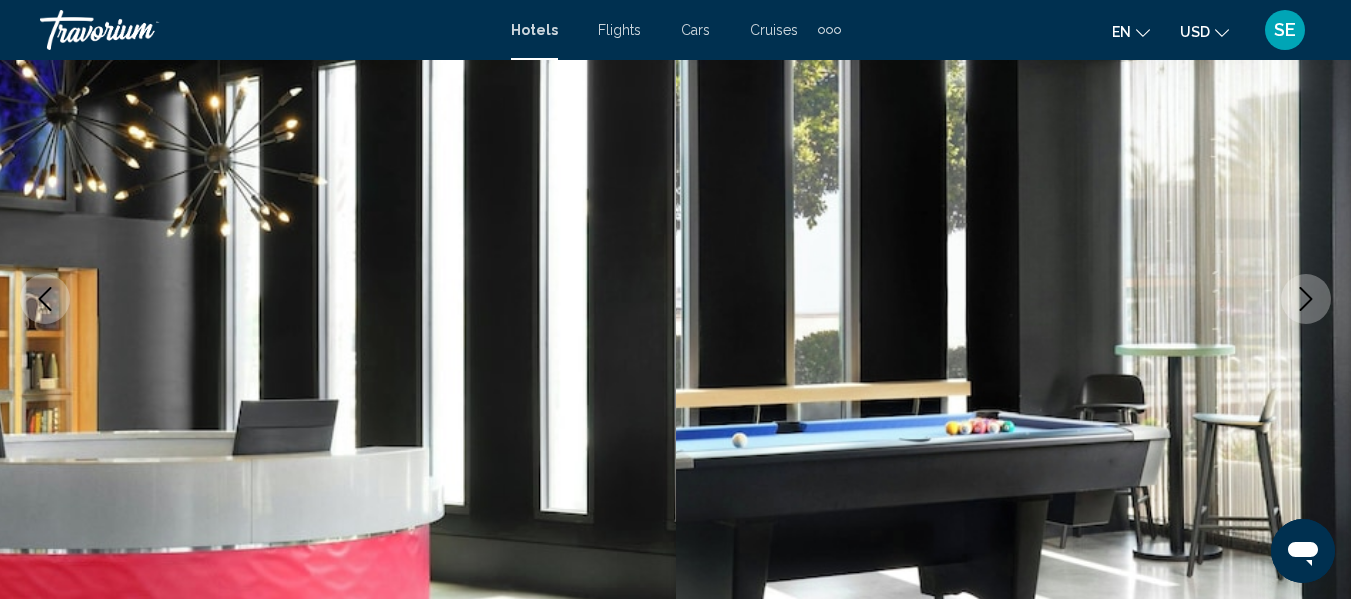 click 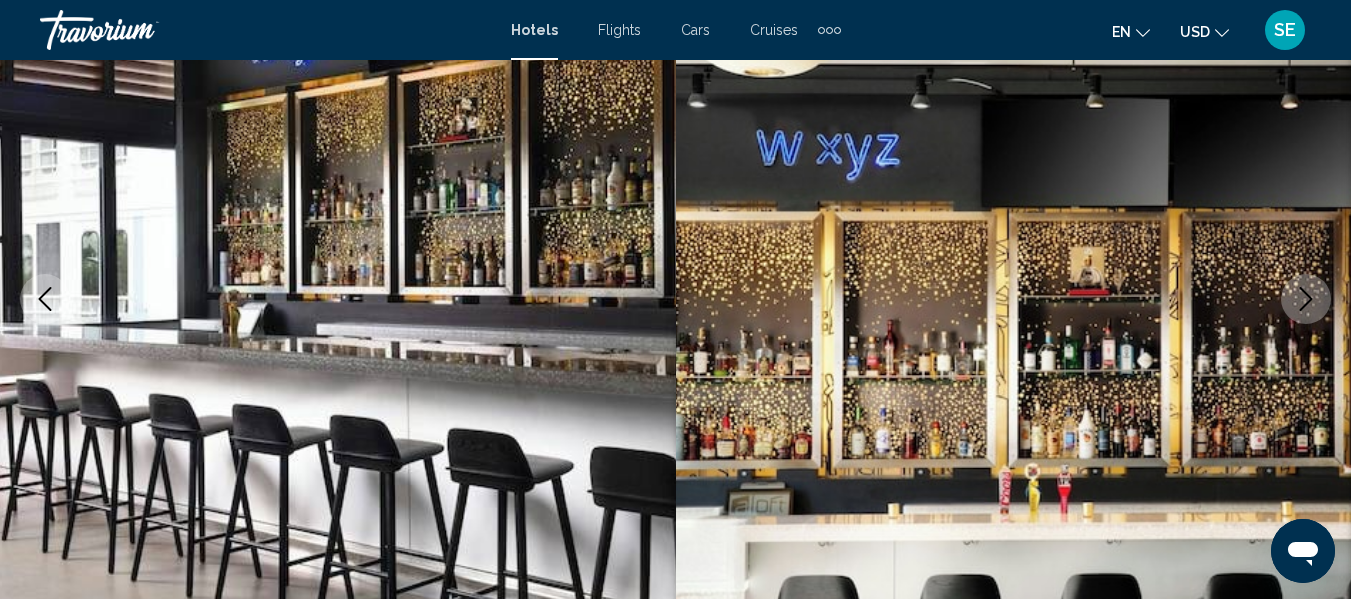 click 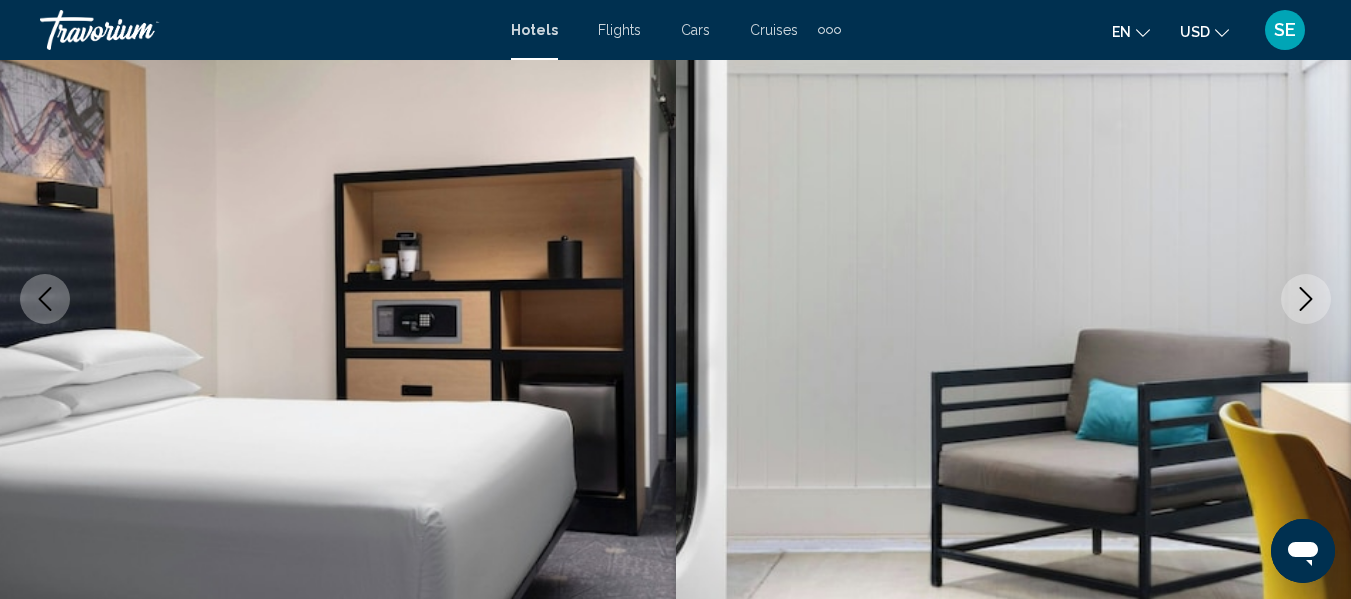 click 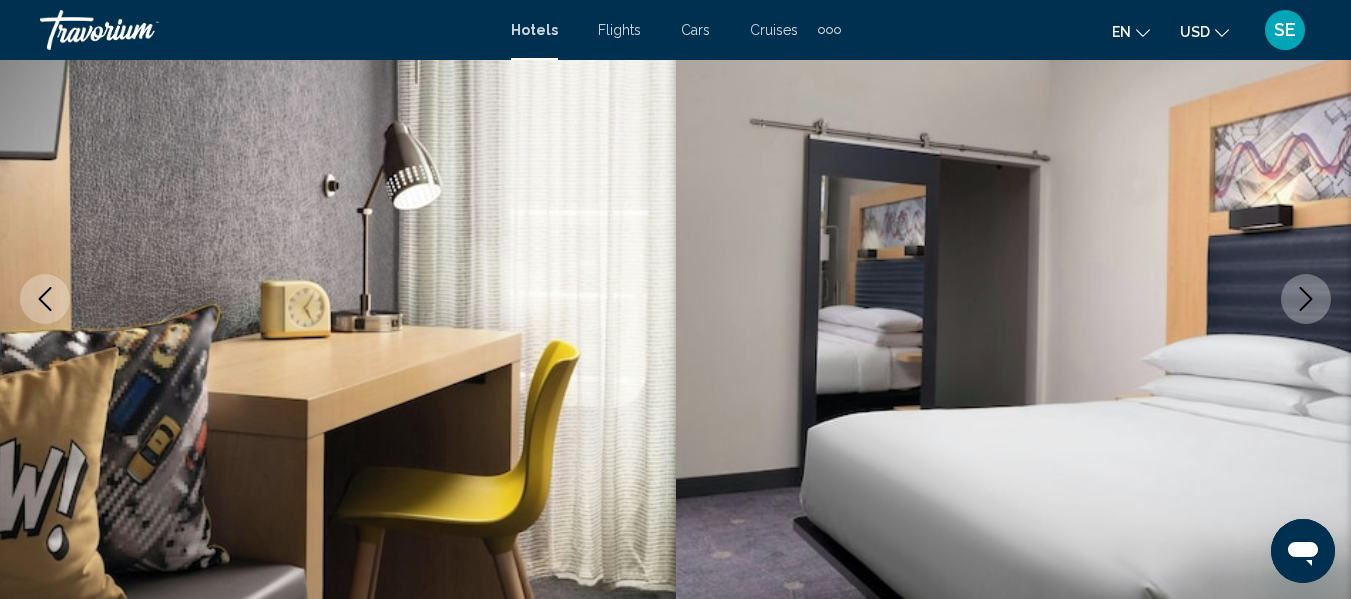 click 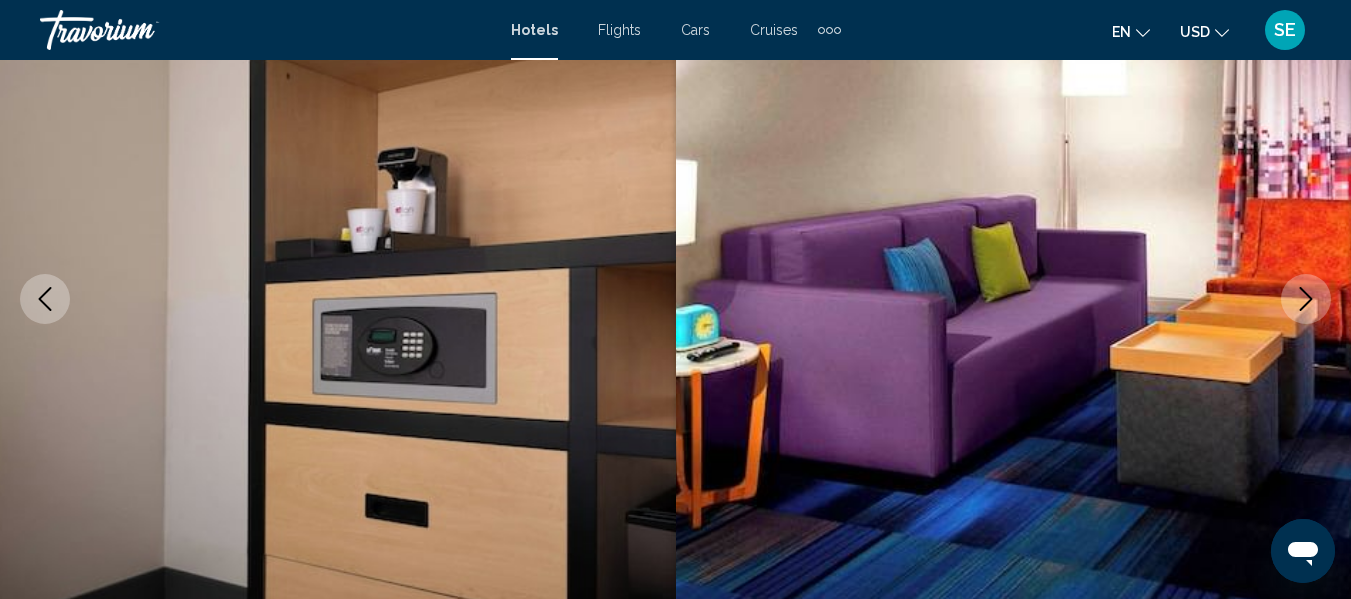 click 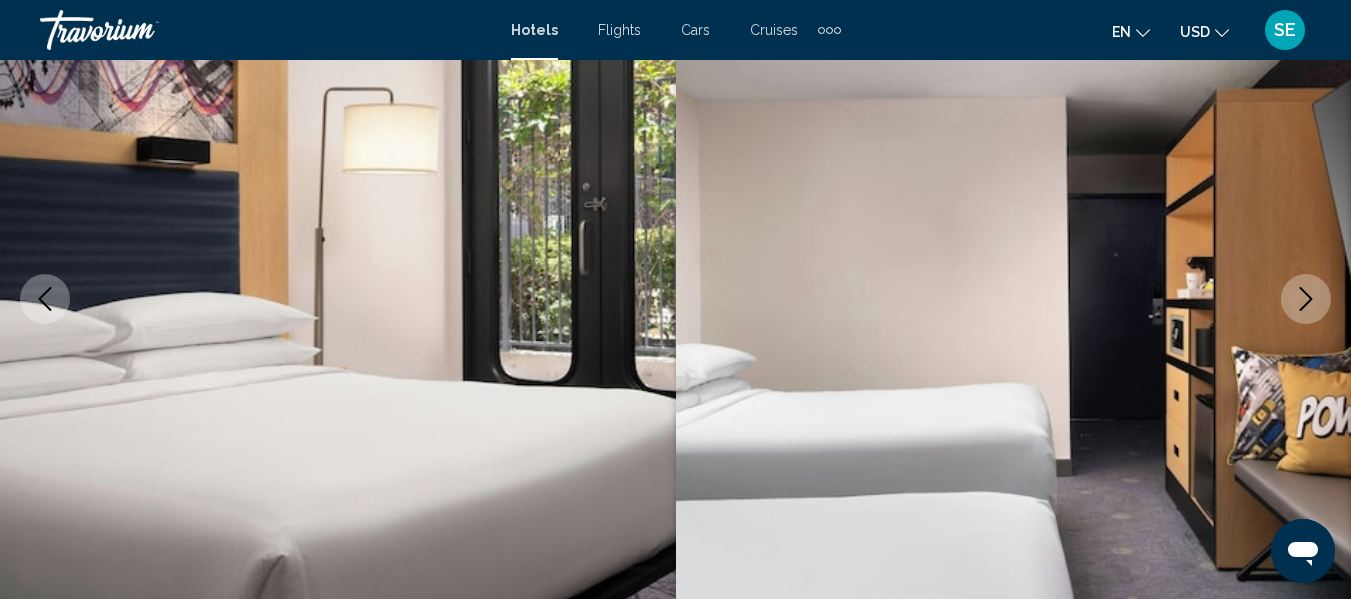 click 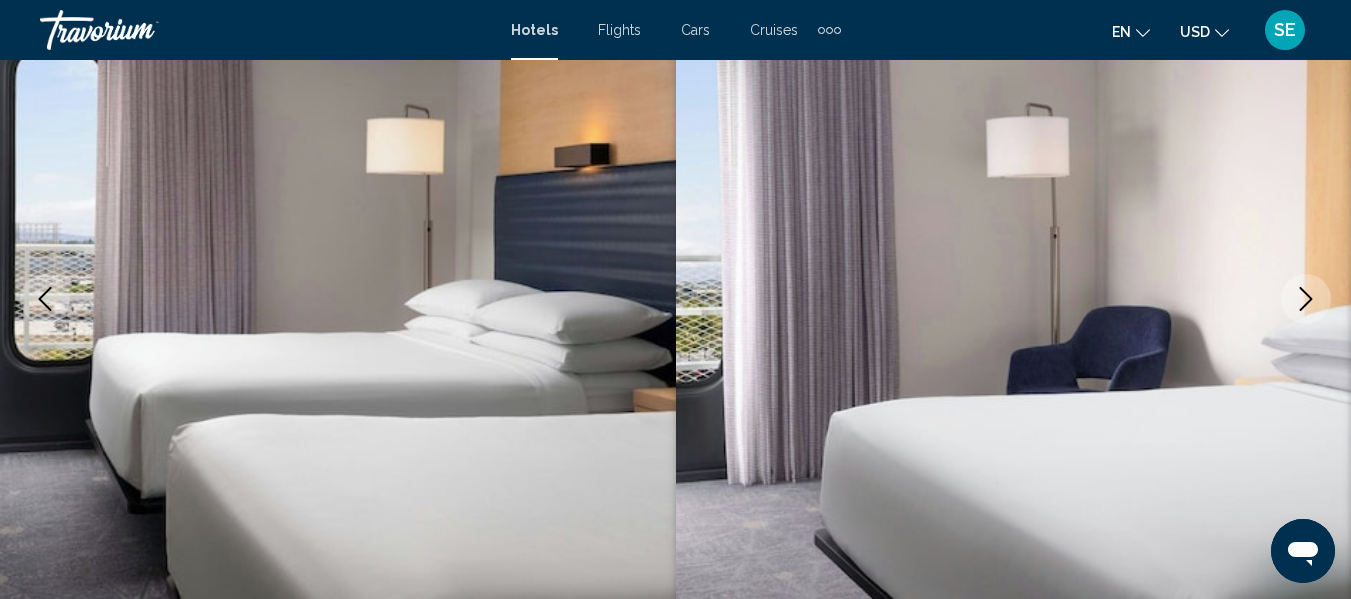 click 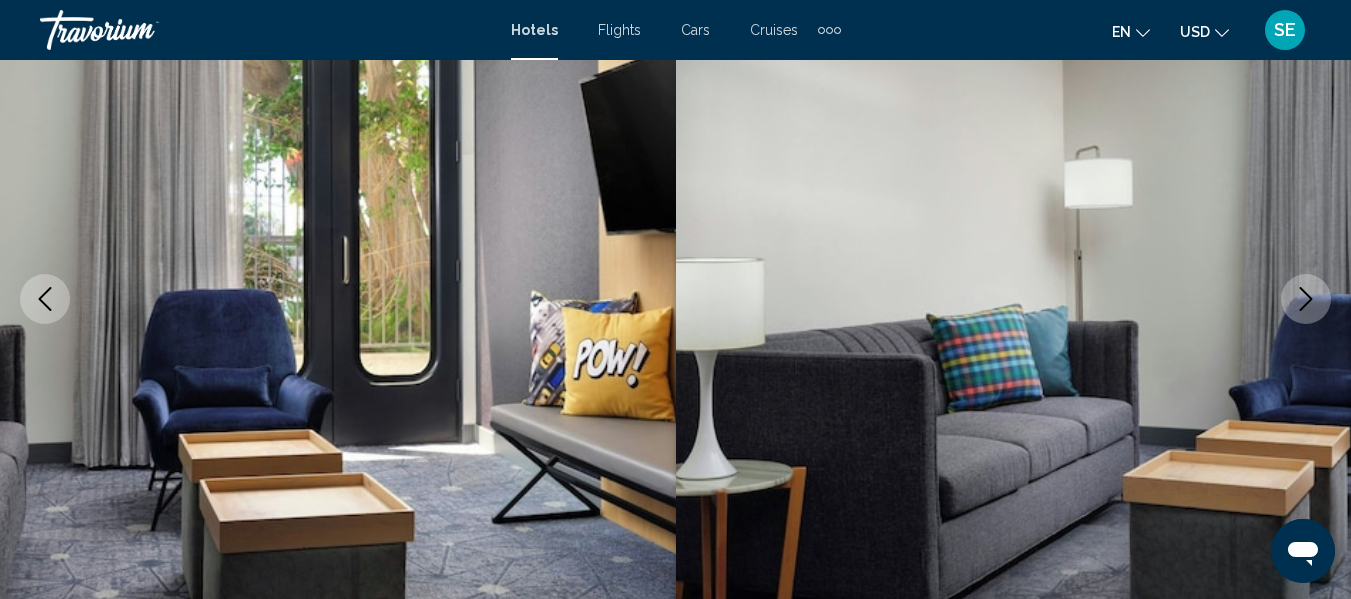 click 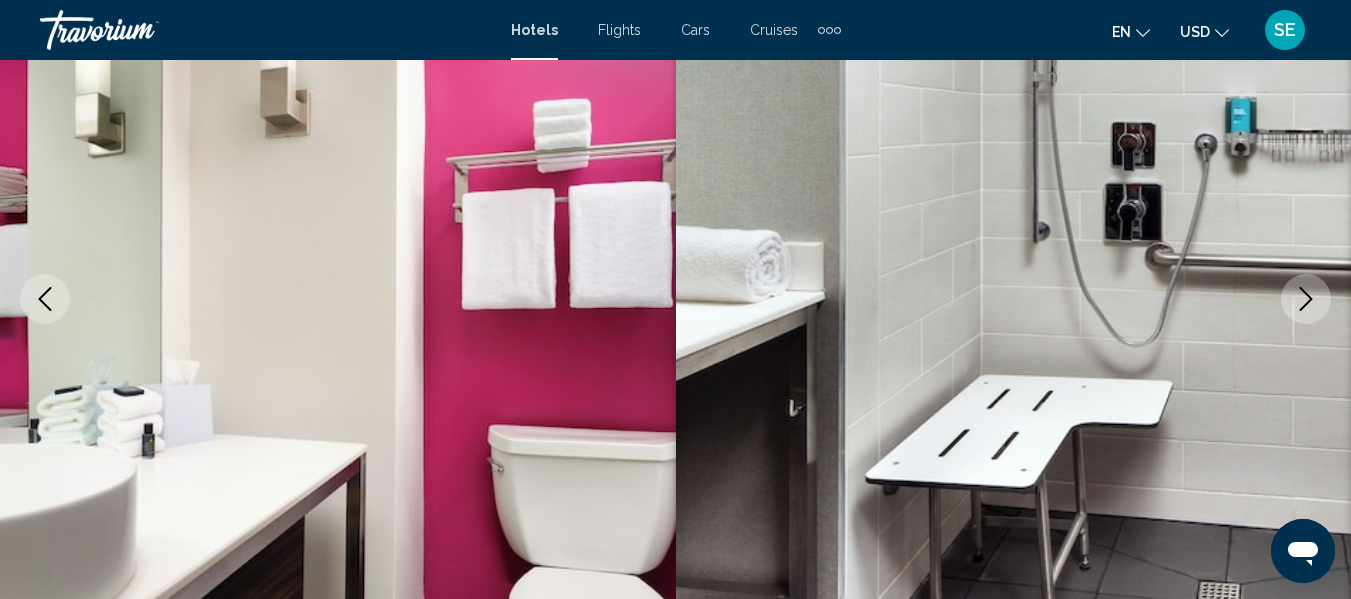 click 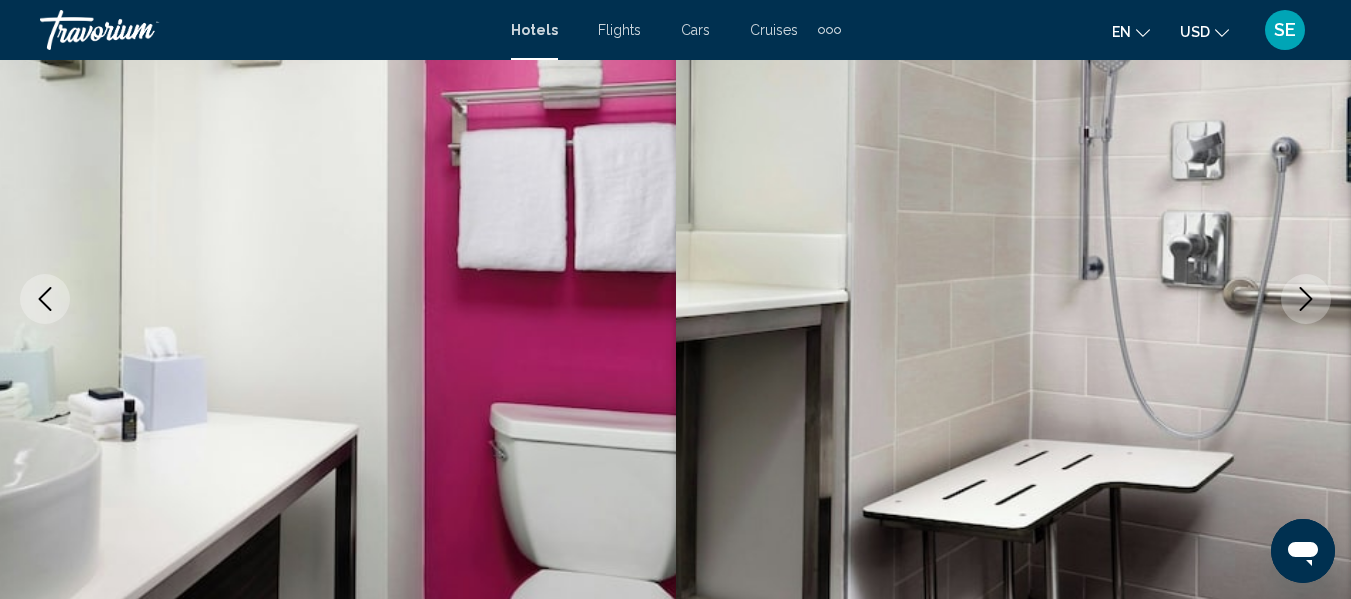 click 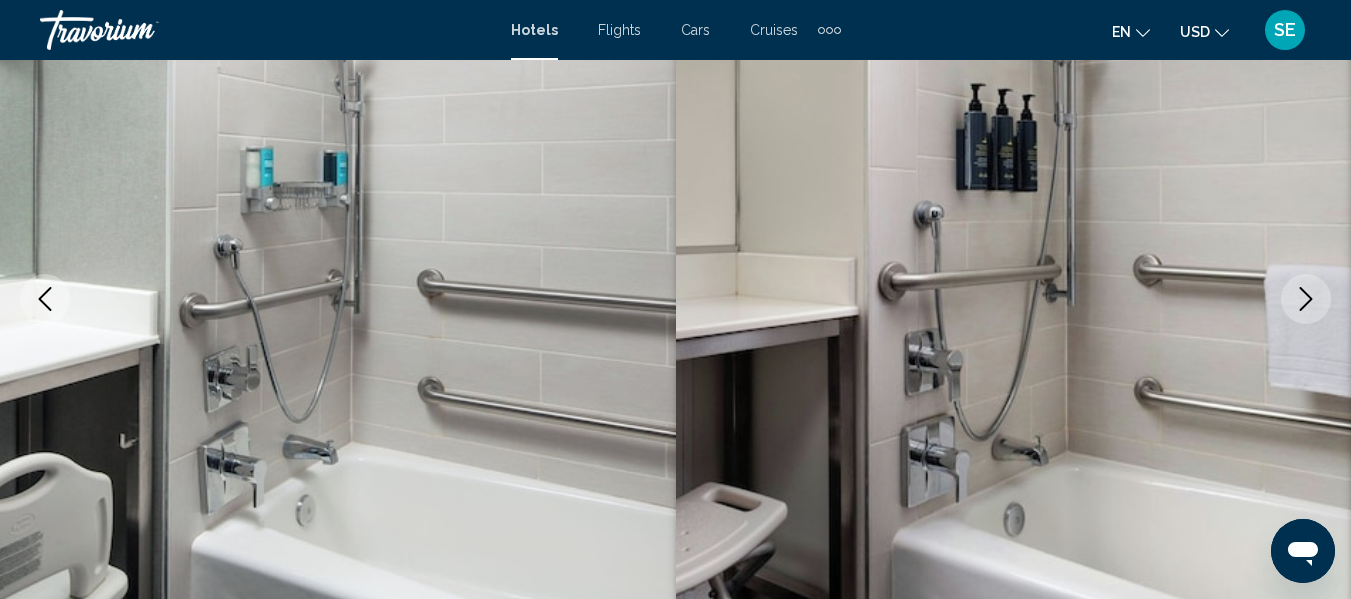 click 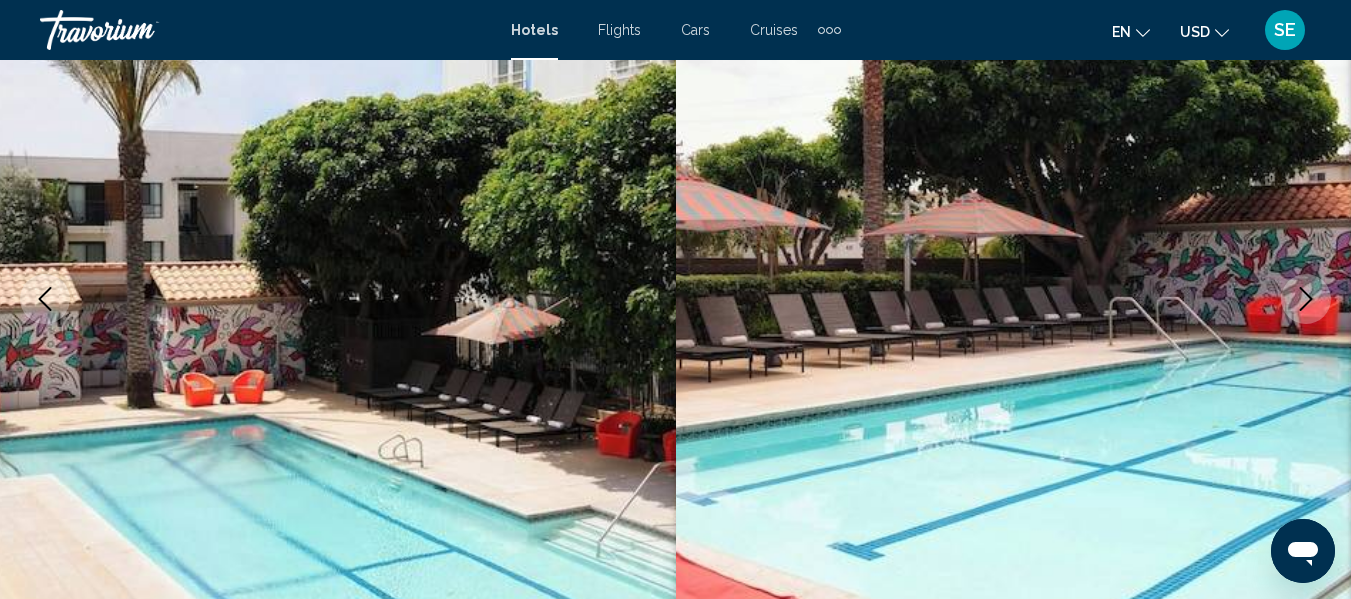 click 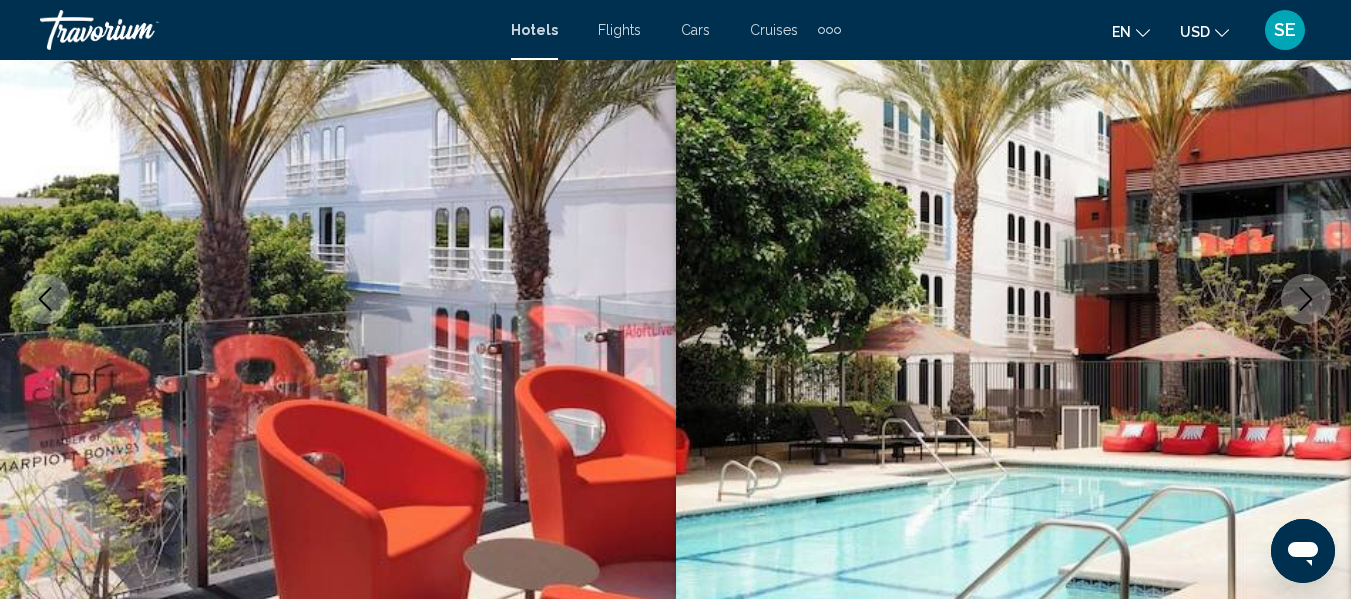 click 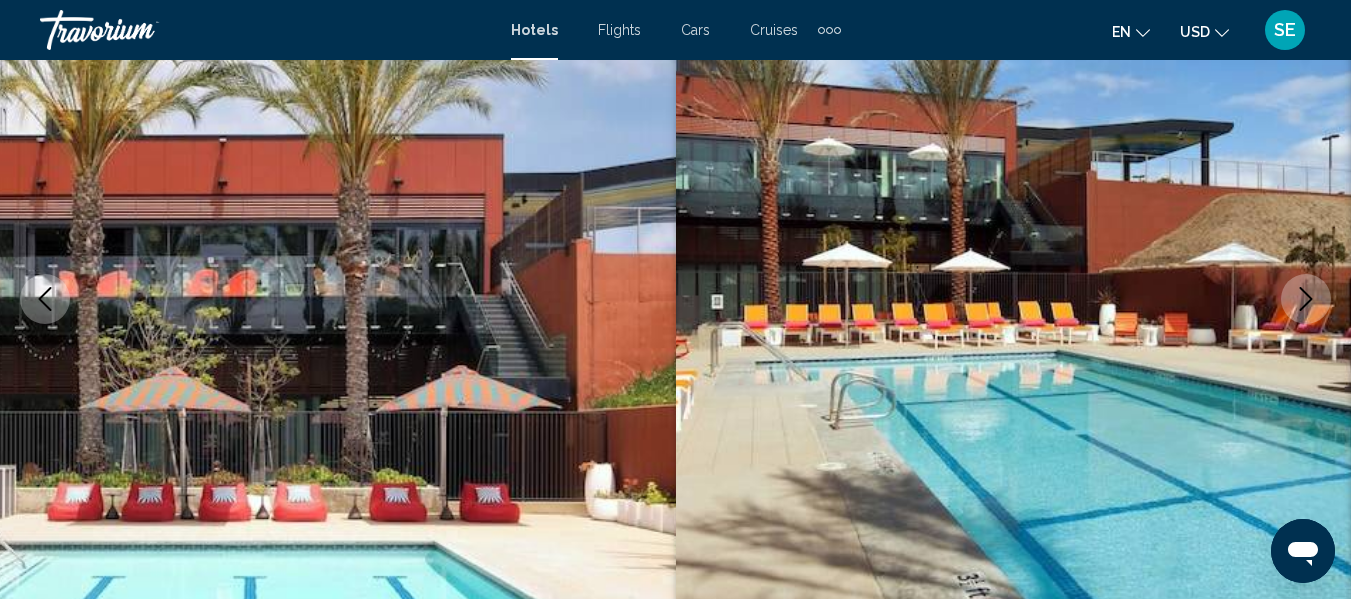 click 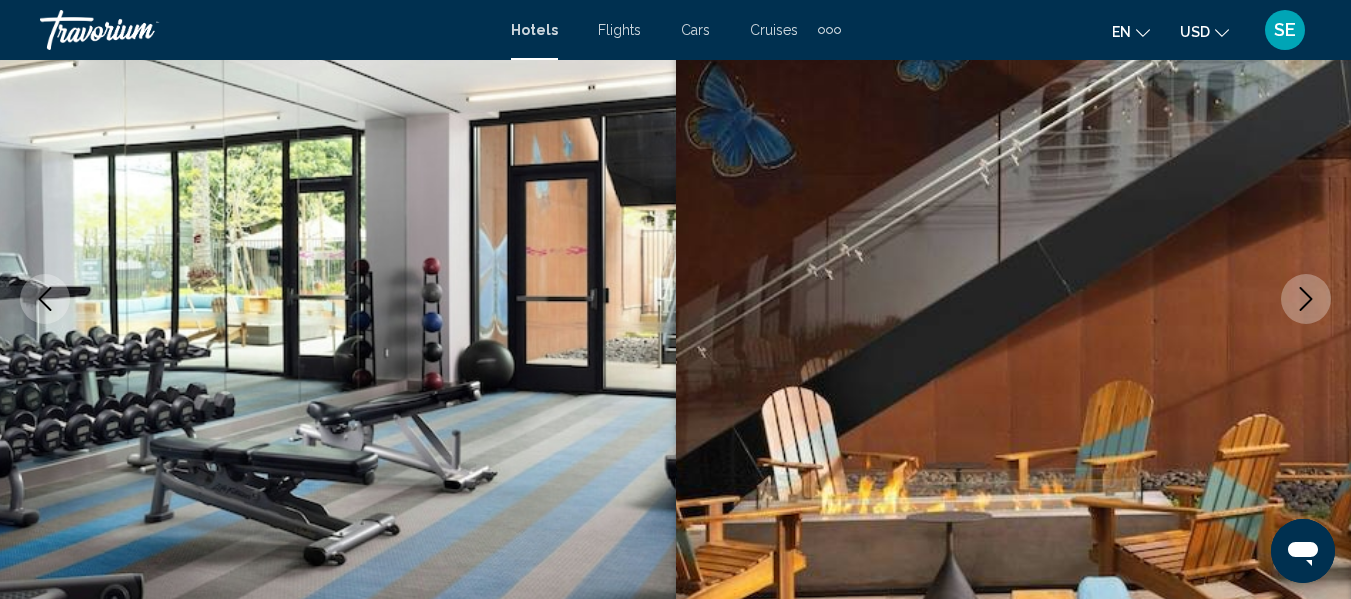 click 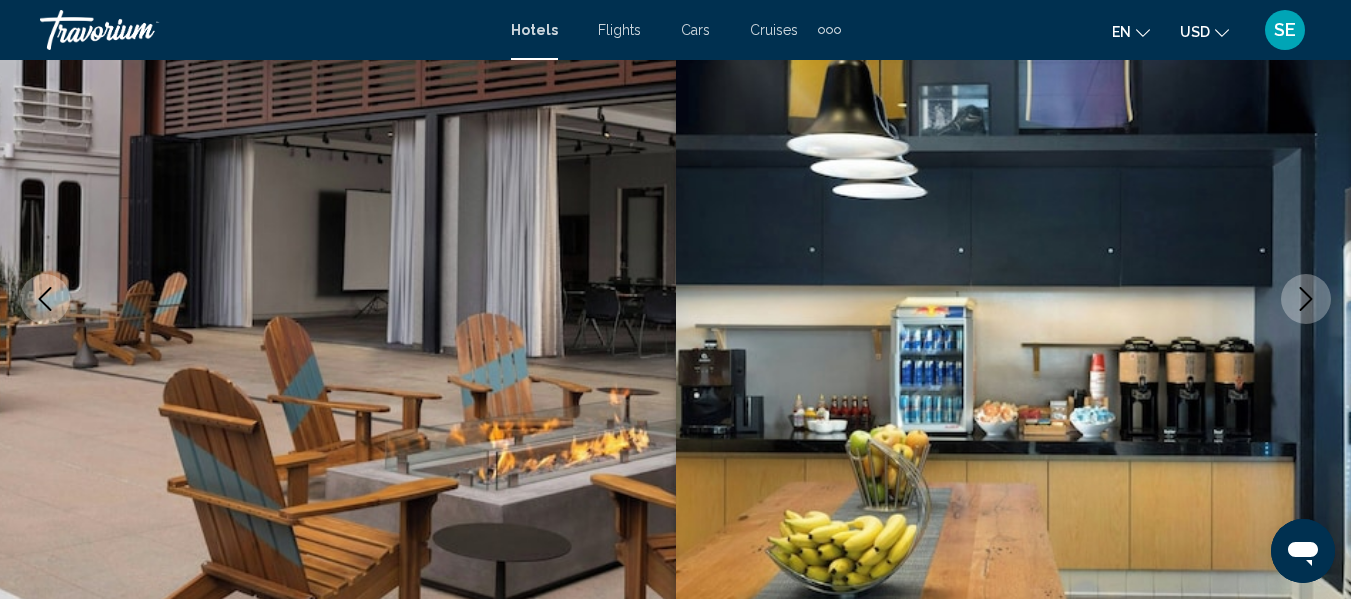 click 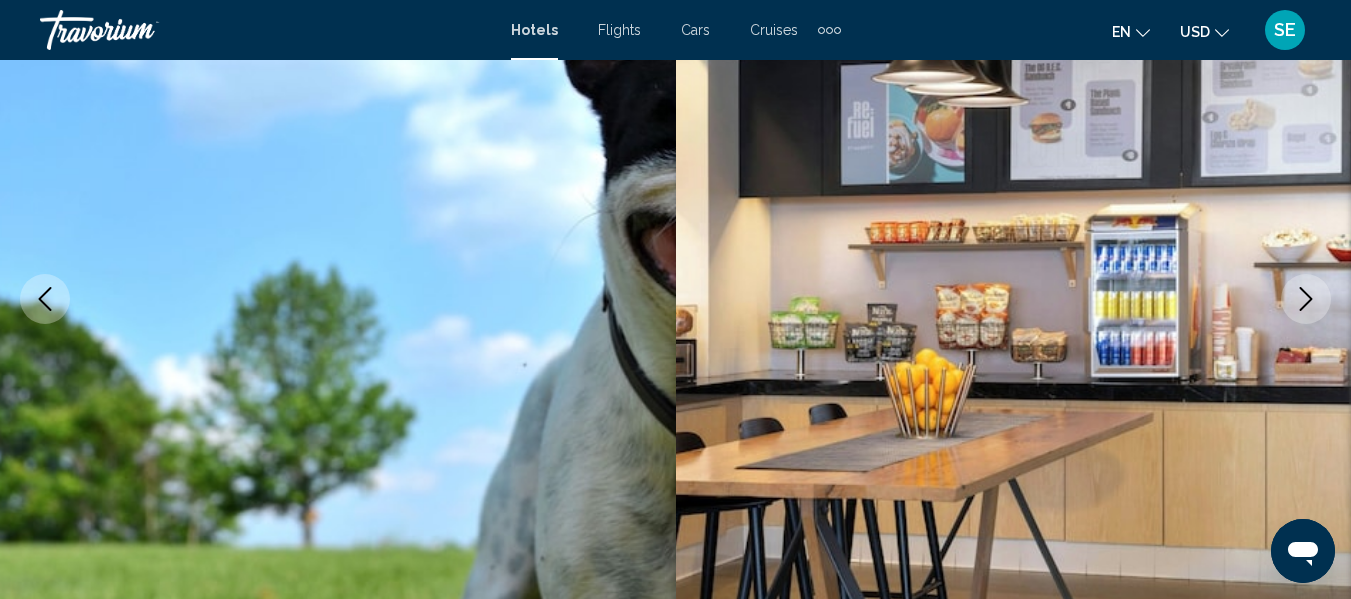 click 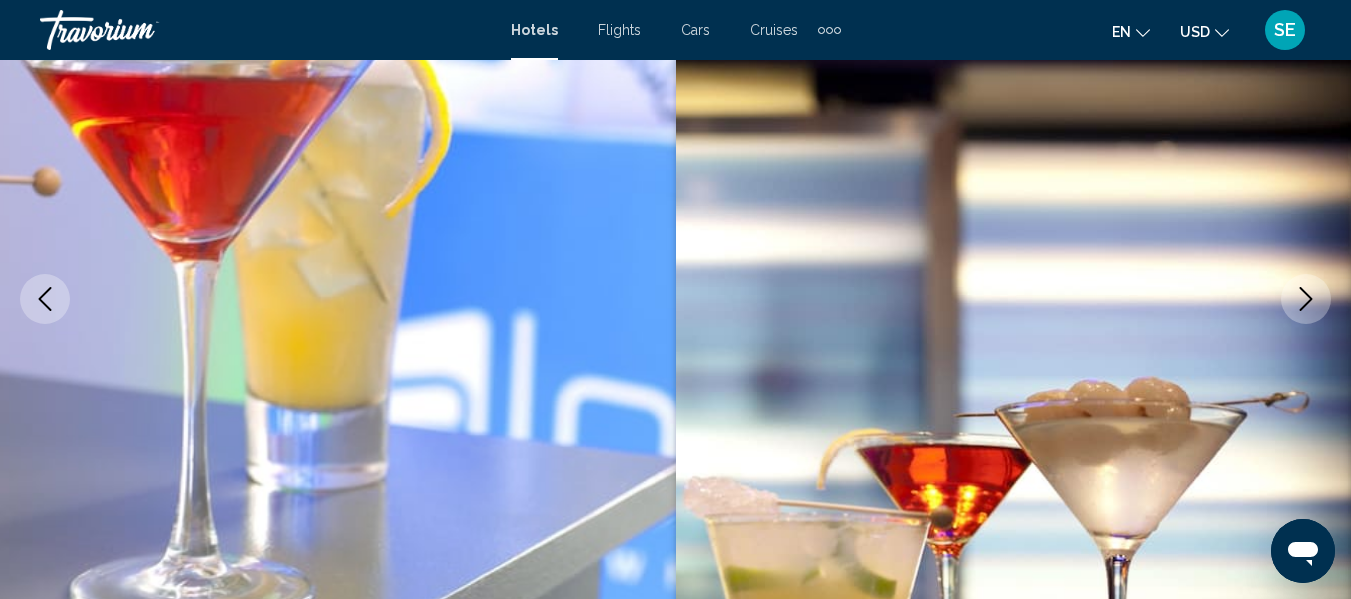 click 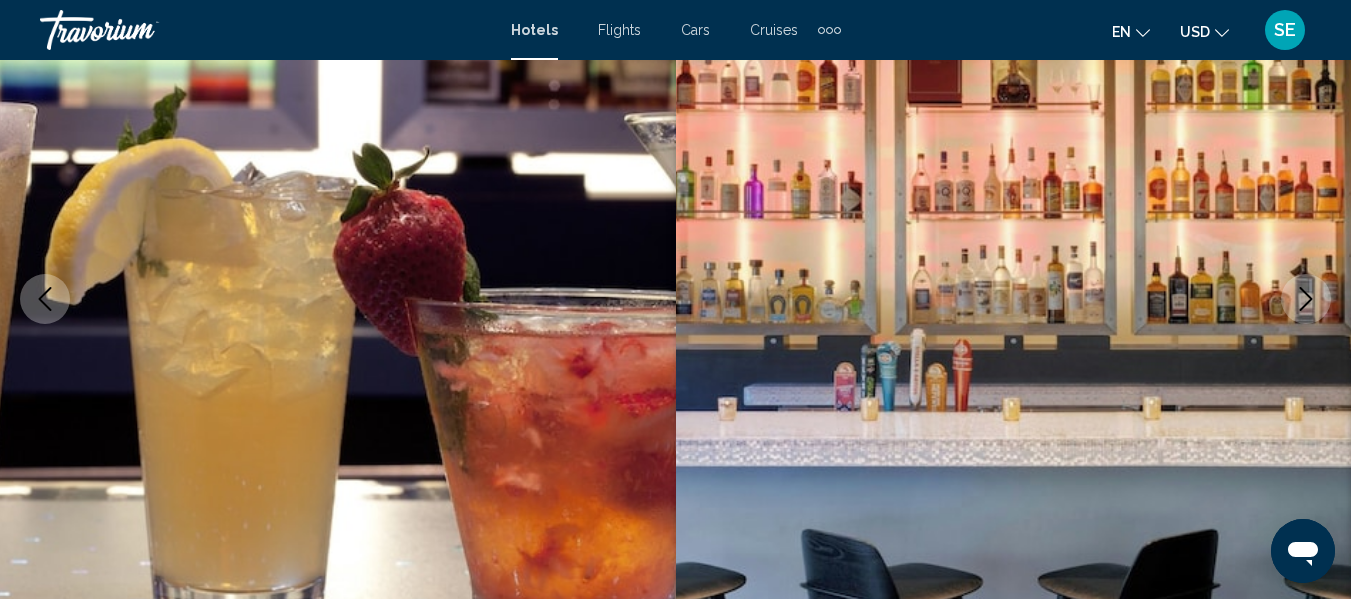 click 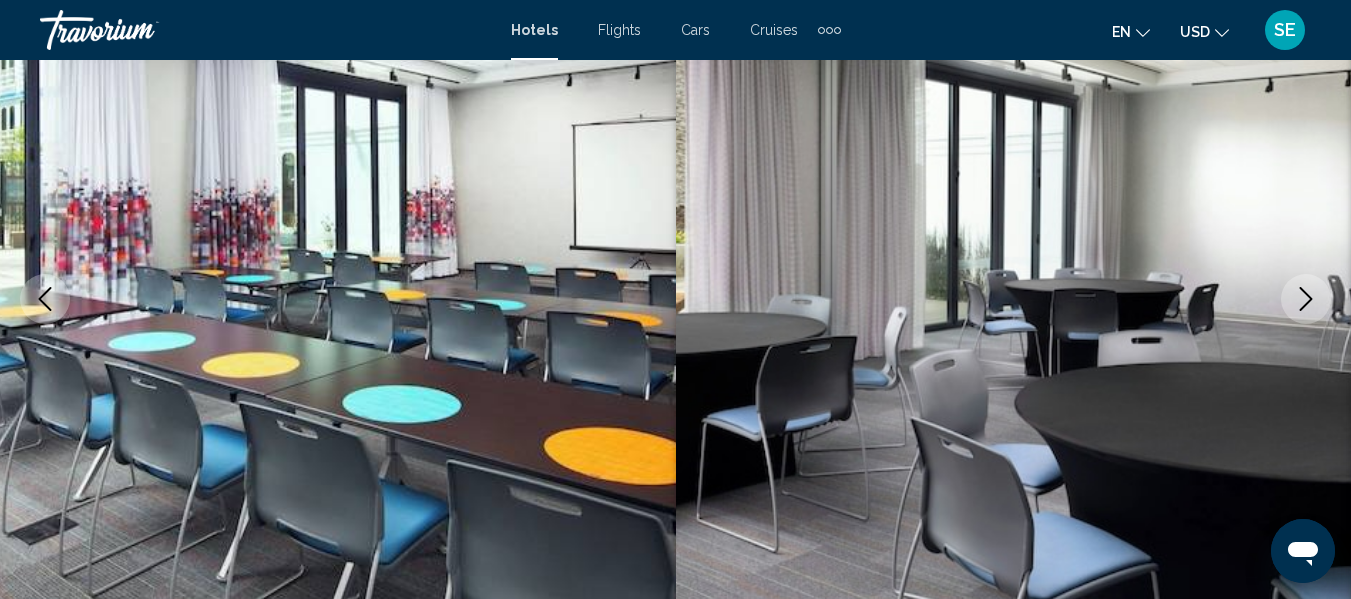 click 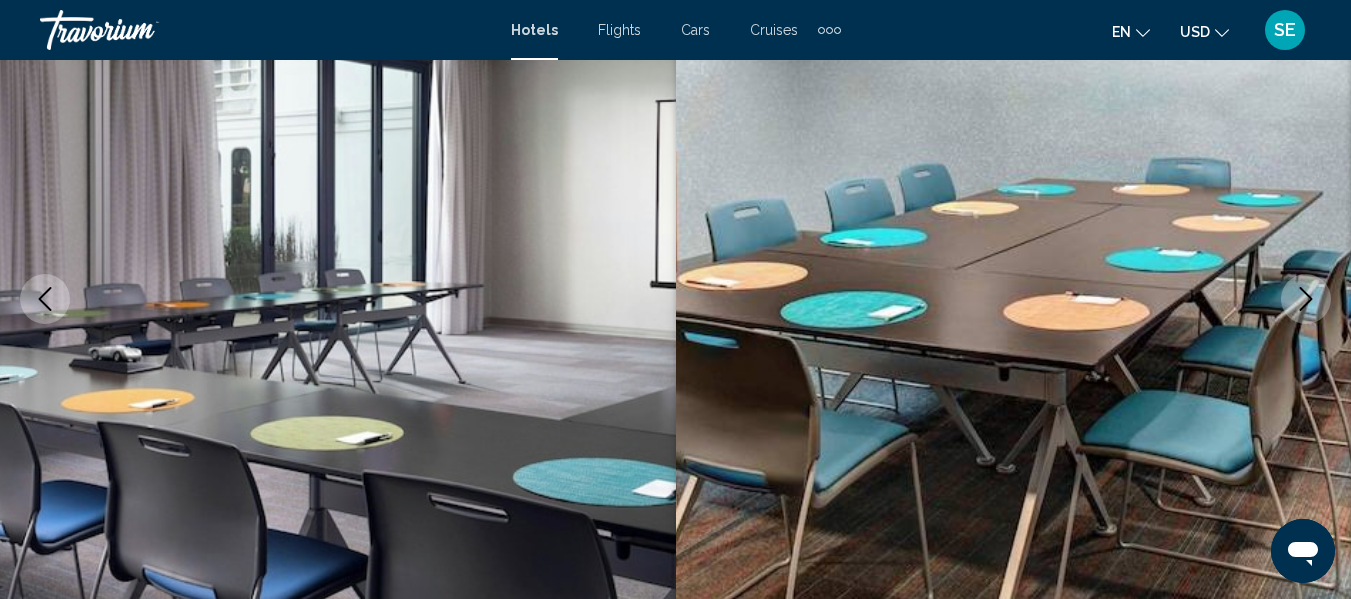 click 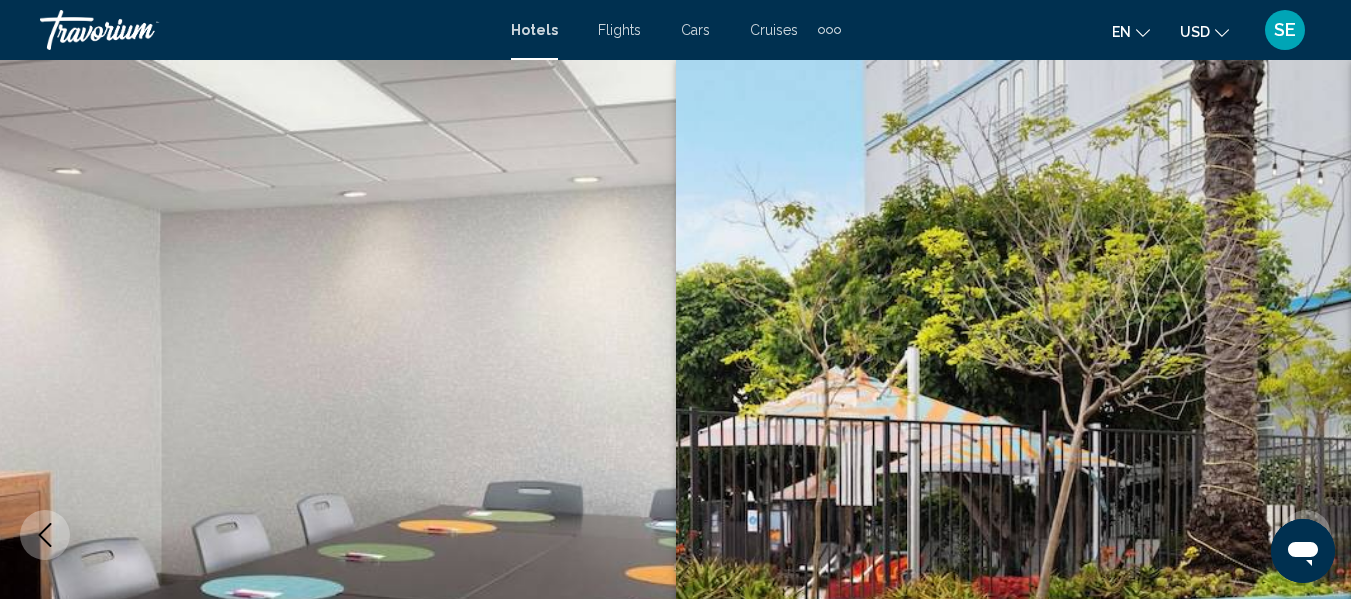scroll, scrollTop: 32, scrollLeft: 0, axis: vertical 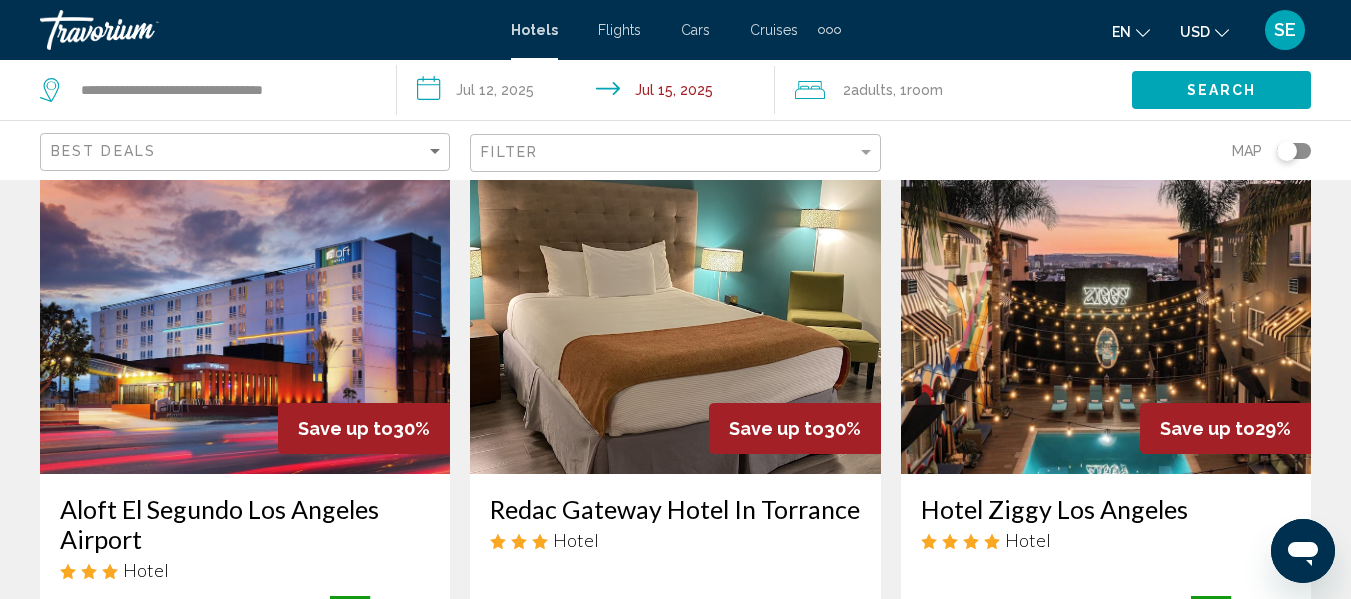 click at bounding box center (245, 314) 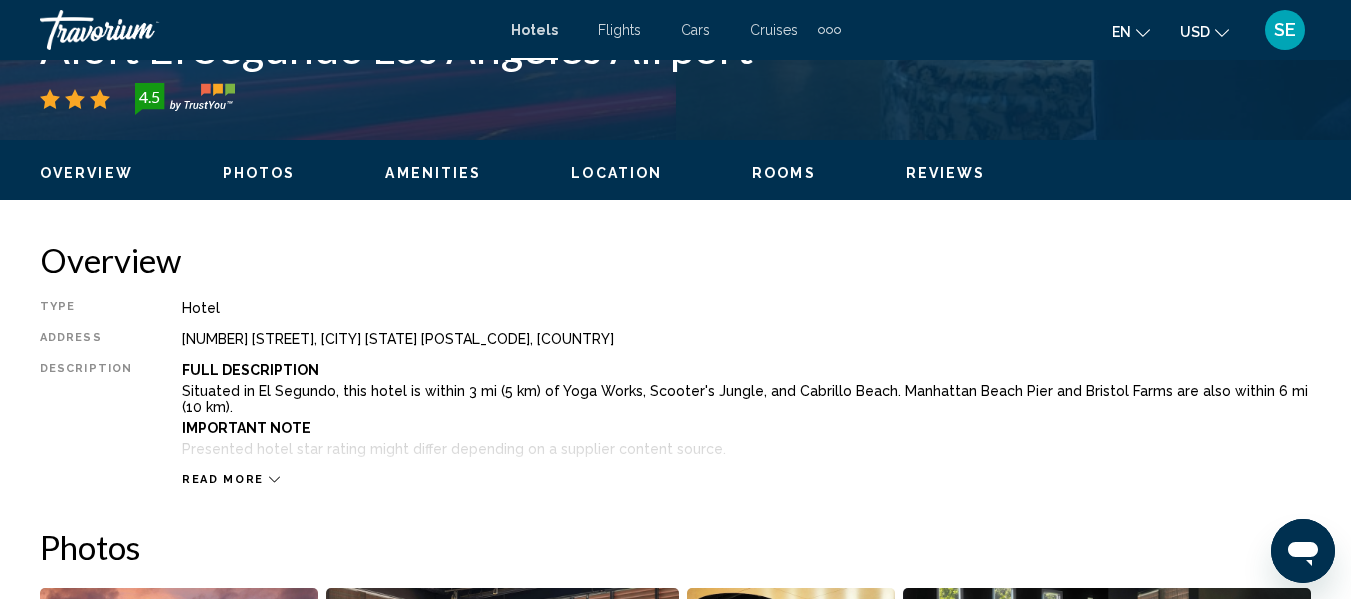 scroll, scrollTop: 871, scrollLeft: 0, axis: vertical 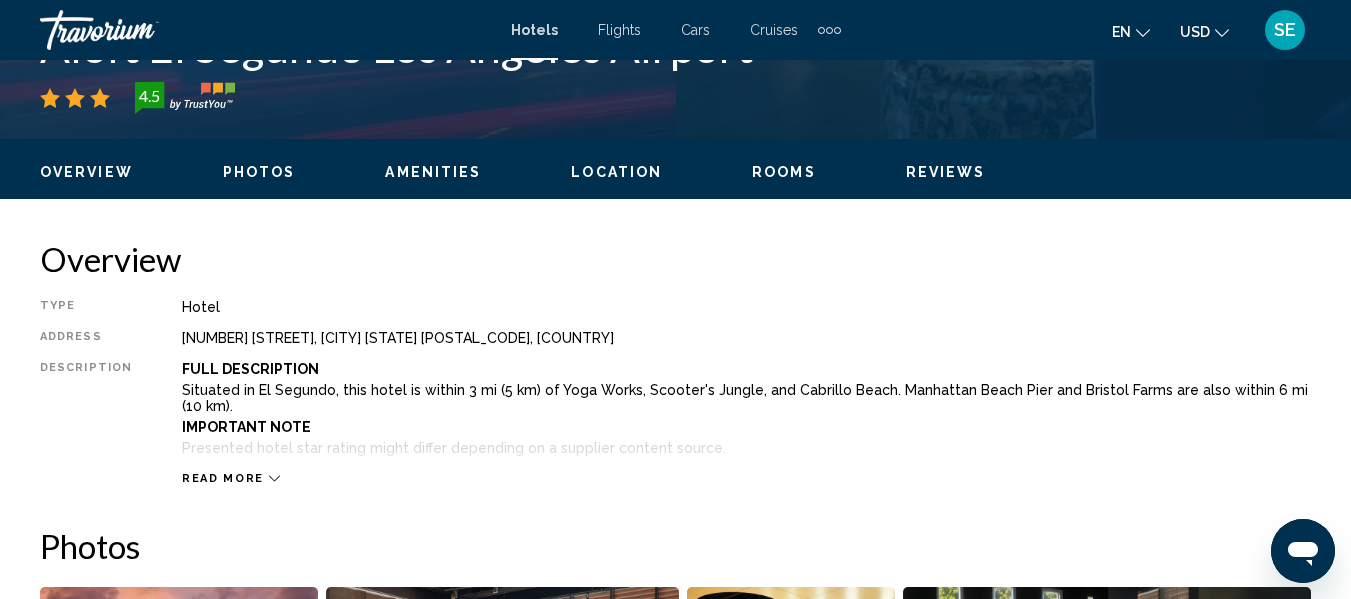click 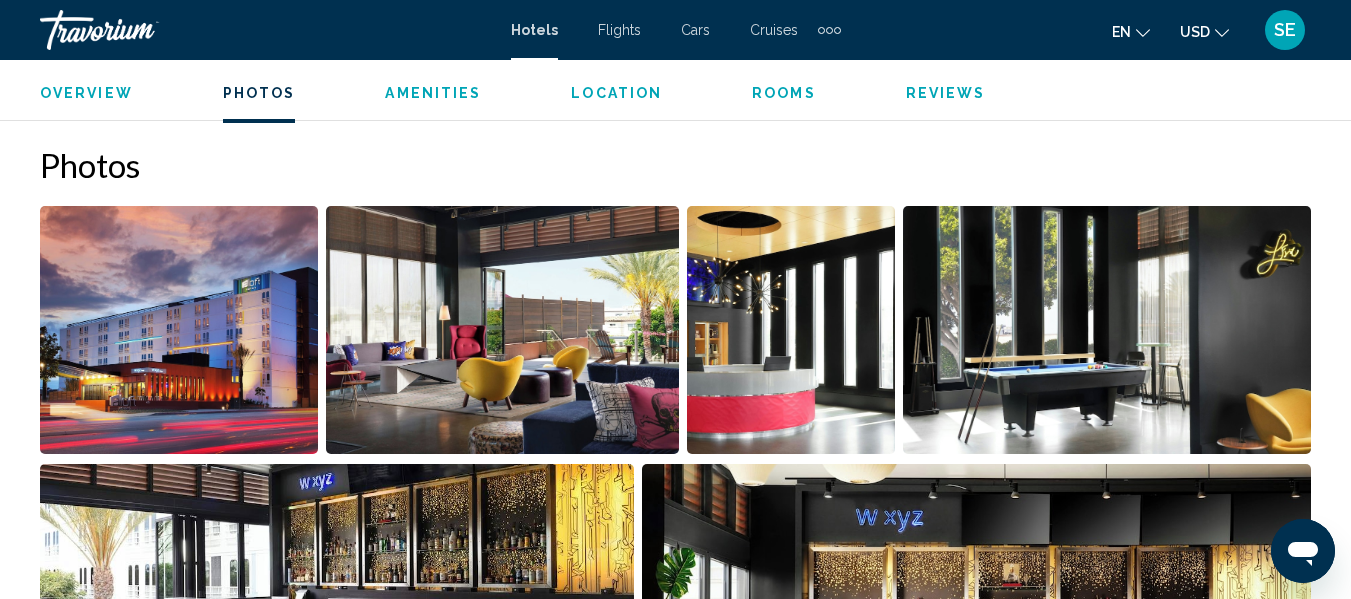 scroll, scrollTop: 1254, scrollLeft: 0, axis: vertical 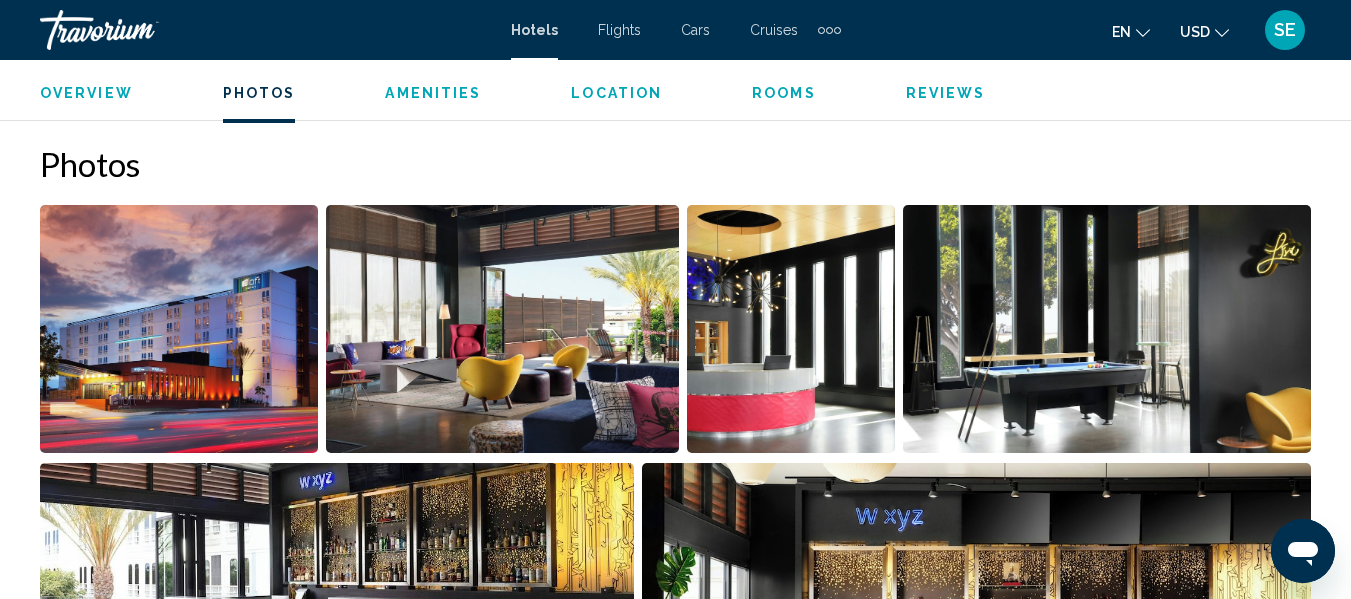 click at bounding box center (179, 329) 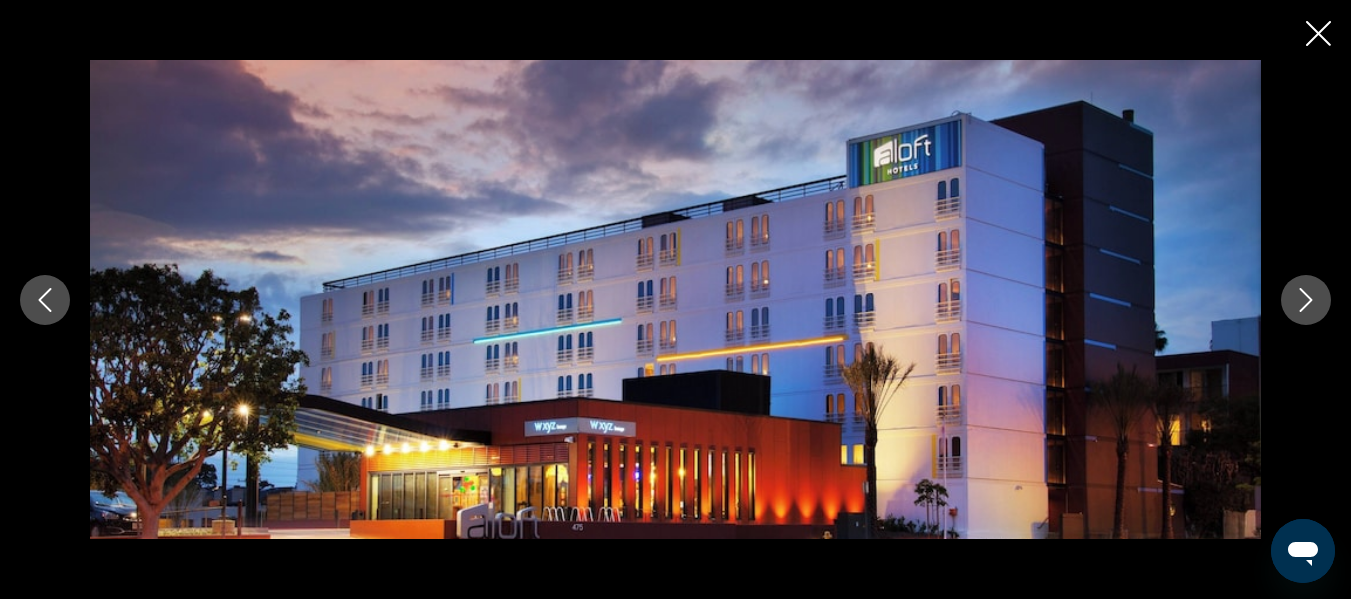 click 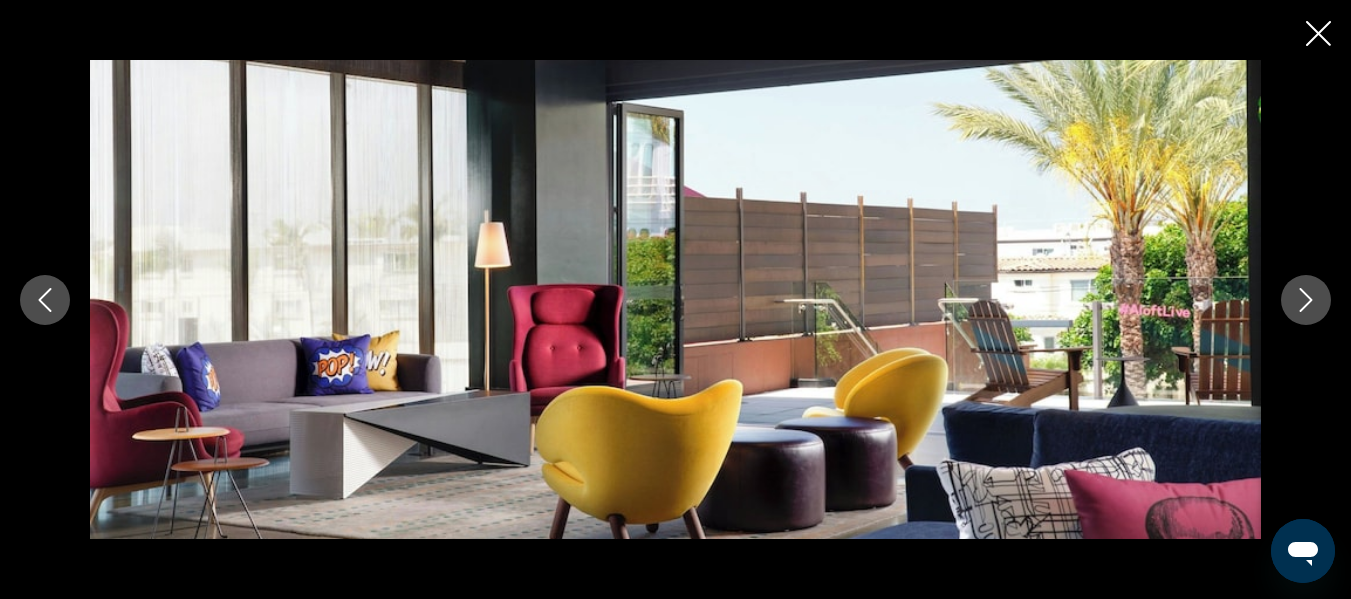 click 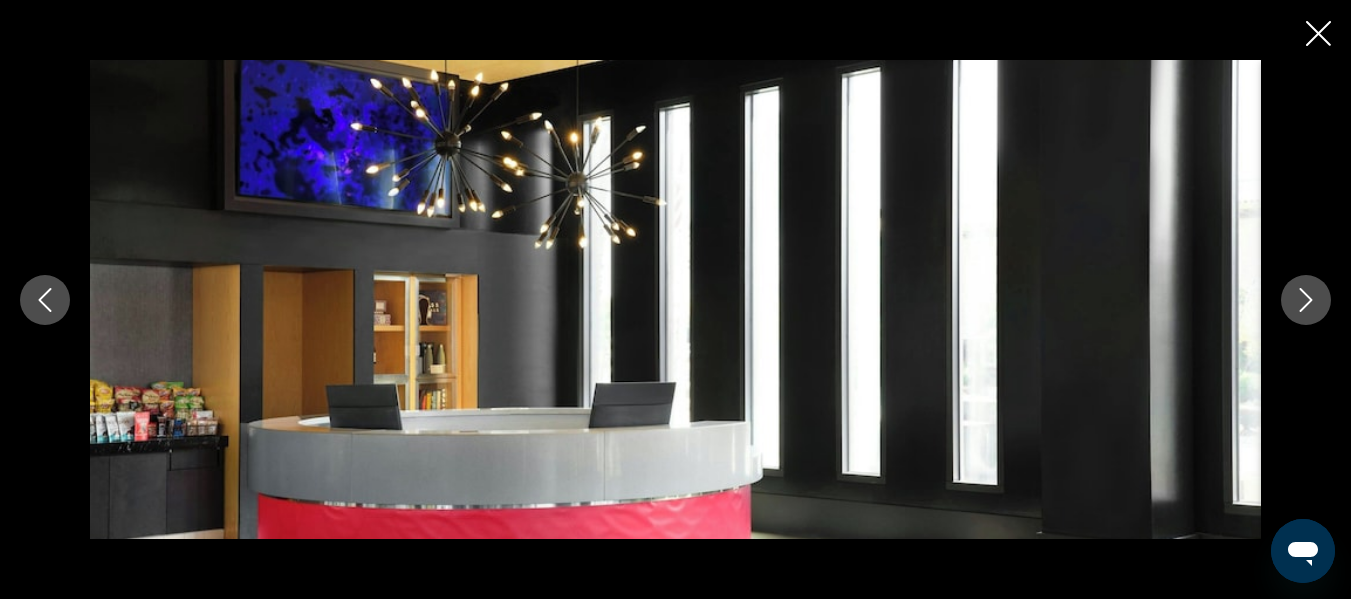 click 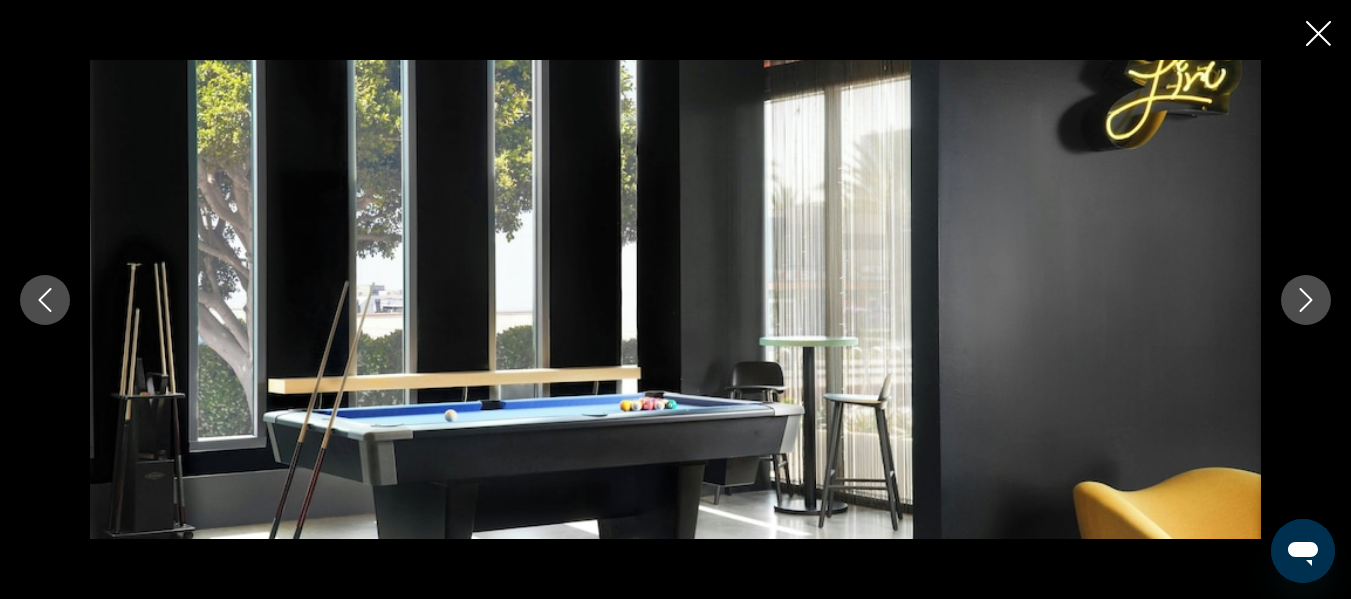 click 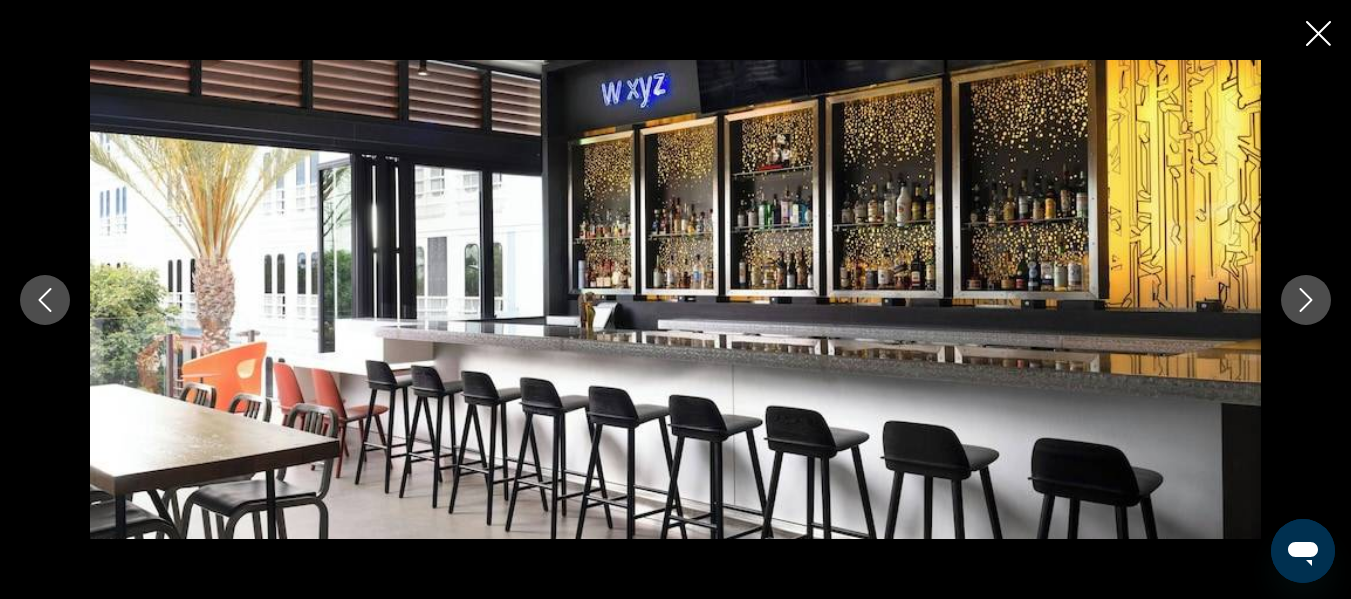 click 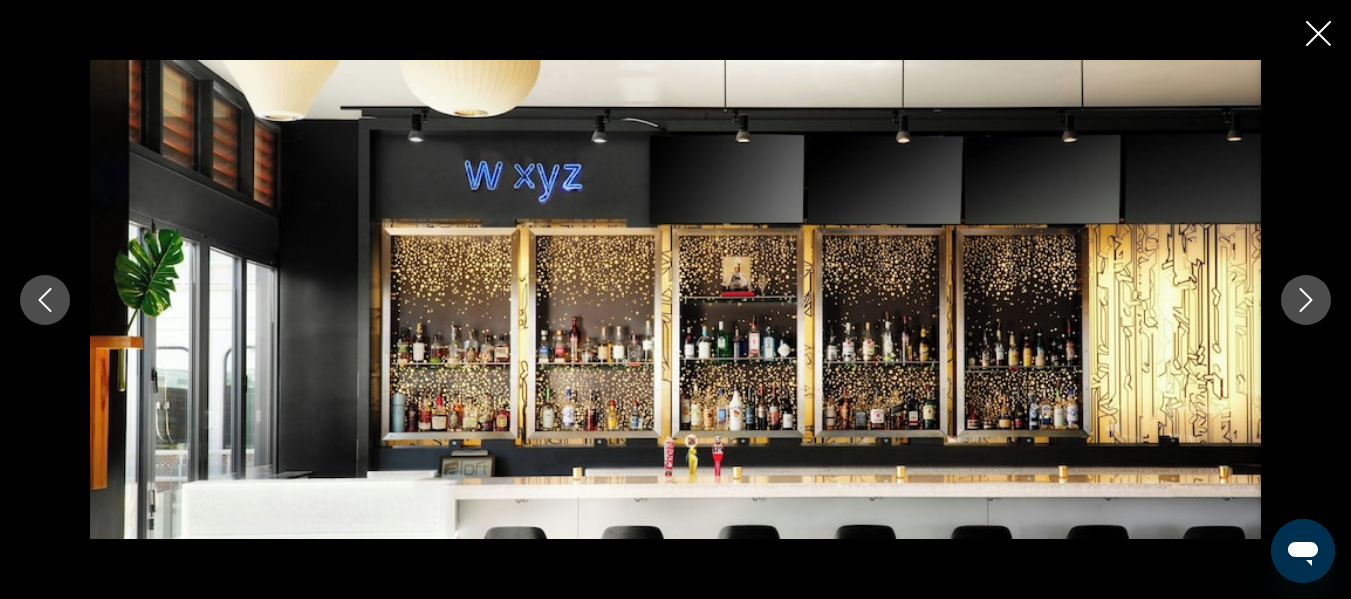 click 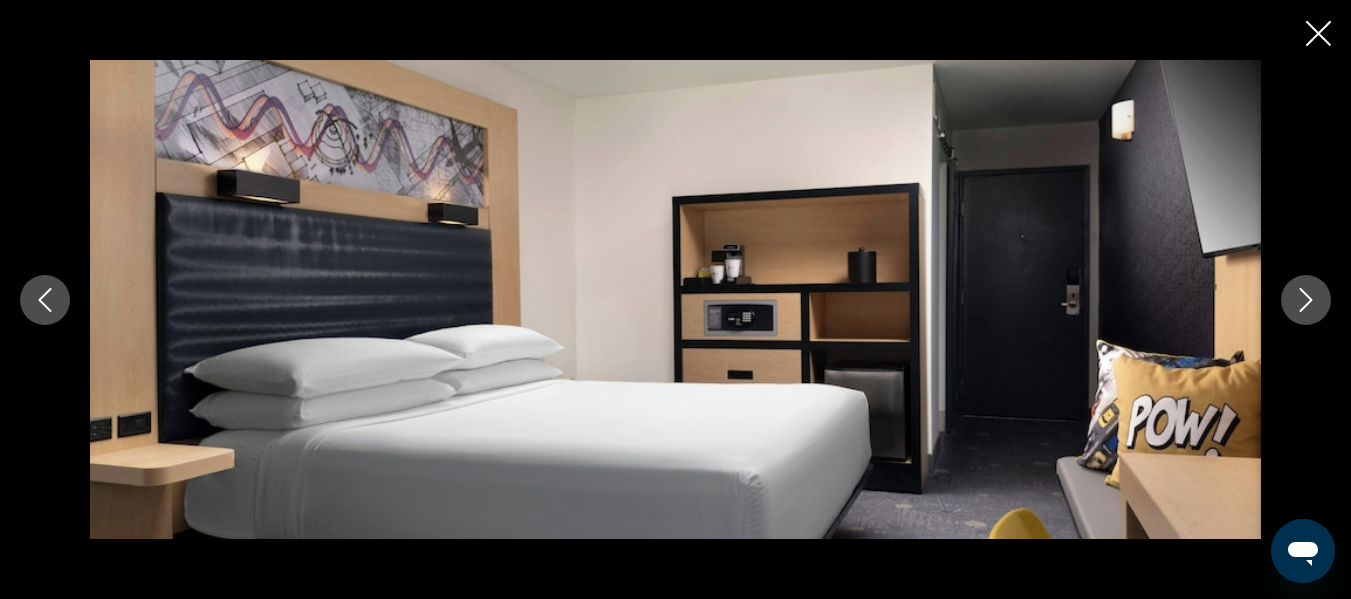 click 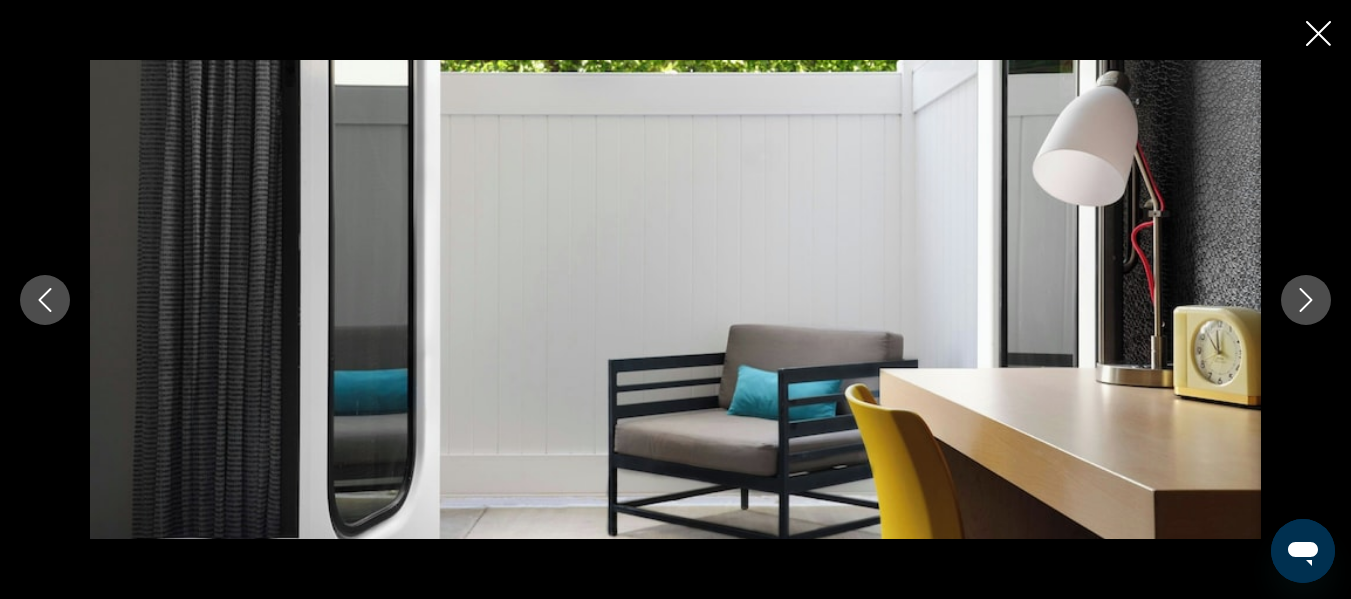 click 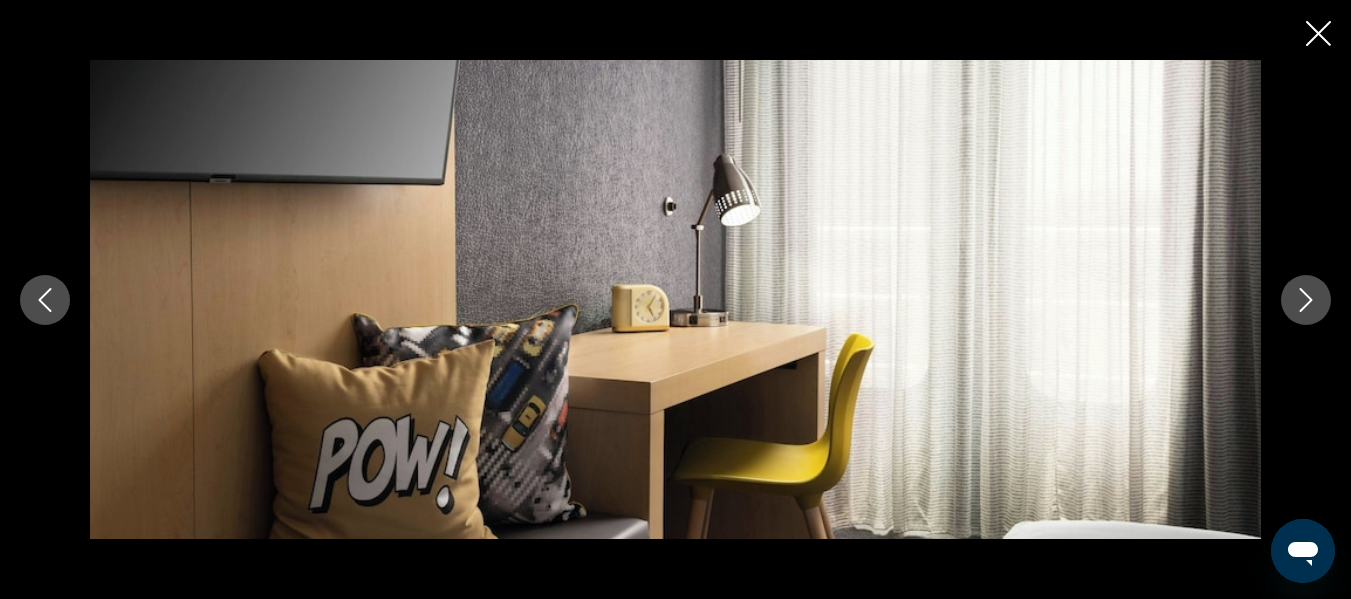click 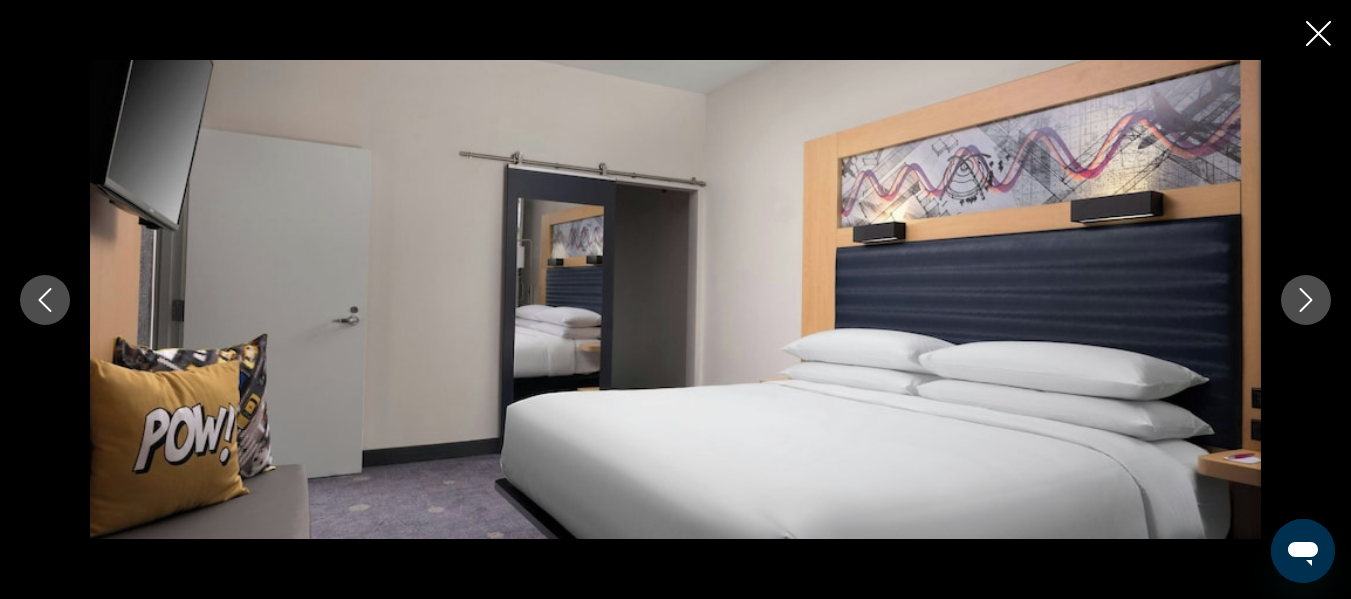click 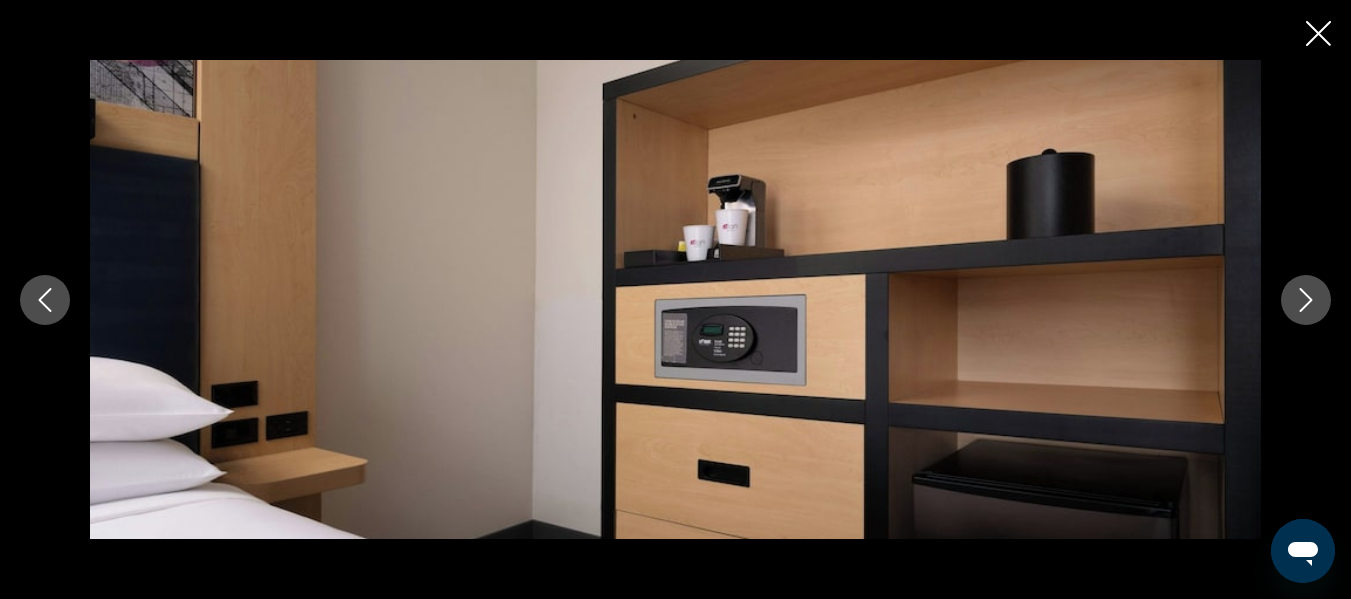 click 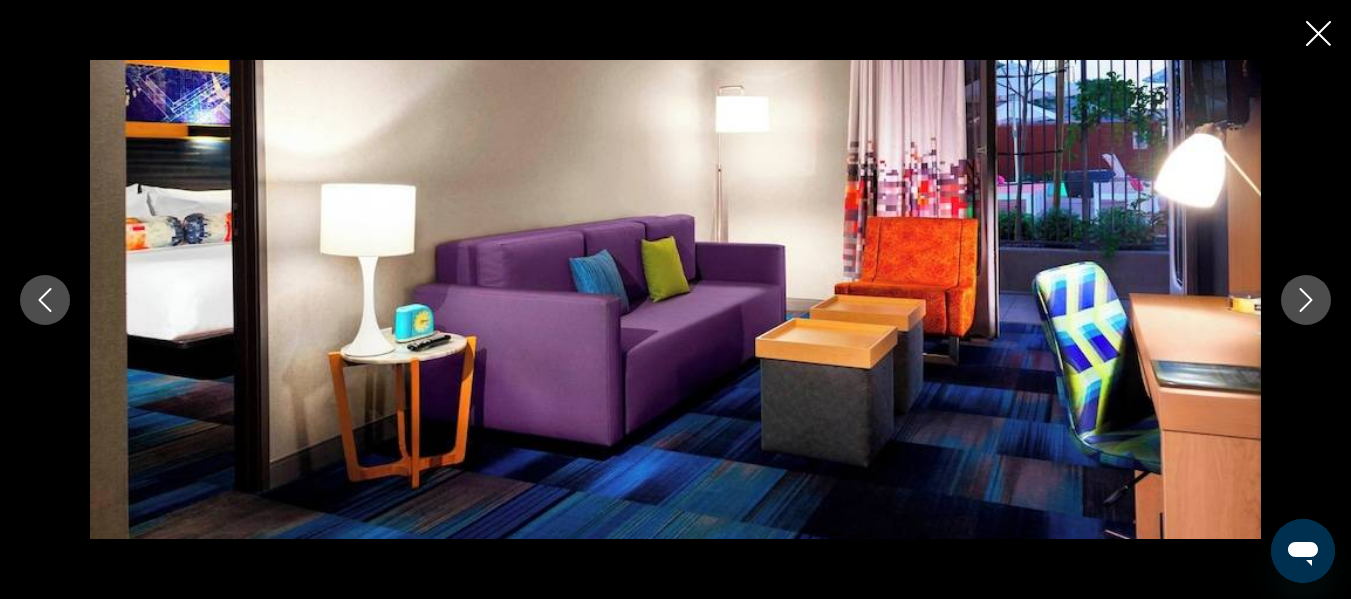 click 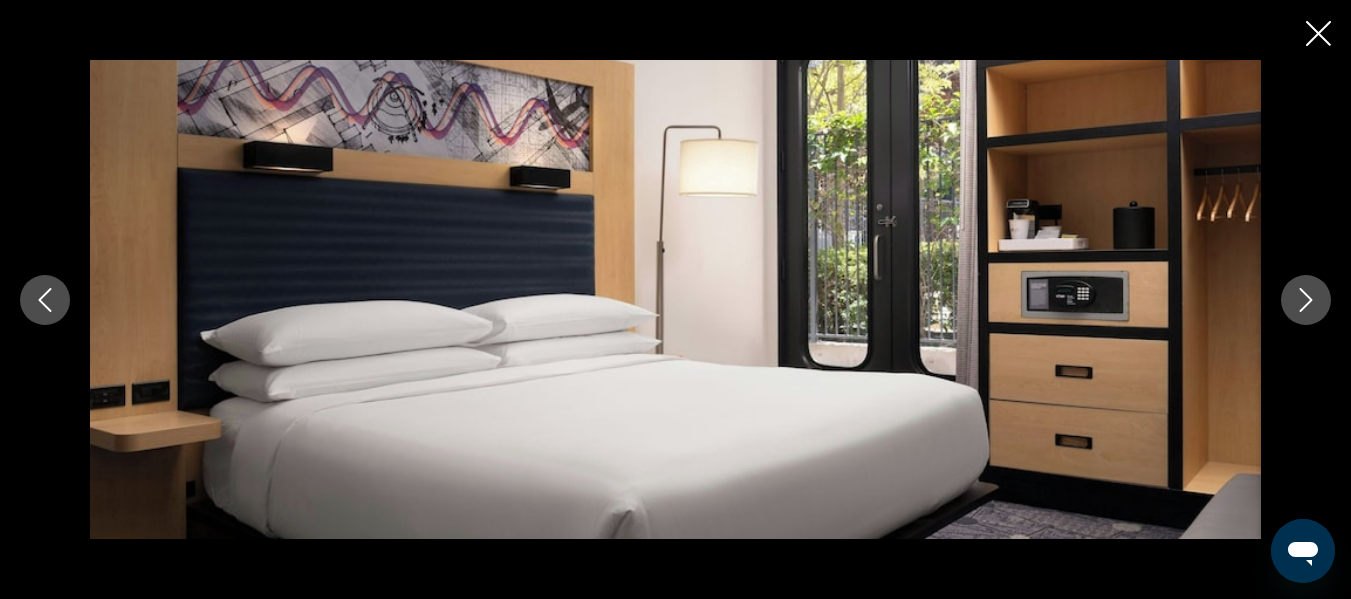 click 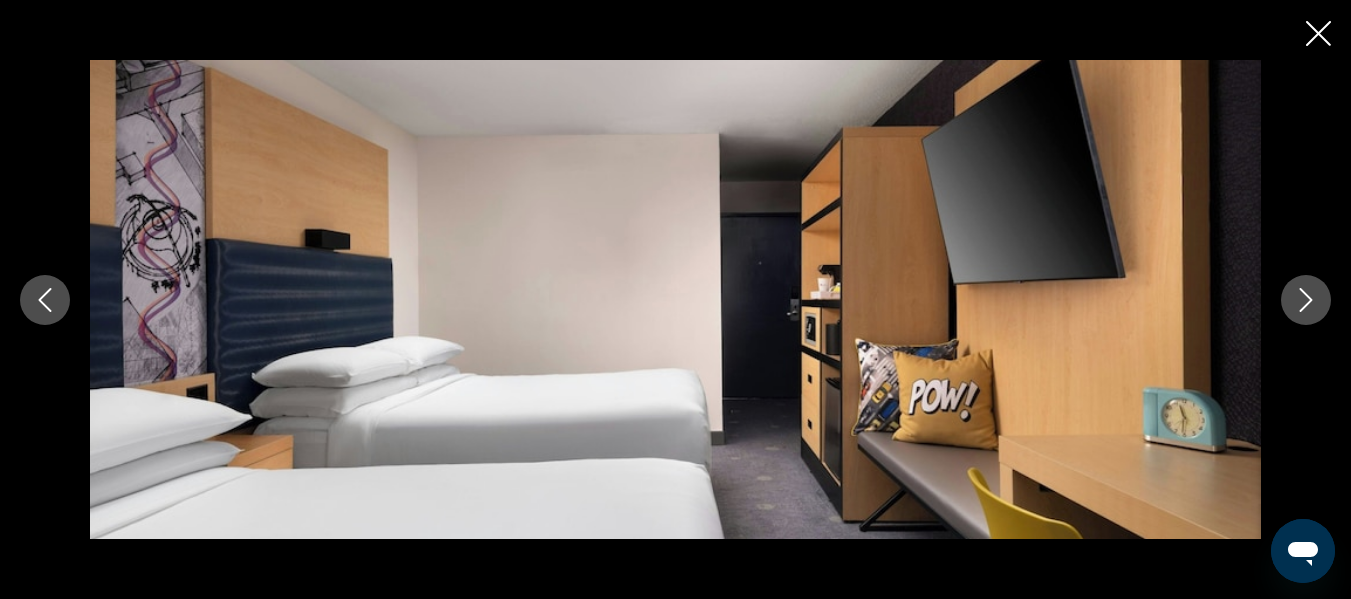 click 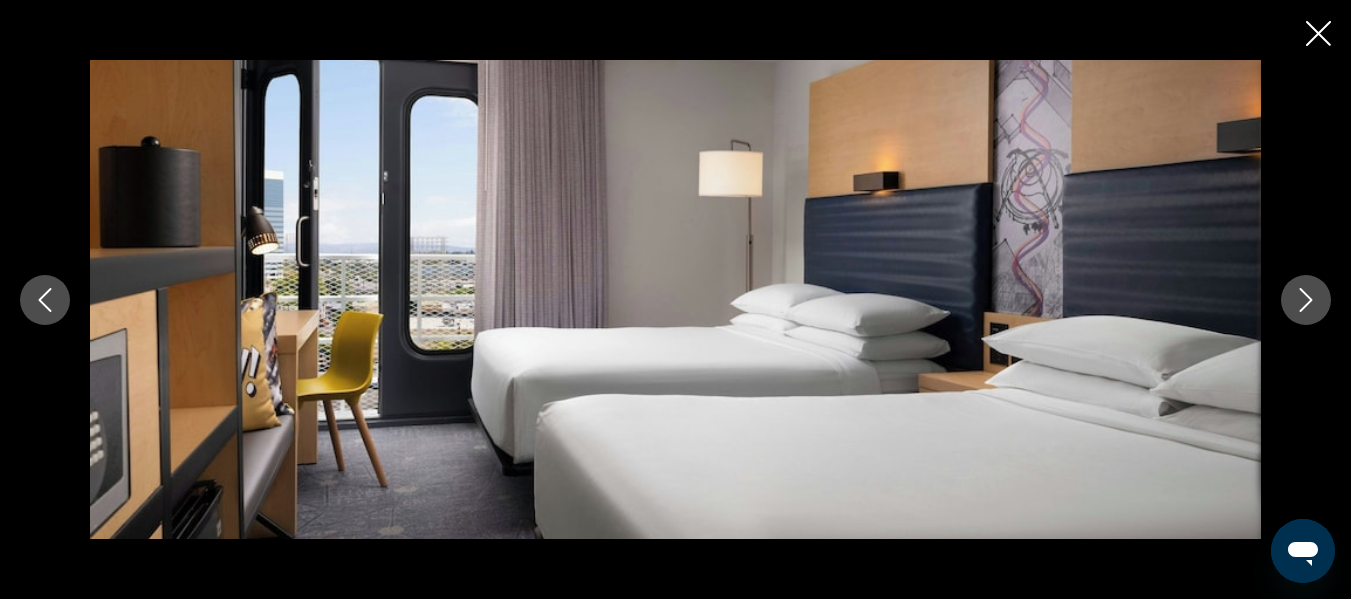 click 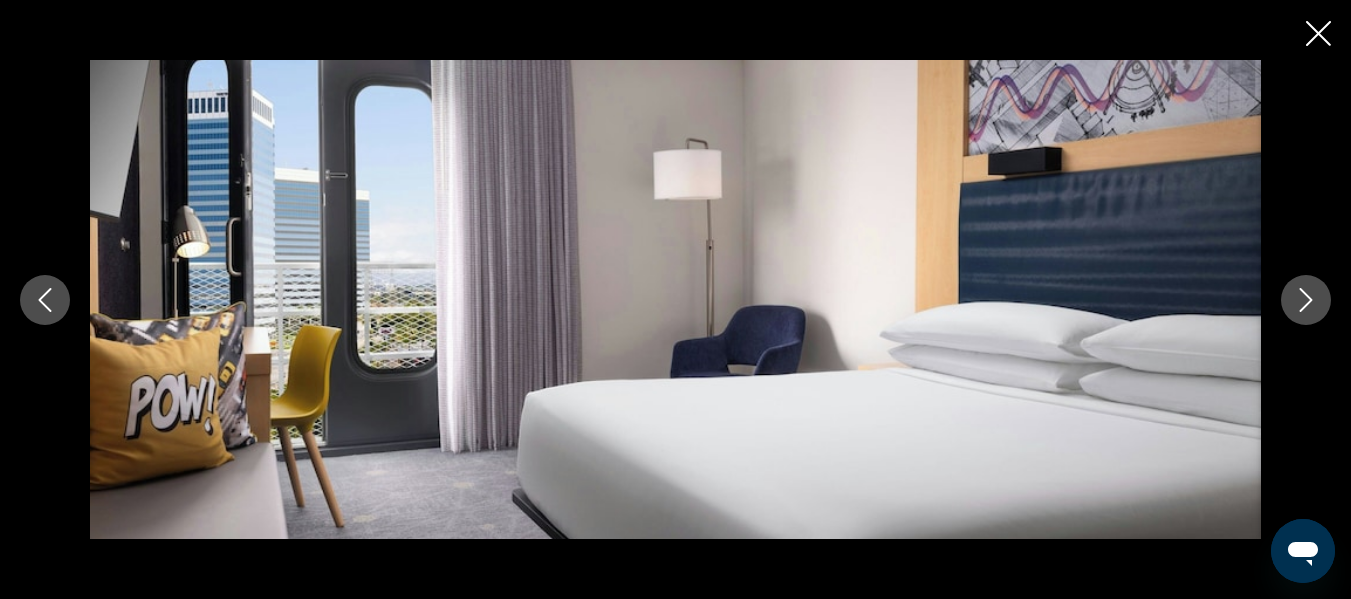 click 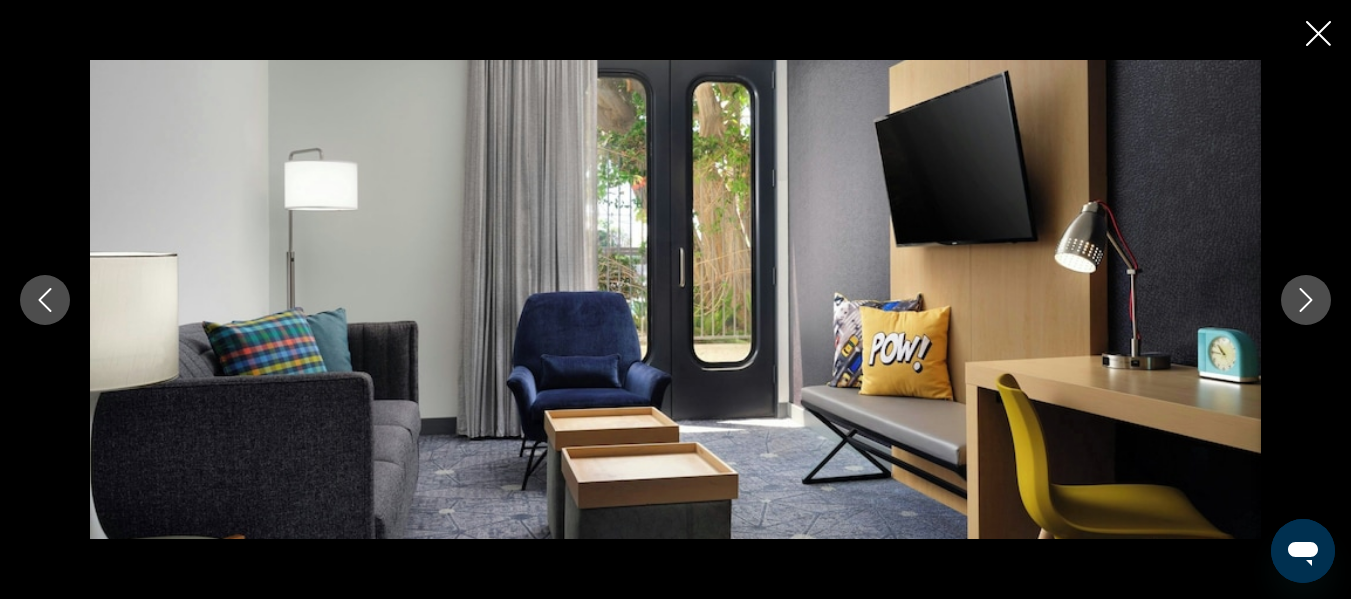 click 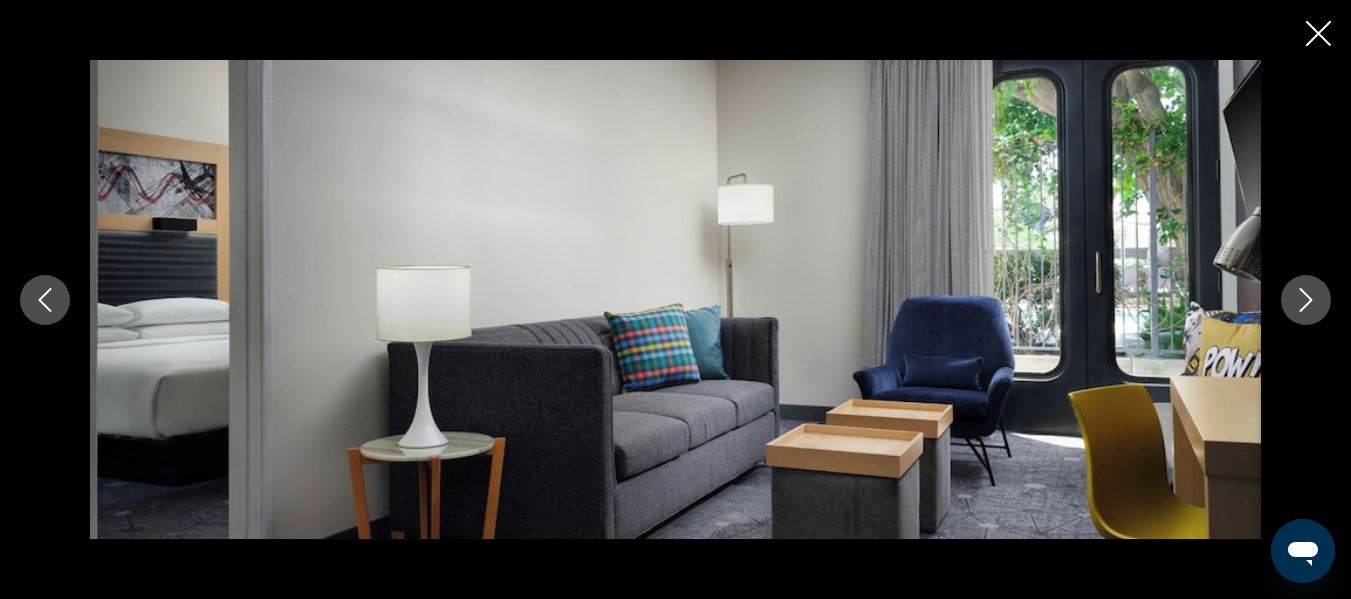 click 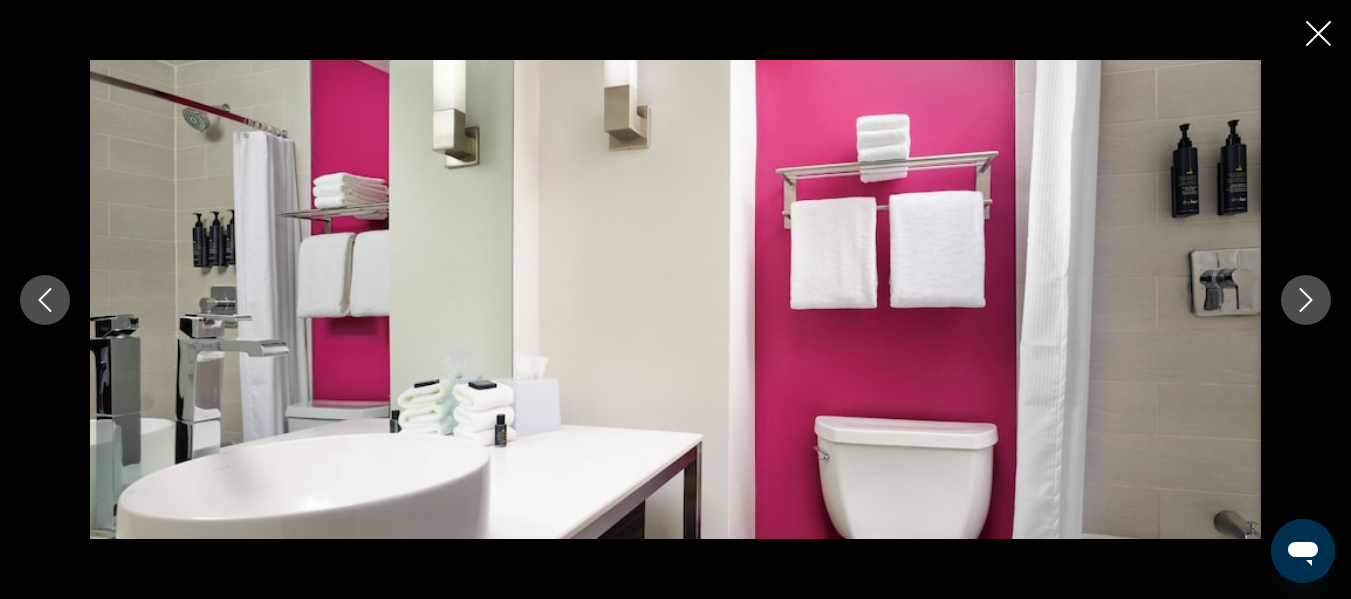 click 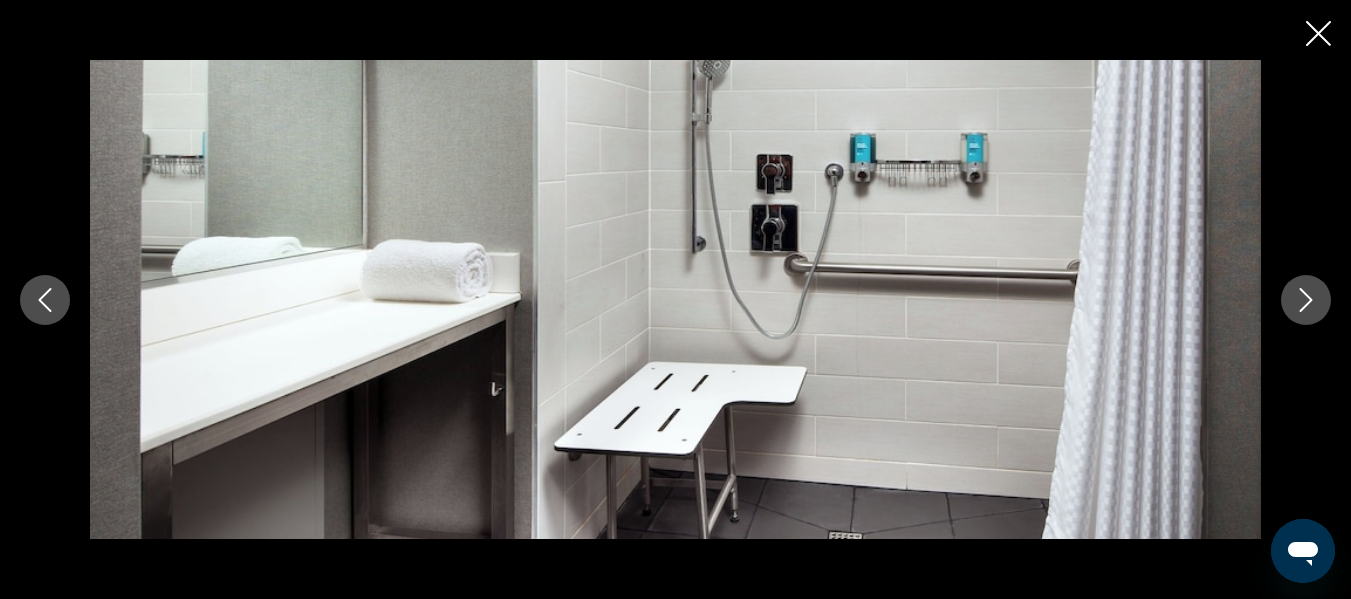 click 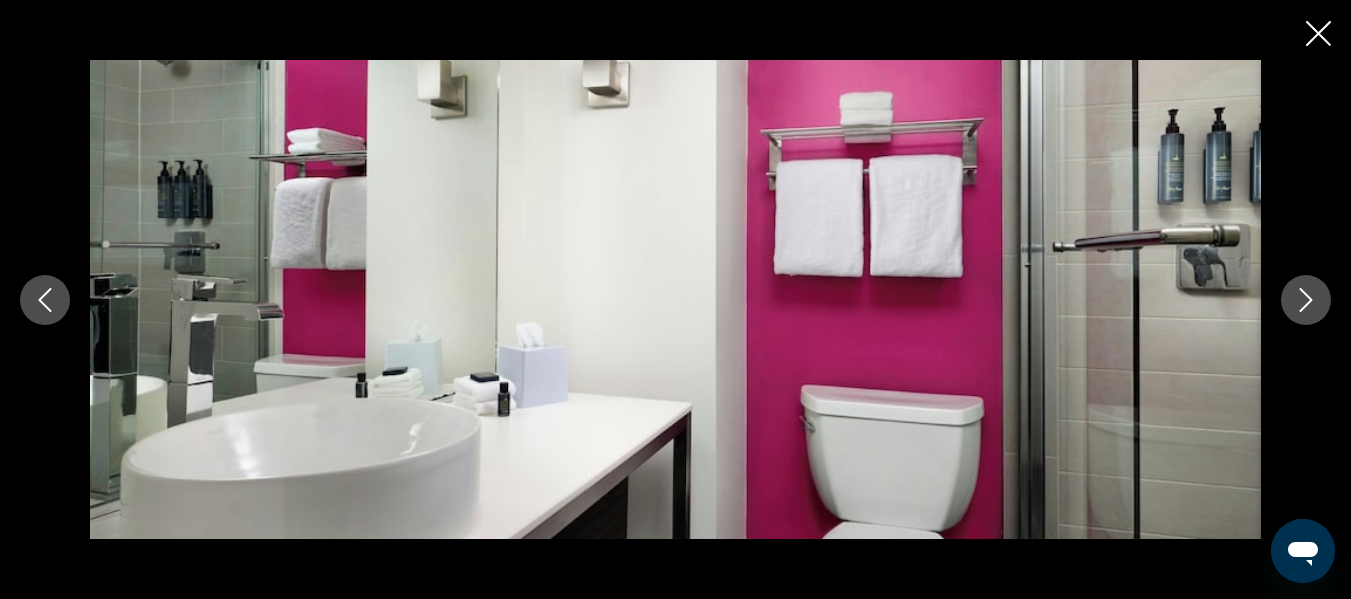 click 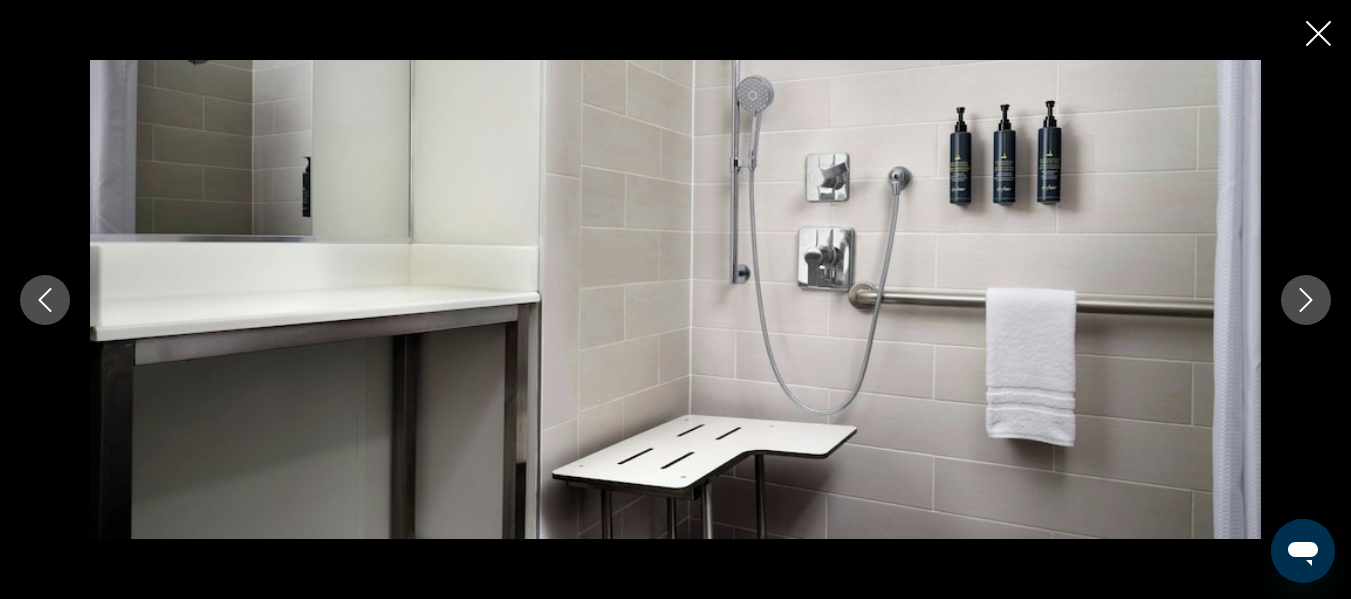 click 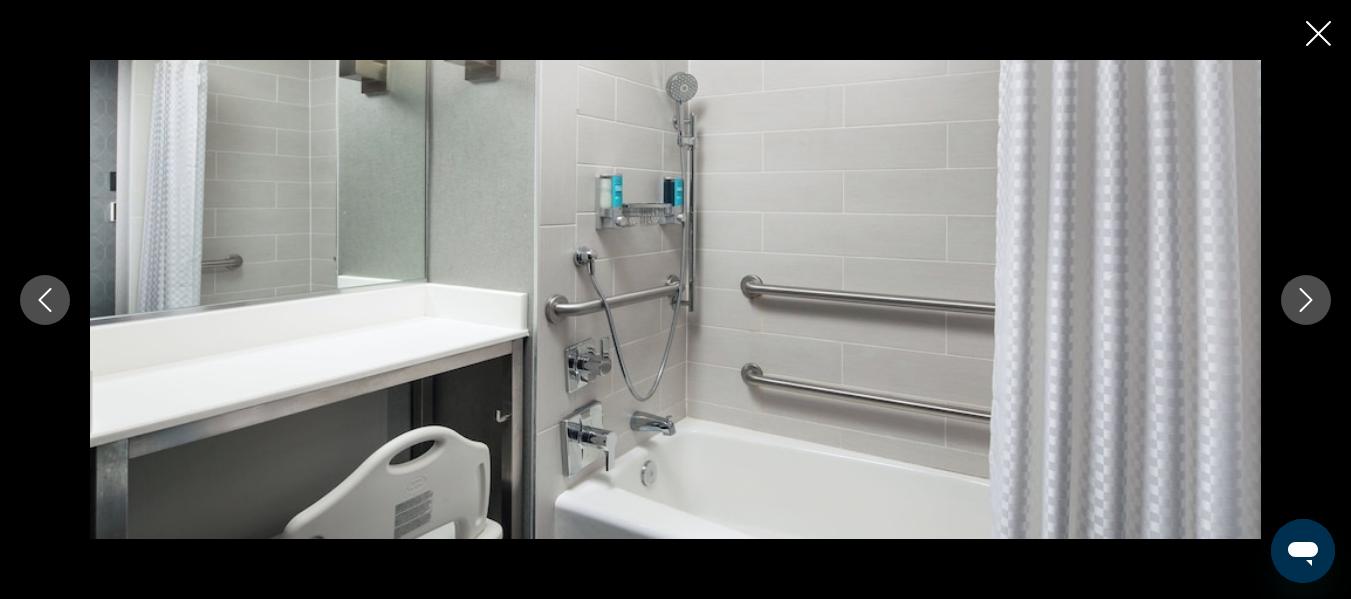 click 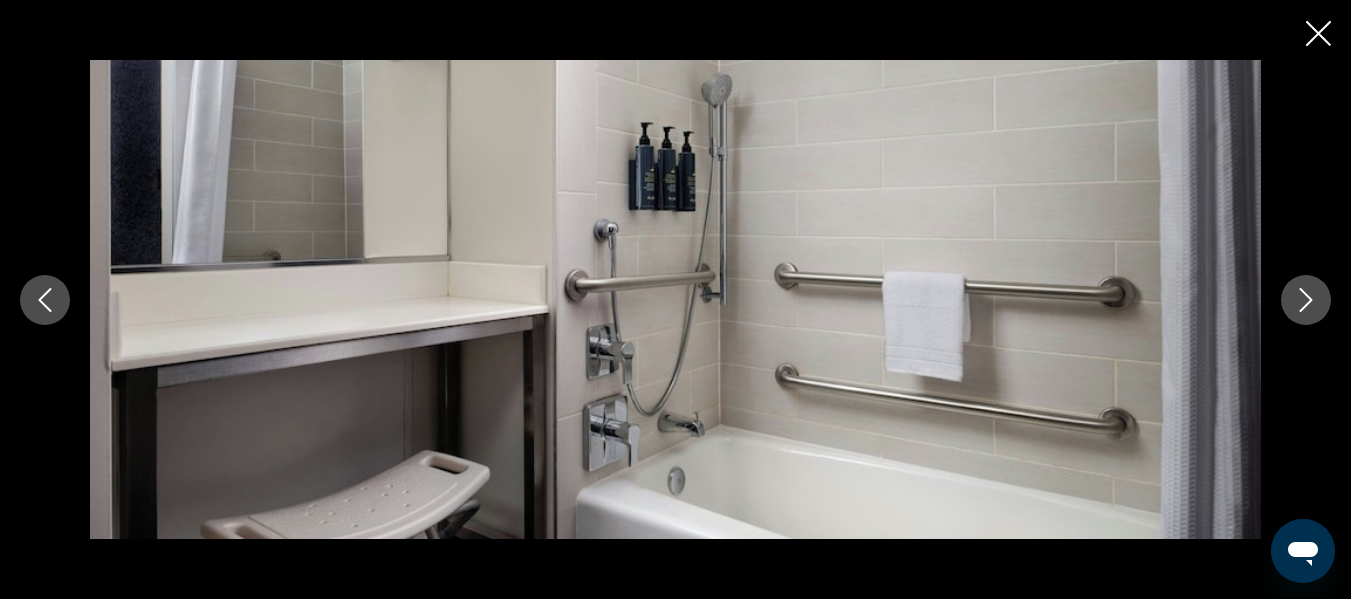 click 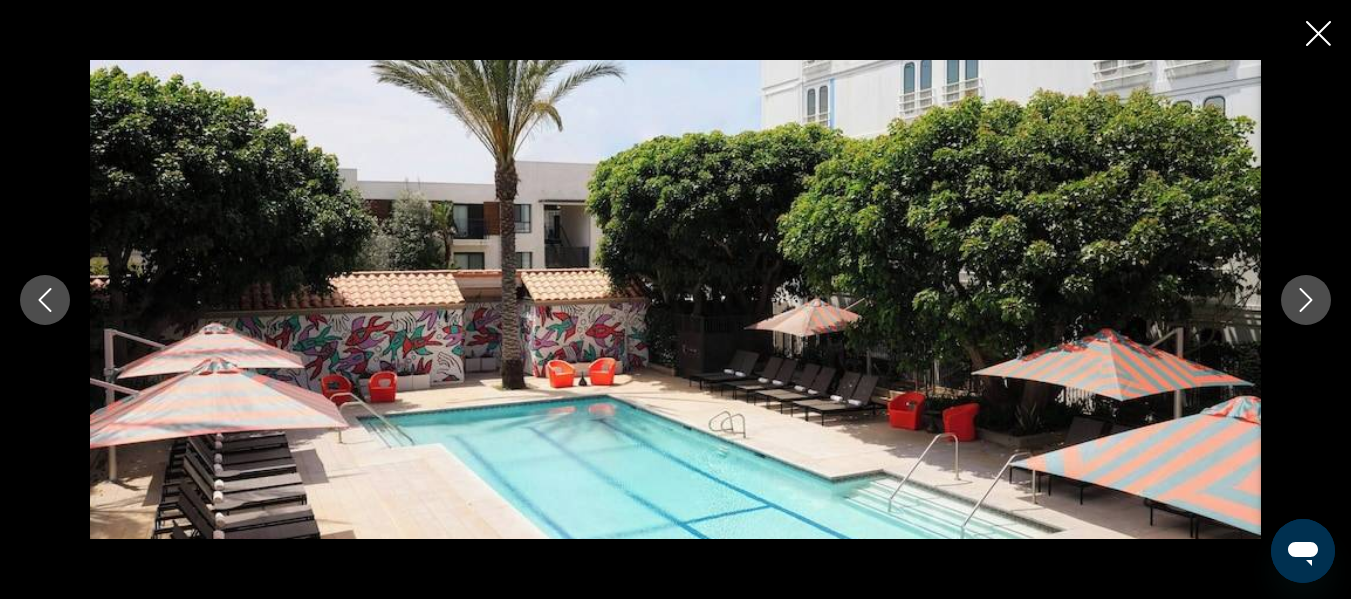 click 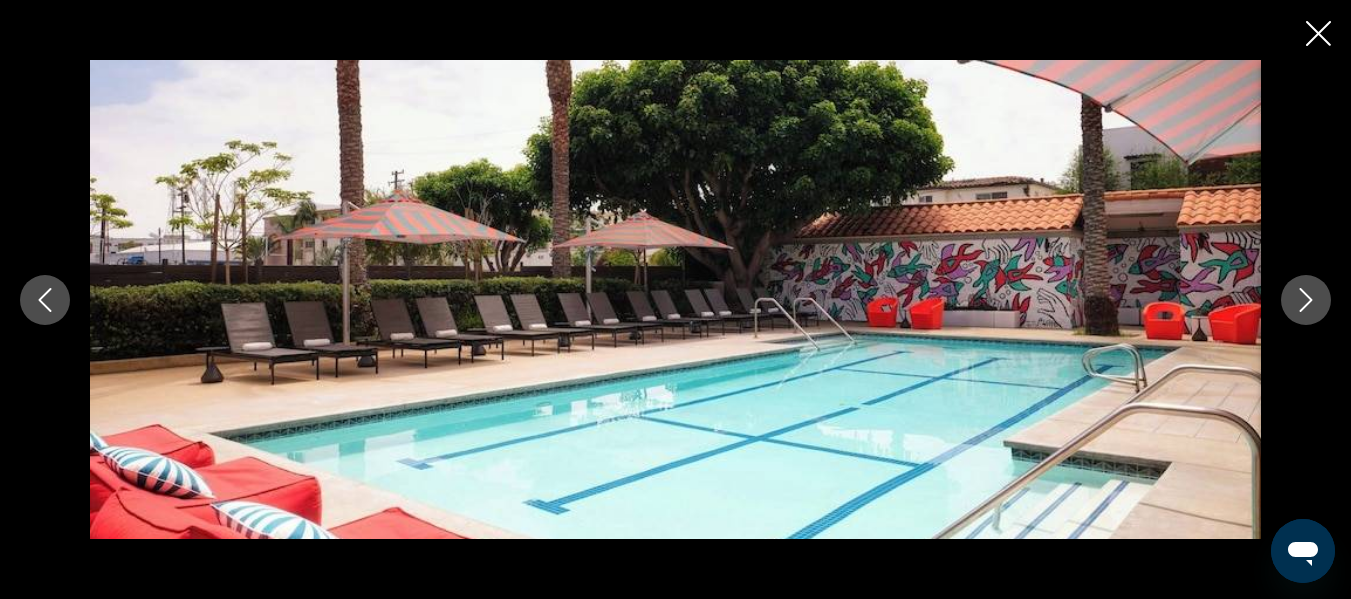 click 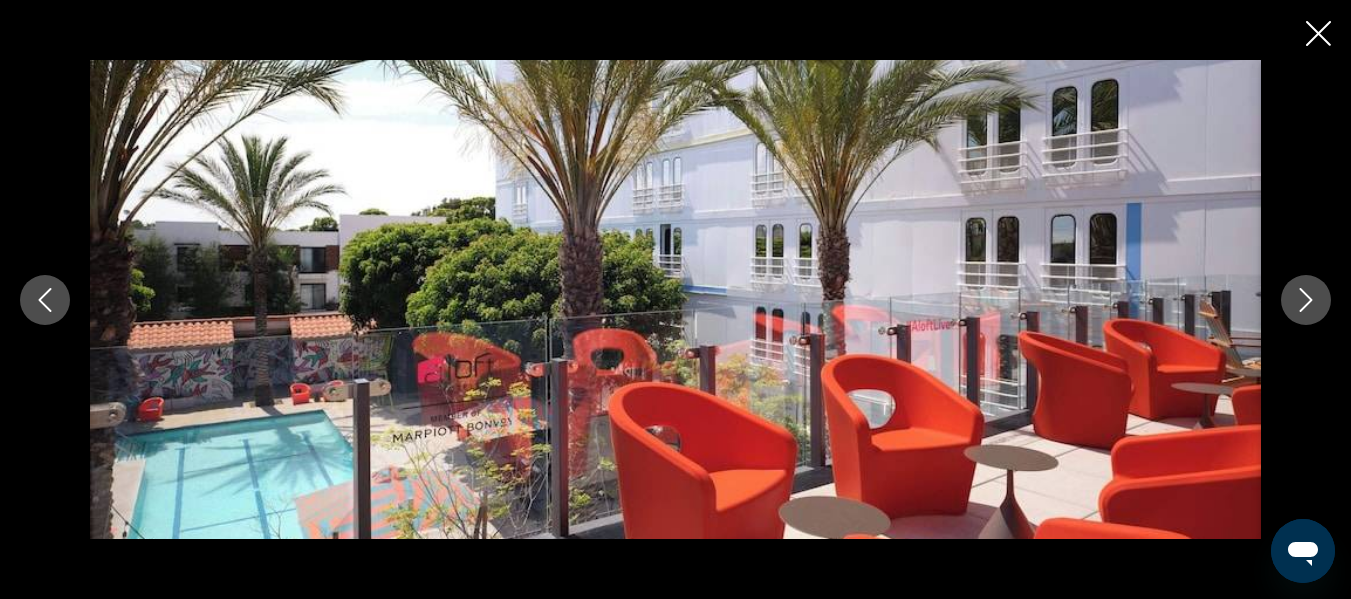 click 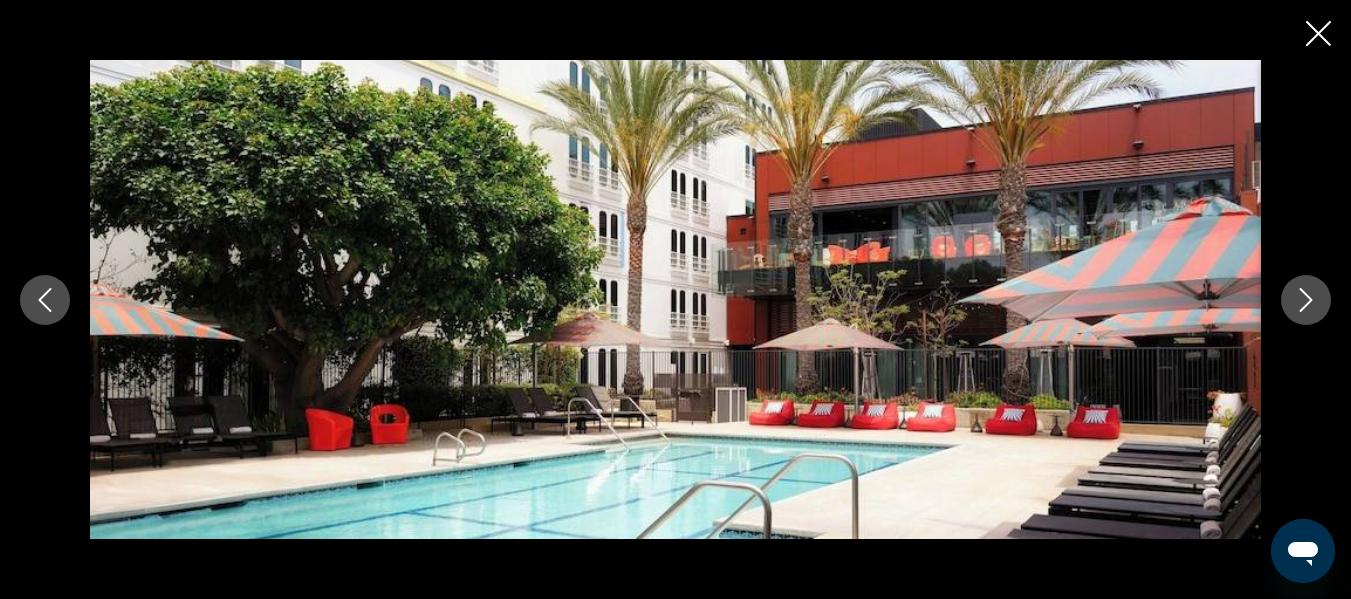 click 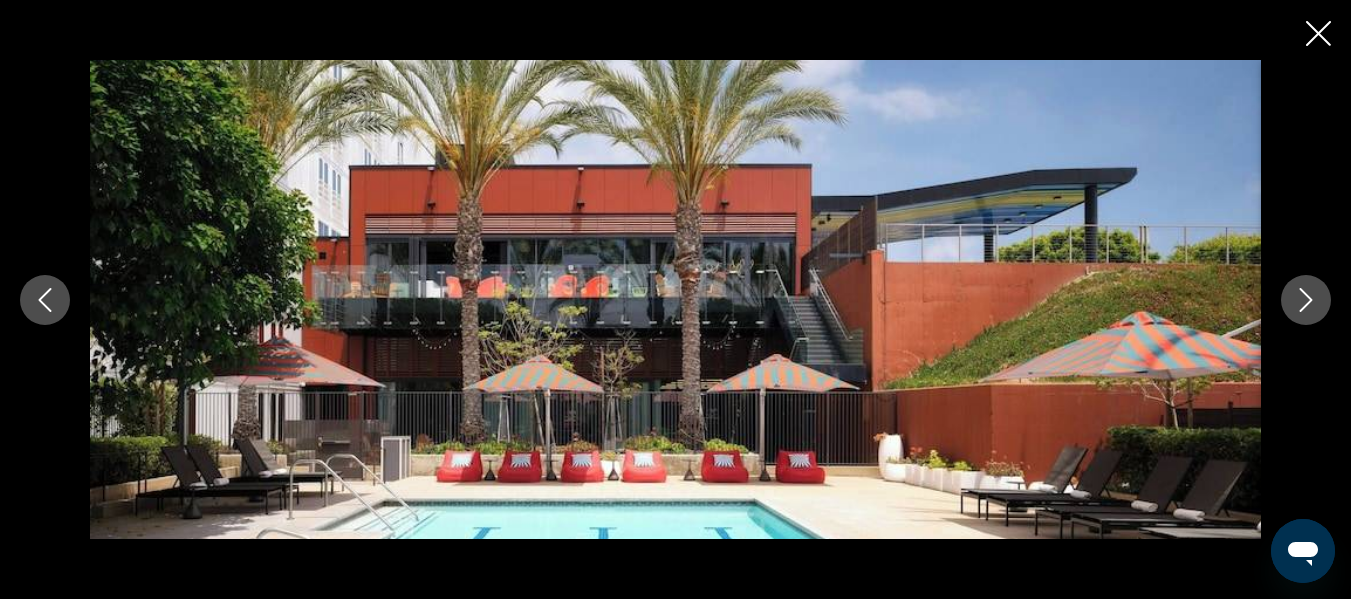 click 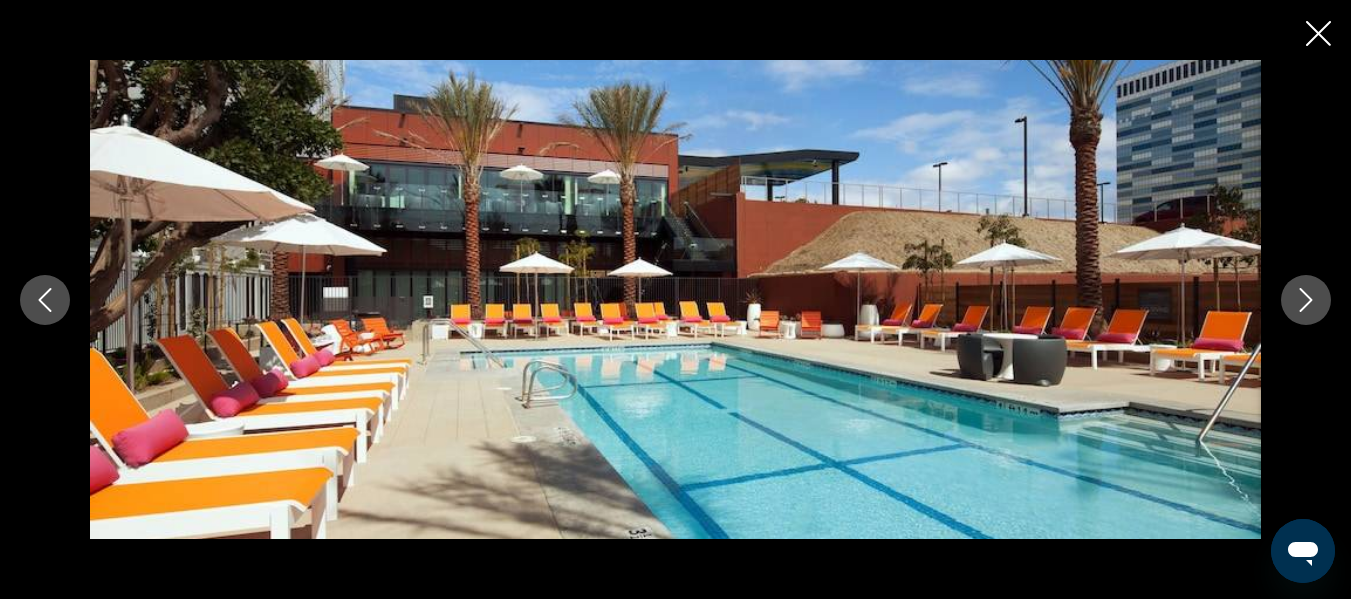 click 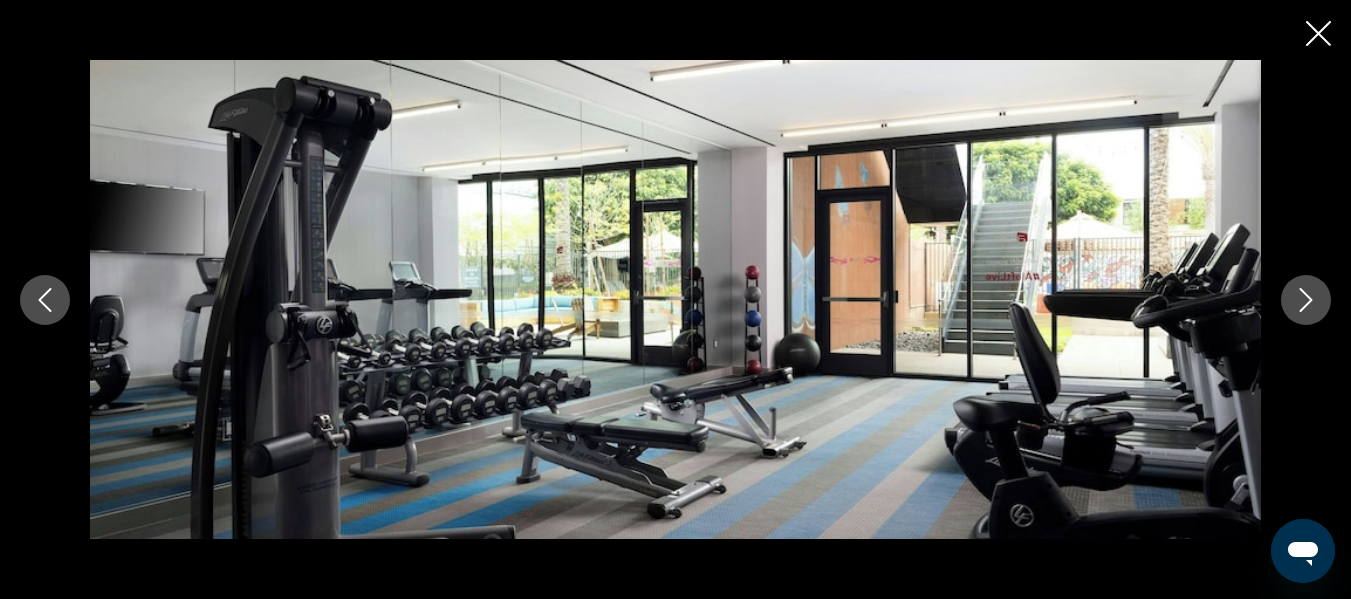 click 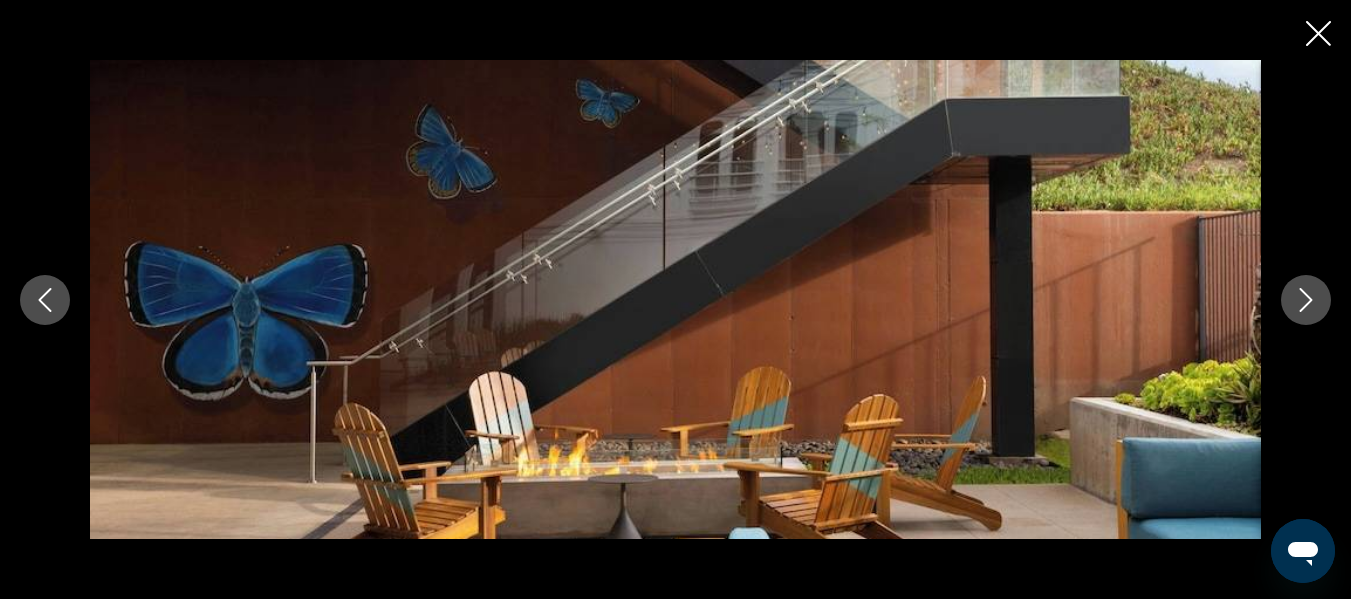 click 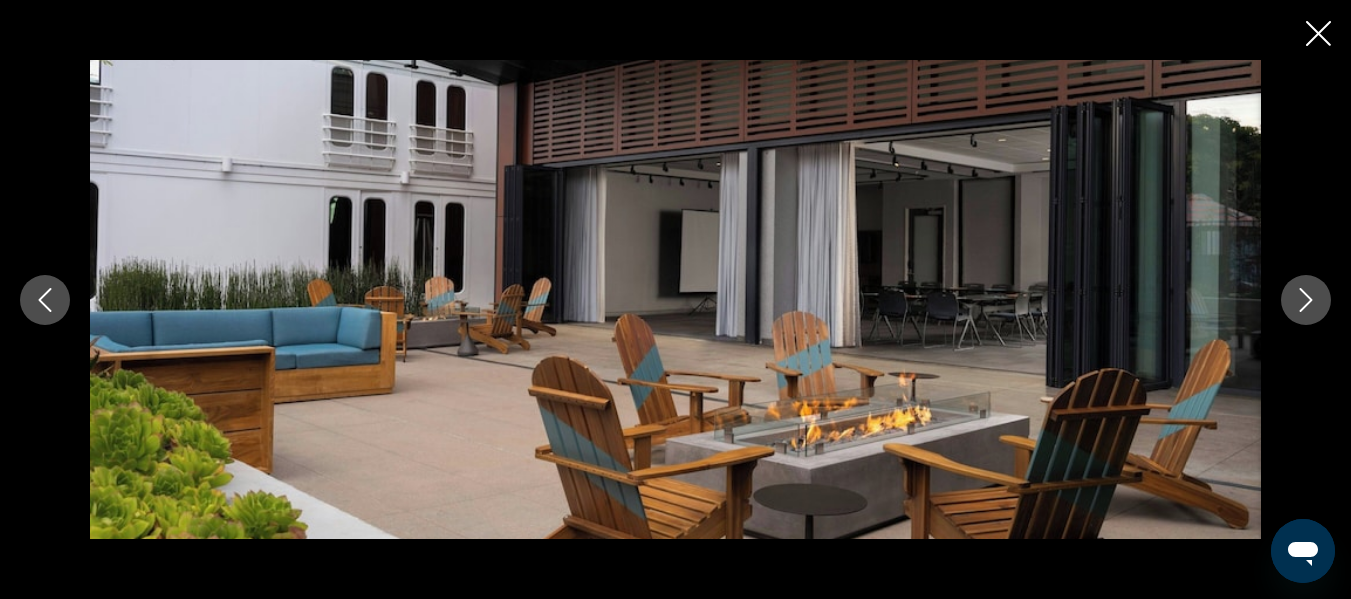 click 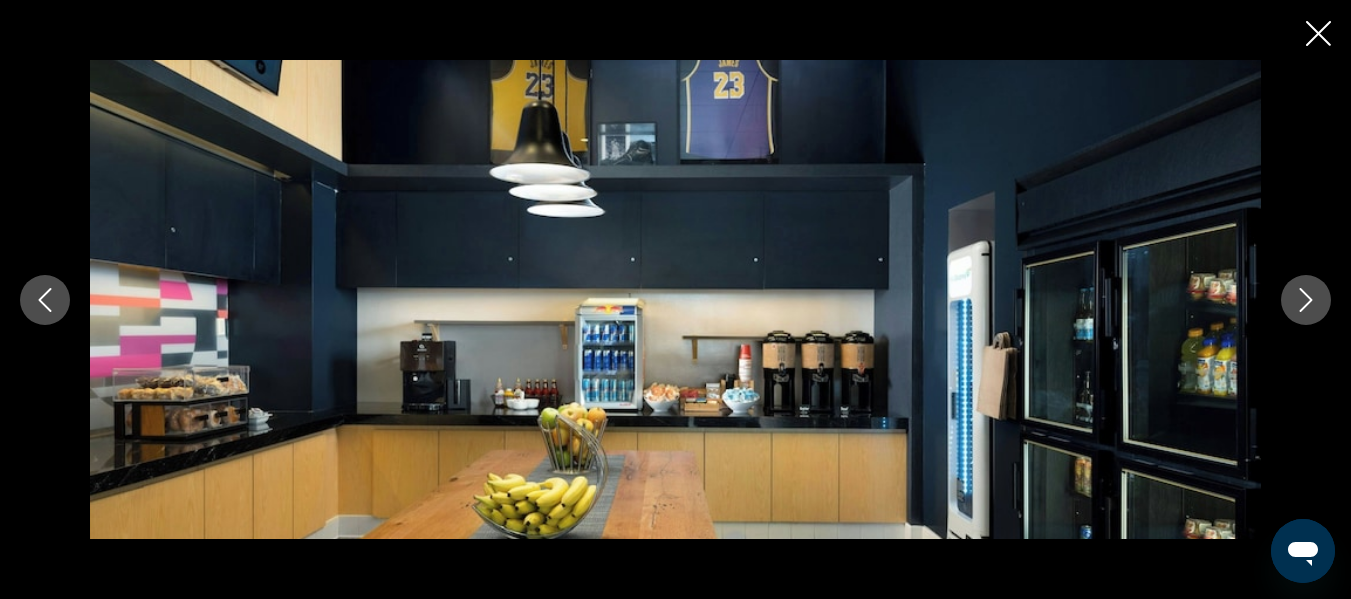 click 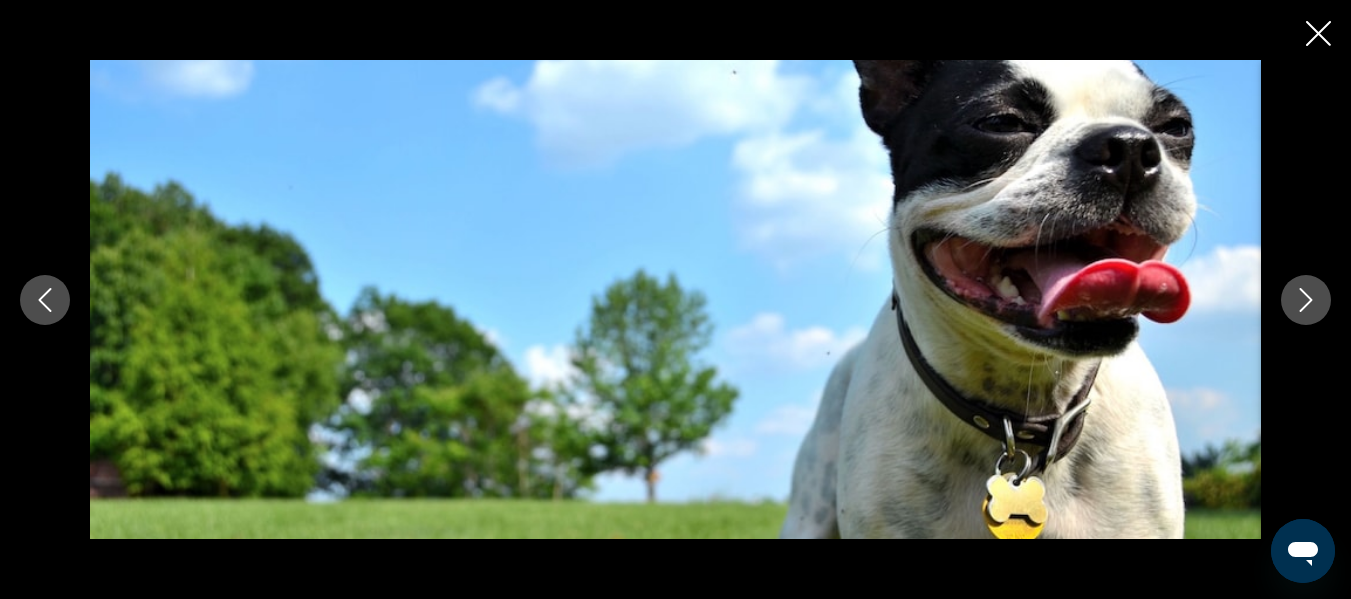 click 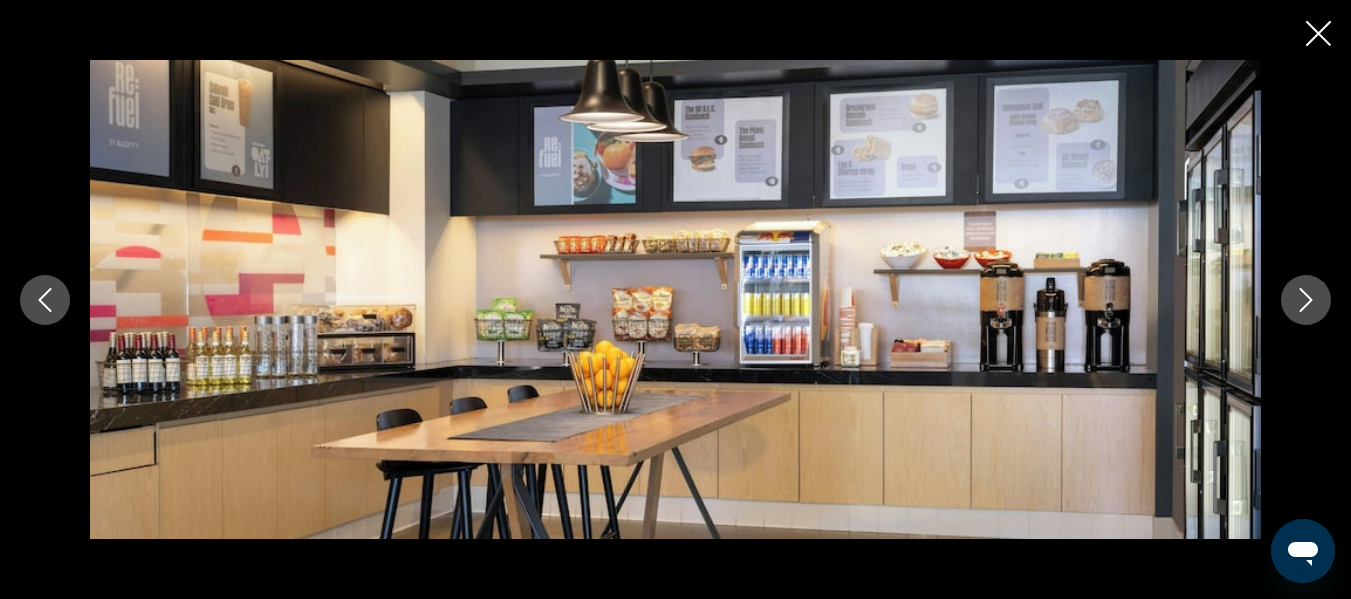 click 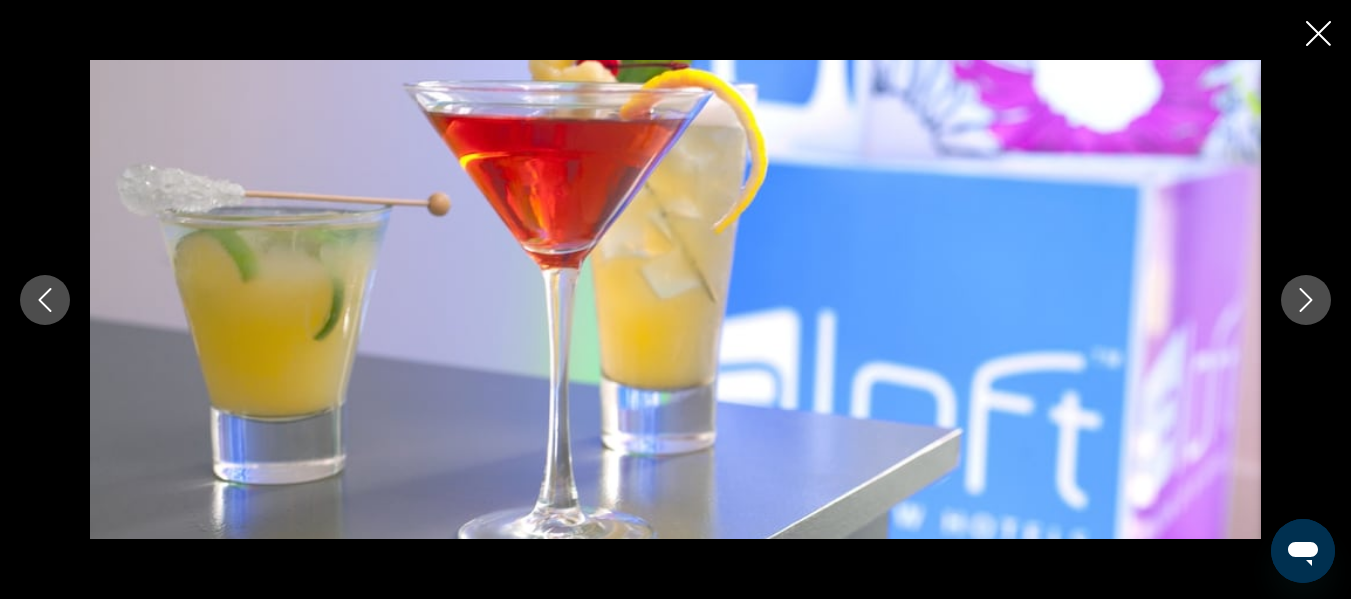 click 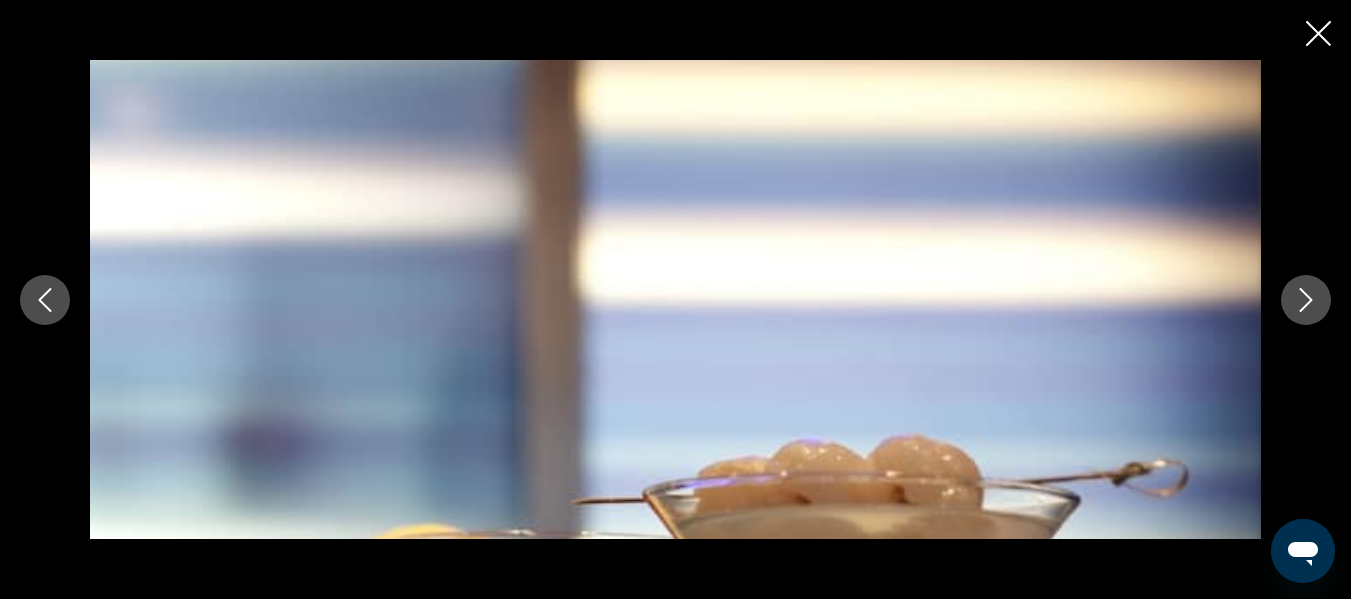 click 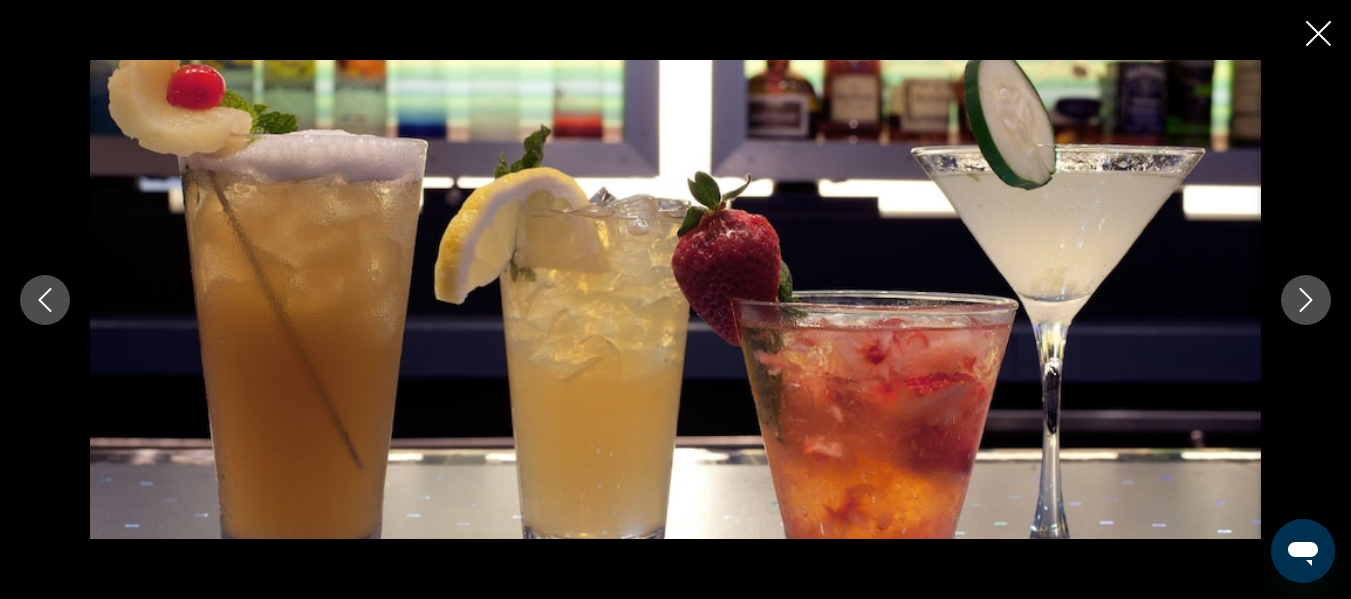 click 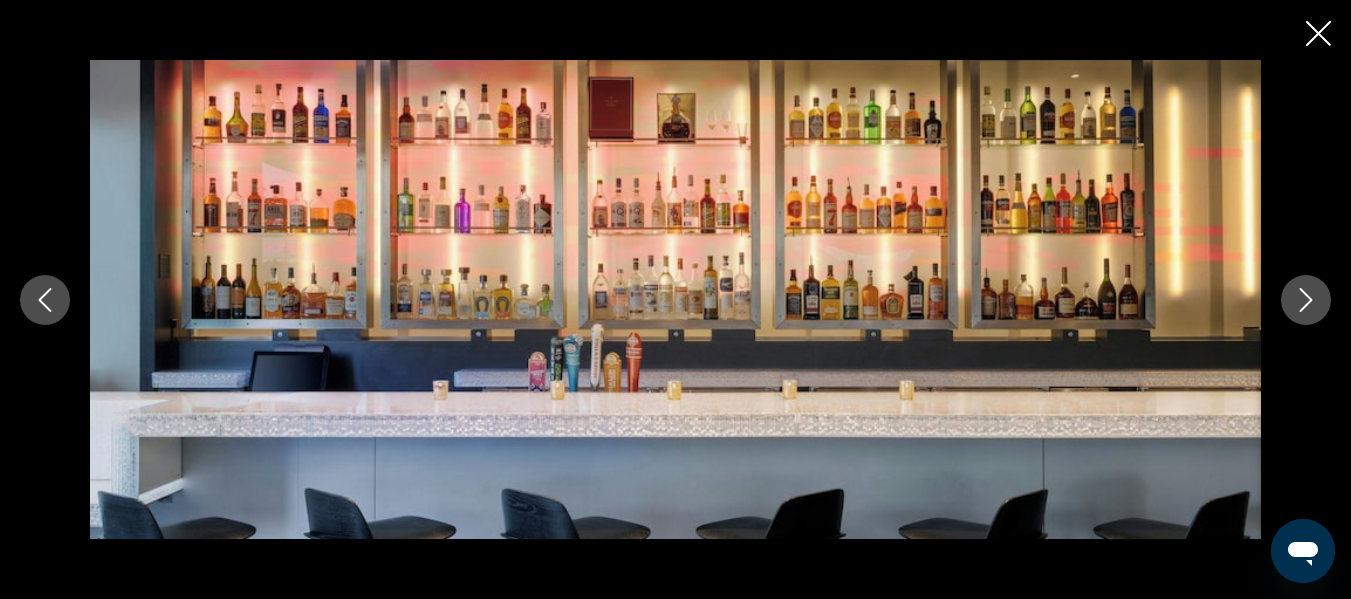 click 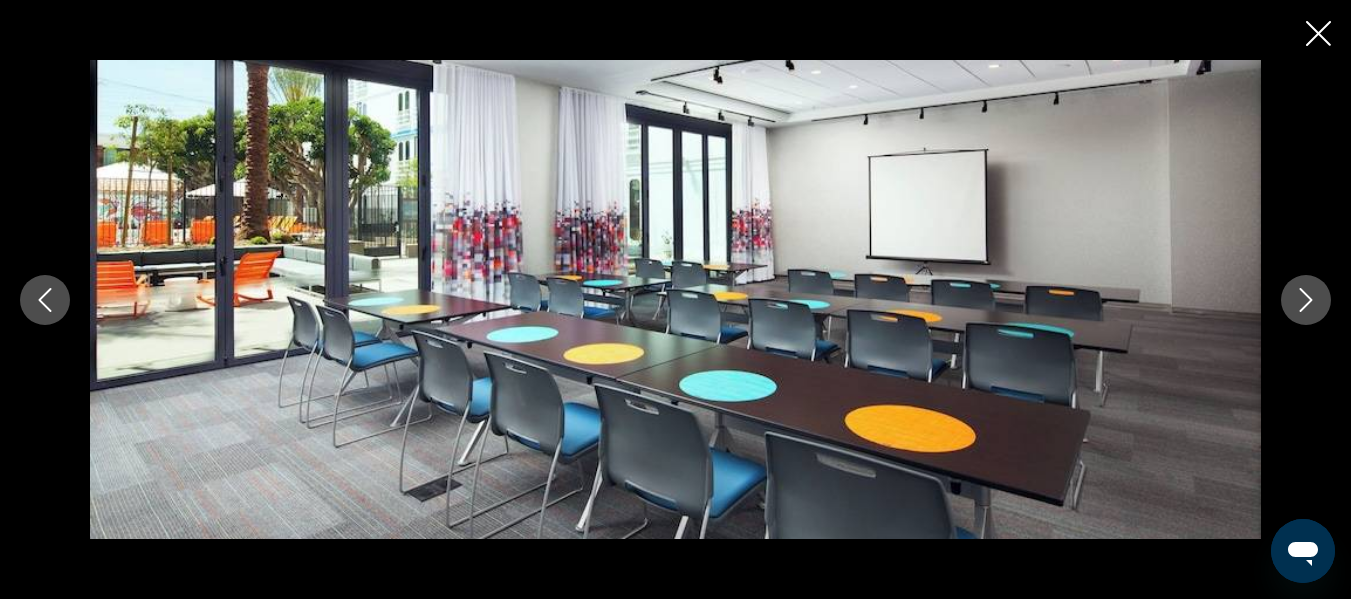 click 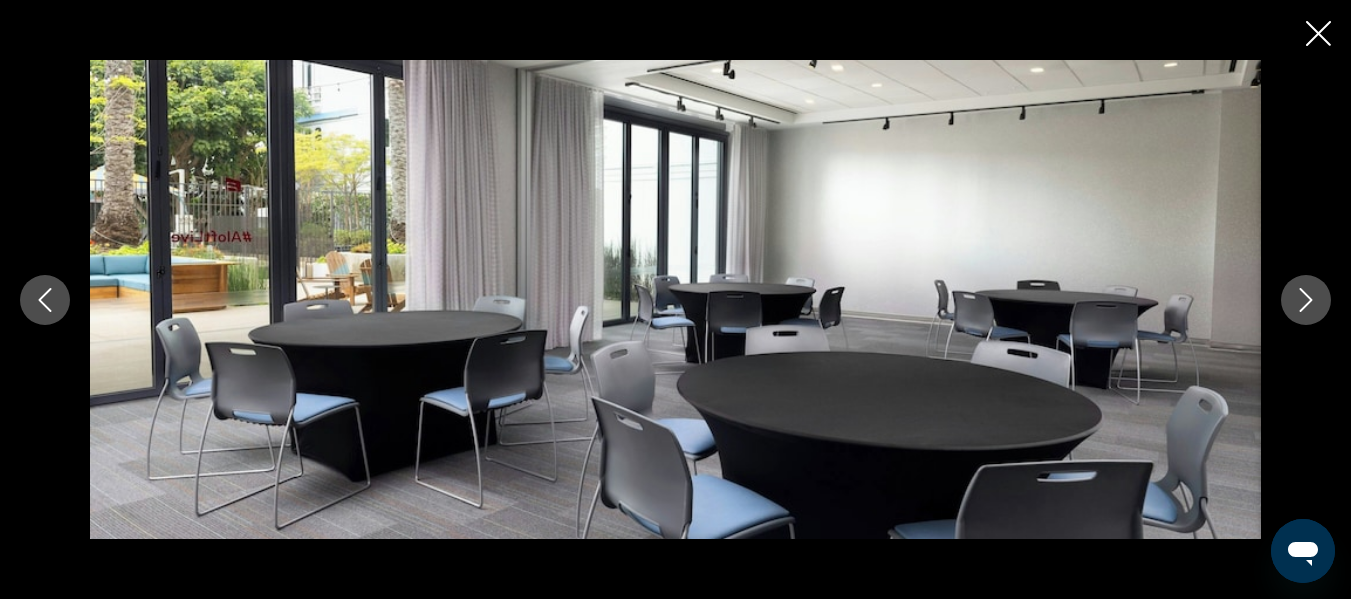 click 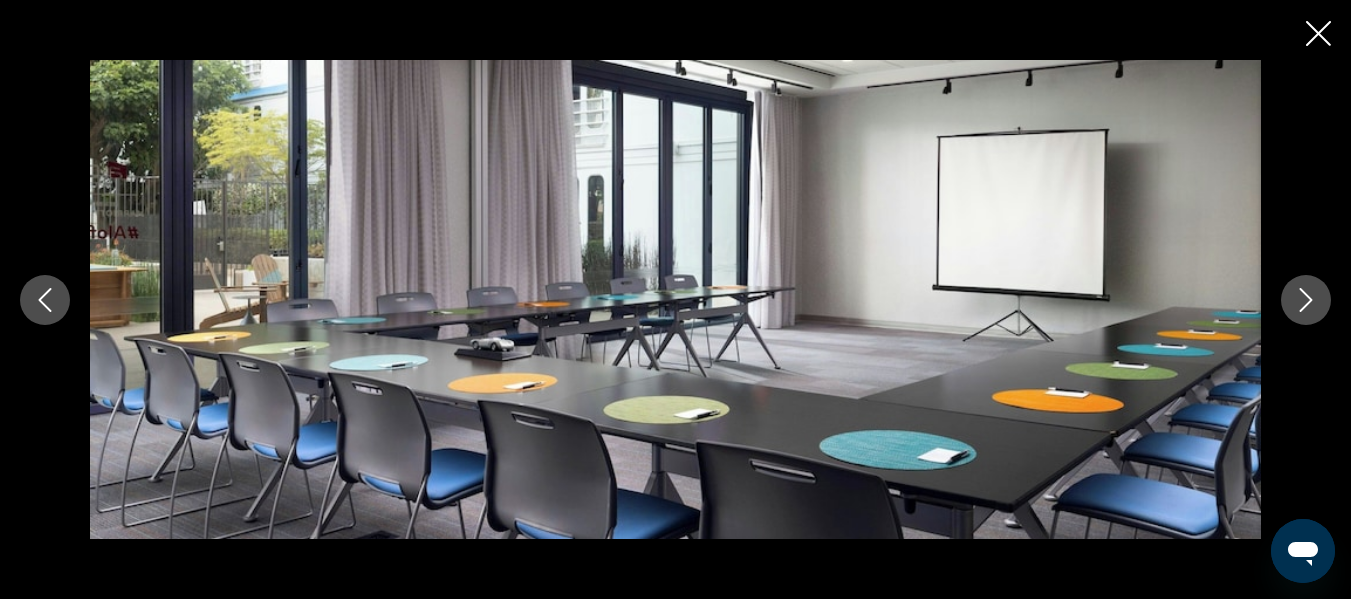 click 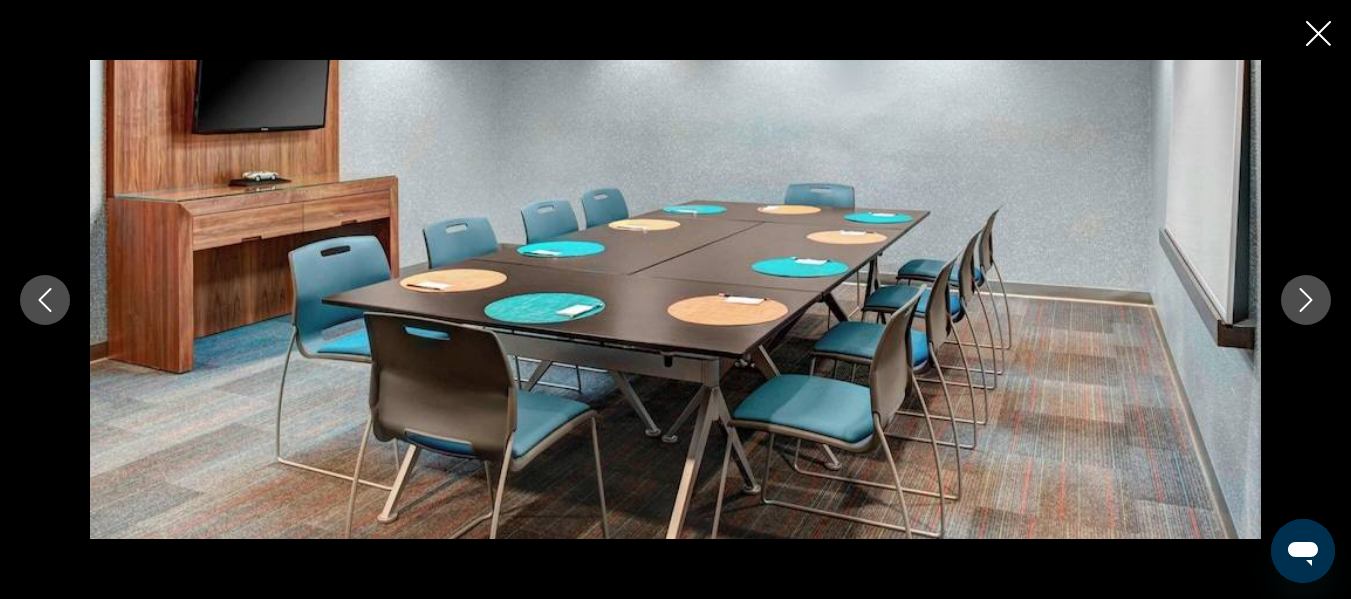 click 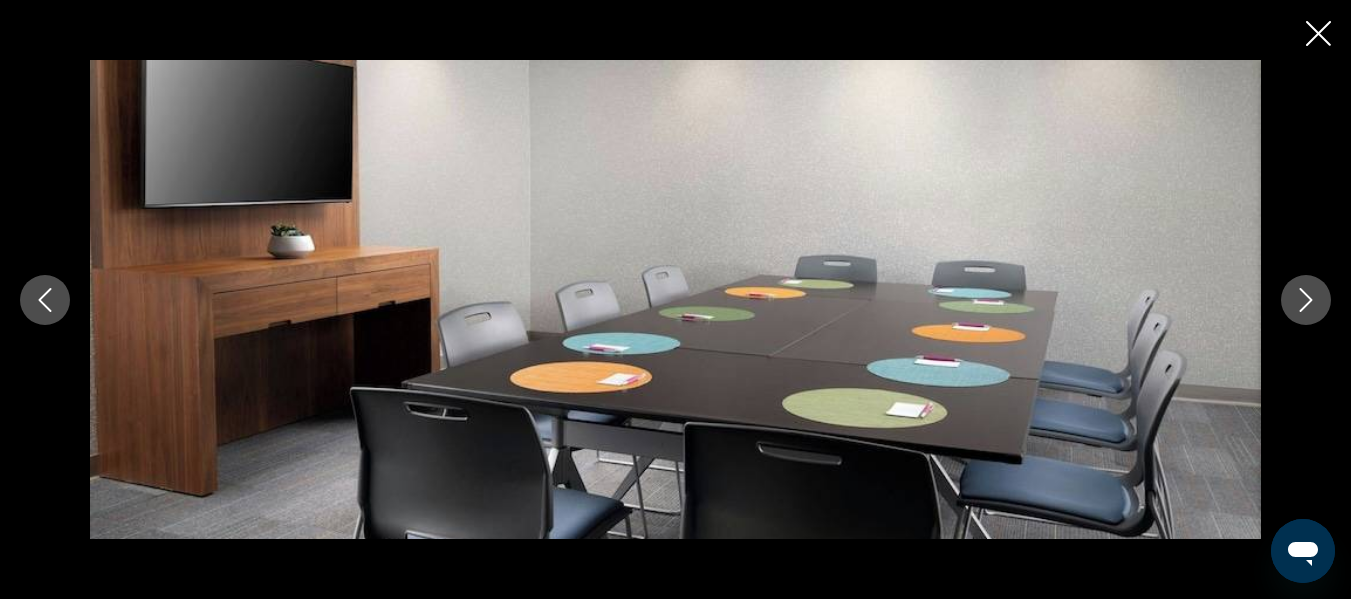 click 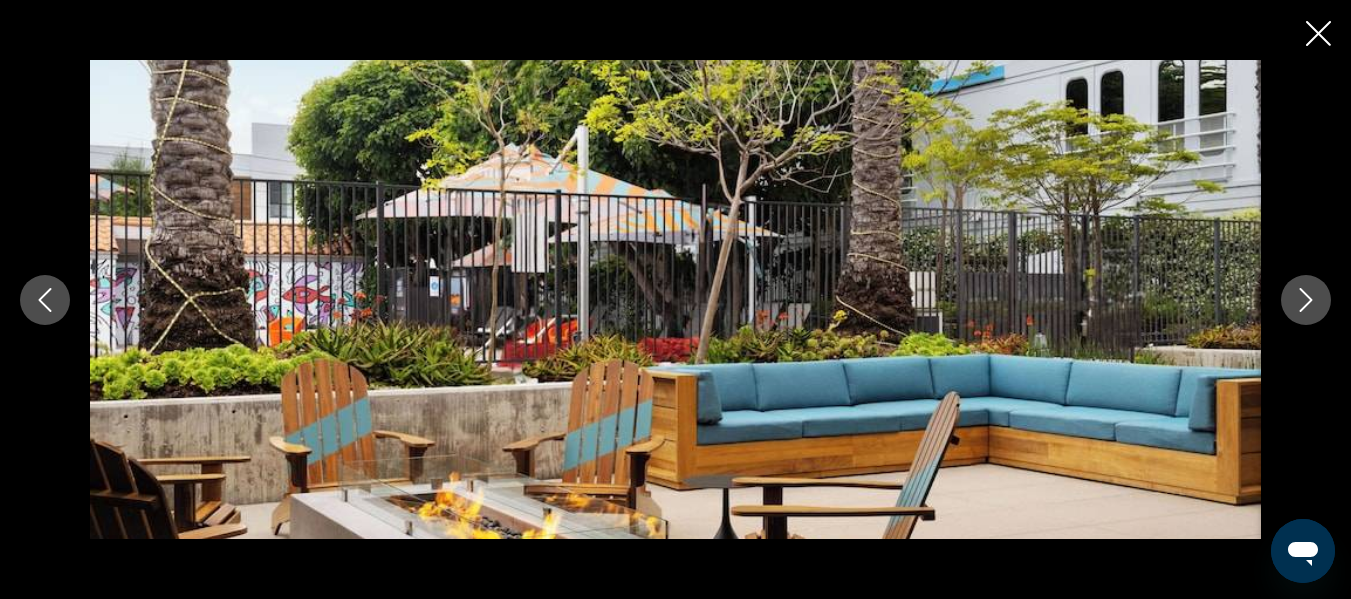 click 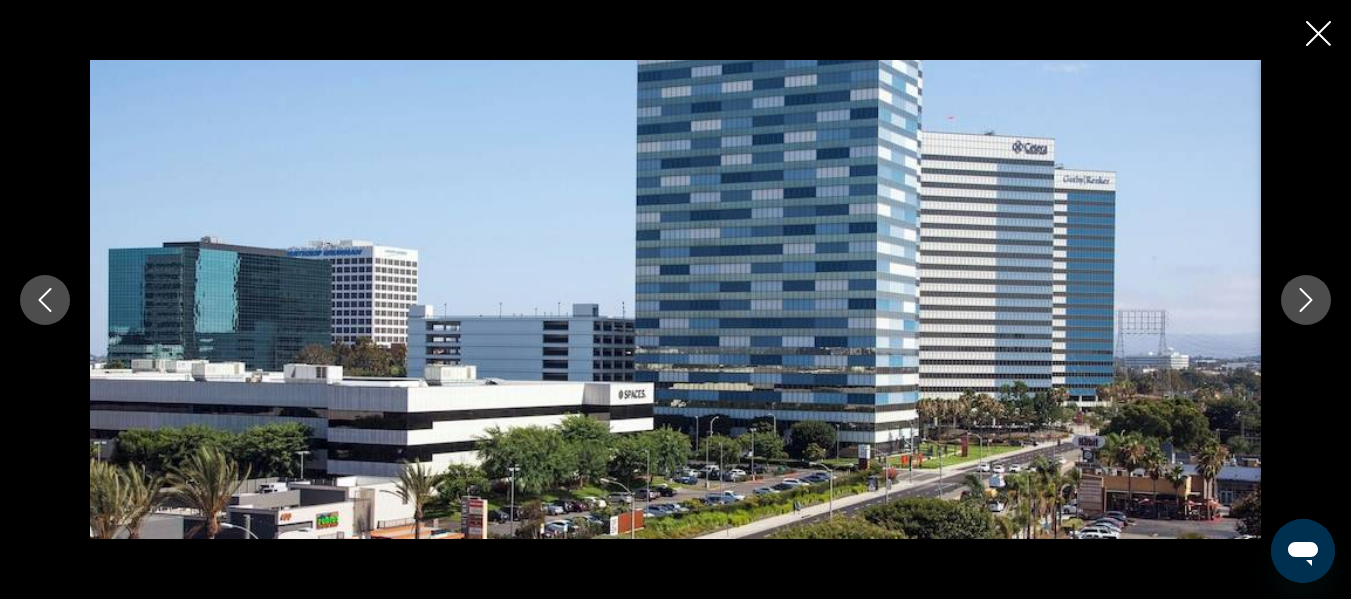click 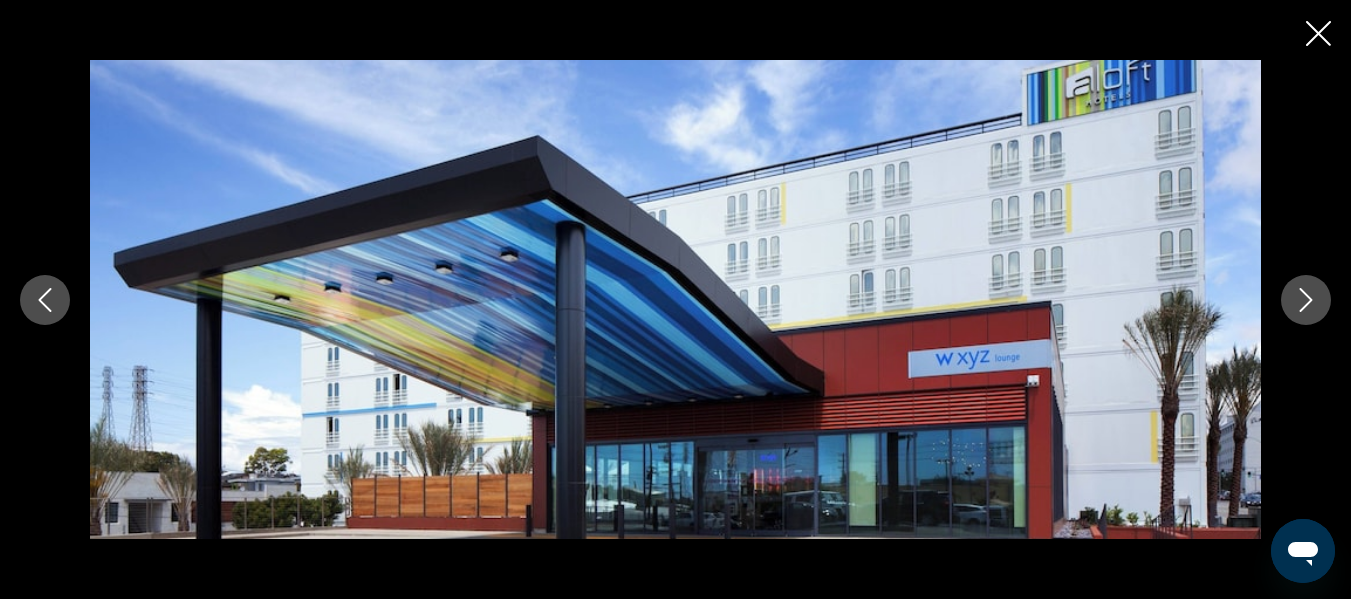 click 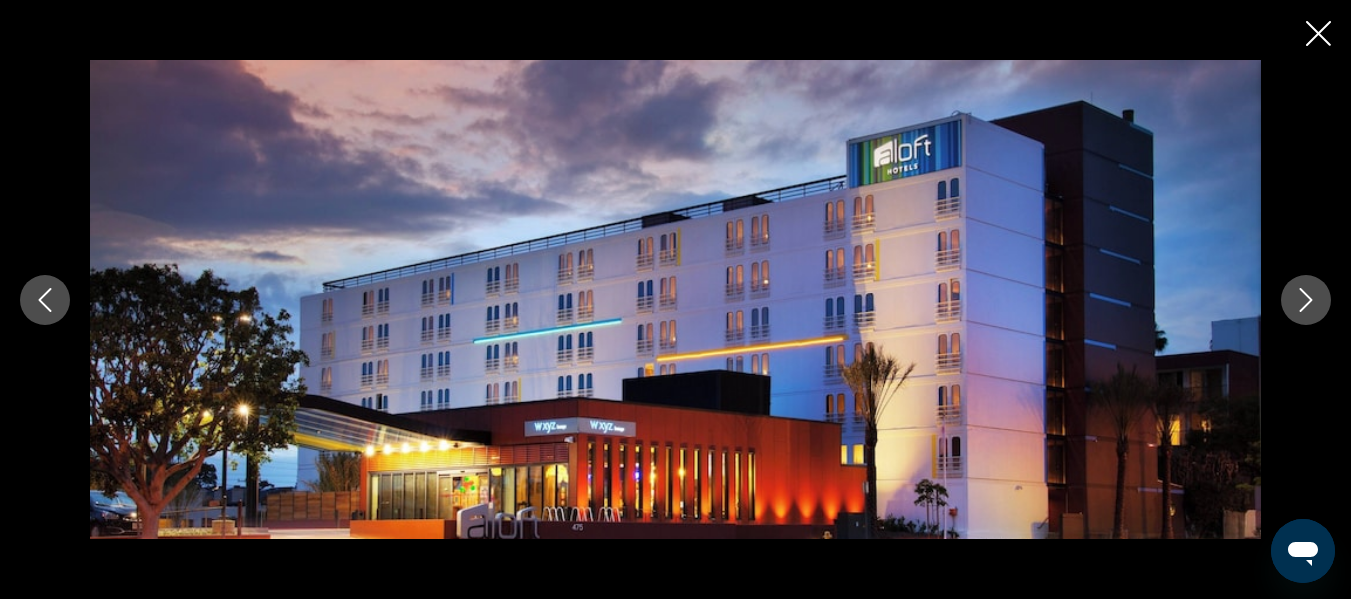 click 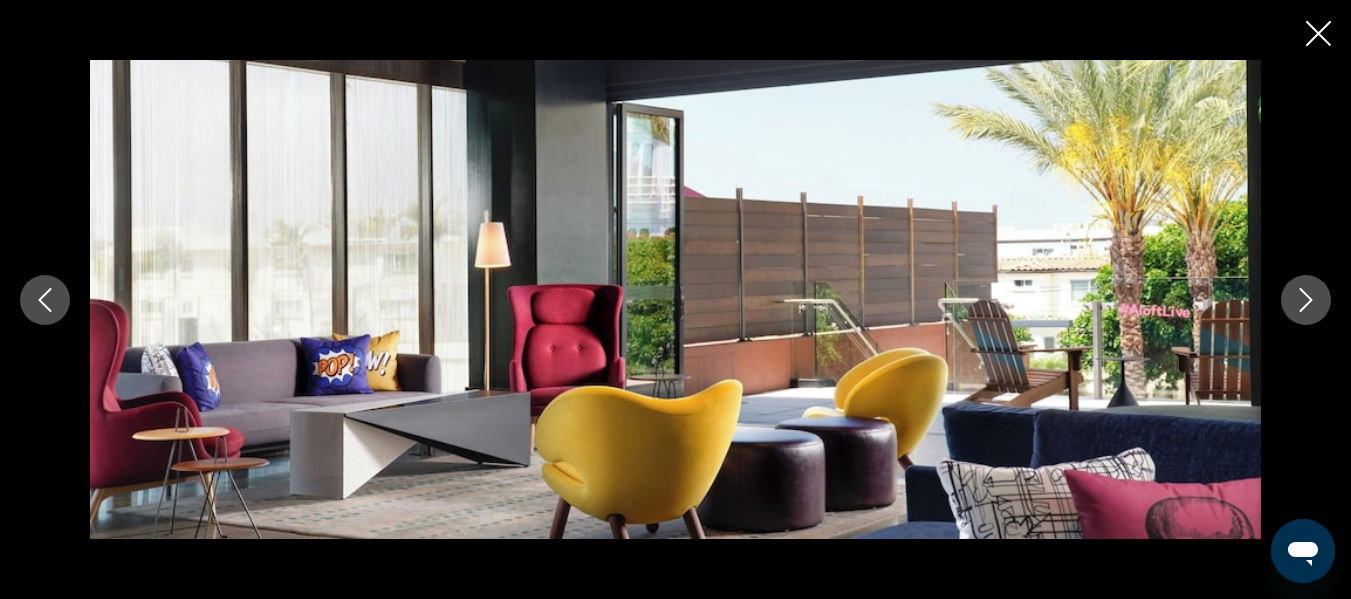 click 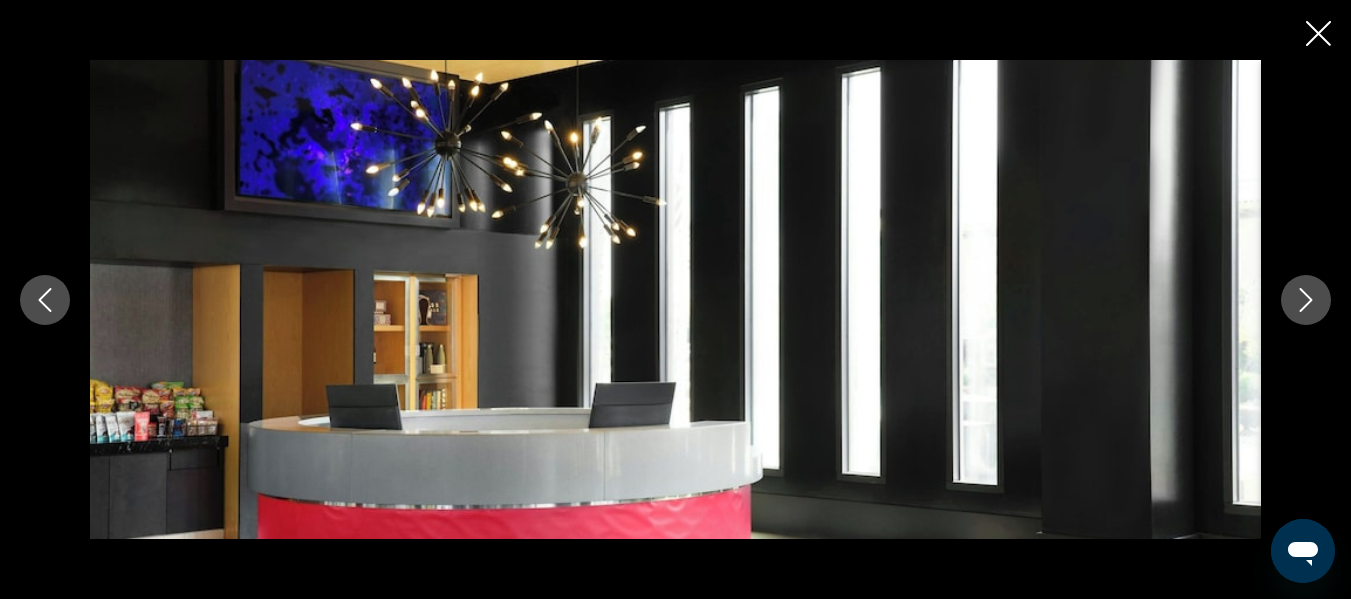 click 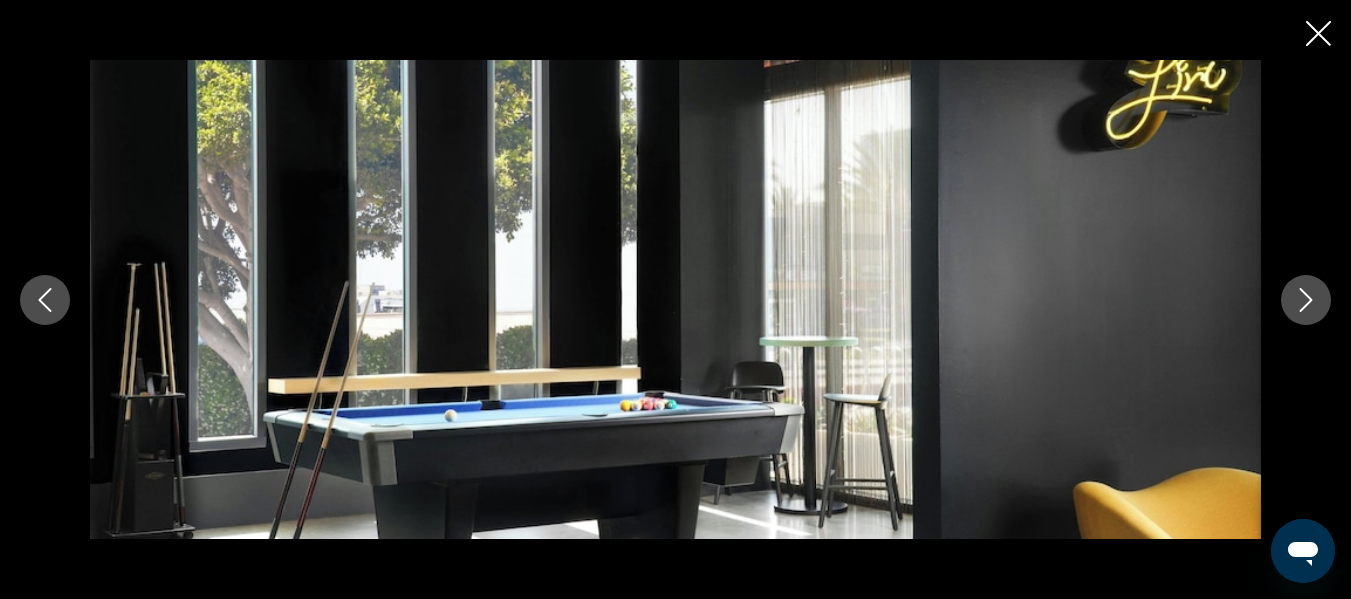 click 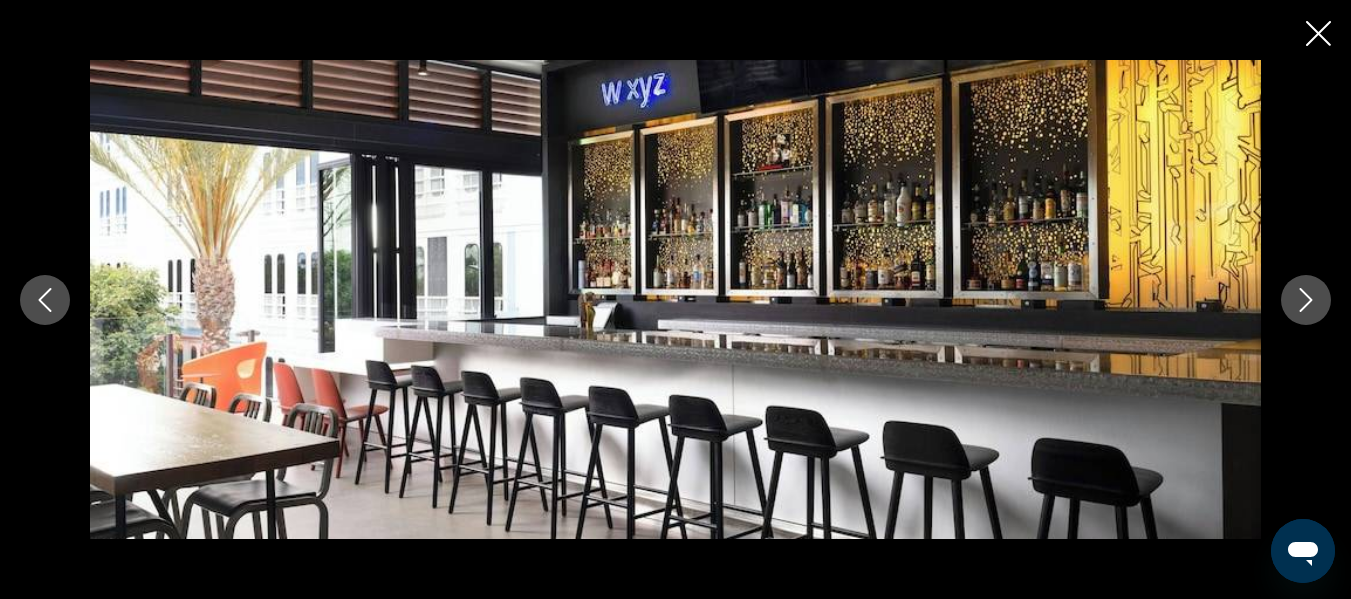 click 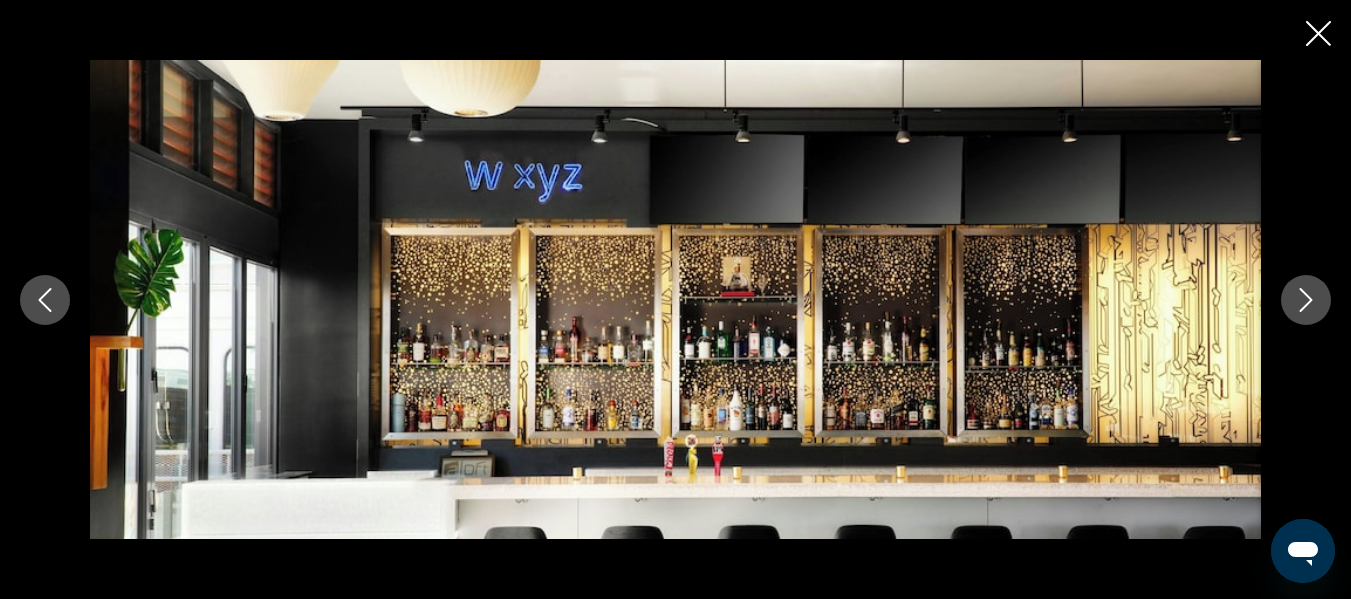 click 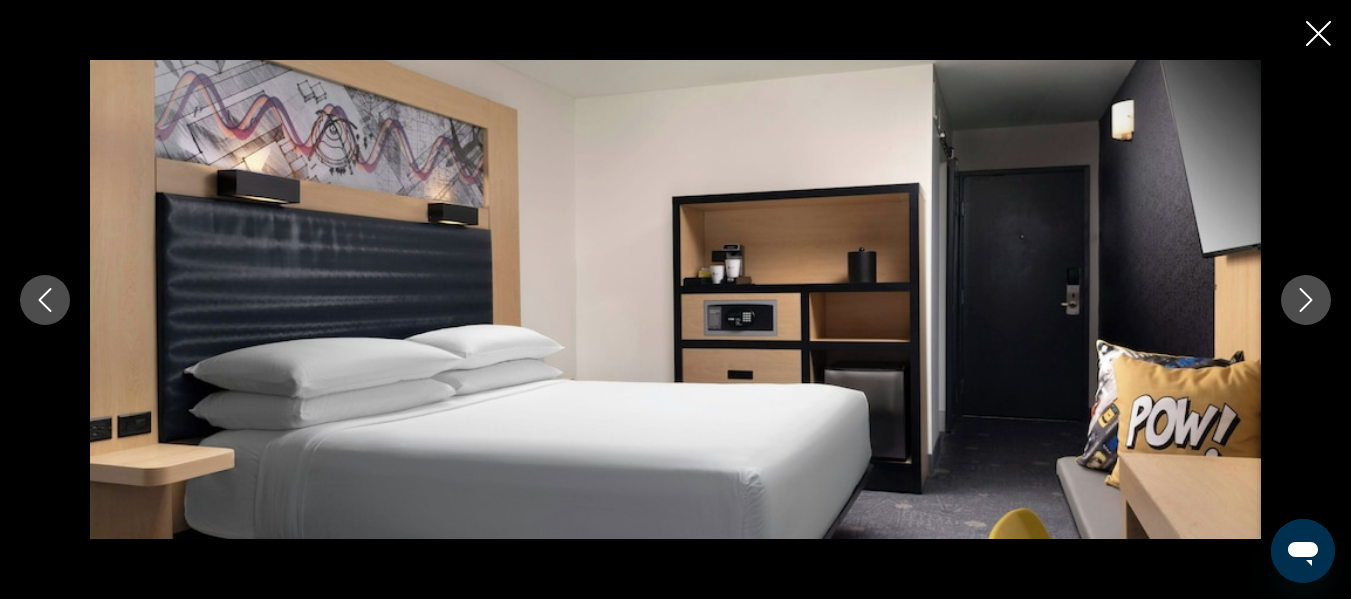 click 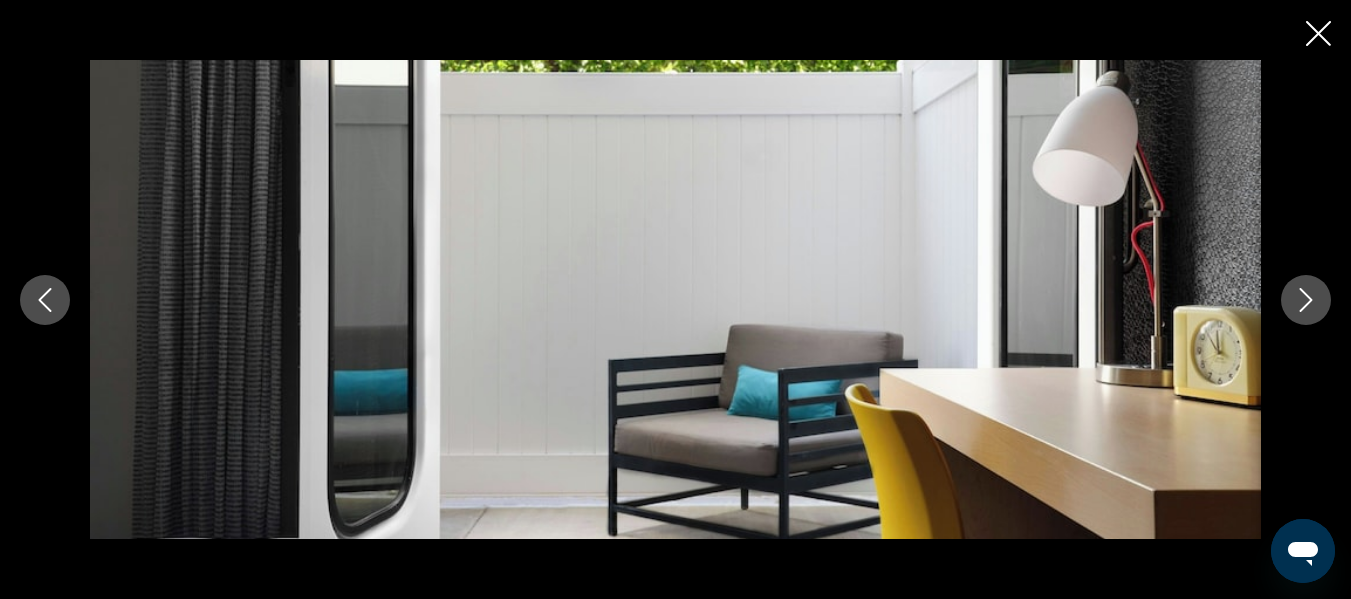 click 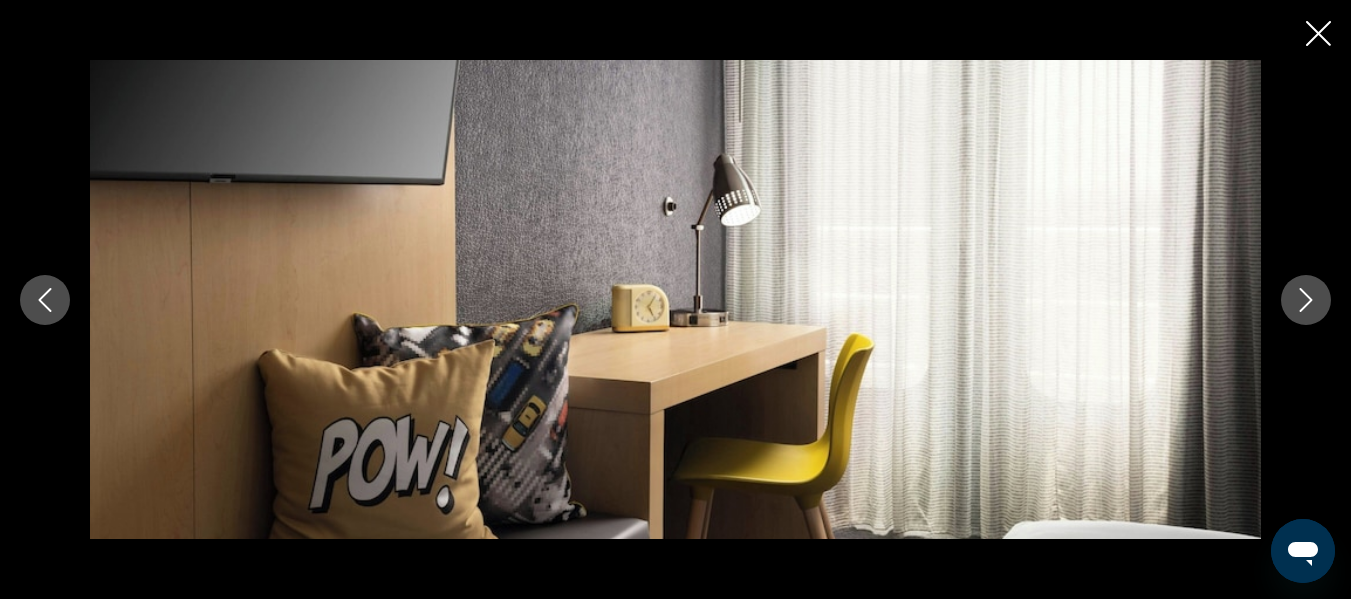 click 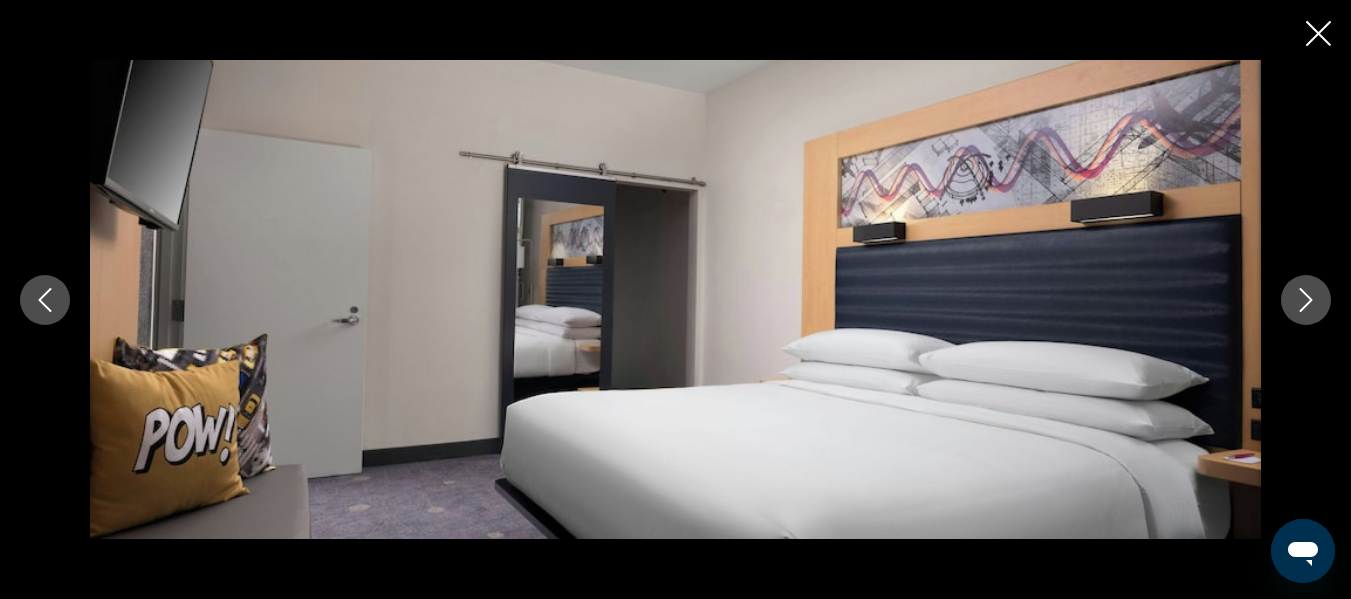 click 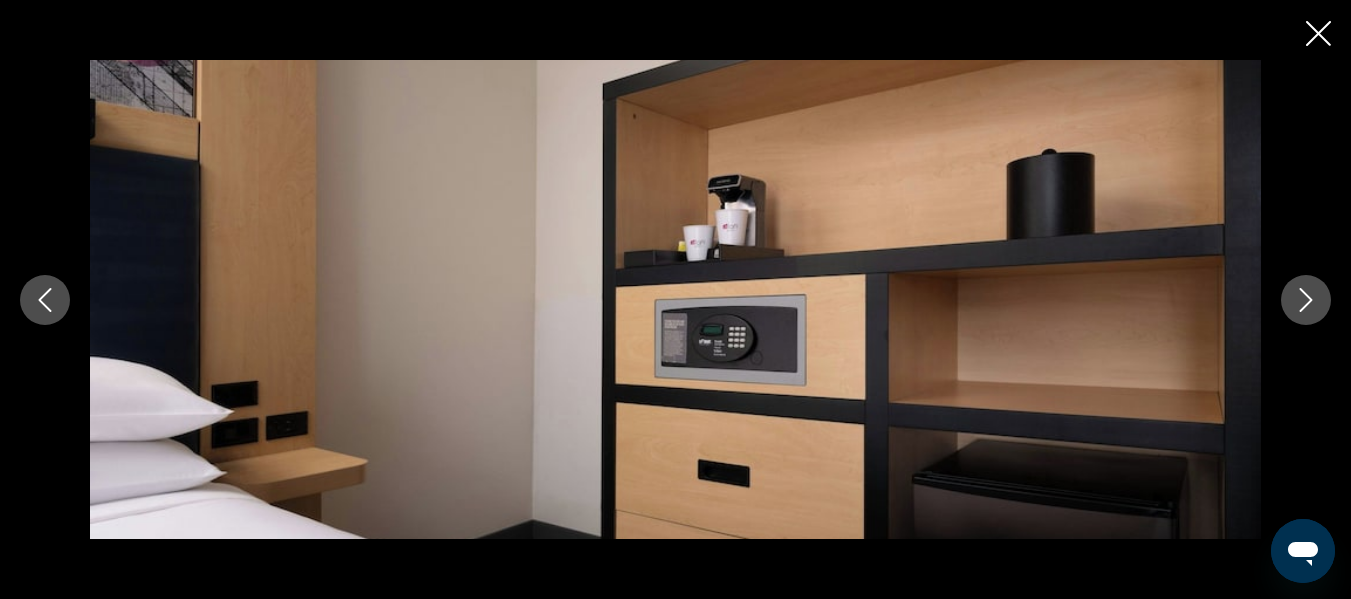 click 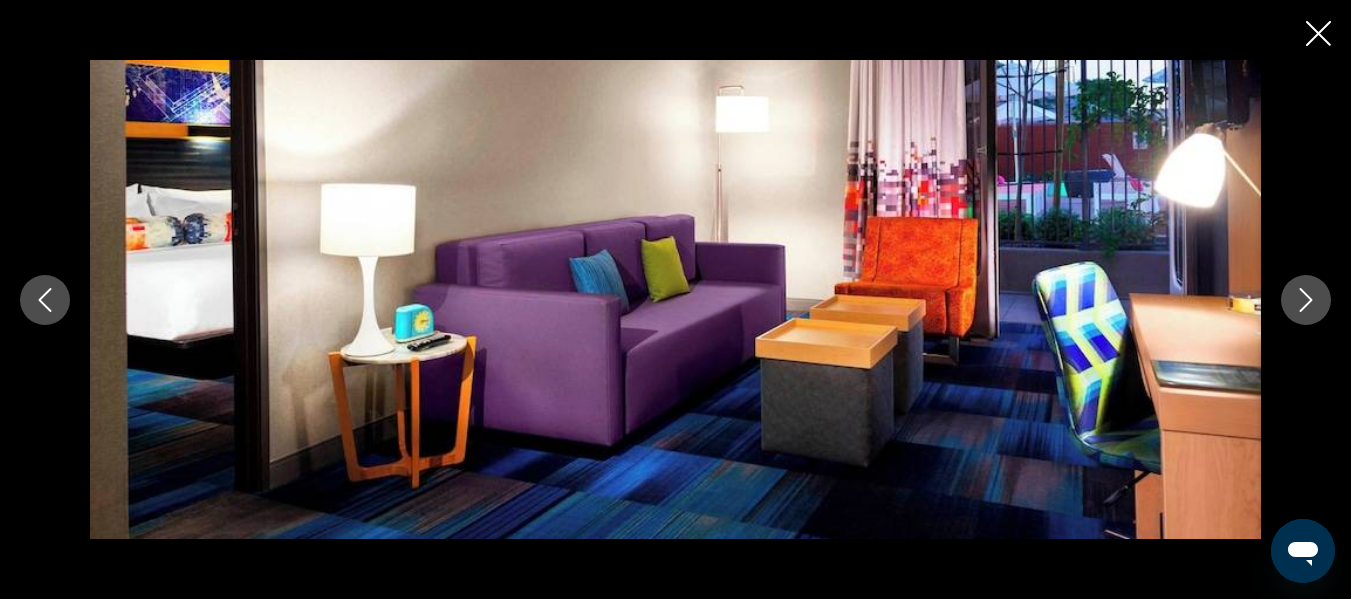 click 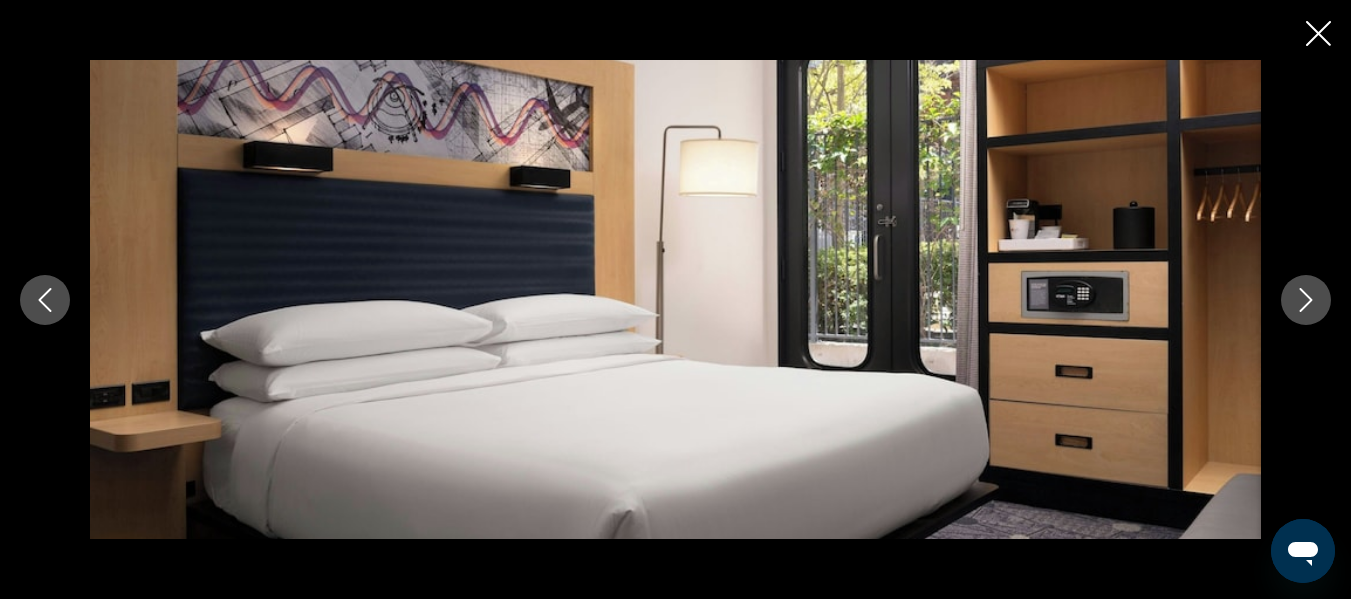 click 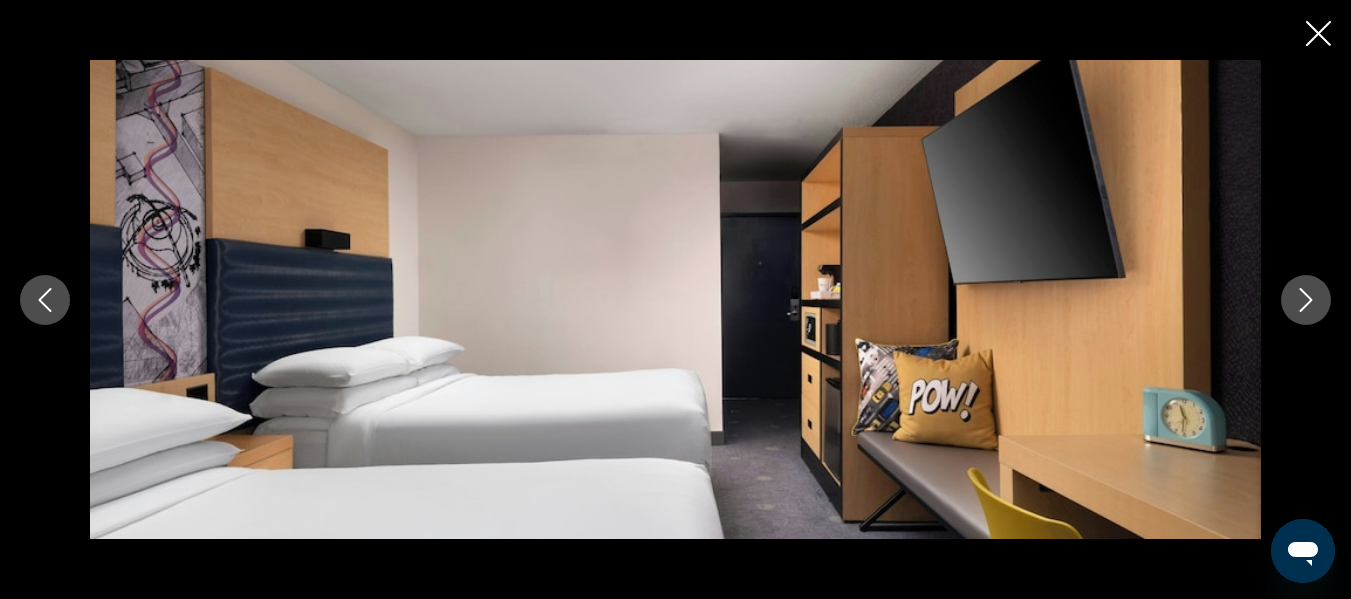 click 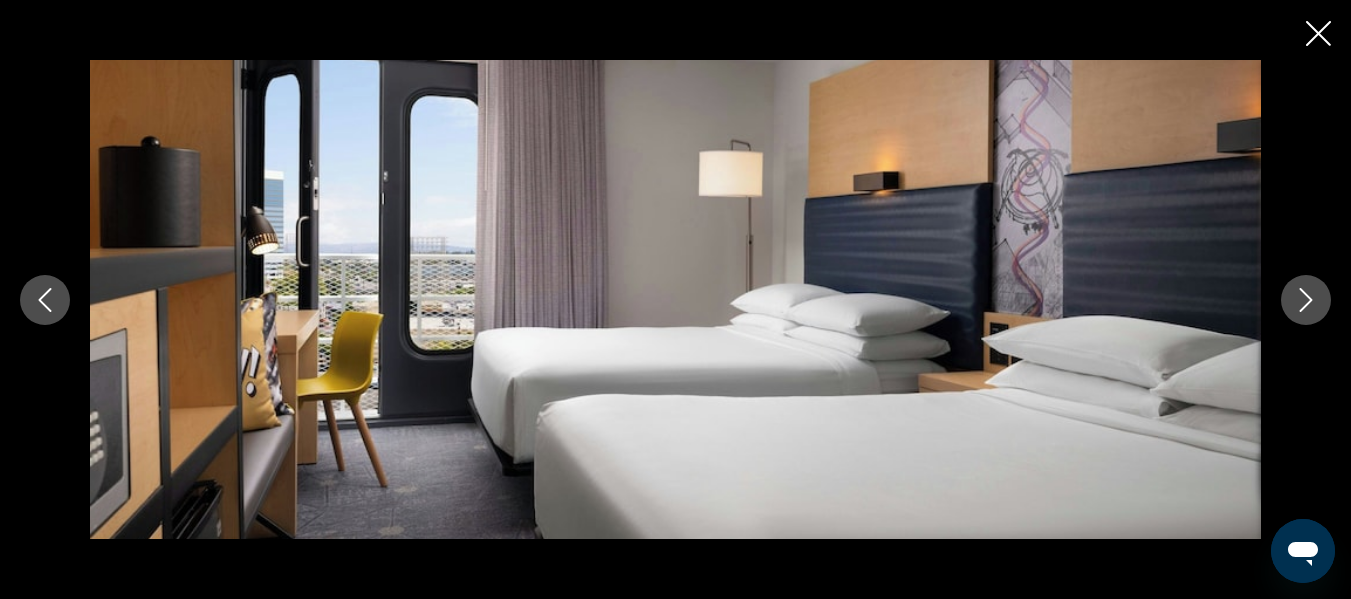 click 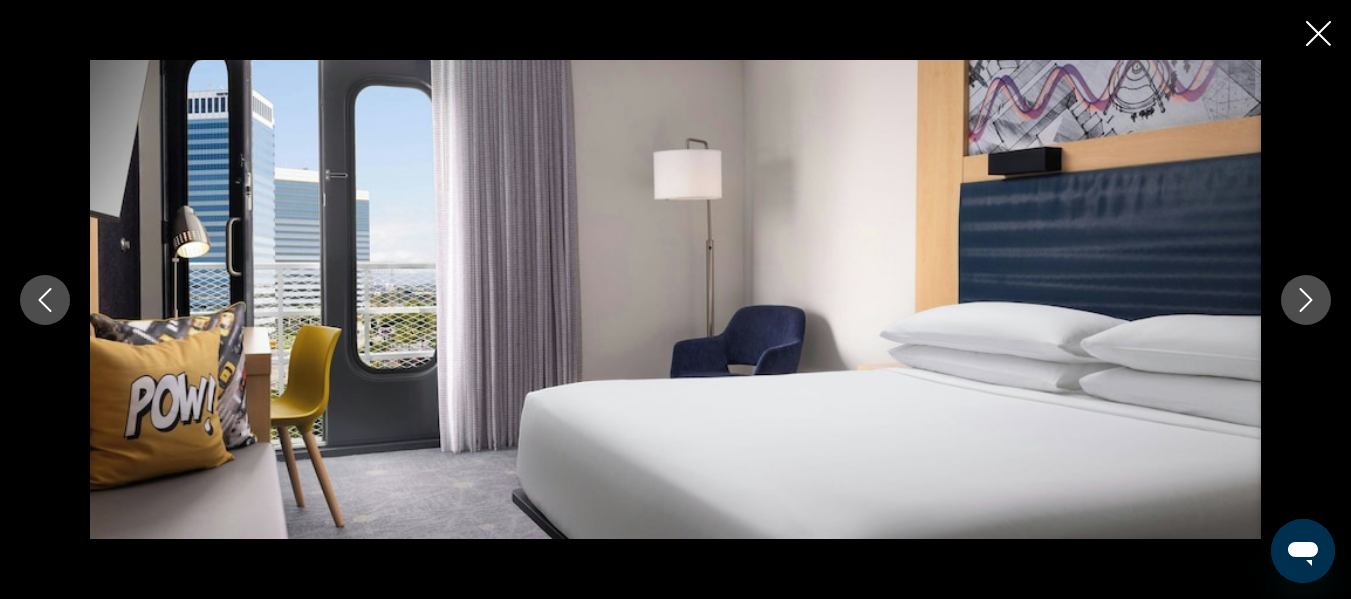click 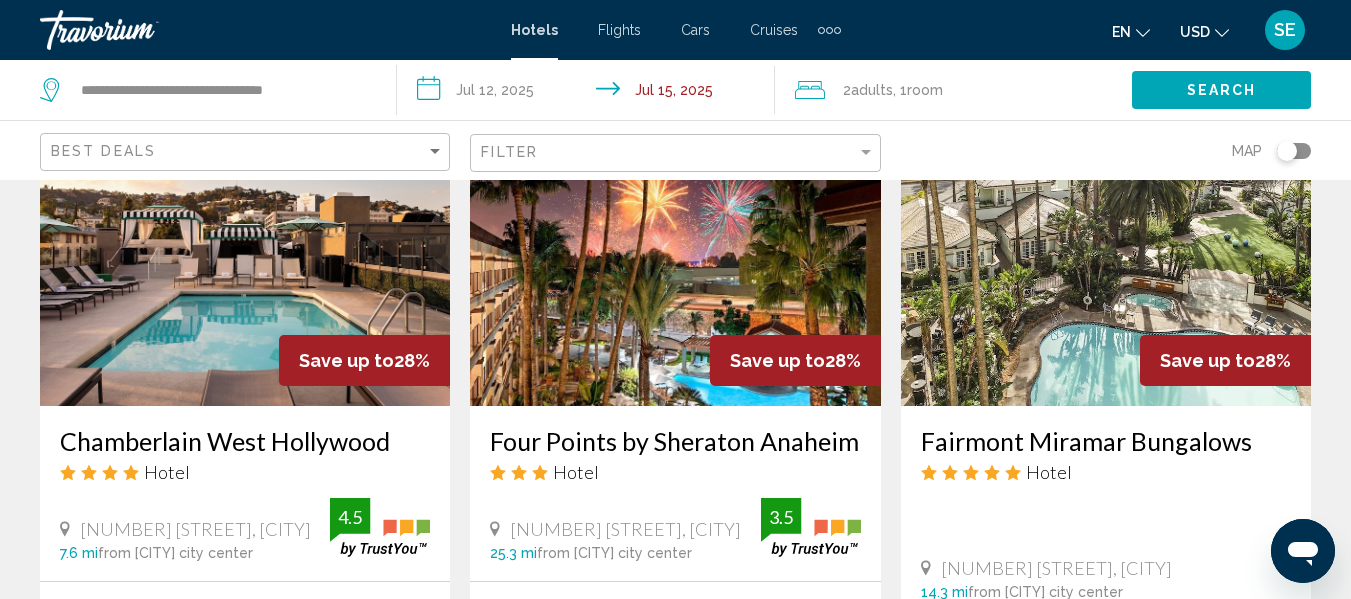 scroll, scrollTop: 1729, scrollLeft: 0, axis: vertical 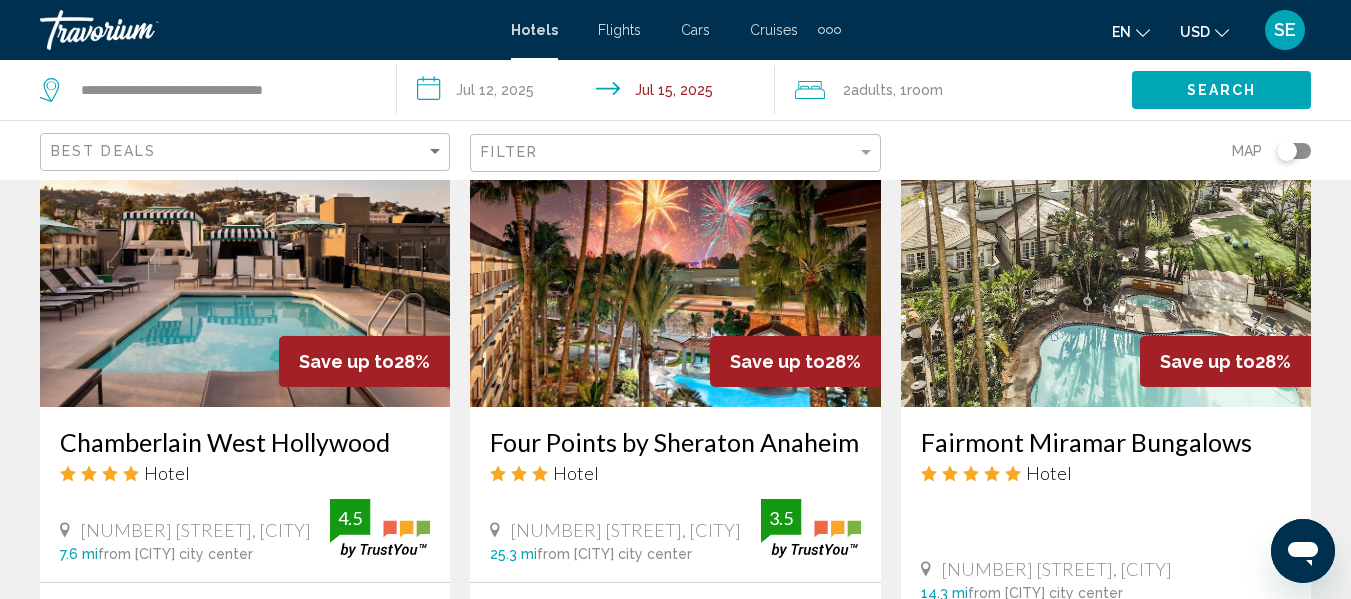 click at bounding box center [675, 247] 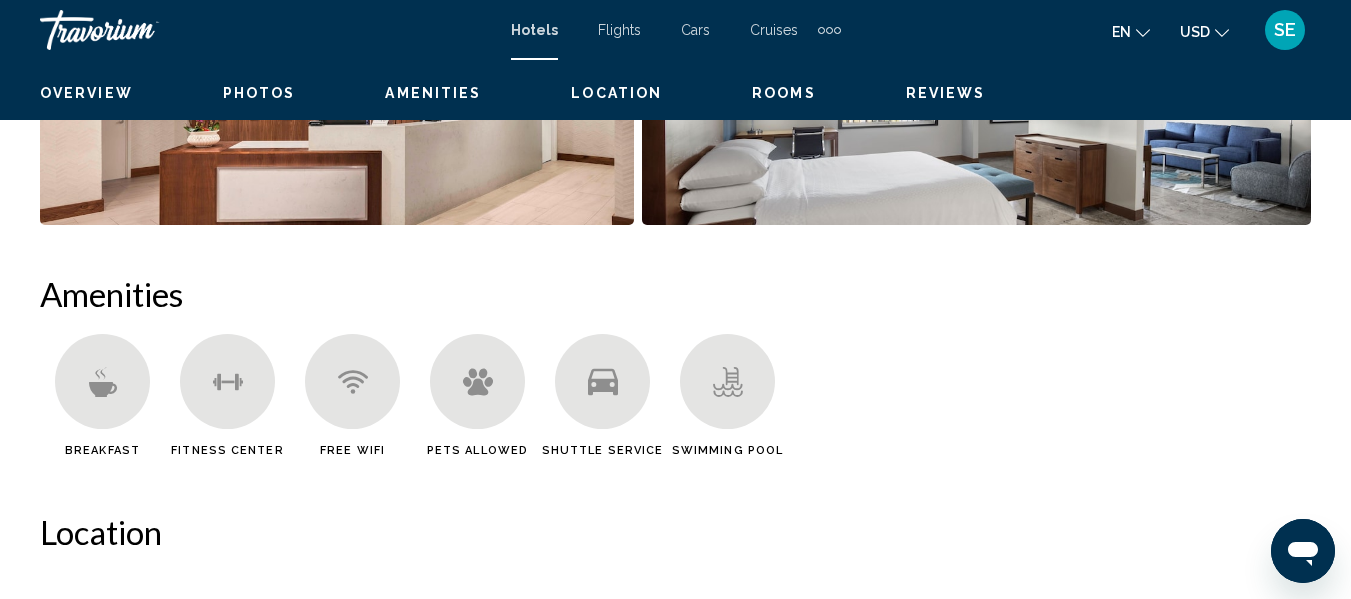 scroll, scrollTop: 236, scrollLeft: 0, axis: vertical 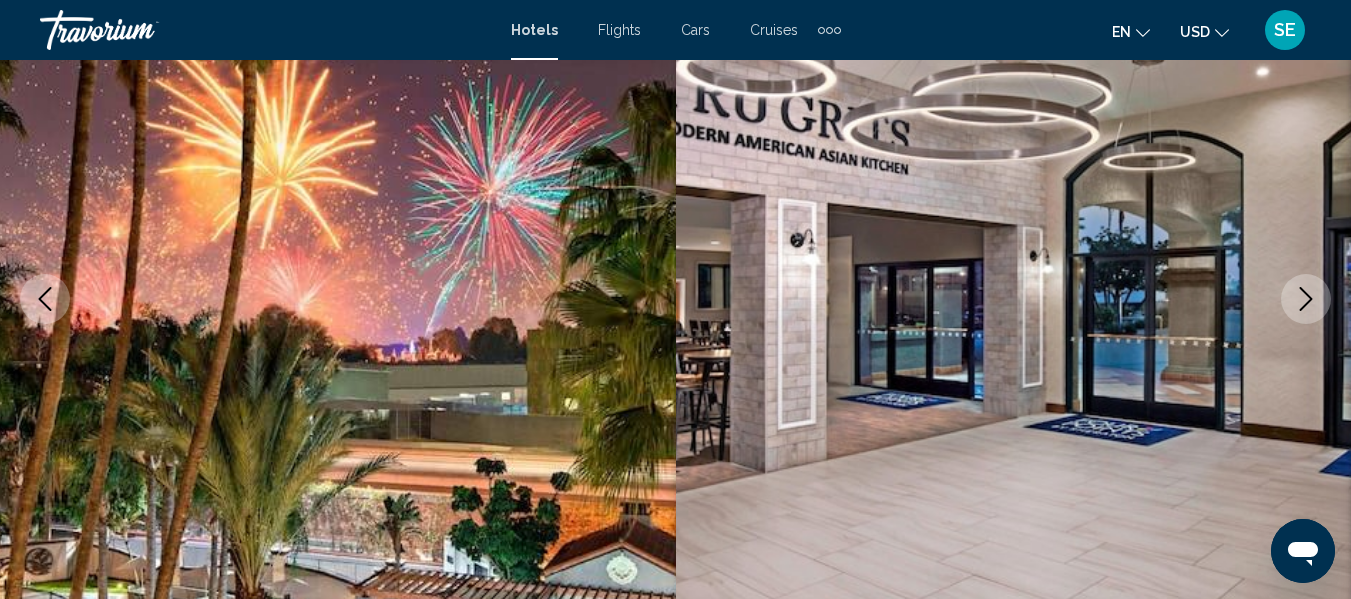 click at bounding box center (1306, 299) 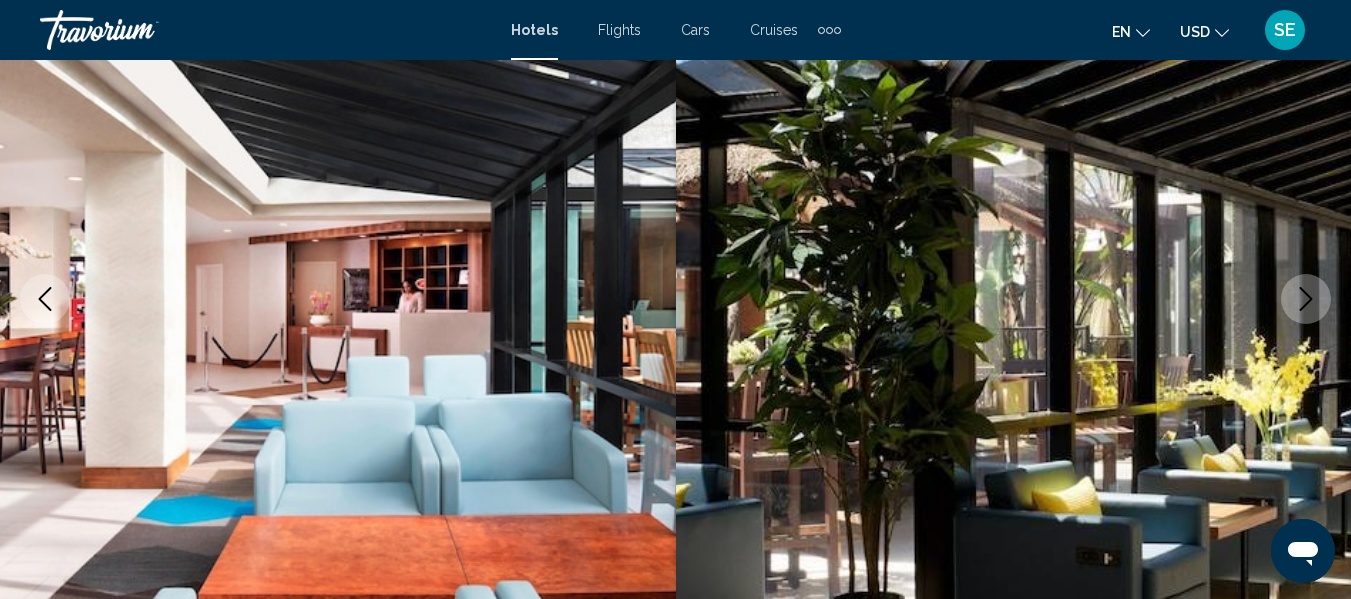 click at bounding box center [1306, 299] 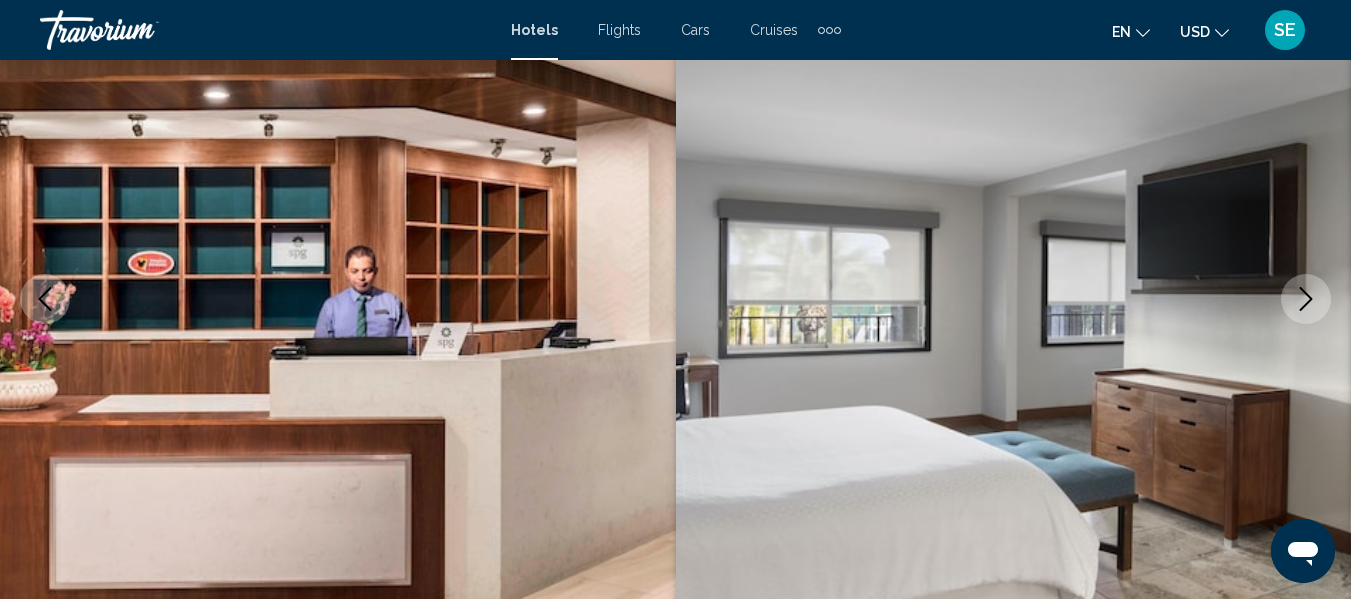 click at bounding box center (1306, 299) 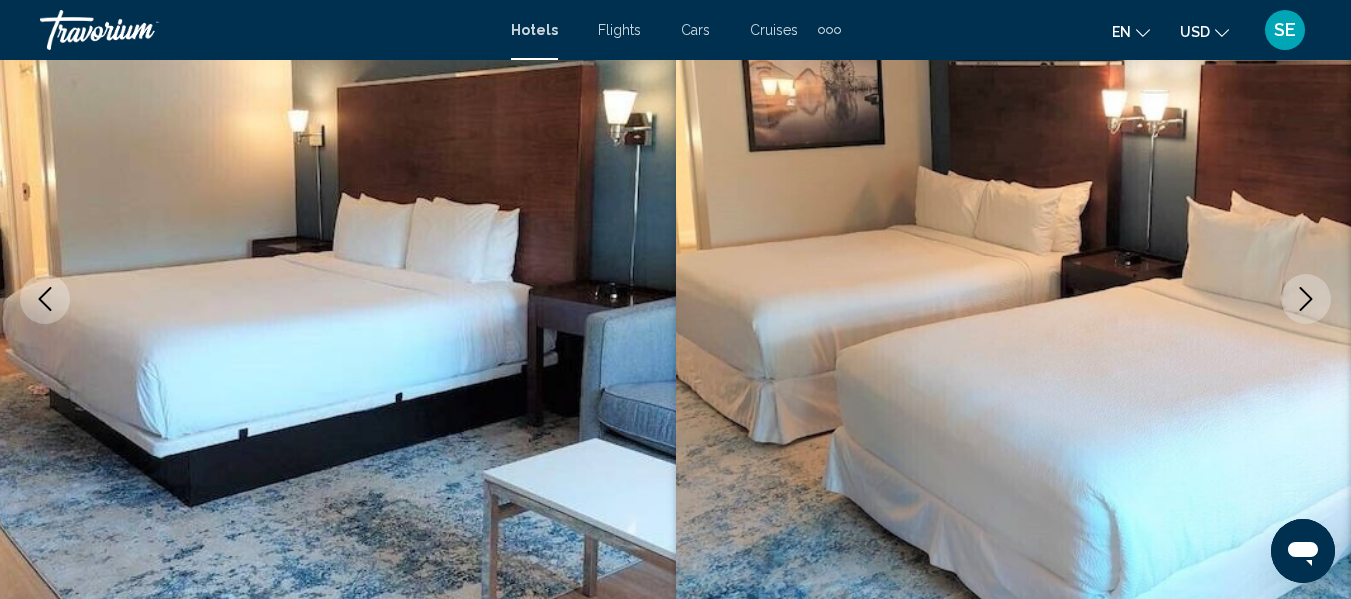 click at bounding box center [1306, 299] 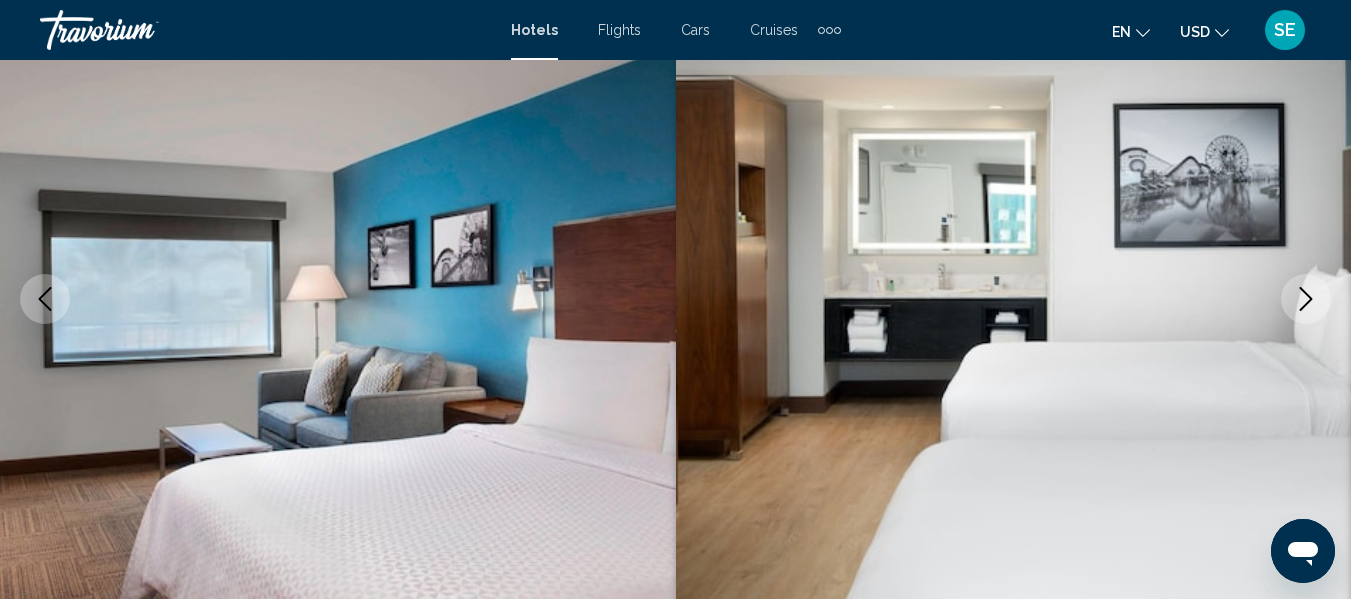 click at bounding box center [1306, 299] 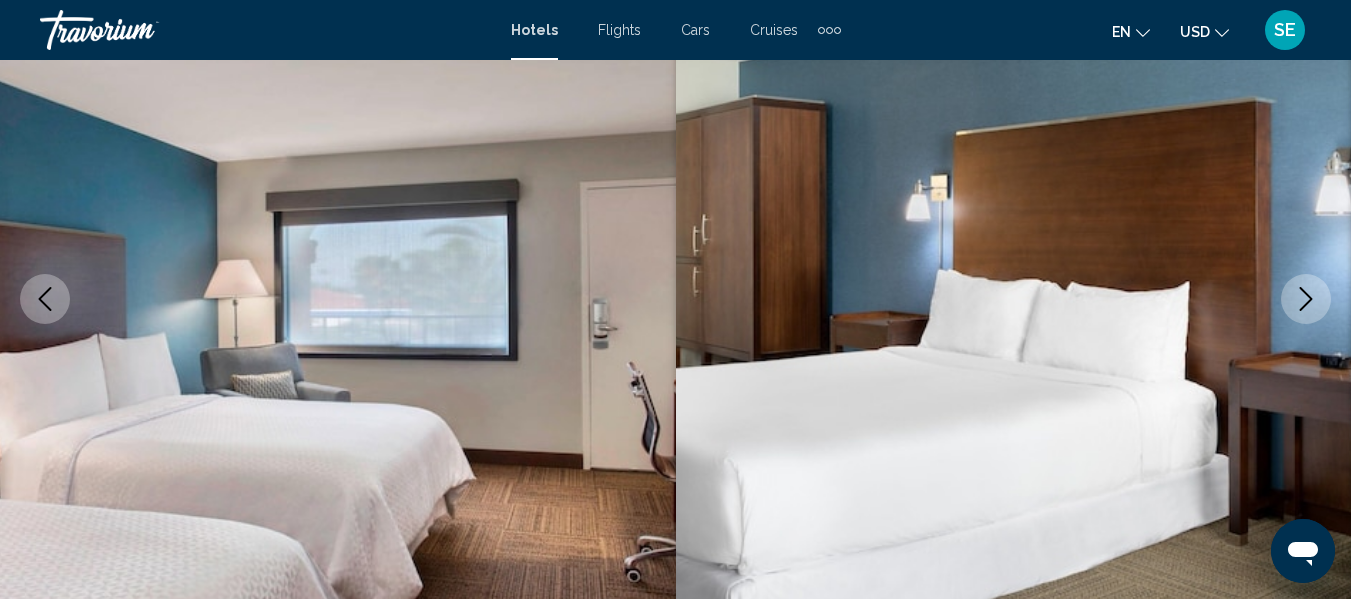 click at bounding box center [1306, 299] 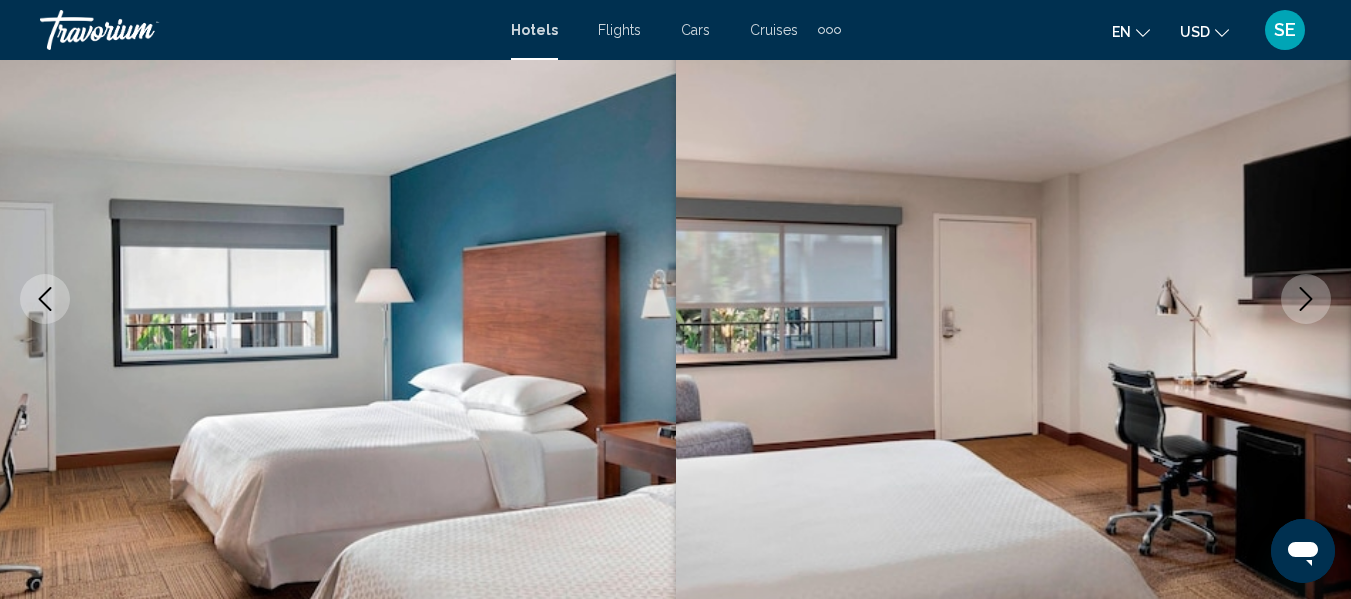 click at bounding box center [1306, 299] 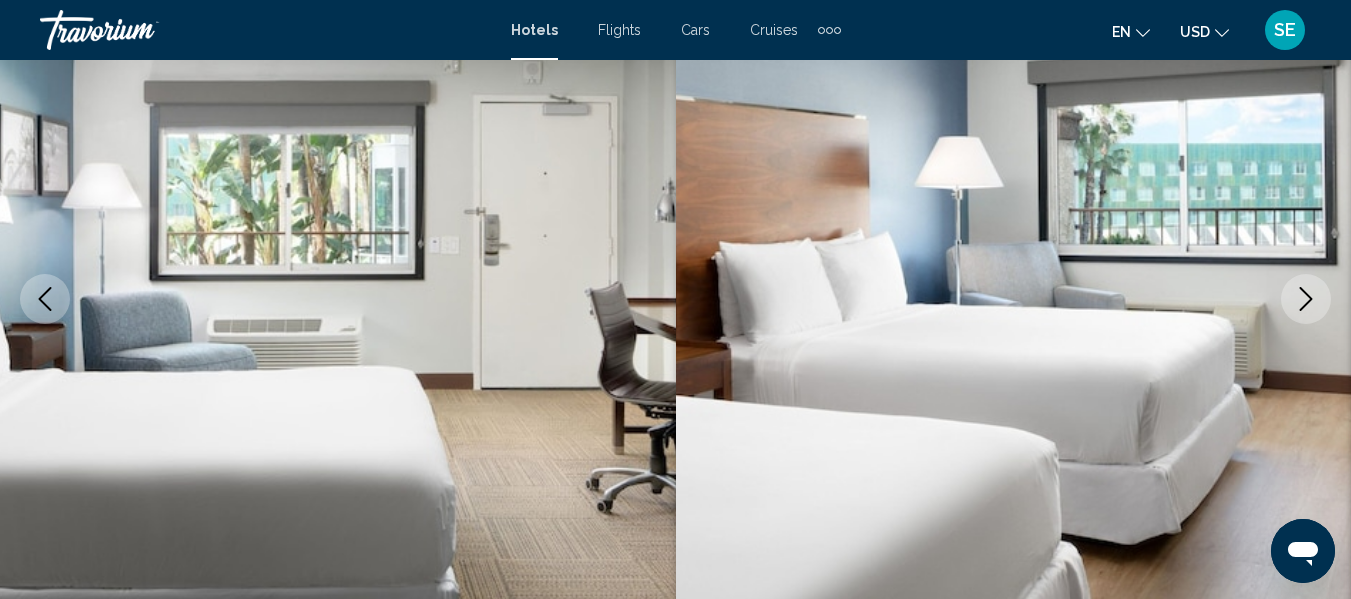 click at bounding box center [1306, 299] 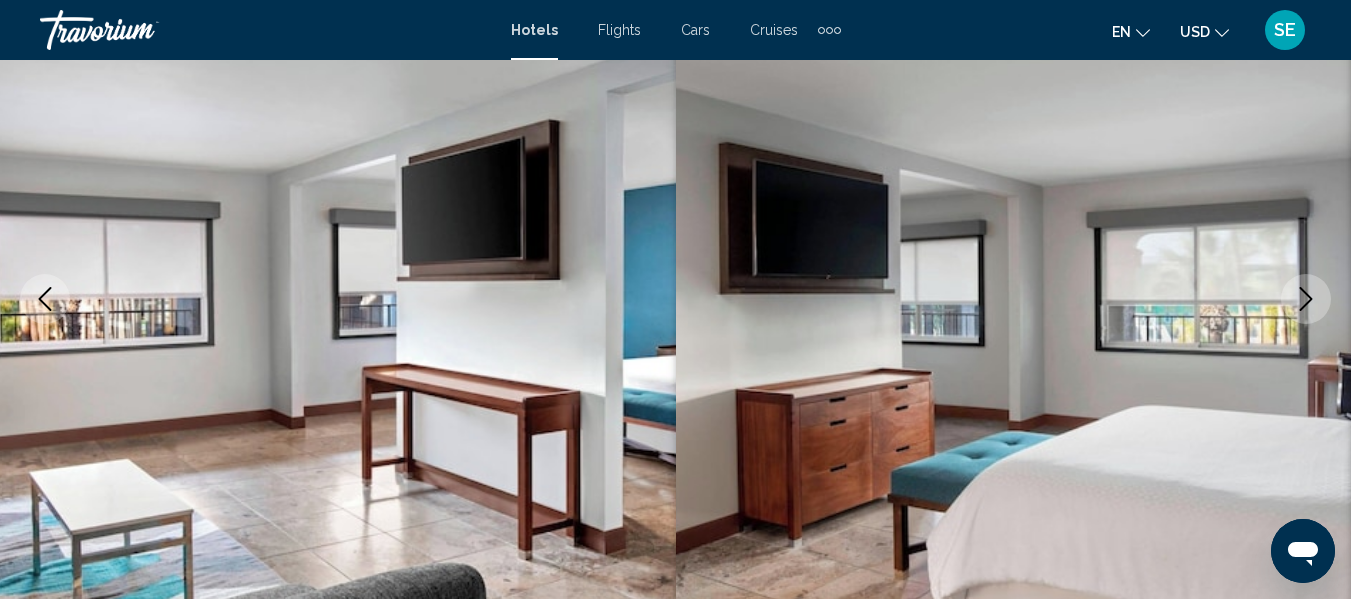 click at bounding box center [1306, 299] 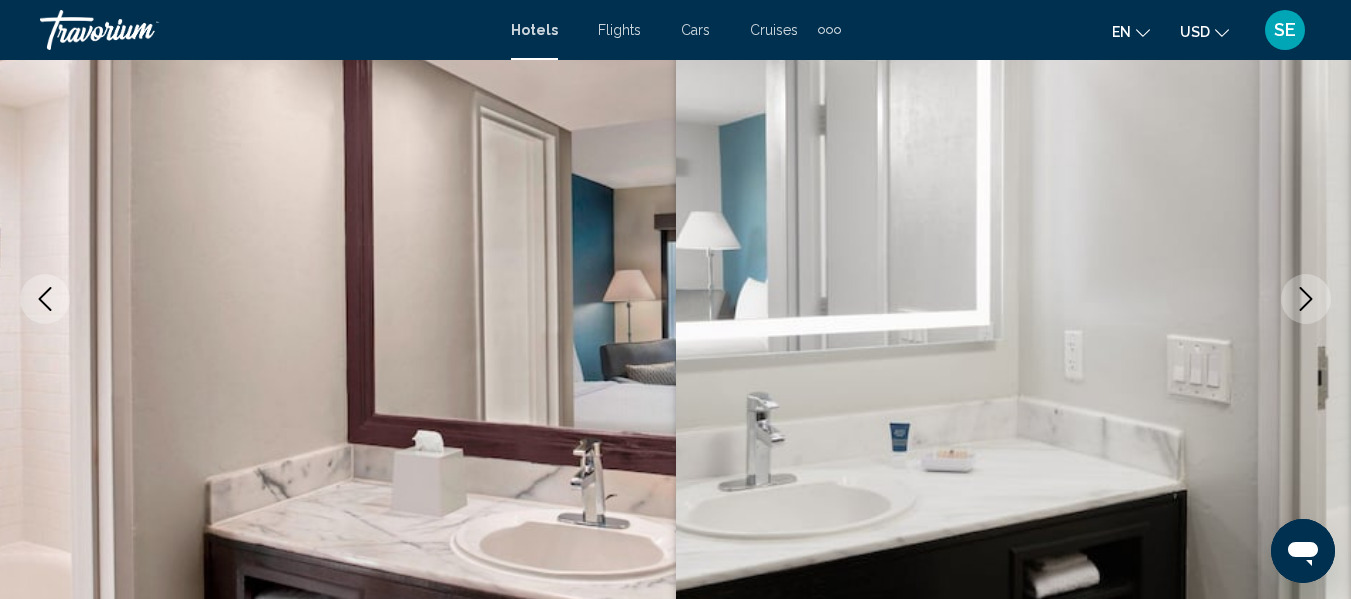 click at bounding box center (1306, 299) 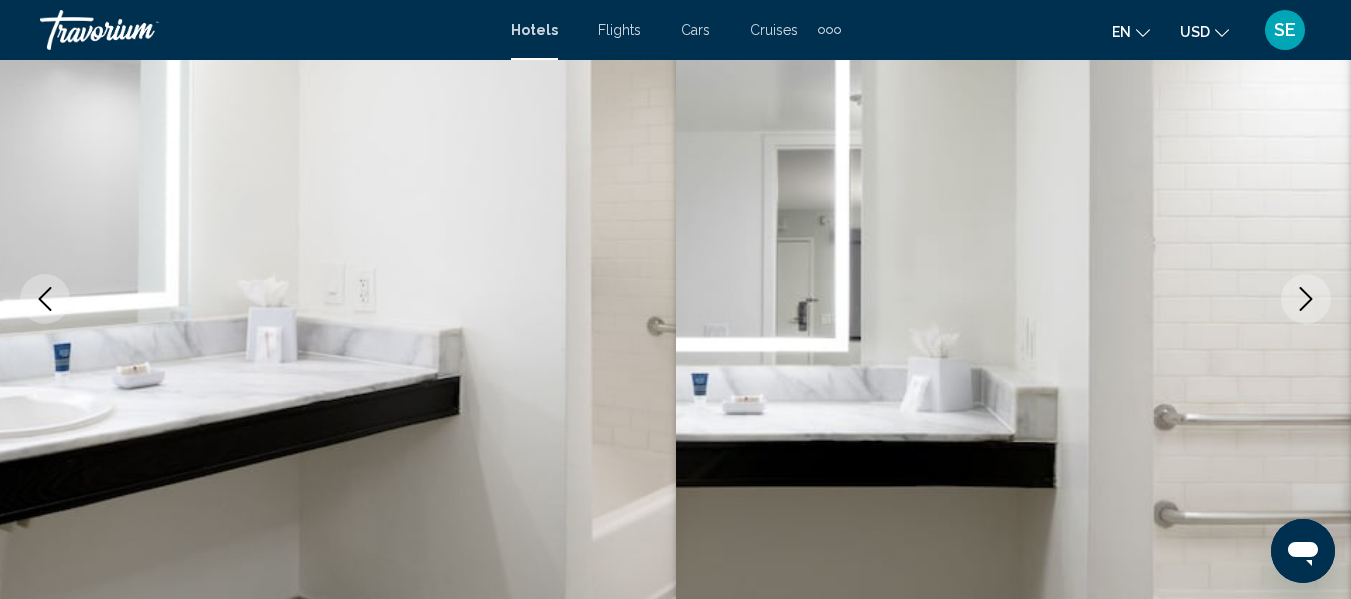 click at bounding box center [1306, 299] 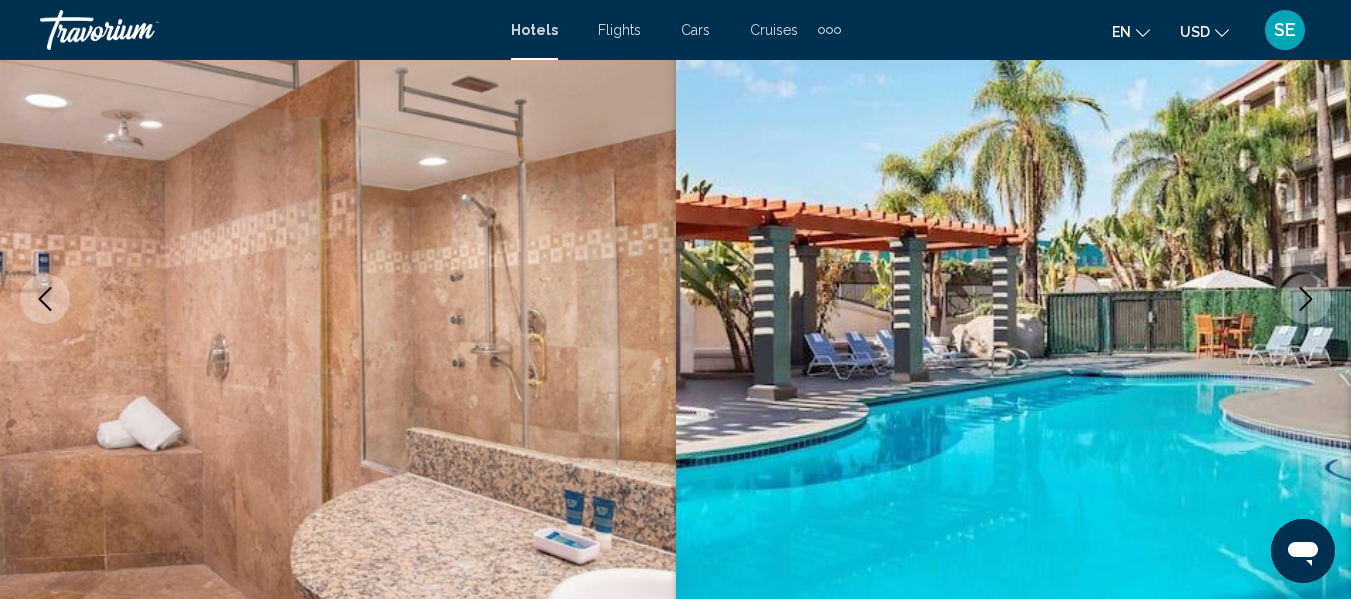 click at bounding box center (1306, 299) 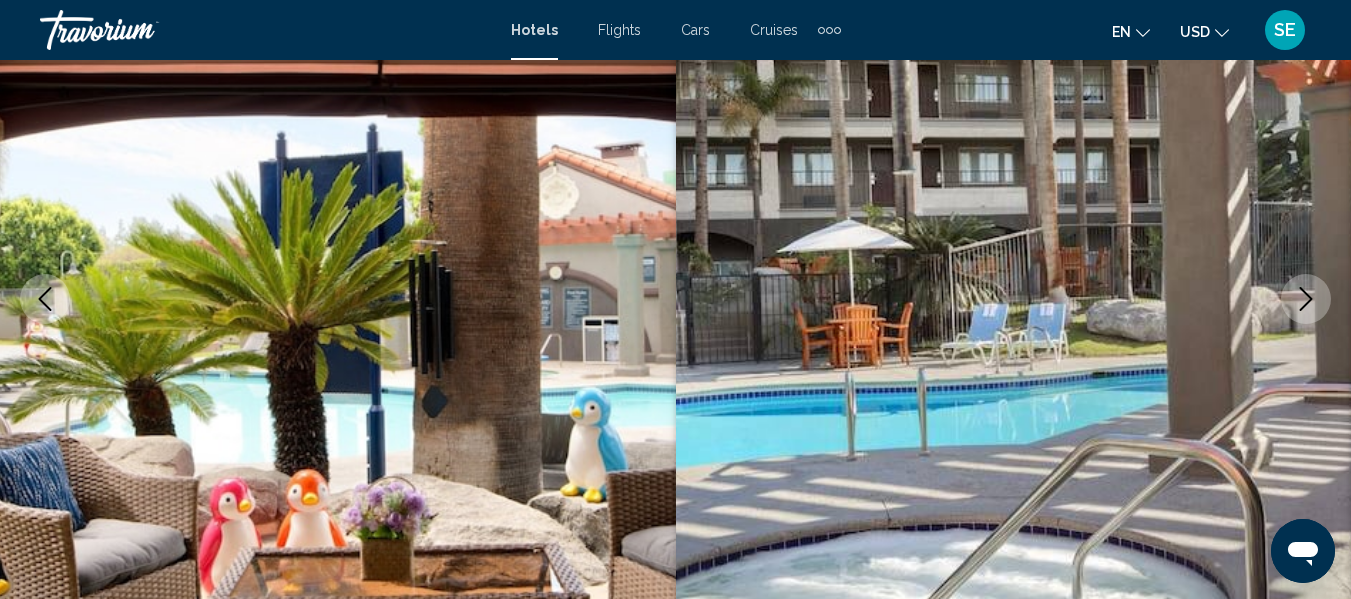 click at bounding box center (1306, 299) 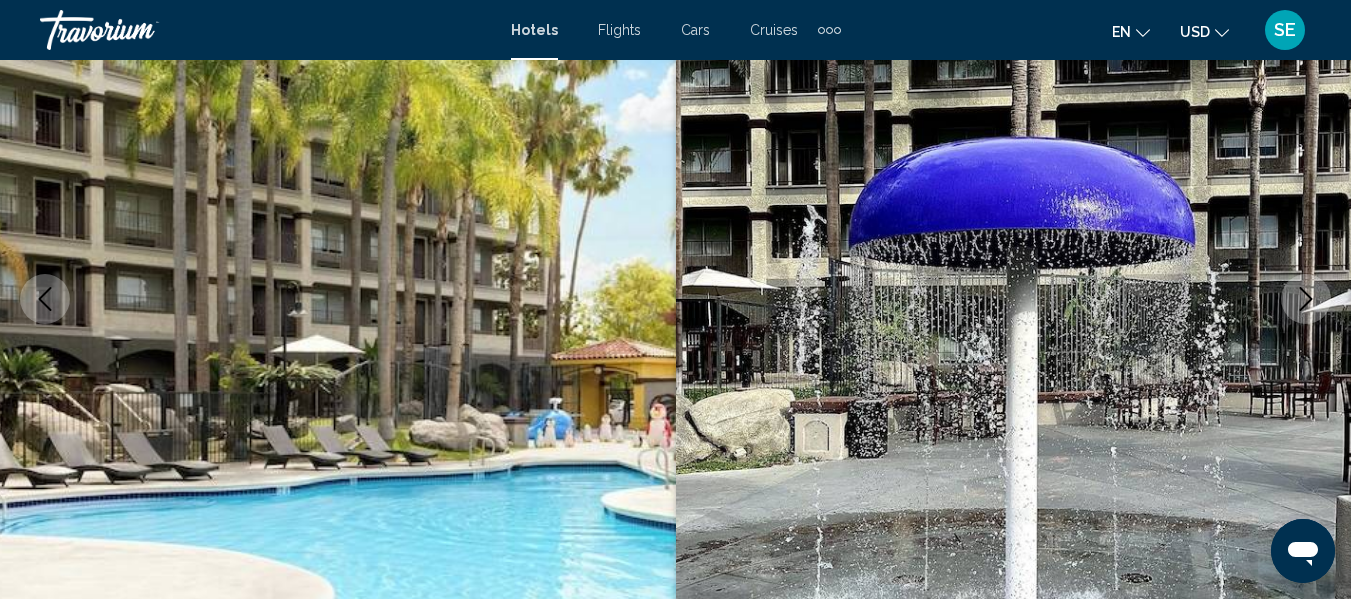 click at bounding box center (1306, 299) 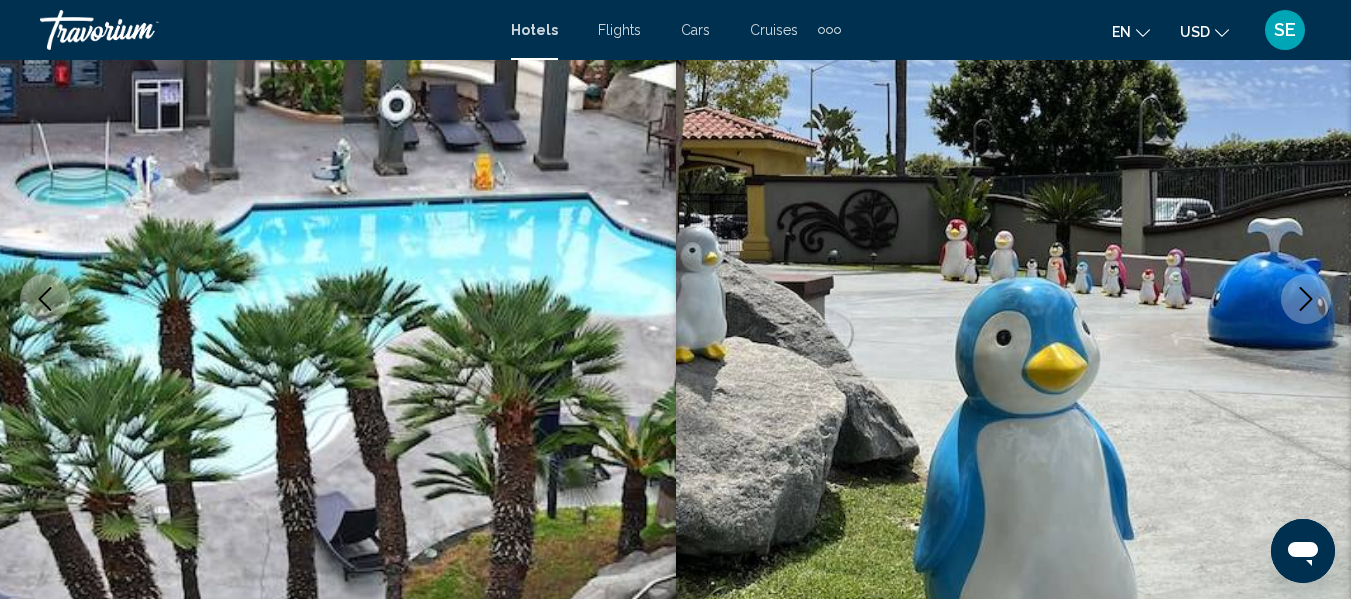 click at bounding box center (1306, 299) 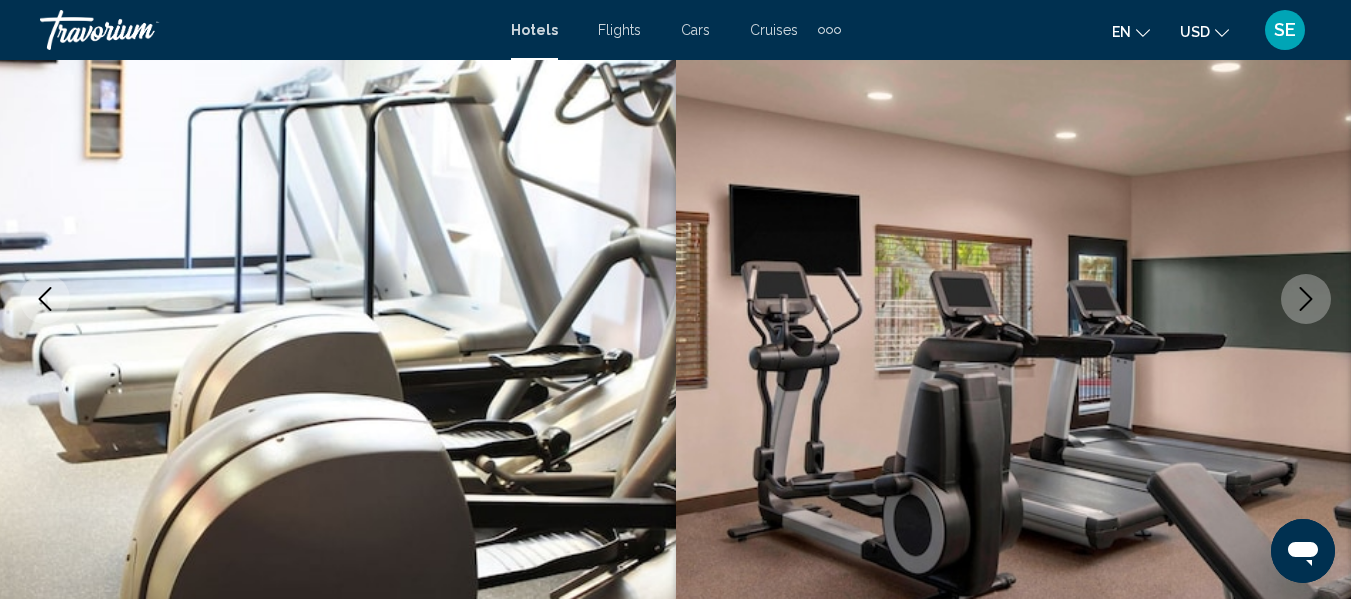 click at bounding box center [1306, 299] 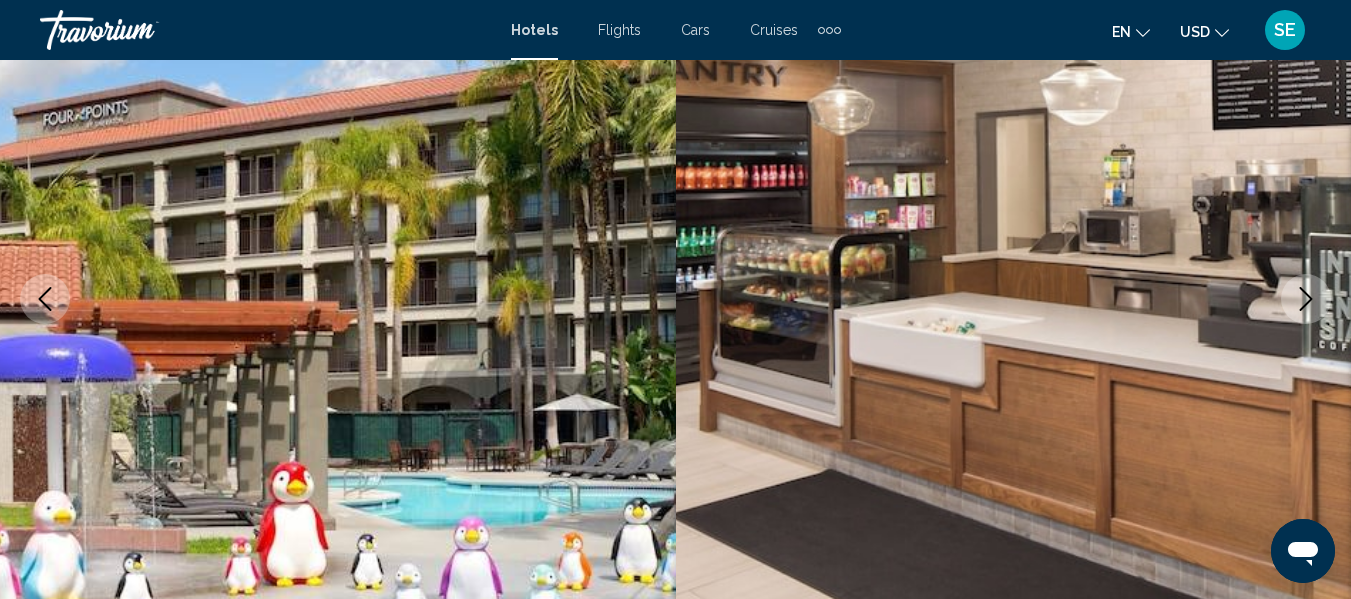 click at bounding box center [1306, 299] 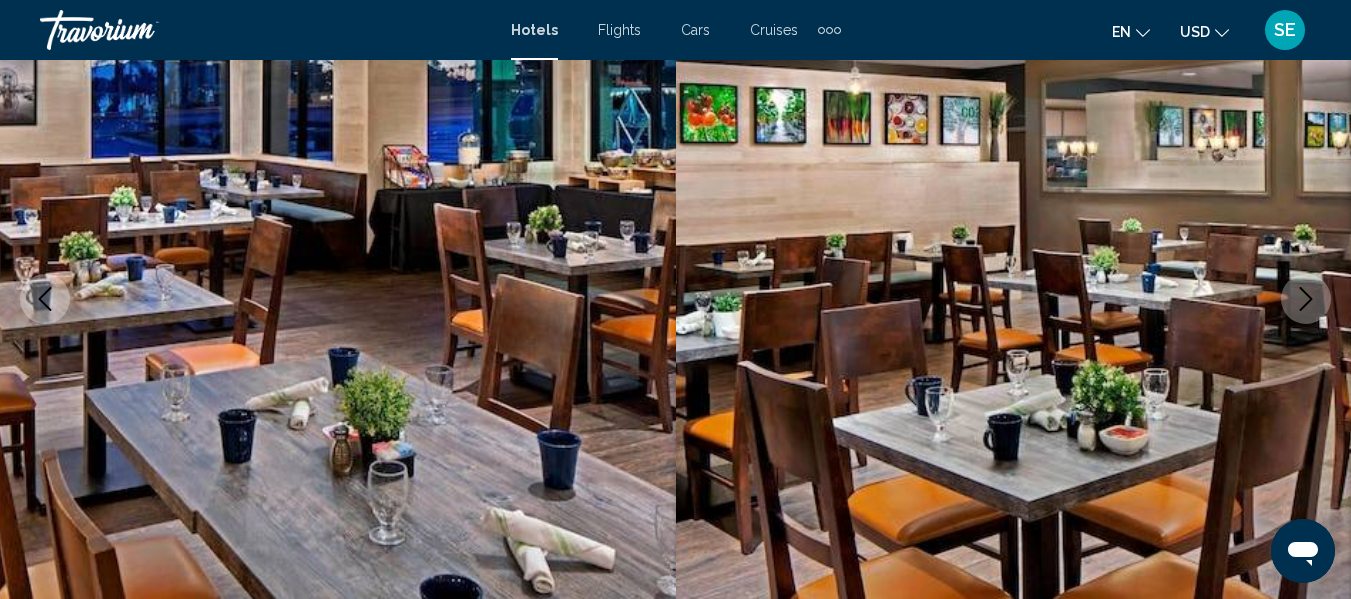 click at bounding box center (1306, 299) 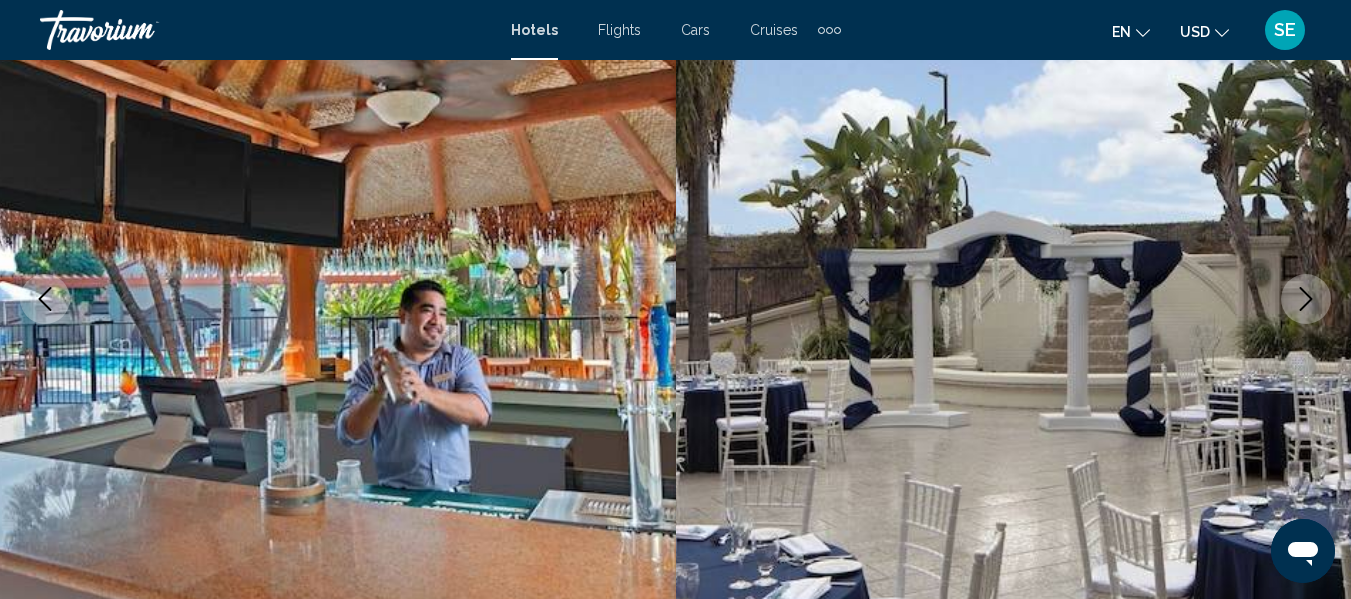 click at bounding box center (1306, 299) 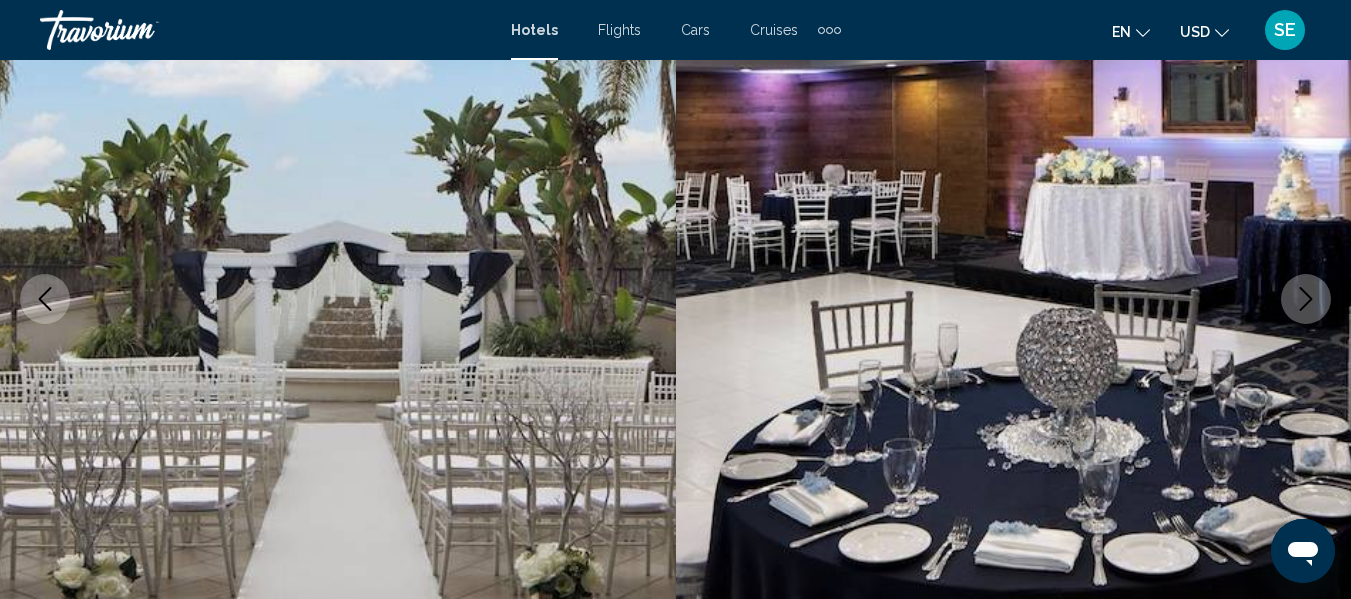 click at bounding box center [1306, 299] 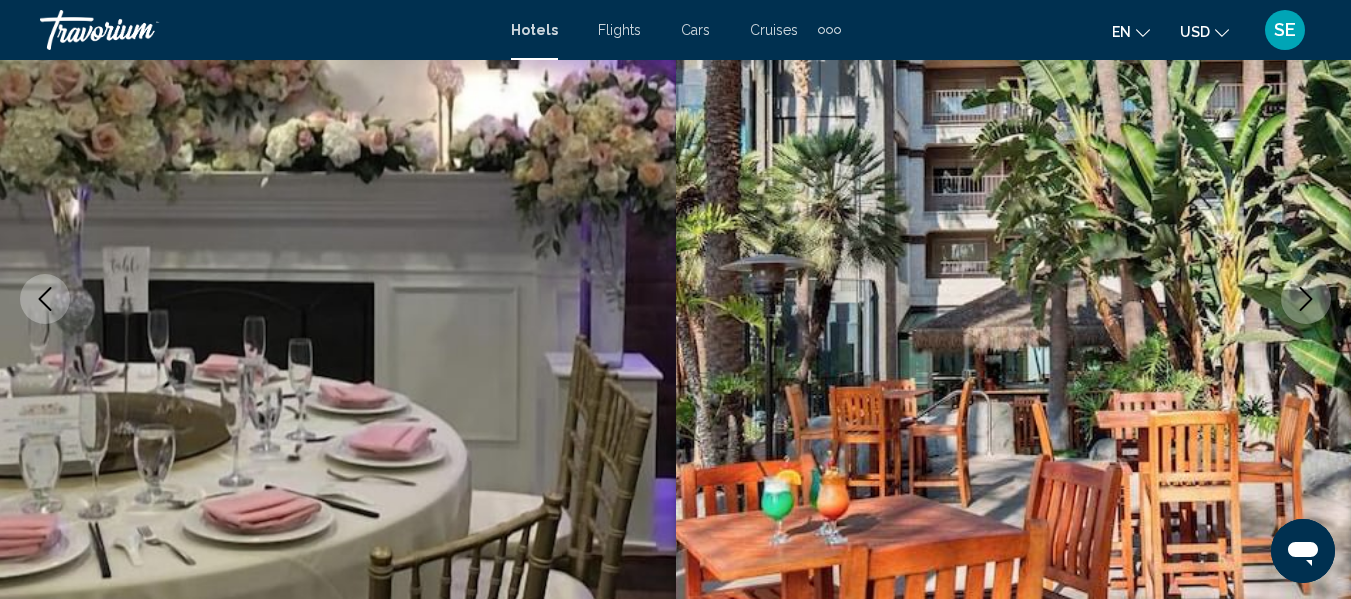 click at bounding box center [1306, 299] 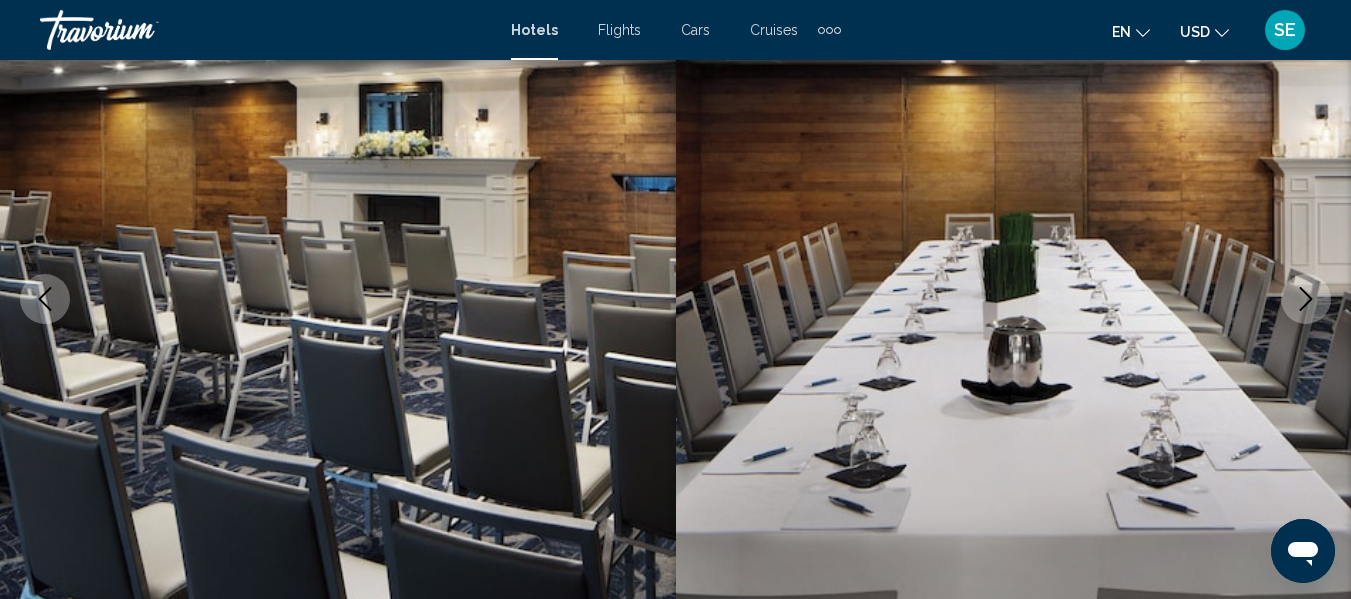click at bounding box center (1306, 299) 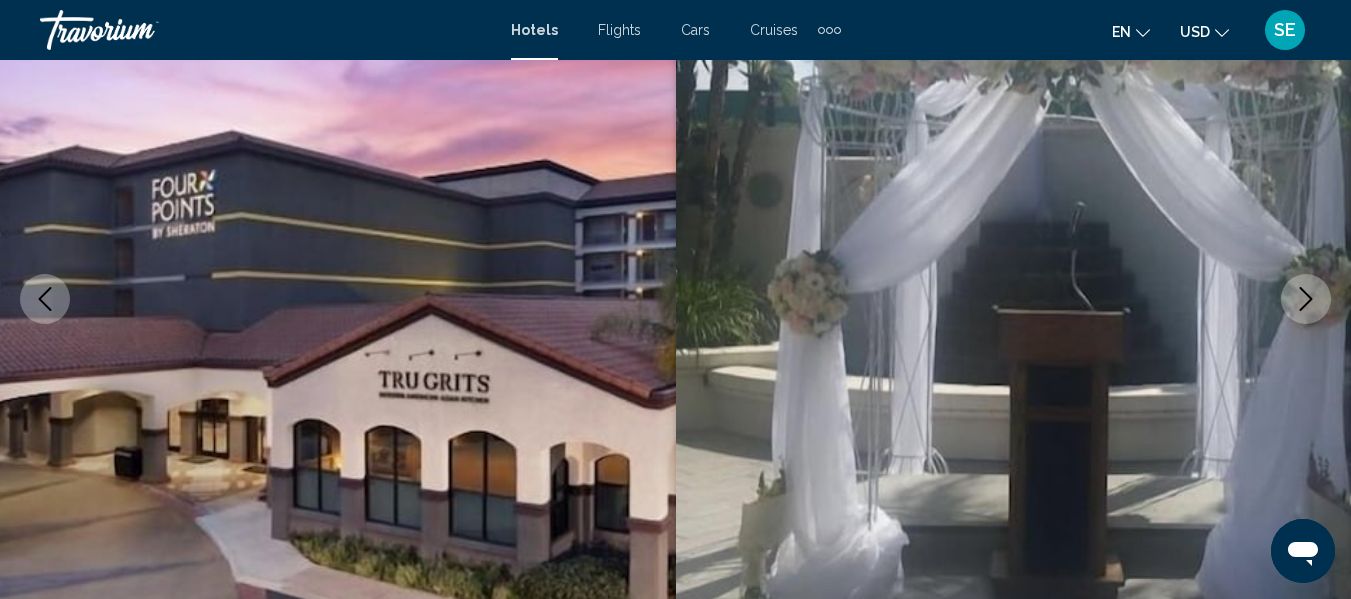 click at bounding box center [1306, 299] 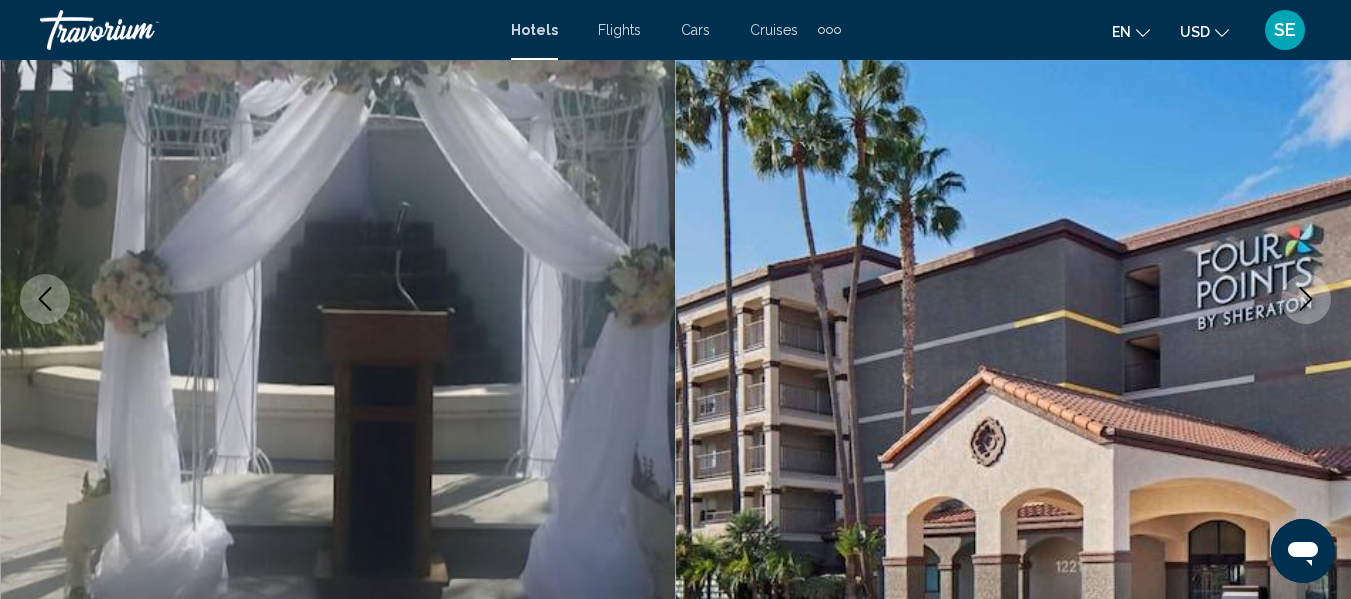 click at bounding box center [1306, 299] 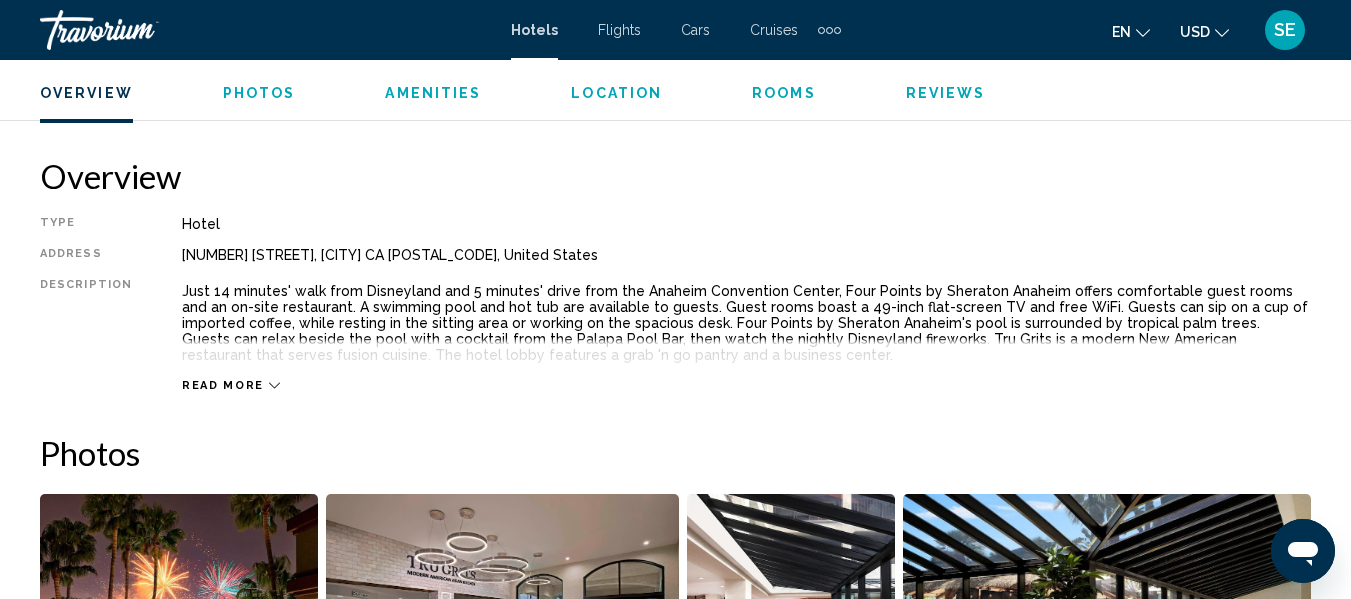 scroll, scrollTop: 950, scrollLeft: 0, axis: vertical 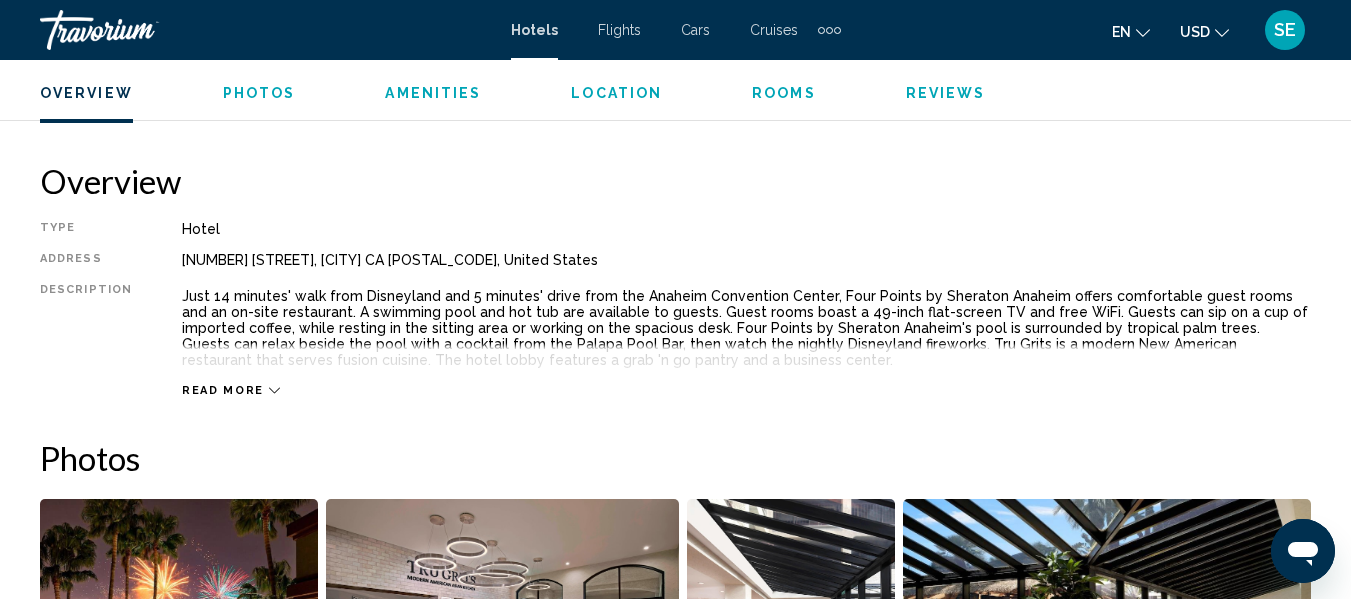 click on "Read more" at bounding box center [746, 370] 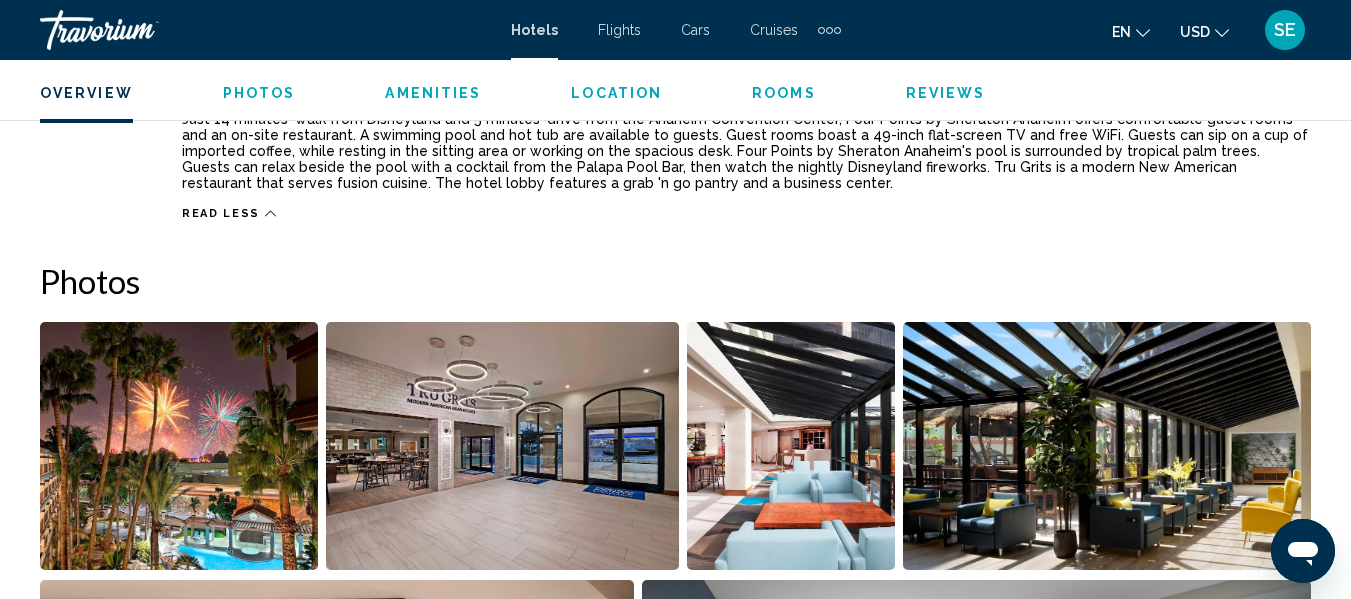 scroll, scrollTop: 1126, scrollLeft: 0, axis: vertical 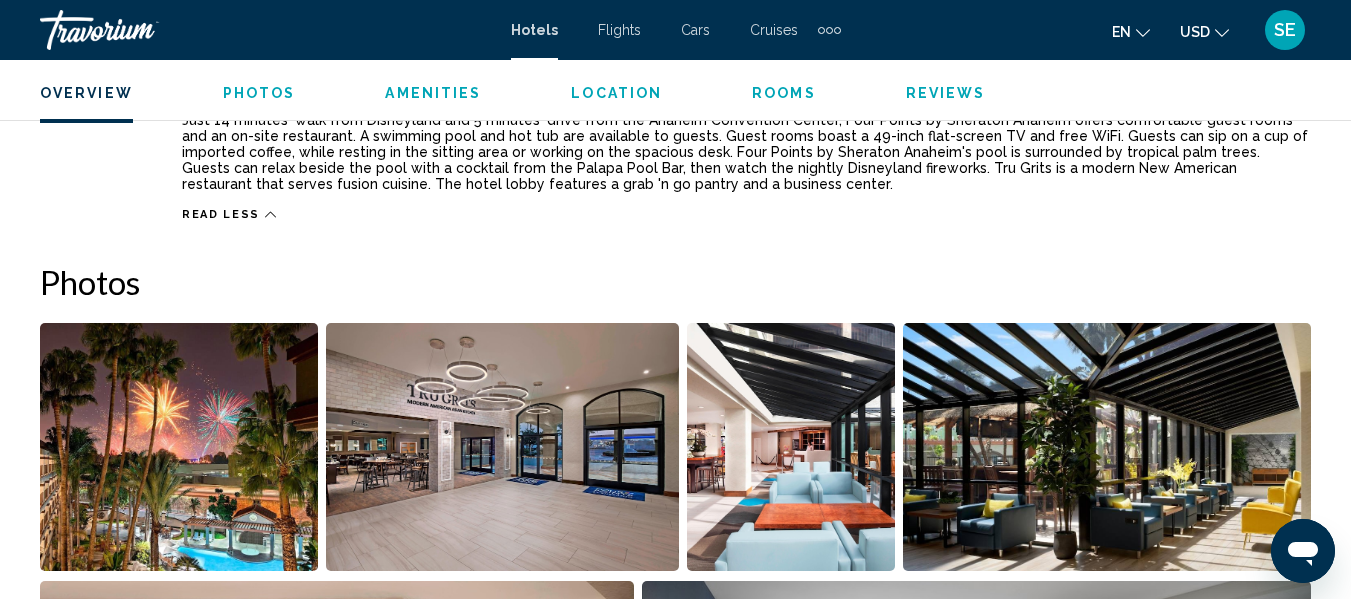 click at bounding box center [179, 447] 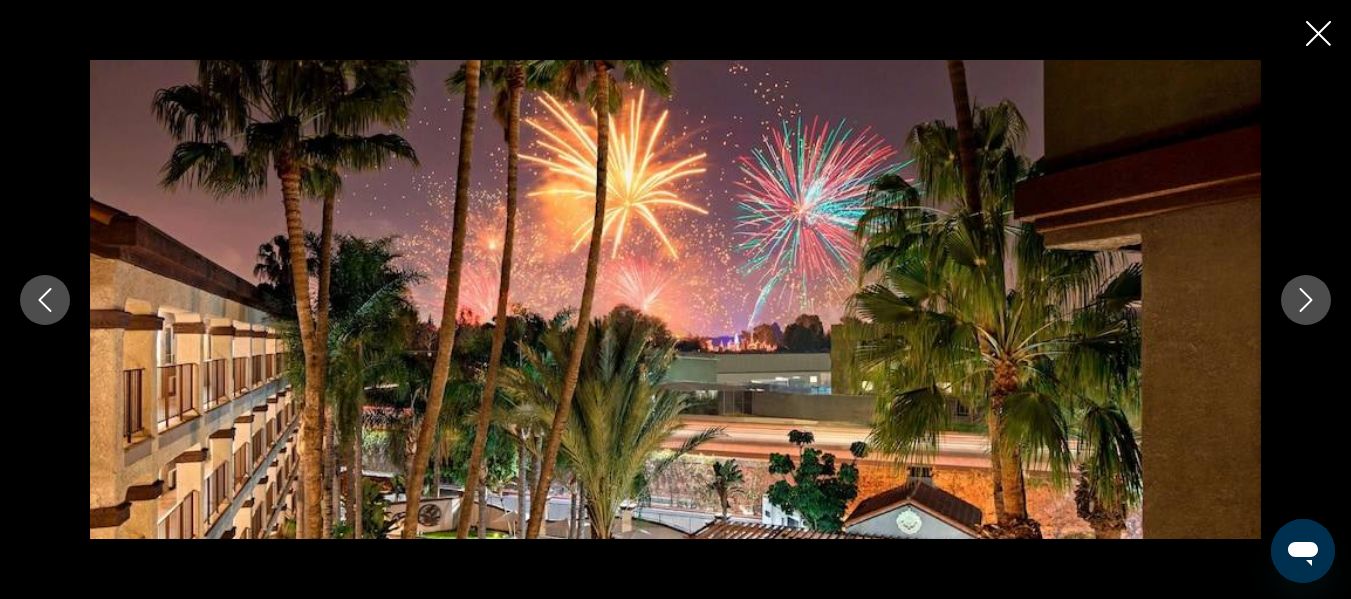 click 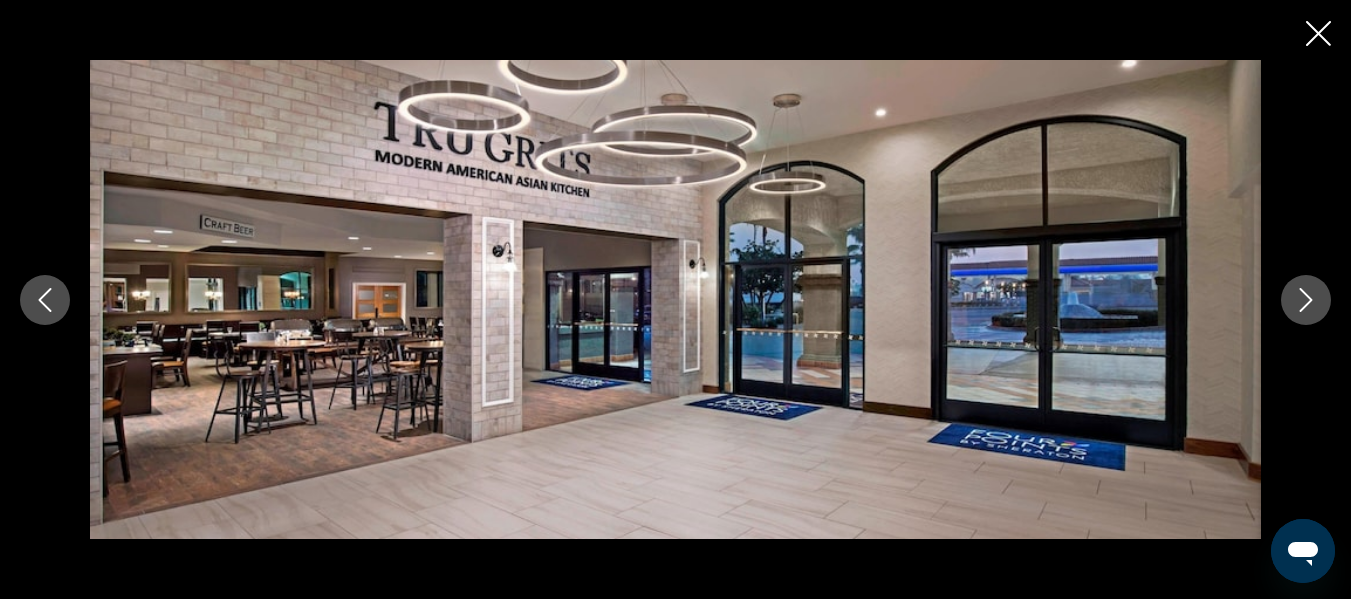 click 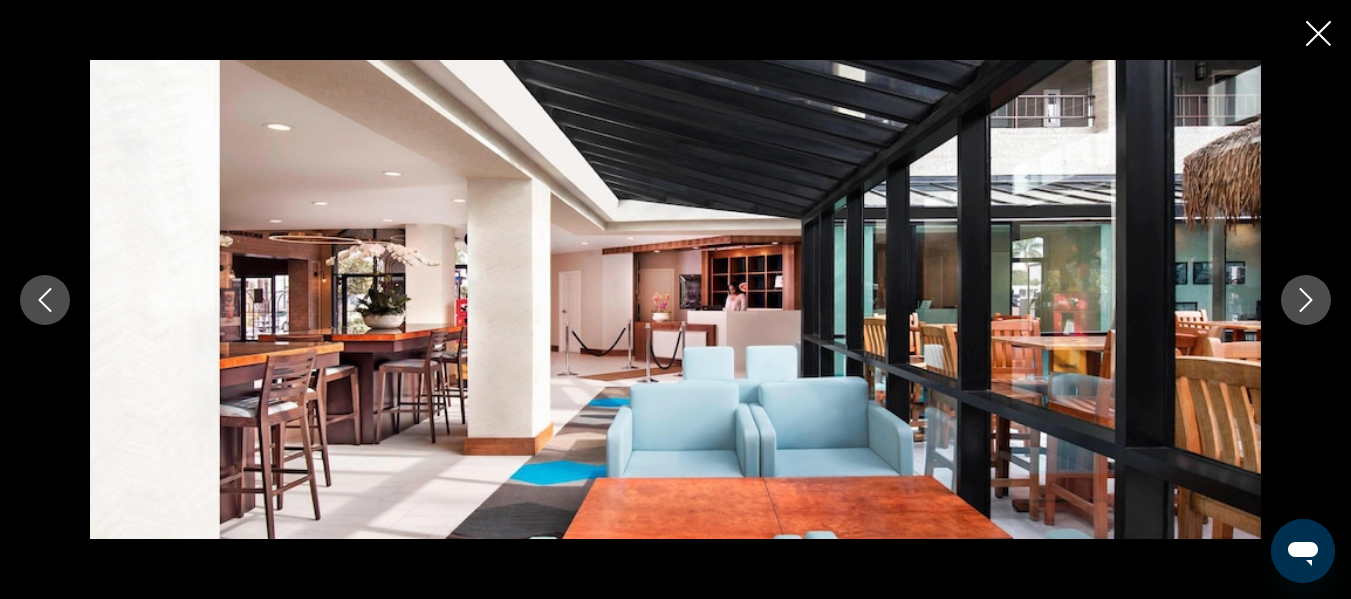 click 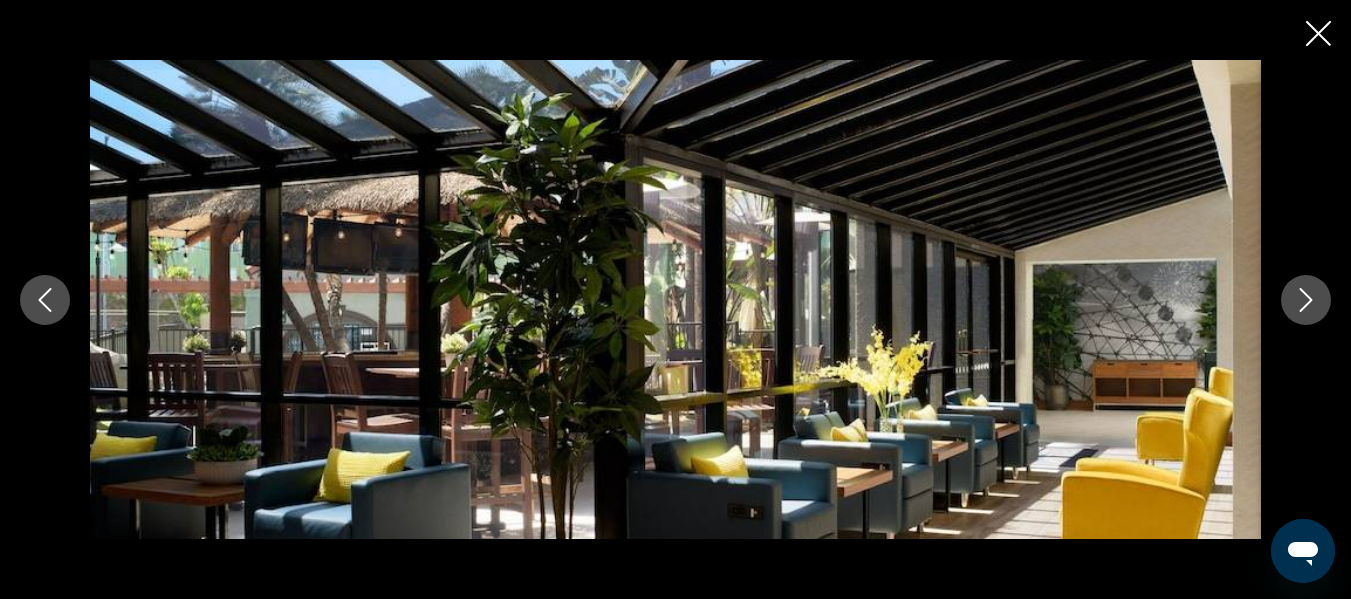 click 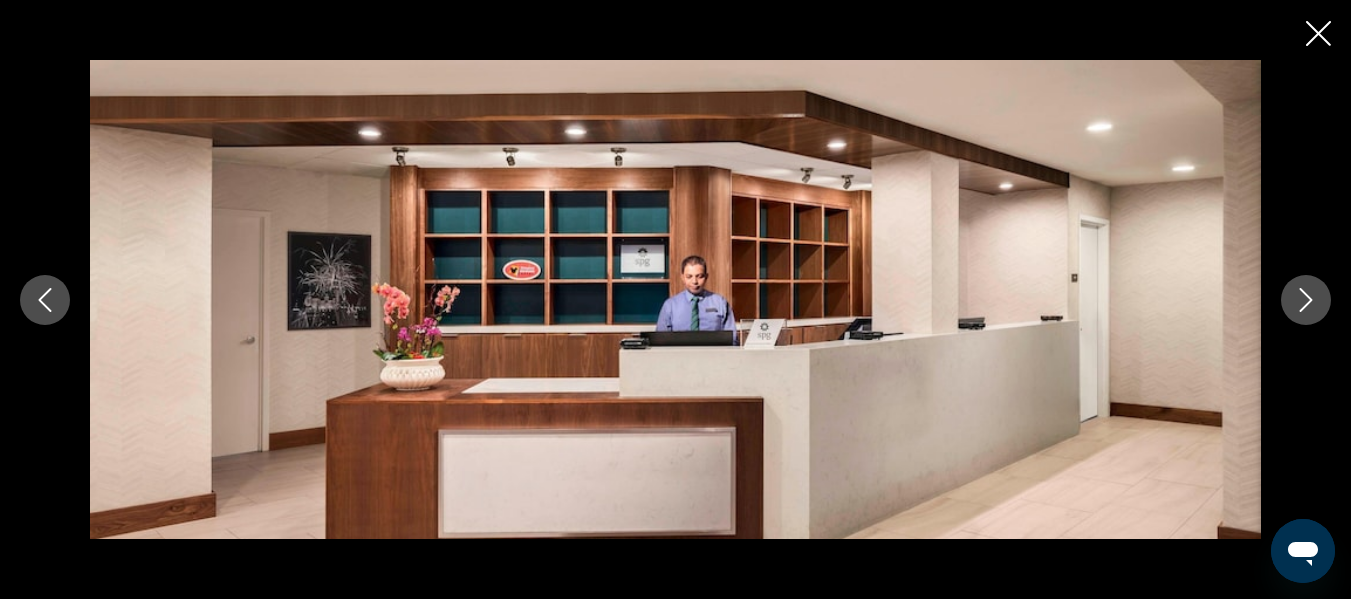 click 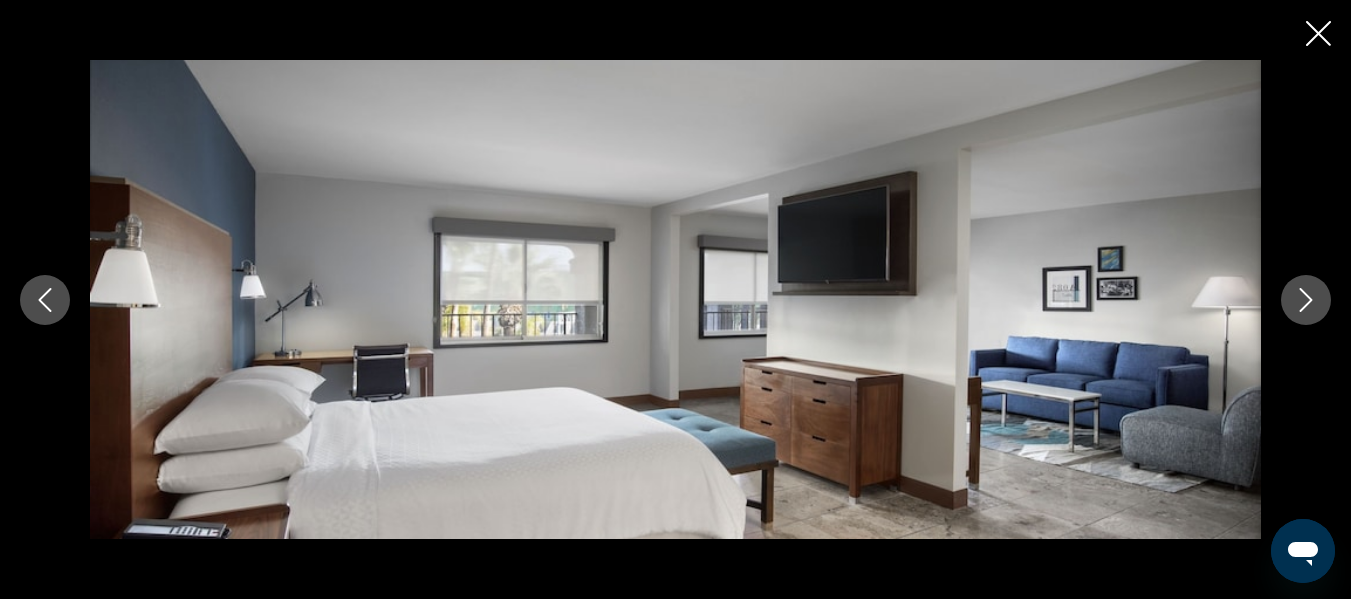 click 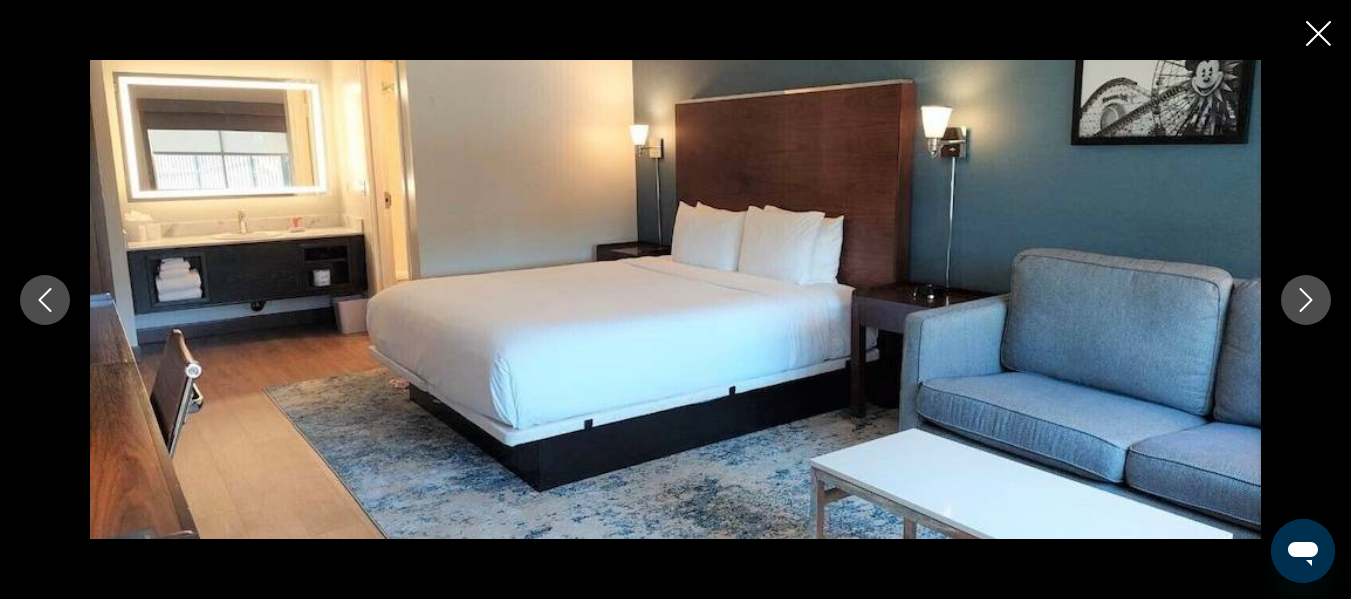 click 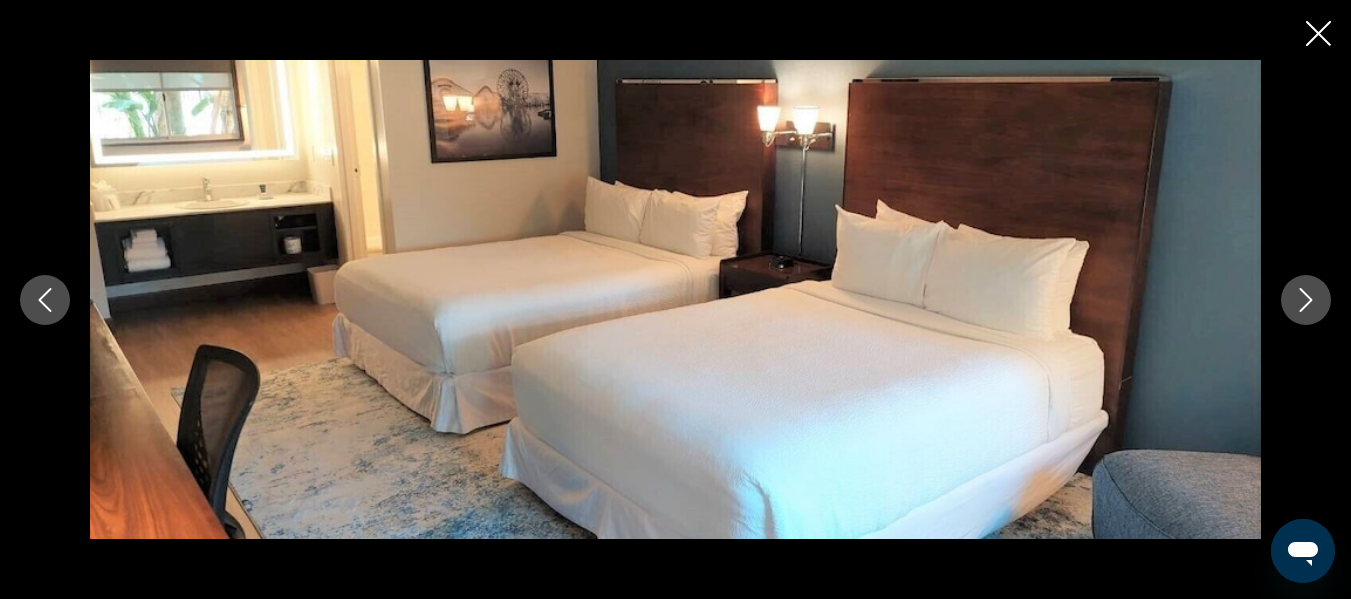 click 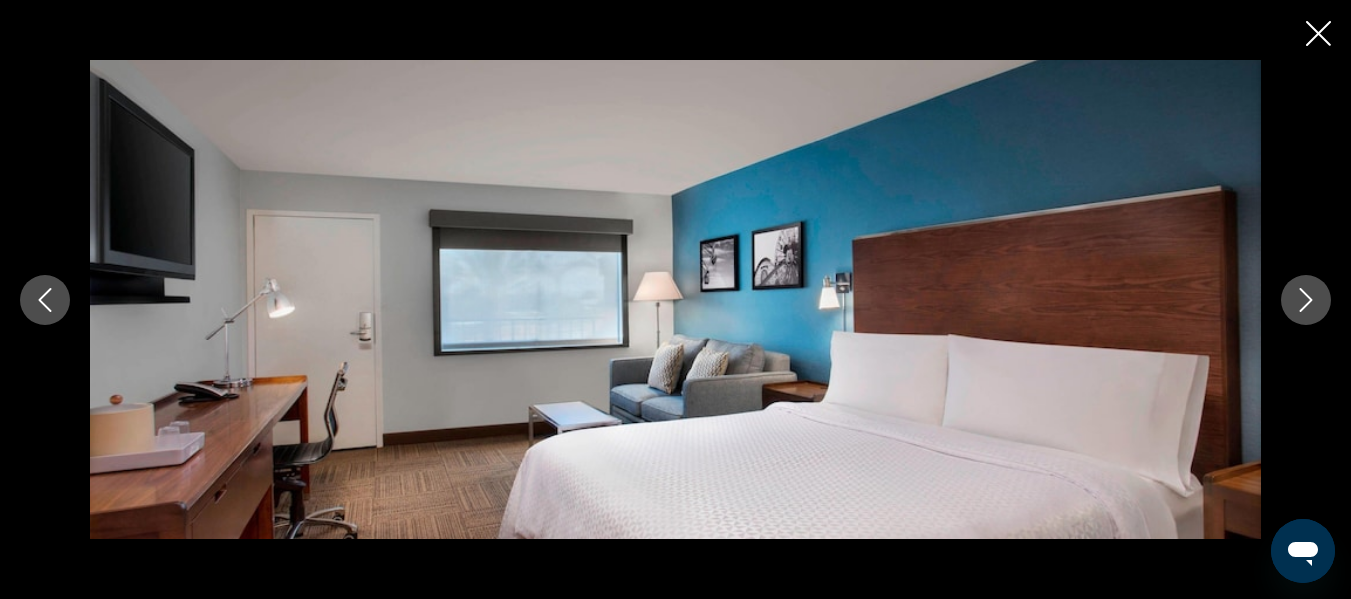 click 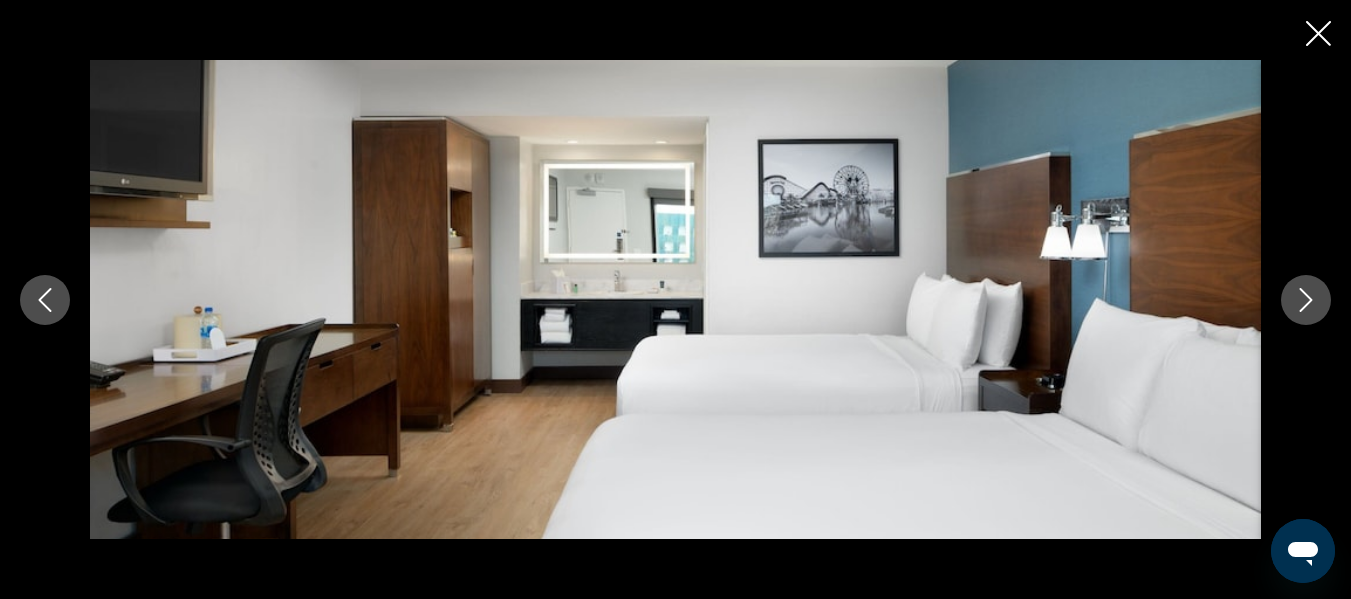 click 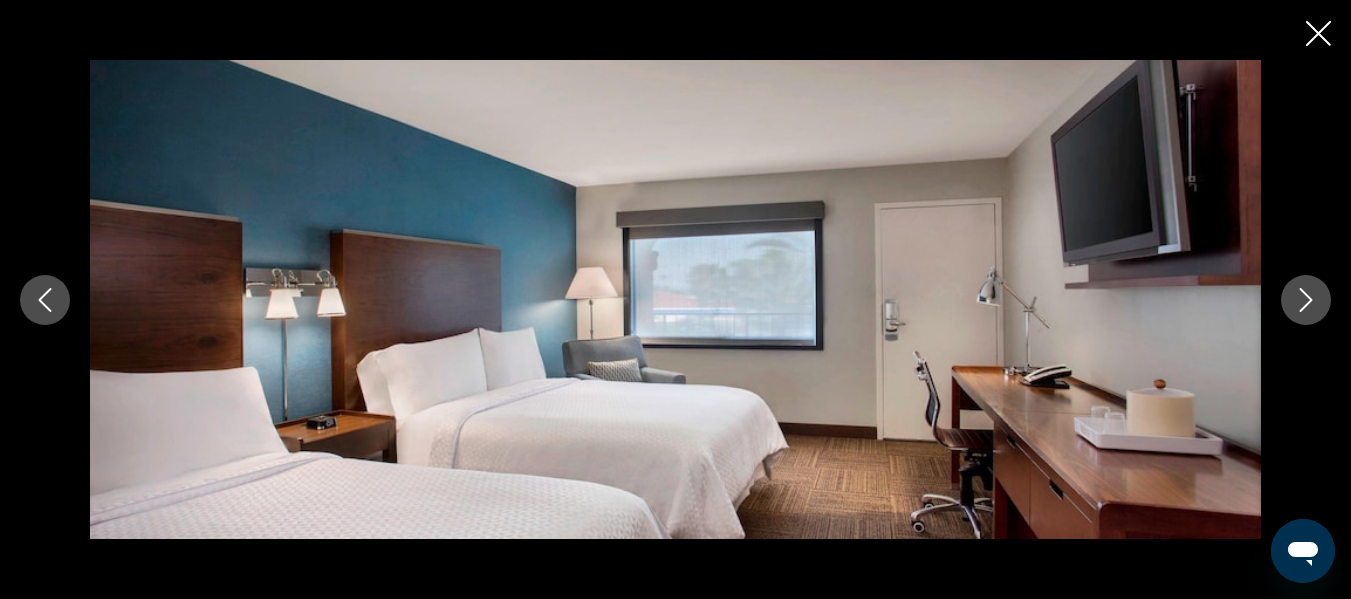 click 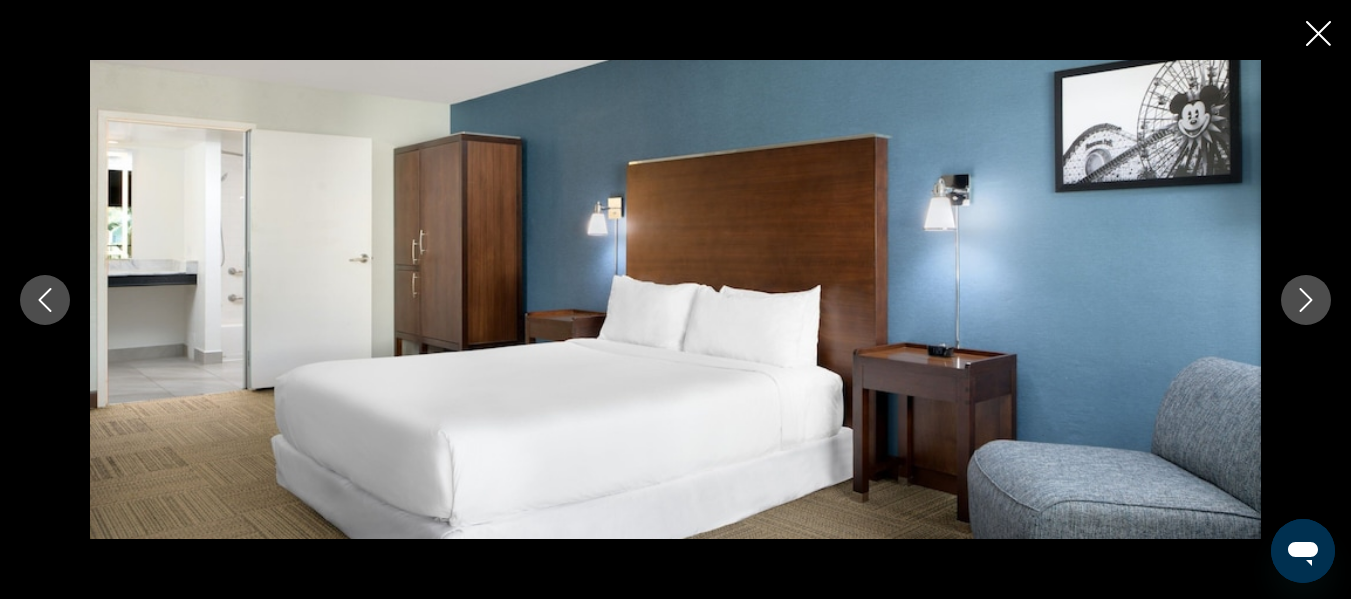 click 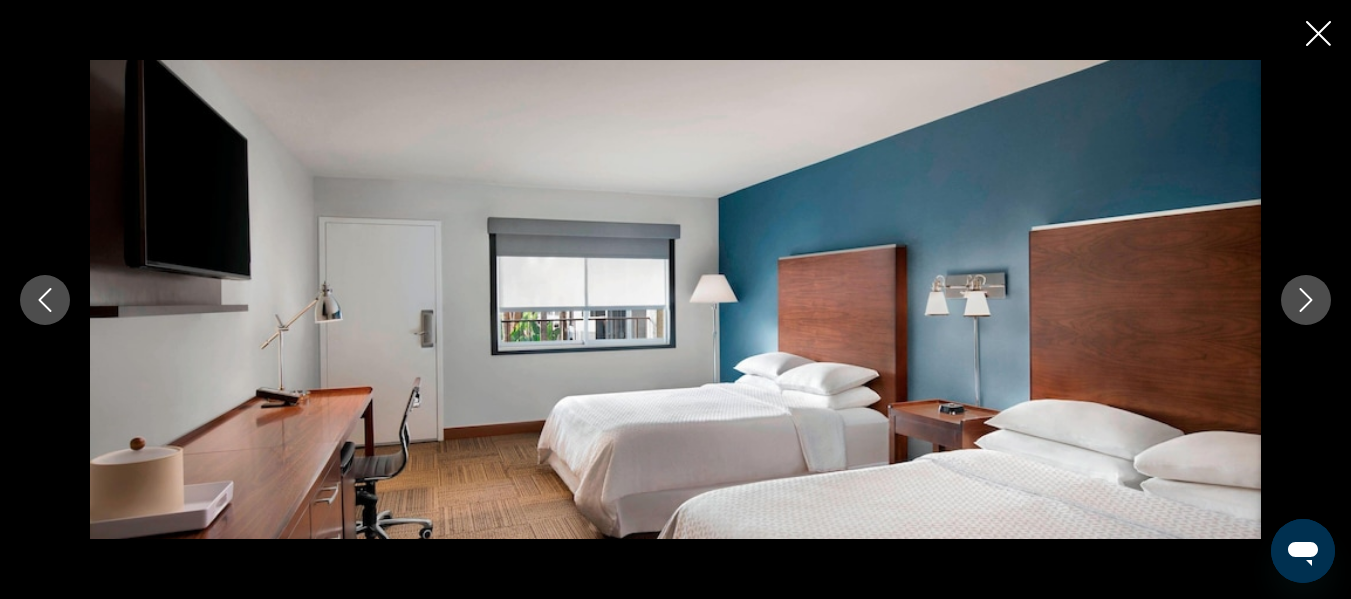 click 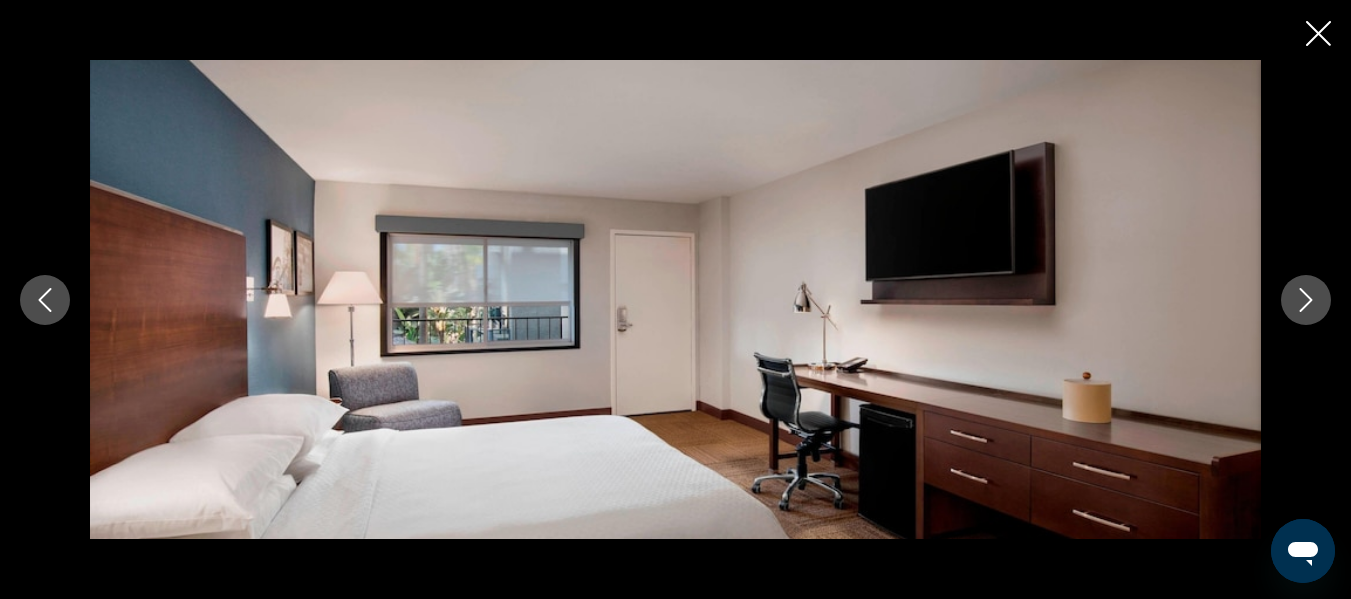 click 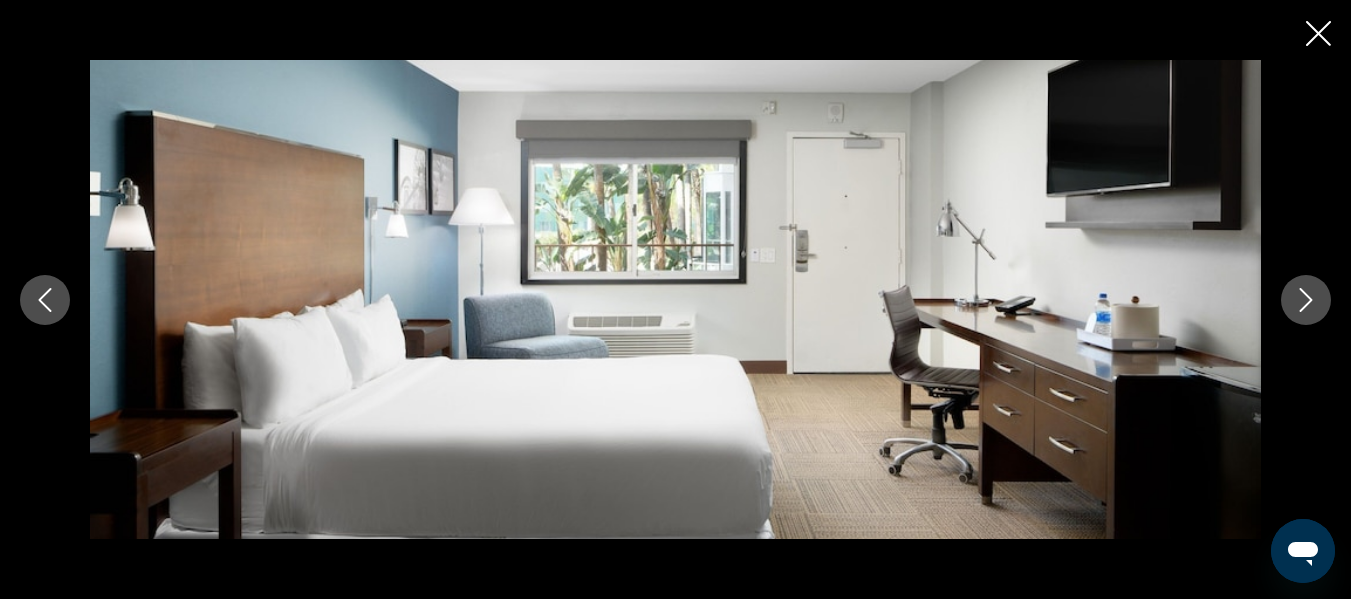 click 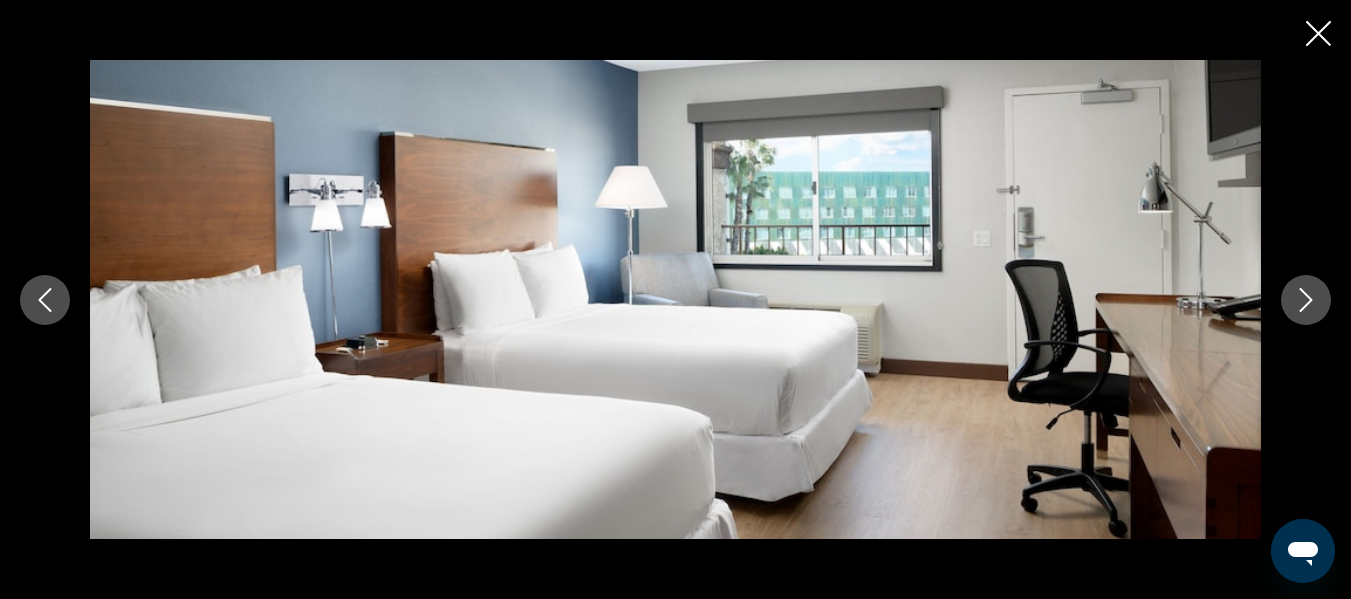 click 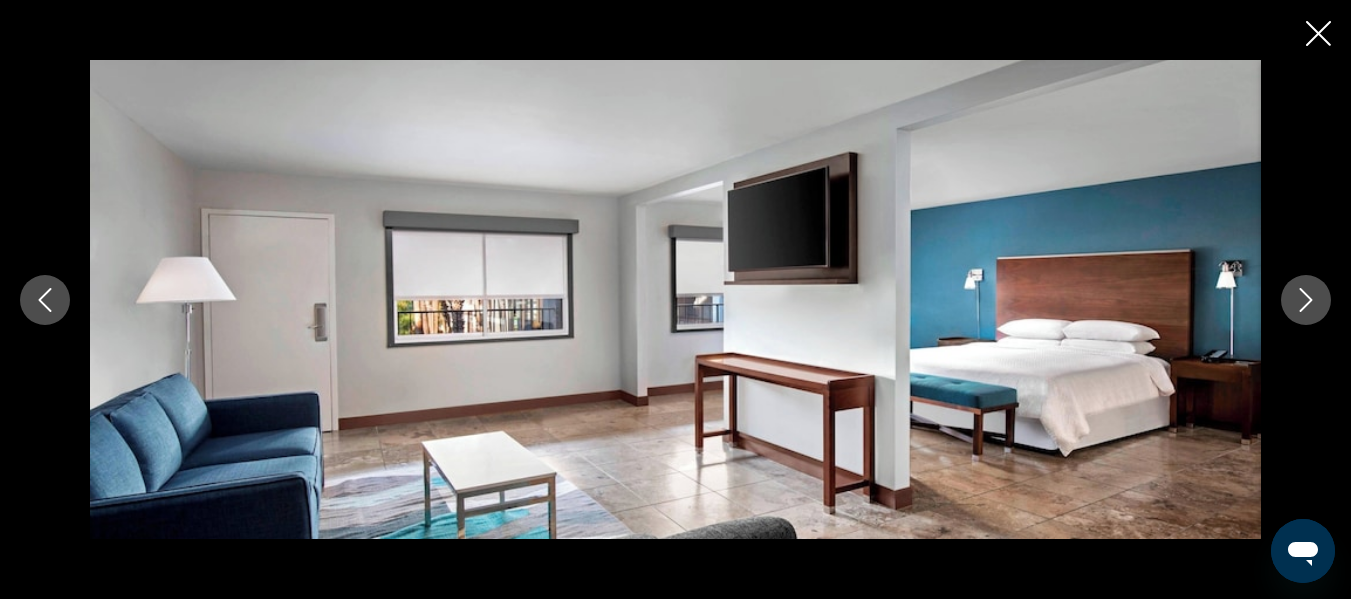 click 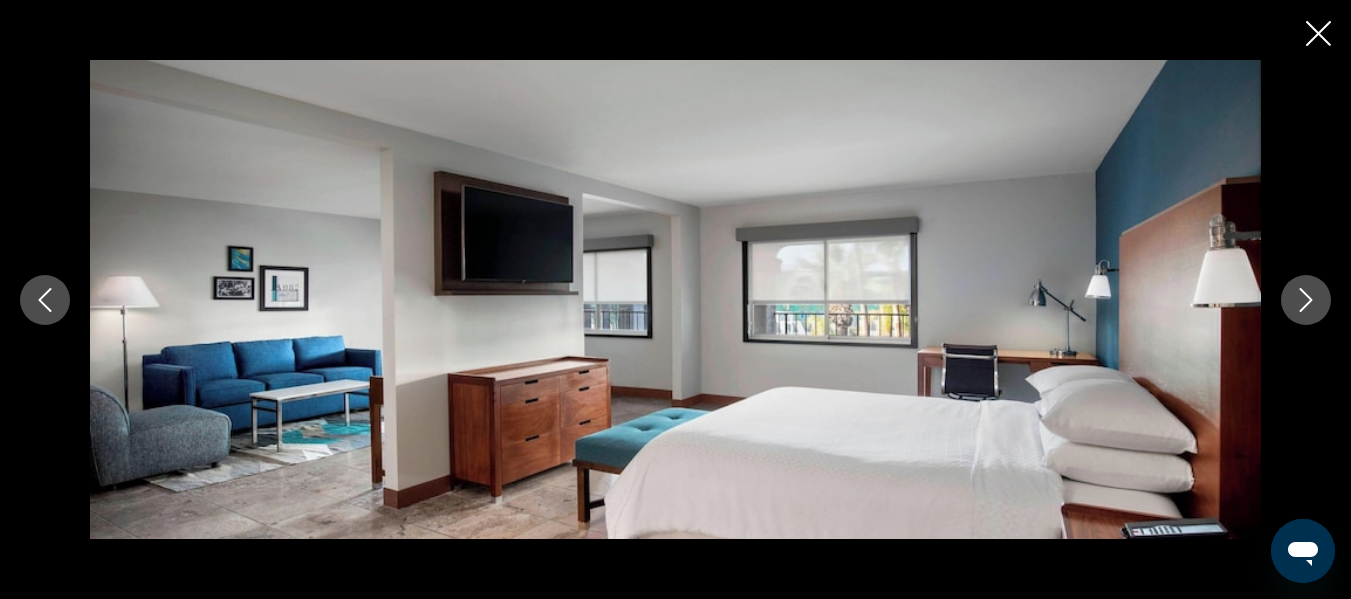 click 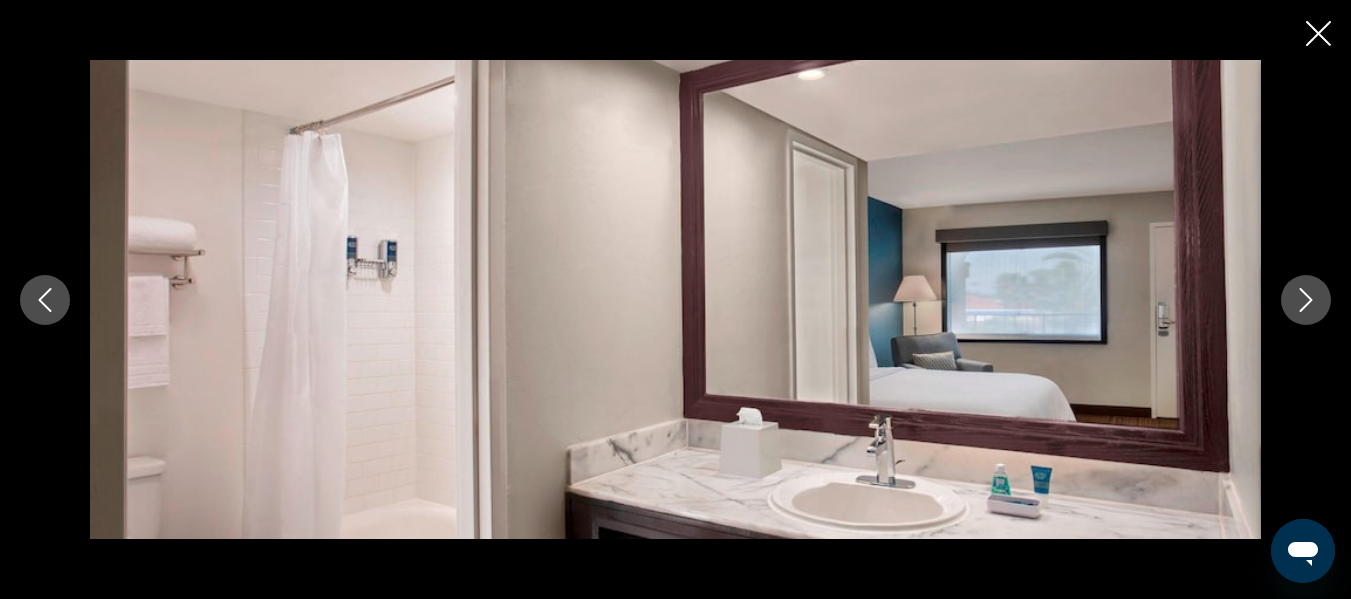click 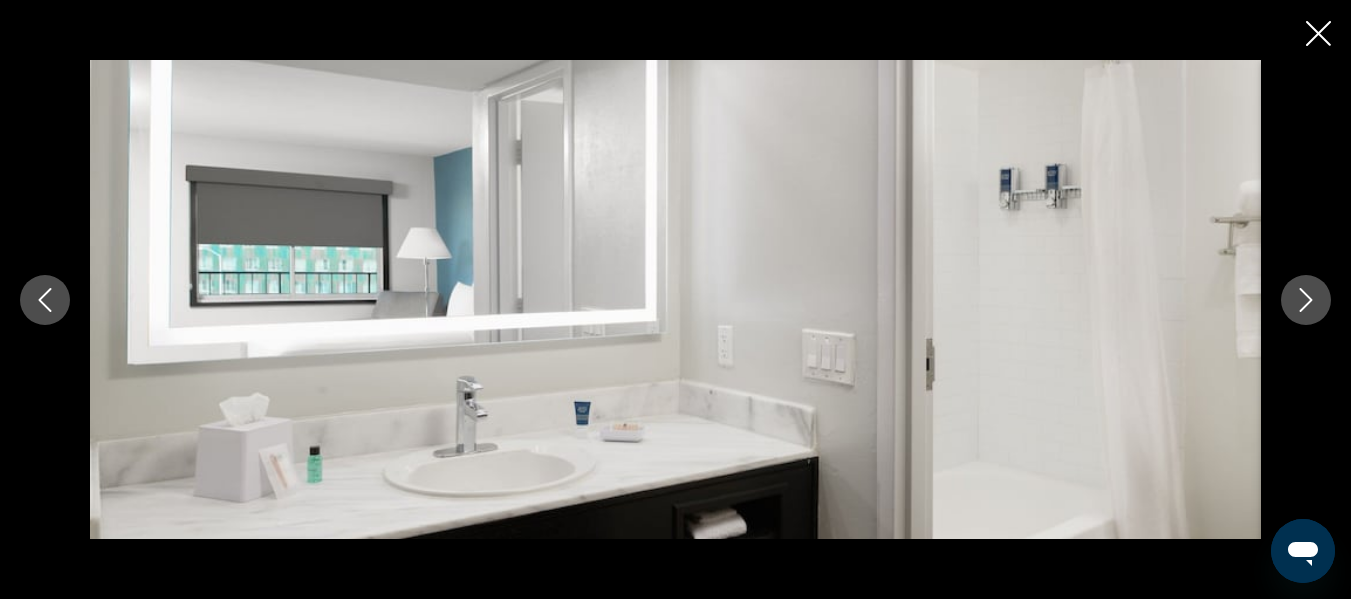 click 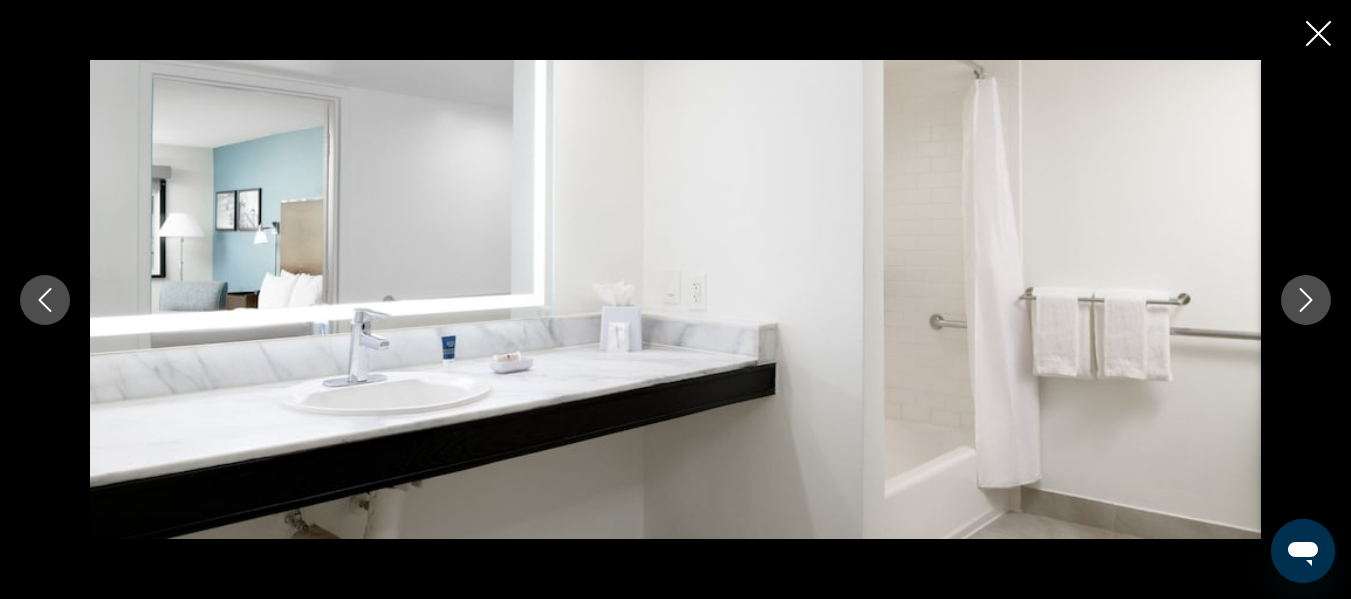 click 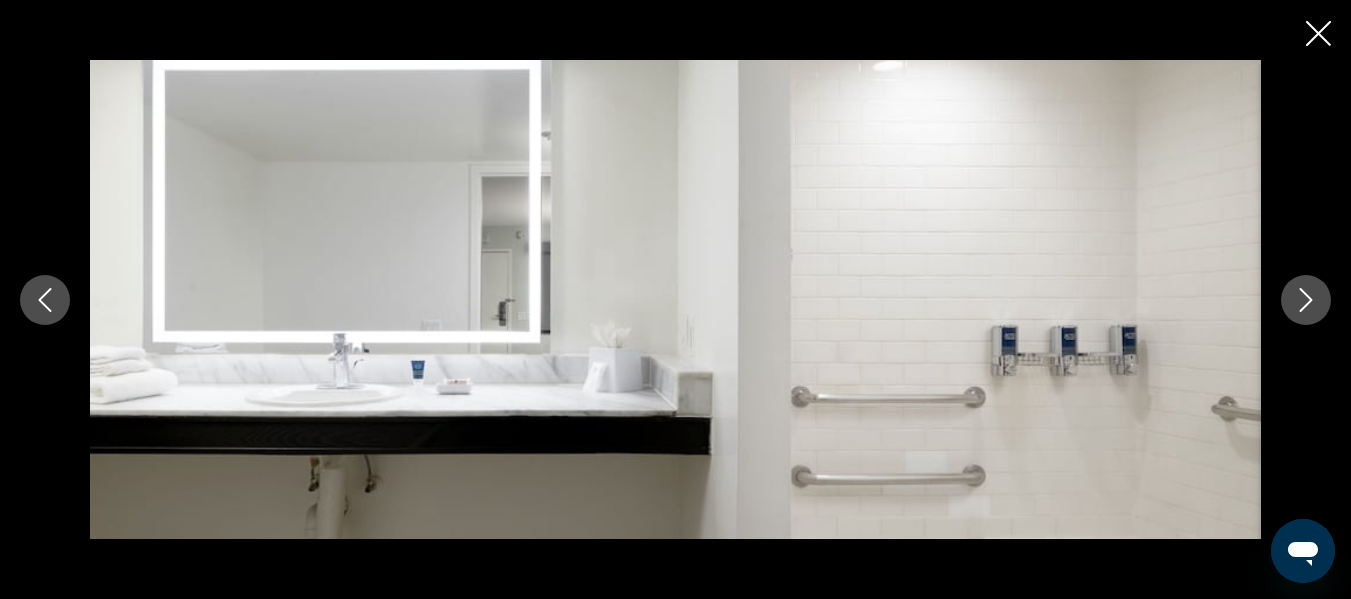 click 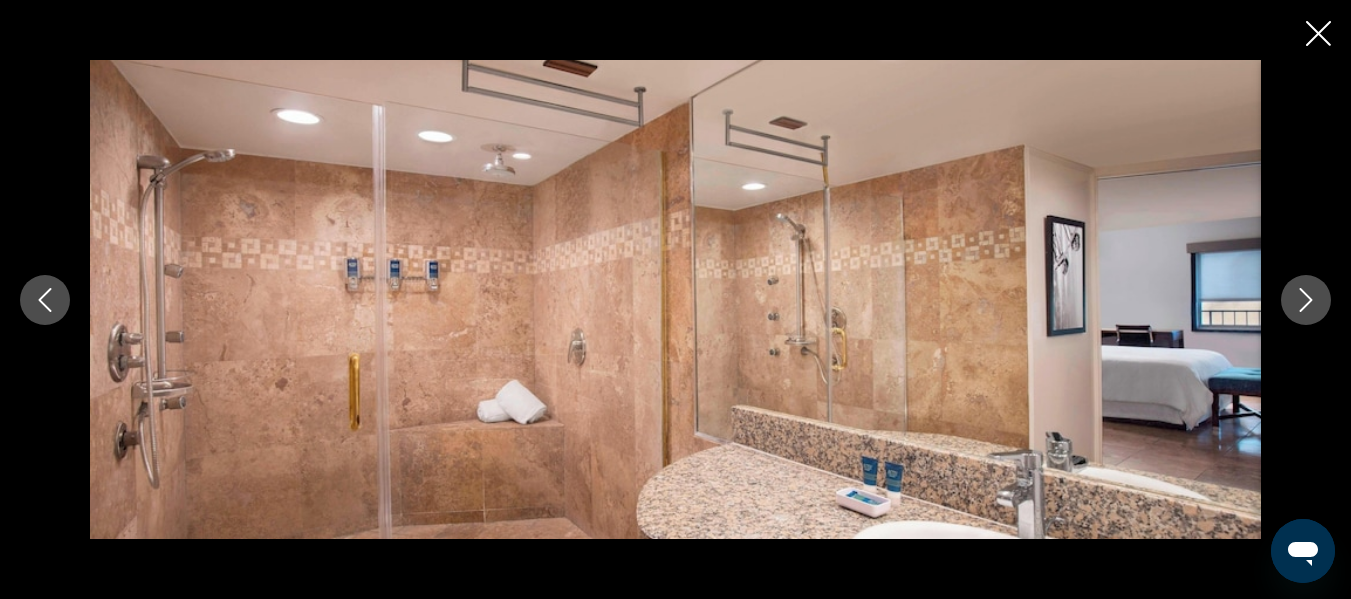 click 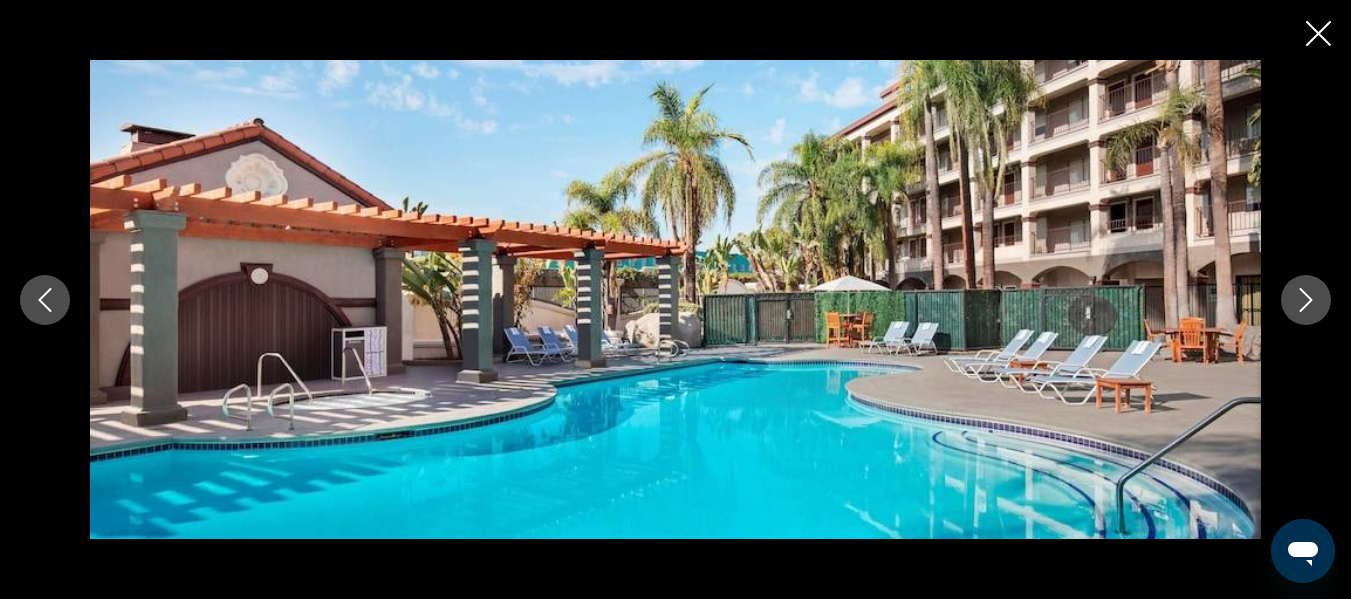 click 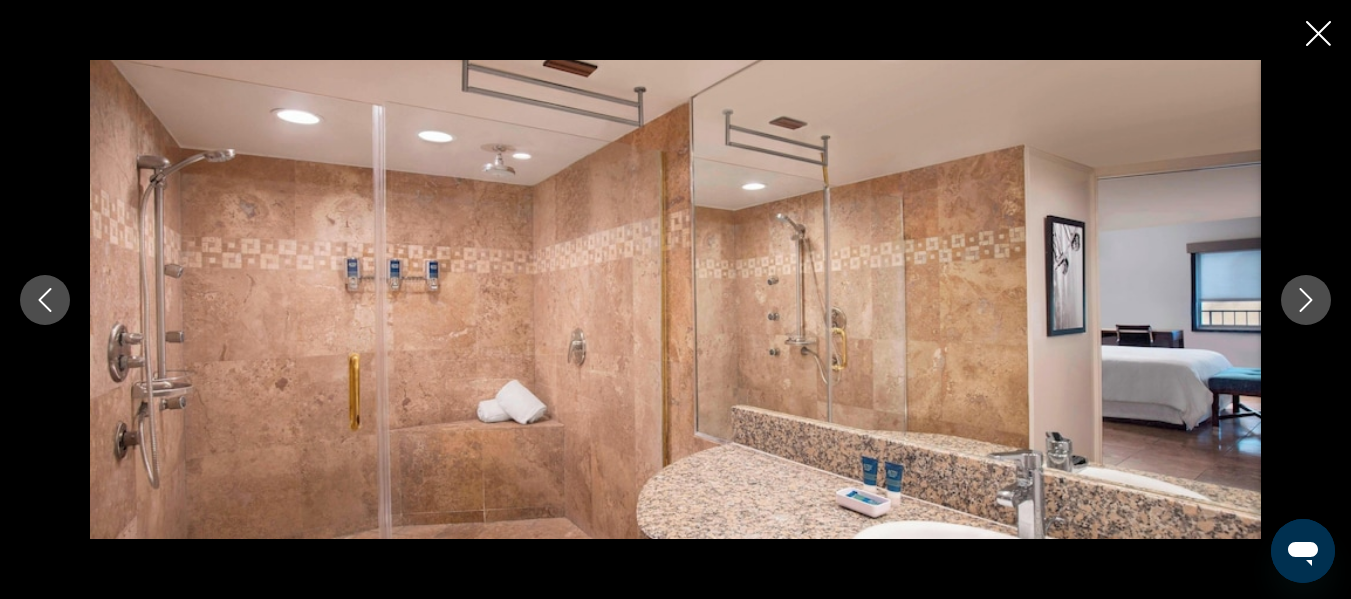 click at bounding box center (1306, 300) 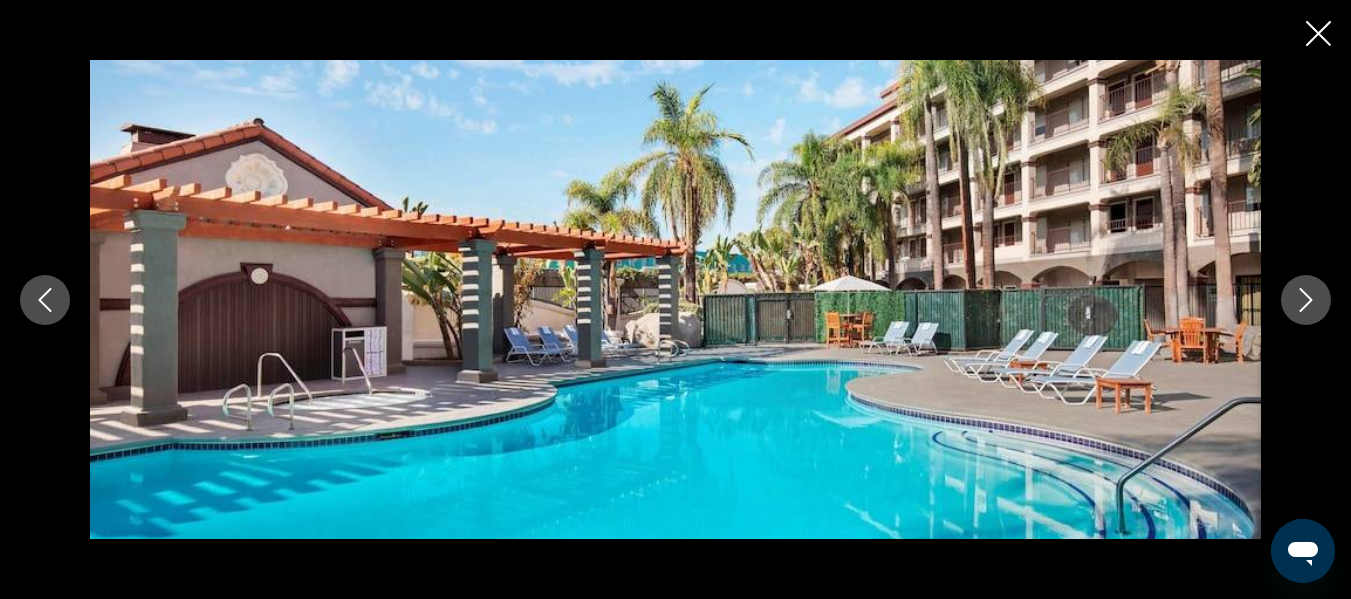 click at bounding box center (1306, 300) 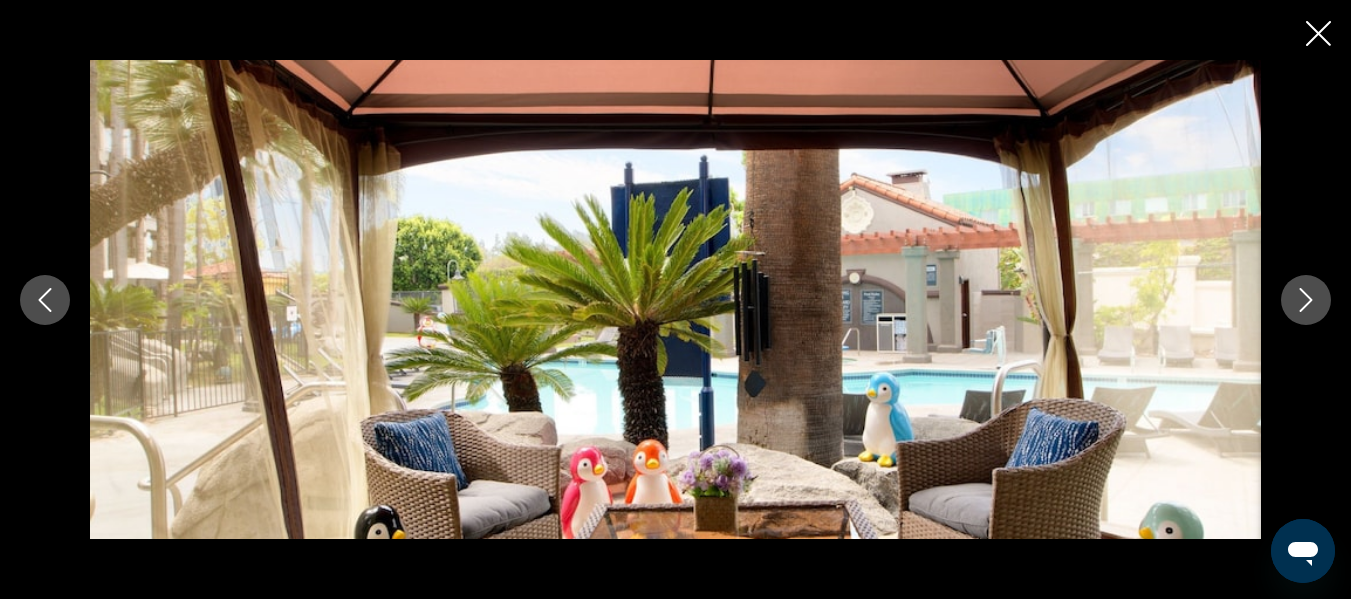 click at bounding box center [1306, 300] 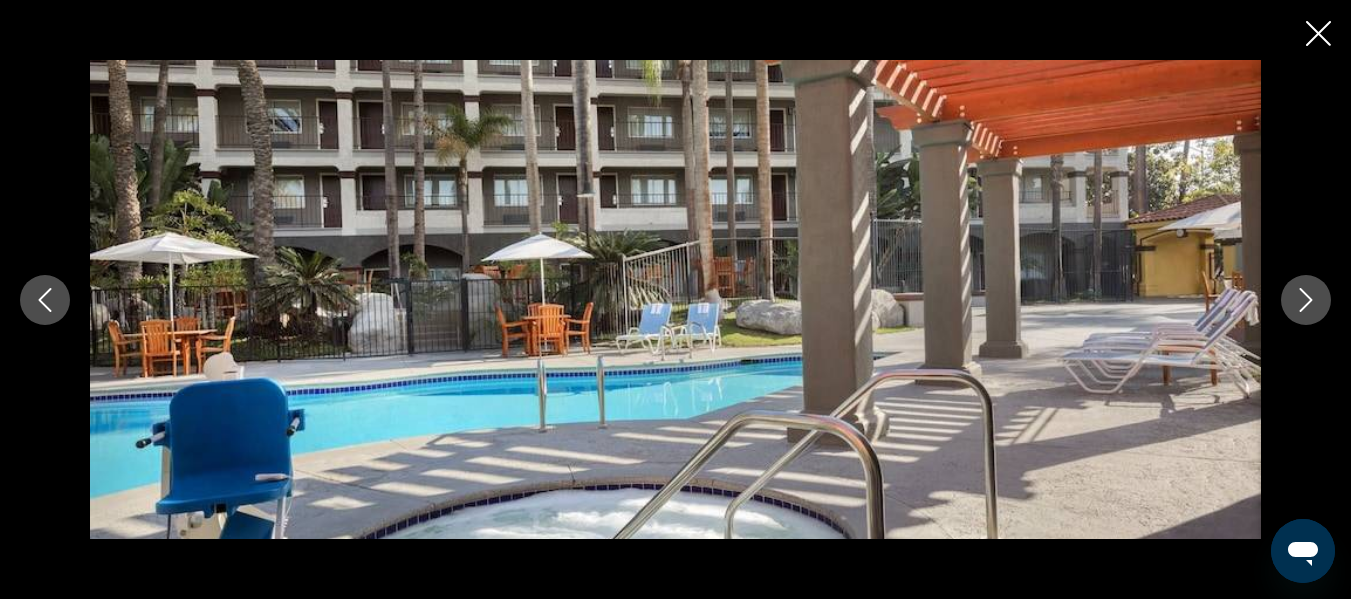click at bounding box center (1306, 300) 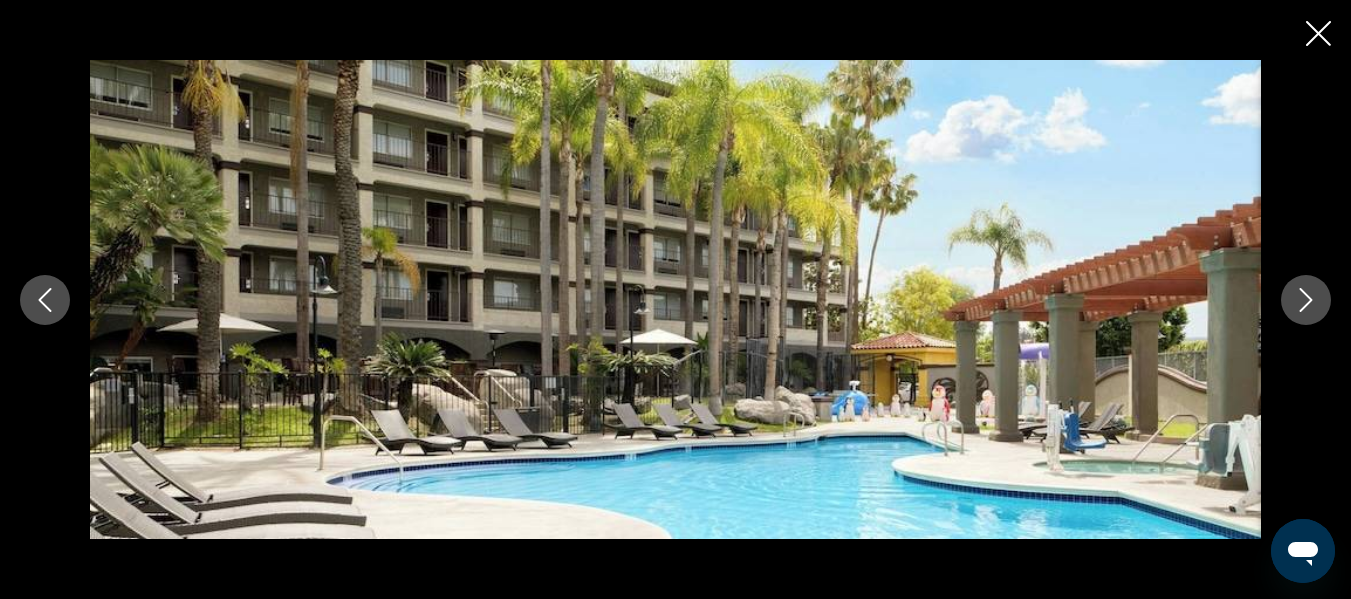 click at bounding box center [1306, 300] 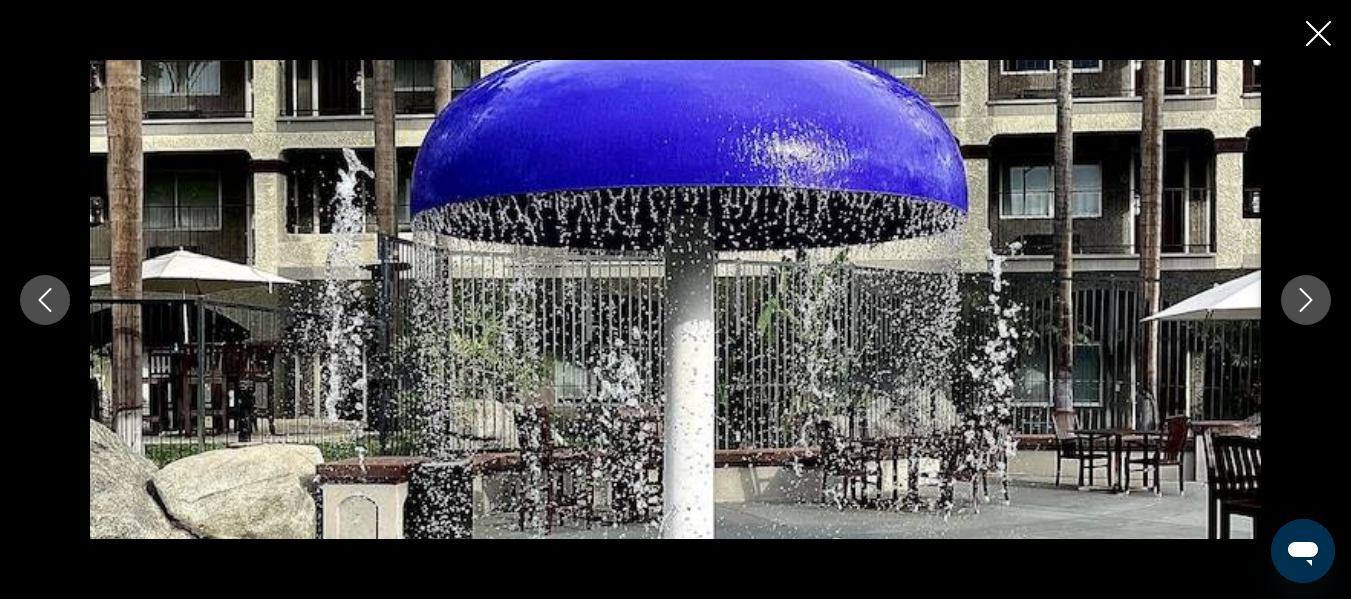 click at bounding box center [1306, 300] 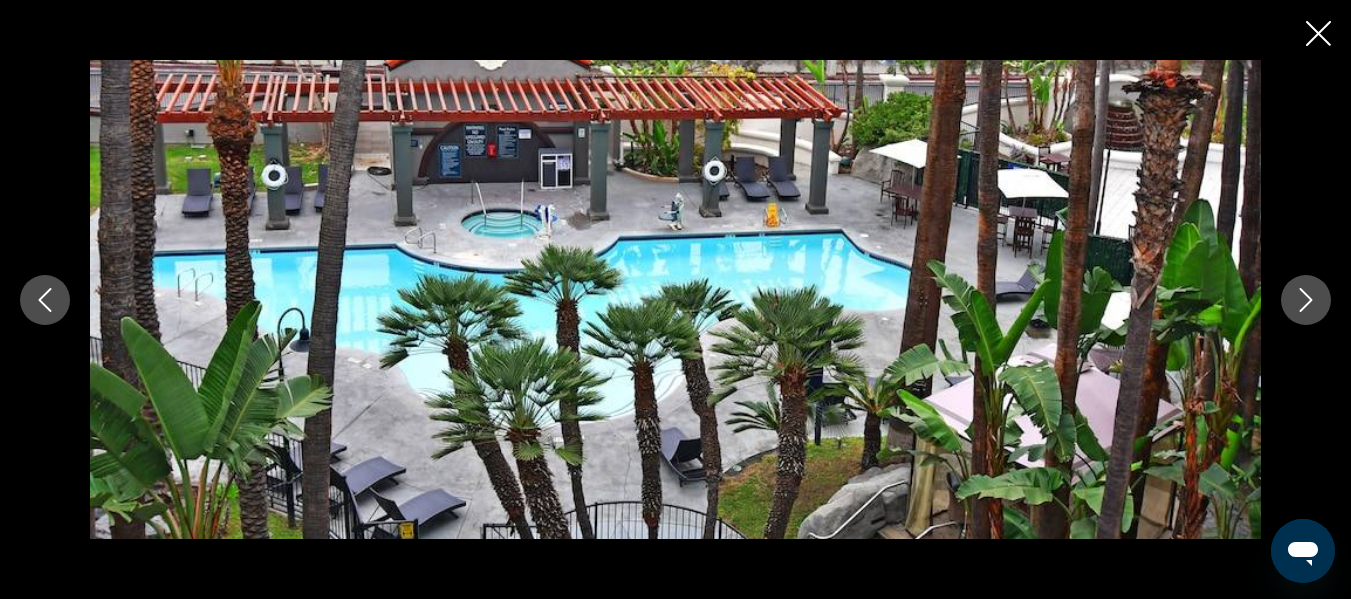 click at bounding box center [1306, 300] 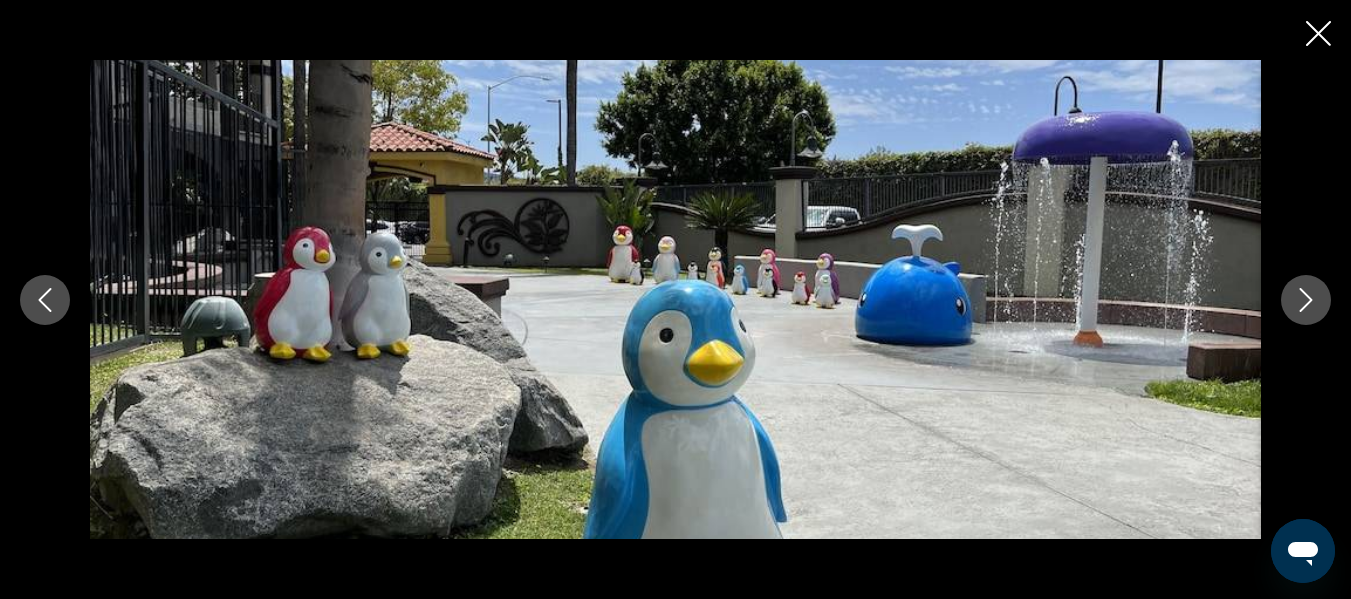 click at bounding box center (1306, 300) 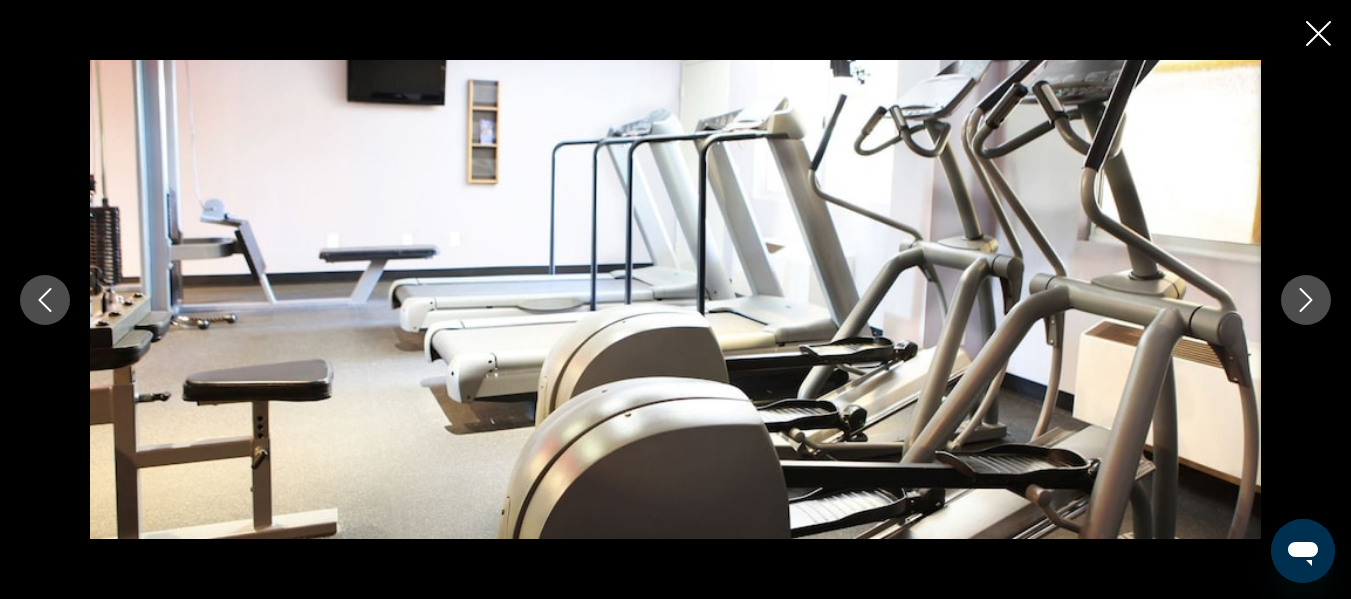 click at bounding box center (1306, 300) 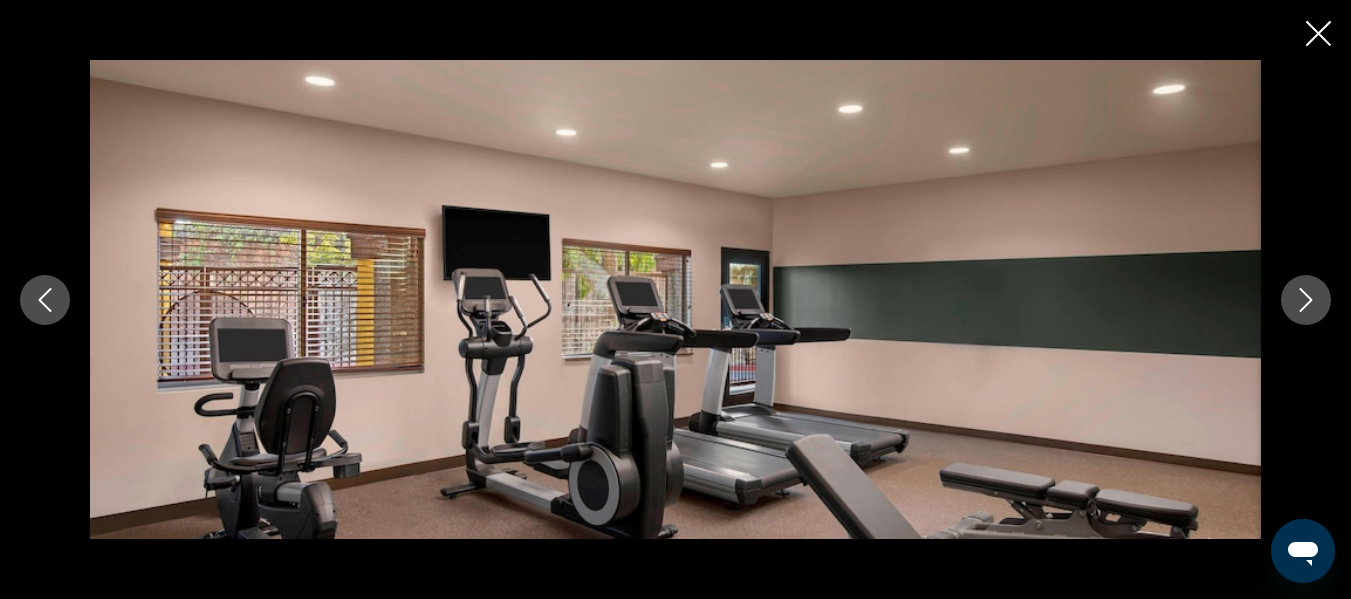 click at bounding box center (1306, 300) 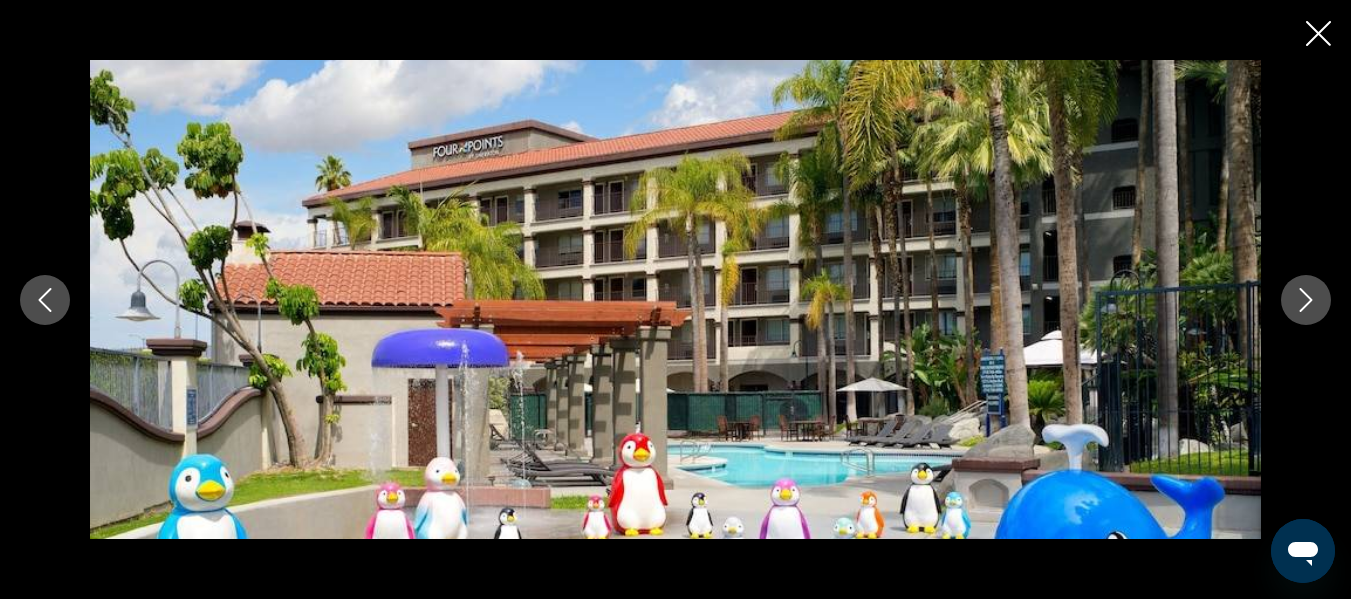 click at bounding box center (1306, 300) 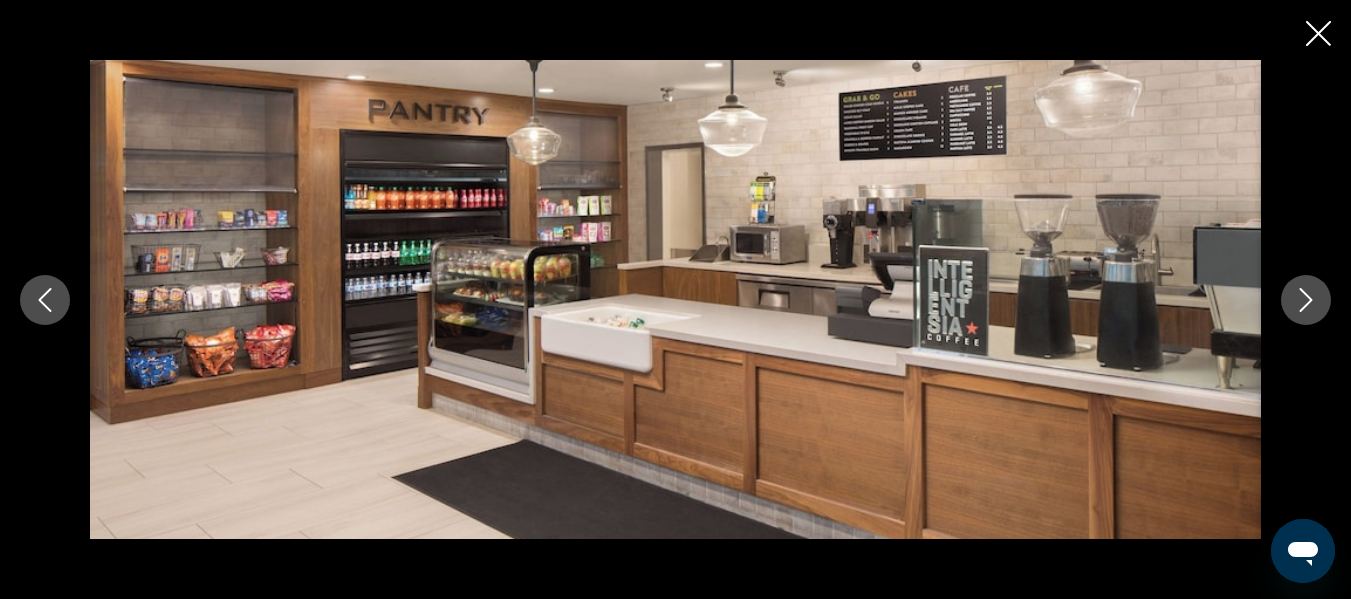 click at bounding box center [1306, 300] 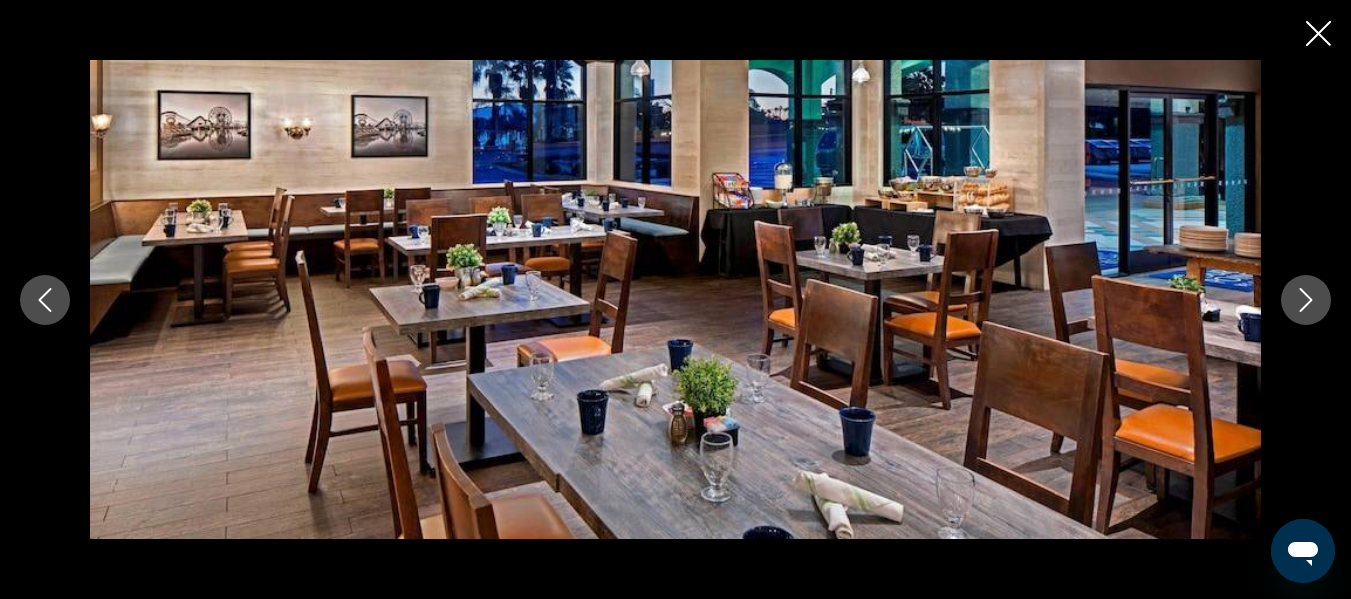 click at bounding box center [1306, 300] 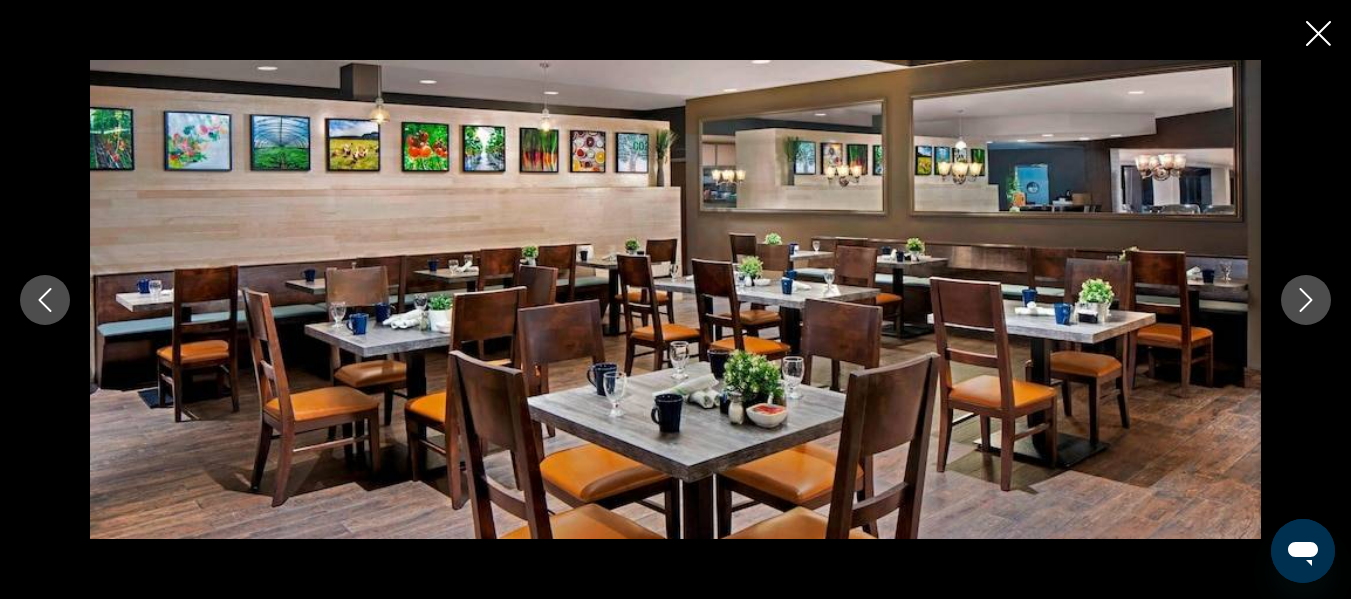 scroll, scrollTop: 1486, scrollLeft: 0, axis: vertical 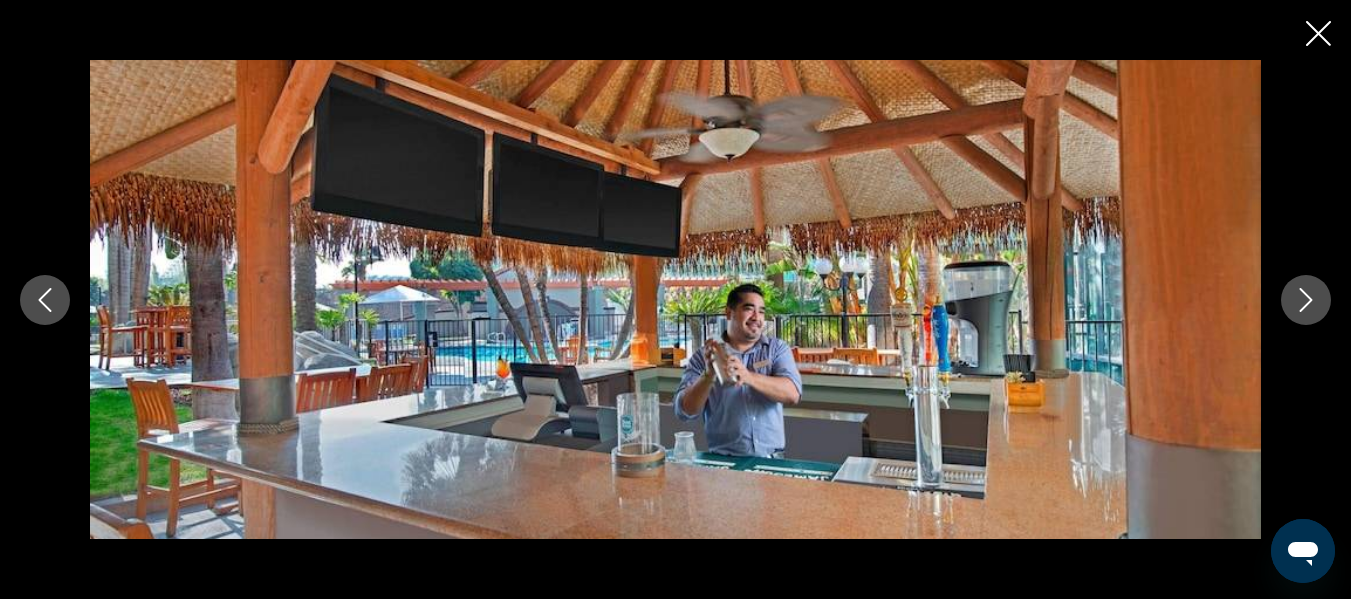 click 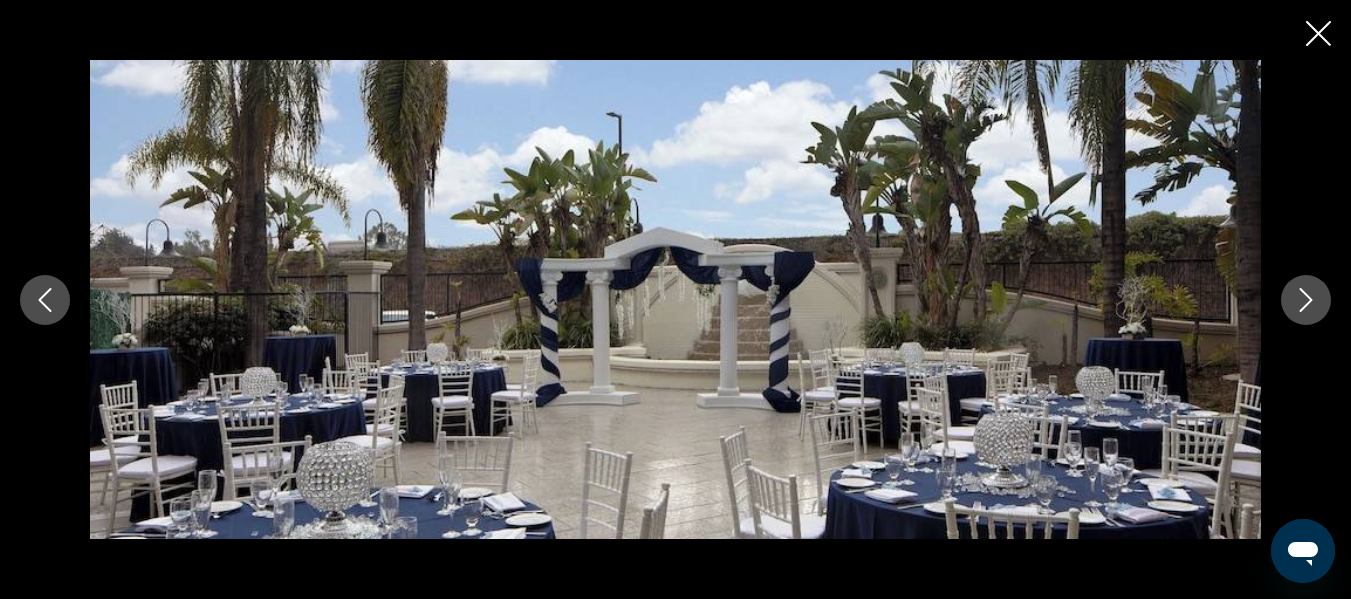 scroll, scrollTop: 1652, scrollLeft: 0, axis: vertical 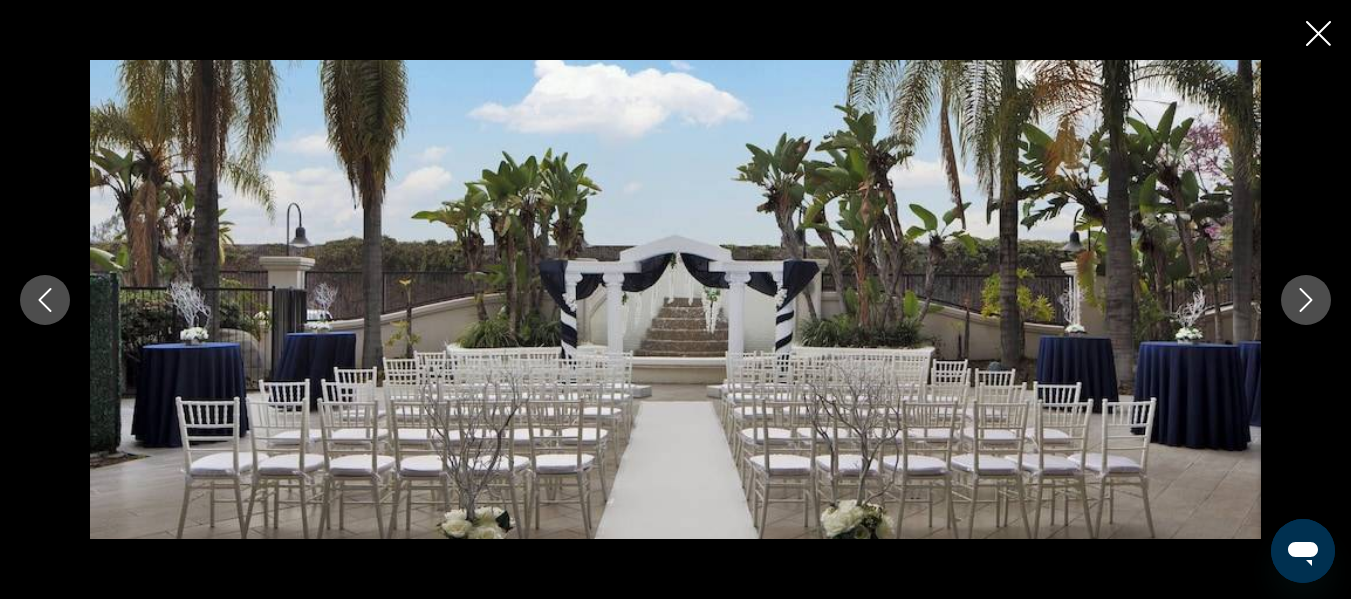 click 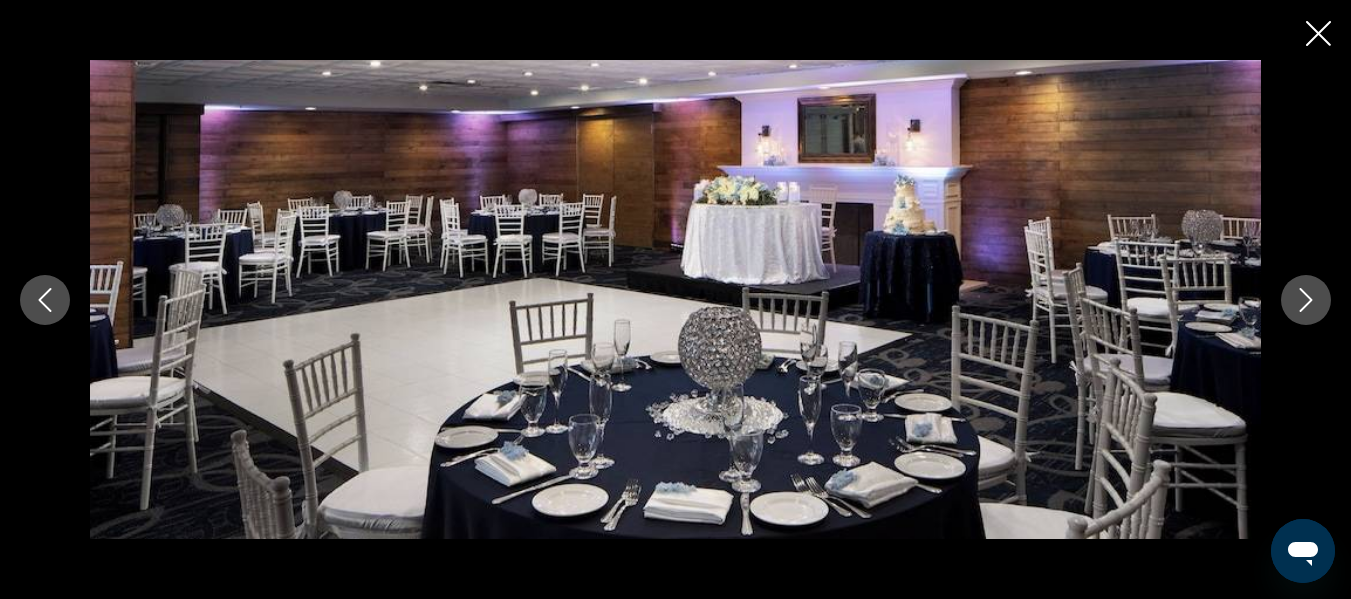 click 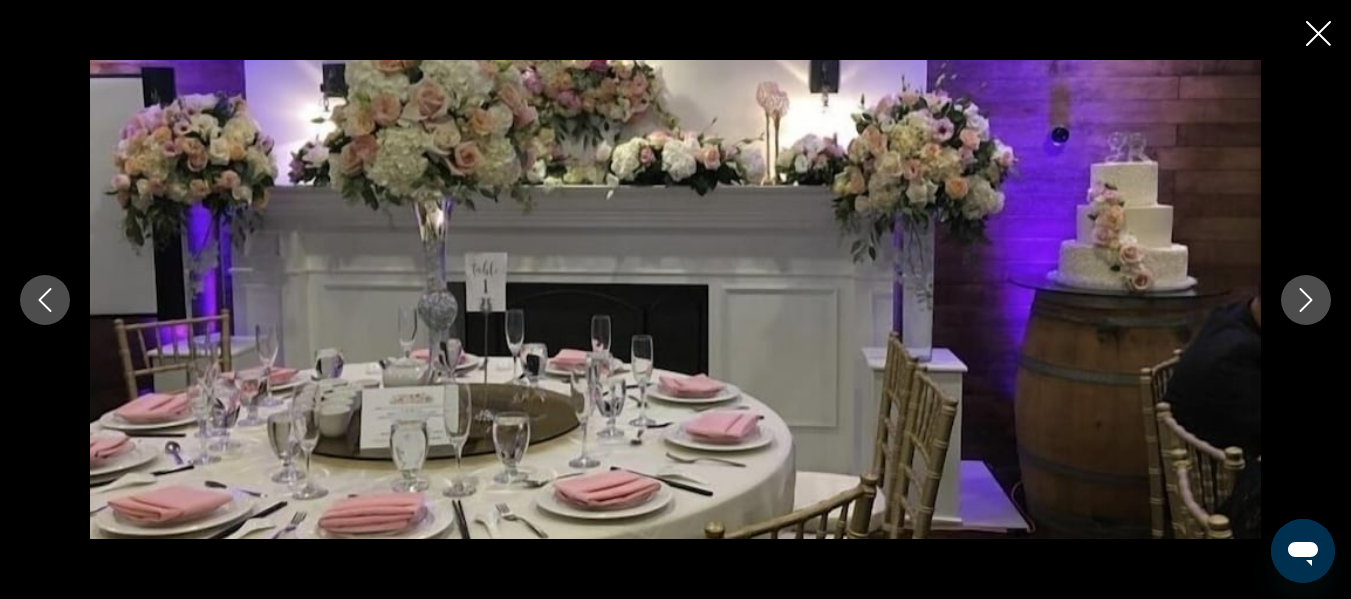 click 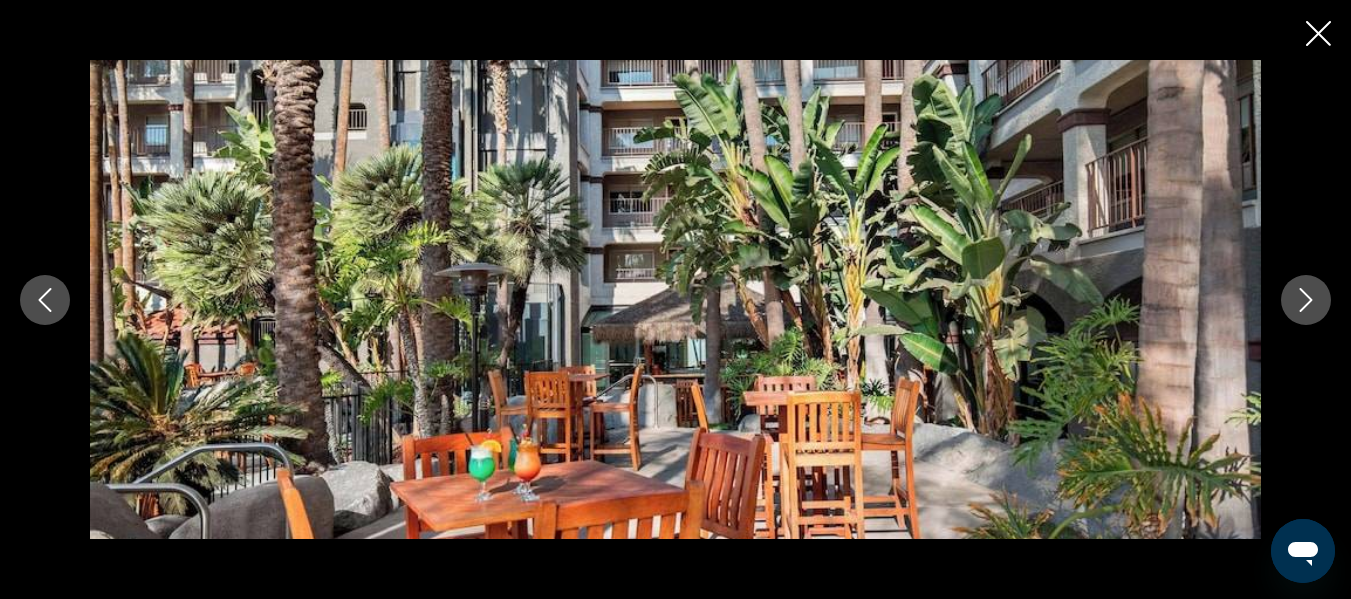 click 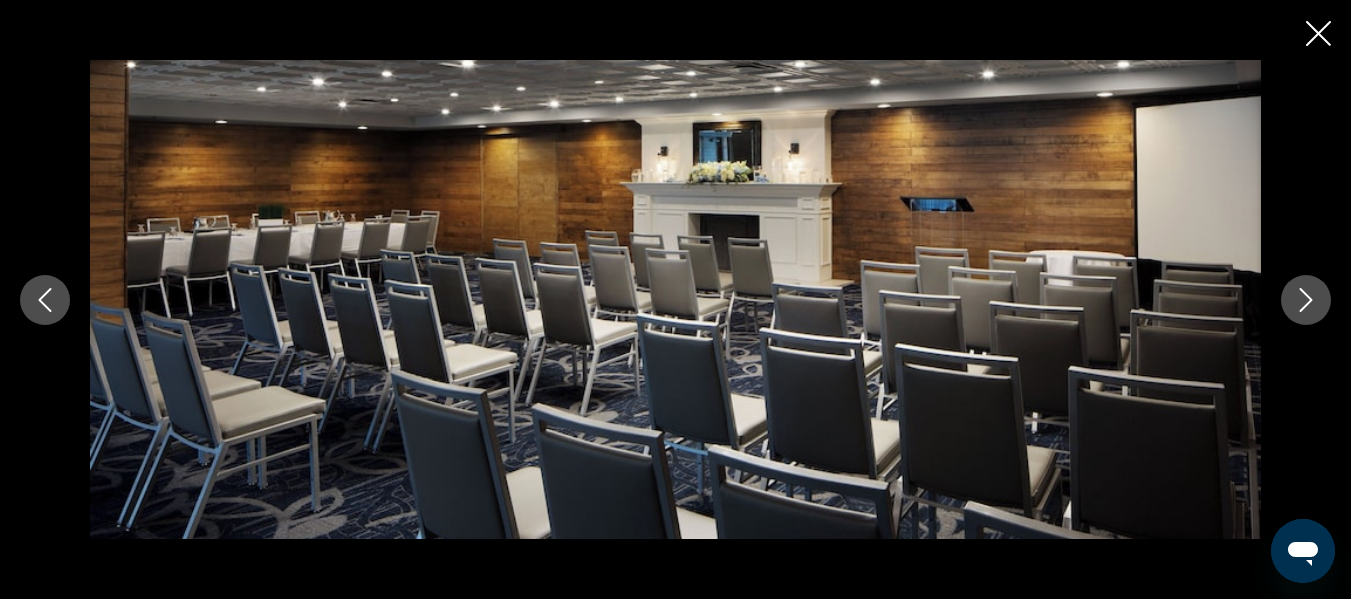 click 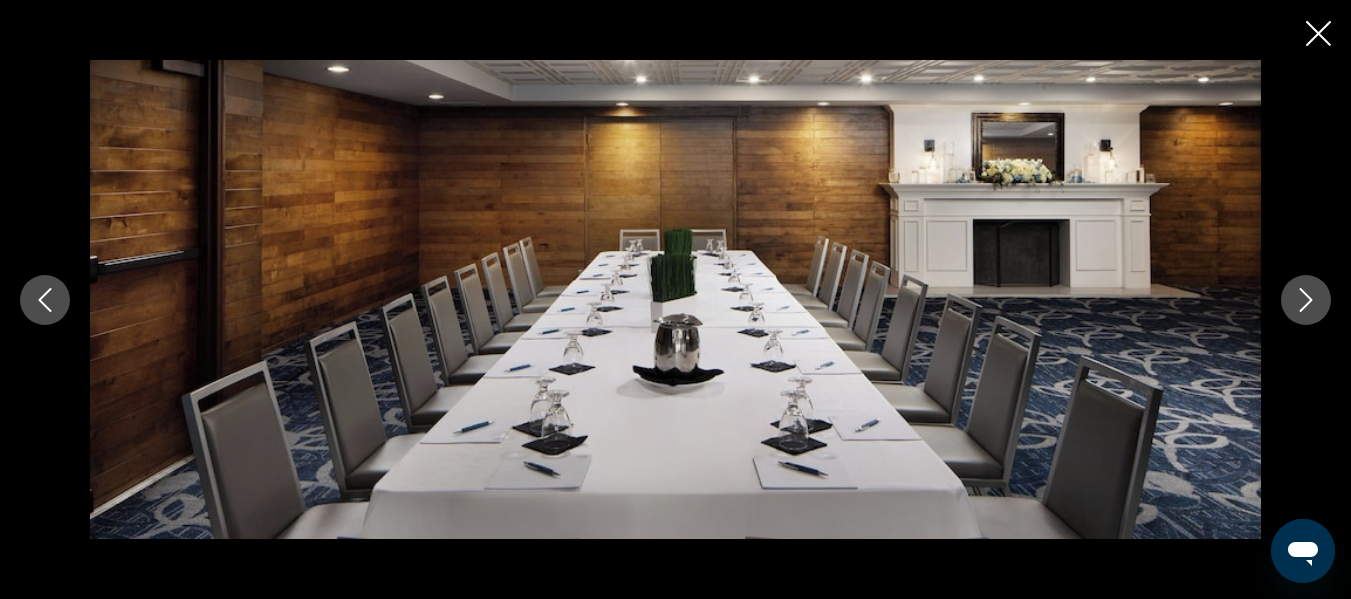 click 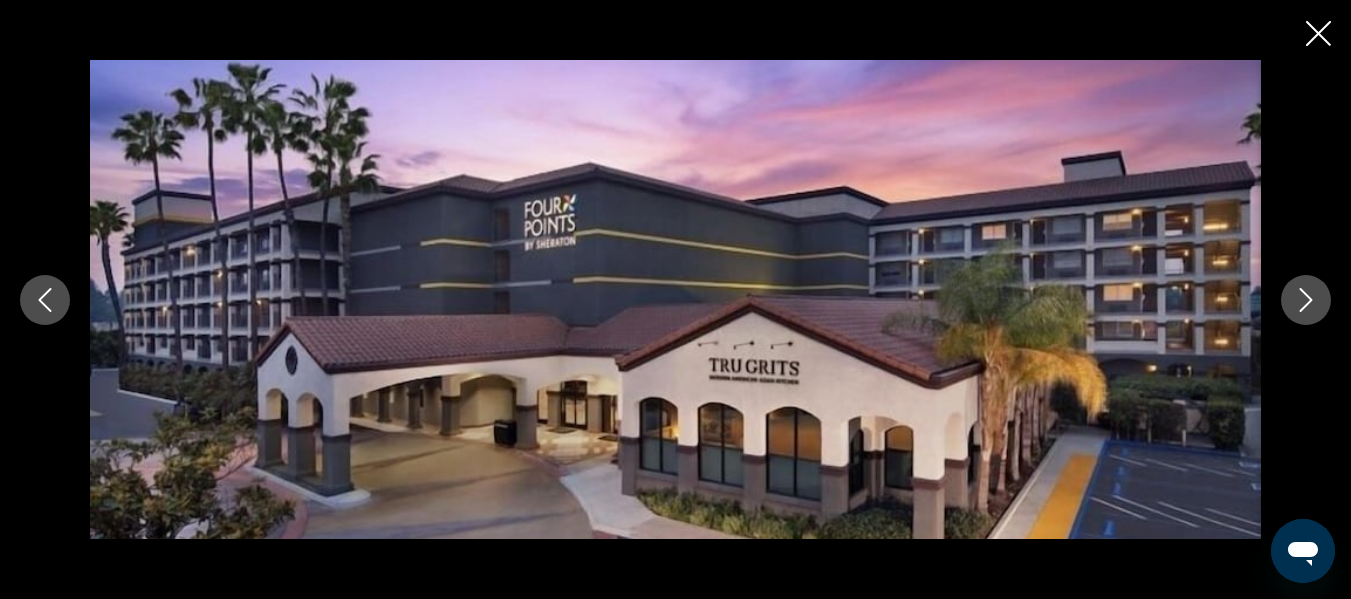 click 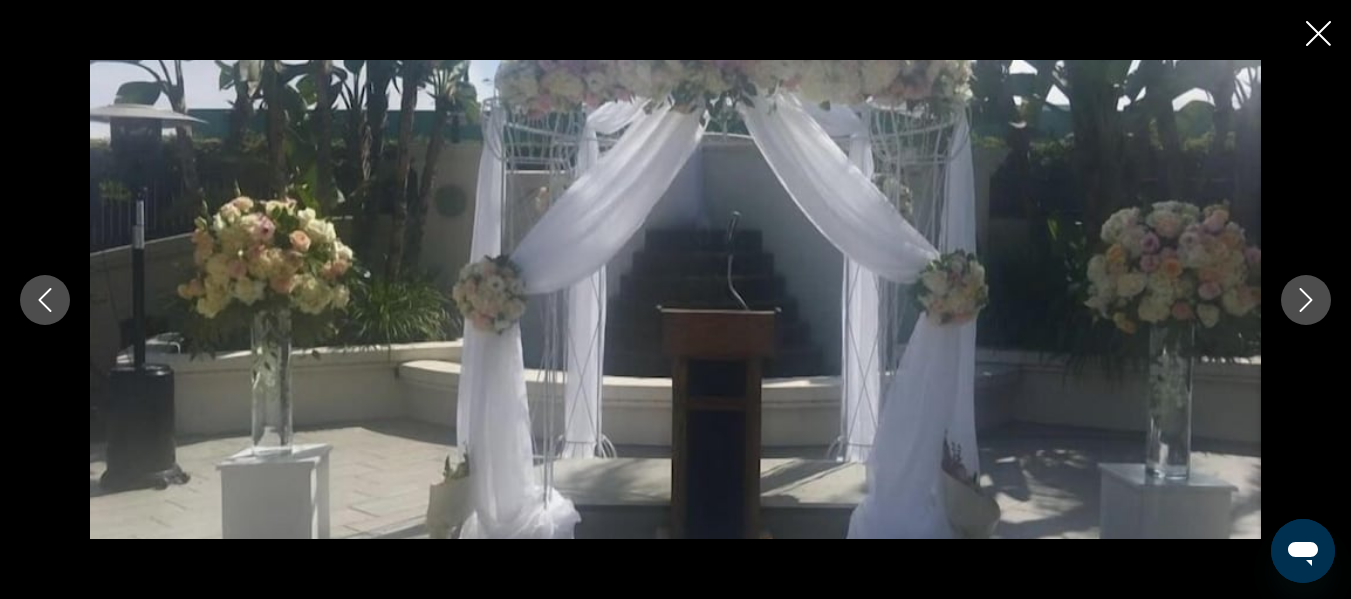 click 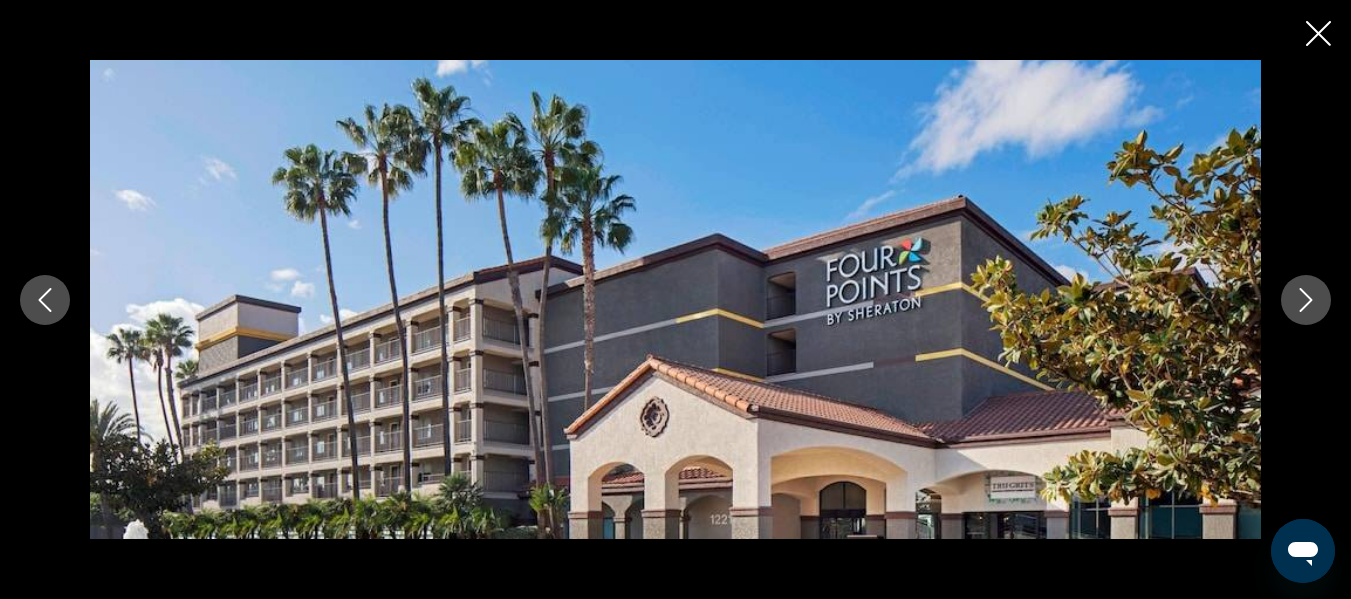 scroll, scrollTop: 1693, scrollLeft: 0, axis: vertical 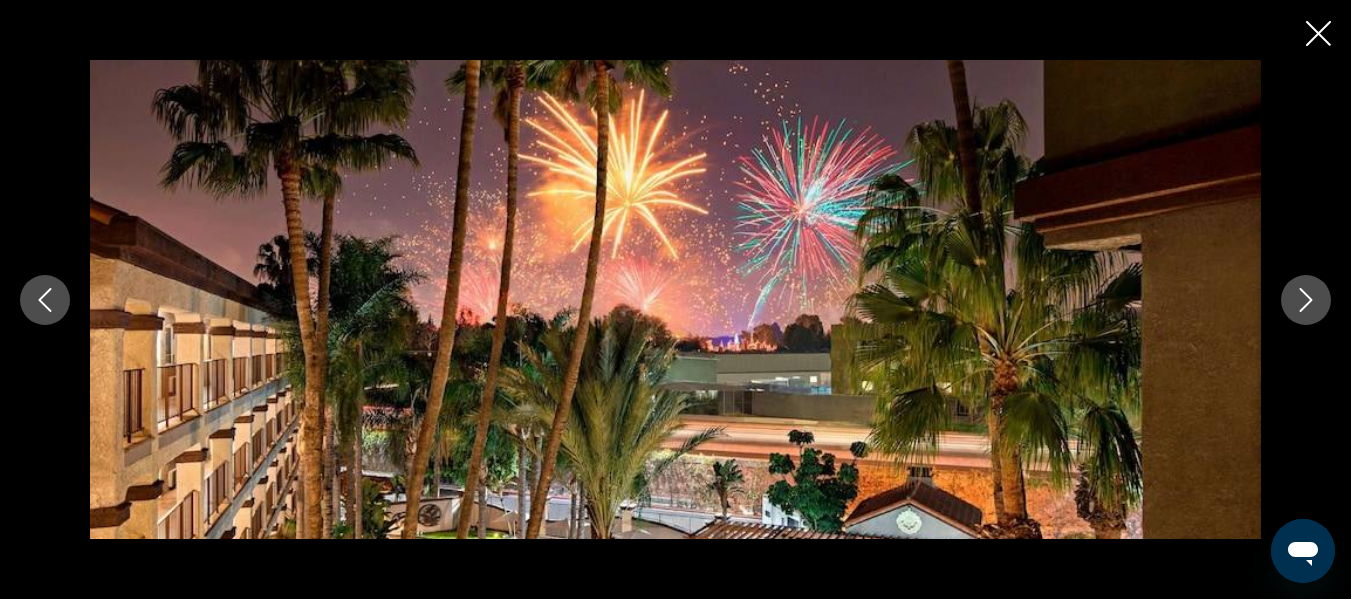 click 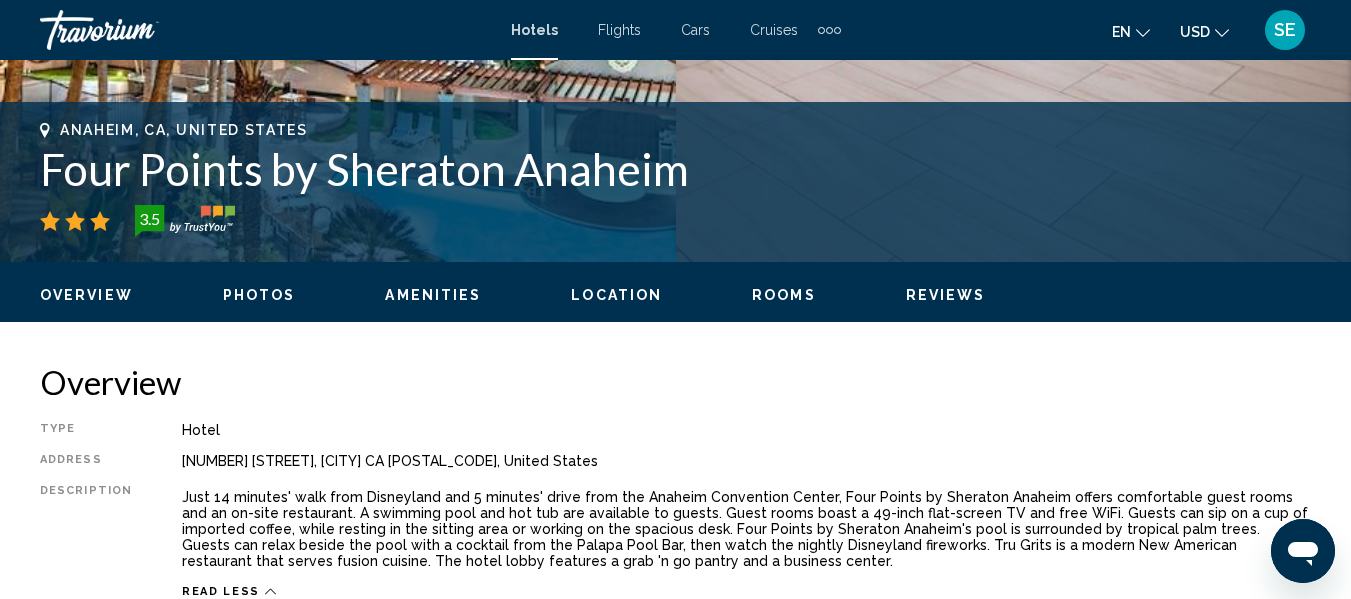 scroll, scrollTop: 747, scrollLeft: 0, axis: vertical 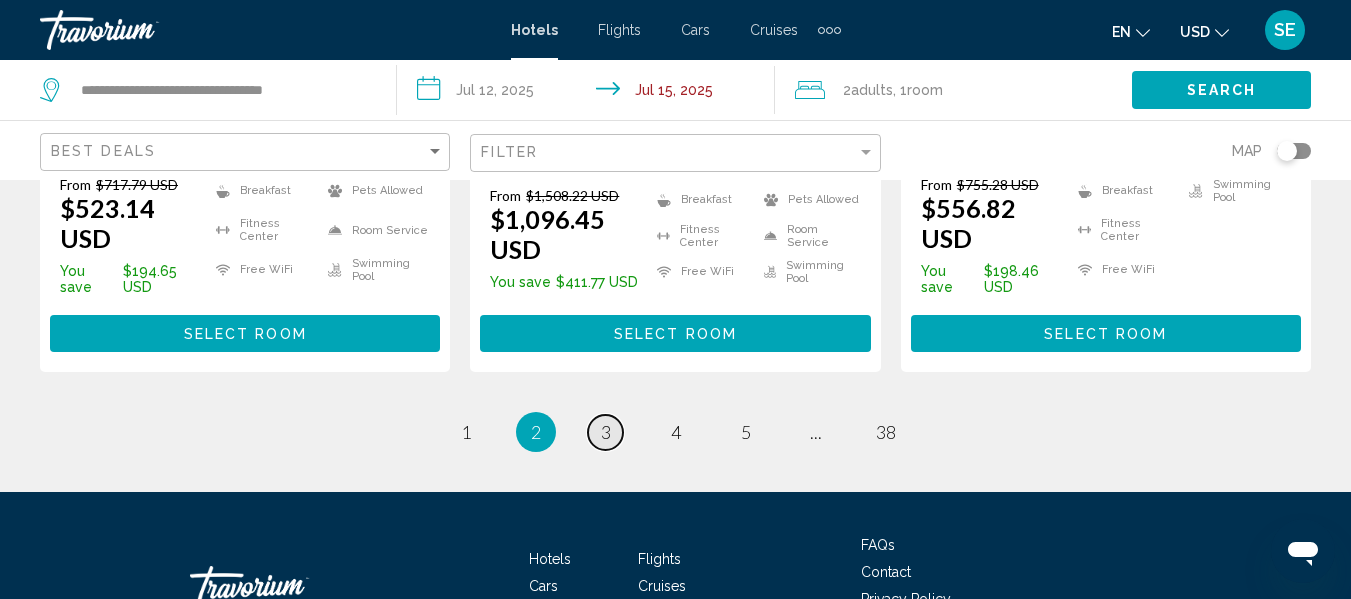 click on "page  3" at bounding box center (605, 432) 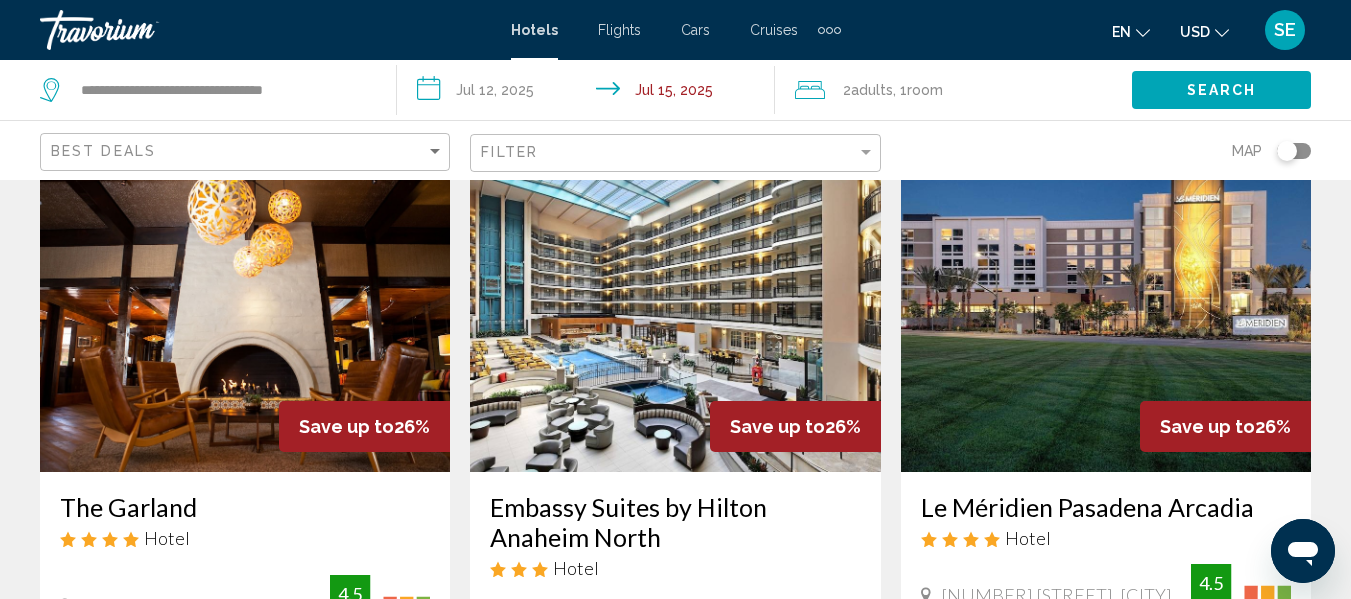 scroll, scrollTop: 93, scrollLeft: 0, axis: vertical 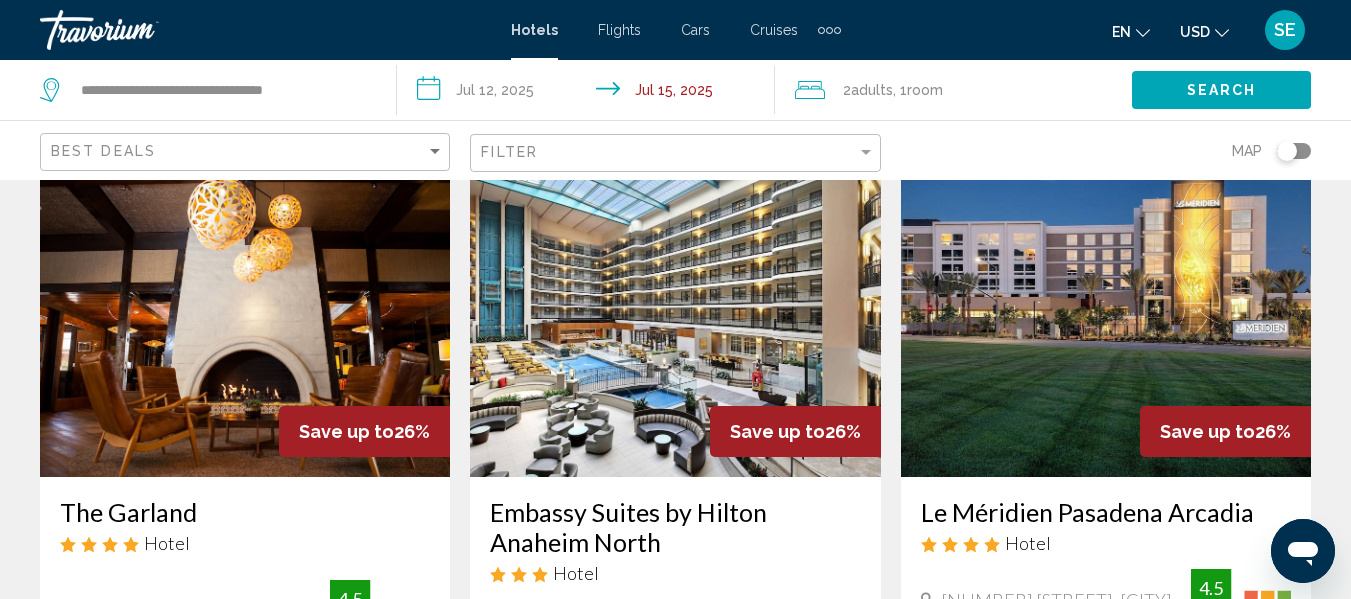 click at bounding box center (675, 317) 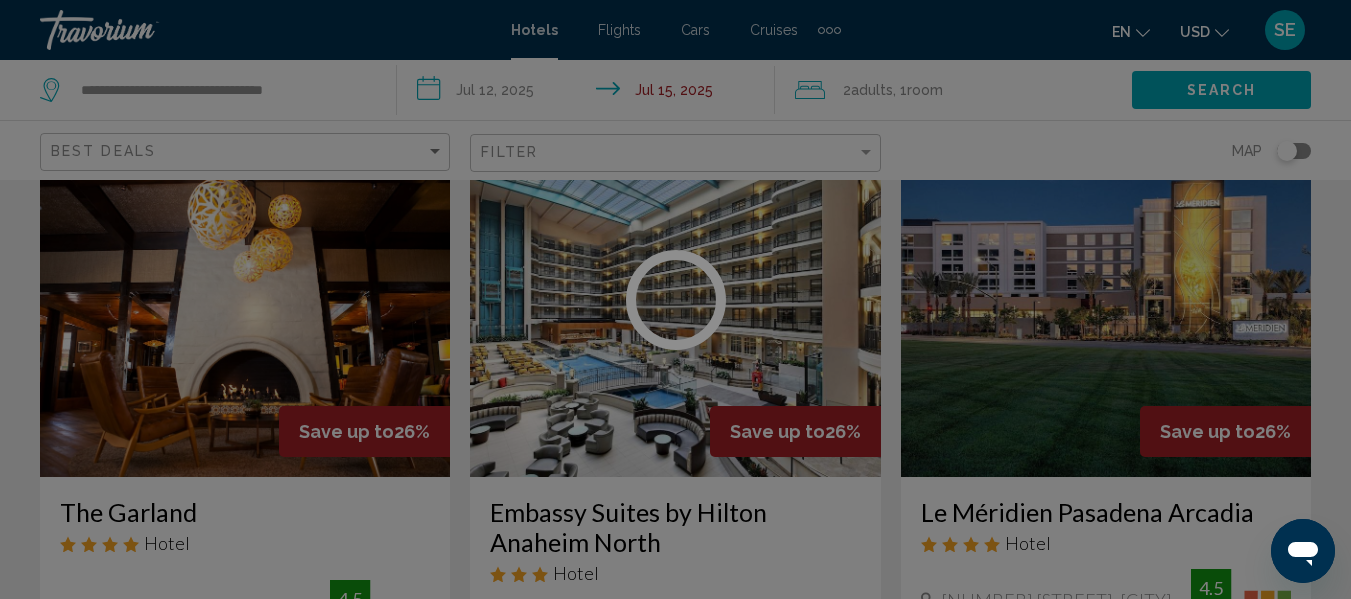 scroll, scrollTop: 235, scrollLeft: 0, axis: vertical 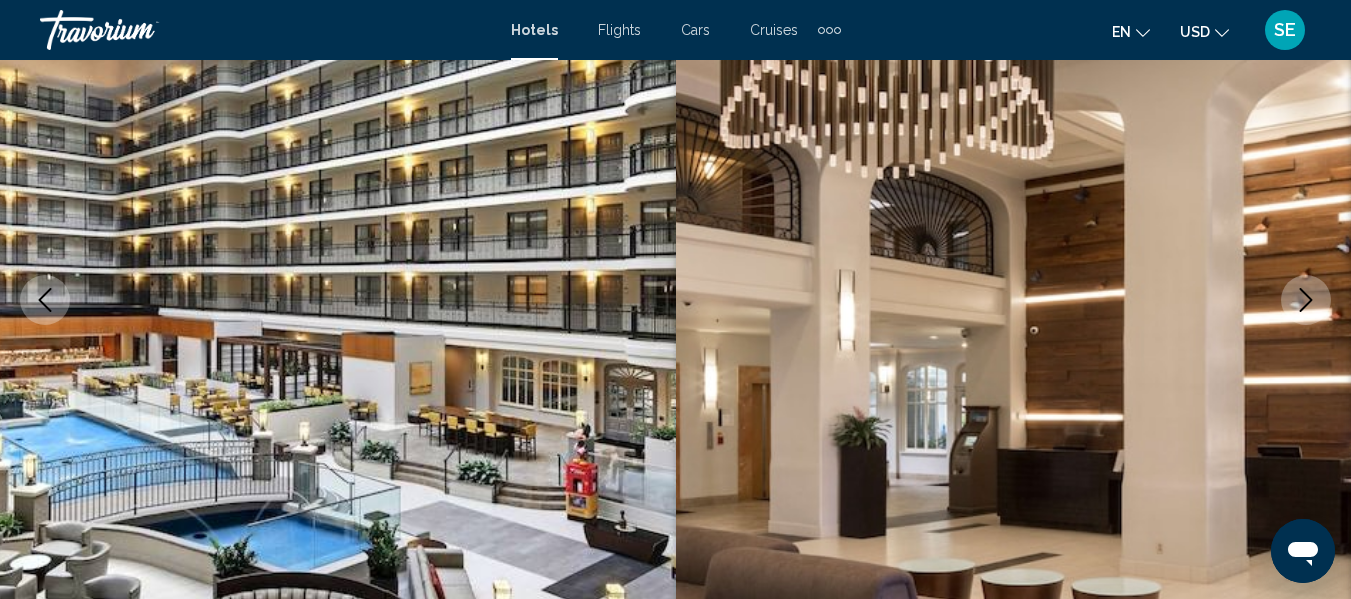 click 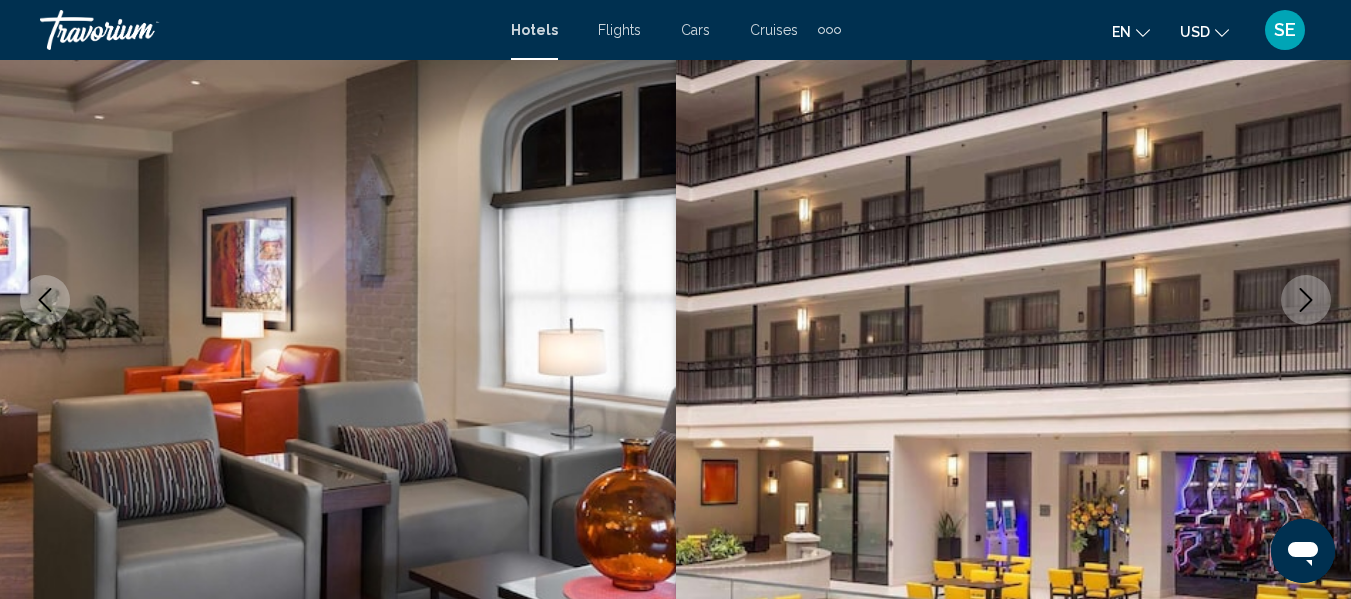 click 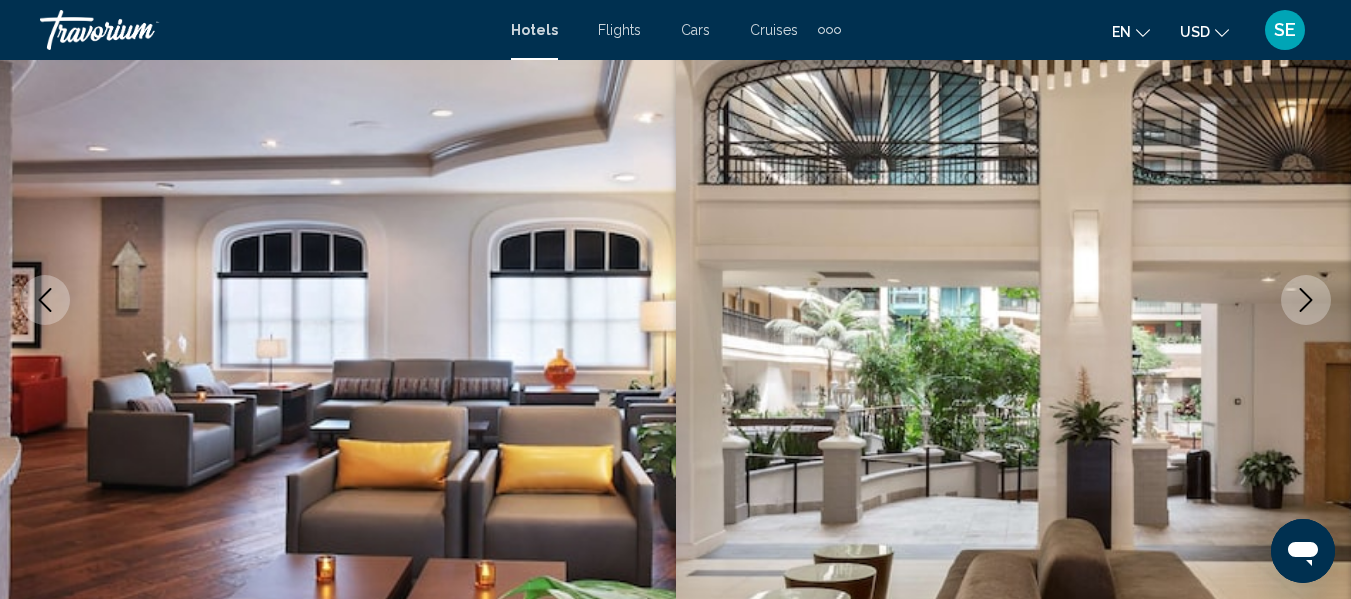 click 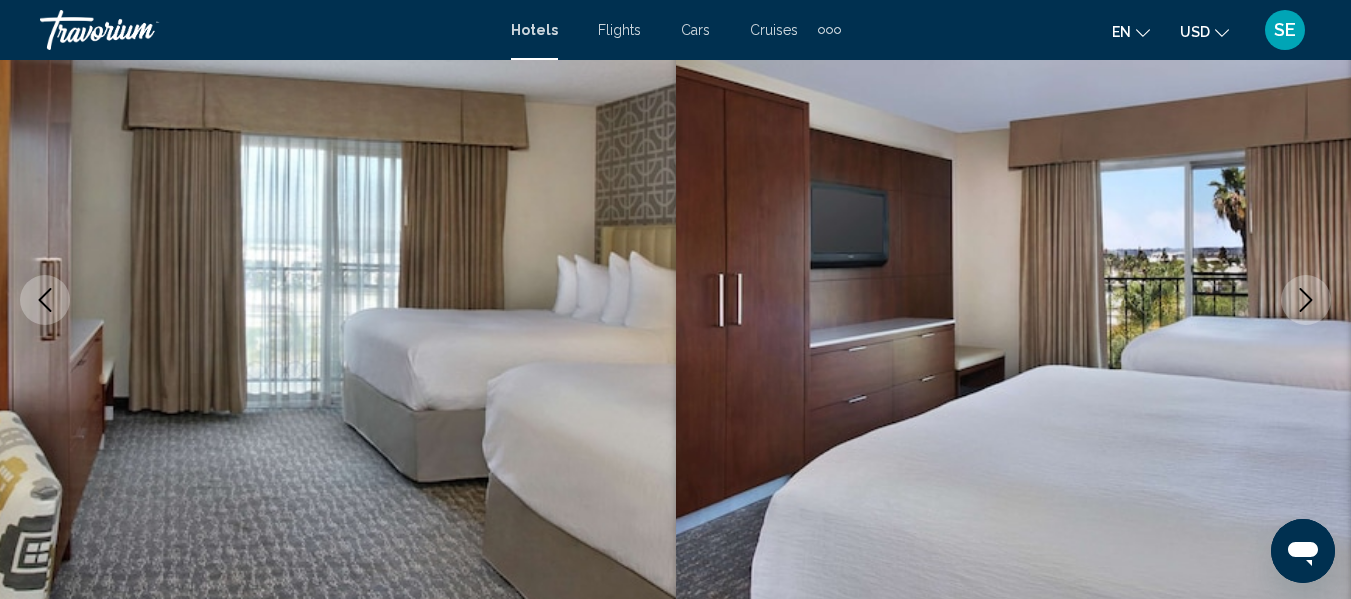 click 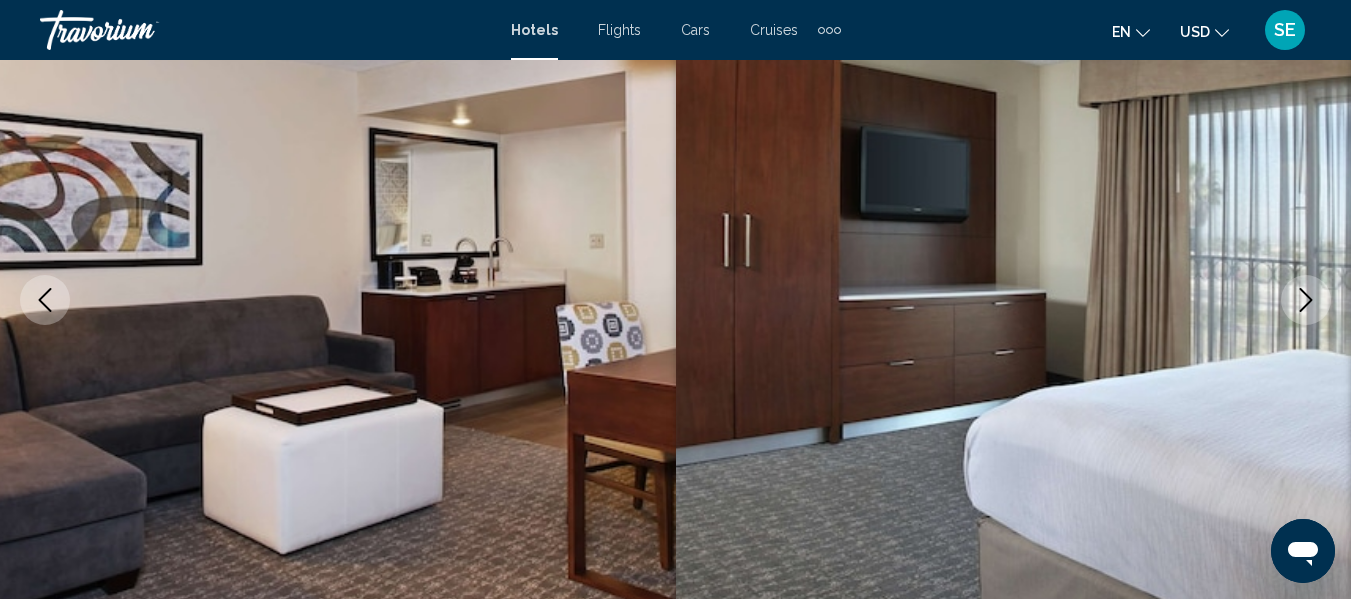 click 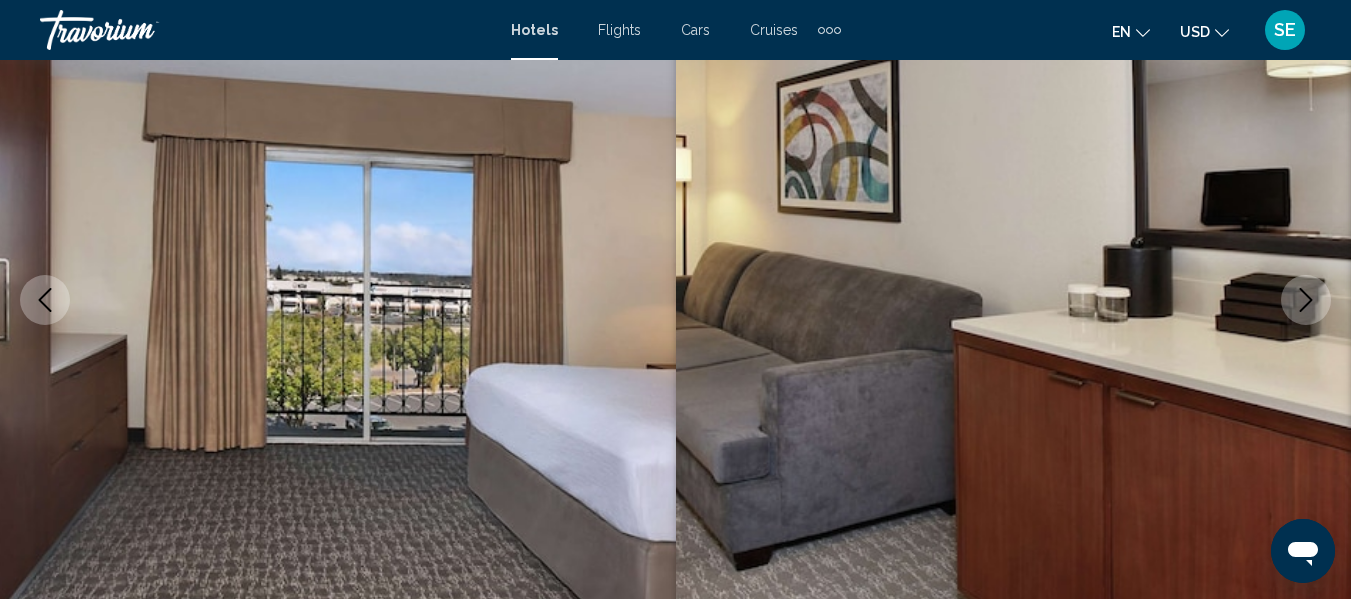 click 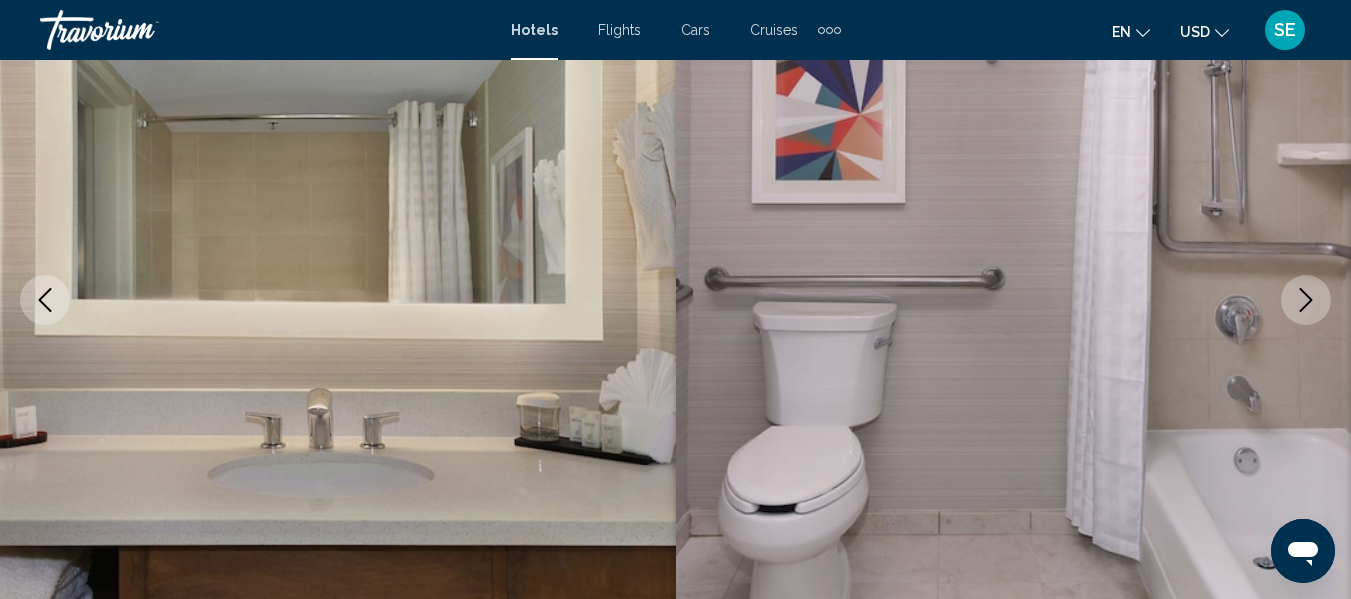 click 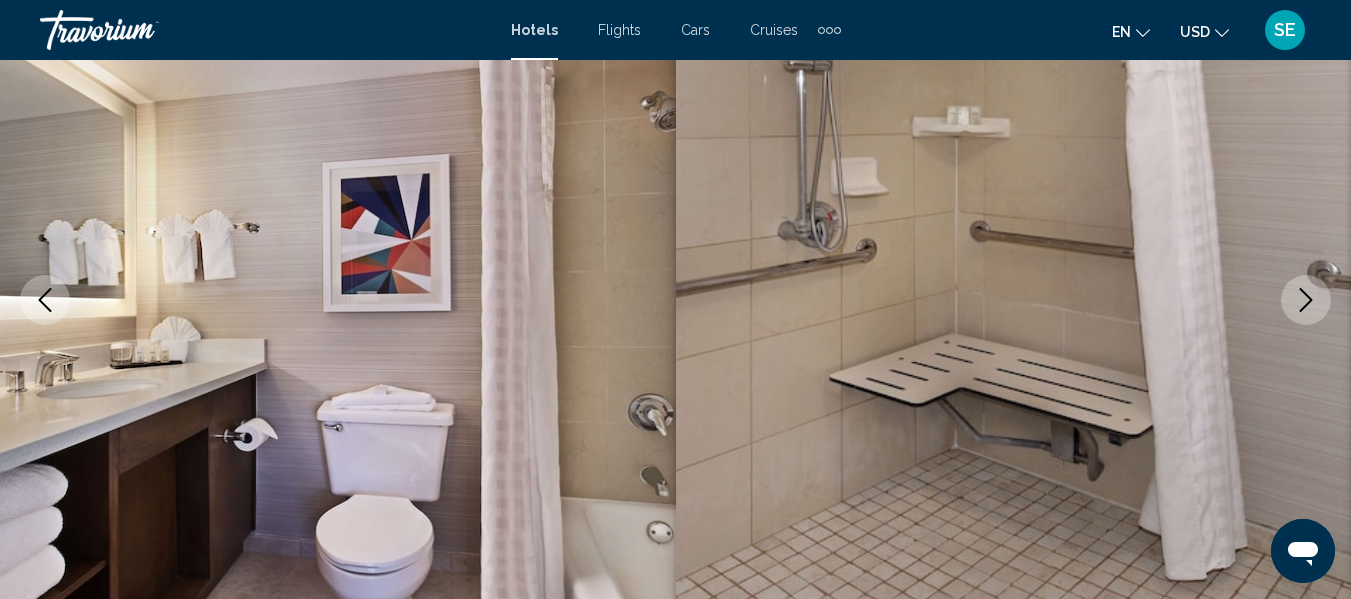 click 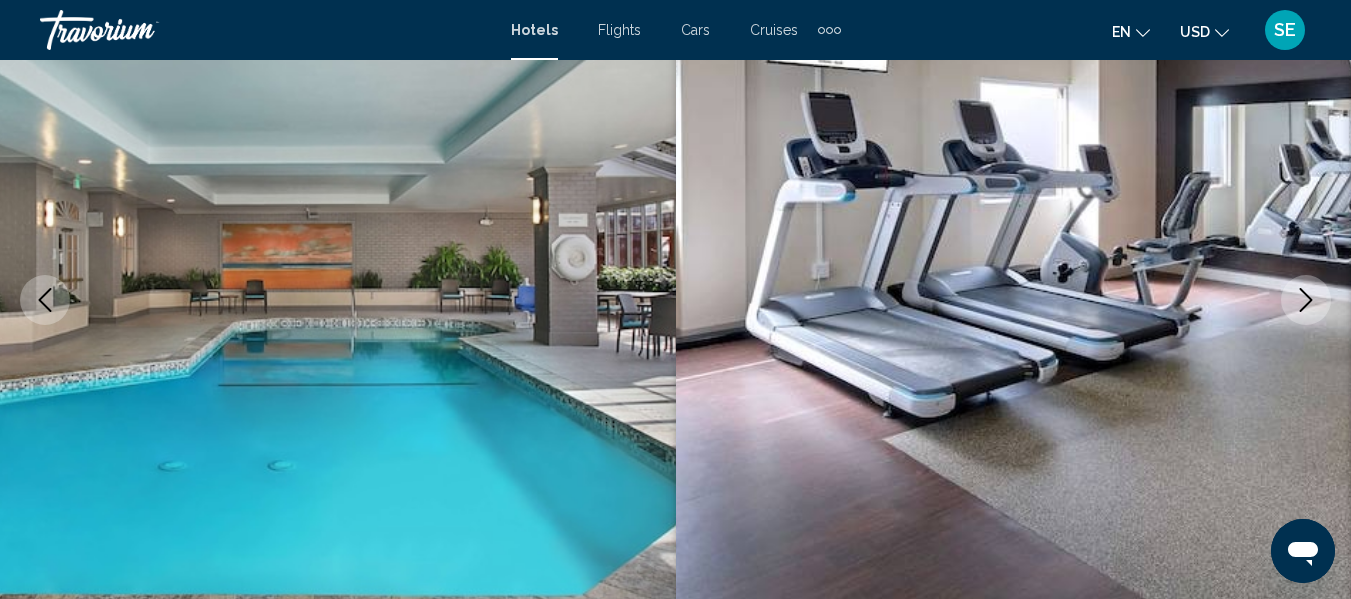 click 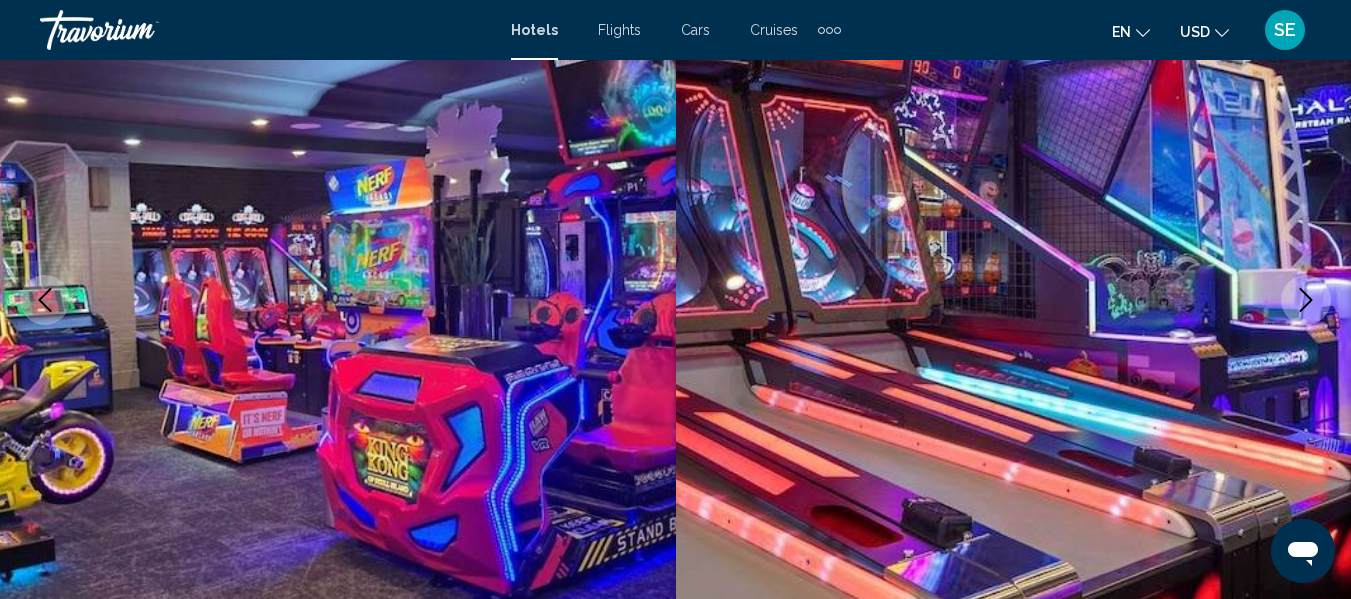 click 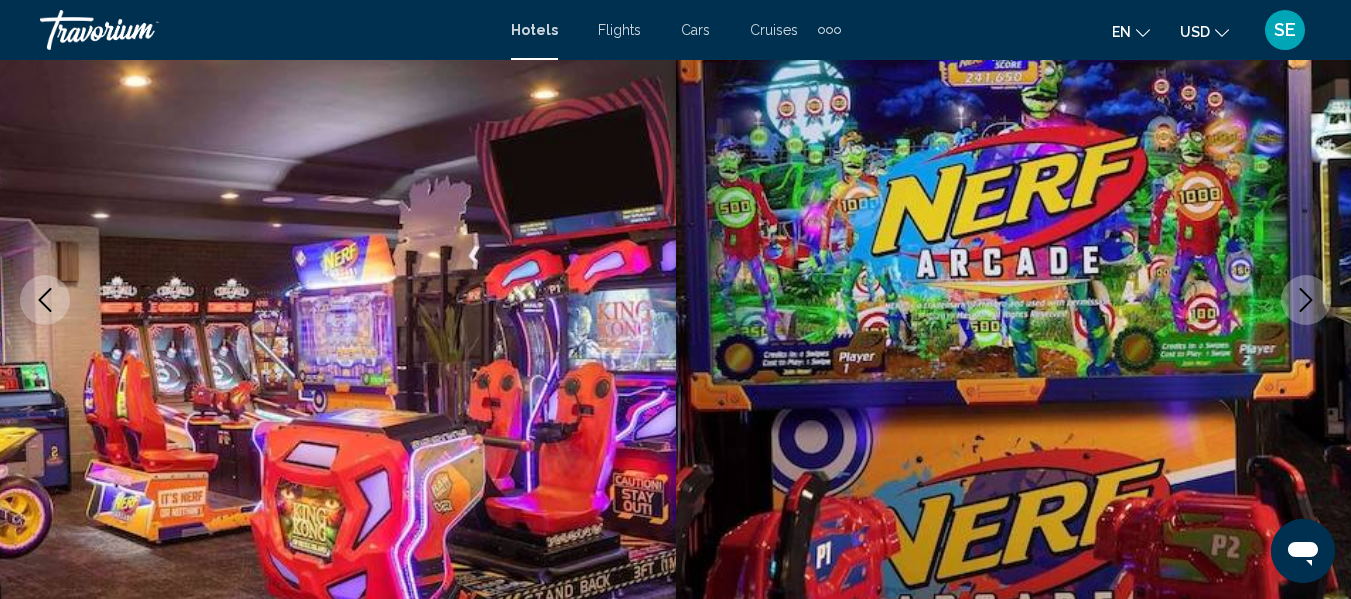 click 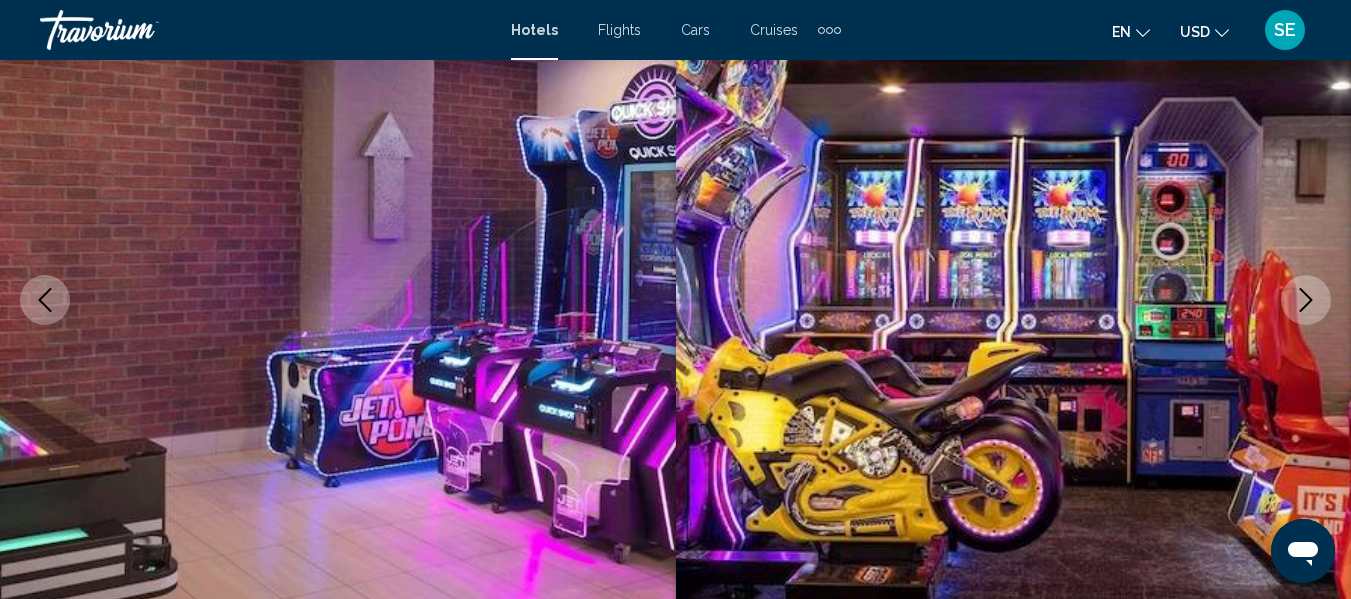 click 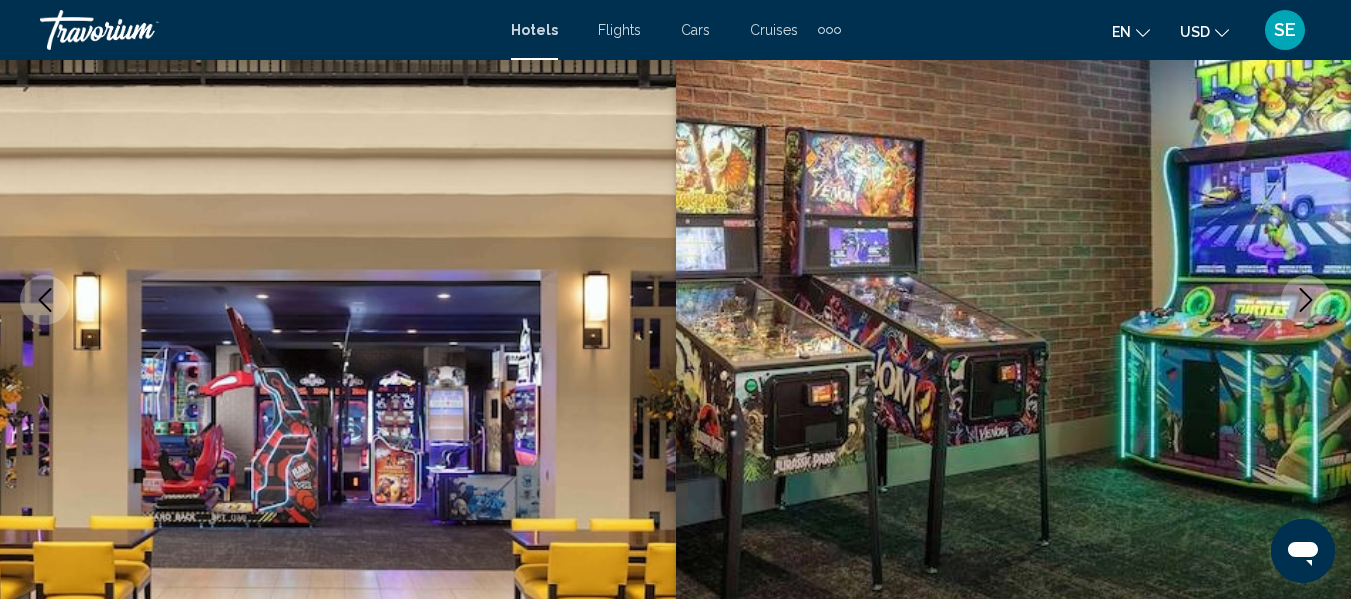 click 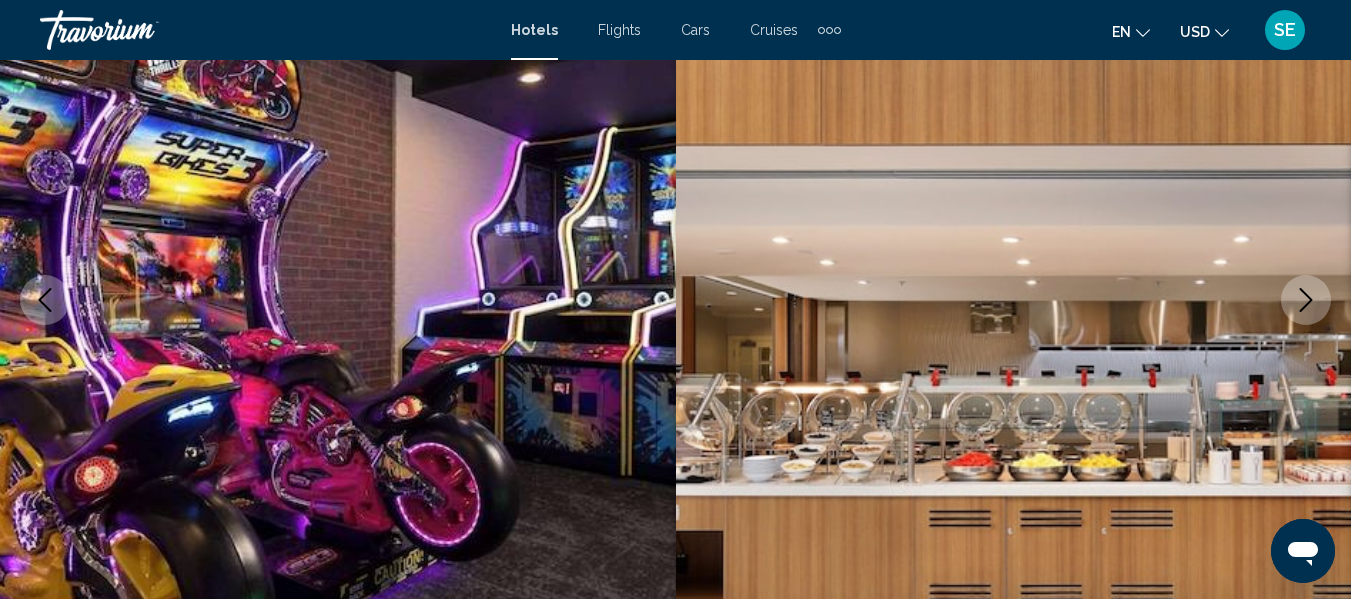 click 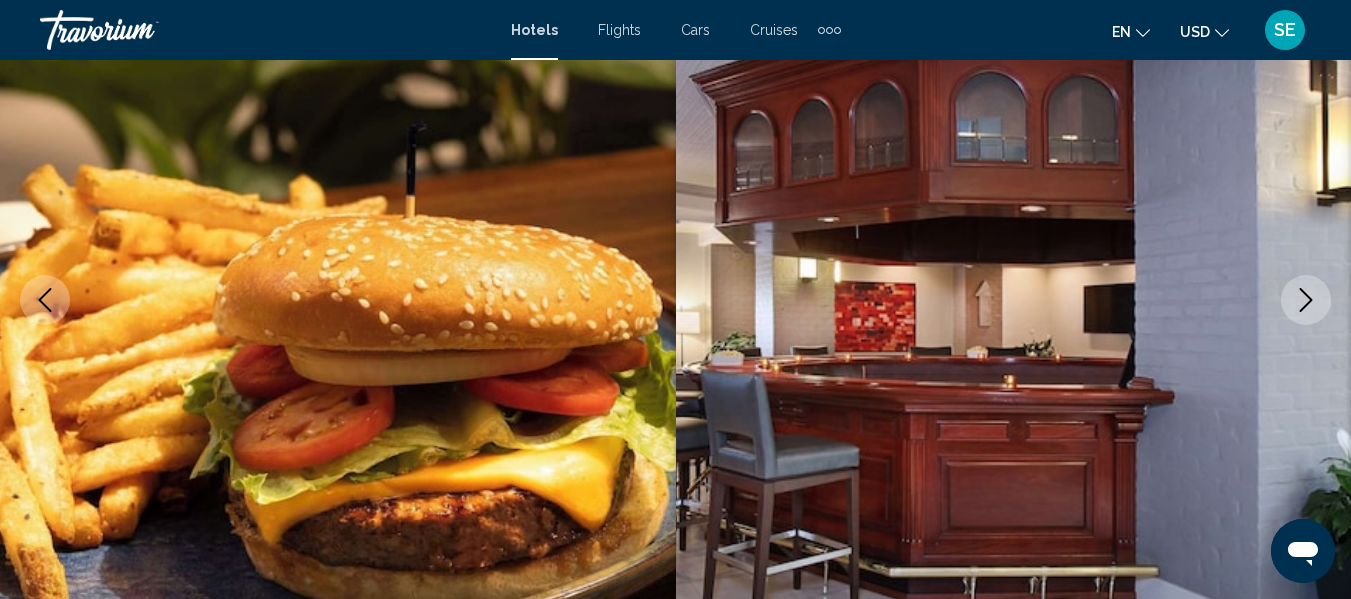 click 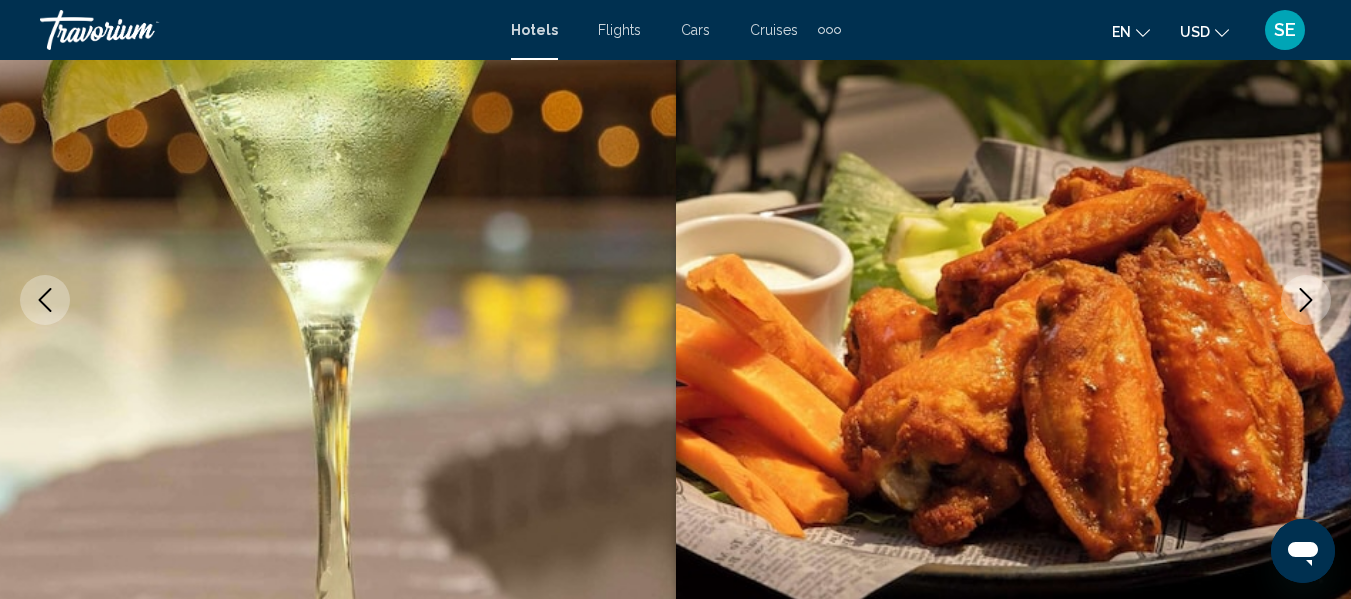 click 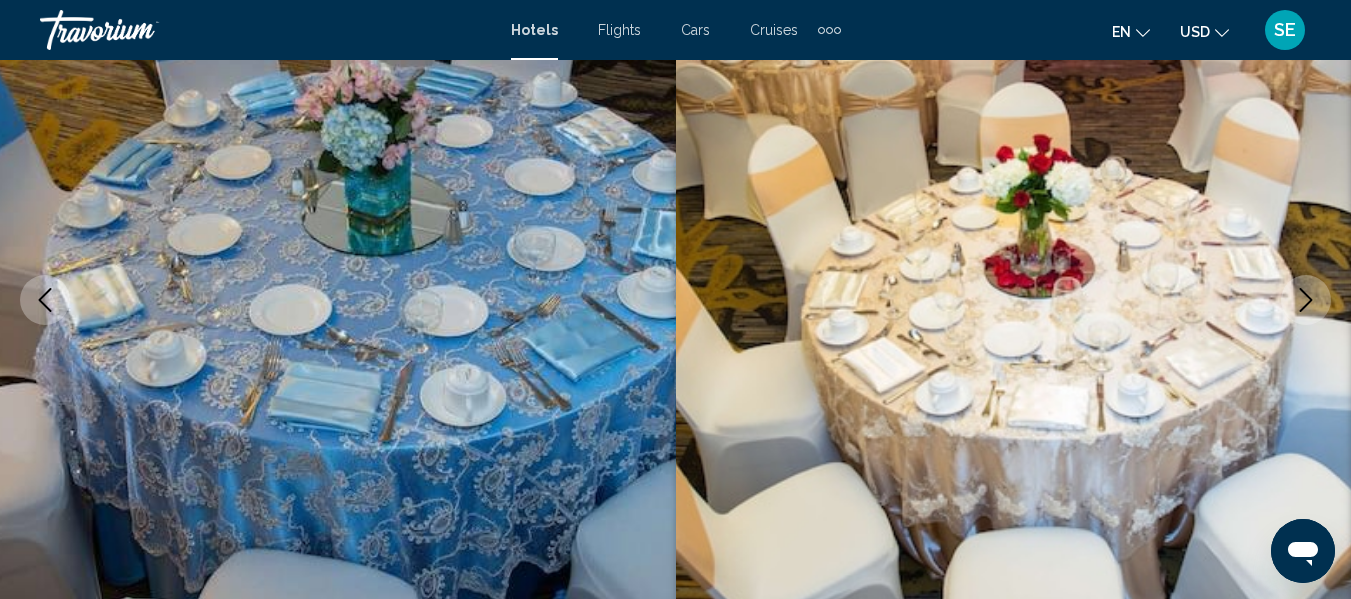 click 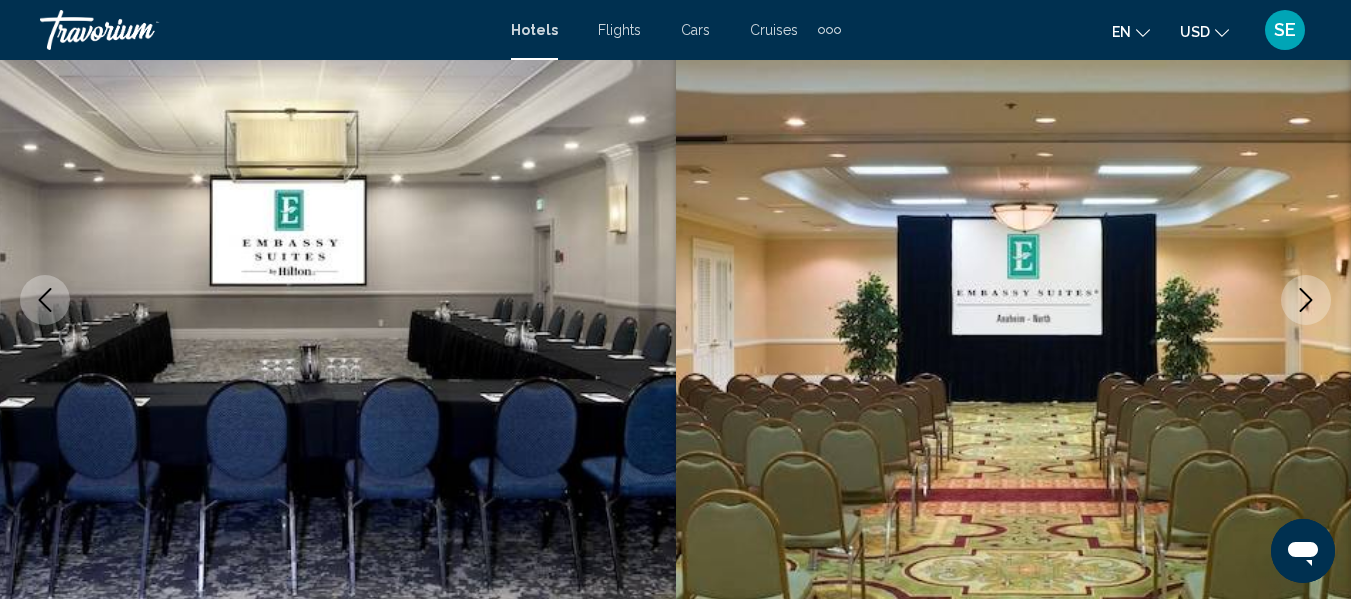 click 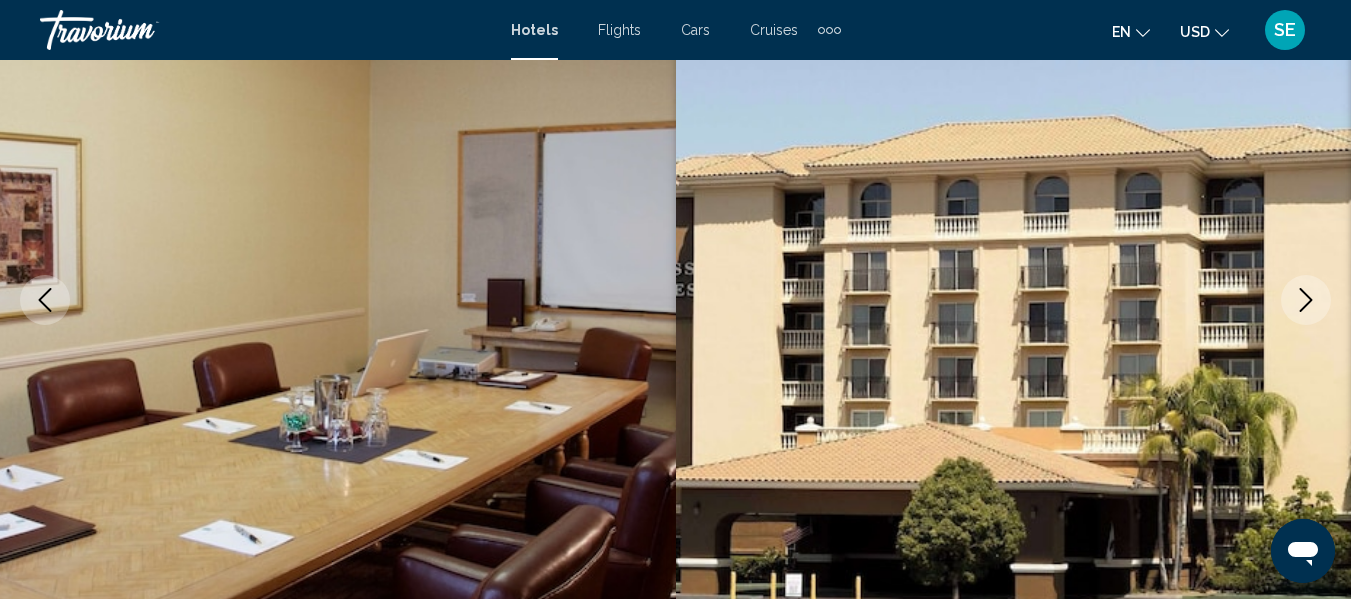 click 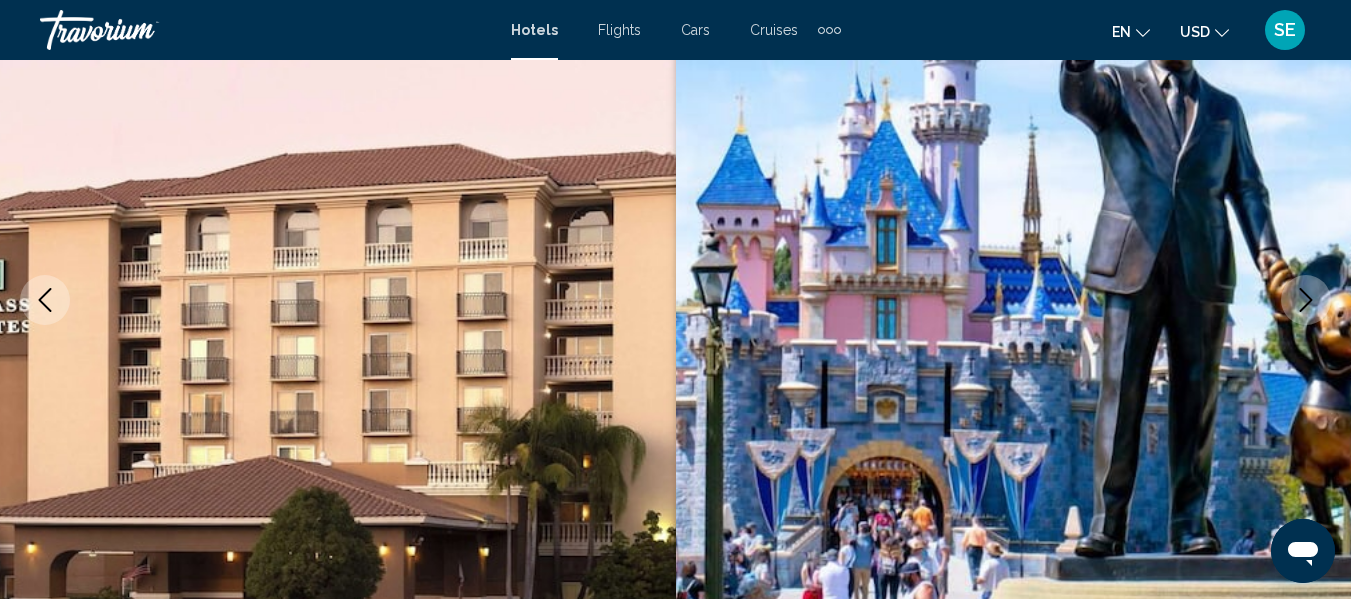 click 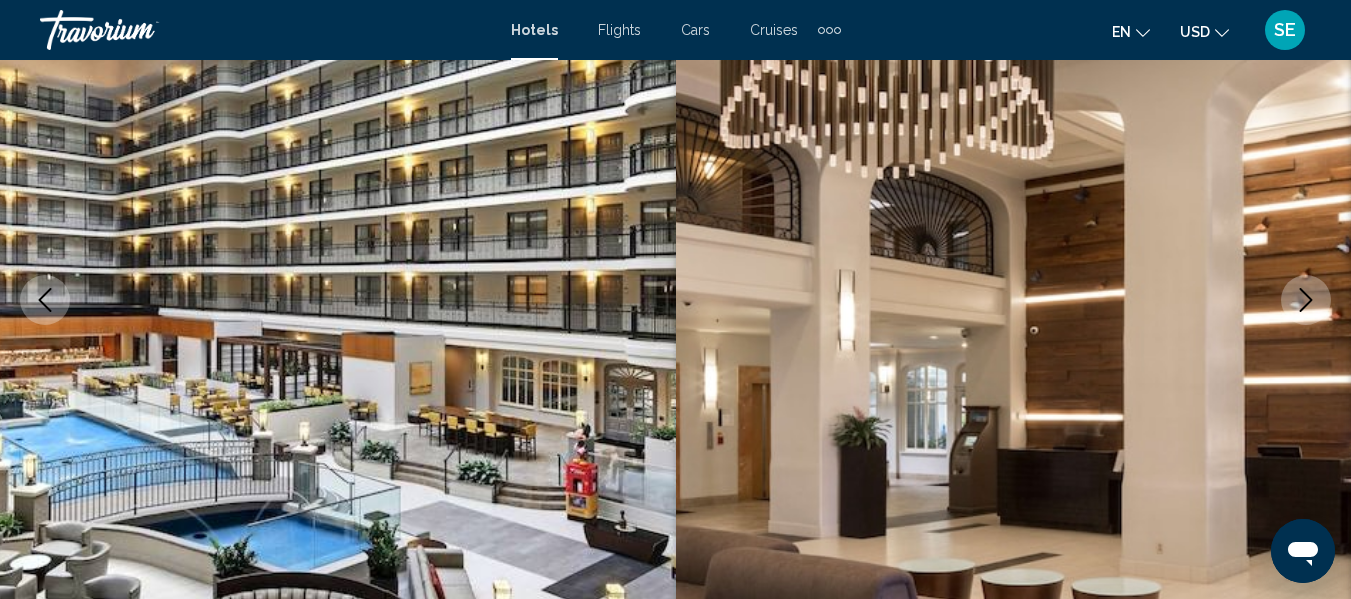 click 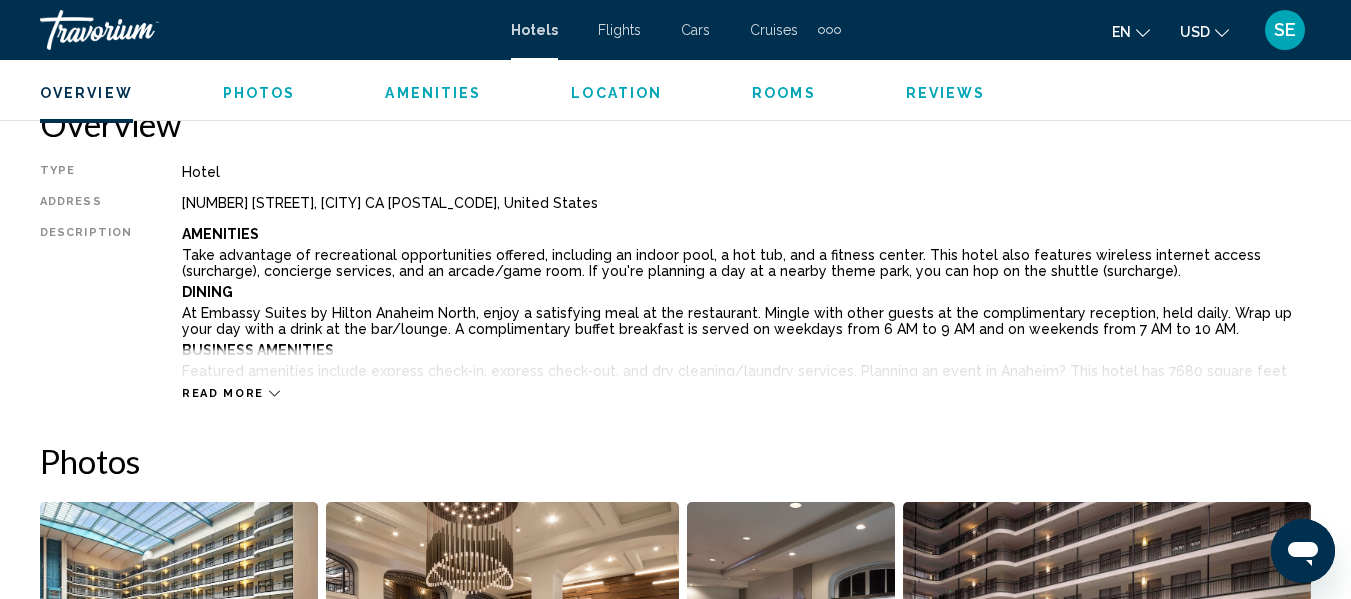 scroll, scrollTop: 1008, scrollLeft: 0, axis: vertical 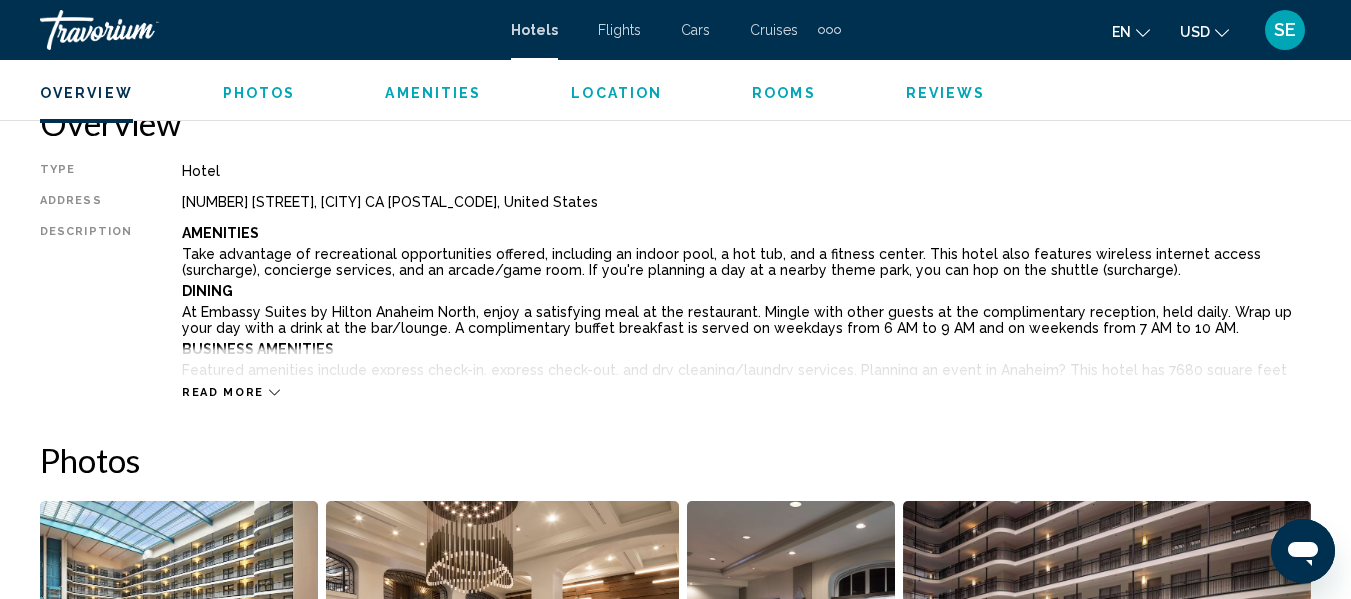 click on "Read more" at bounding box center (746, 372) 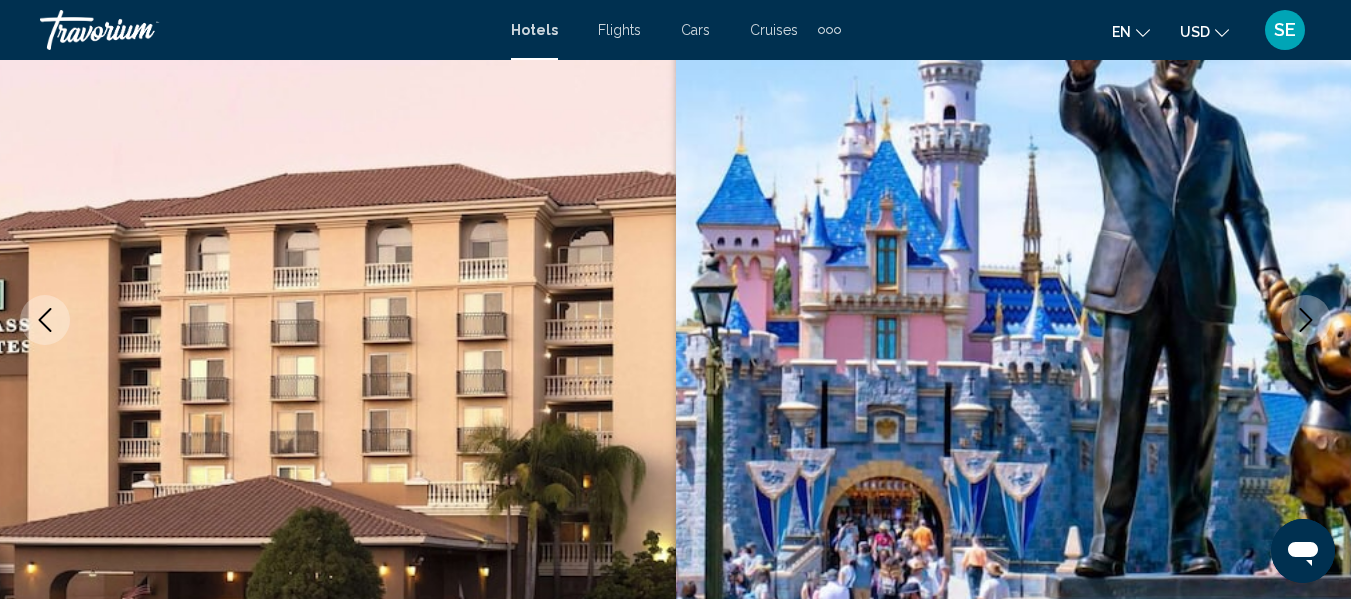 scroll, scrollTop: 214, scrollLeft: 0, axis: vertical 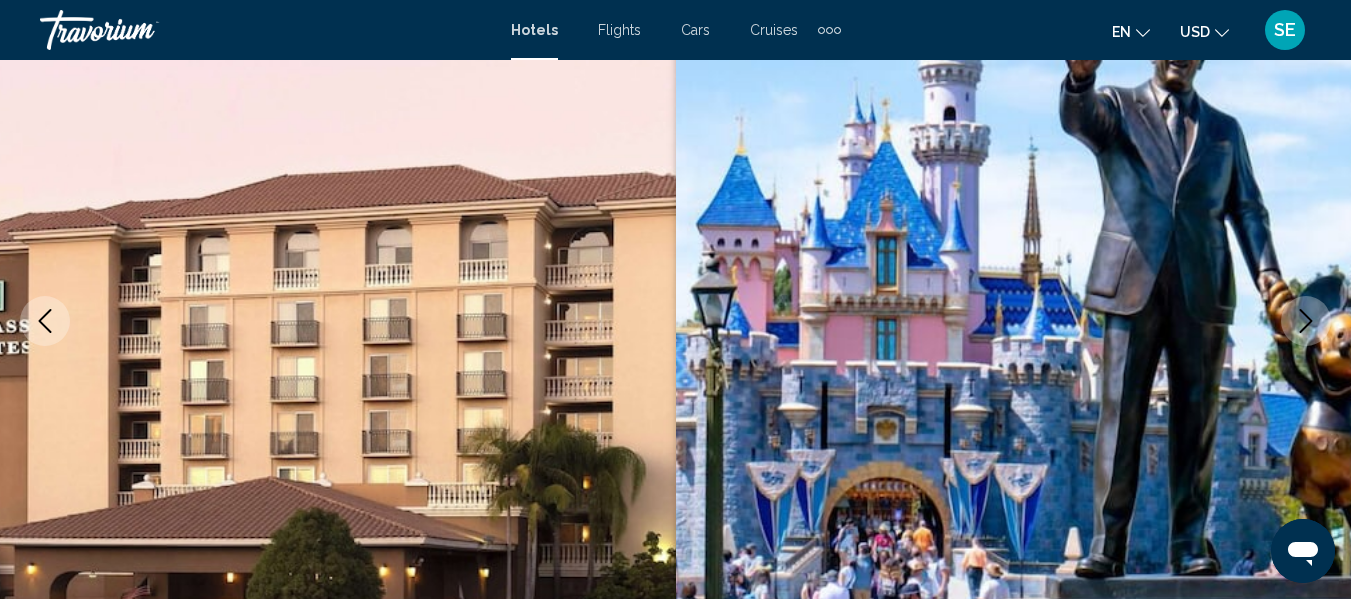 click 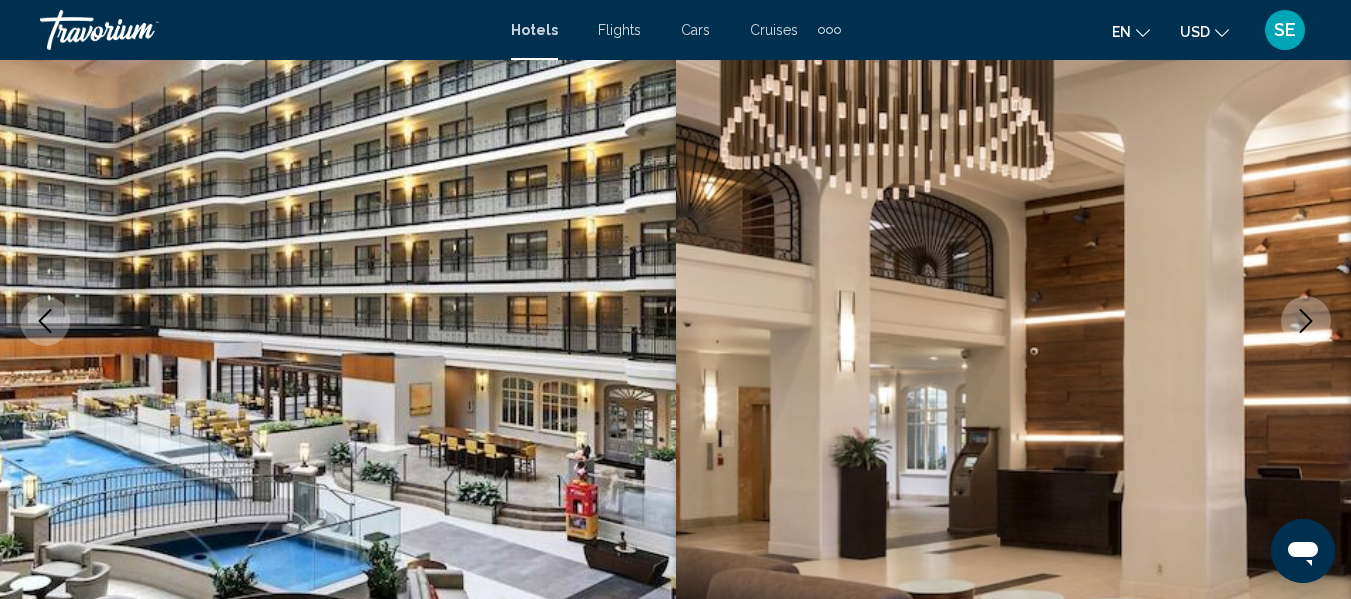 click 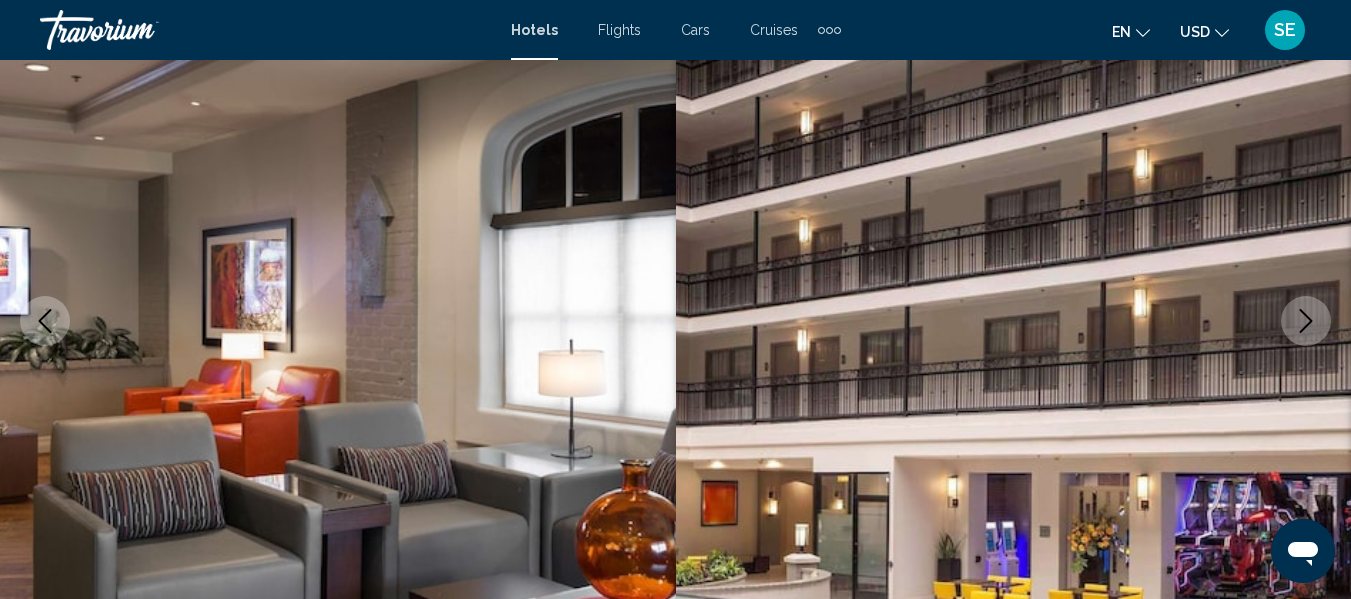 click 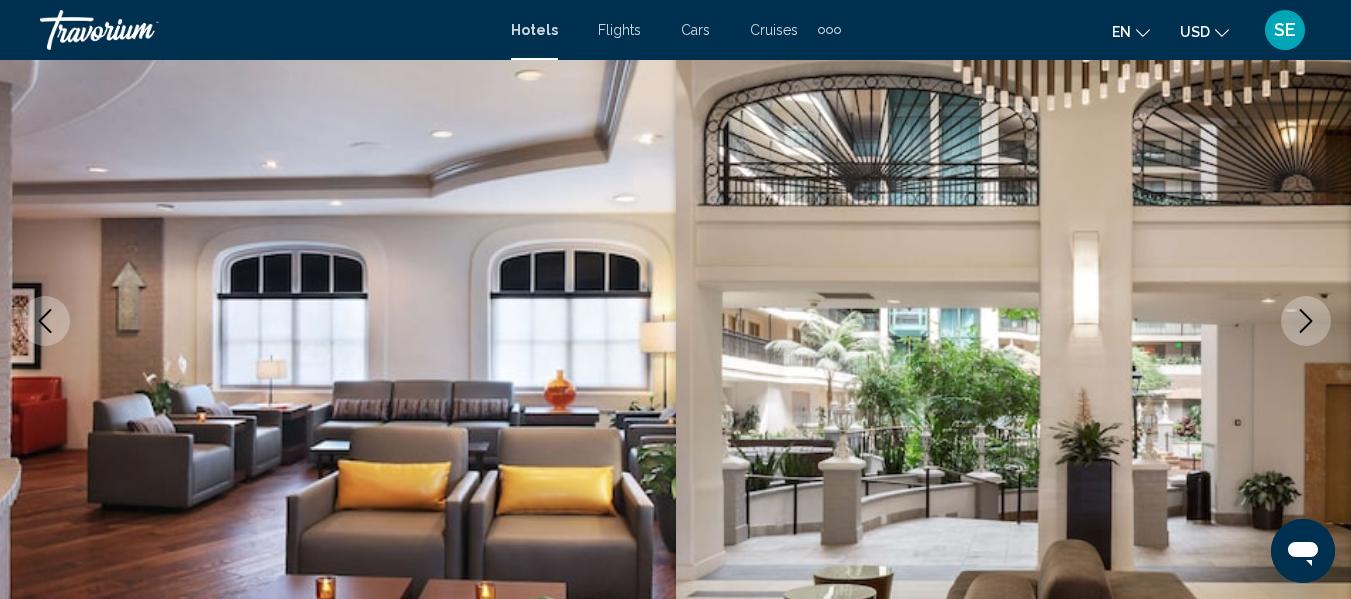 click 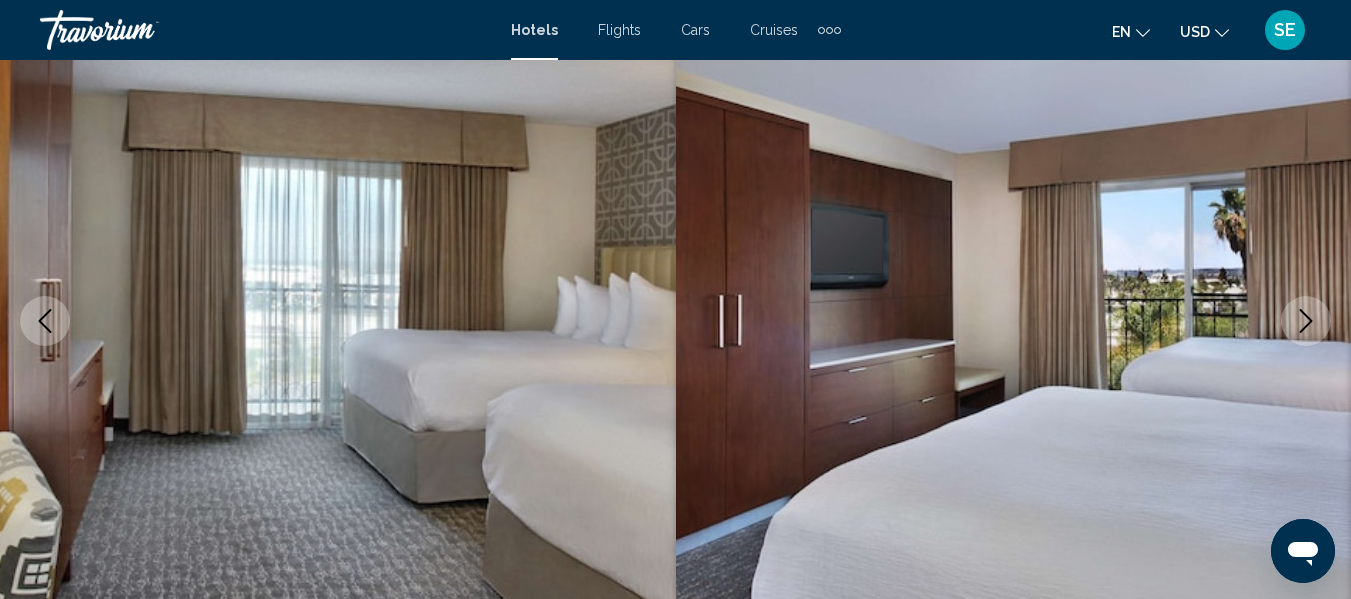 click 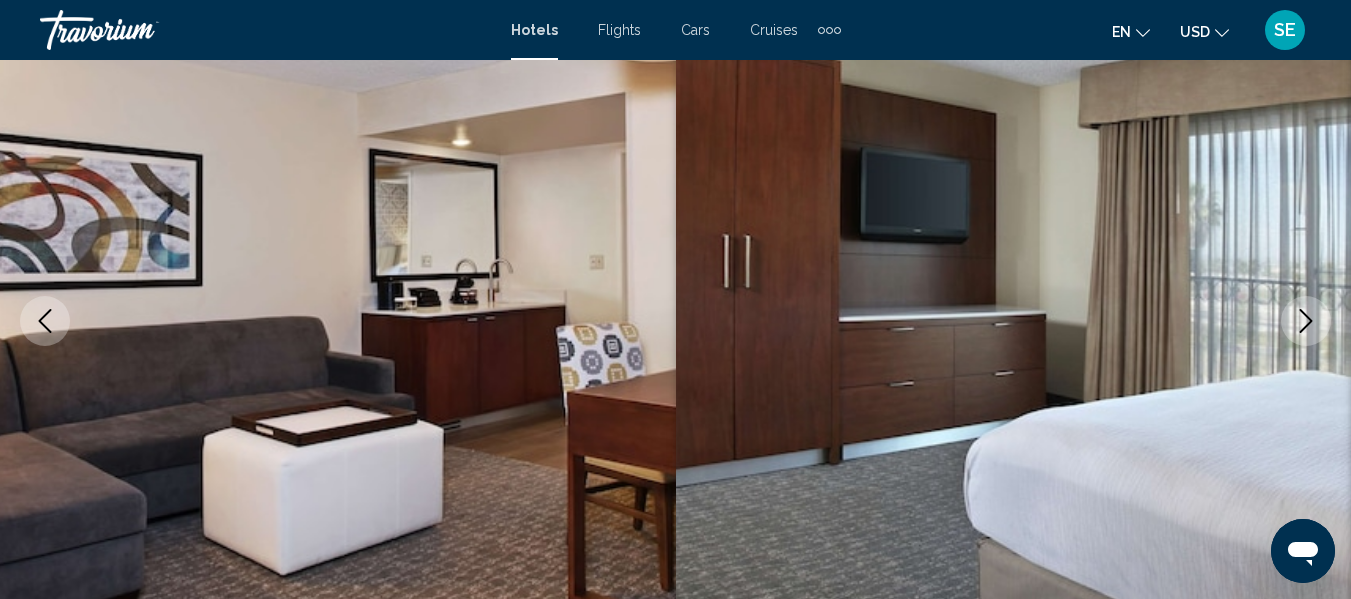 click 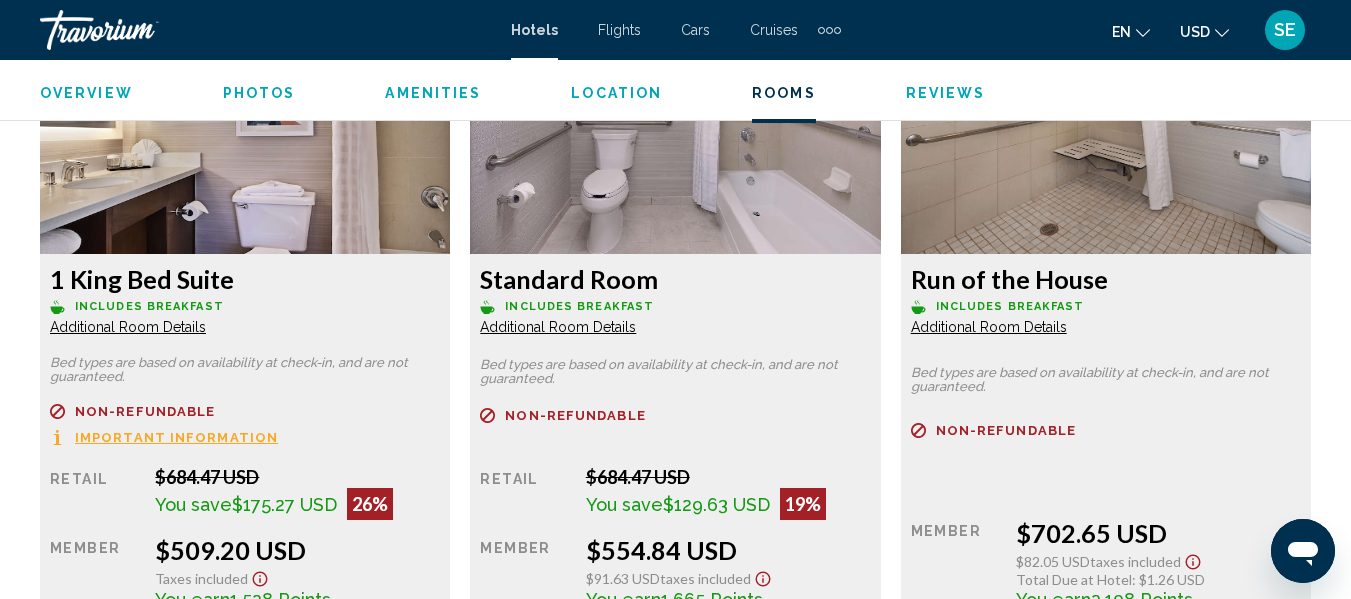 scroll, scrollTop: 4152, scrollLeft: 0, axis: vertical 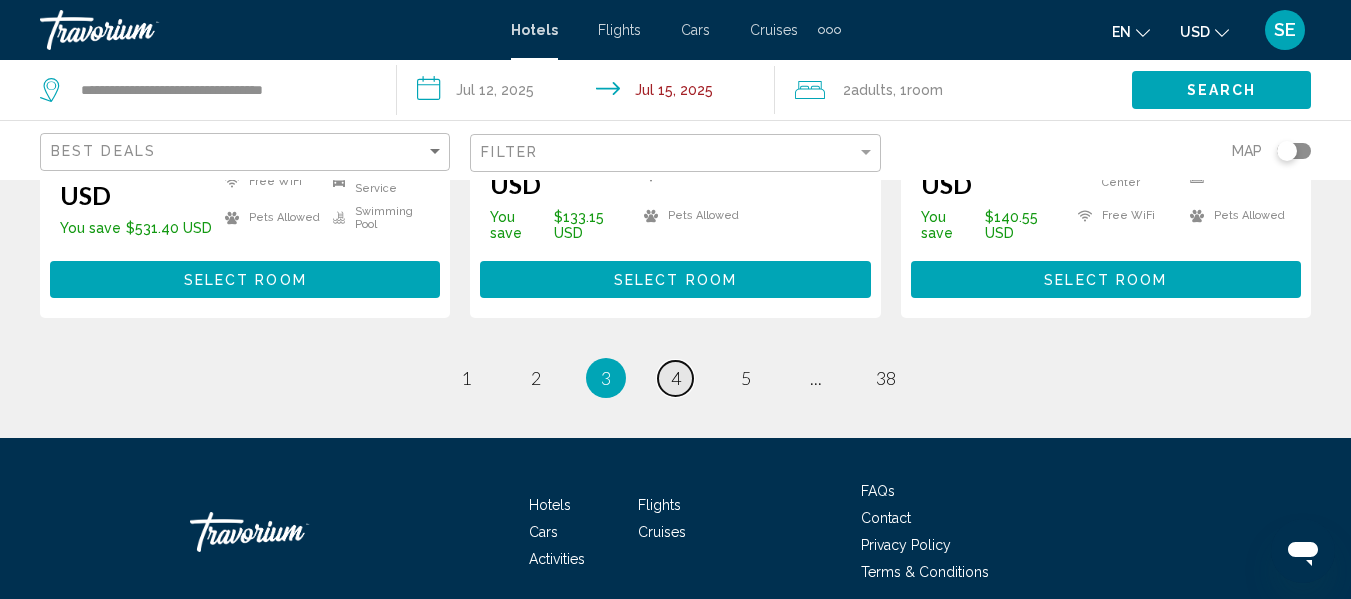 click on "4" at bounding box center [676, 378] 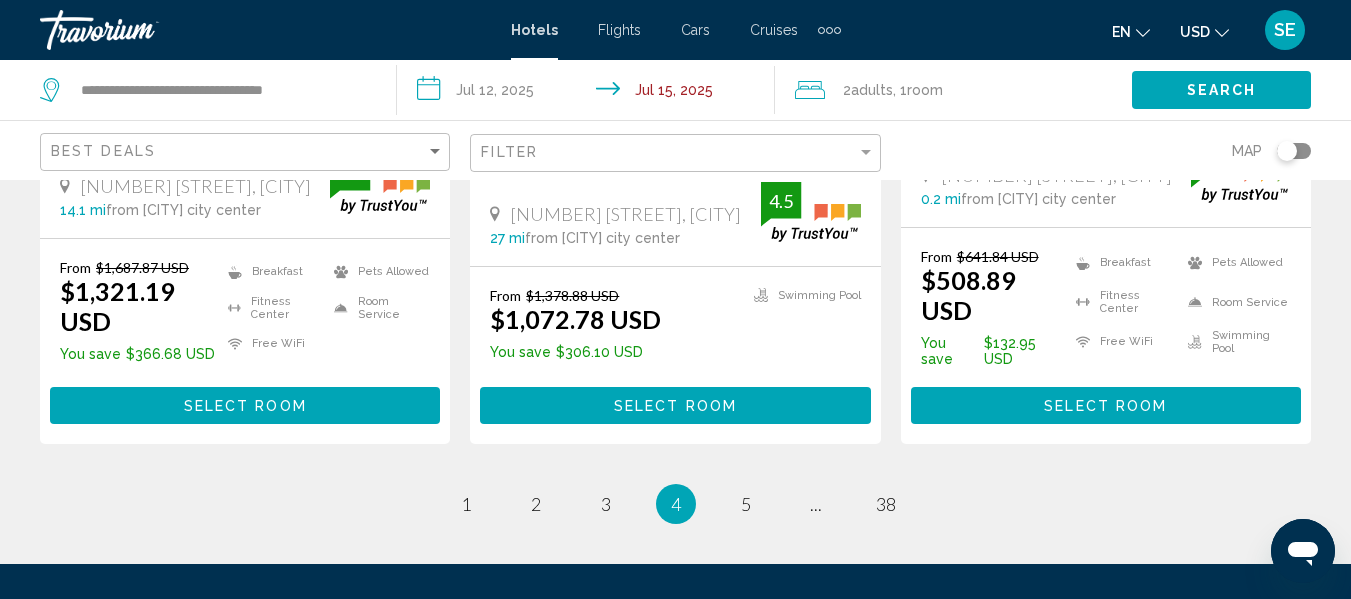 scroll, scrollTop: 2838, scrollLeft: 0, axis: vertical 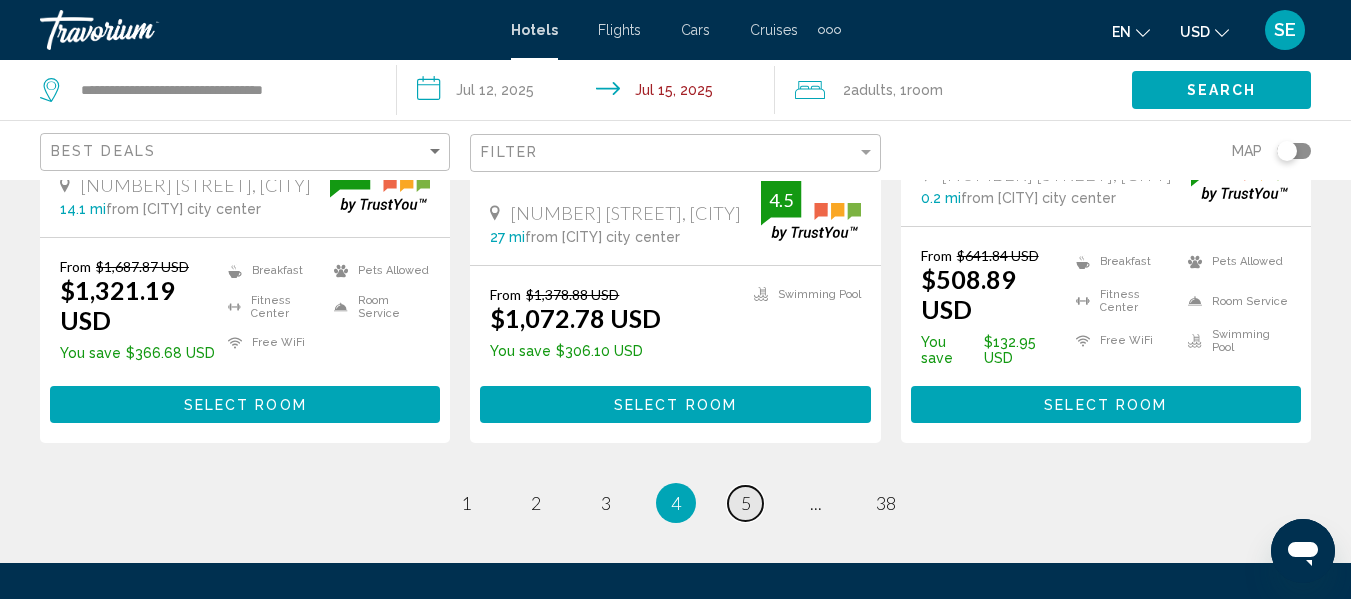 click on "5" at bounding box center (746, 503) 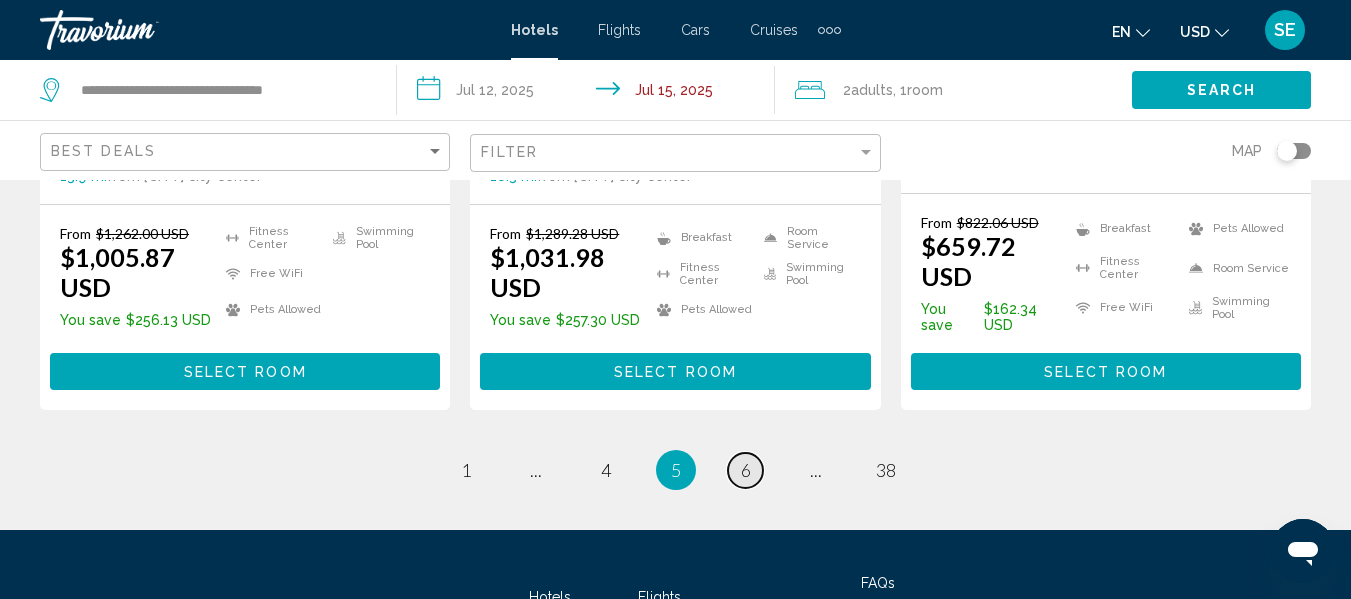 scroll, scrollTop: 2924, scrollLeft: 0, axis: vertical 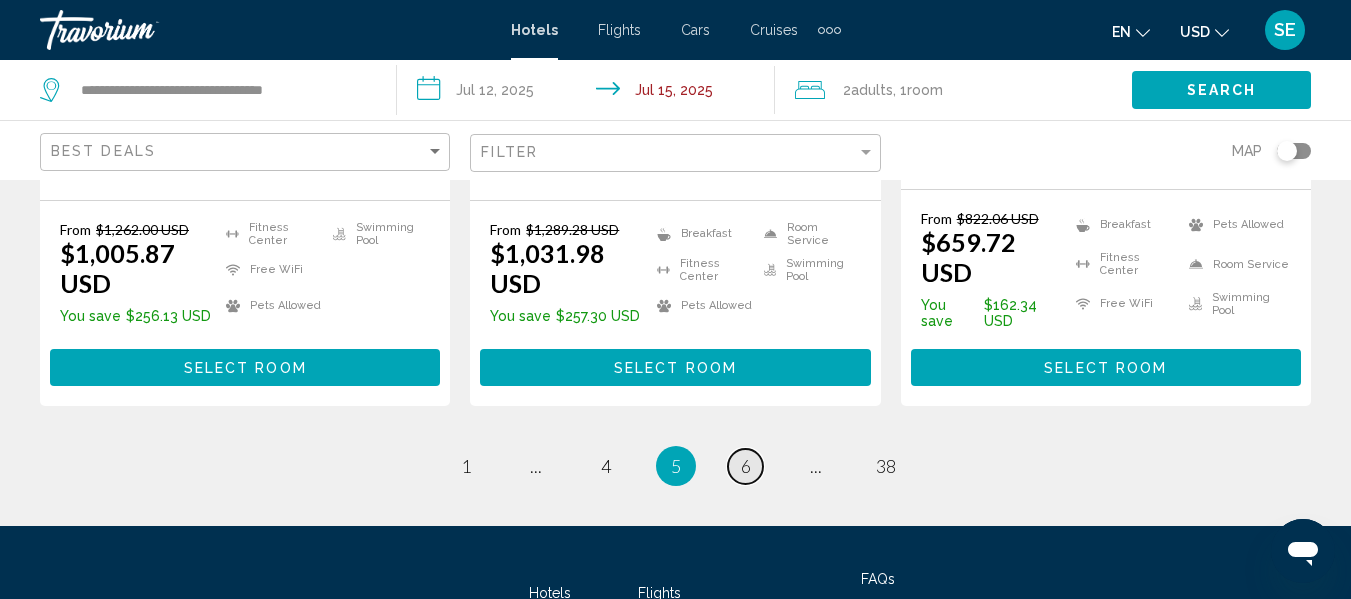 click on "6" at bounding box center (746, 466) 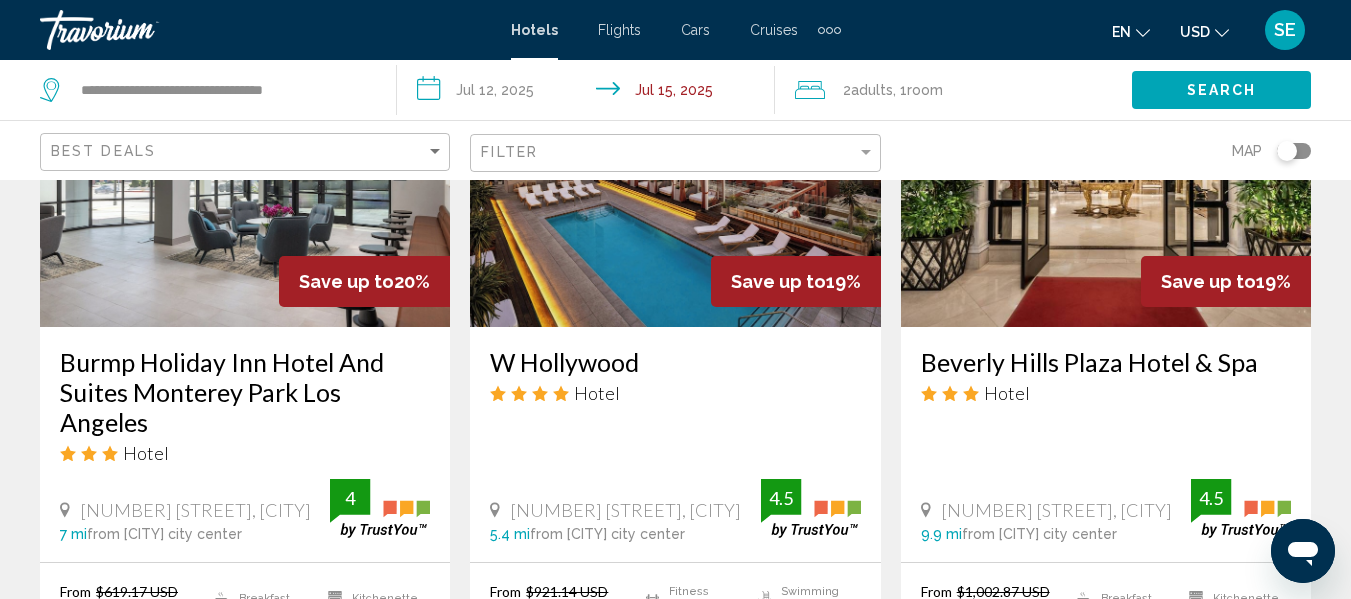 scroll, scrollTop: 1014, scrollLeft: 0, axis: vertical 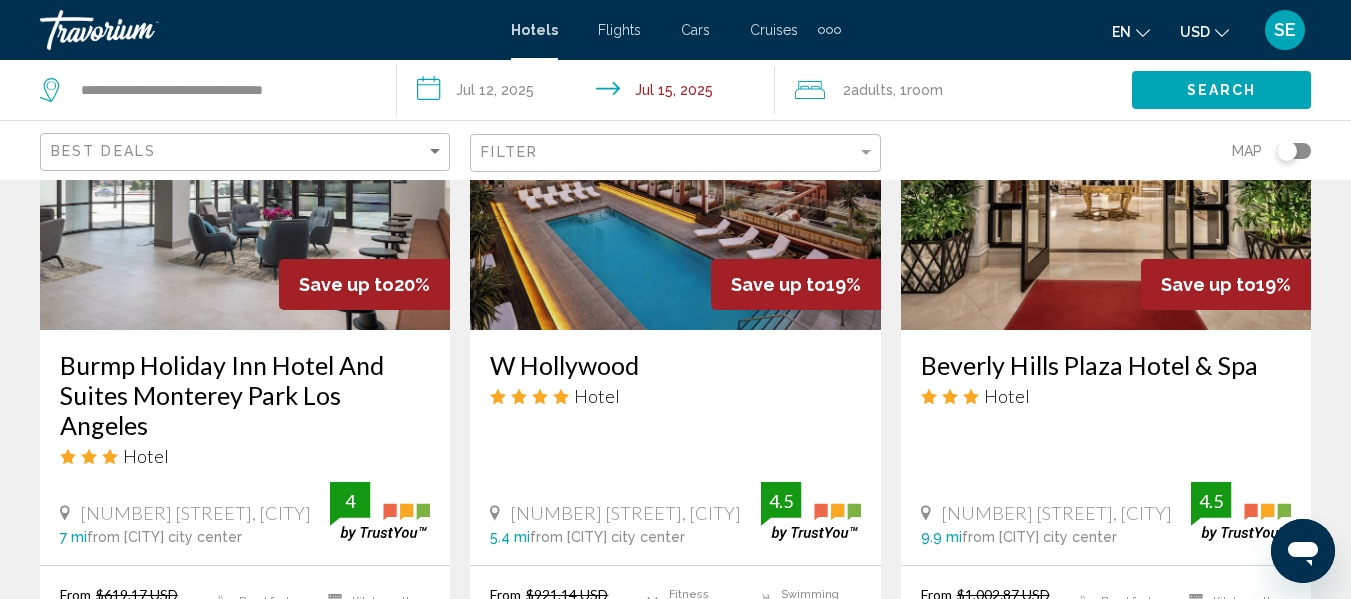 click on "Hotel" at bounding box center [675, 396] 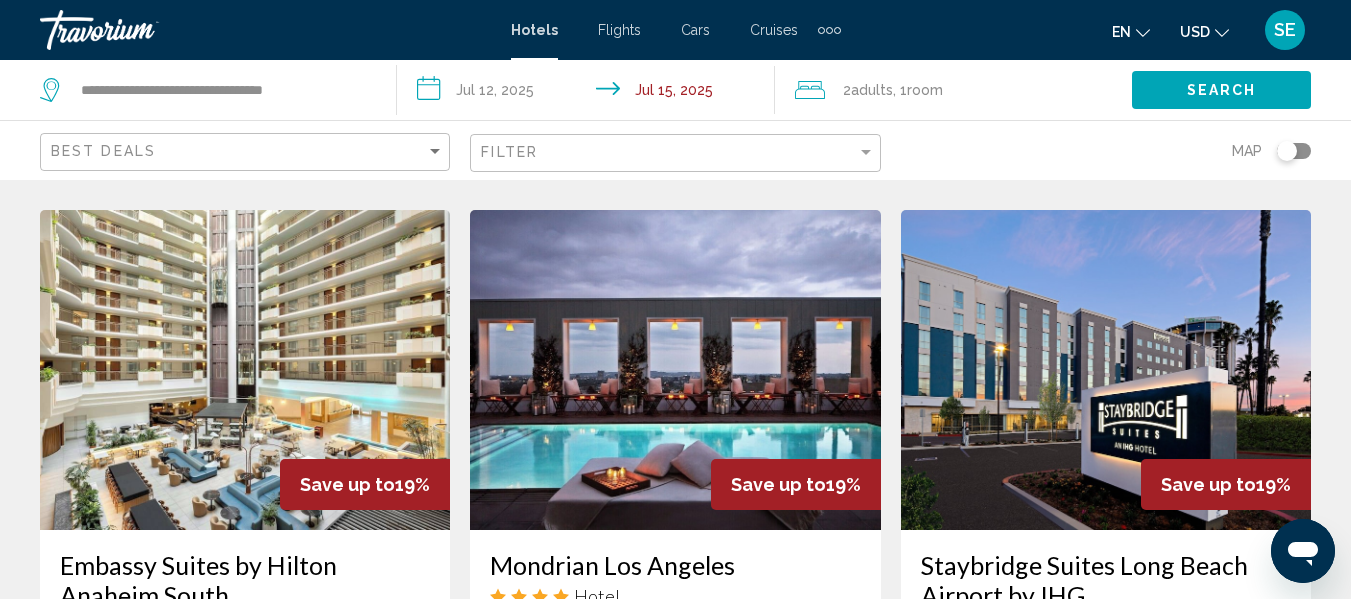 scroll, scrollTop: 1640, scrollLeft: 0, axis: vertical 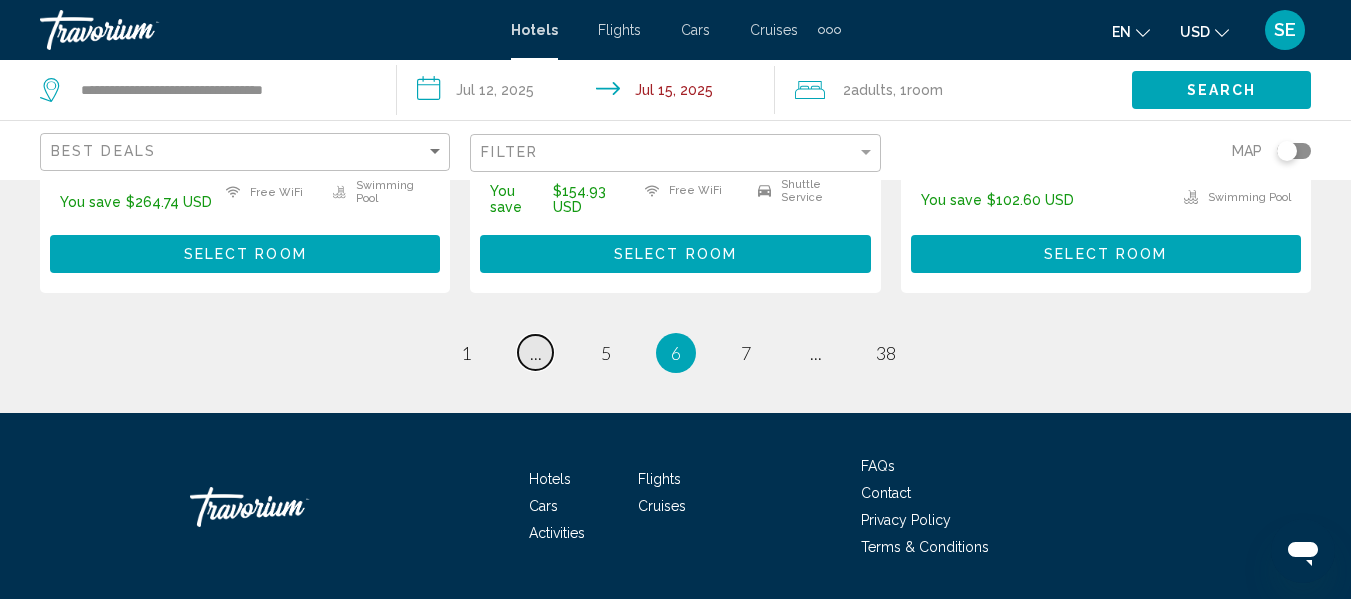 click on "page  ..." at bounding box center (535, 352) 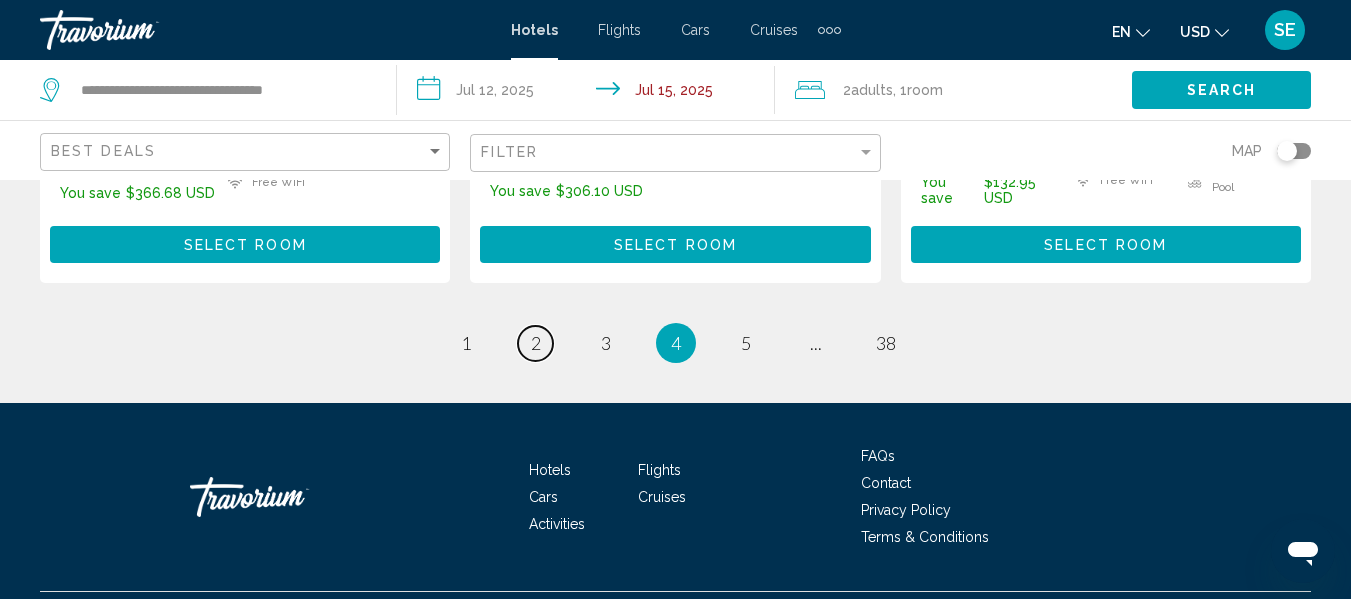 scroll, scrollTop: 2995, scrollLeft: 0, axis: vertical 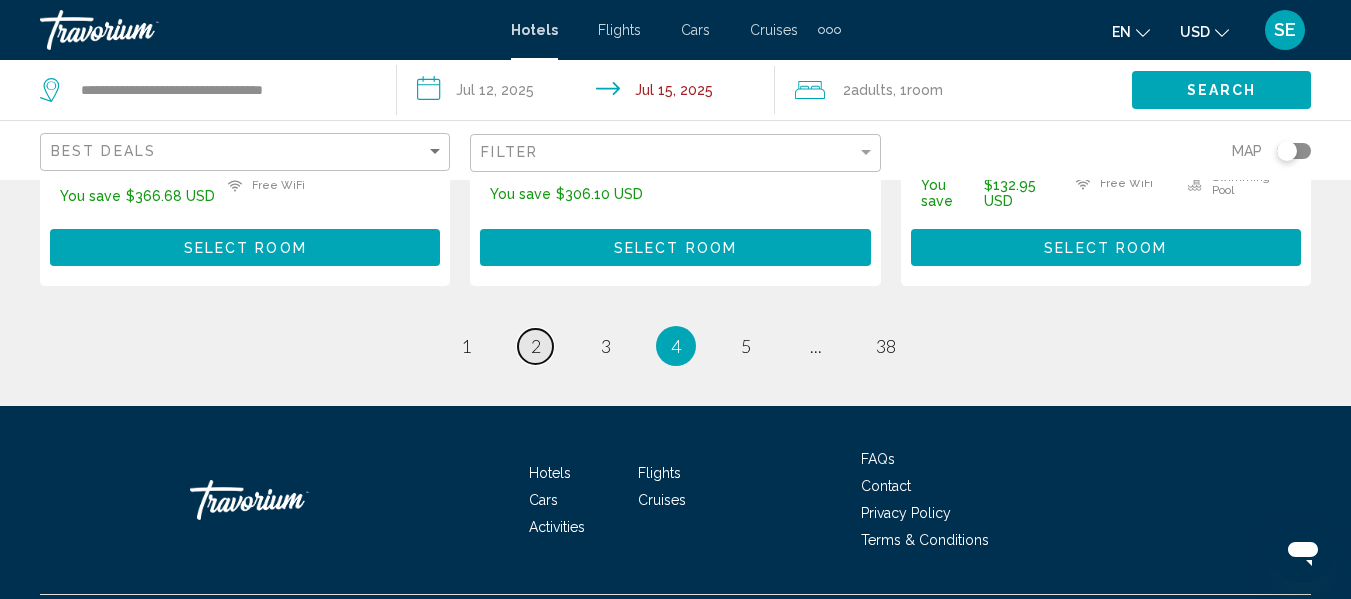 click on "2" at bounding box center (536, 346) 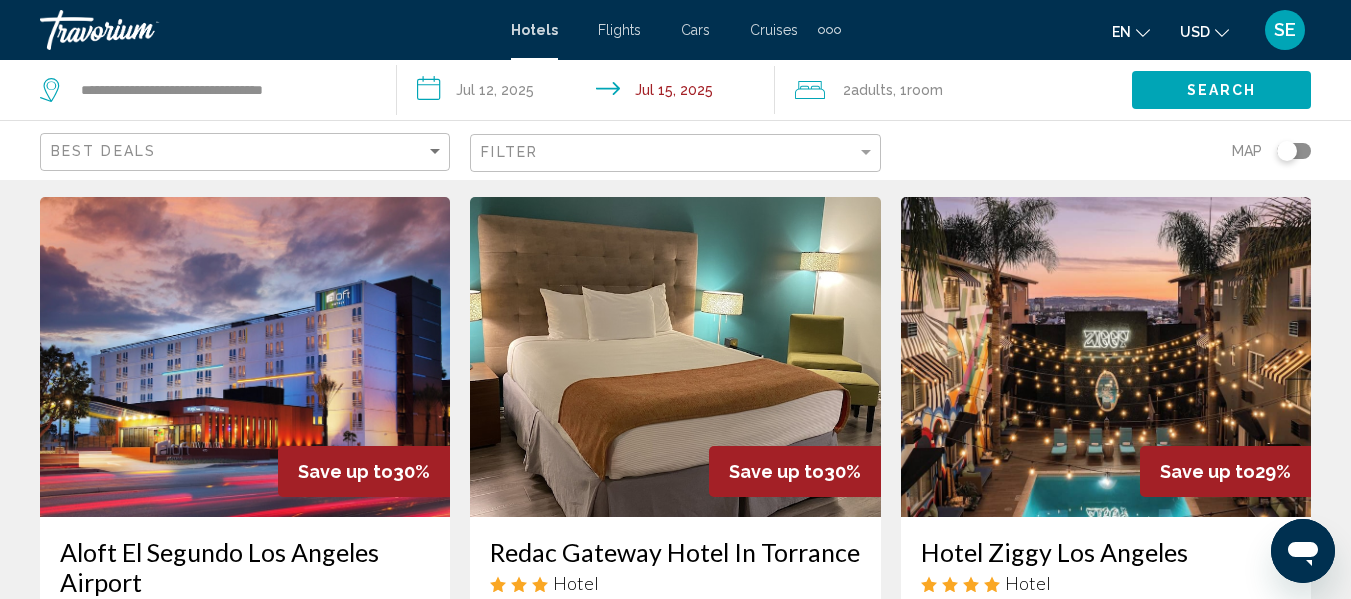 scroll, scrollTop: 0, scrollLeft: 0, axis: both 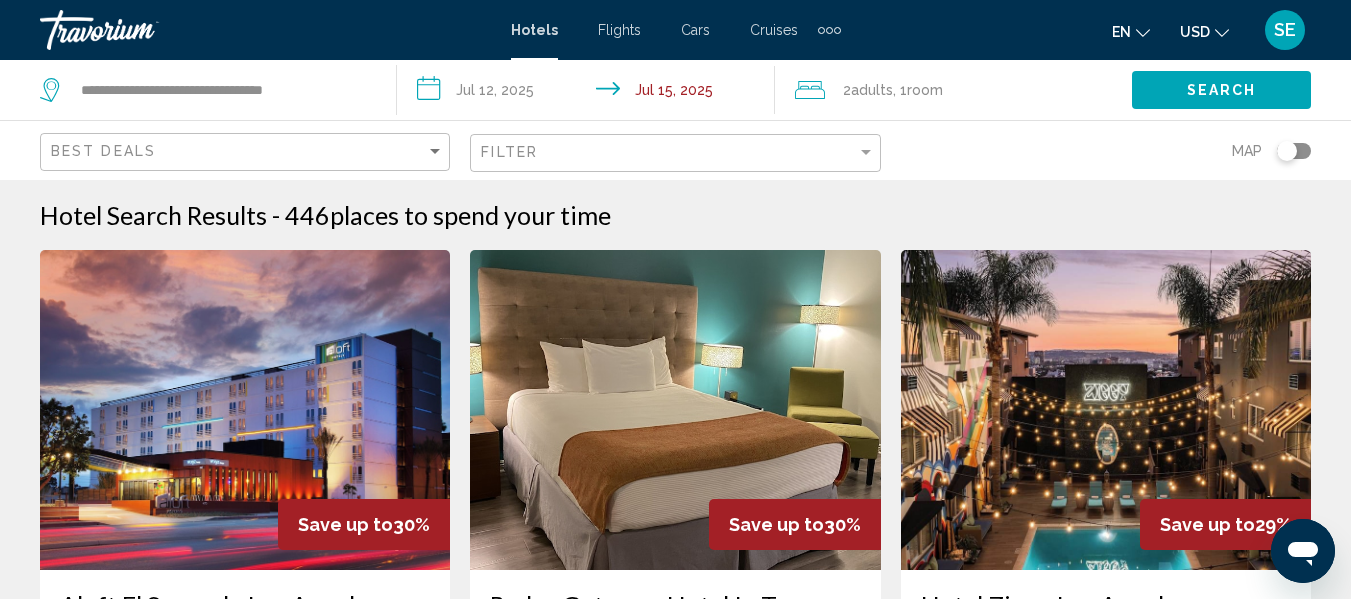 click at bounding box center [245, 410] 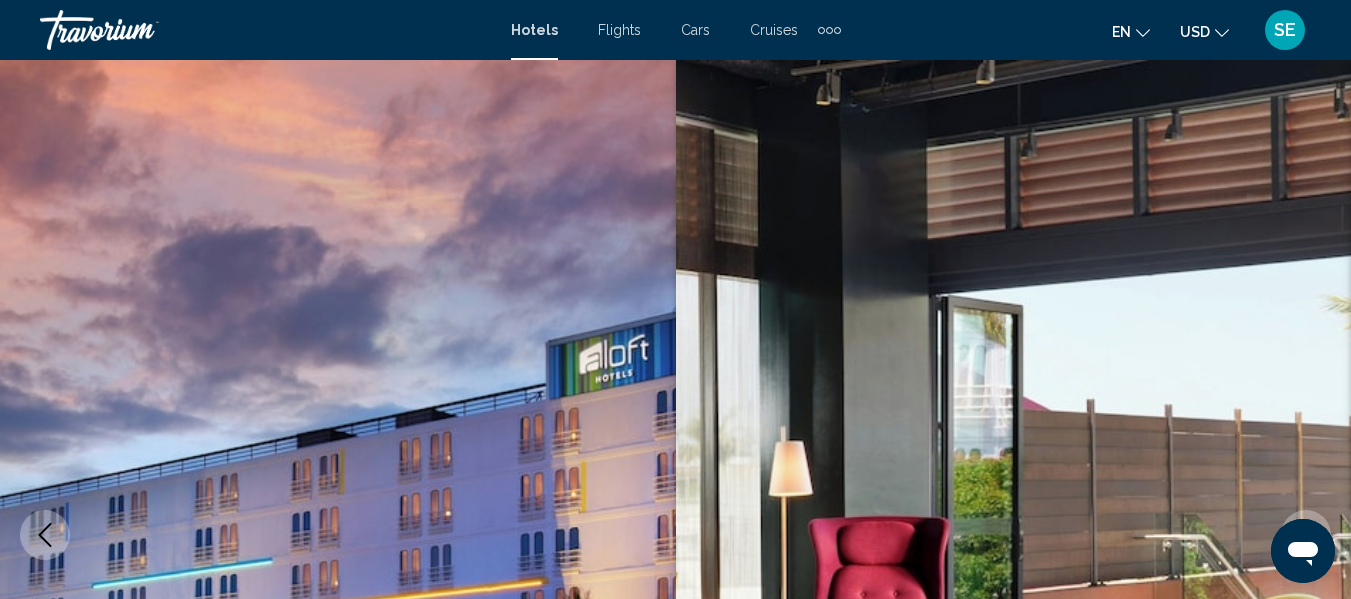 scroll, scrollTop: 236, scrollLeft: 0, axis: vertical 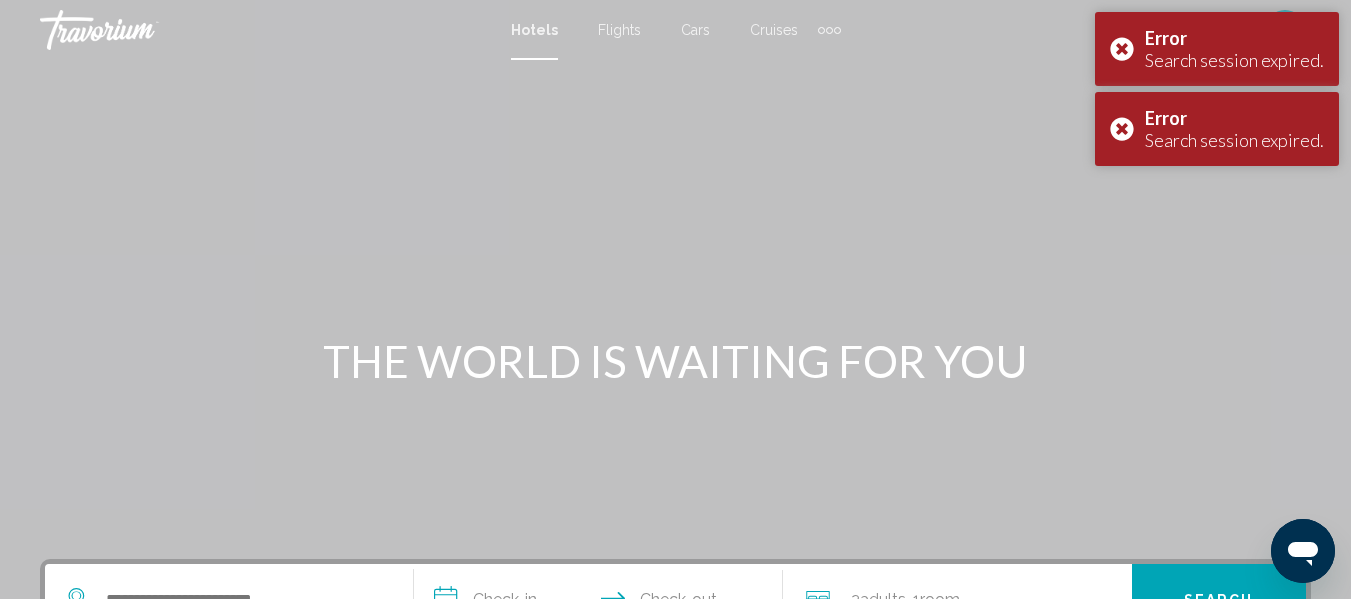 click at bounding box center (229, 600) 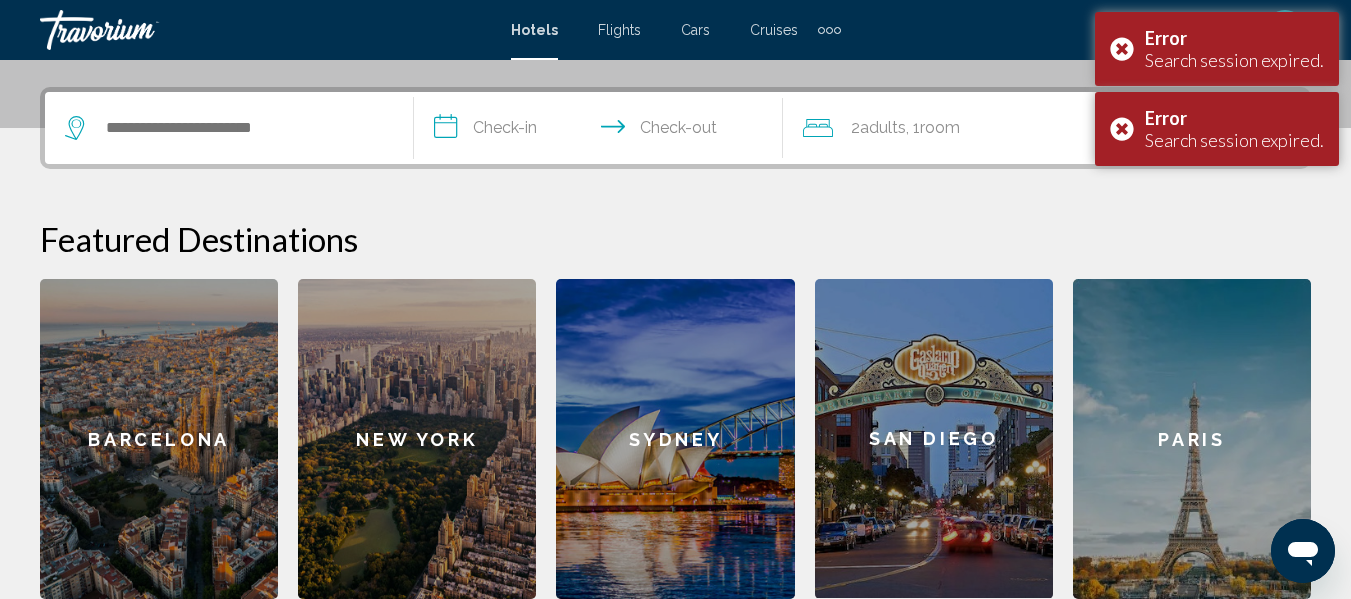 scroll, scrollTop: 494, scrollLeft: 0, axis: vertical 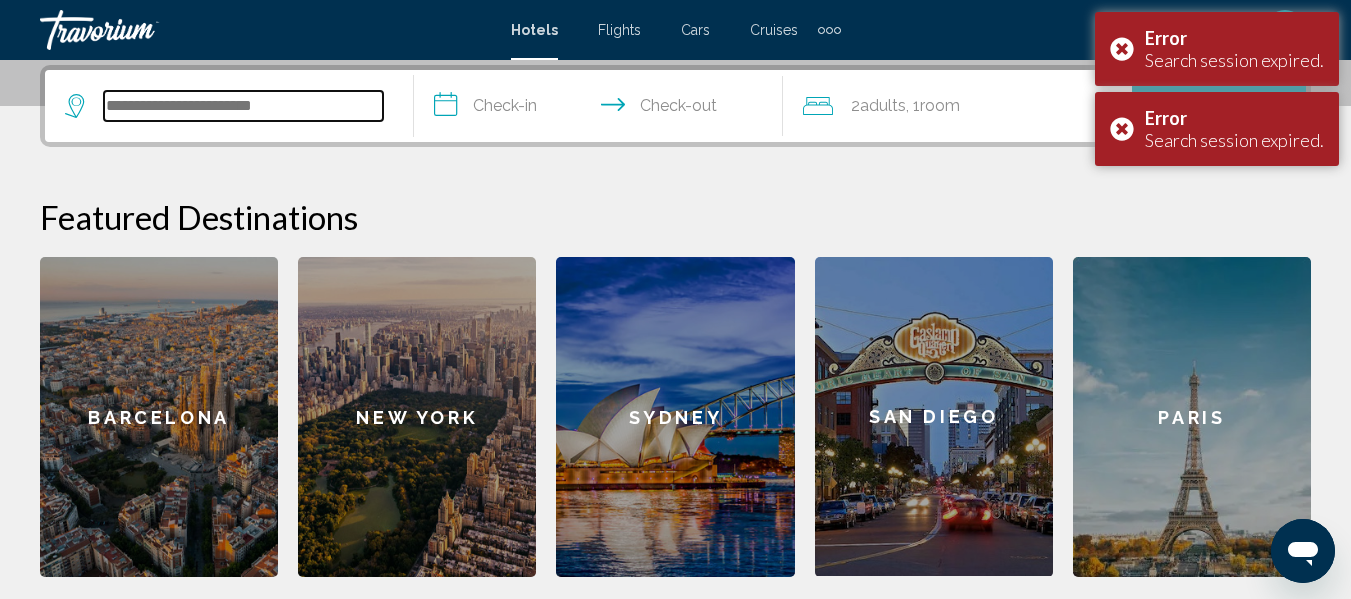 click at bounding box center [243, 106] 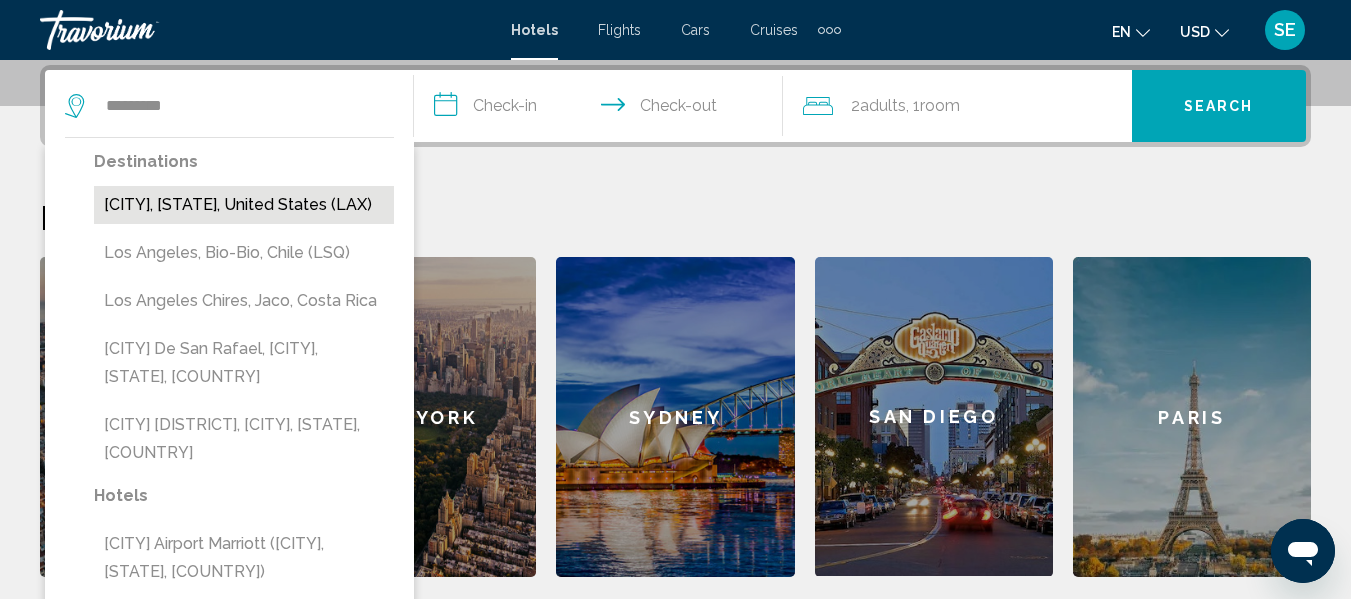 click on "[CITY], [STATE], United States (LAX)" at bounding box center [244, 205] 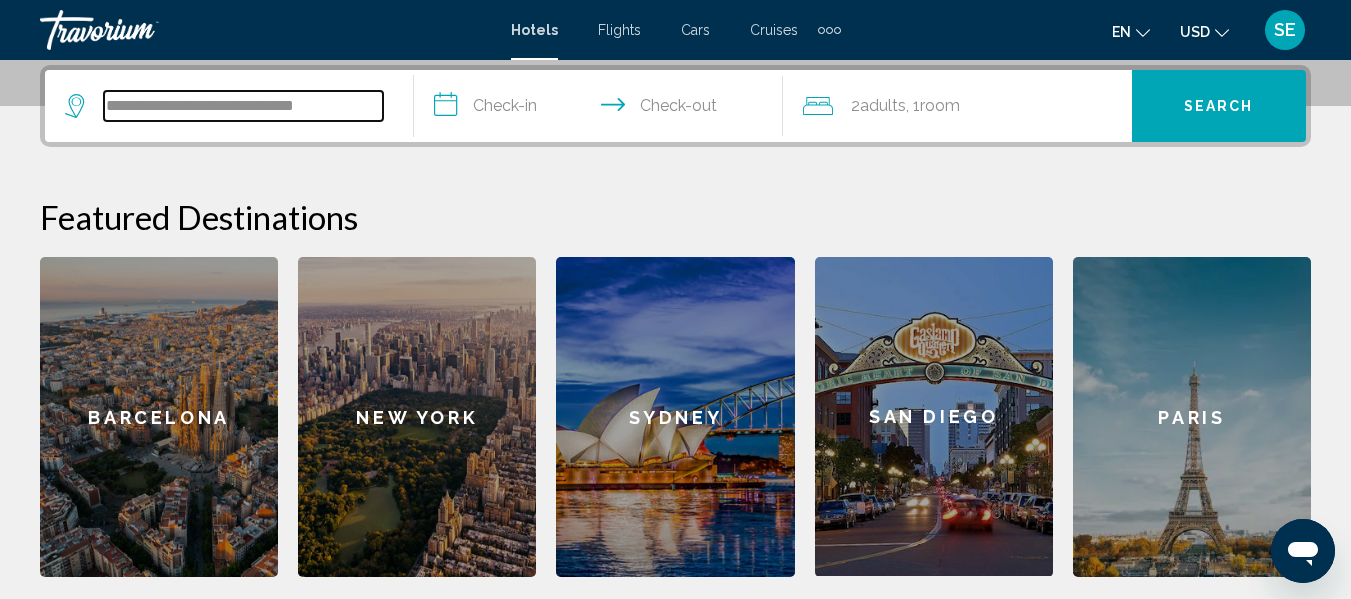 type on "**********" 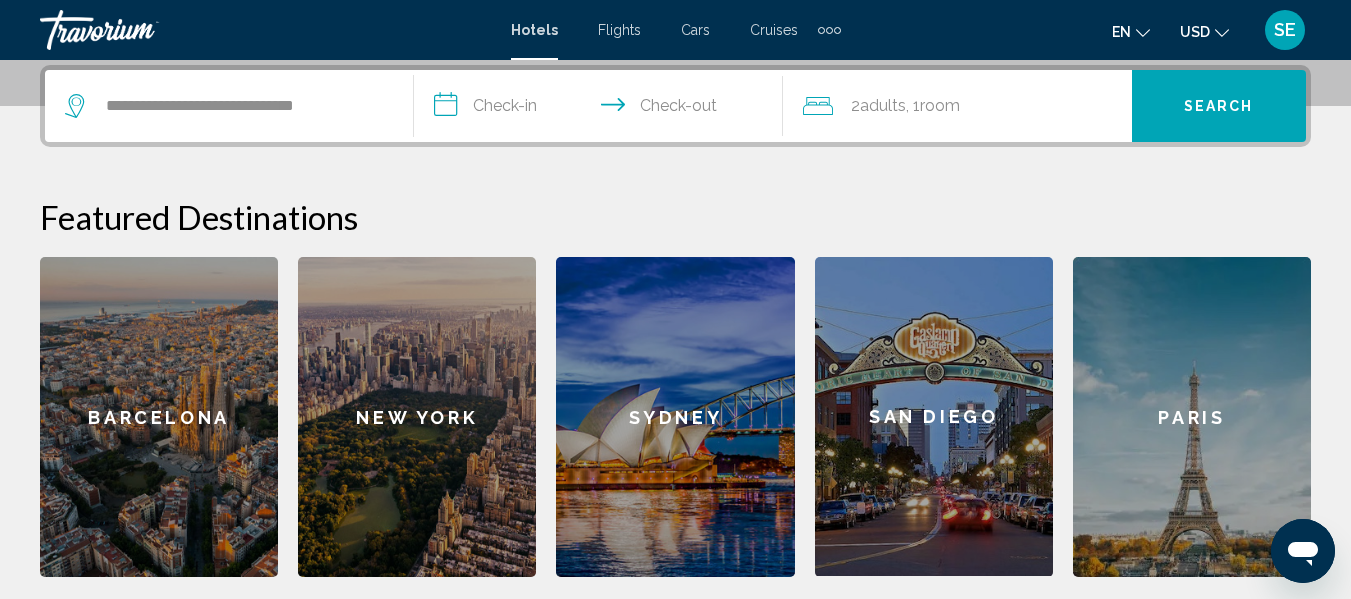 click on "**********" at bounding box center (602, 109) 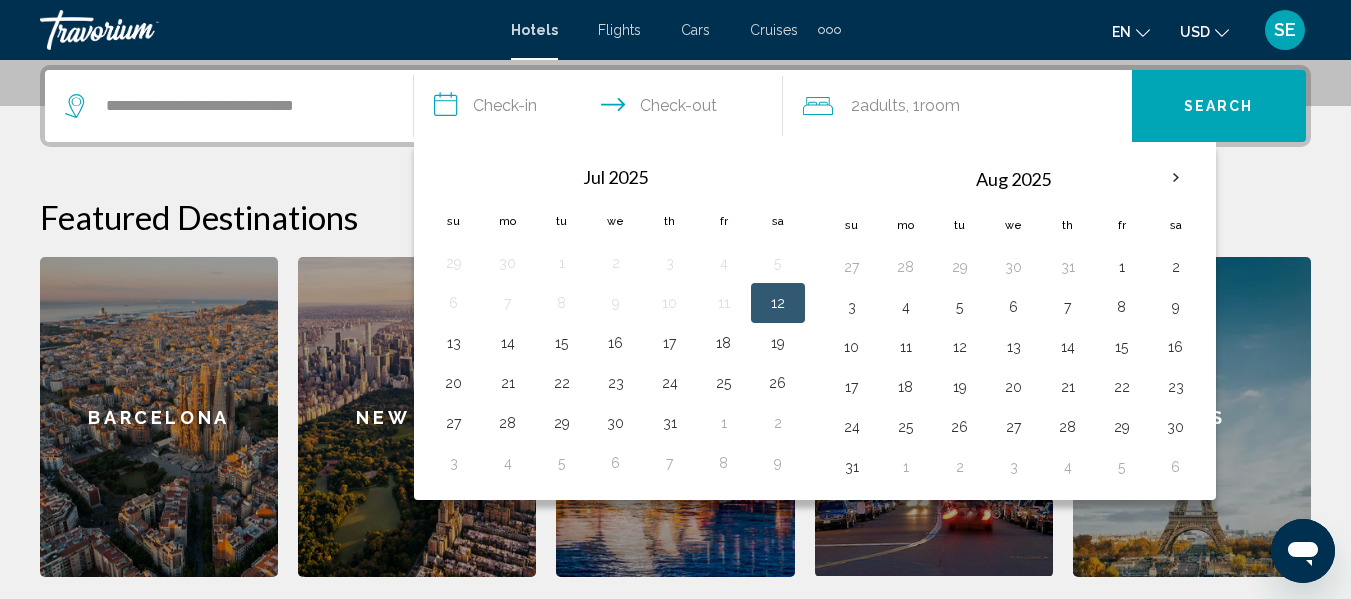click on "12" at bounding box center [778, 303] 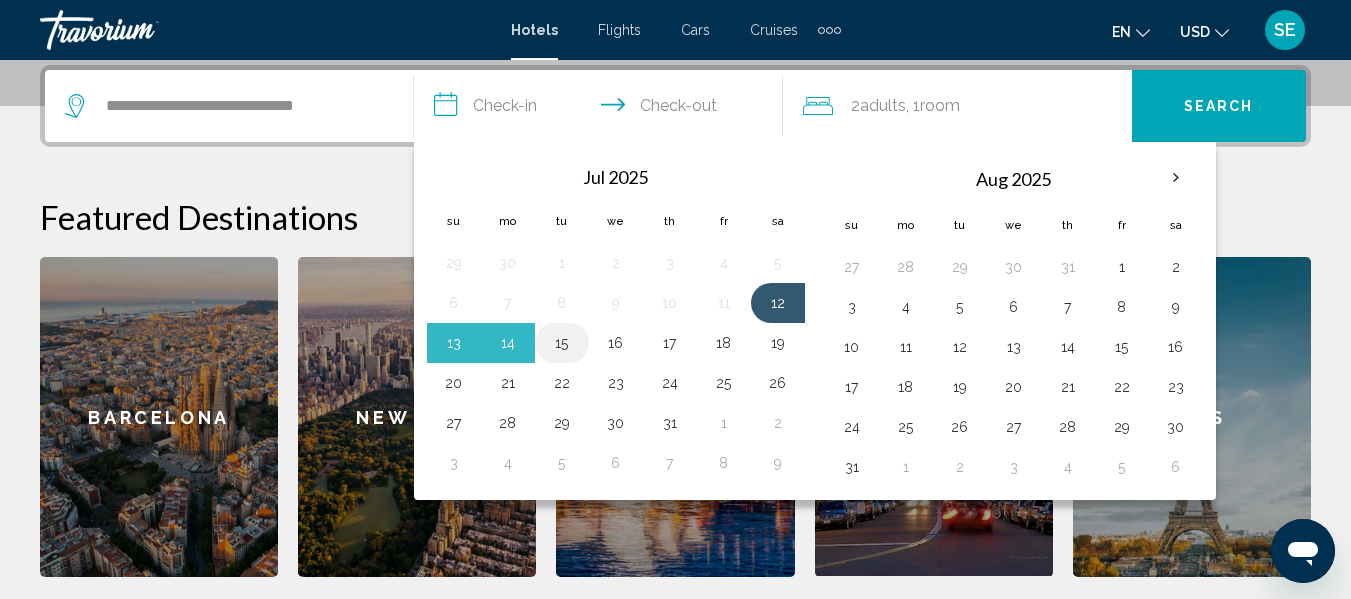 click on "15" at bounding box center [562, 343] 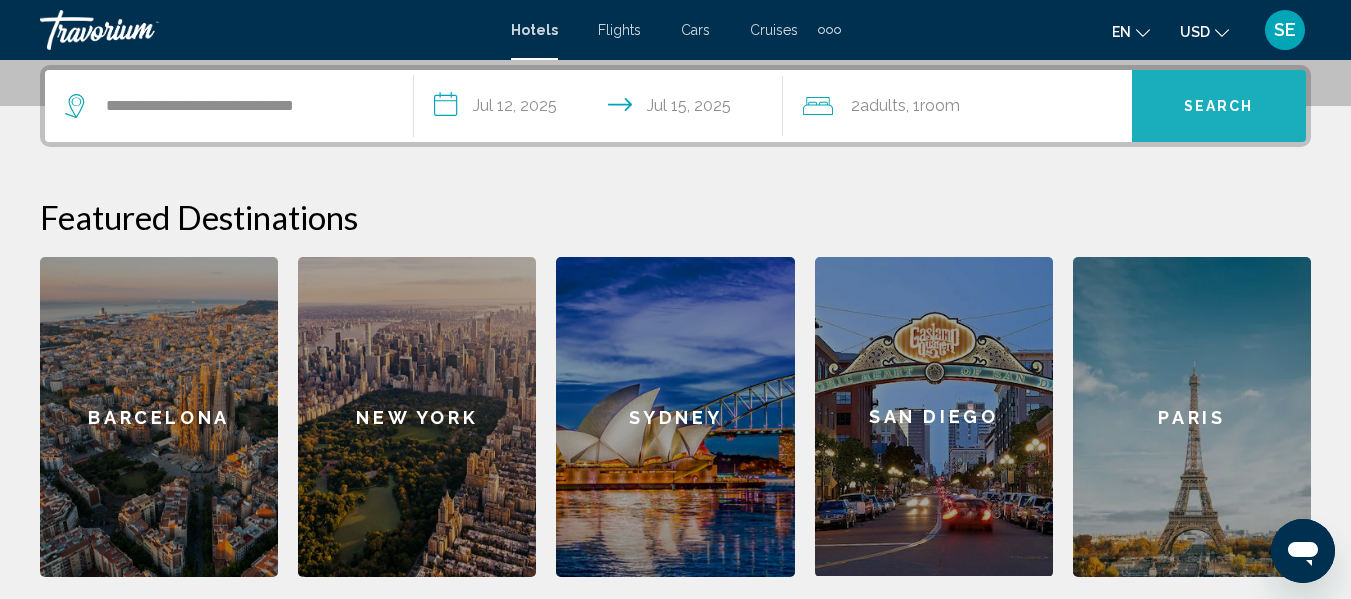 click on "Search" at bounding box center (1219, 105) 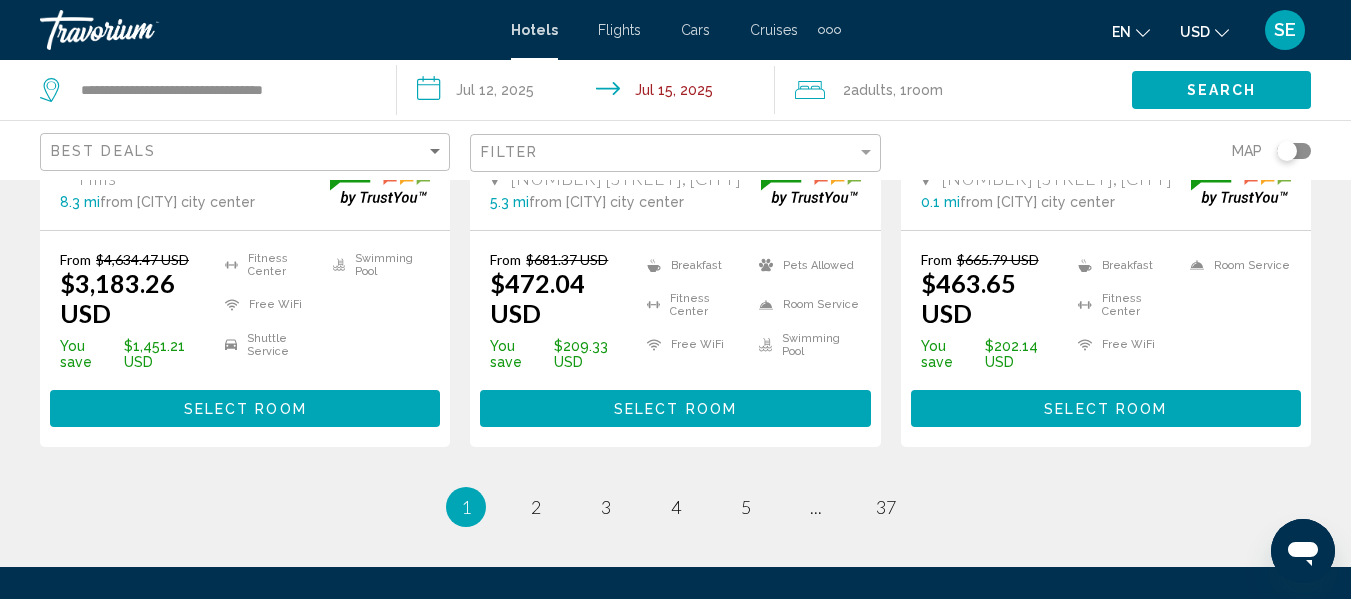 scroll, scrollTop: 2814, scrollLeft: 0, axis: vertical 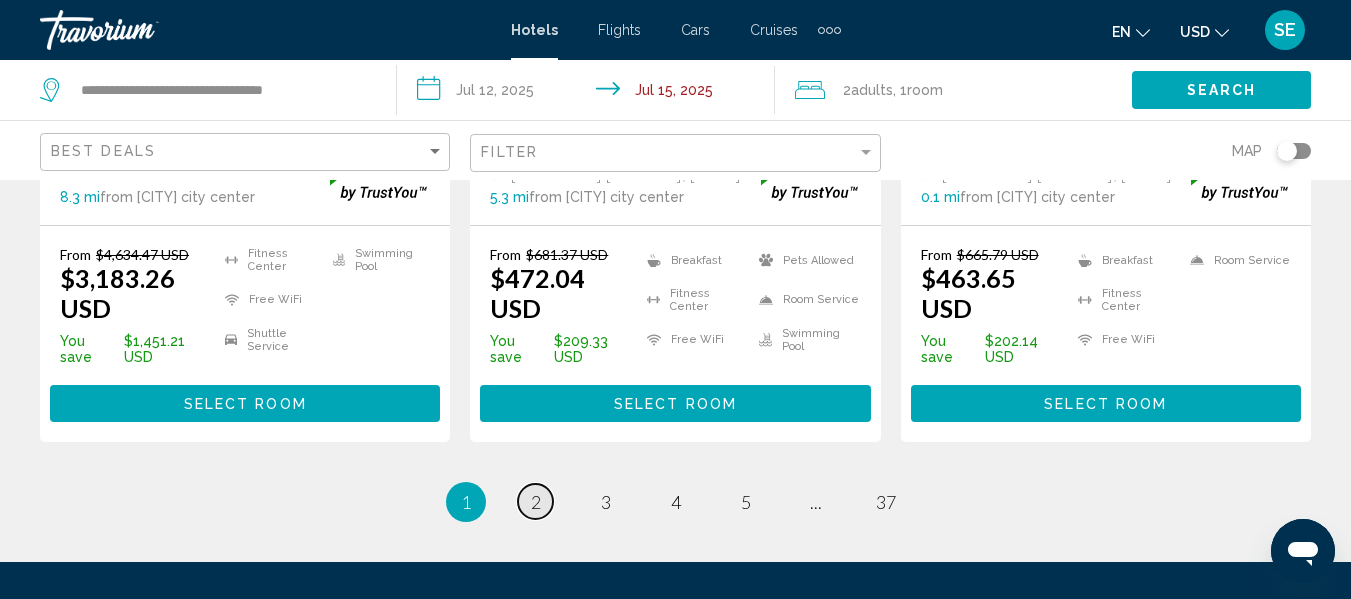 click on "2" at bounding box center (536, 502) 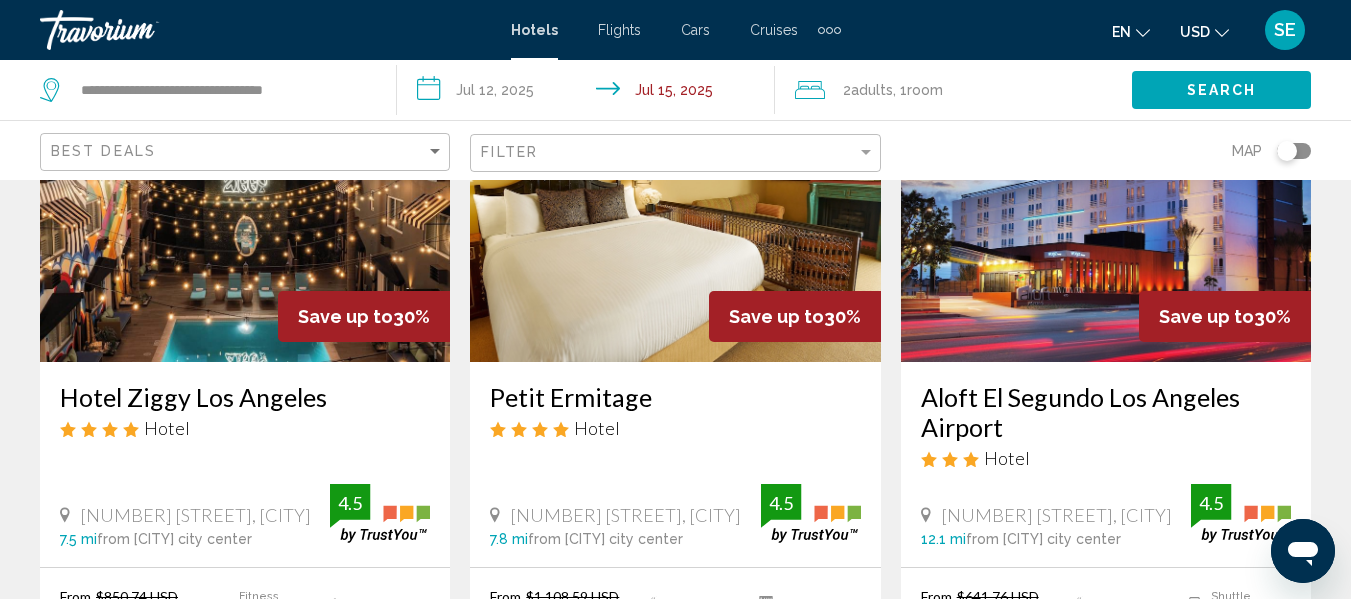 scroll, scrollTop: 209, scrollLeft: 0, axis: vertical 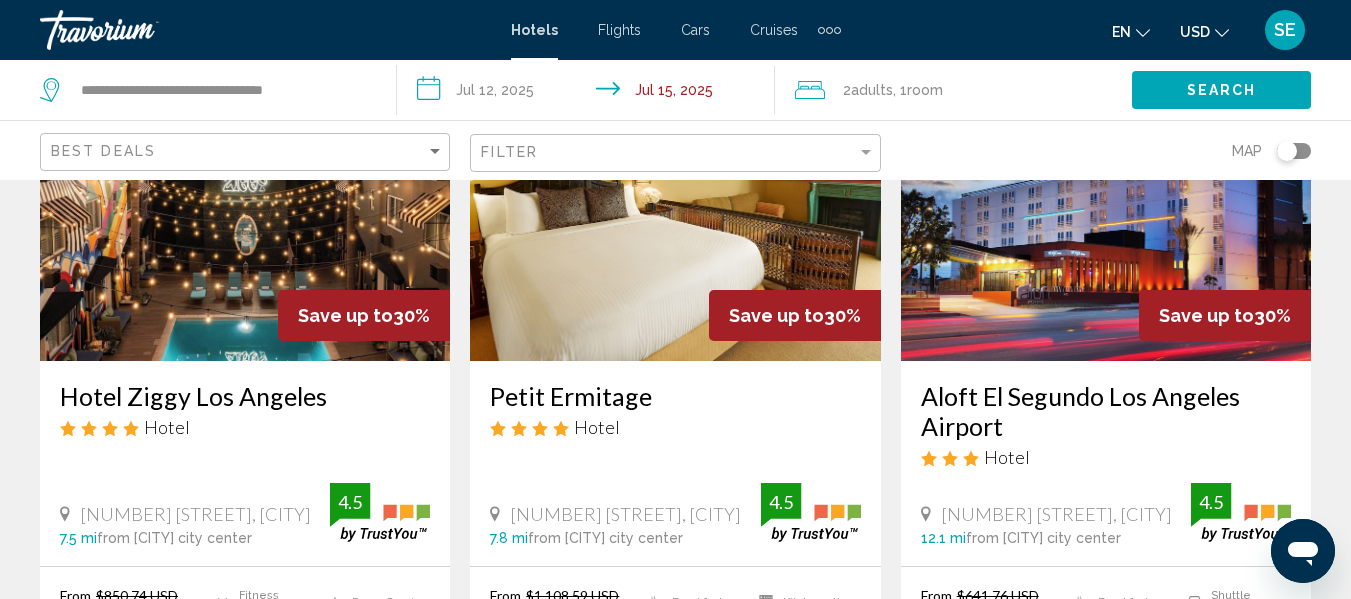 click at bounding box center (1106, 201) 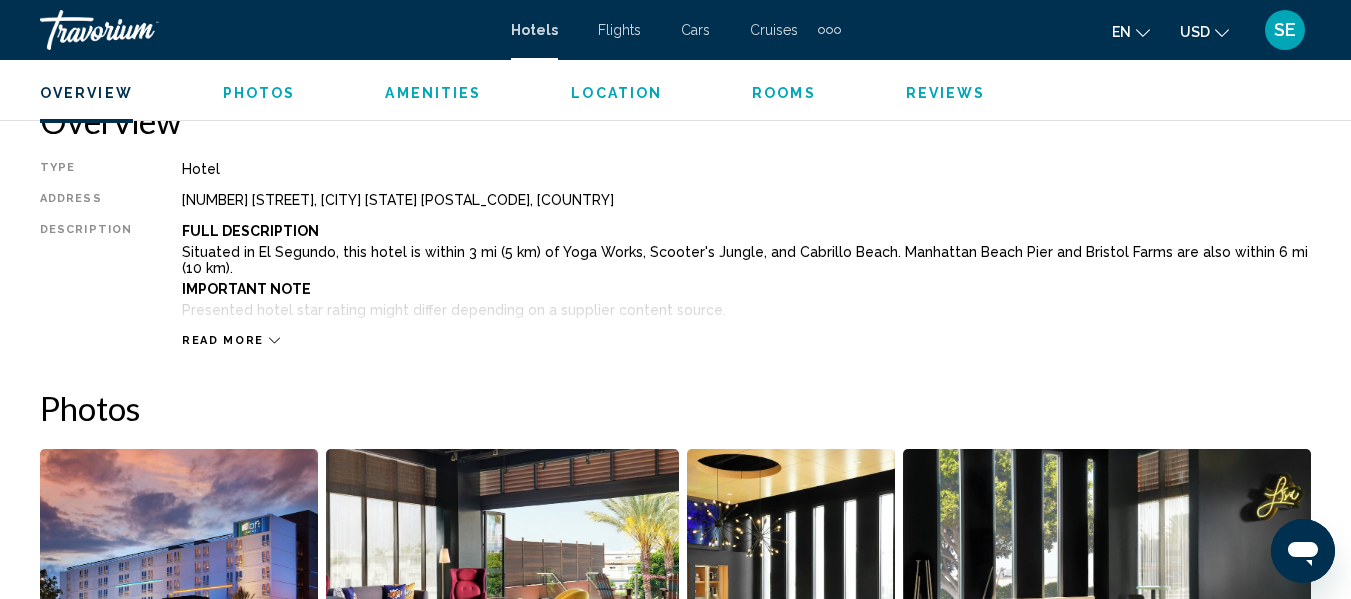scroll, scrollTop: 1009, scrollLeft: 0, axis: vertical 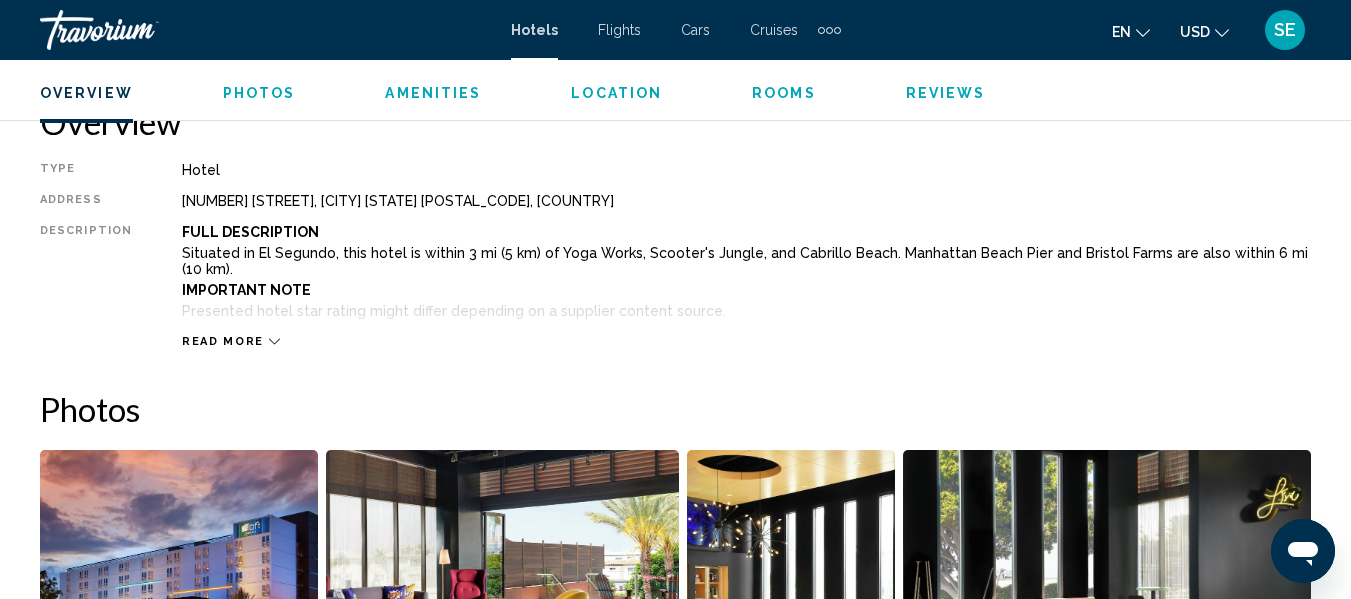 click on "Read more" at bounding box center (746, 321) 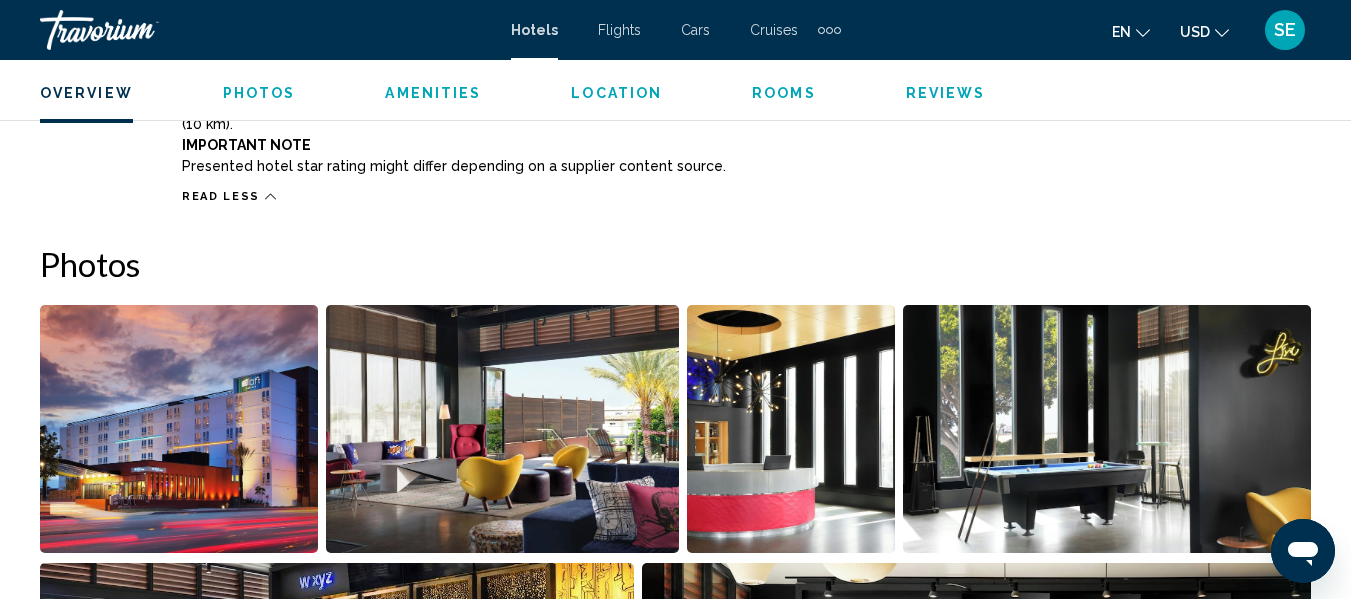scroll, scrollTop: 1157, scrollLeft: 0, axis: vertical 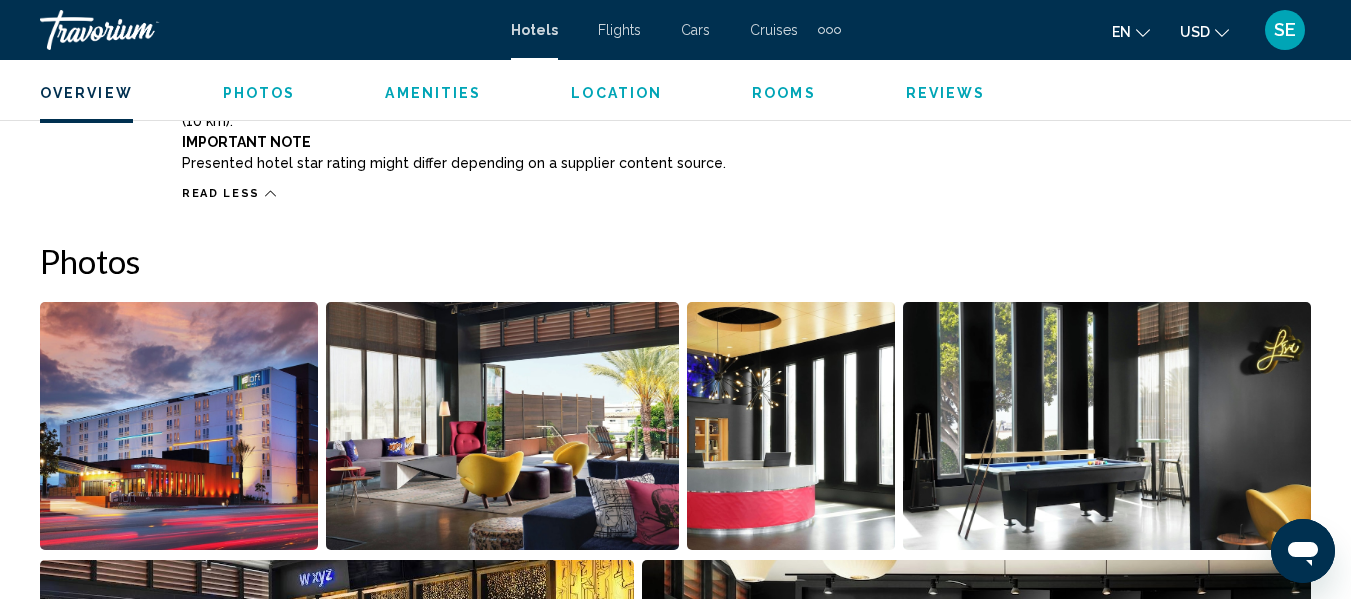 click at bounding box center [179, 426] 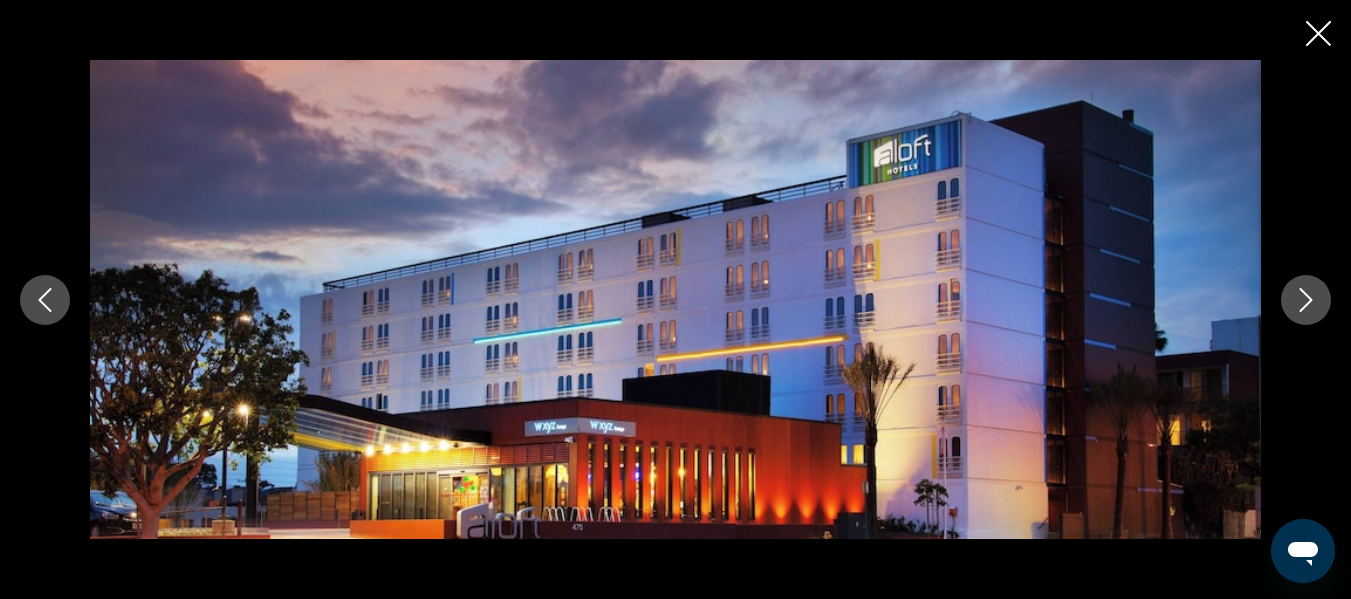 click at bounding box center (1306, 300) 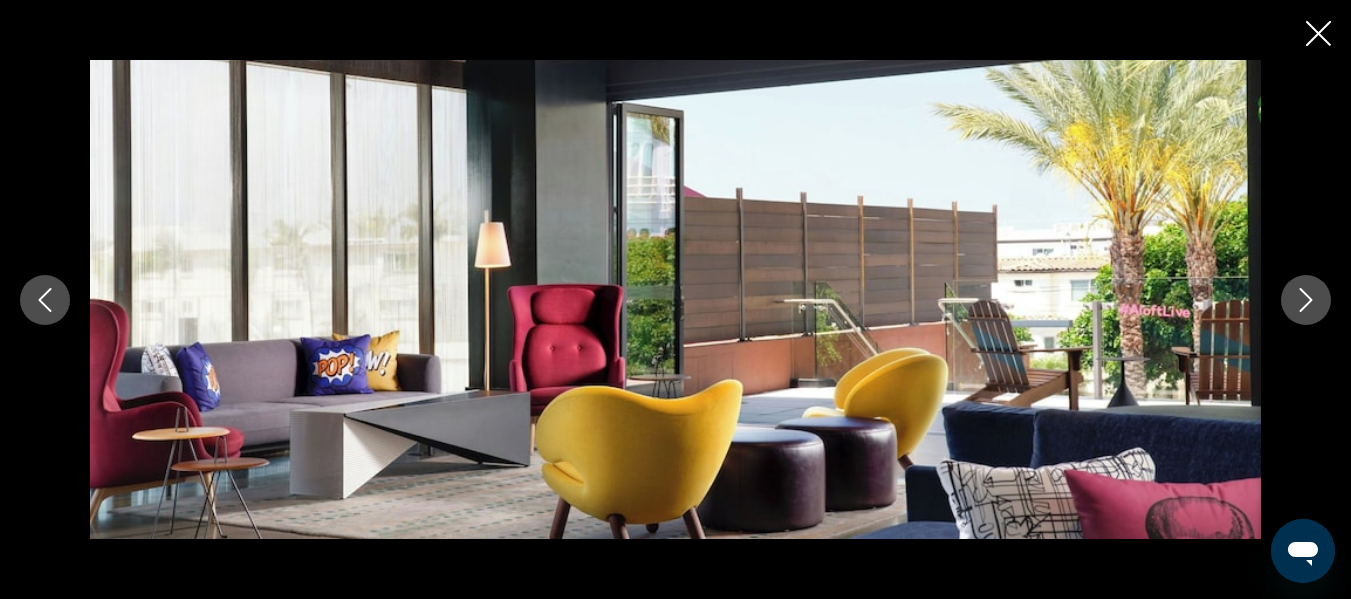 click at bounding box center [1306, 300] 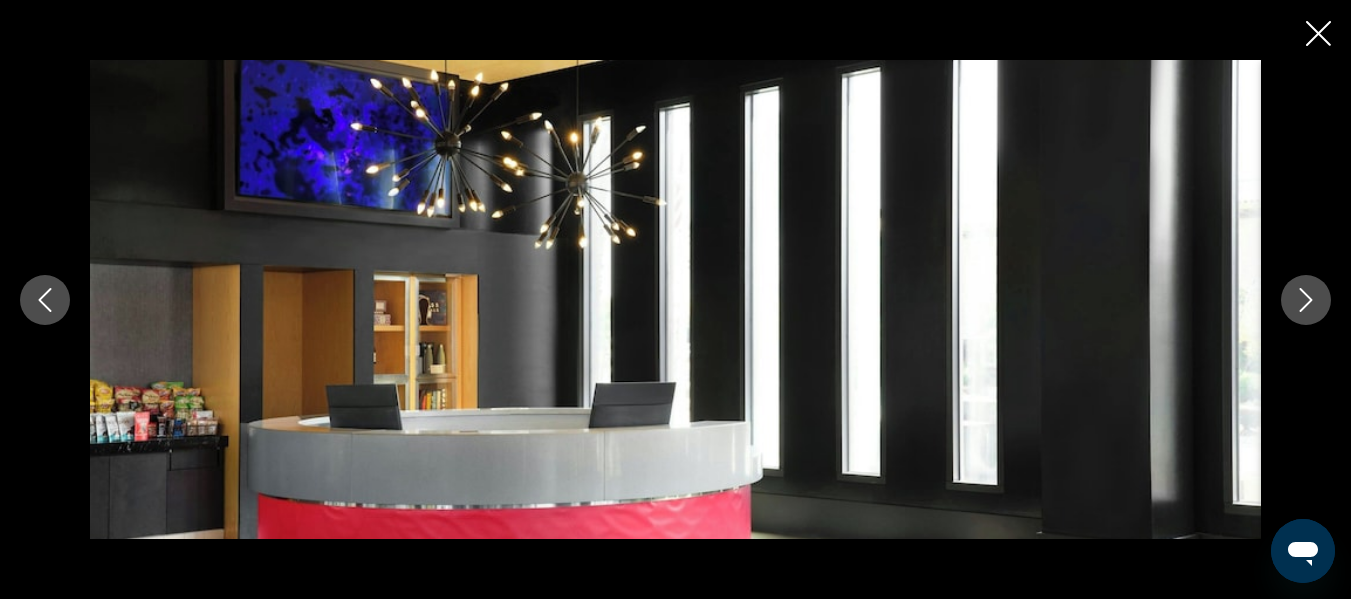 click at bounding box center (1306, 300) 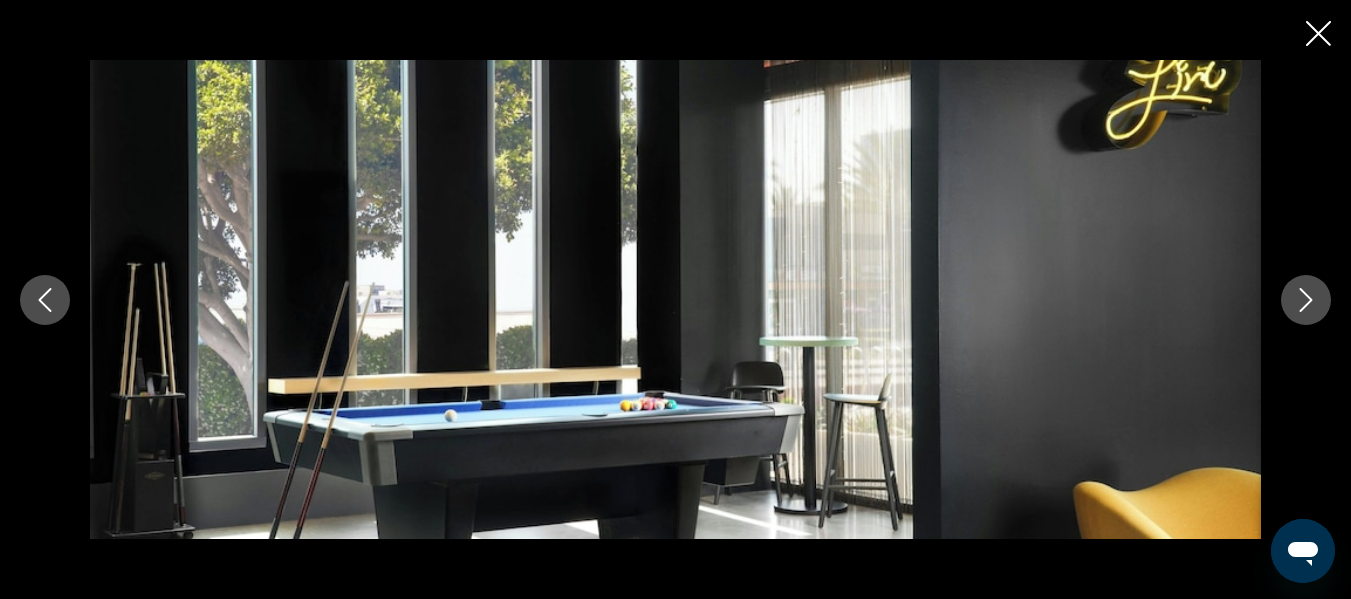 click at bounding box center [1306, 300] 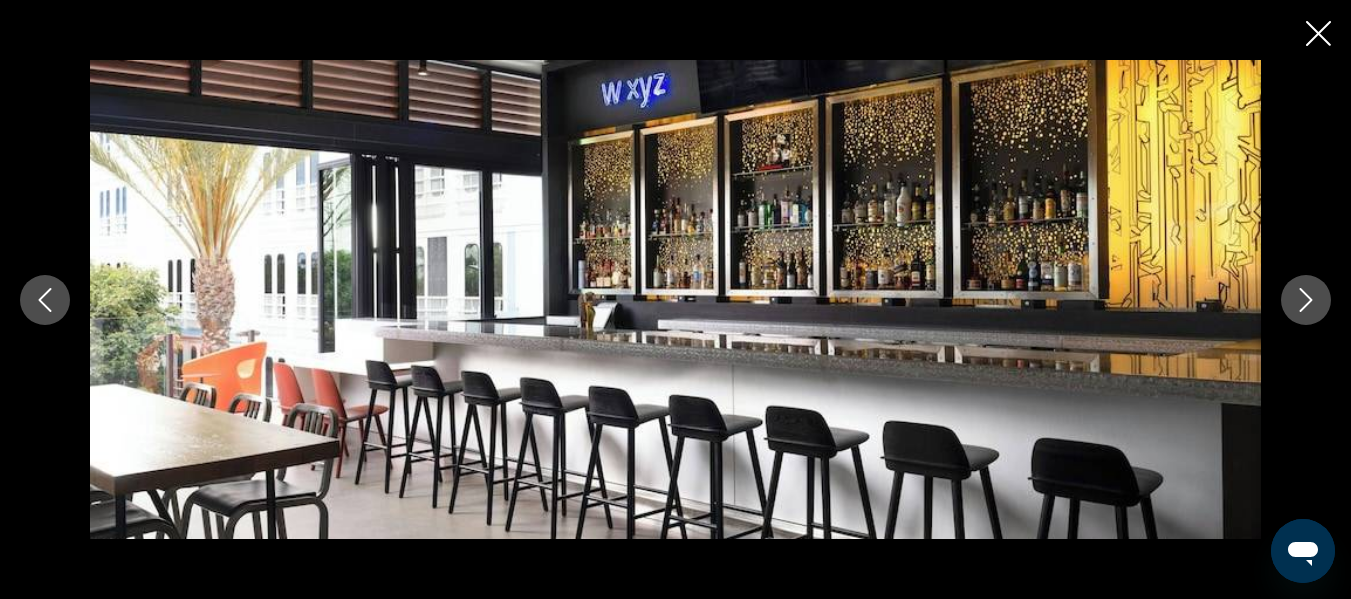 click at bounding box center [1306, 300] 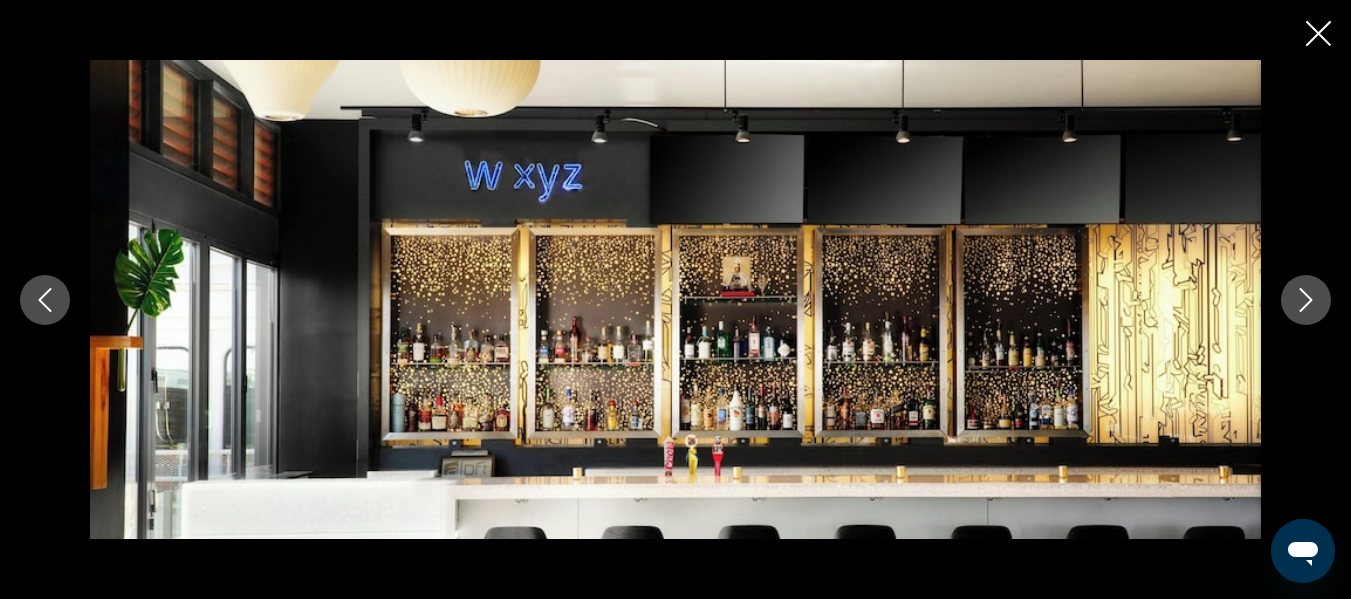 click at bounding box center [1306, 300] 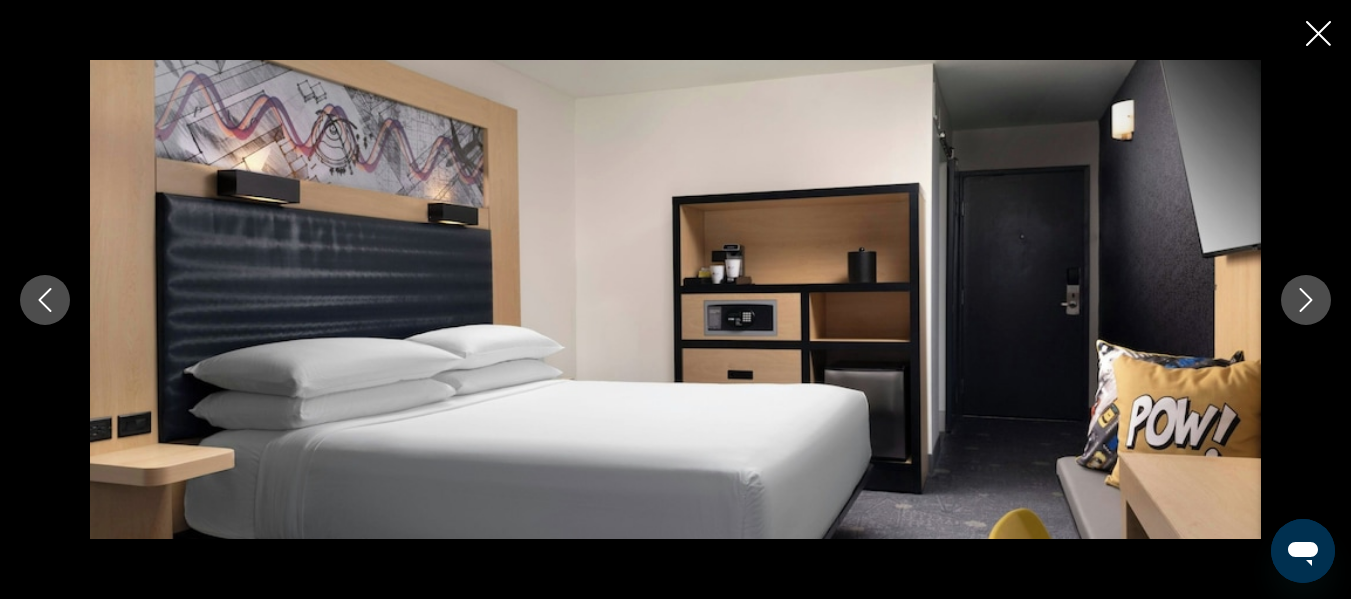 click at bounding box center [1306, 300] 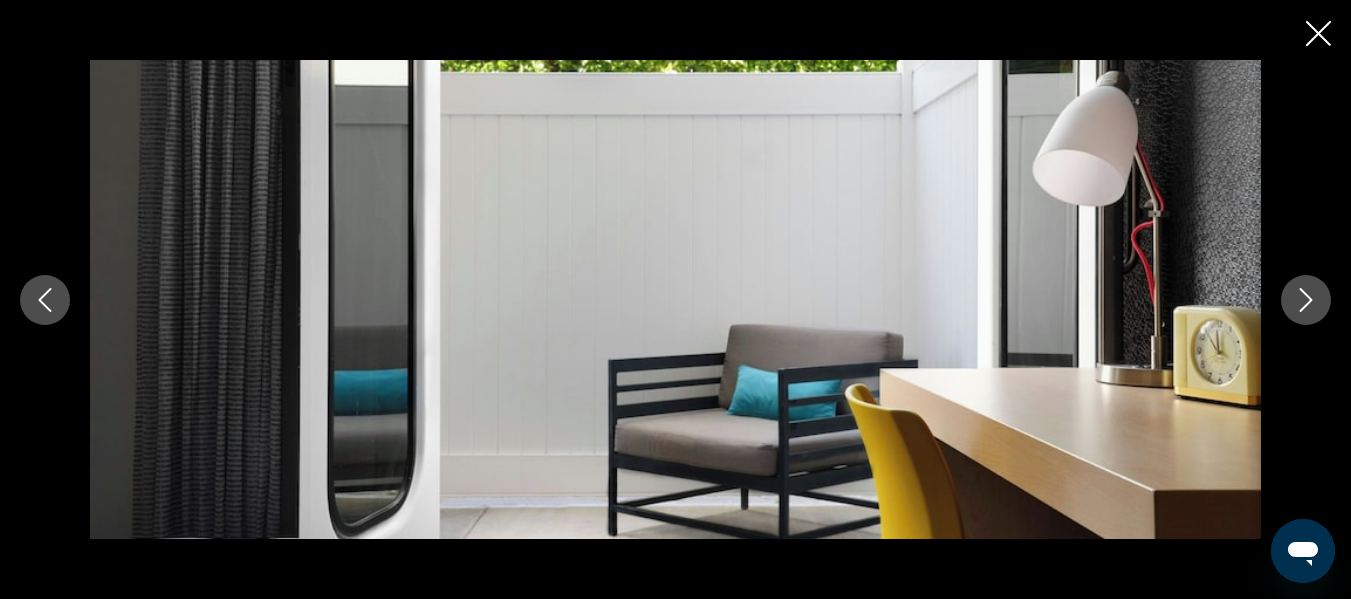click at bounding box center [1306, 300] 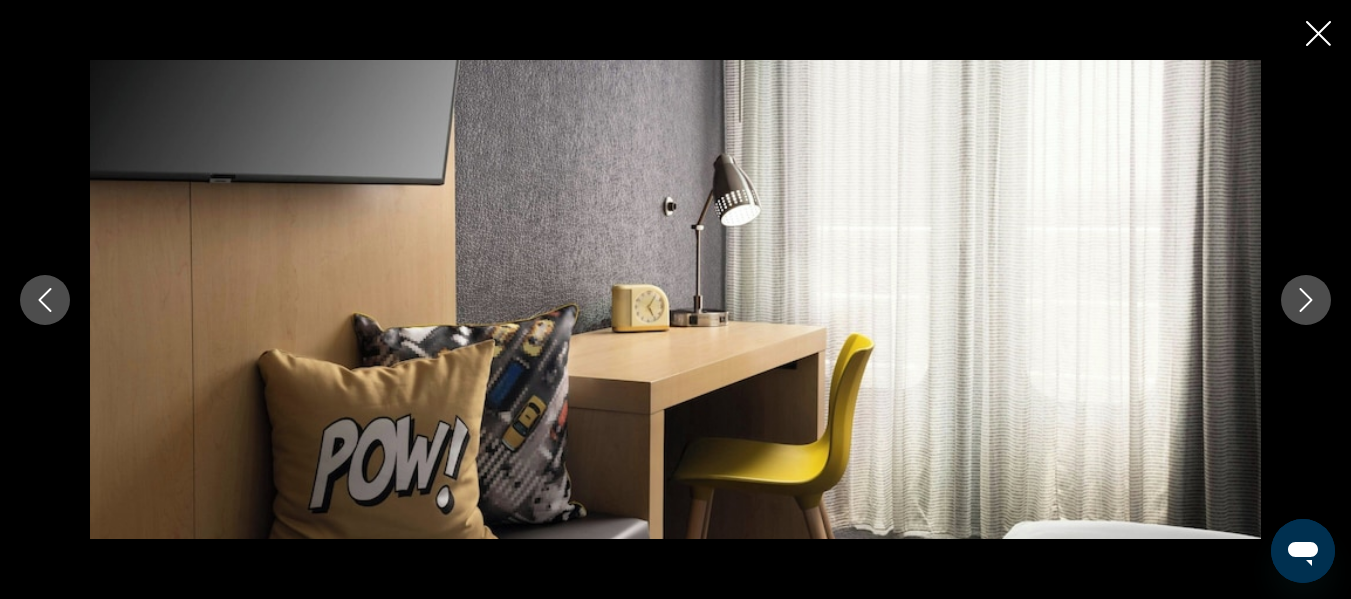 click at bounding box center (1306, 300) 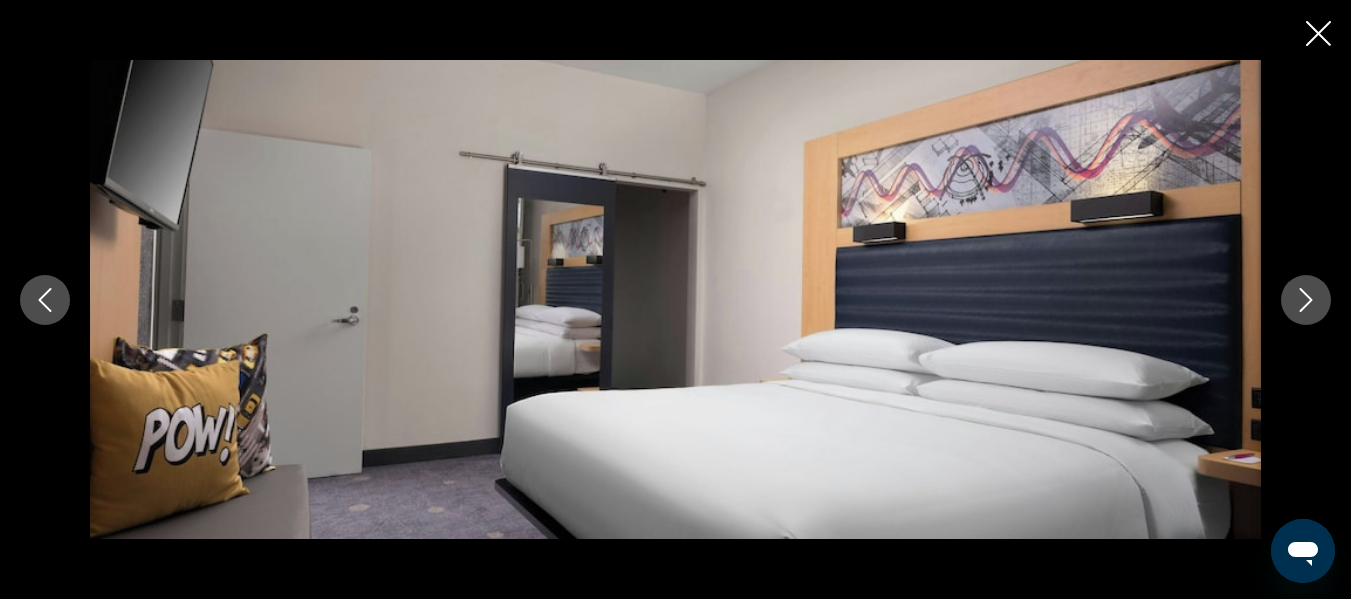 click at bounding box center [1306, 300] 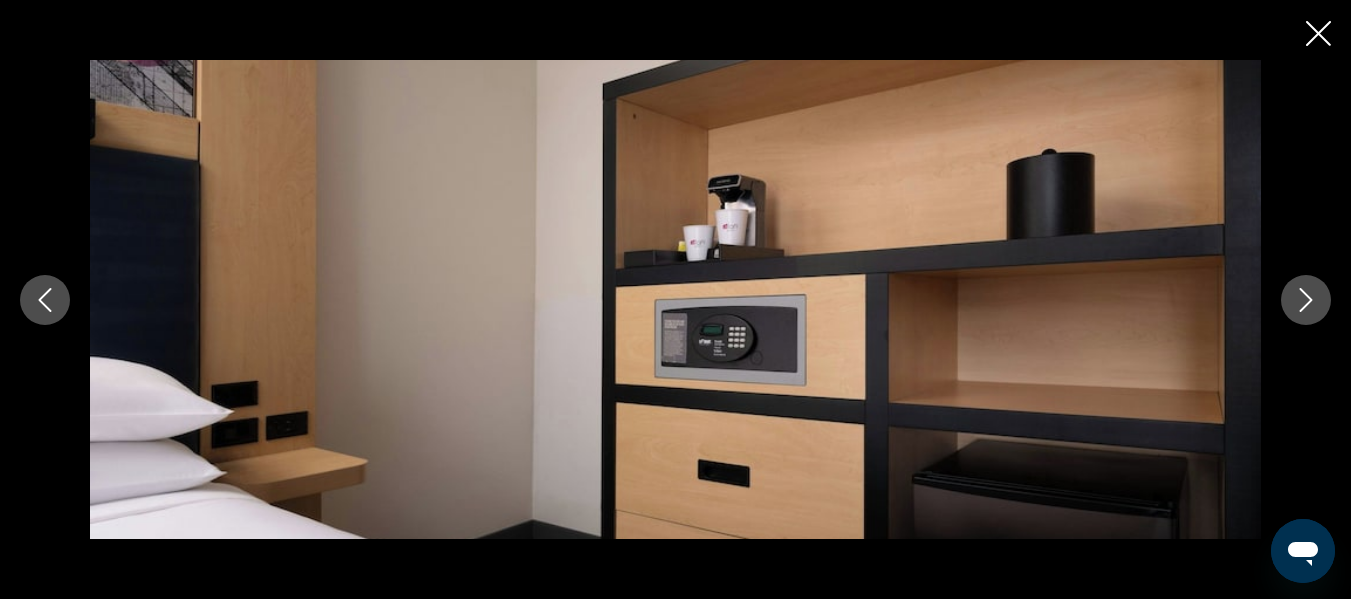 click at bounding box center (1306, 300) 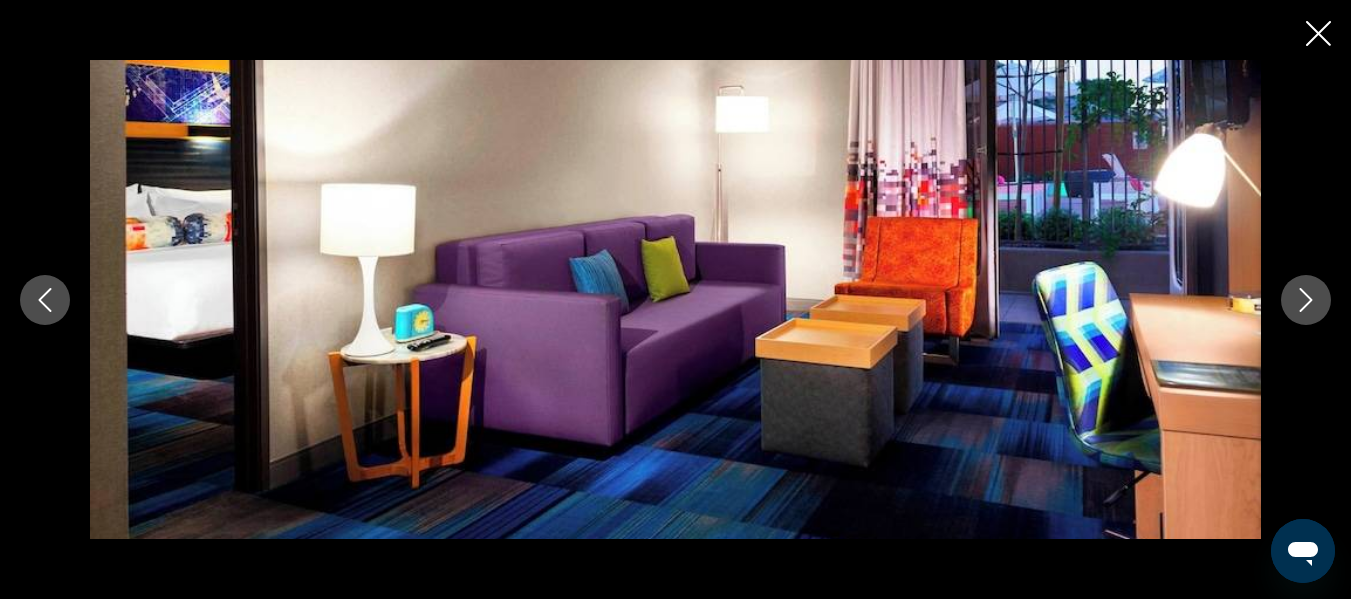 click at bounding box center [1306, 300] 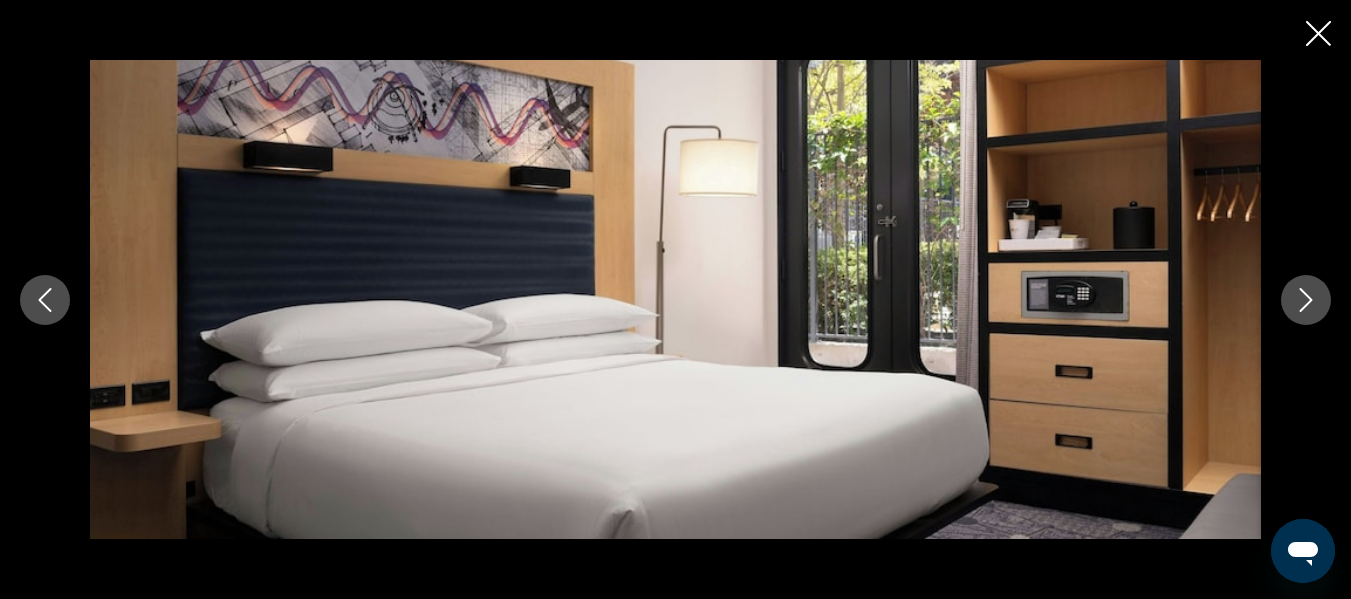 click at bounding box center [1306, 300] 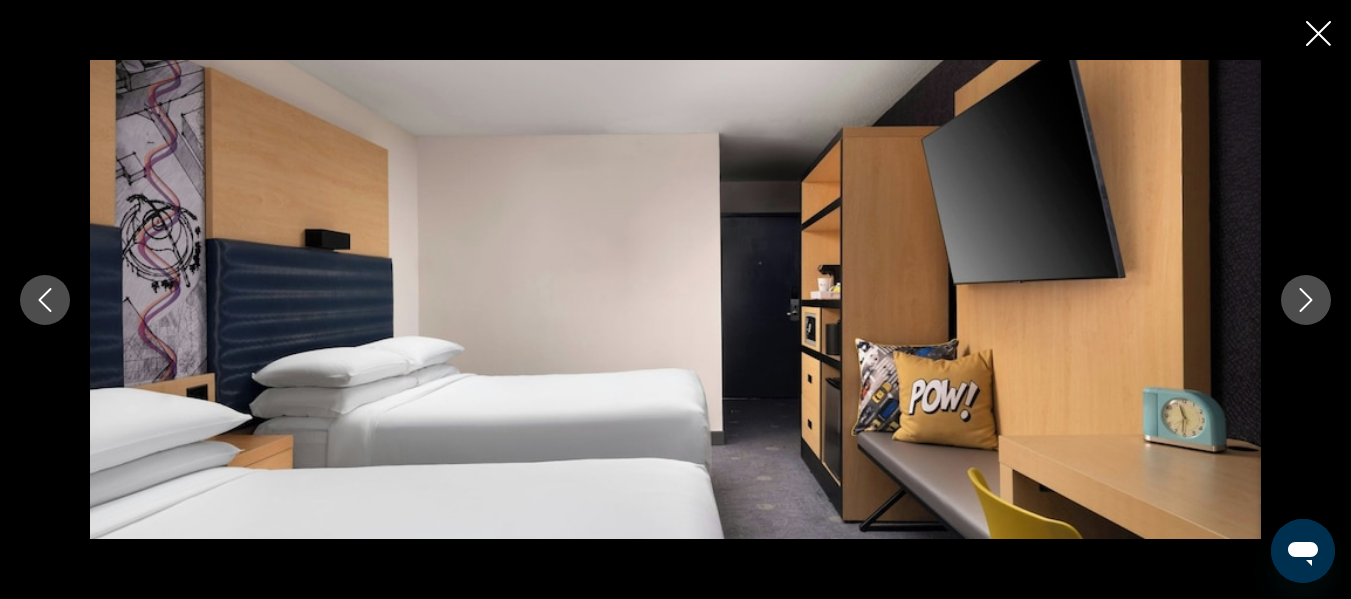 click at bounding box center (1306, 300) 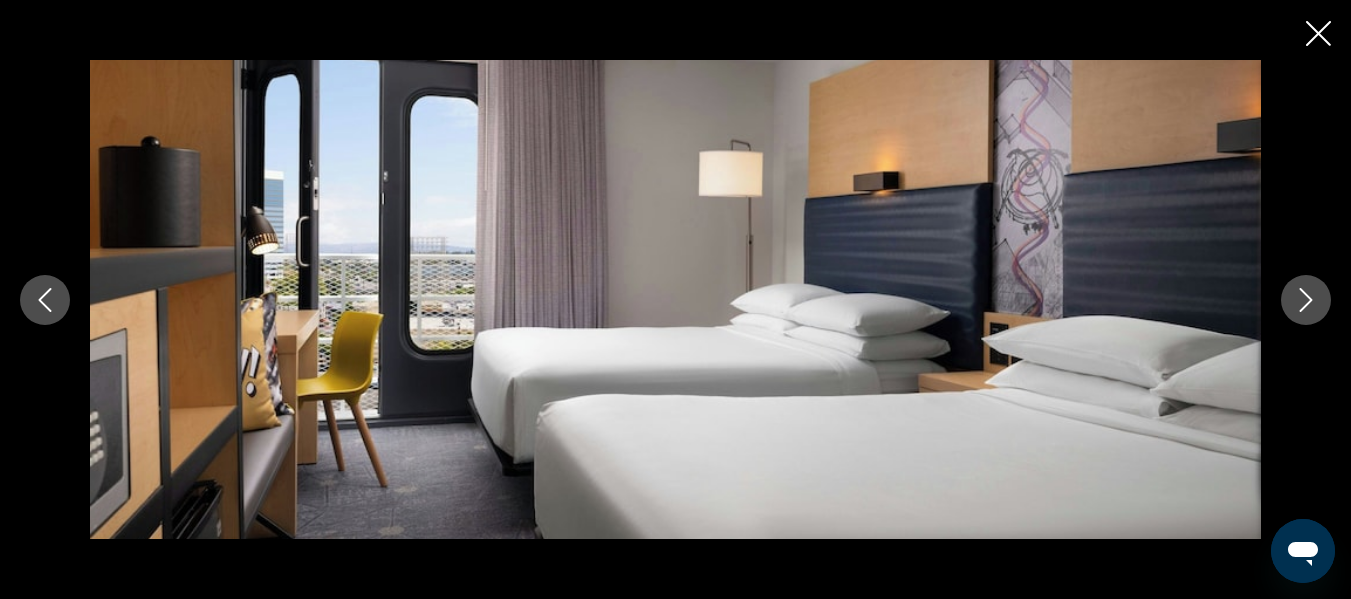 click at bounding box center (1306, 300) 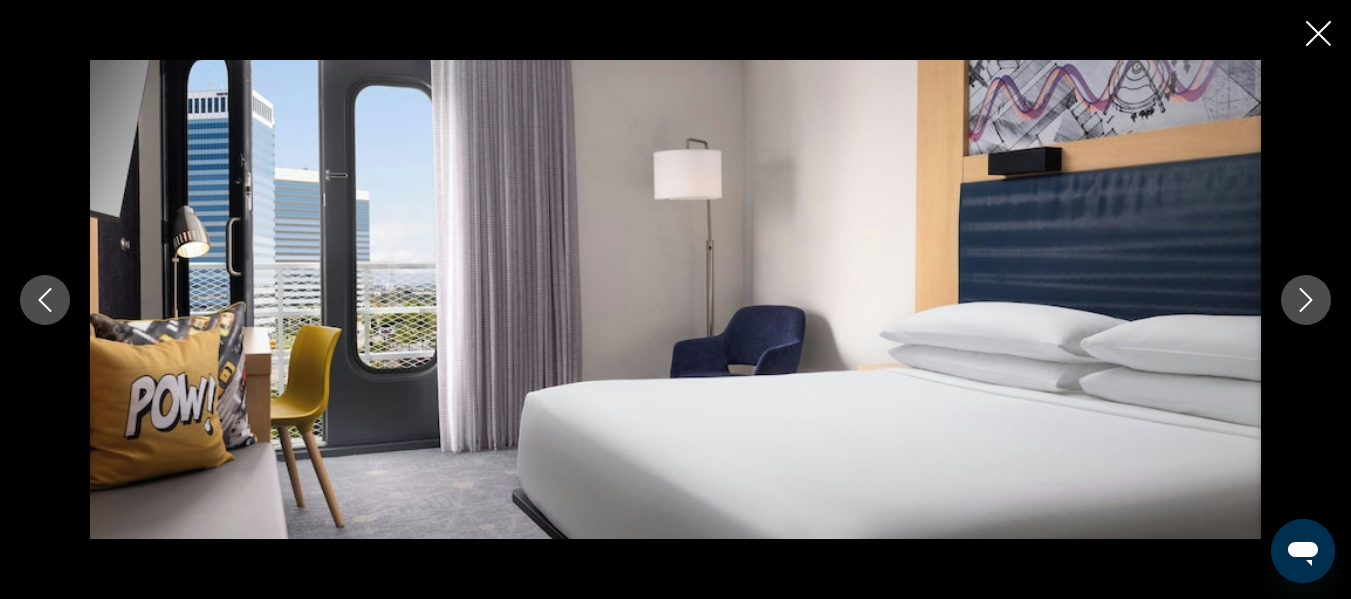 click at bounding box center (1306, 300) 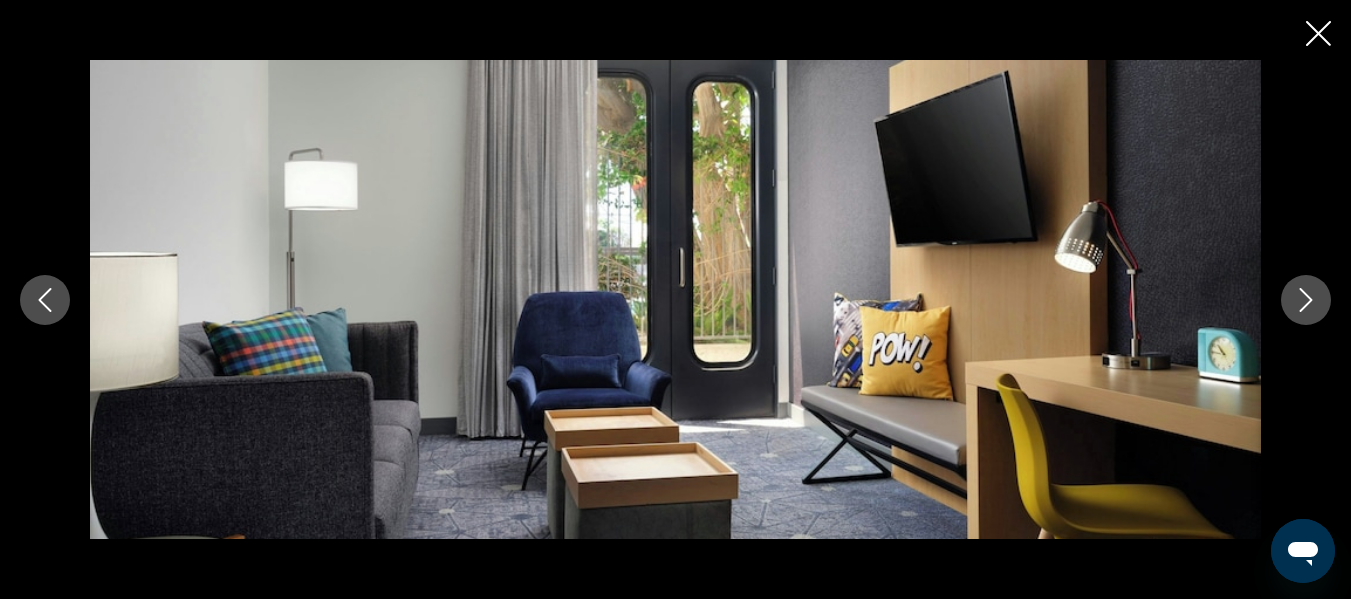 click at bounding box center (1306, 300) 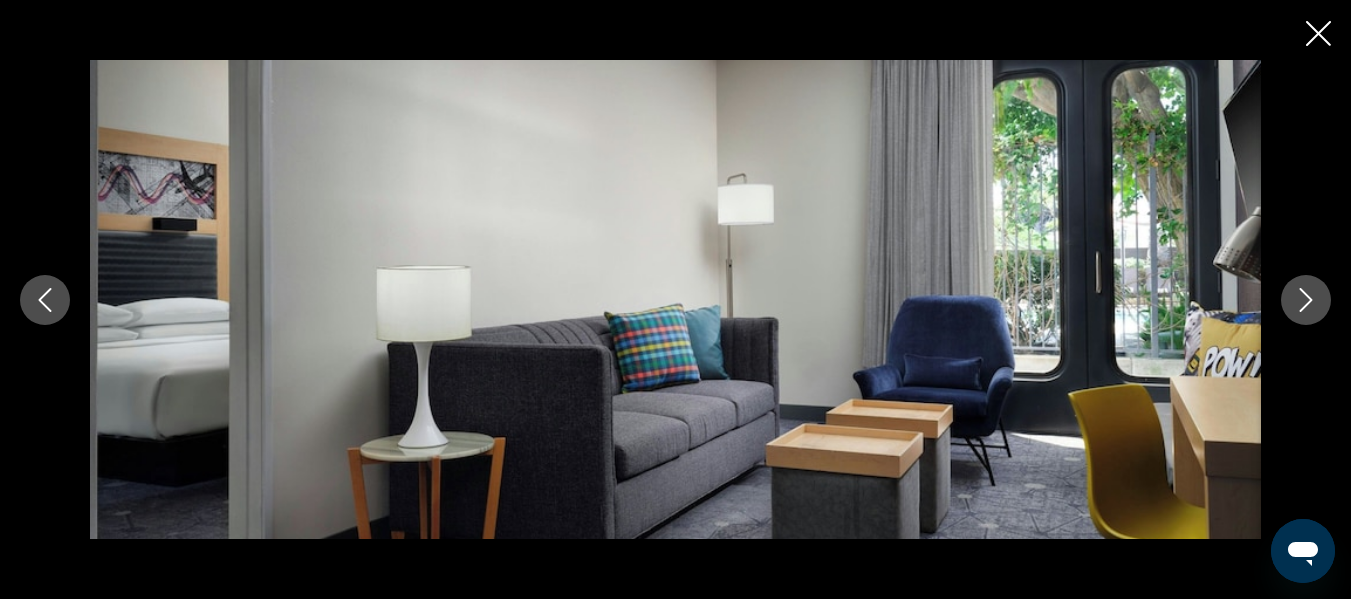 click at bounding box center [1306, 300] 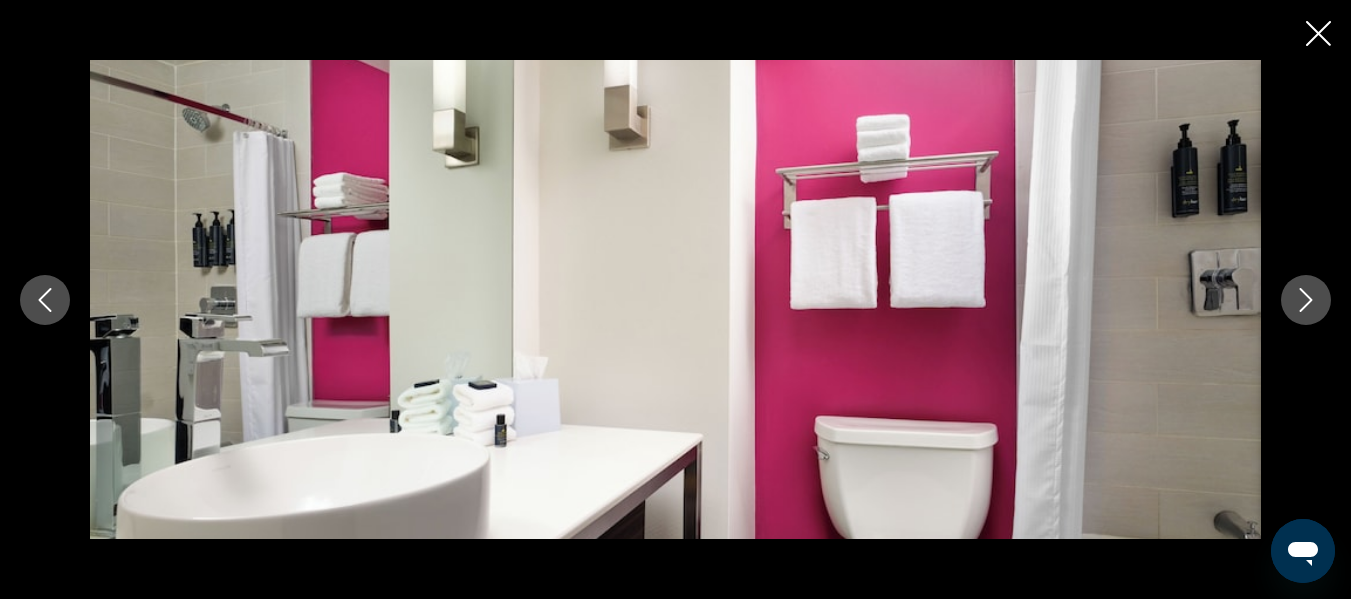 click at bounding box center [1306, 300] 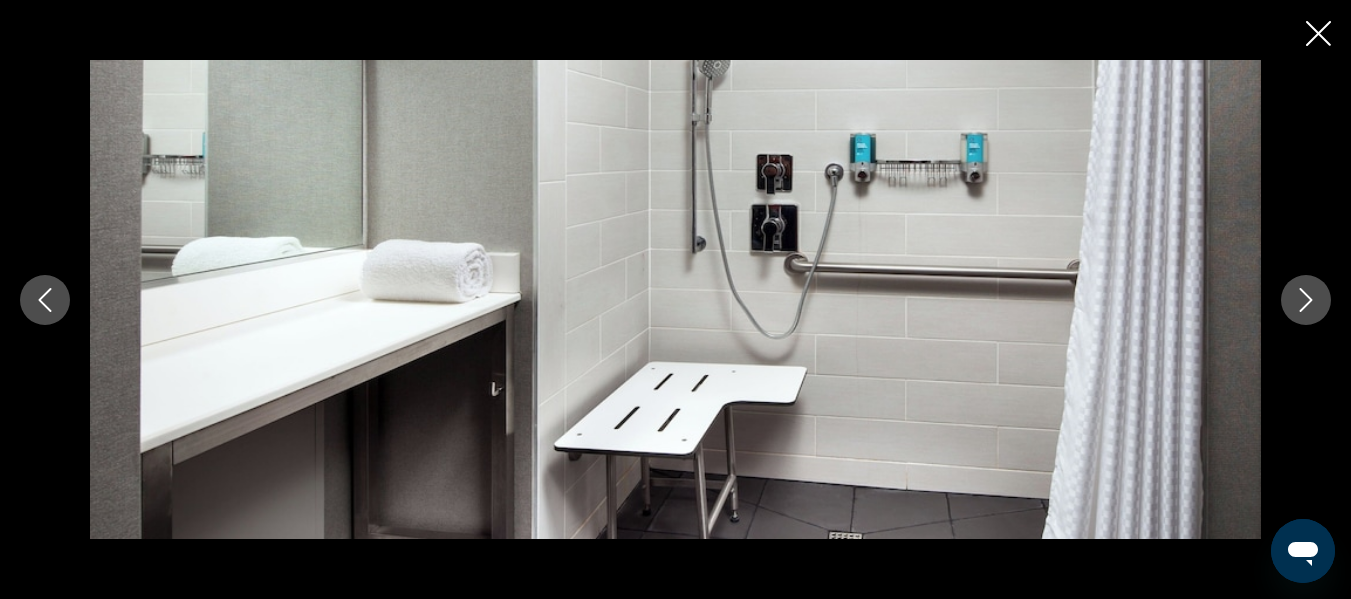 click at bounding box center (1306, 300) 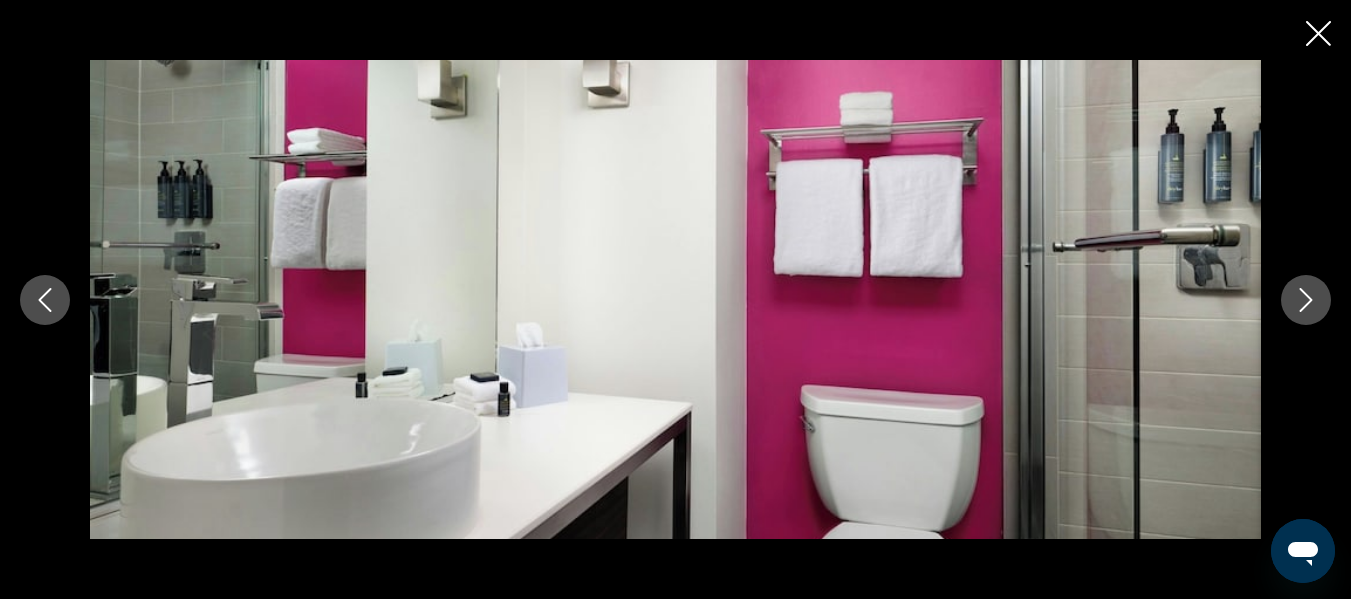 click at bounding box center (1306, 300) 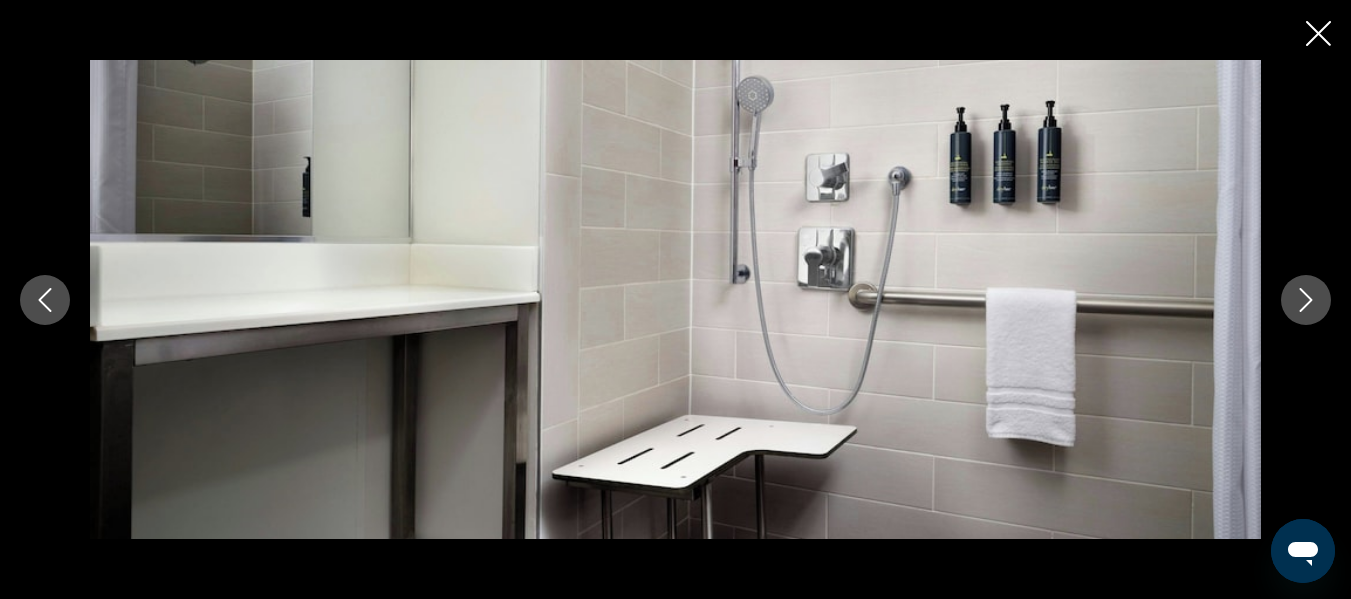 click at bounding box center (1306, 300) 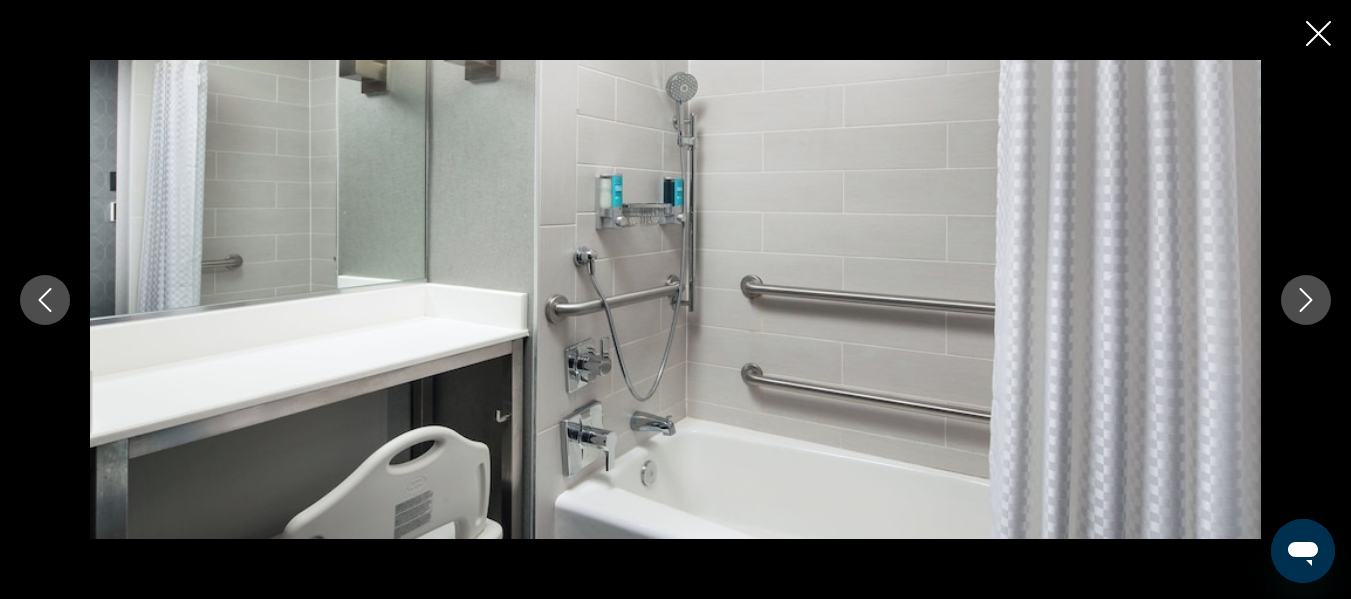 click at bounding box center (1306, 300) 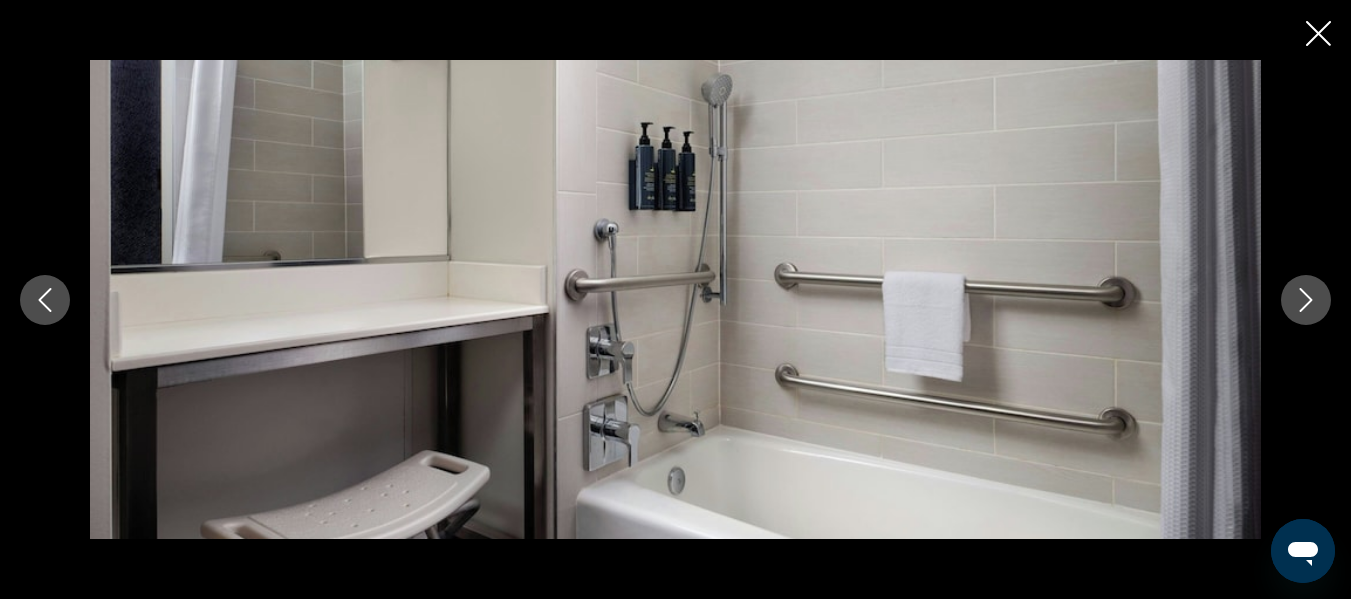 click at bounding box center (1306, 300) 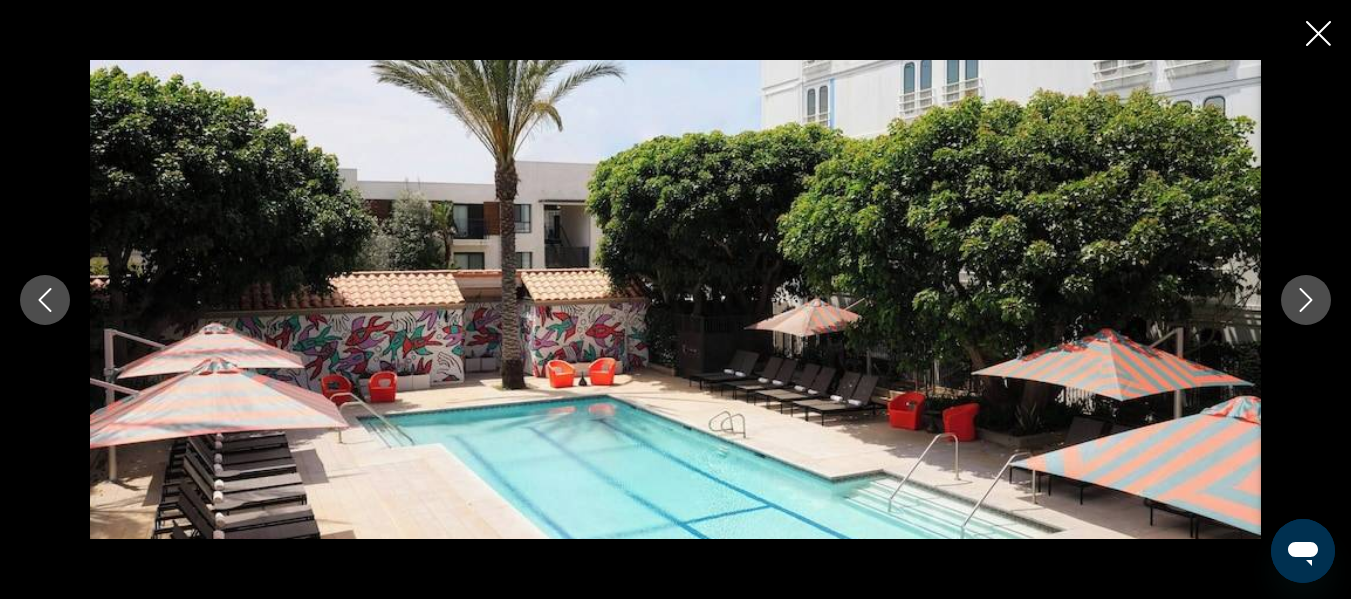 click at bounding box center (1306, 300) 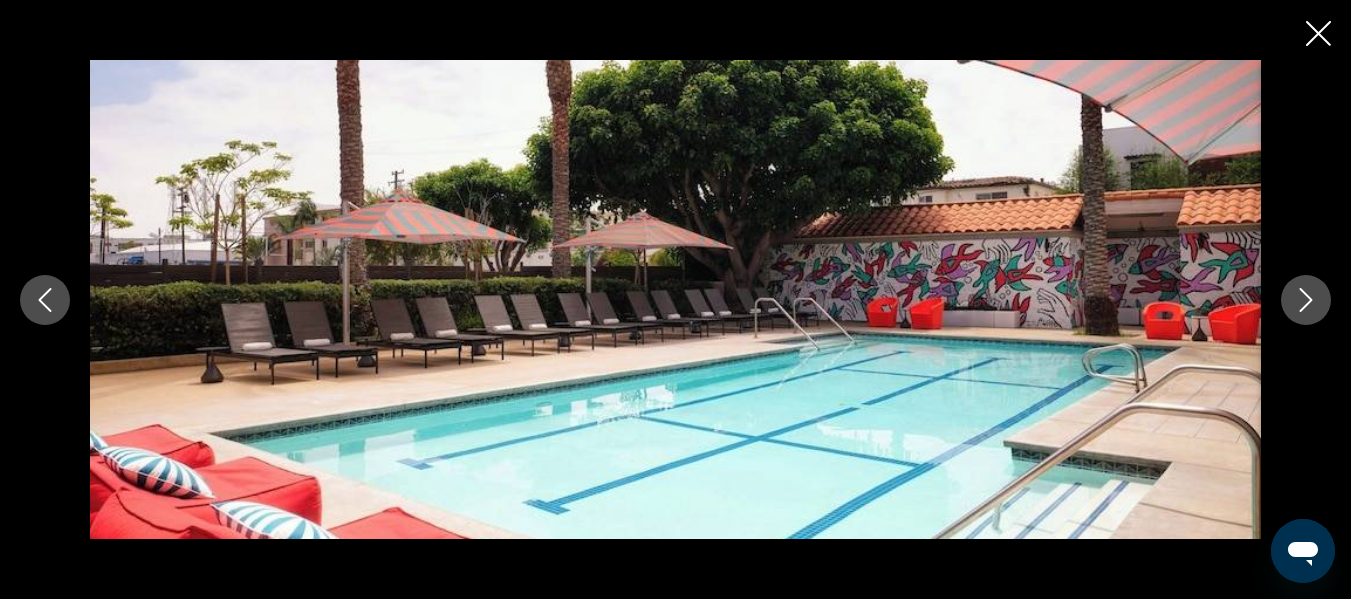 click at bounding box center [1306, 300] 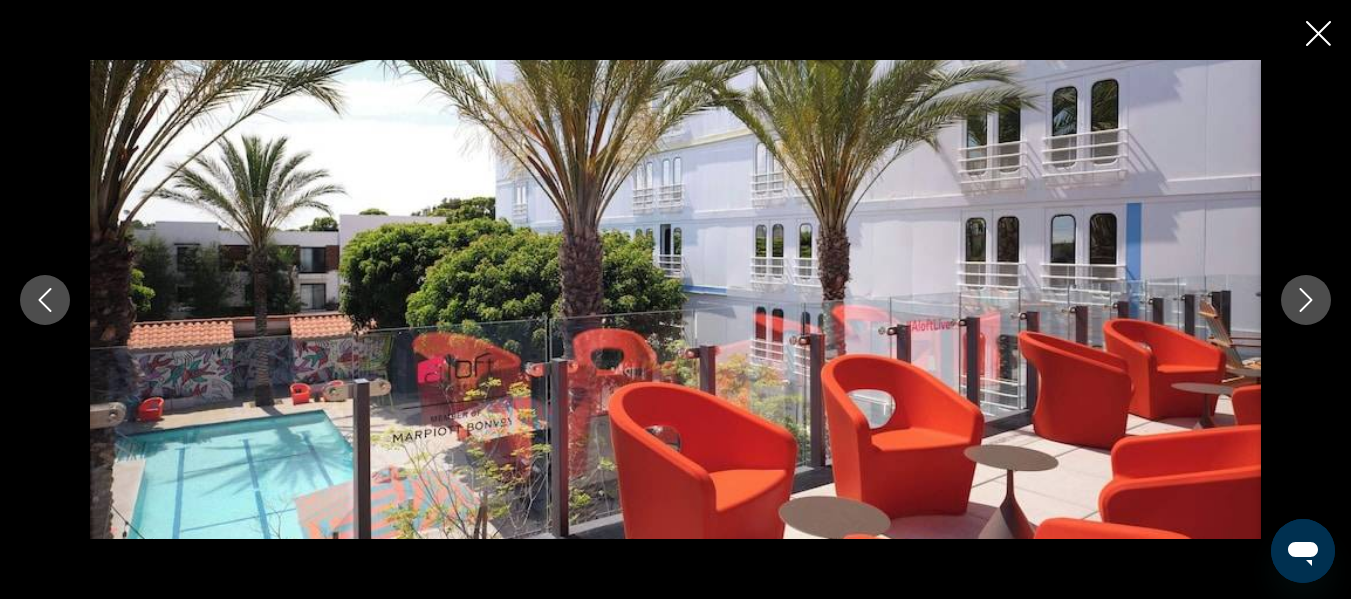click at bounding box center [1306, 300] 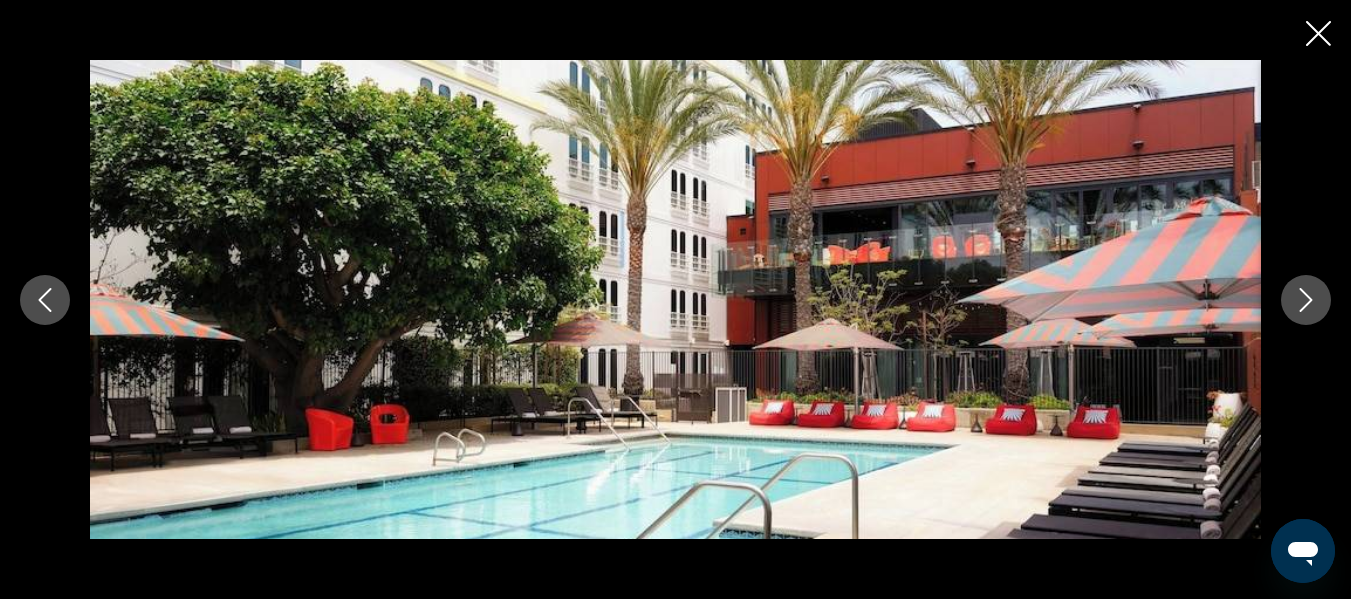 click at bounding box center [1306, 300] 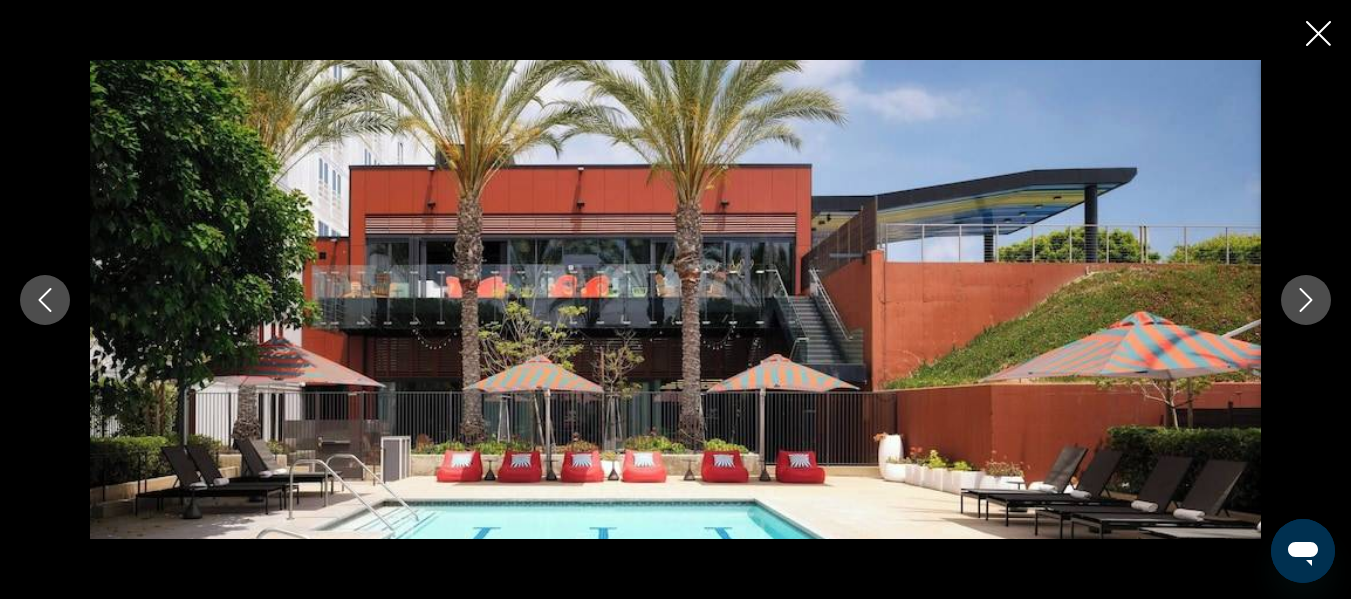 click at bounding box center [1306, 300] 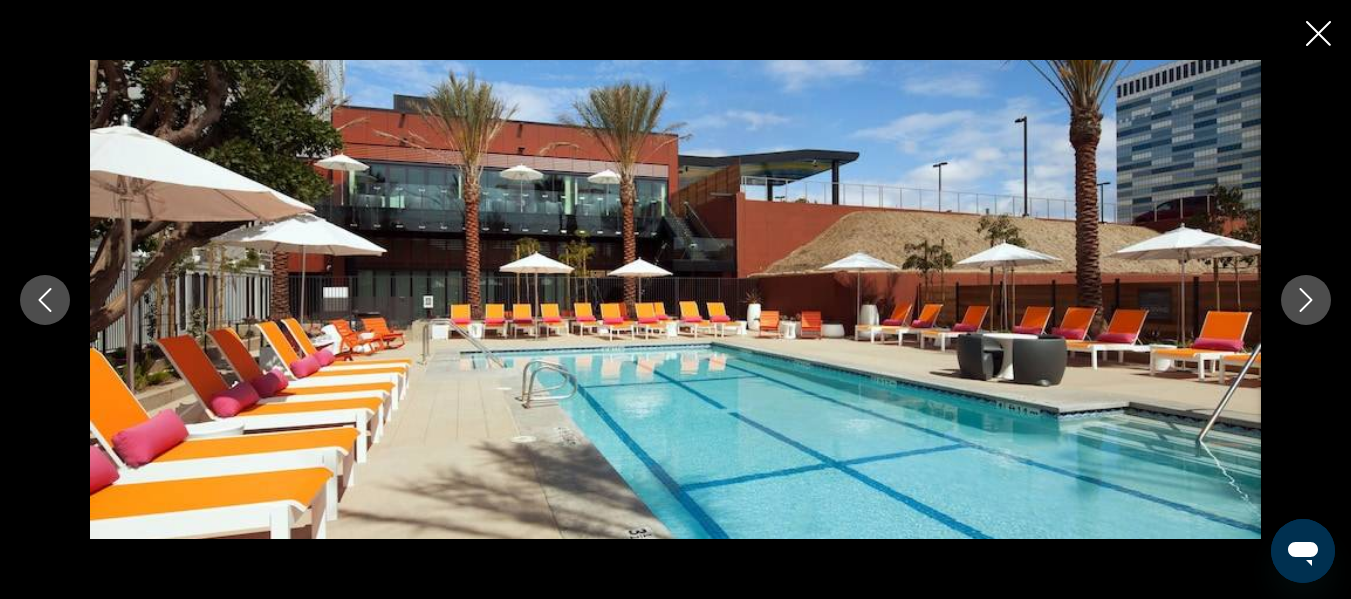 click at bounding box center [1306, 300] 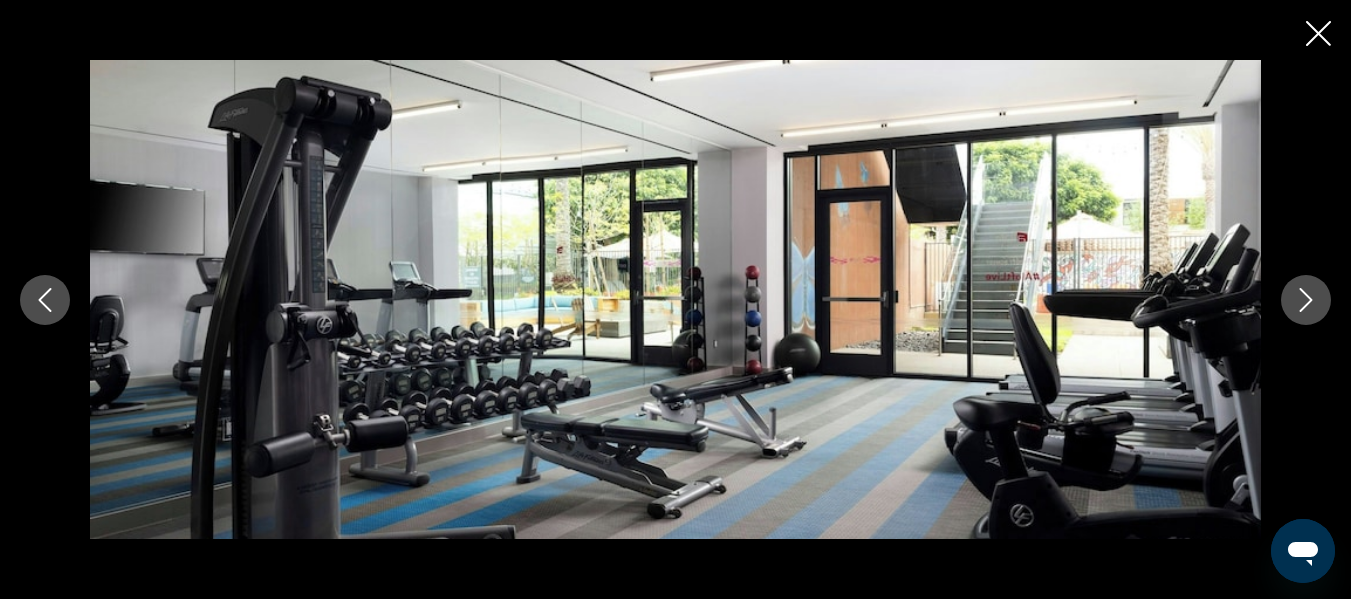 click at bounding box center (1306, 300) 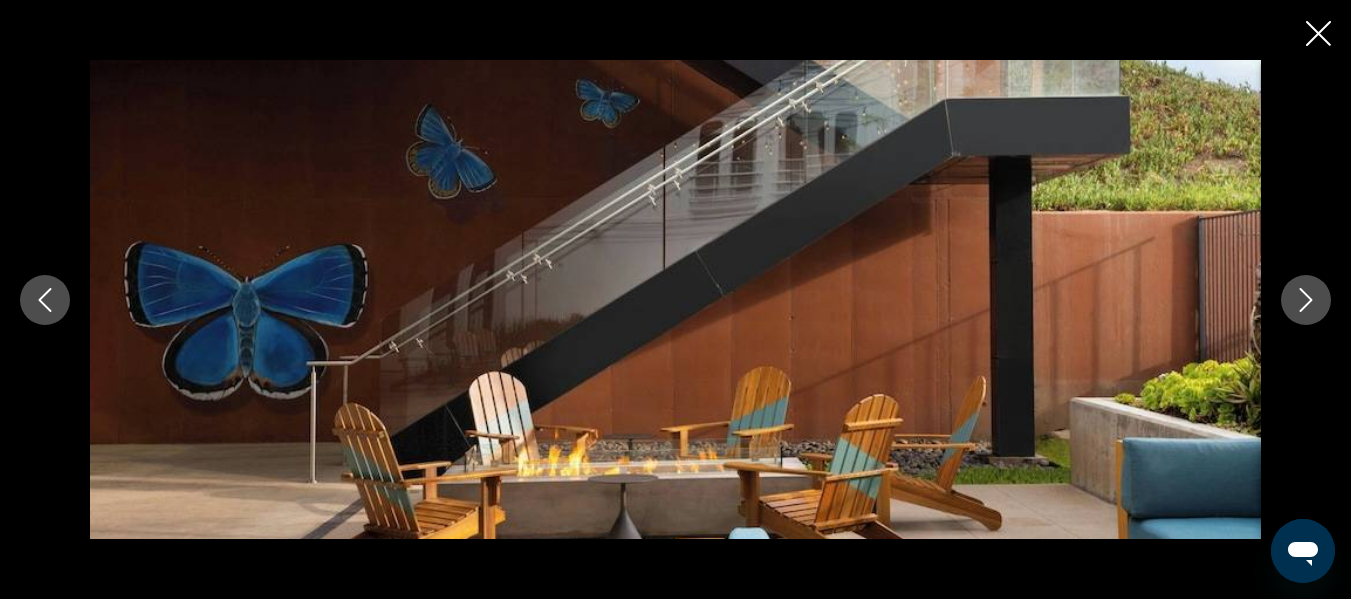click at bounding box center [1306, 300] 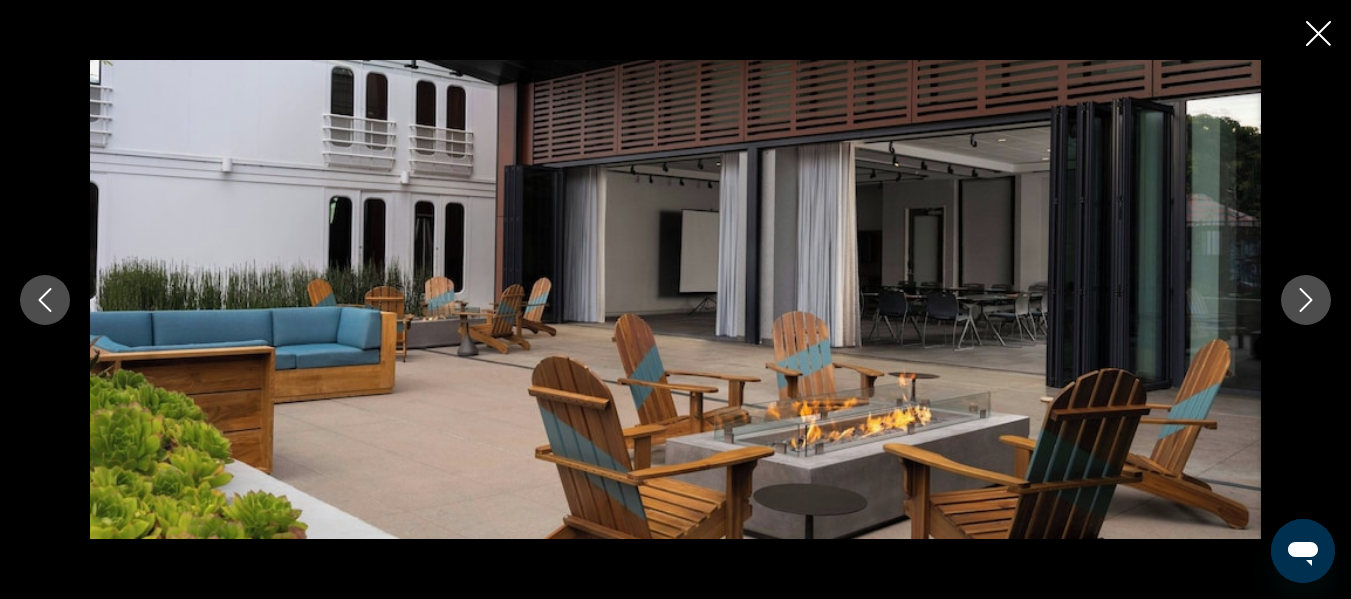 click at bounding box center (1306, 300) 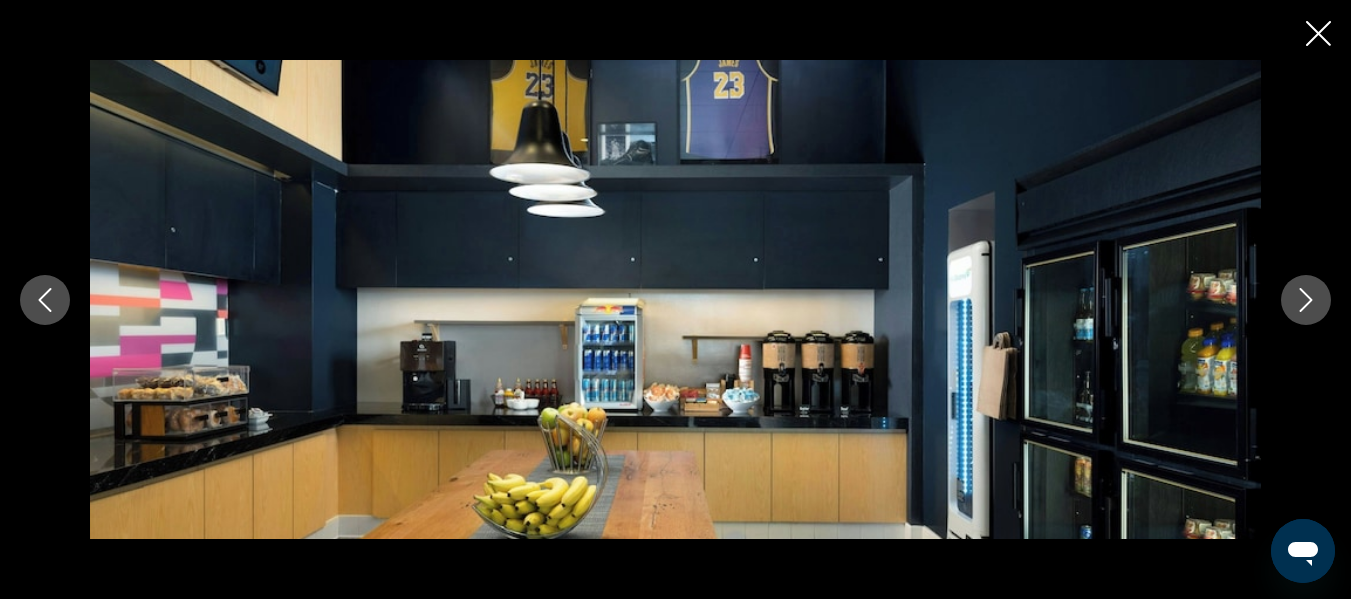 click at bounding box center [1306, 300] 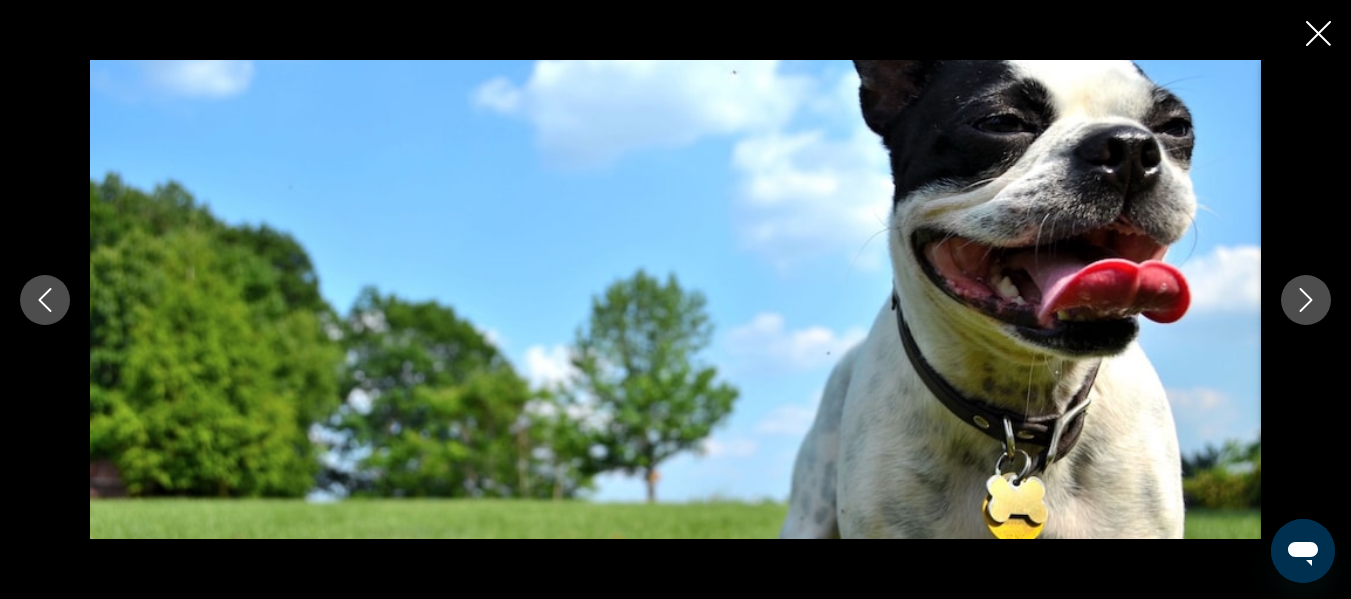 click at bounding box center [1306, 300] 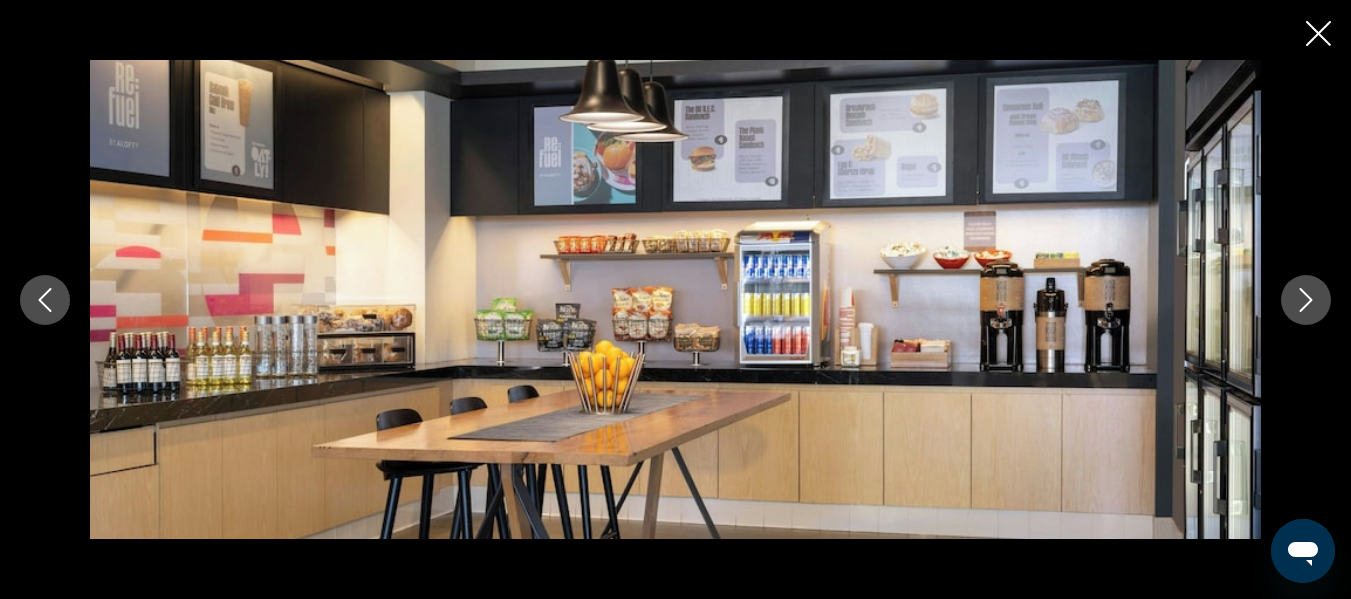 click at bounding box center (1306, 300) 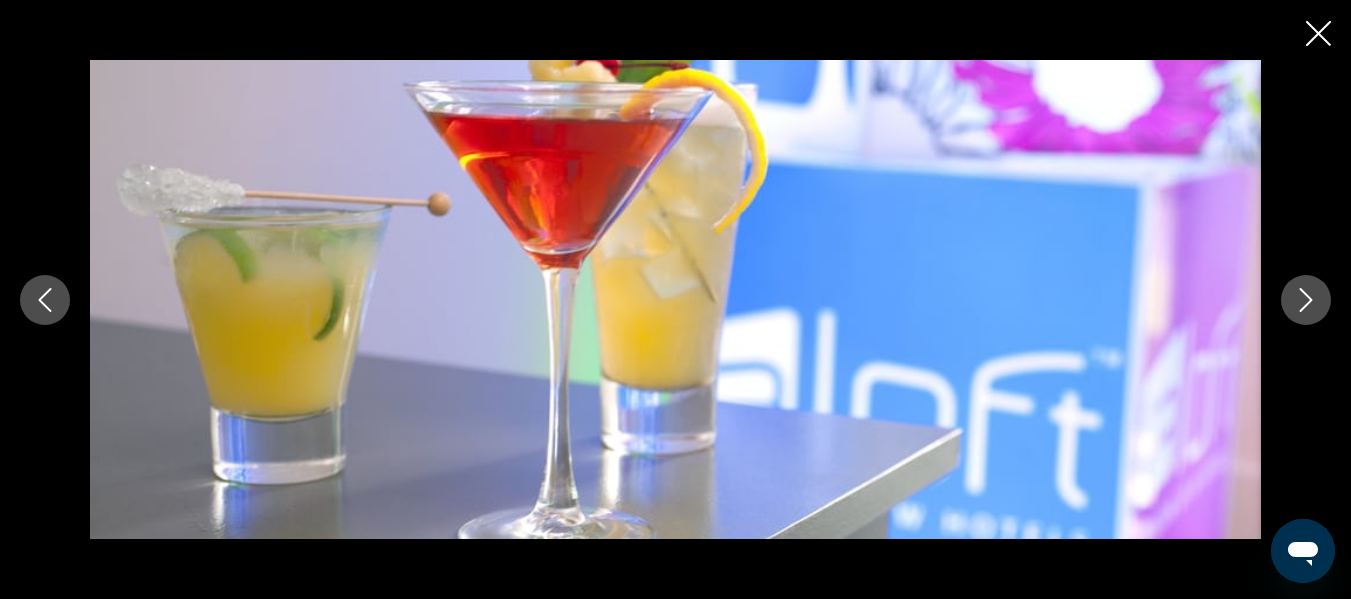 click at bounding box center (1306, 300) 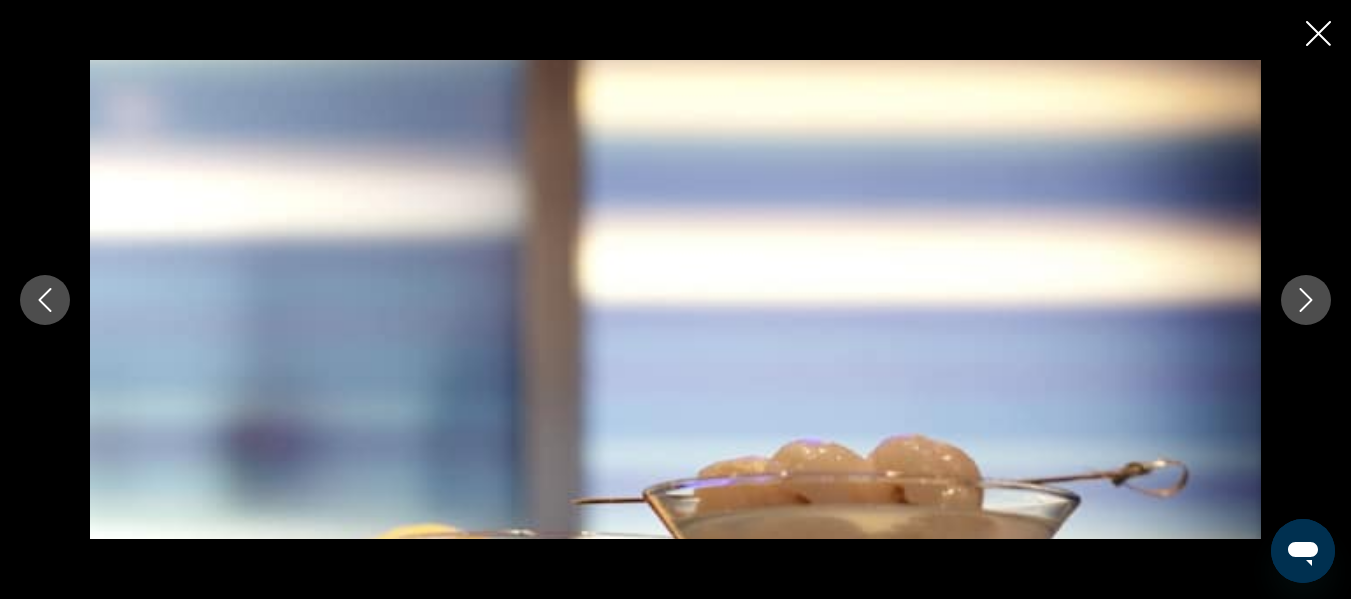click at bounding box center [1306, 300] 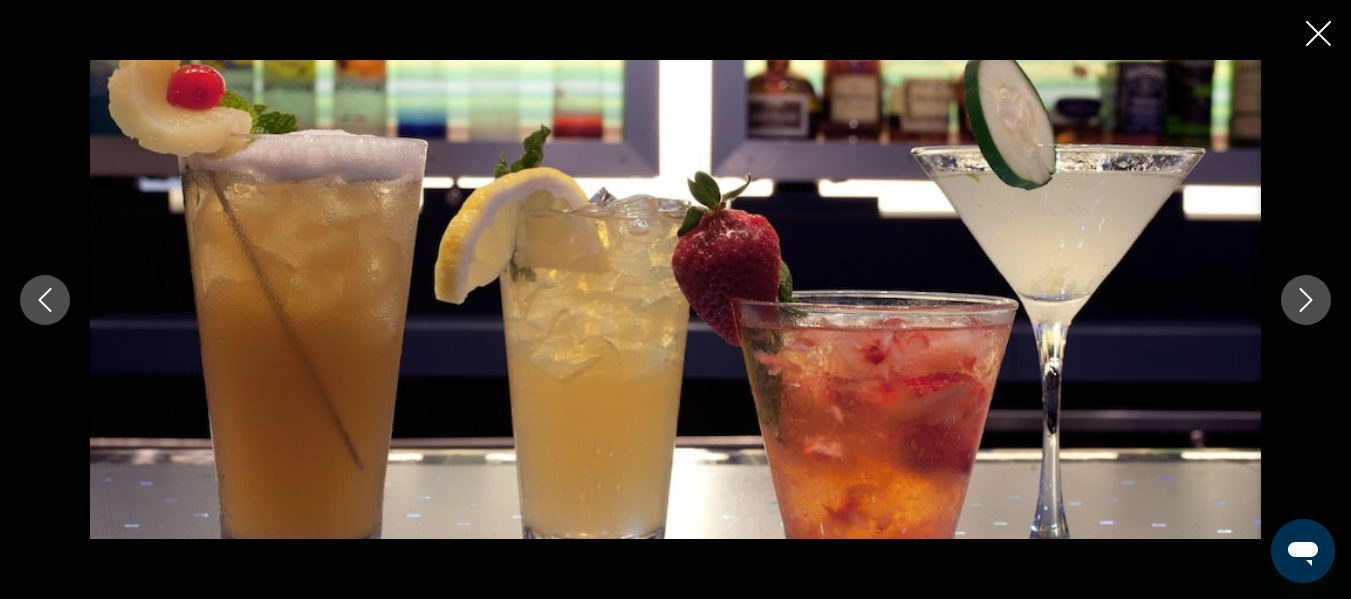 click at bounding box center [1306, 300] 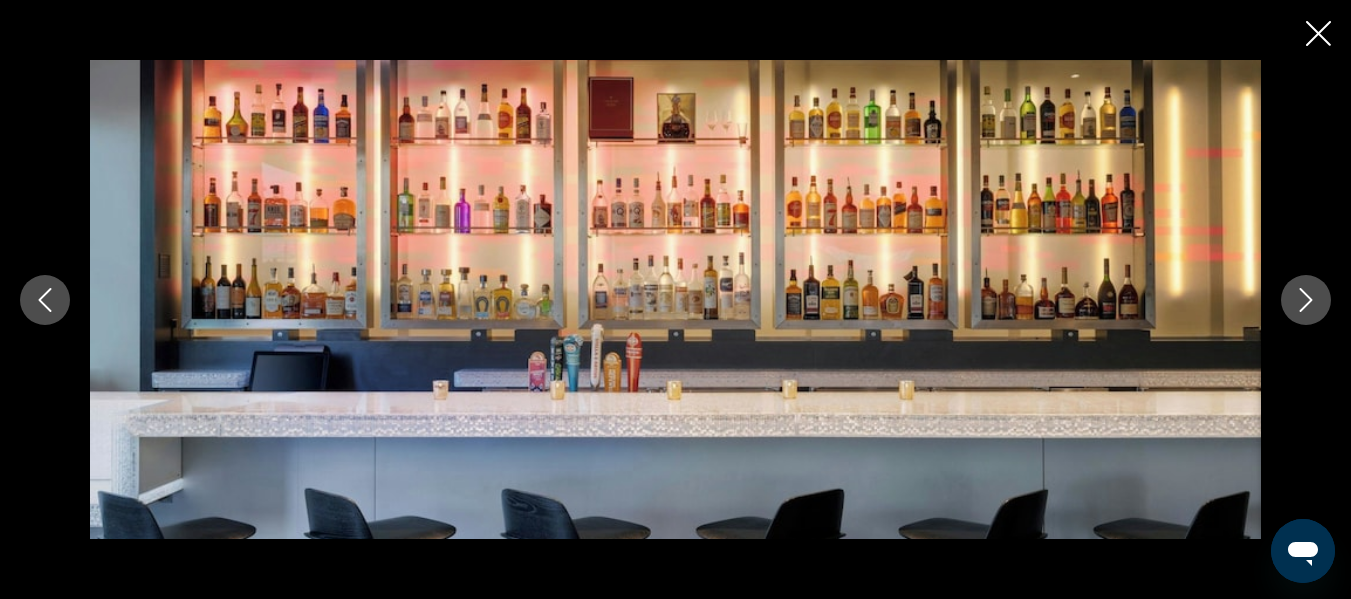 click at bounding box center (1306, 300) 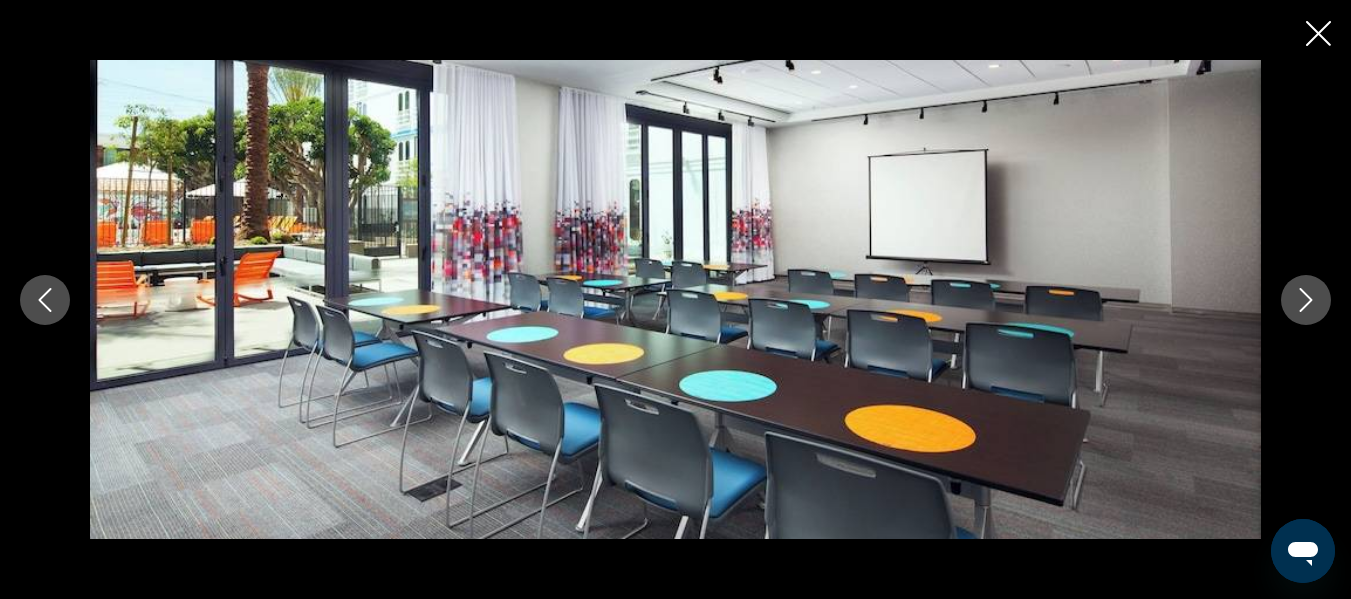 click at bounding box center (1306, 300) 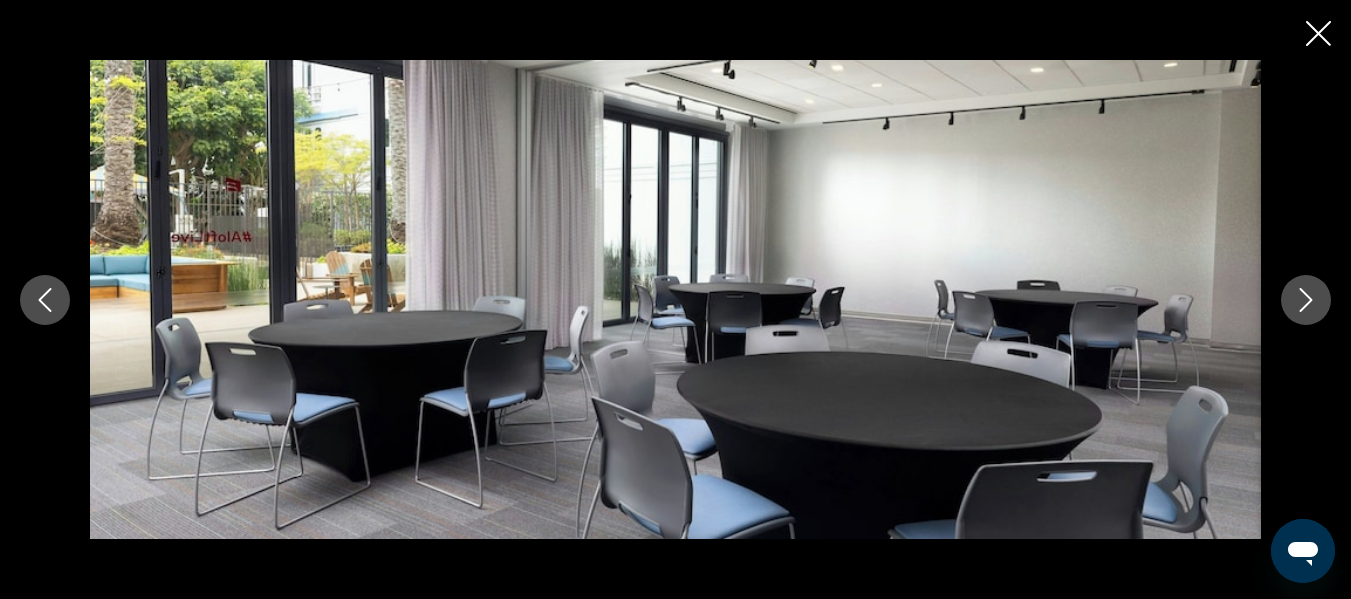 click at bounding box center (1306, 300) 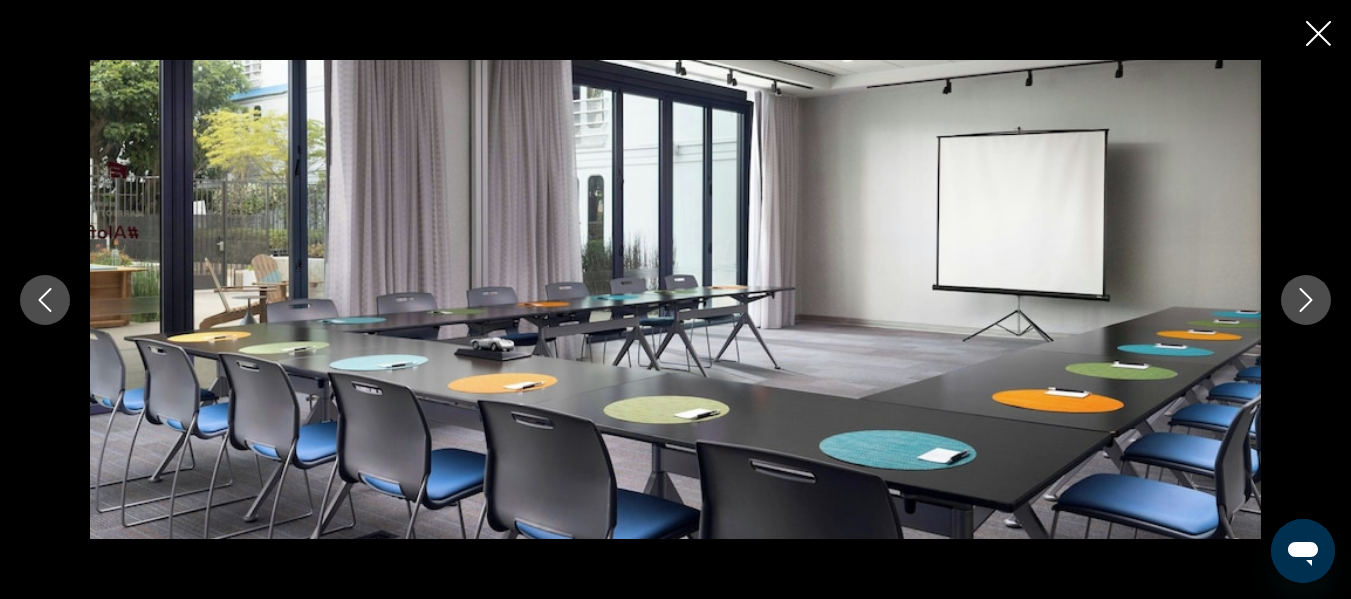 click at bounding box center [1306, 300] 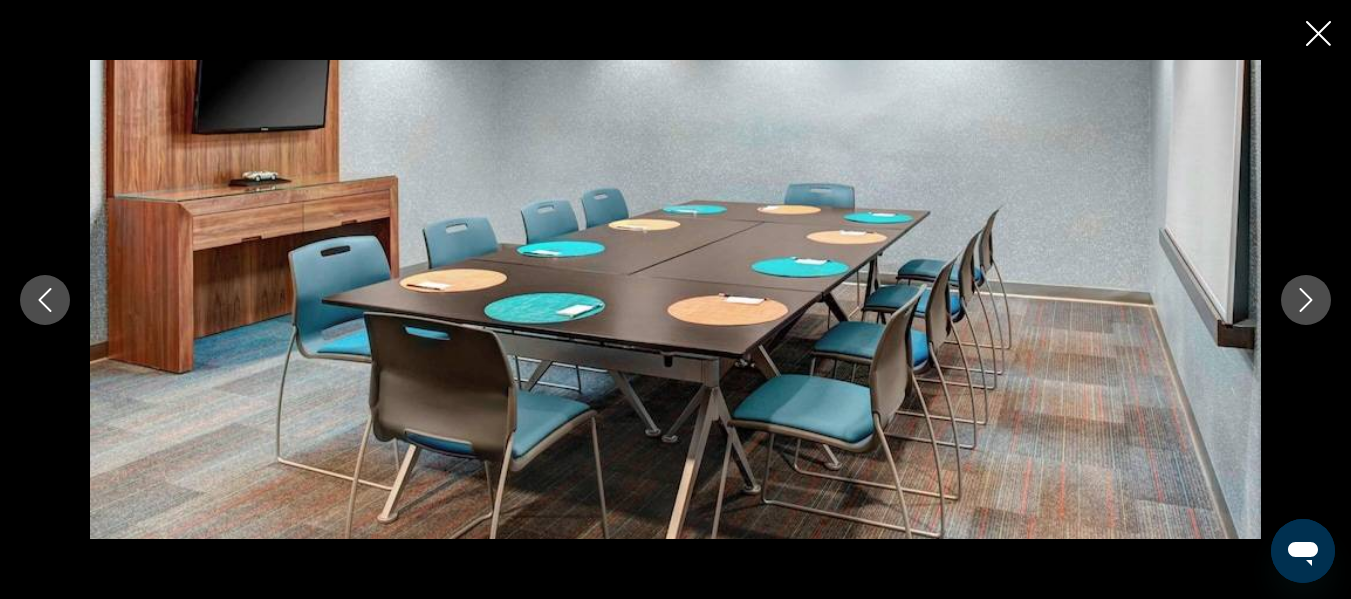 click at bounding box center [1306, 300] 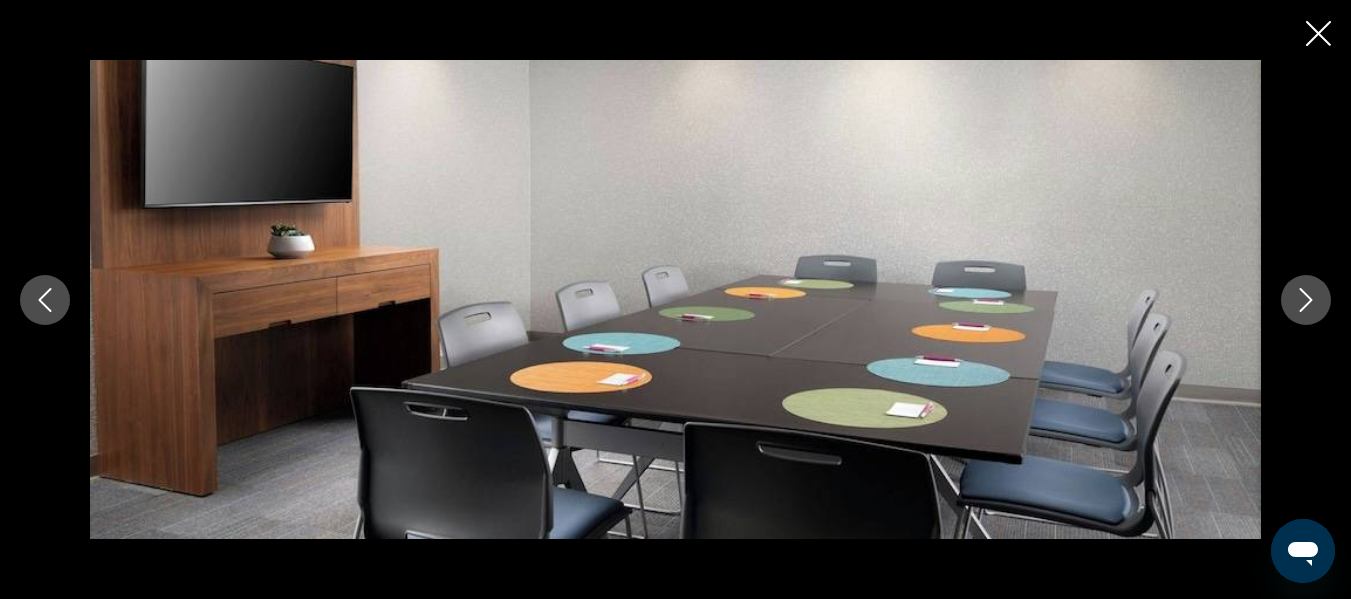 click at bounding box center (1306, 300) 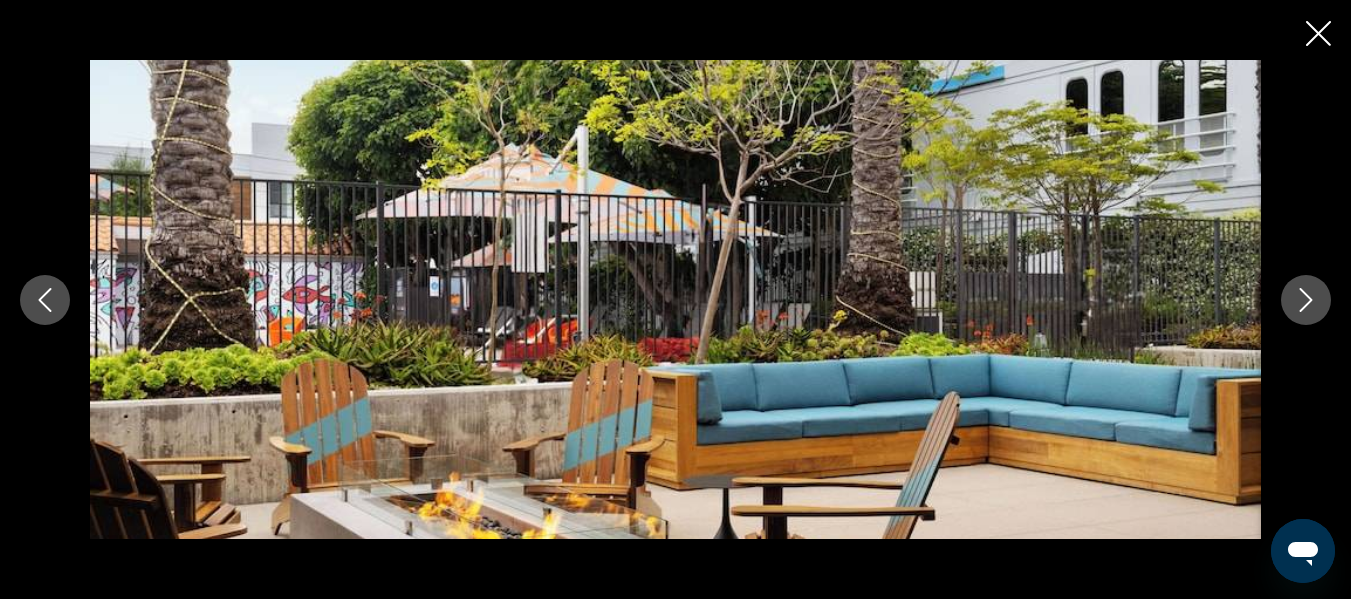 click at bounding box center [1306, 300] 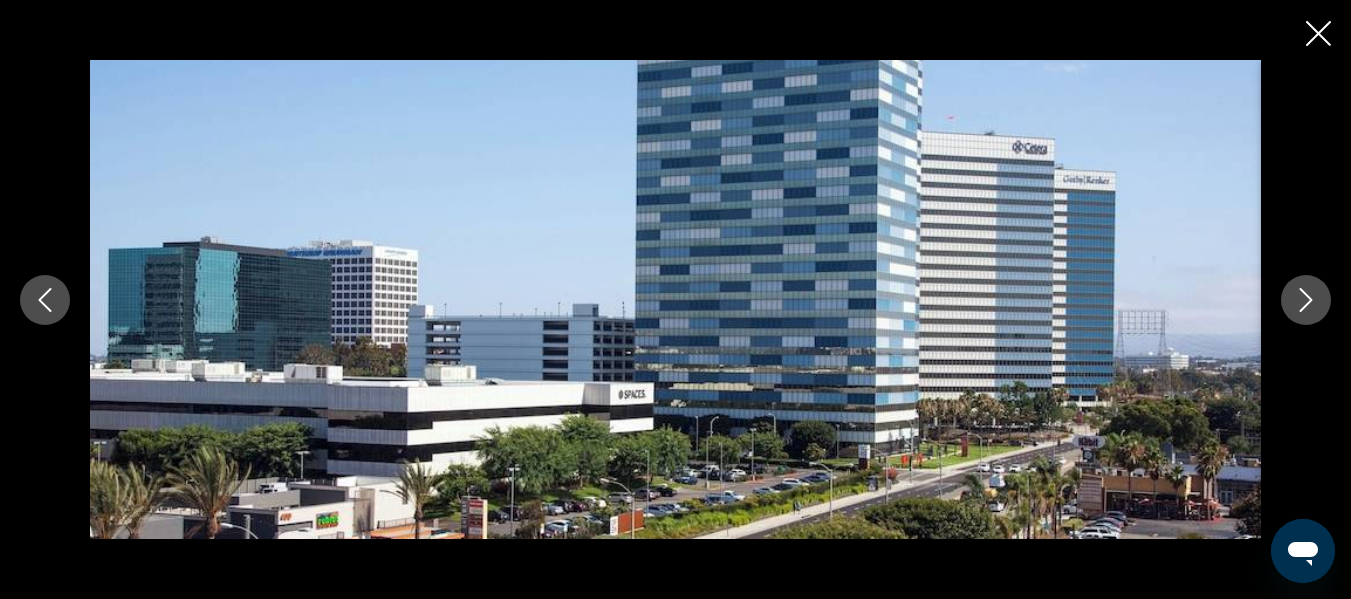 click at bounding box center [1306, 300] 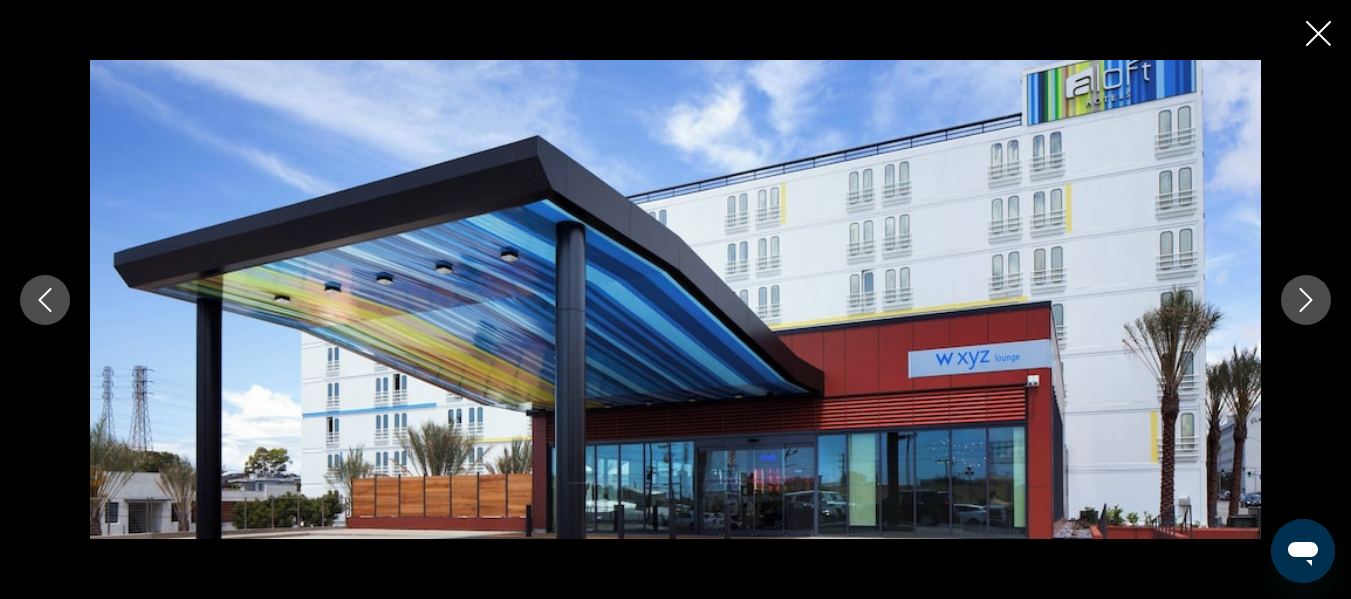click at bounding box center (1306, 300) 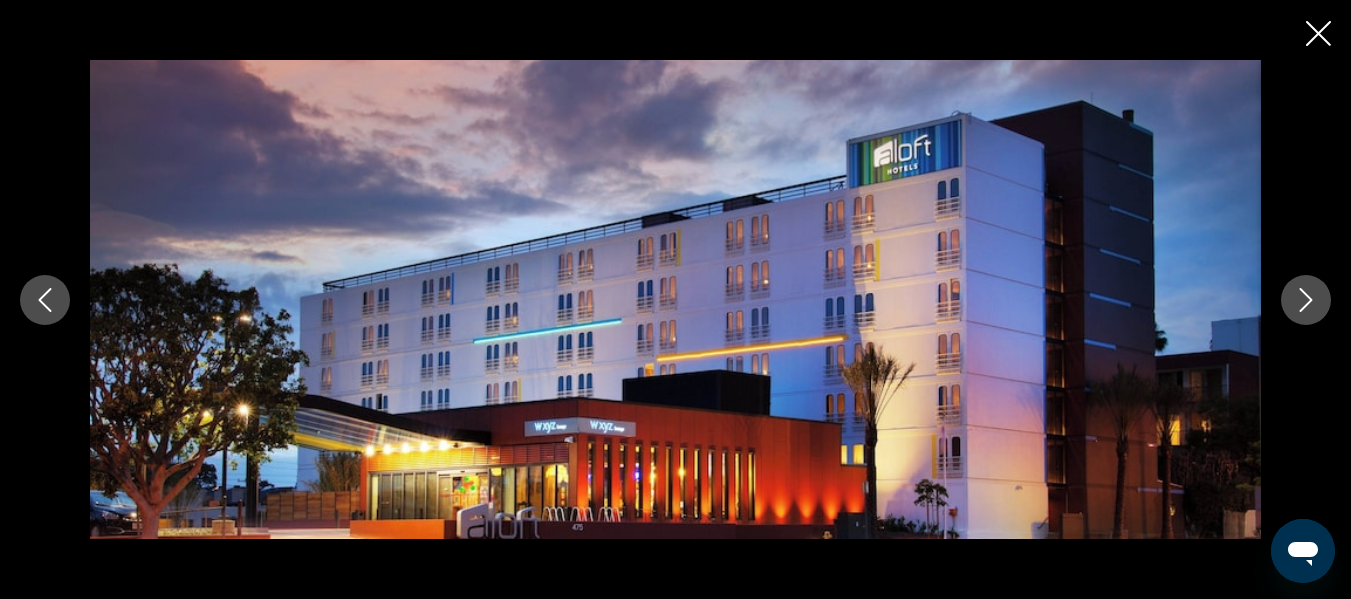 click at bounding box center [1306, 300] 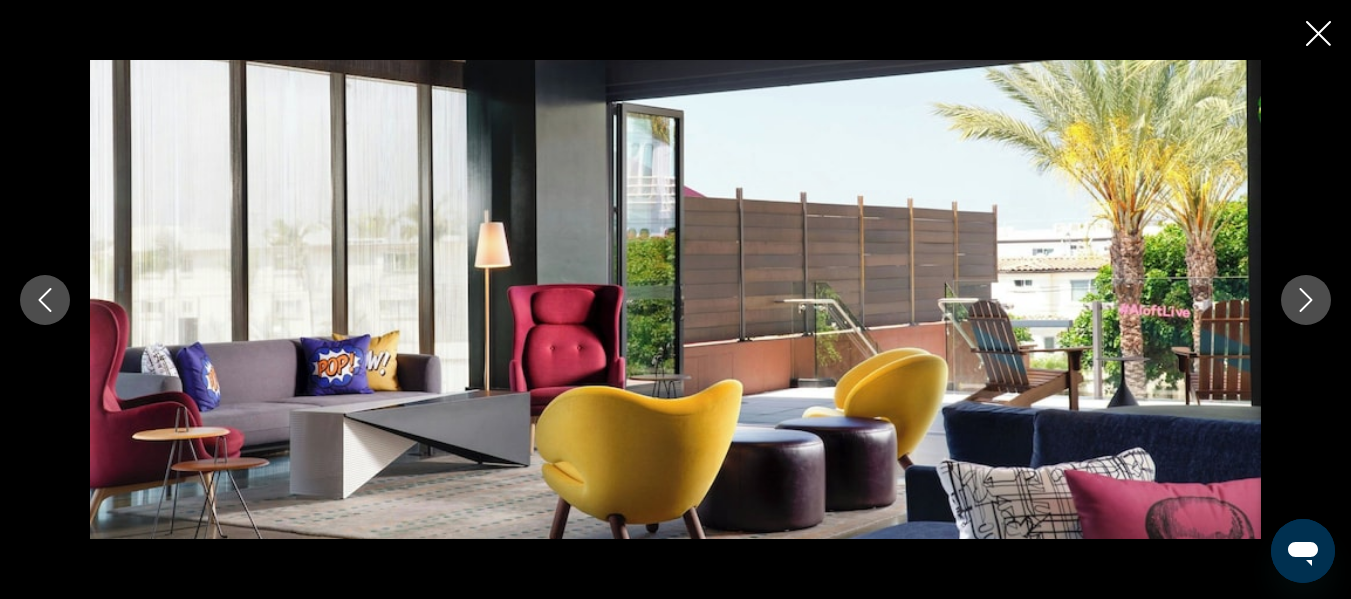 click 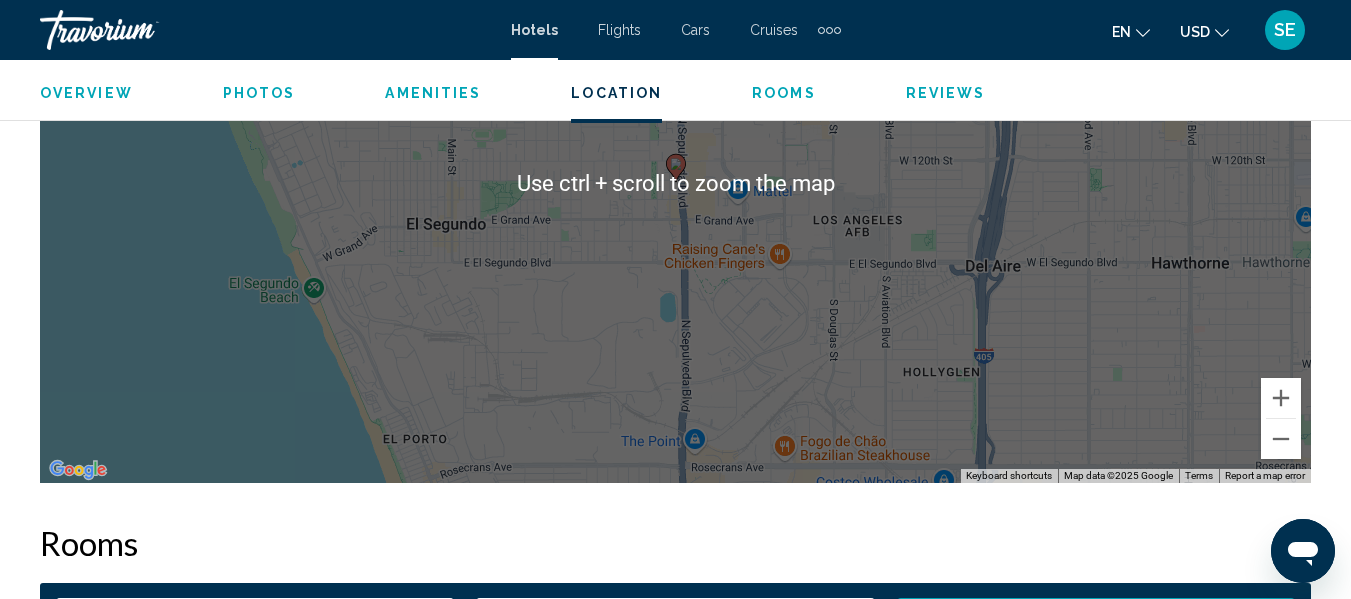 scroll, scrollTop: 2428, scrollLeft: 0, axis: vertical 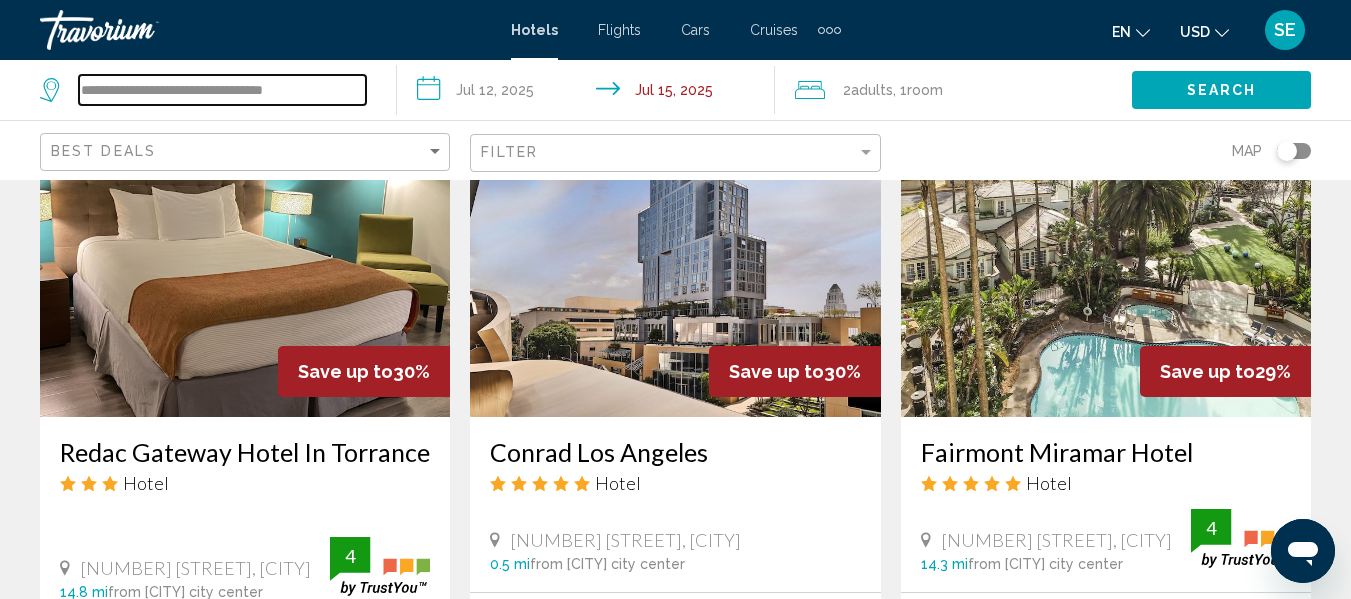 click on "**********" at bounding box center (222, 90) 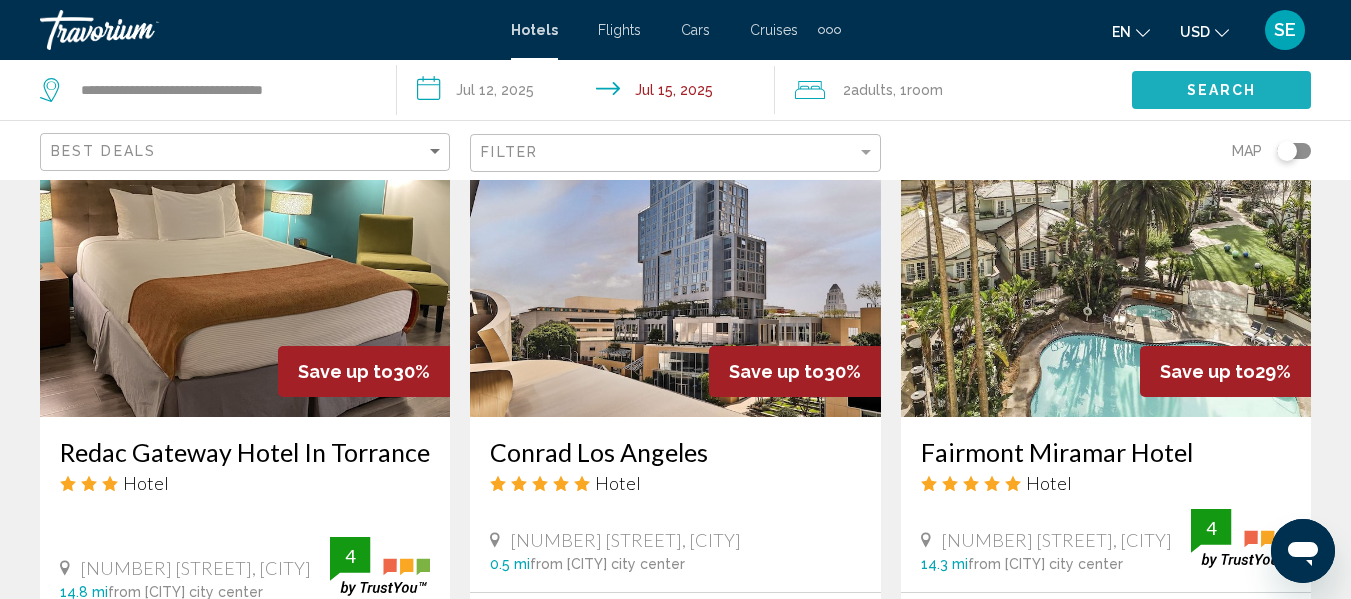 click on "Search" 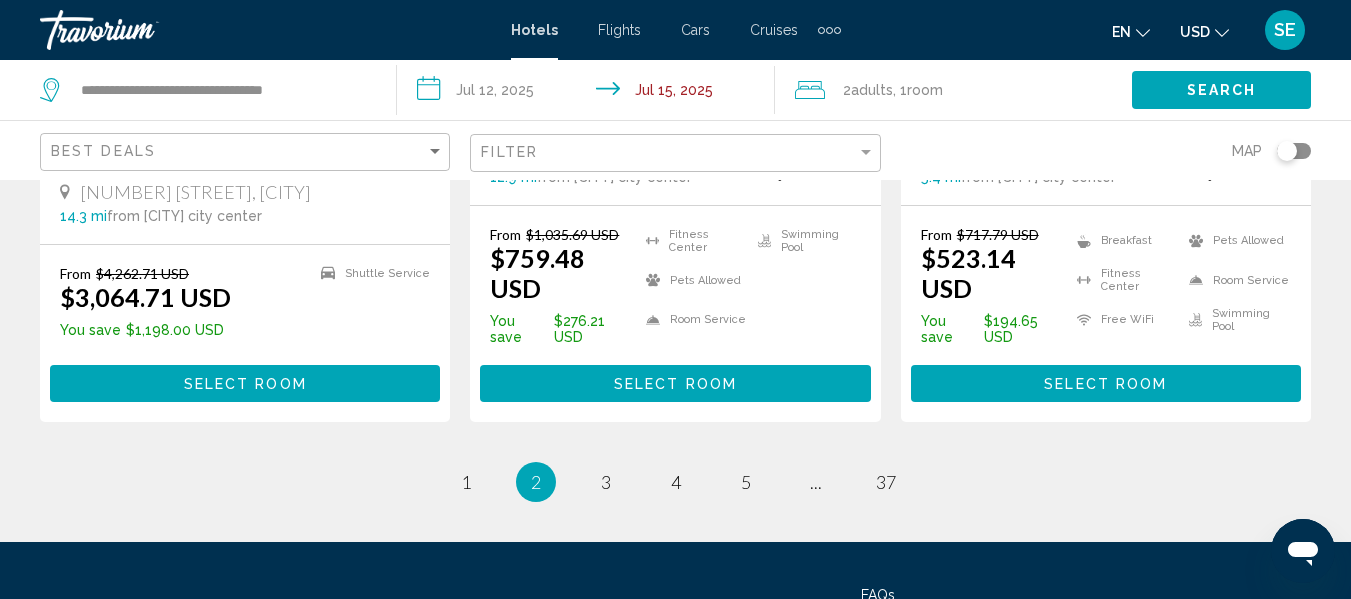 scroll, scrollTop: 2909, scrollLeft: 0, axis: vertical 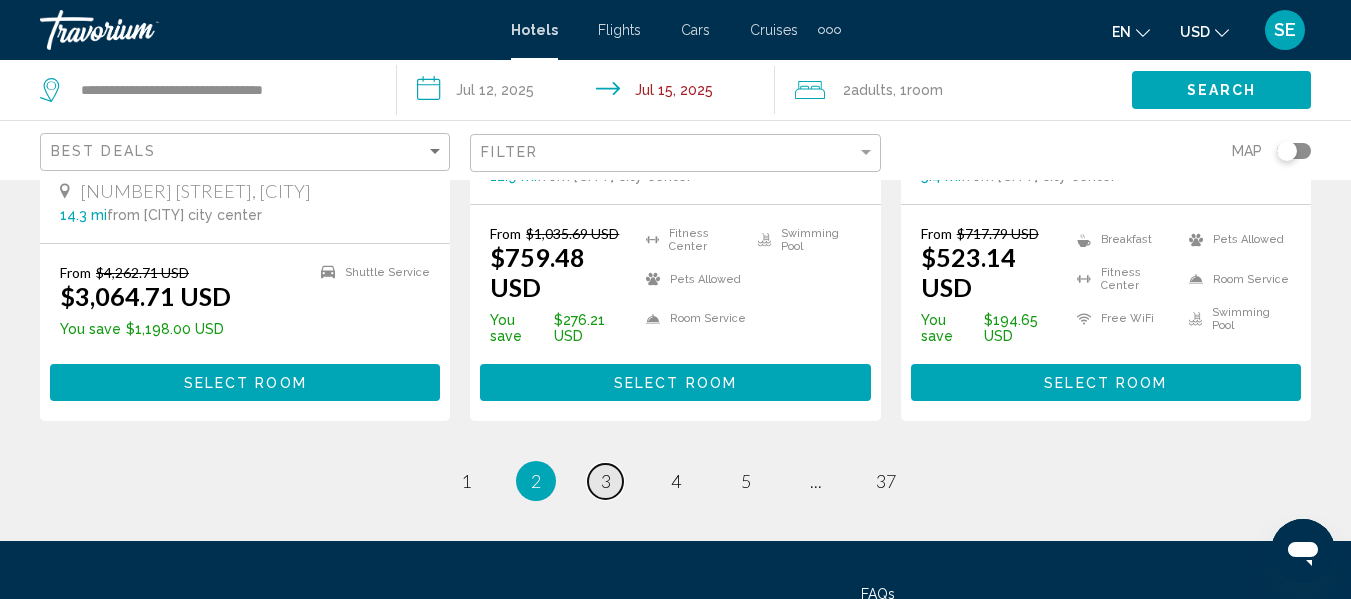 click on "page  3" at bounding box center (605, 481) 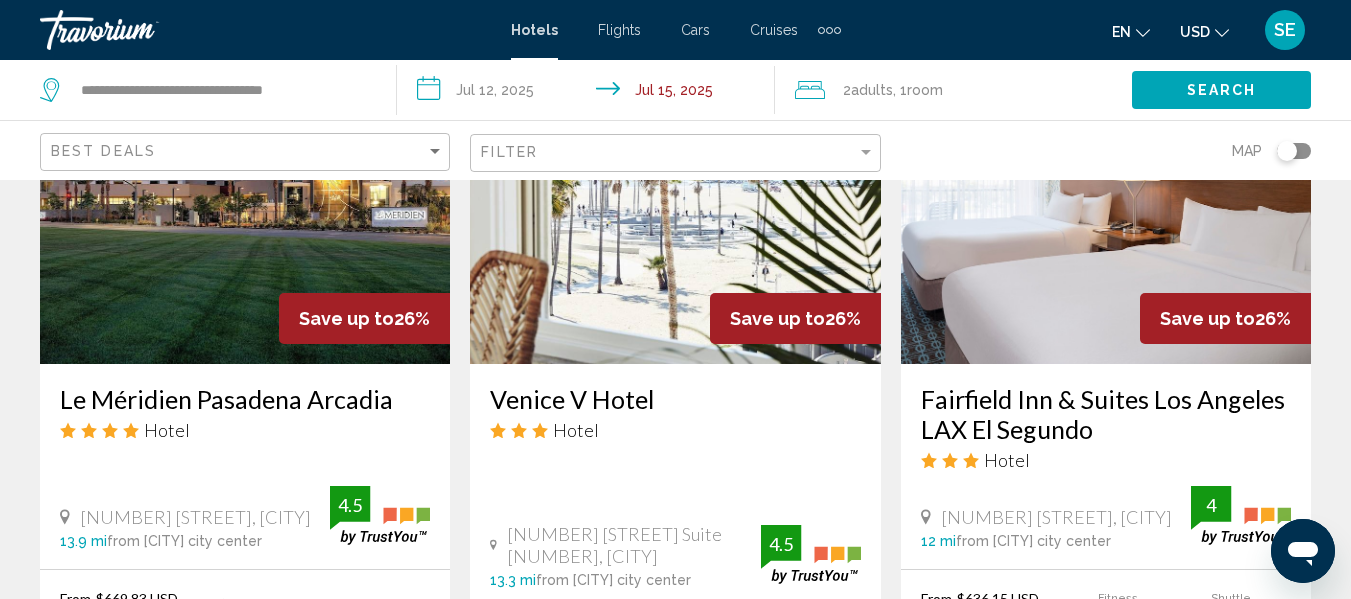scroll, scrollTop: 982, scrollLeft: 0, axis: vertical 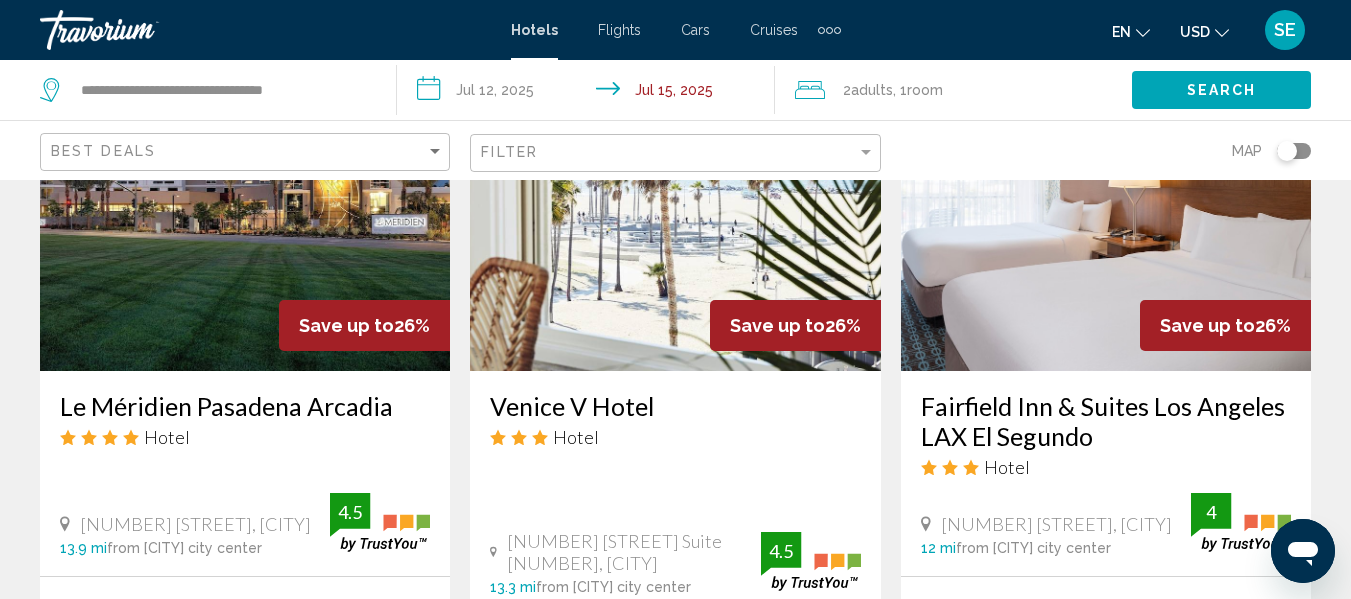 click at bounding box center [1106, 211] 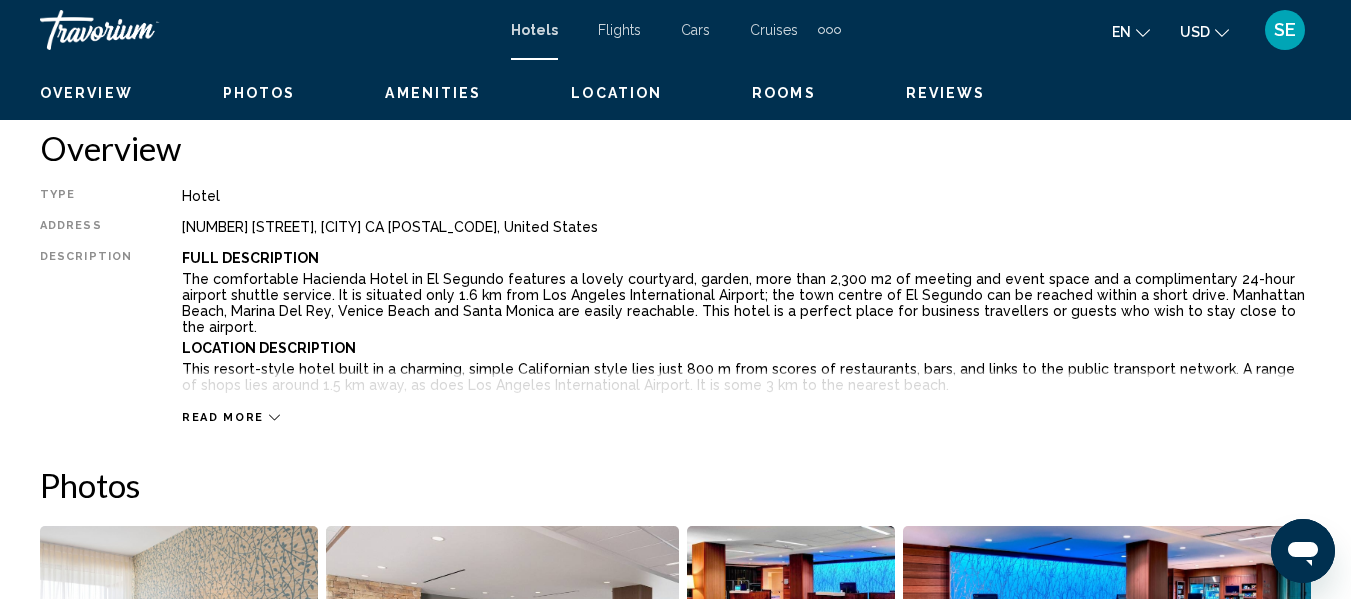 scroll, scrollTop: 235, scrollLeft: 0, axis: vertical 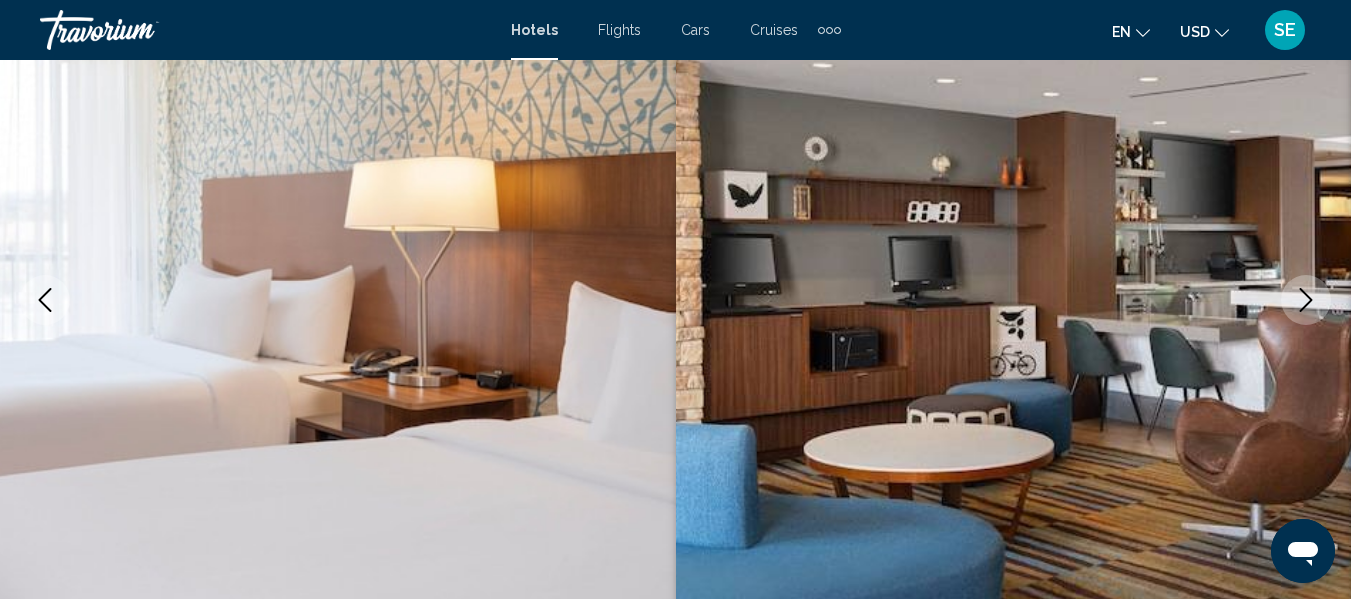 click at bounding box center (1306, 300) 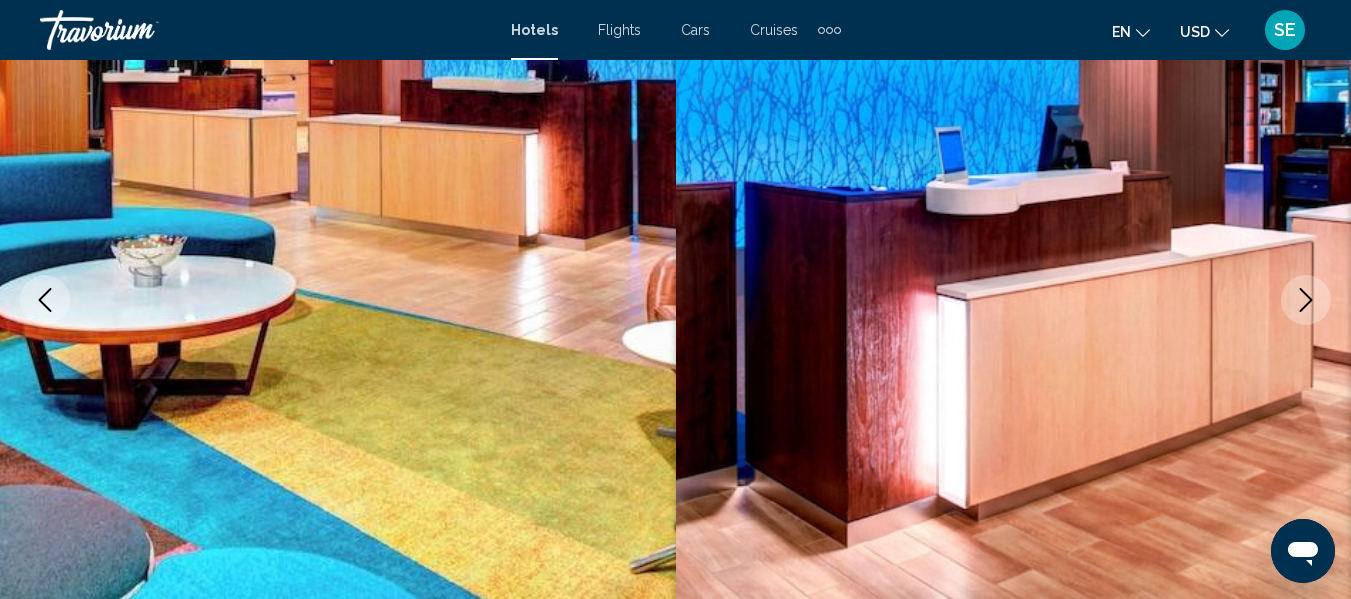 click at bounding box center [1306, 300] 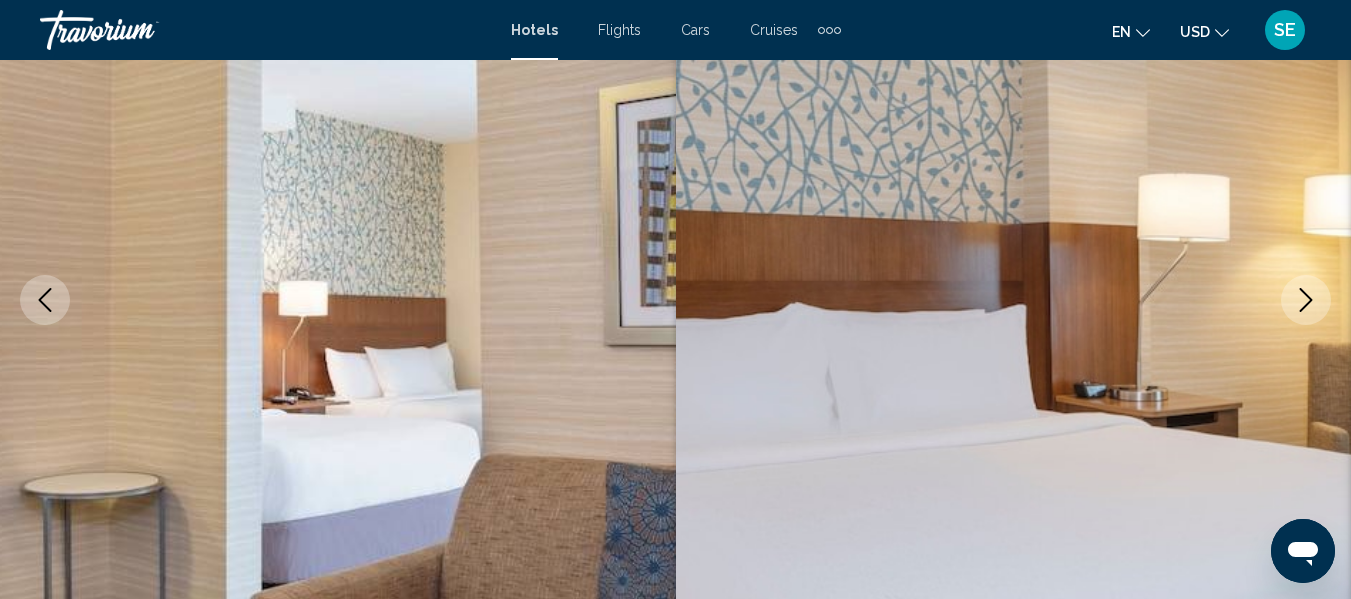 click at bounding box center (1306, 300) 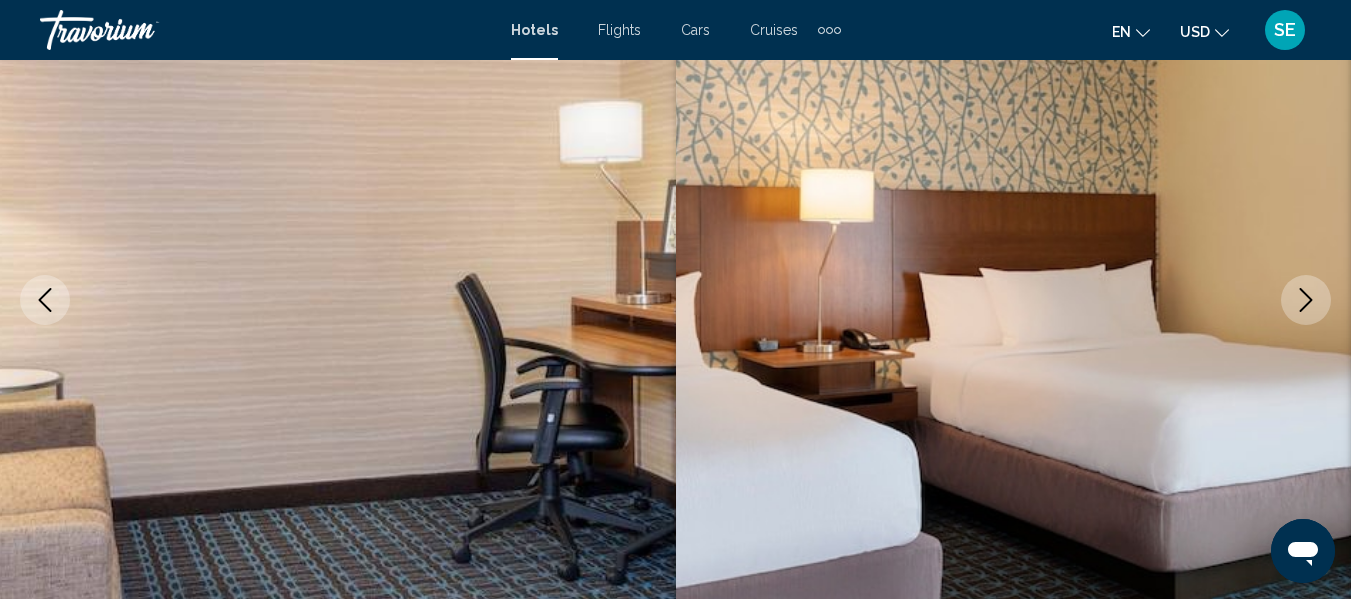 click at bounding box center [1306, 300] 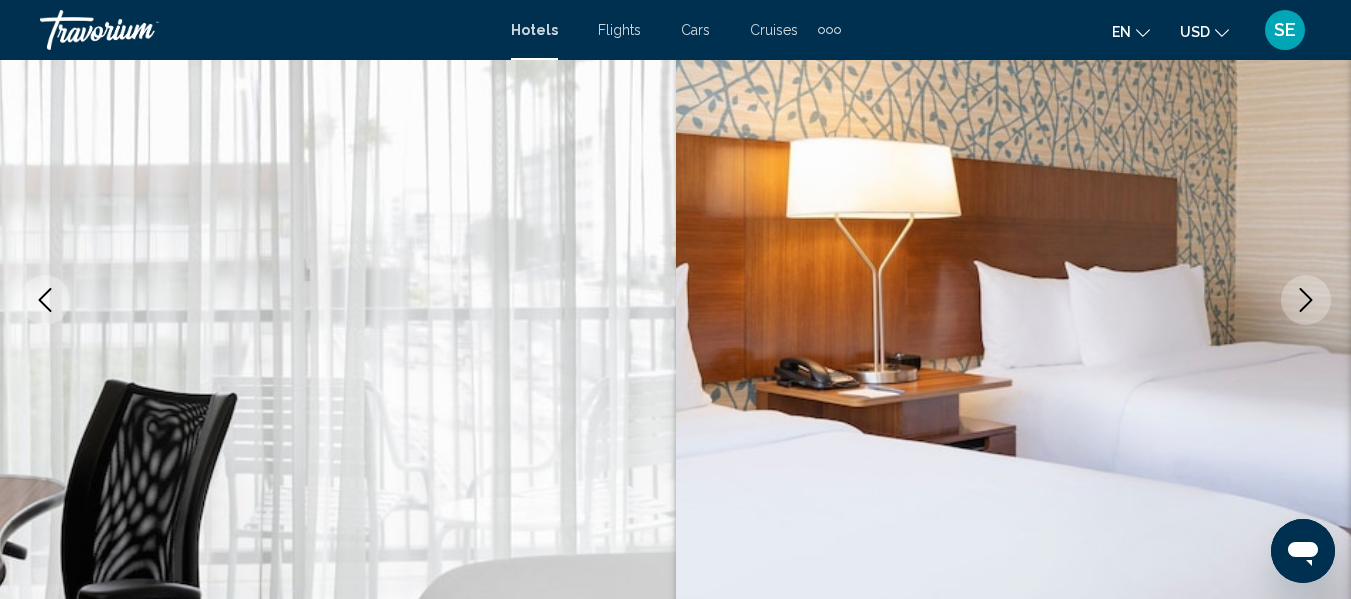 click at bounding box center [1306, 300] 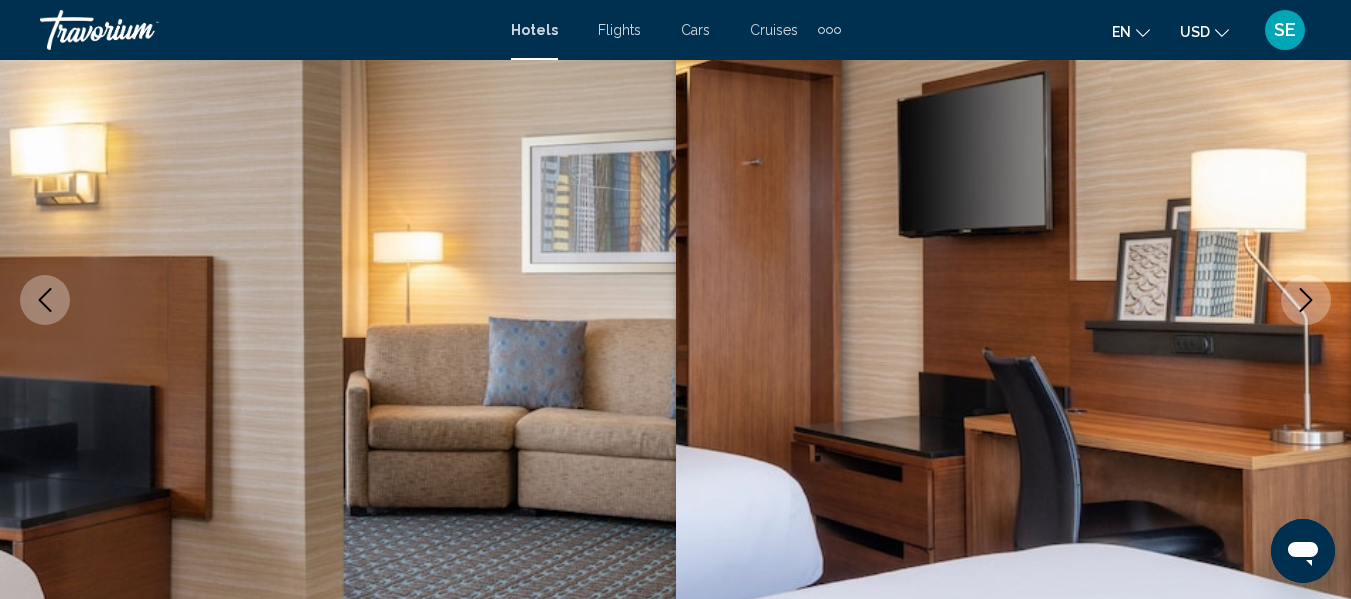 click at bounding box center (1306, 300) 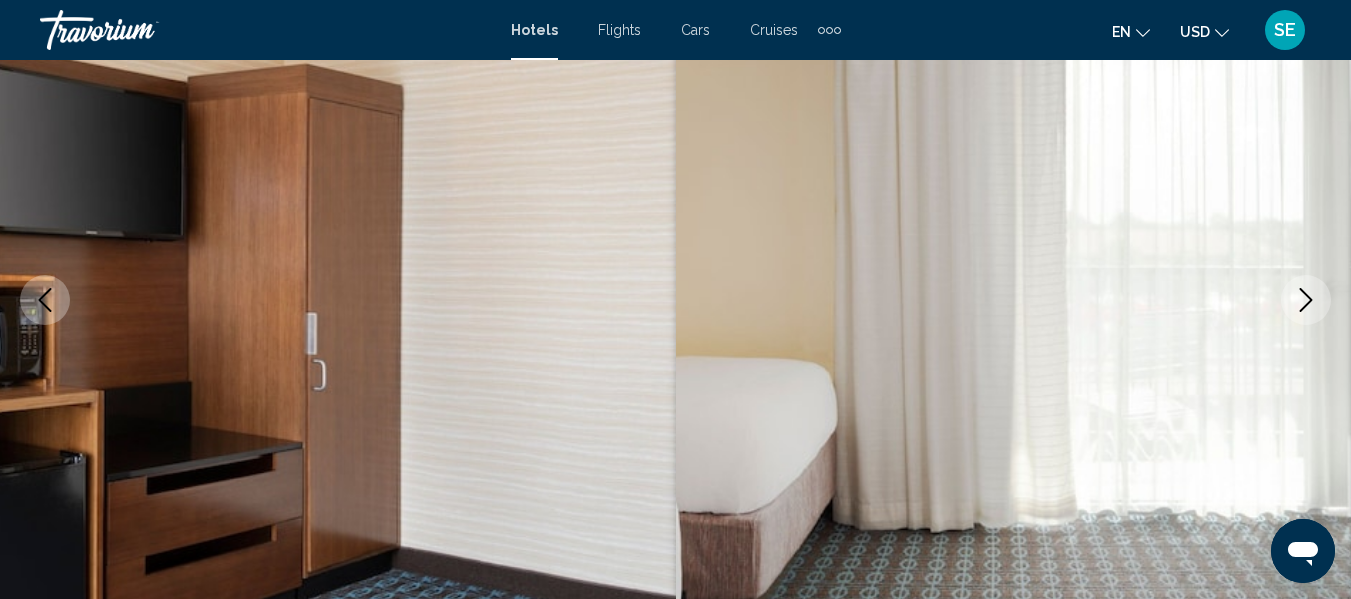 click at bounding box center [1306, 300] 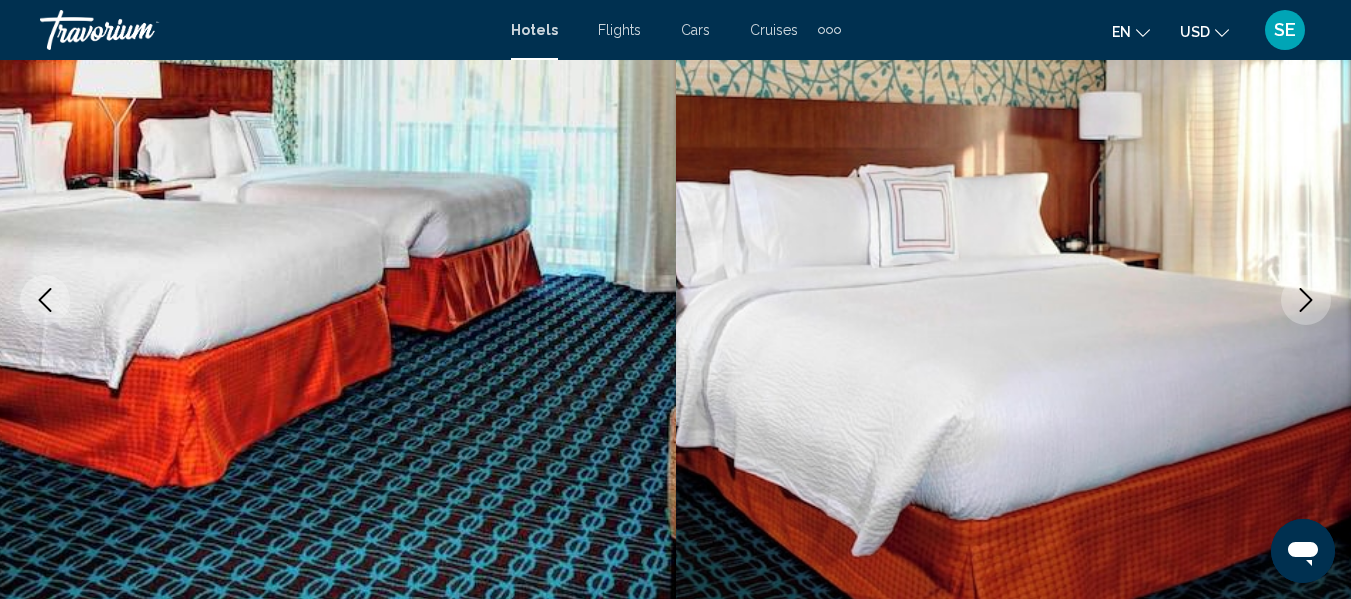 click at bounding box center (1306, 300) 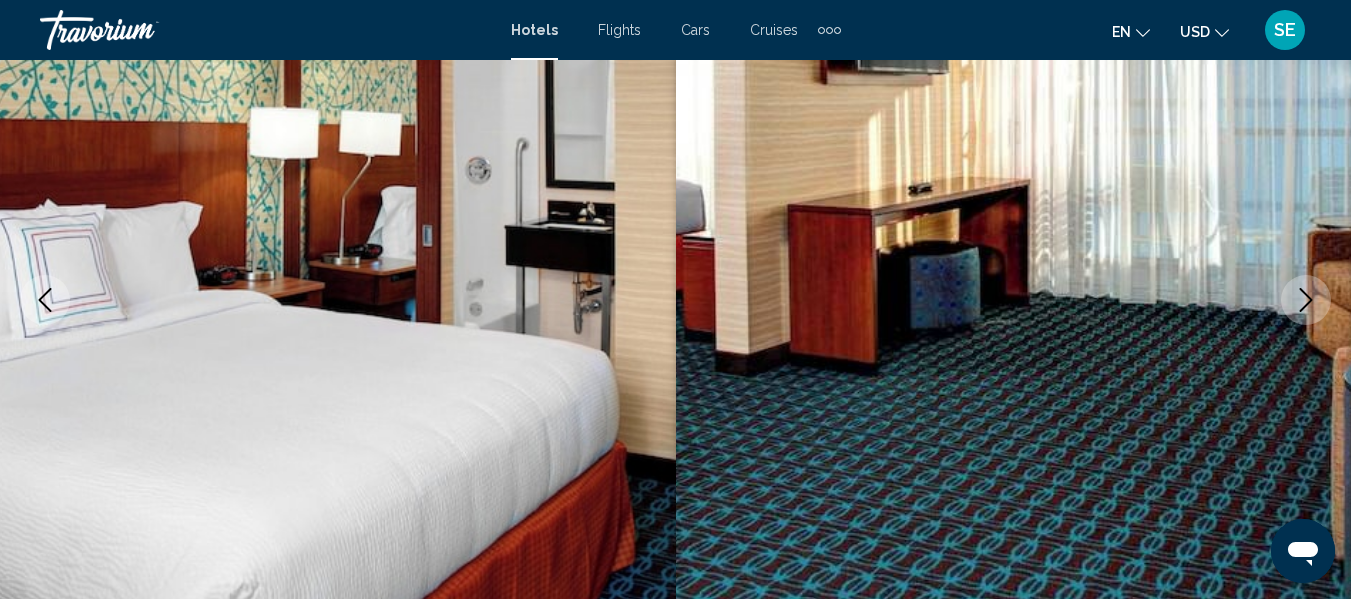 click at bounding box center (1306, 300) 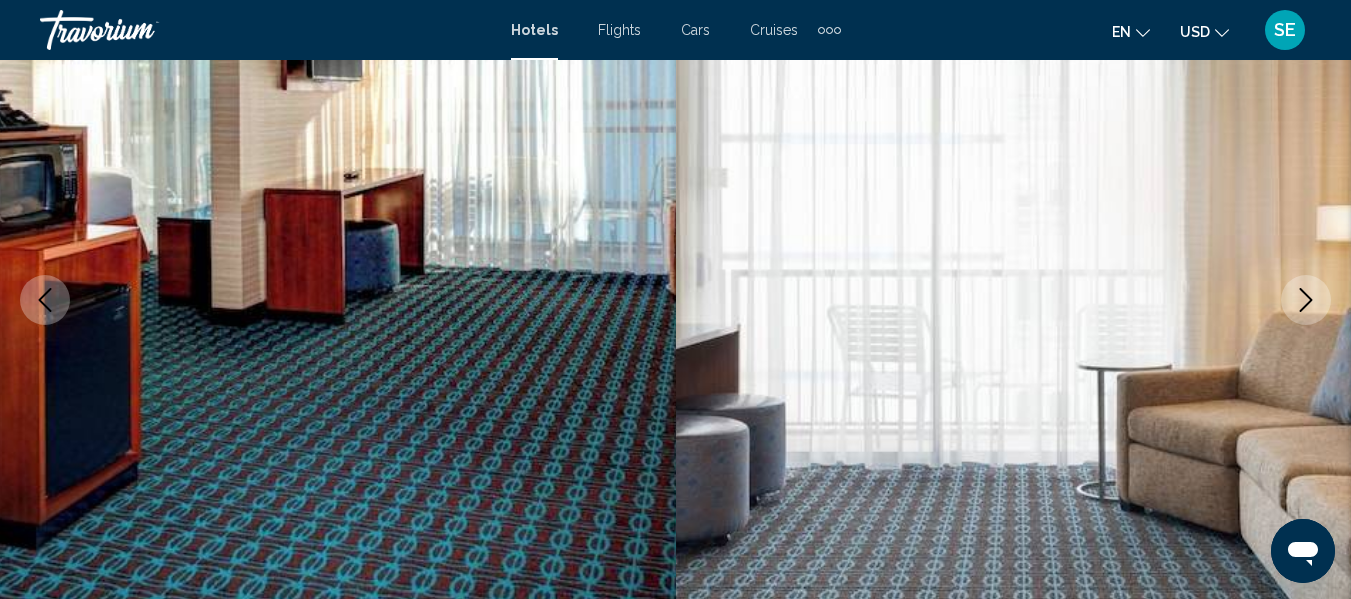 click at bounding box center [1306, 300] 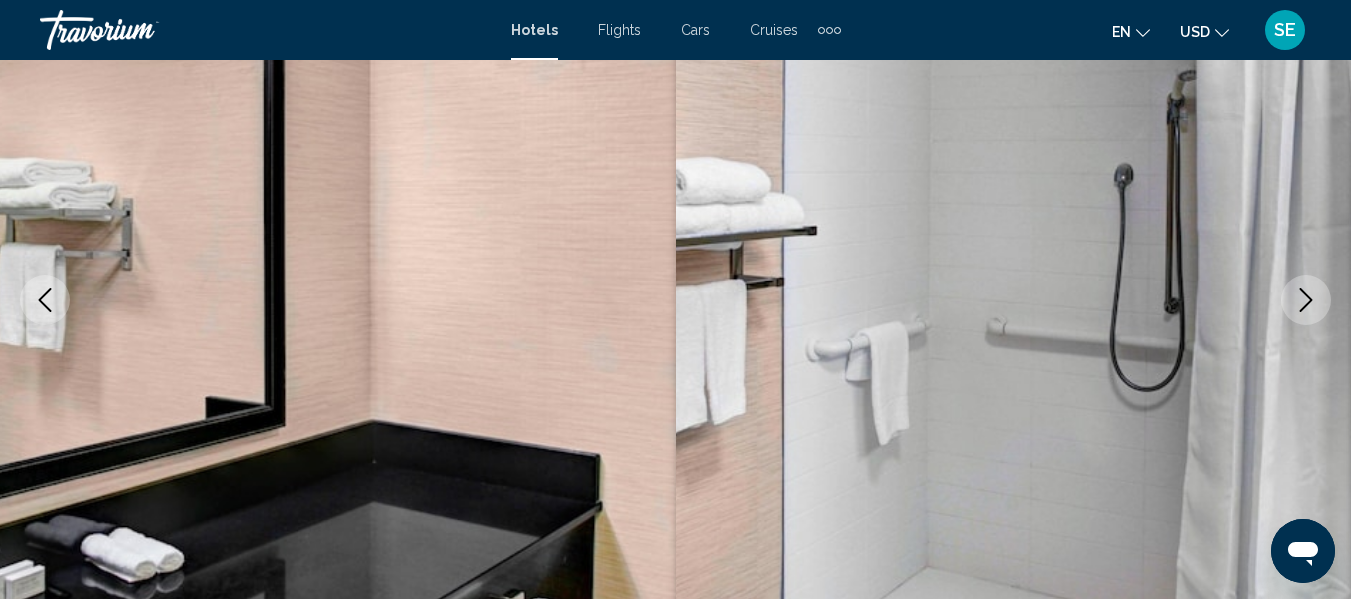 click at bounding box center [1306, 300] 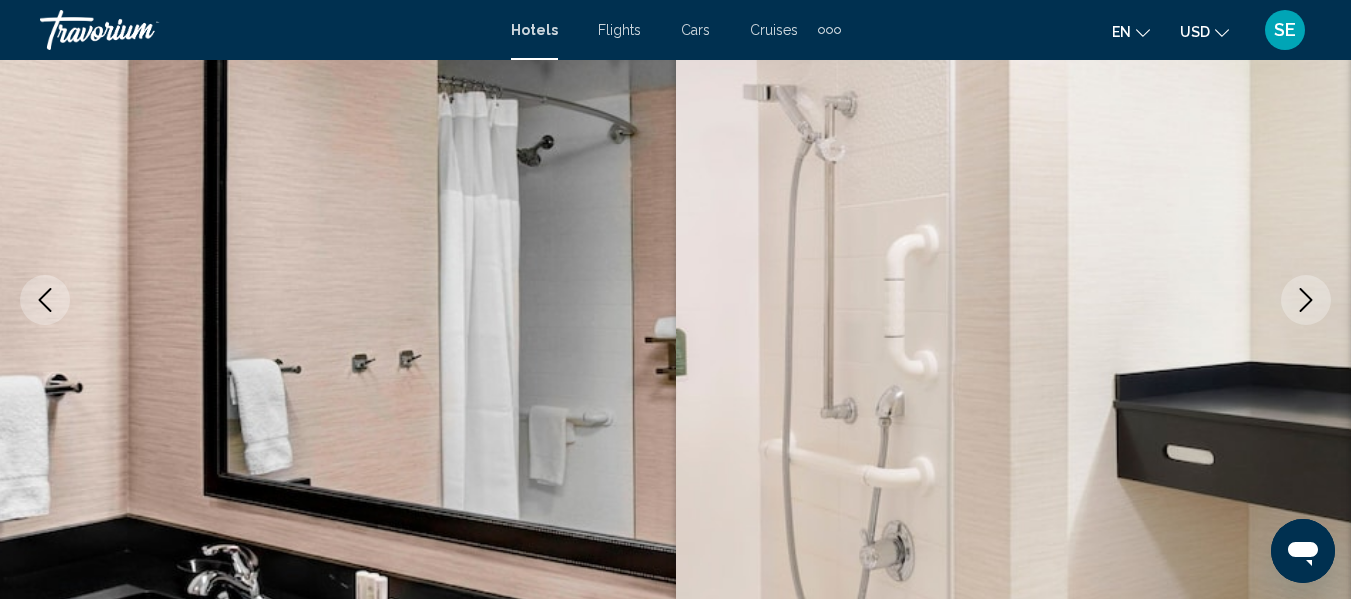 click at bounding box center (1306, 300) 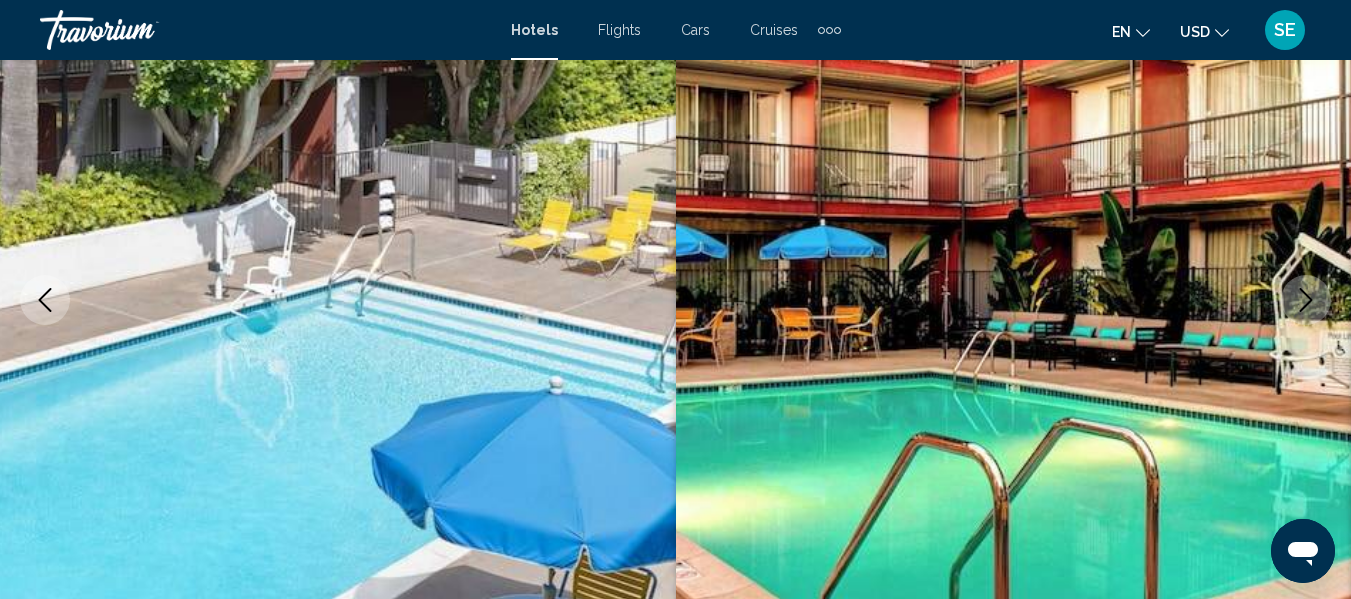 click at bounding box center (1306, 300) 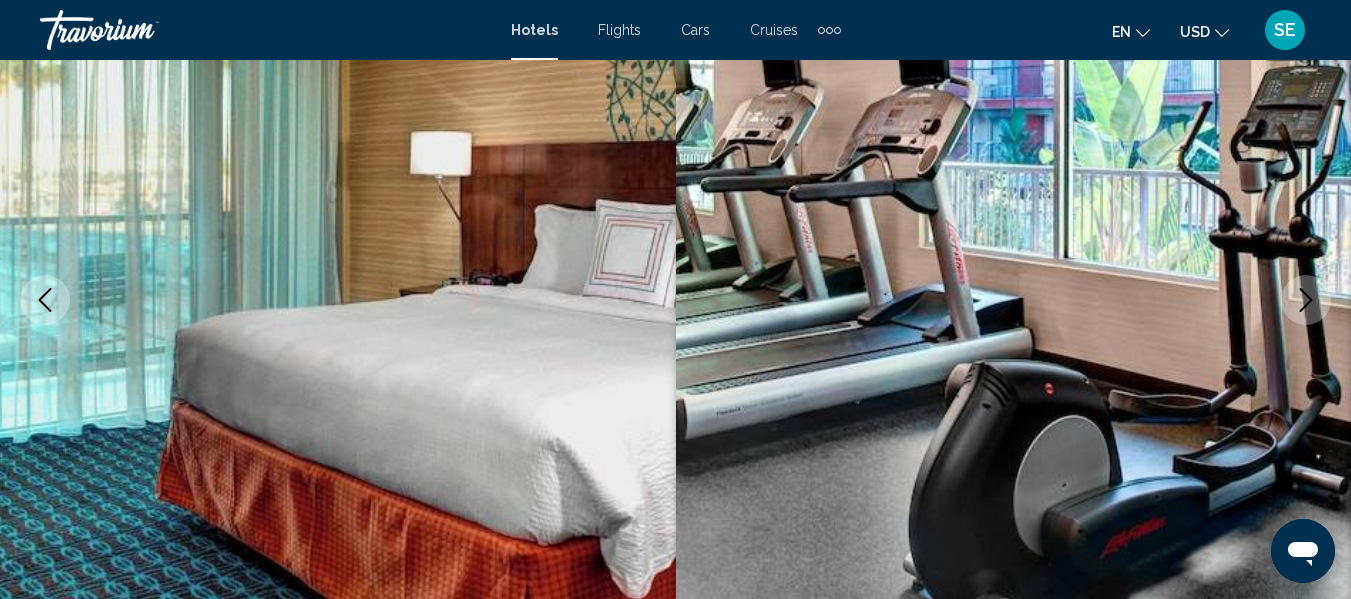 click at bounding box center [1306, 300] 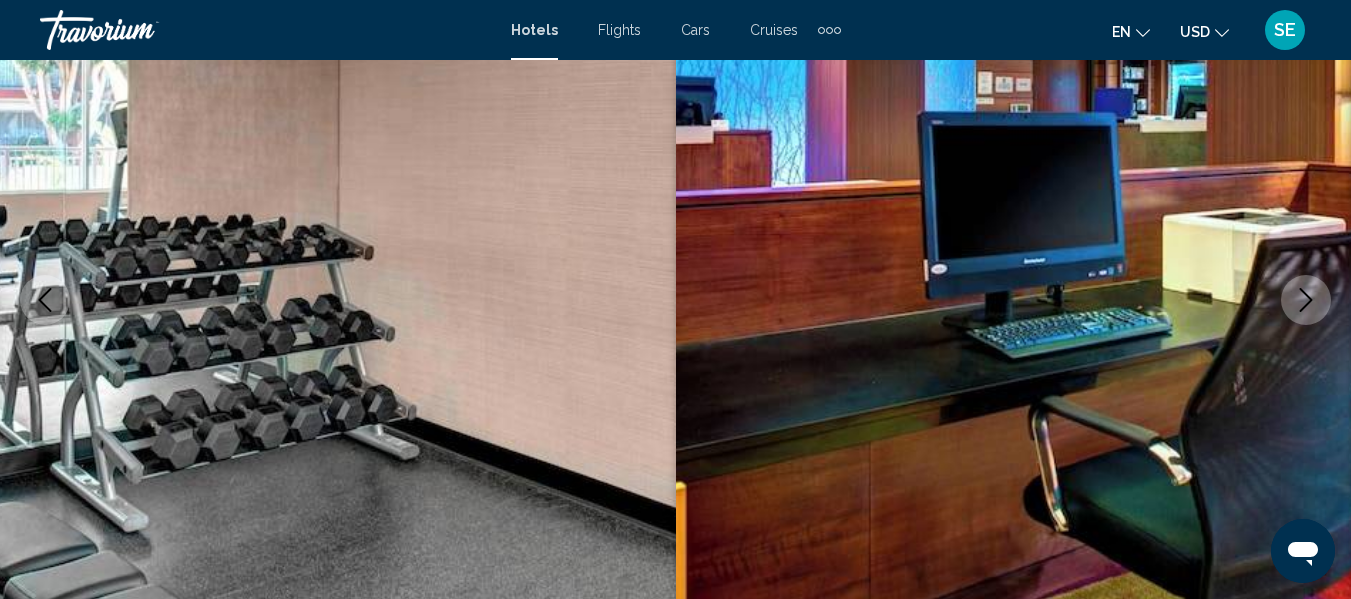 click at bounding box center (1306, 300) 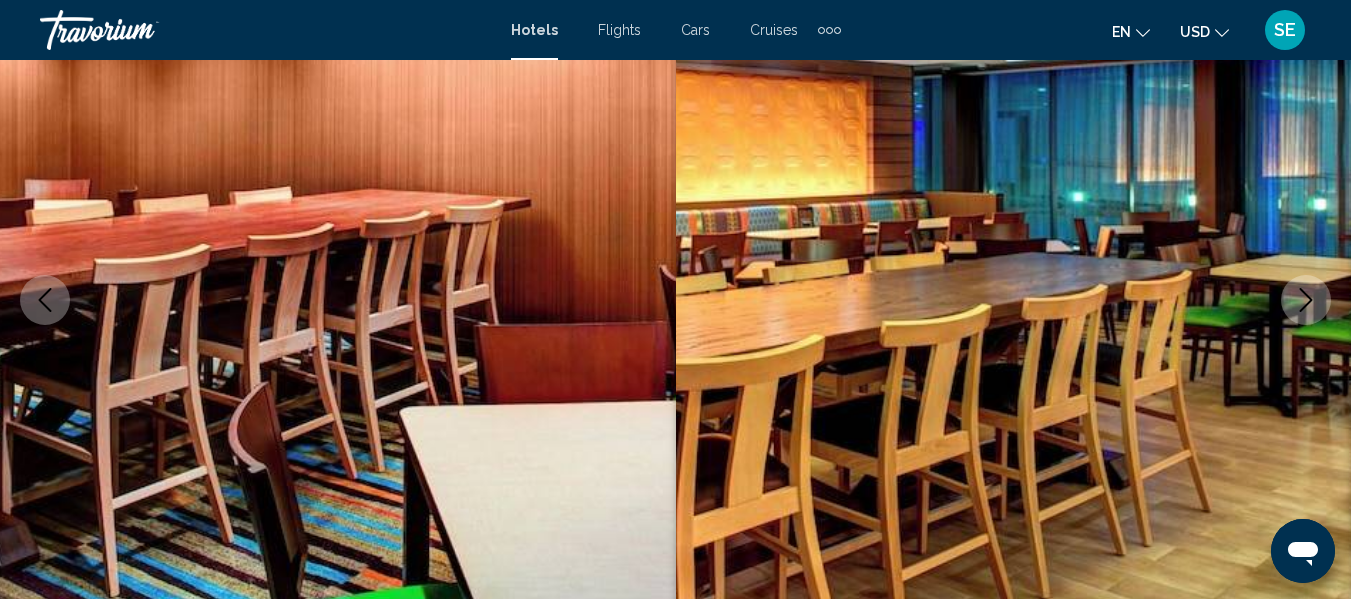 click at bounding box center (1306, 300) 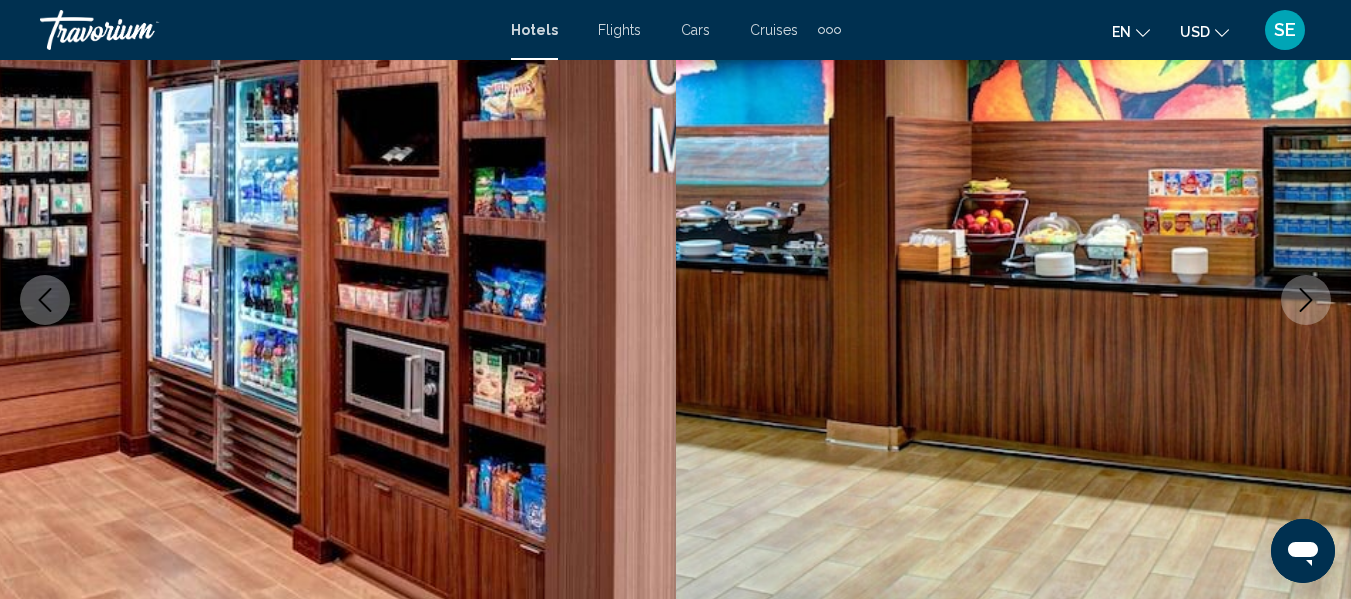 click at bounding box center [1306, 300] 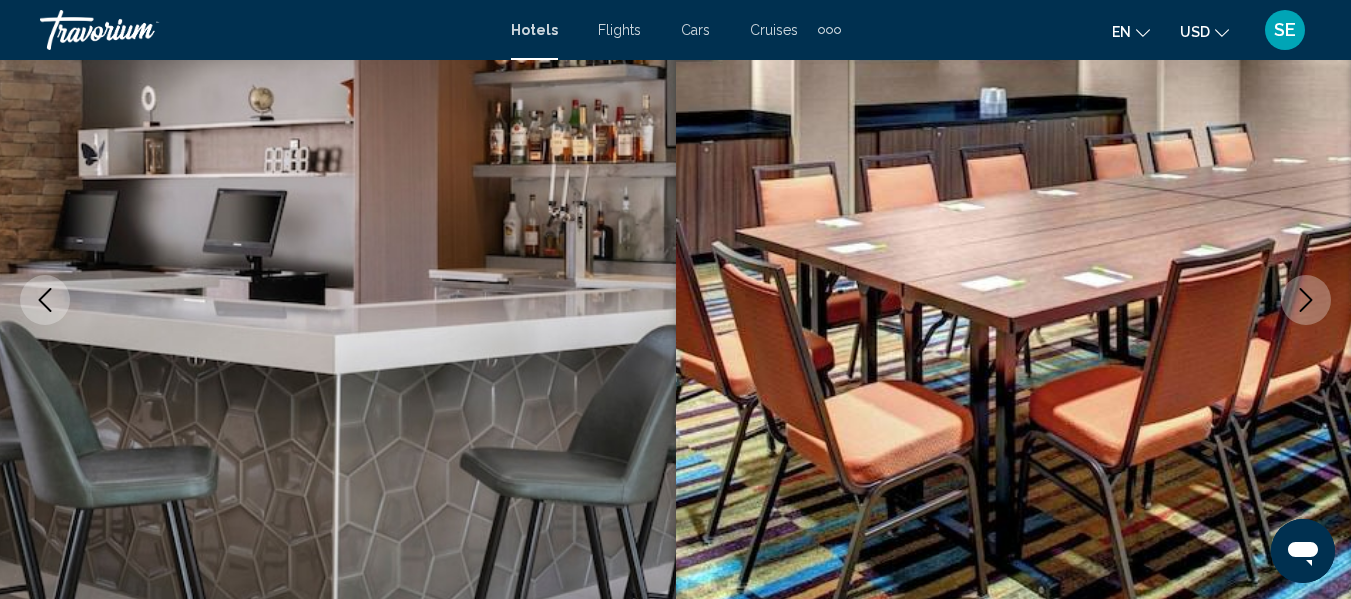 click at bounding box center (1306, 300) 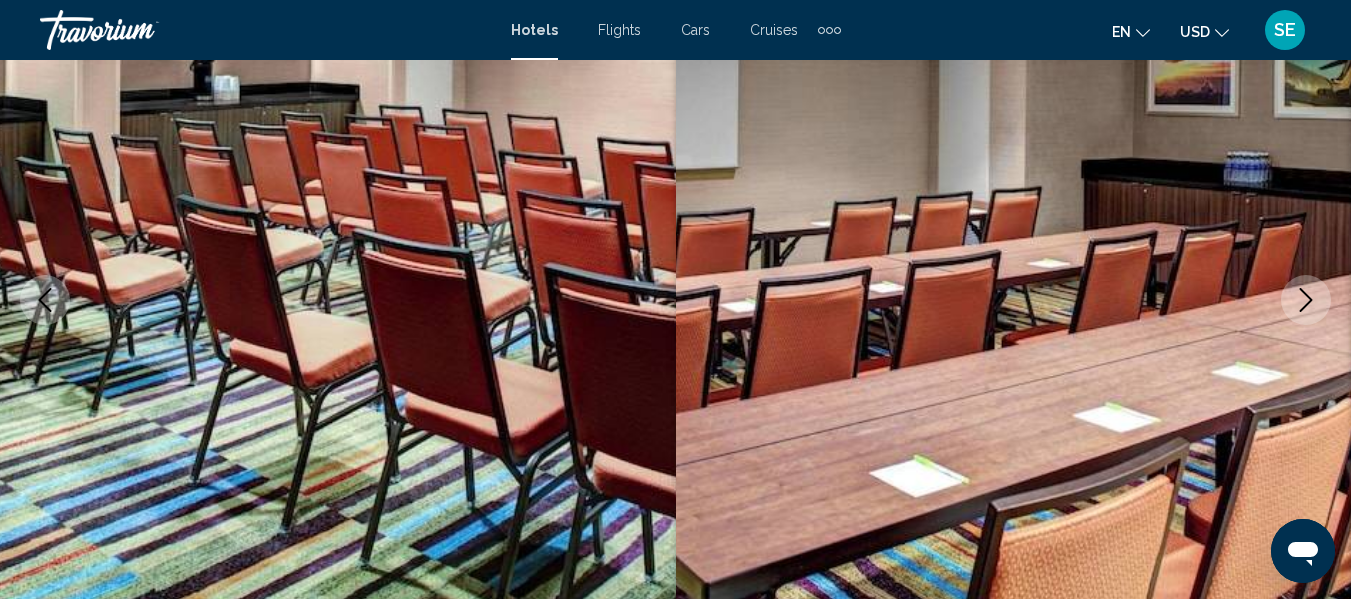 click at bounding box center (1306, 300) 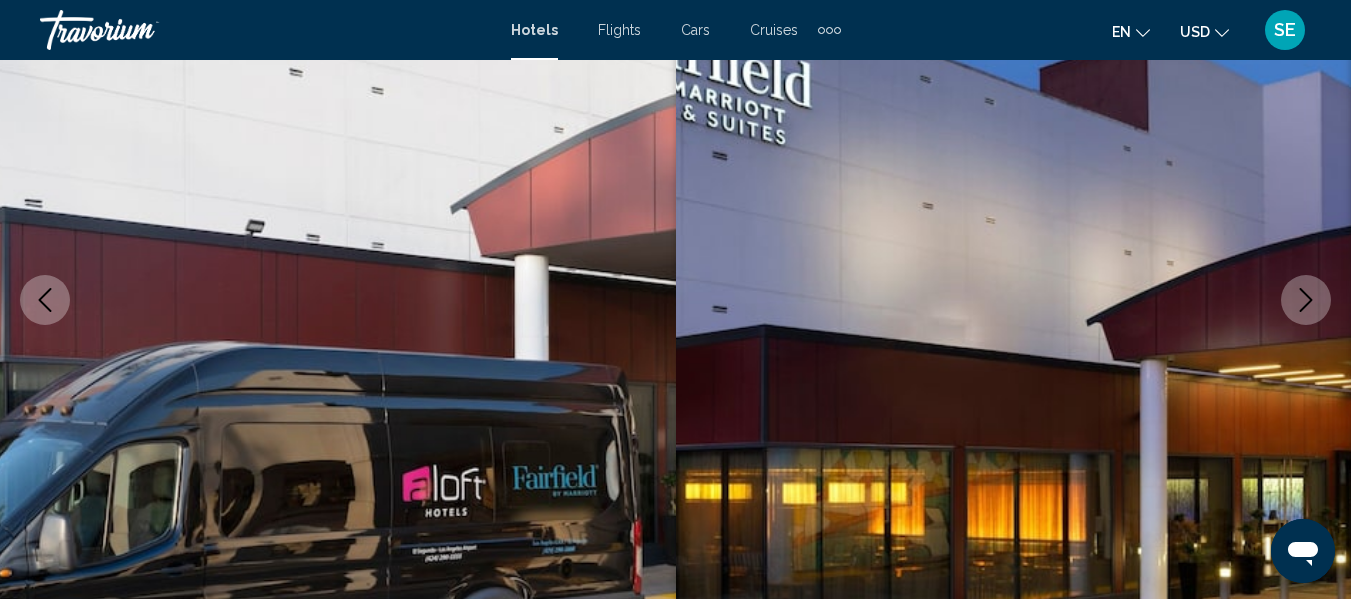 click at bounding box center [1306, 300] 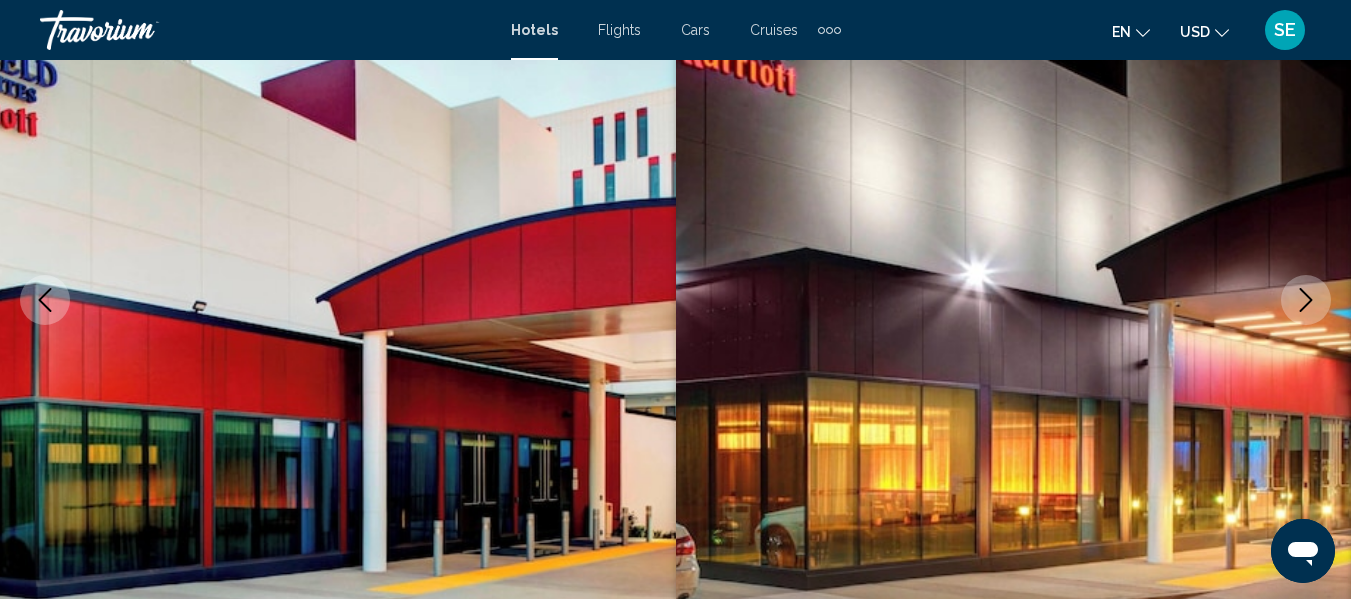 click at bounding box center (1306, 300) 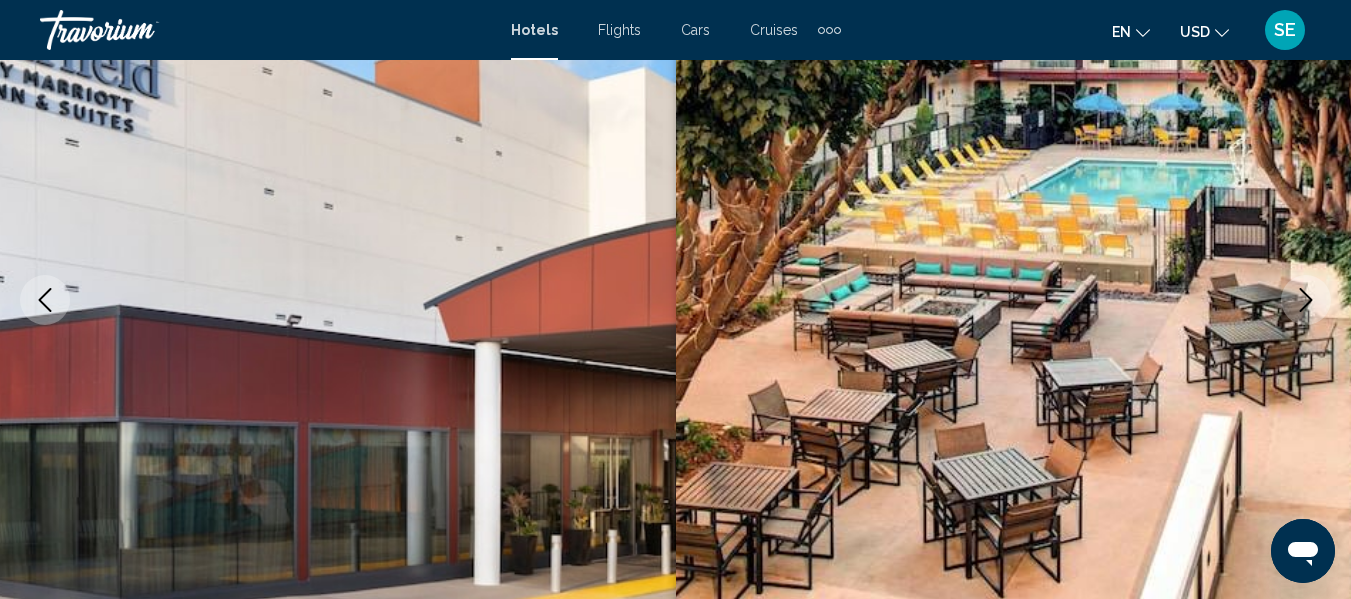 click at bounding box center [1306, 300] 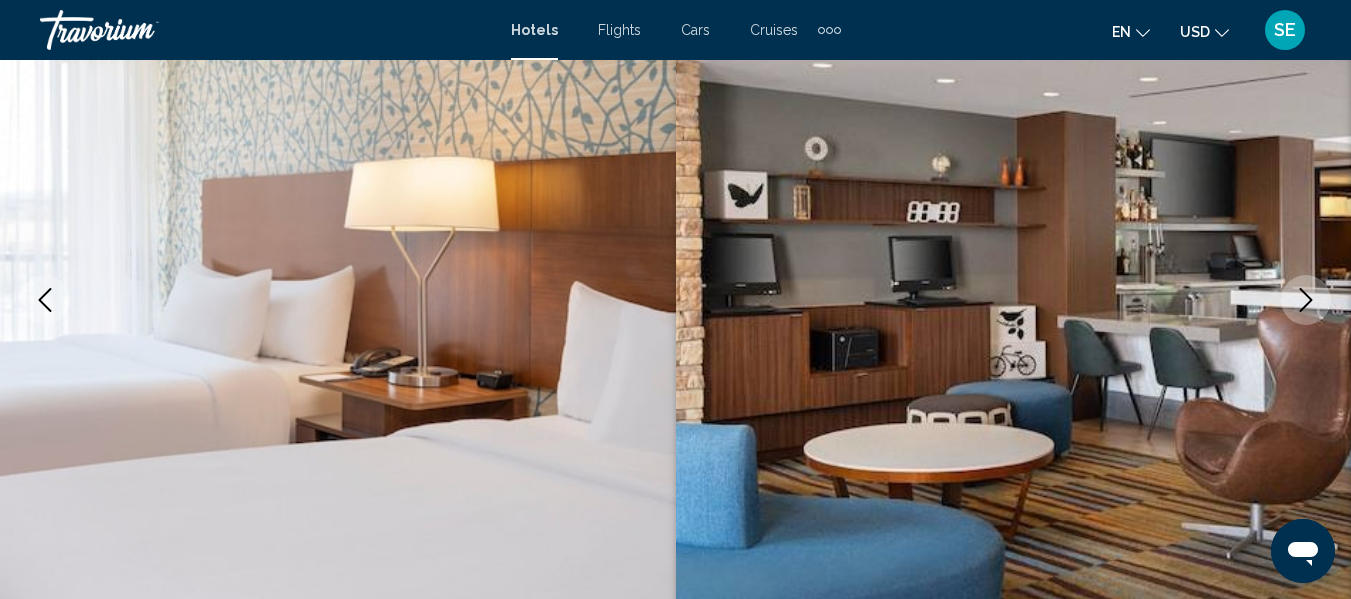click at bounding box center (1306, 300) 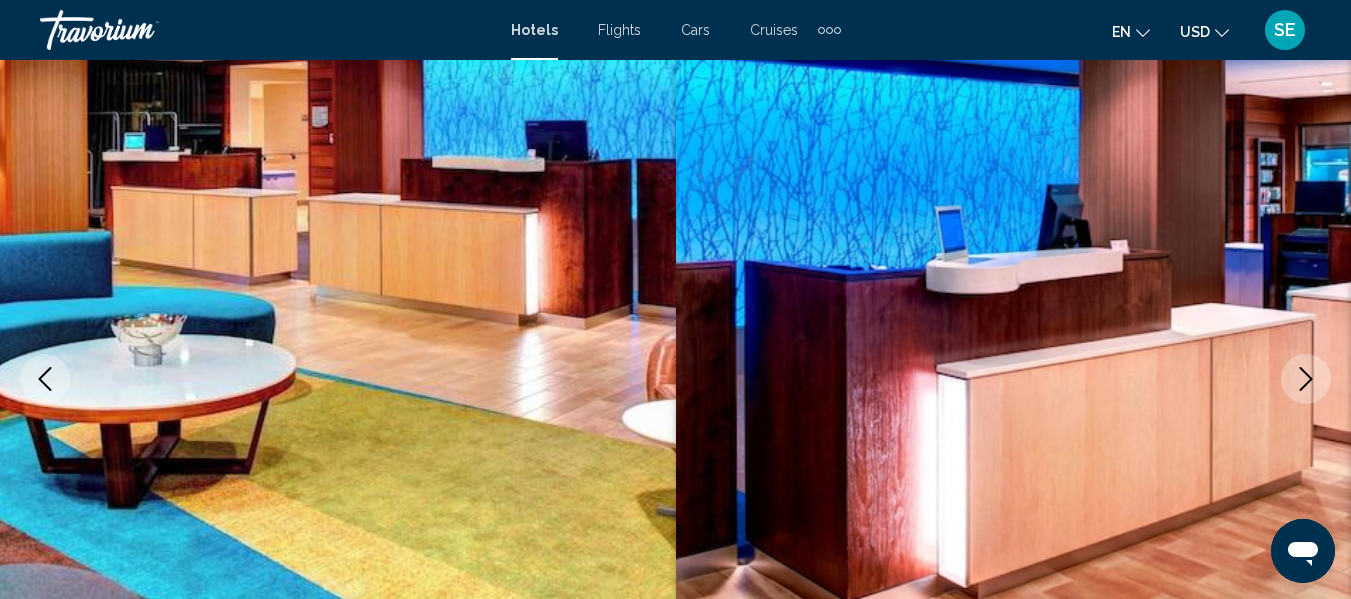 scroll, scrollTop: 153, scrollLeft: 0, axis: vertical 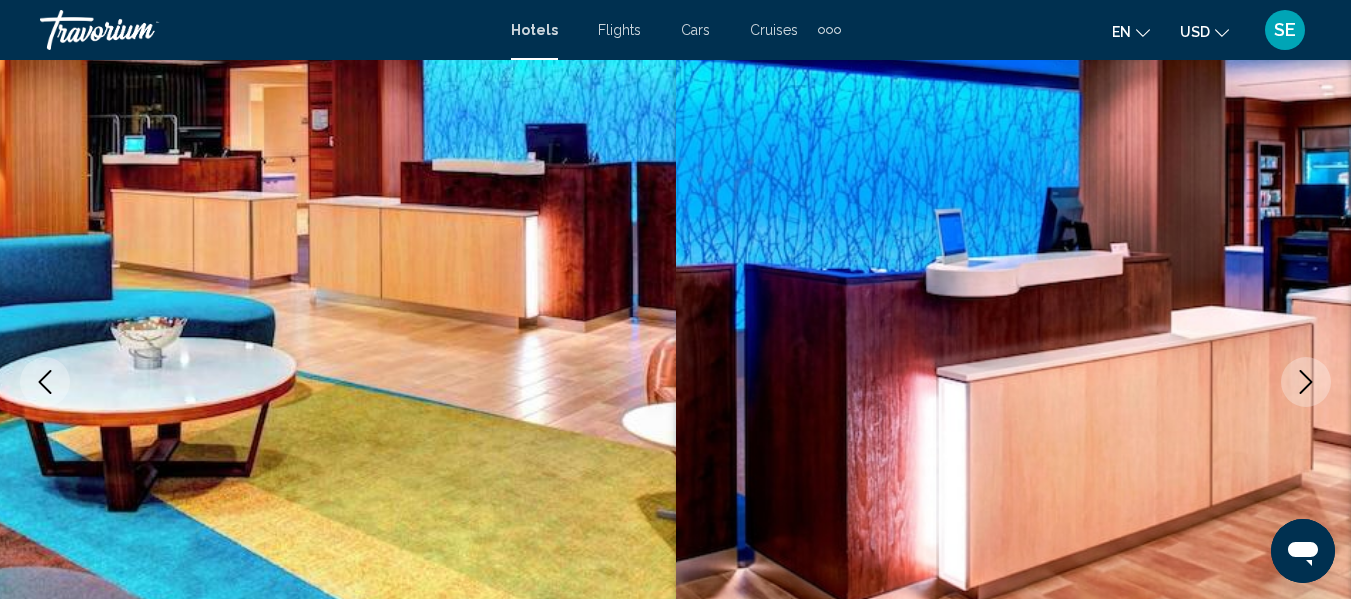 click at bounding box center (1306, 382) 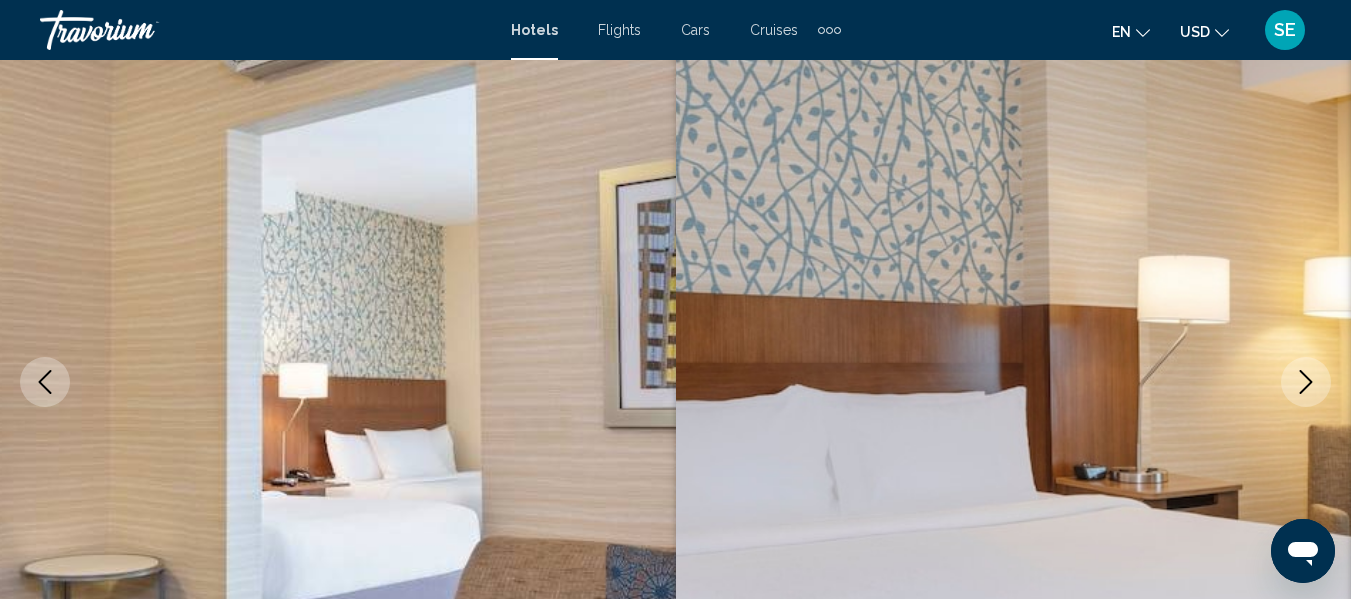 click at bounding box center (1306, 382) 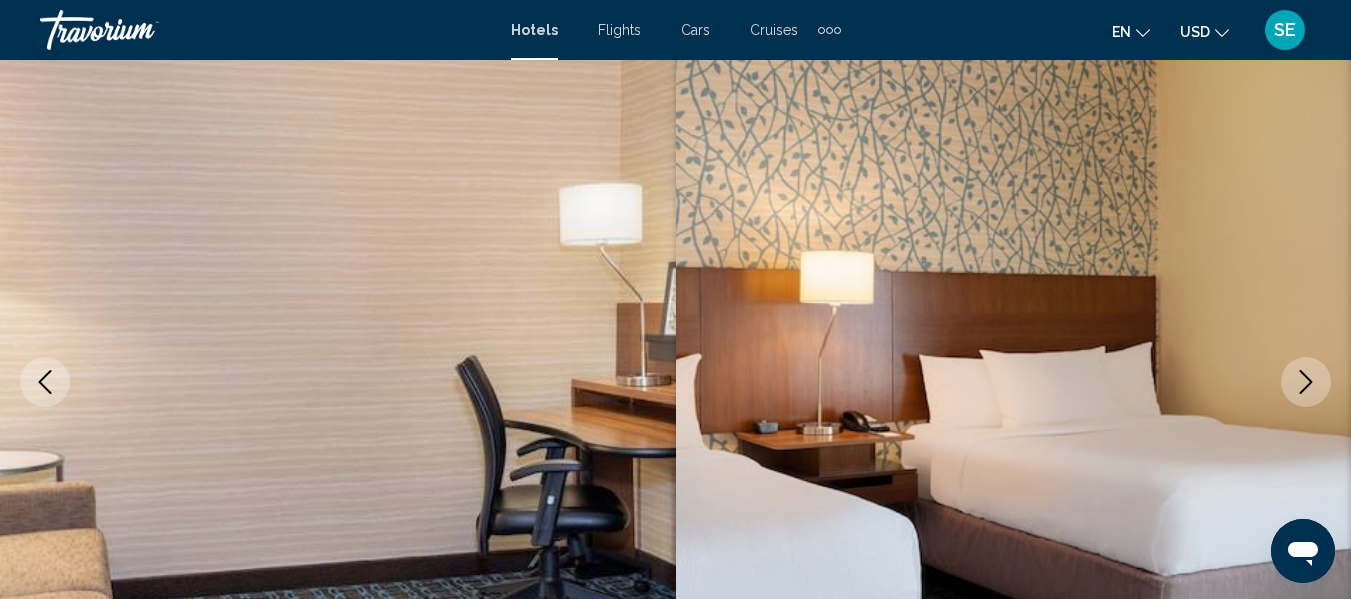 click at bounding box center (1306, 382) 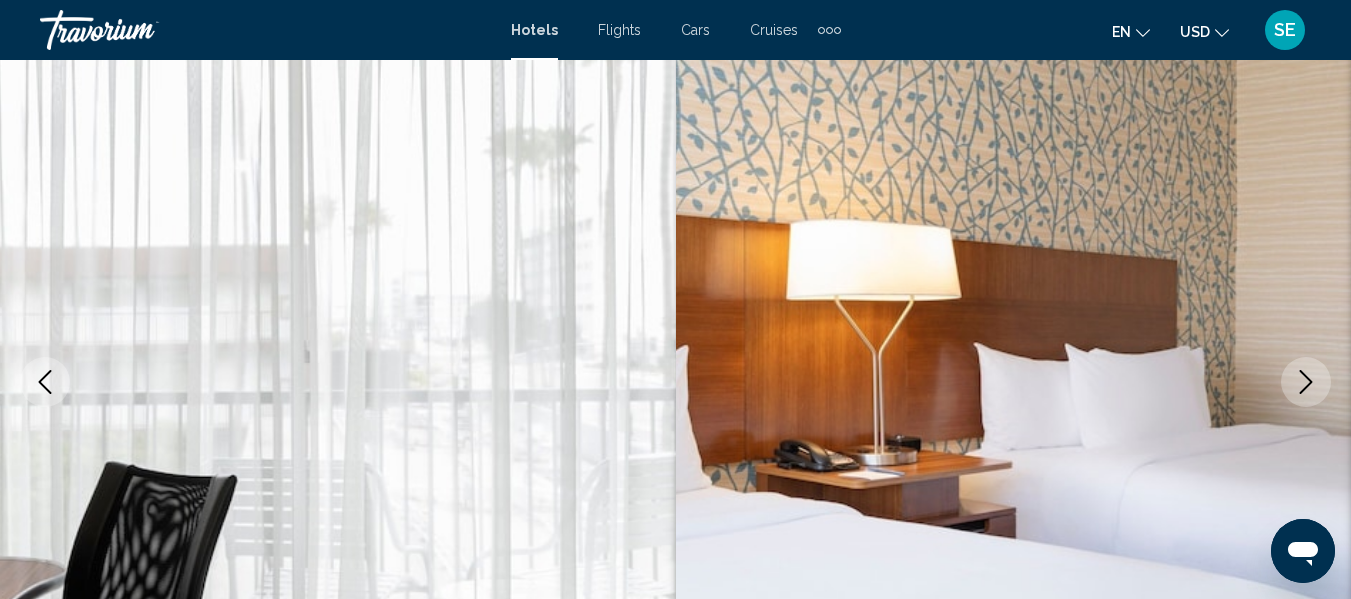 click at bounding box center (1306, 382) 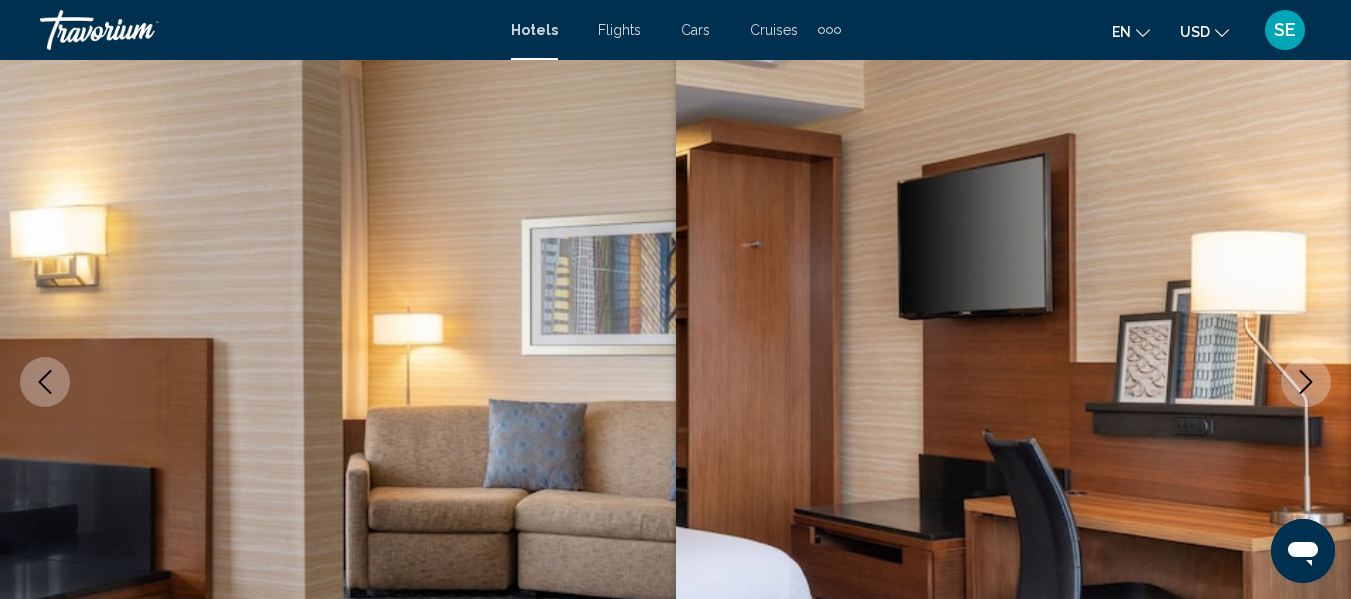 click at bounding box center (1306, 382) 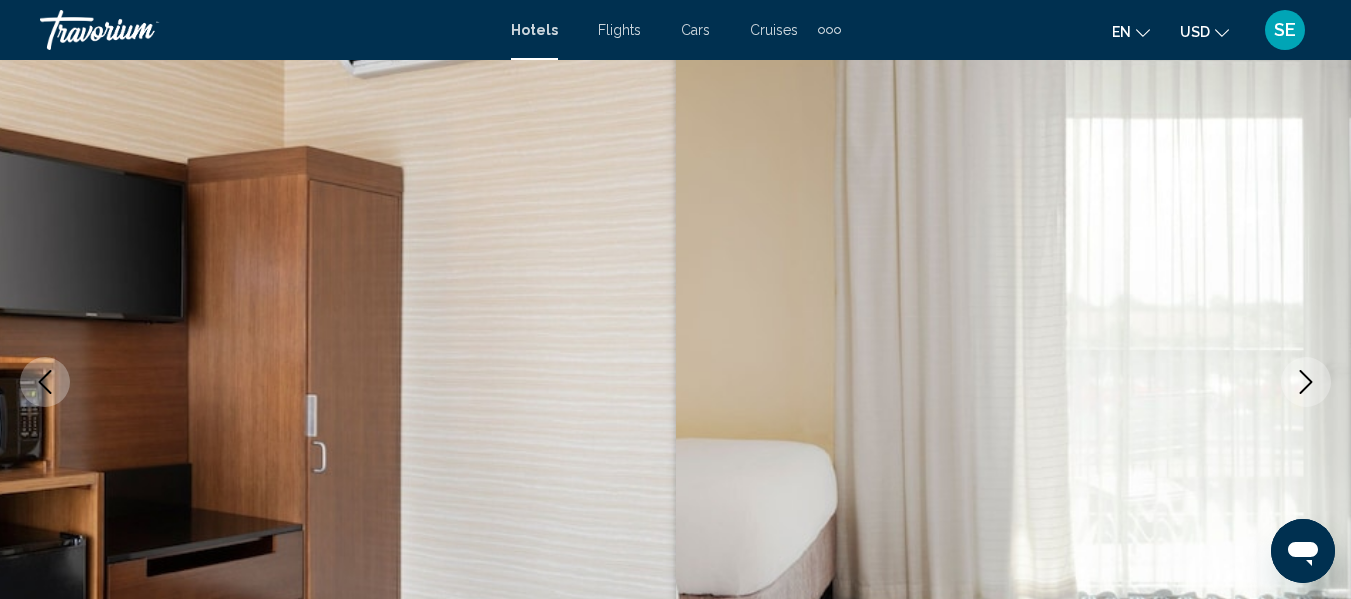 click at bounding box center (1306, 382) 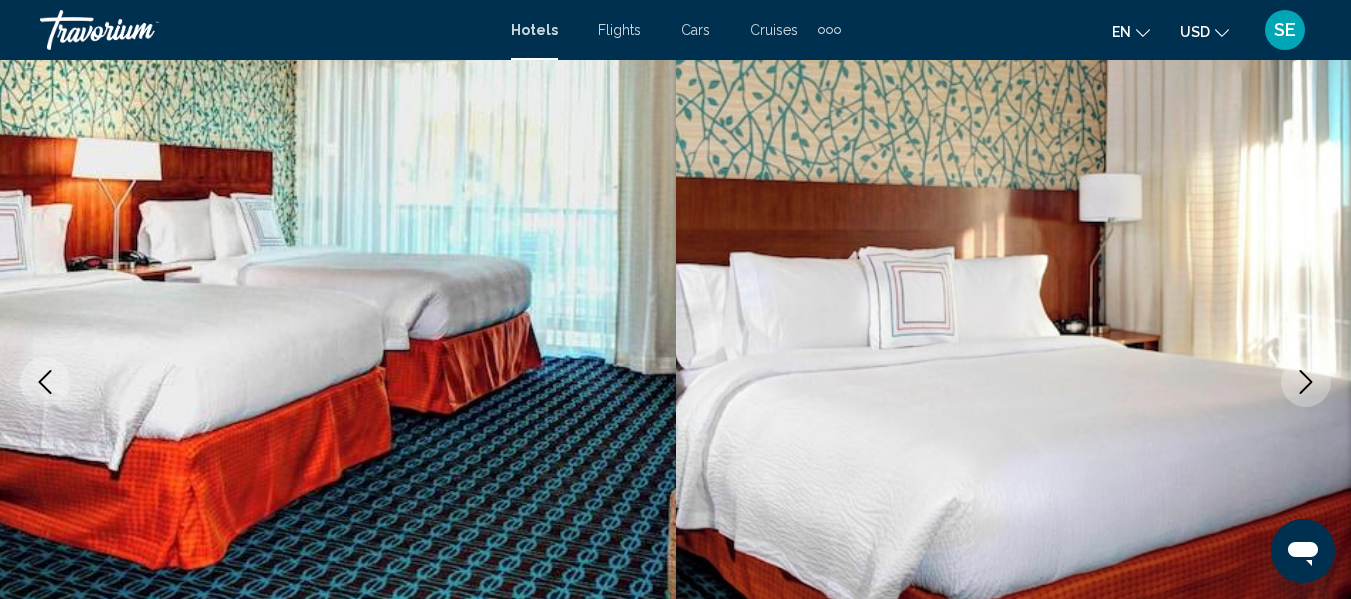 click at bounding box center (1306, 382) 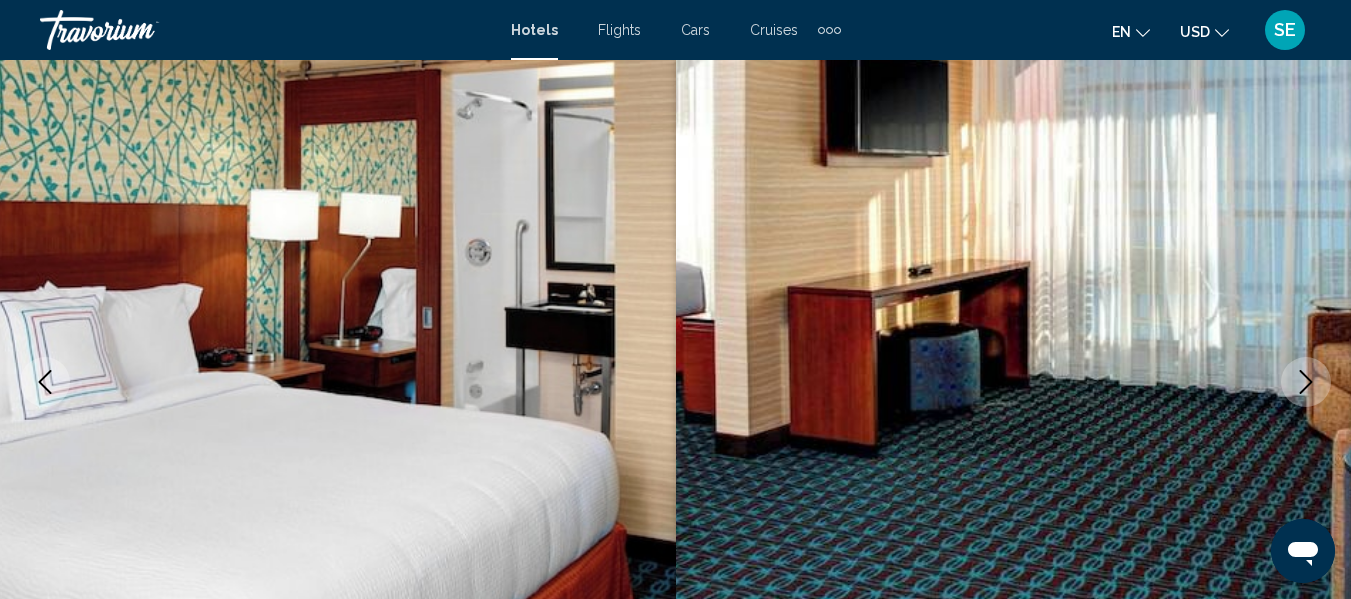 click at bounding box center (1306, 382) 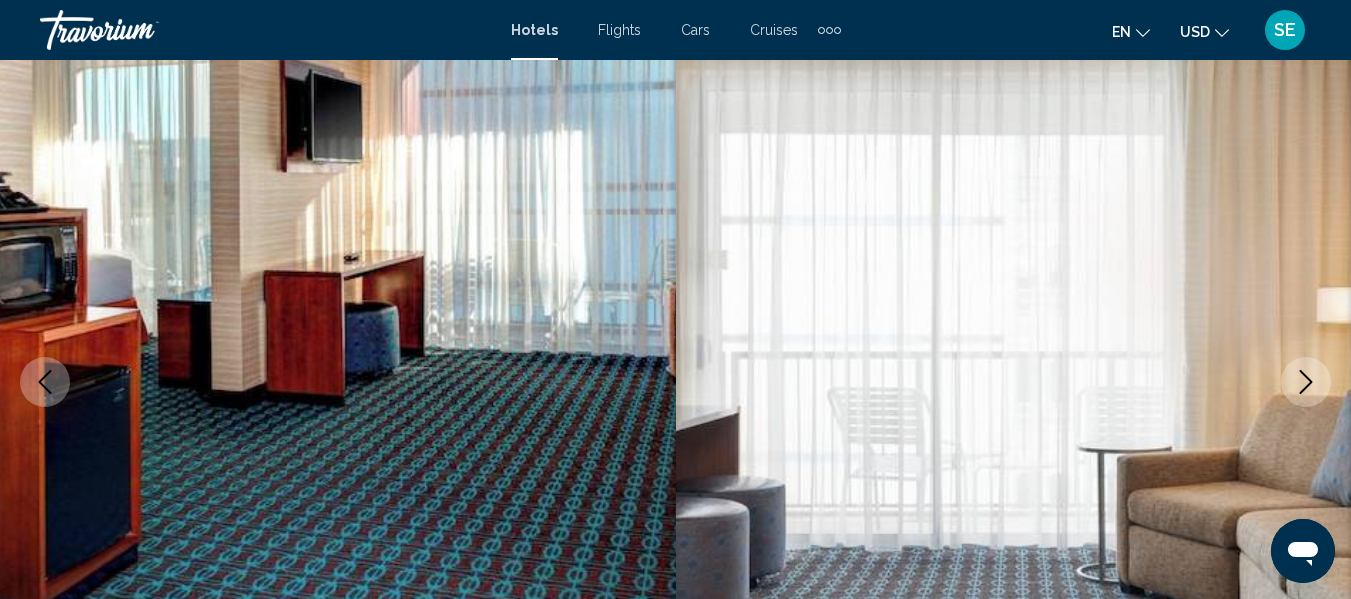 click at bounding box center [1306, 382] 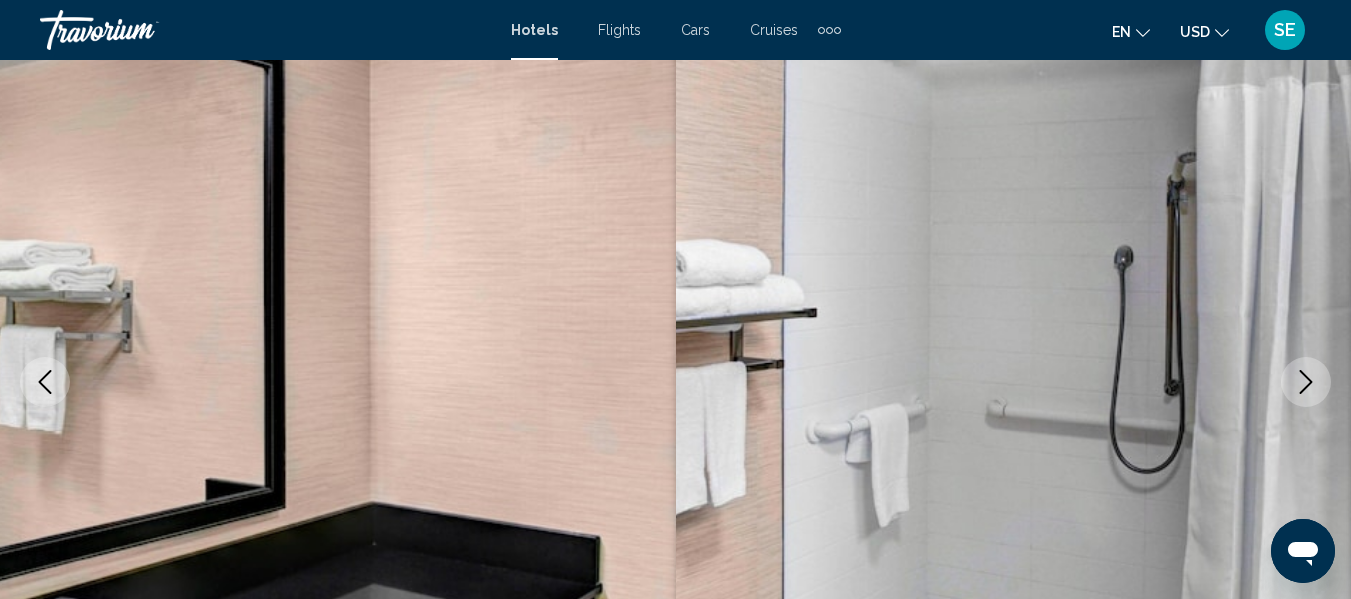 click at bounding box center (1306, 382) 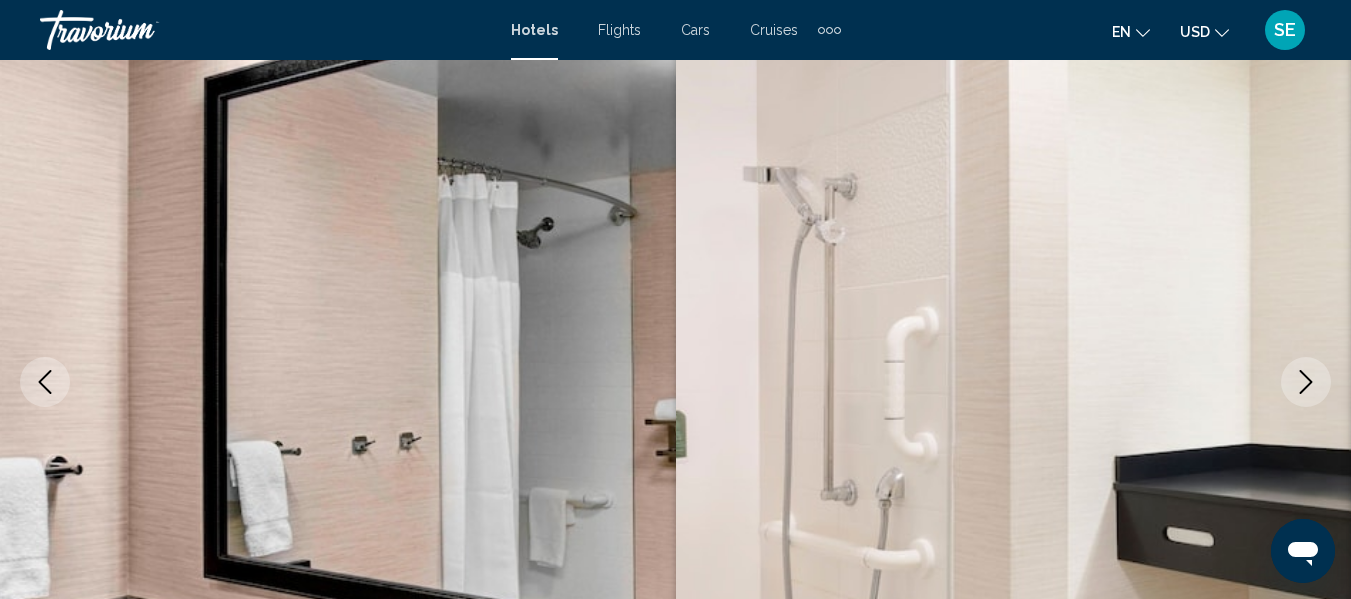 click at bounding box center (1306, 382) 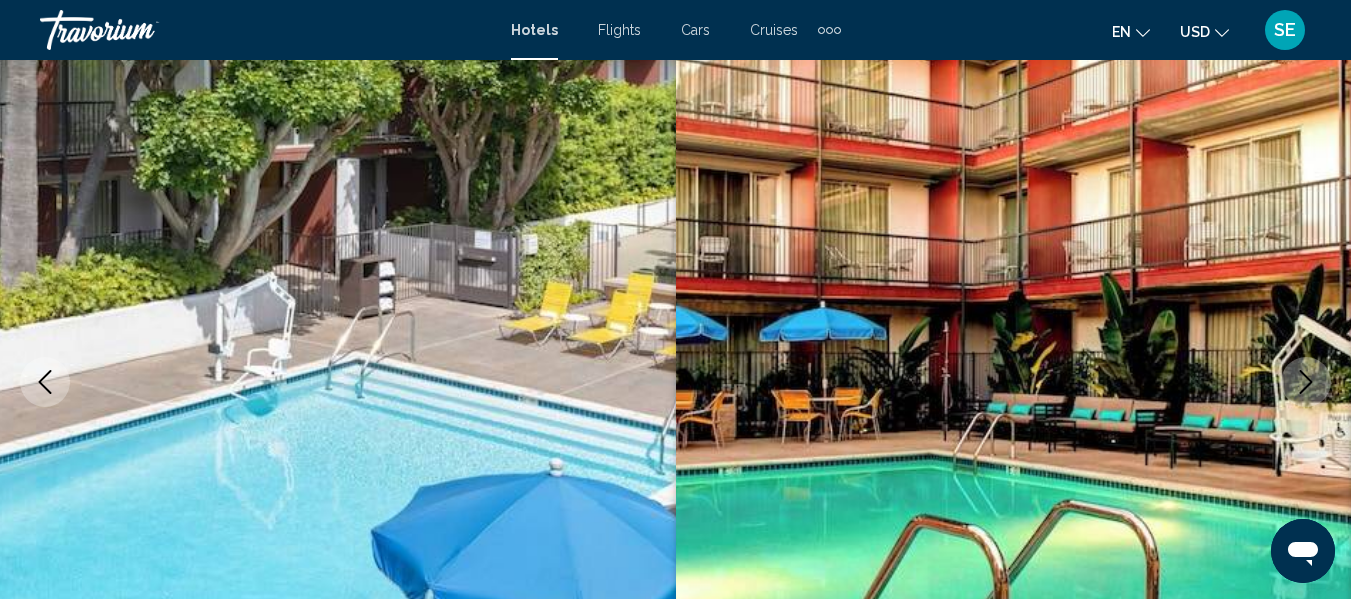 click at bounding box center (1306, 382) 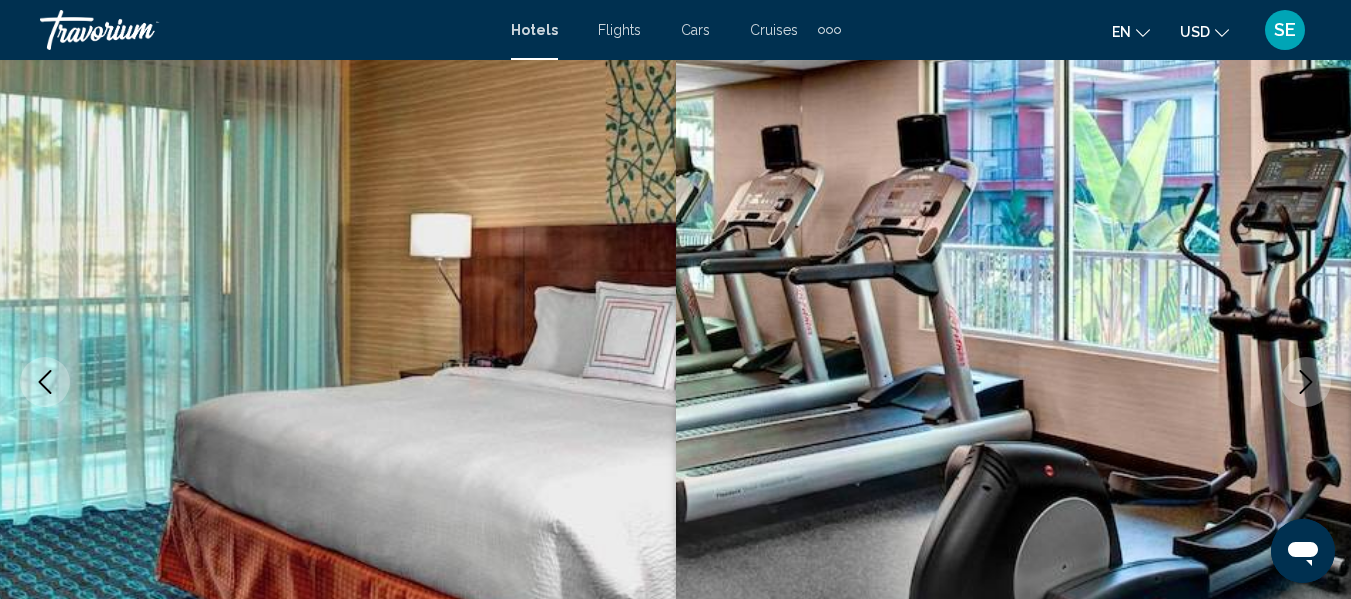 click at bounding box center [1306, 382] 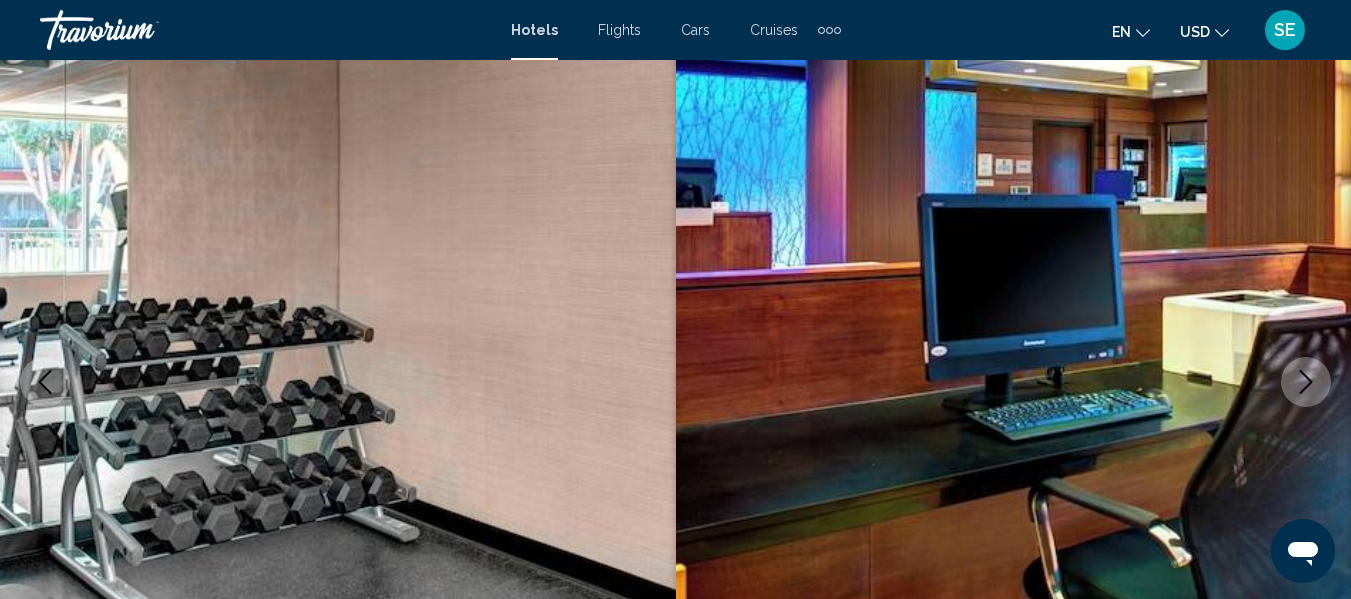 click at bounding box center [1306, 382] 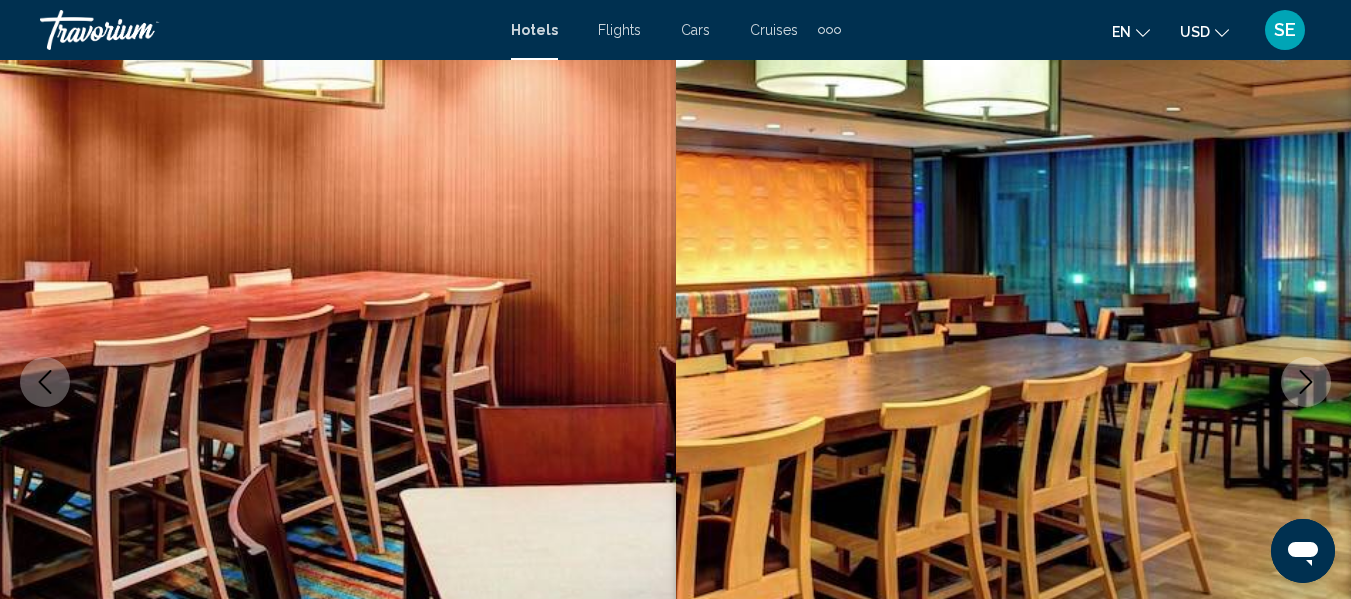 click at bounding box center (1306, 382) 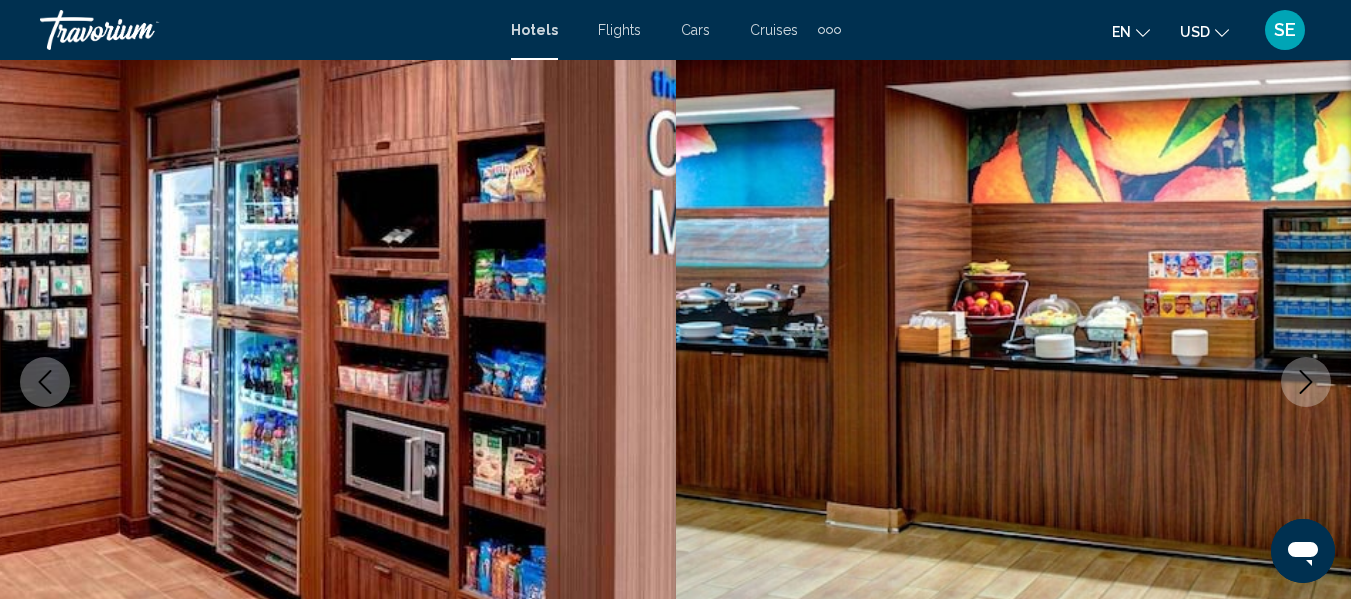 click at bounding box center (1306, 382) 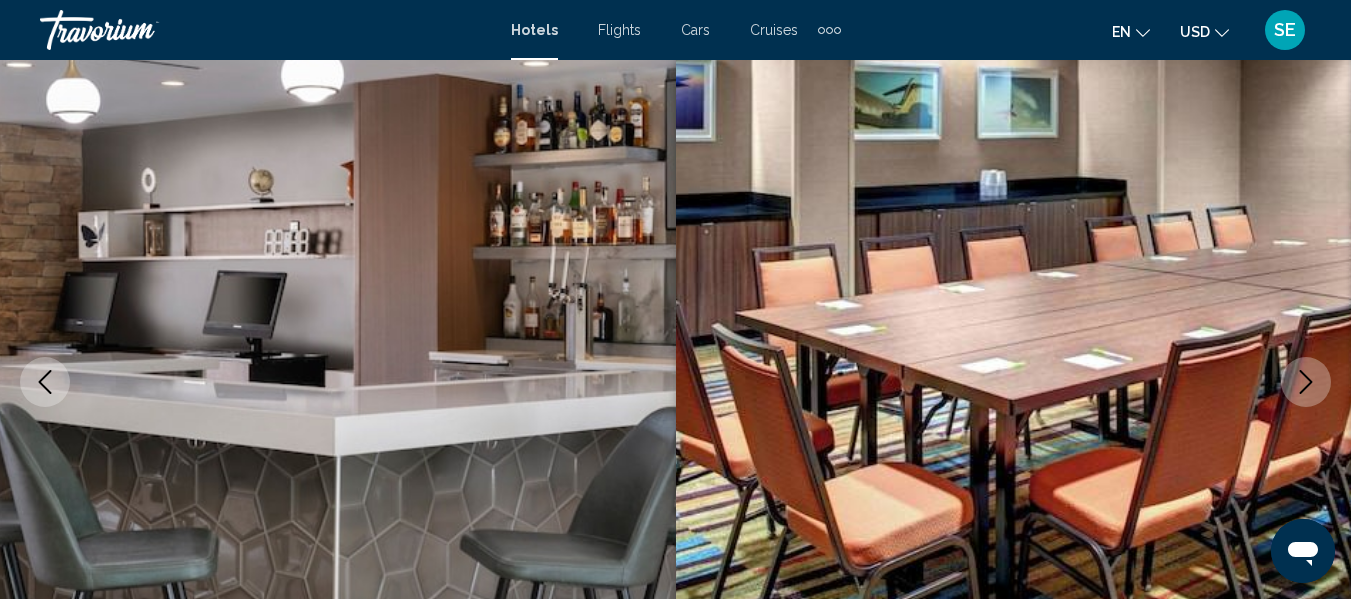 click 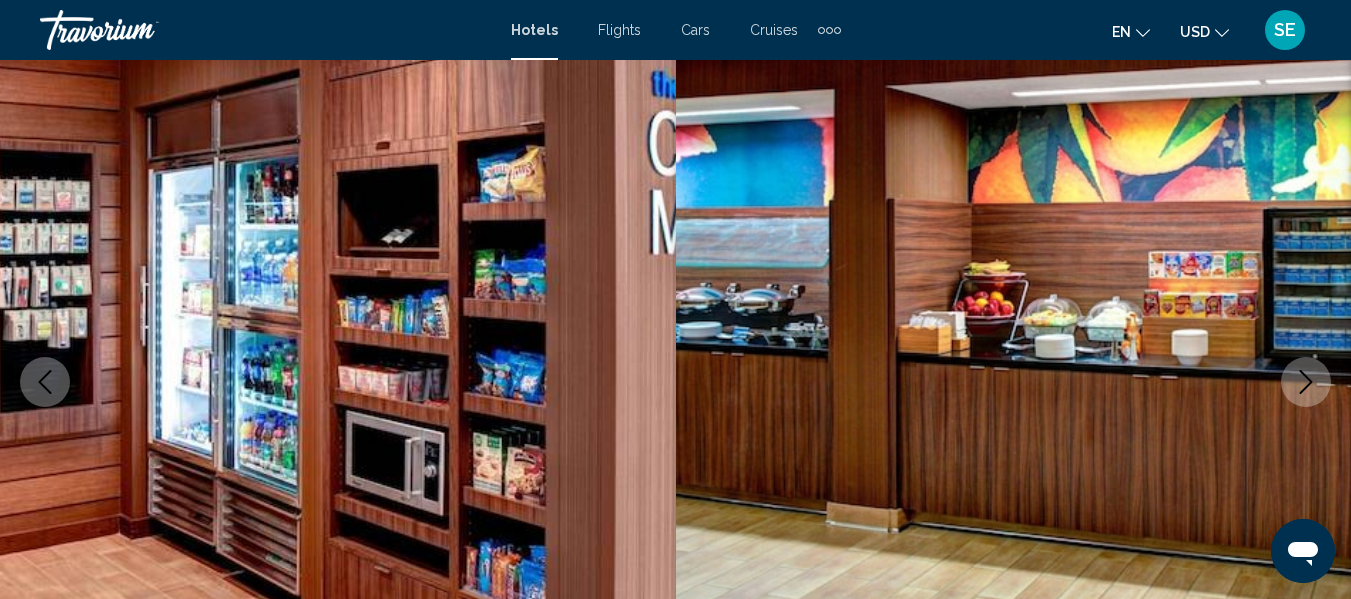 click 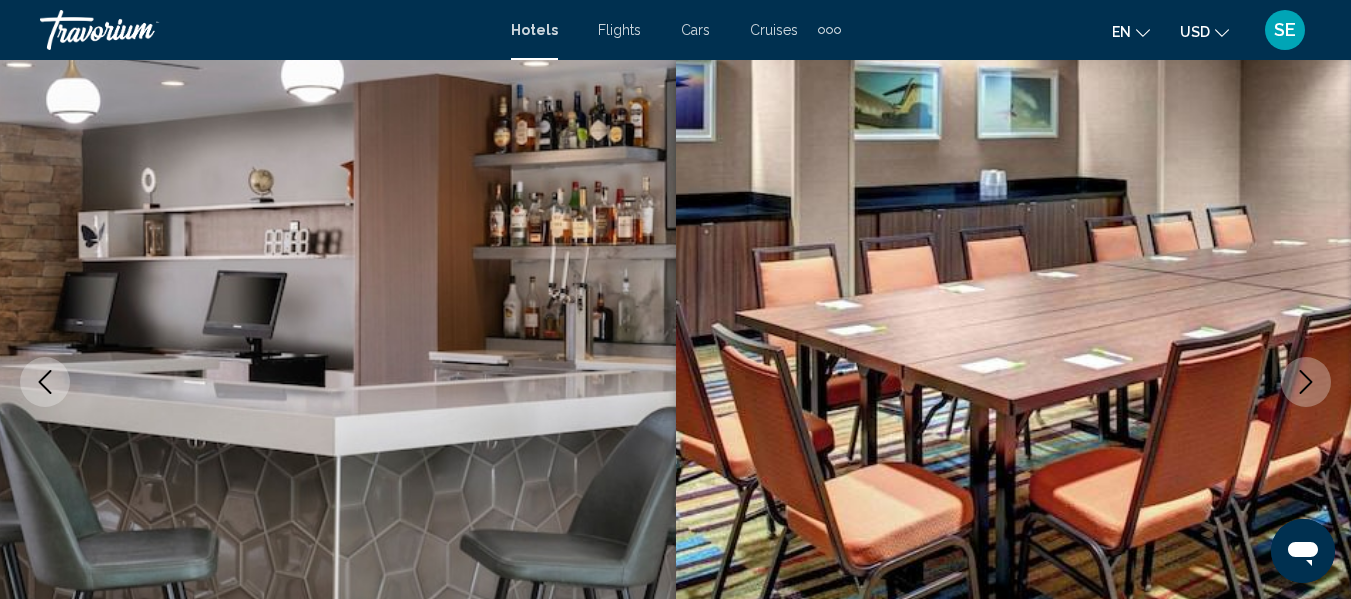 click 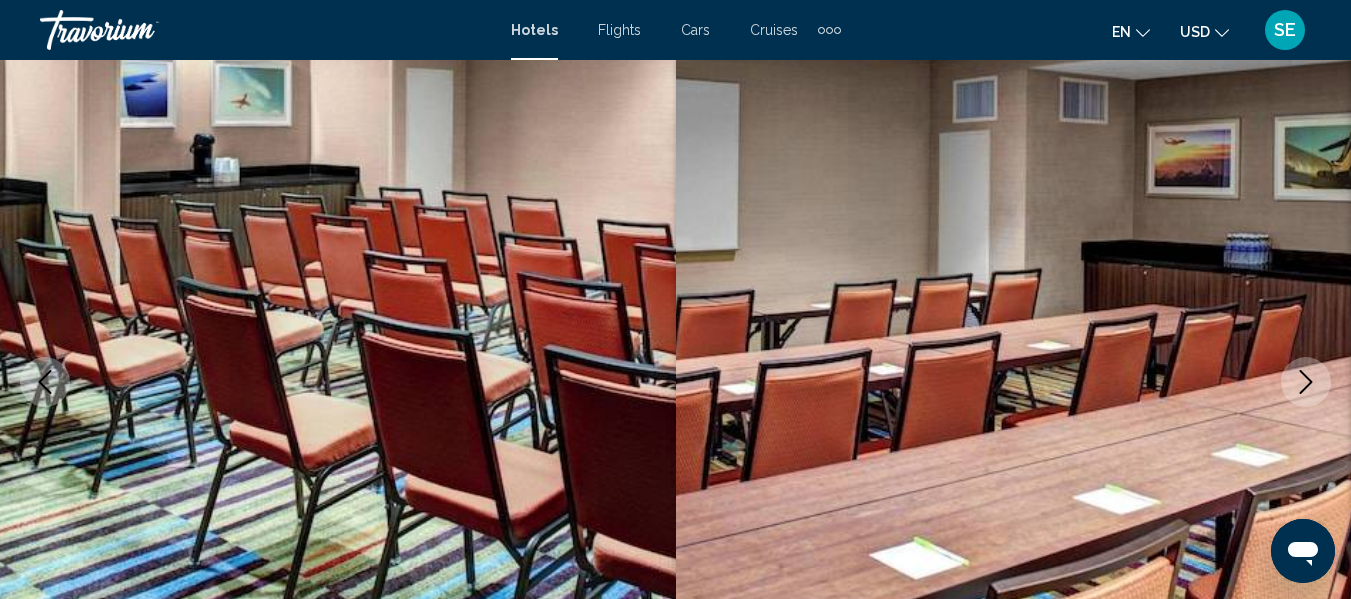 click 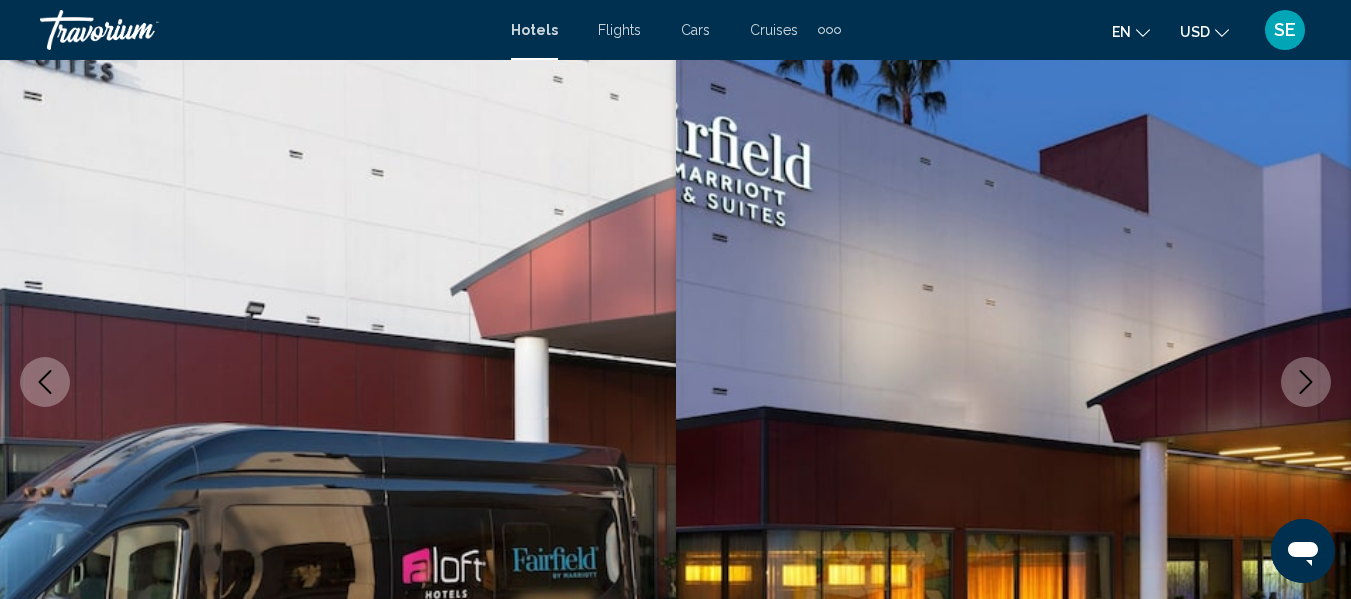 click 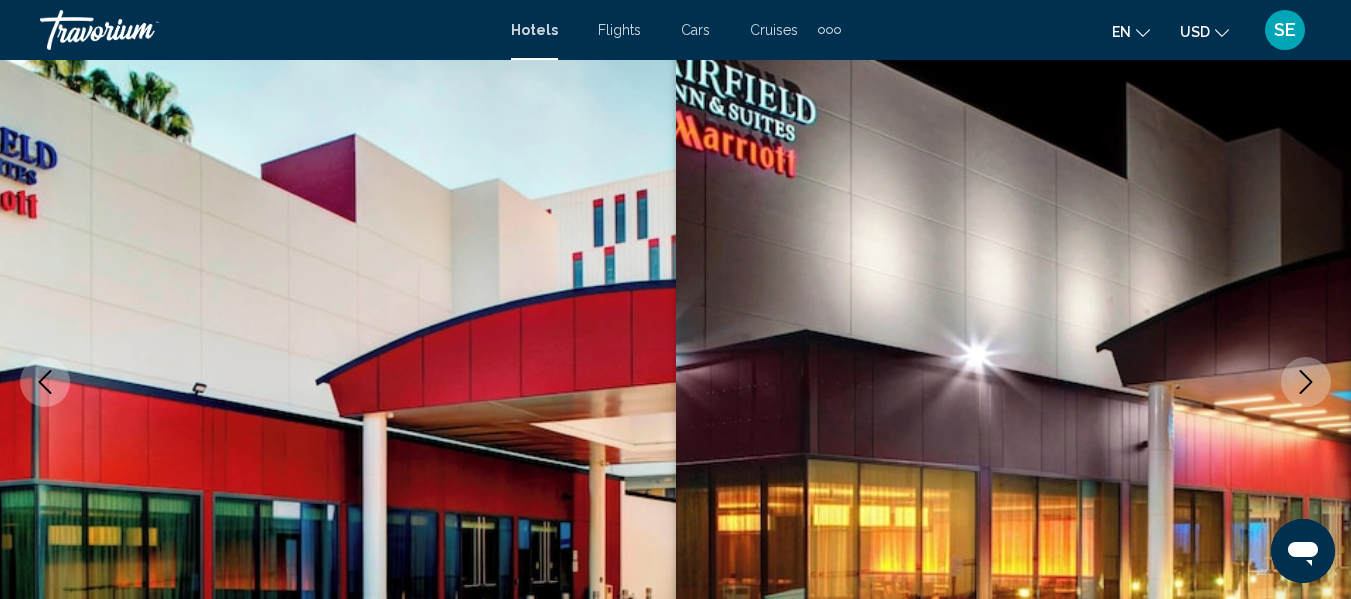 click 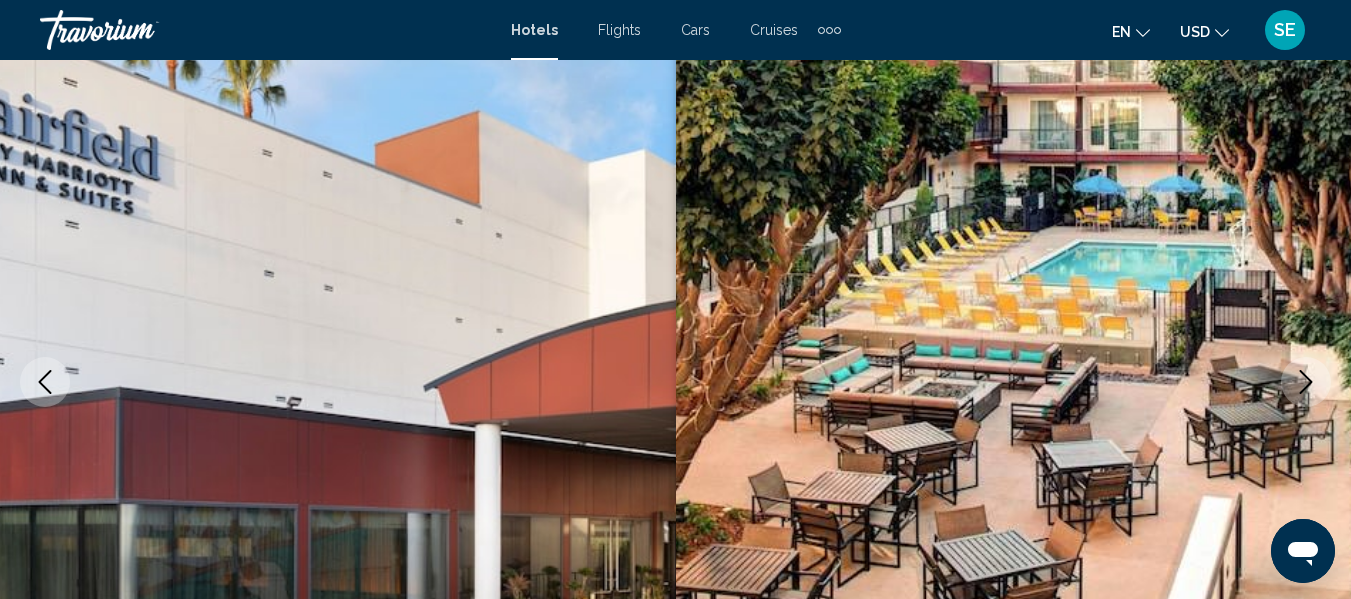 click 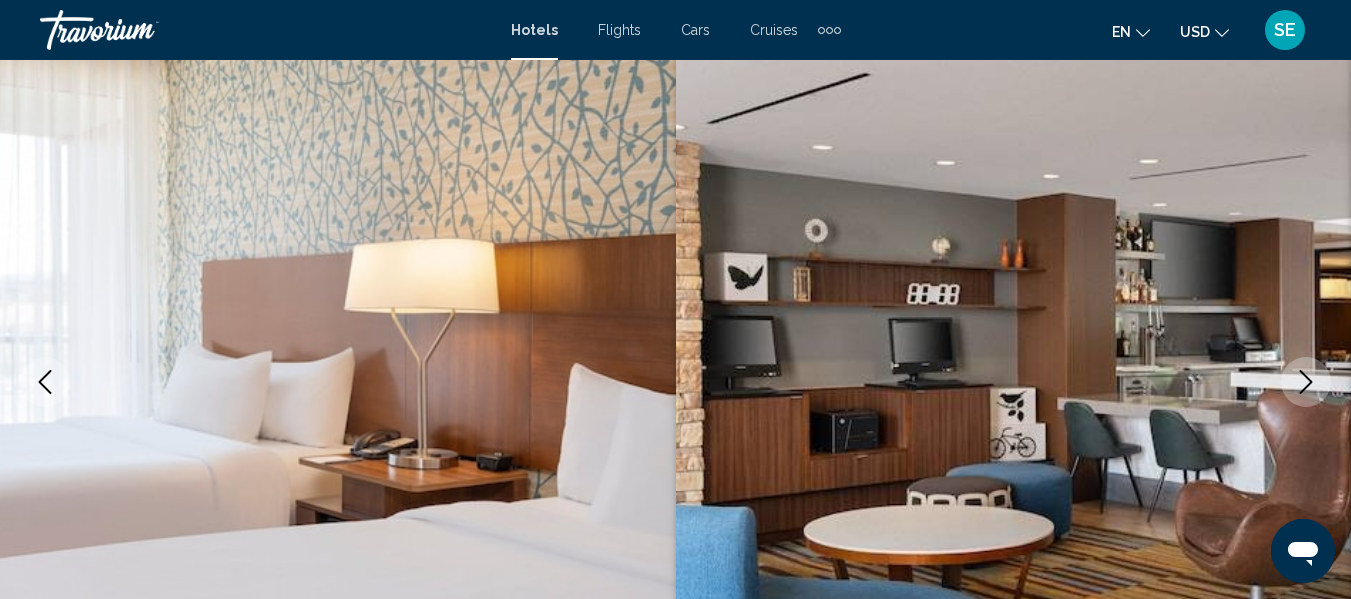 click 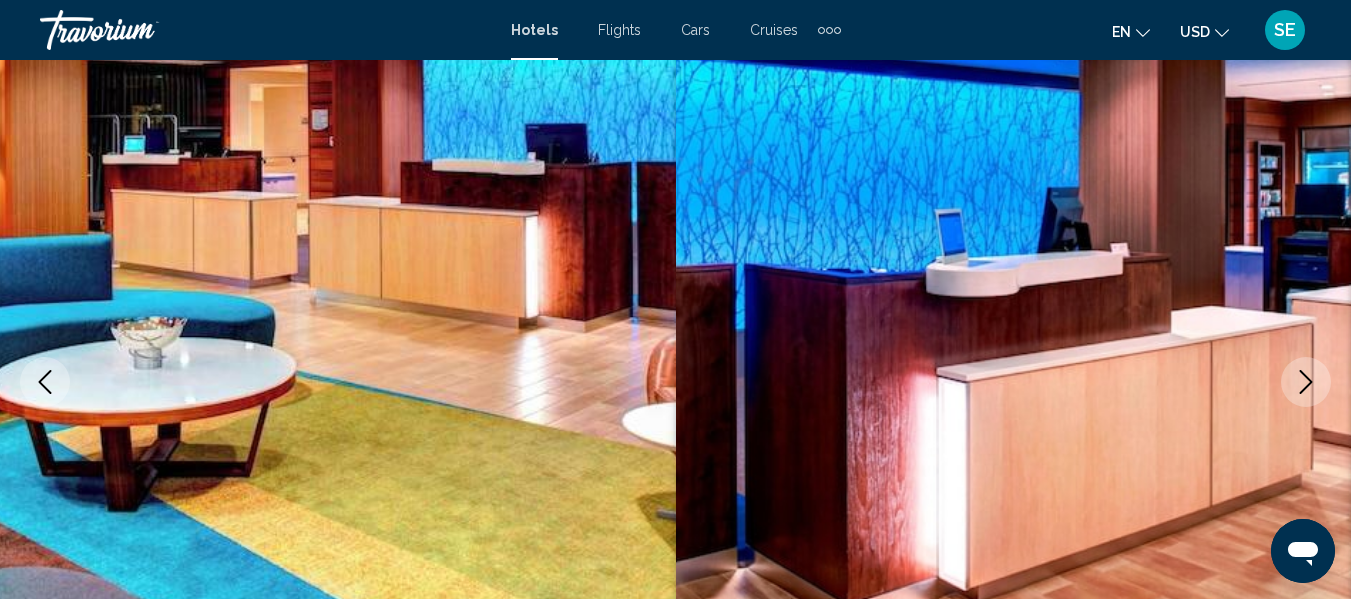 click 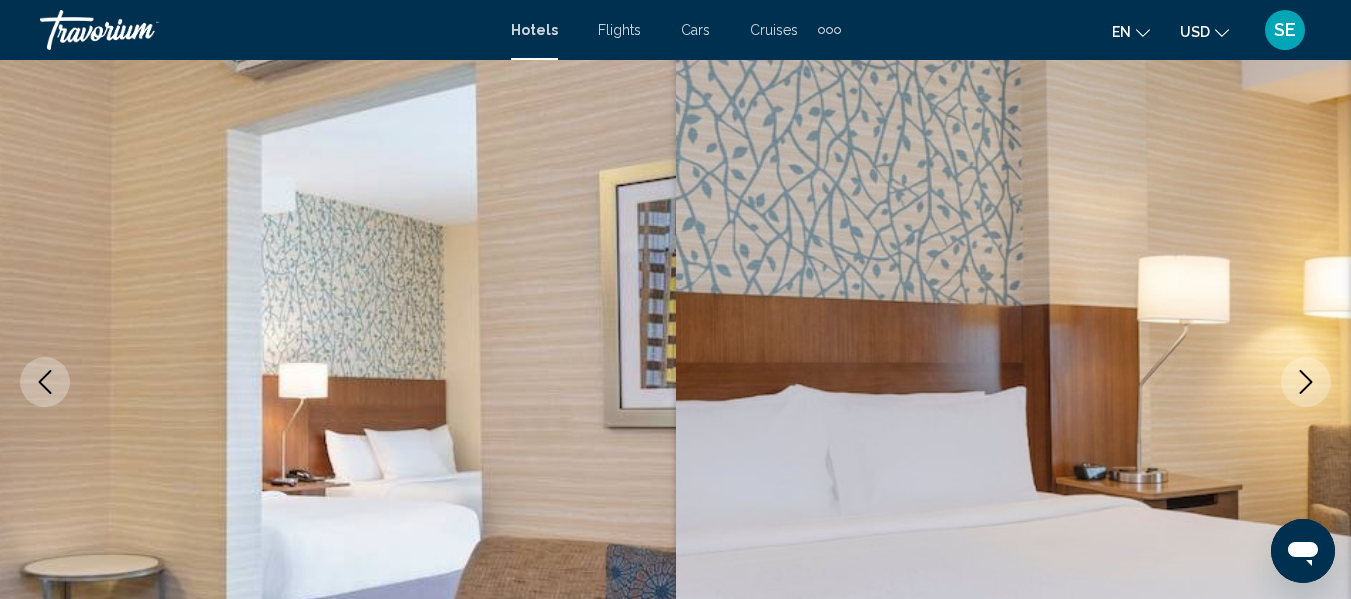 click 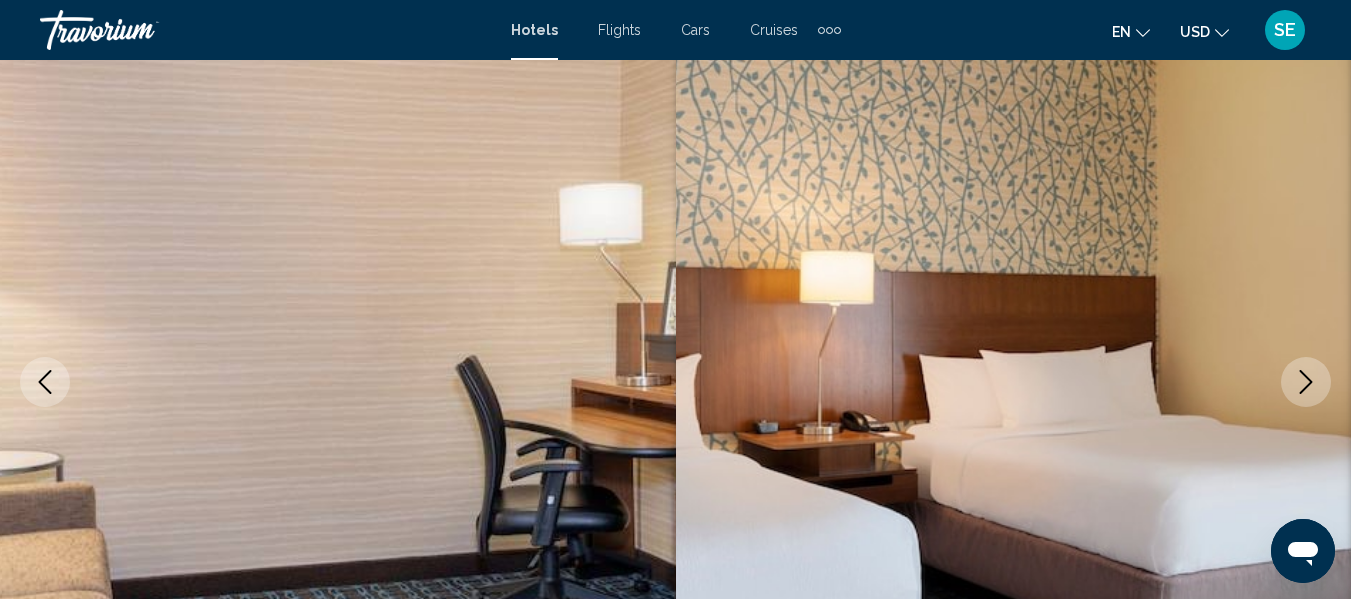 click 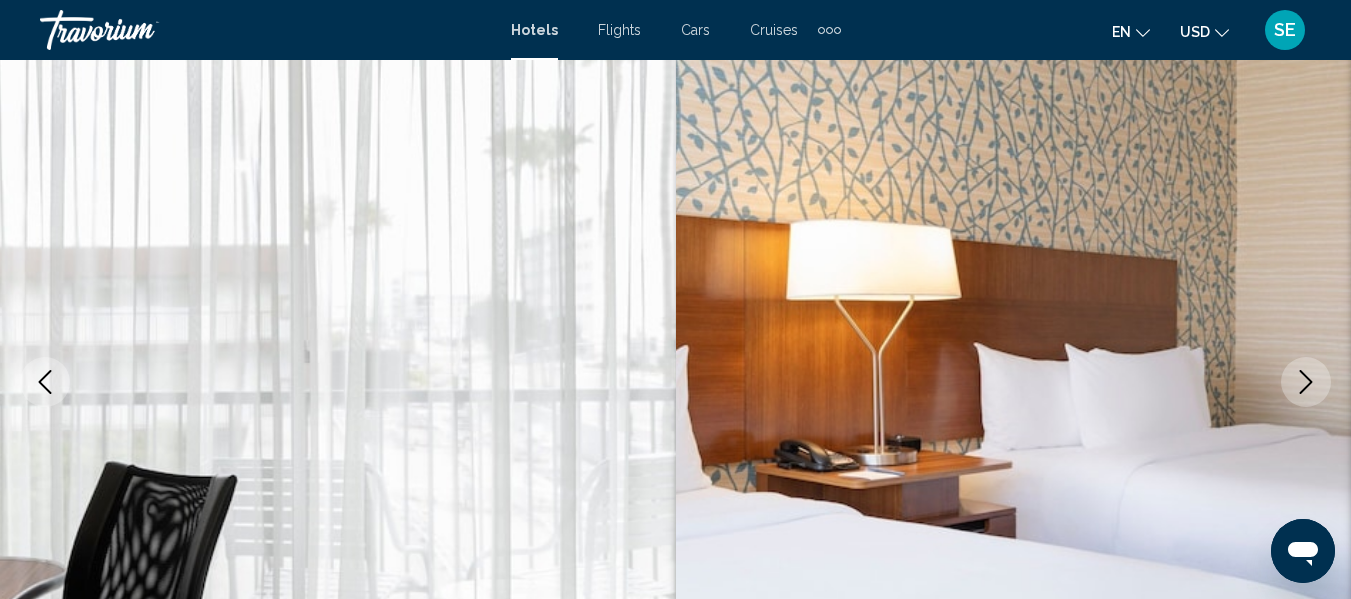 click 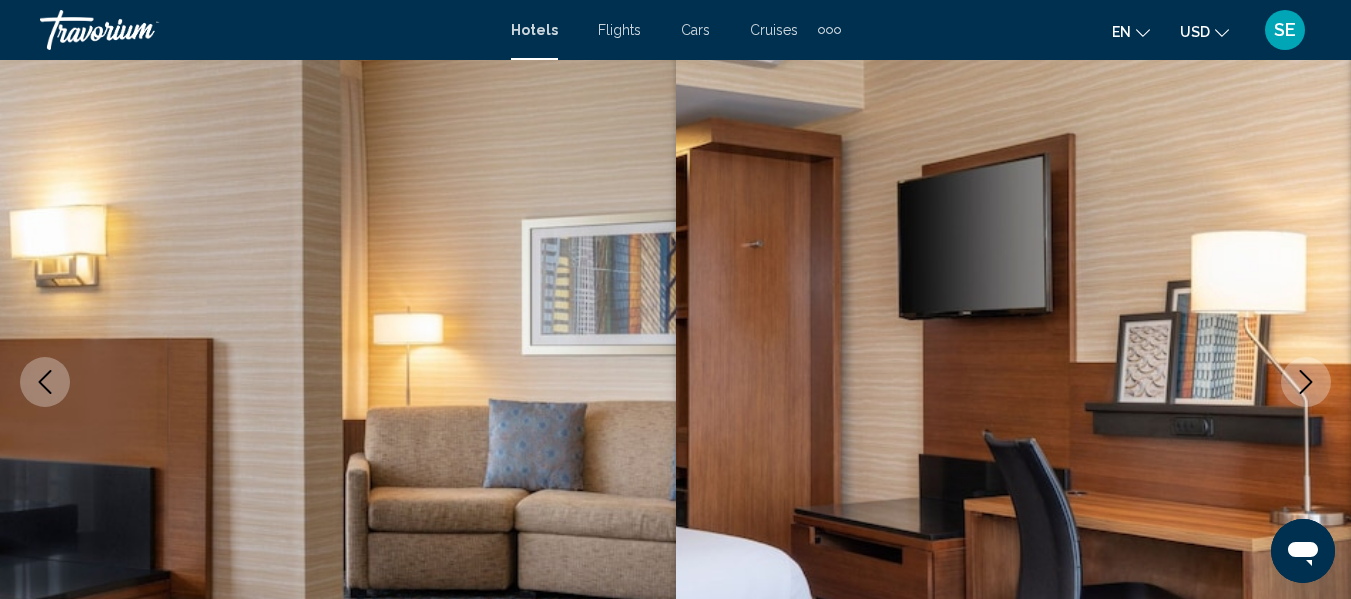 click 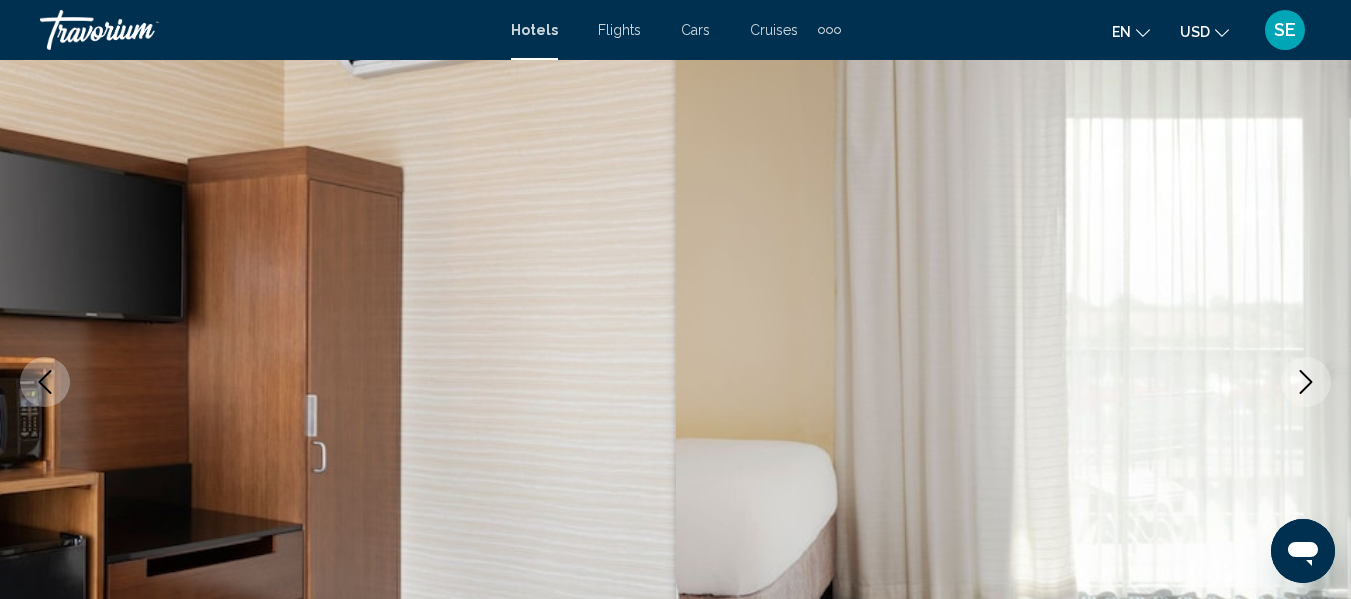 click 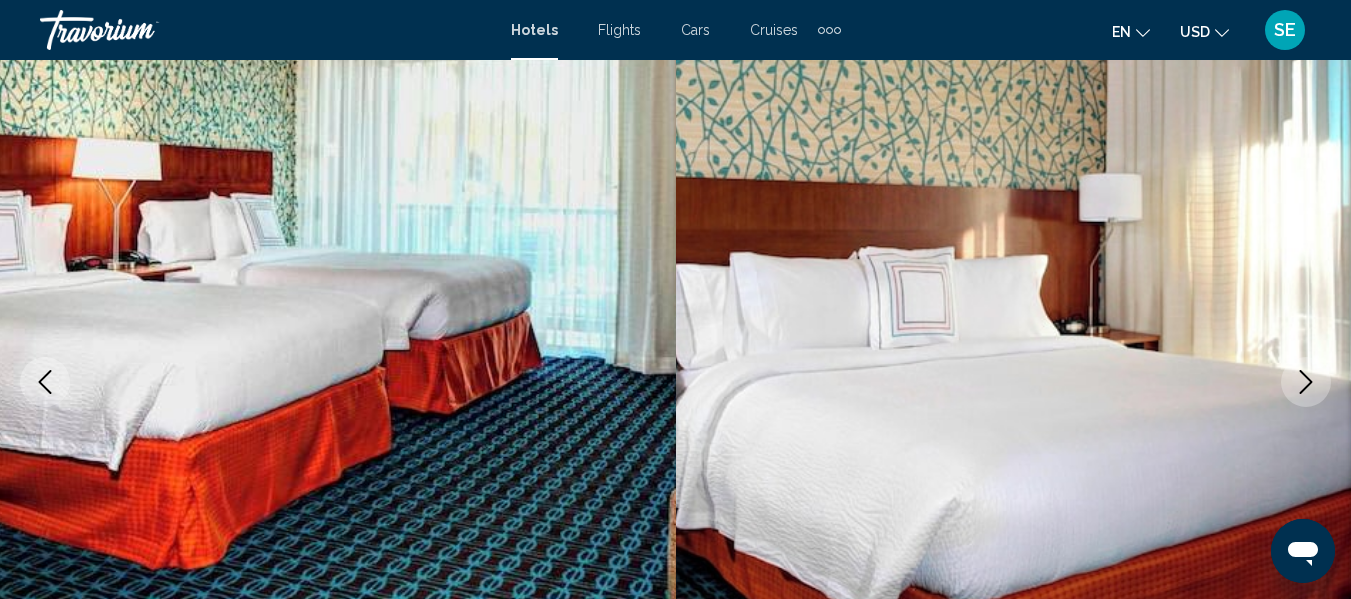 click 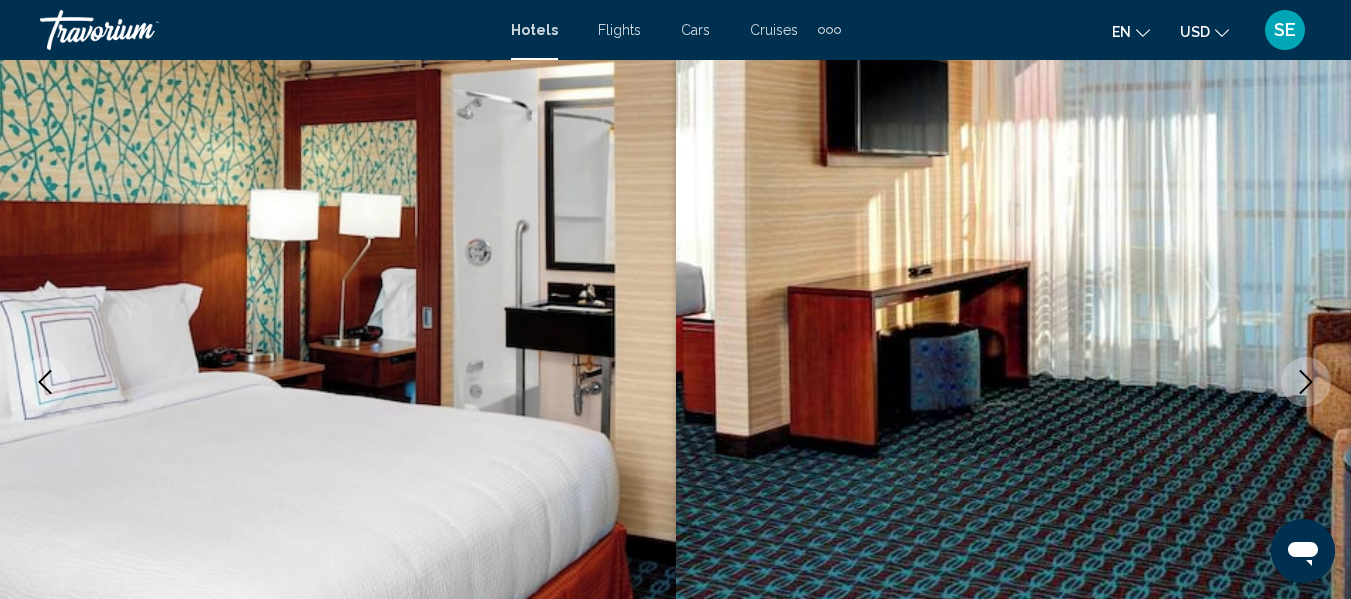 click 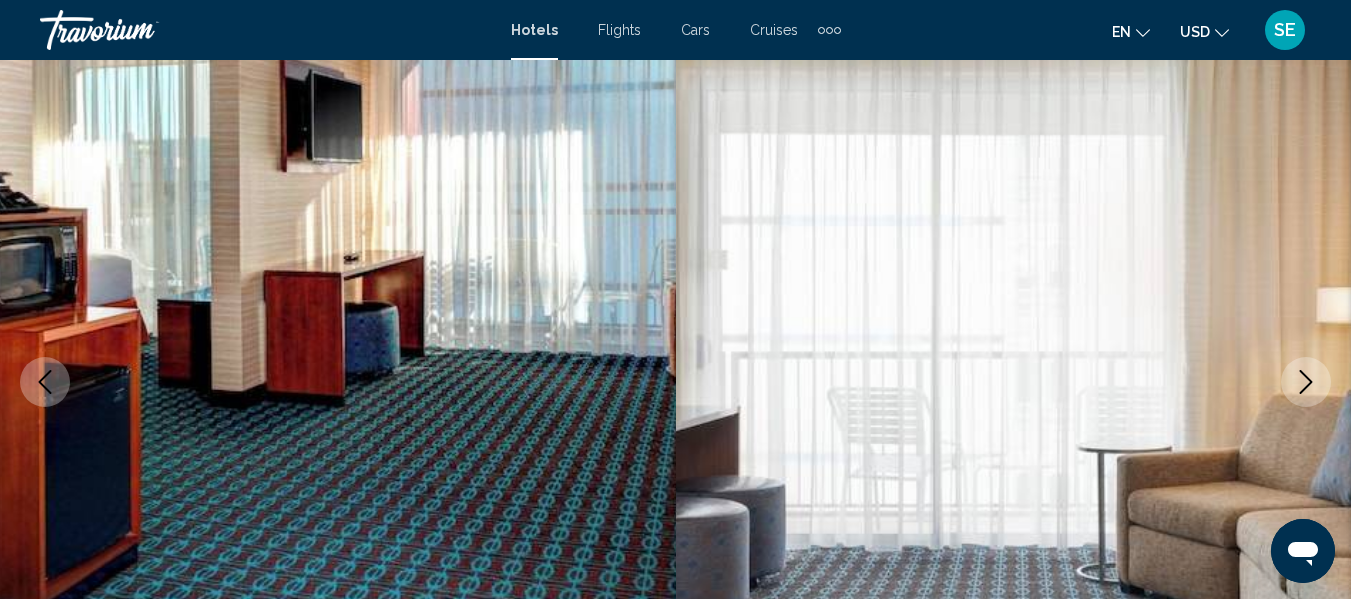 click at bounding box center [1306, 382] 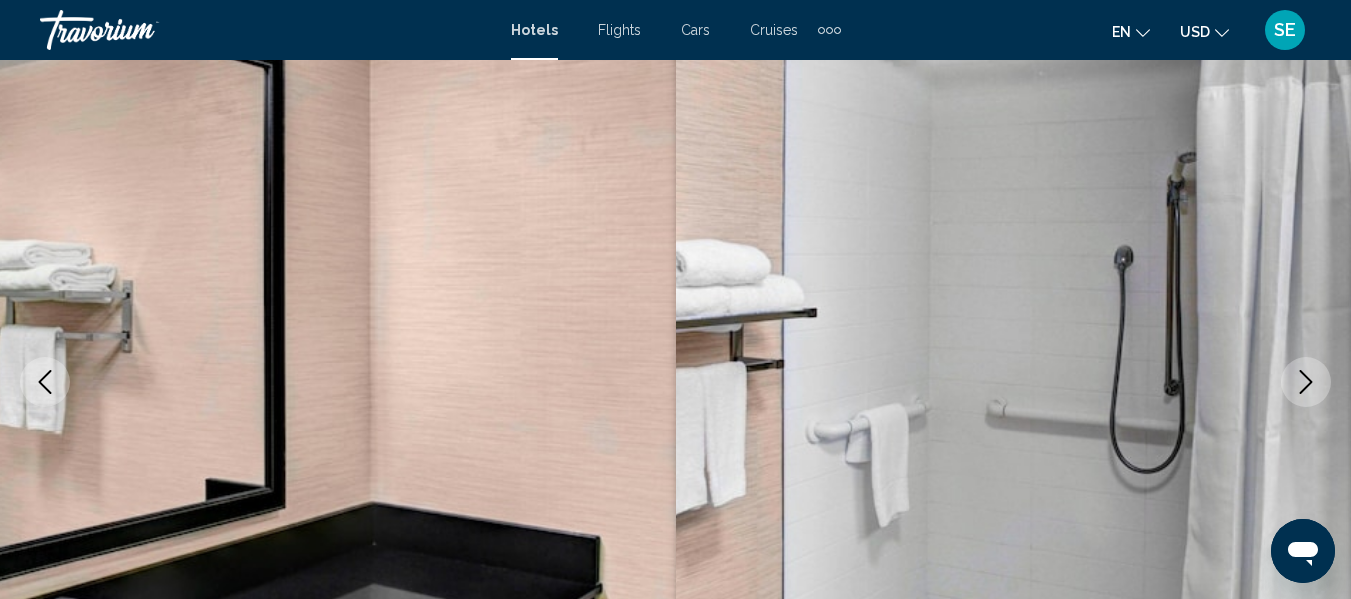 click at bounding box center [1306, 382] 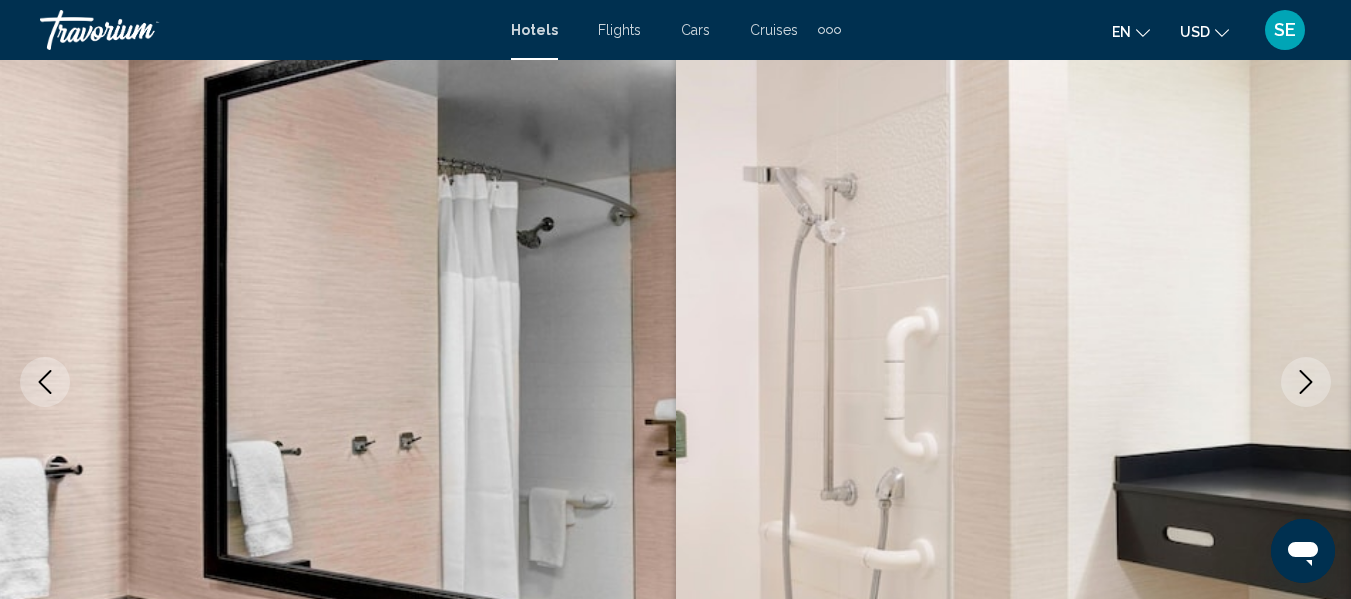 click at bounding box center [1306, 382] 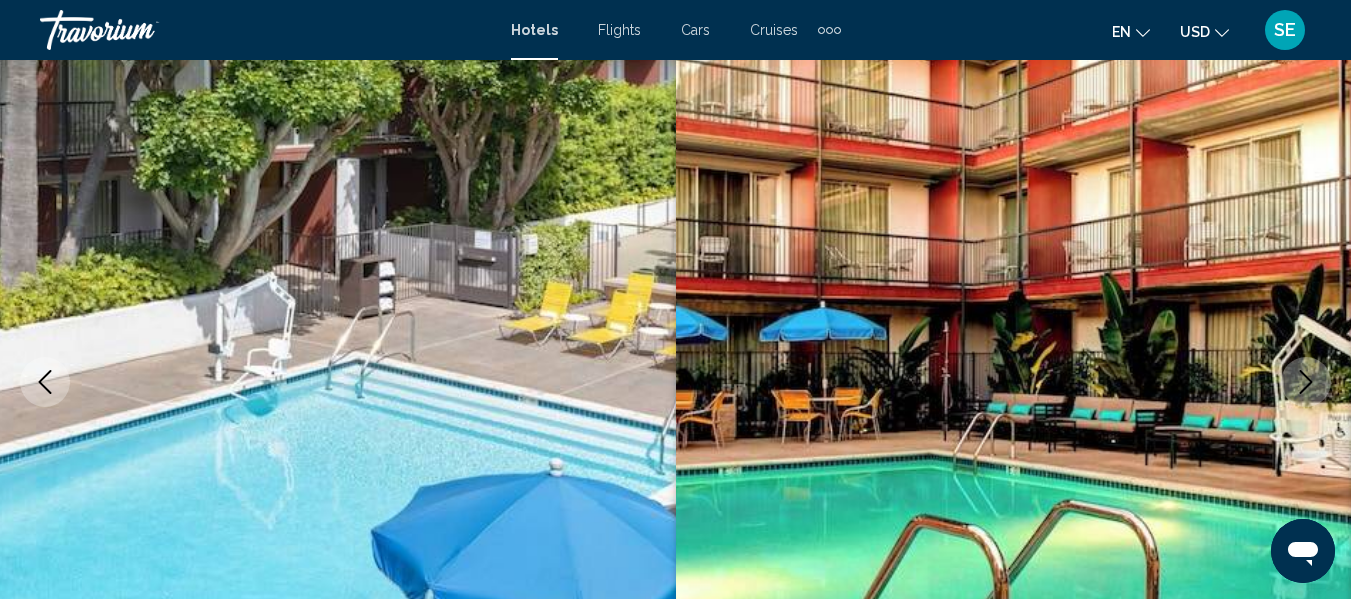 click at bounding box center [1306, 382] 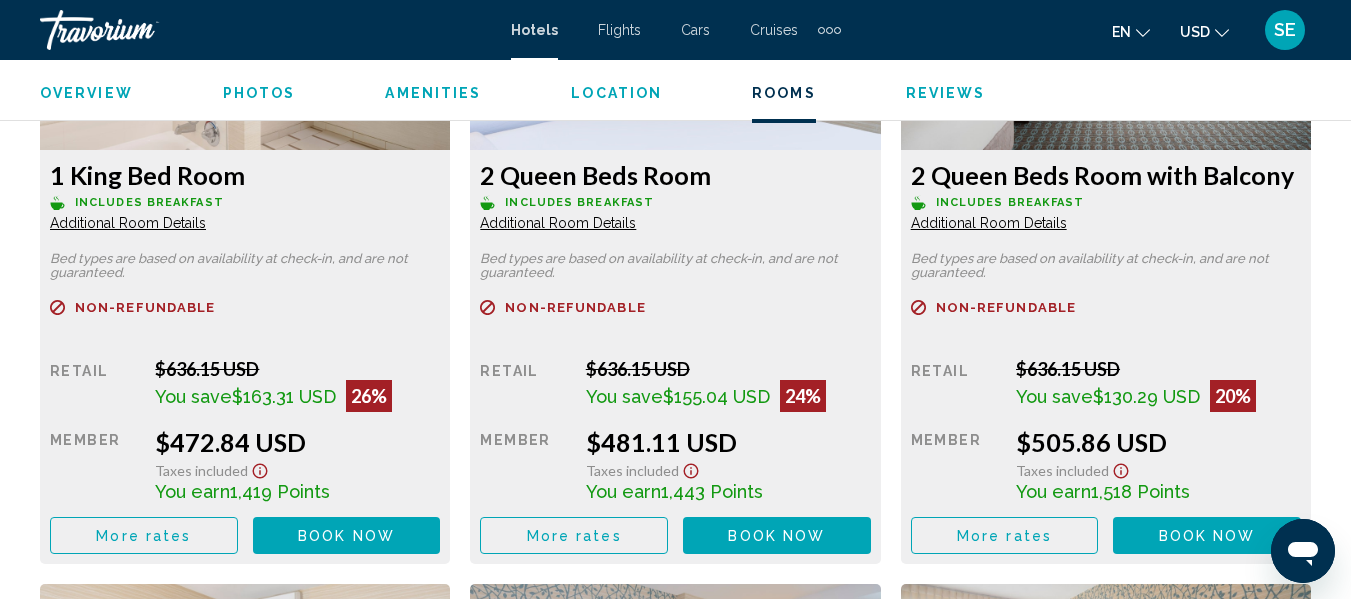scroll, scrollTop: 3284, scrollLeft: 0, axis: vertical 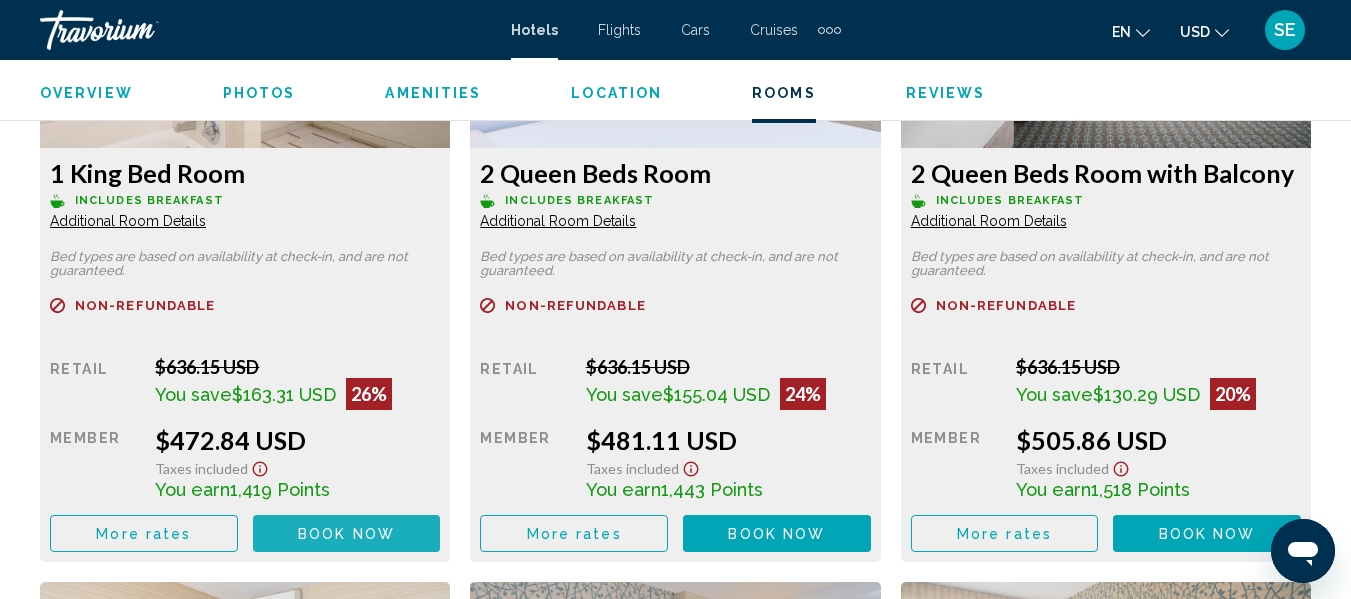 click on "Book now" at bounding box center [346, 534] 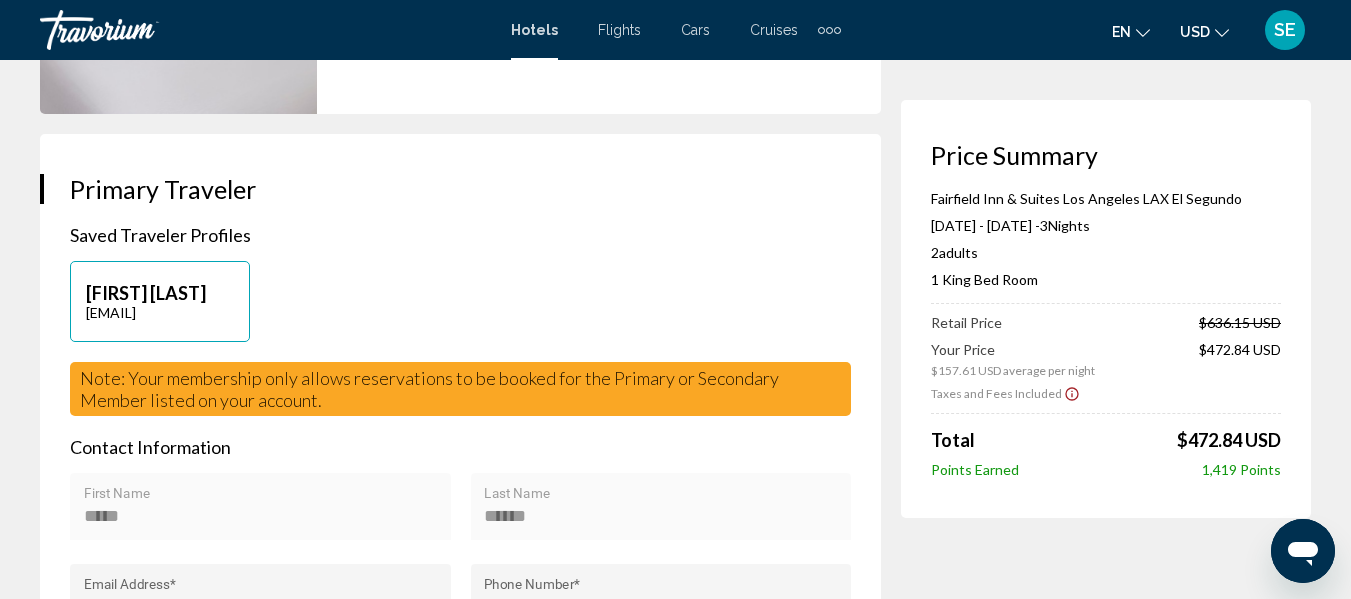 scroll, scrollTop: 368, scrollLeft: 0, axis: vertical 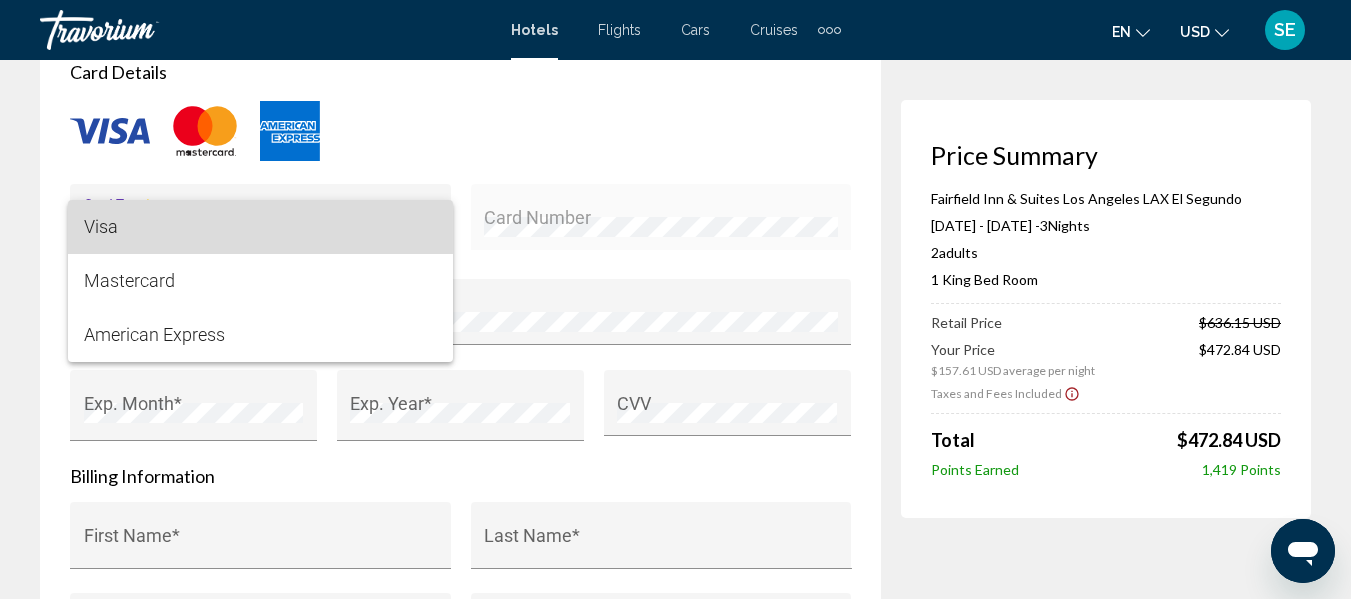 click on "Visa" at bounding box center [261, 227] 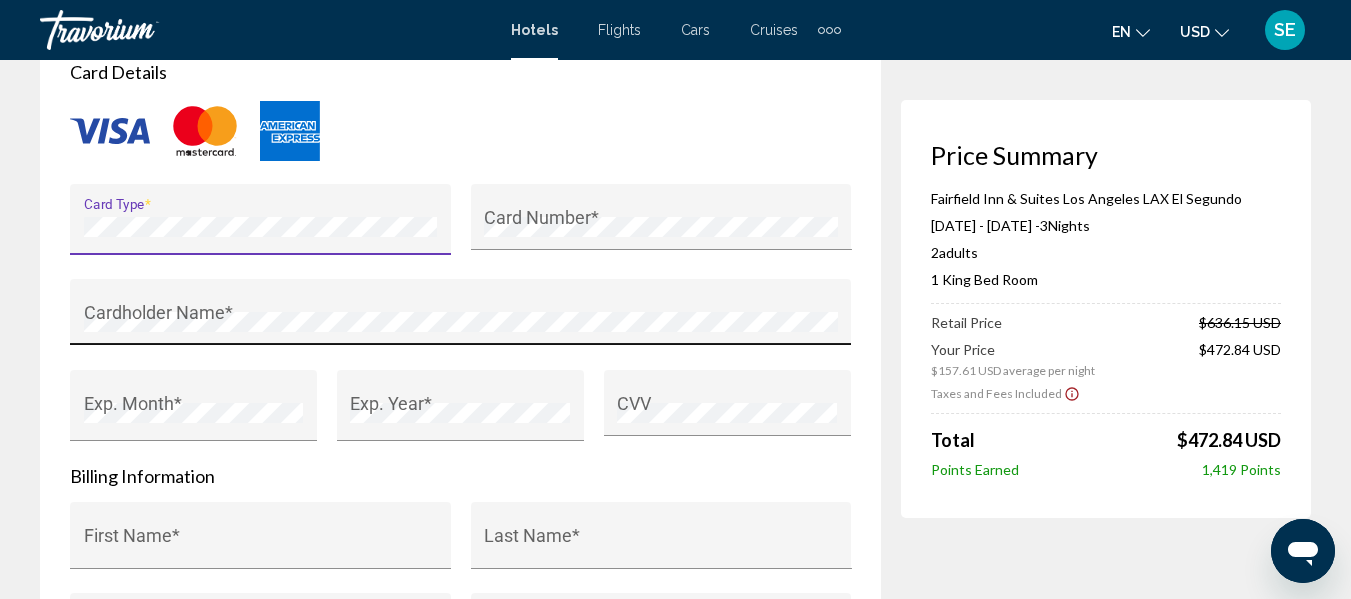 click on "Cardholder Name  *" at bounding box center (461, 318) 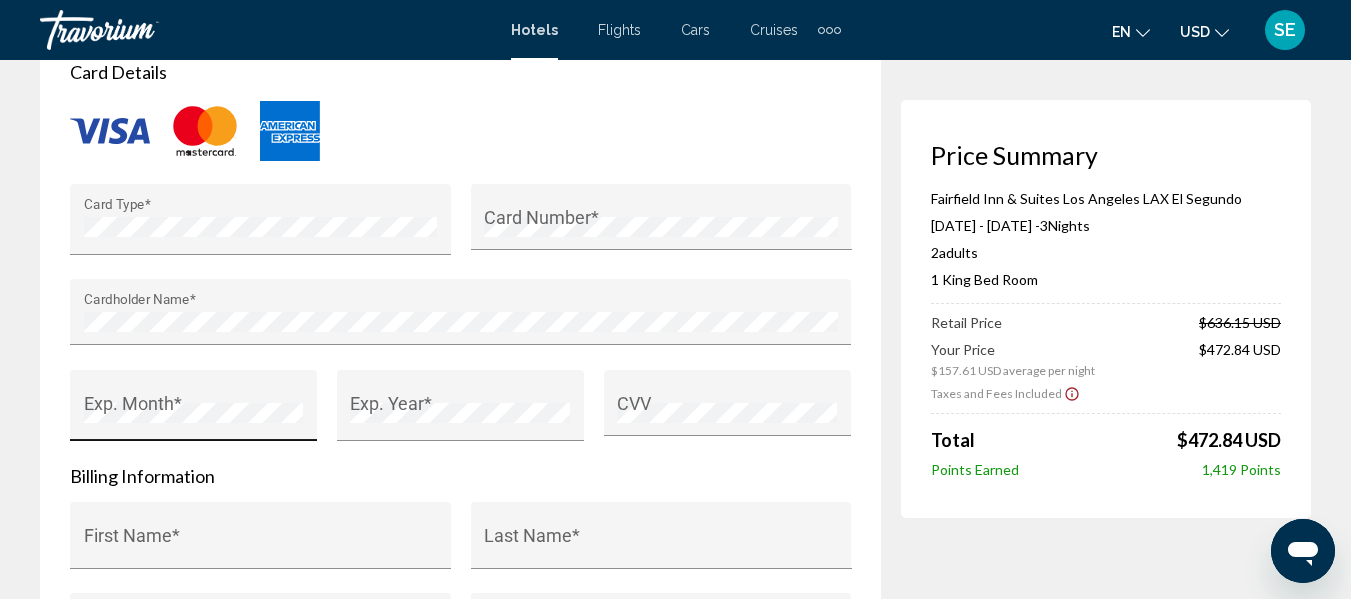 click on "Exp. Month  *" at bounding box center [194, 412] 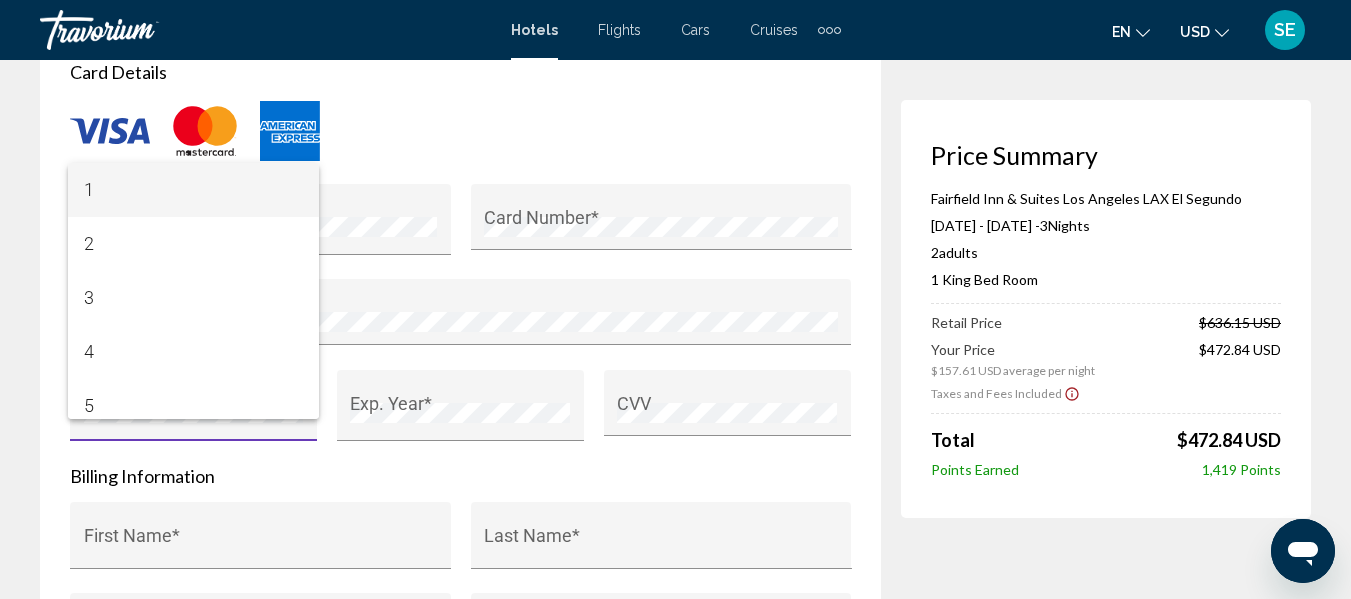 click at bounding box center (675, 299) 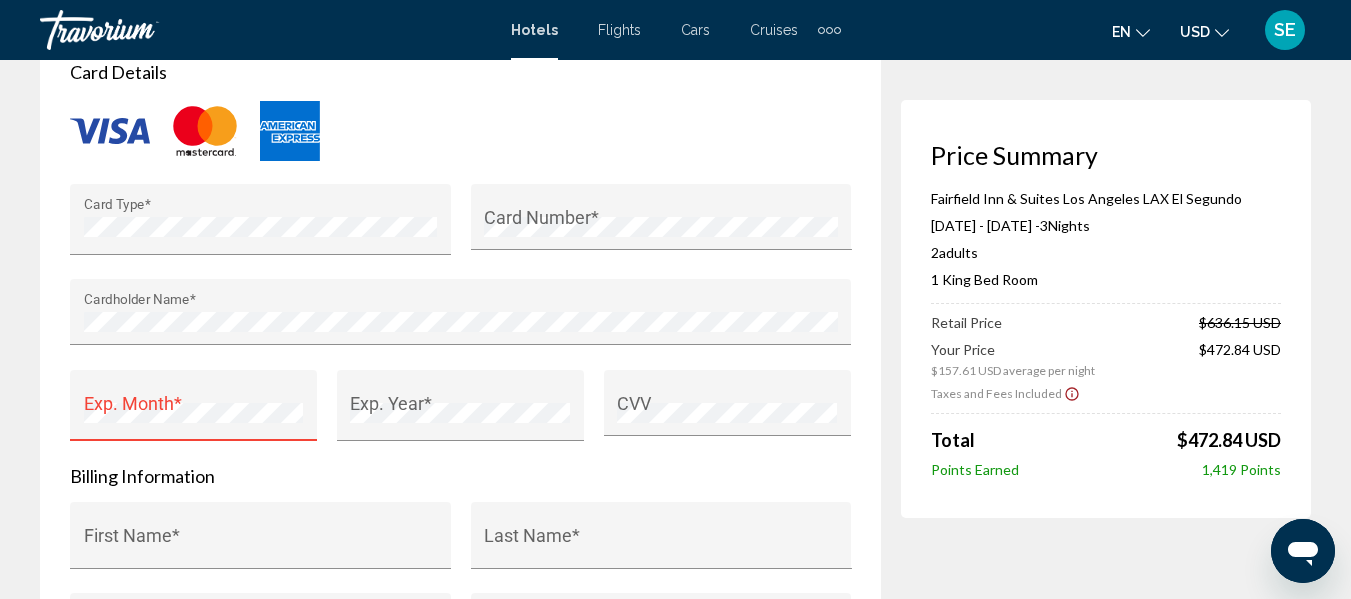 click at bounding box center [460, 131] 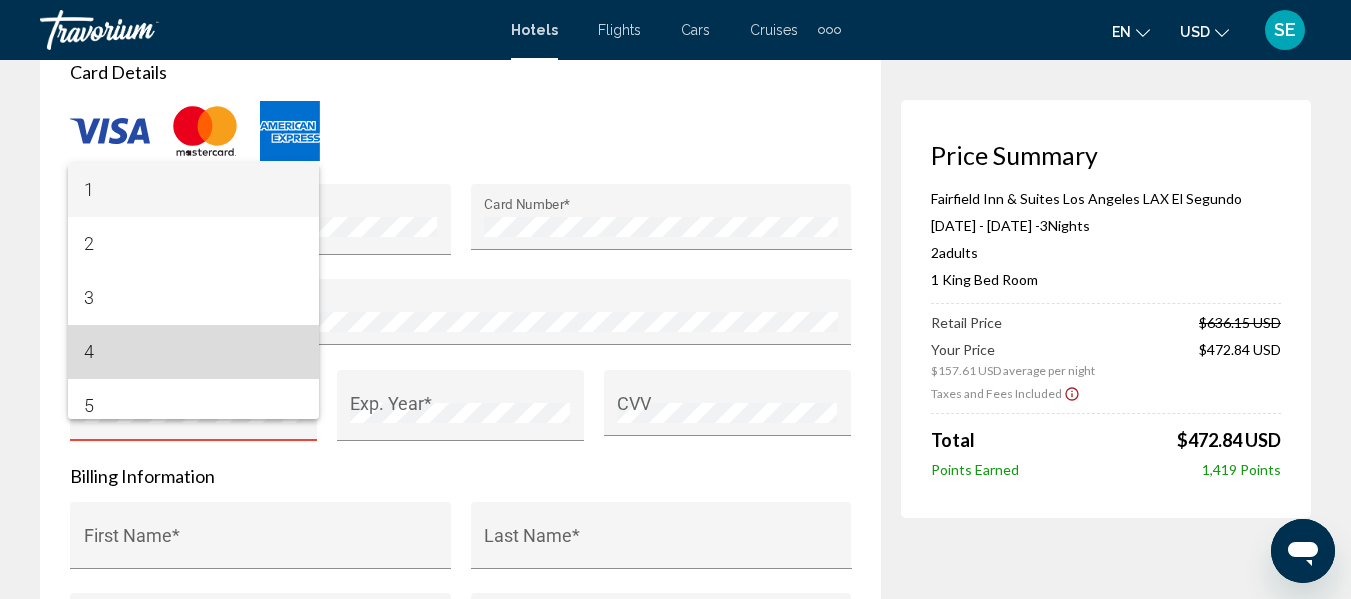 click on "4" at bounding box center (194, 352) 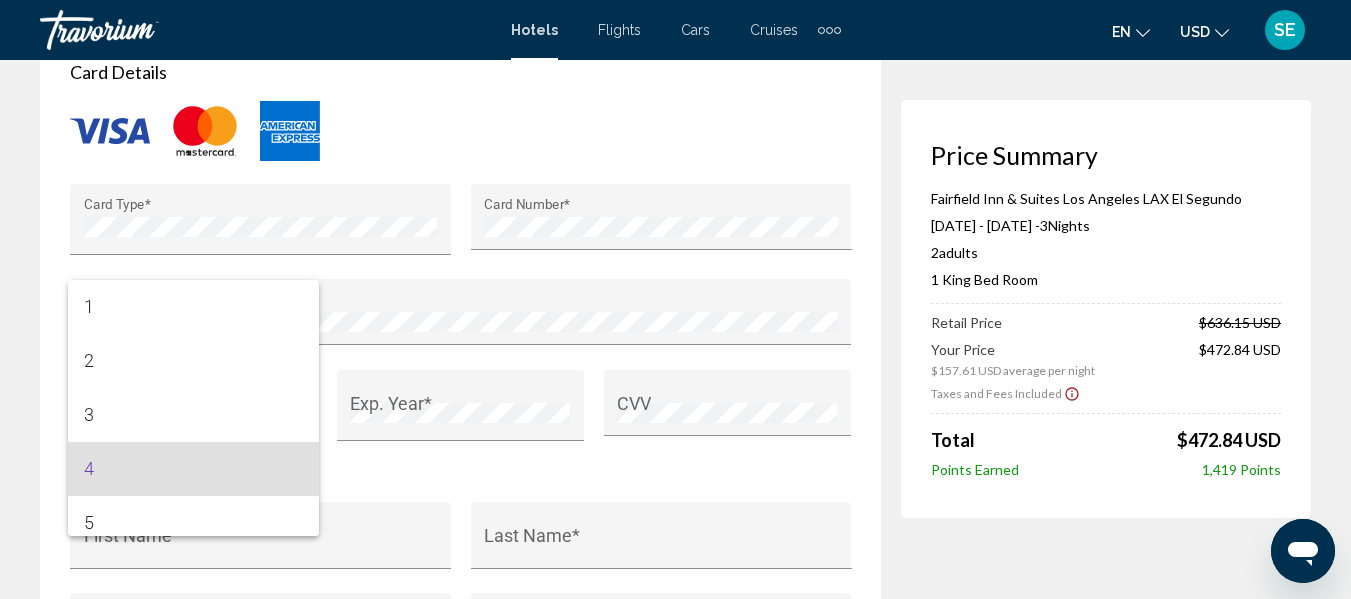 scroll, scrollTop: 61, scrollLeft: 0, axis: vertical 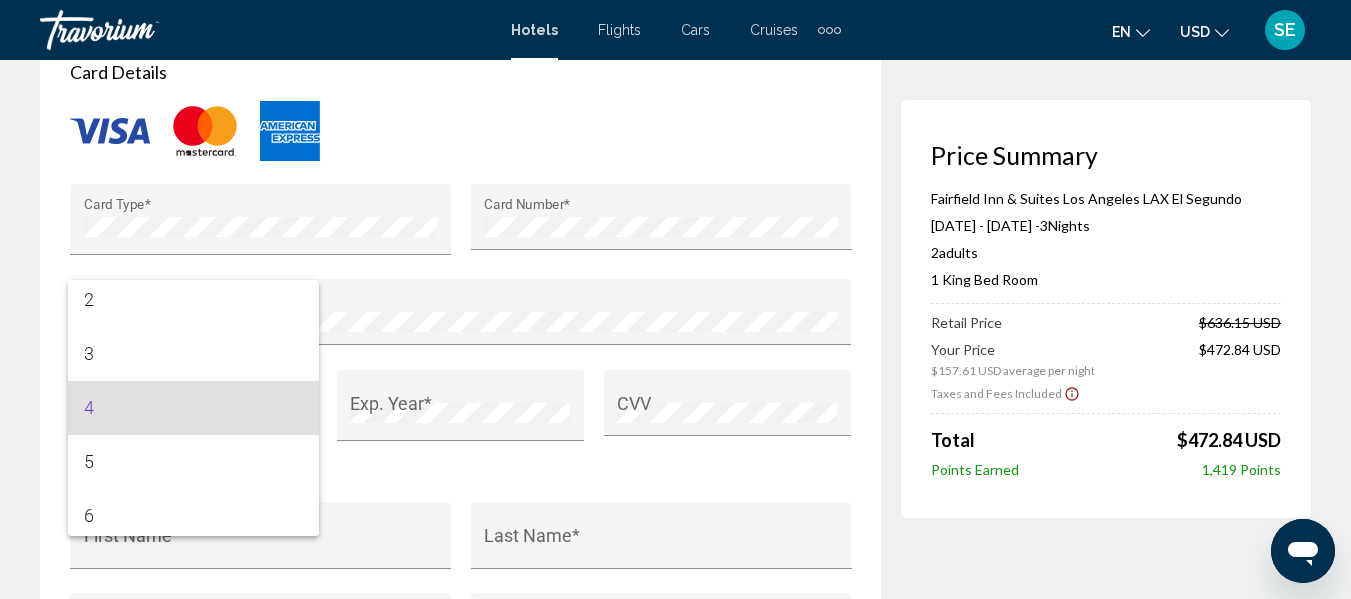 click at bounding box center [675, 299] 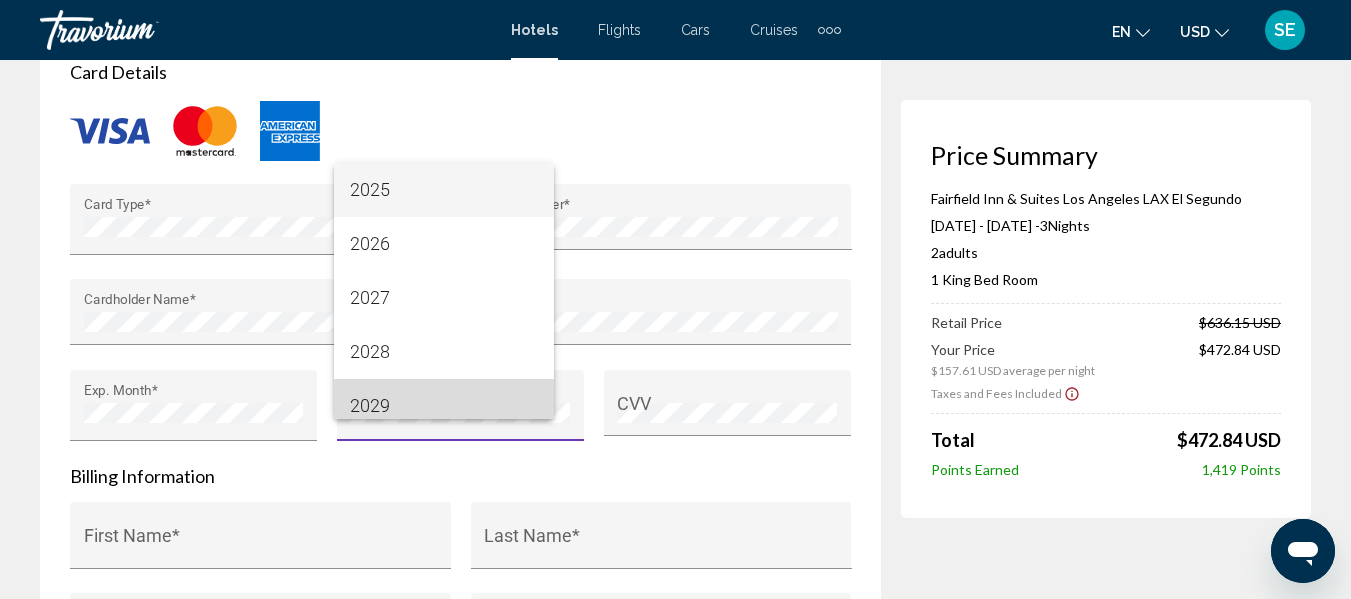 click on "2029" at bounding box center [444, 406] 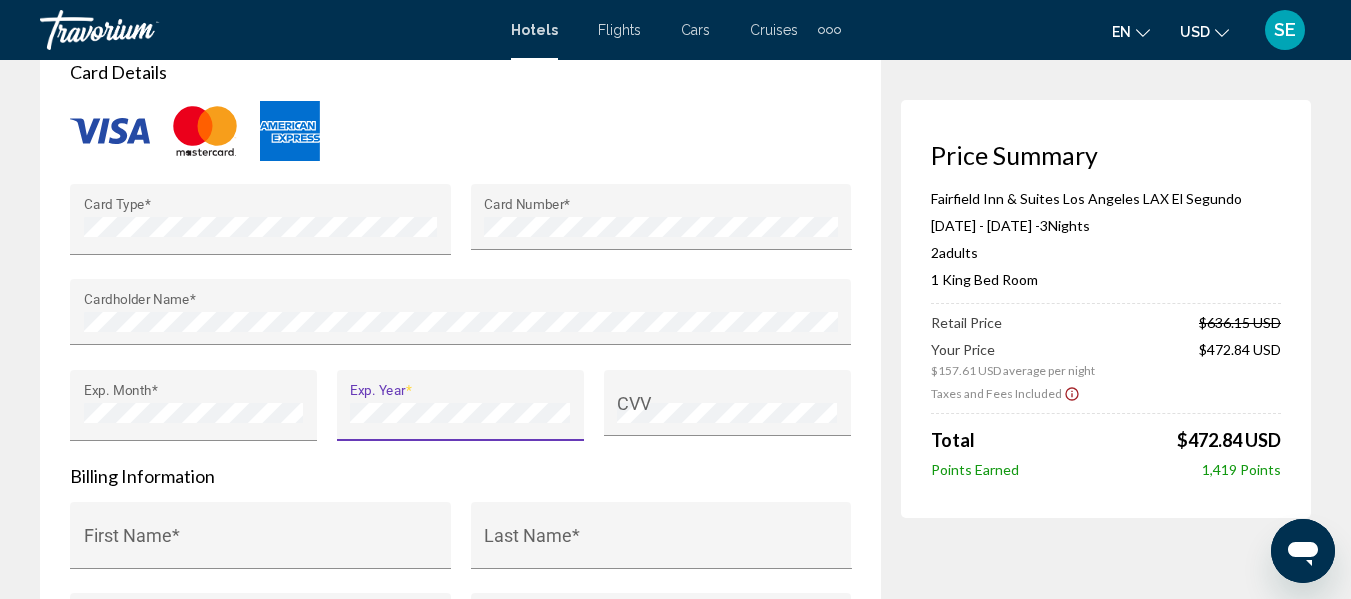 scroll, scrollTop: 14, scrollLeft: 0, axis: vertical 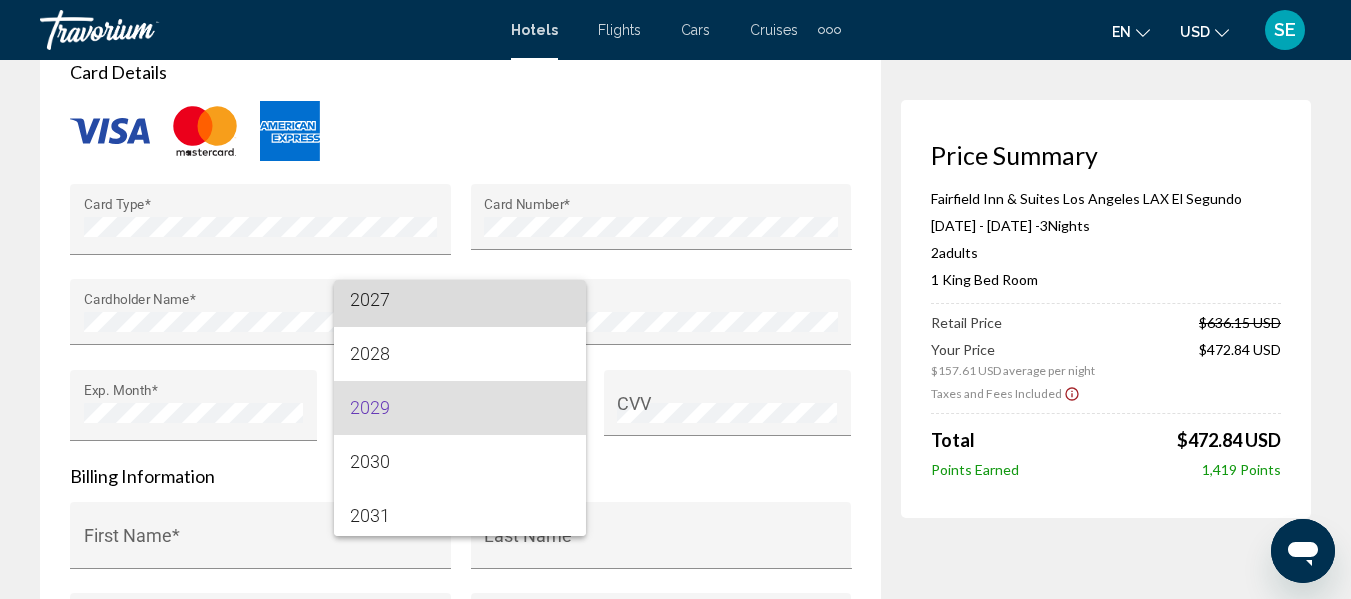click on "2027" at bounding box center [460, 300] 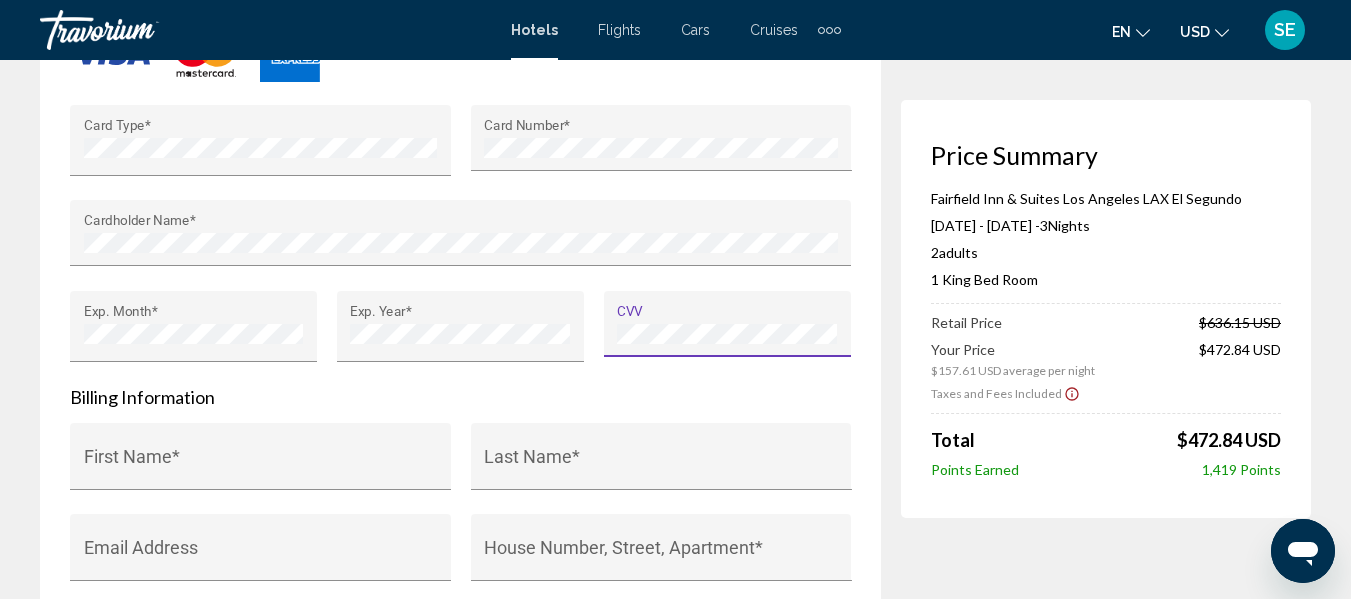 scroll, scrollTop: 1912, scrollLeft: 0, axis: vertical 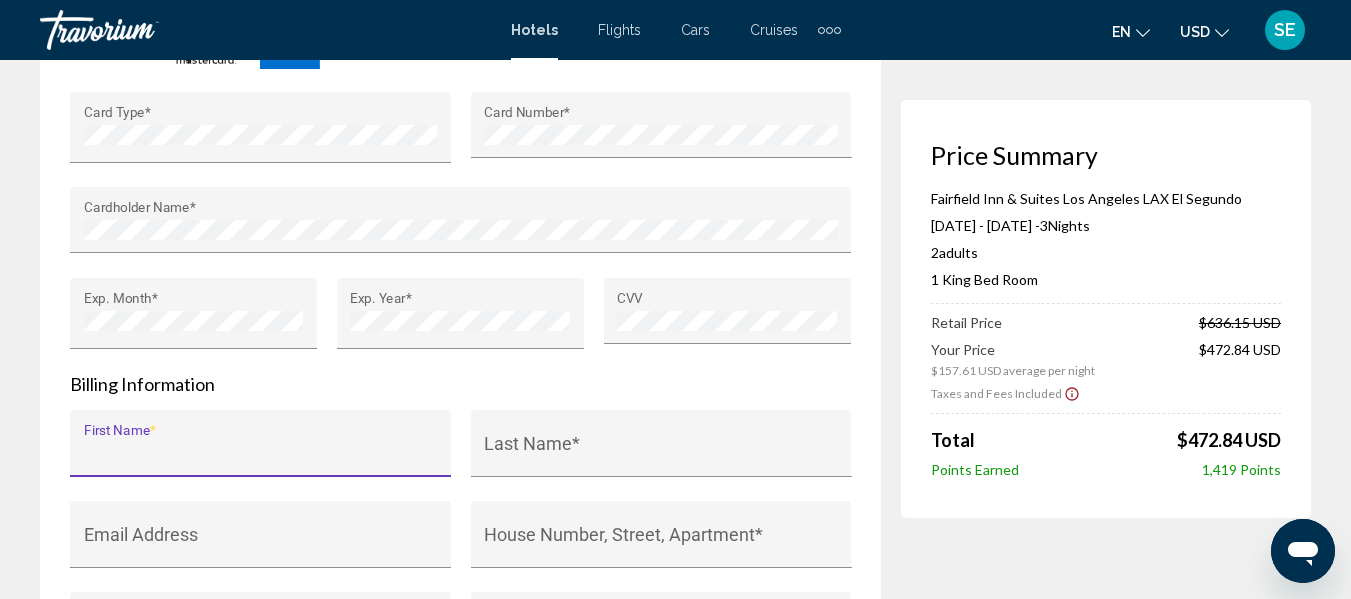 click on "First Name  *" at bounding box center [261, 453] 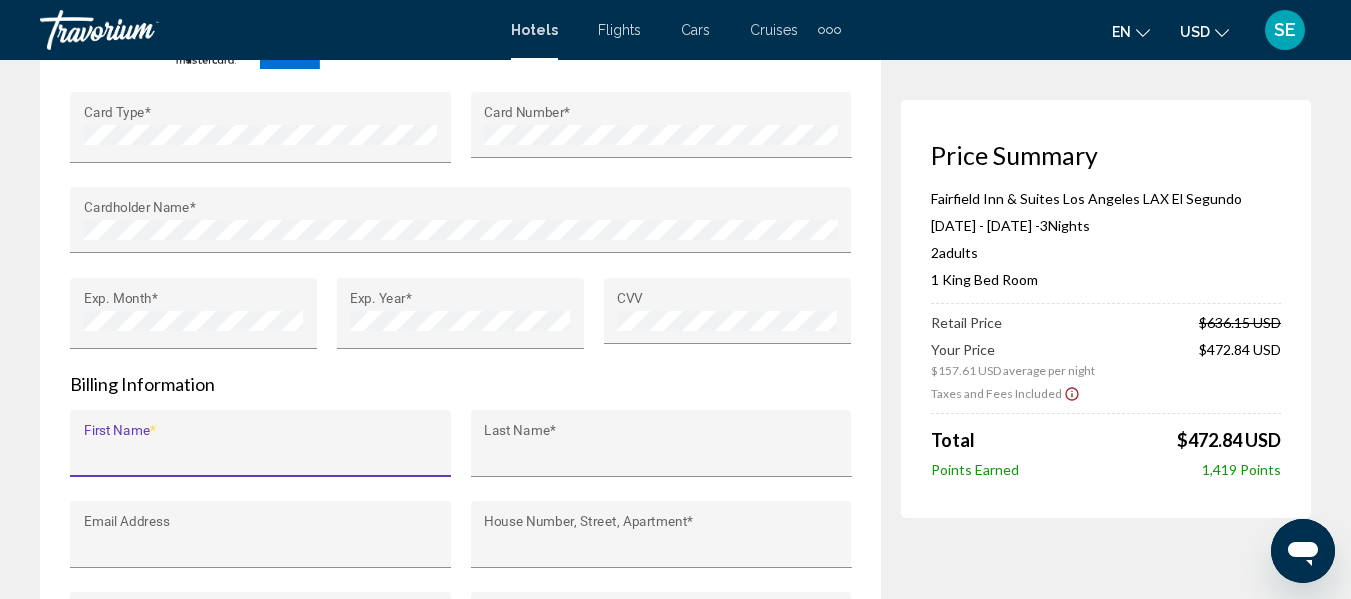 type on "*****" 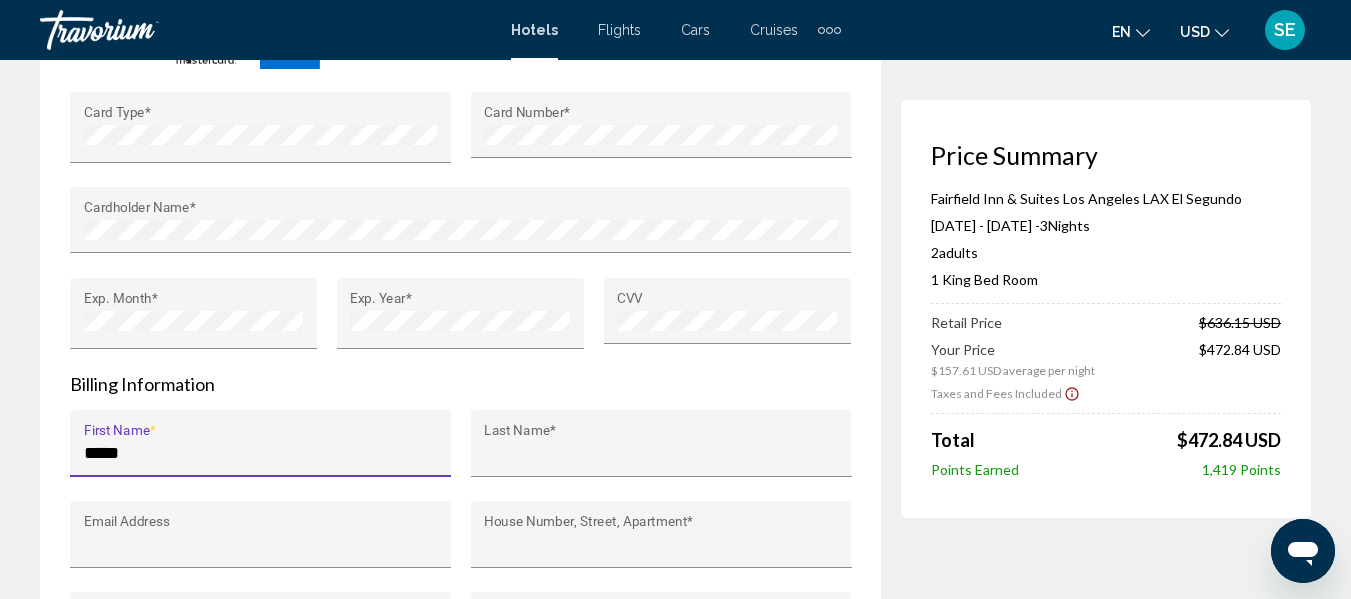 type on "******" 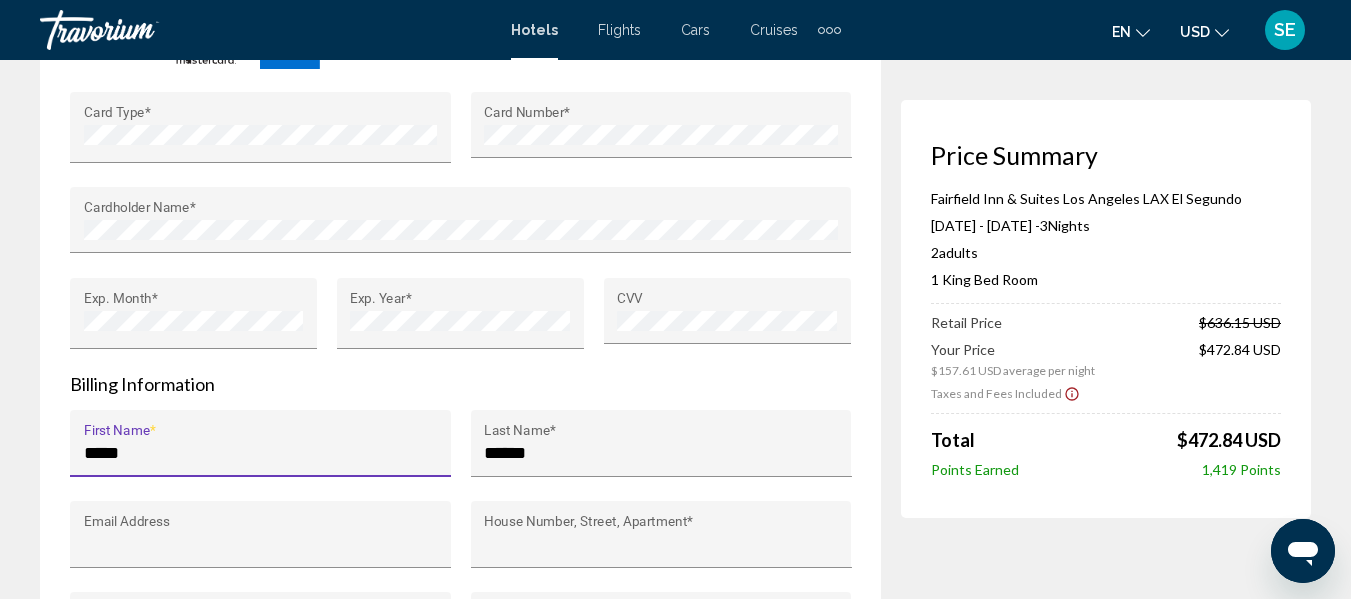 type on "**********" 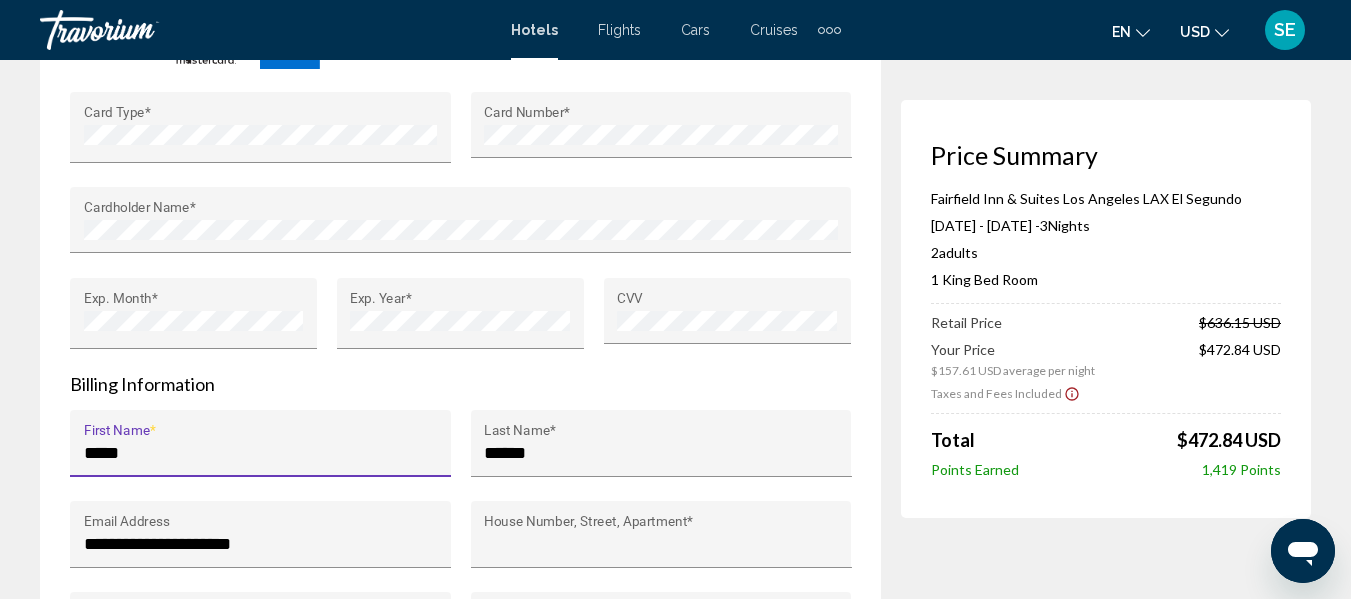 type on "**********" 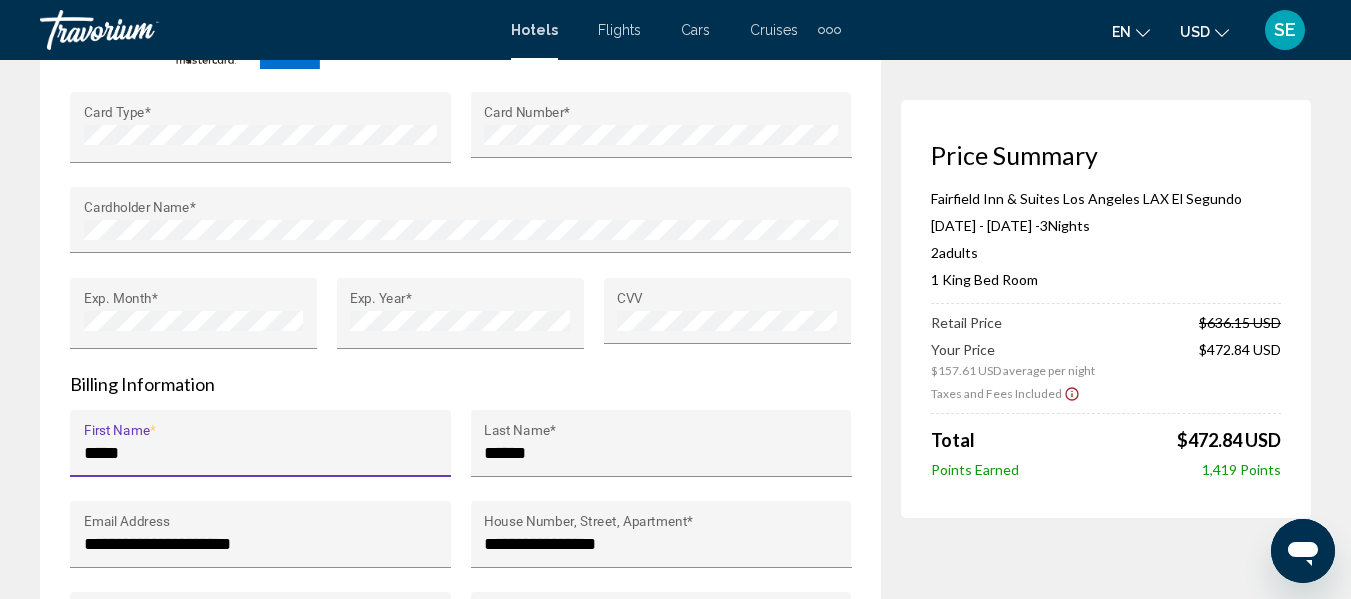 type on "********" 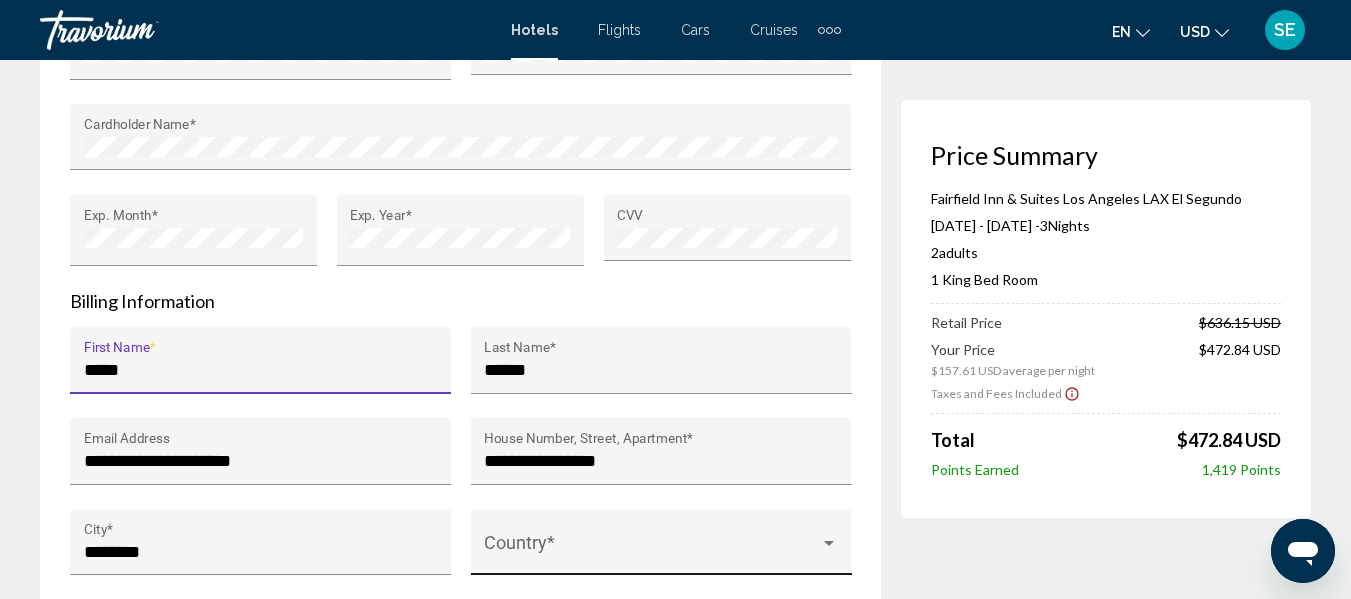 scroll, scrollTop: 1998, scrollLeft: 0, axis: vertical 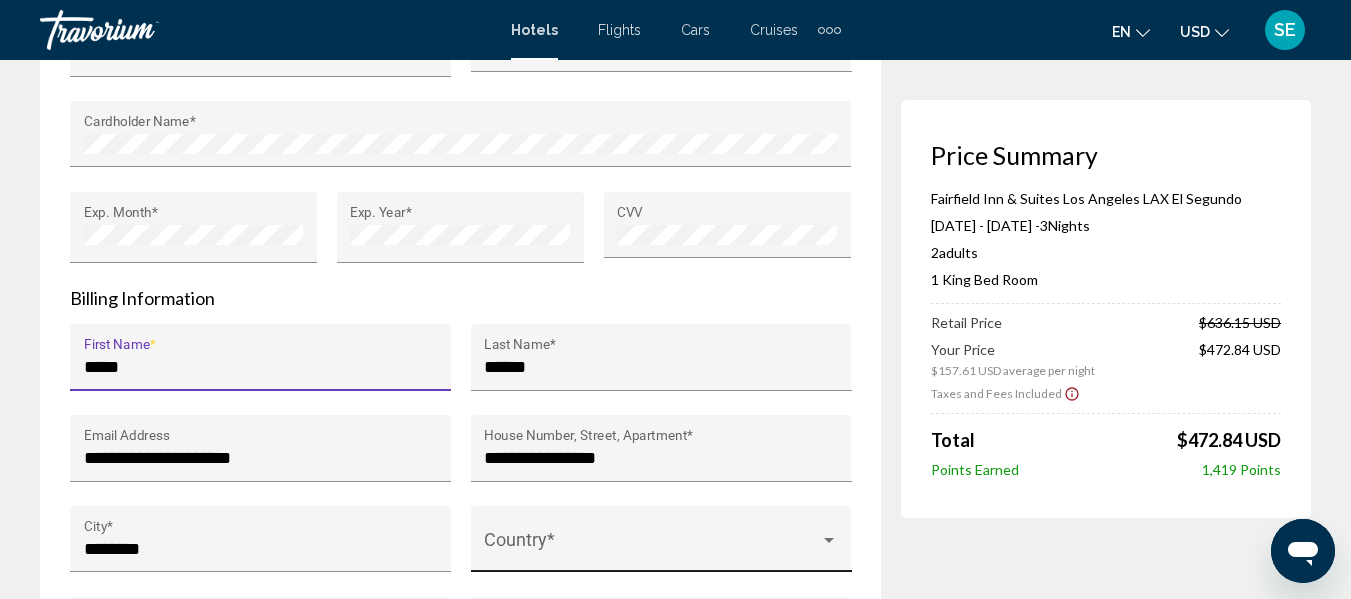 click at bounding box center [829, 540] 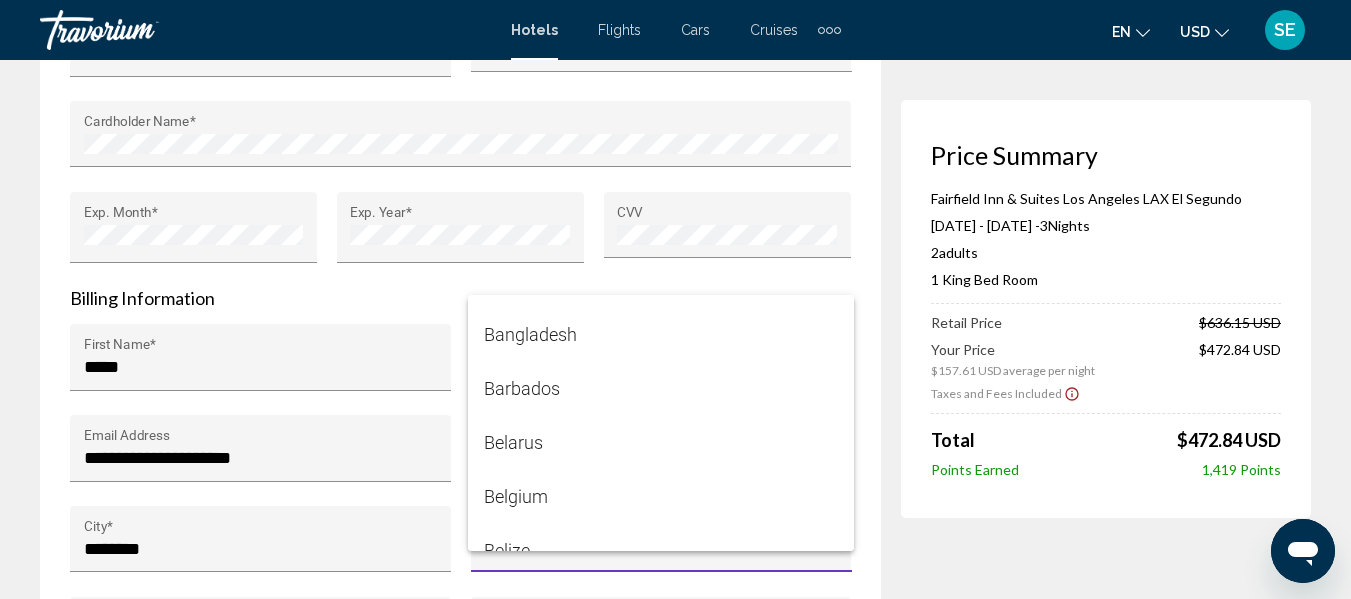 scroll, scrollTop: 1040, scrollLeft: 0, axis: vertical 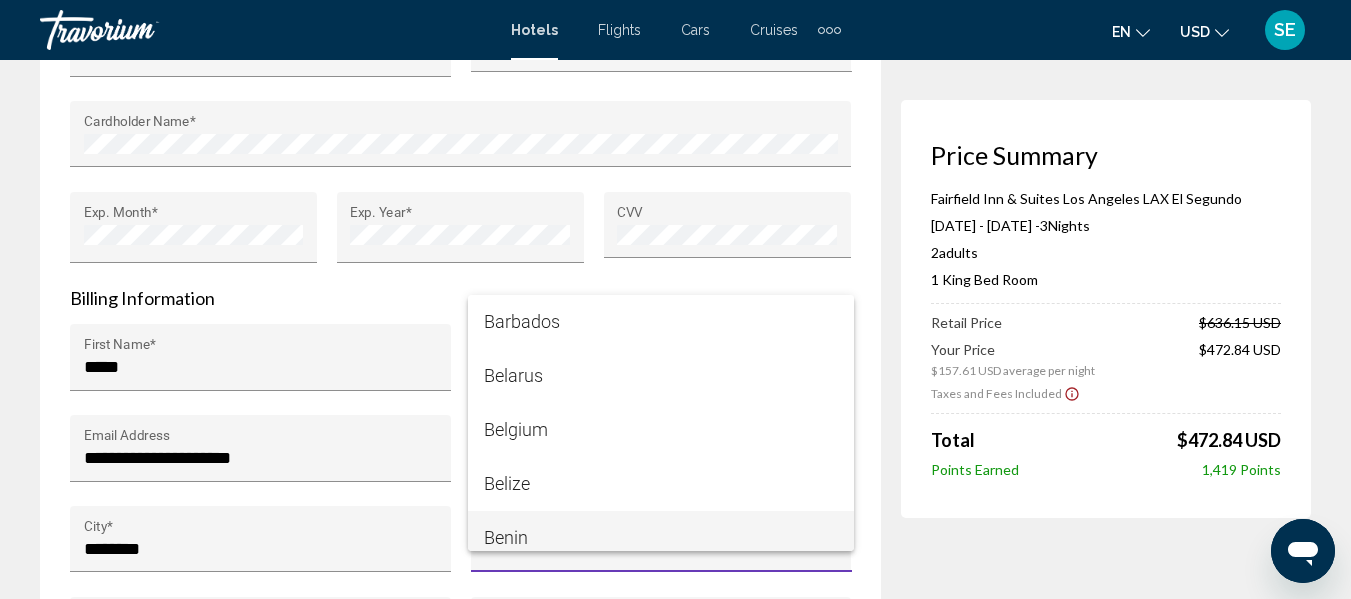 drag, startPoint x: 834, startPoint y: 539, endPoint x: 850, endPoint y: 539, distance: 16 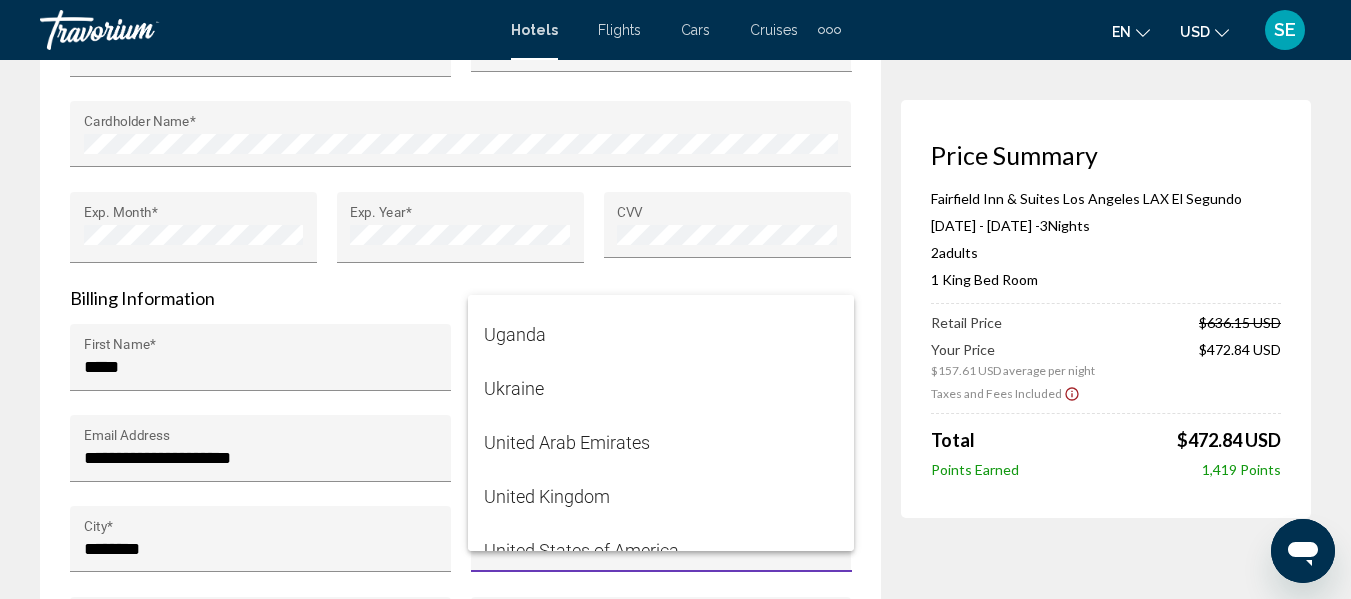 scroll, scrollTop: 12972, scrollLeft: 0, axis: vertical 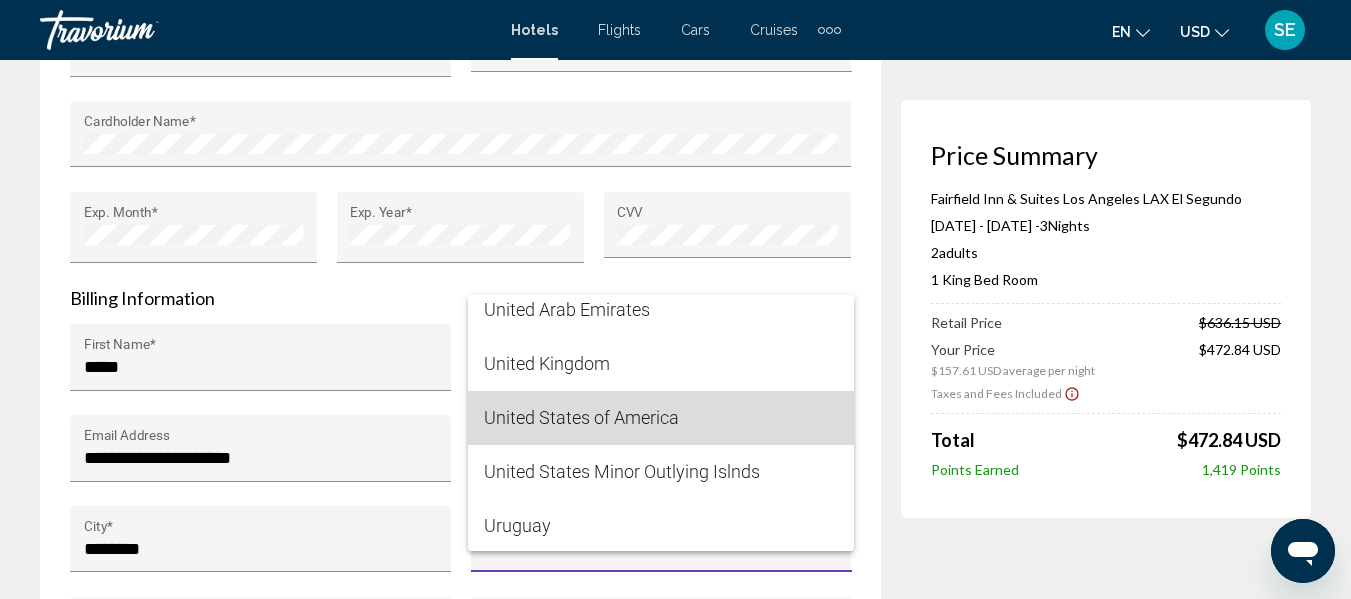 click on "United States of America" at bounding box center (661, 418) 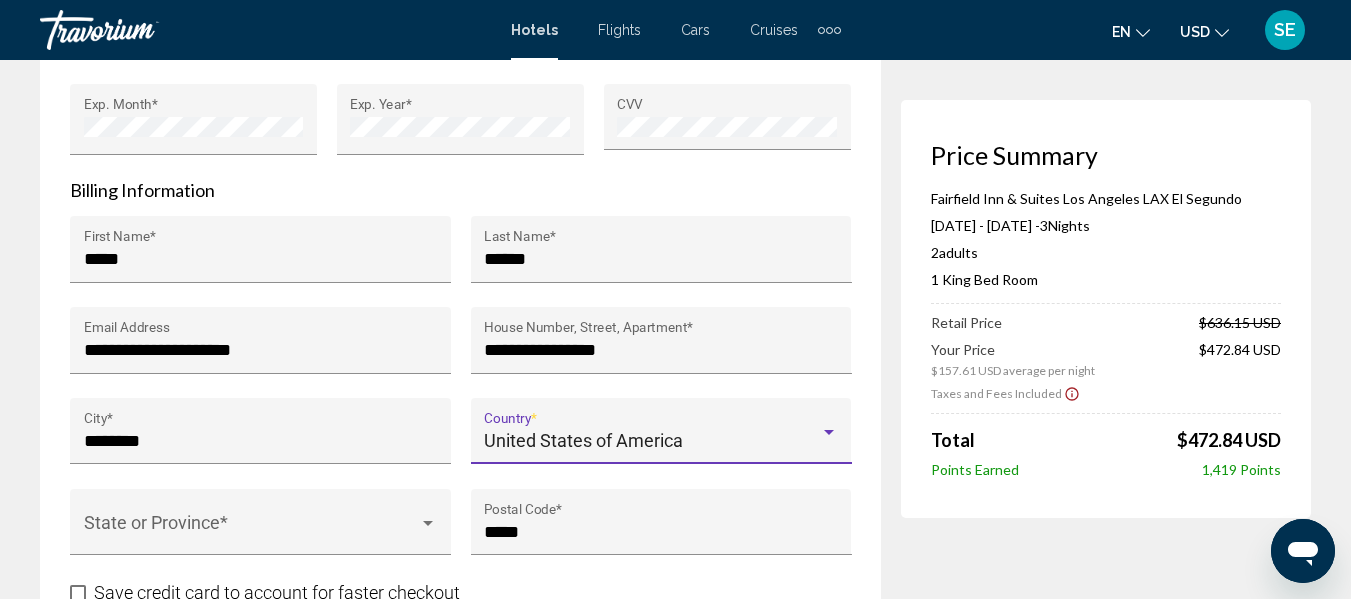 scroll, scrollTop: 2123, scrollLeft: 0, axis: vertical 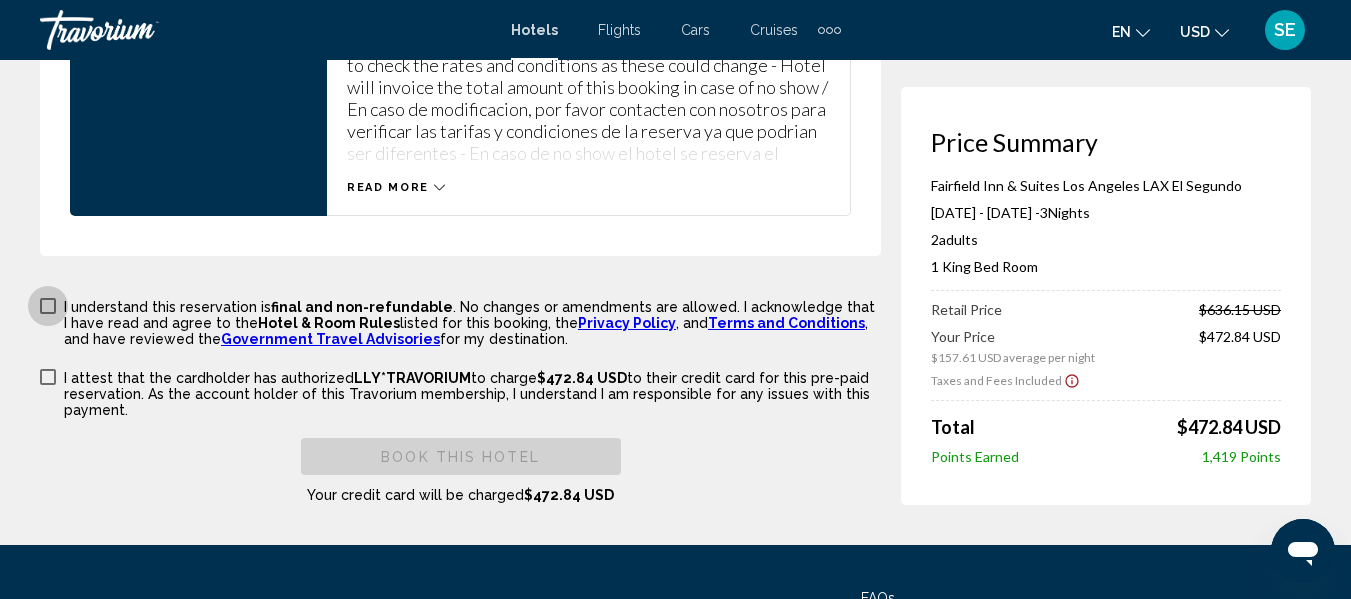 click at bounding box center [48, 306] 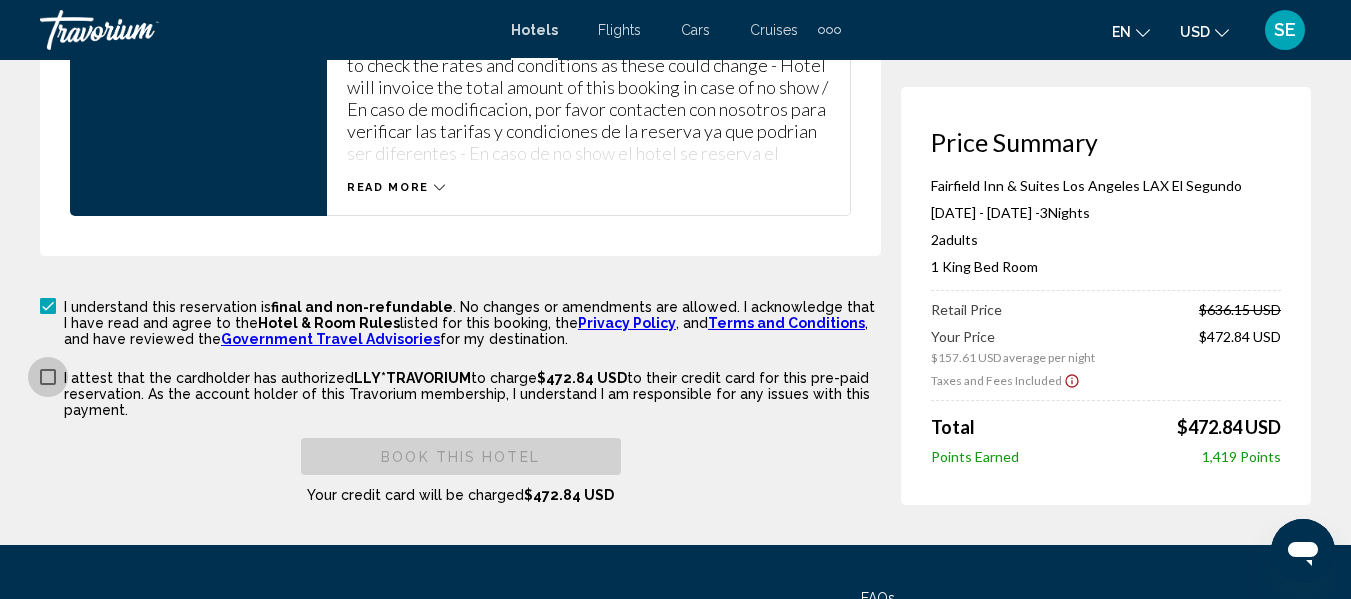 click on "I attest that the cardholder has authorized LLY*TRAVORIUM to charge $[PRICE] USD to their credit card for this pre-paid reservation. As the account holder of this Travorium membership, I understand I am responsible for any issues with this payment." at bounding box center (460, 392) 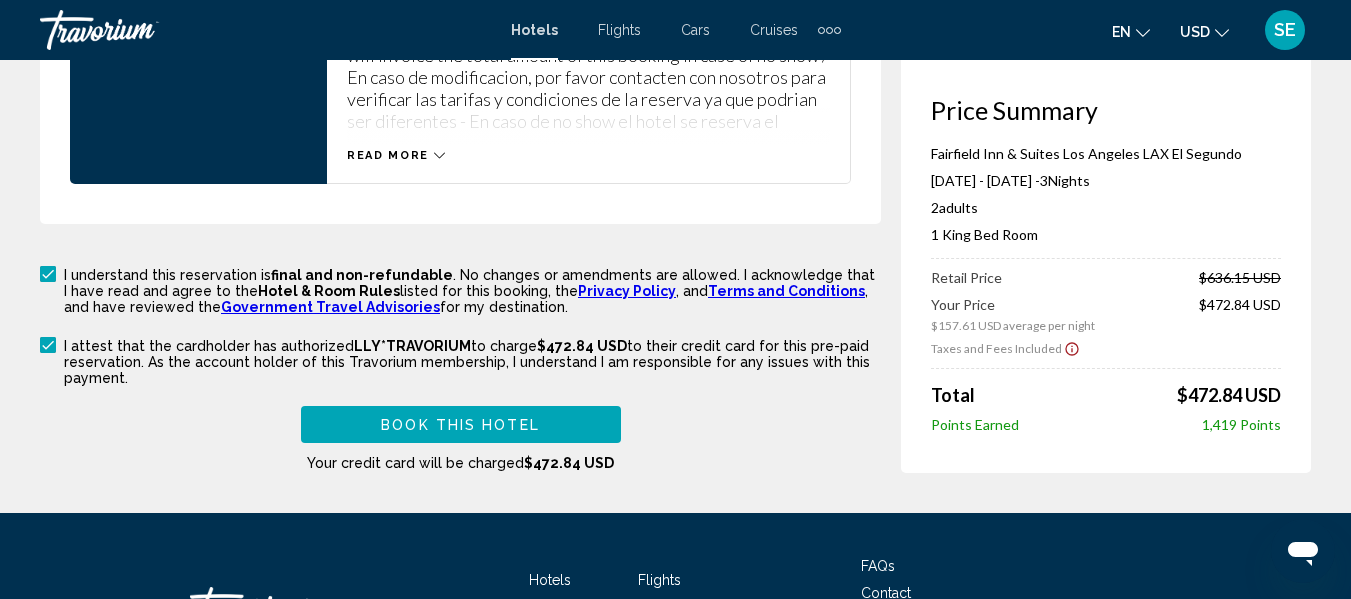 scroll, scrollTop: 3070, scrollLeft: 0, axis: vertical 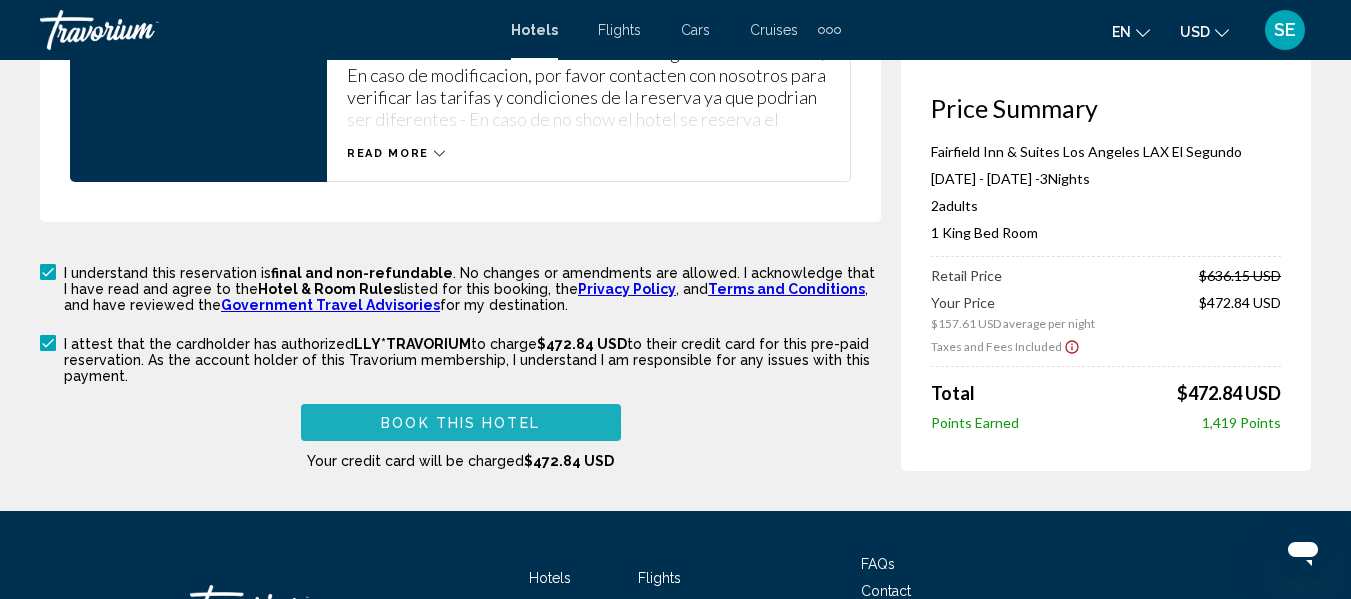 click on "Book this hotel" at bounding box center (461, 422) 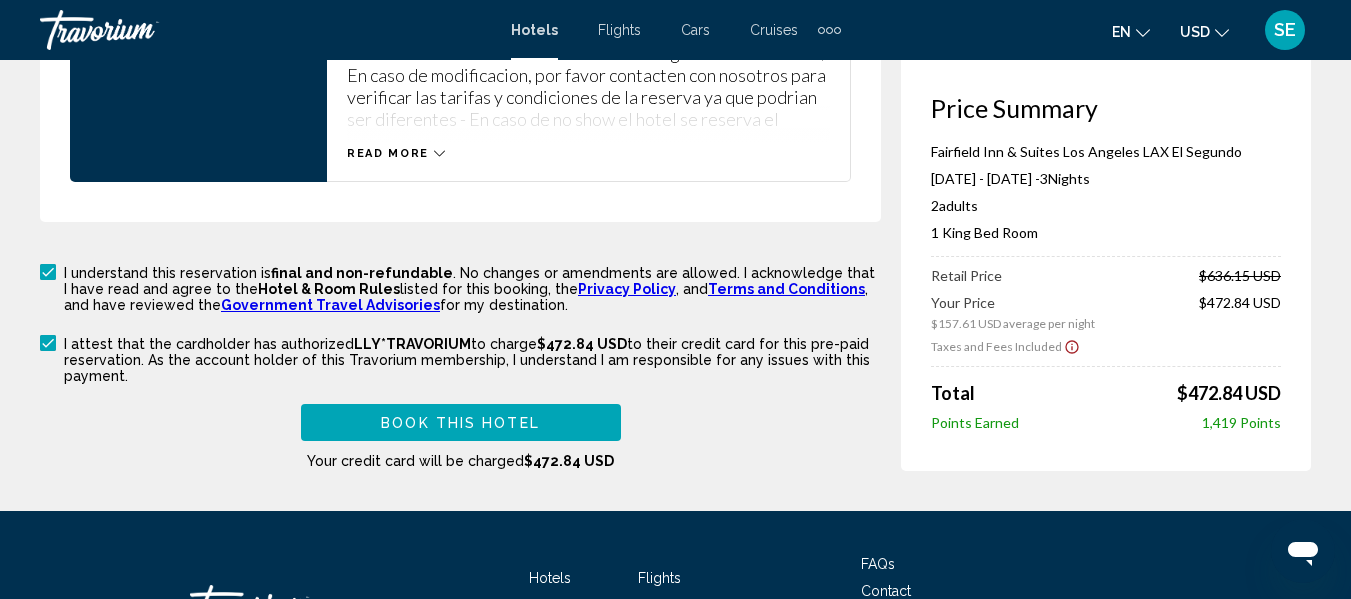 scroll, scrollTop: 2330, scrollLeft: 0, axis: vertical 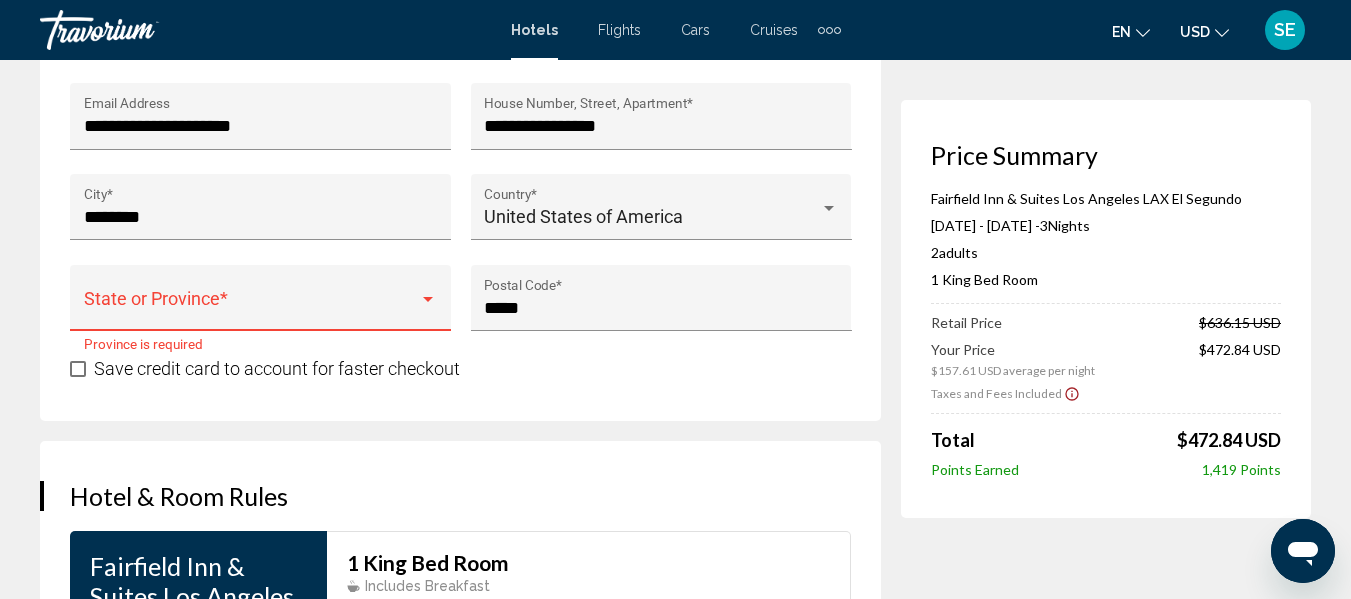 click at bounding box center (428, 299) 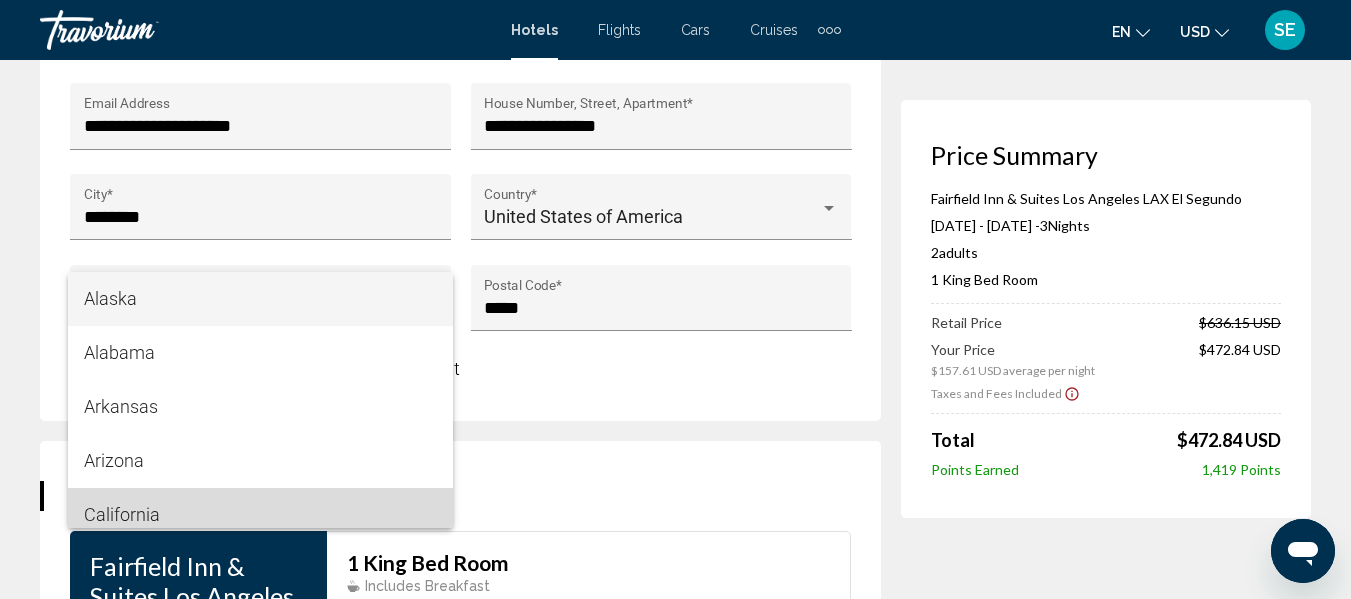 click on "California" at bounding box center (261, 515) 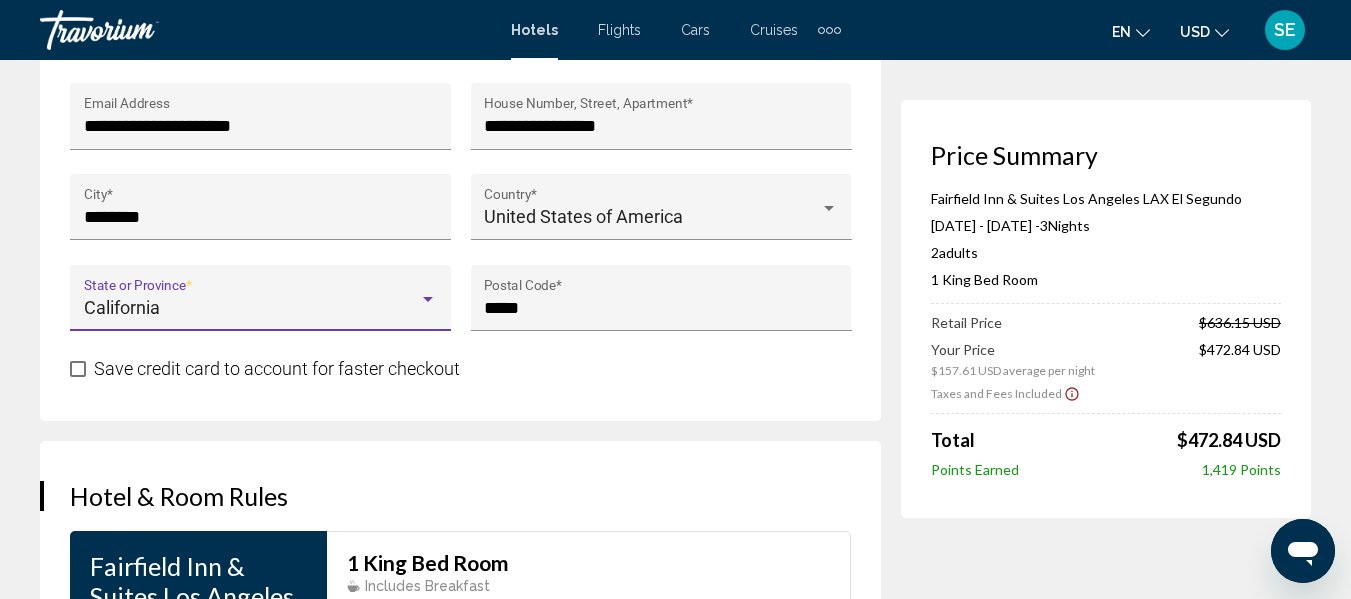 scroll, scrollTop: 14, scrollLeft: 0, axis: vertical 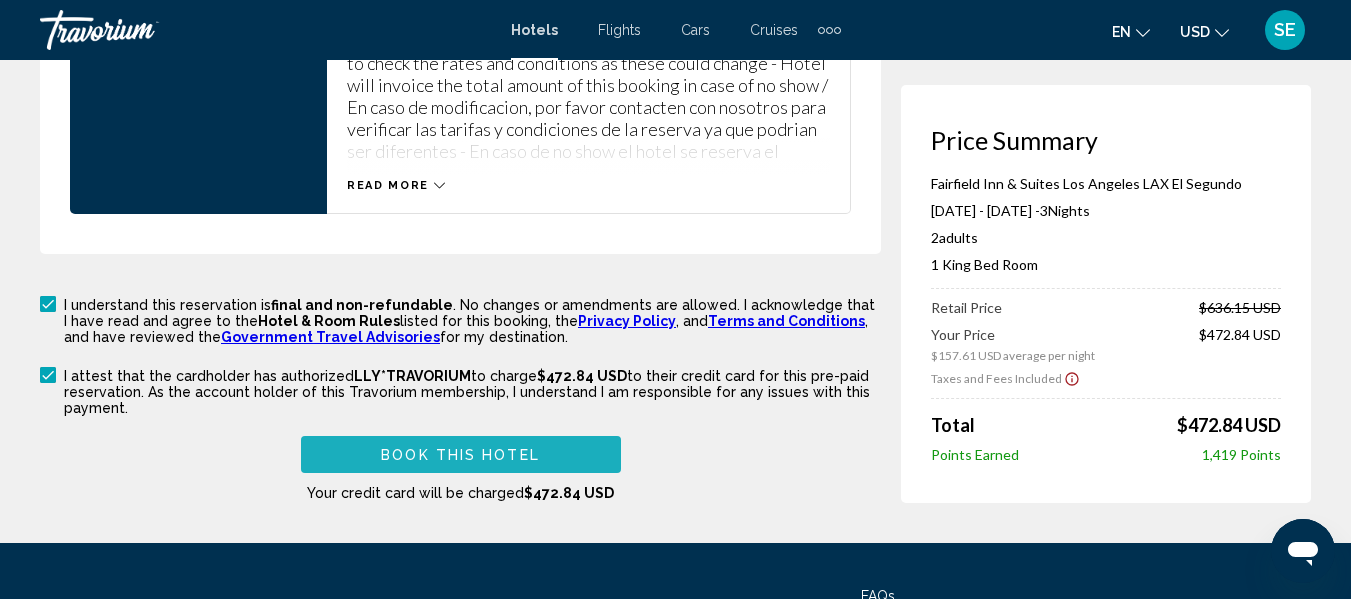 click on "Book this hotel" at bounding box center [460, 454] 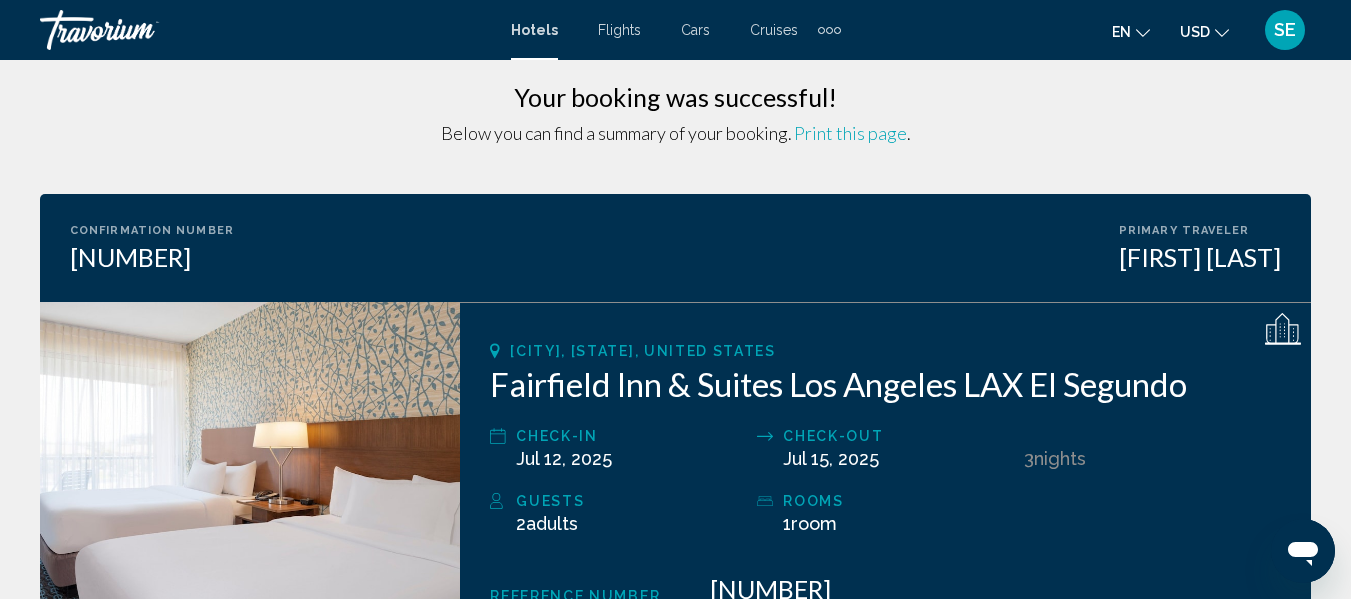 scroll, scrollTop: 0, scrollLeft: 0, axis: both 